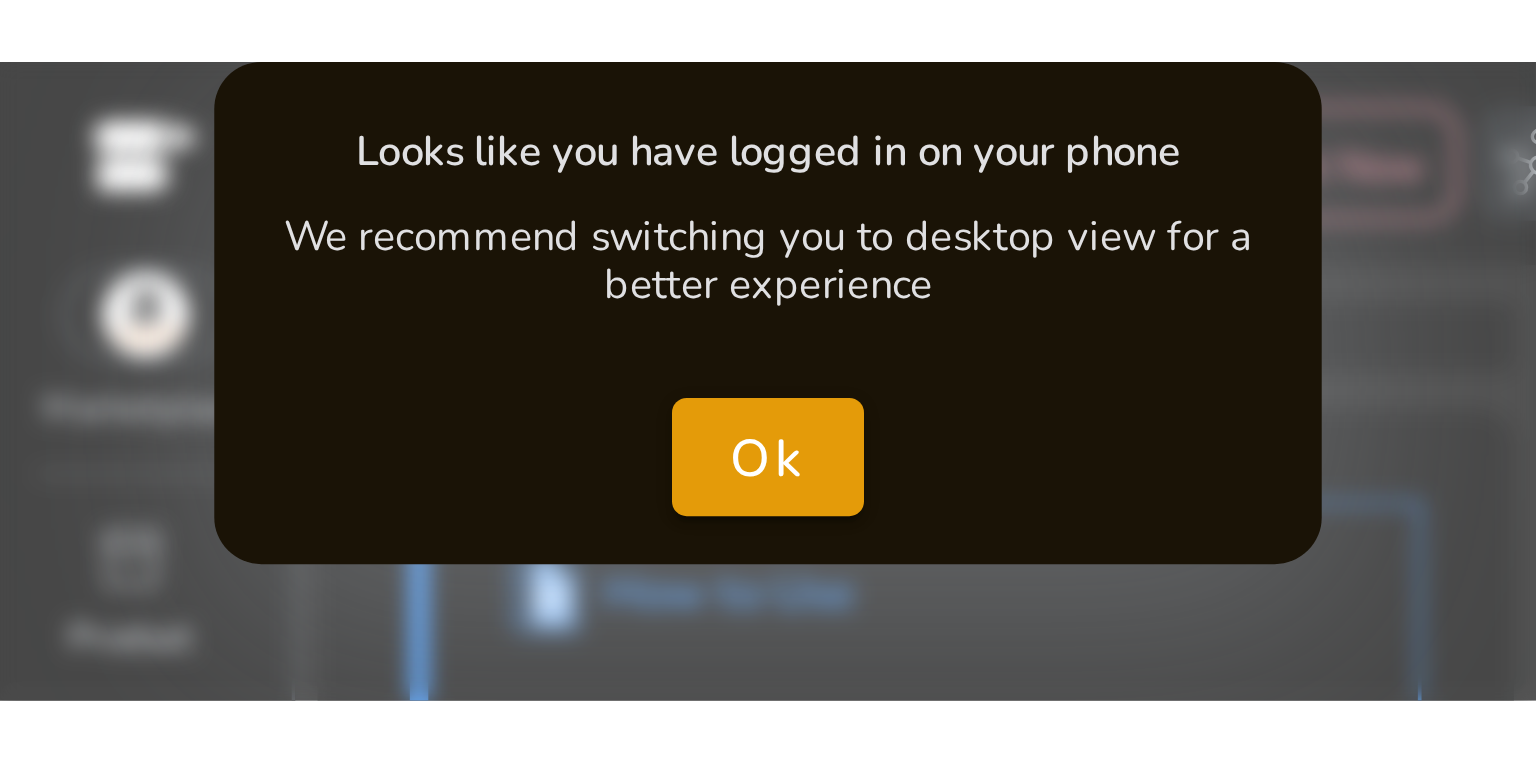scroll, scrollTop: 0, scrollLeft: 0, axis: both 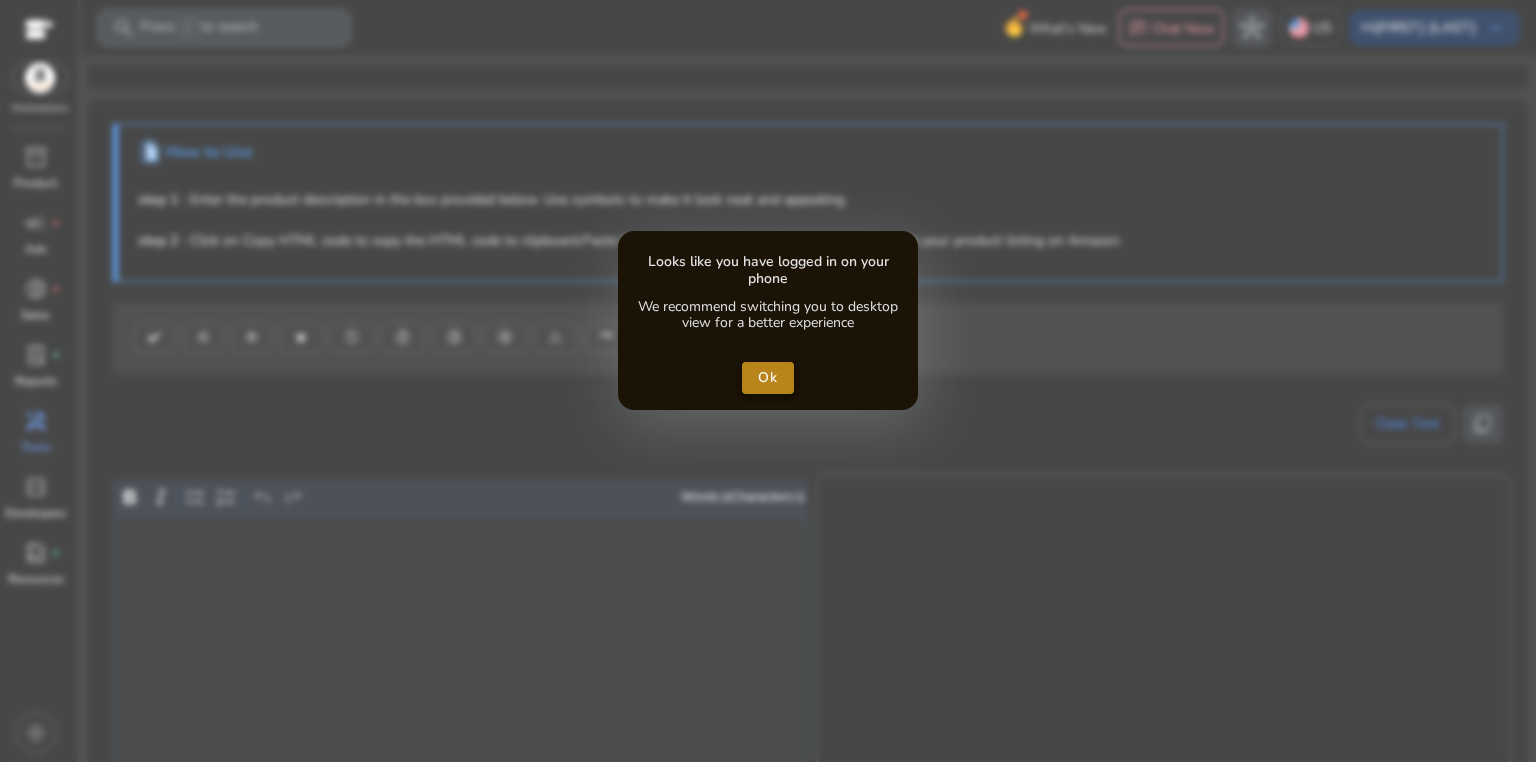 click on "Ok" at bounding box center (768, 377) 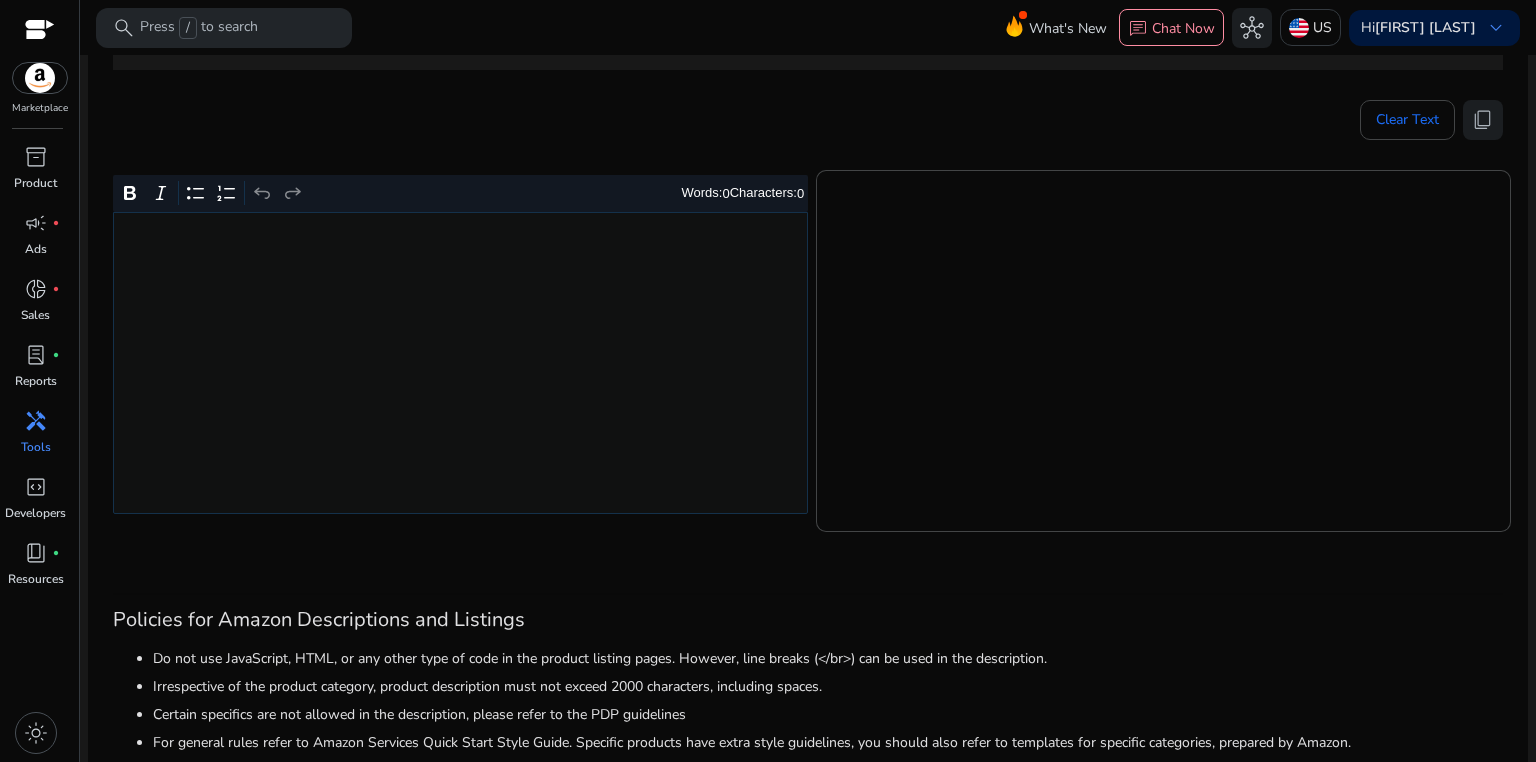 scroll, scrollTop: 335, scrollLeft: 0, axis: vertical 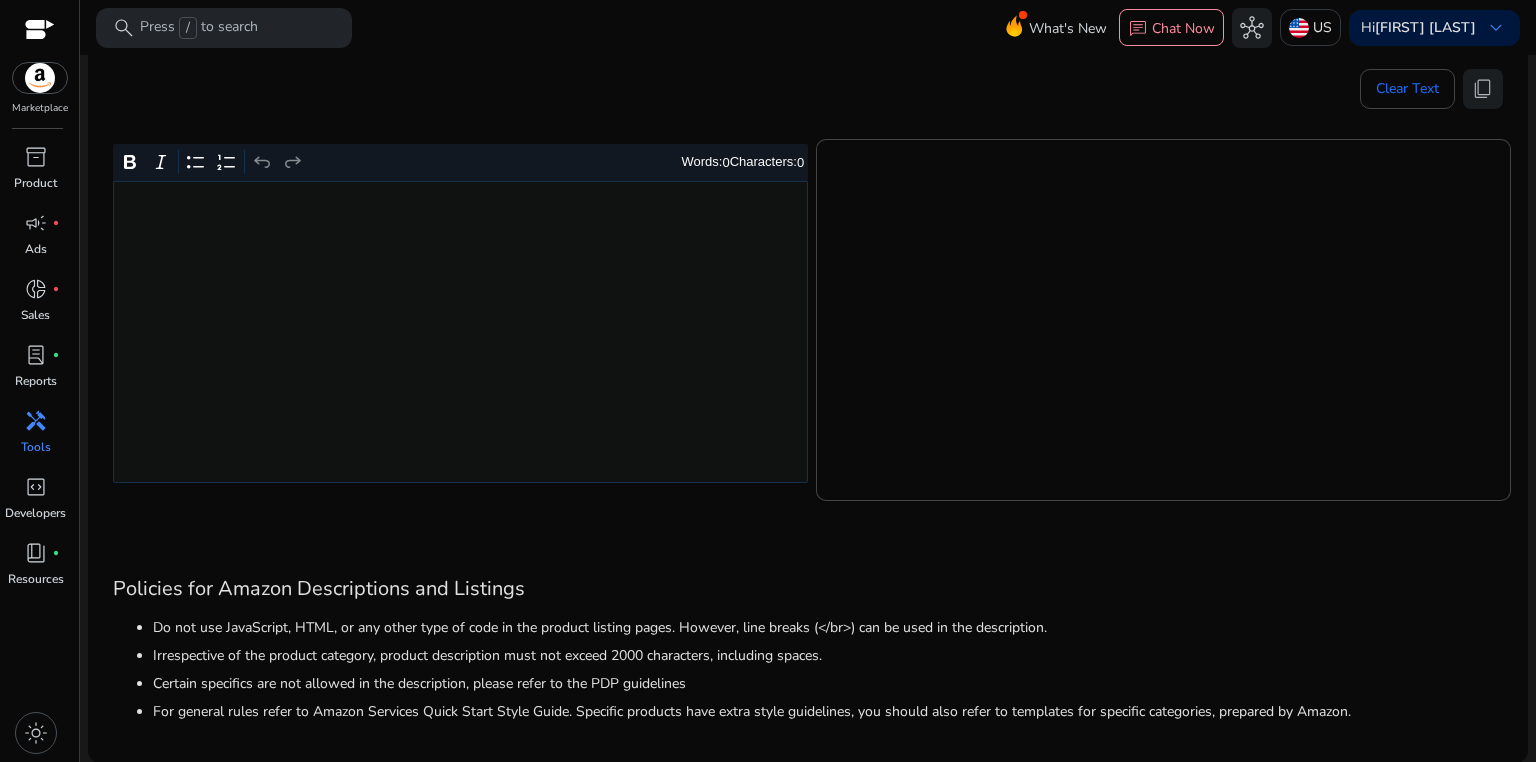click 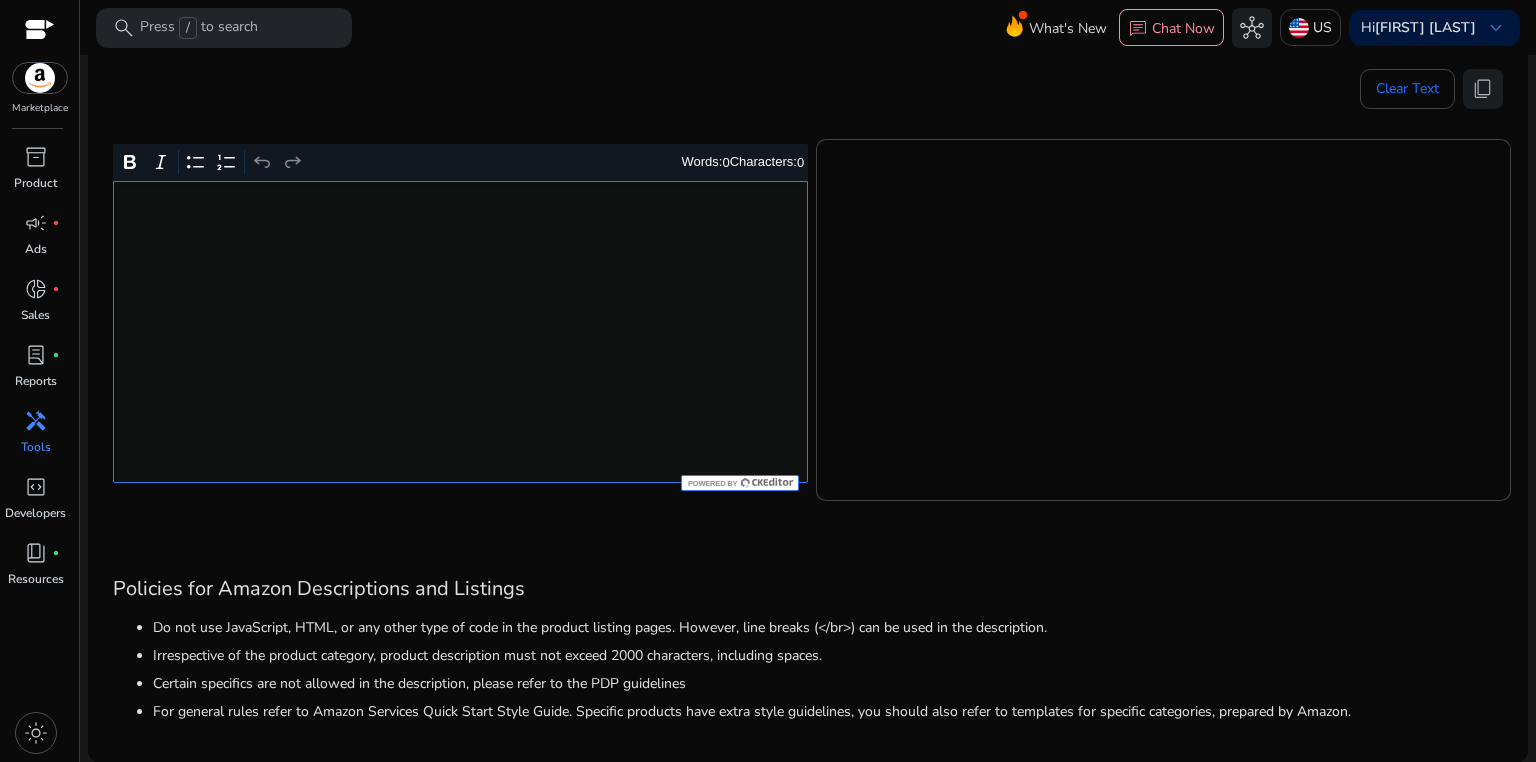 click 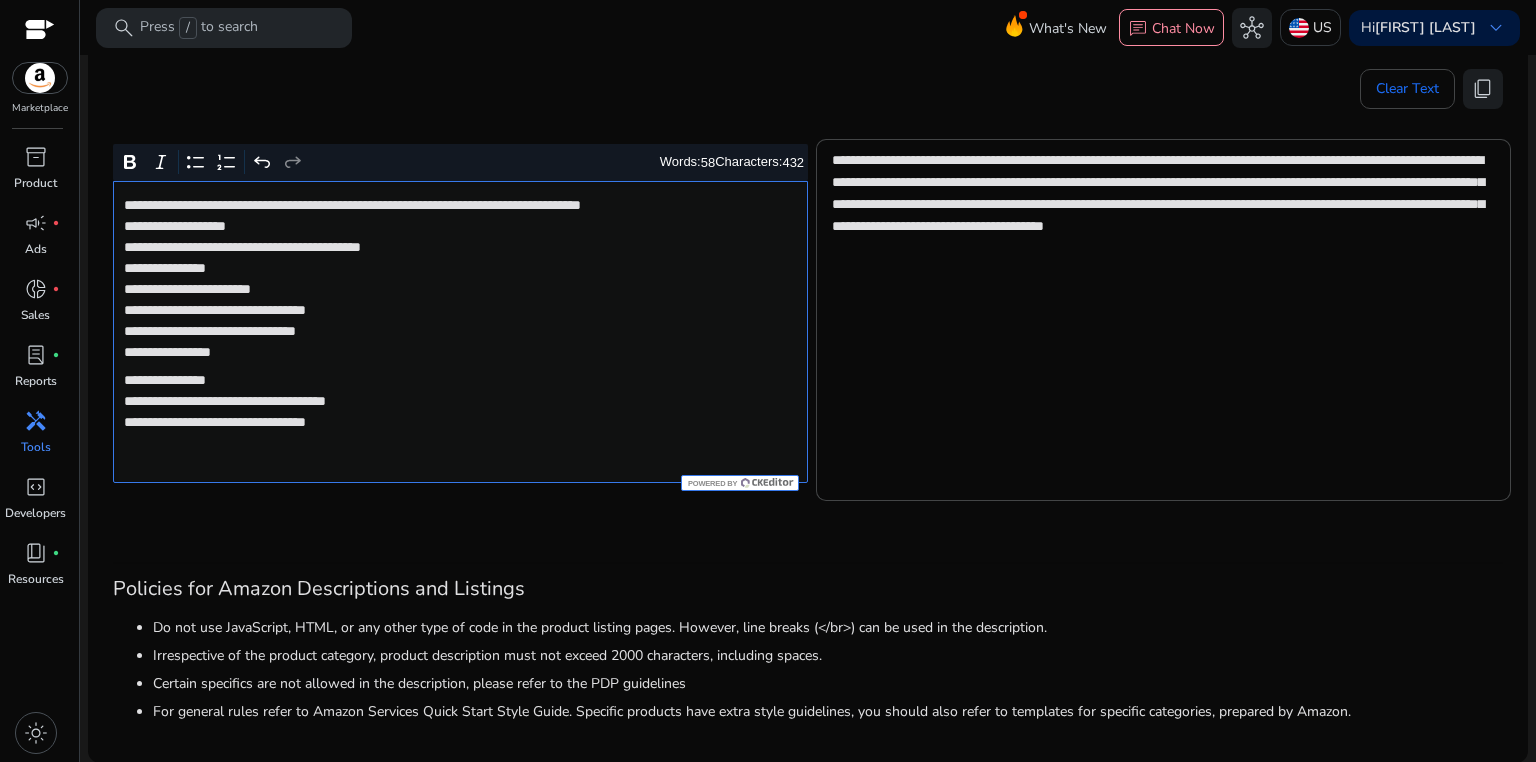 click on "**********" 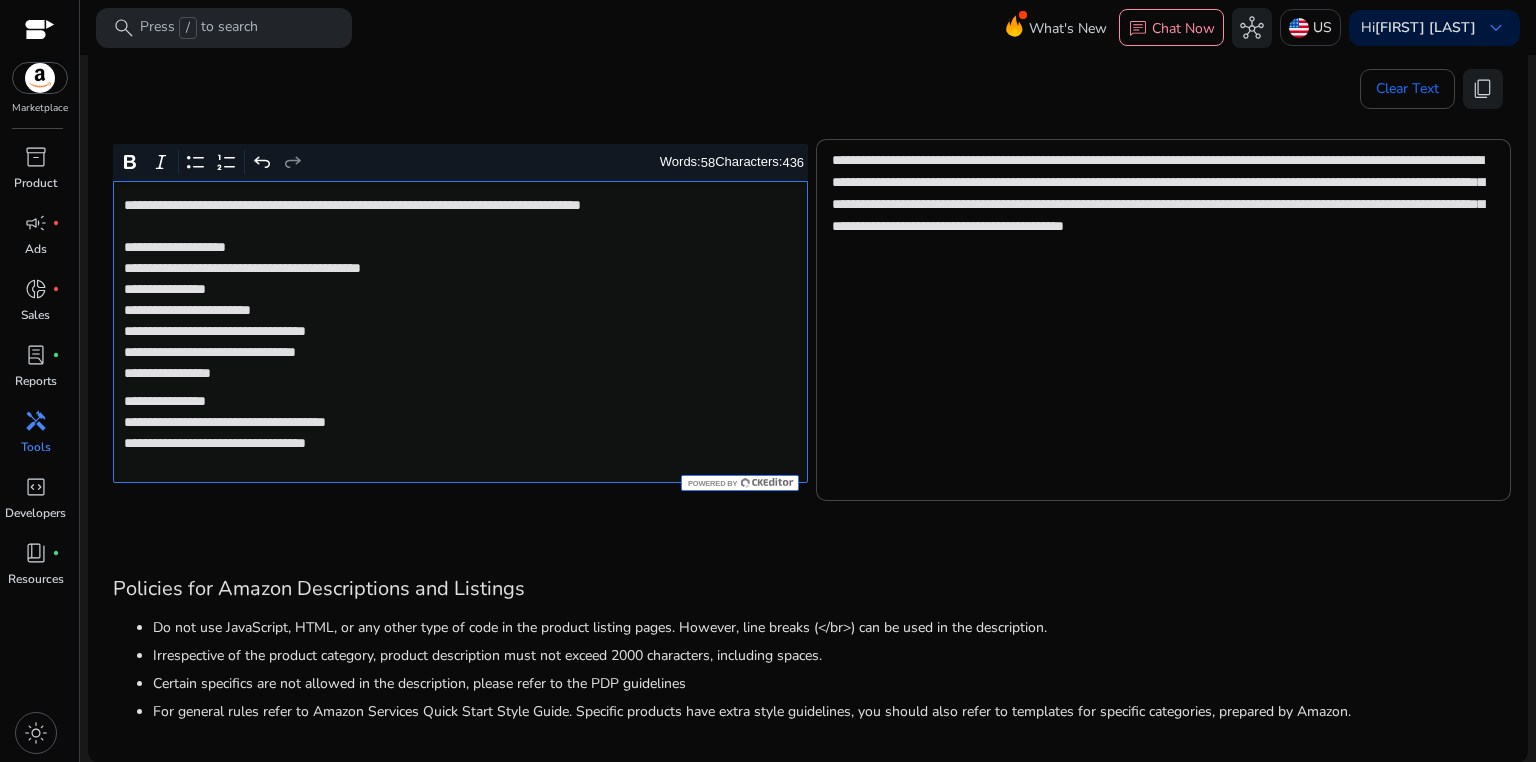 click on "**********" 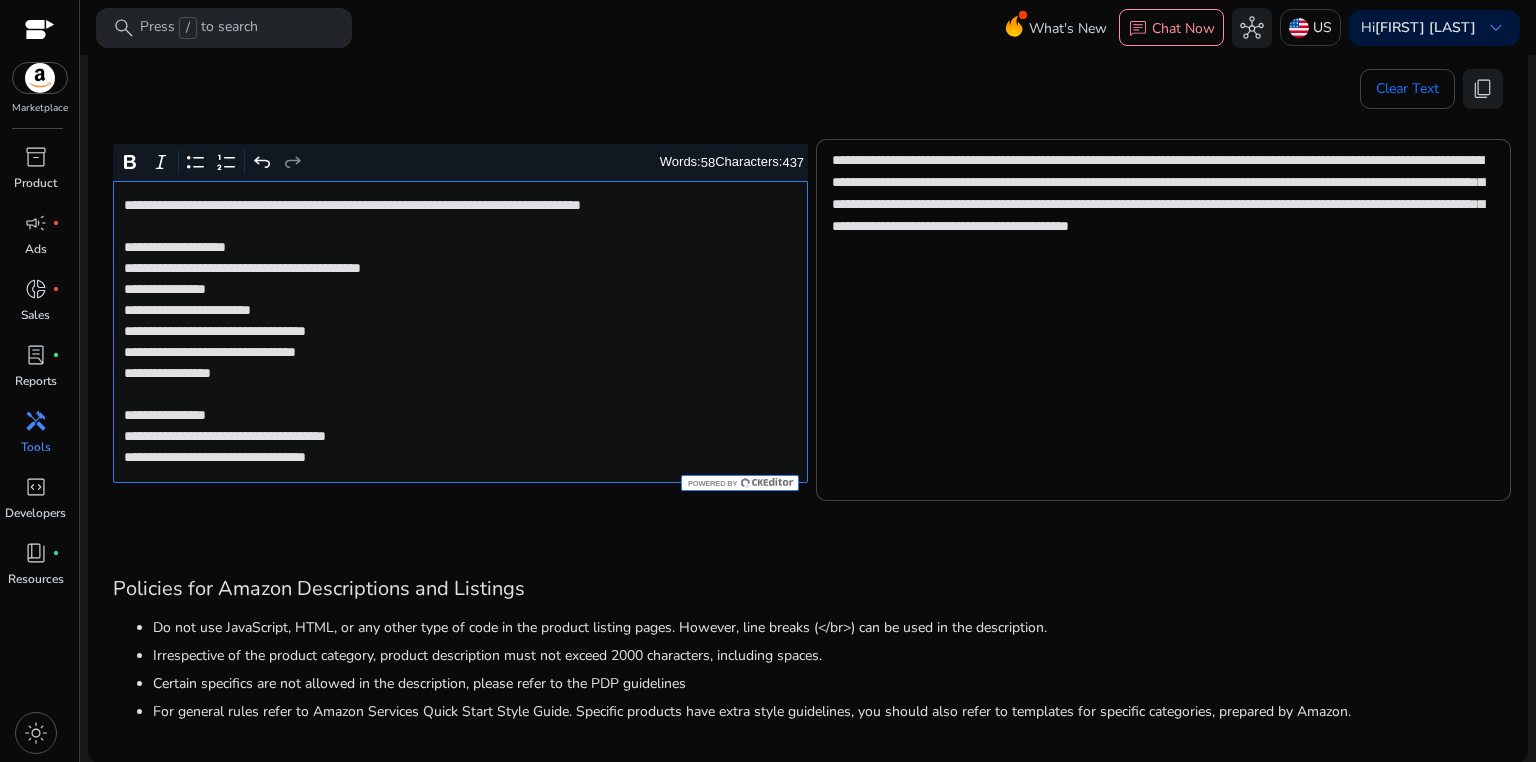 click on "**********" 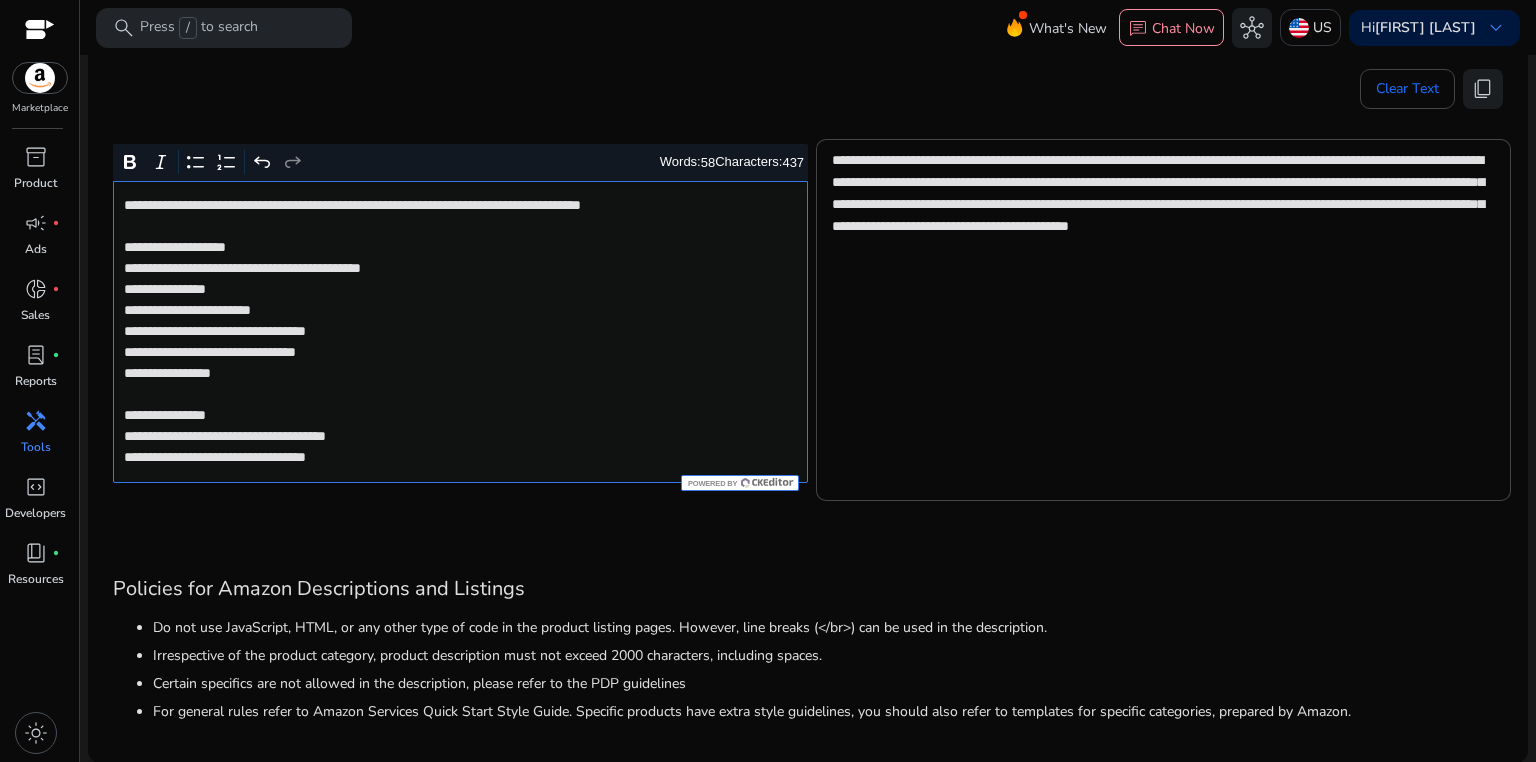 click on "**********" 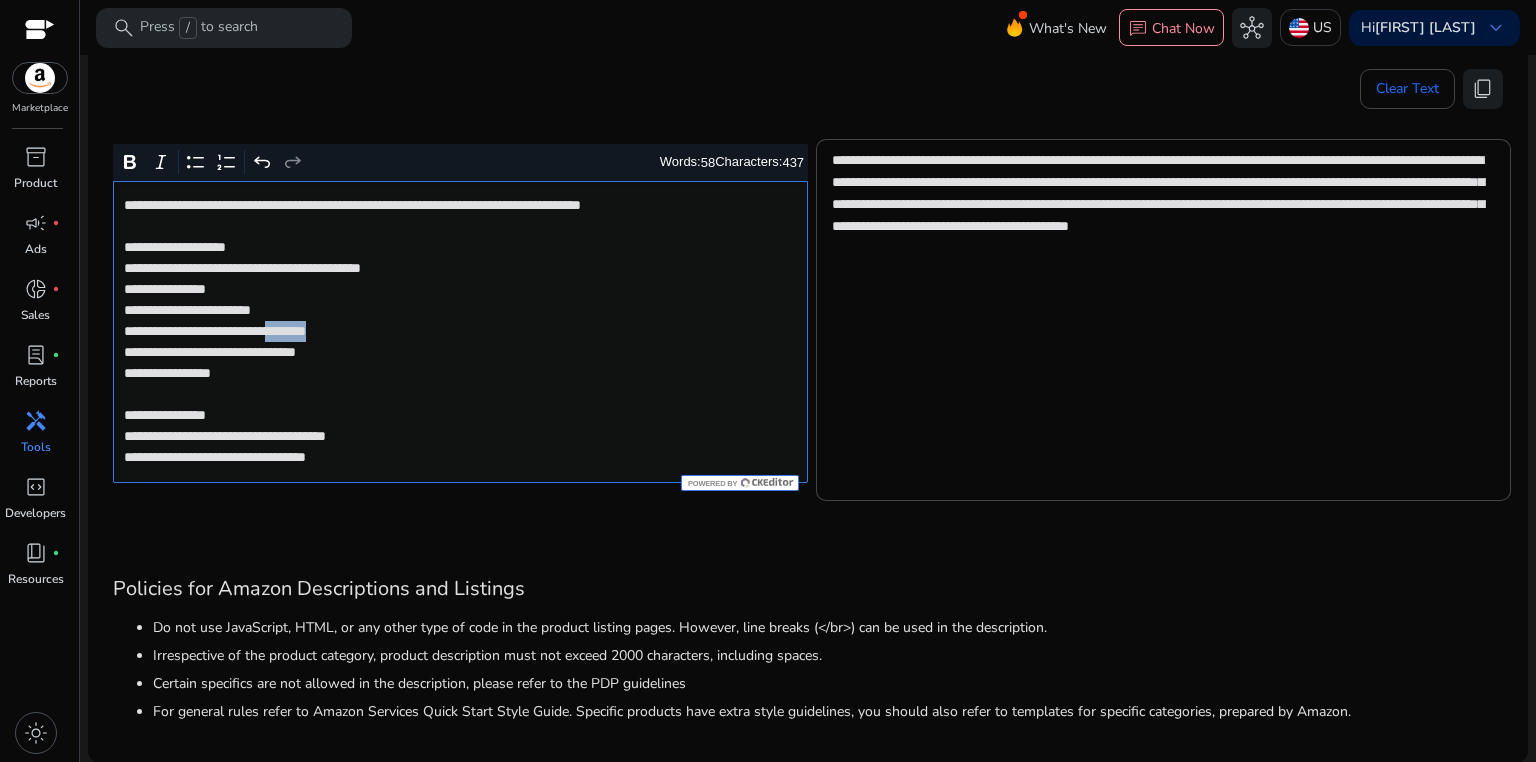 click on "**********" 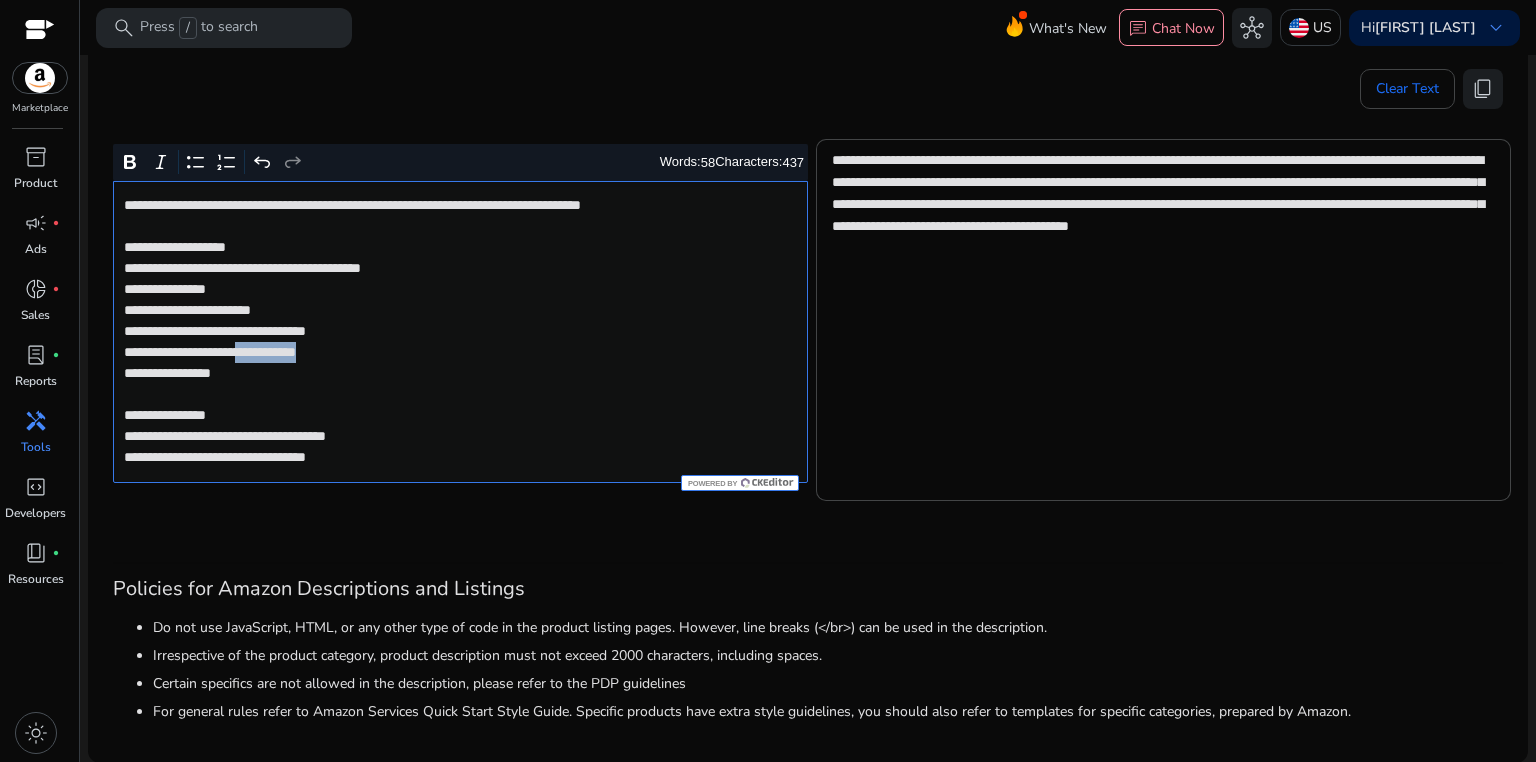 drag, startPoint x: 284, startPoint y: 352, endPoint x: 396, endPoint y: 352, distance: 112 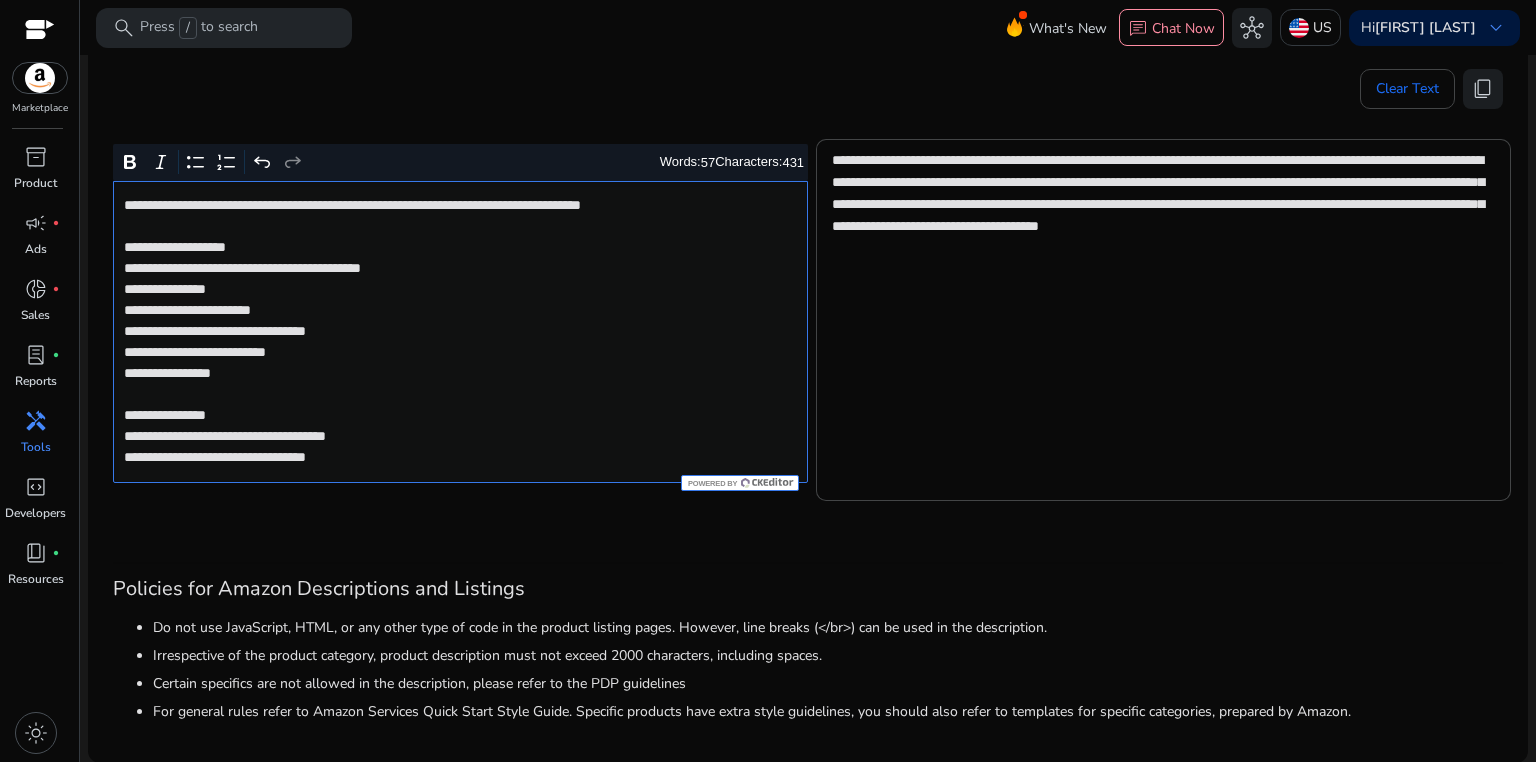 click on "**********" 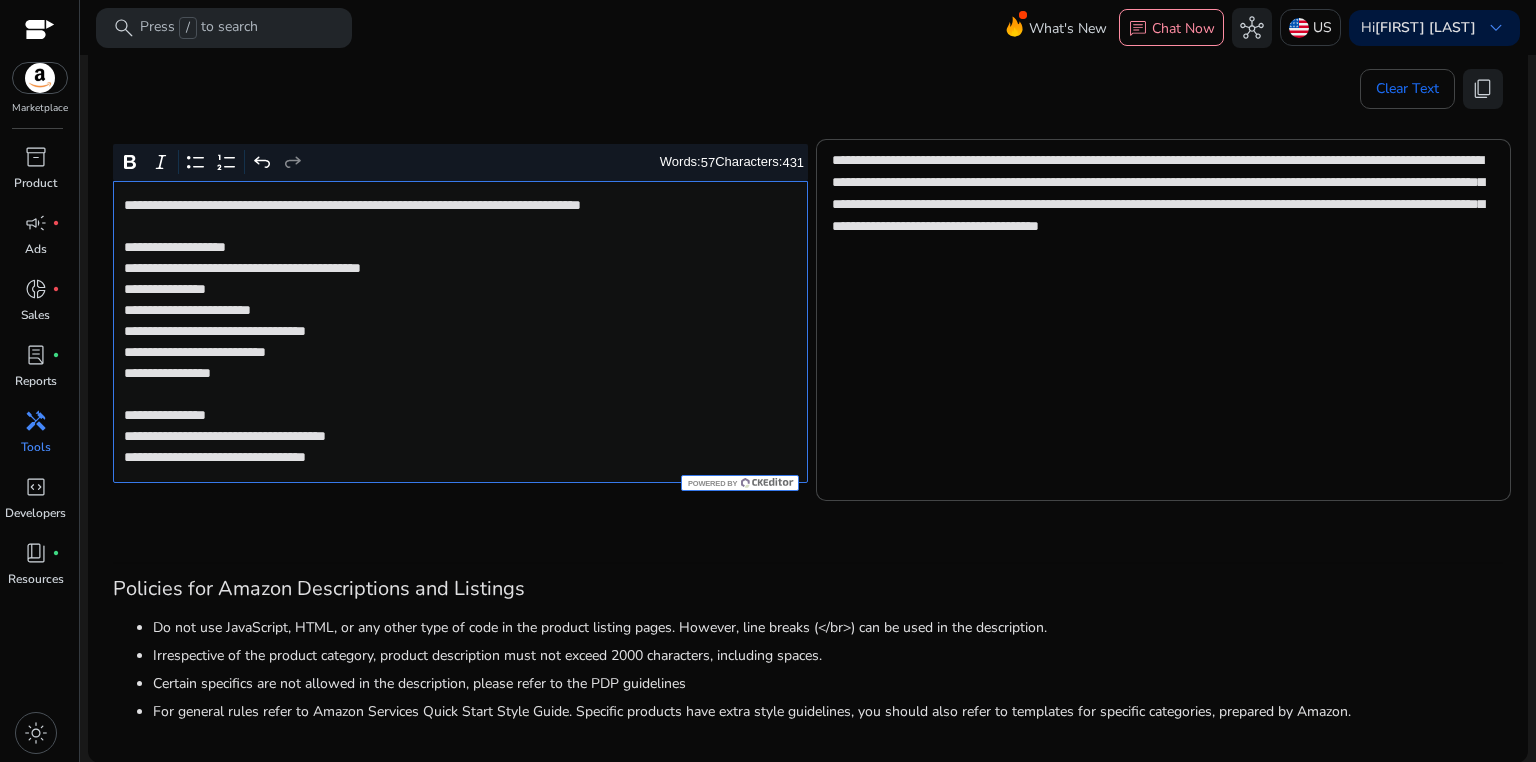 click on "**********" 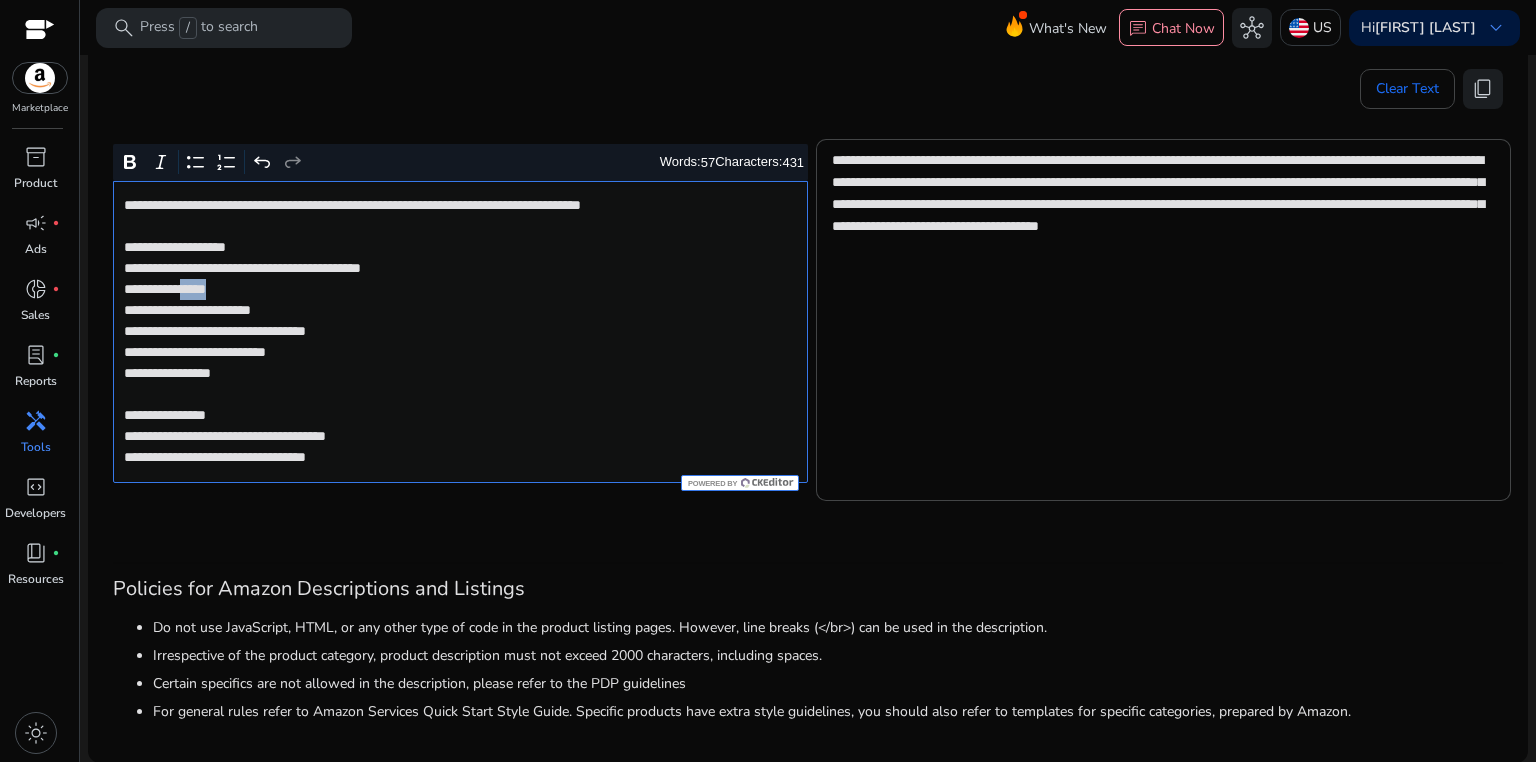click on "**********" 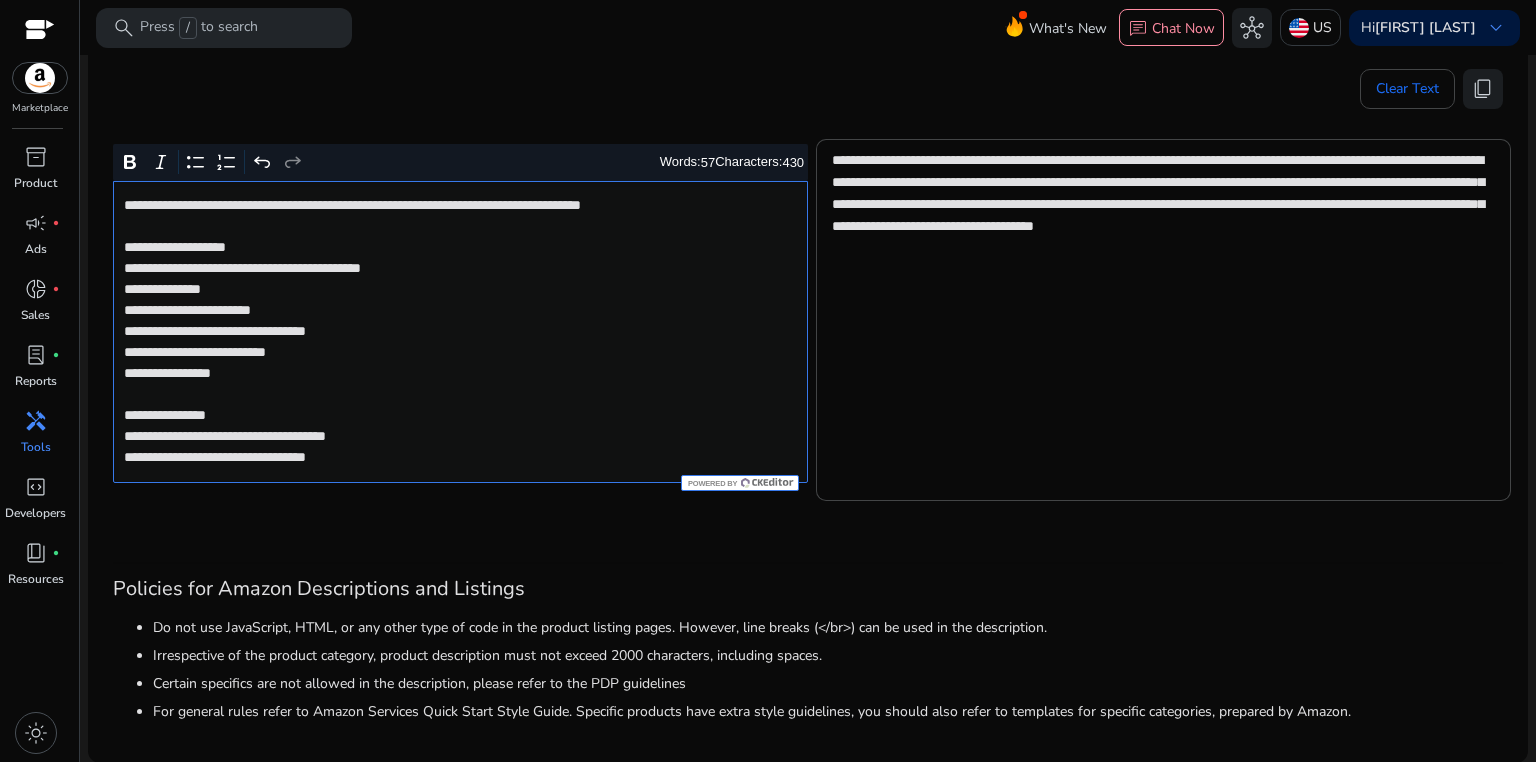 click on "**********" 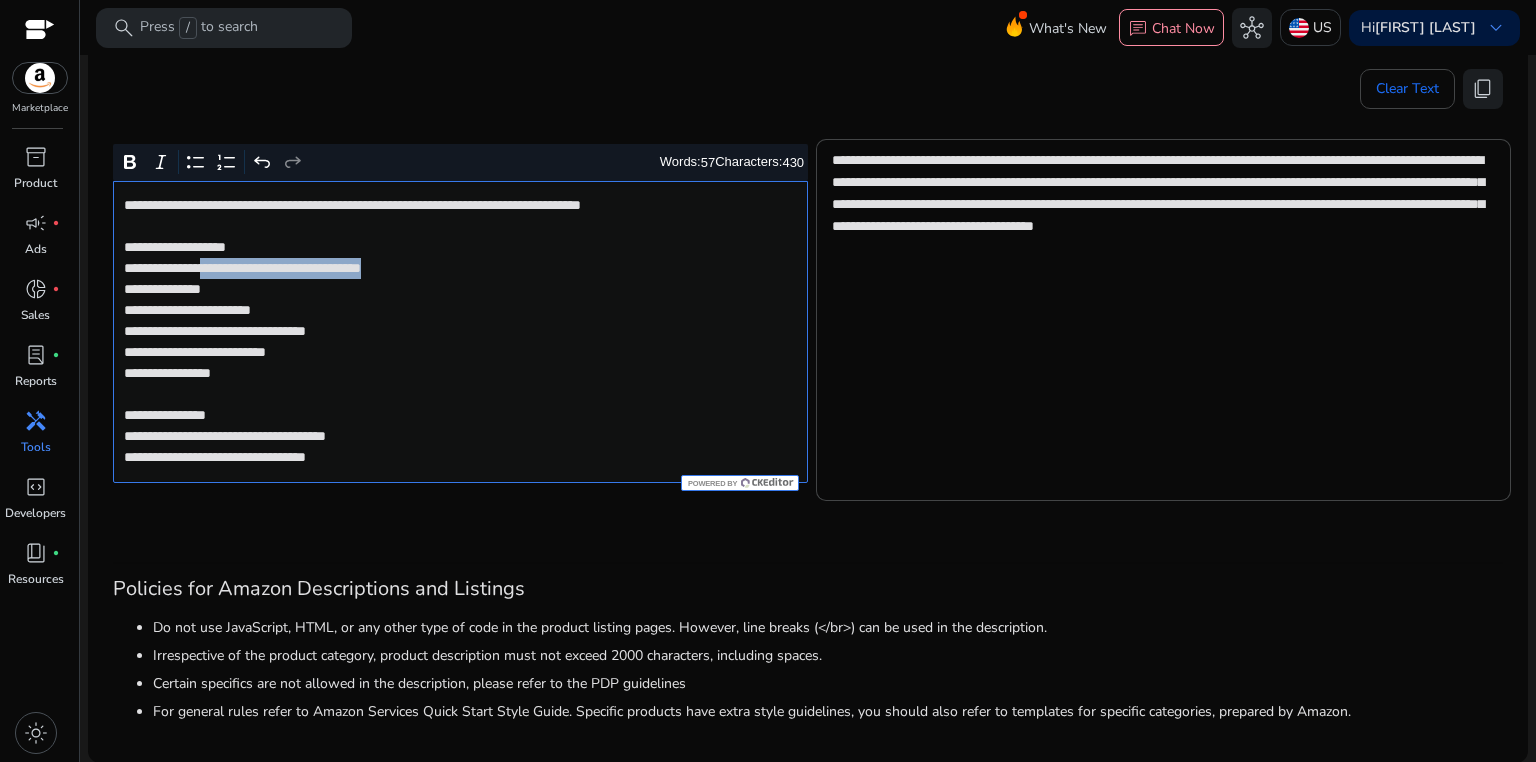 drag, startPoint x: 220, startPoint y: 264, endPoint x: 461, endPoint y: 264, distance: 241 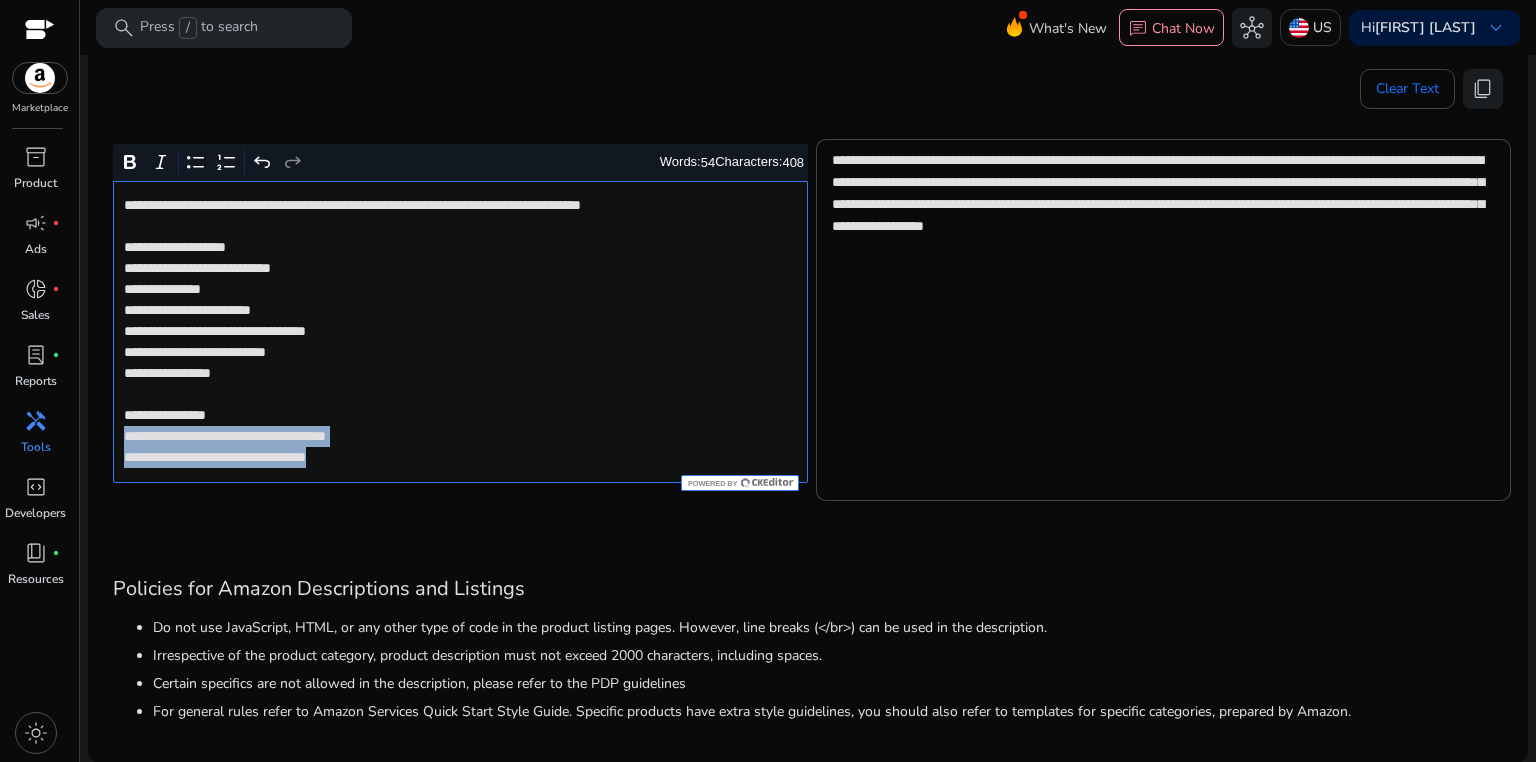 drag, startPoint x: 119, startPoint y: 439, endPoint x: 424, endPoint y: 469, distance: 306.47186 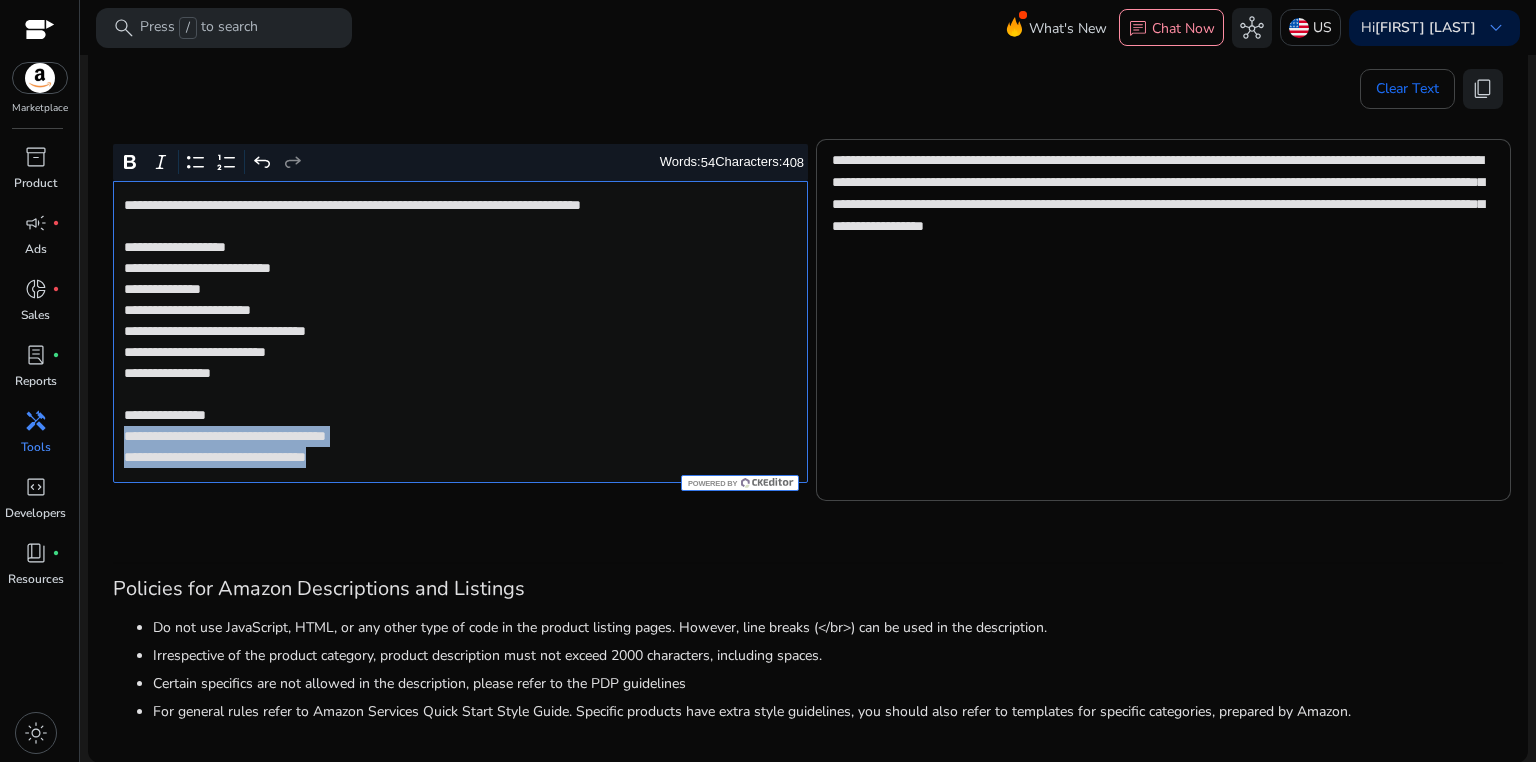 click on "**********" 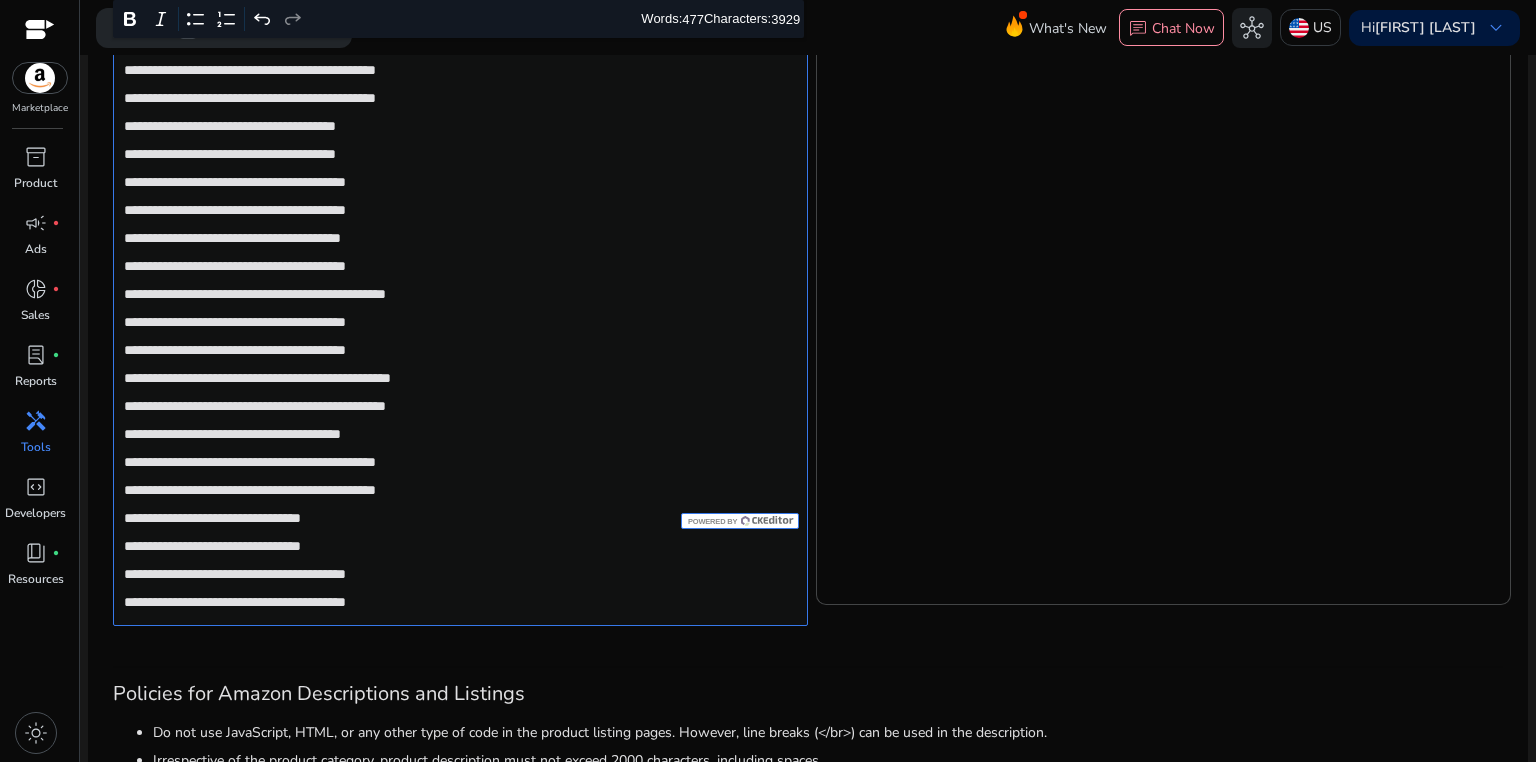 scroll, scrollTop: 2066, scrollLeft: 0, axis: vertical 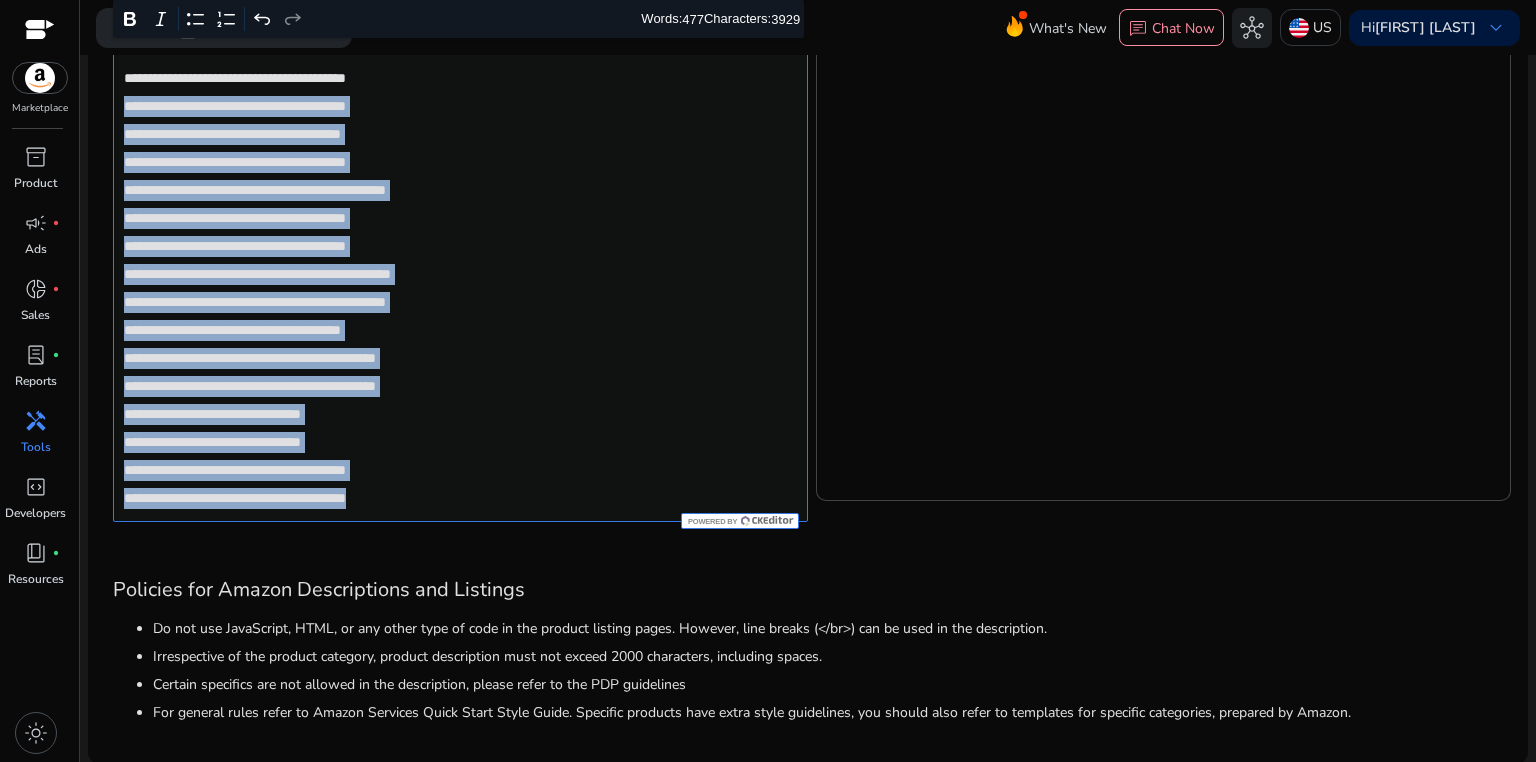 drag, startPoint x: 120, startPoint y: 107, endPoint x: 580, endPoint y: 488, distance: 597.29474 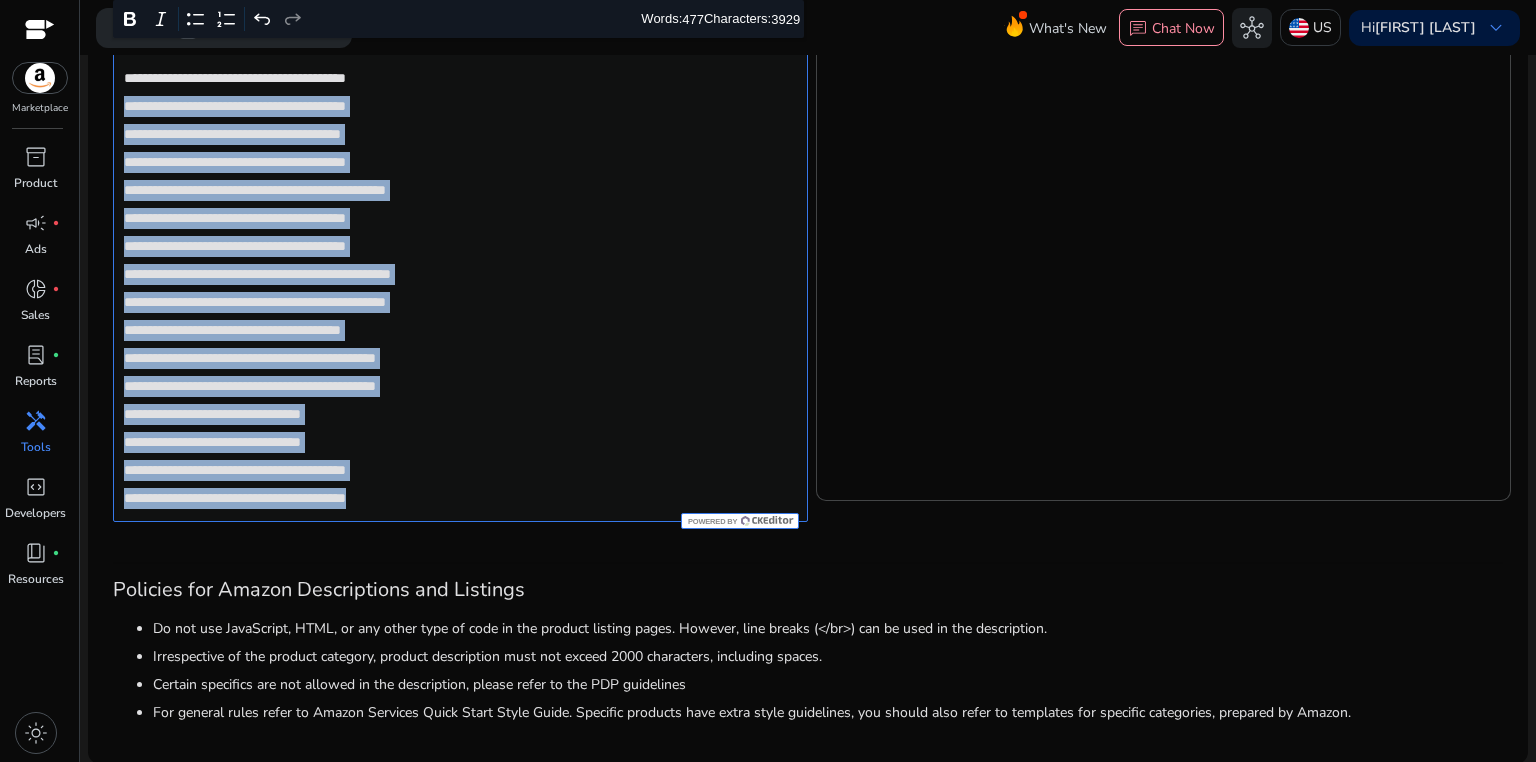 click on "**********" 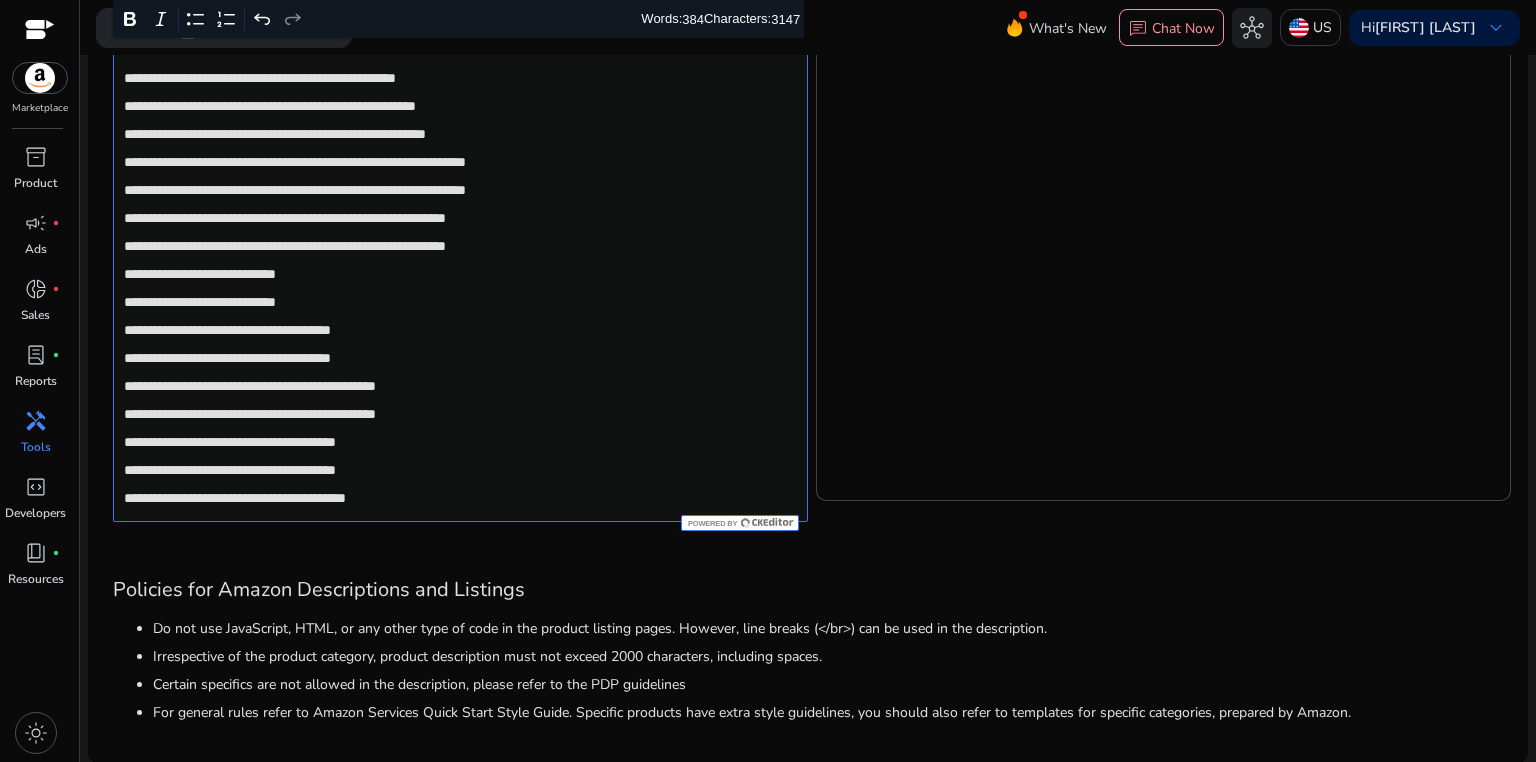 scroll, scrollTop: 1112, scrollLeft: 0, axis: vertical 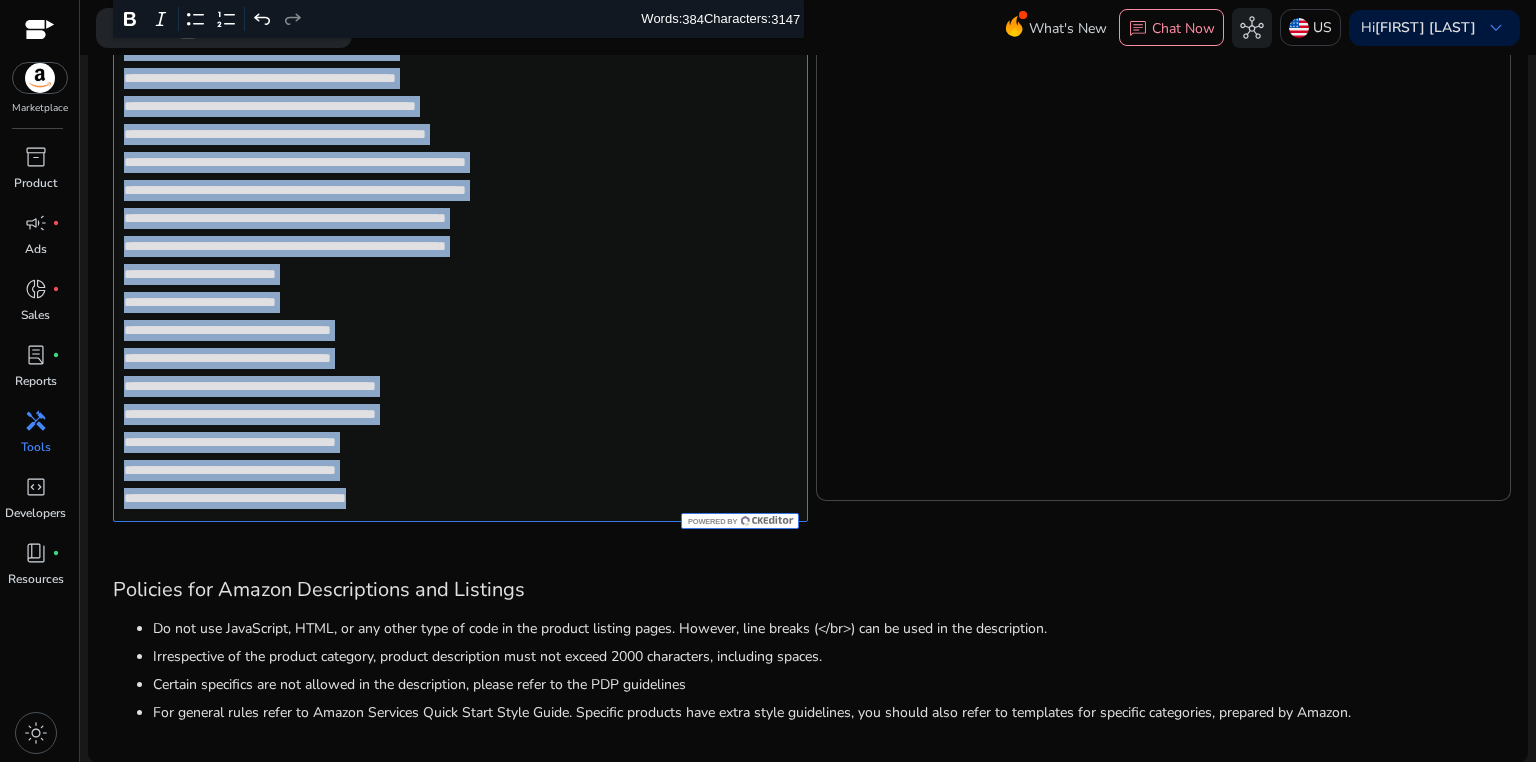 drag, startPoint x: 124, startPoint y: 521, endPoint x: 594, endPoint y: 514, distance: 470.05212 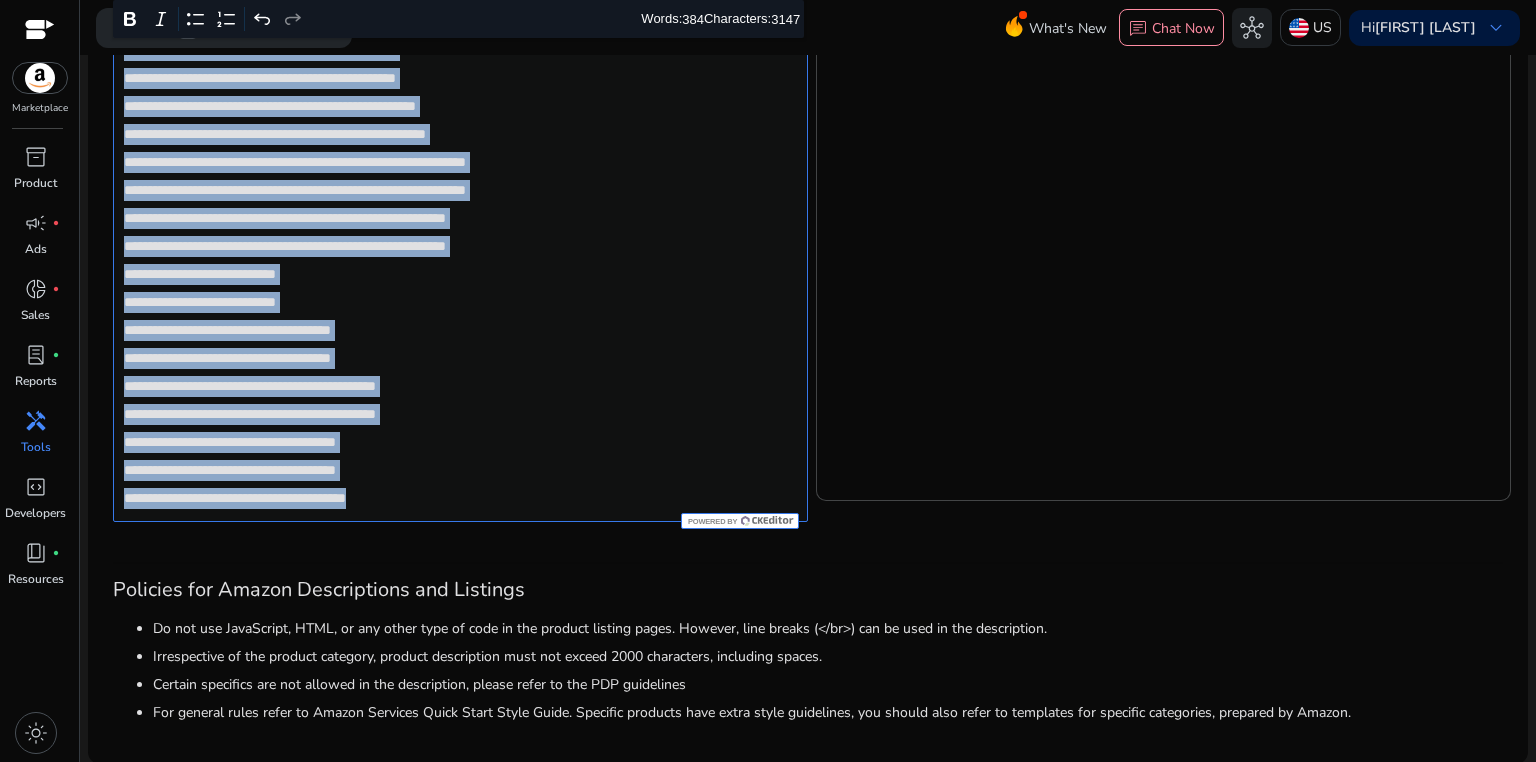 click on "**********" 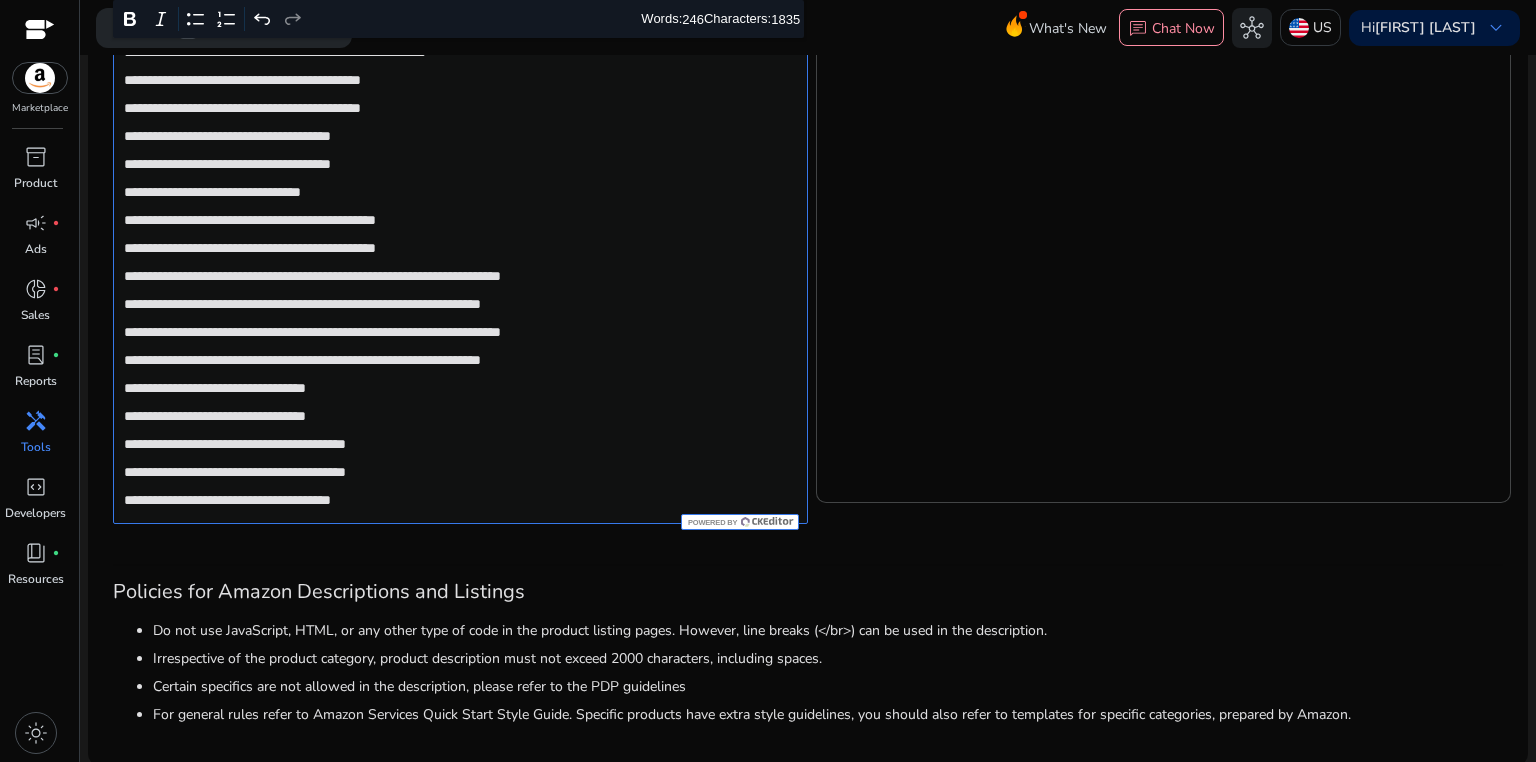 scroll, scrollTop: 1114, scrollLeft: 0, axis: vertical 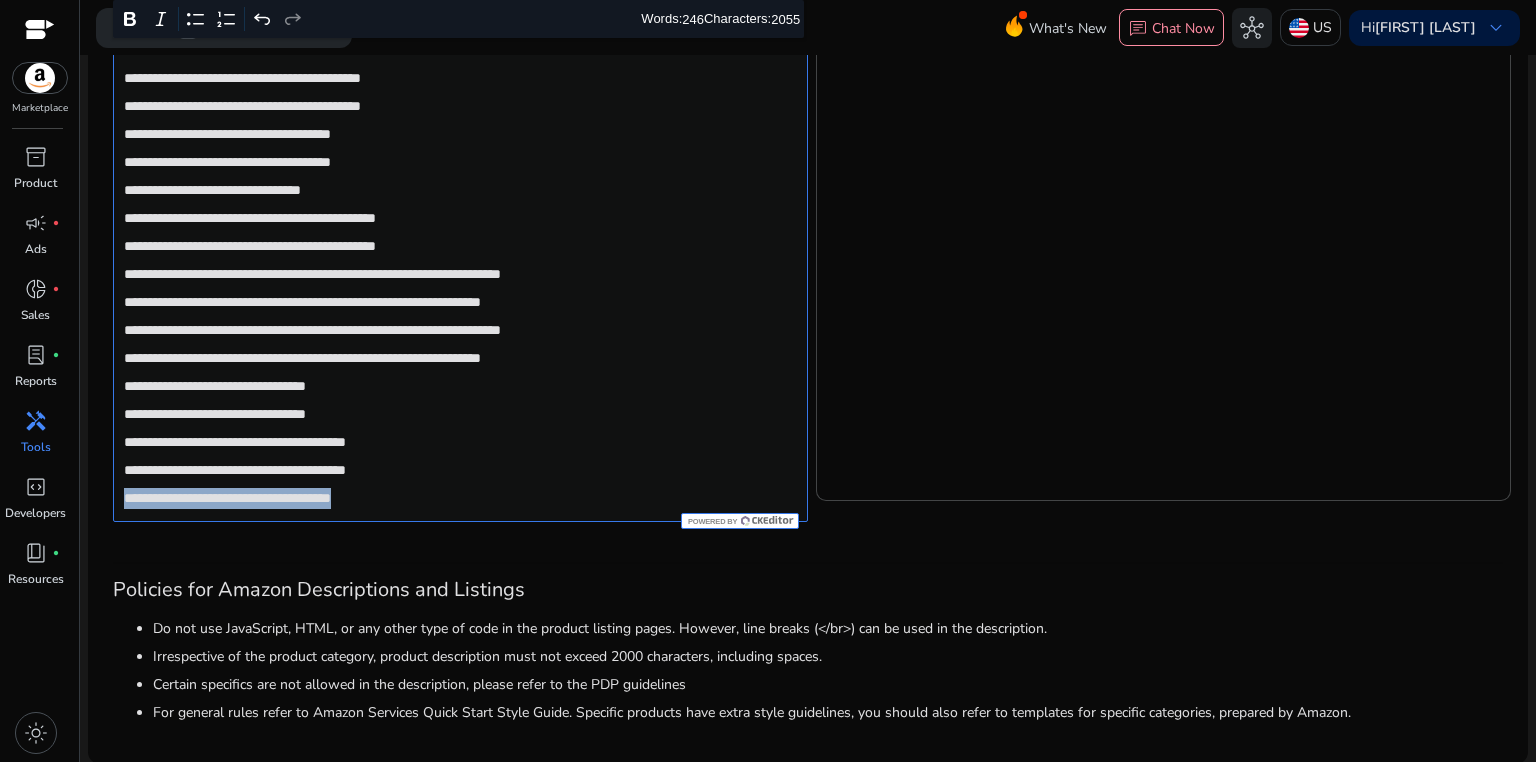 drag, startPoint x: 444, startPoint y: 495, endPoint x: 96, endPoint y: 505, distance: 348.14365 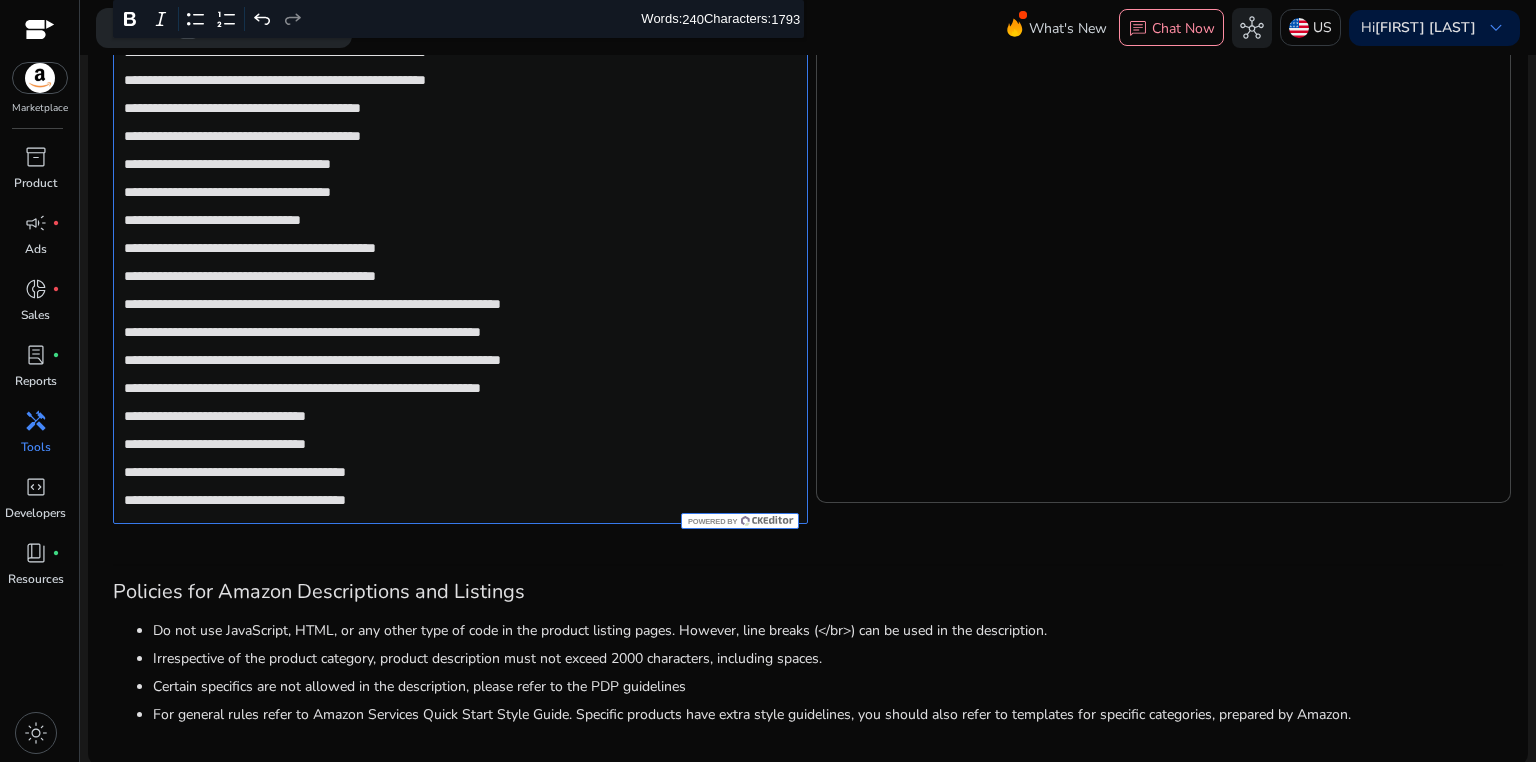 scroll, scrollTop: 1086, scrollLeft: 0, axis: vertical 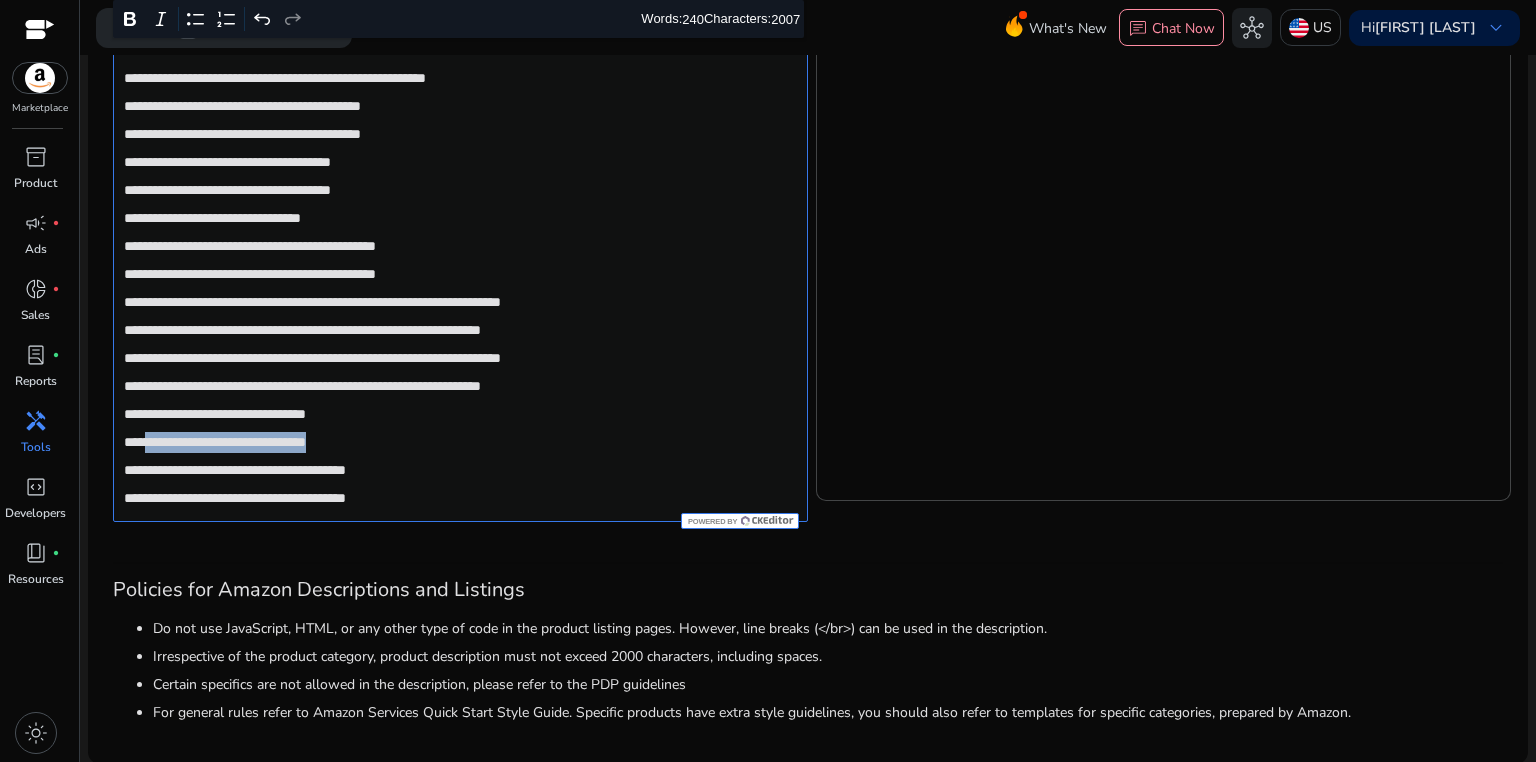 drag, startPoint x: 382, startPoint y: 443, endPoint x: 156, endPoint y: 444, distance: 226.00221 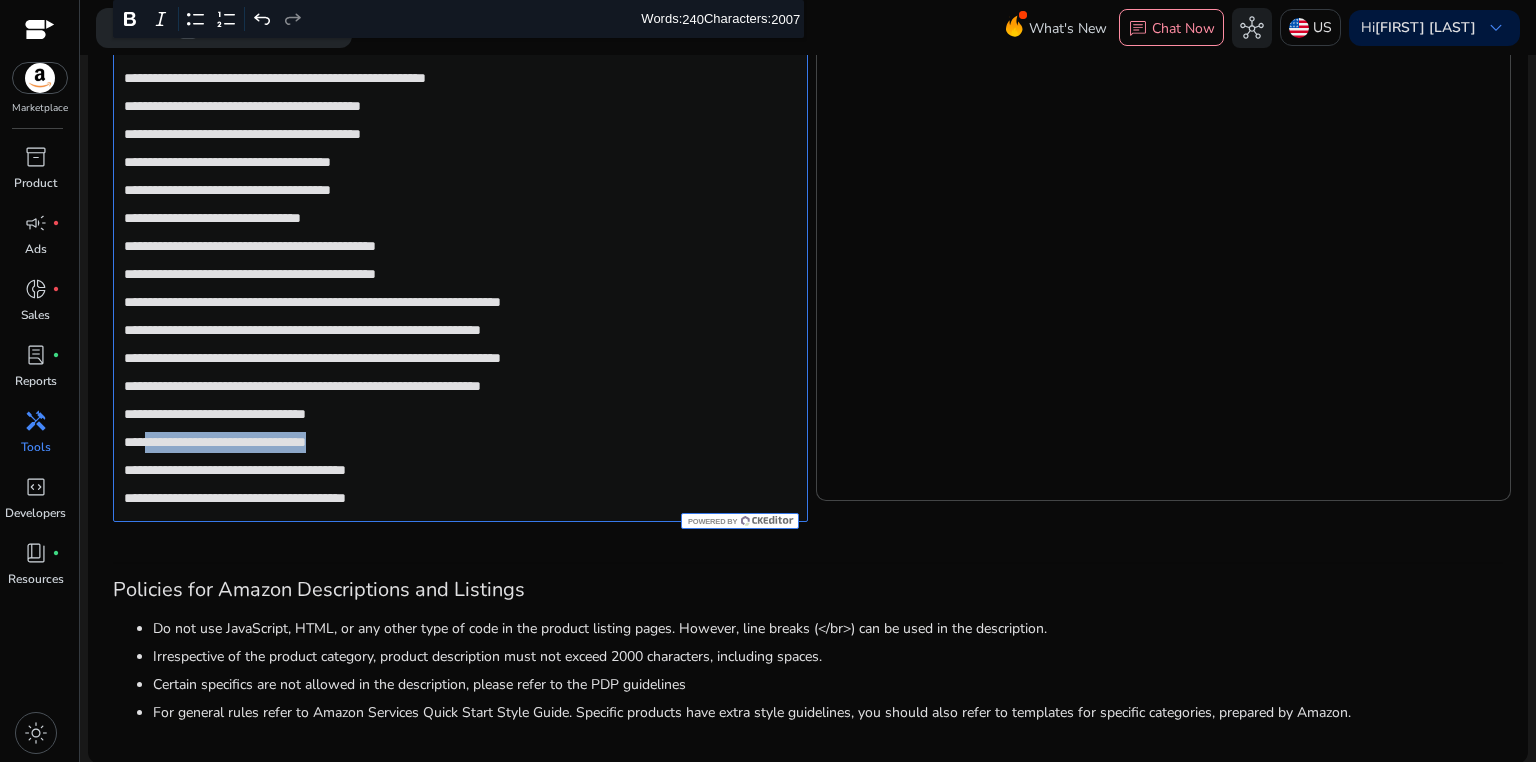 click on "**********" 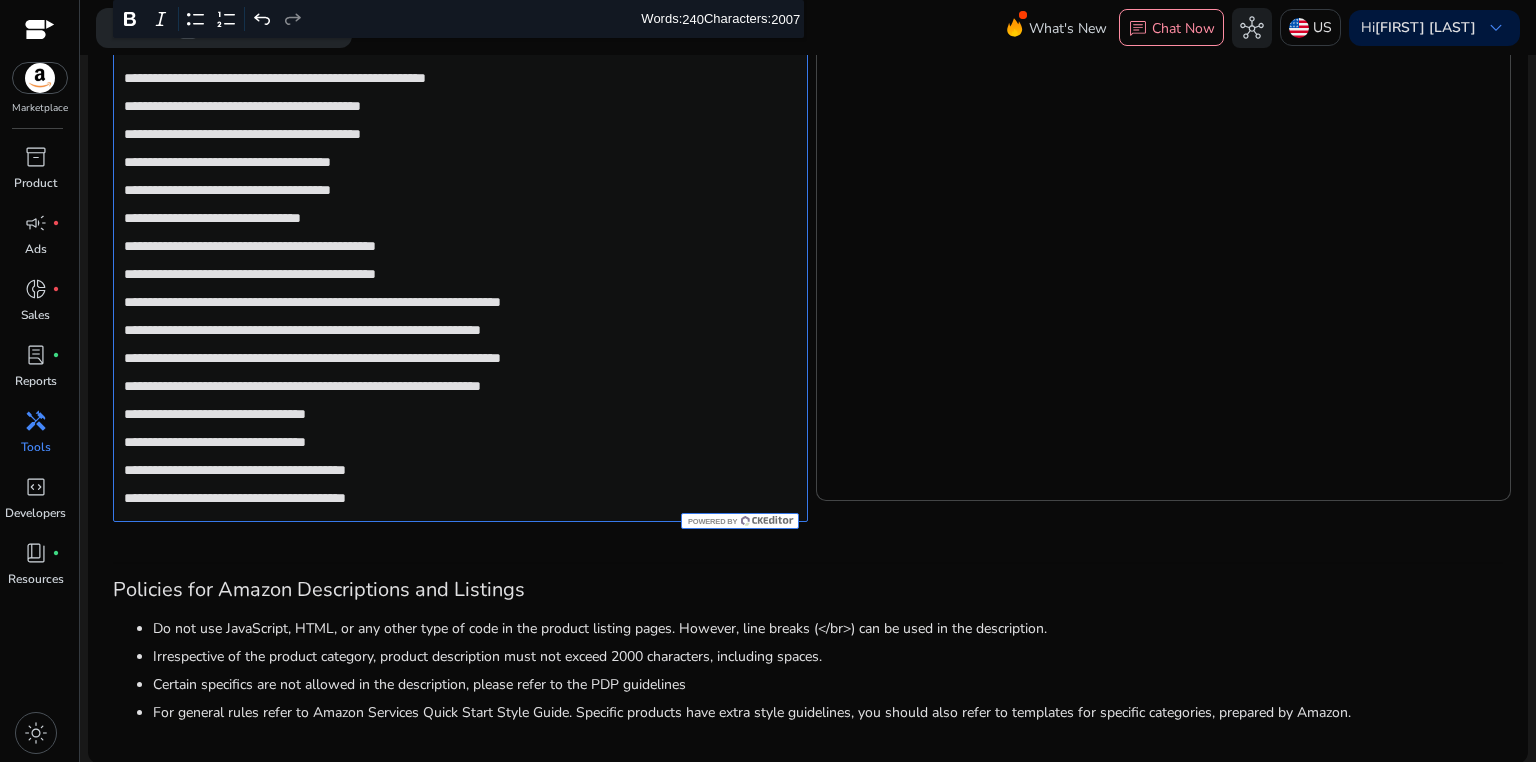 click on "**********" 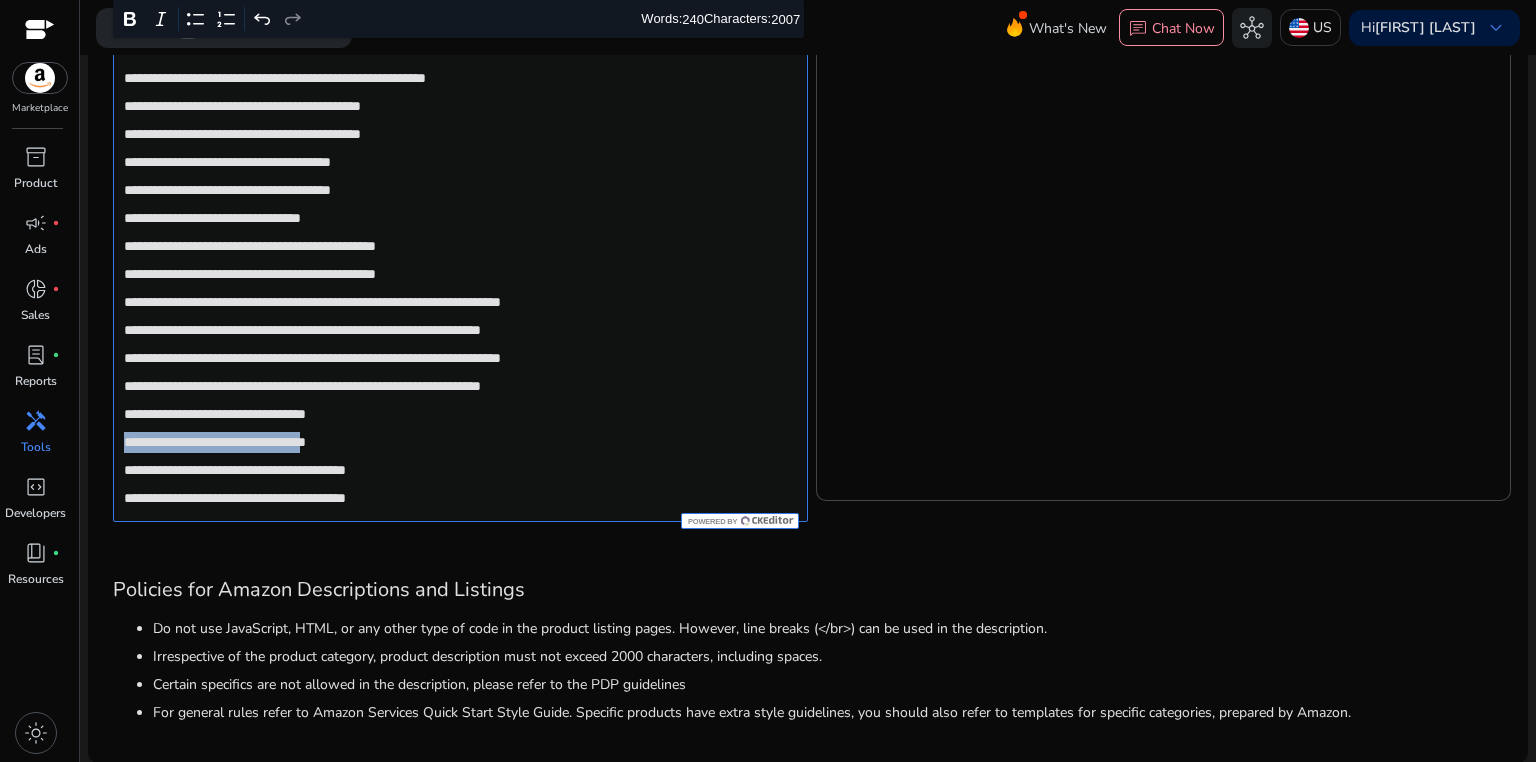 drag, startPoint x: 119, startPoint y: 442, endPoint x: 463, endPoint y: 432, distance: 344.14532 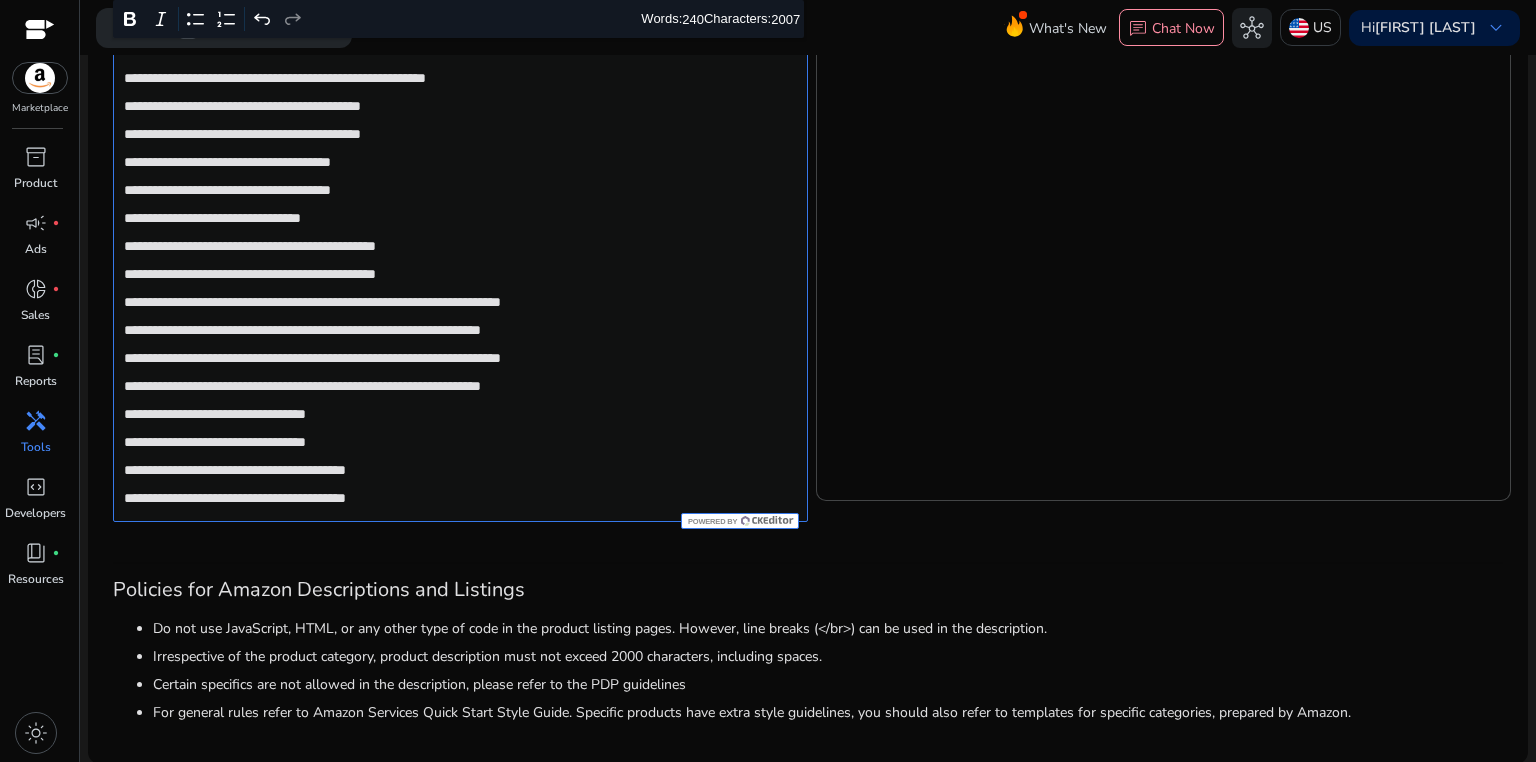 click on "**********" 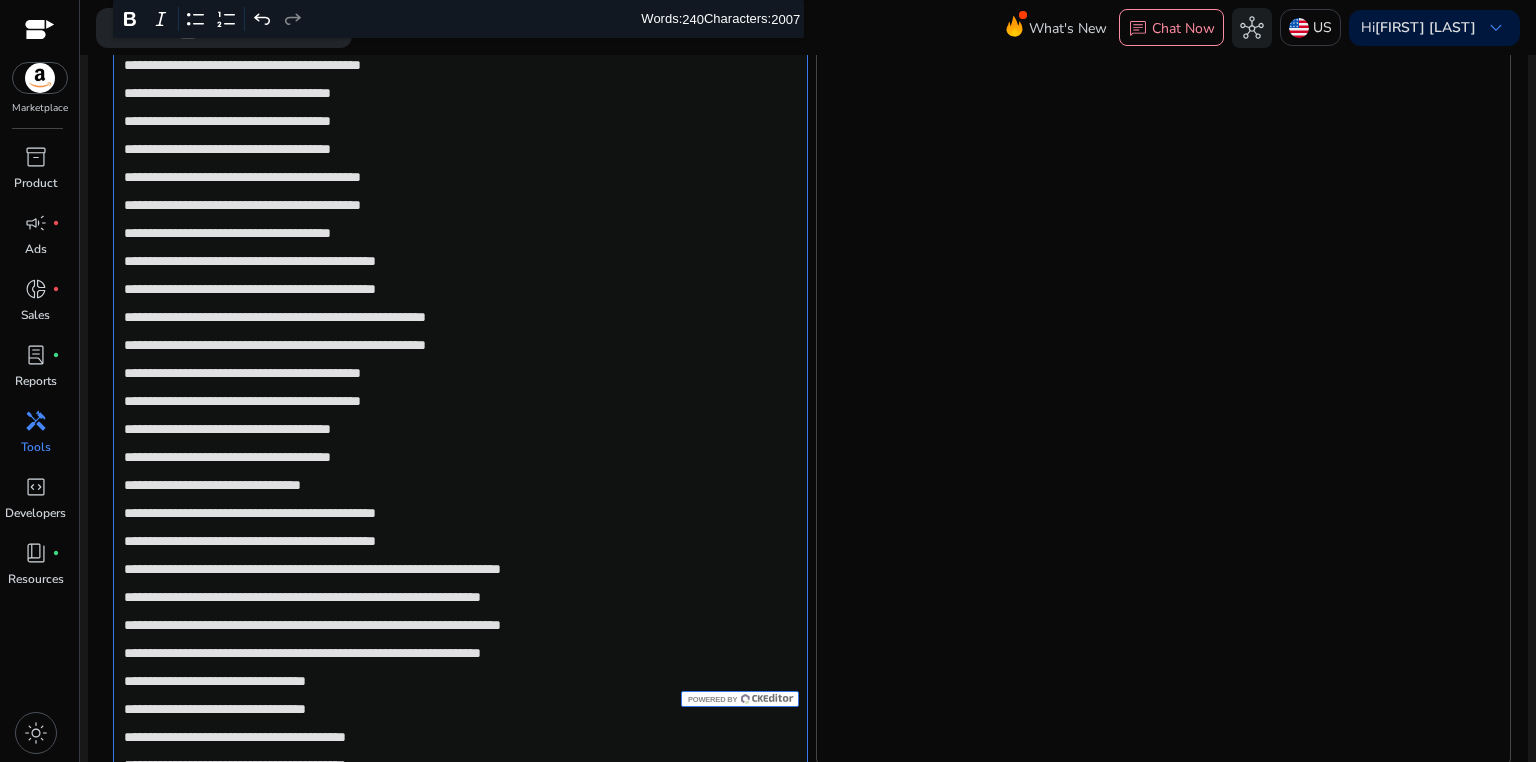 scroll, scrollTop: 1086, scrollLeft: 0, axis: vertical 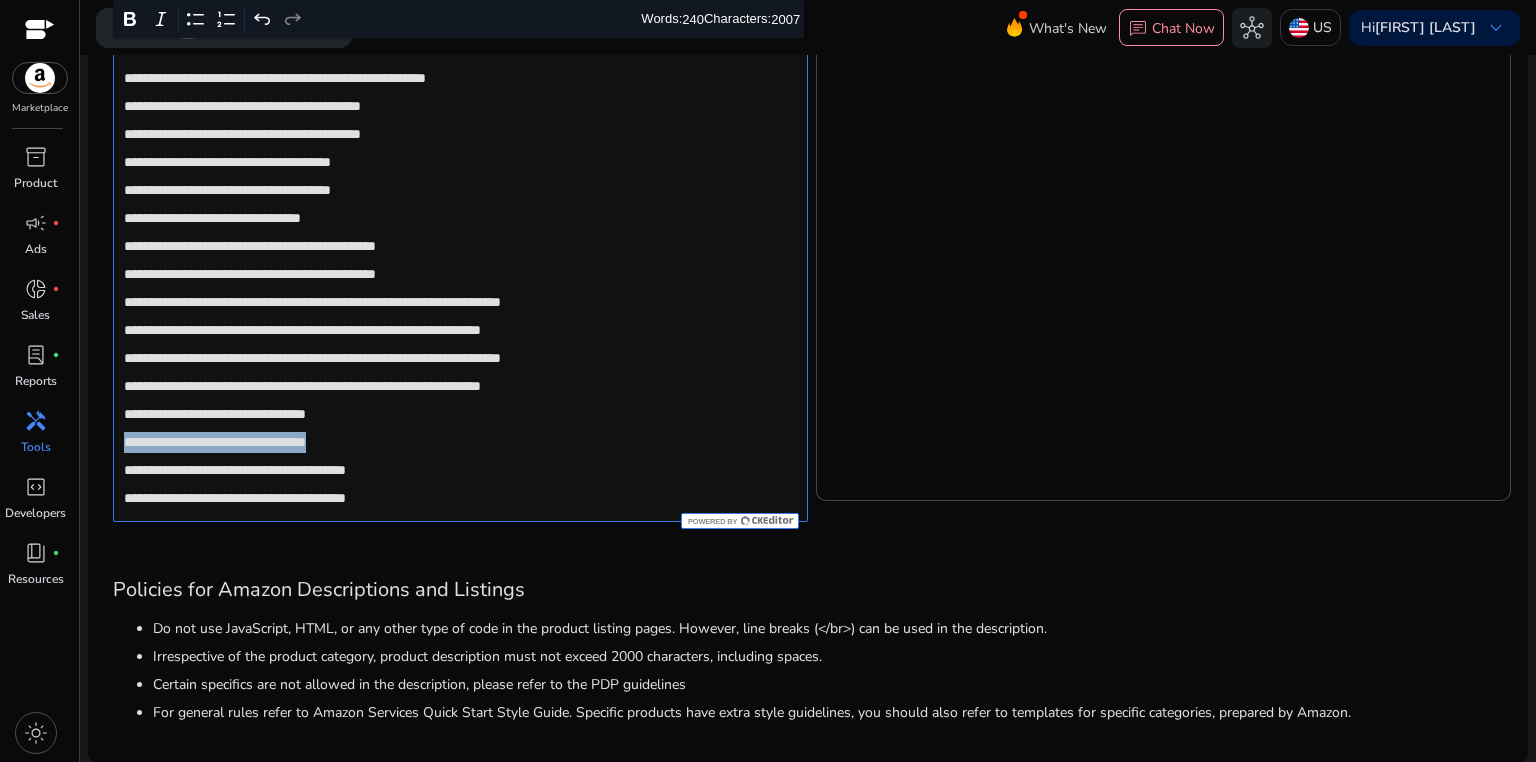 drag, startPoint x: 125, startPoint y: 439, endPoint x: 376, endPoint y: 437, distance: 251.00797 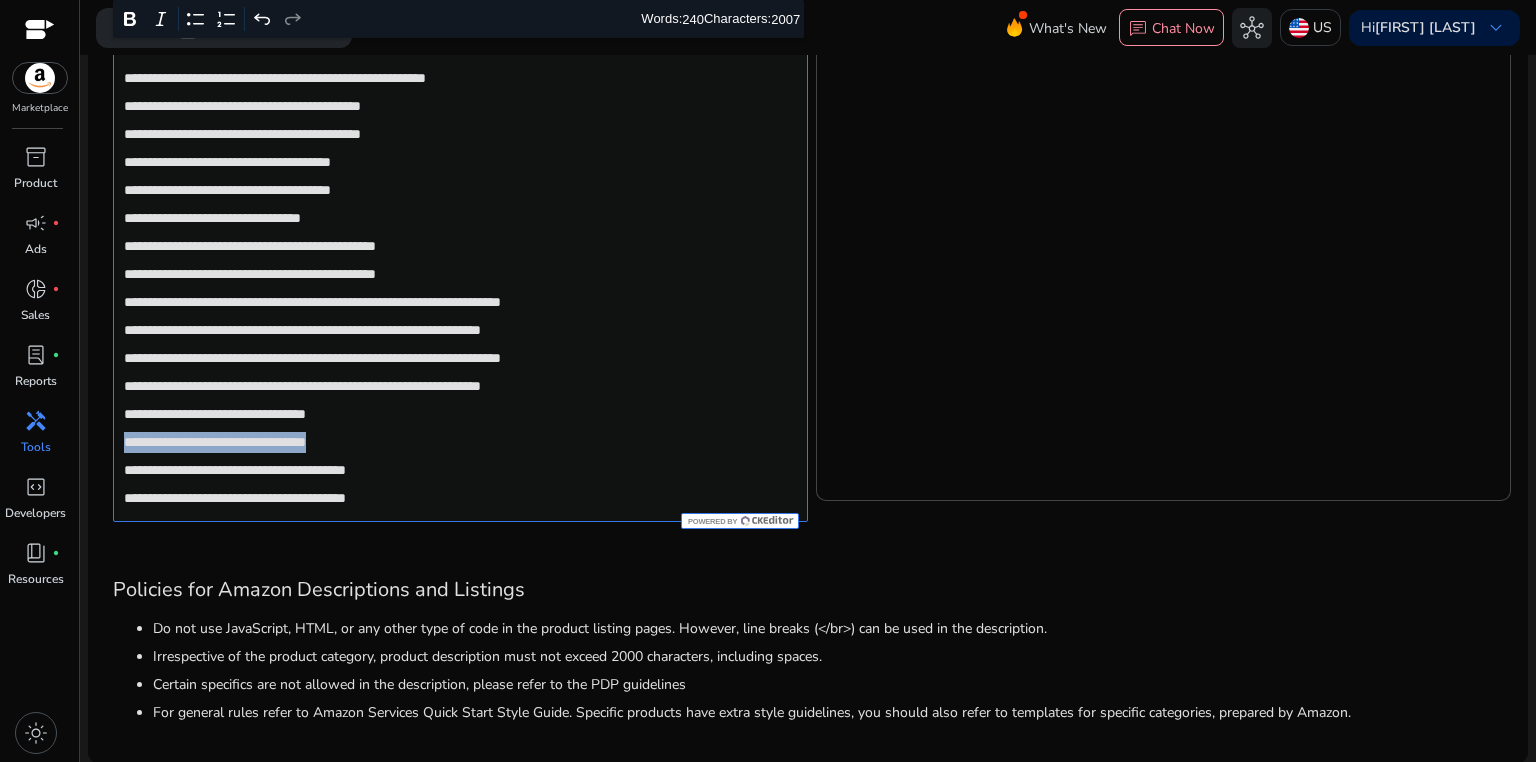 click on "**********" 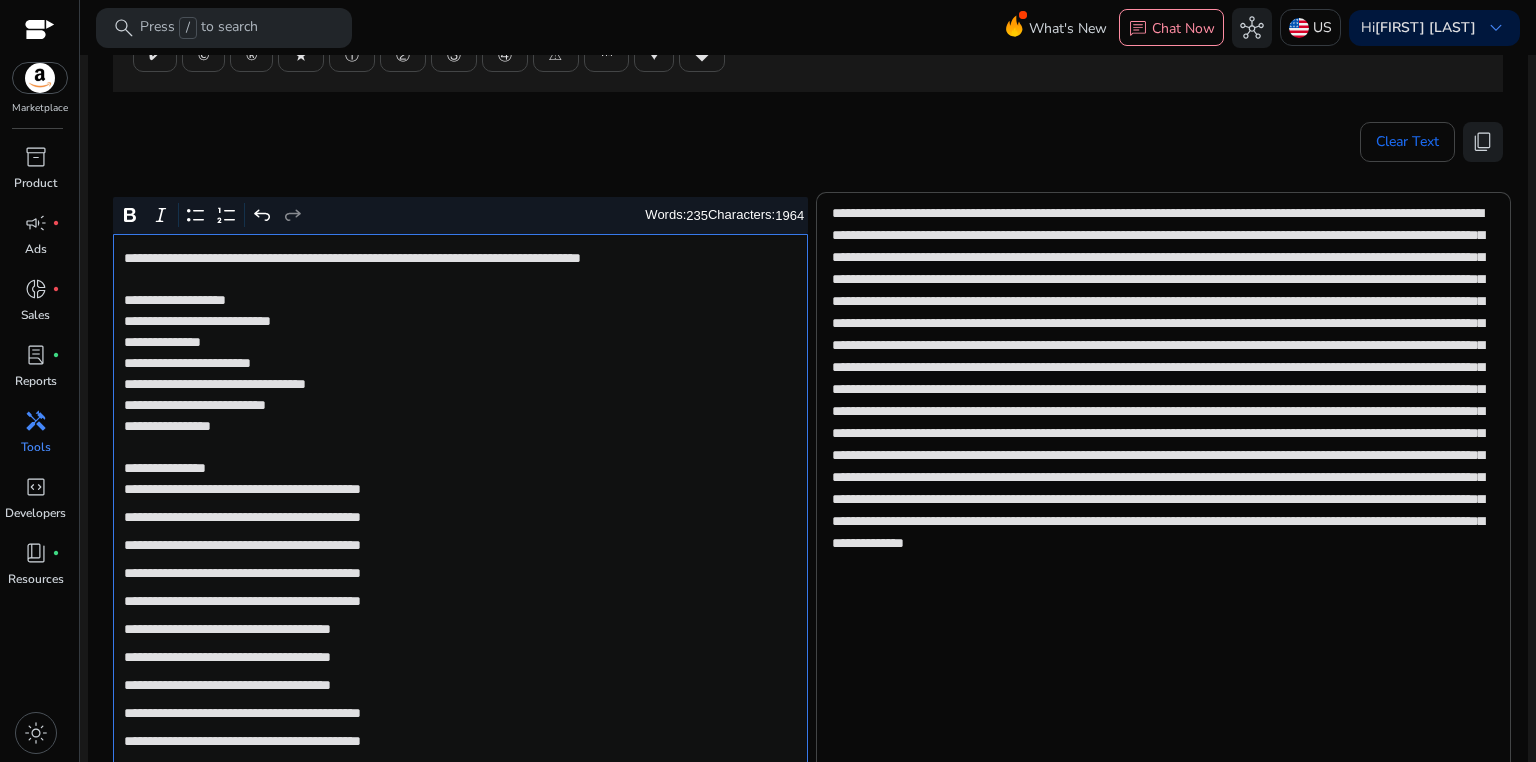scroll, scrollTop: 0, scrollLeft: 0, axis: both 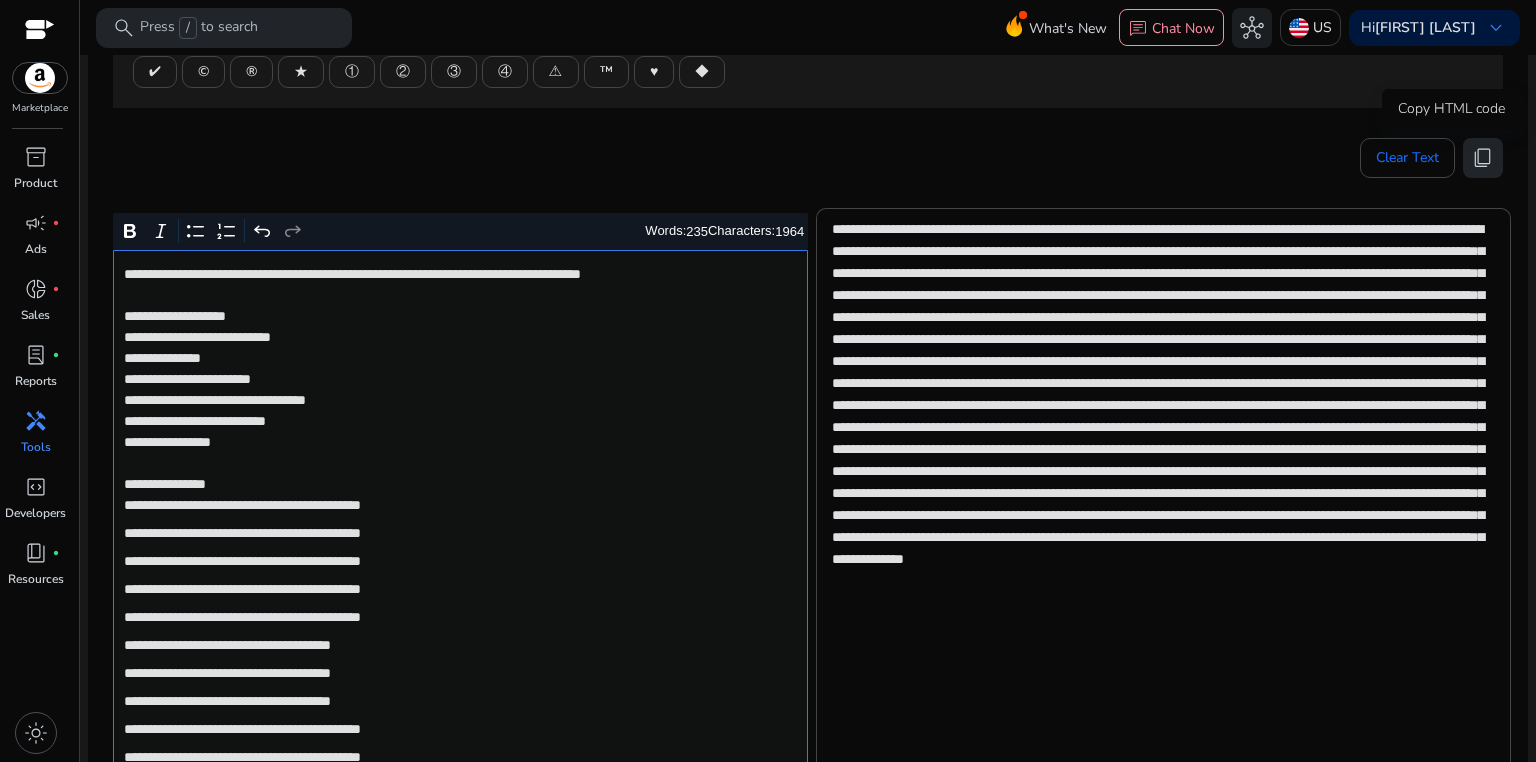 click on "content_copy" 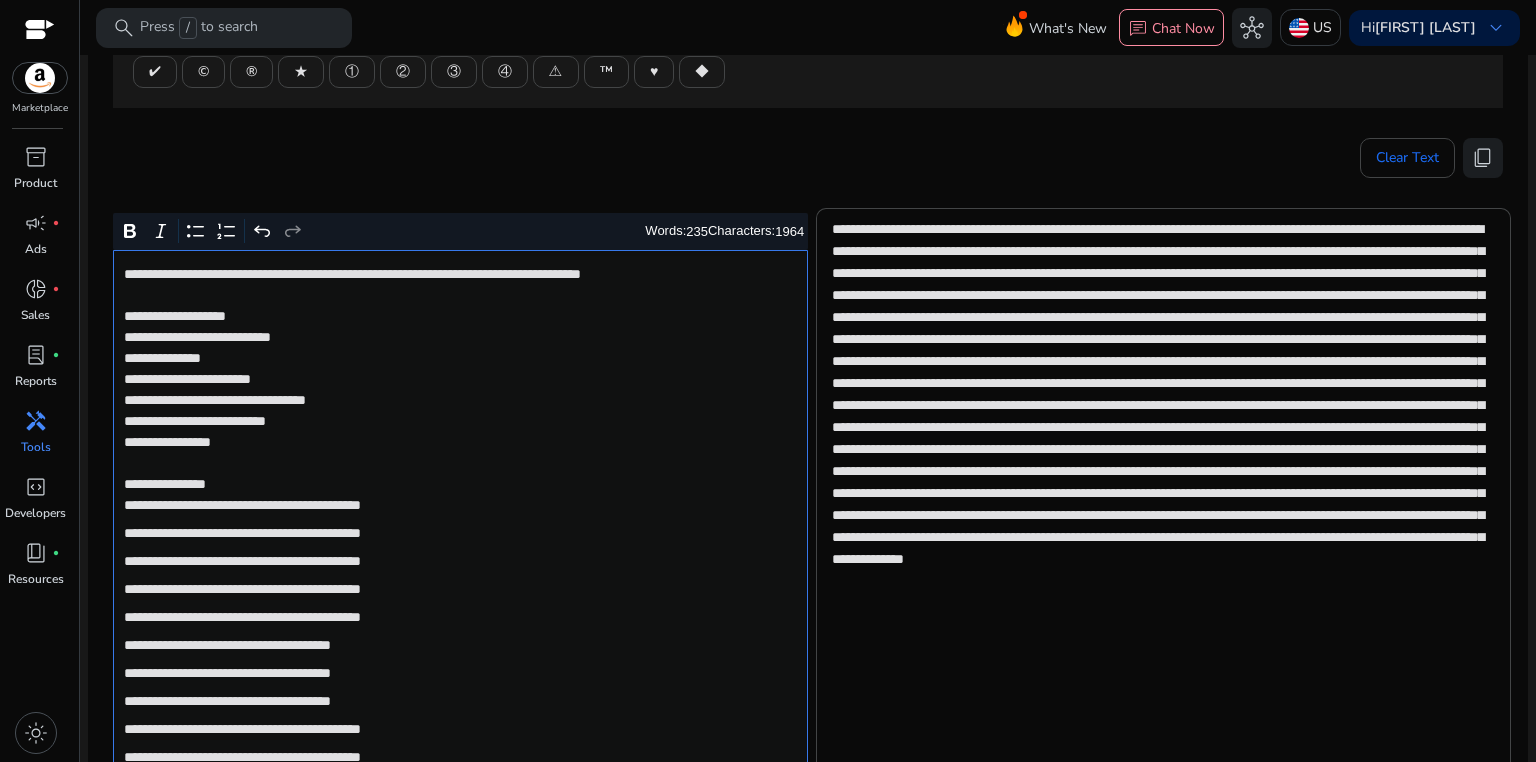 click on "**********" 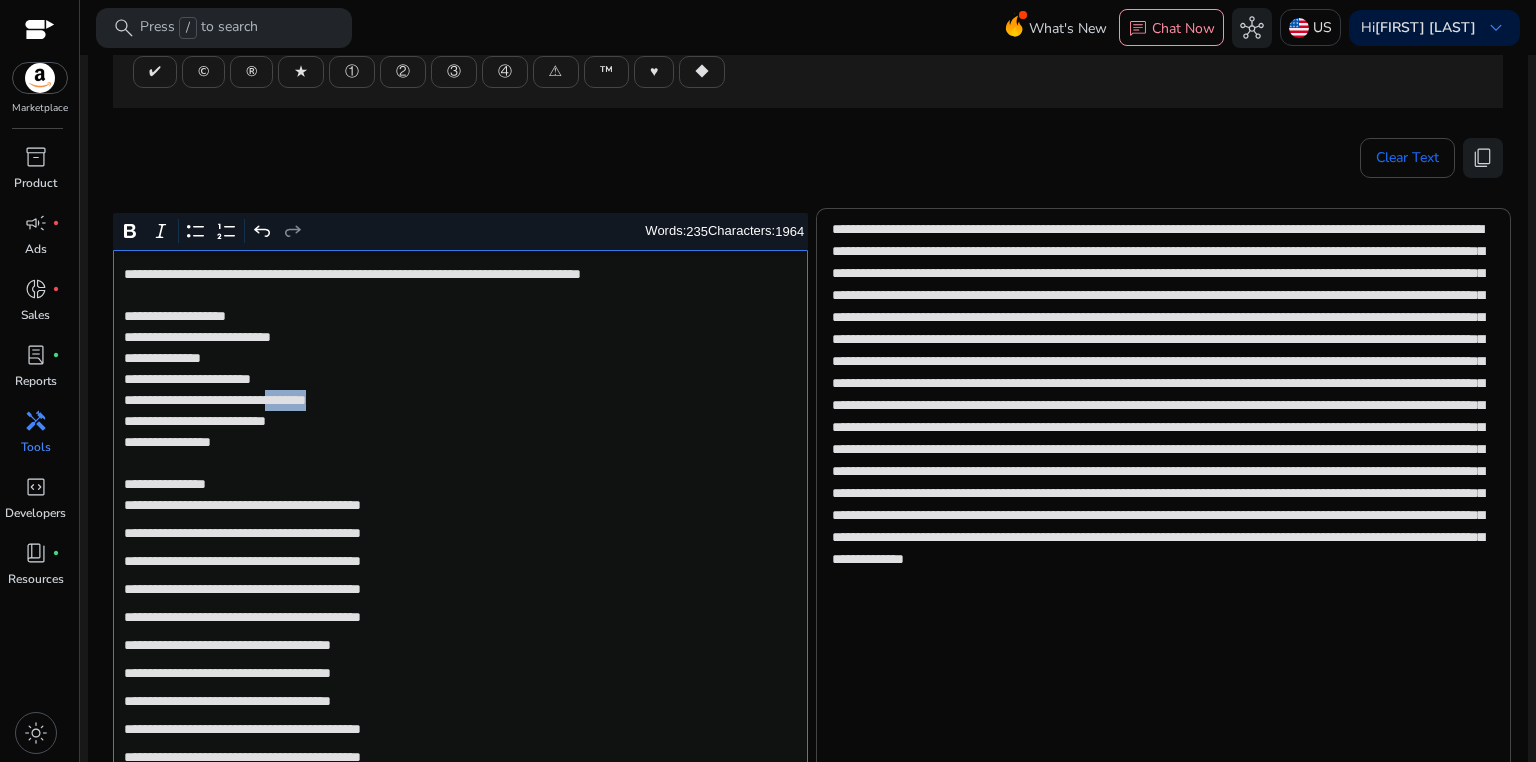 click on "**********" 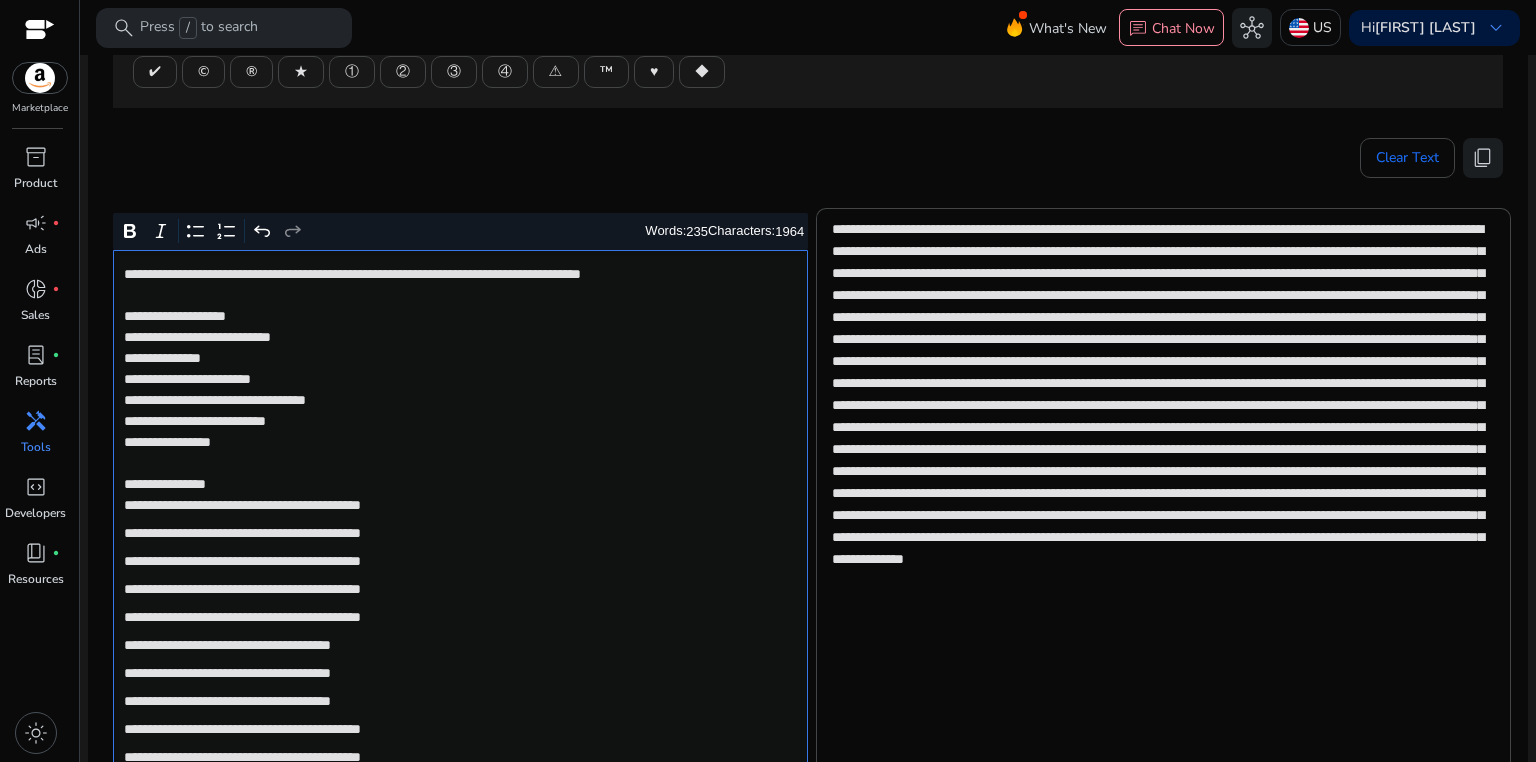 click on "**********" 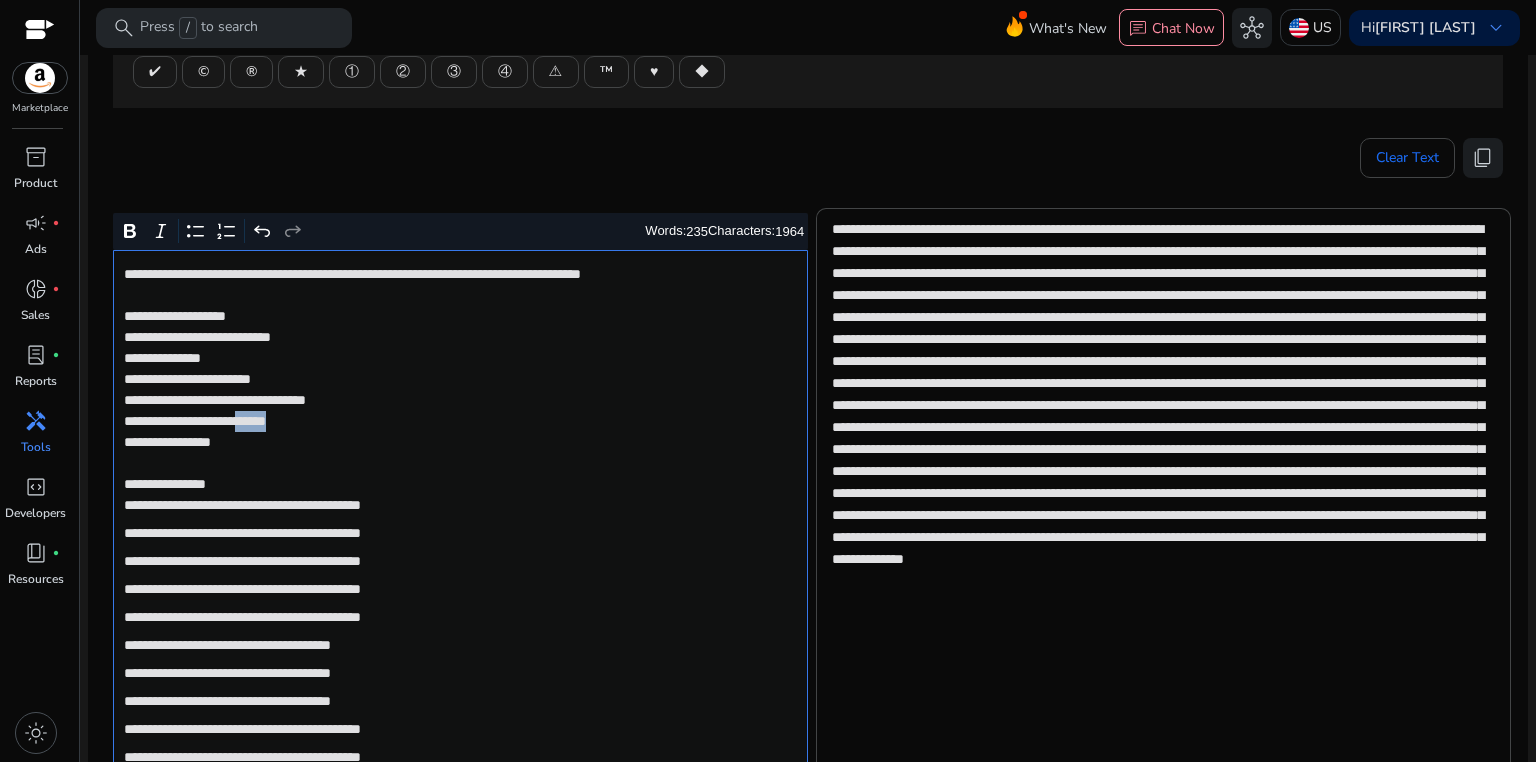 click on "**********" 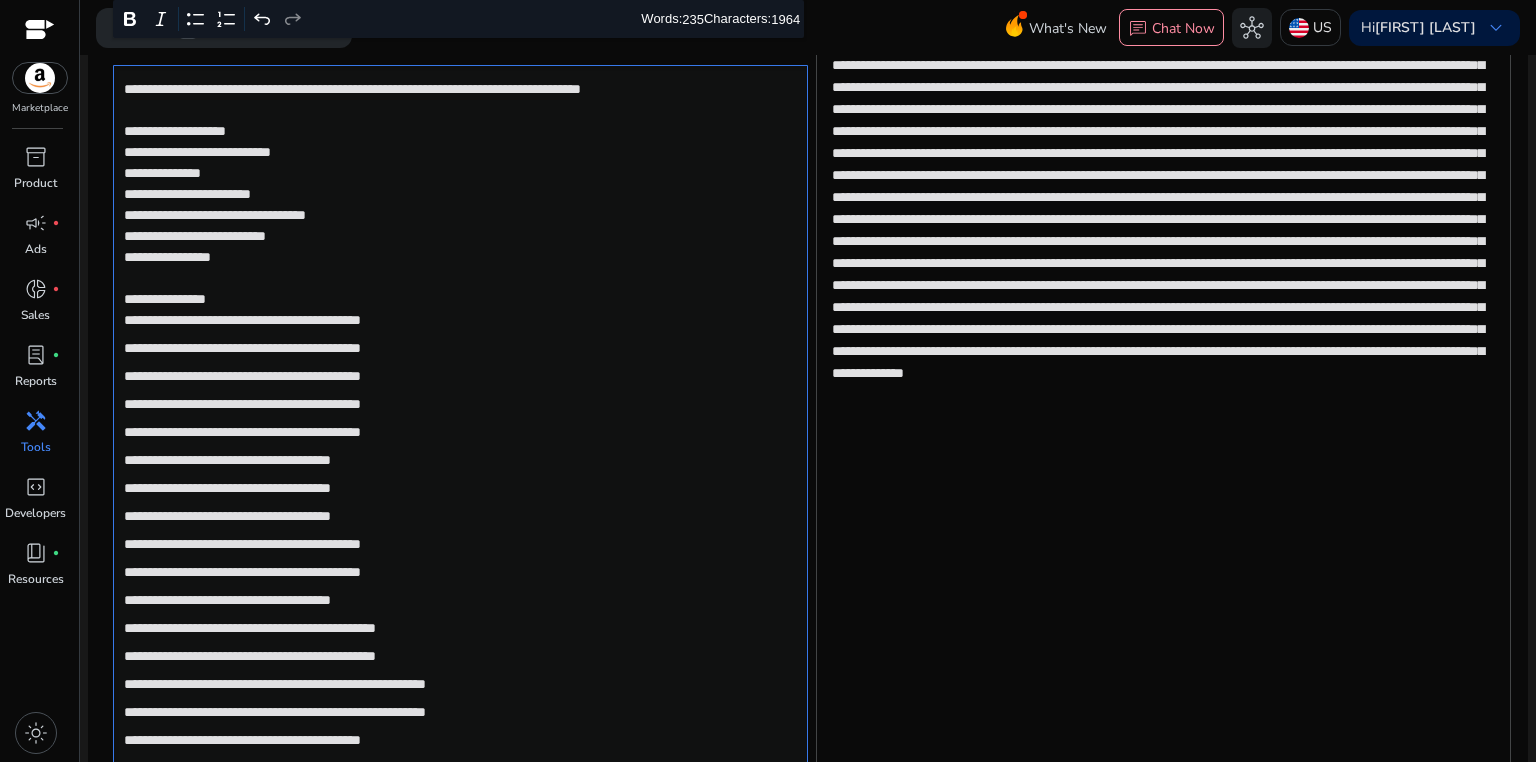 scroll, scrollTop: 533, scrollLeft: 0, axis: vertical 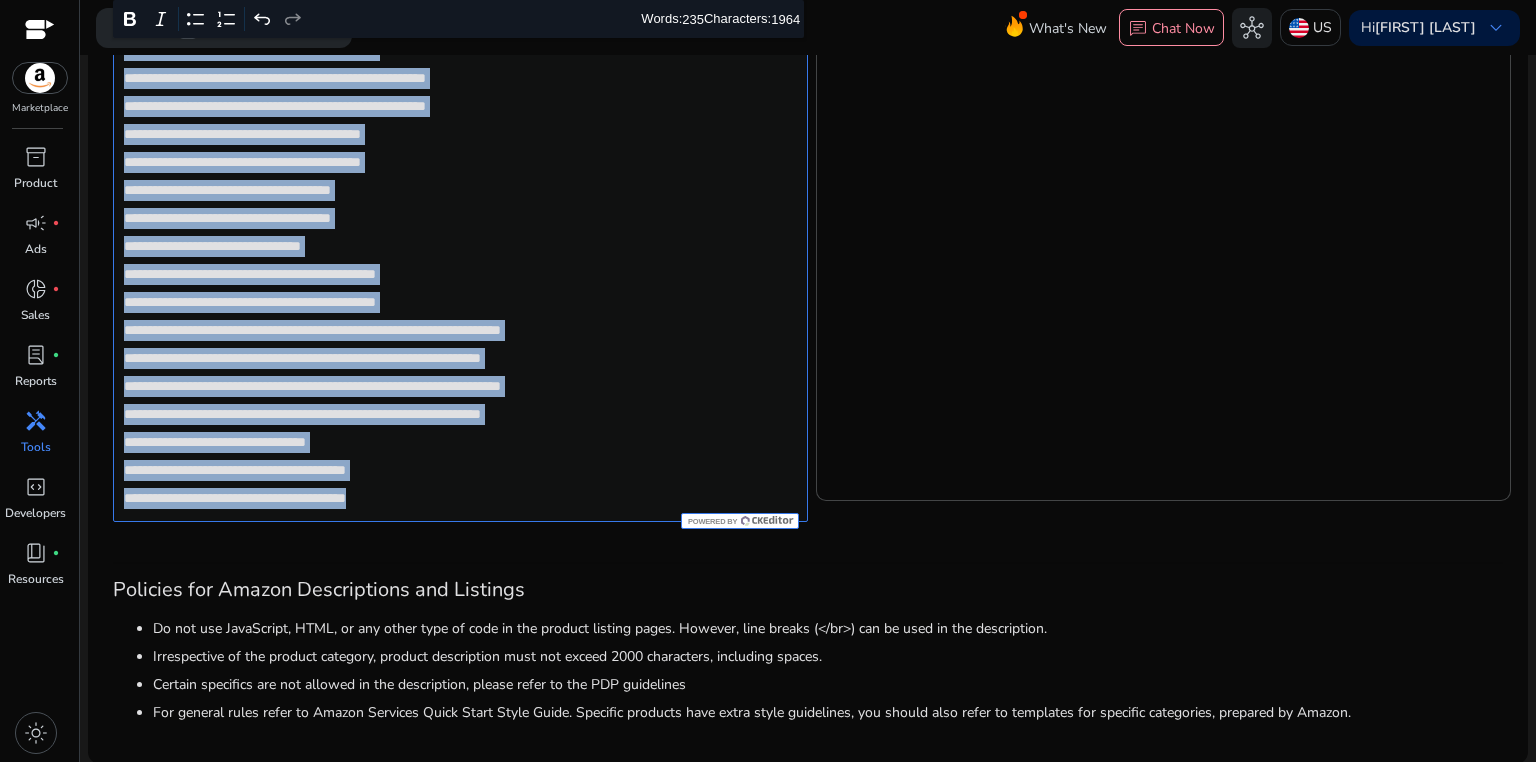drag, startPoint x: 118, startPoint y: 236, endPoint x: 610, endPoint y: 509, distance: 562.66595 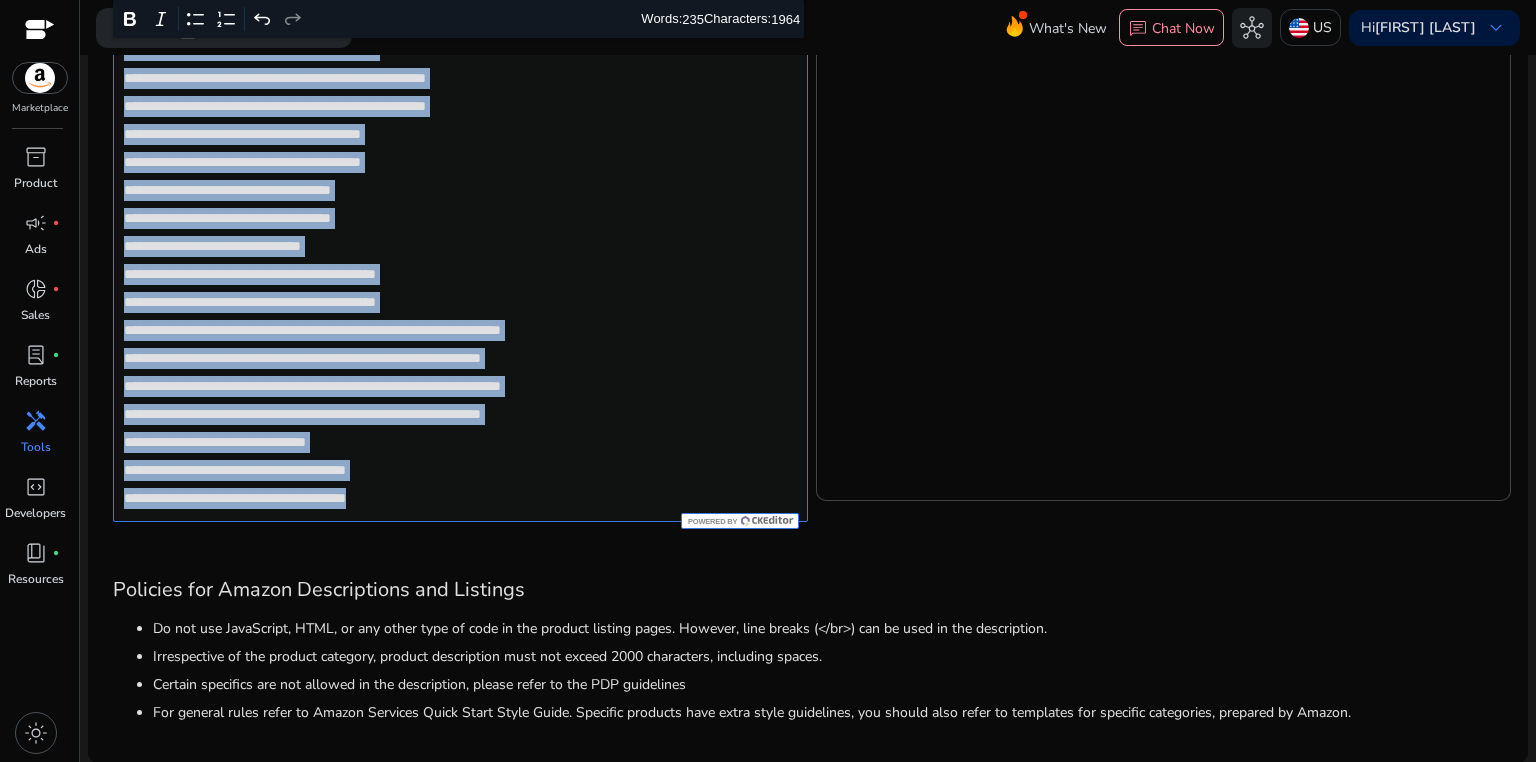 click on "**********" 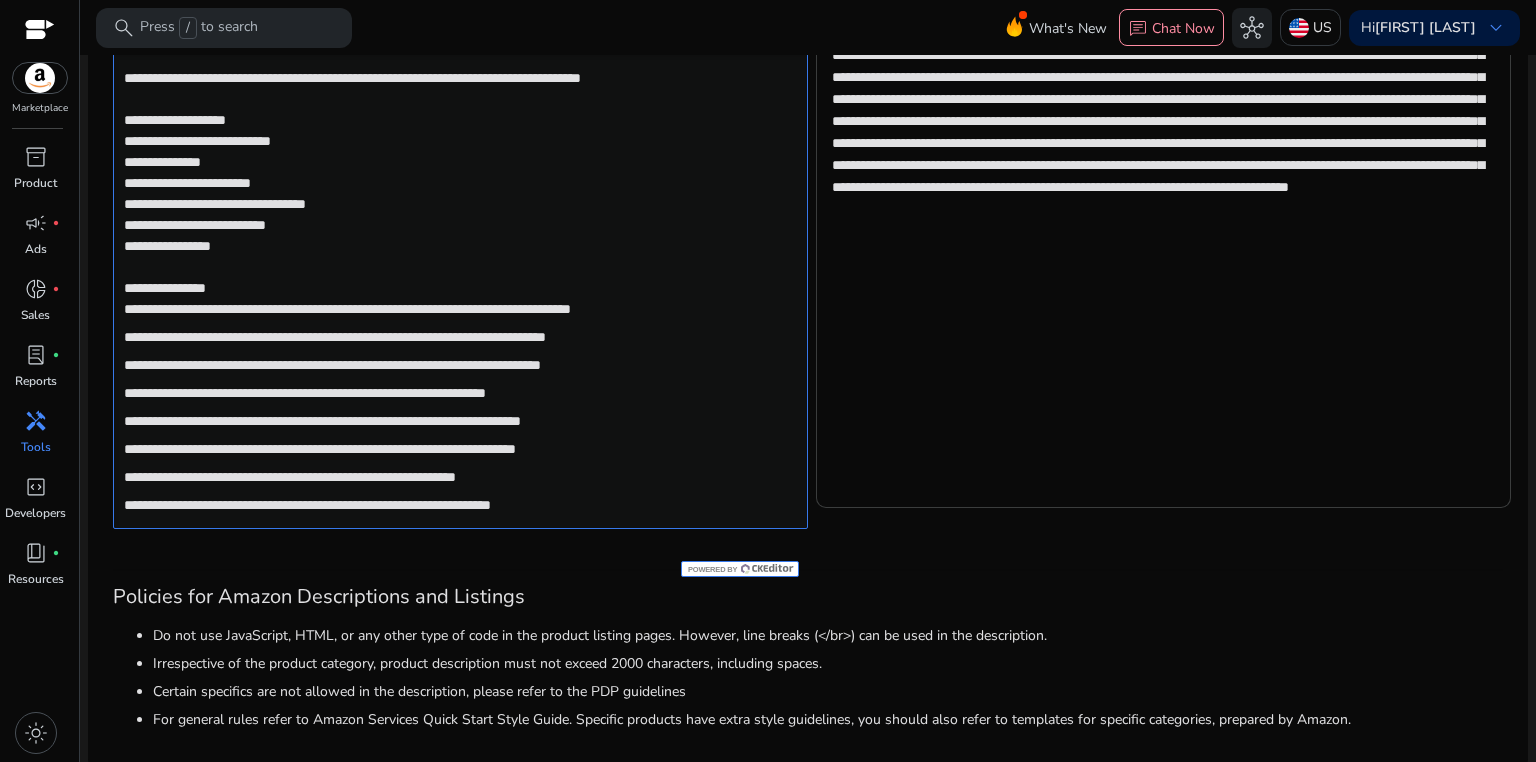 scroll, scrollTop: 328, scrollLeft: 0, axis: vertical 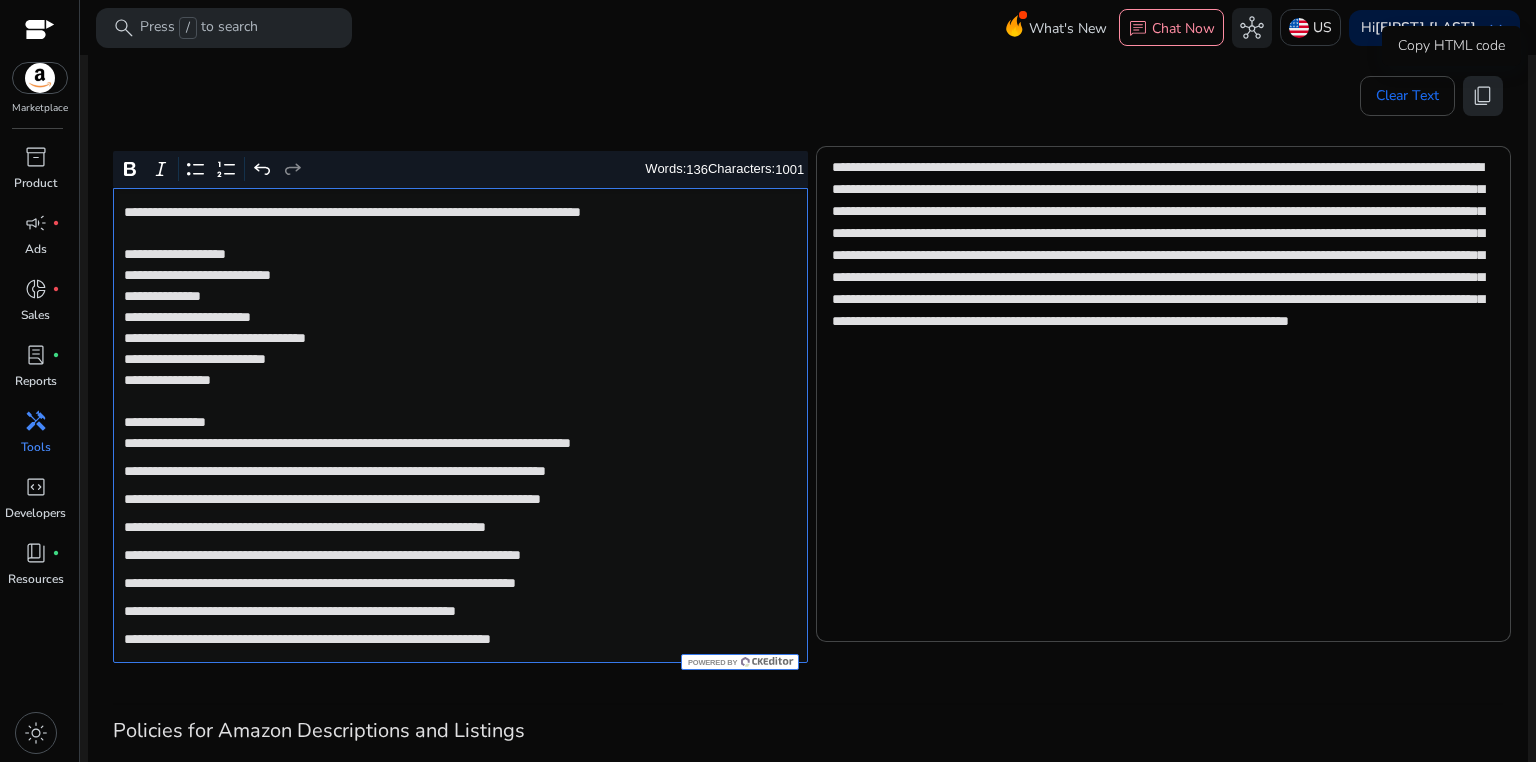click on "content_copy" 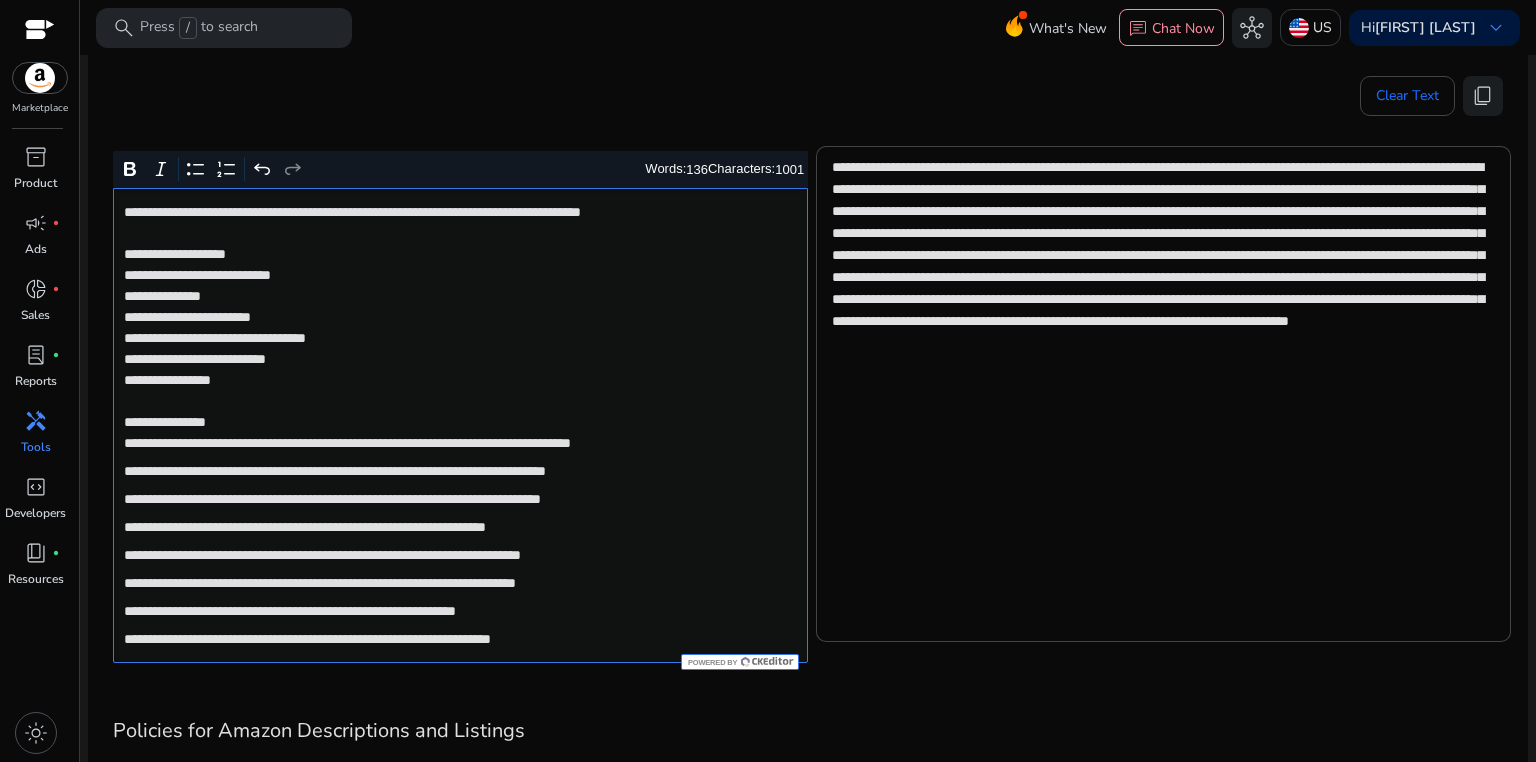 click on "**********" 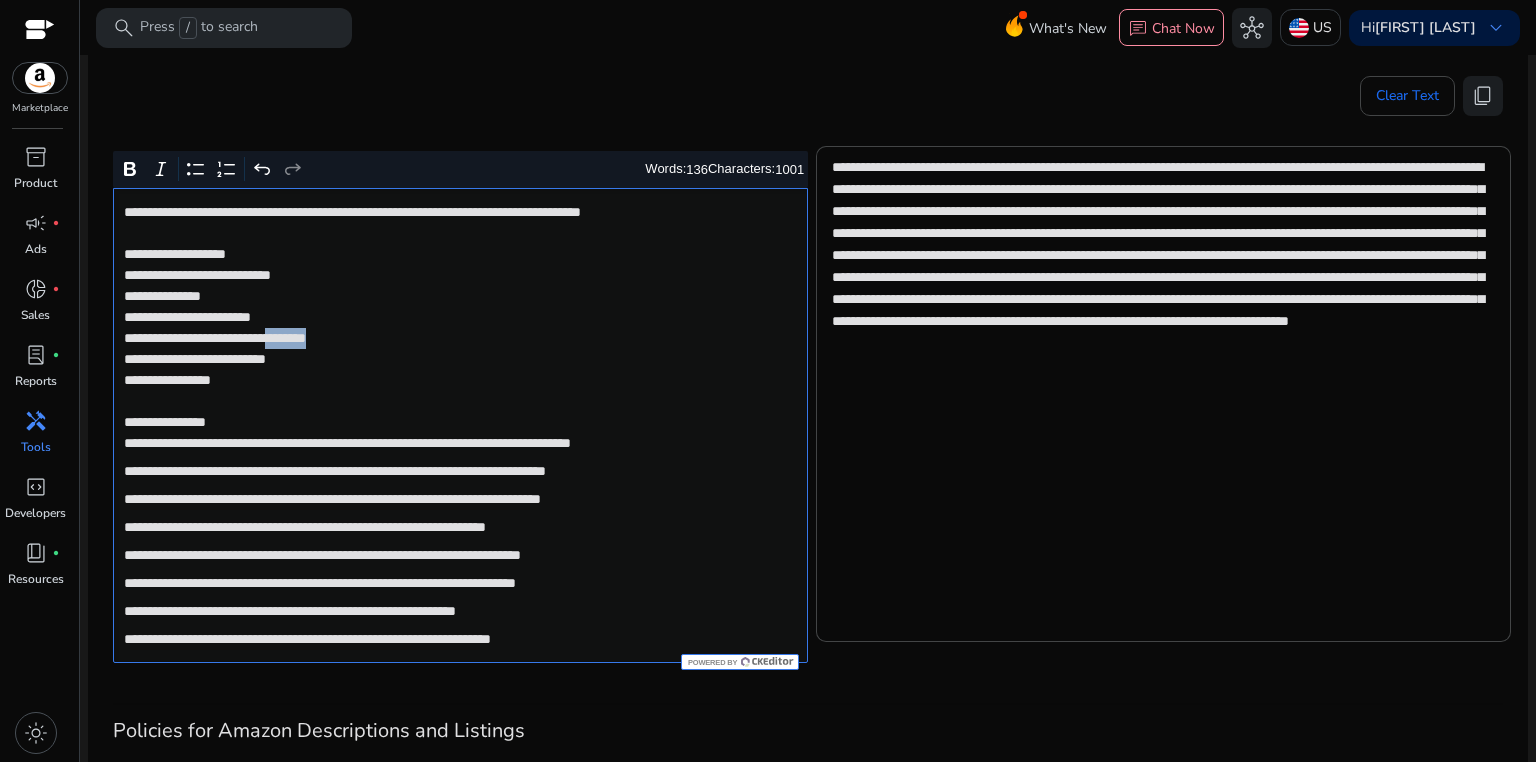 click on "**********" 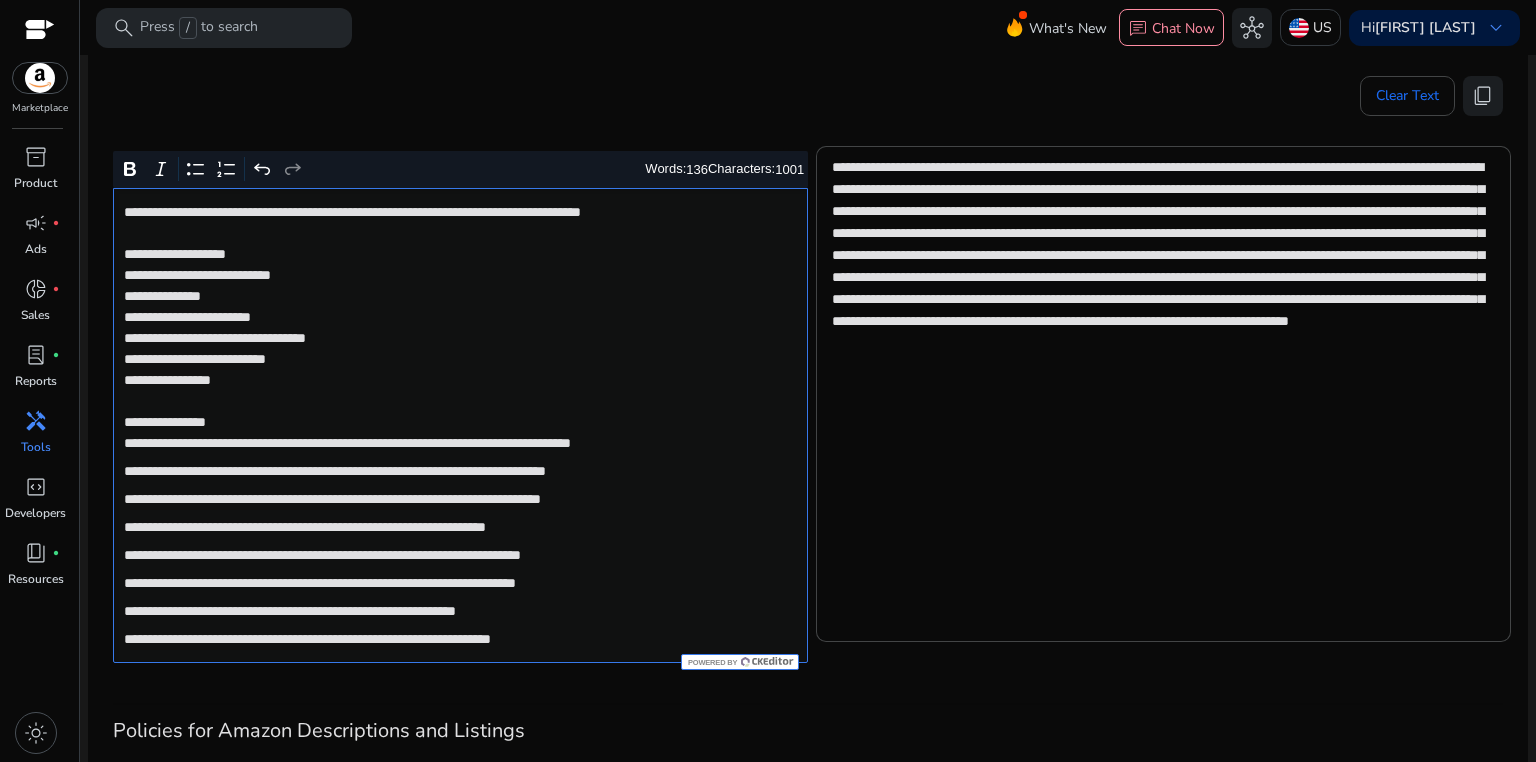 click on "**********" 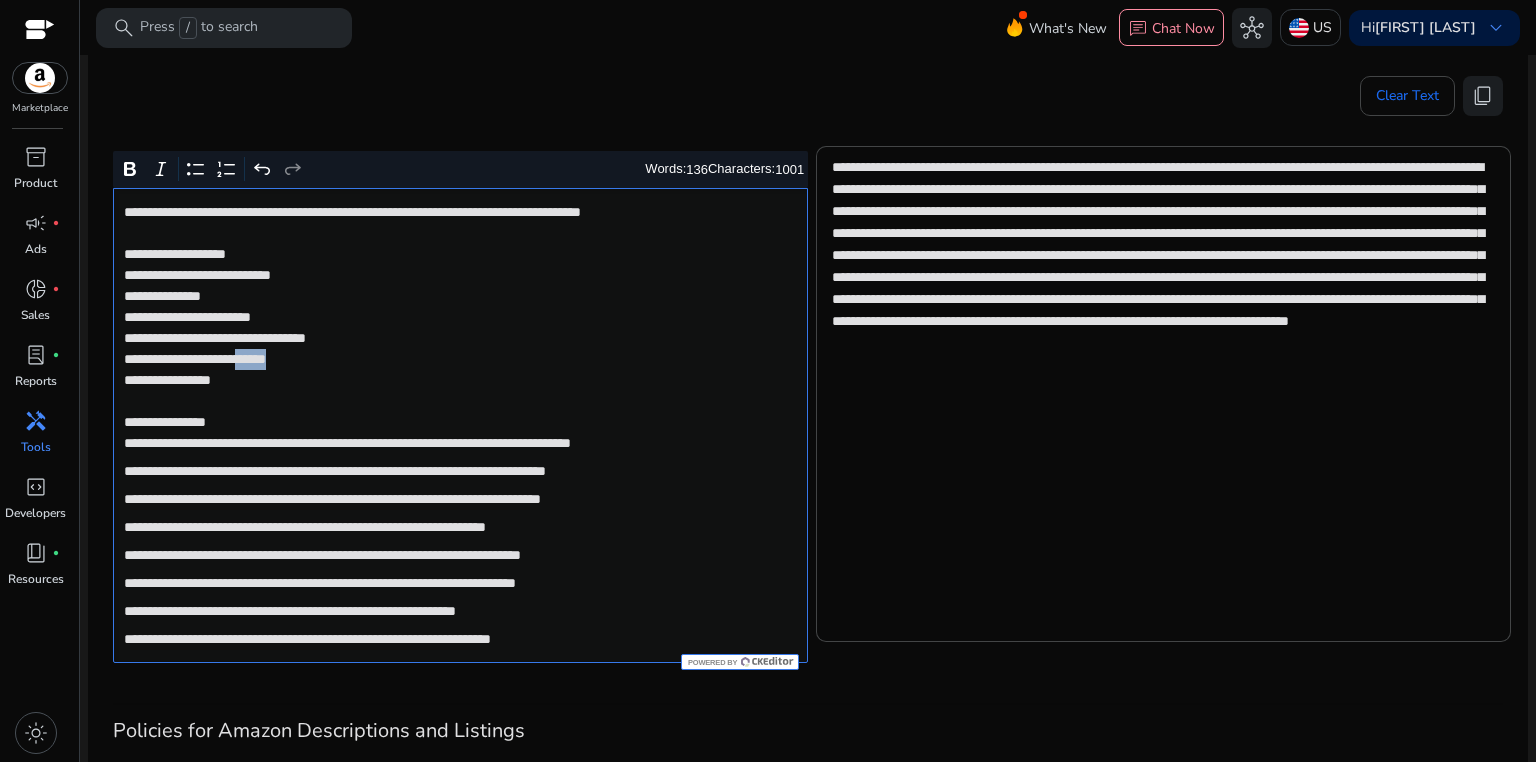 click on "**********" 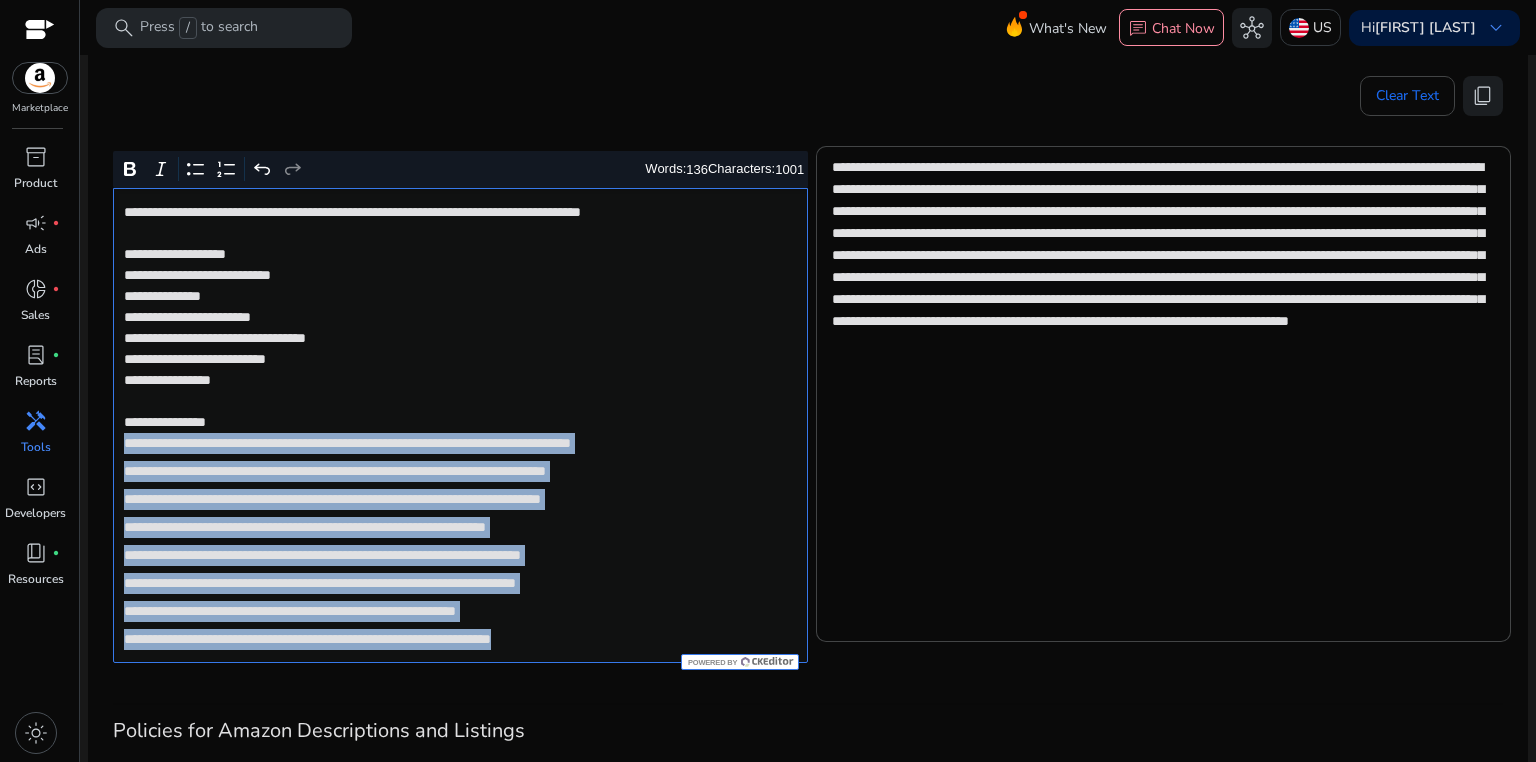 drag, startPoint x: 120, startPoint y: 441, endPoint x: 670, endPoint y: 645, distance: 586.614 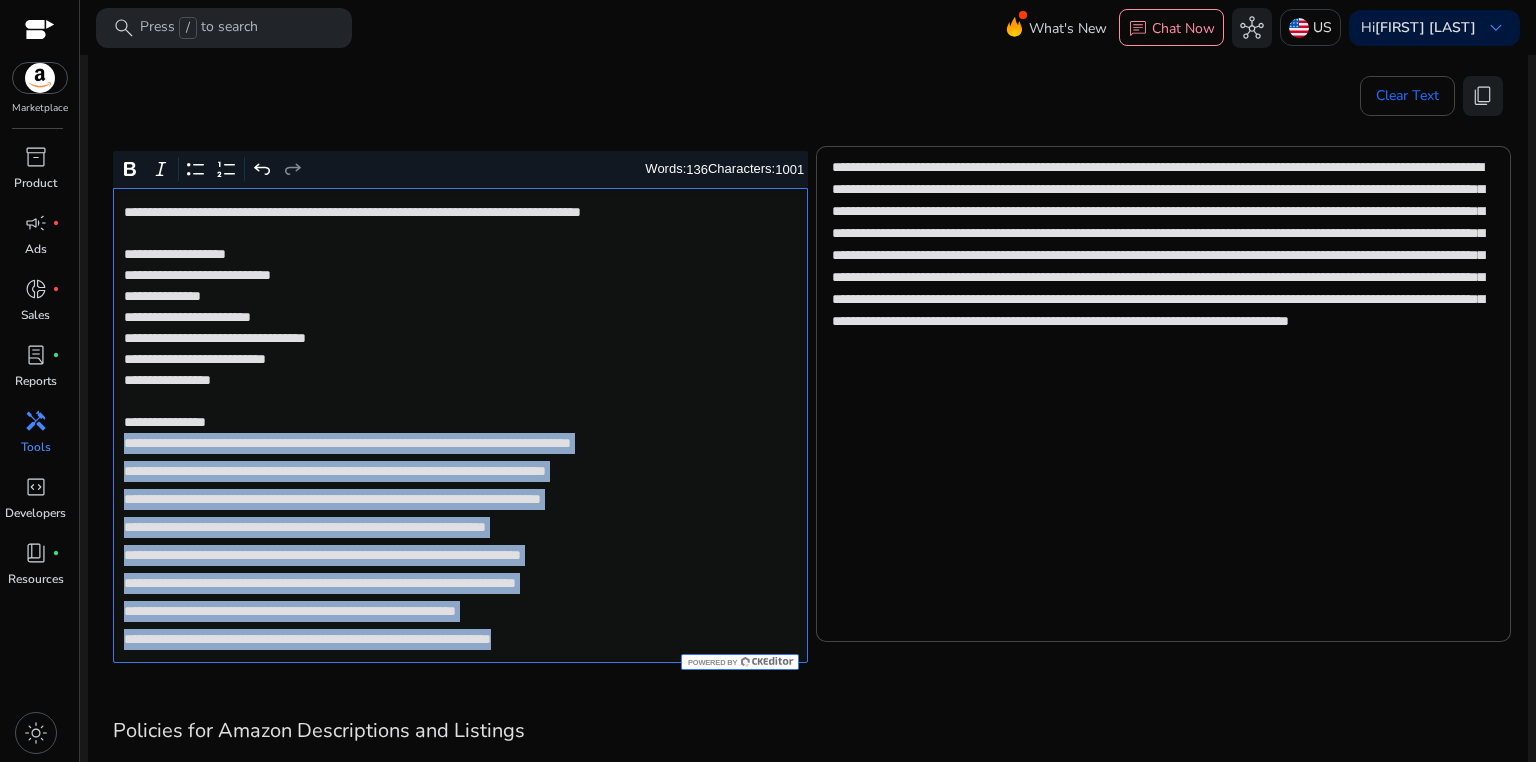 click on "**********" 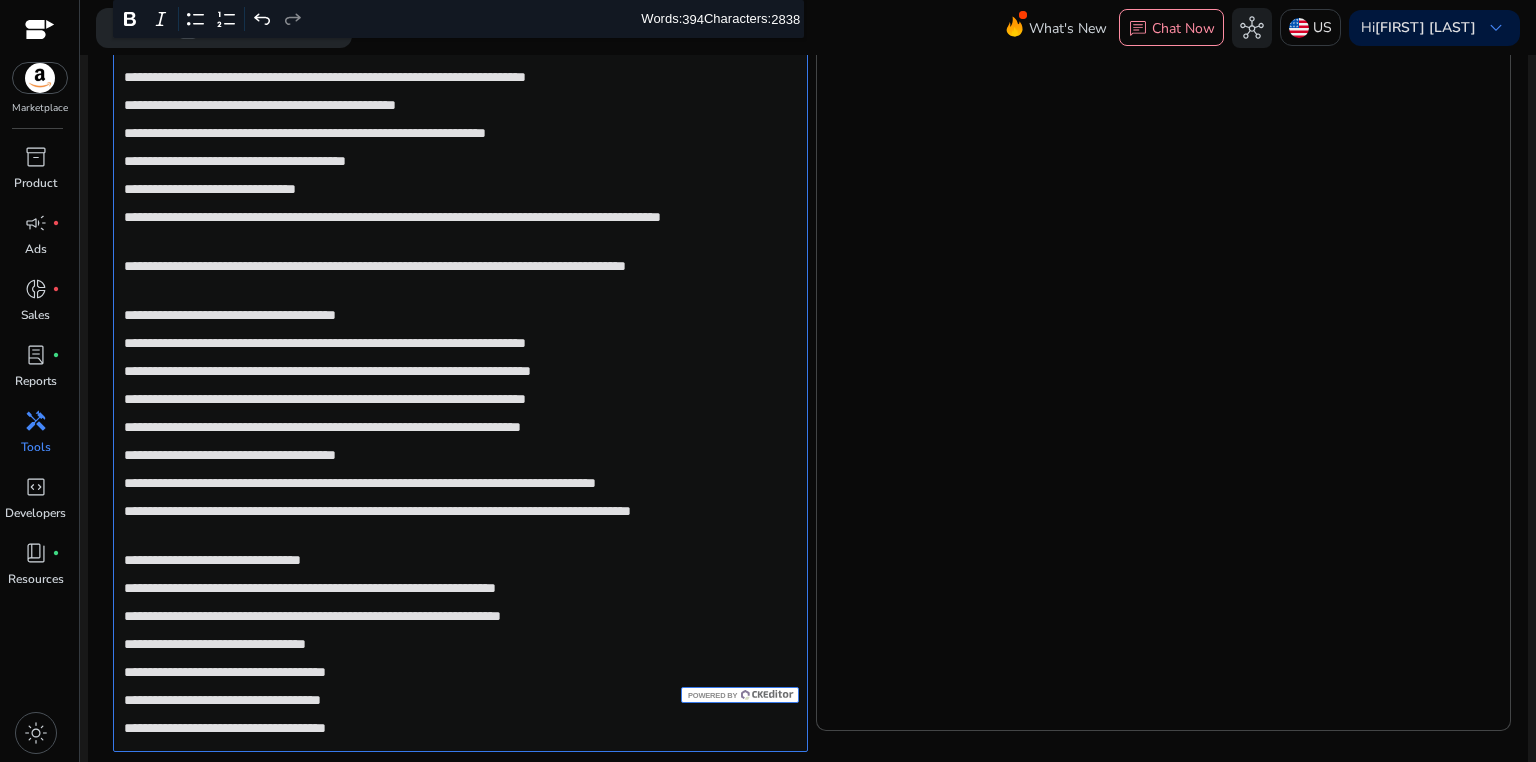 scroll, scrollTop: 1164, scrollLeft: 0, axis: vertical 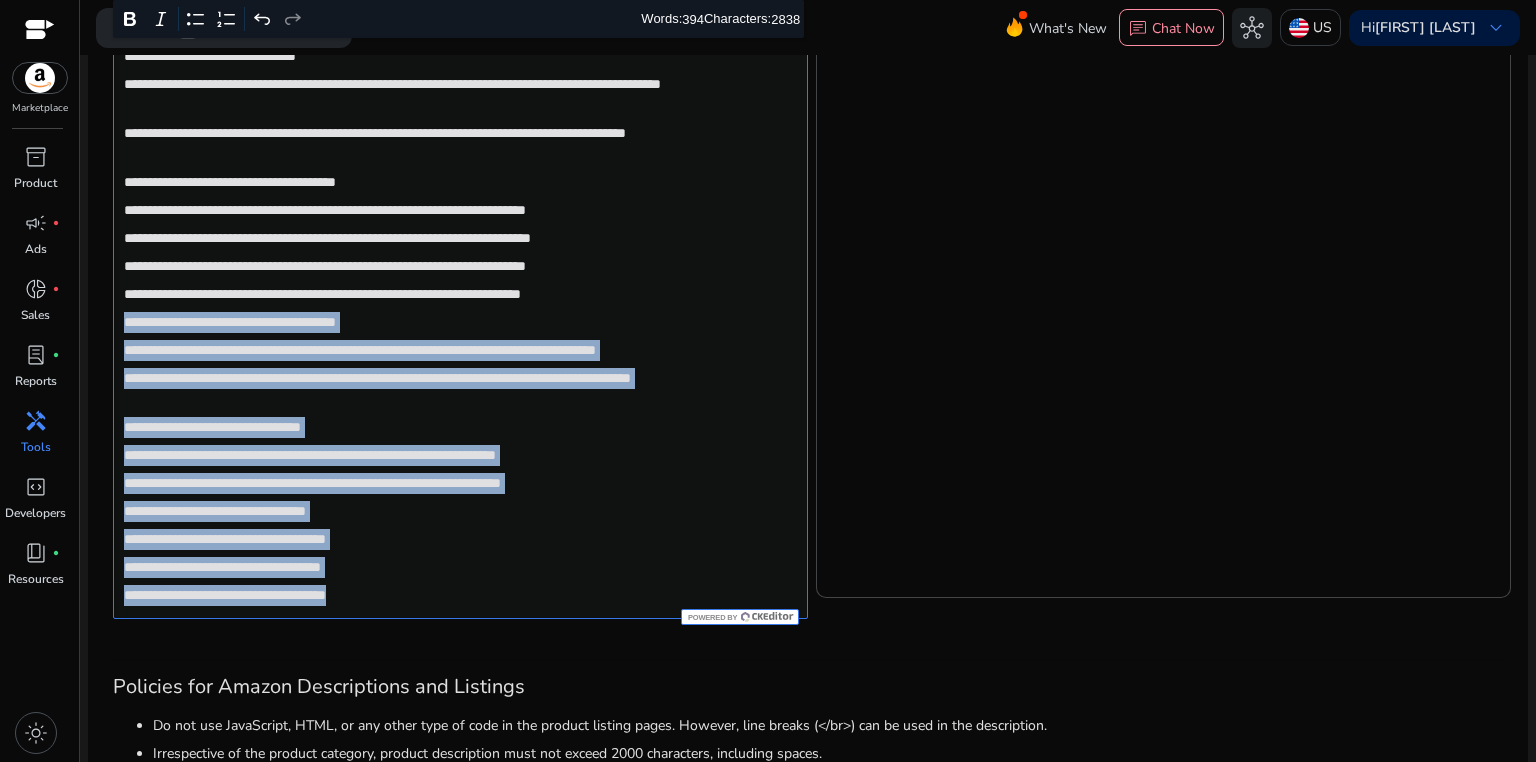 drag, startPoint x: 122, startPoint y: 320, endPoint x: 513, endPoint y: 620, distance: 492.8296 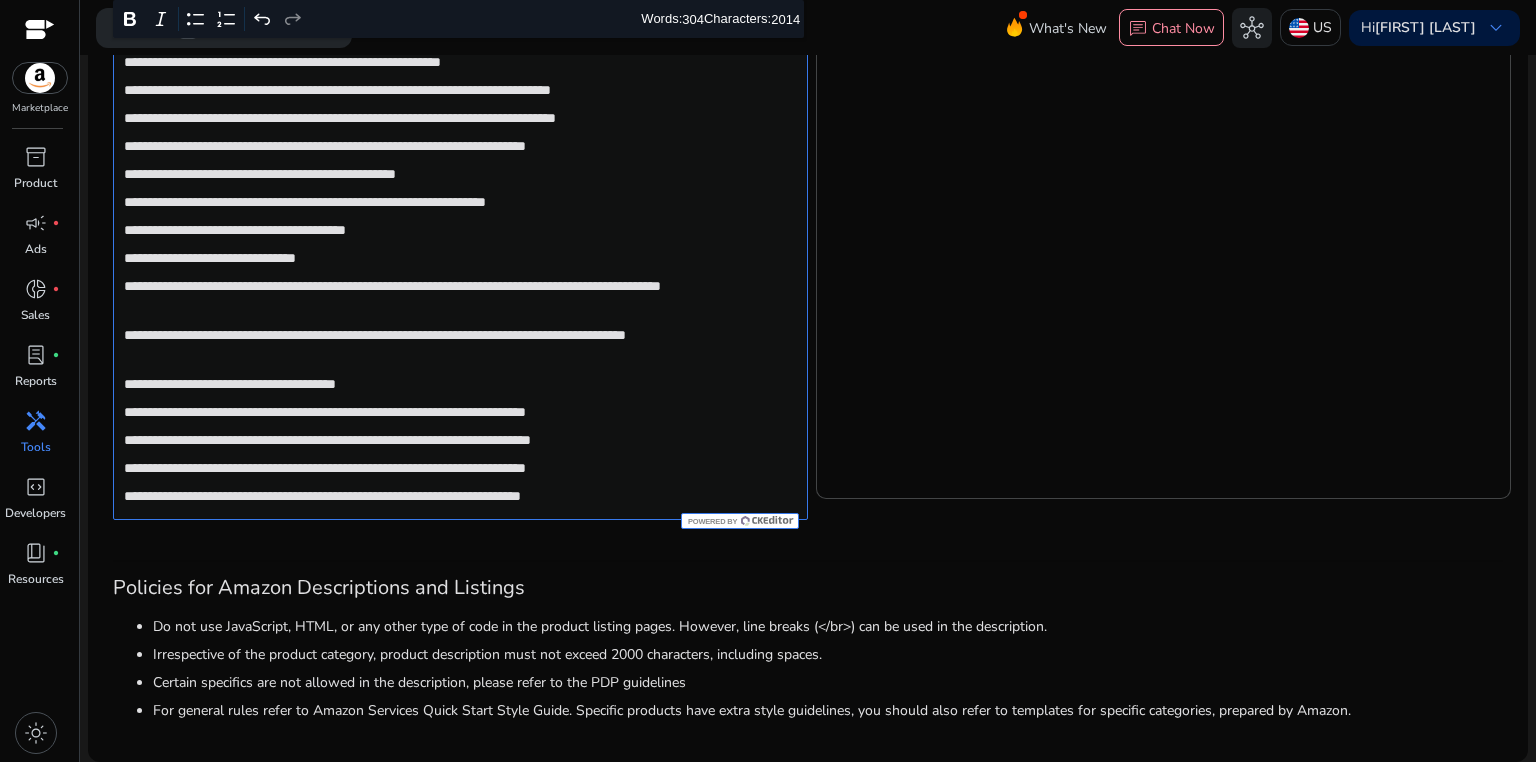 scroll, scrollTop: 960, scrollLeft: 0, axis: vertical 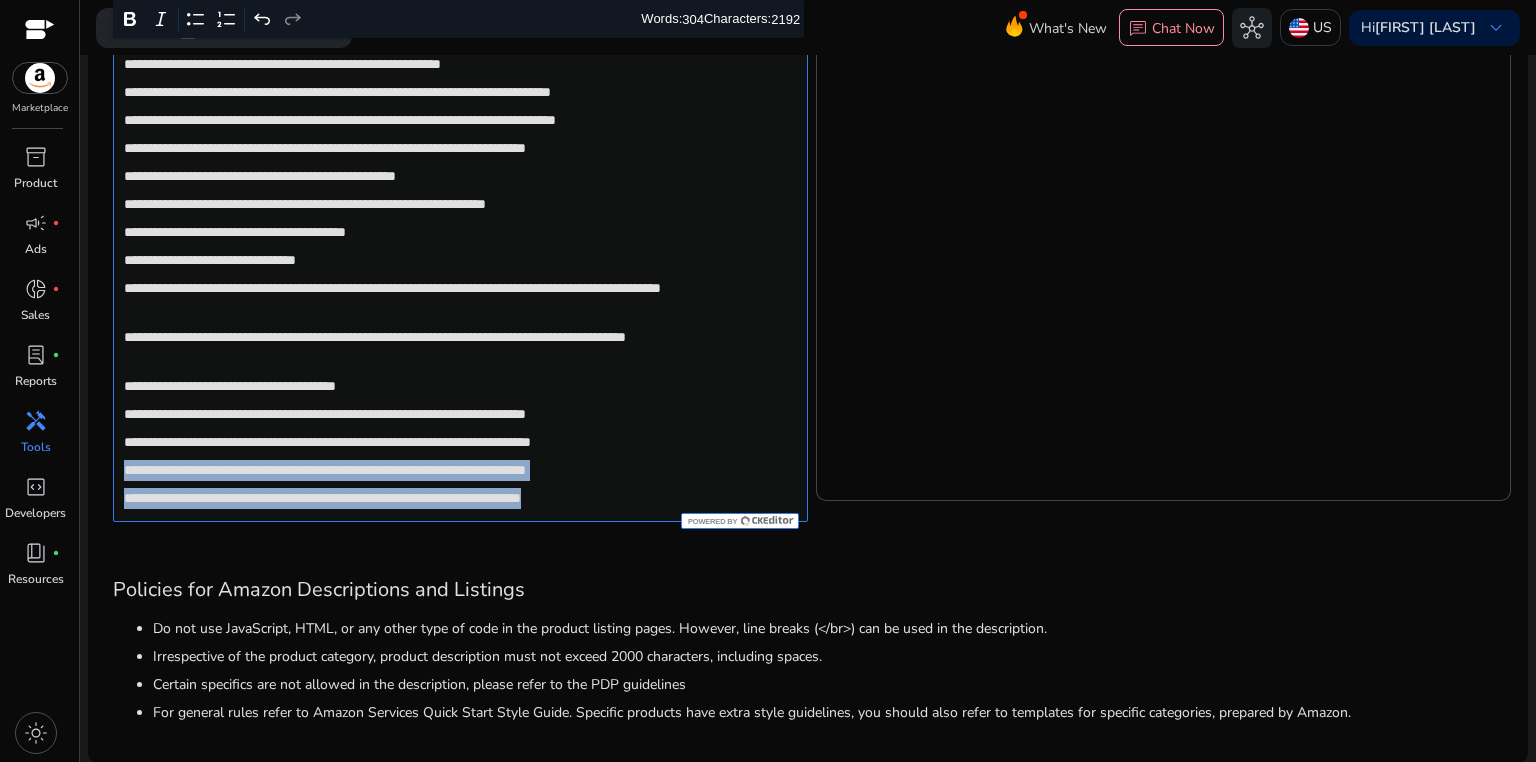 drag, startPoint x: 115, startPoint y: 468, endPoint x: 720, endPoint y: 508, distance: 606.32086 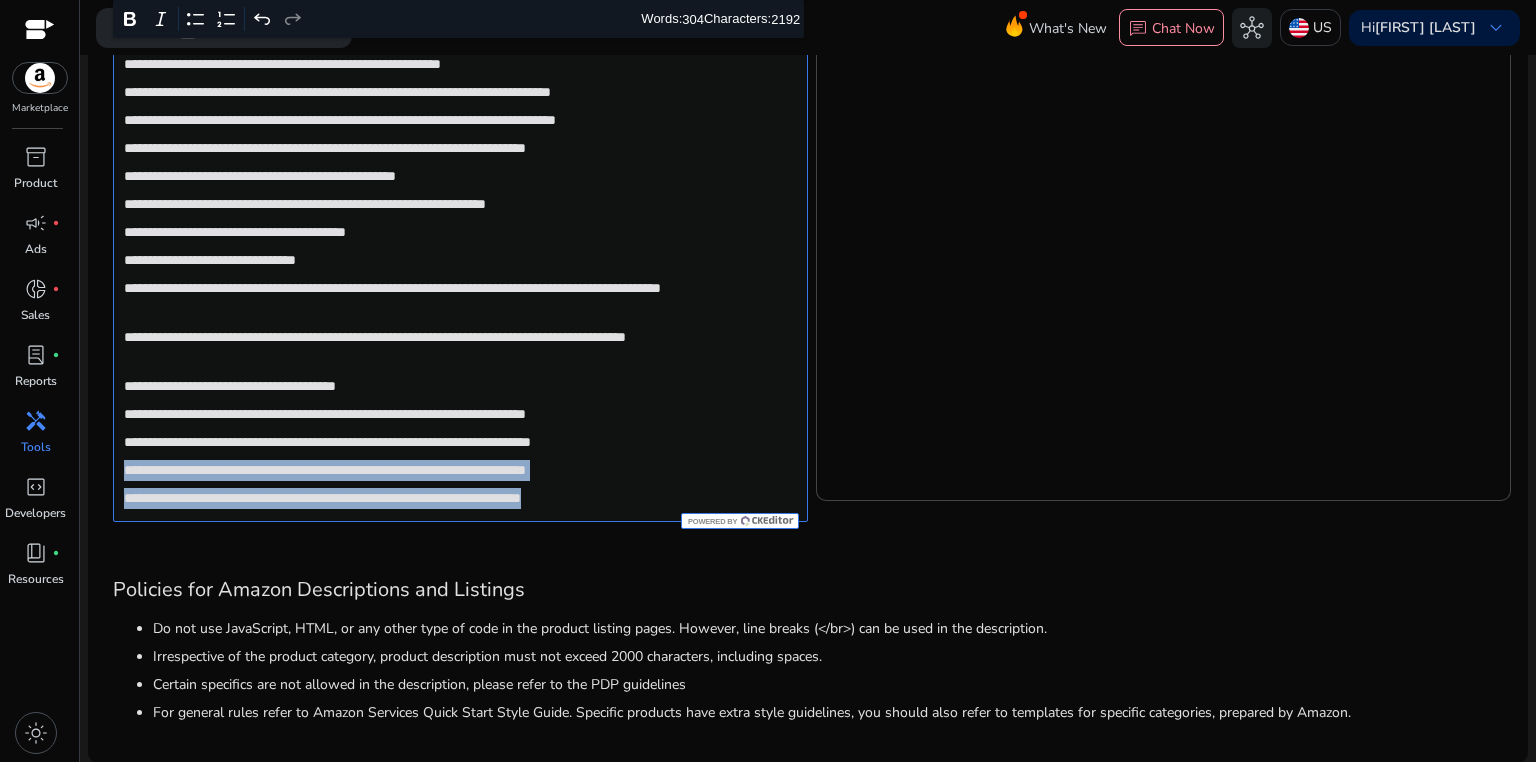 click on "**********" 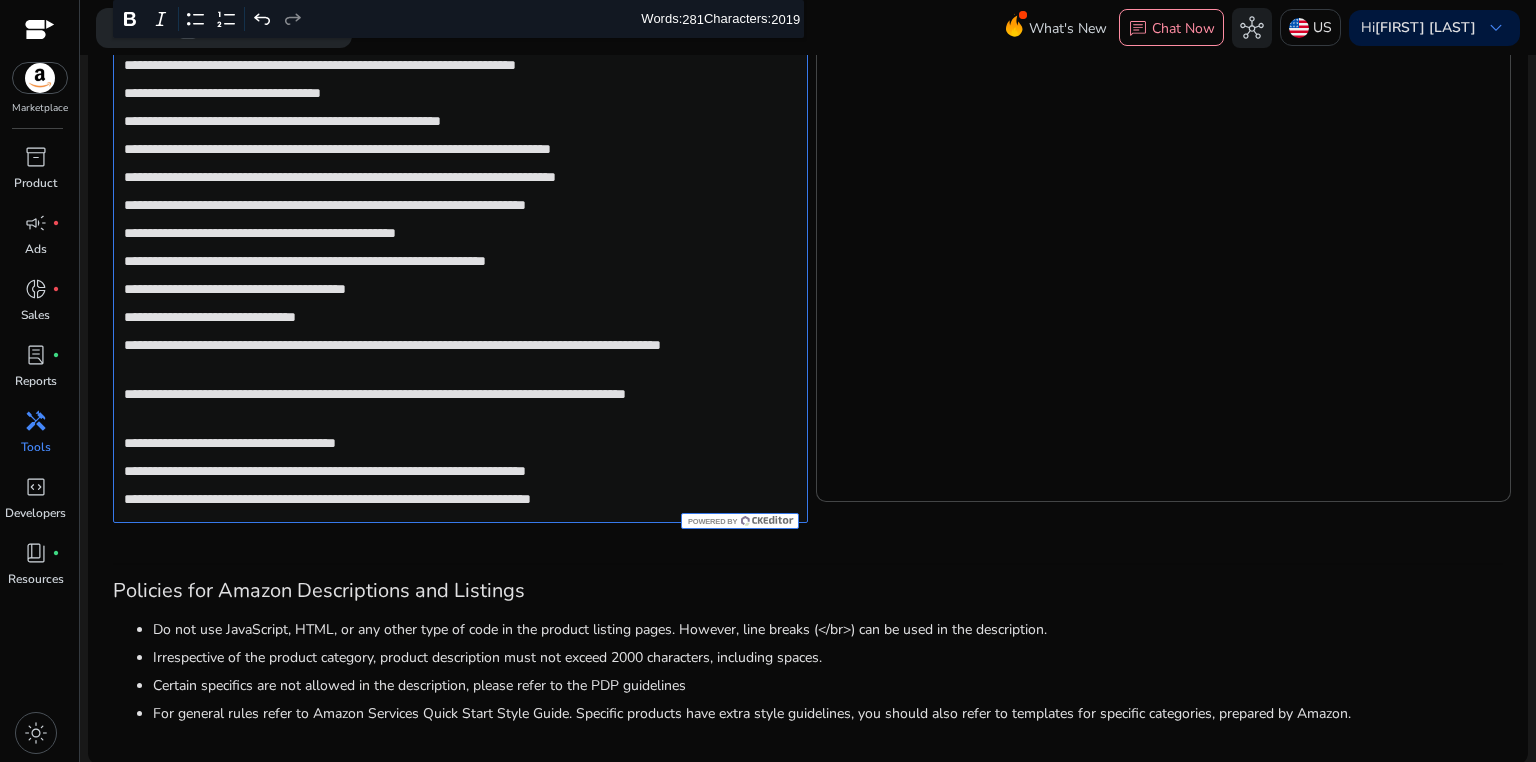 scroll, scrollTop: 904, scrollLeft: 0, axis: vertical 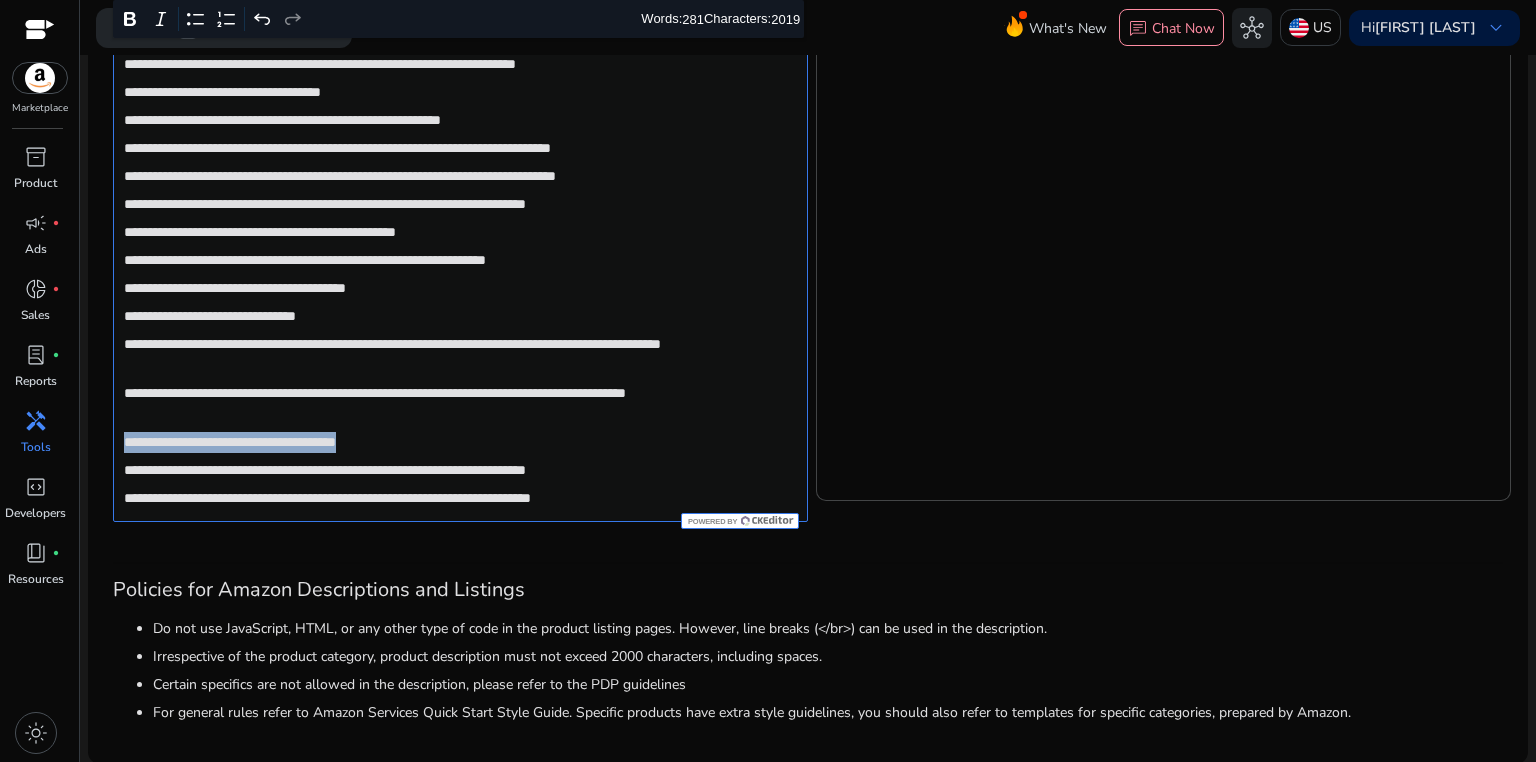 drag, startPoint x: 372, startPoint y: 441, endPoint x: 122, endPoint y: 442, distance: 250.002 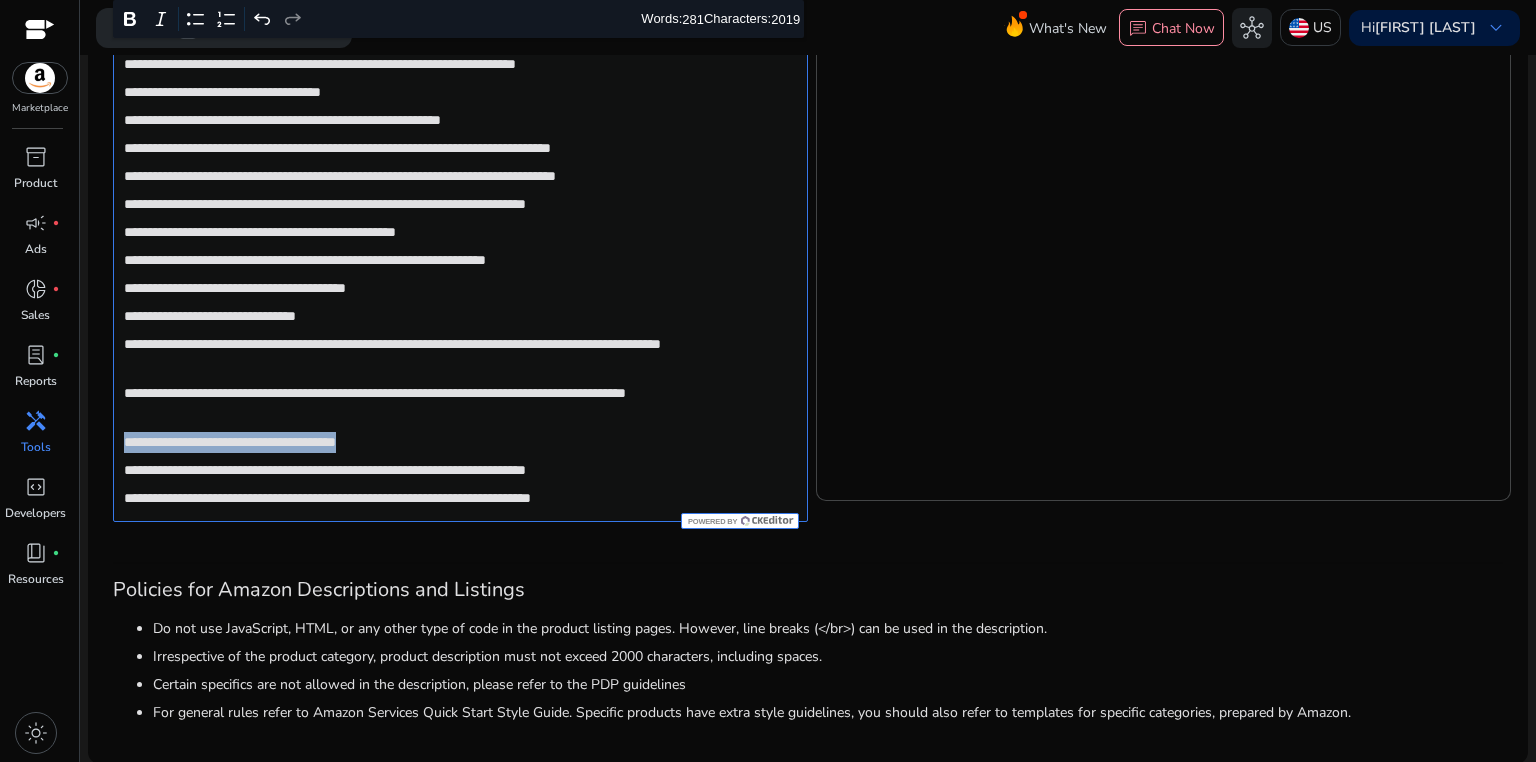 click on "**********" 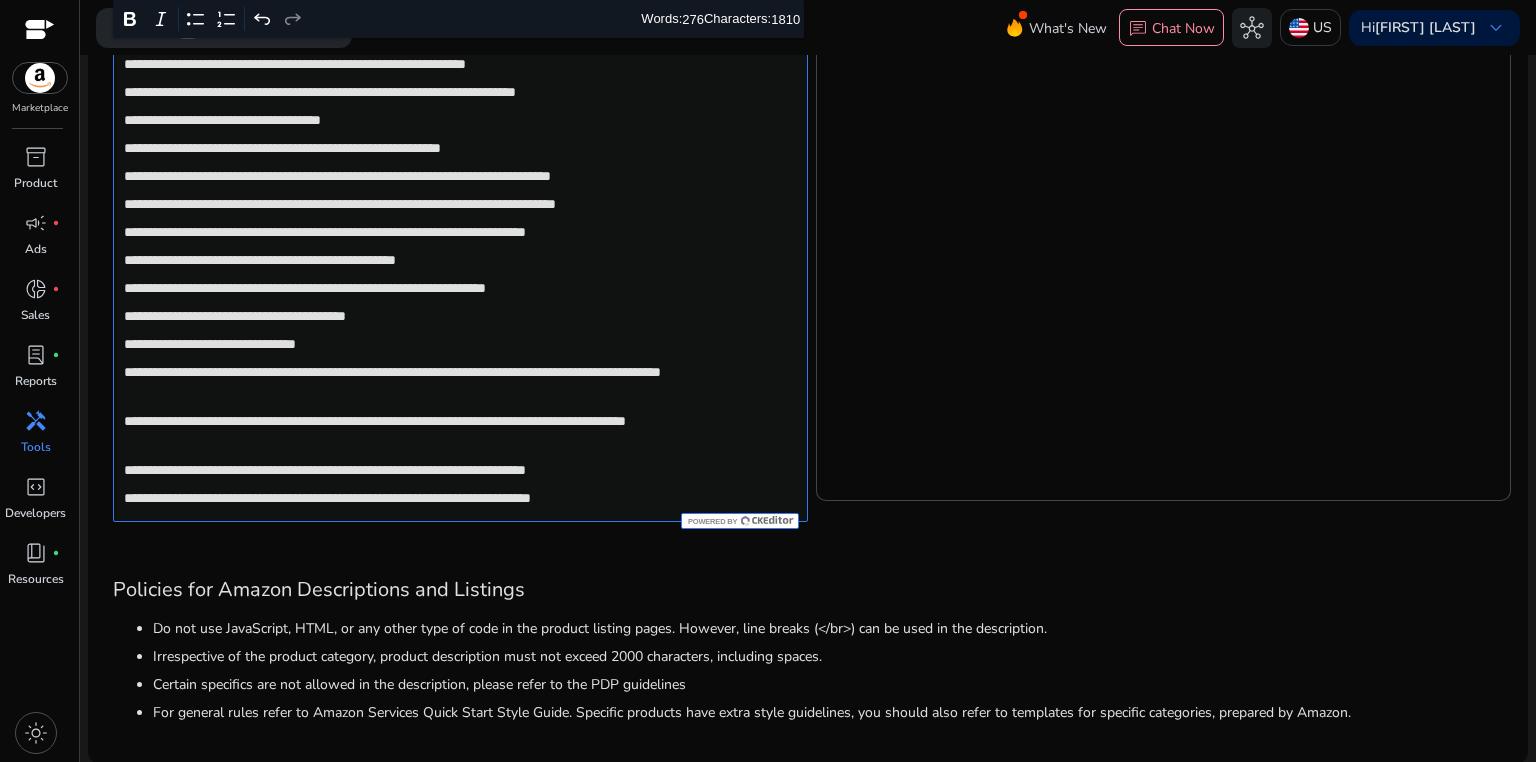 scroll, scrollTop: 855, scrollLeft: 0, axis: vertical 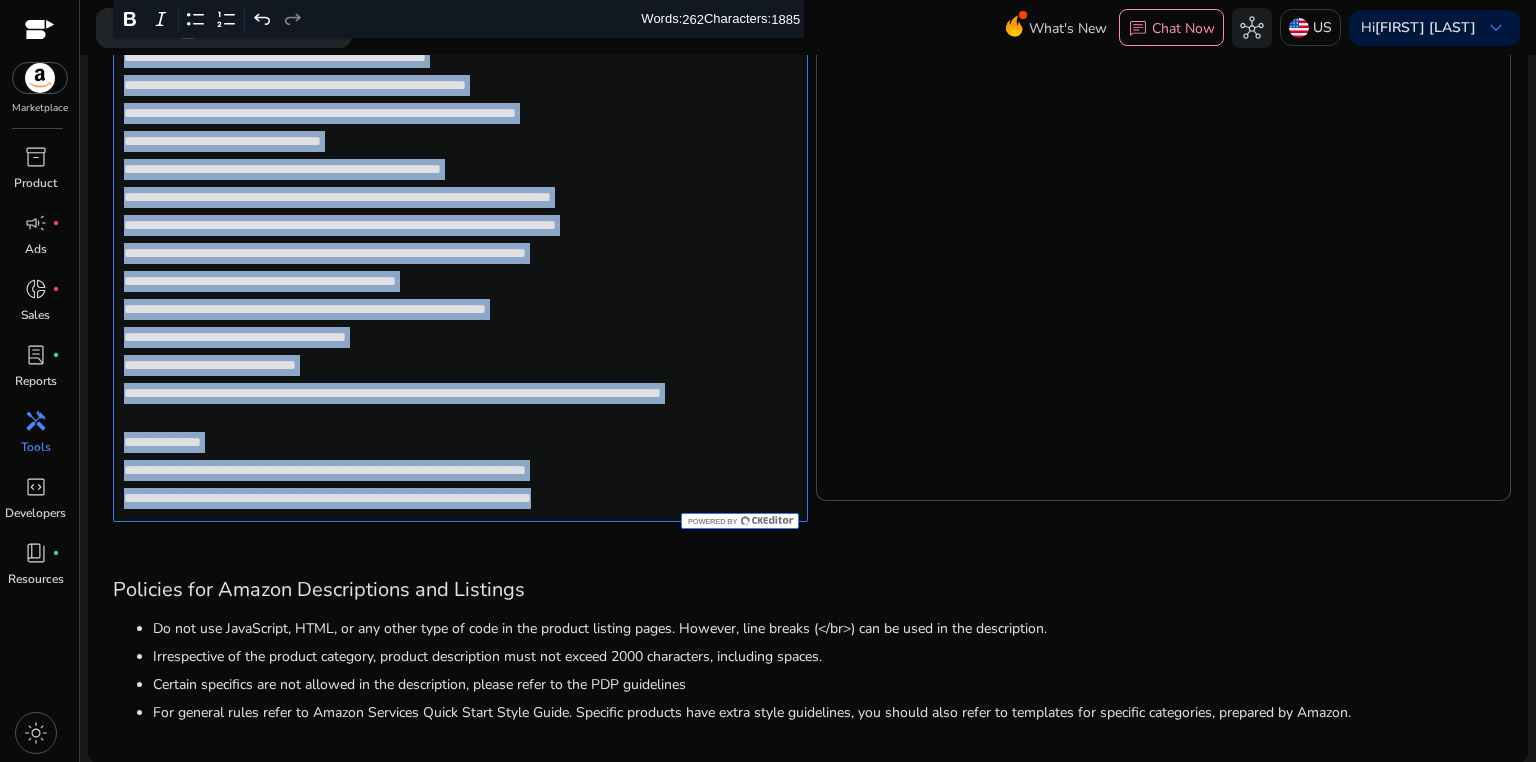 drag, startPoint x: 121, startPoint y: 312, endPoint x: 692, endPoint y: 499, distance: 600.84106 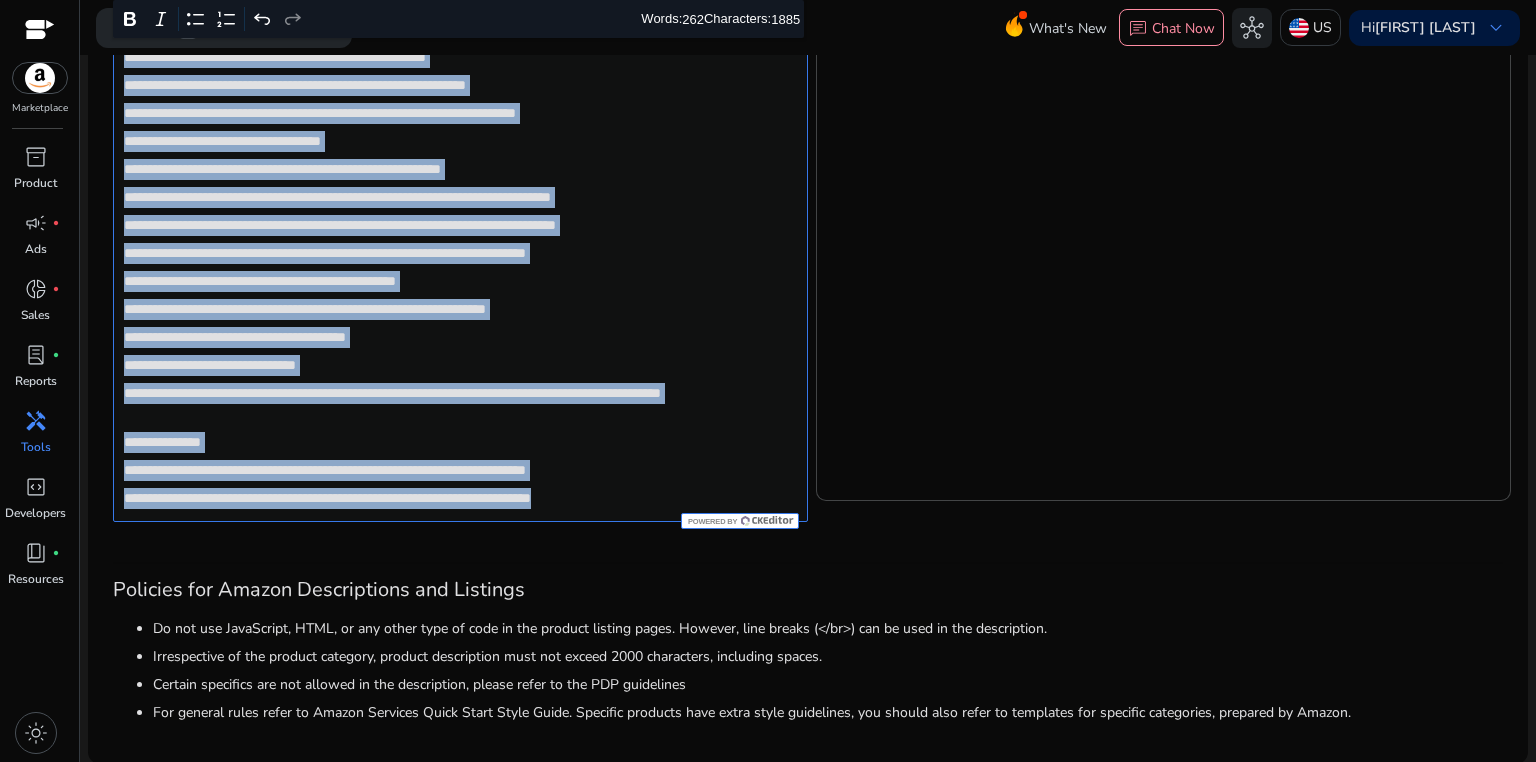 click on "**********" 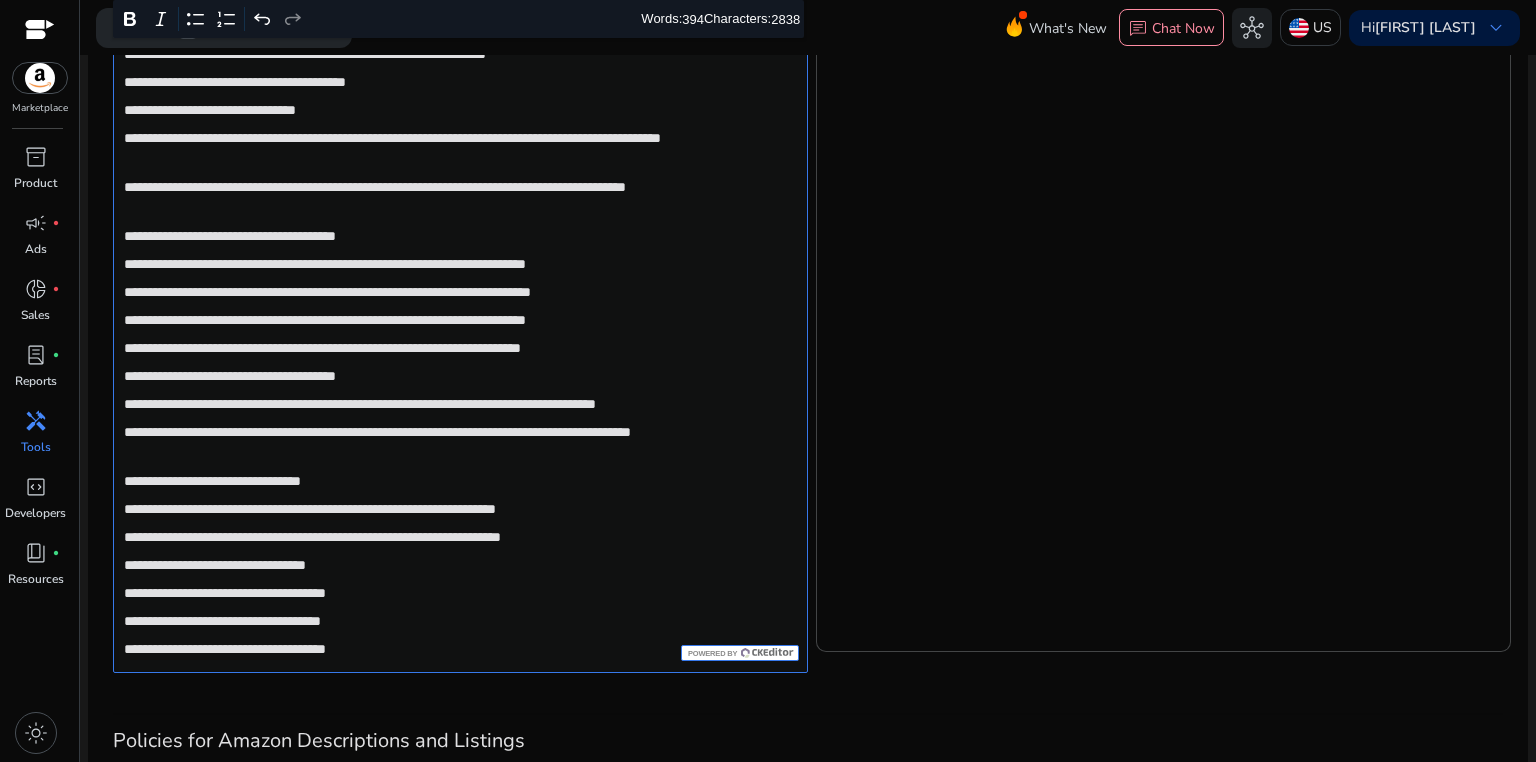 scroll, scrollTop: 1164, scrollLeft: 0, axis: vertical 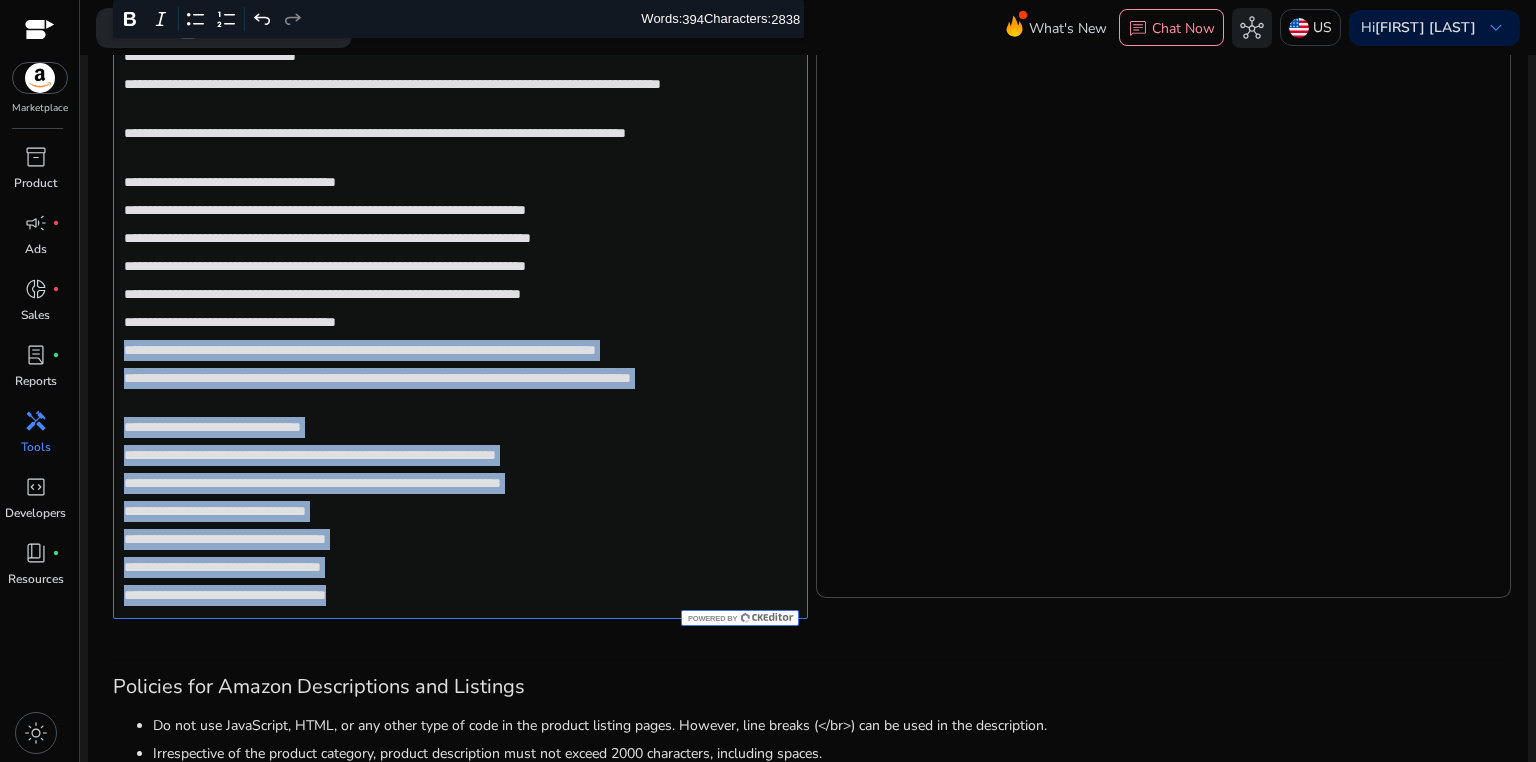 drag, startPoint x: 122, startPoint y: 348, endPoint x: 525, endPoint y: 627, distance: 490.15305 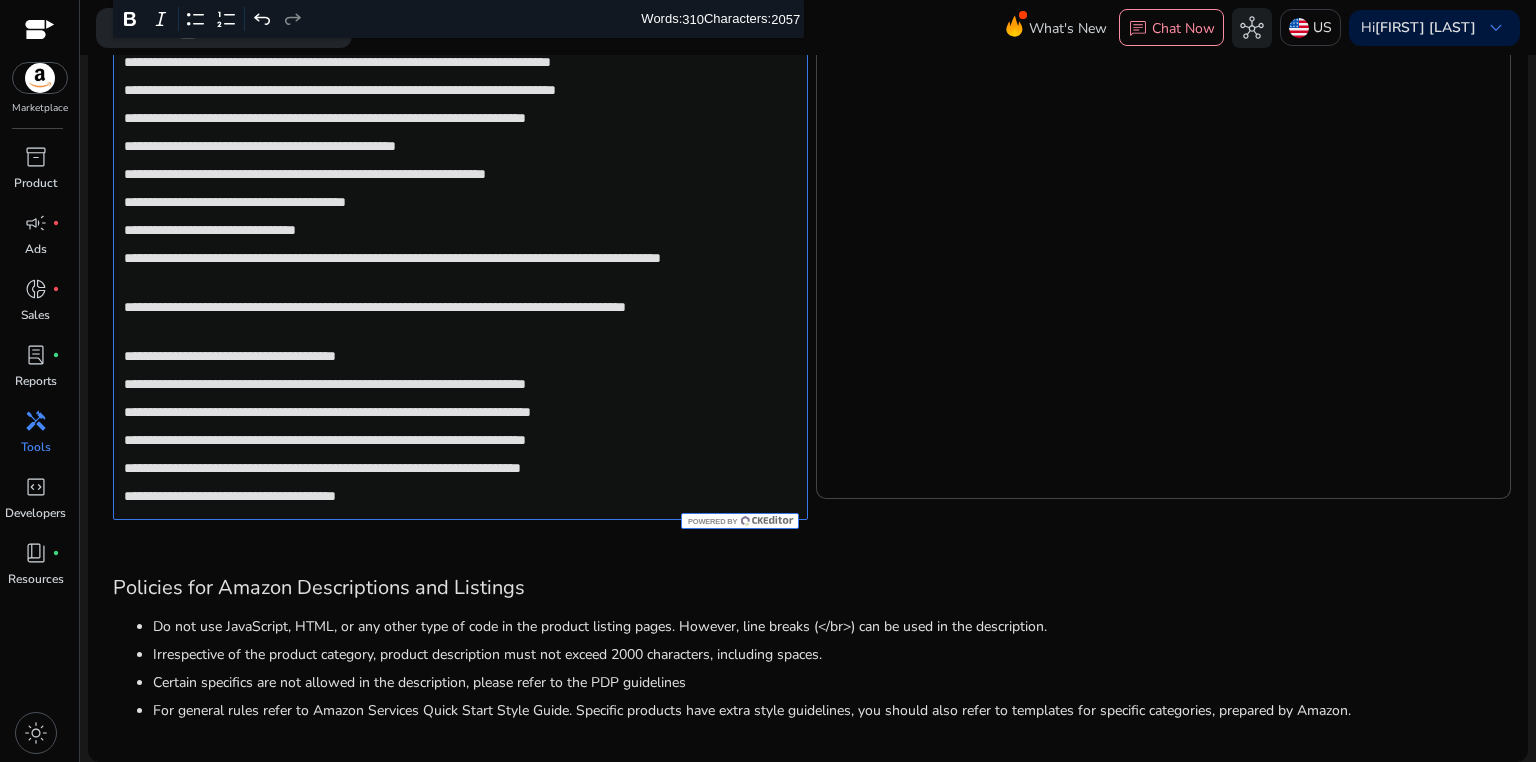 scroll, scrollTop: 988, scrollLeft: 0, axis: vertical 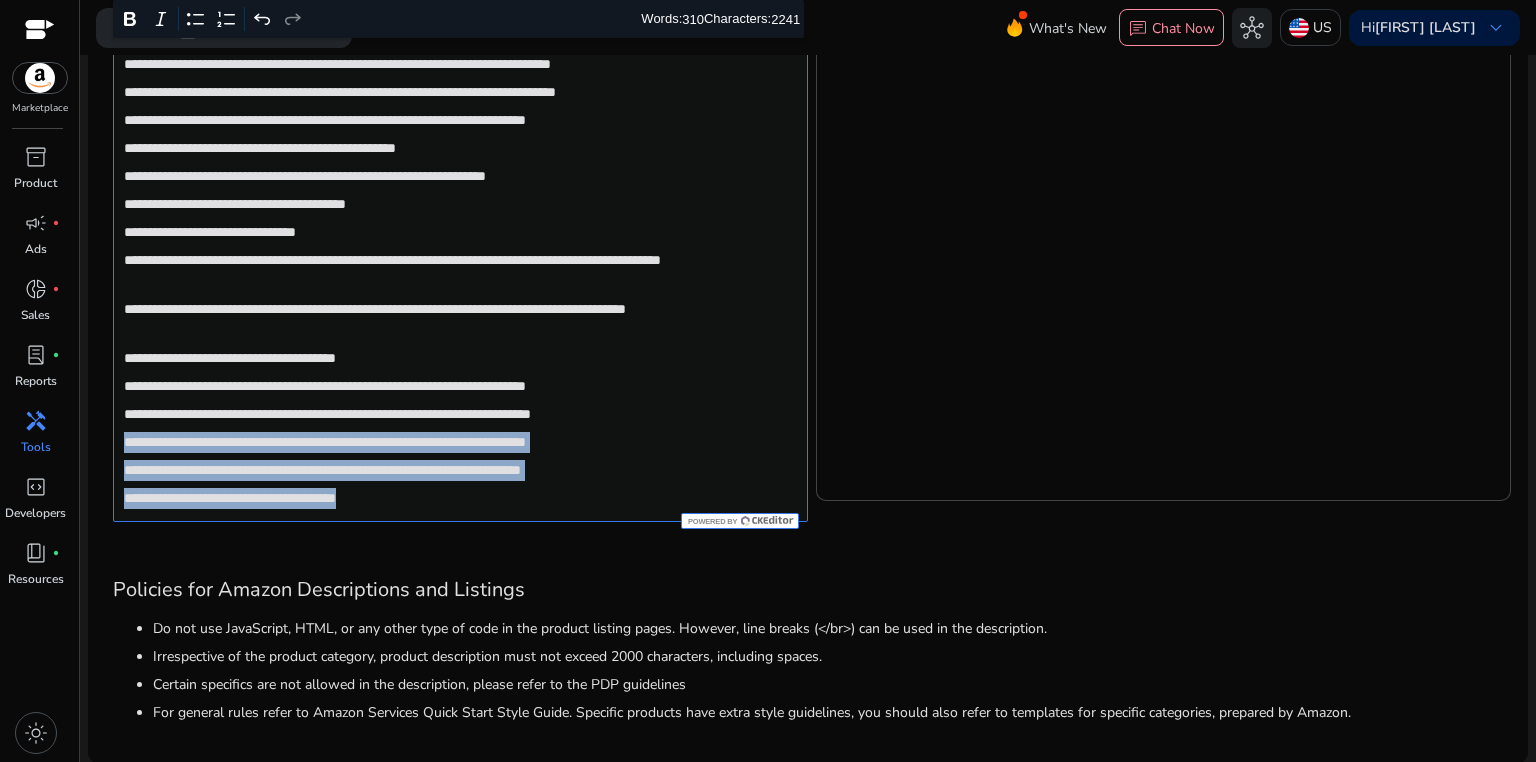 drag, startPoint x: 116, startPoint y: 440, endPoint x: 474, endPoint y: 516, distance: 365.97815 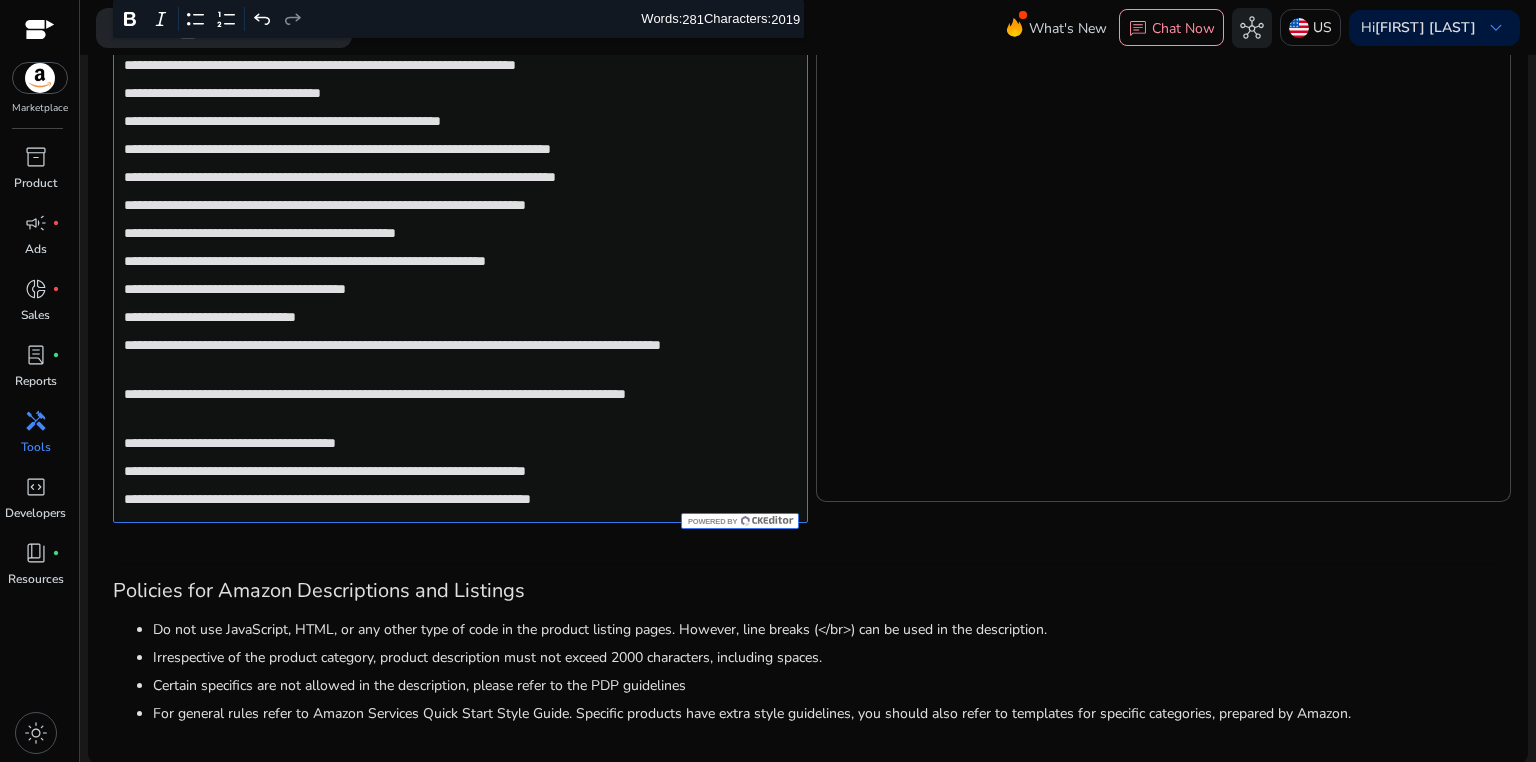 scroll, scrollTop: 904, scrollLeft: 0, axis: vertical 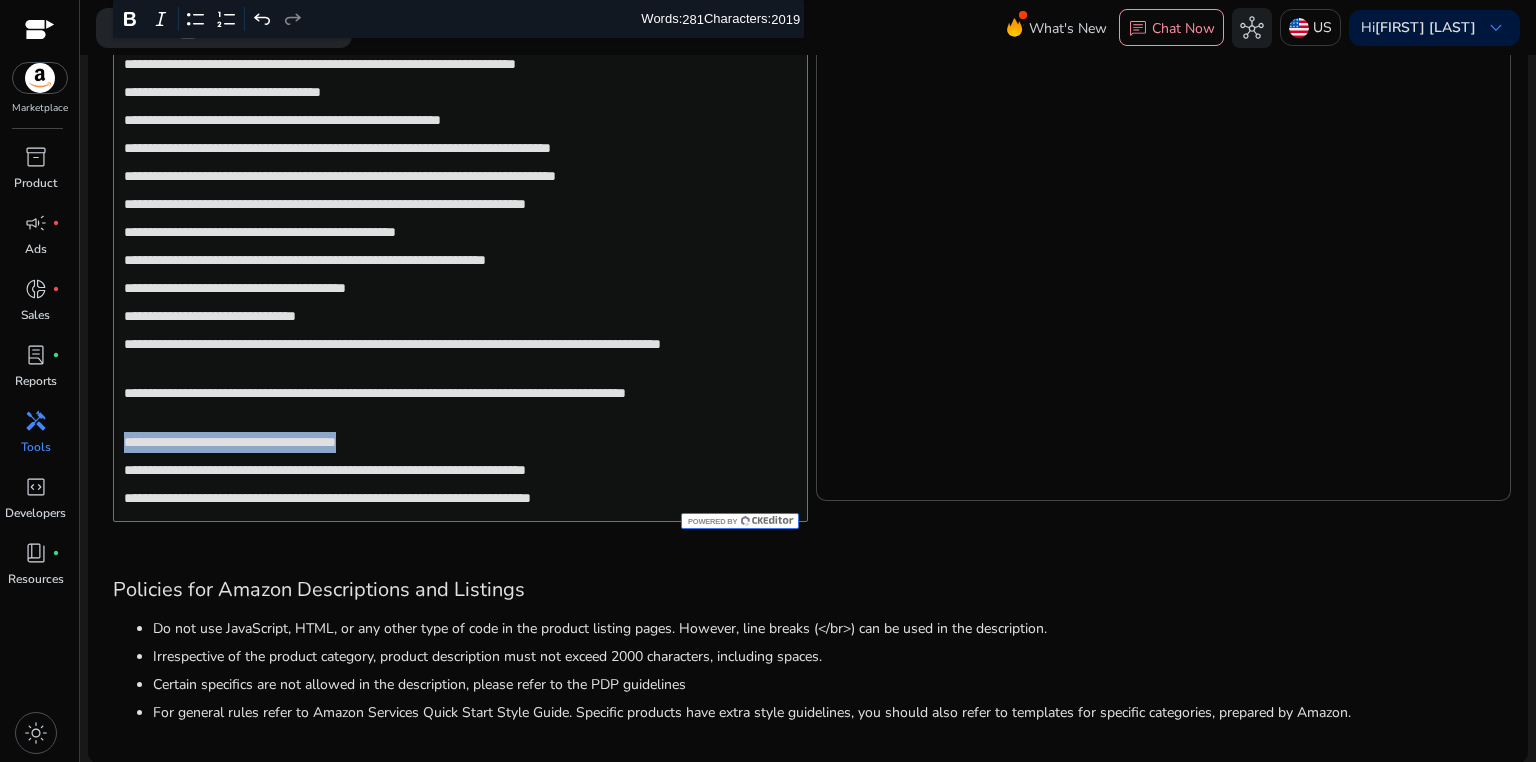 drag, startPoint x: 117, startPoint y: 445, endPoint x: 459, endPoint y: 440, distance: 342.03656 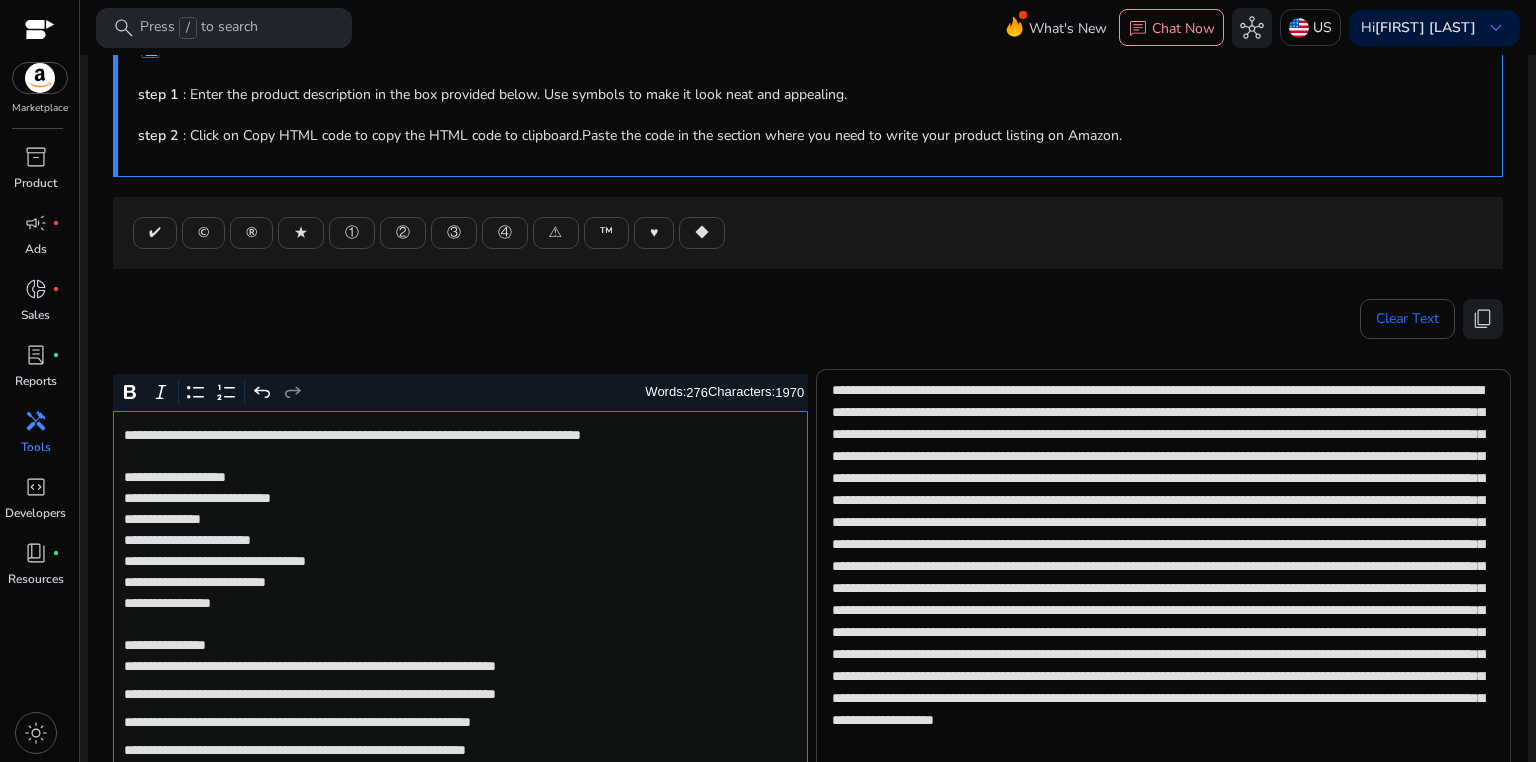 scroll, scrollTop: 75, scrollLeft: 0, axis: vertical 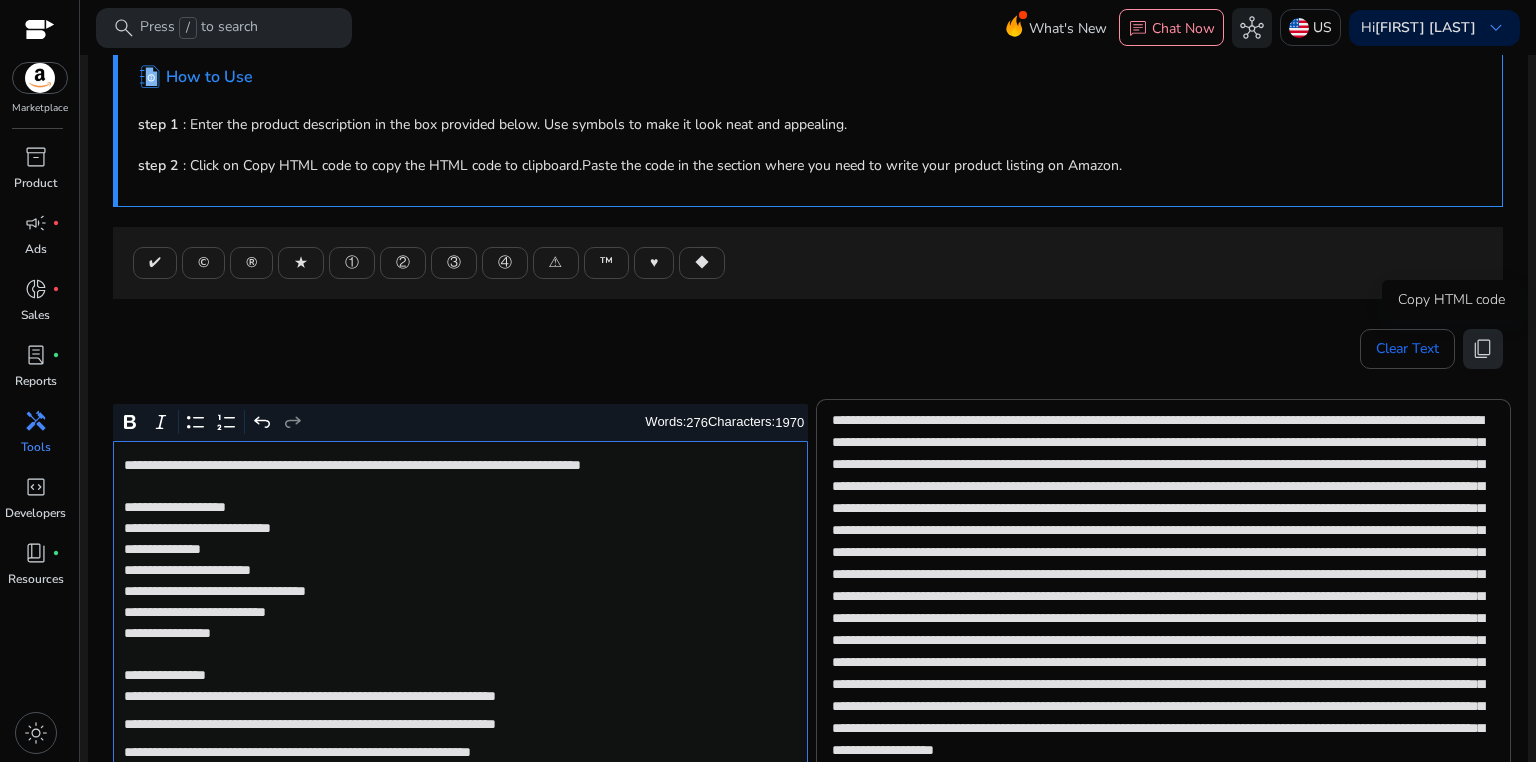 click on "content_copy" 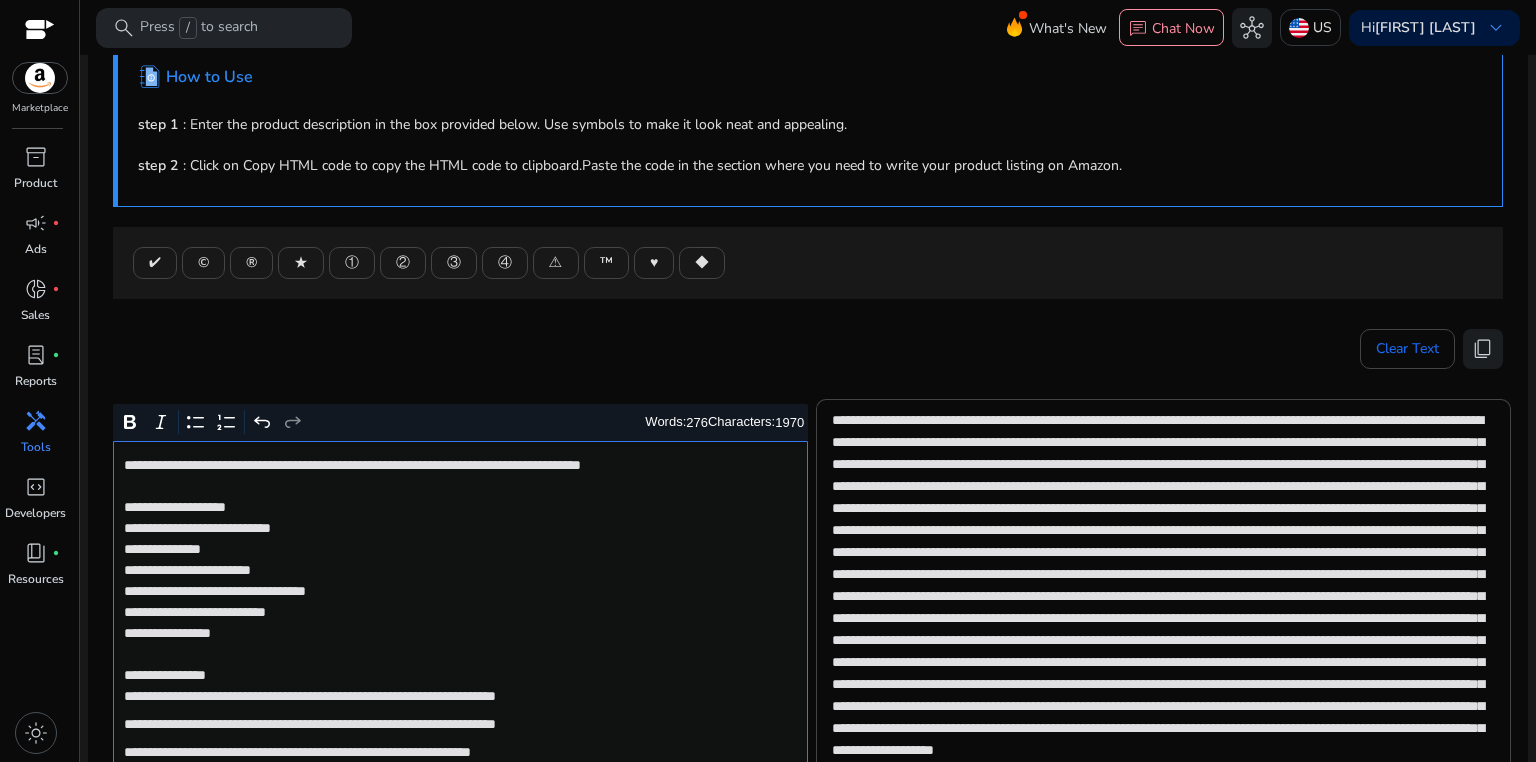click on "**********" 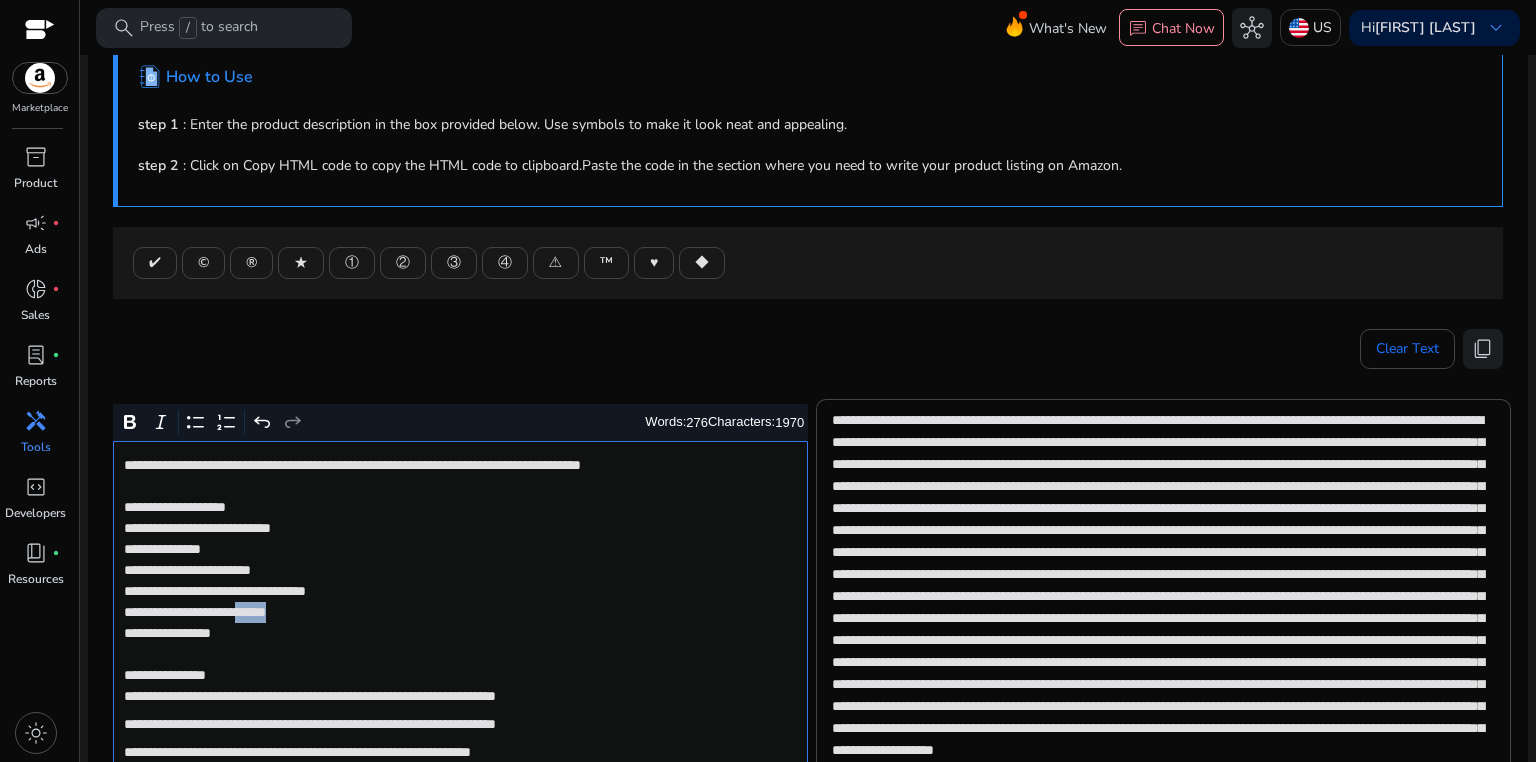 click on "**********" 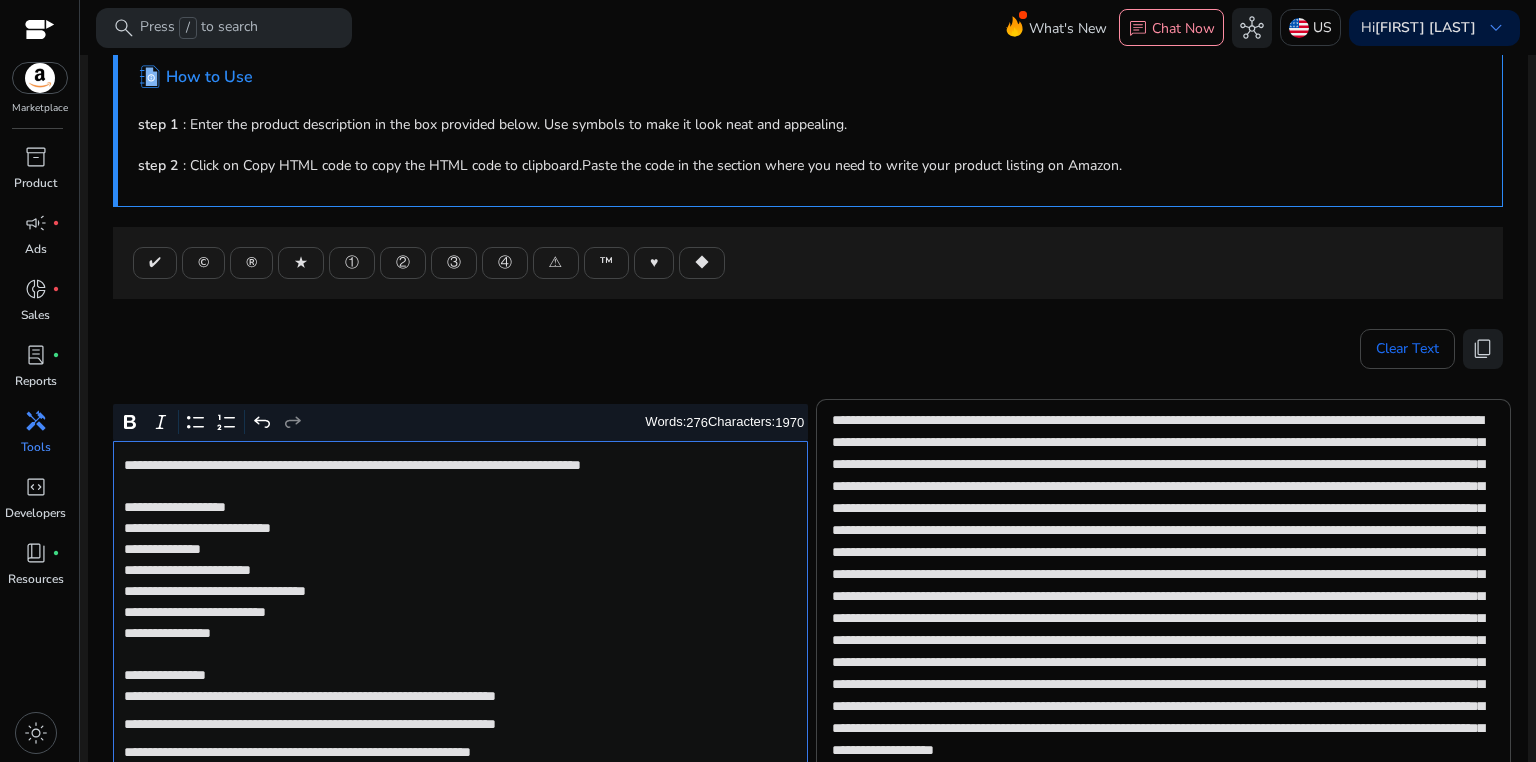 click on "**********" 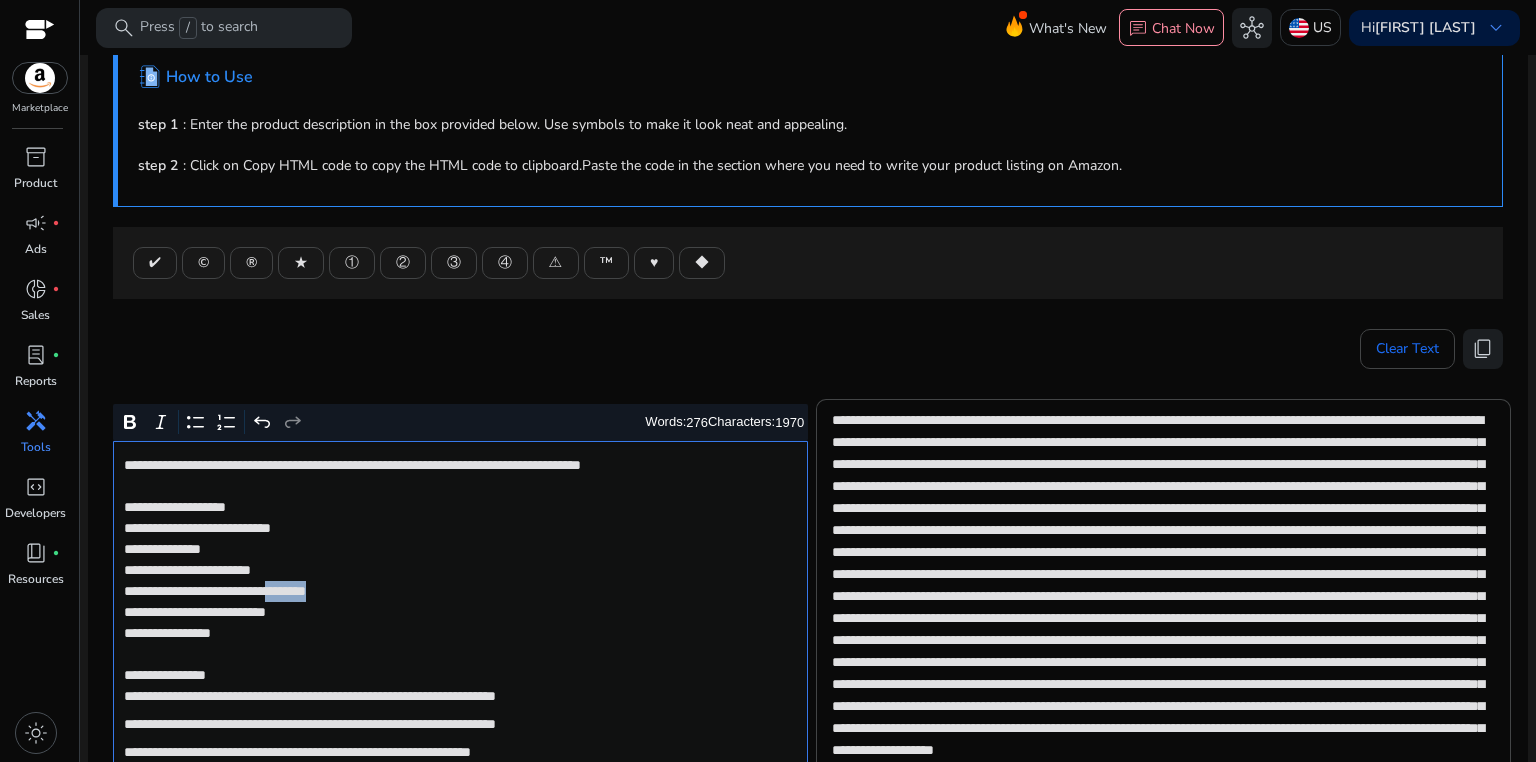 click on "**********" 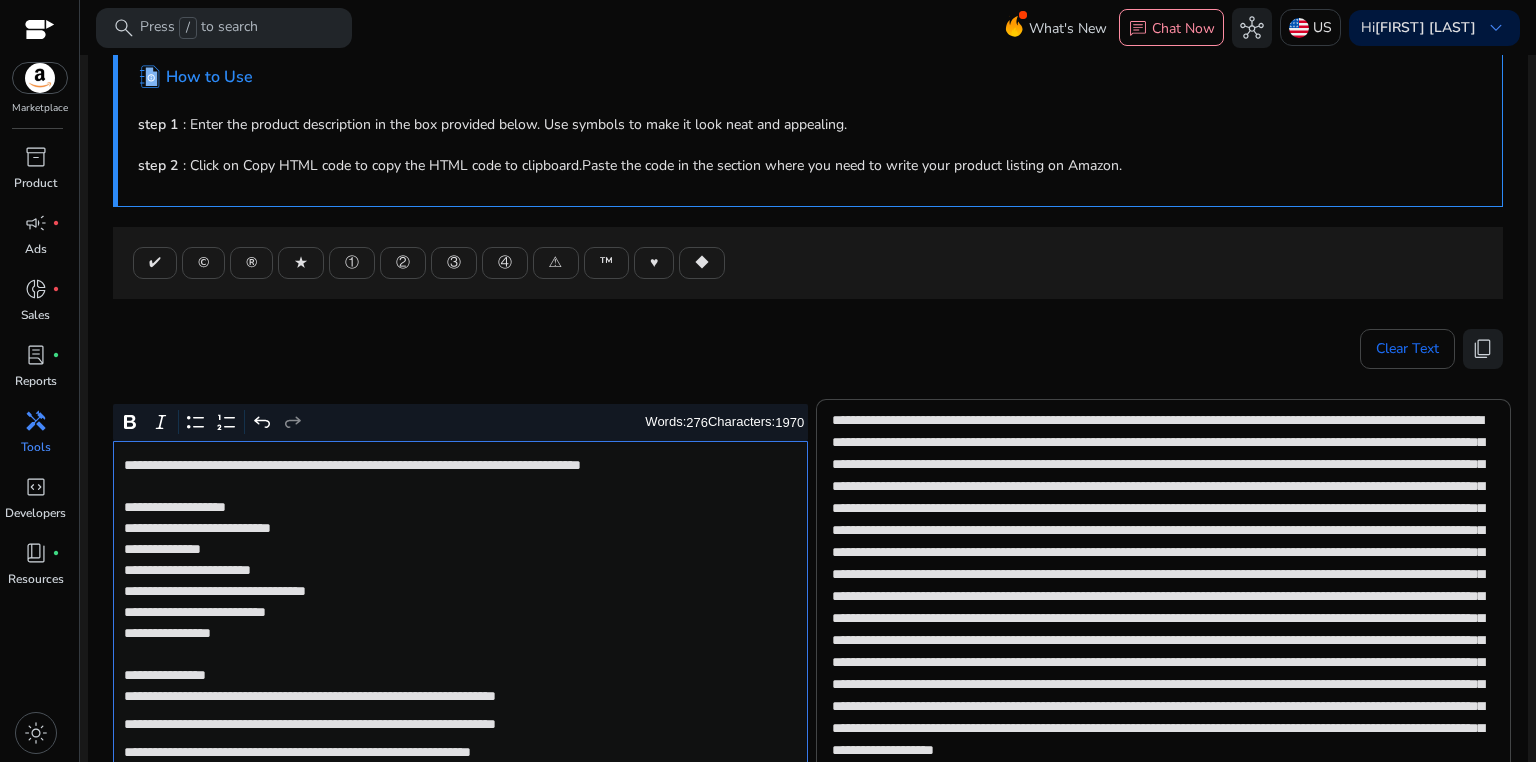 click on "**********" 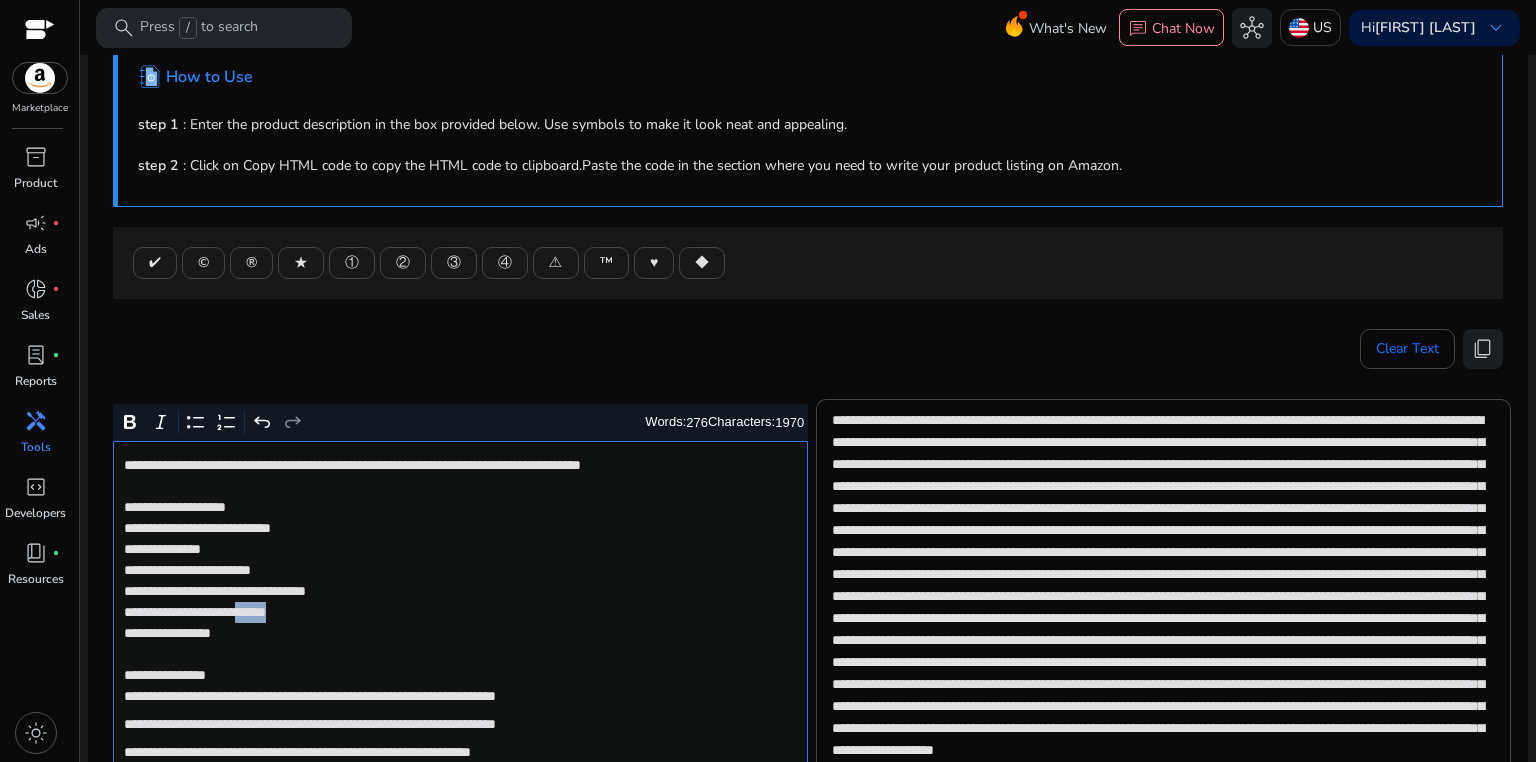 click on "**********" 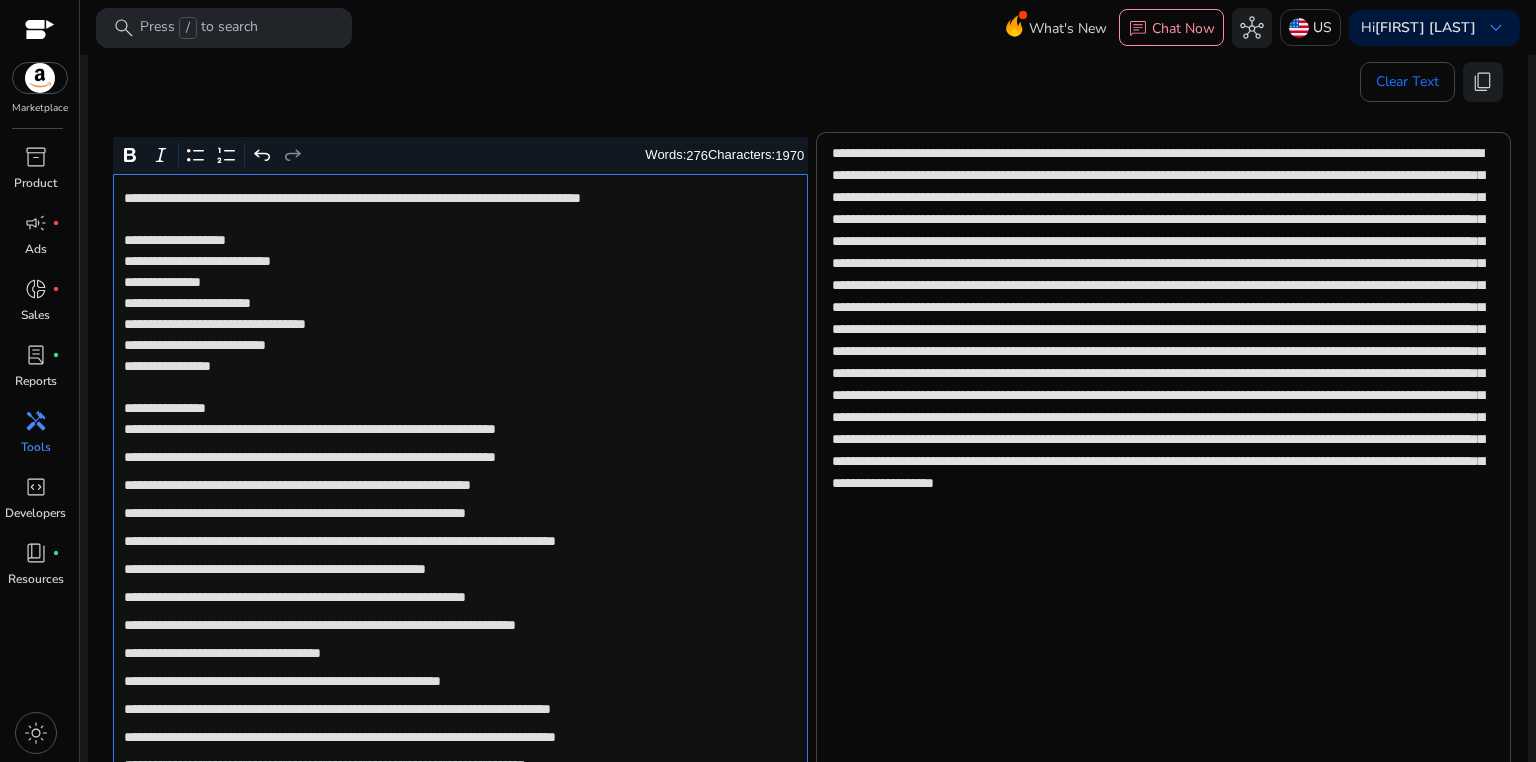 scroll, scrollTop: 475, scrollLeft: 0, axis: vertical 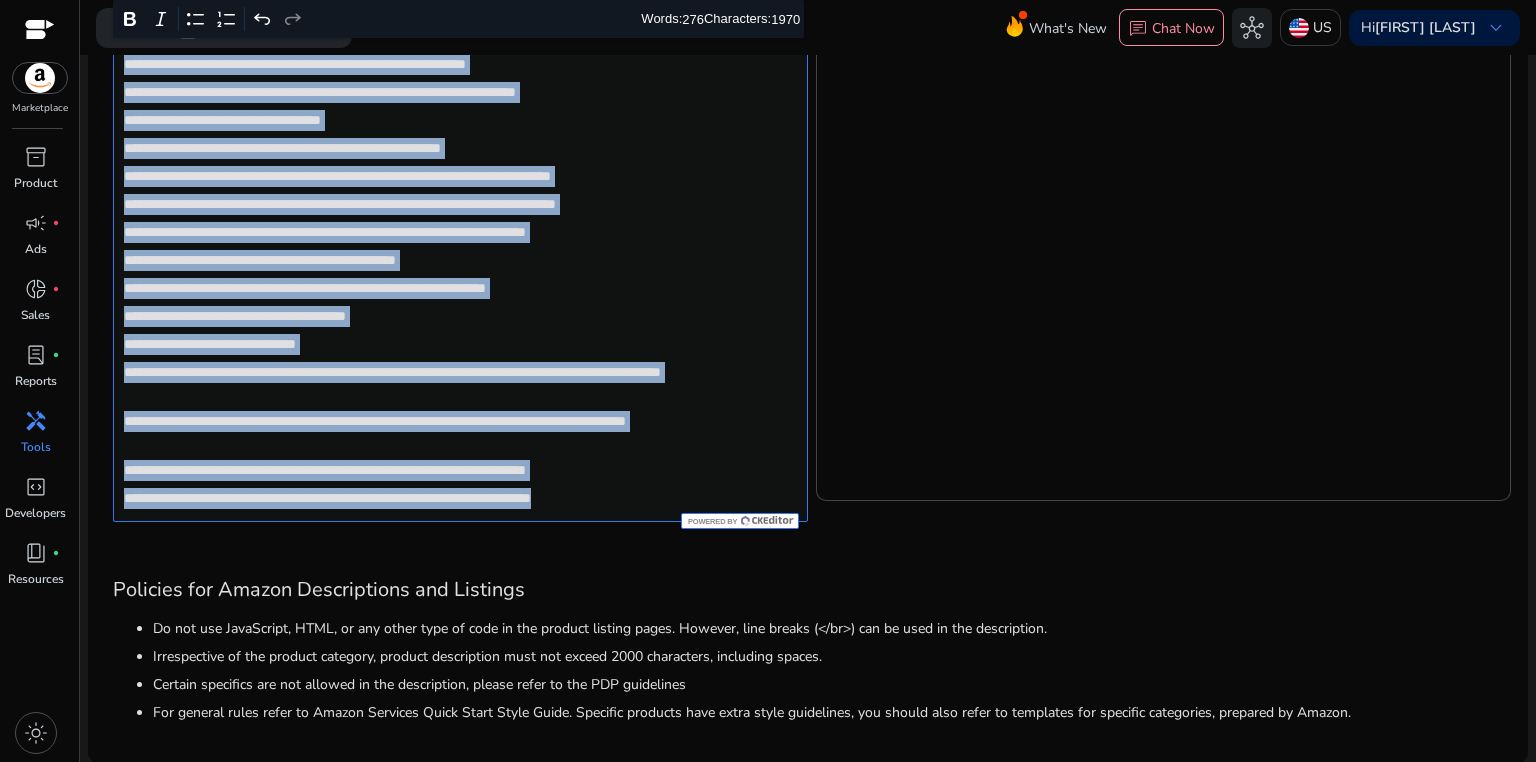drag, startPoint x: 127, startPoint y: 292, endPoint x: 695, endPoint y: 496, distance: 603.523 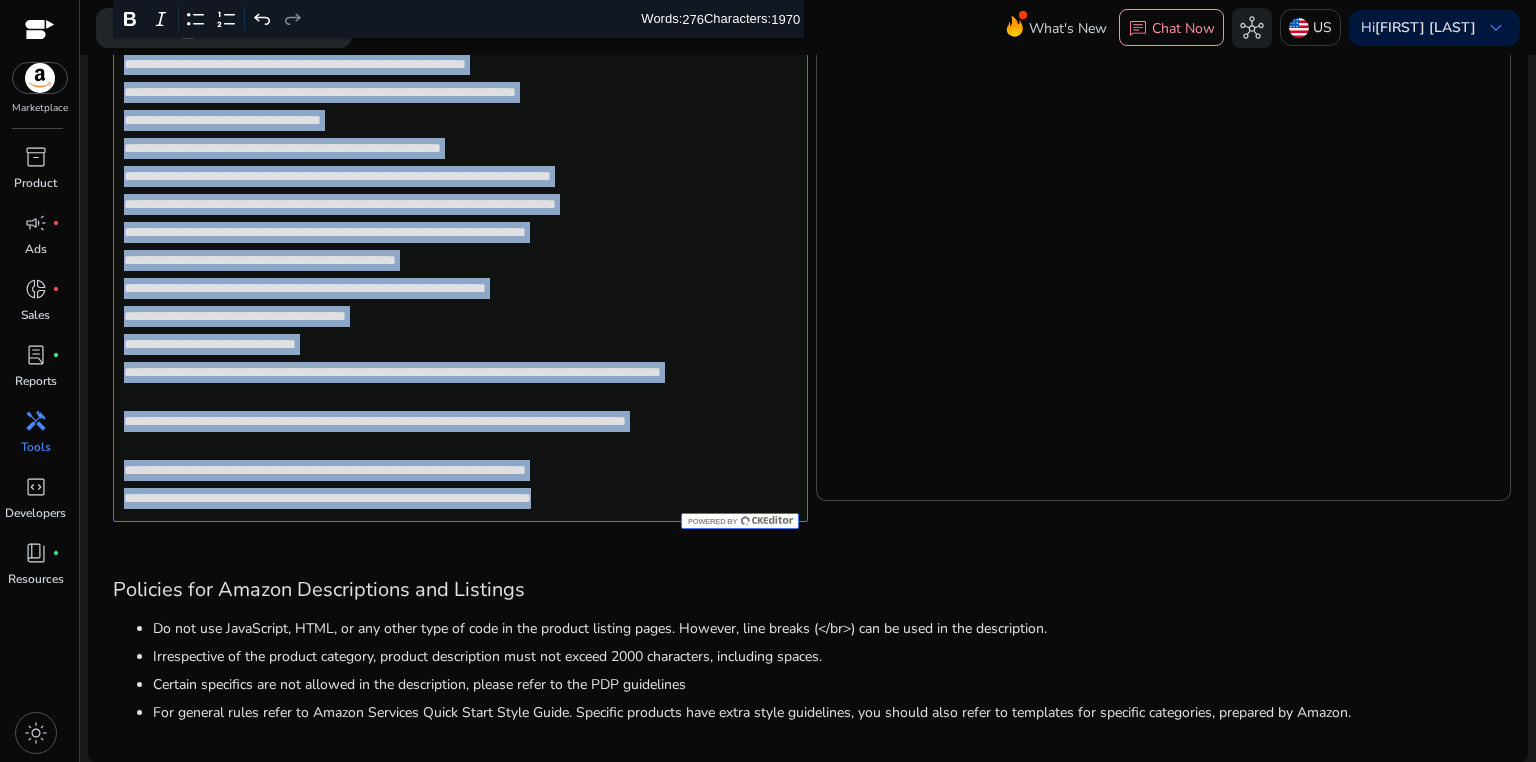 click on "**********" 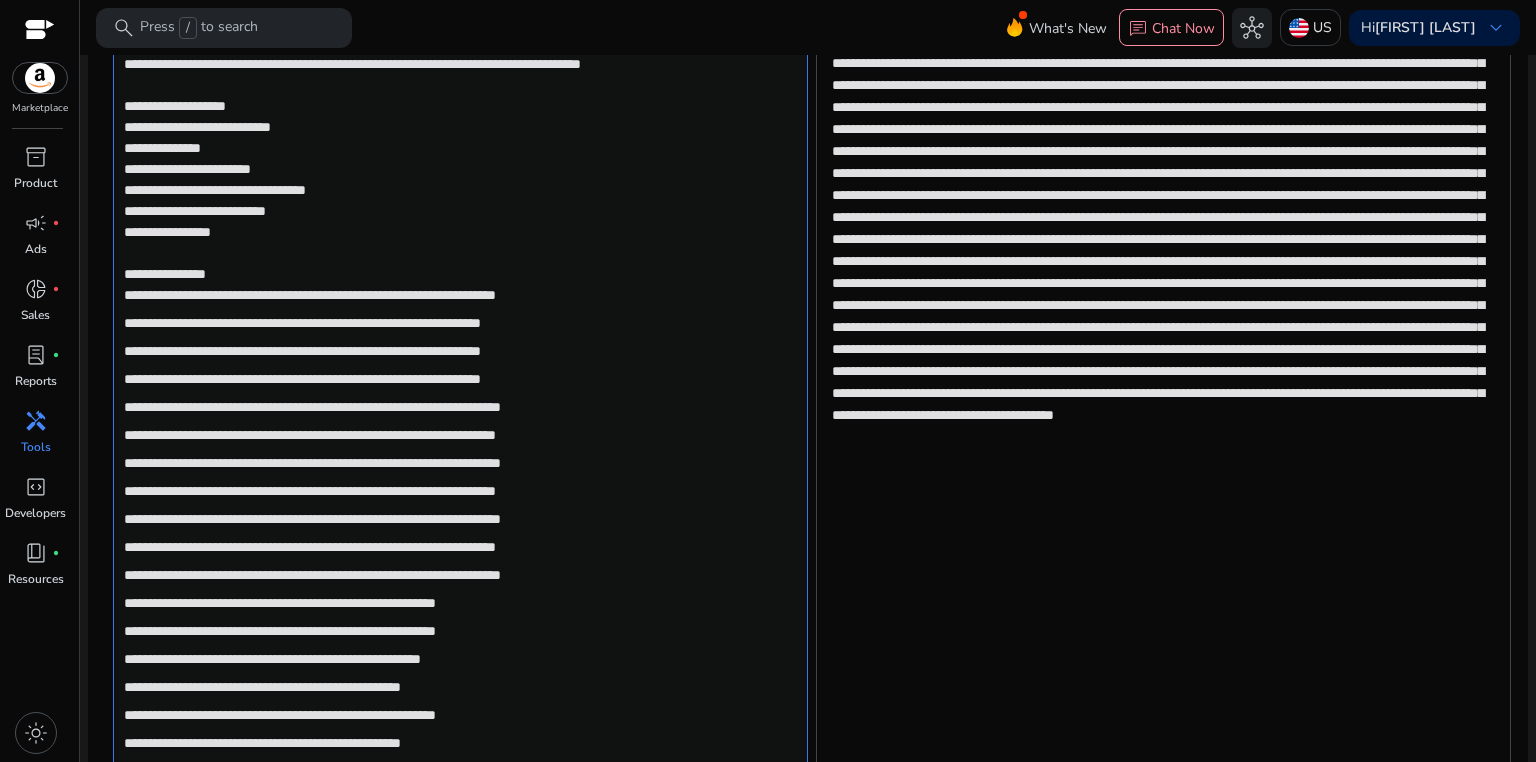 scroll, scrollTop: 475, scrollLeft: 0, axis: vertical 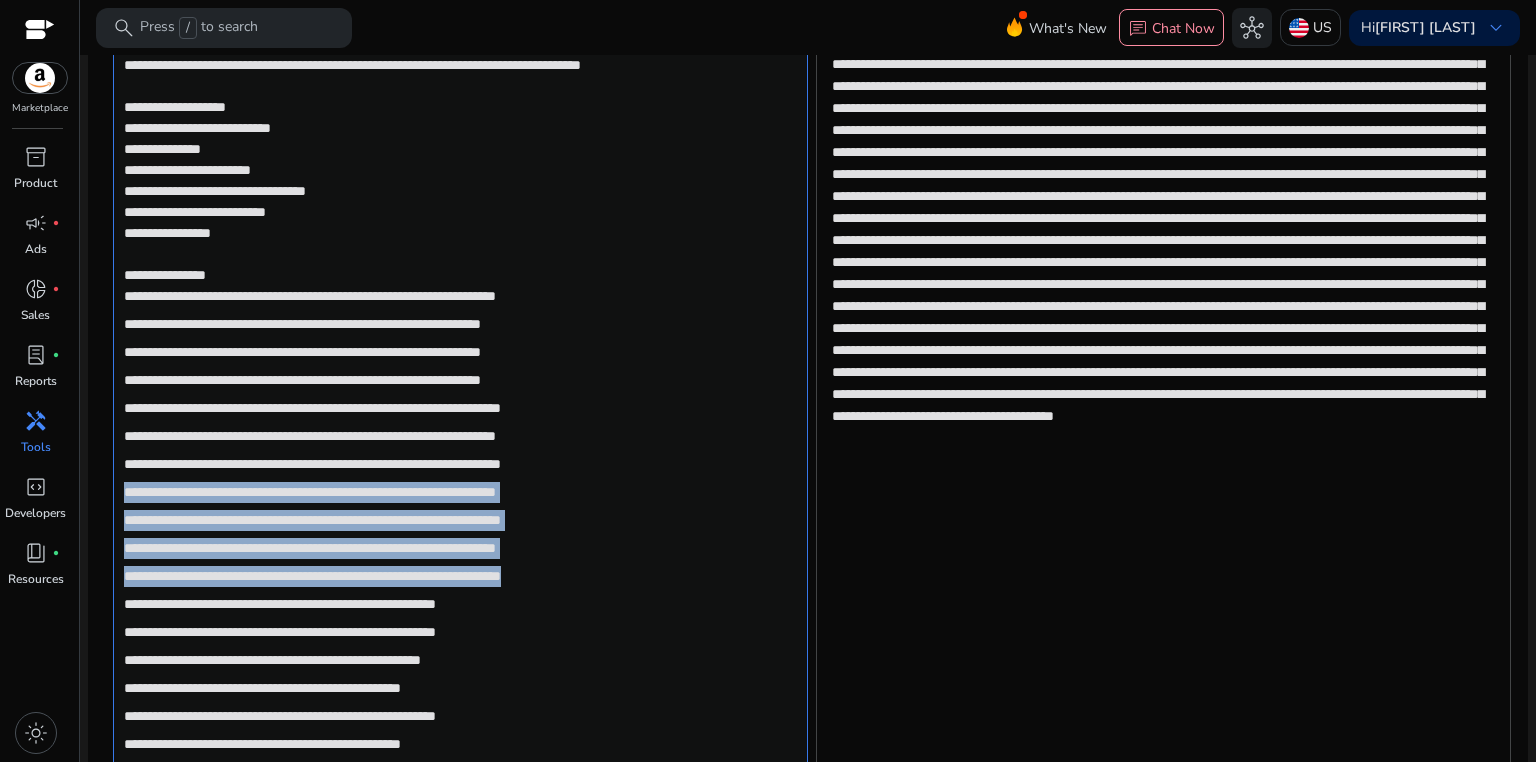 drag, startPoint x: 124, startPoint y: 491, endPoint x: 668, endPoint y: 576, distance: 550.6006 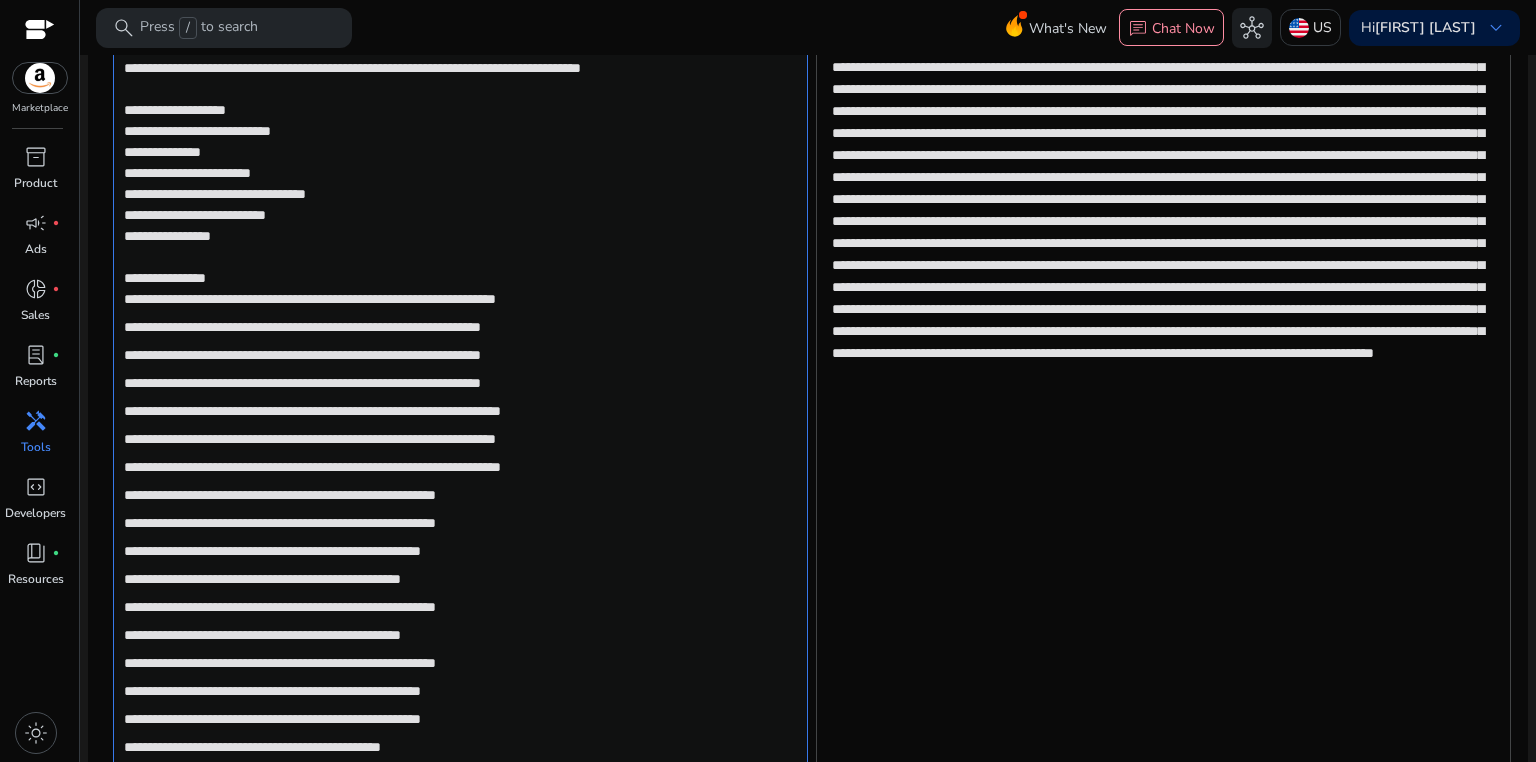 scroll, scrollTop: 475, scrollLeft: 0, axis: vertical 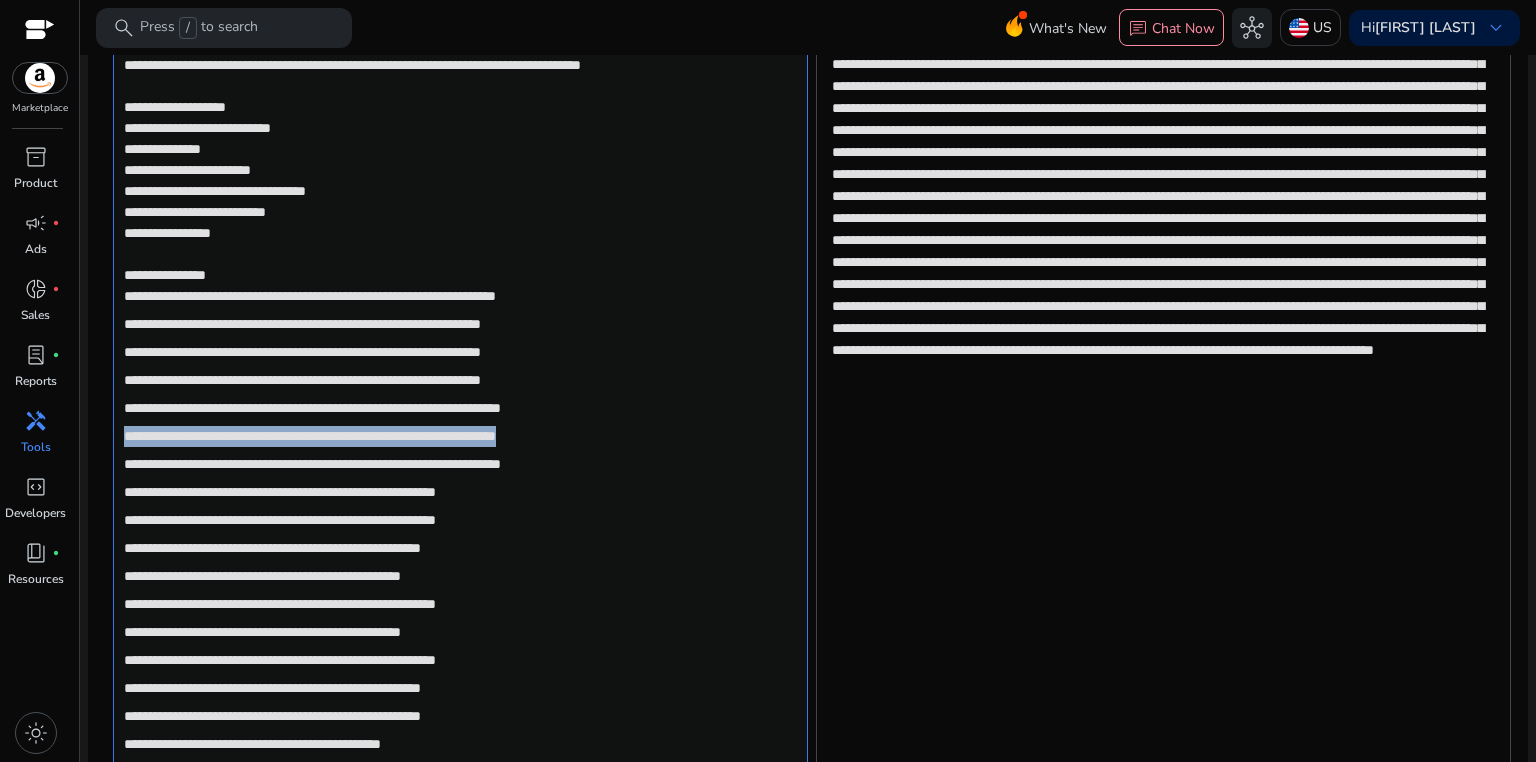 drag, startPoint x: 123, startPoint y: 436, endPoint x: 679, endPoint y: 442, distance: 556.03235 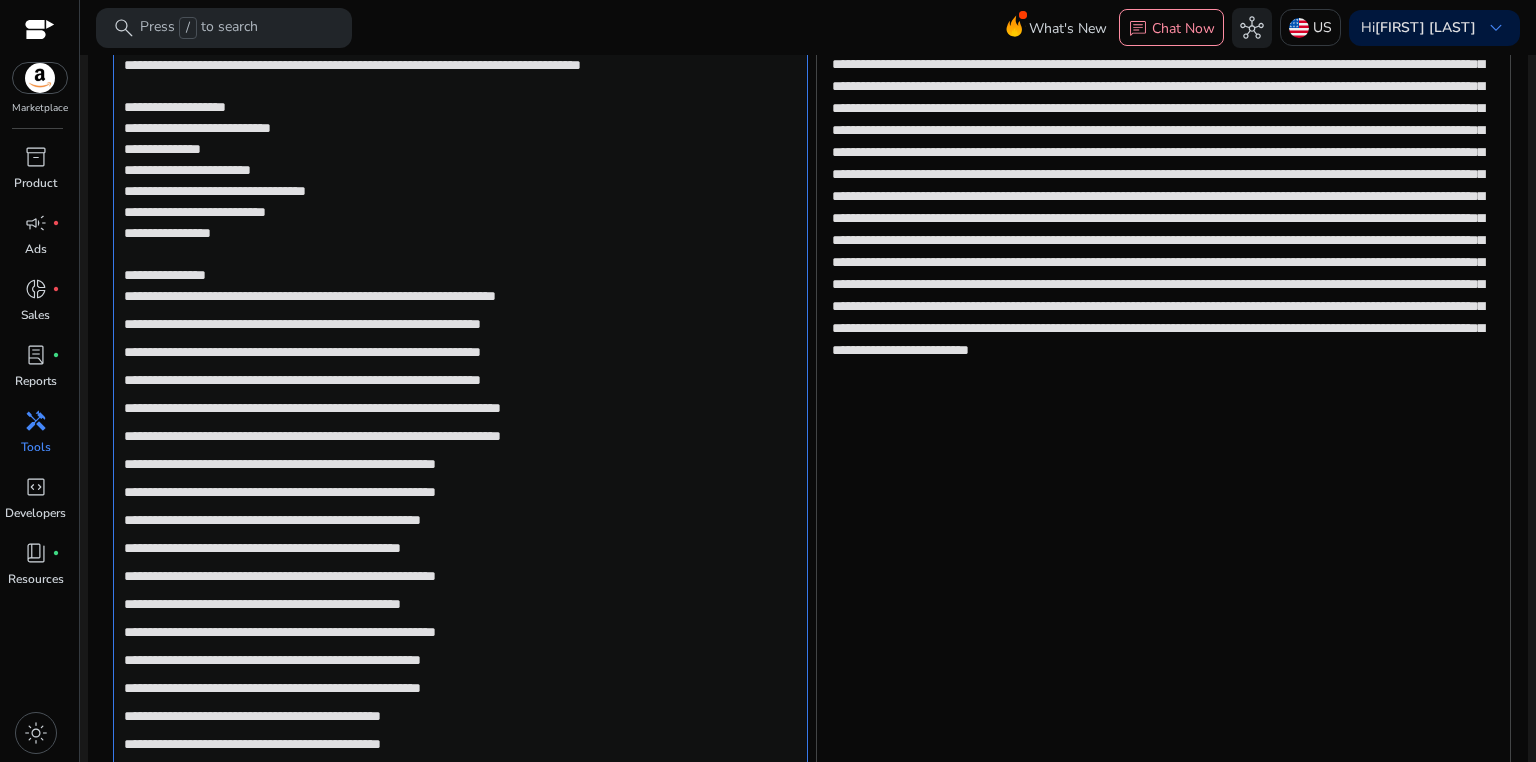 scroll, scrollTop: 208, scrollLeft: 0, axis: vertical 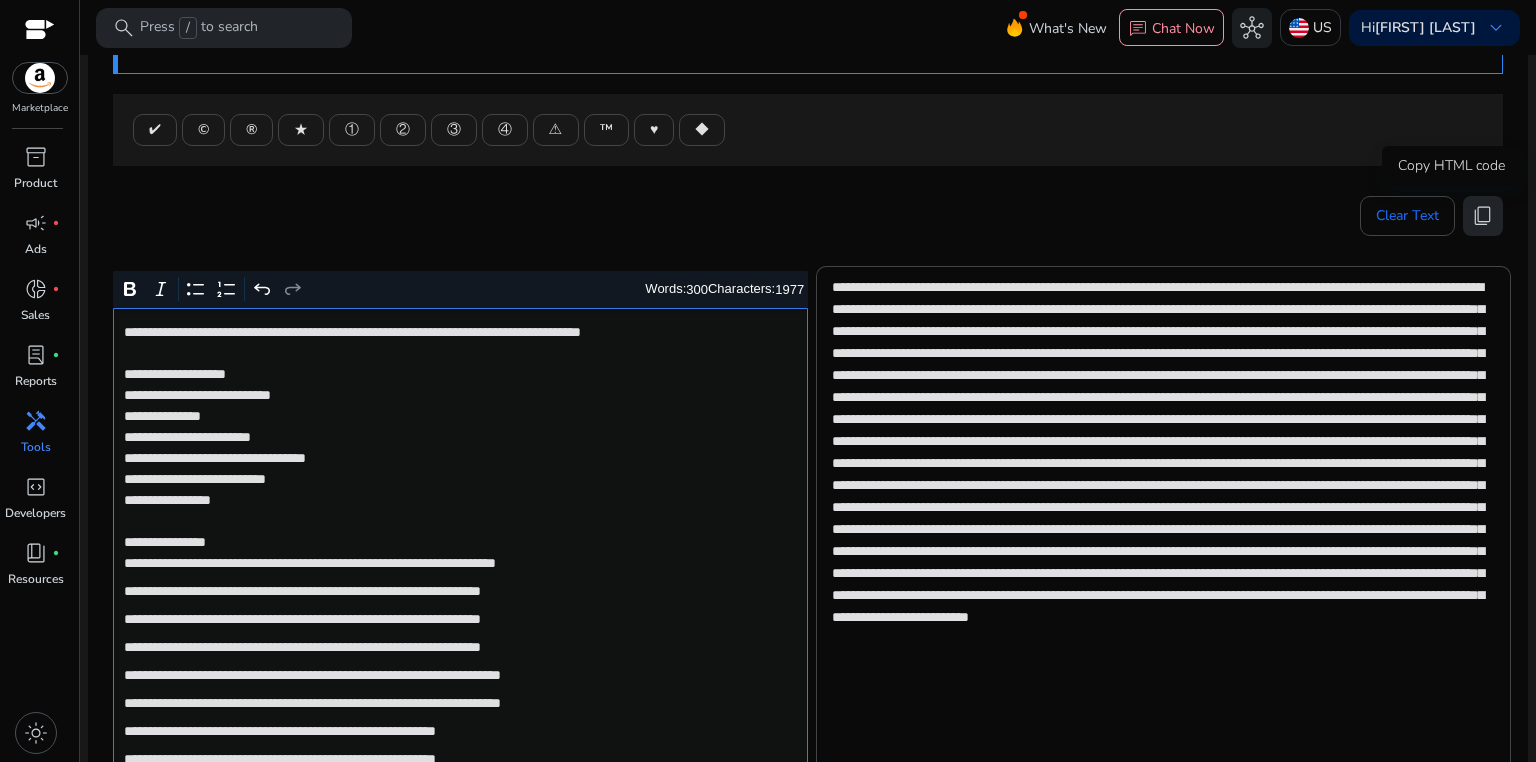 click on "content_copy" 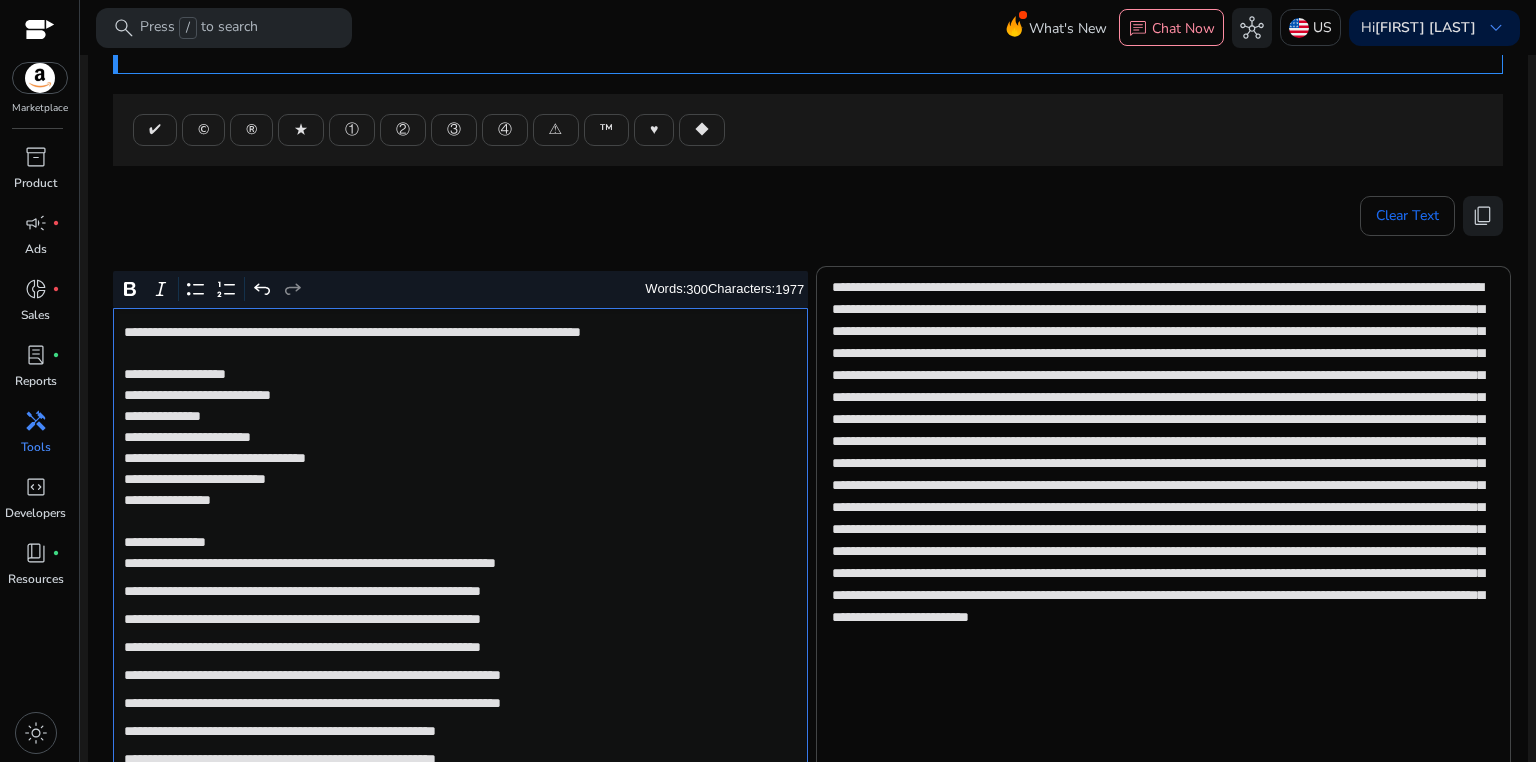 click on "**********" 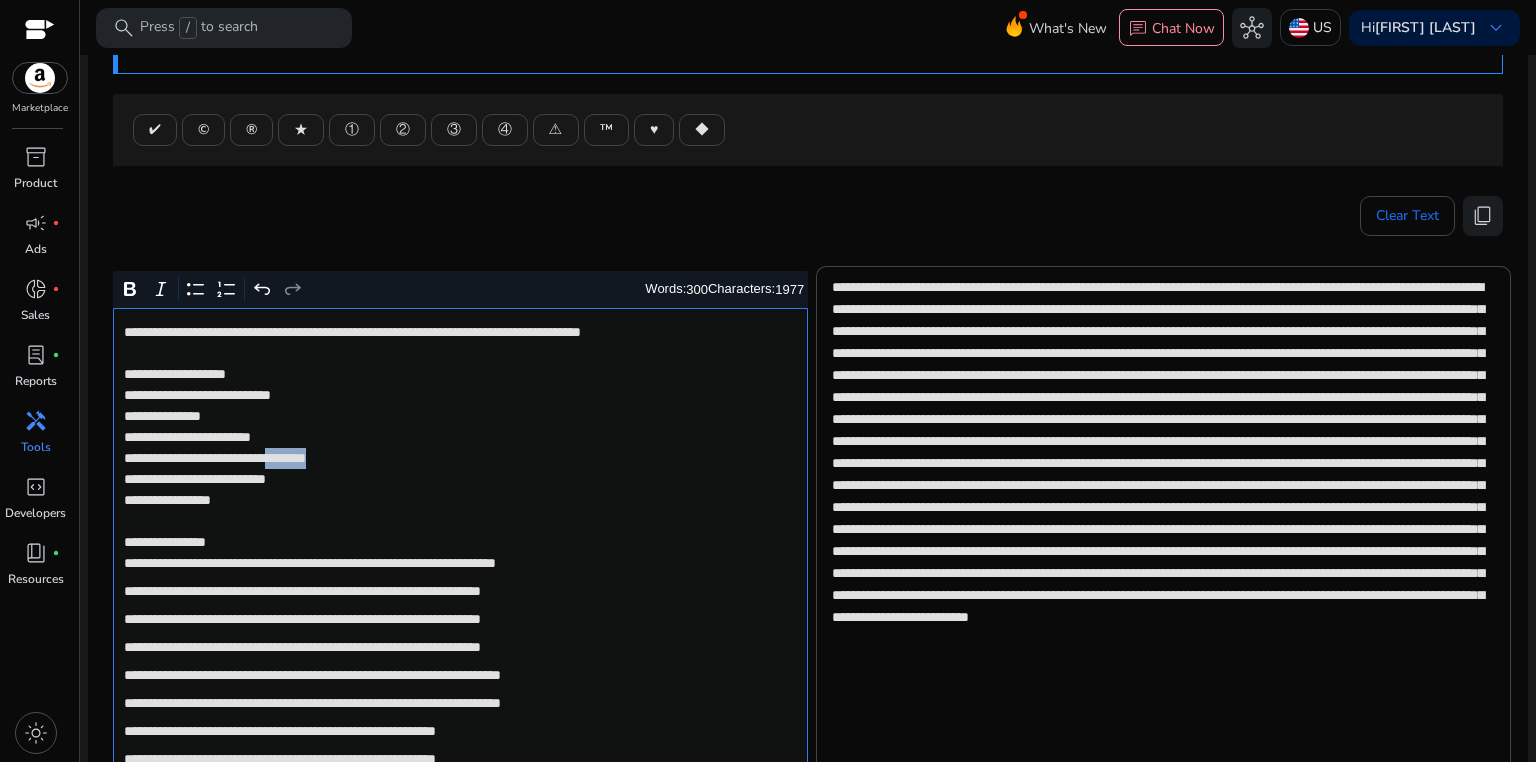 click on "**********" 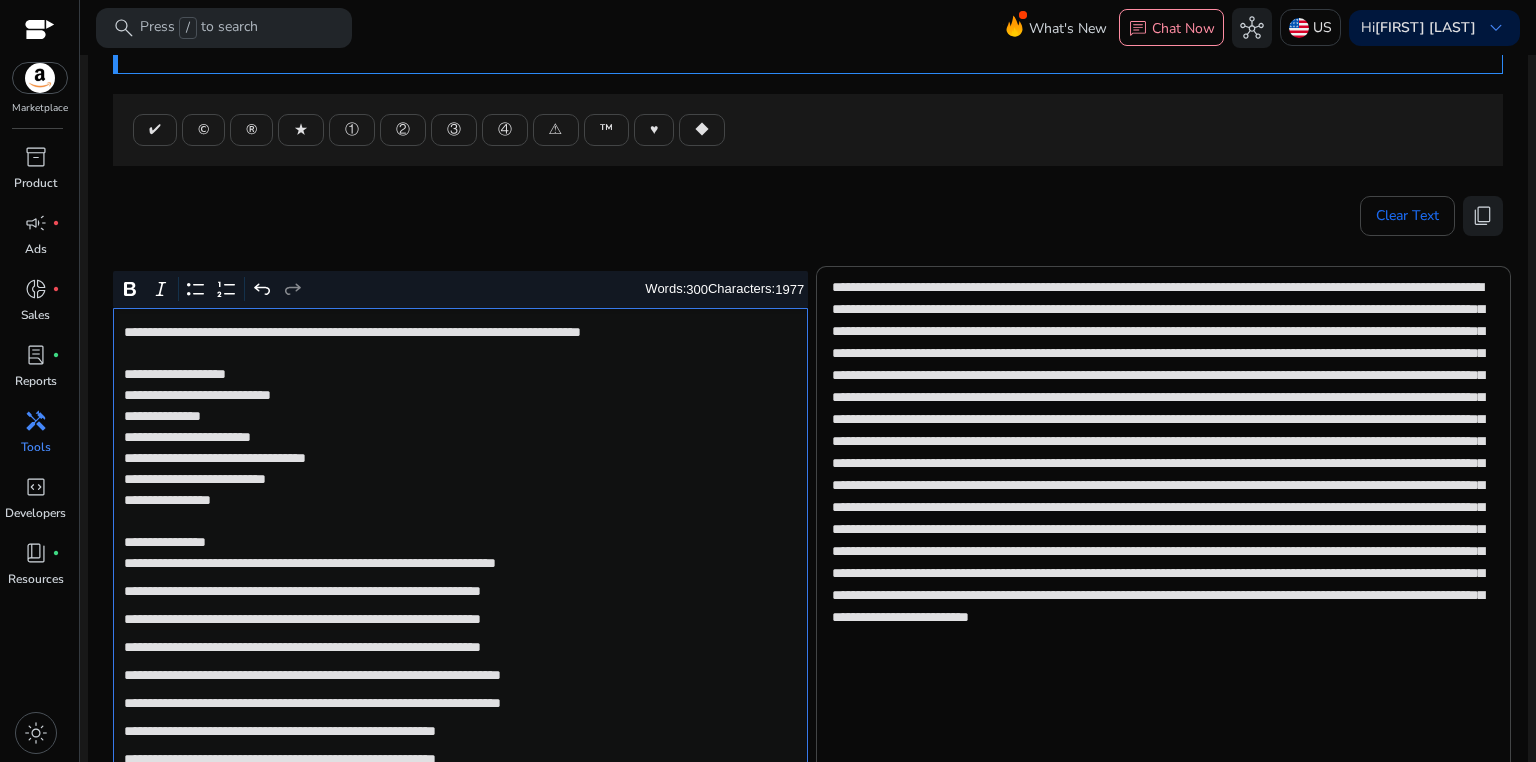 click on "**********" 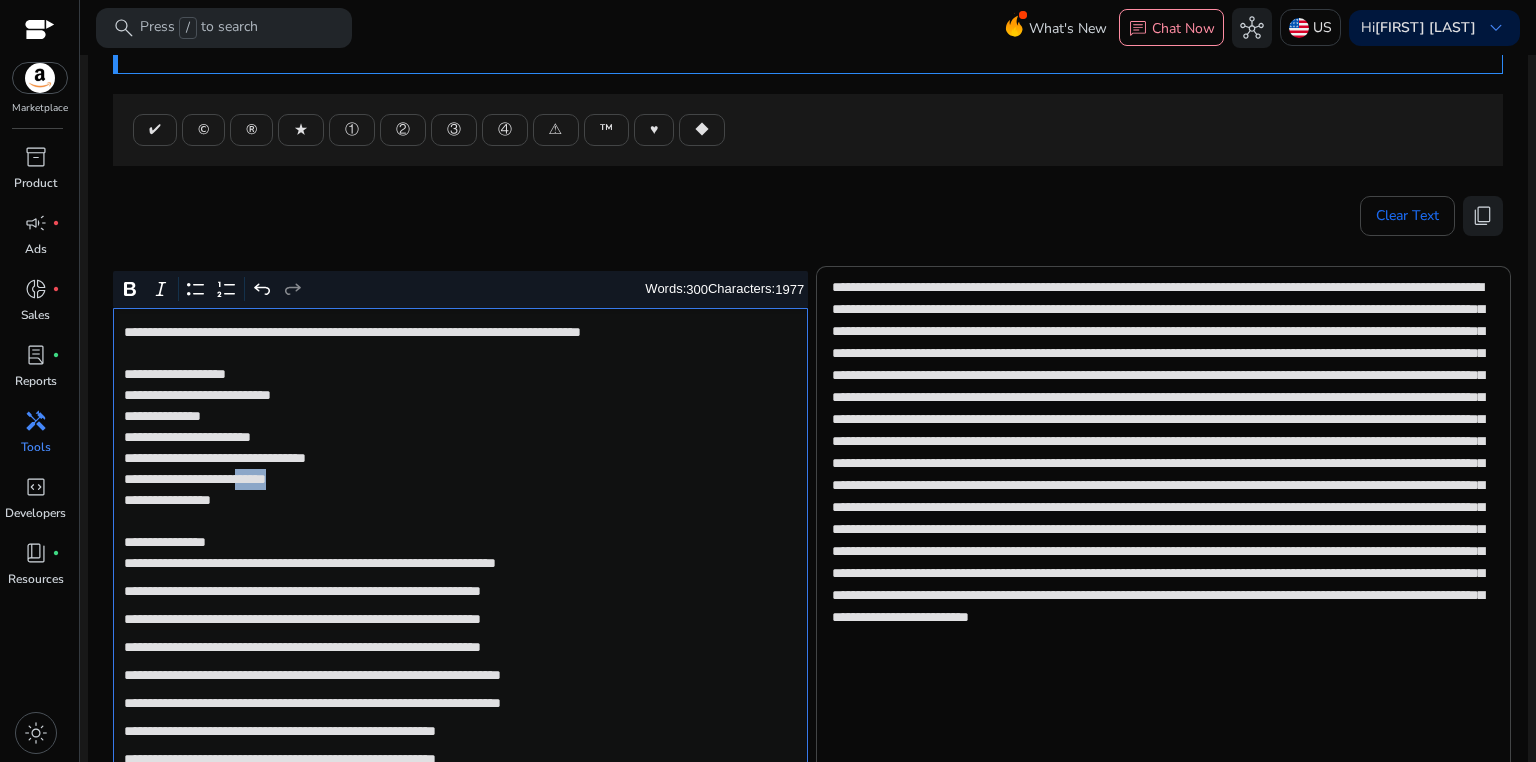 click on "**********" 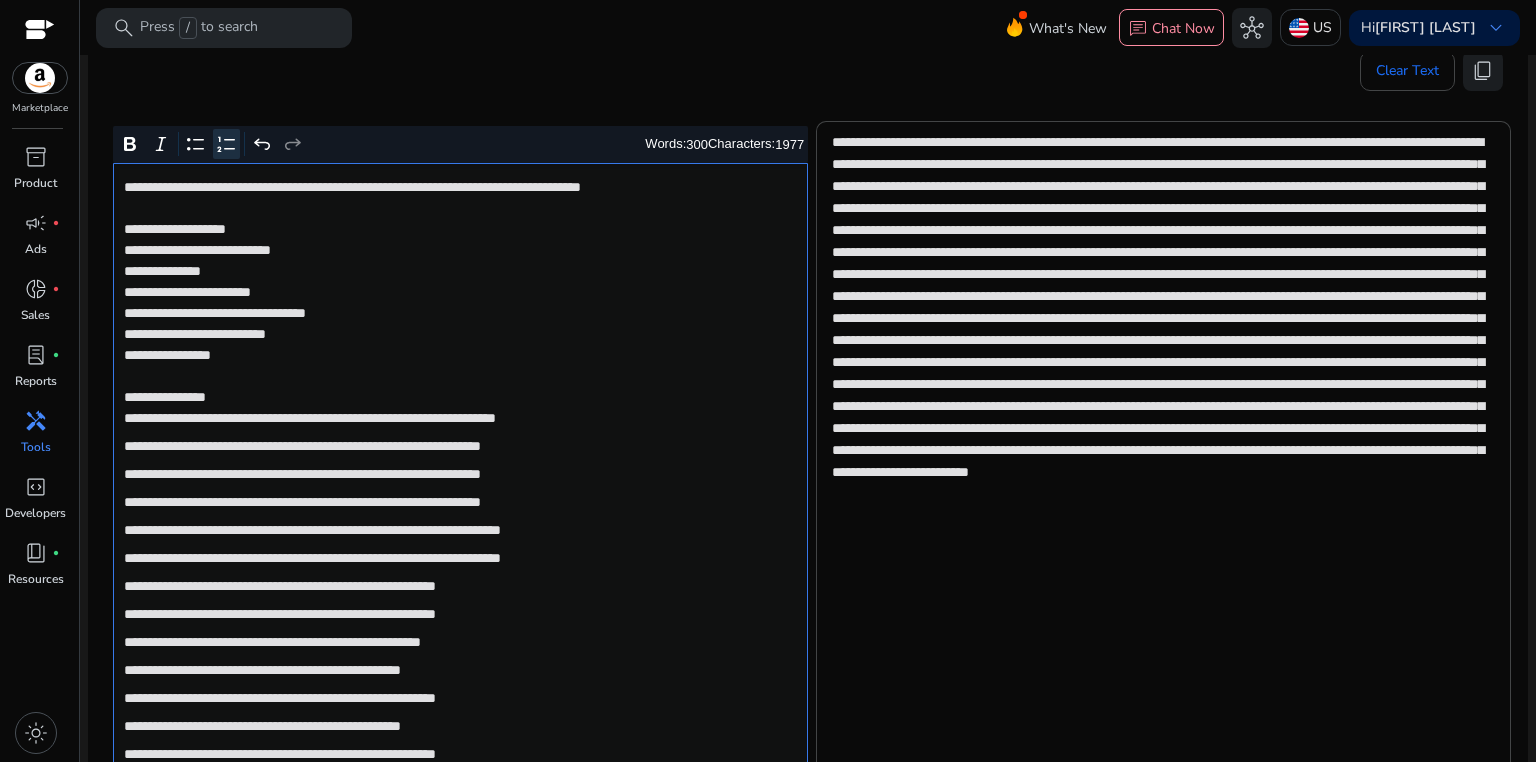 scroll, scrollTop: 475, scrollLeft: 0, axis: vertical 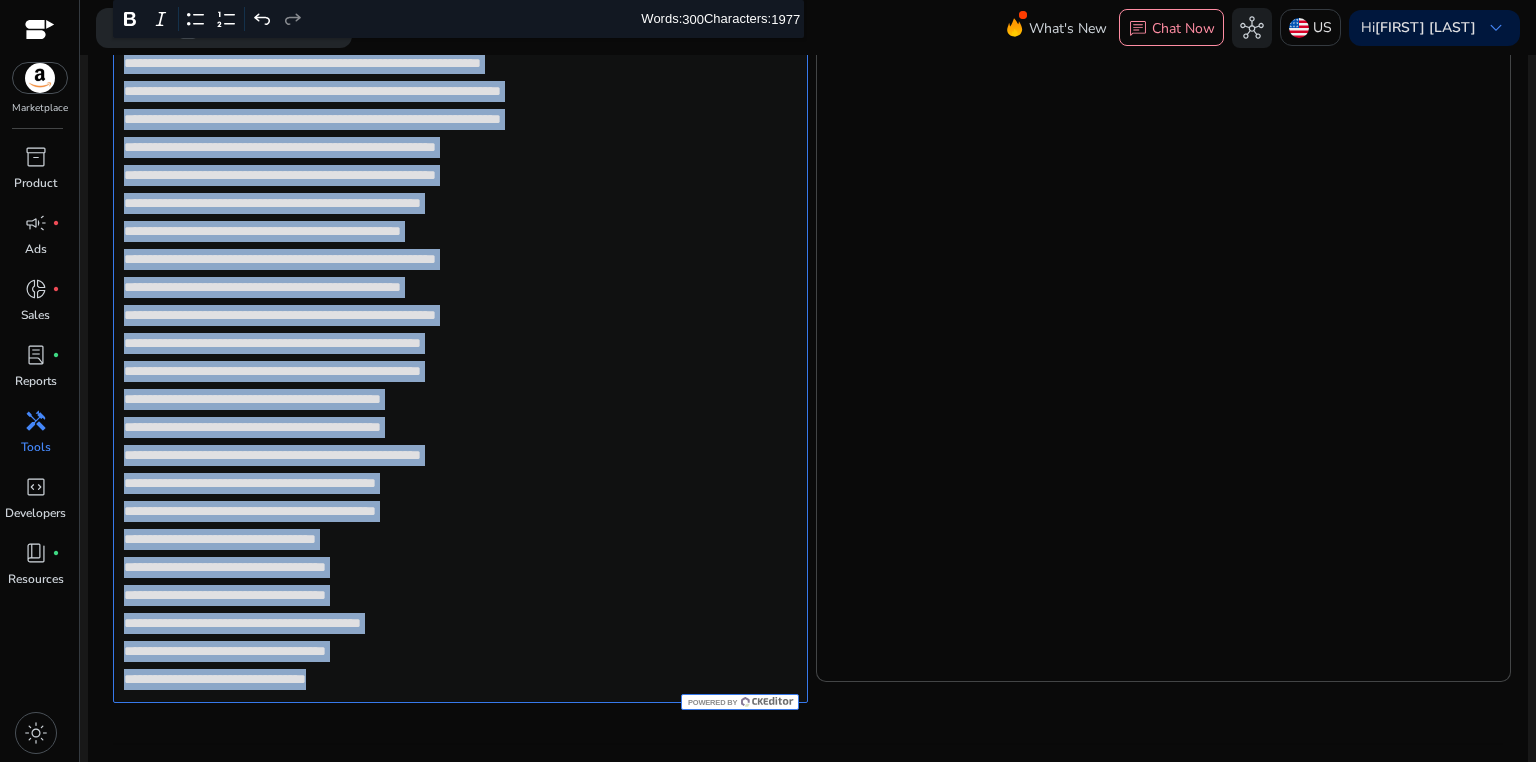 drag, startPoint x: 122, startPoint y: 295, endPoint x: 589, endPoint y: 704, distance: 620.78174 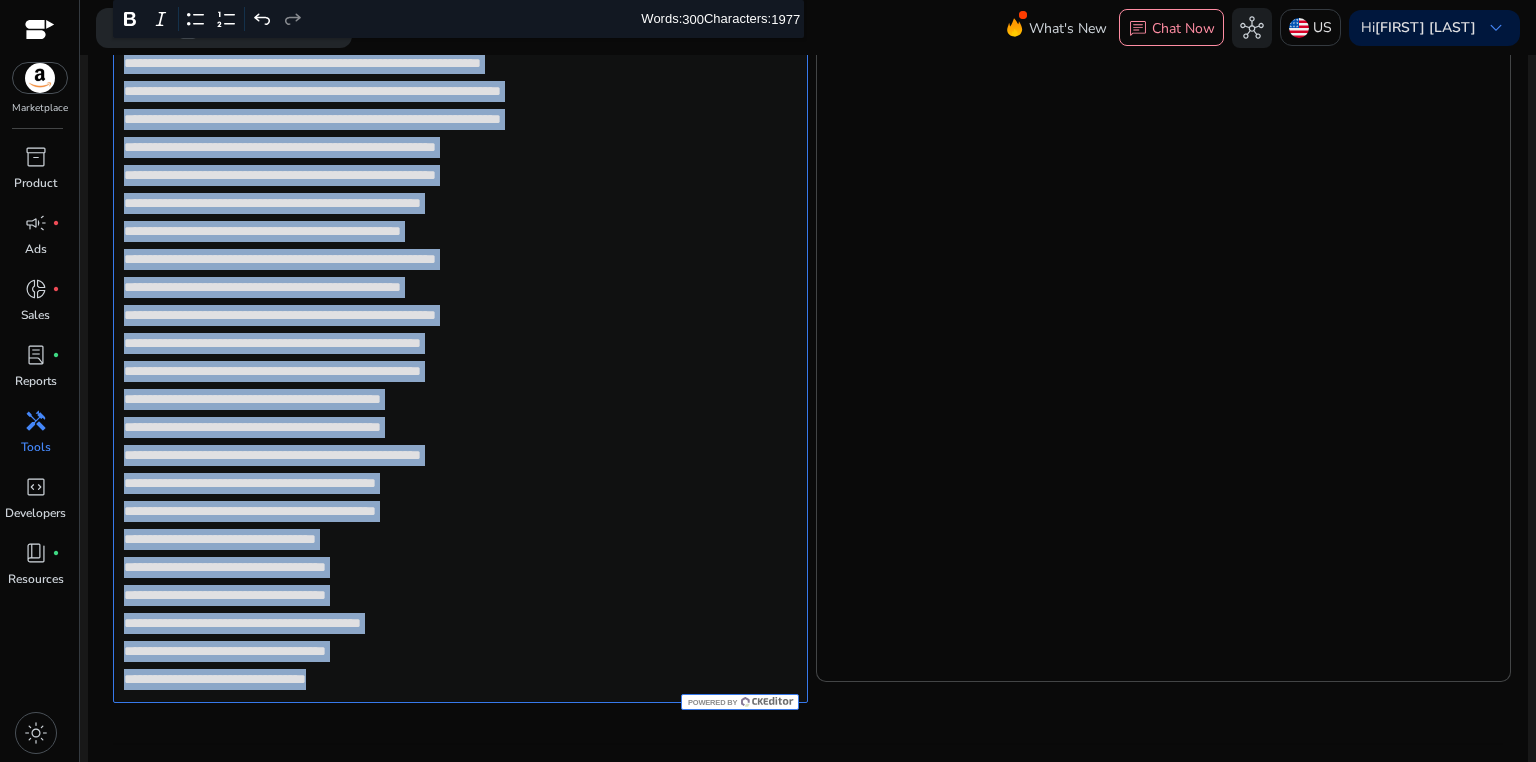 click on "**********" 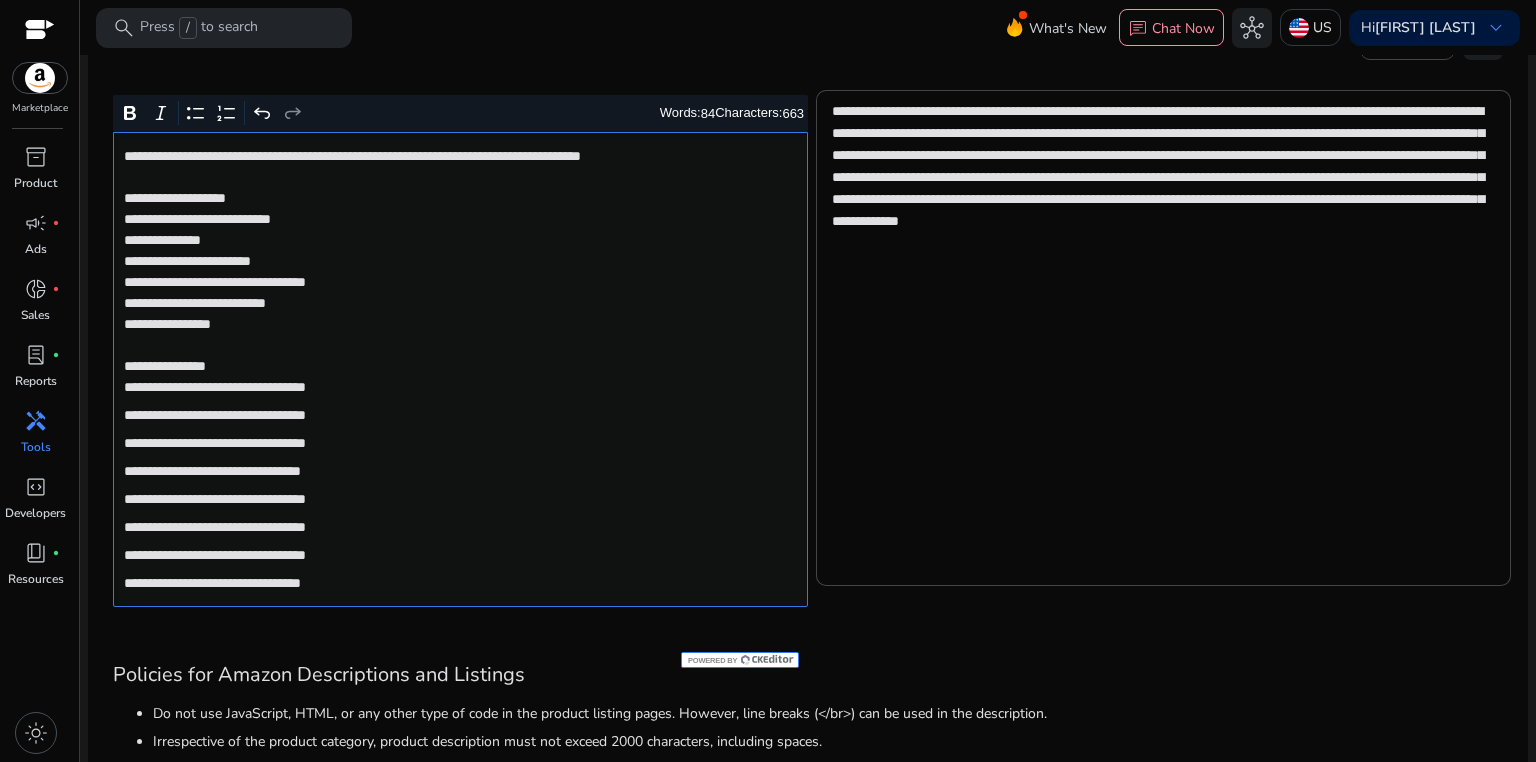 scroll, scrollTop: 329, scrollLeft: 0, axis: vertical 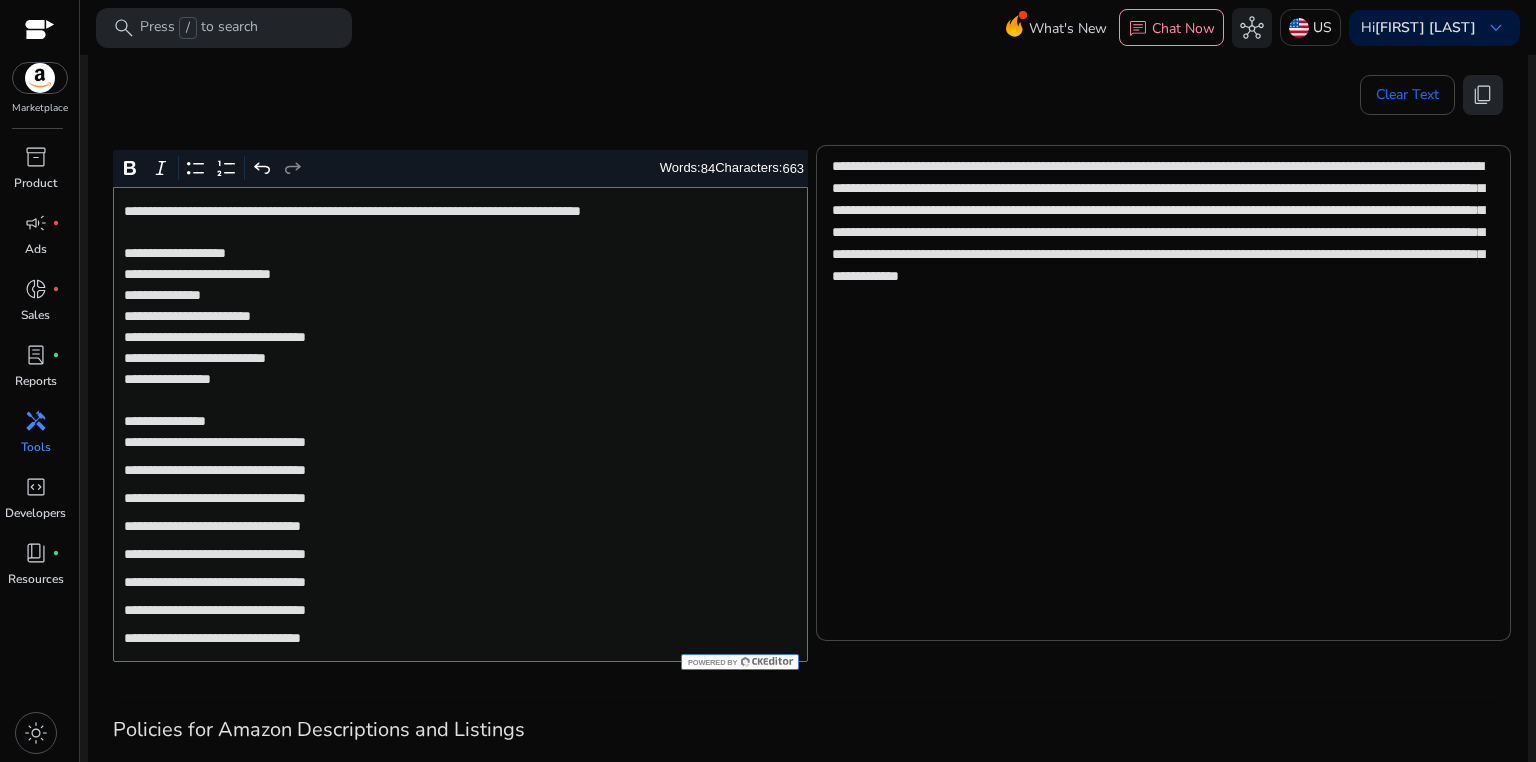 click on "content_copy" 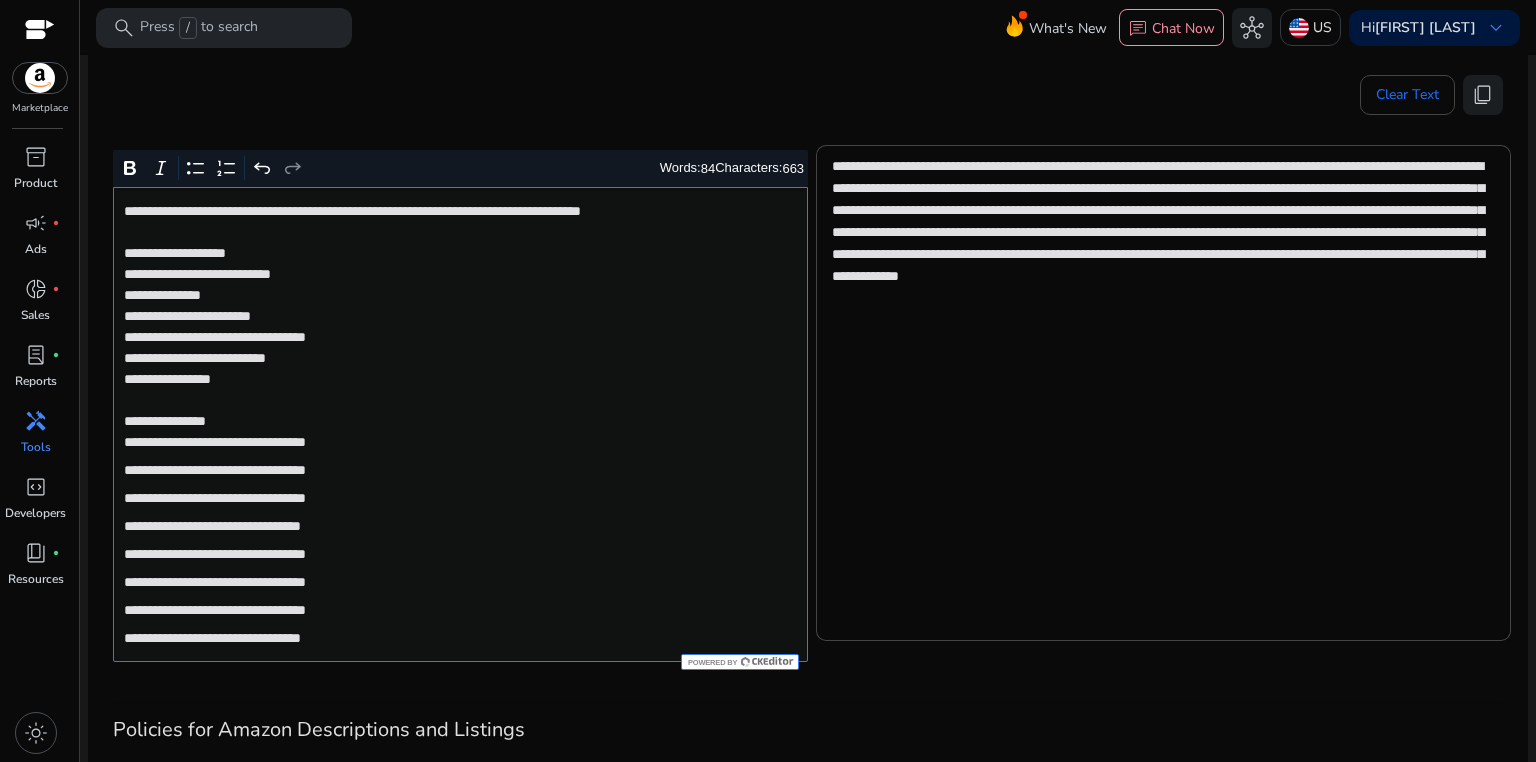 click on "**********" 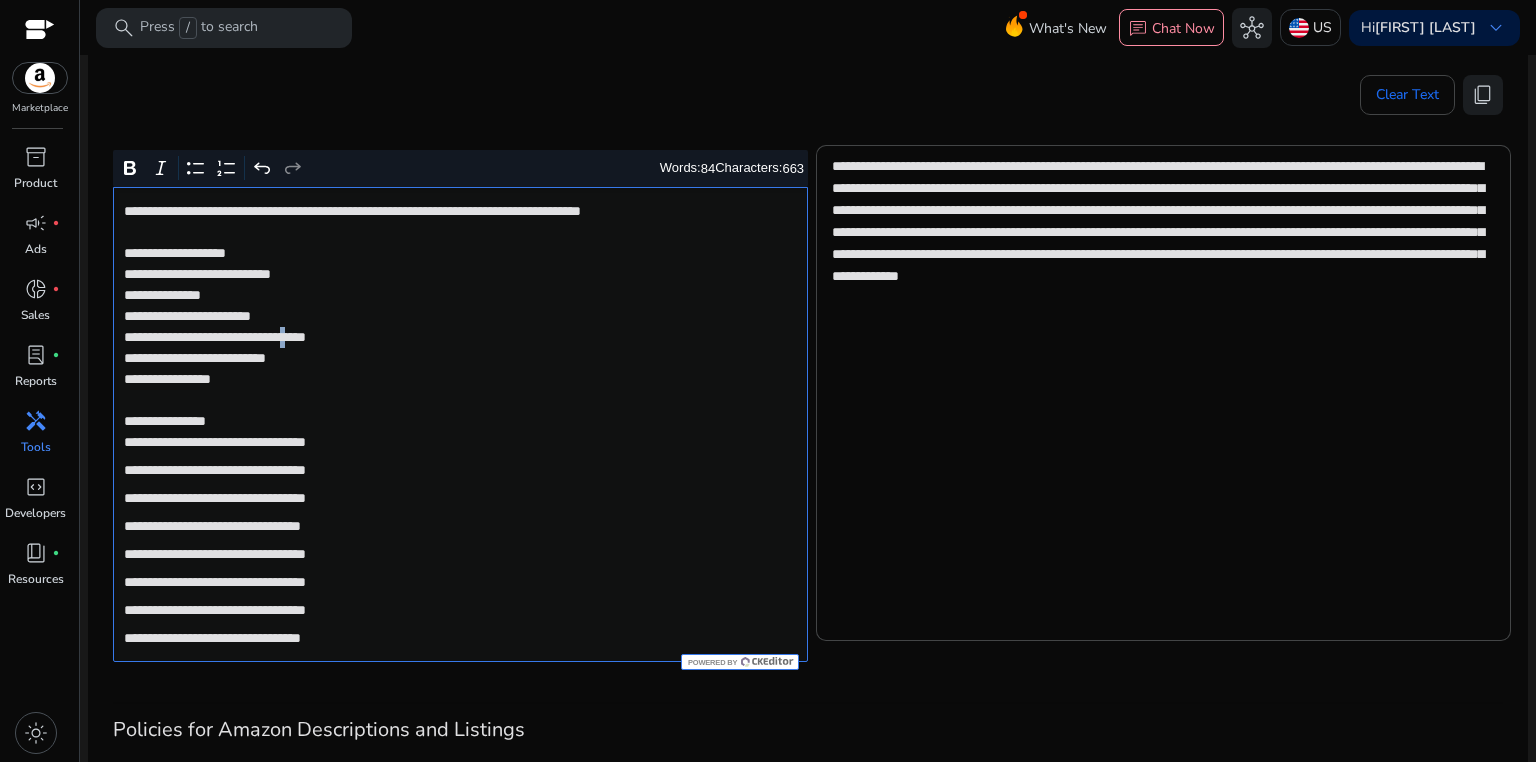 click on "**********" 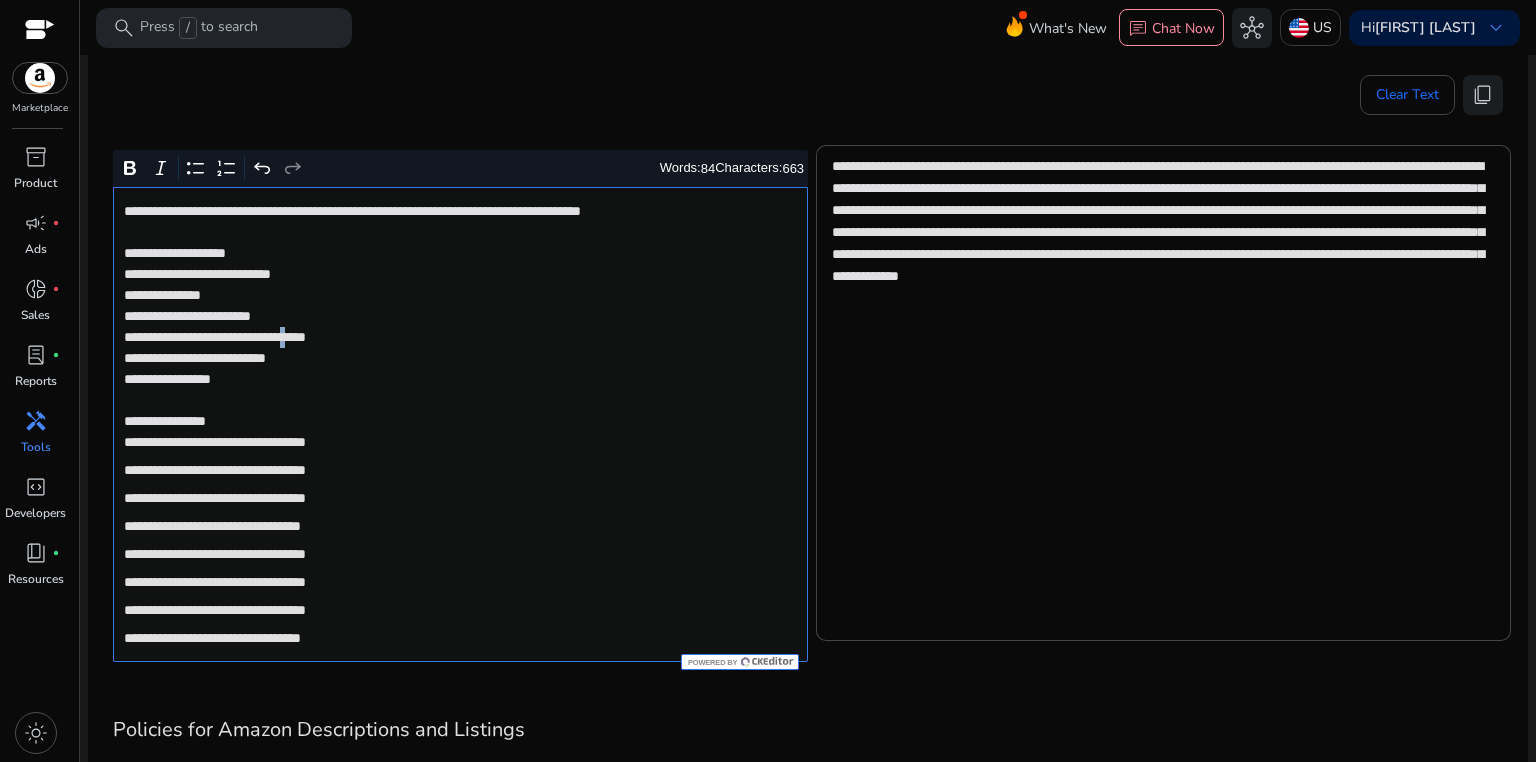 click on "**********" 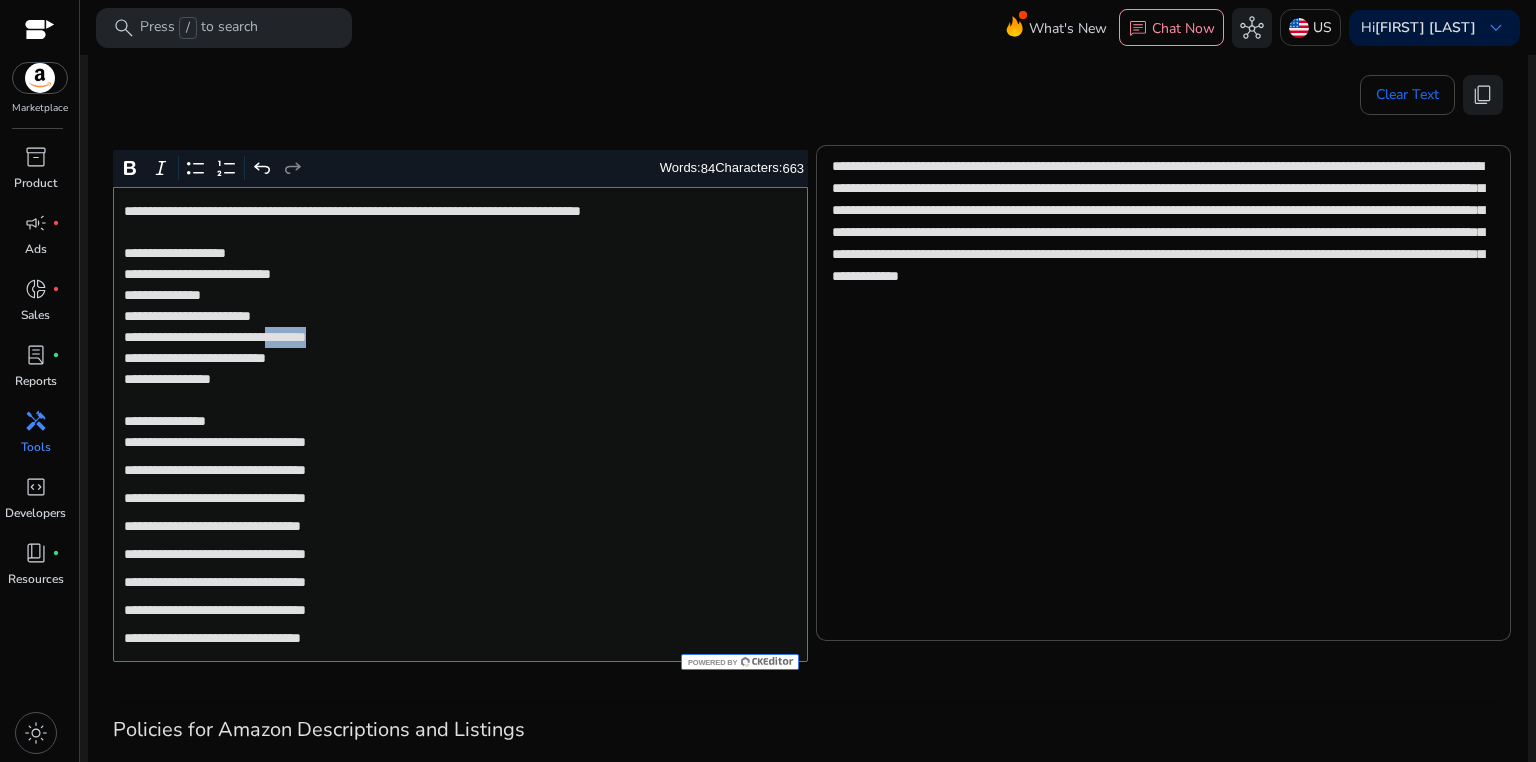 click on "**********" 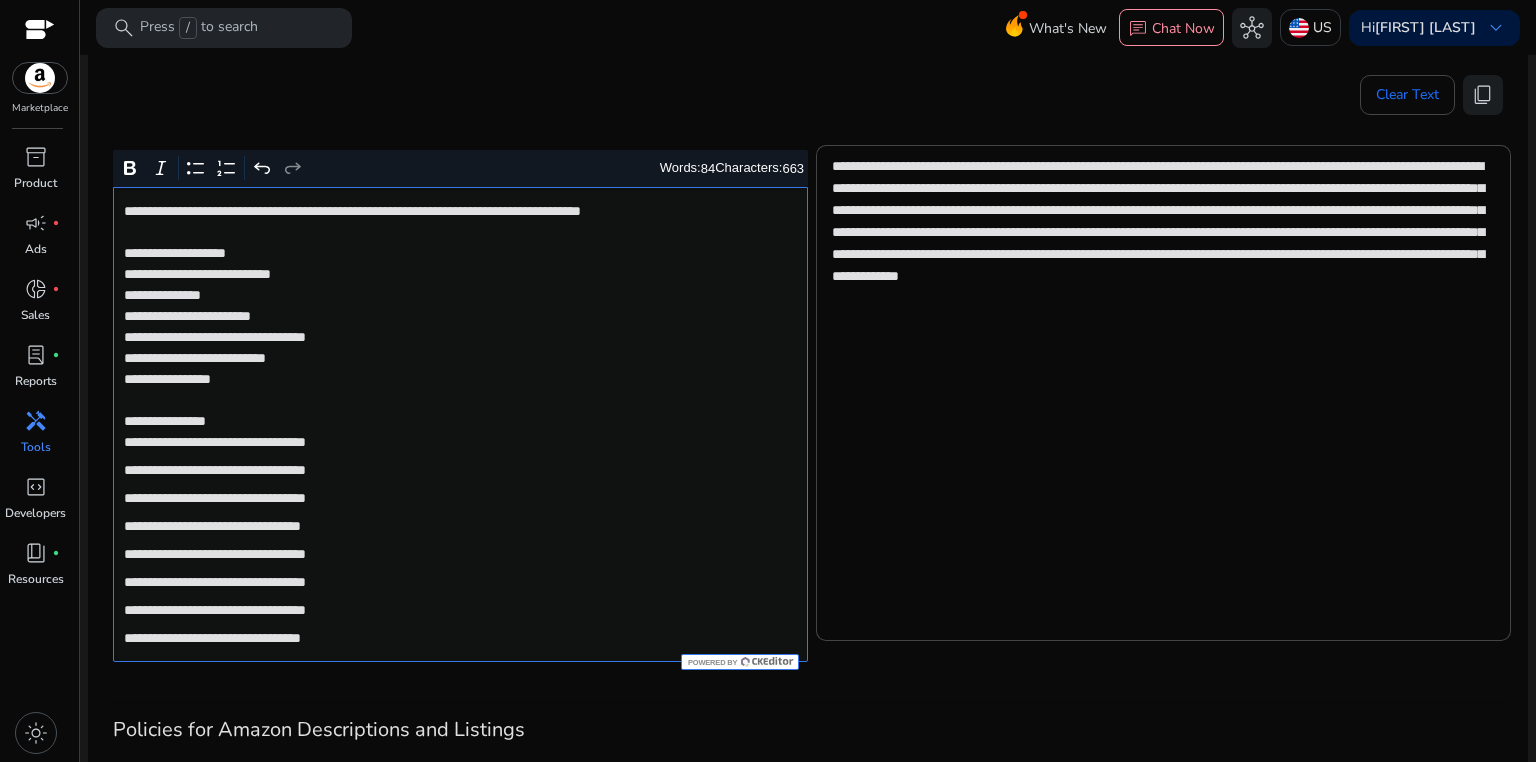 click on "**********" 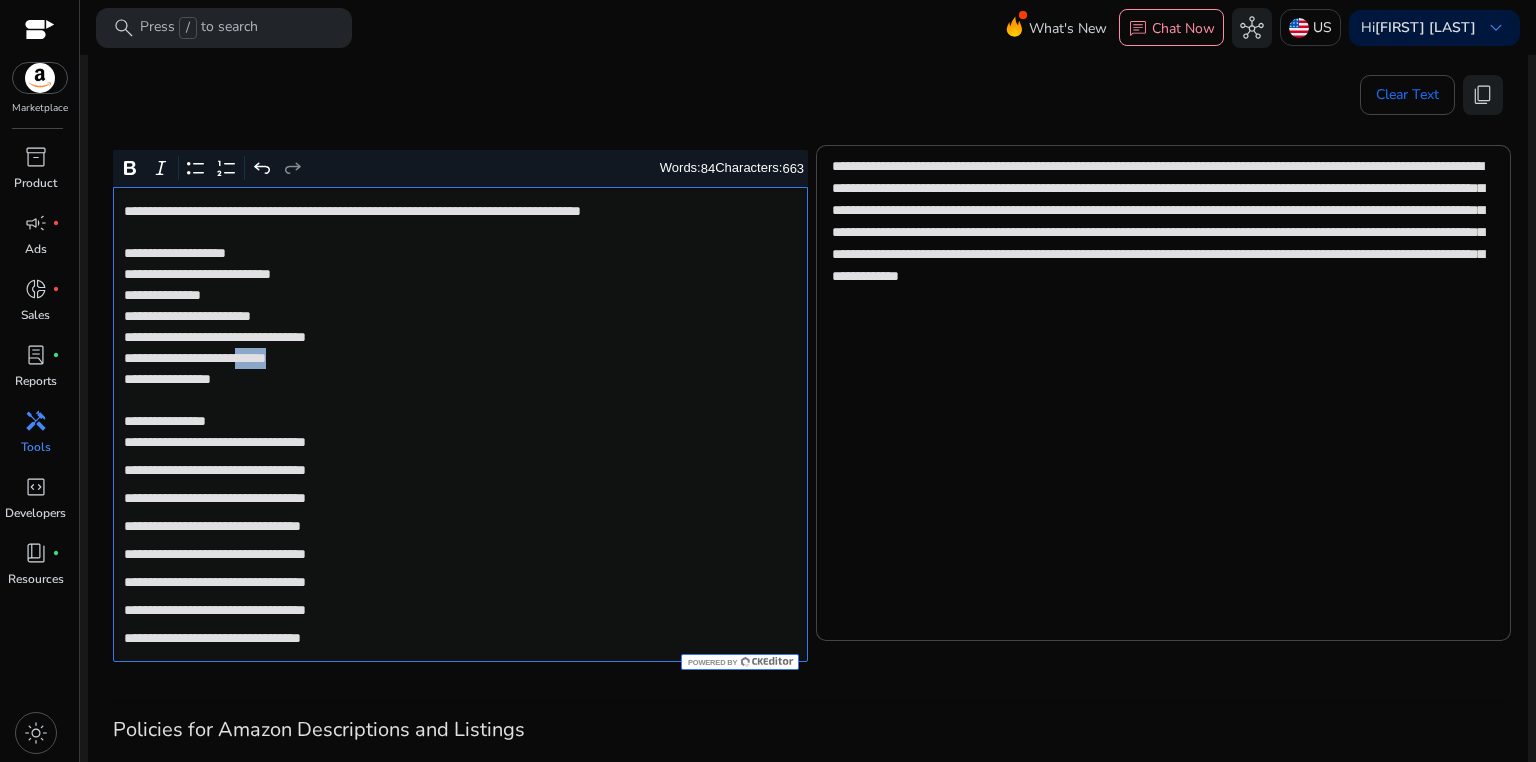 click on "**********" 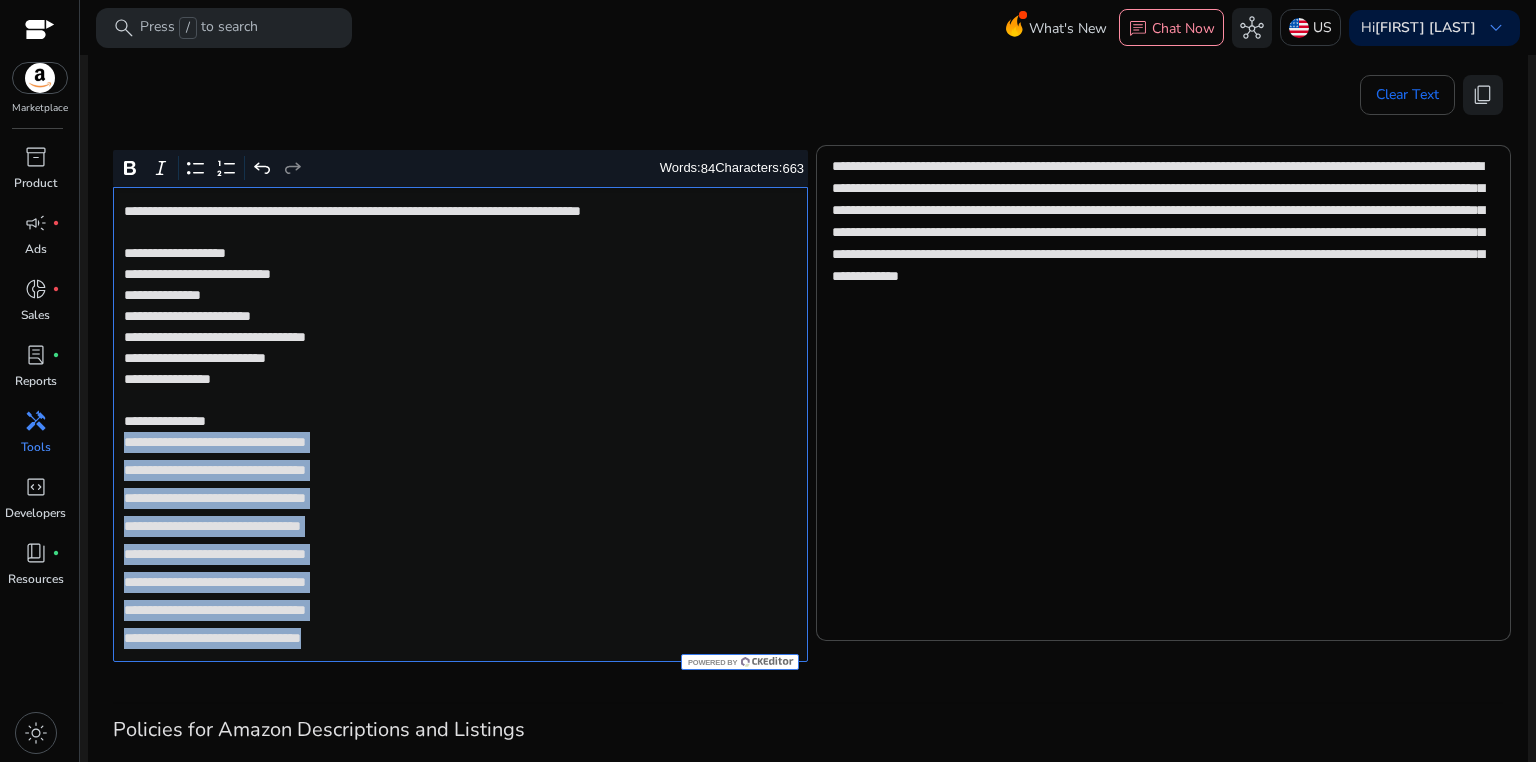 drag, startPoint x: 122, startPoint y: 440, endPoint x: 462, endPoint y: 632, distance: 390.4664 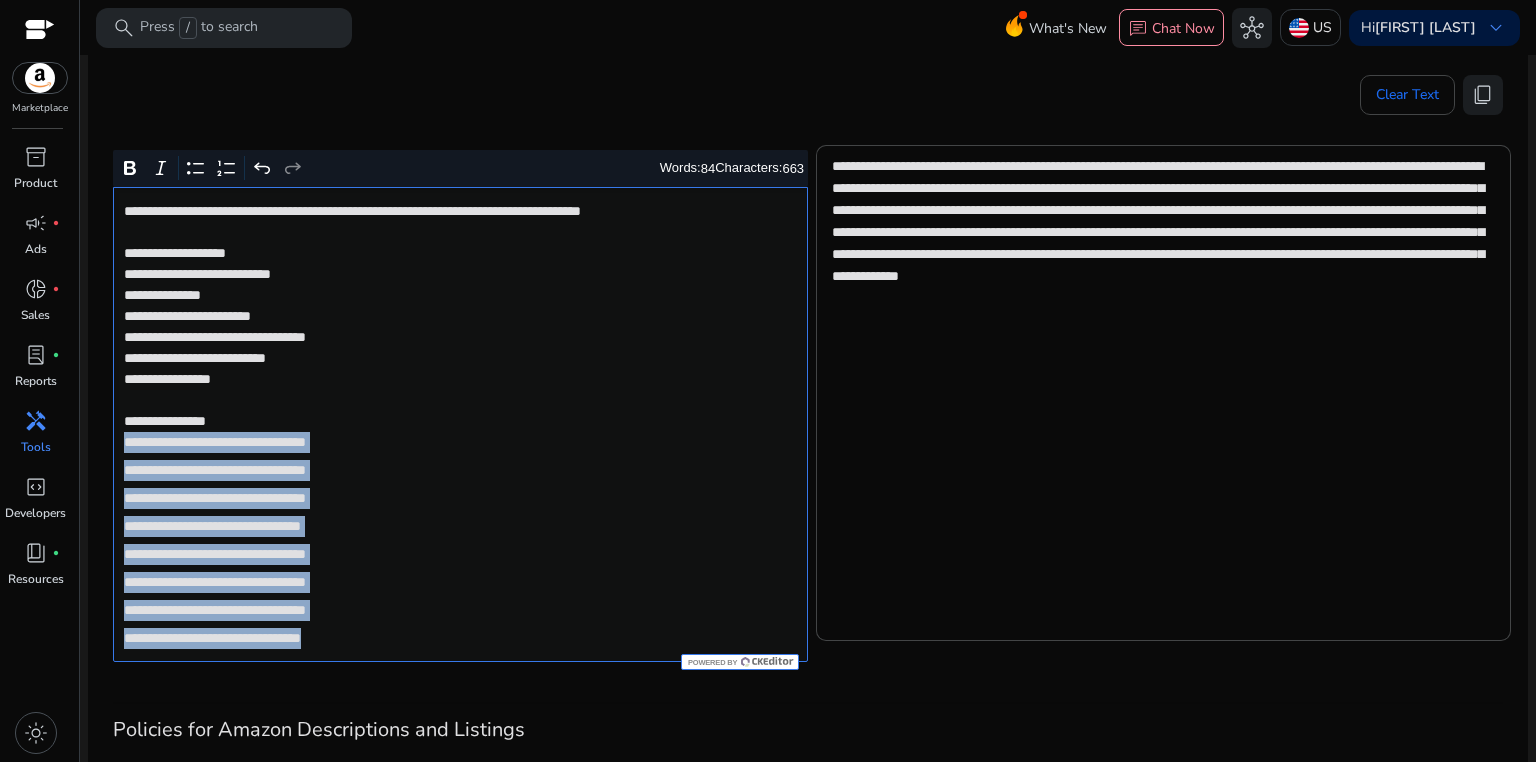 click on "**********" 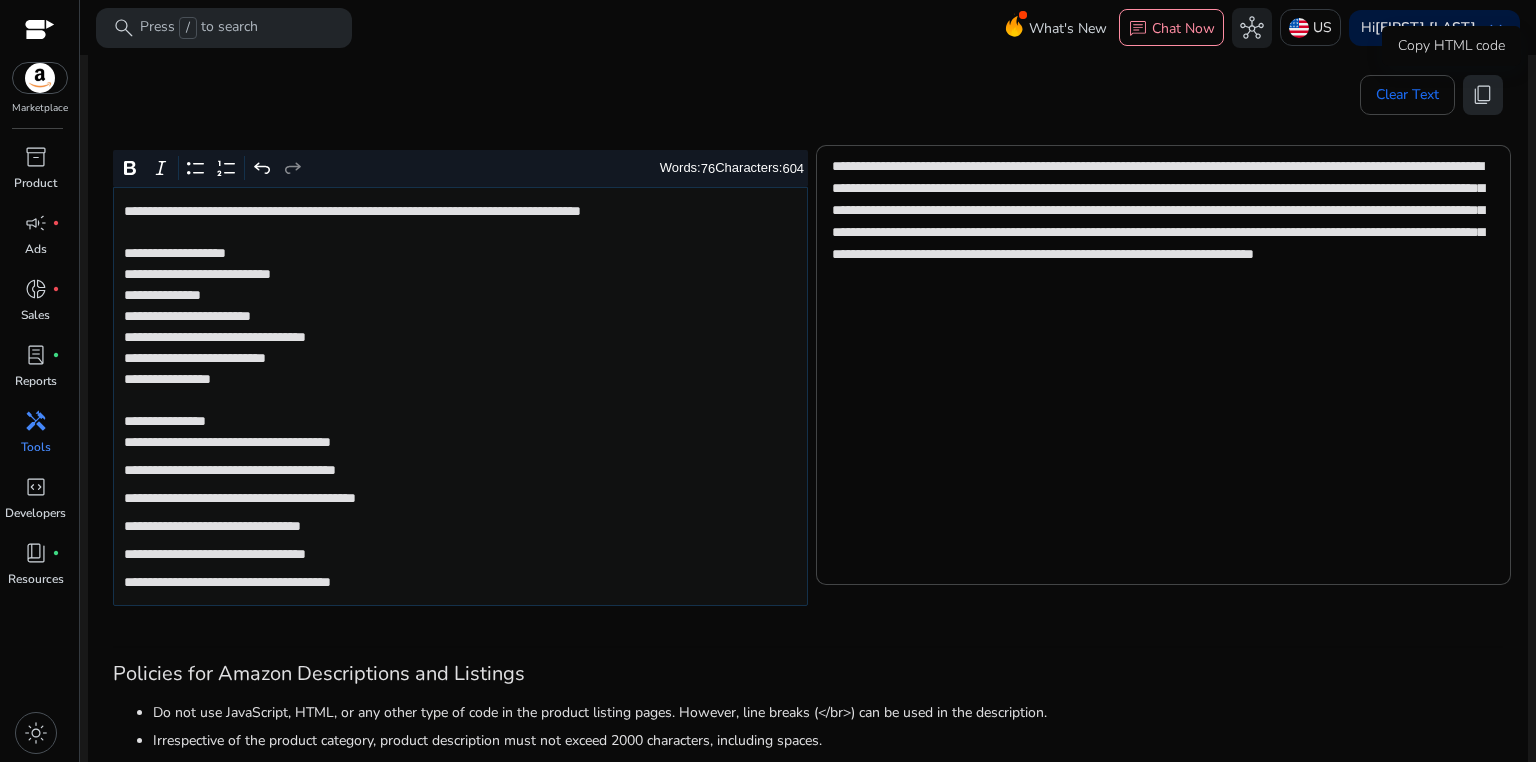 click on "content_copy" 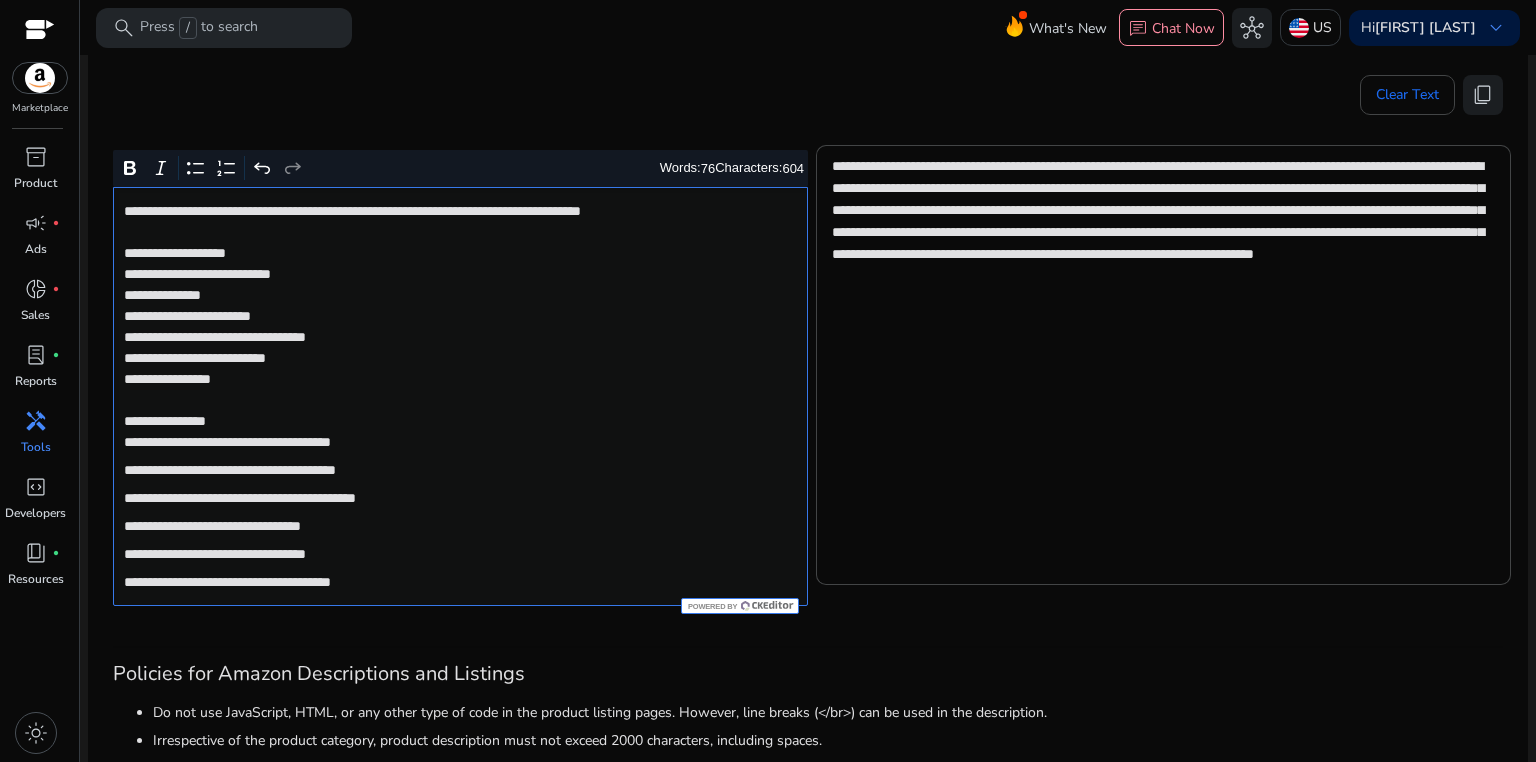 click on "**********" 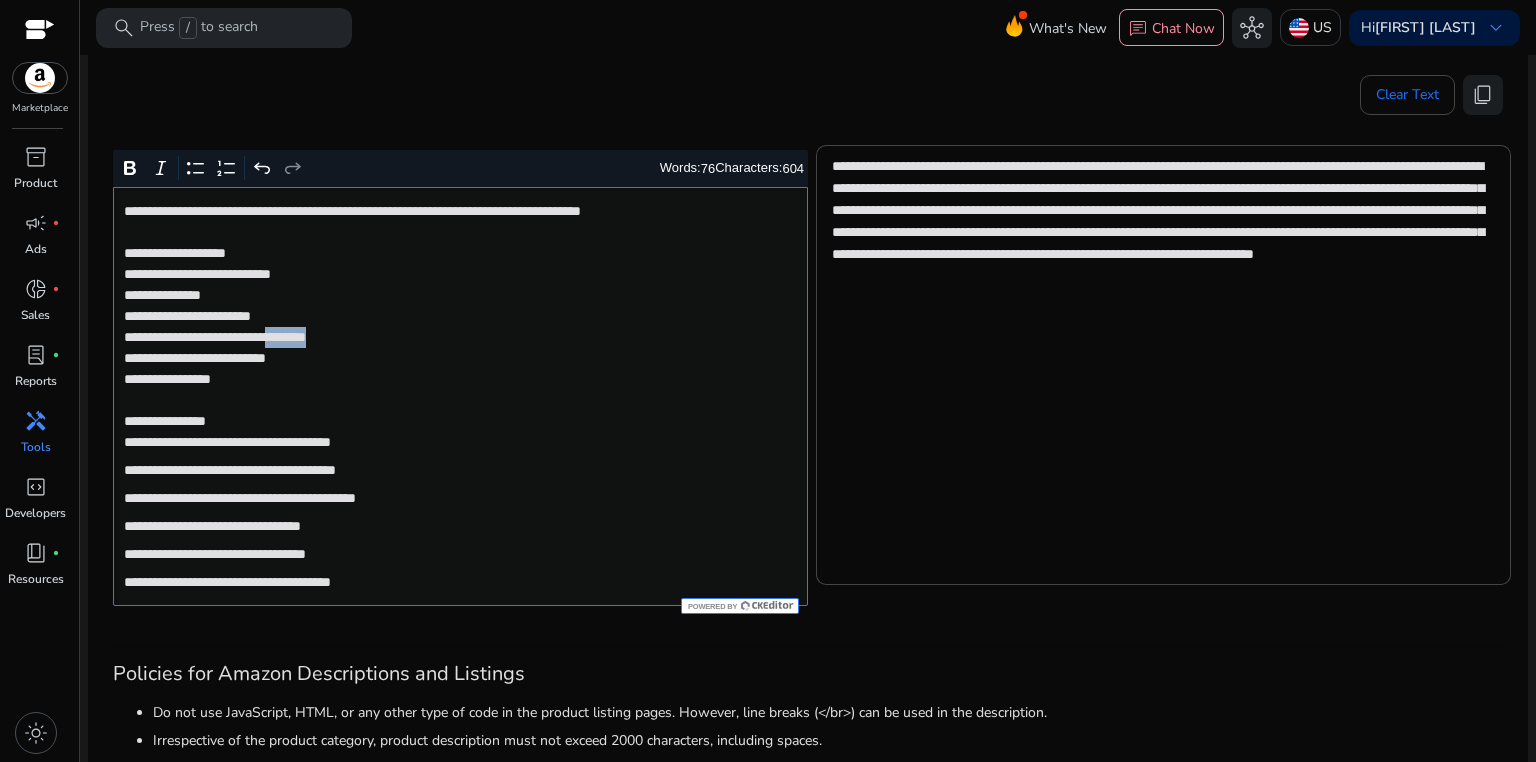 click on "**********" 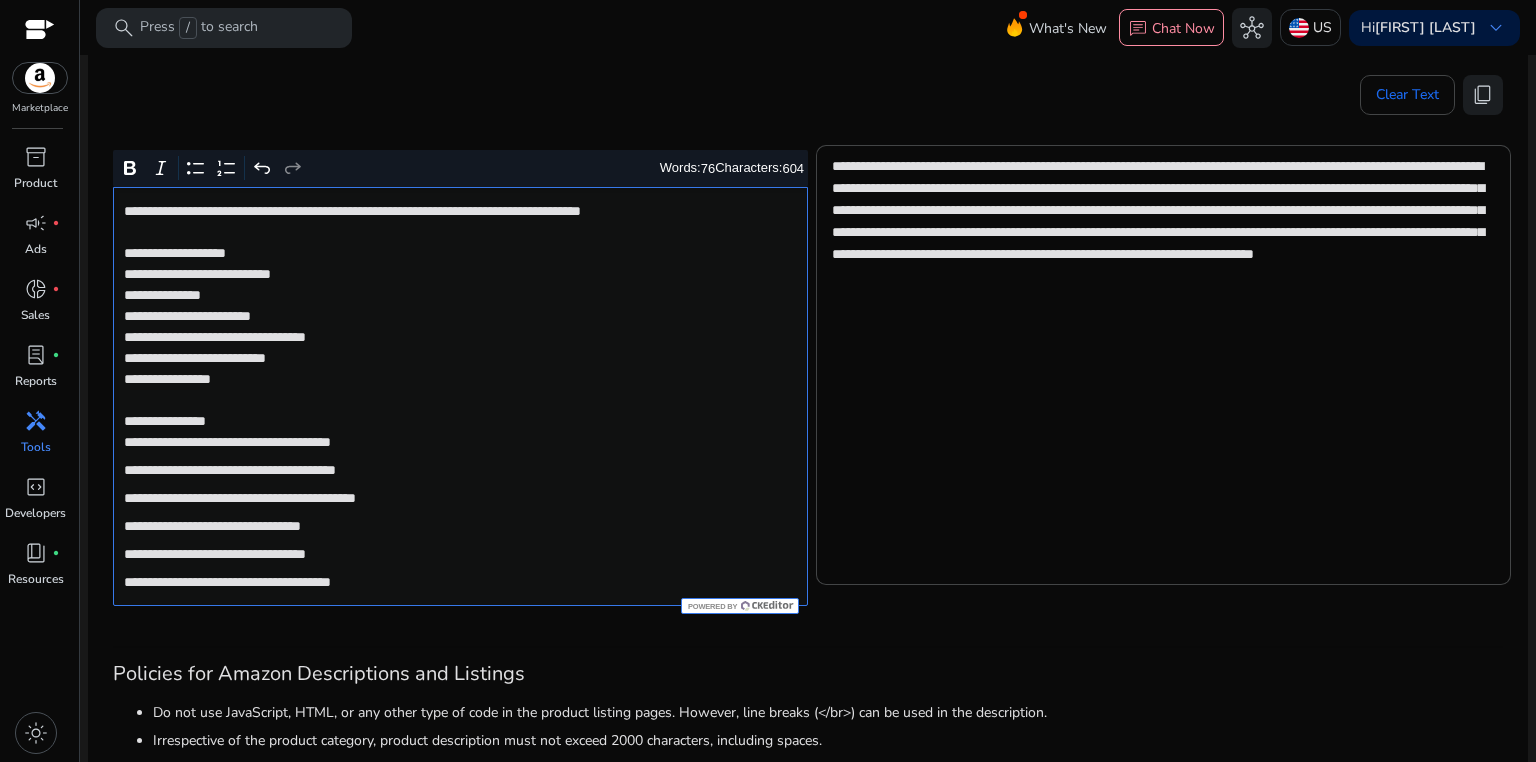 click on "**********" 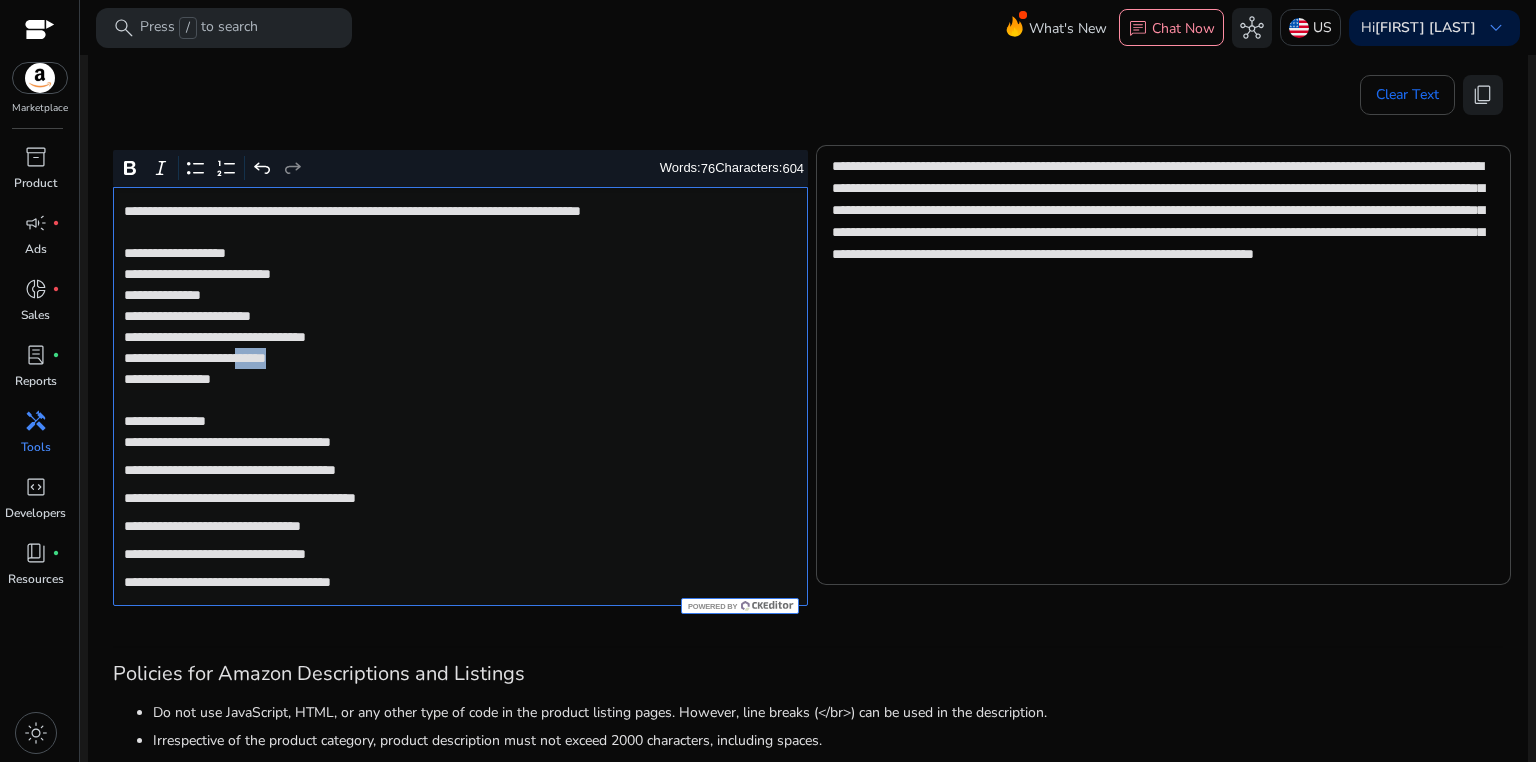 click on "**********" 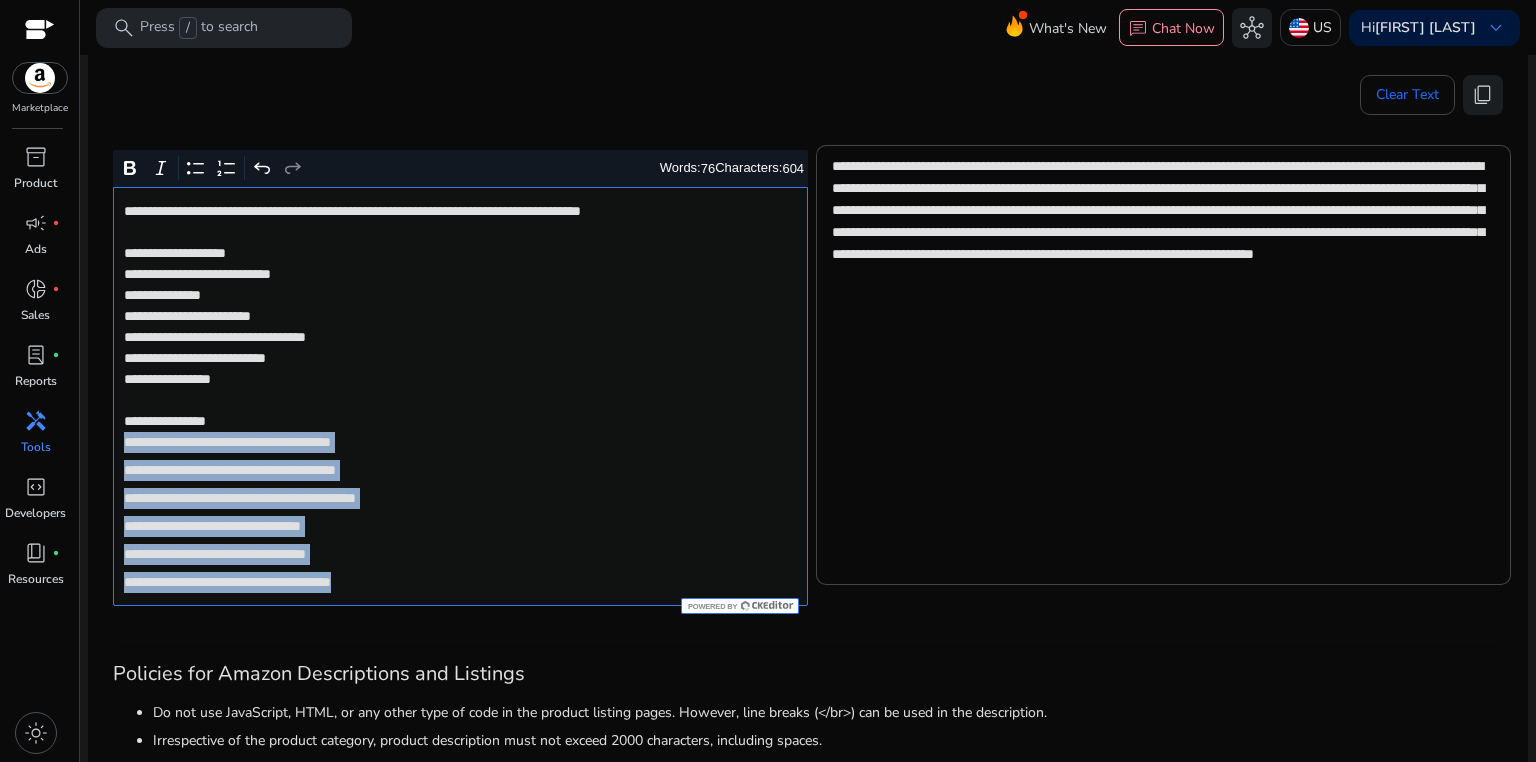 drag, startPoint x: 116, startPoint y: 438, endPoint x: 548, endPoint y: 620, distance: 468.77286 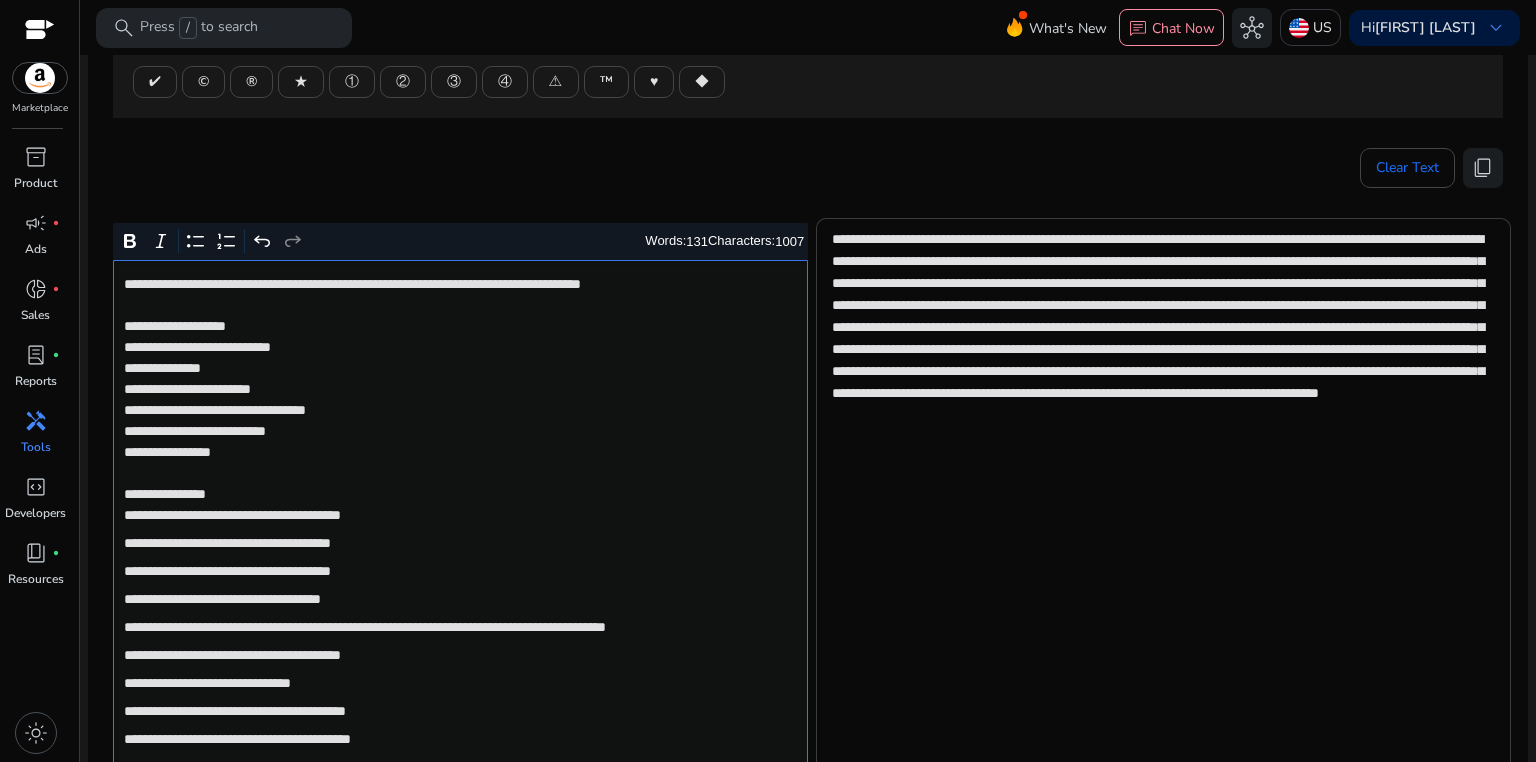scroll, scrollTop: 218, scrollLeft: 0, axis: vertical 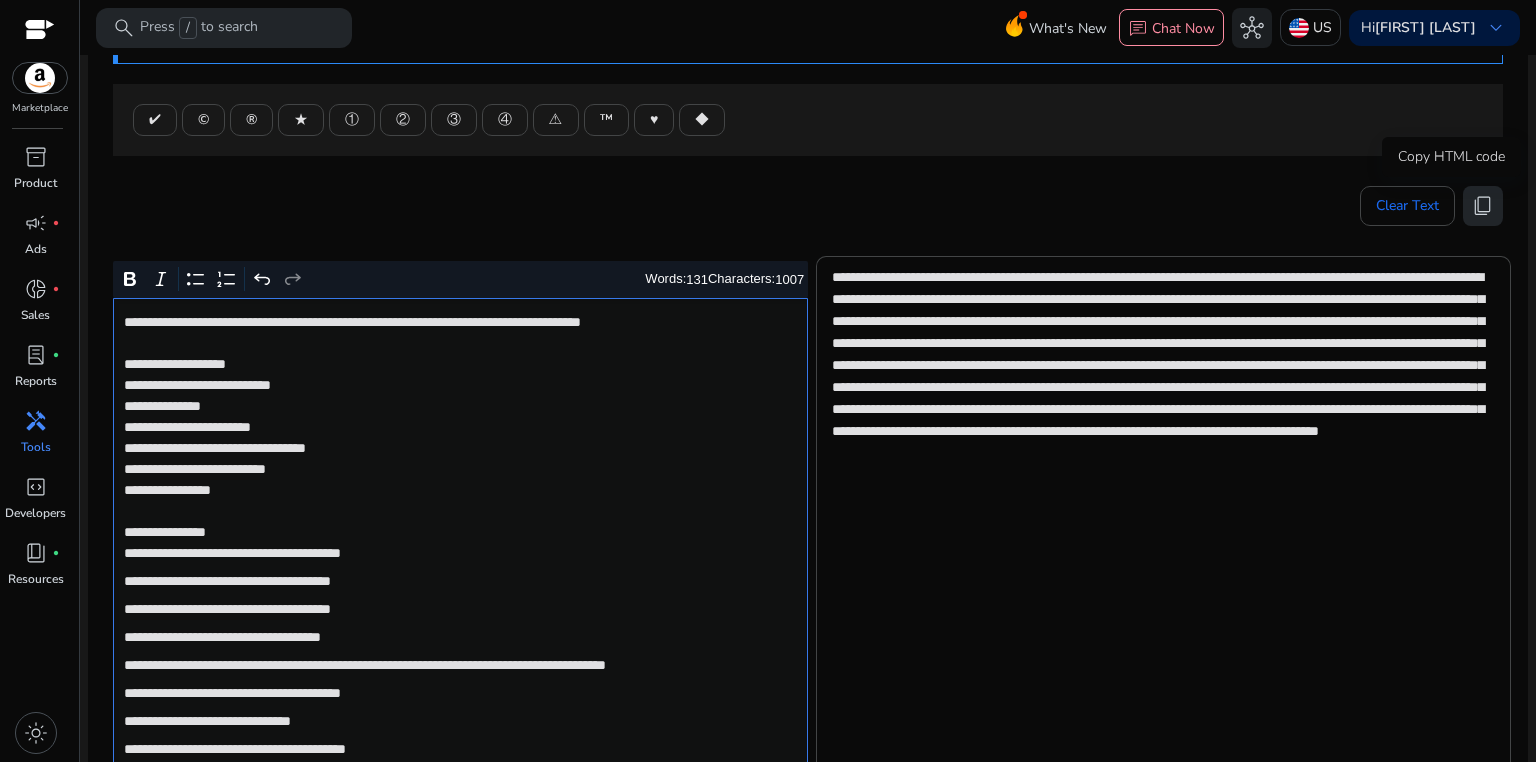 click on "content_copy" 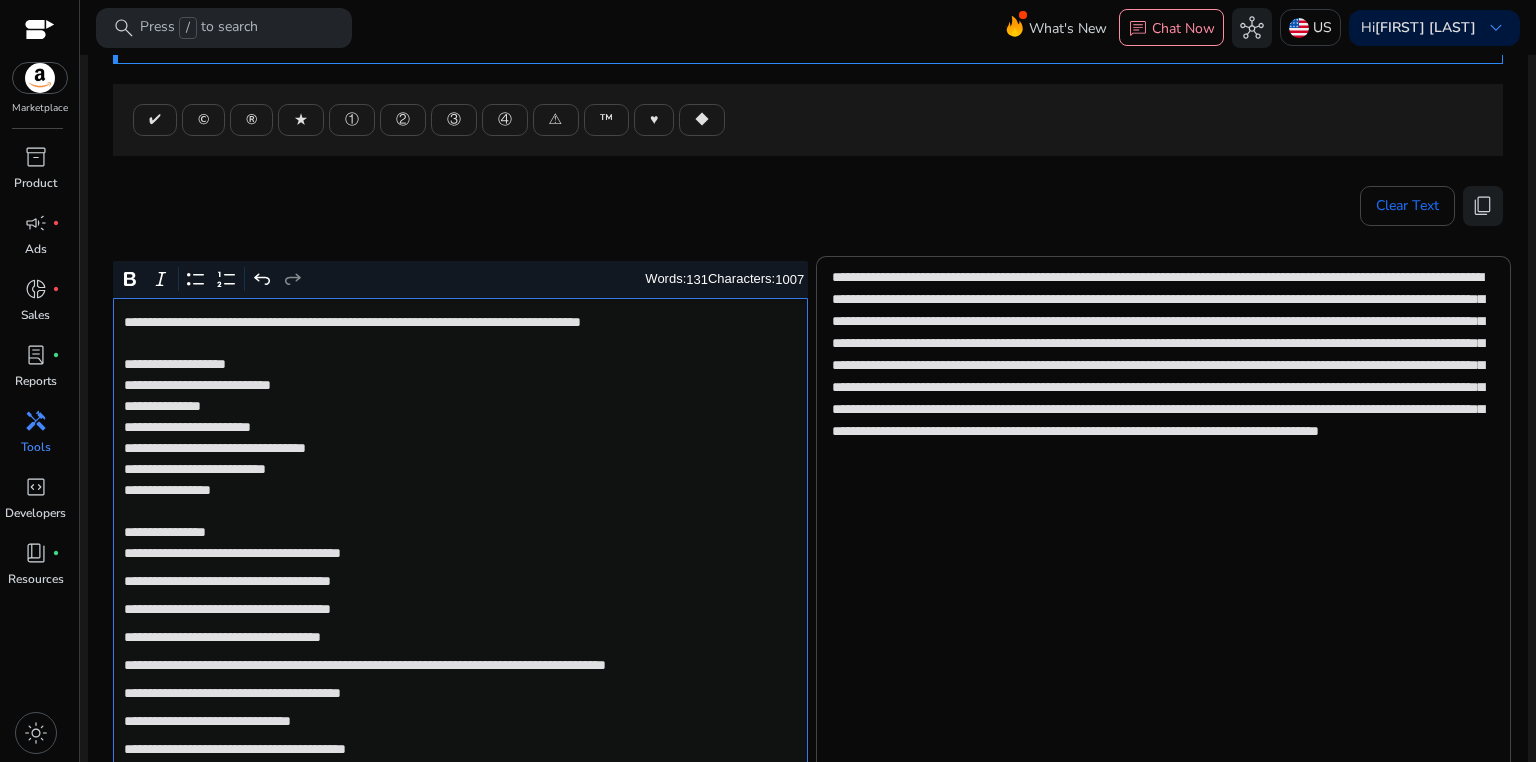 click on "**********" 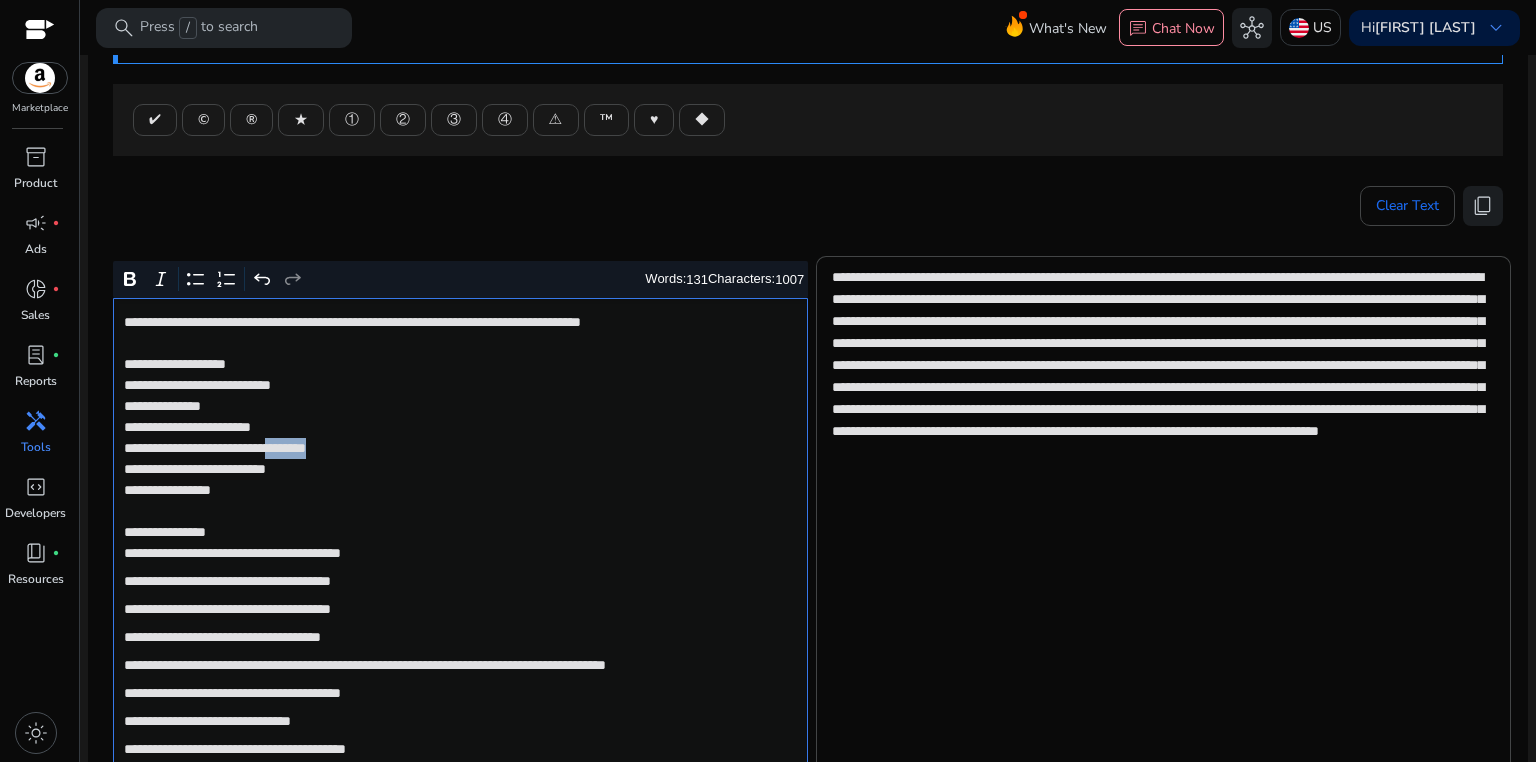 click on "**********" 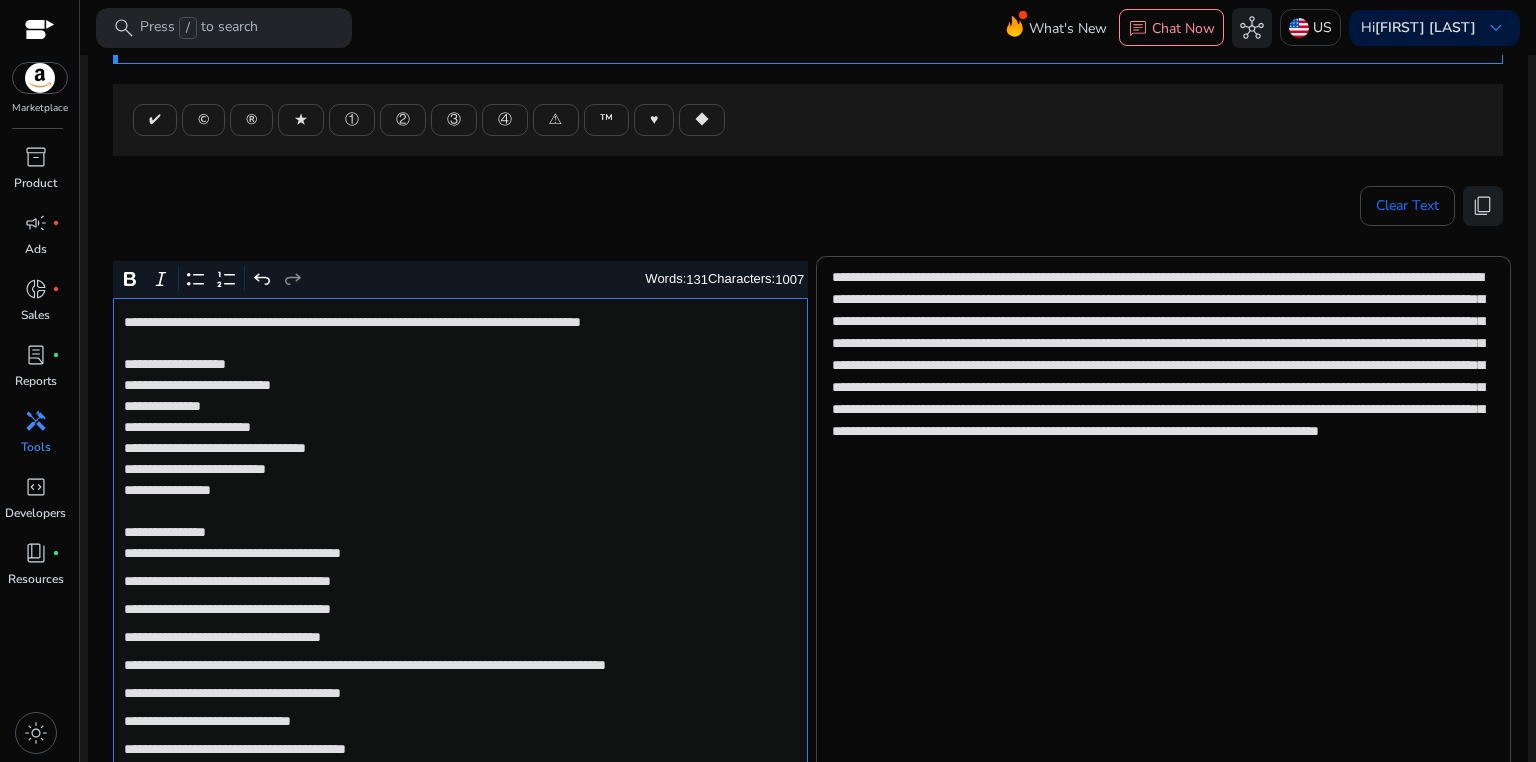 click on "**********" 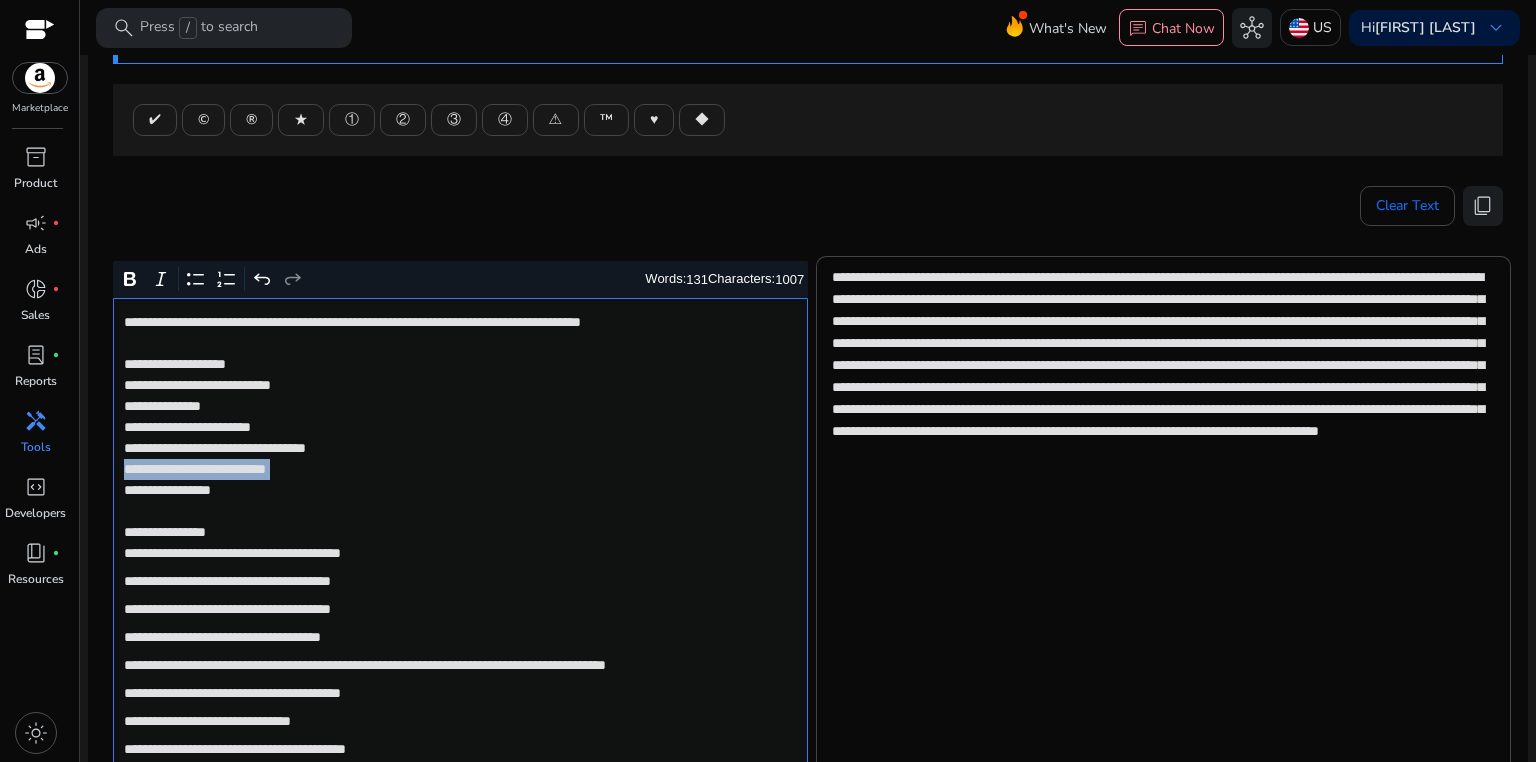 click on "**********" 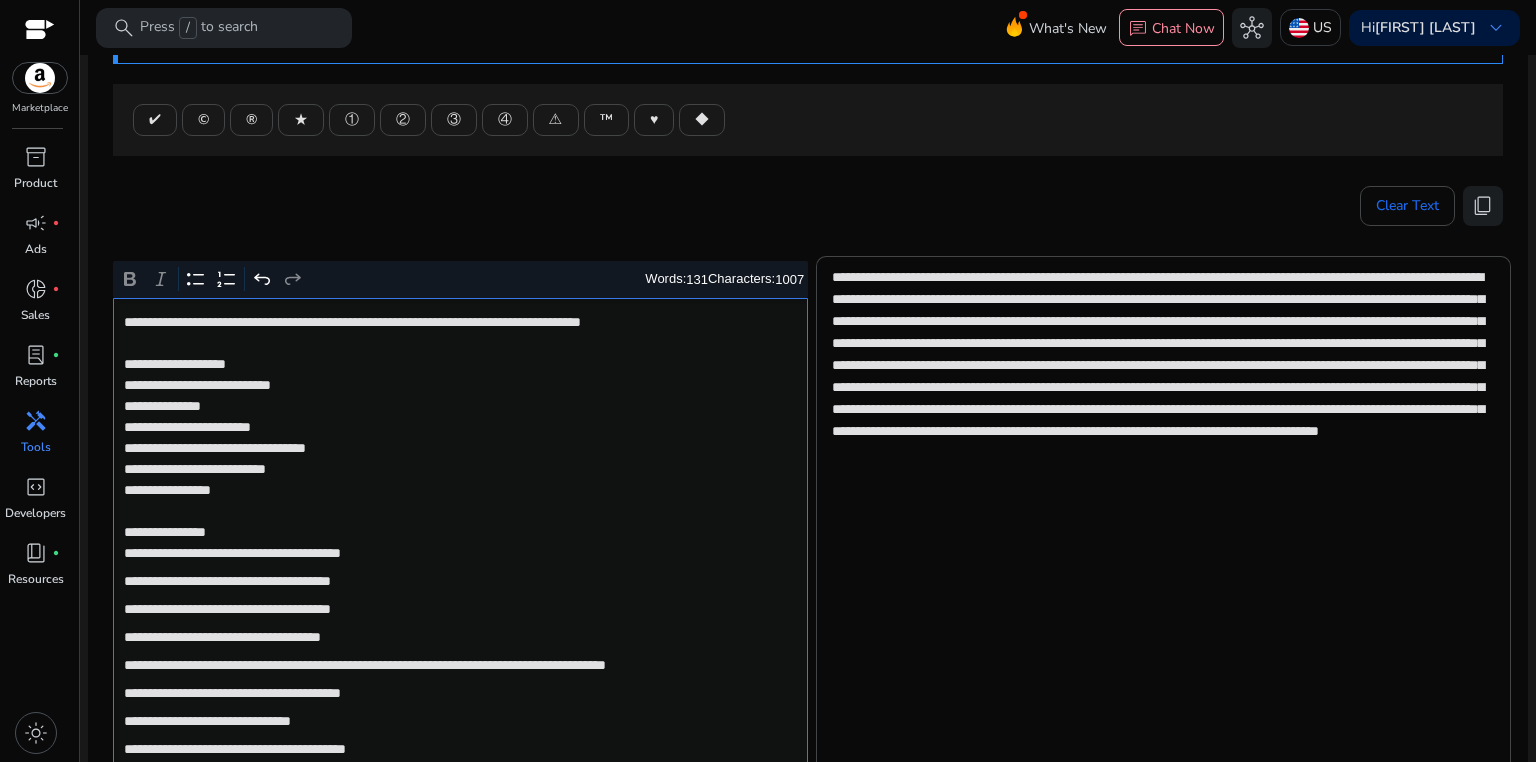 click on "**********" 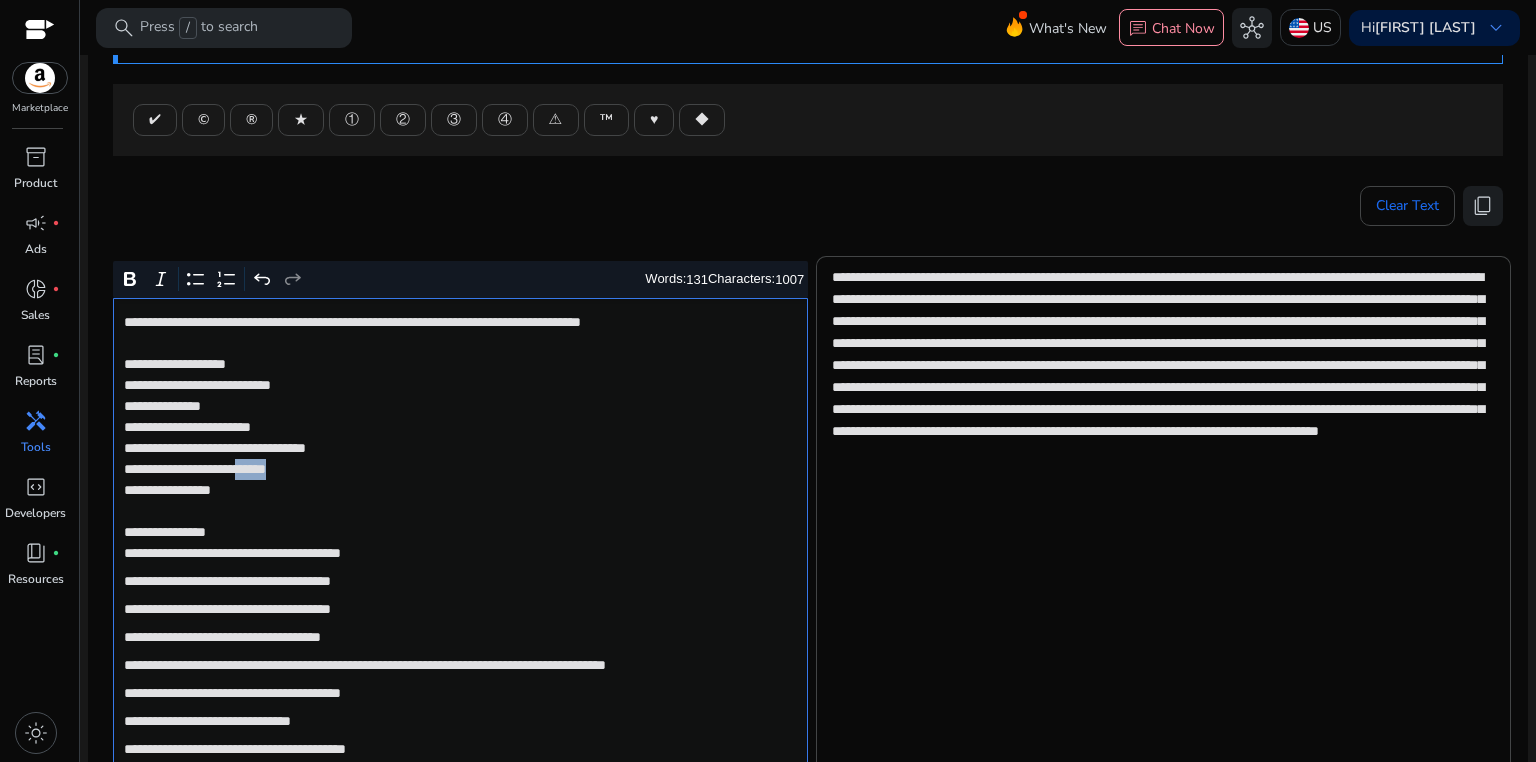 click on "**********" 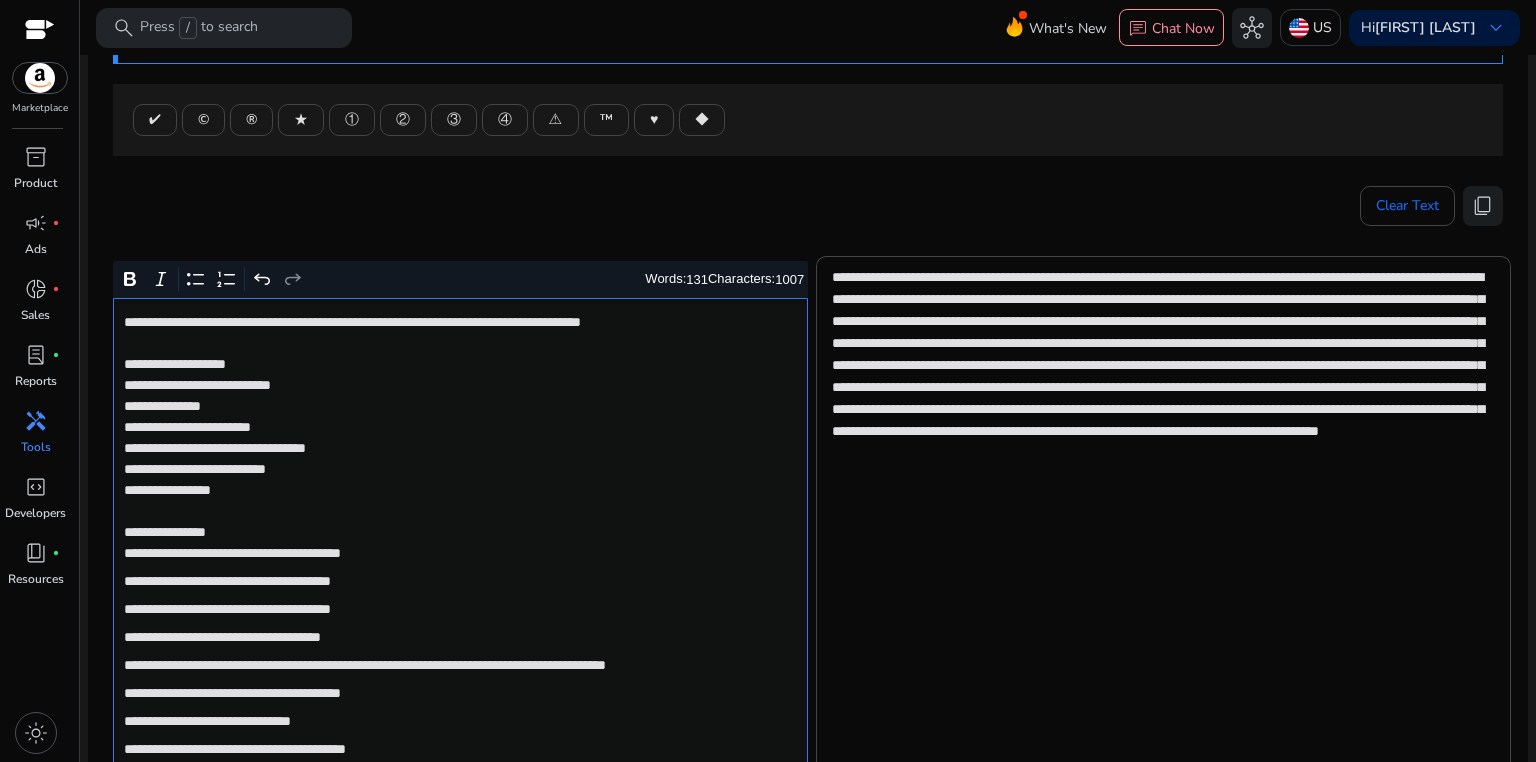 scroll, scrollTop: 484, scrollLeft: 0, axis: vertical 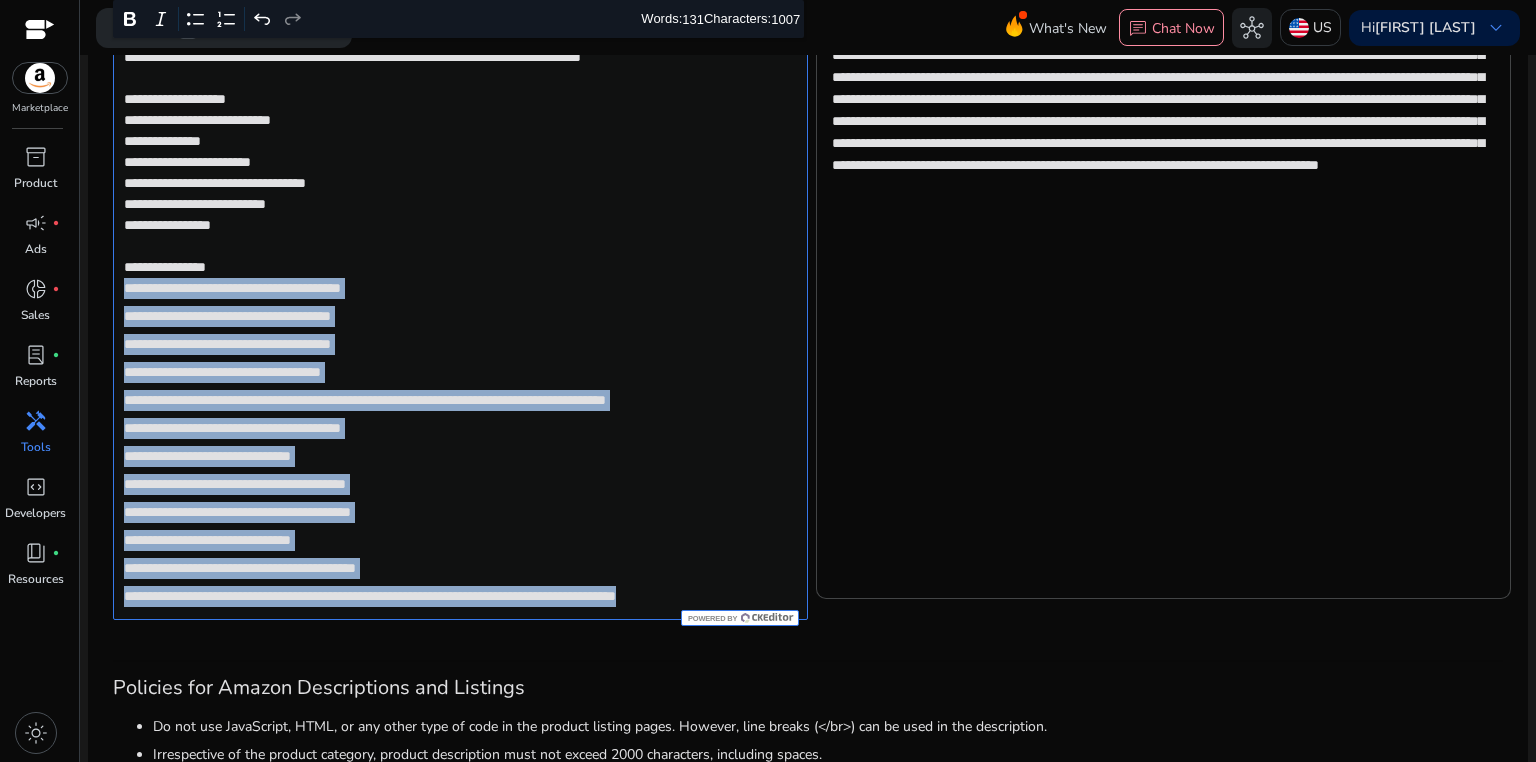 drag, startPoint x: 120, startPoint y: 284, endPoint x: 790, endPoint y: 587, distance: 735.32916 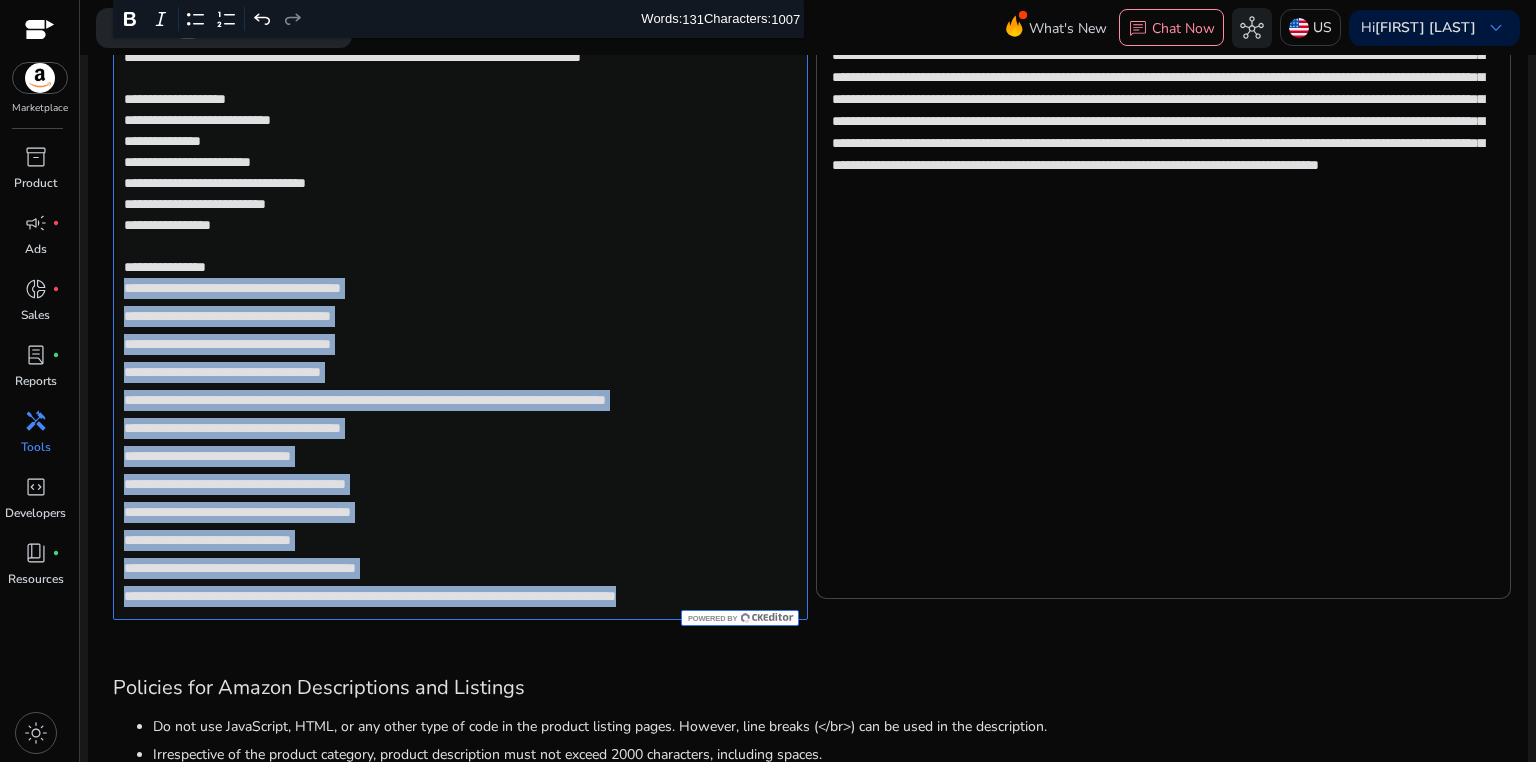 click on "**********" 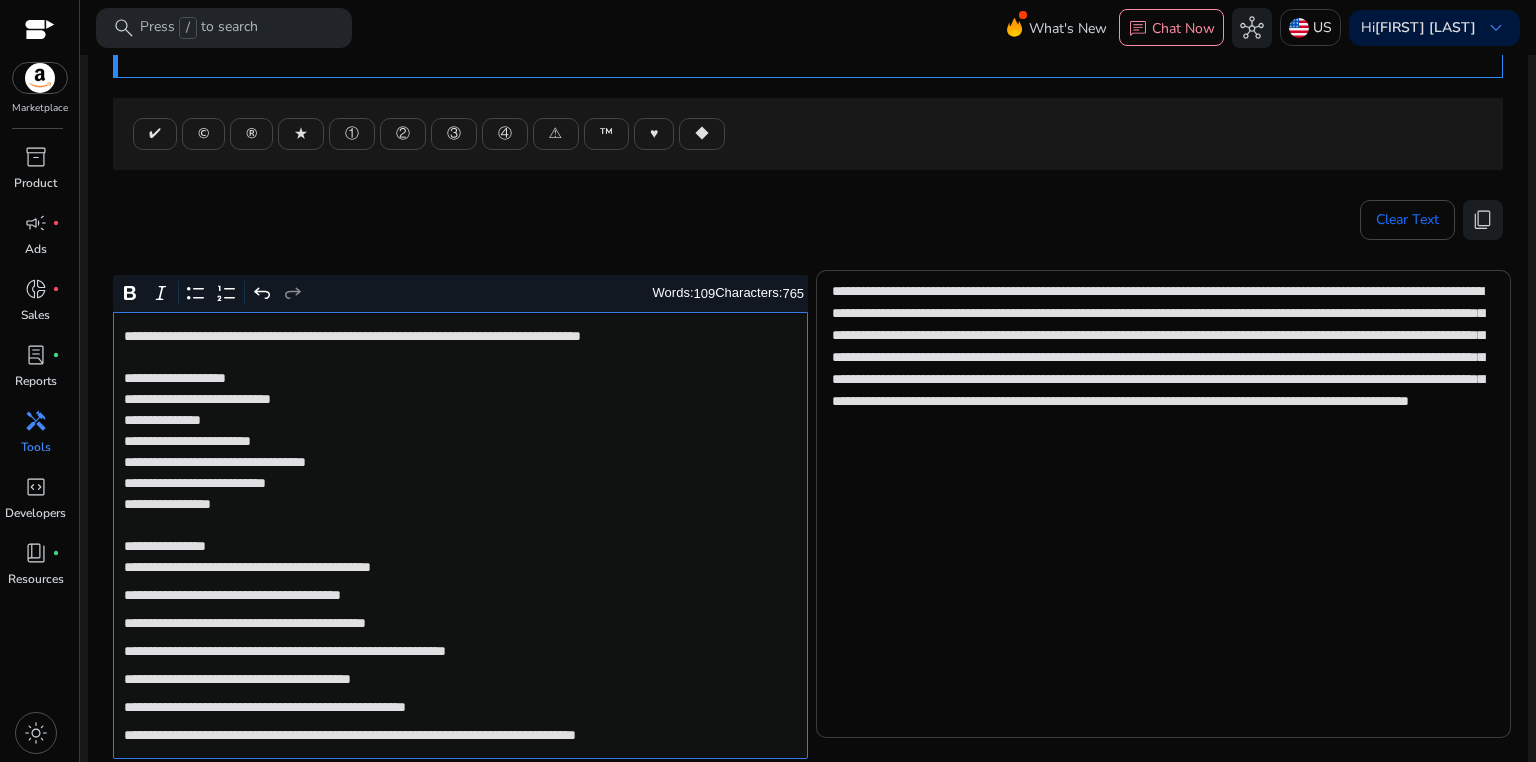 scroll, scrollTop: 168, scrollLeft: 0, axis: vertical 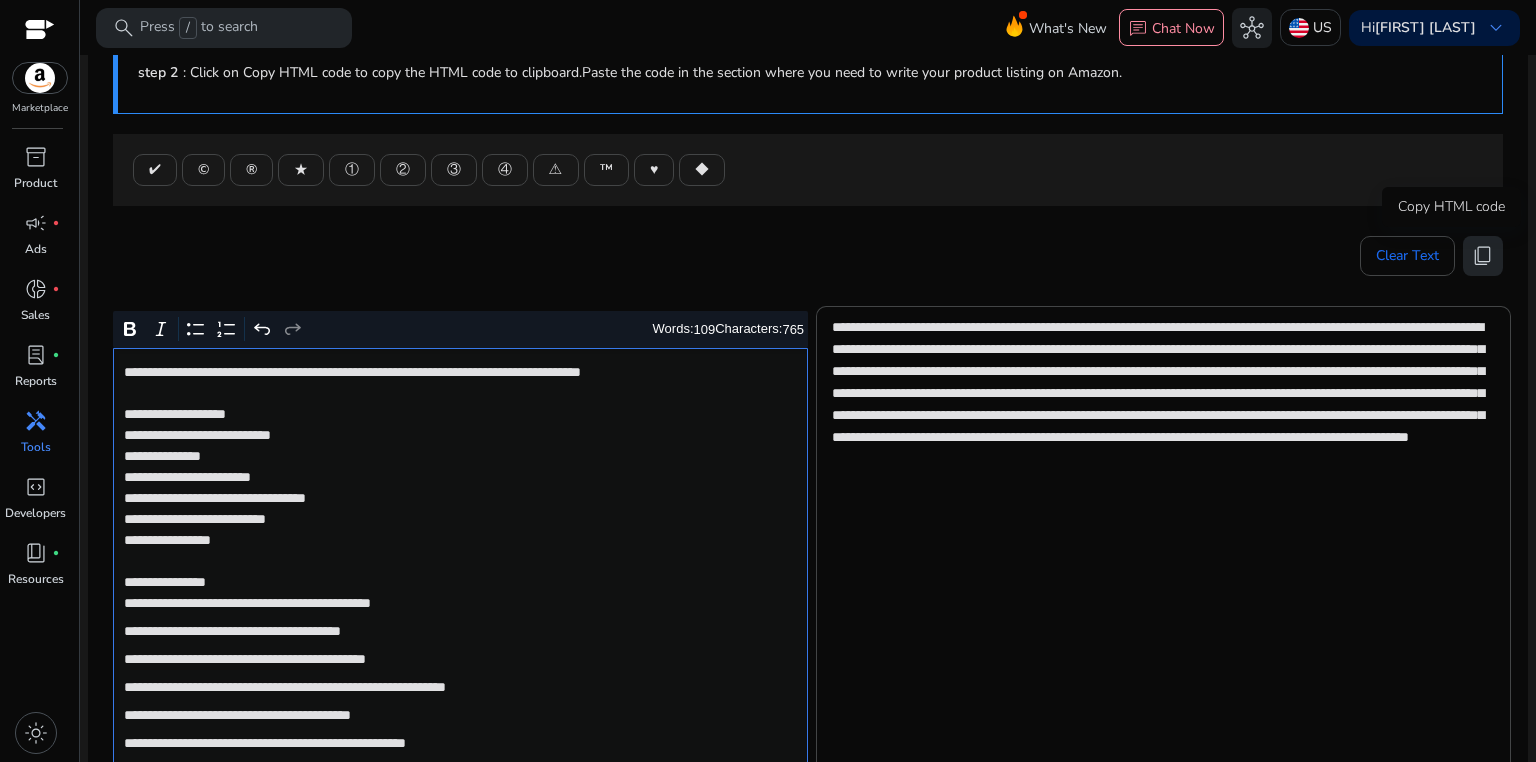 click on "content_copy" 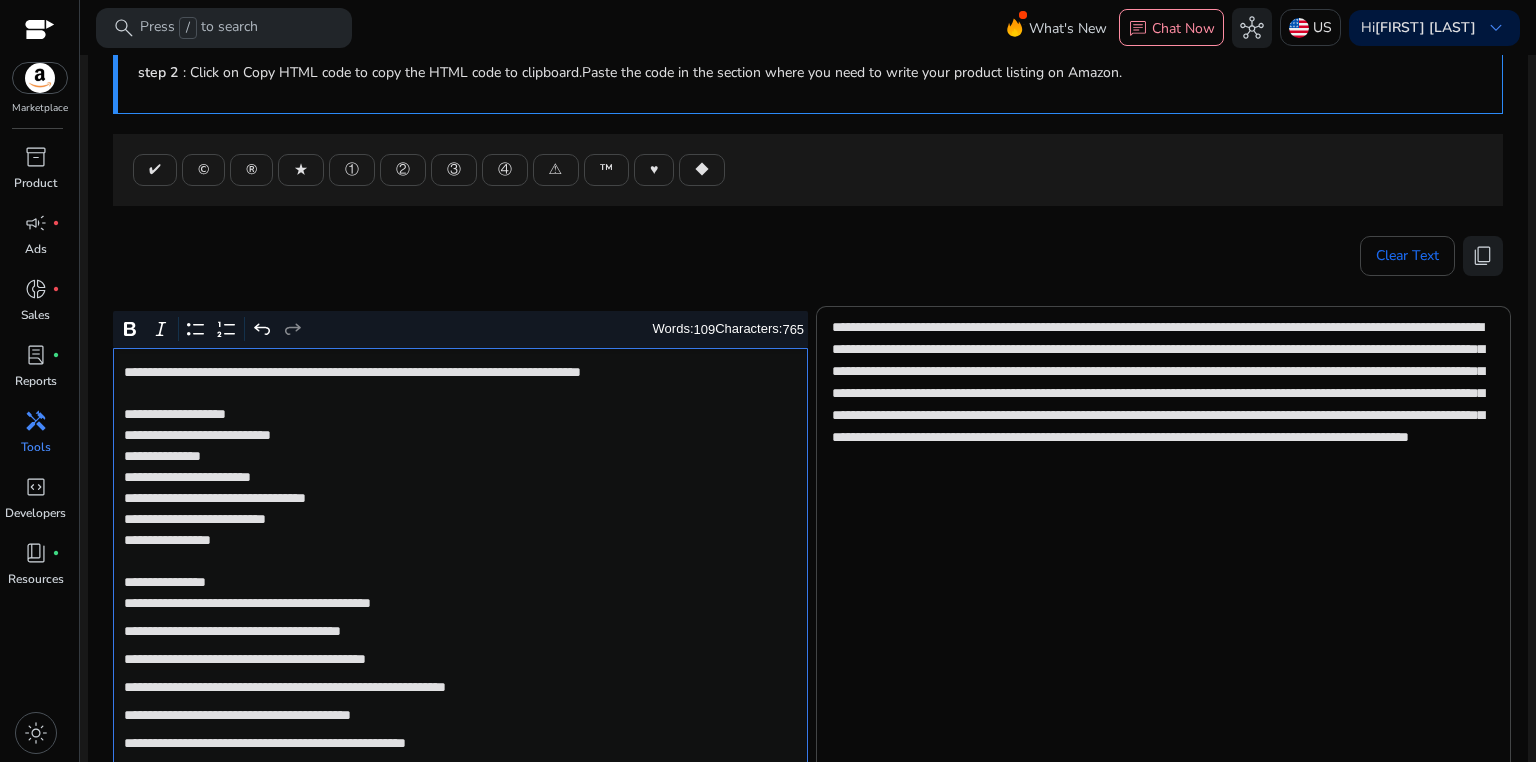 click on "**********" 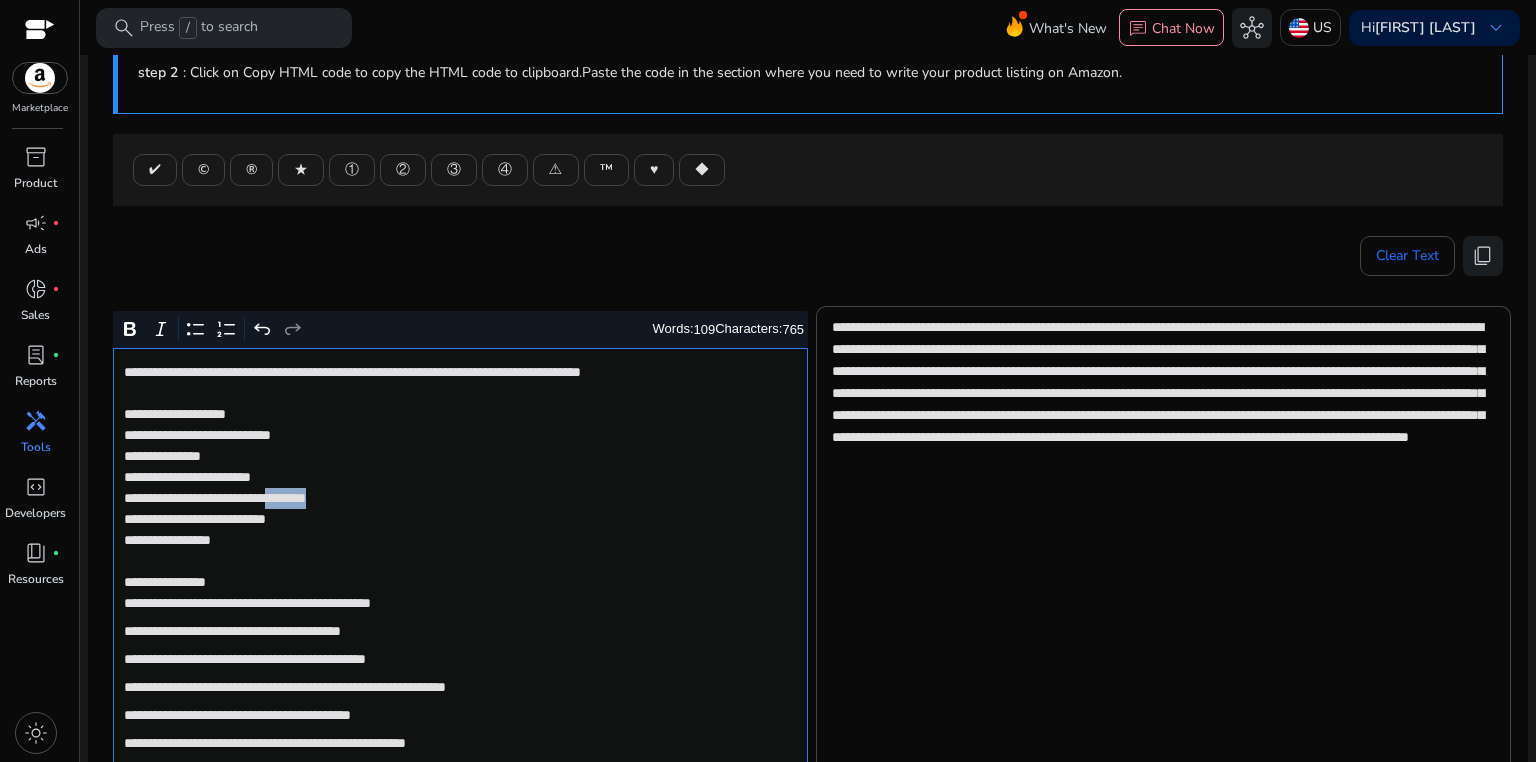 click on "**********" 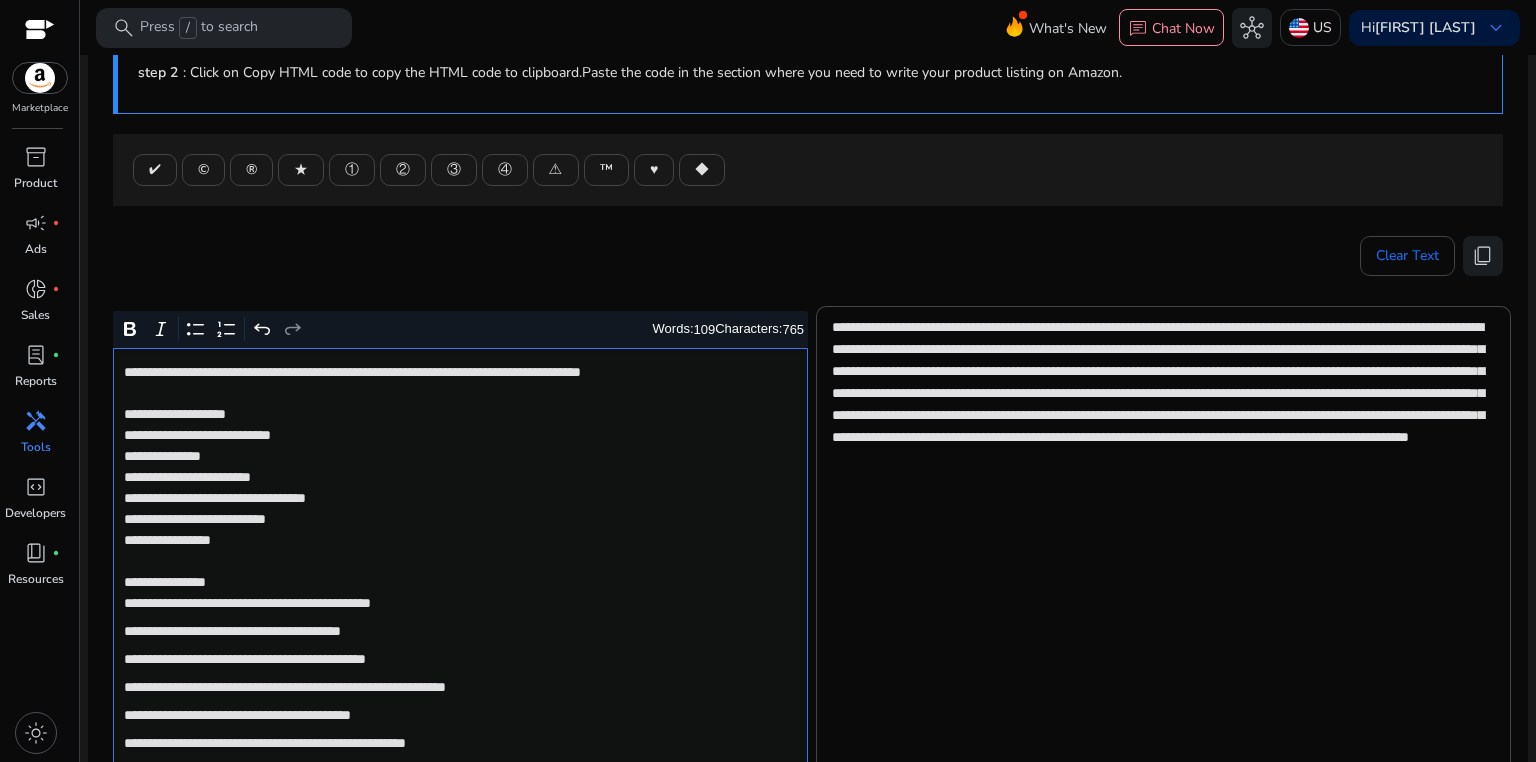 click on "**********" 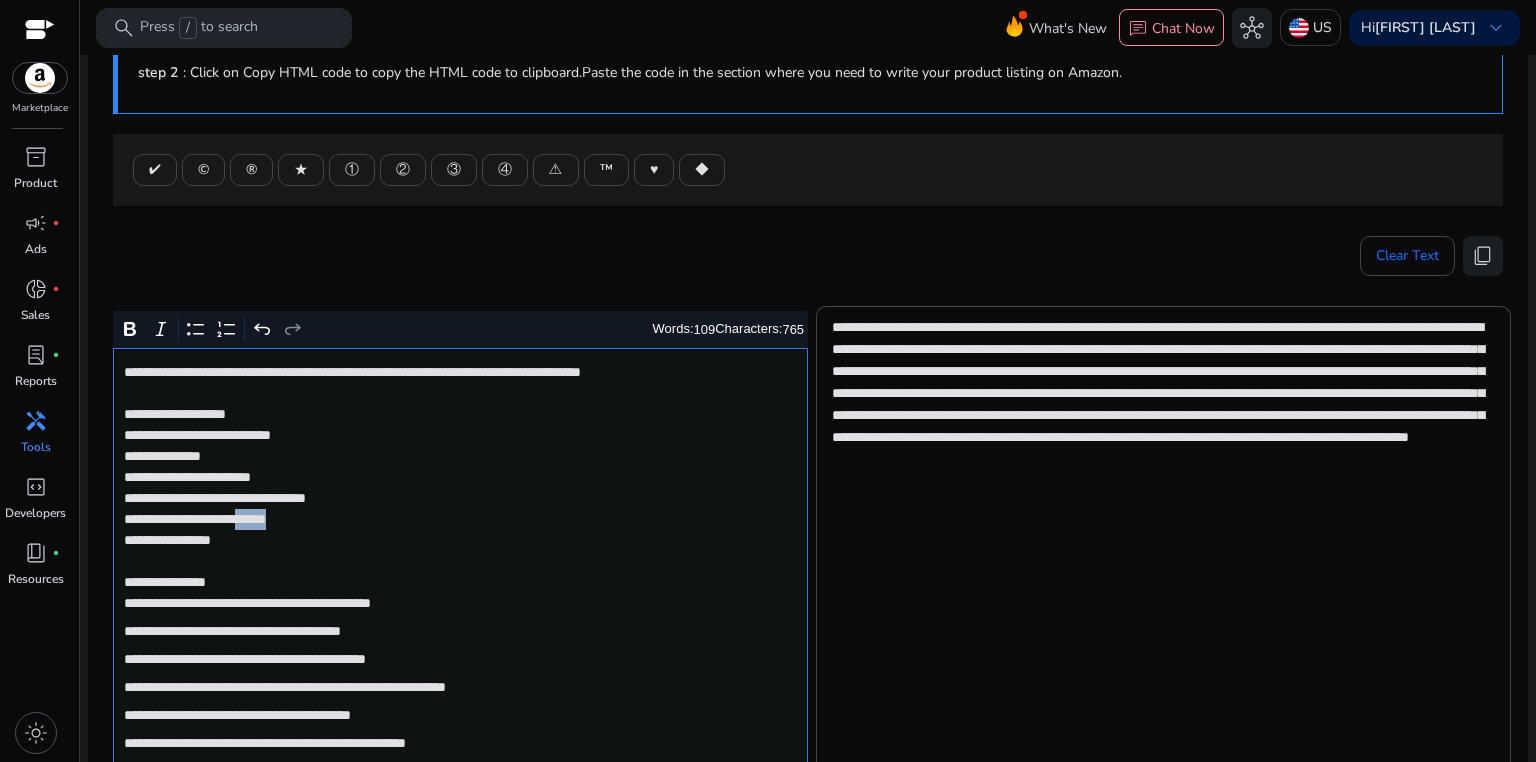 click on "**********" 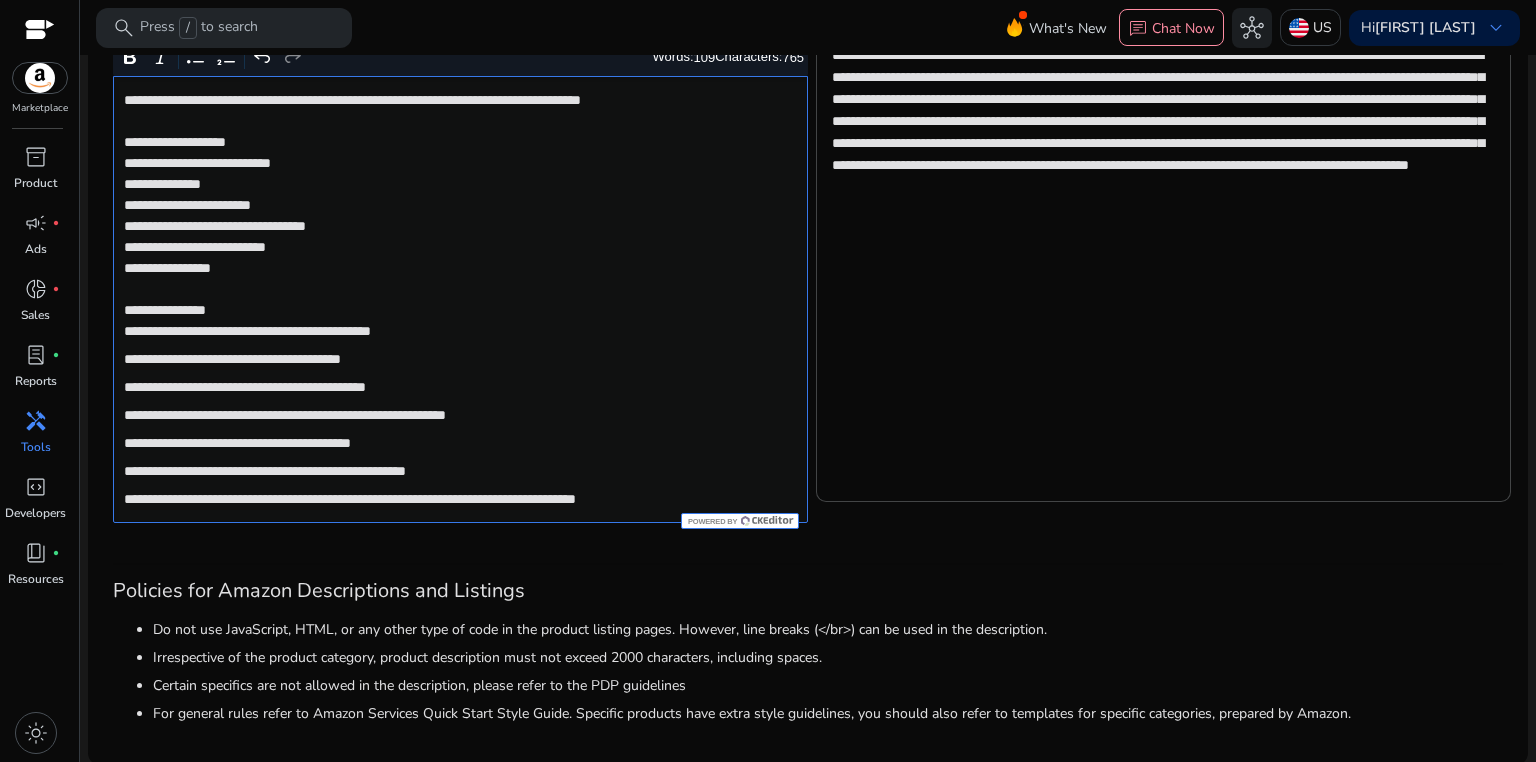 scroll, scrollTop: 442, scrollLeft: 0, axis: vertical 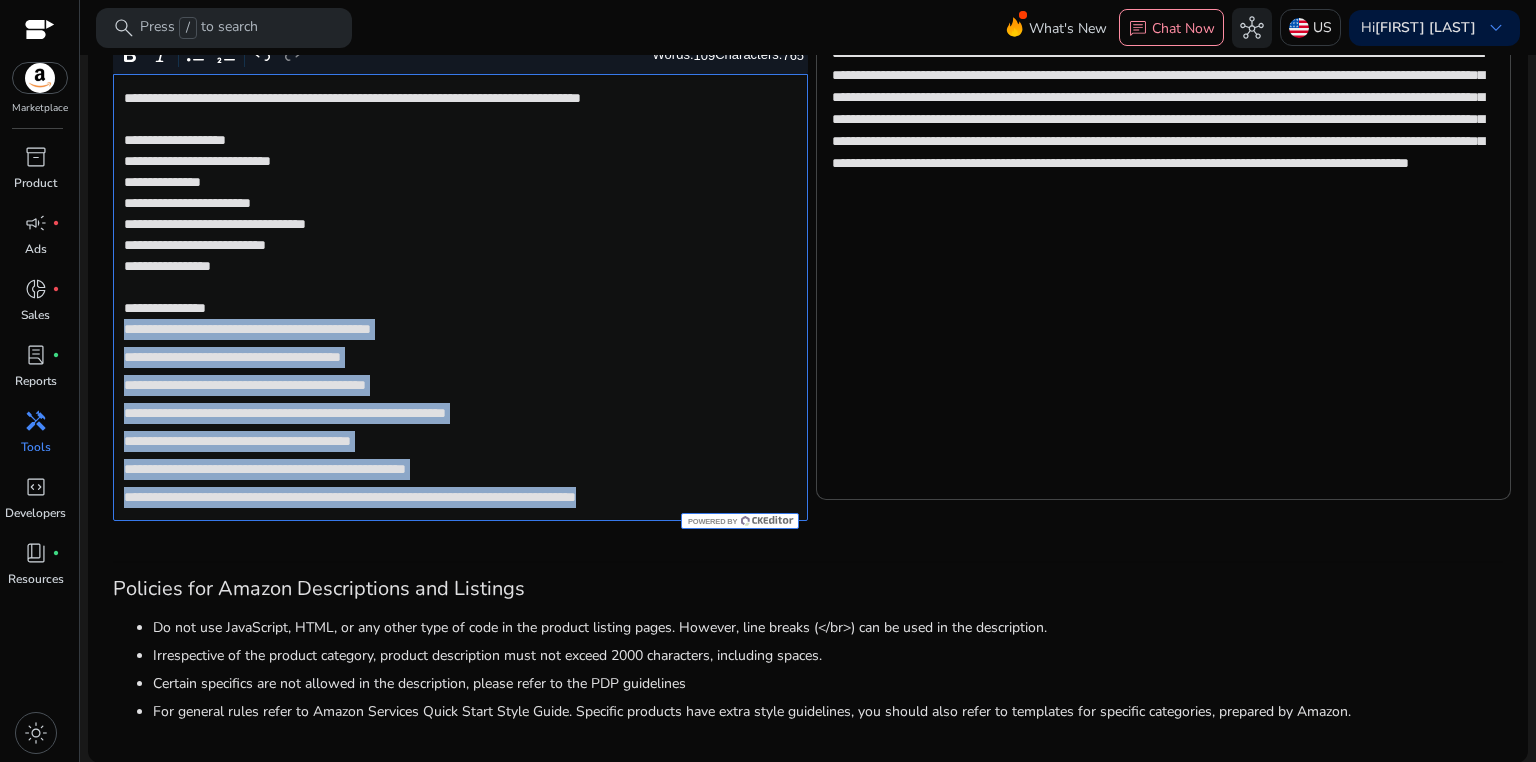 drag, startPoint x: 122, startPoint y: 329, endPoint x: 768, endPoint y: 492, distance: 666.24695 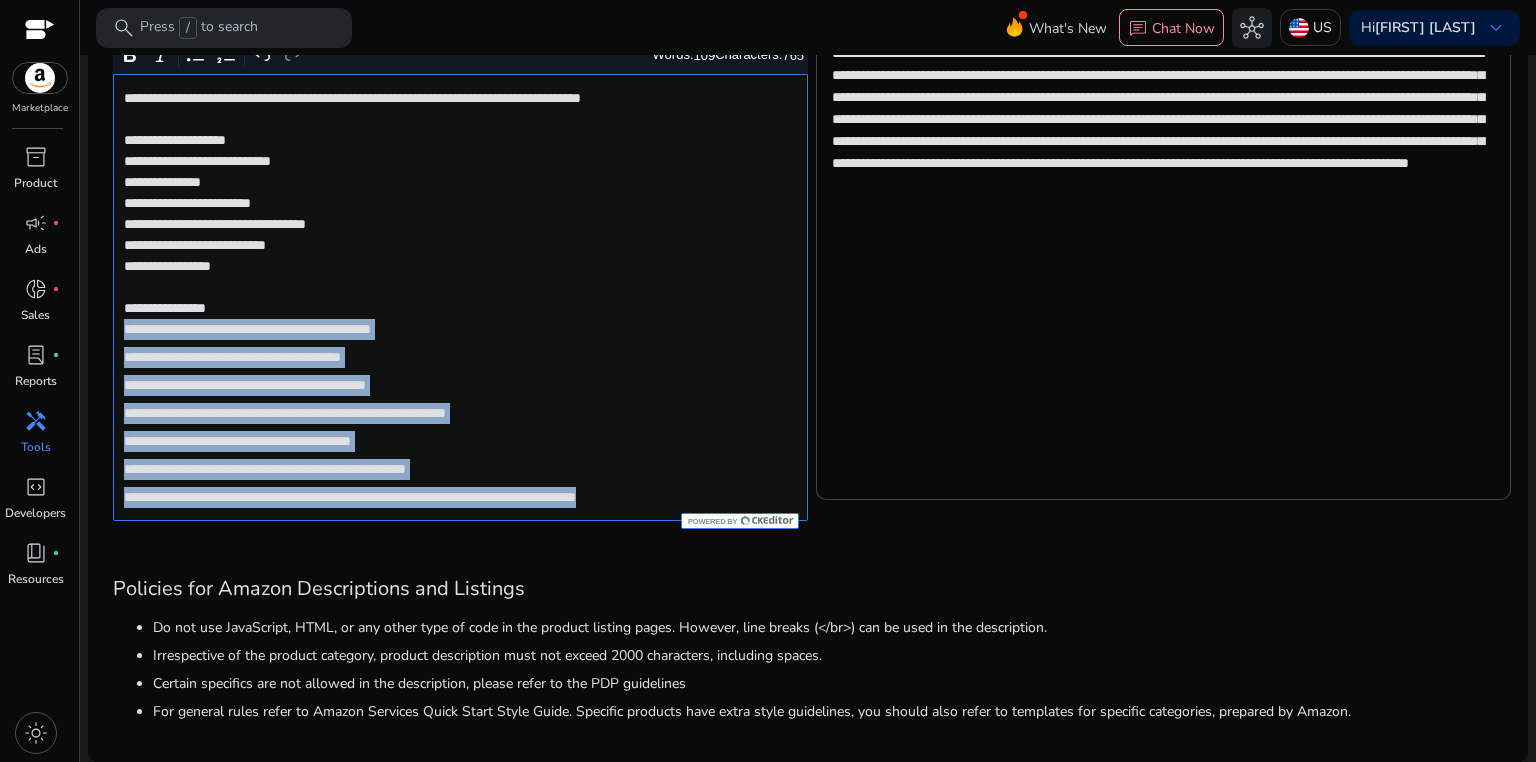 click on "**********" 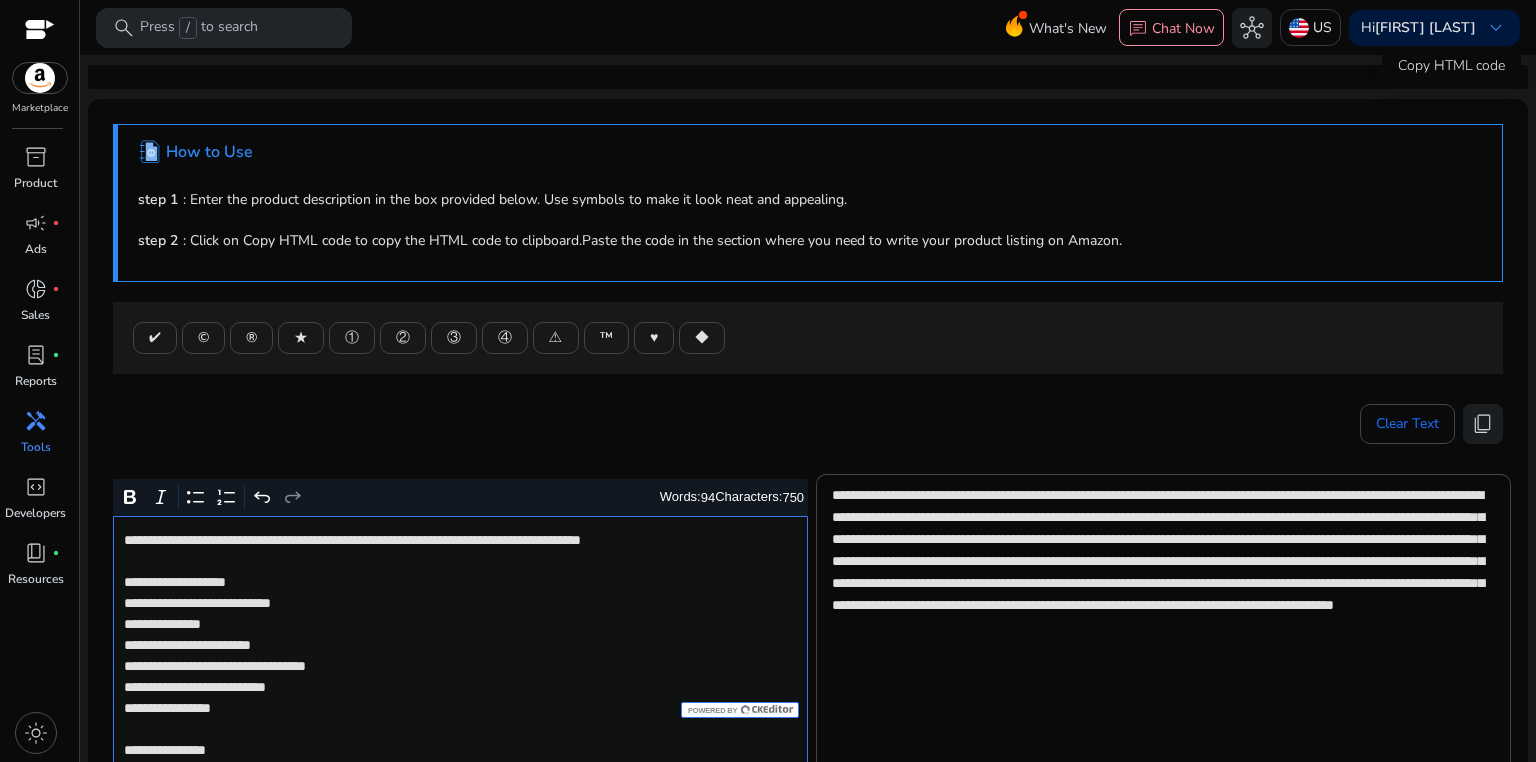 click on "content_copy" 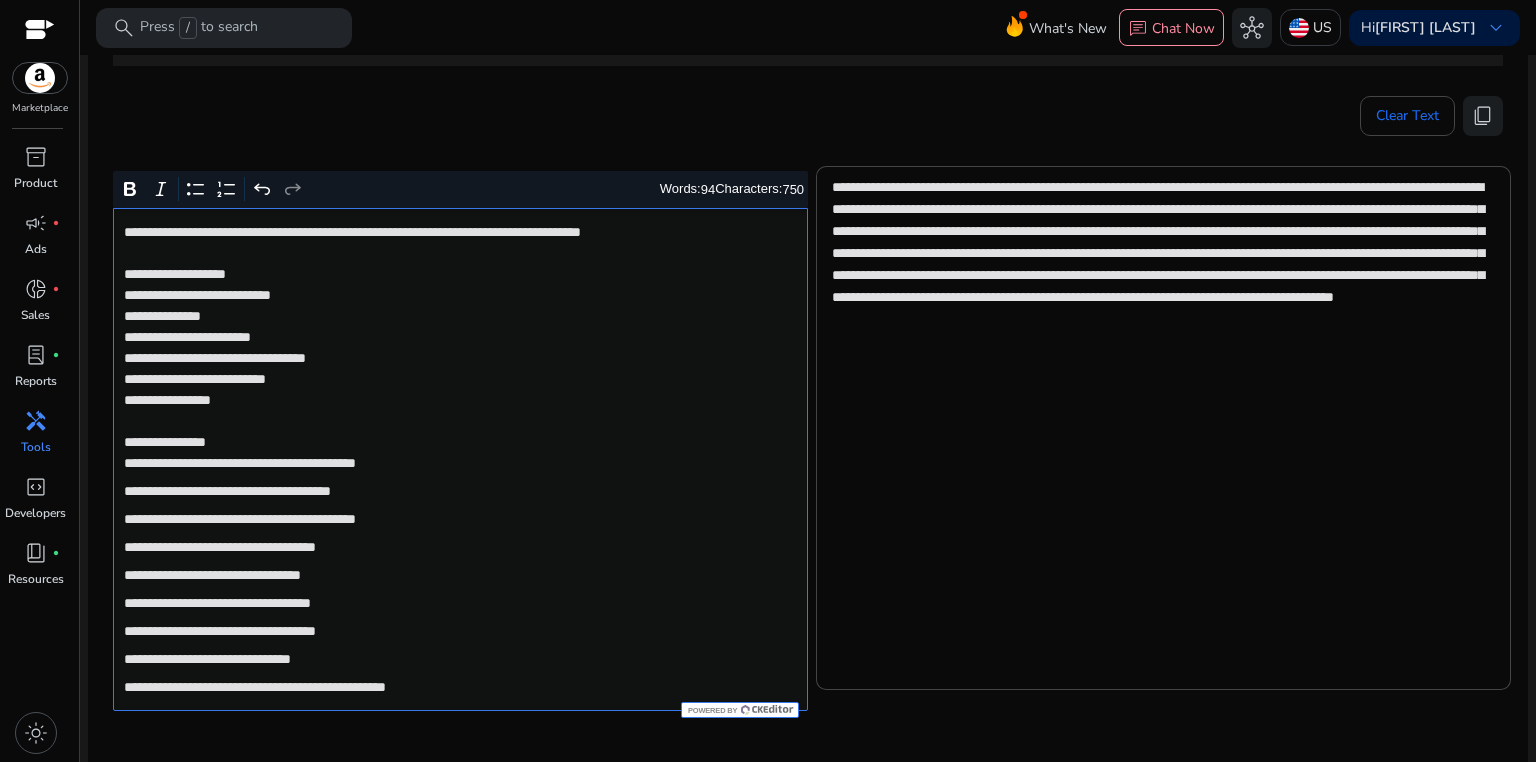 click on "**********" 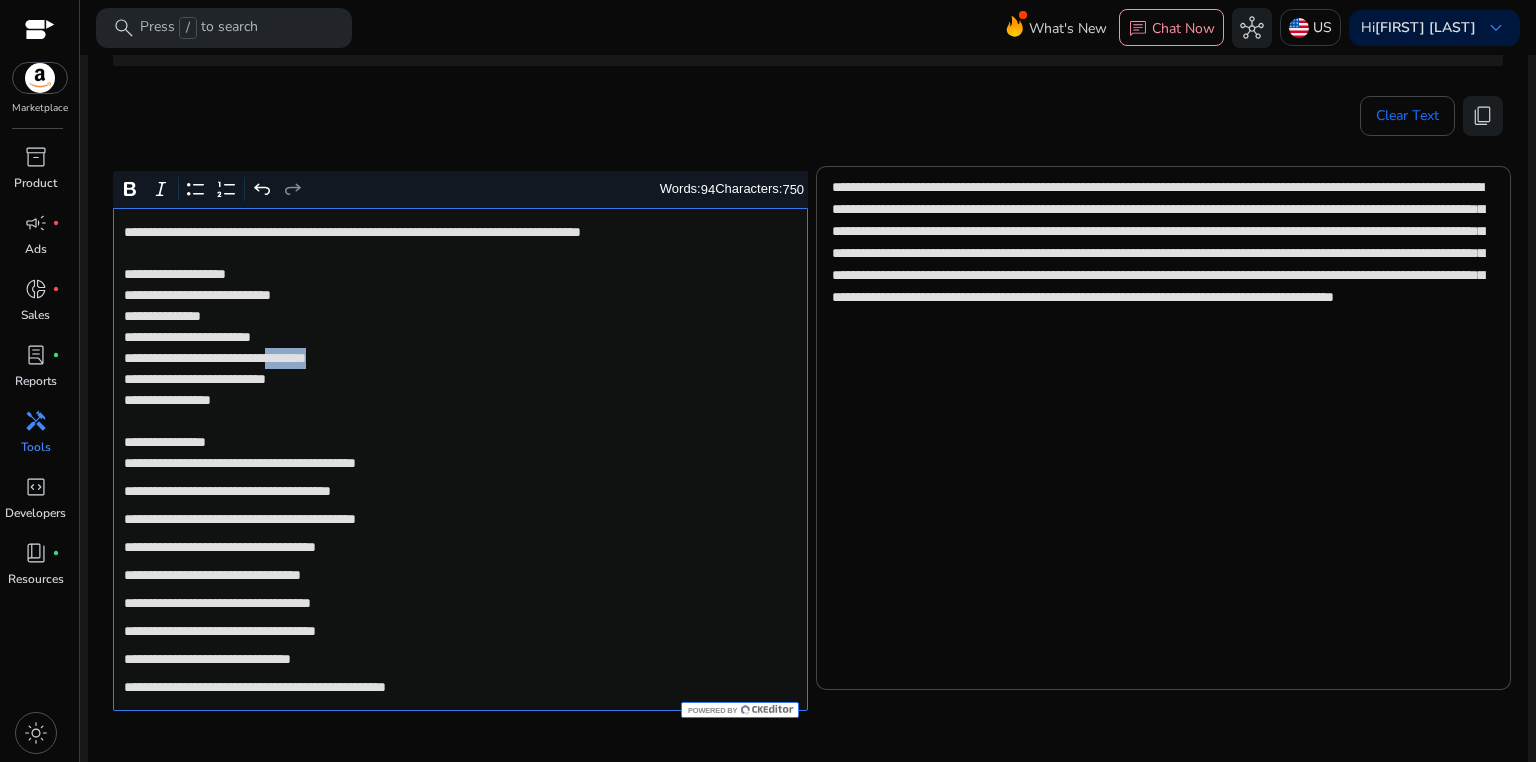 click on "**********" 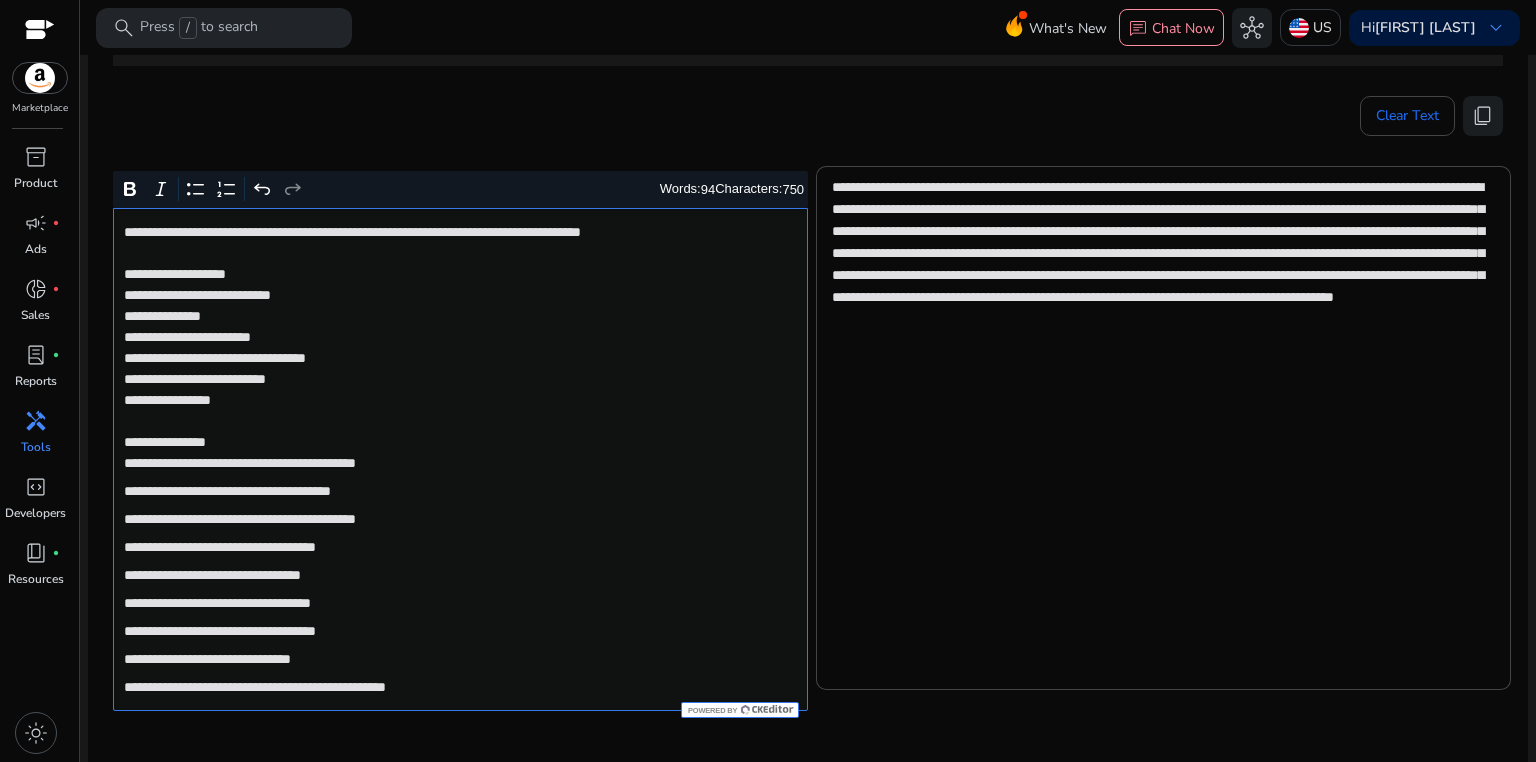 click on "**********" 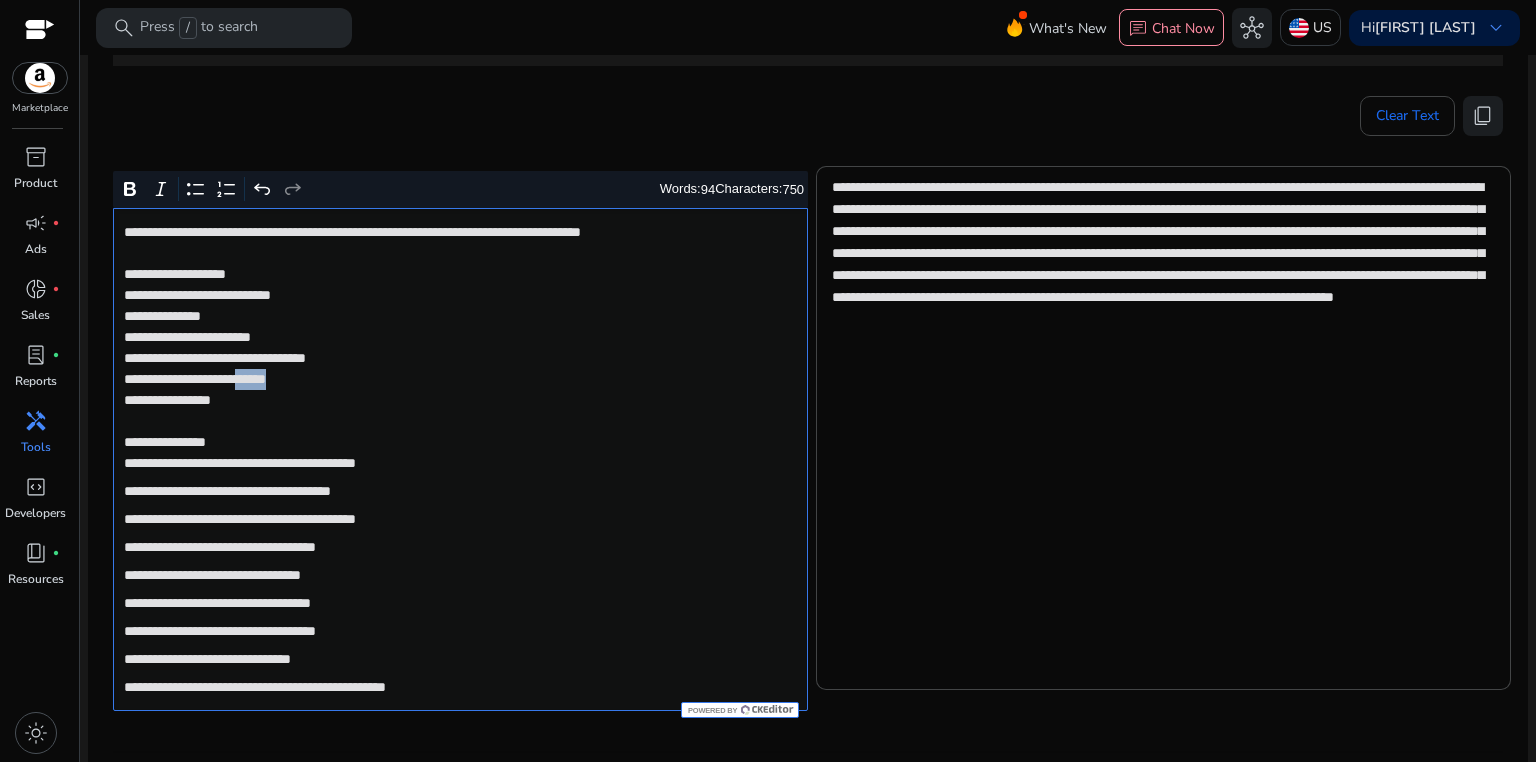 click on "**********" 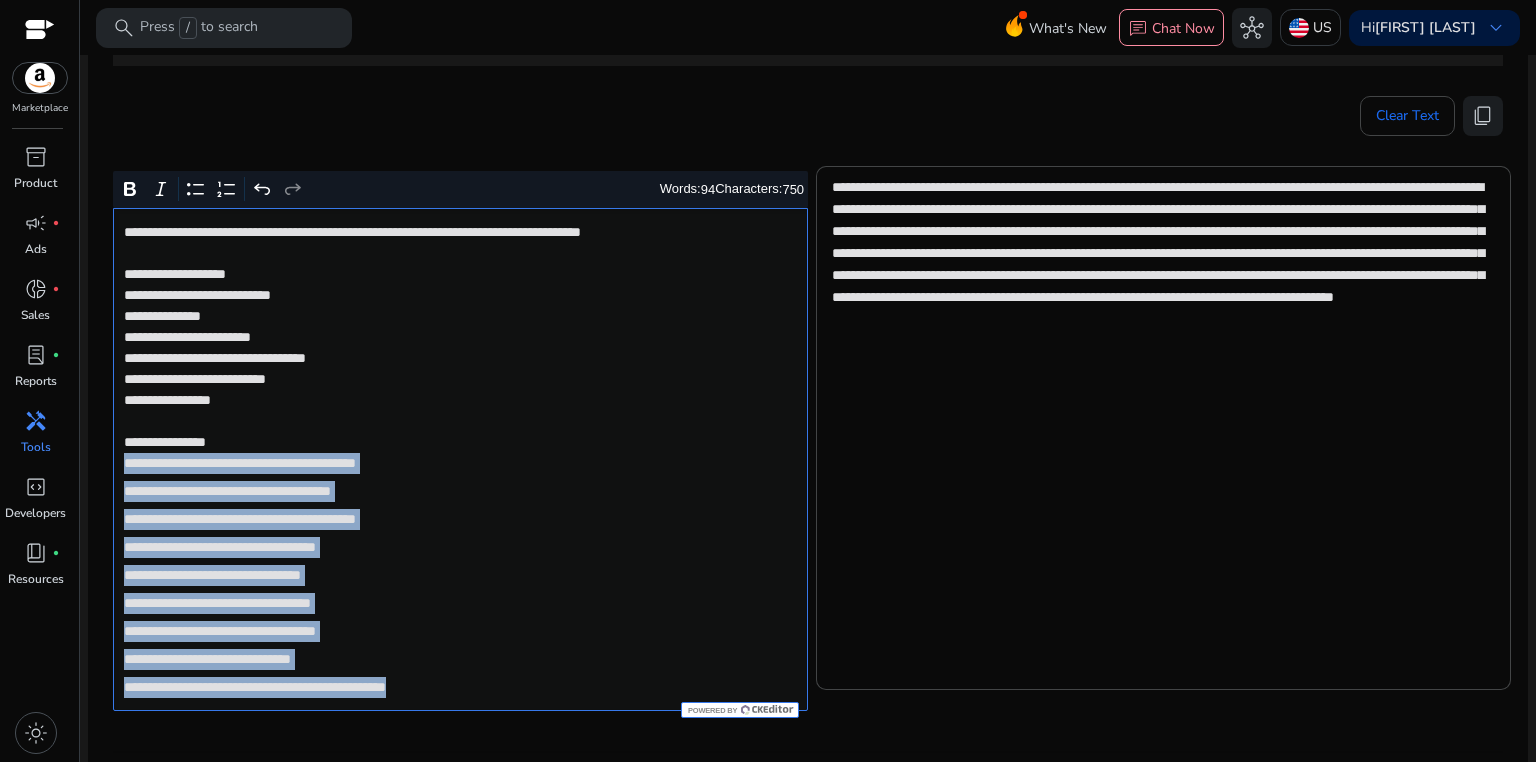 drag, startPoint x: 118, startPoint y: 466, endPoint x: 624, endPoint y: 719, distance: 565.7252 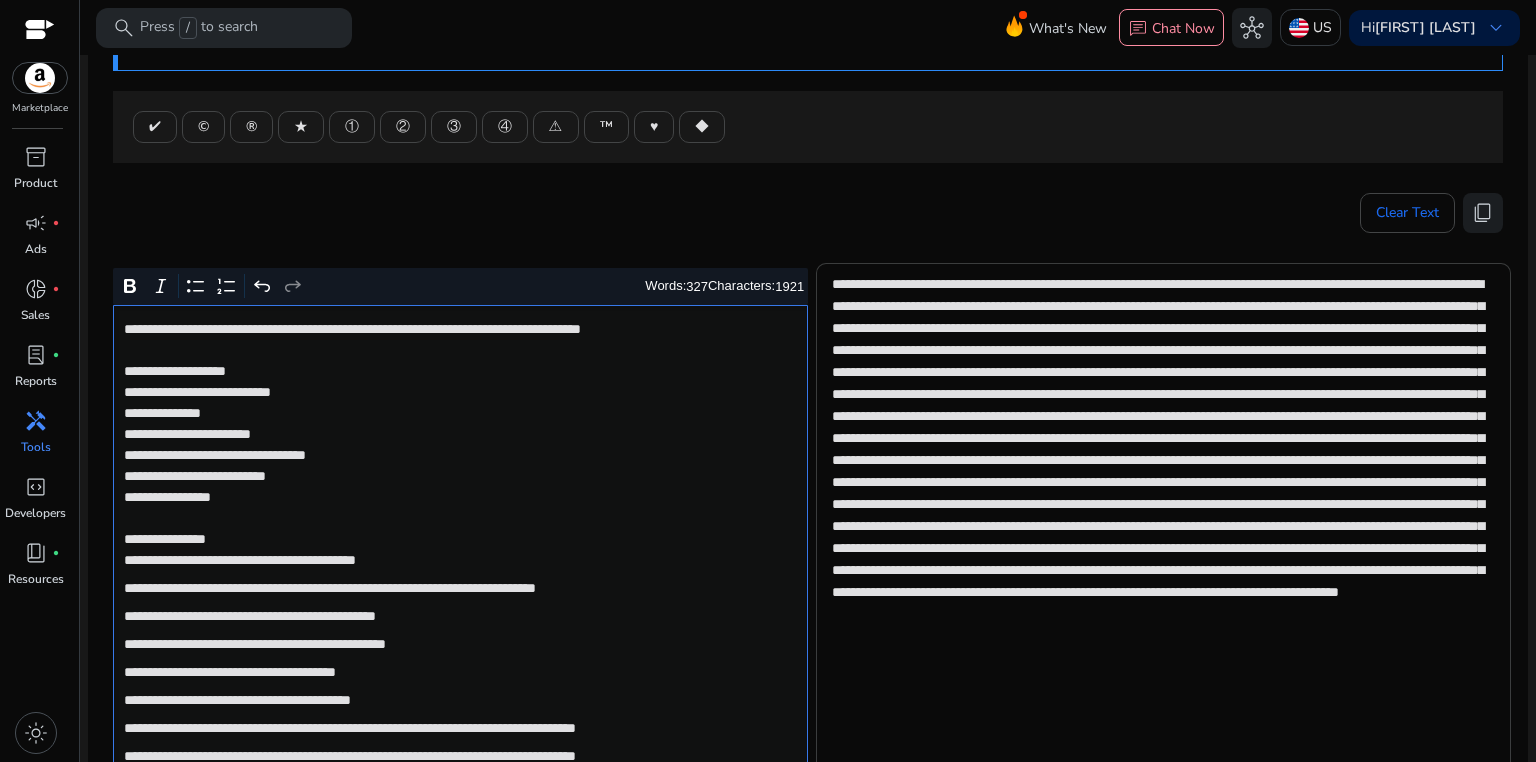 scroll, scrollTop: 210, scrollLeft: 0, axis: vertical 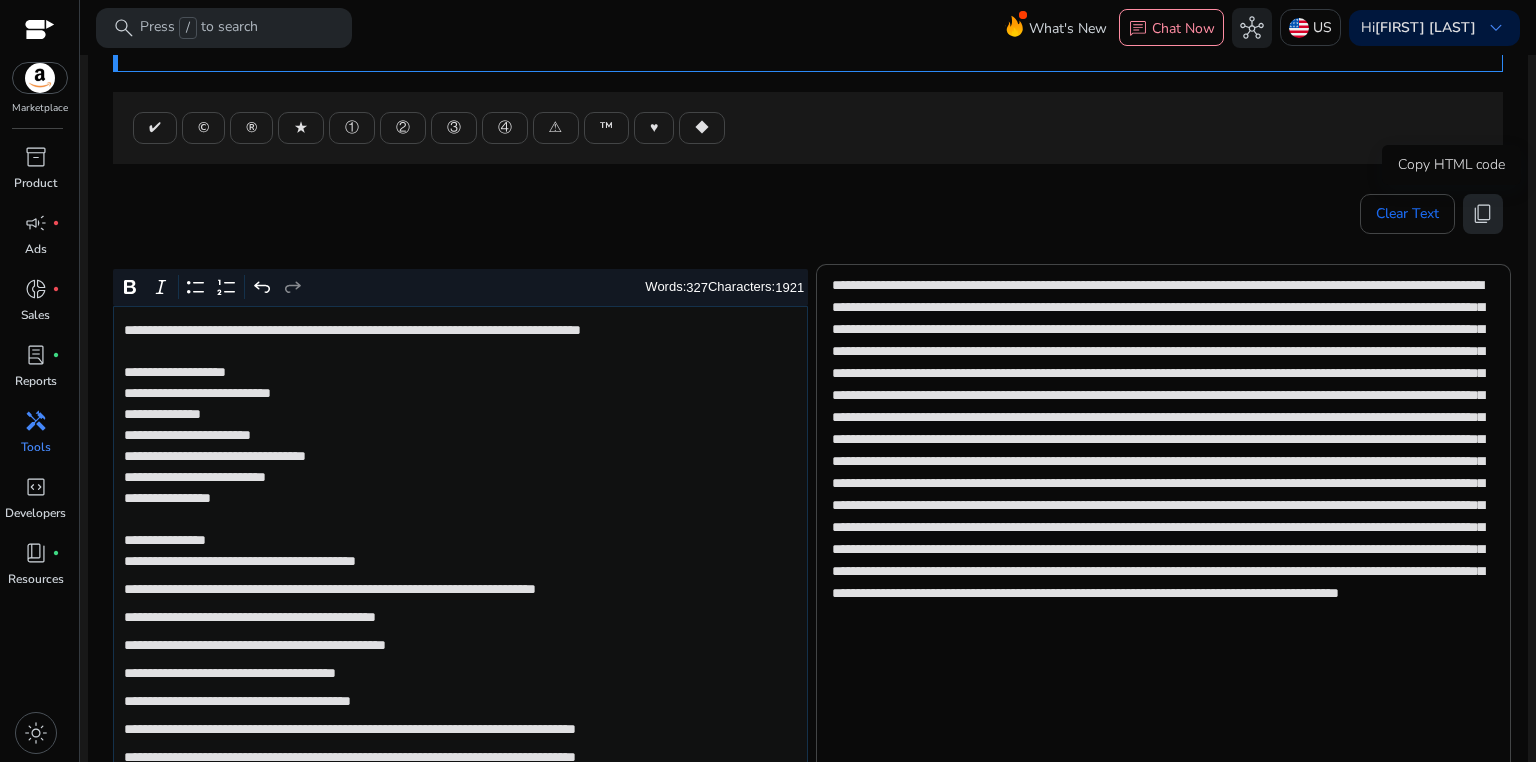 click on "content_copy" 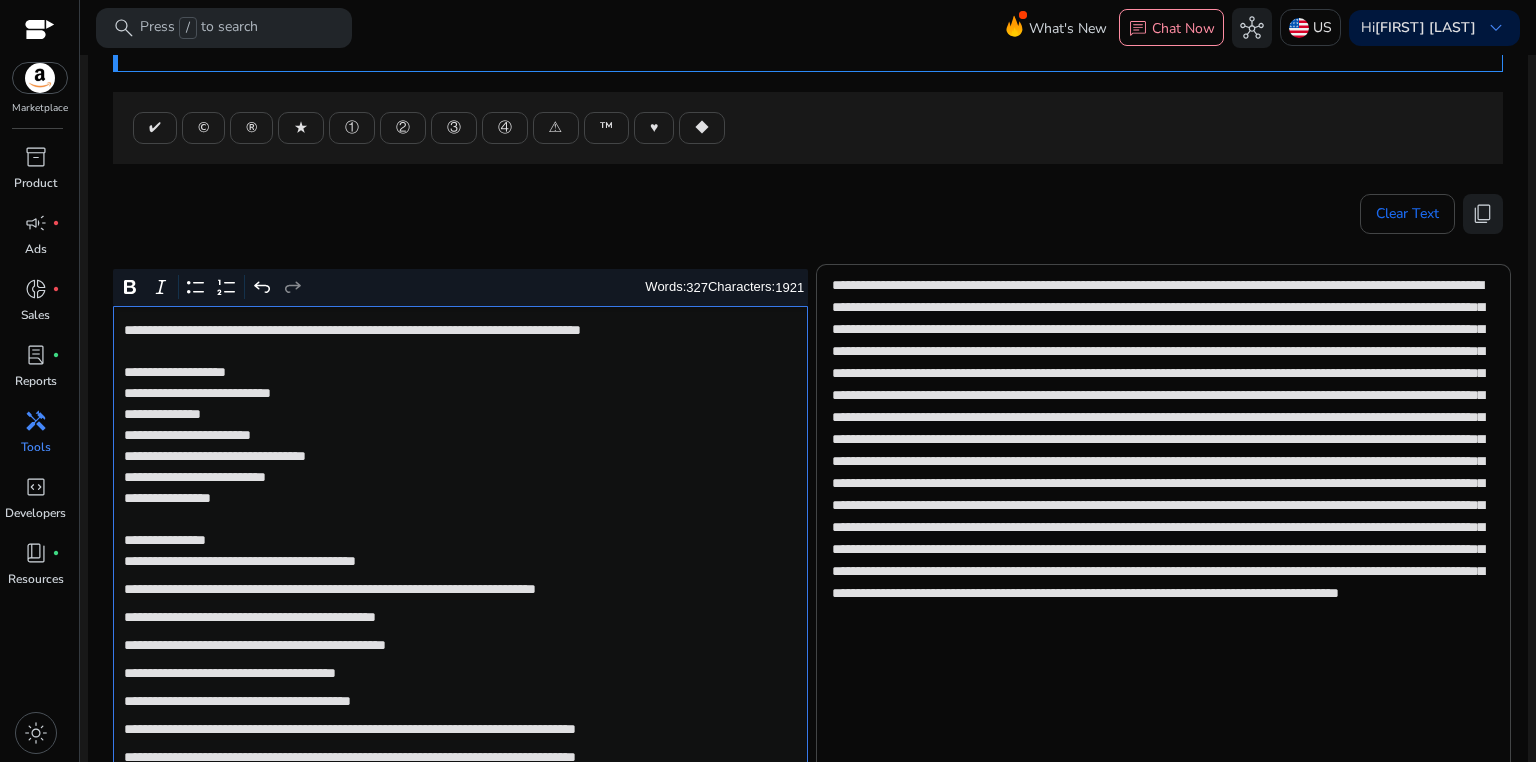 click on "**********" 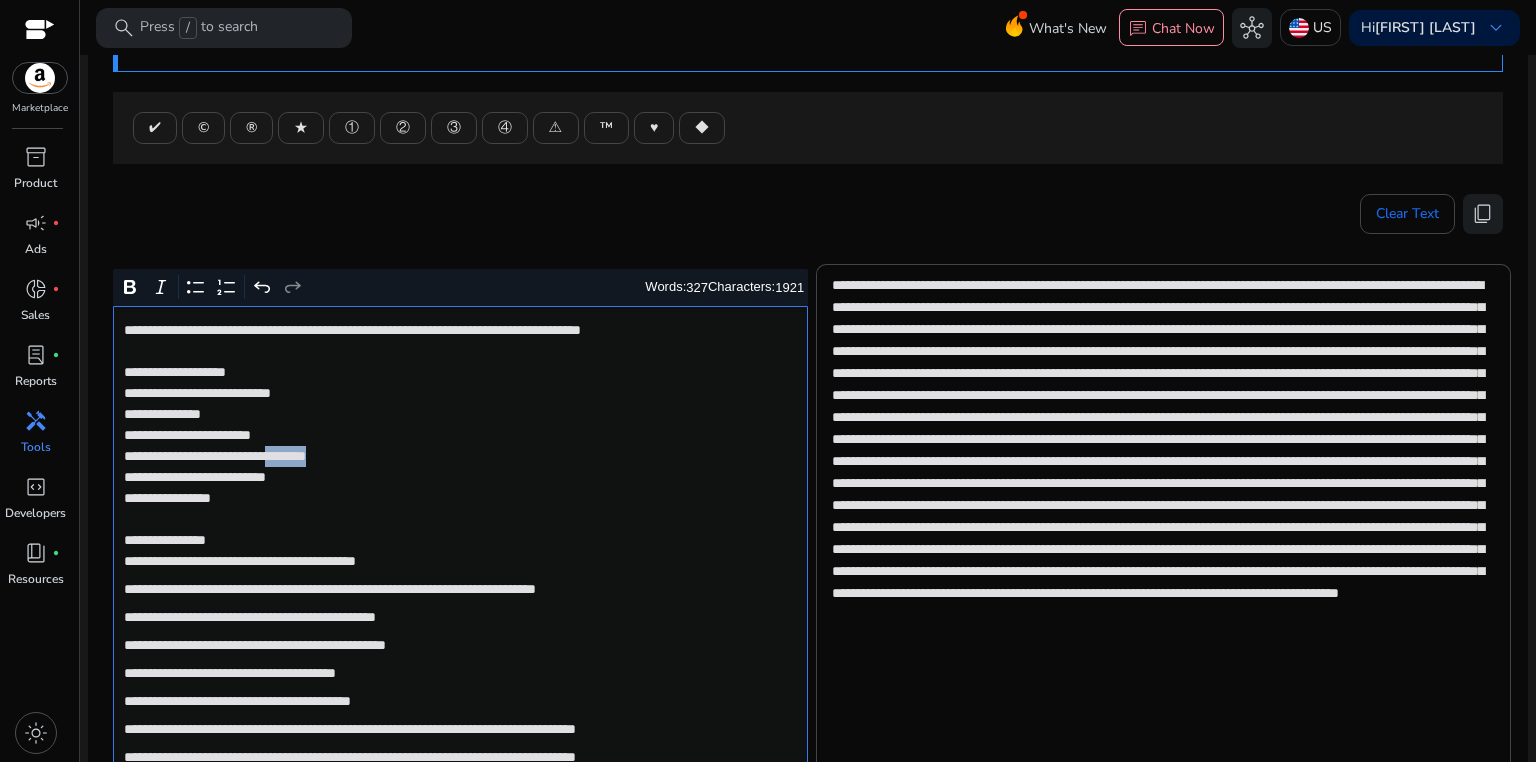 click on "**********" 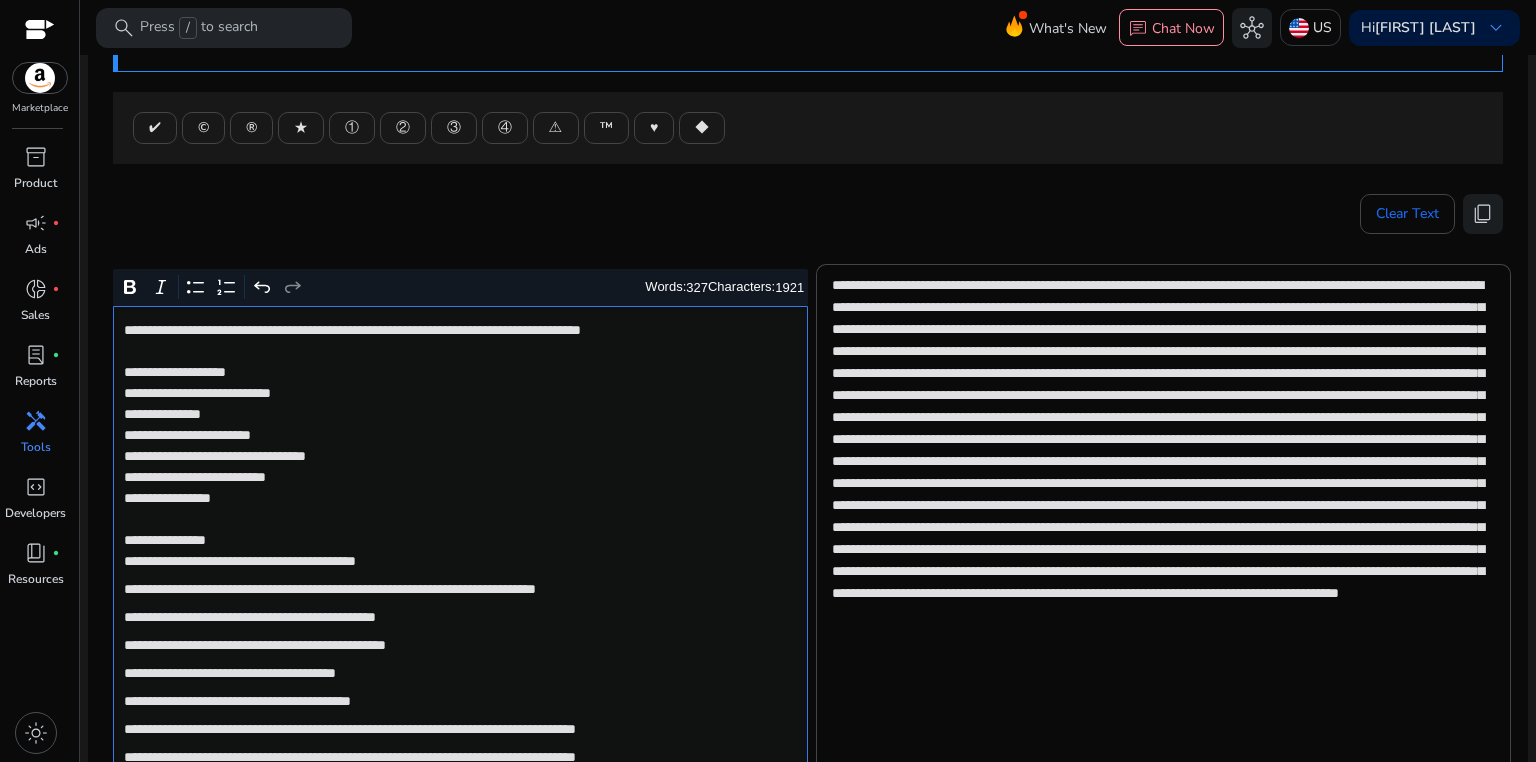 click on "**********" 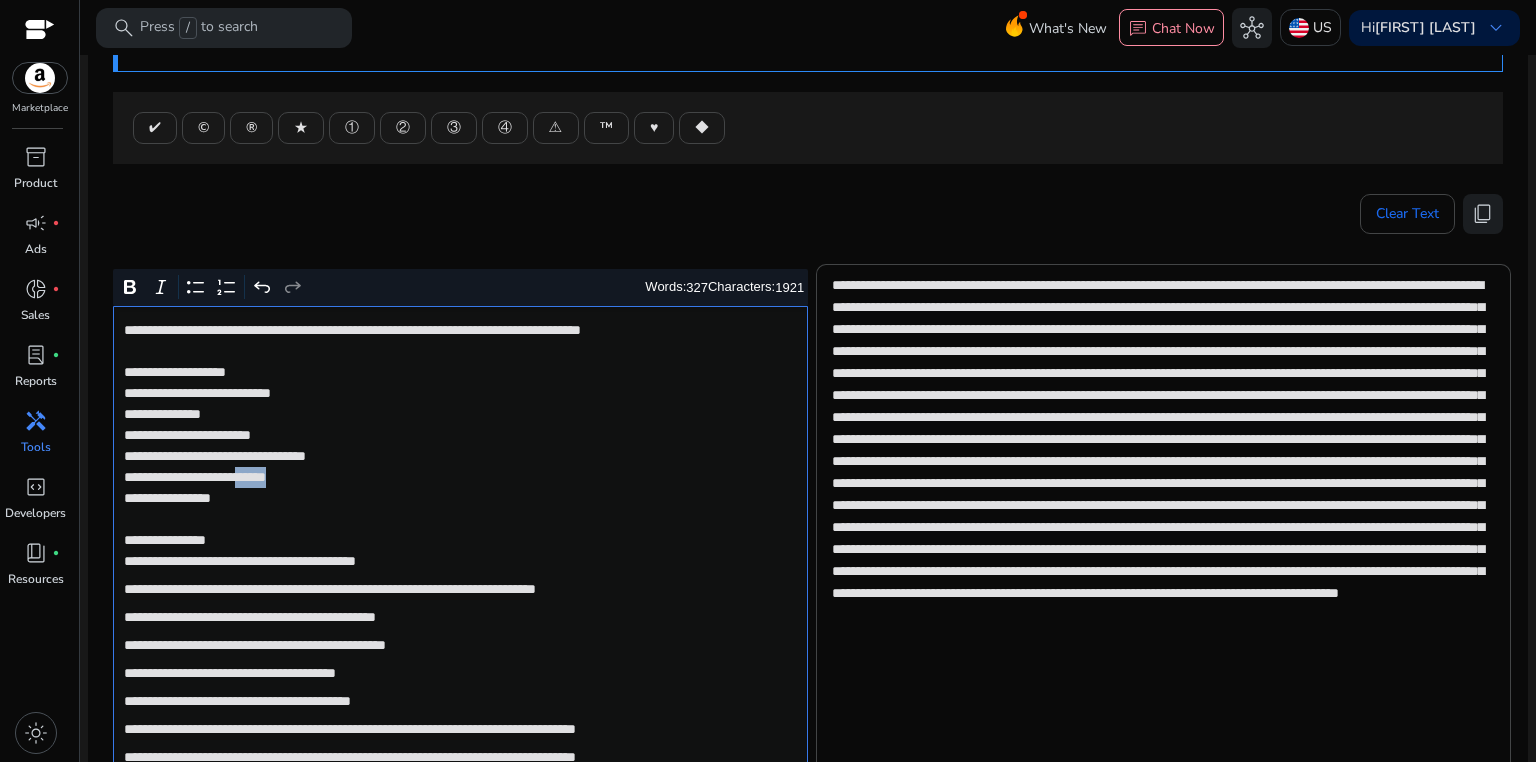 click on "**********" 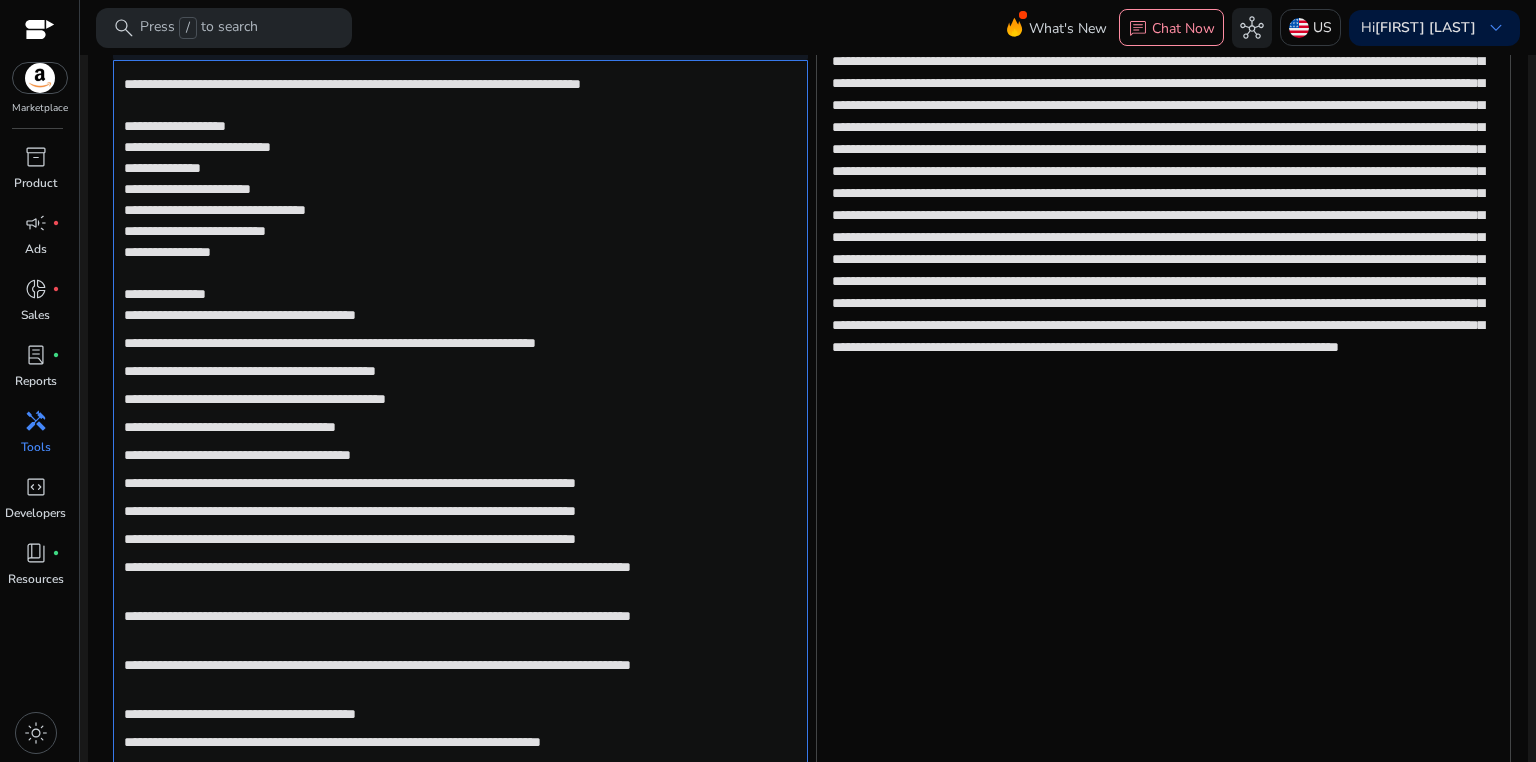 scroll, scrollTop: 477, scrollLeft: 0, axis: vertical 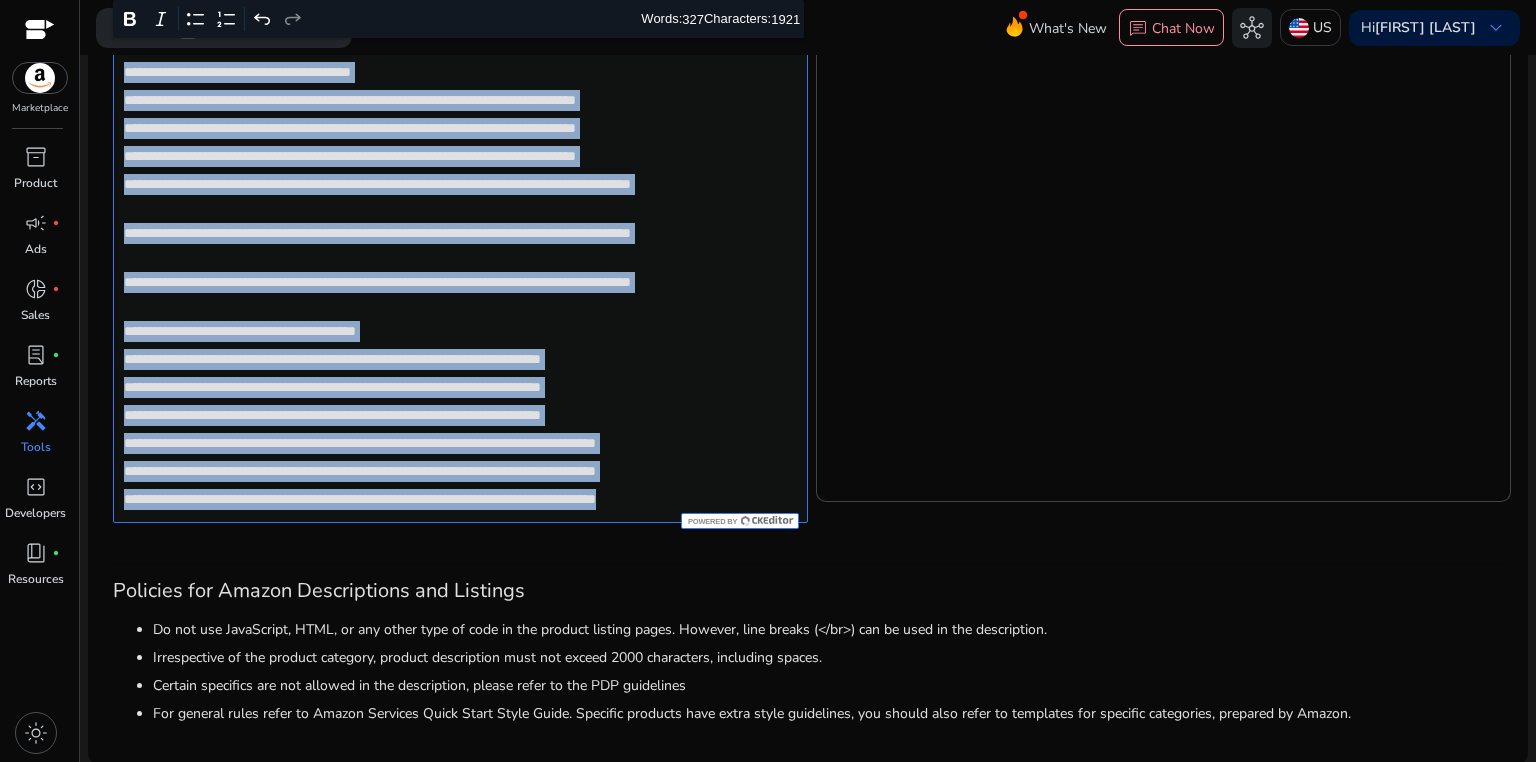 drag, startPoint x: 116, startPoint y: 292, endPoint x: 793, endPoint y: 506, distance: 710.0176 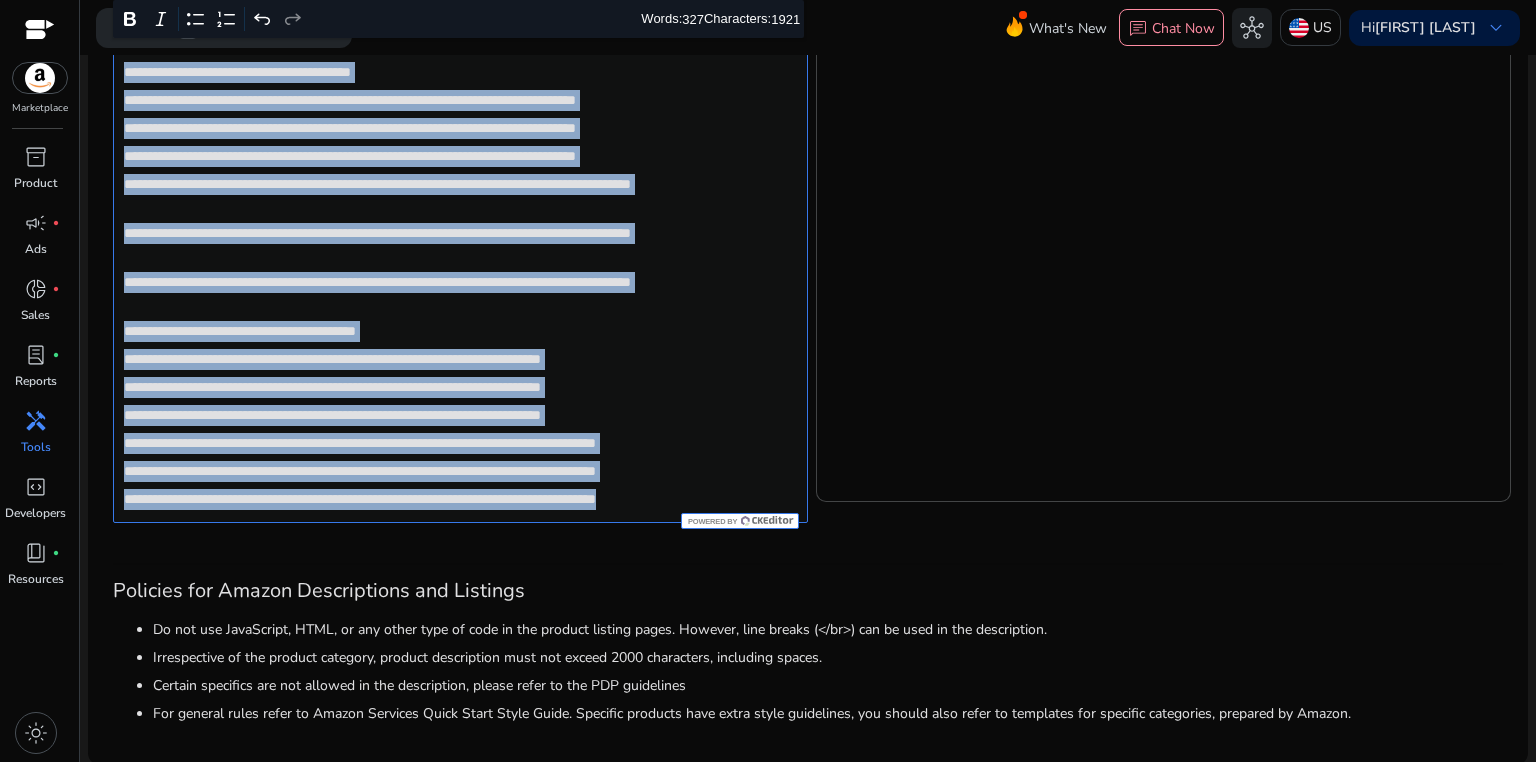 click on "**********" 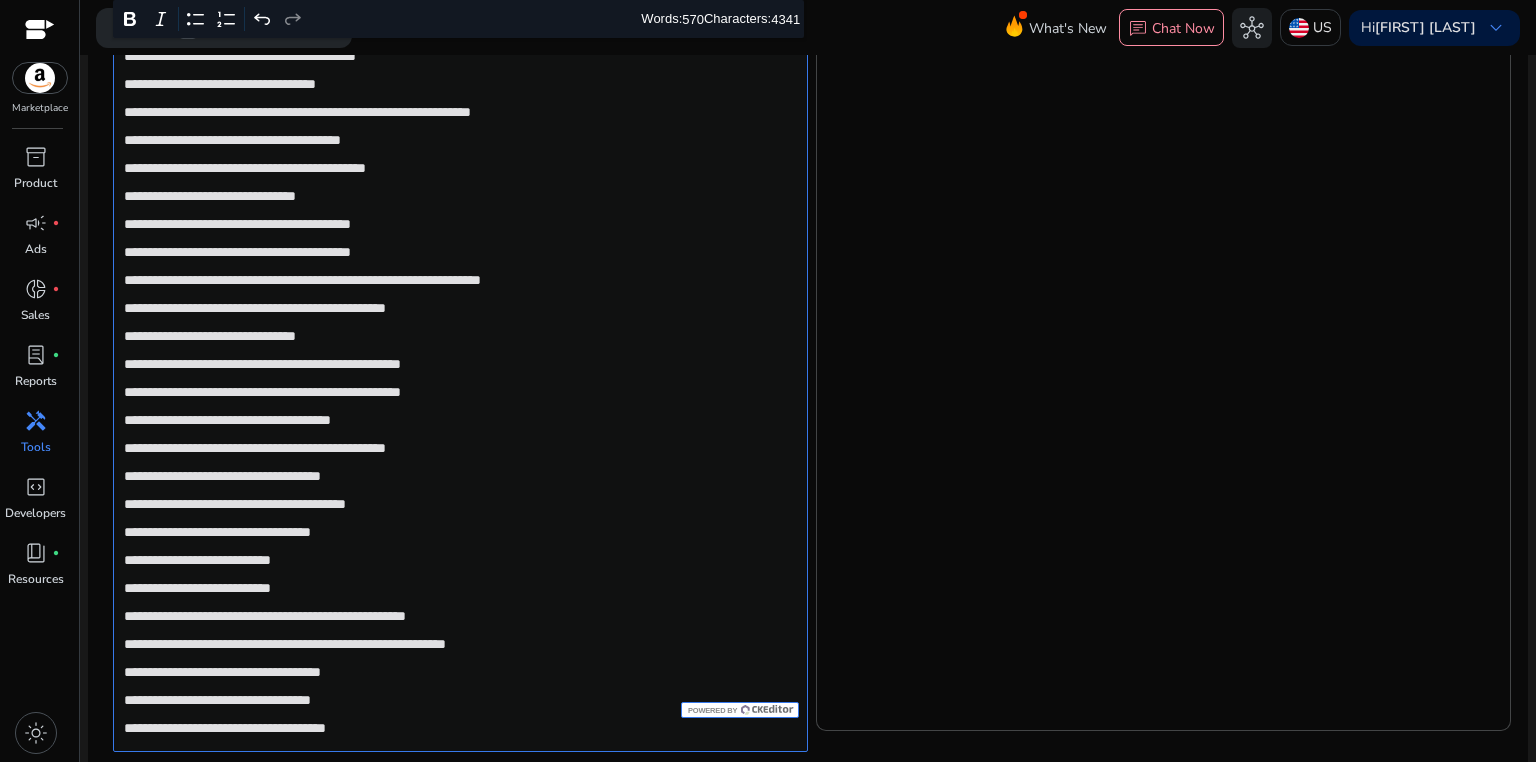 scroll, scrollTop: 2214, scrollLeft: 0, axis: vertical 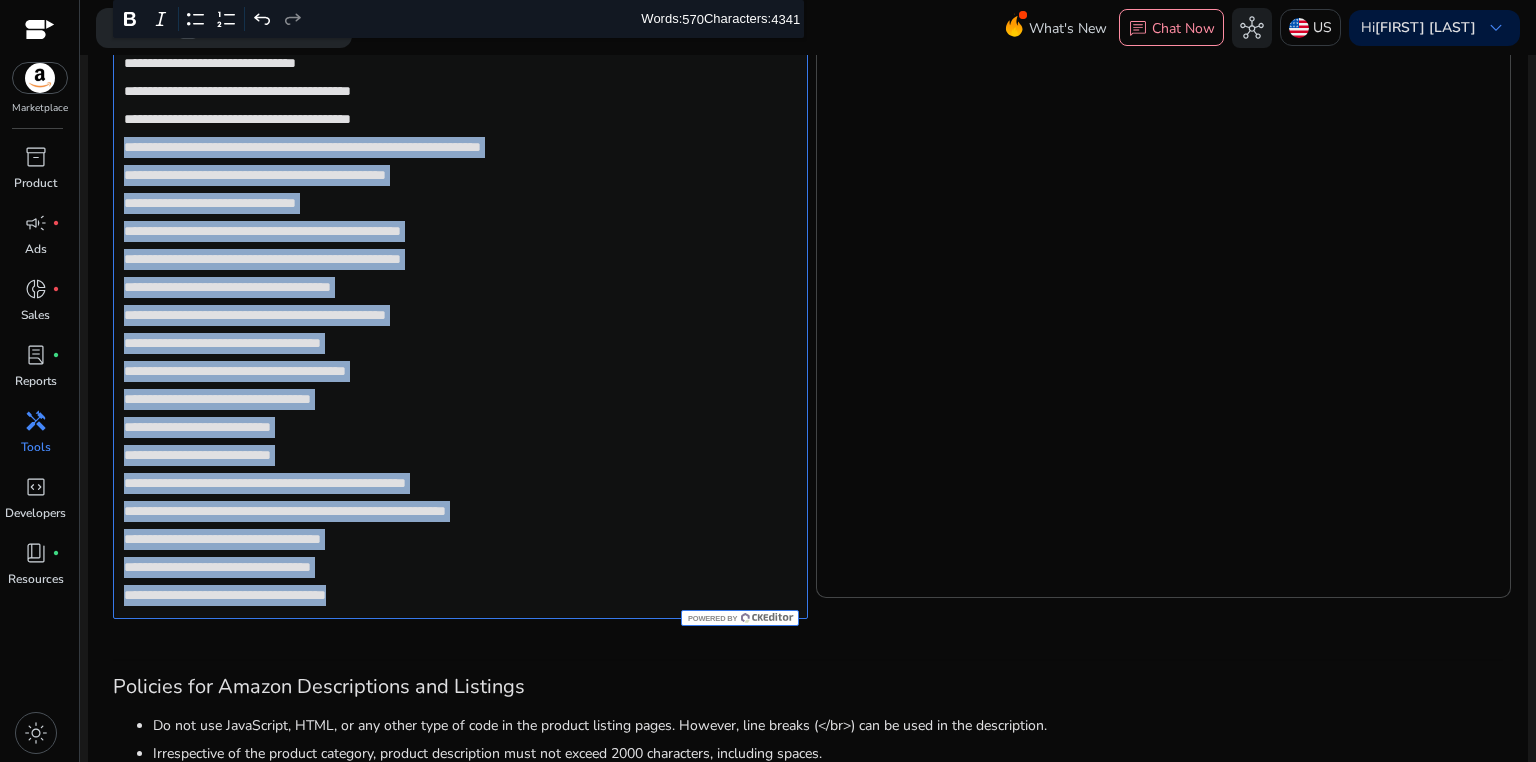 drag, startPoint x: 126, startPoint y: 148, endPoint x: 558, endPoint y: 643, distance: 657 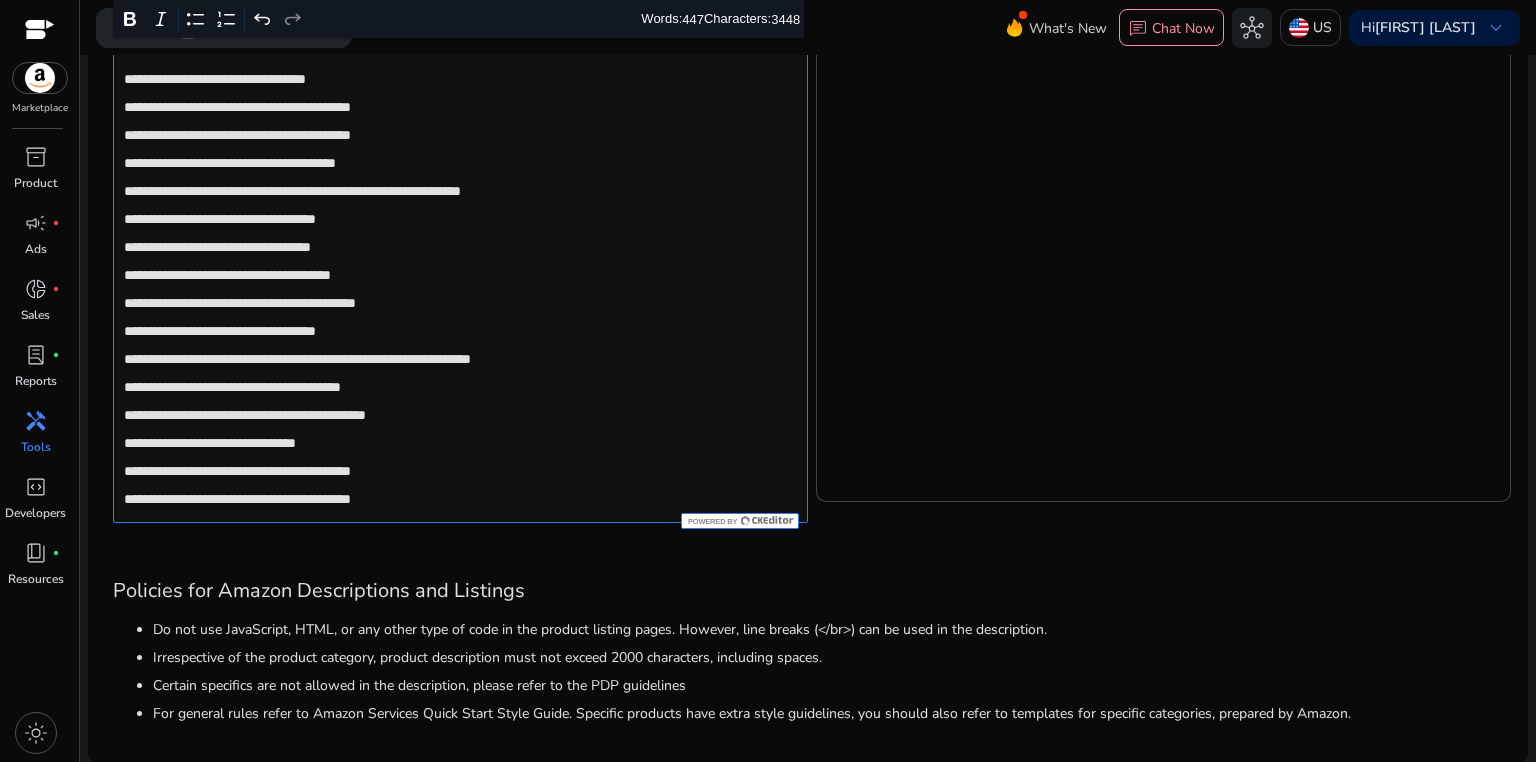 scroll, scrollTop: 1835, scrollLeft: 0, axis: vertical 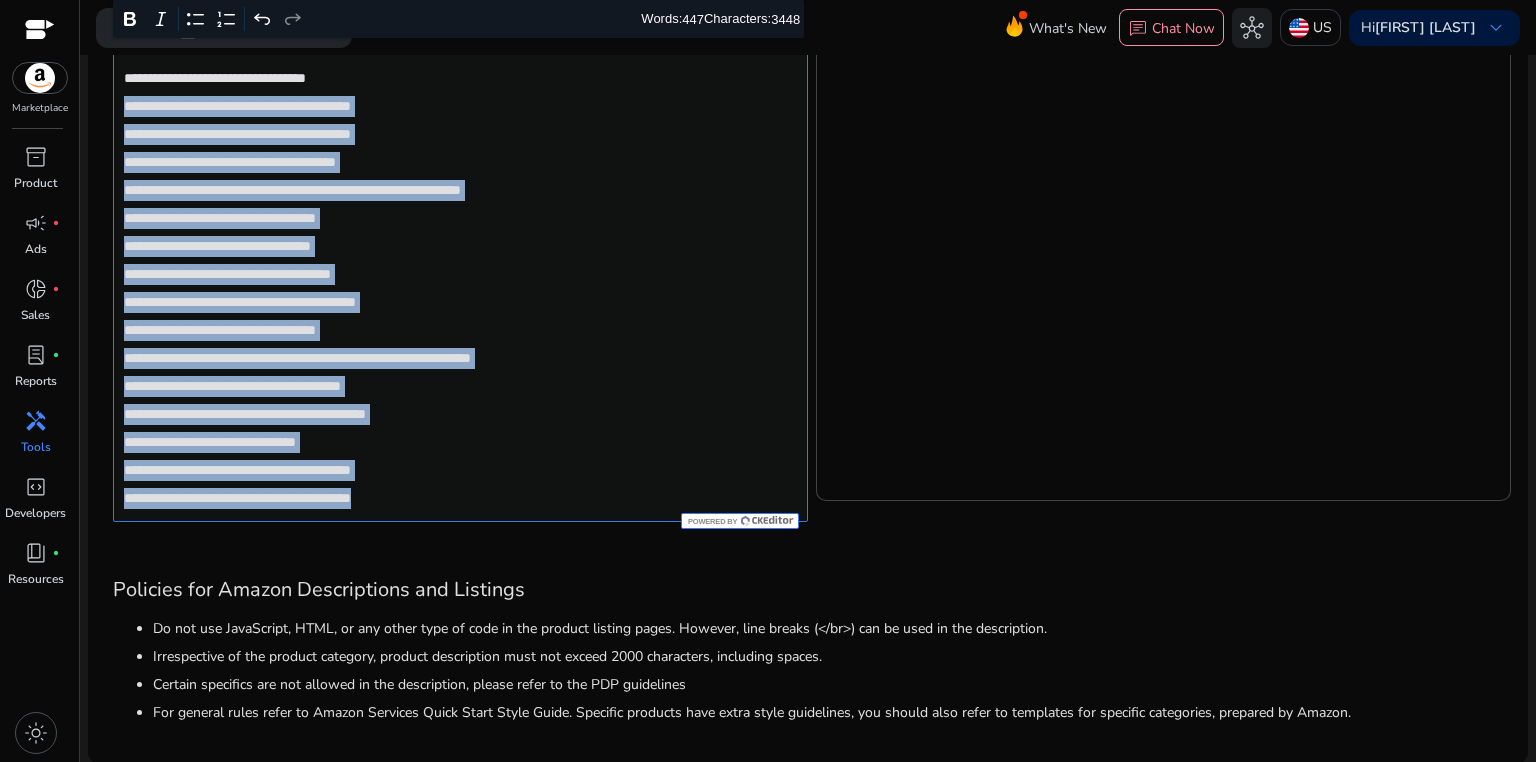 drag, startPoint x: 120, startPoint y: 98, endPoint x: 559, endPoint y: 531, distance: 616.6117 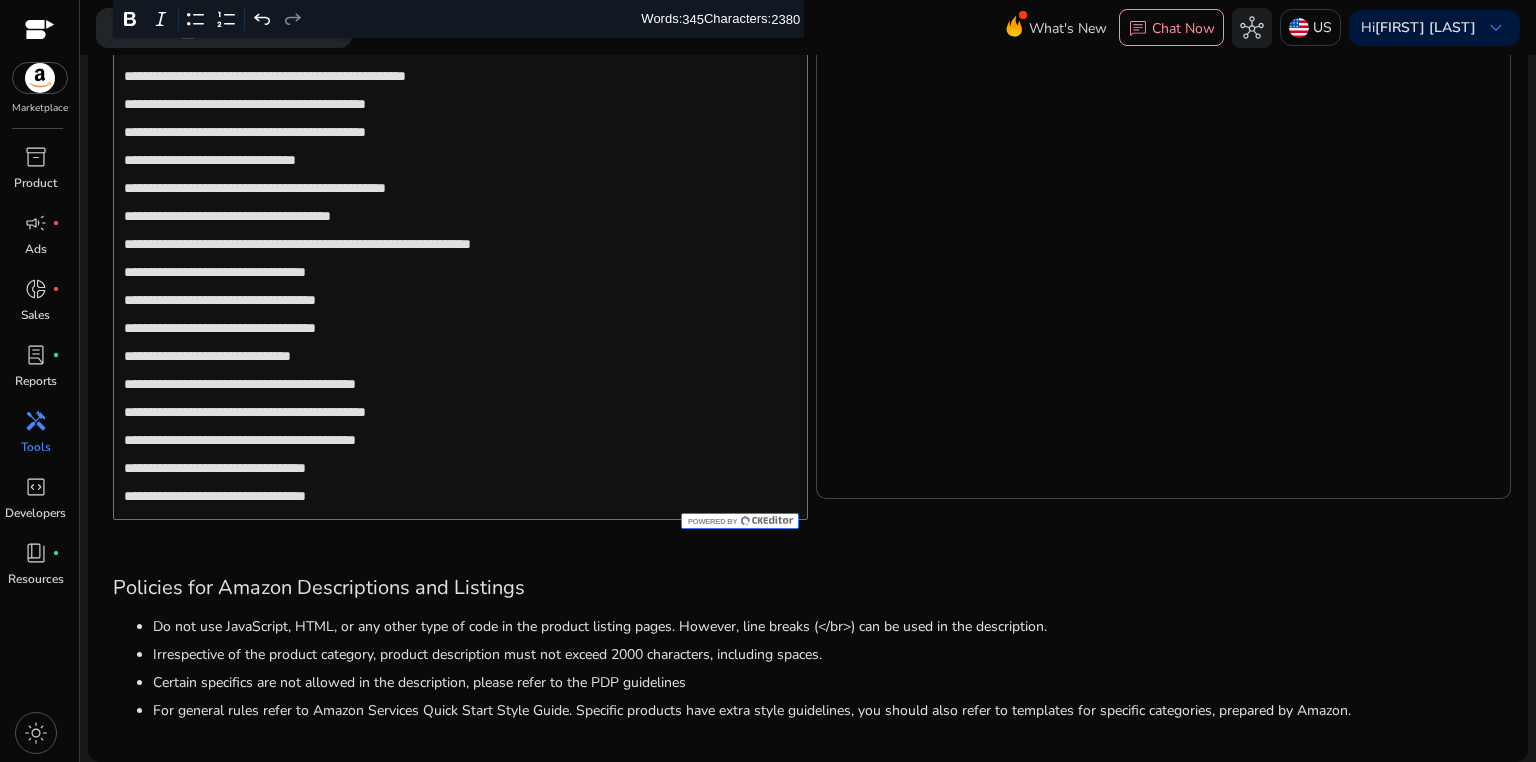 scroll, scrollTop: 1415, scrollLeft: 0, axis: vertical 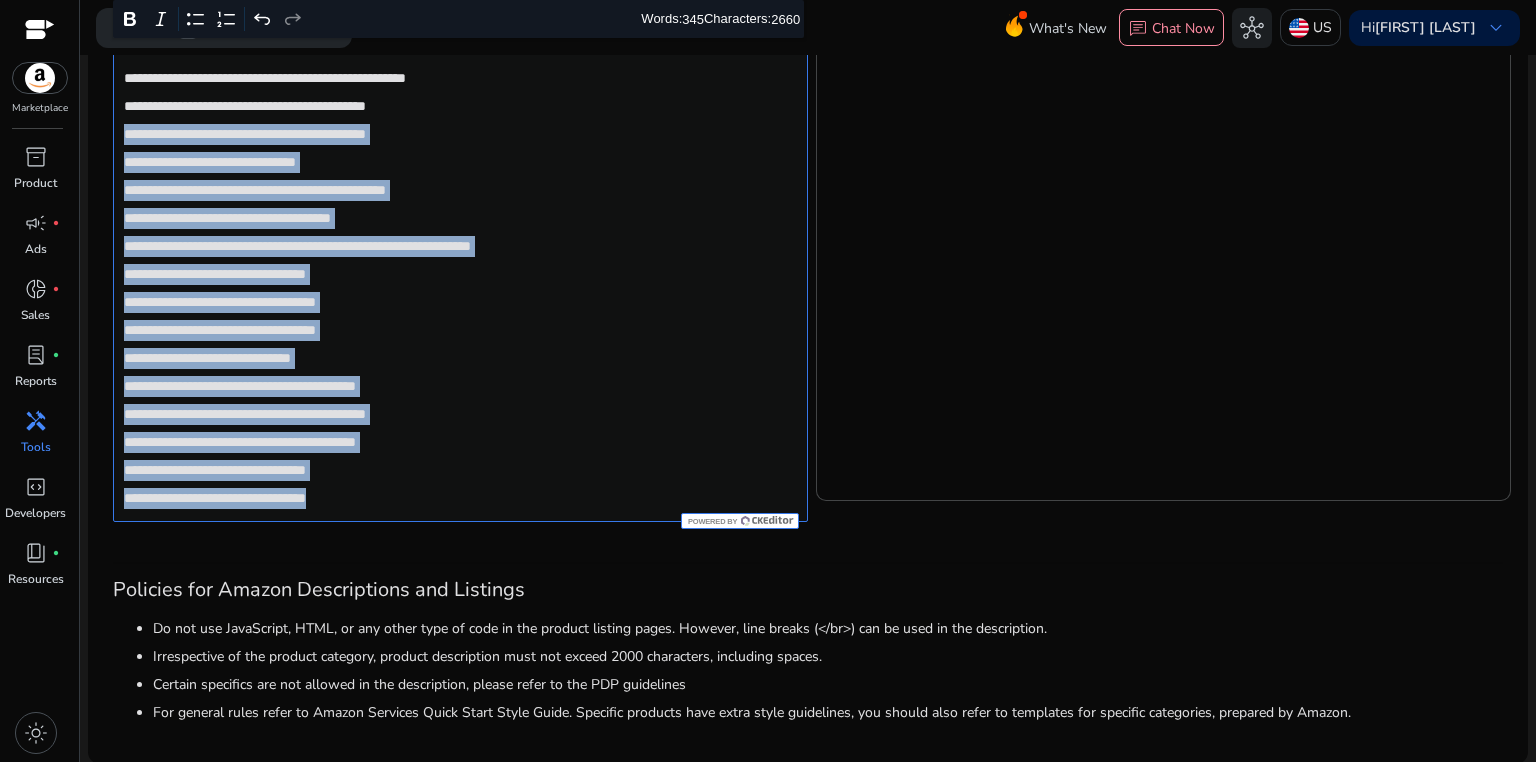 drag, startPoint x: 125, startPoint y: 127, endPoint x: 499, endPoint y: 531, distance: 550.5379 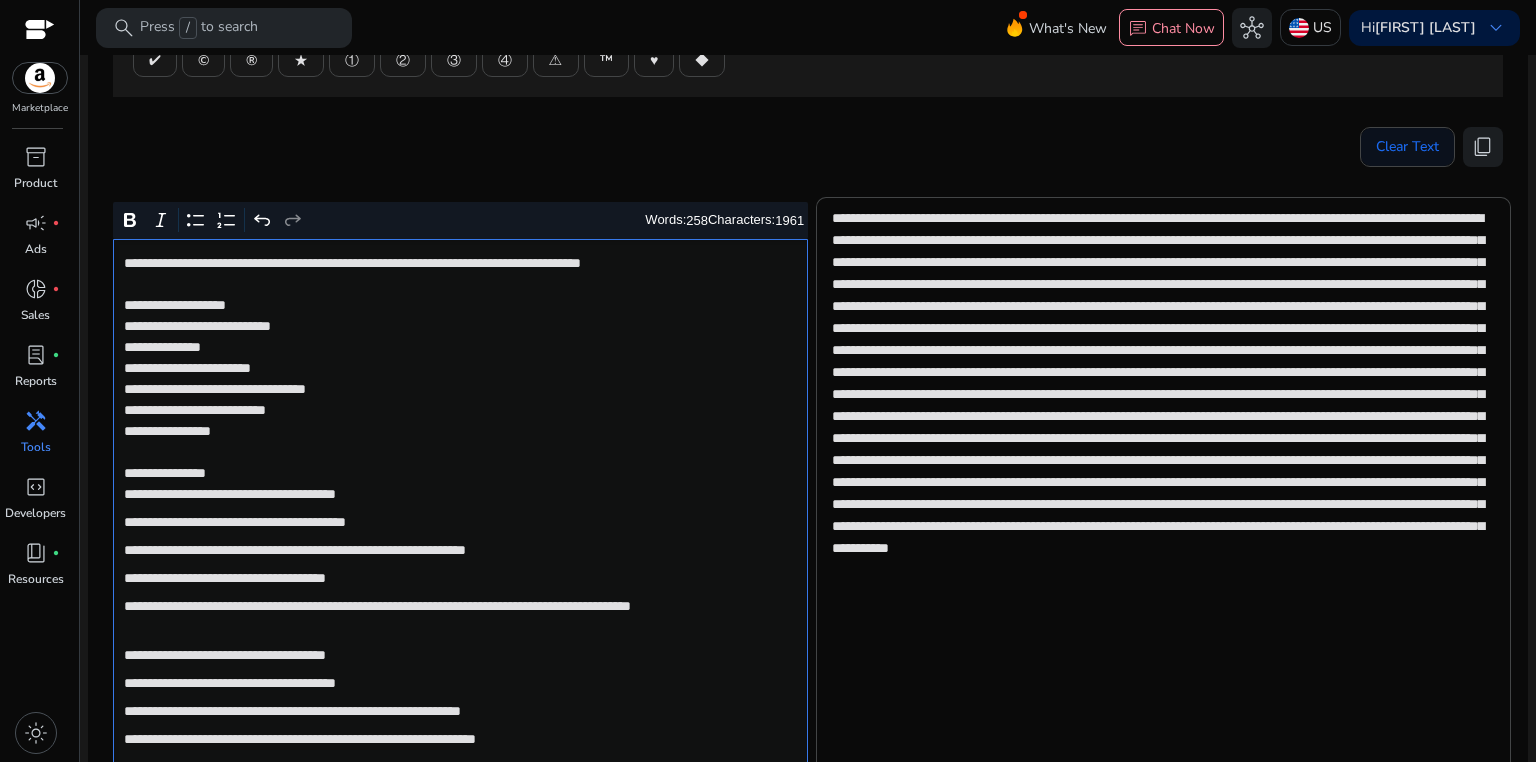scroll, scrollTop: 222, scrollLeft: 0, axis: vertical 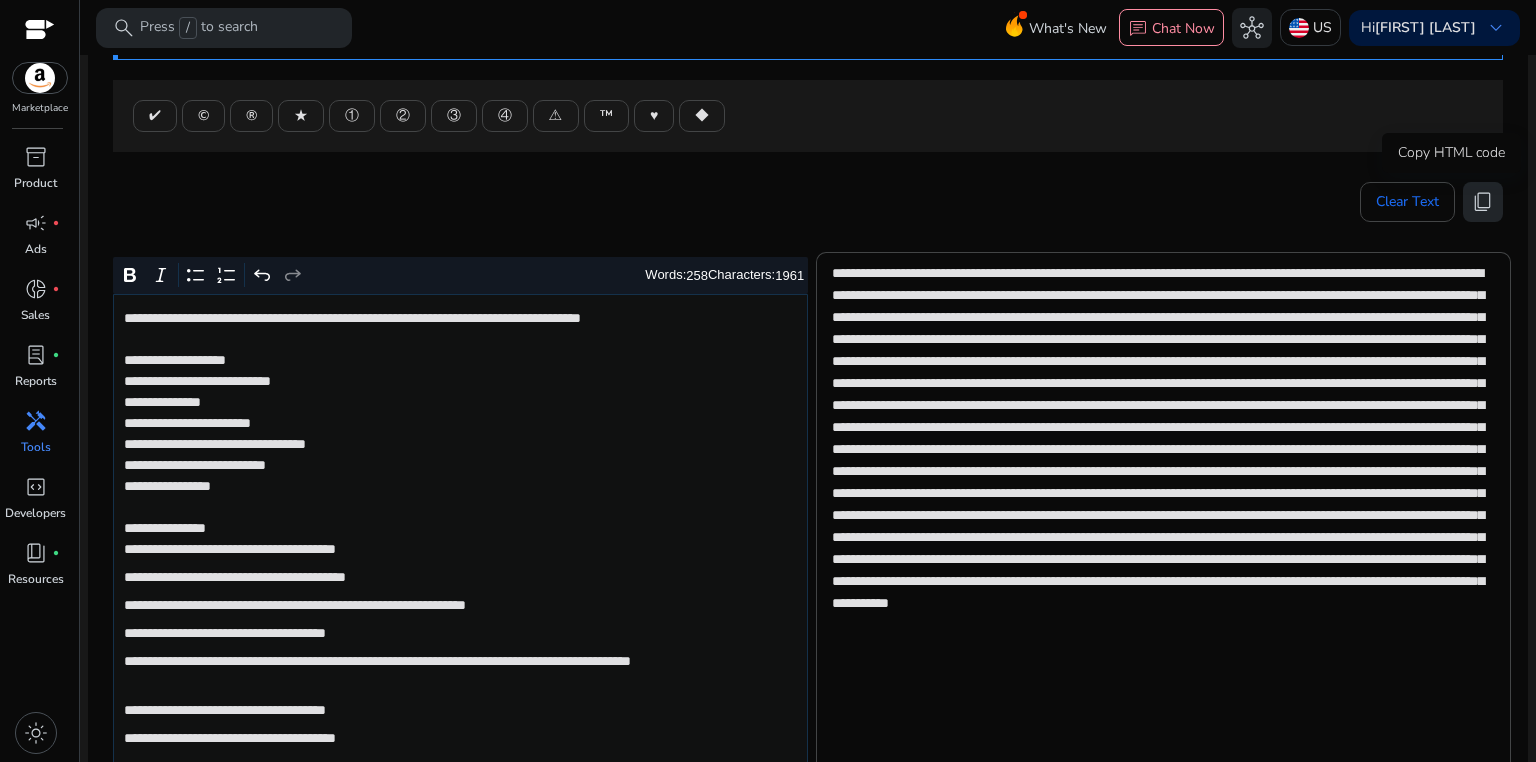 click on "content_copy" 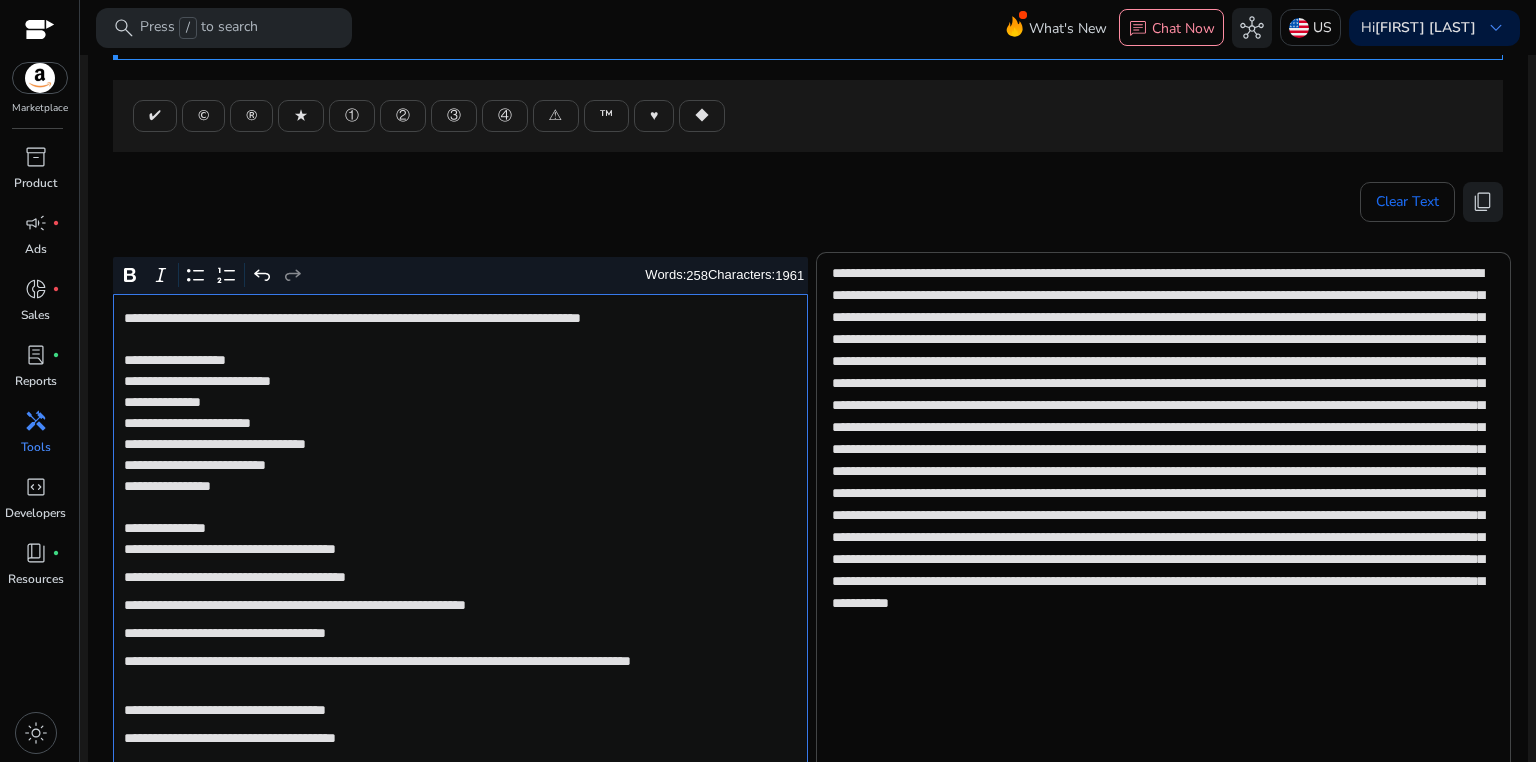 click on "**********" 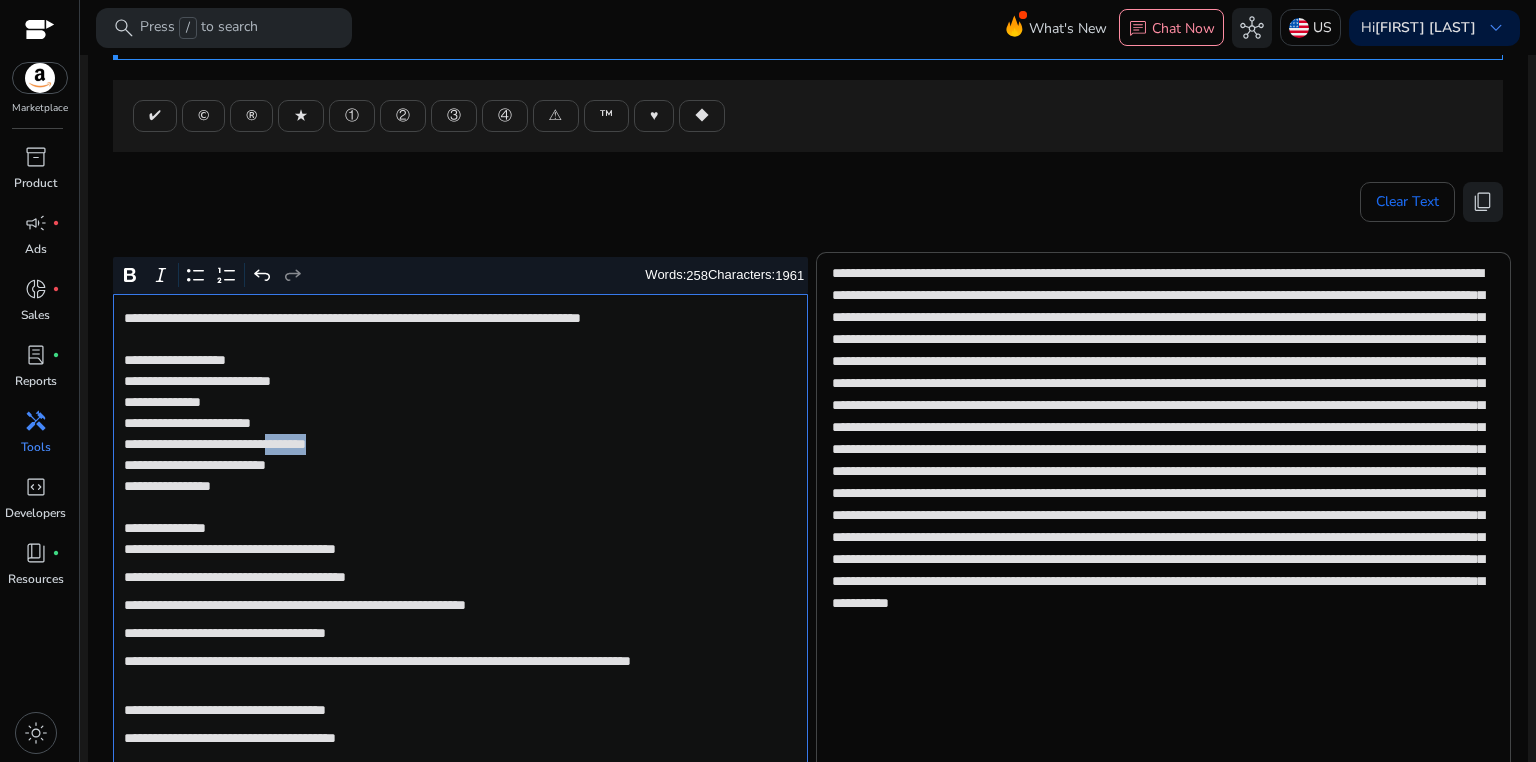 click on "**********" 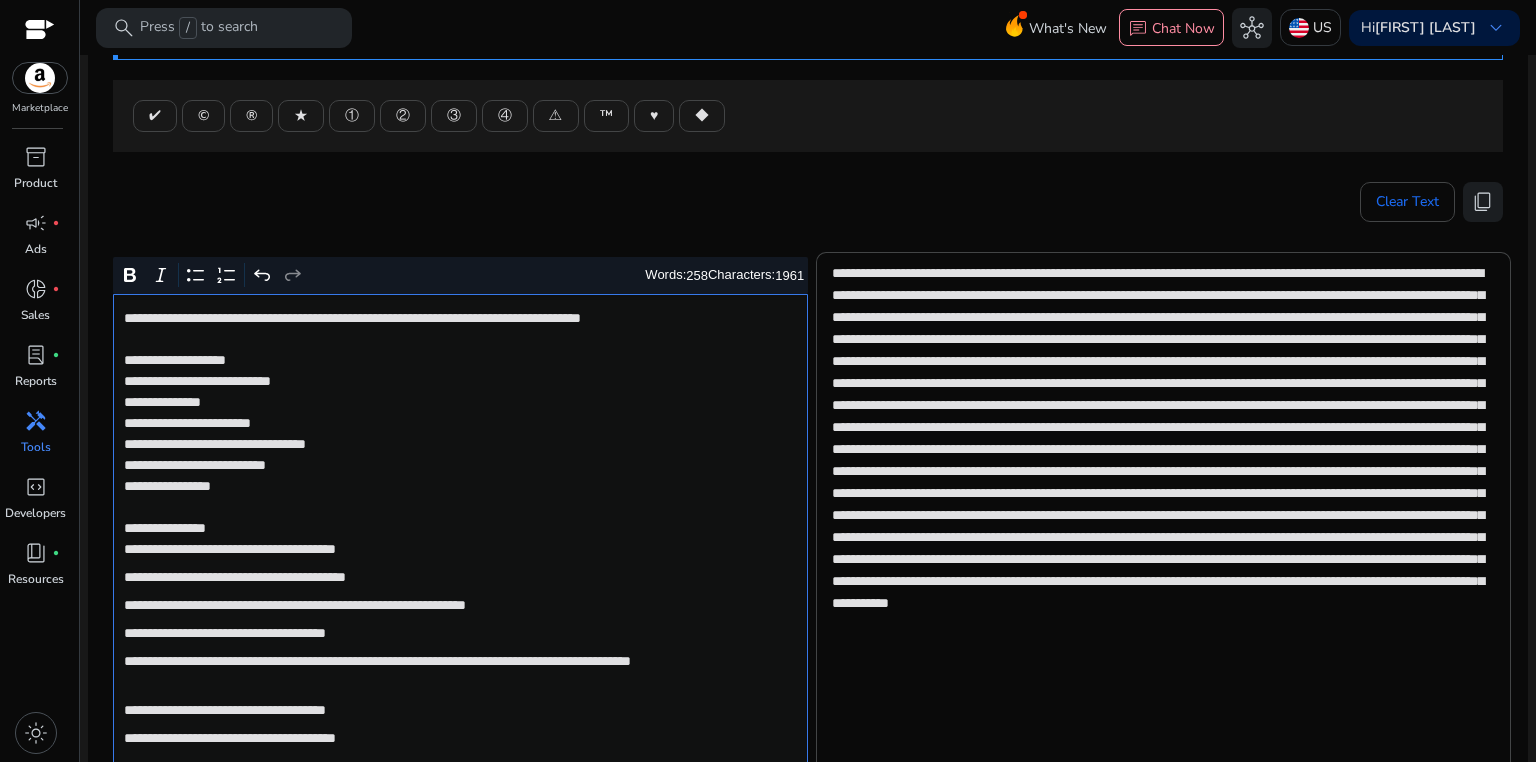 click on "**********" 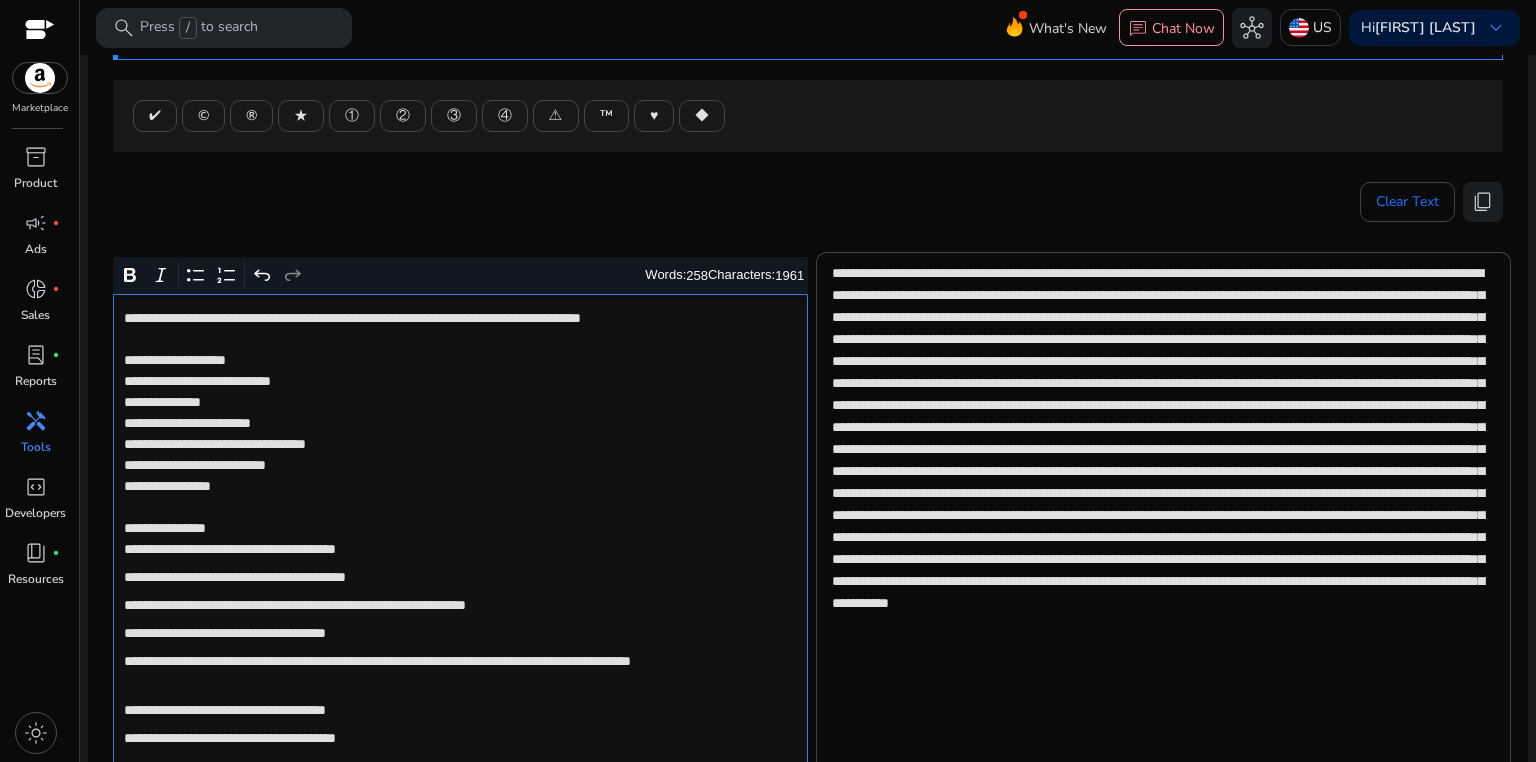 click on "**********" 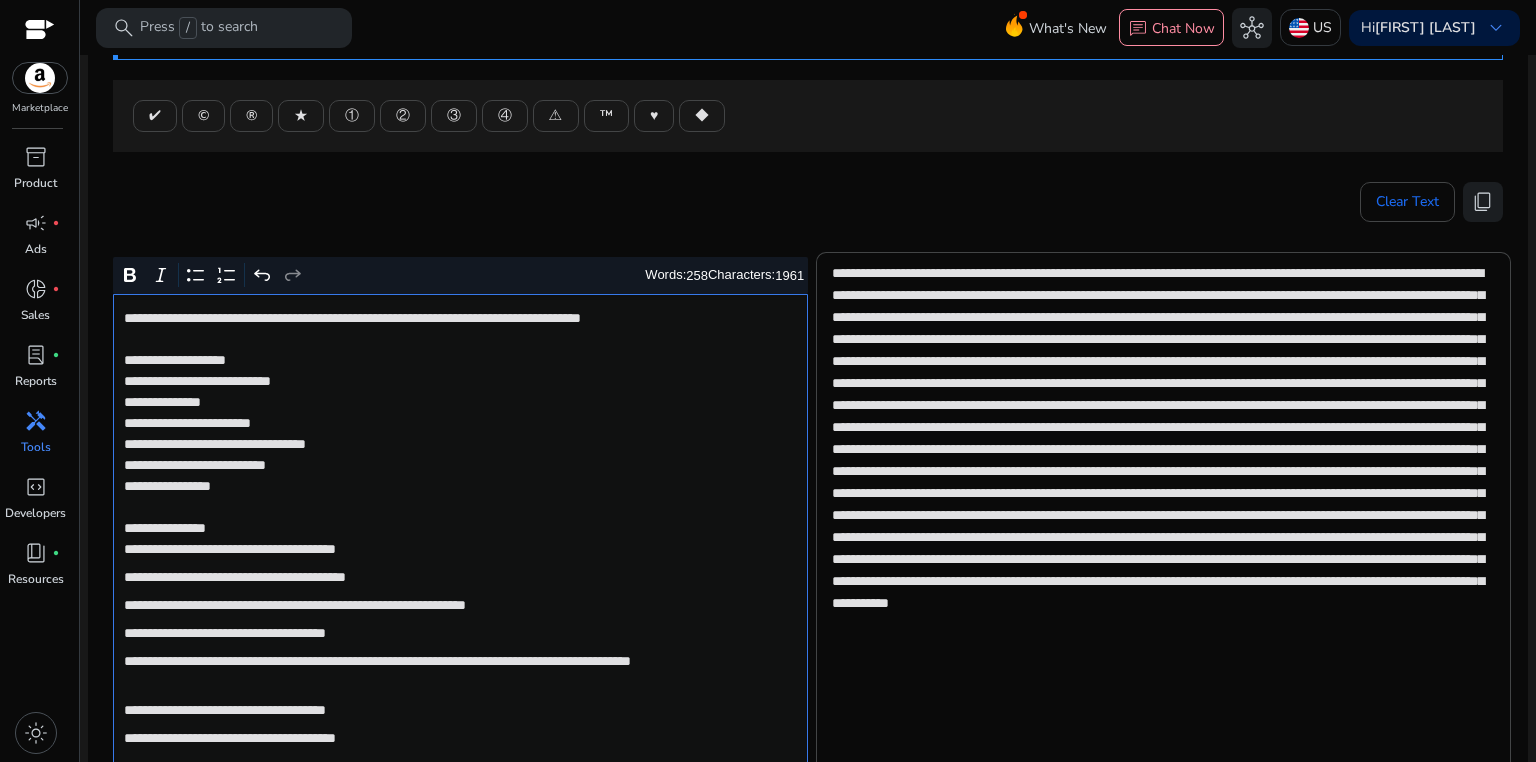 click on "**********" 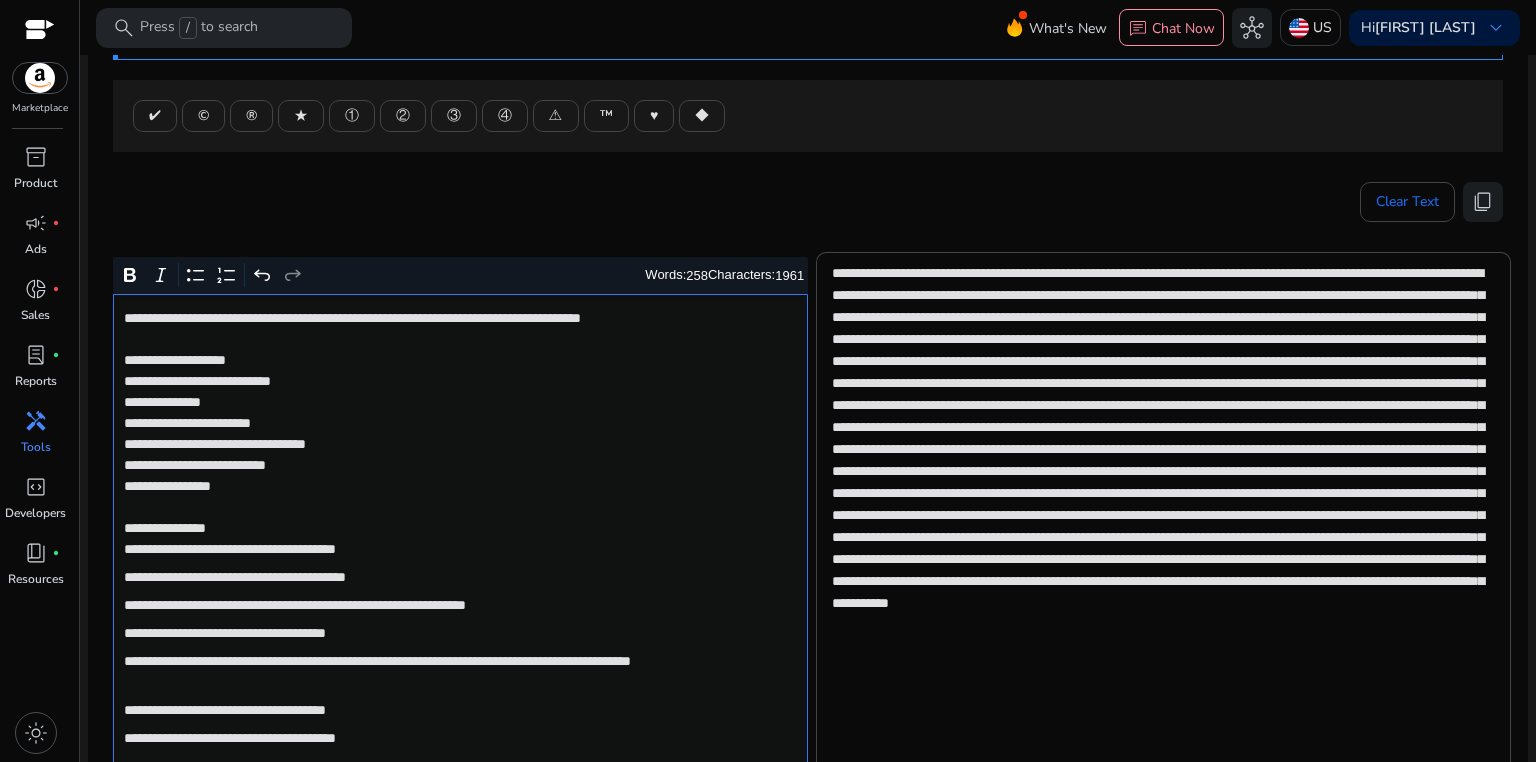 click on "**********" 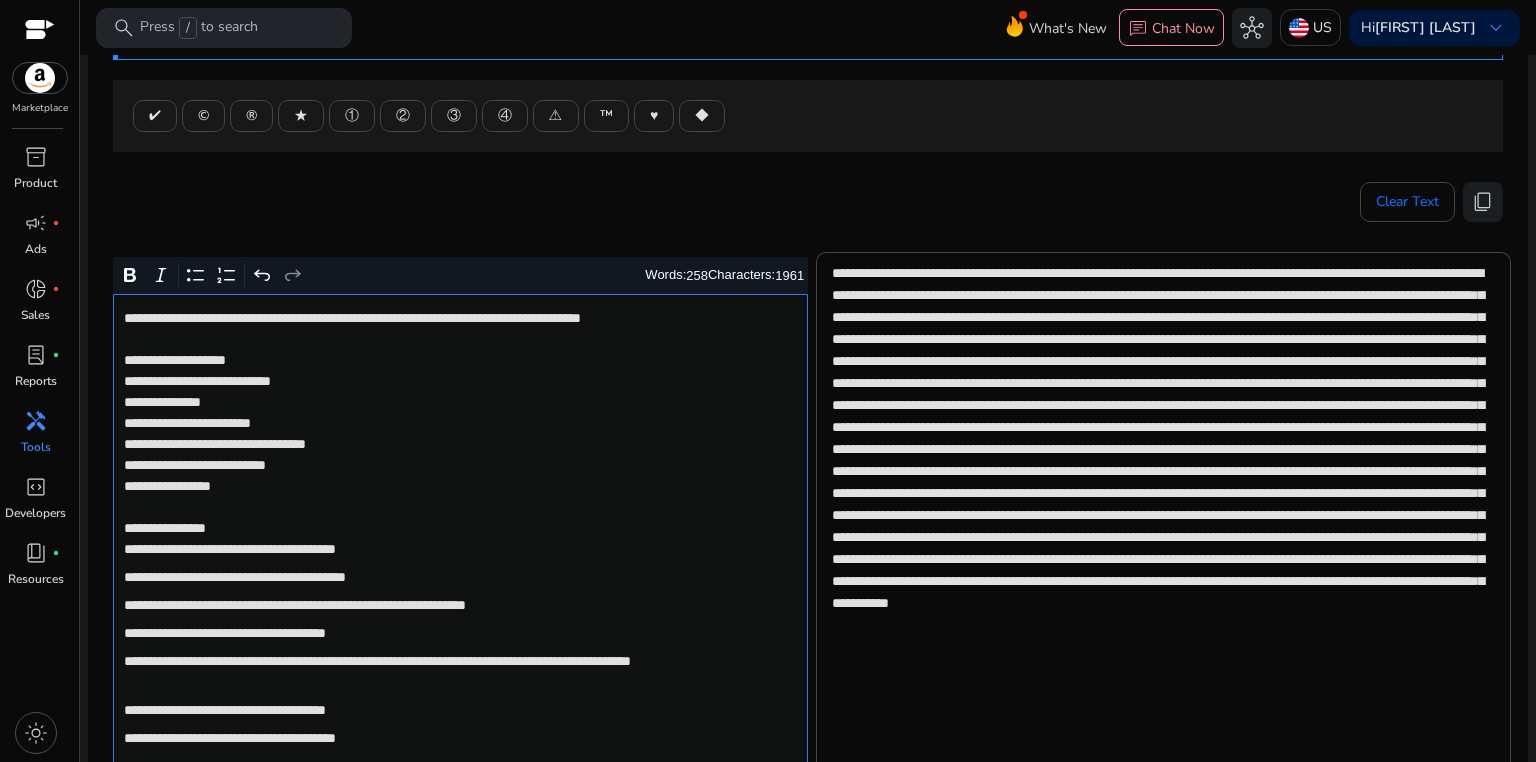 click on "**********" 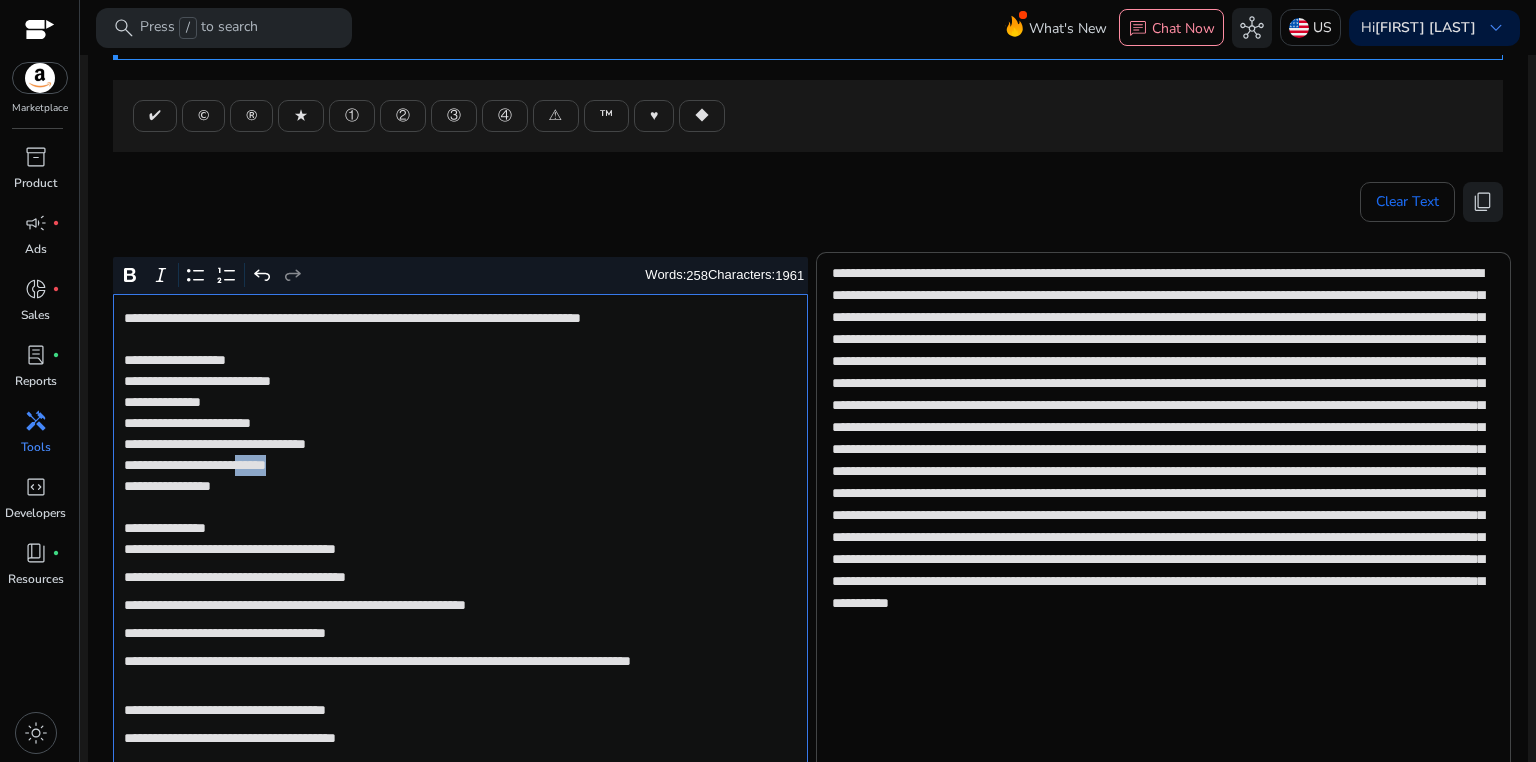 click on "**********" 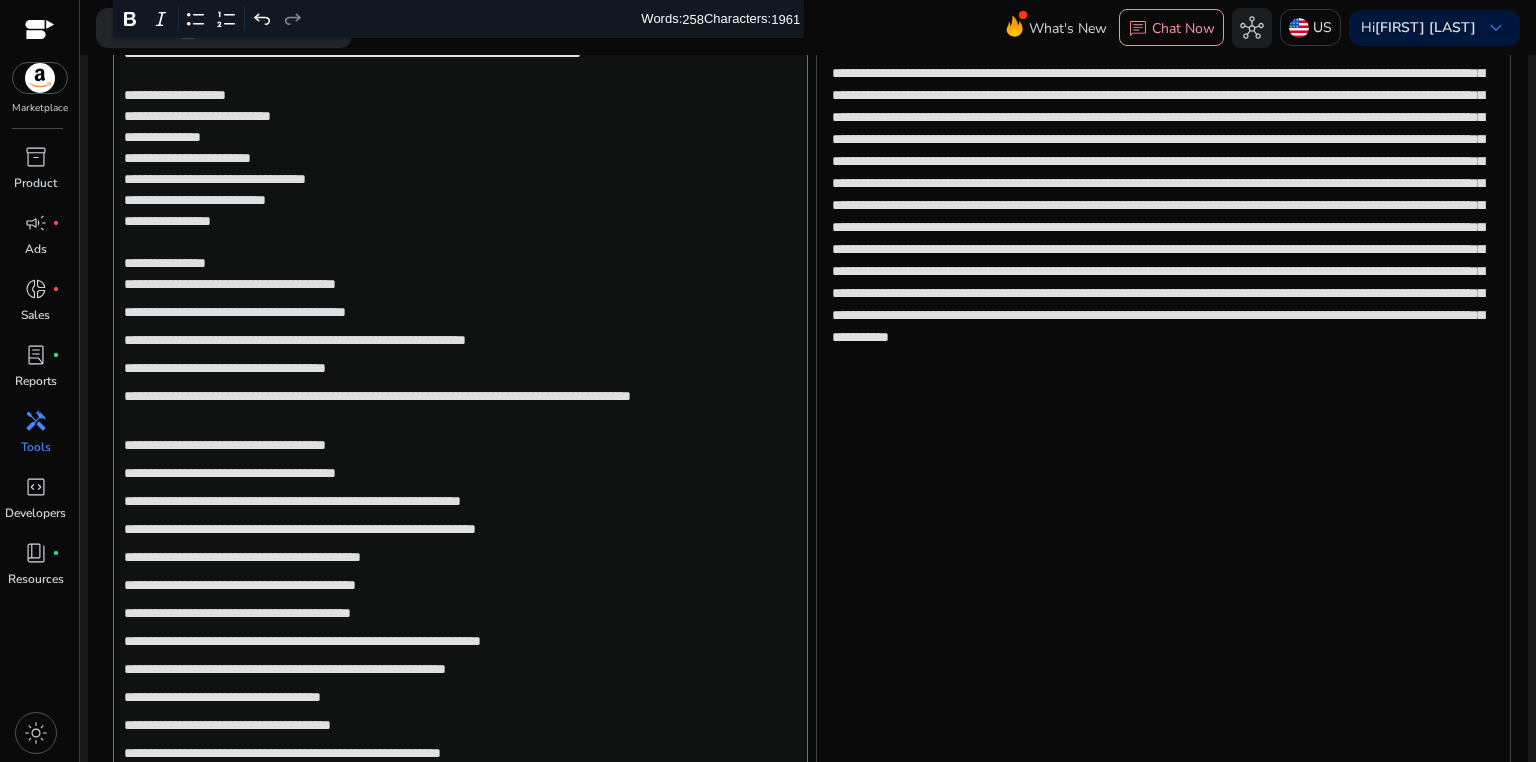 scroll, scrollTop: 489, scrollLeft: 0, axis: vertical 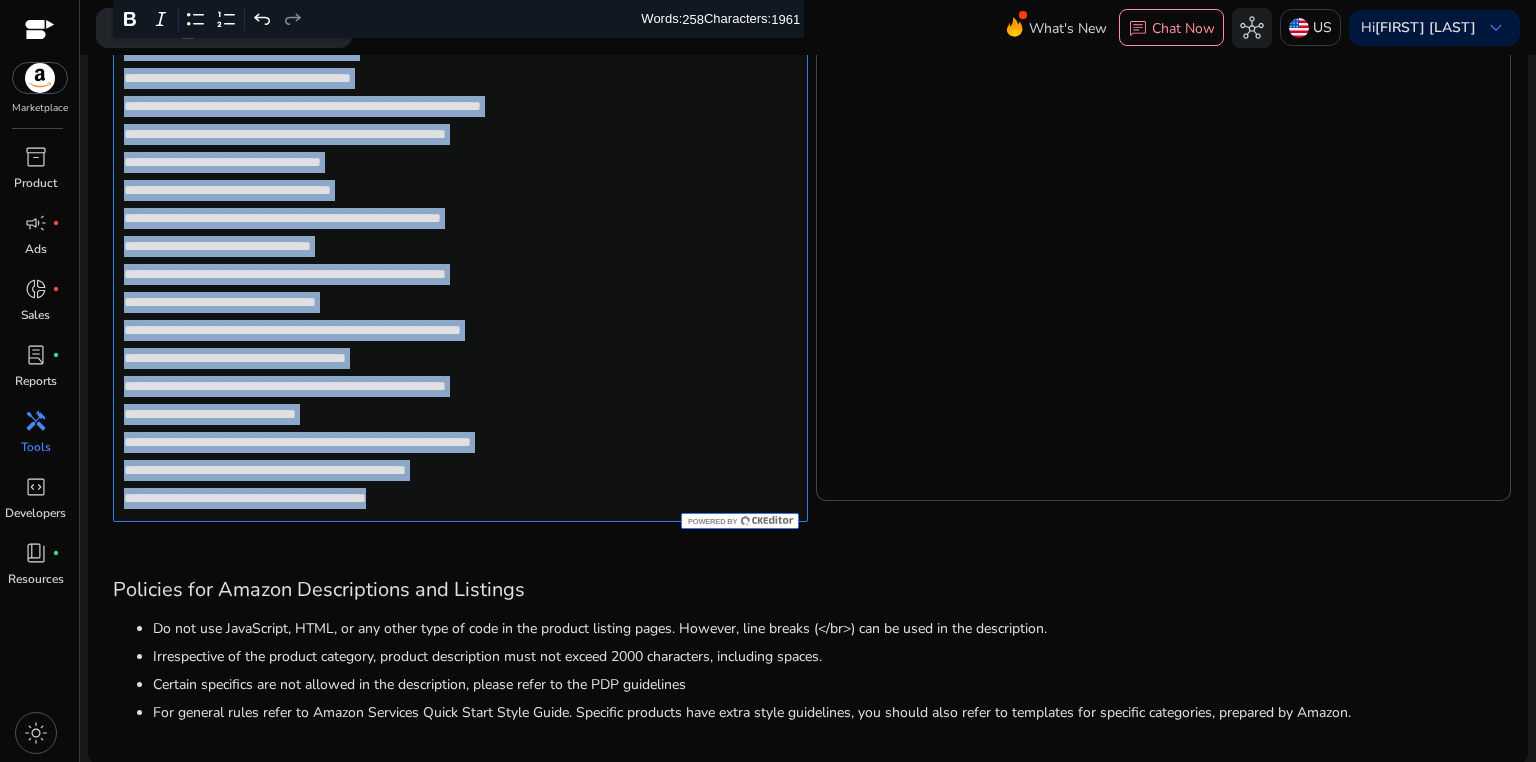 drag, startPoint x: 126, startPoint y: 279, endPoint x: 556, endPoint y: 514, distance: 490.0255 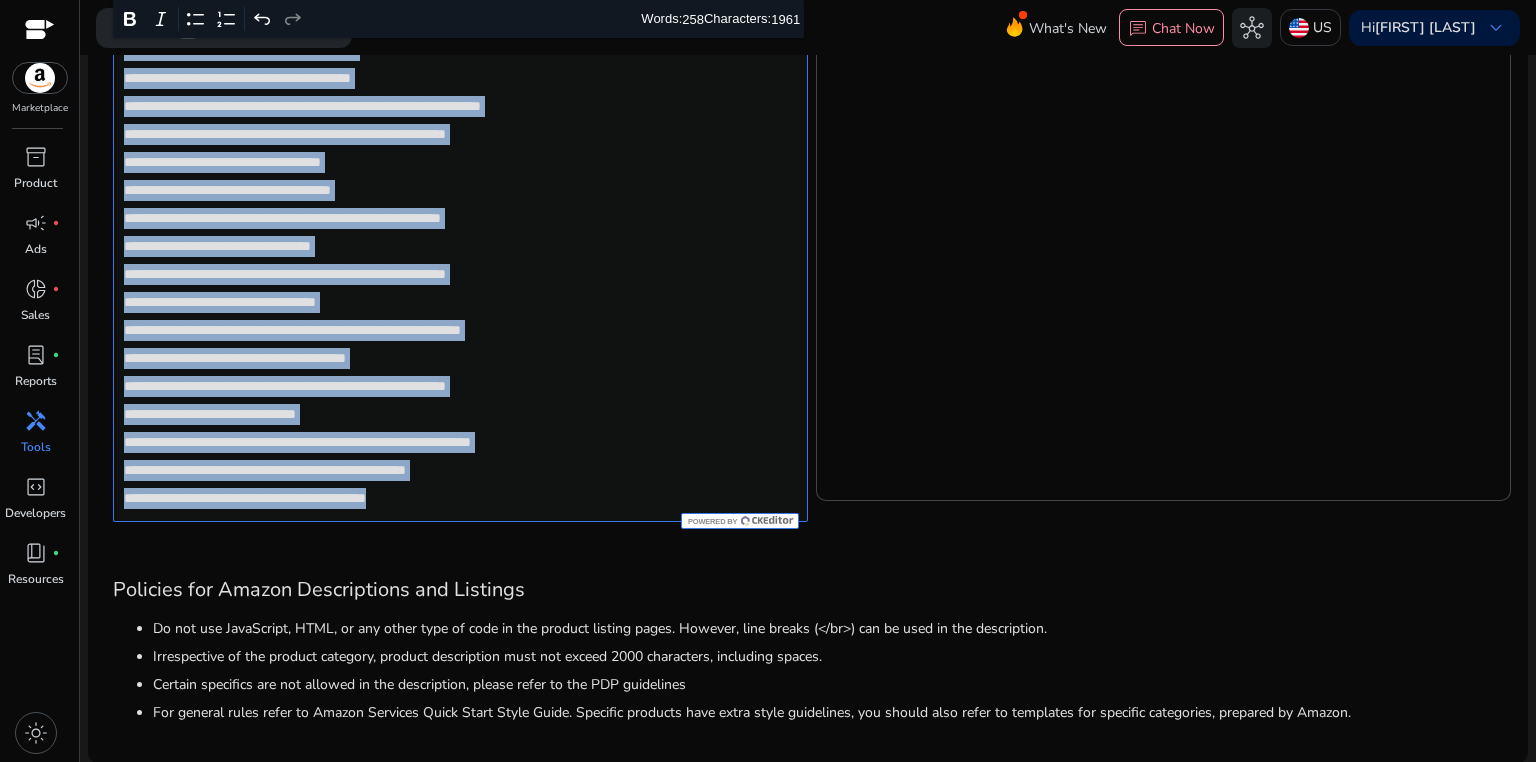 click on "**********" 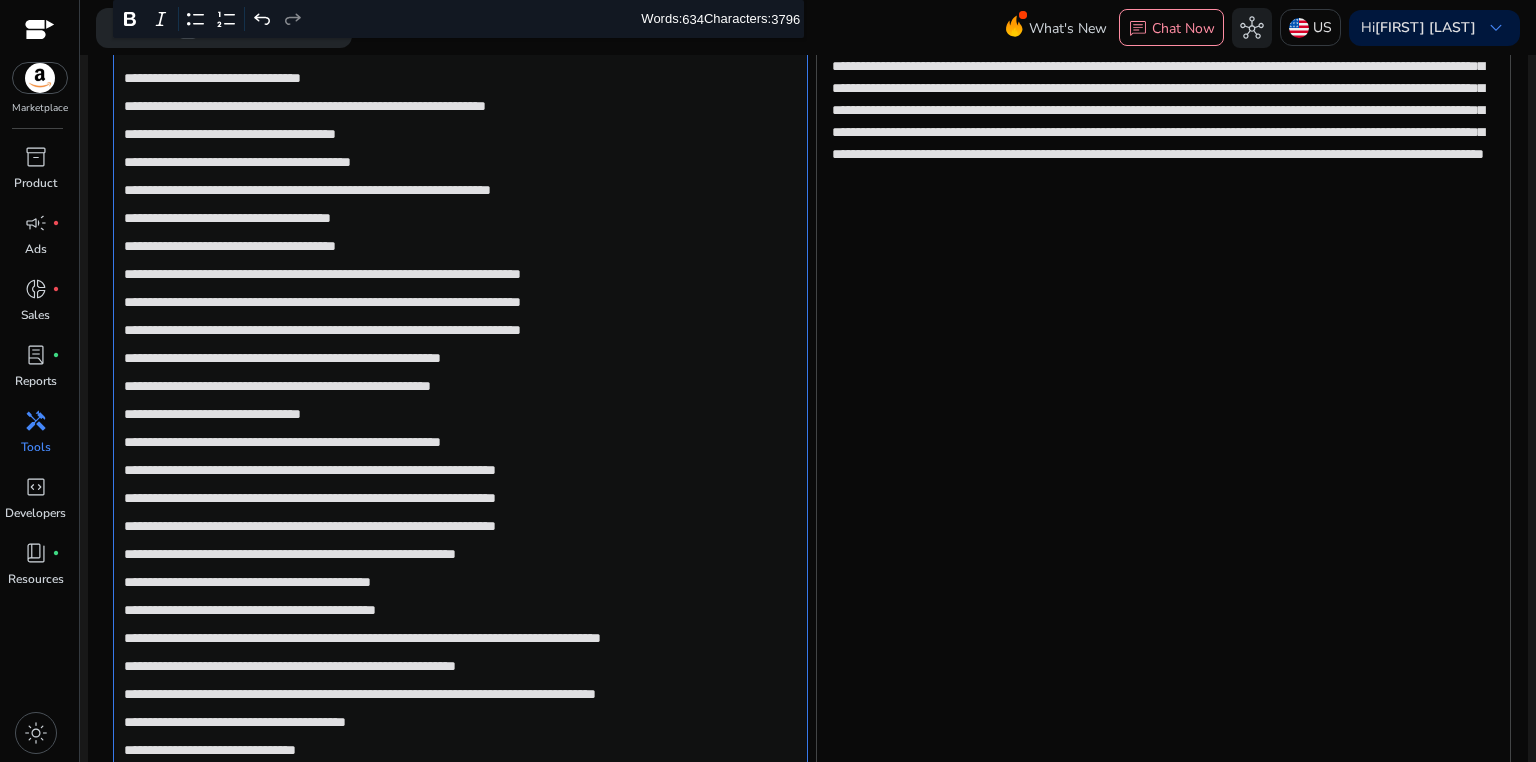 scroll, scrollTop: 1577, scrollLeft: 0, axis: vertical 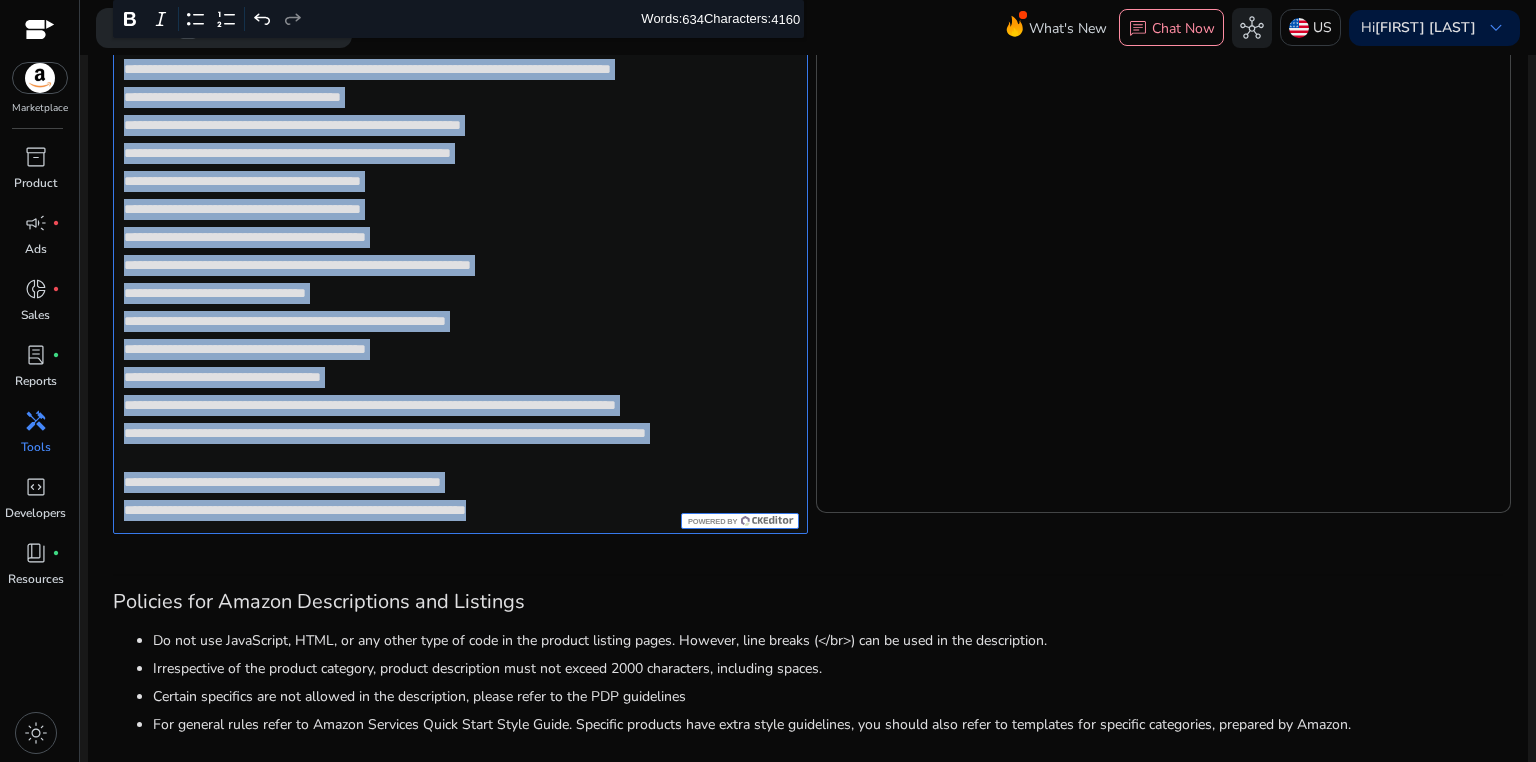 drag, startPoint x: 125, startPoint y: 152, endPoint x: 660, endPoint y: 764, distance: 812.877 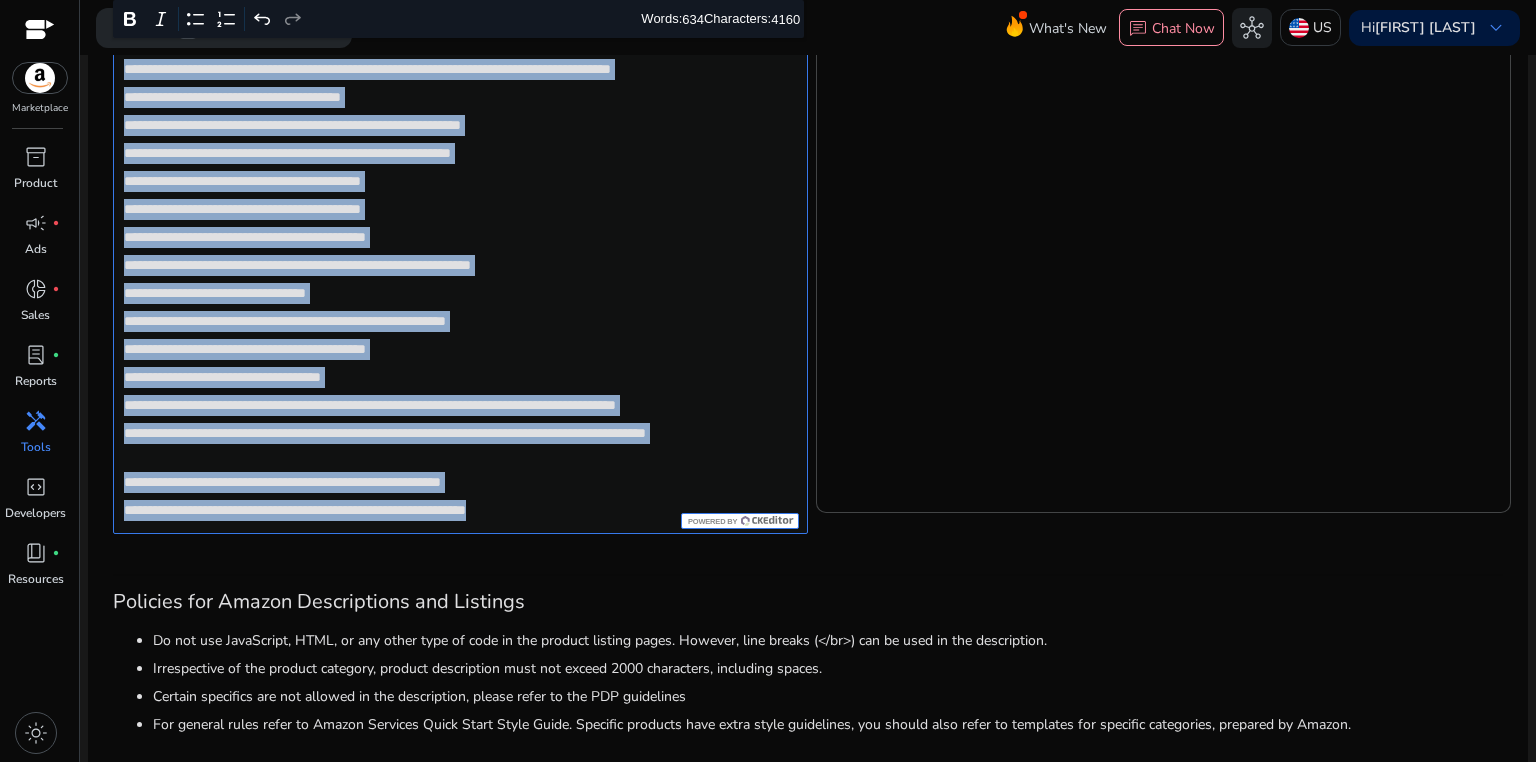 click on "We recommend switching to desktop view for the best experience.  Marketplace  inventory_2   Product   campaign   fiber_manual_record   Ads   donut_small   fiber_manual_record   Sales   lab_profile   fiber_manual_record   Reports   handyman   Tools   code_blocks   Developers   book_4   fiber_manual_record   Resources   light_mode   search   Press  /  to search  What's New  chat  Chat Now  hub  US  Hi  [FIRST] [LAST]  keyboard_arrow_down  We are getting things ready for you... .st1{fill:#2c8af8}.st2{fill:#fcfeff}  How to Use  step 1 : Enter the product description in the box provided below. Use symbols to make it look neat and appealing.  step 2 : Click on Copy HTML code to copy the HTML code to clipboard.Paste the code in the section where you need to write your product listing on Amazon.   ✔   ©   ®   ★   ①   ②   ③   ④   ⚠   ™   ♥   ◆   Clear Text   content_copy  Rich Text Editor Bold Italic Bulleted List Numbered List Undo Redo Words:  634  Characters:  4160" at bounding box center [768, 381] 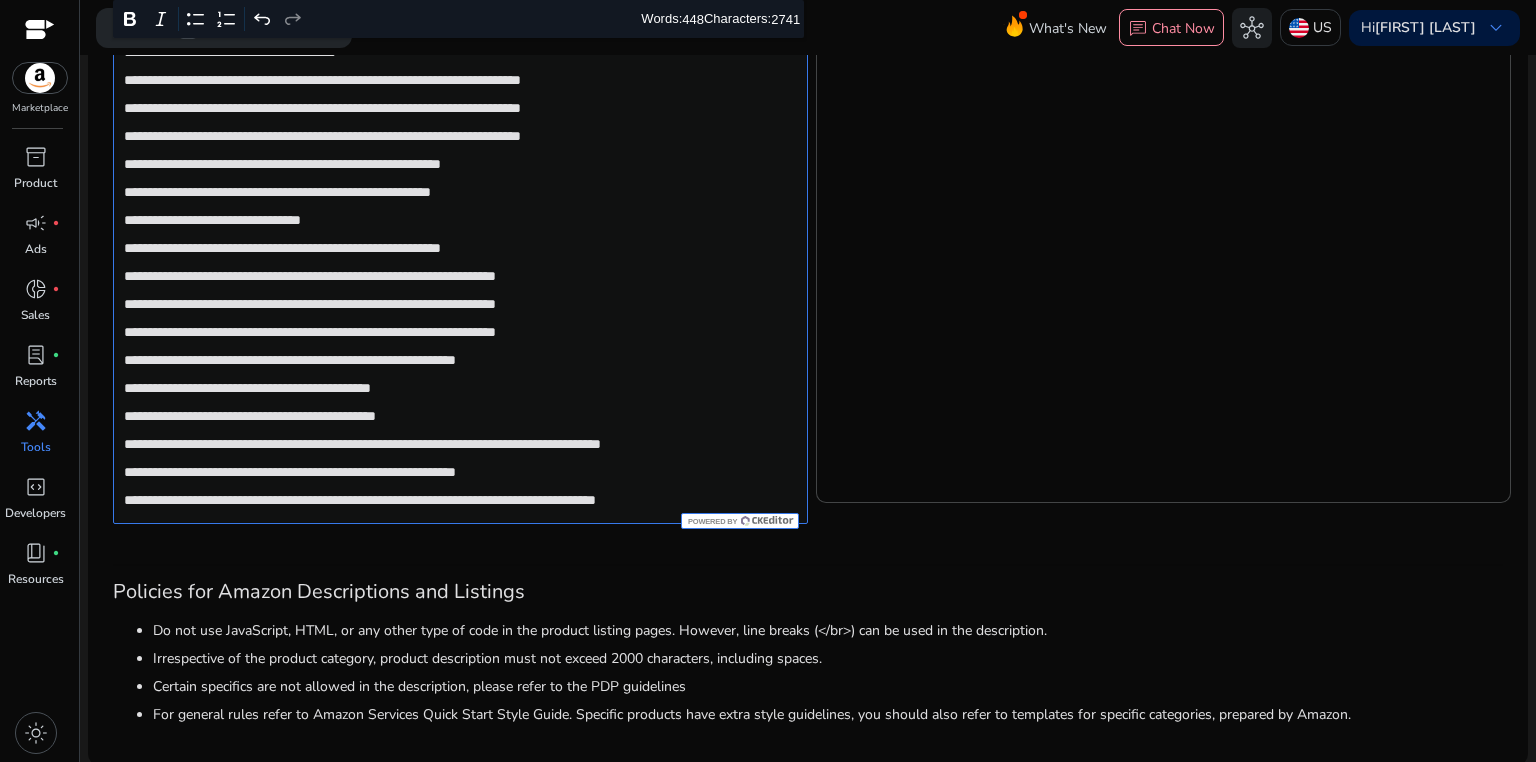 scroll, scrollTop: 1198, scrollLeft: 0, axis: vertical 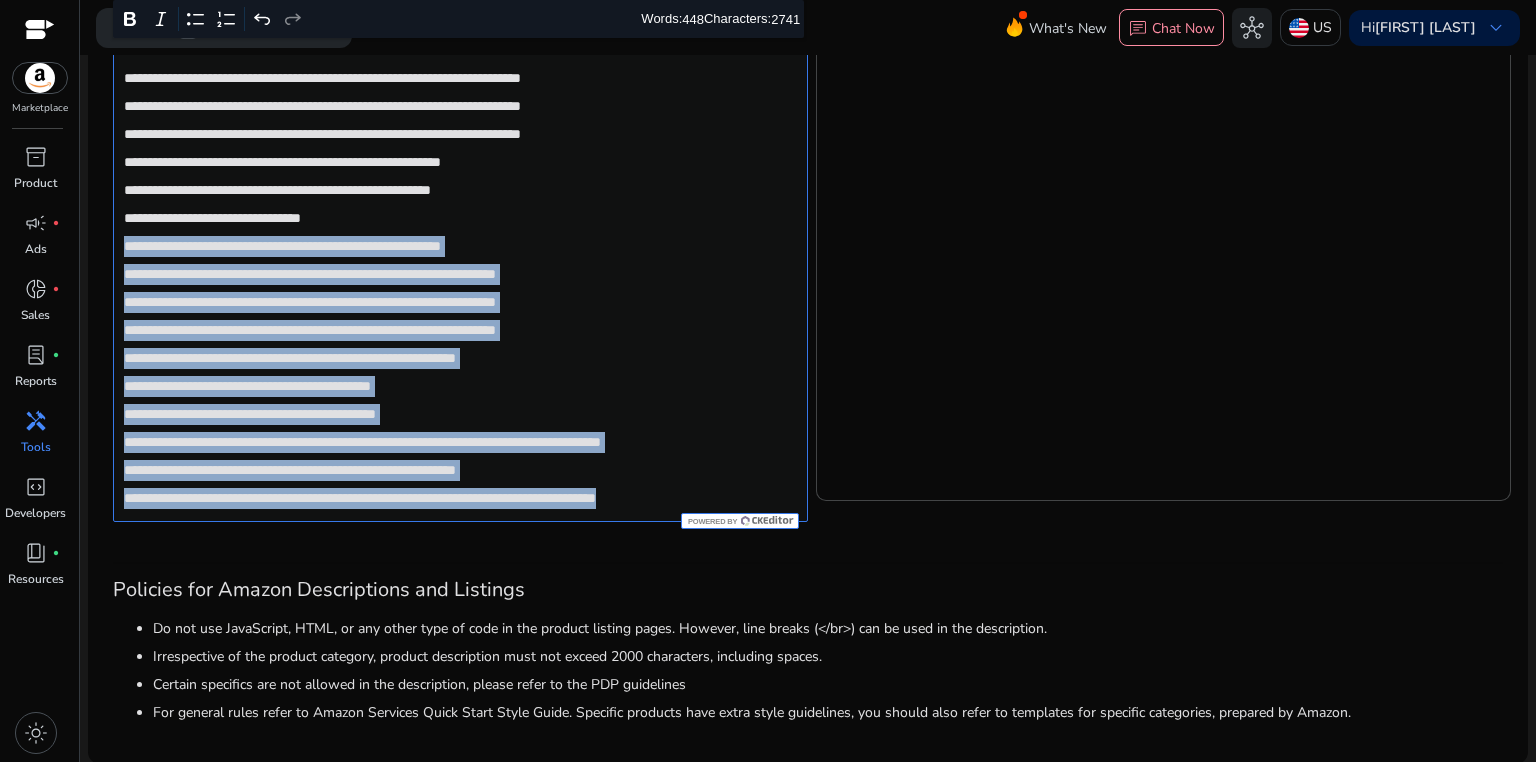 drag, startPoint x: 124, startPoint y: 245, endPoint x: 756, endPoint y: 499, distance: 681.1314 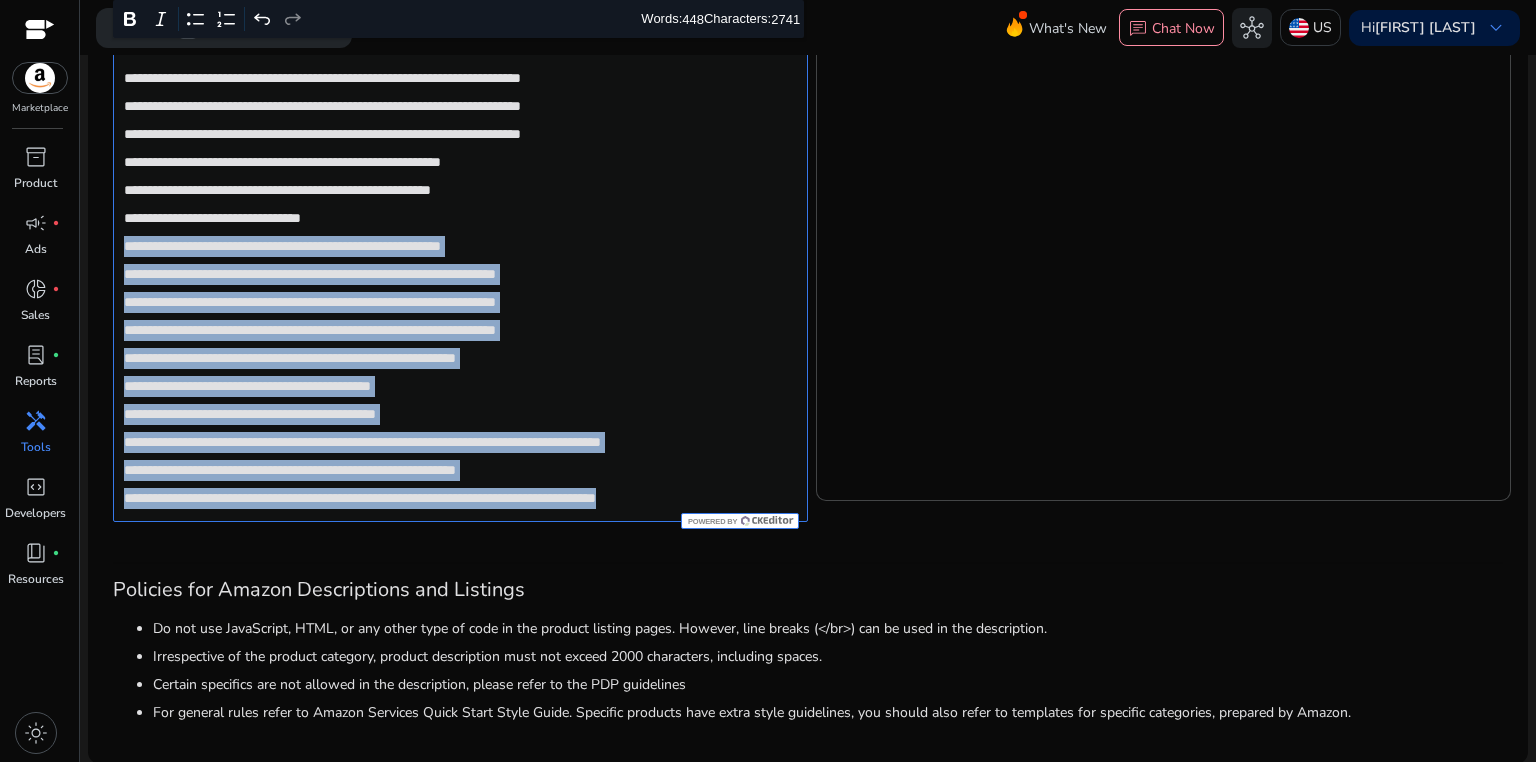 click on "**********" 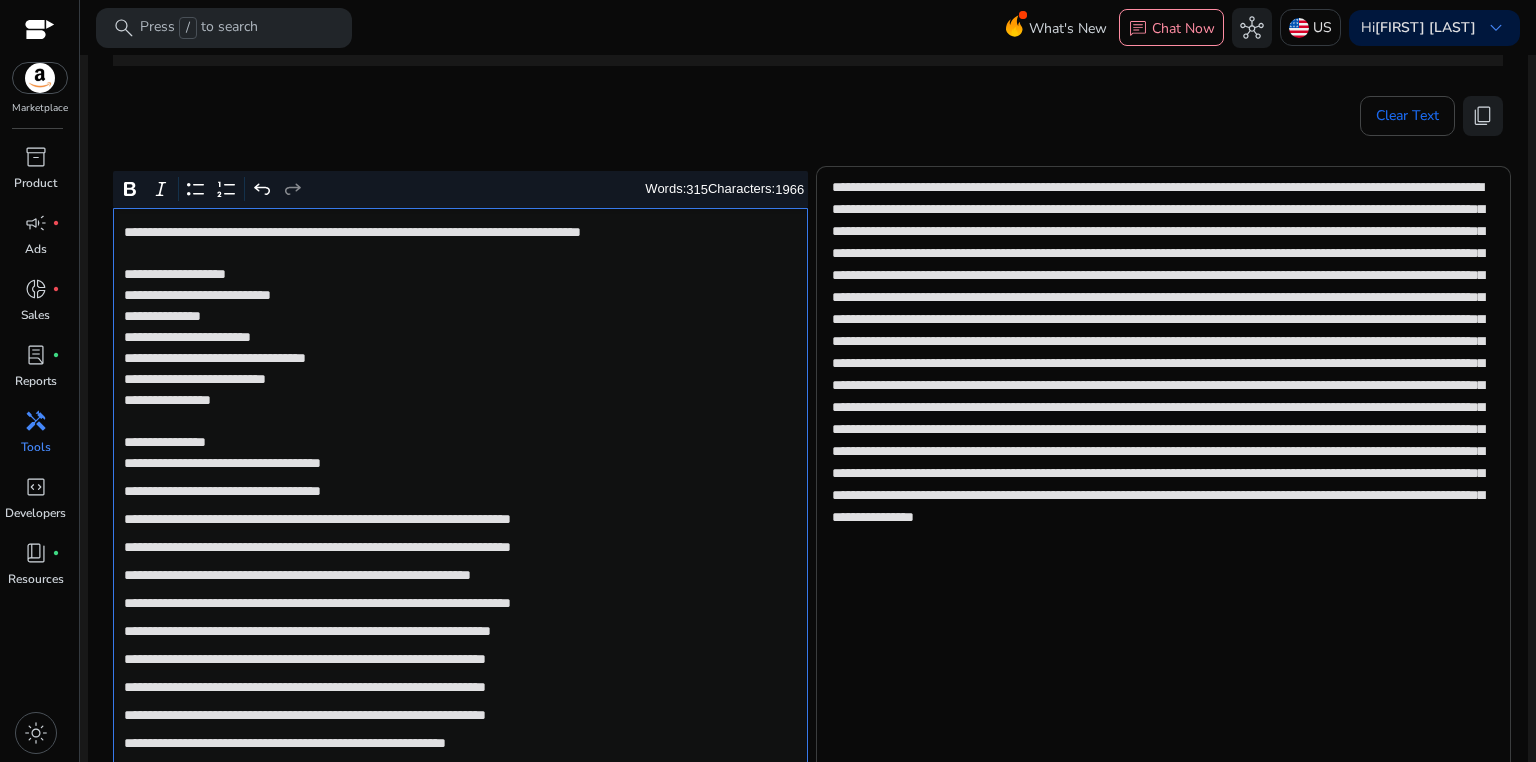 scroll, scrollTop: 250, scrollLeft: 0, axis: vertical 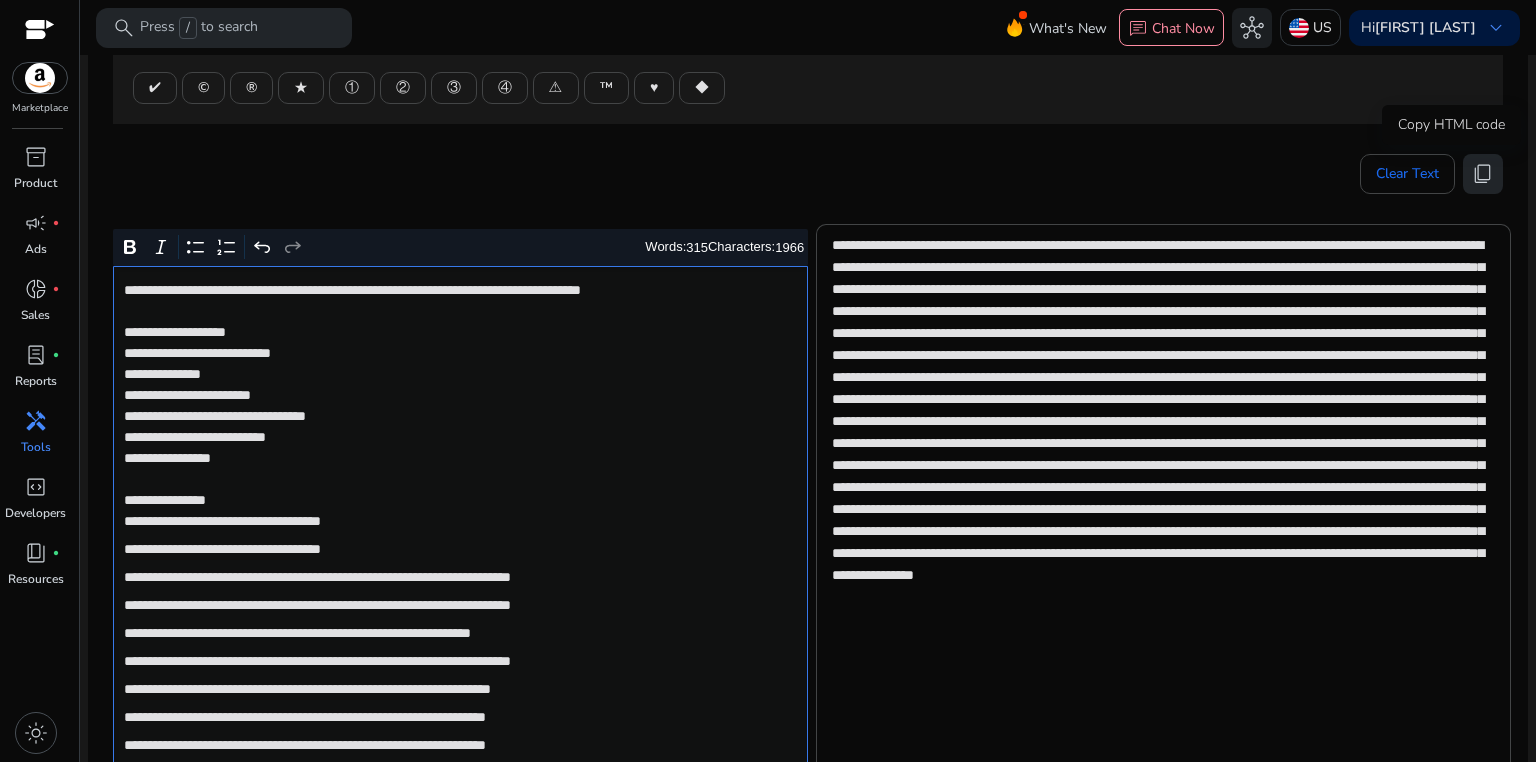click on "content_copy" 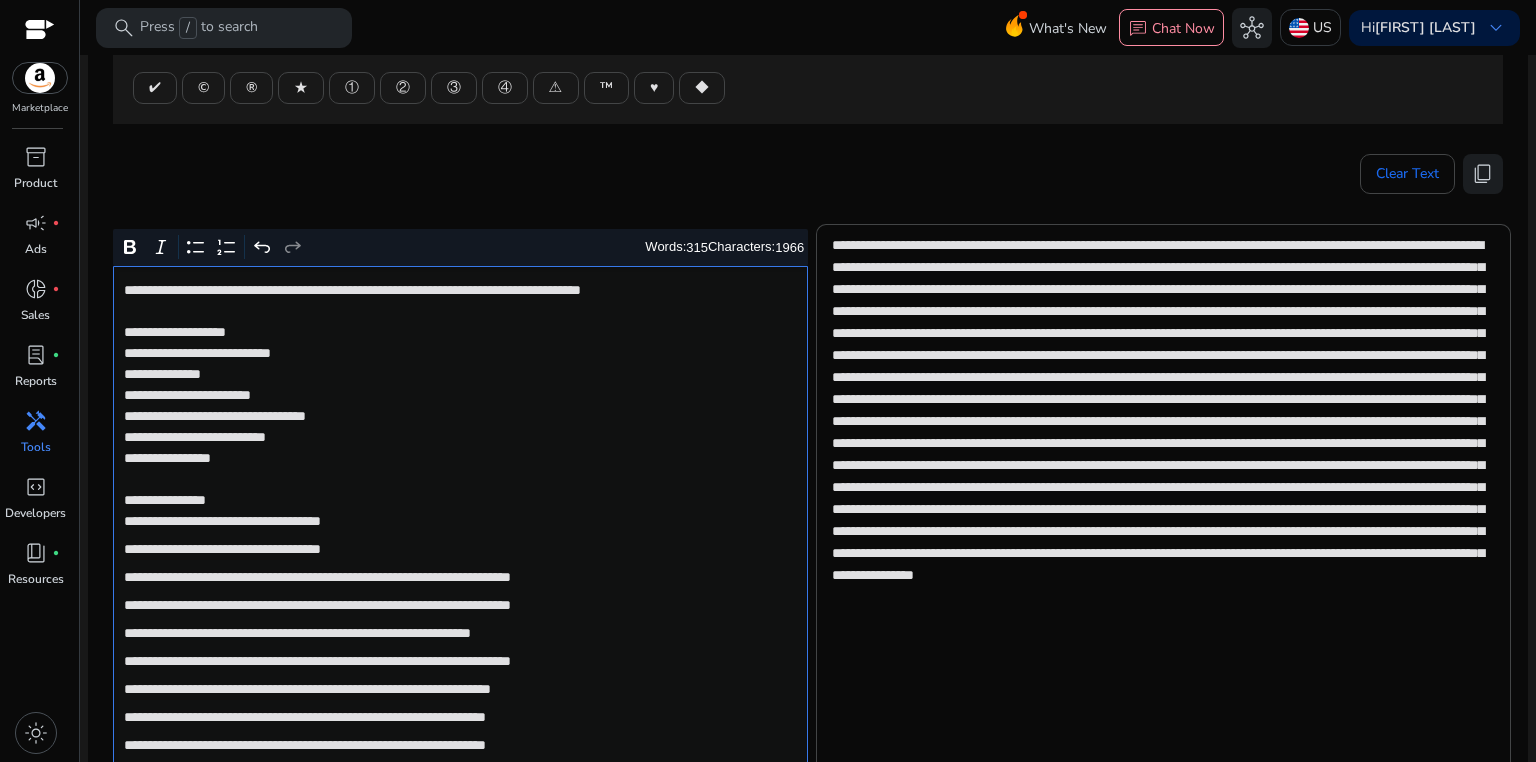 click on "**********" 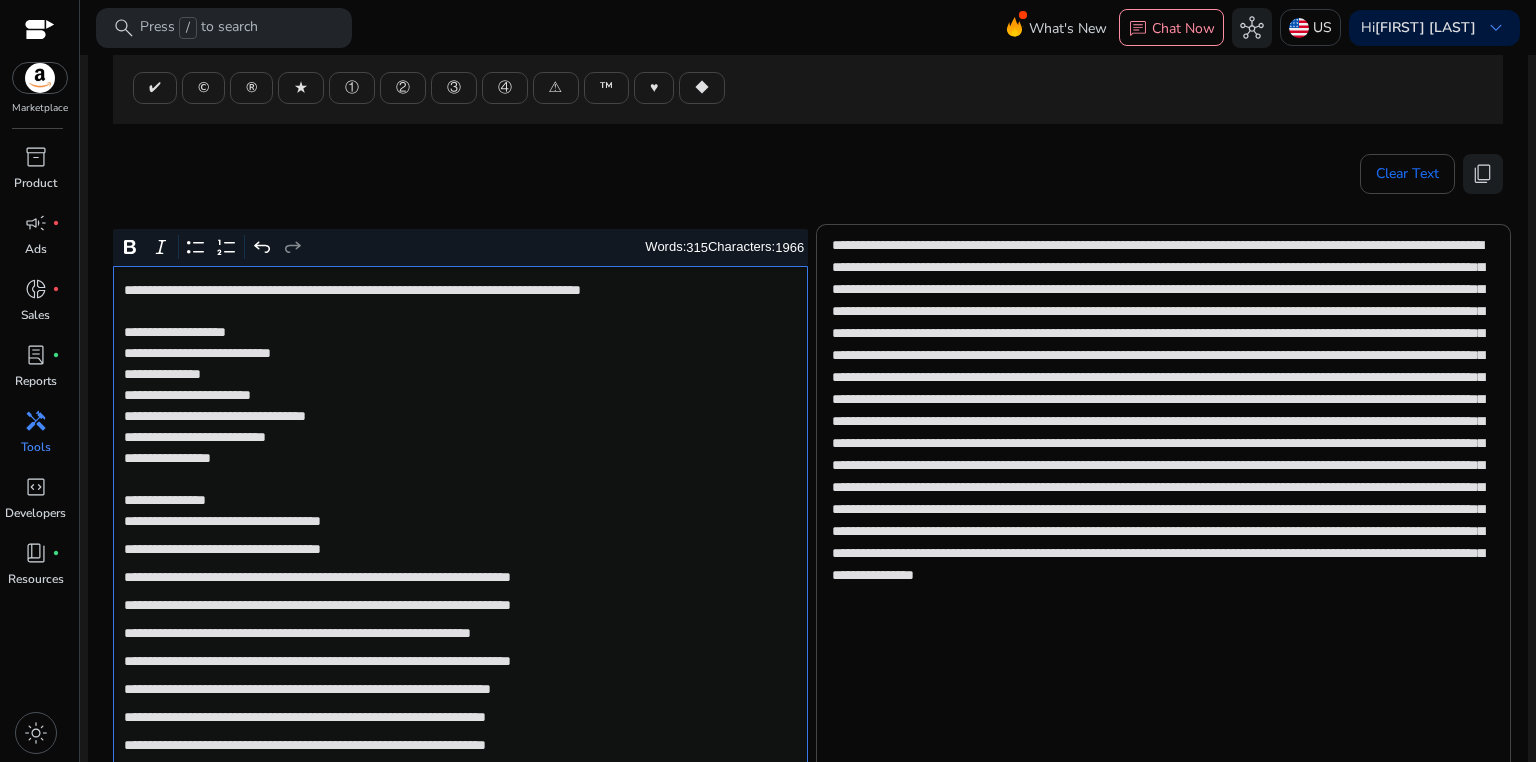 click on "**********" 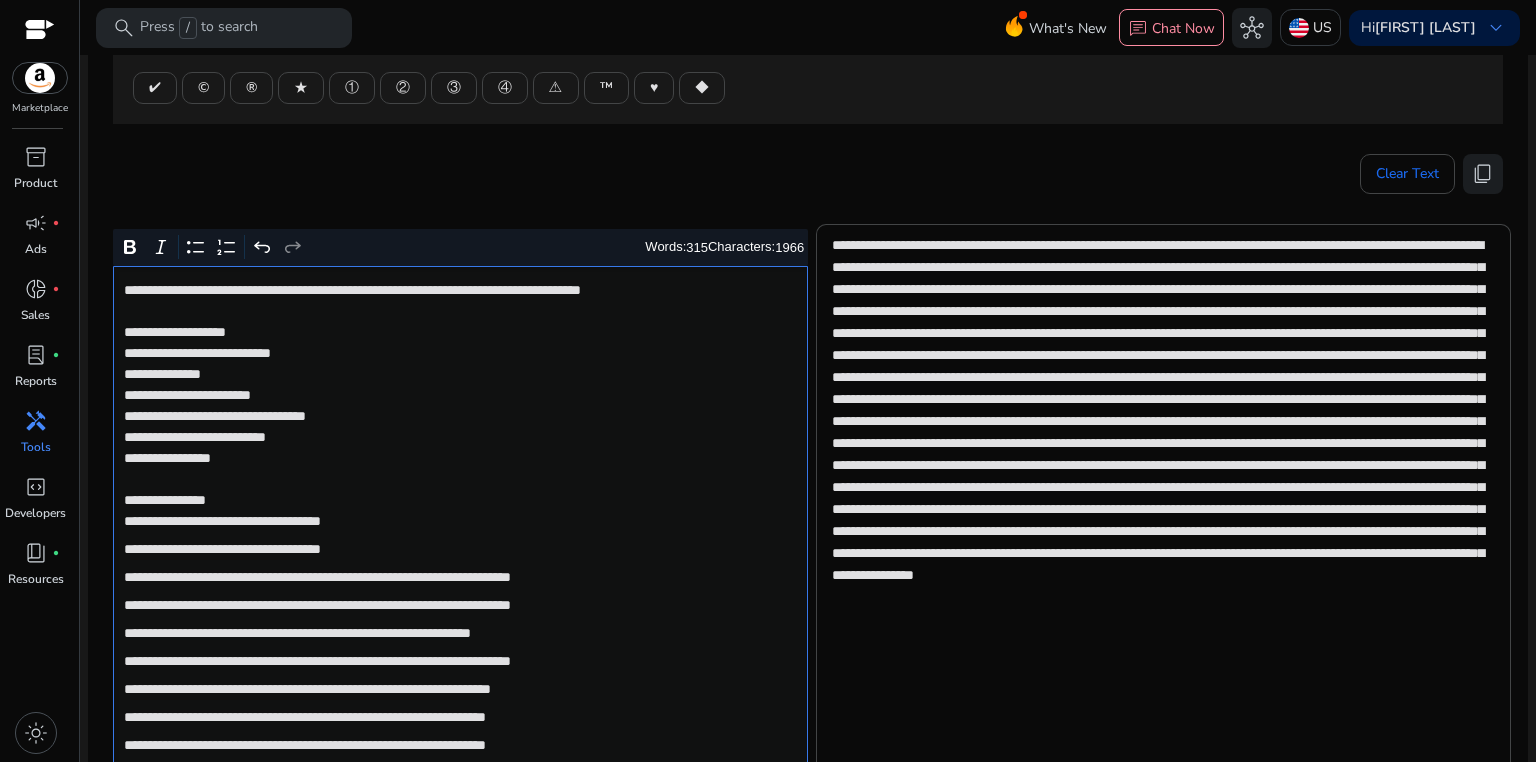 click on "**********" 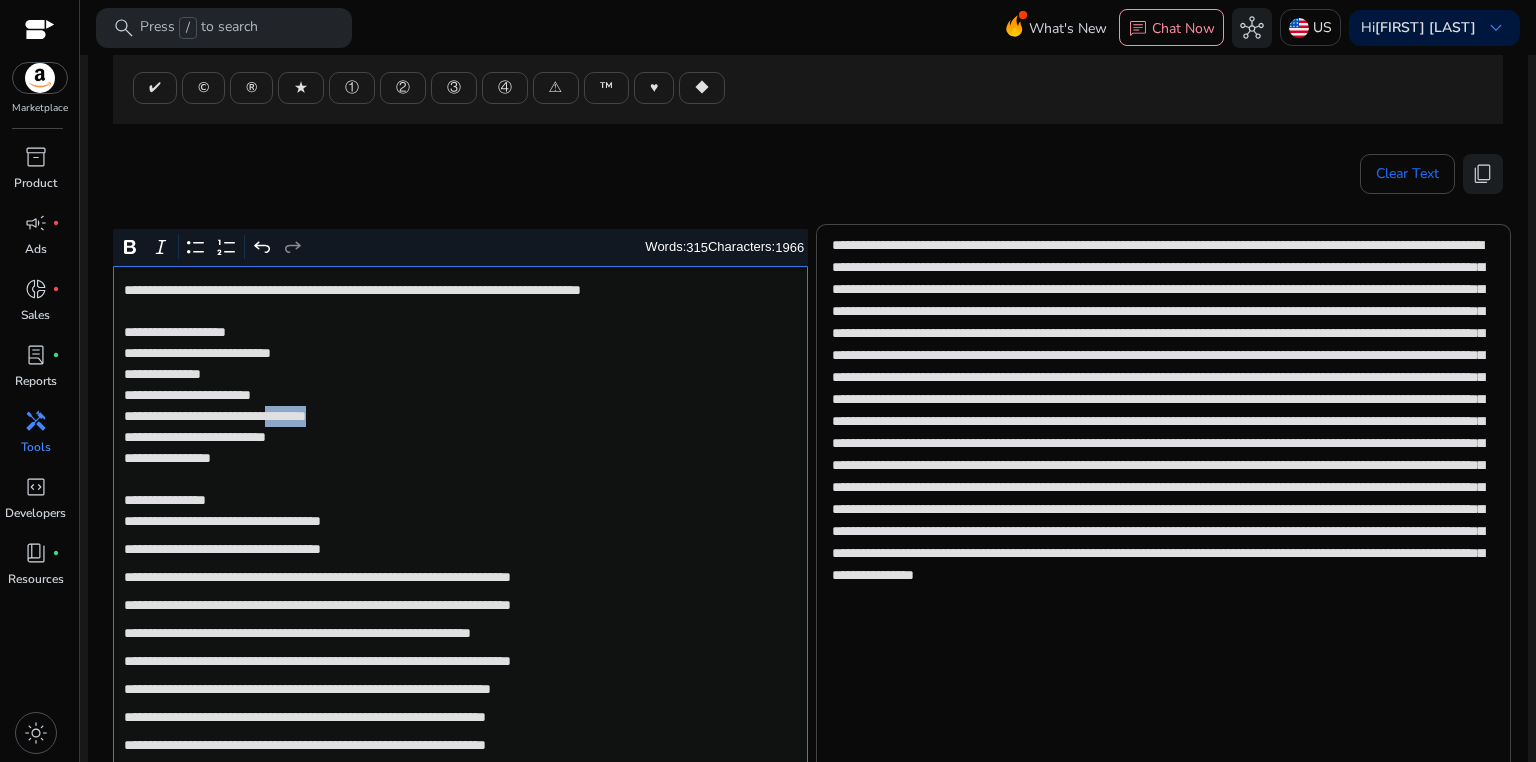 click on "**********" 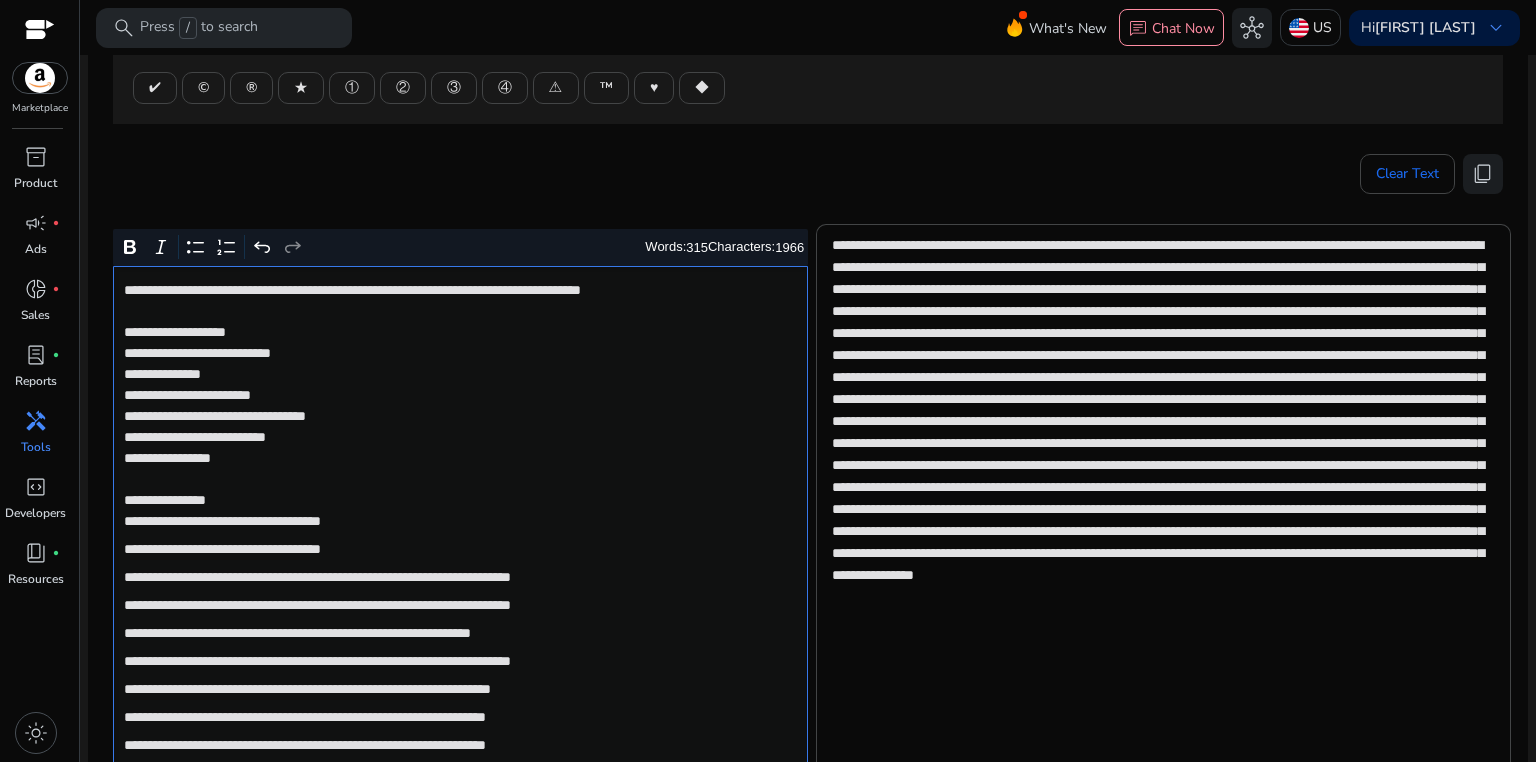 click on "**********" 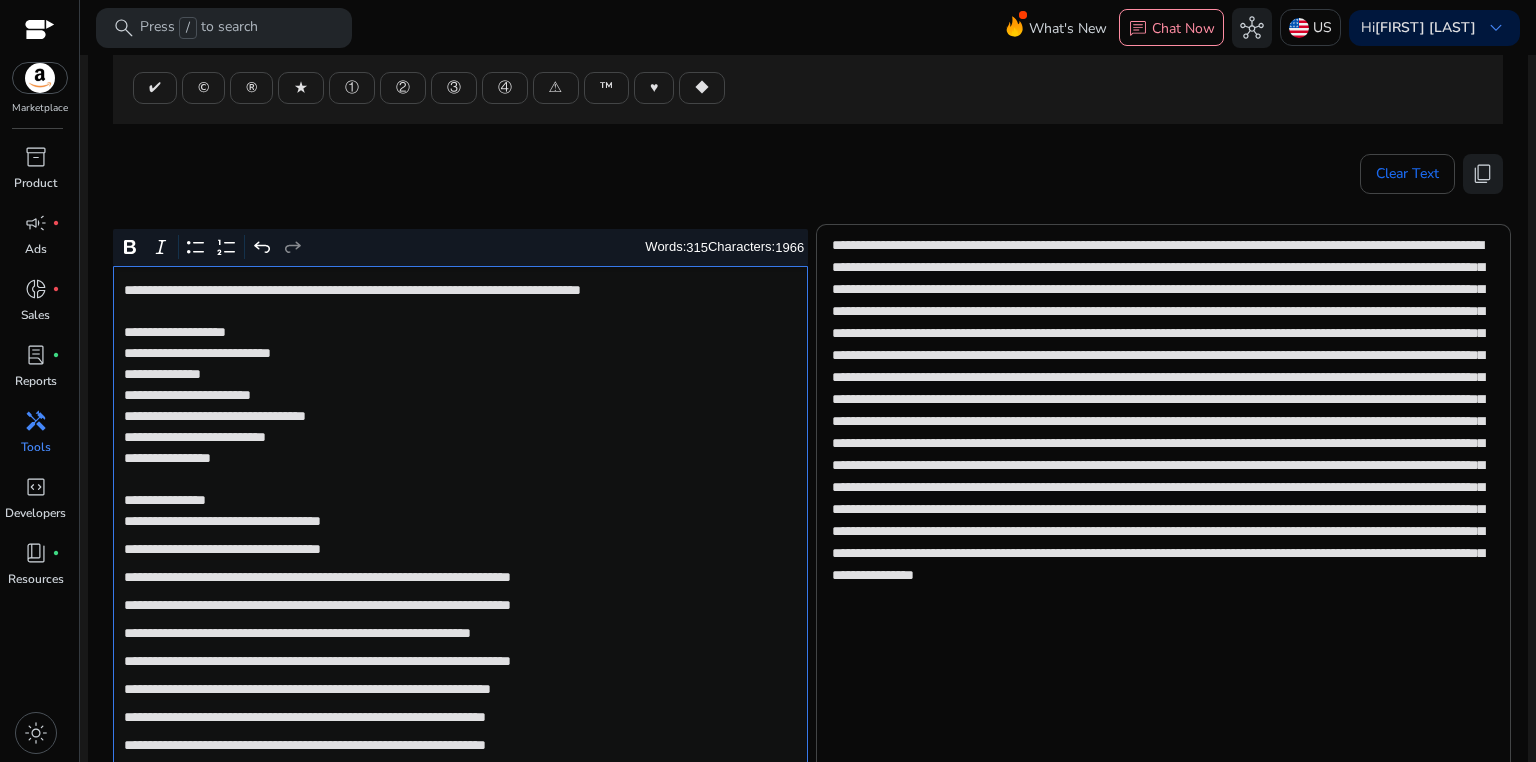 click on "**********" 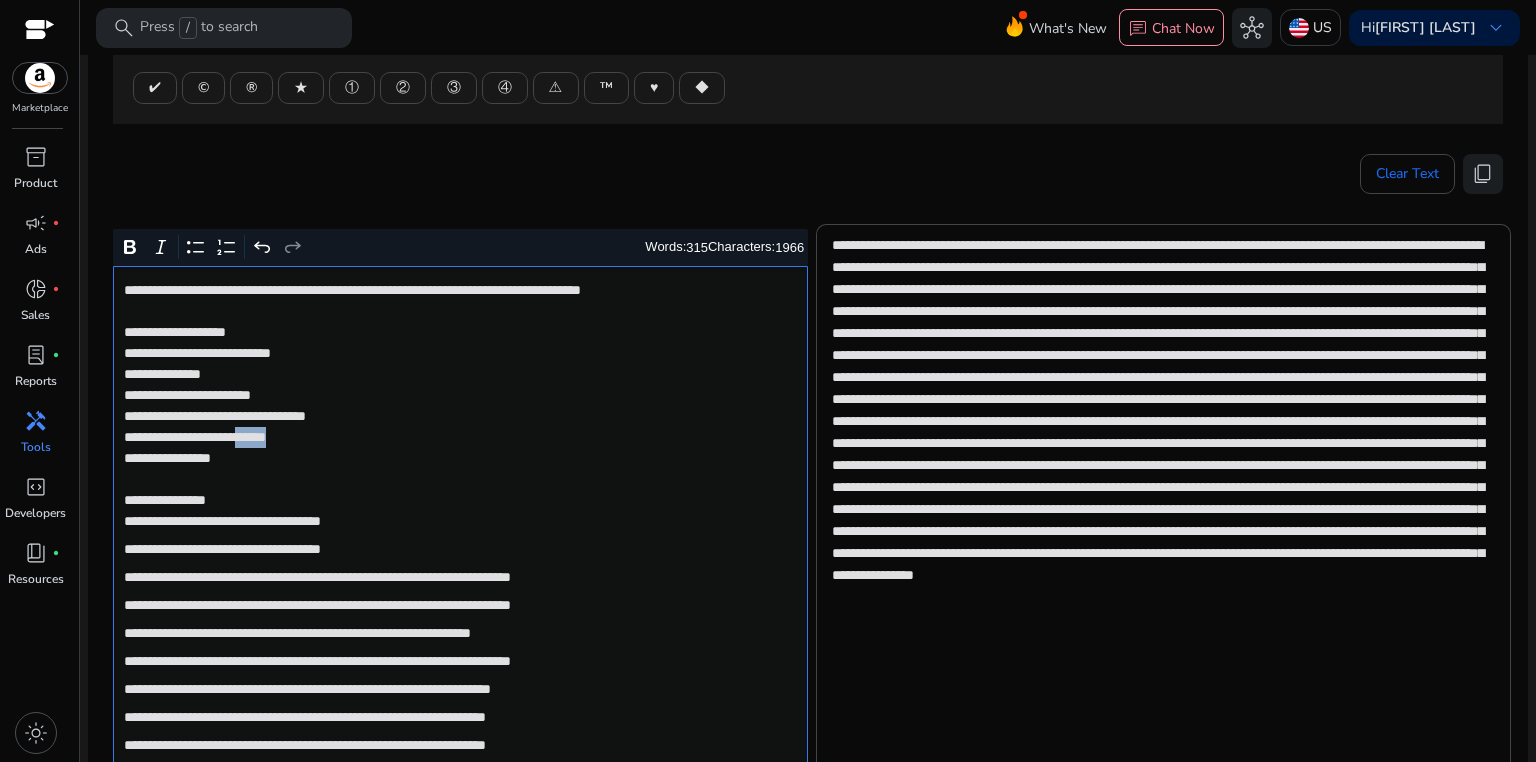click on "**********" 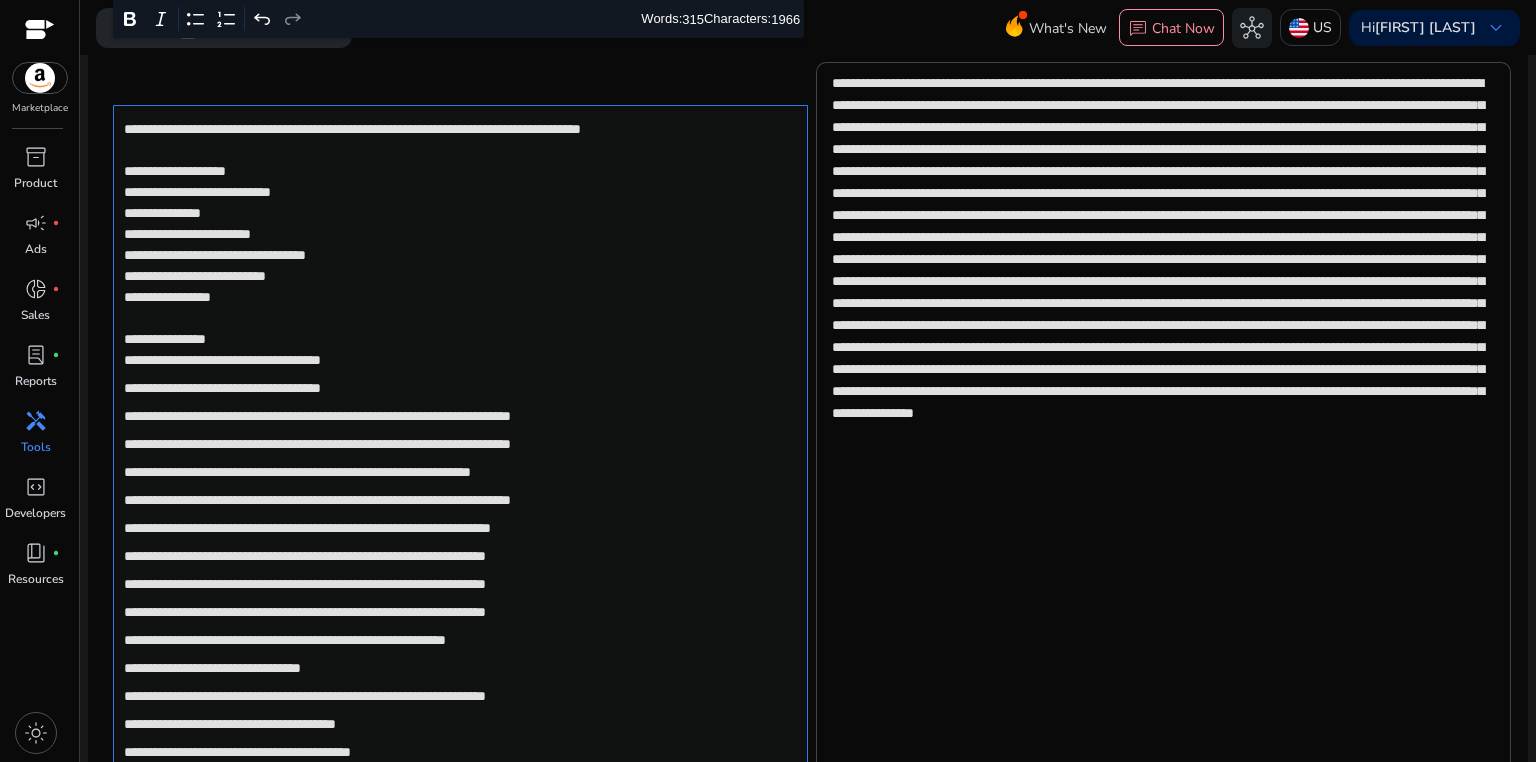 scroll, scrollTop: 650, scrollLeft: 0, axis: vertical 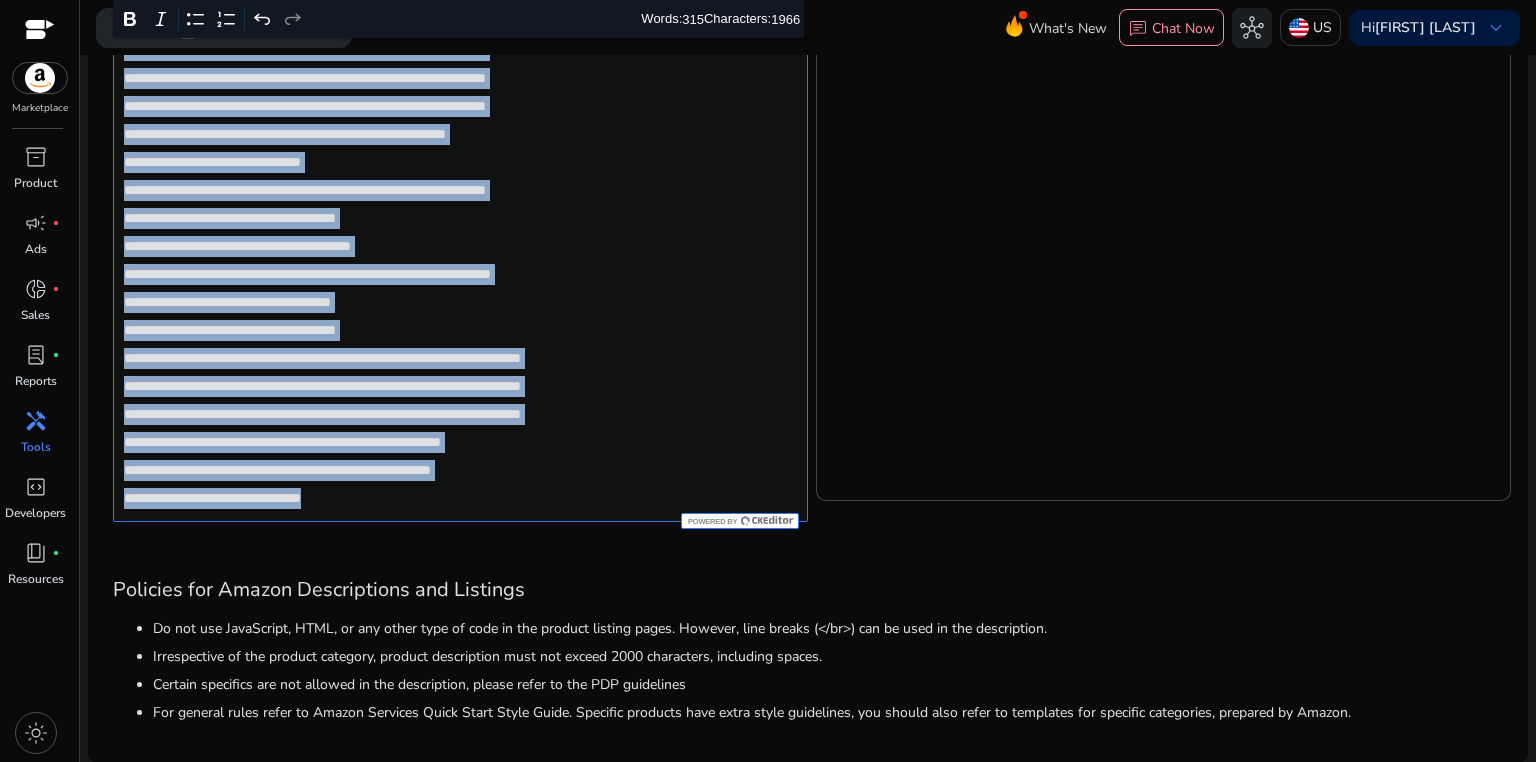 drag, startPoint x: 117, startPoint y: 120, endPoint x: 640, endPoint y: 495, distance: 643.548 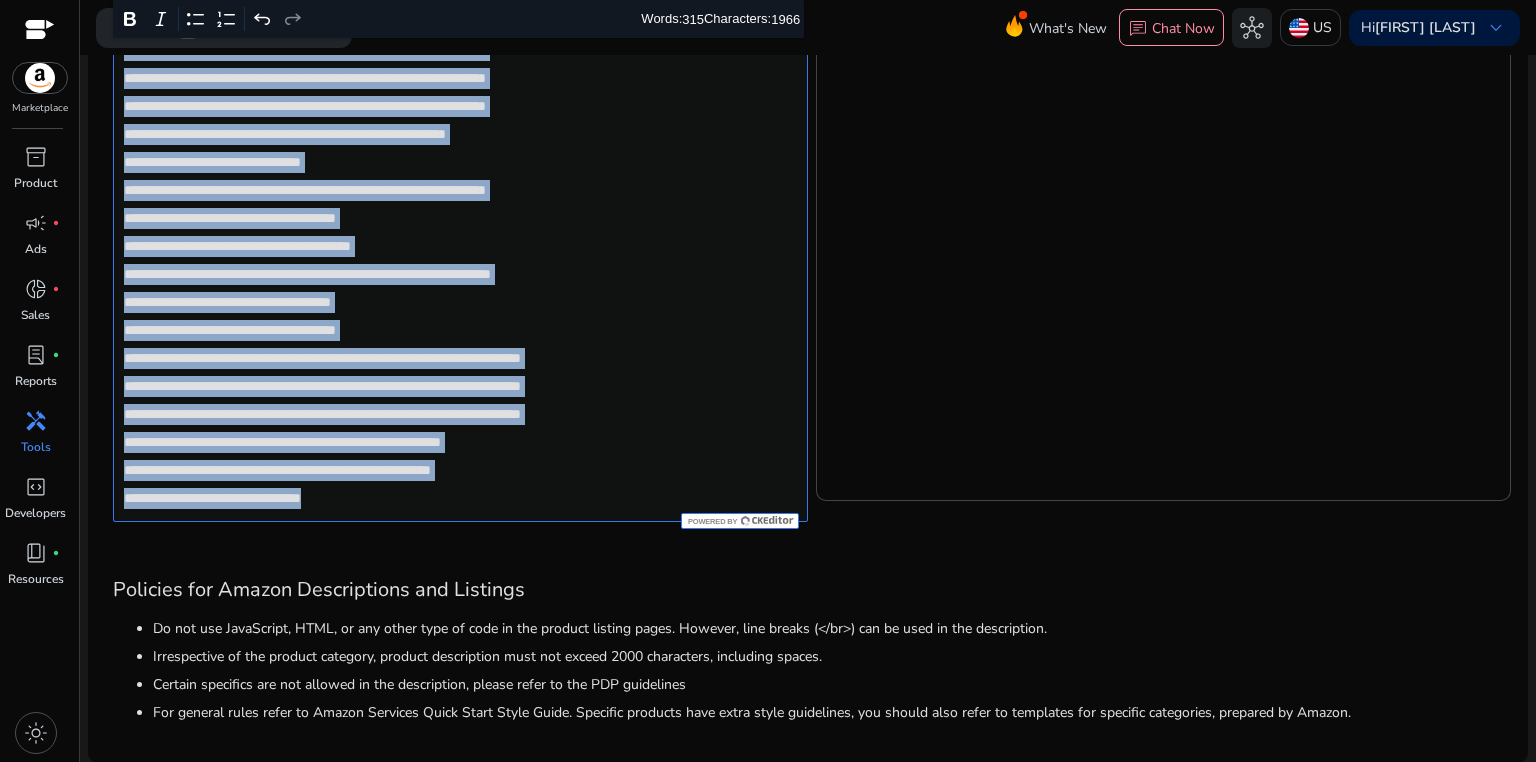 click on "**********" 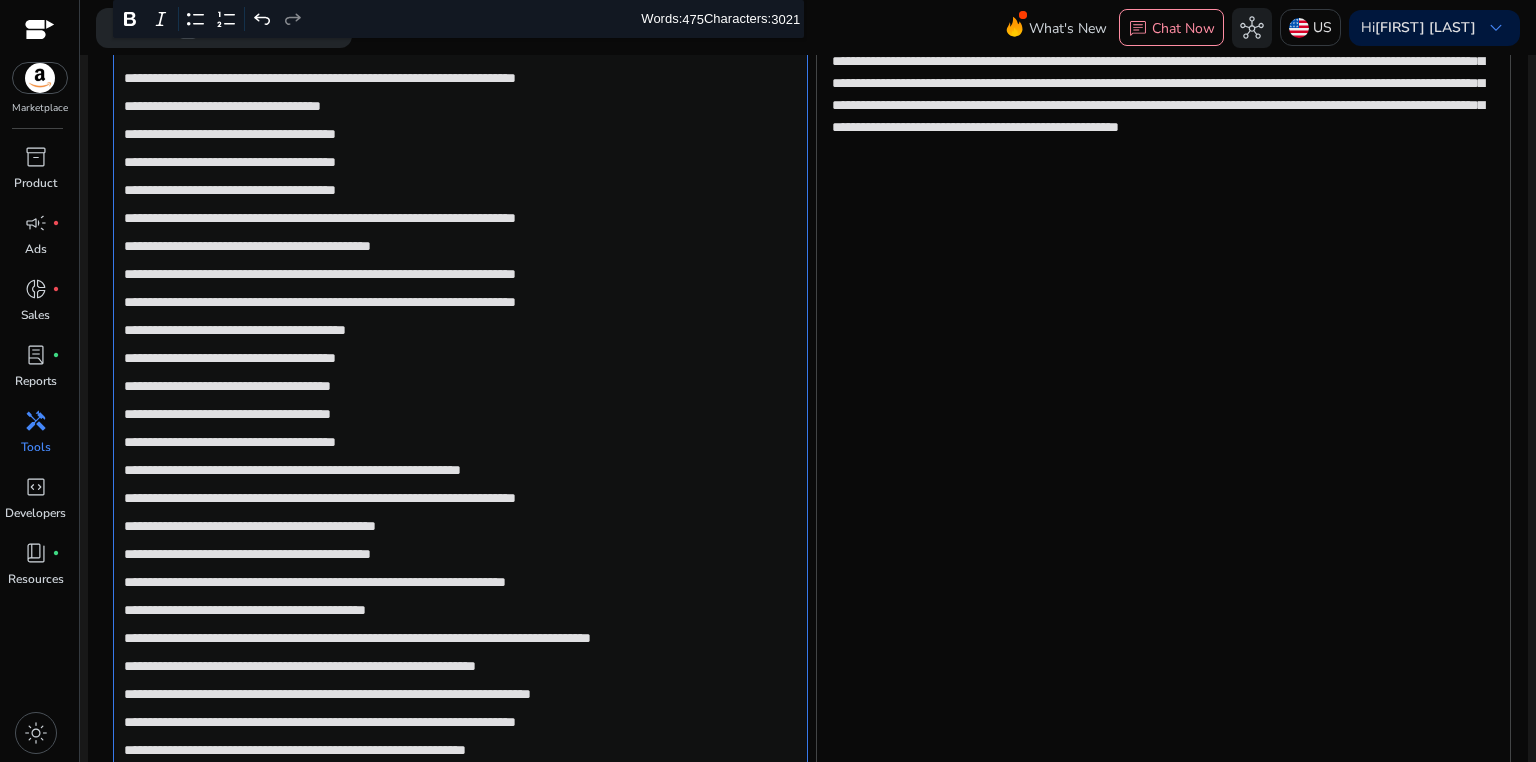 scroll, scrollTop: 1192, scrollLeft: 0, axis: vertical 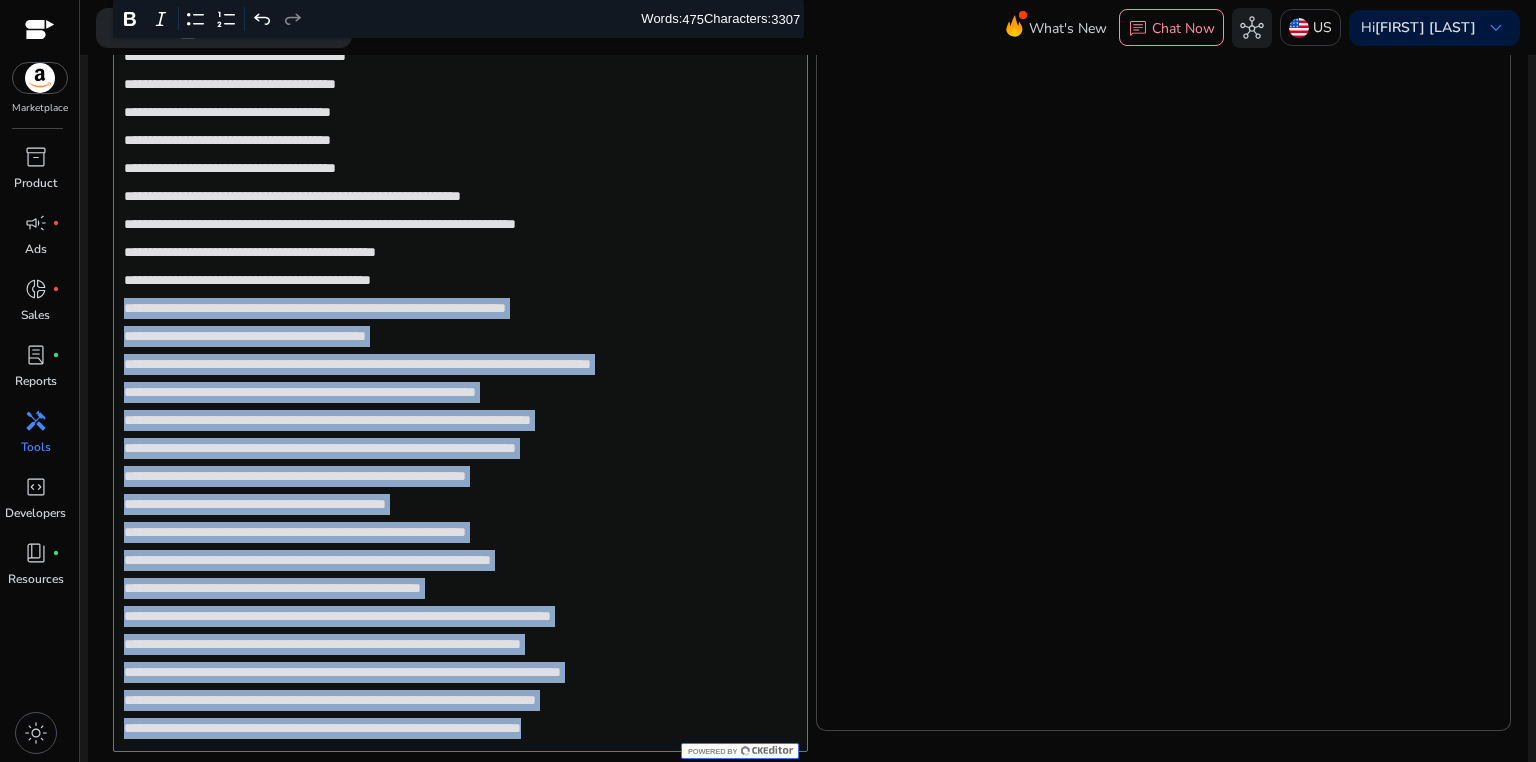 drag, startPoint x: 122, startPoint y: 306, endPoint x: 704, endPoint y: 728, distance: 718.8936 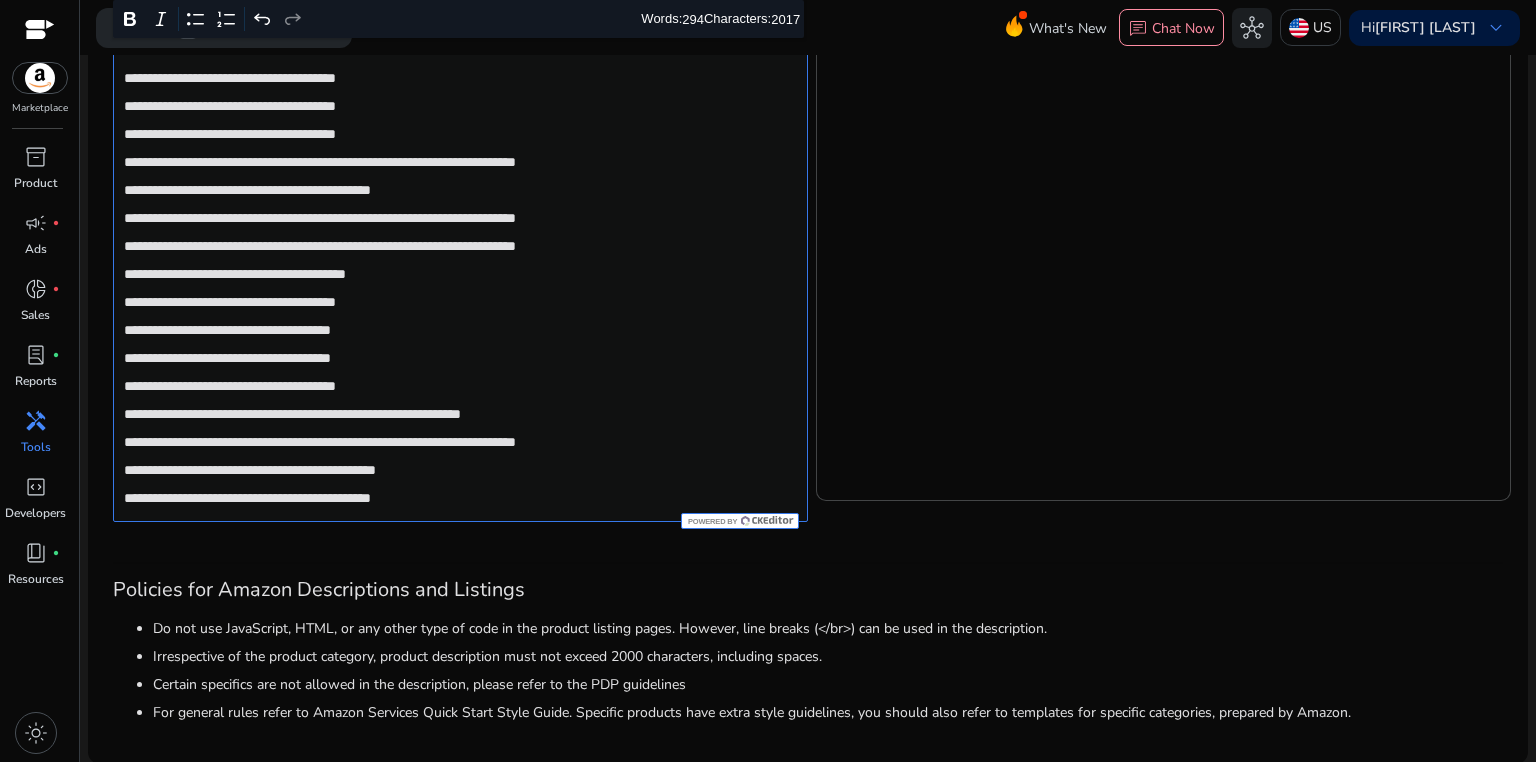 scroll, scrollTop: 974, scrollLeft: 0, axis: vertical 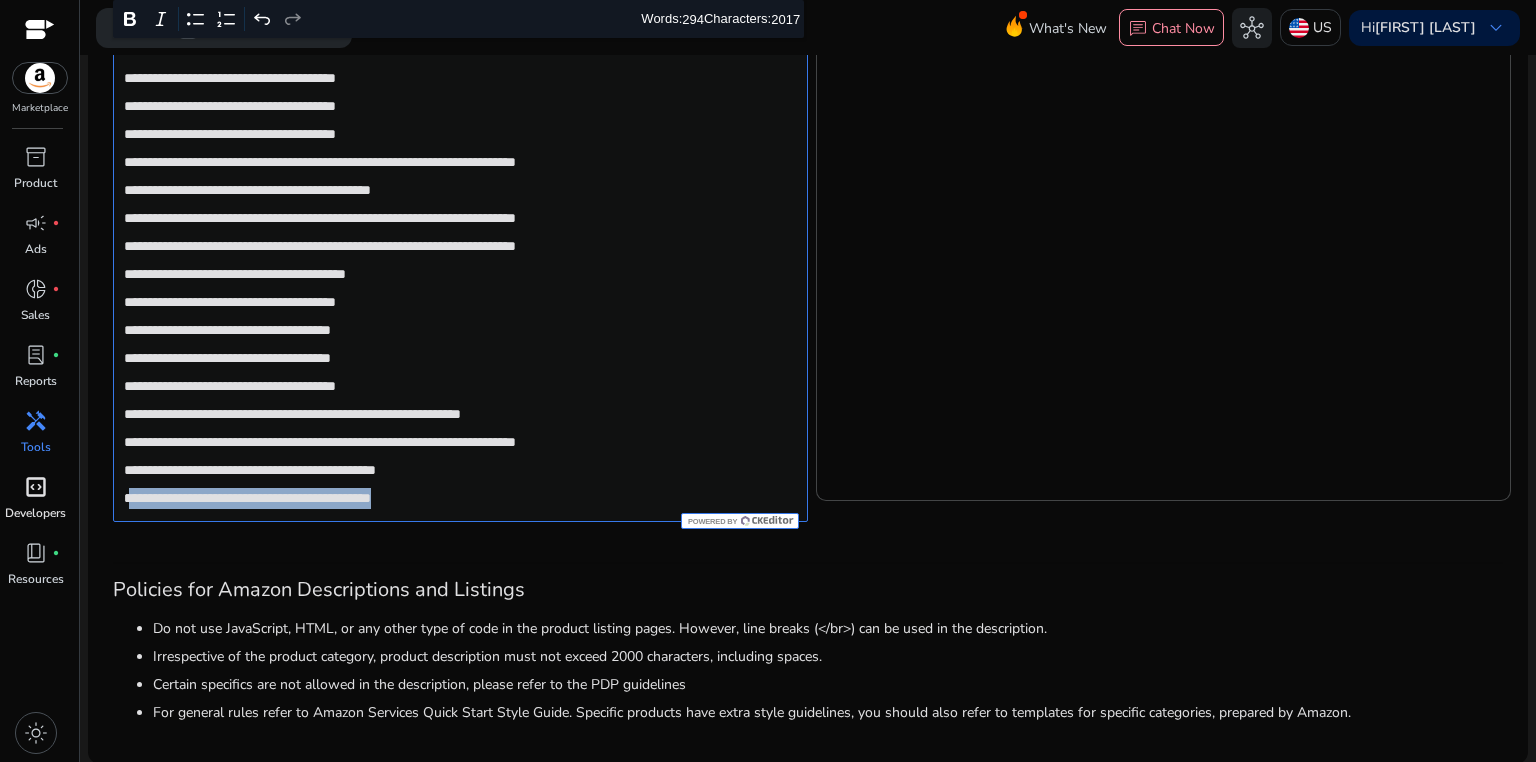 drag, startPoint x: 486, startPoint y: 496, endPoint x: 52, endPoint y: 509, distance: 434.19467 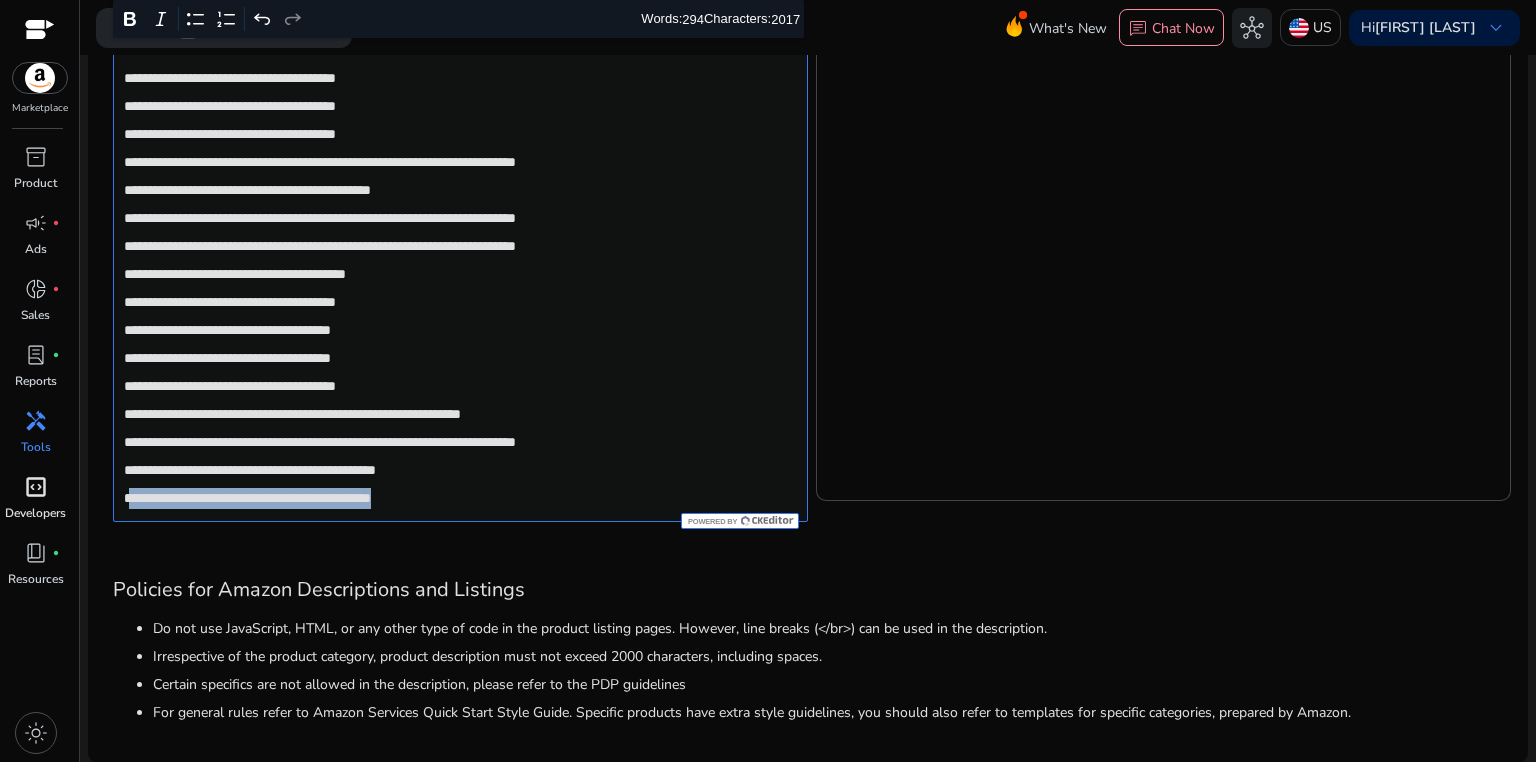 click on "**********" at bounding box center [768, 381] 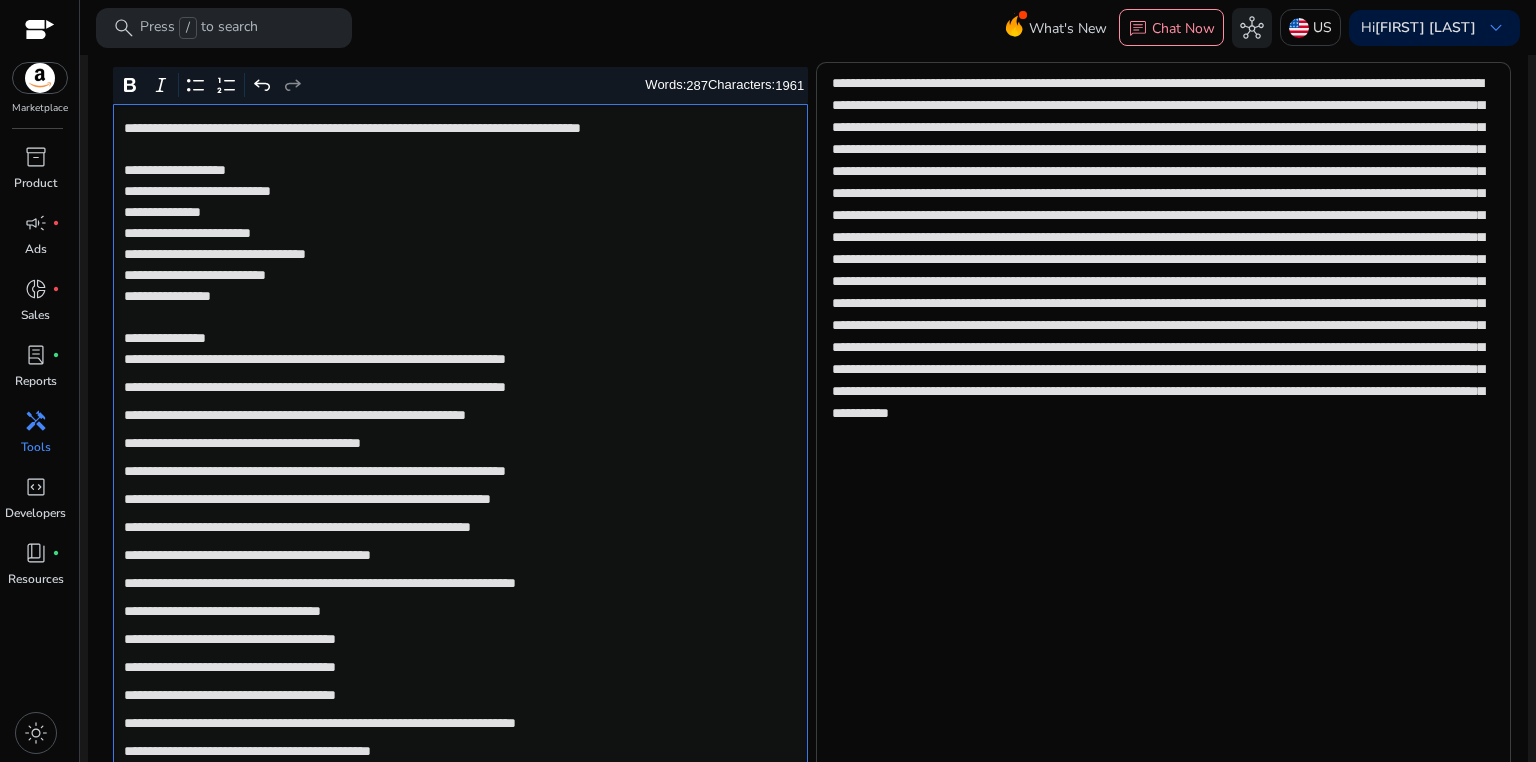 scroll, scrollTop: 12, scrollLeft: 0, axis: vertical 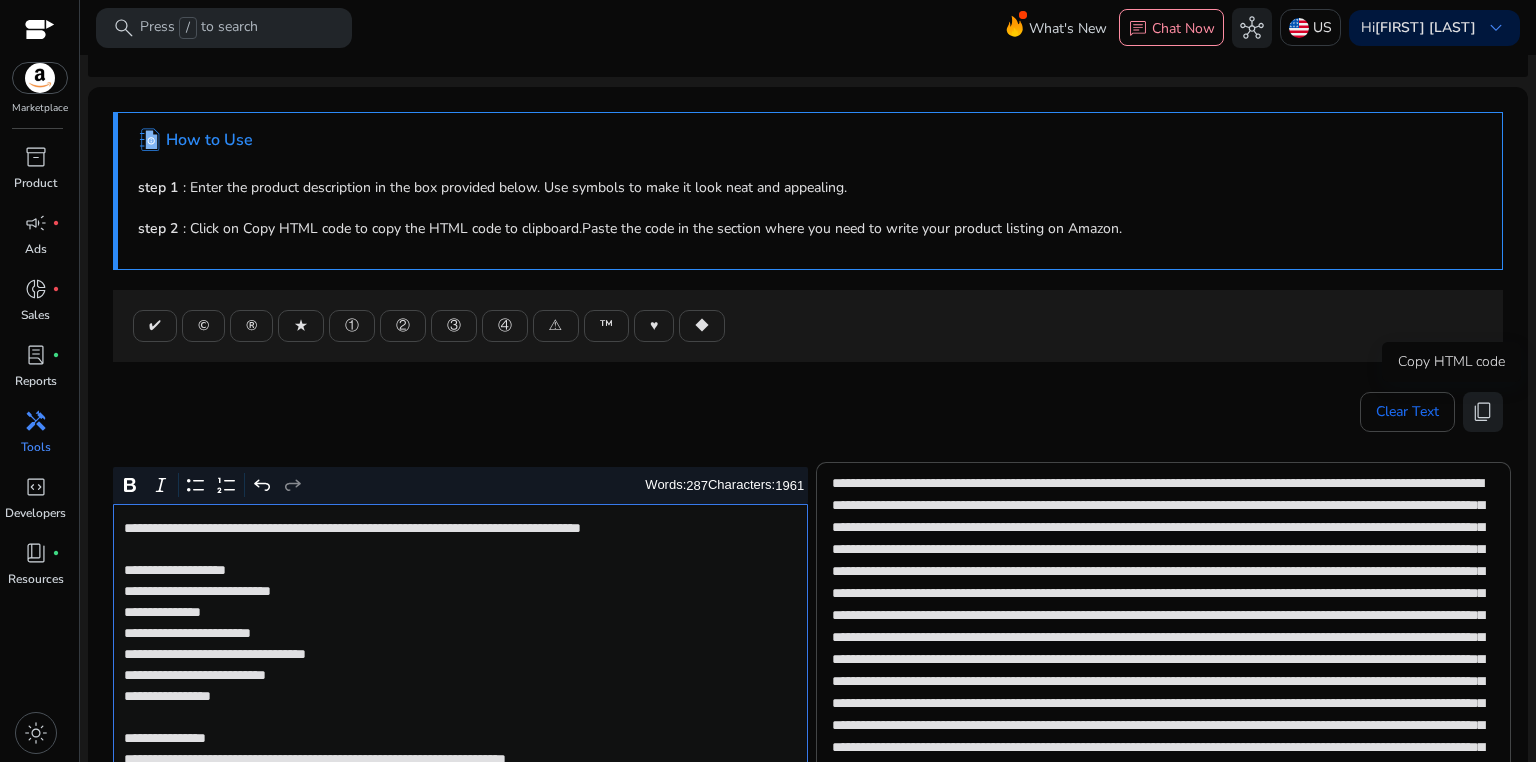 drag, startPoint x: 1468, startPoint y: 406, endPoint x: 1104, endPoint y: 263, distance: 391.08182 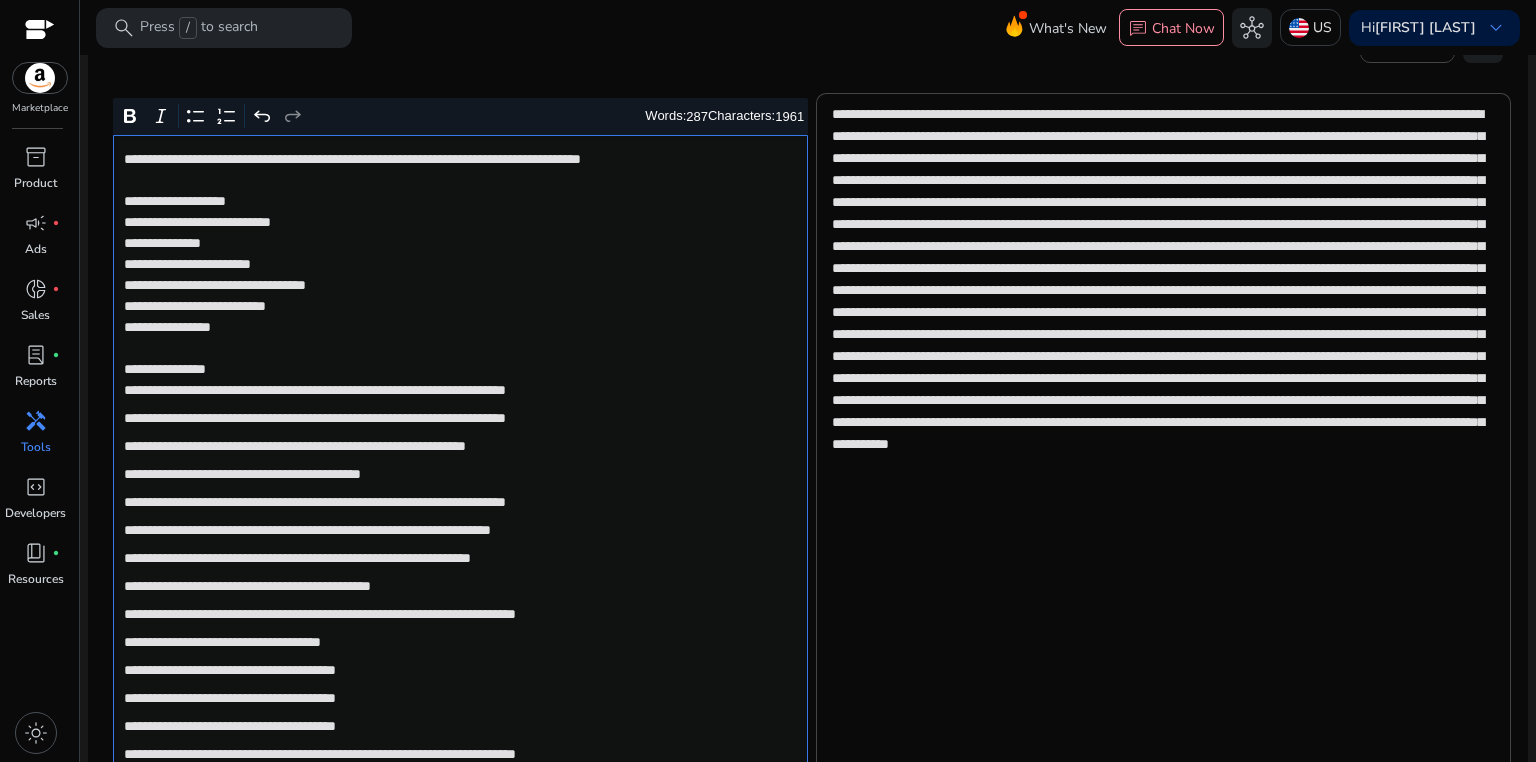 scroll, scrollTop: 412, scrollLeft: 0, axis: vertical 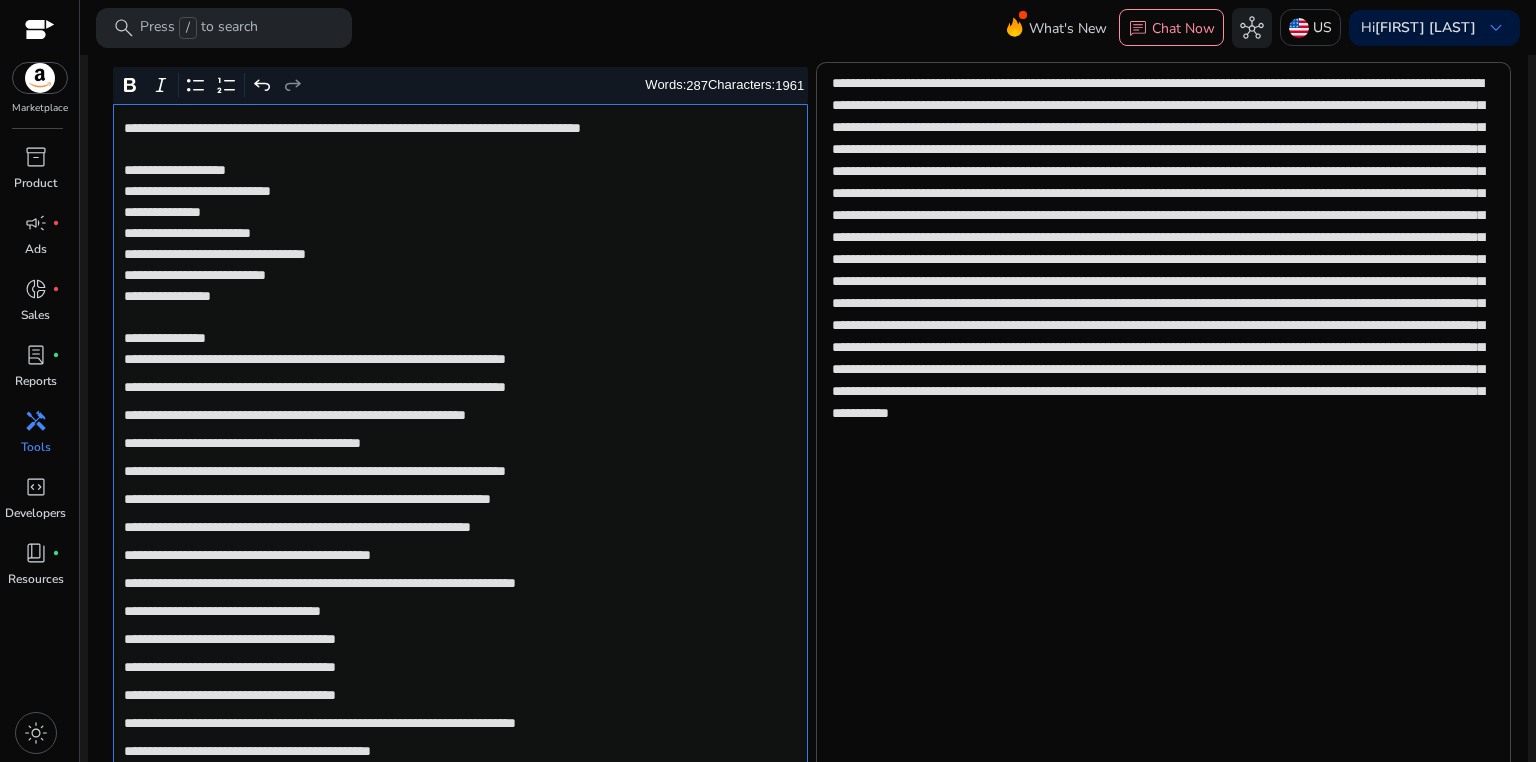 click on "**********" 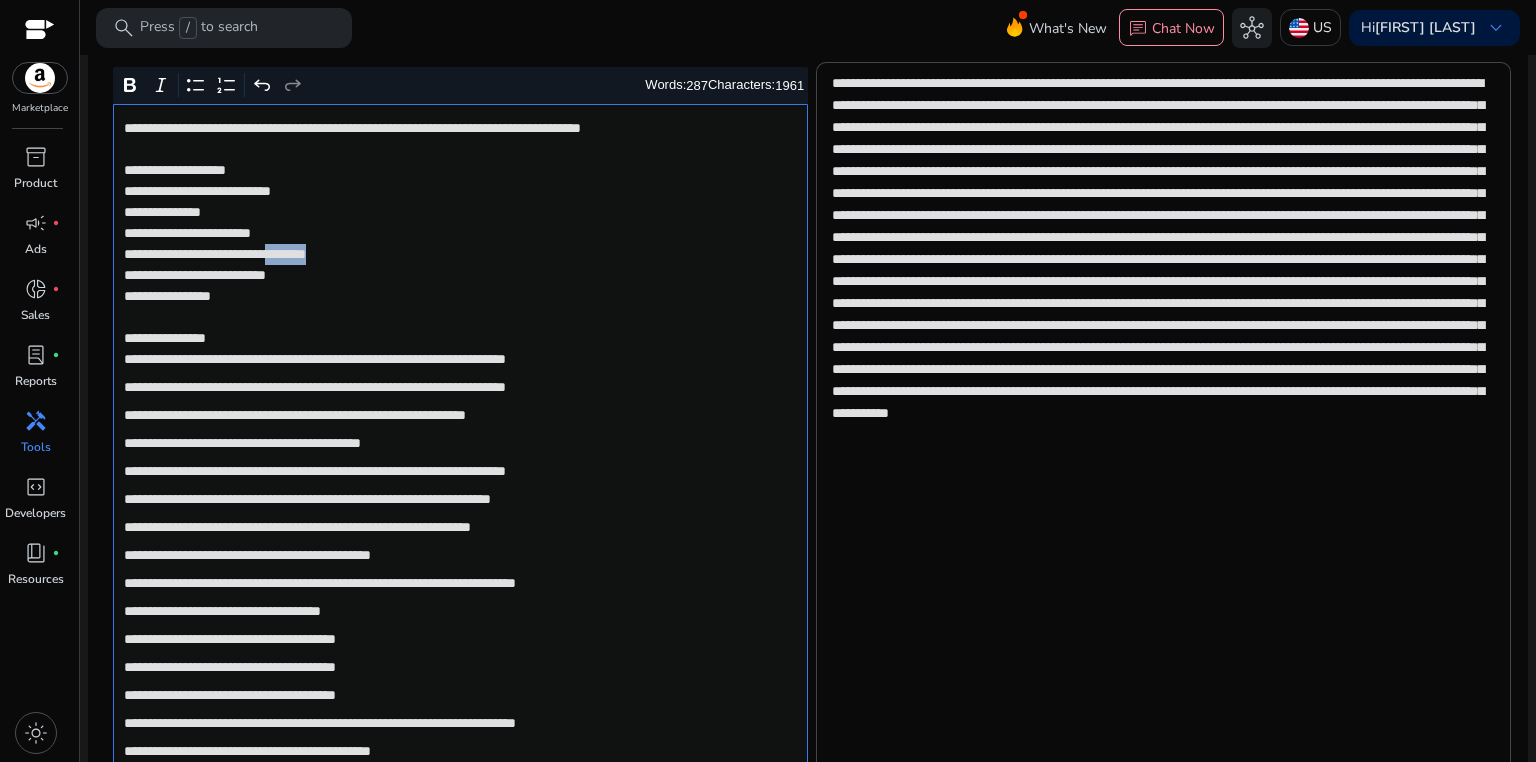 click on "**********" 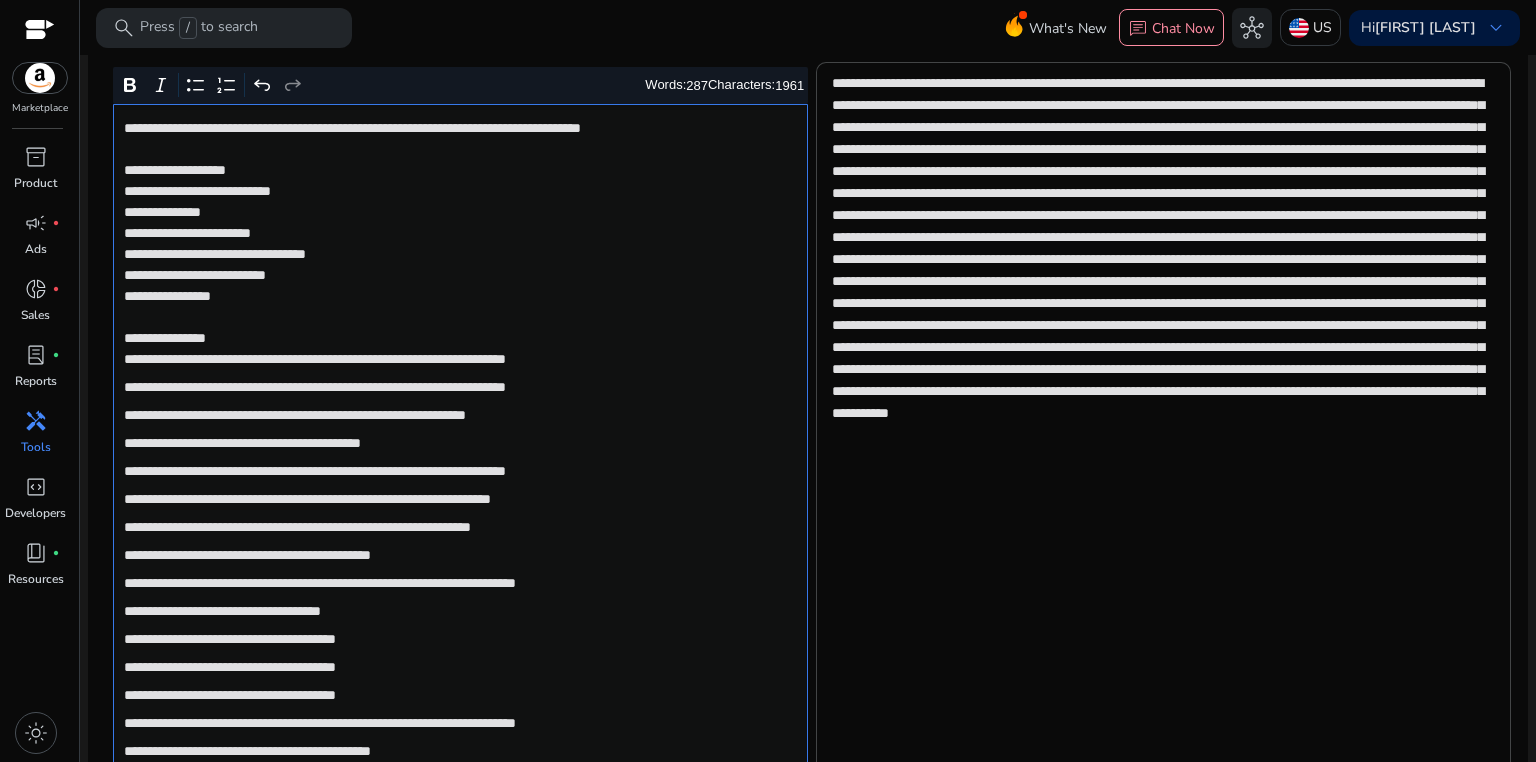 click on "**********" 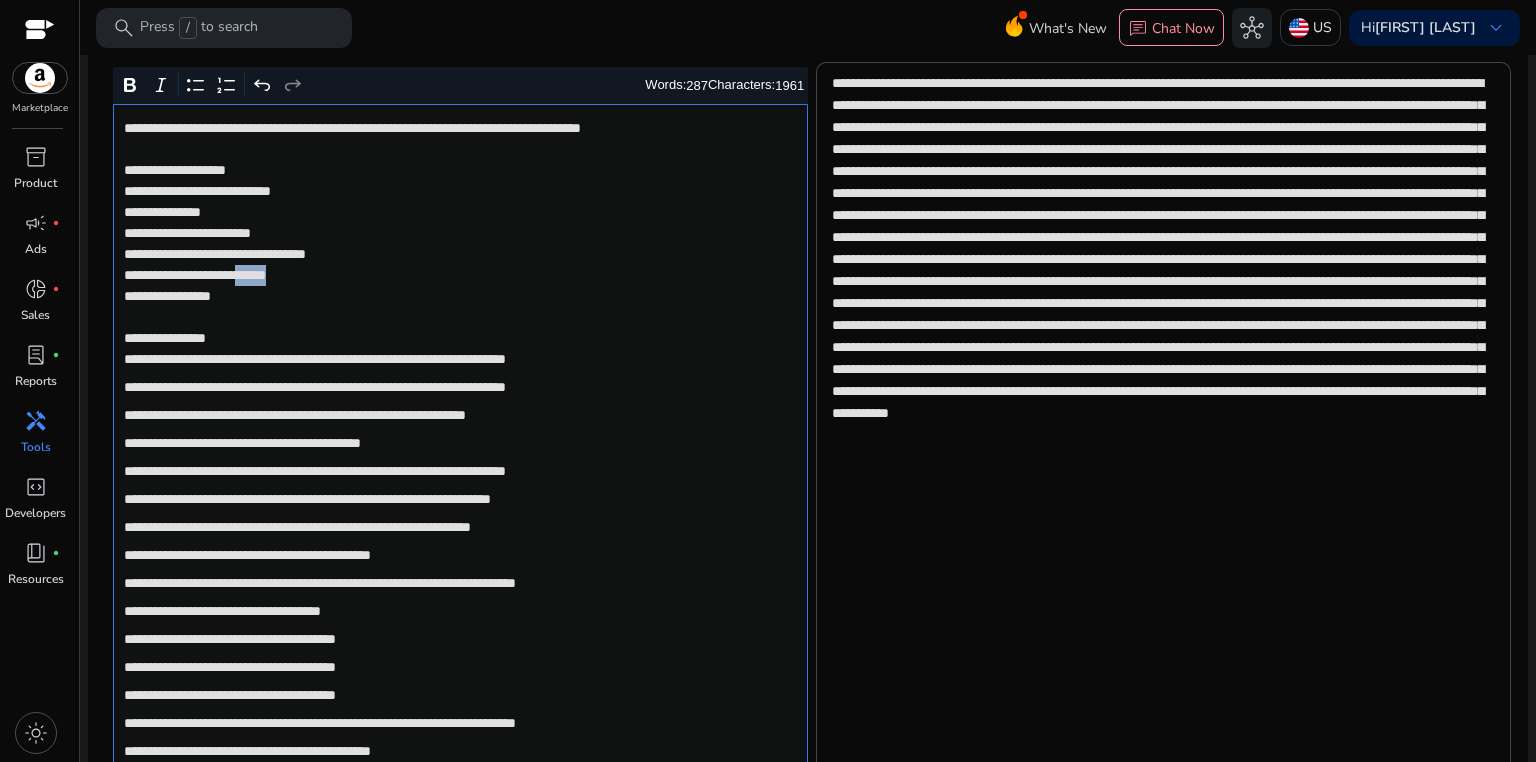 click on "**********" 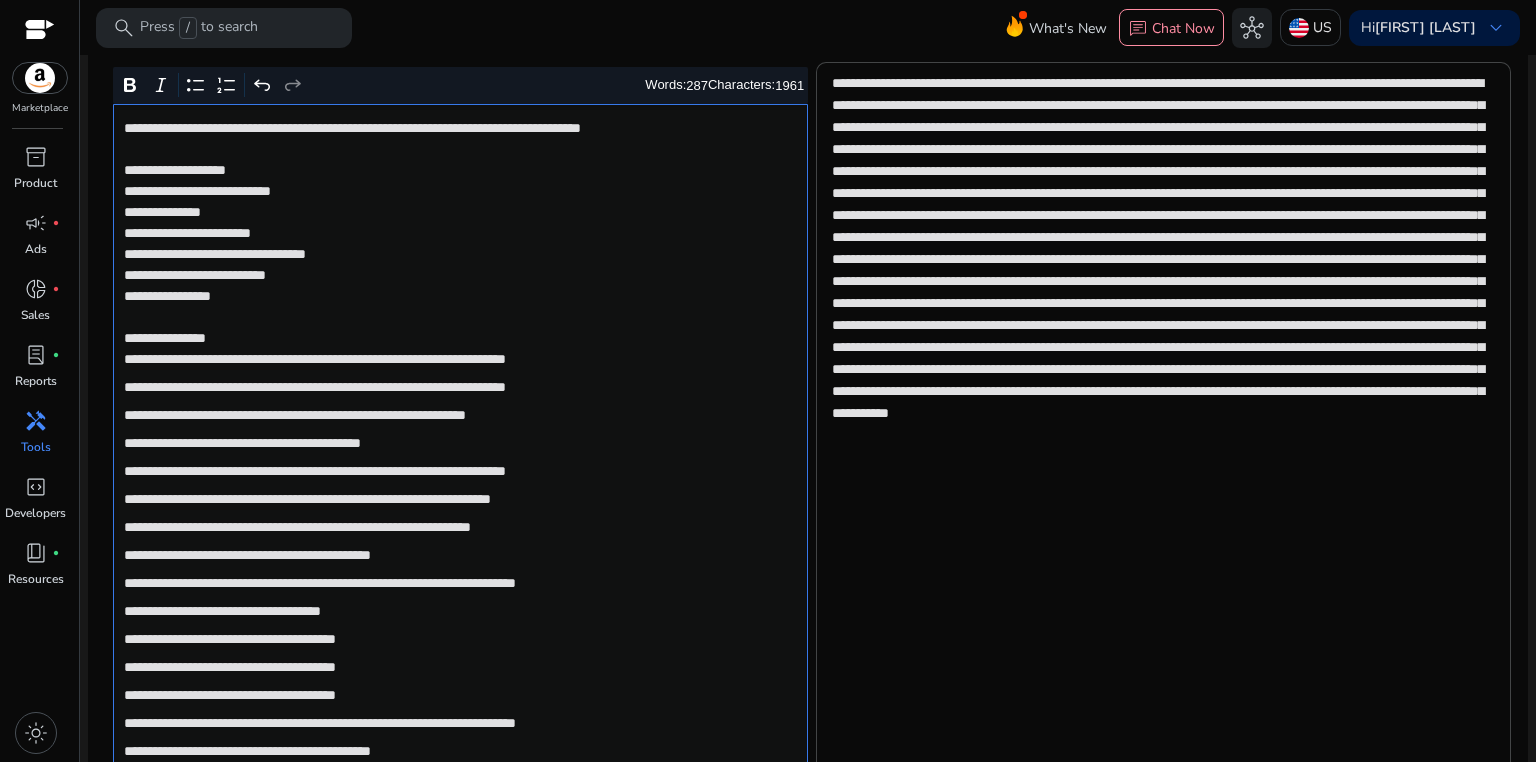 scroll, scrollTop: 545, scrollLeft: 0, axis: vertical 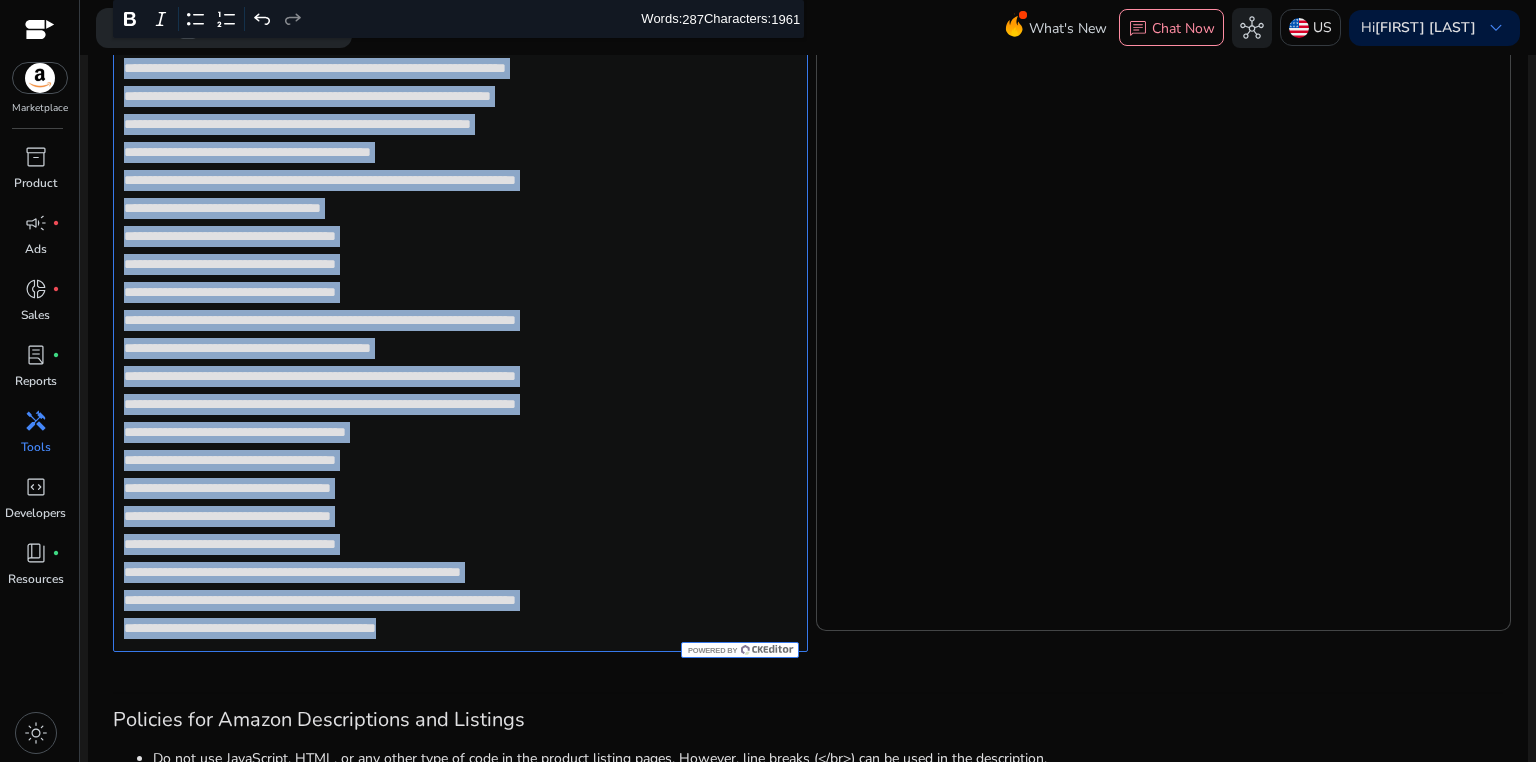 drag, startPoint x: 122, startPoint y: 227, endPoint x: 581, endPoint y: 626, distance: 608.17926 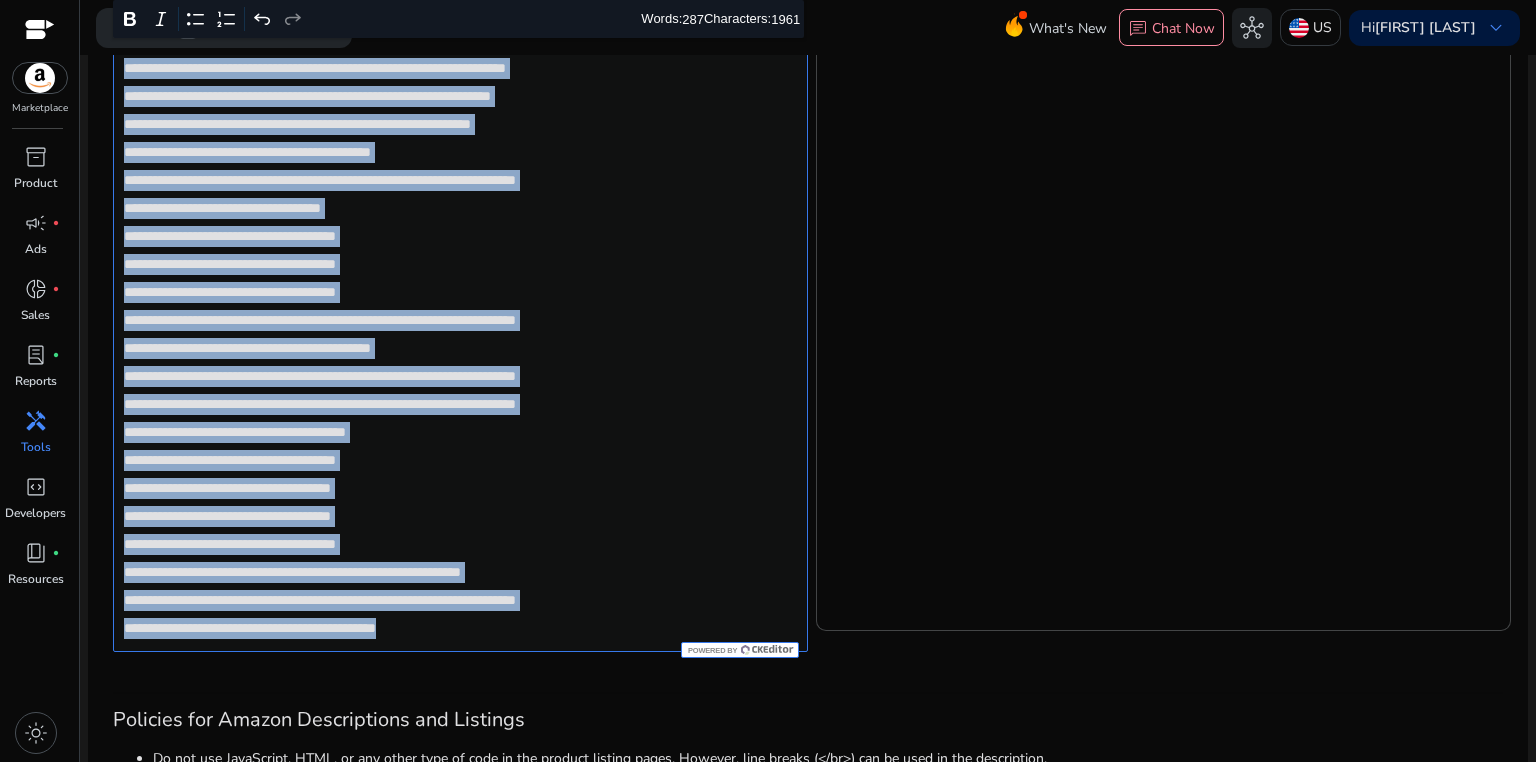 click on "**********" 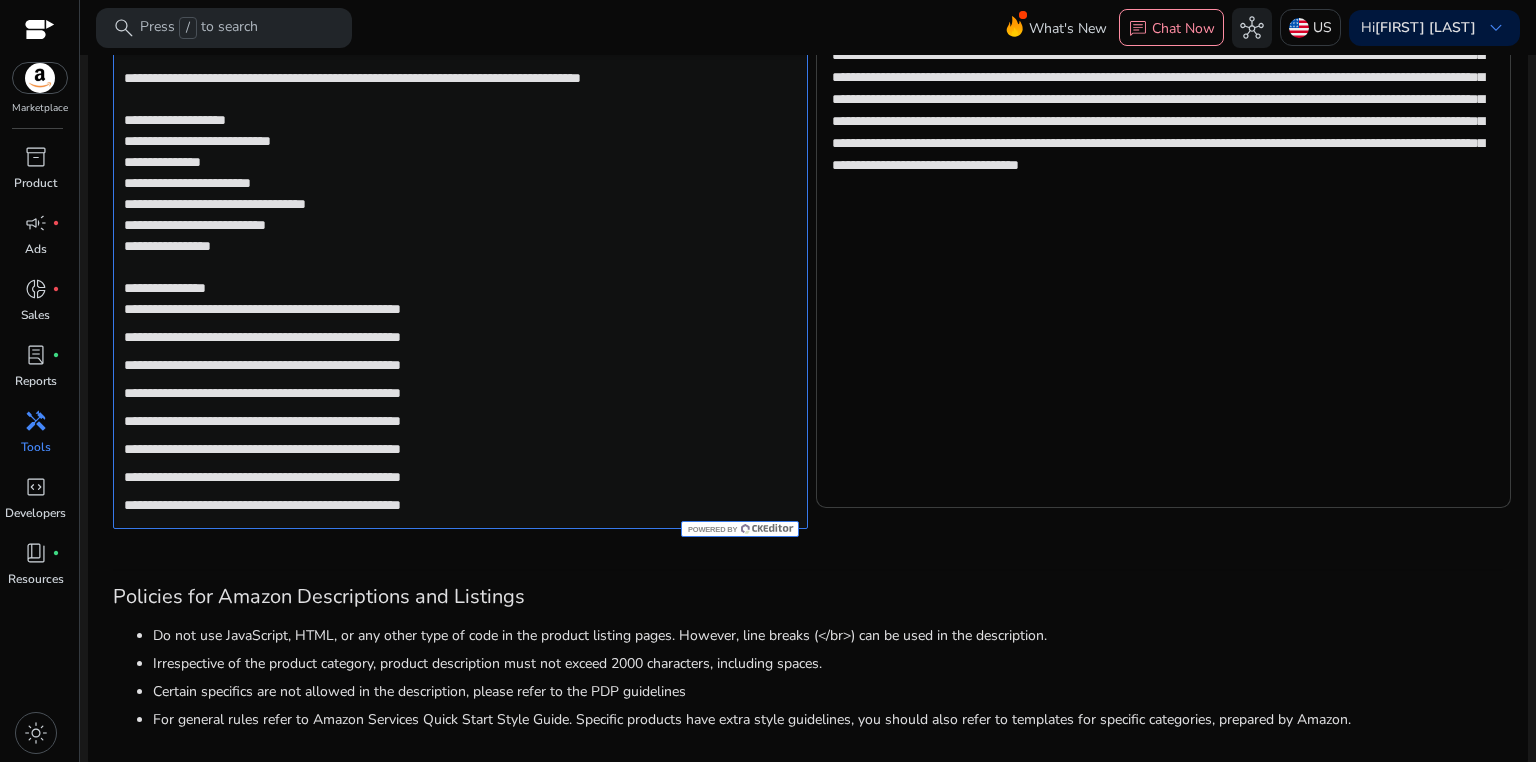 scroll, scrollTop: 329, scrollLeft: 0, axis: vertical 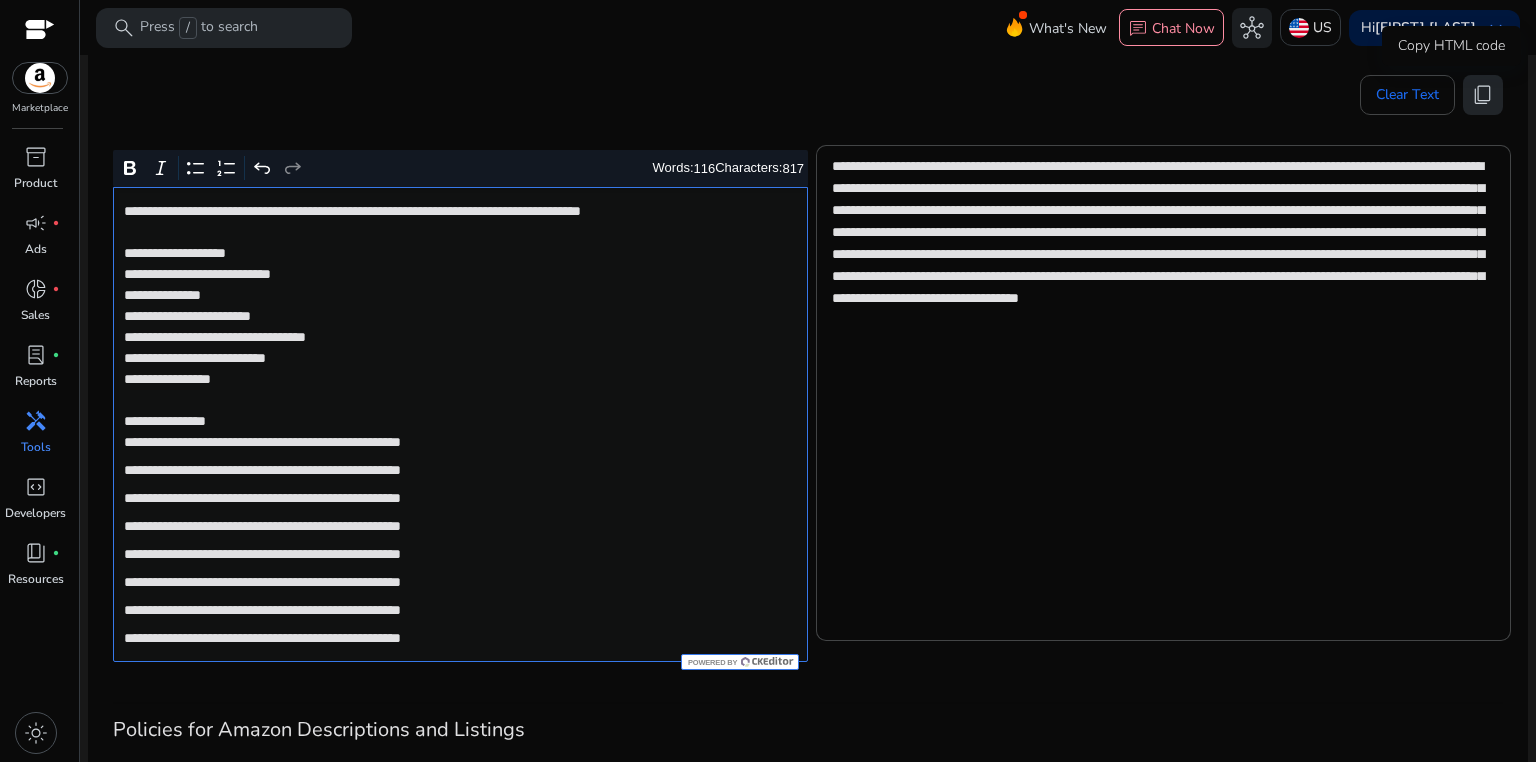 click on "content_copy" 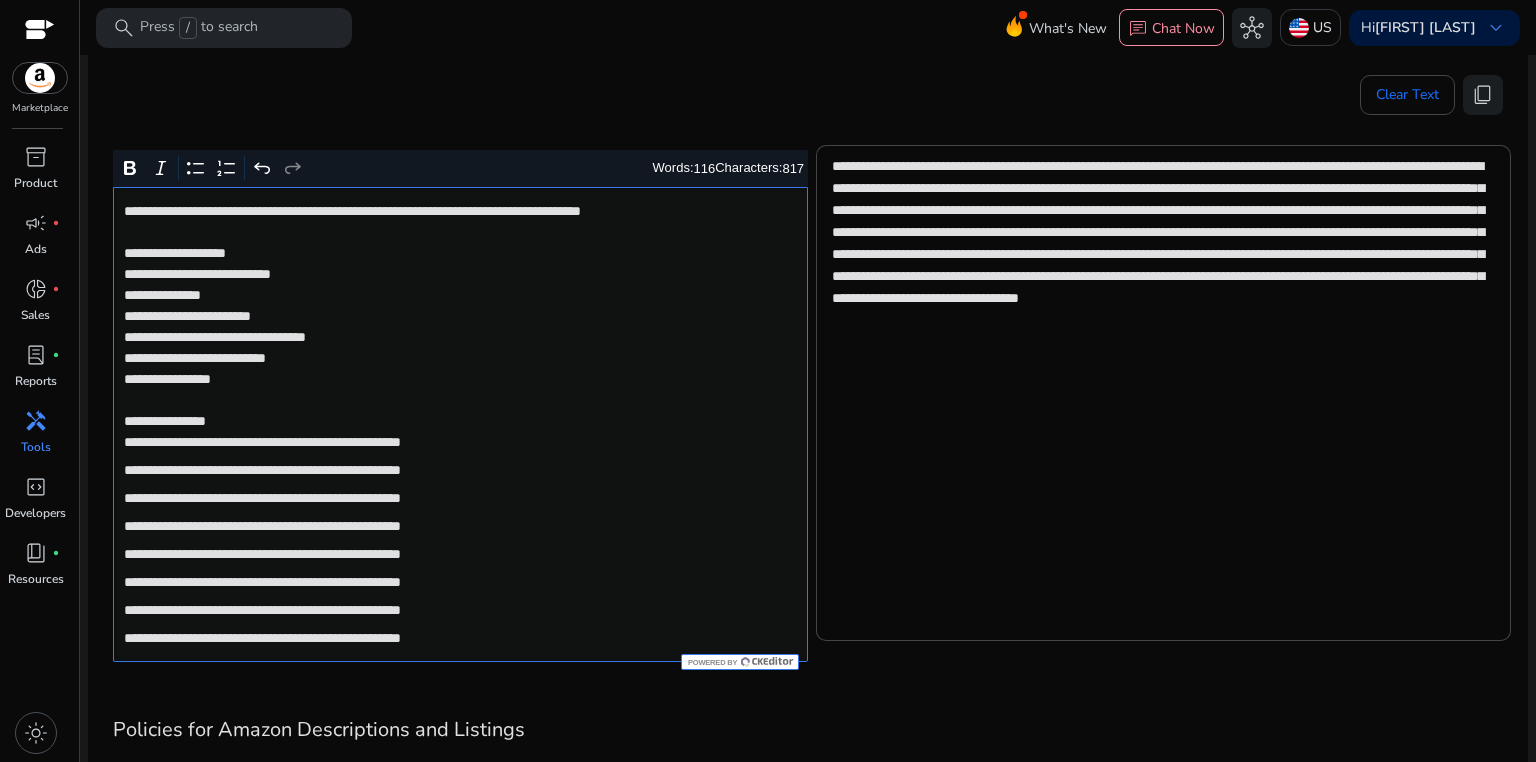 click on "**********" 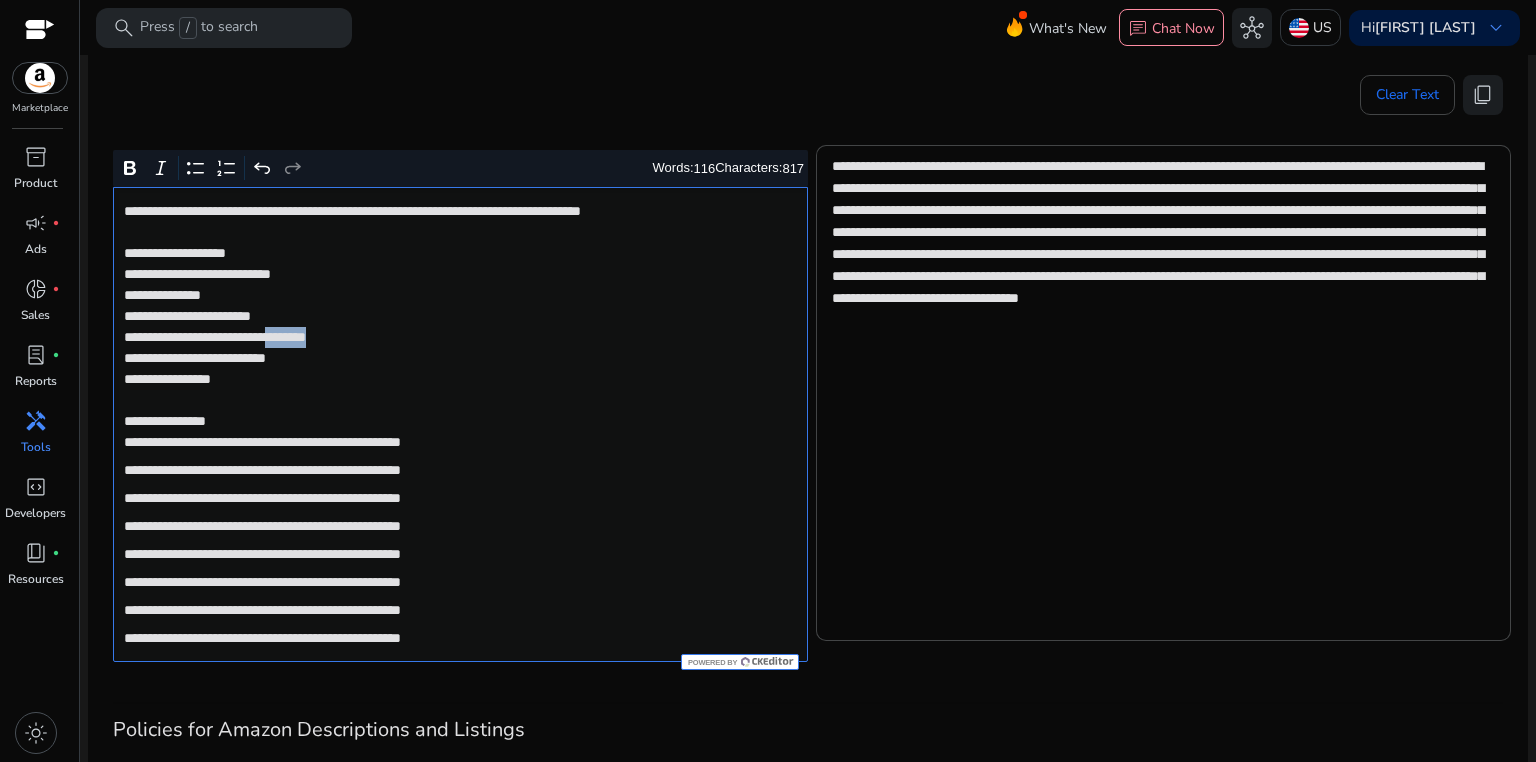 click on "**********" 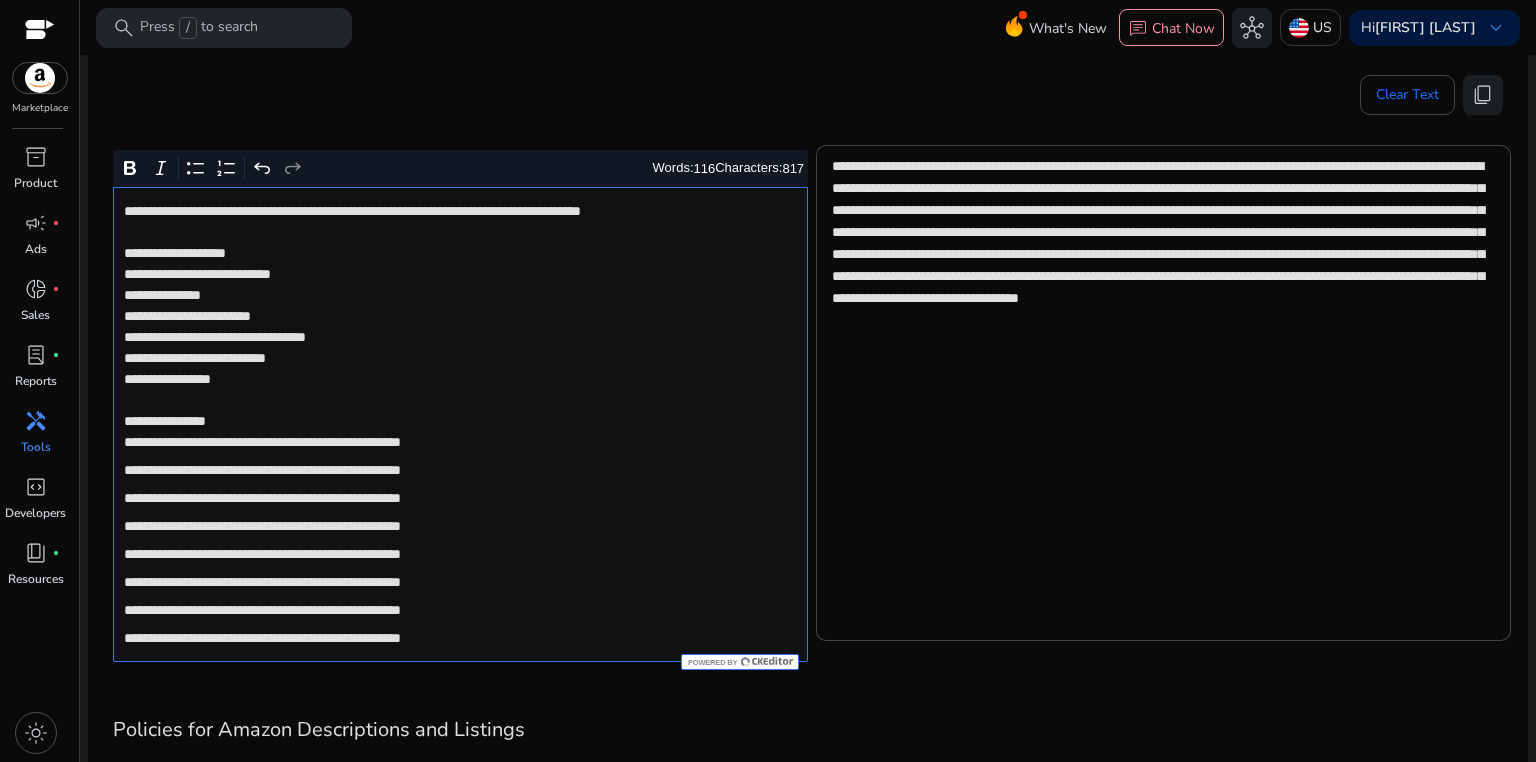 click on "**********" 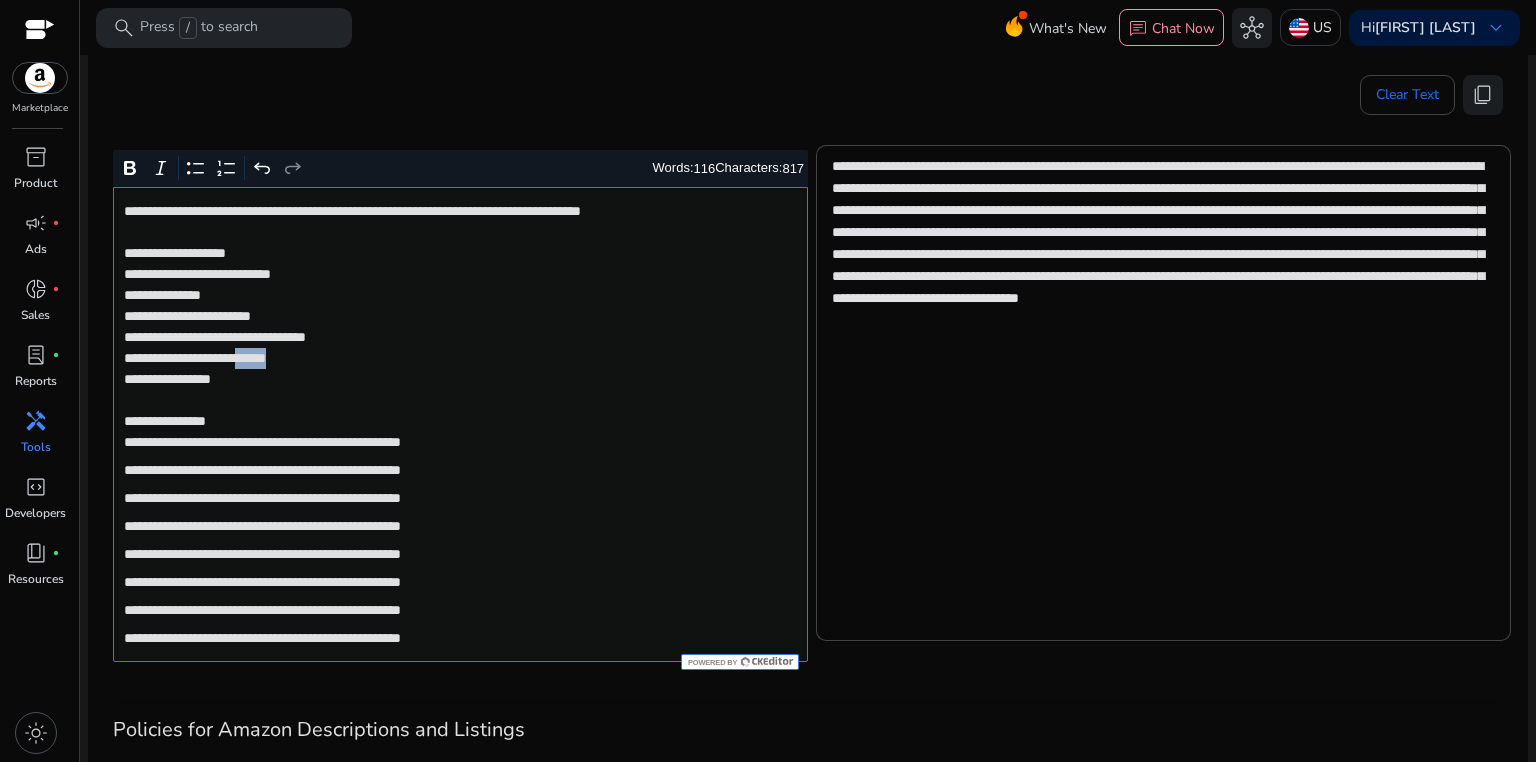 click on "**********" 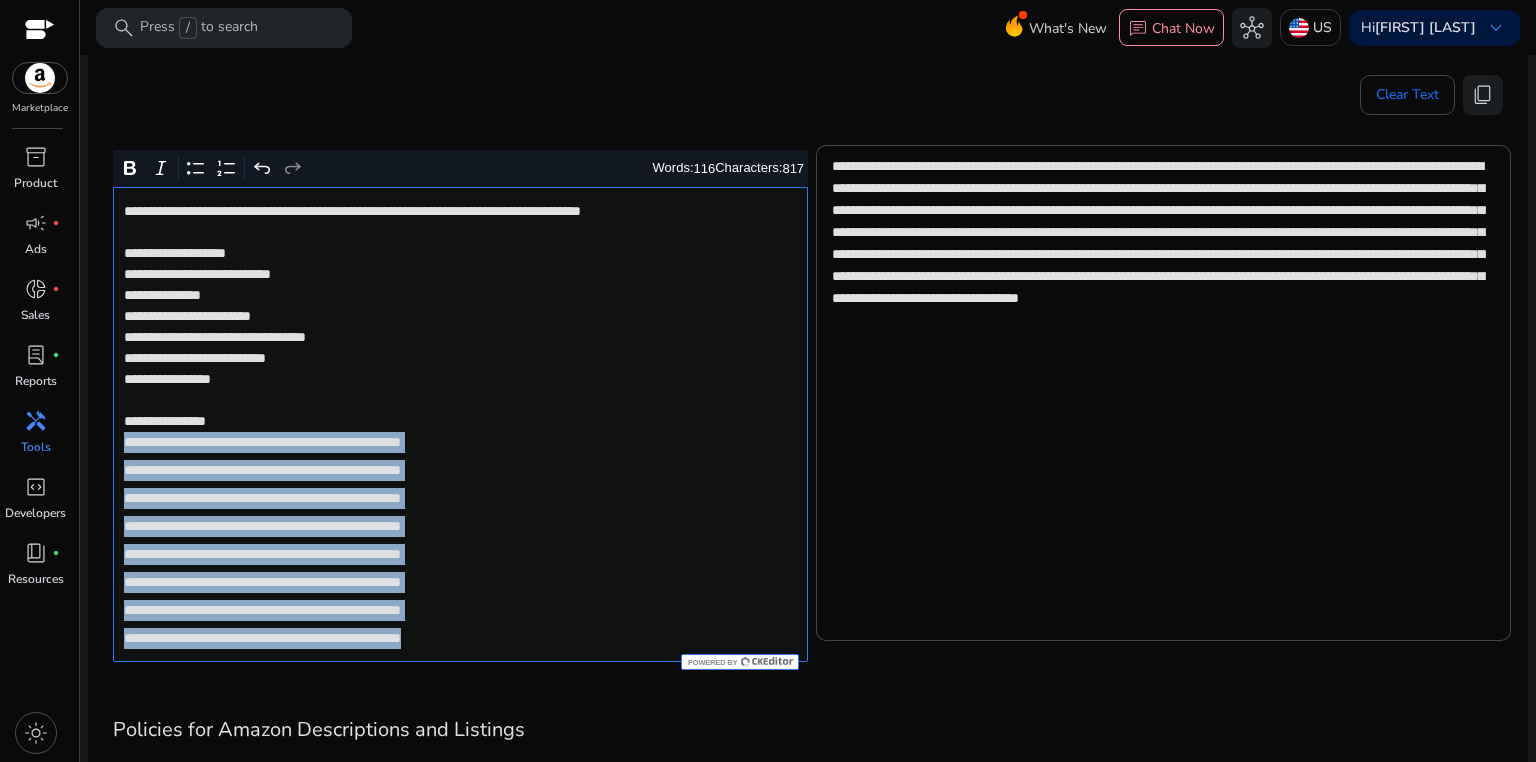 drag, startPoint x: 120, startPoint y: 440, endPoint x: 596, endPoint y: 649, distance: 519.8625 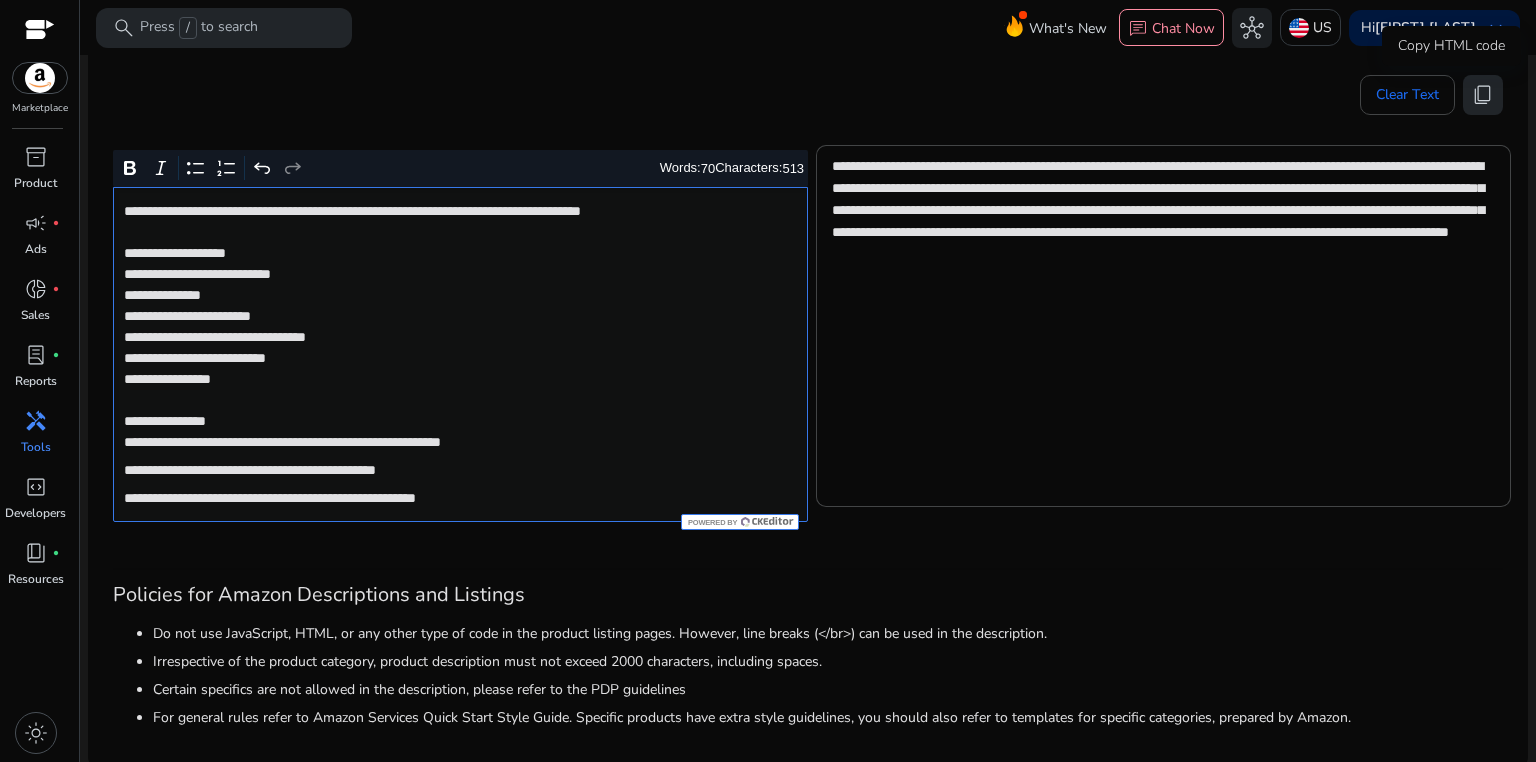 click on "content_copy" 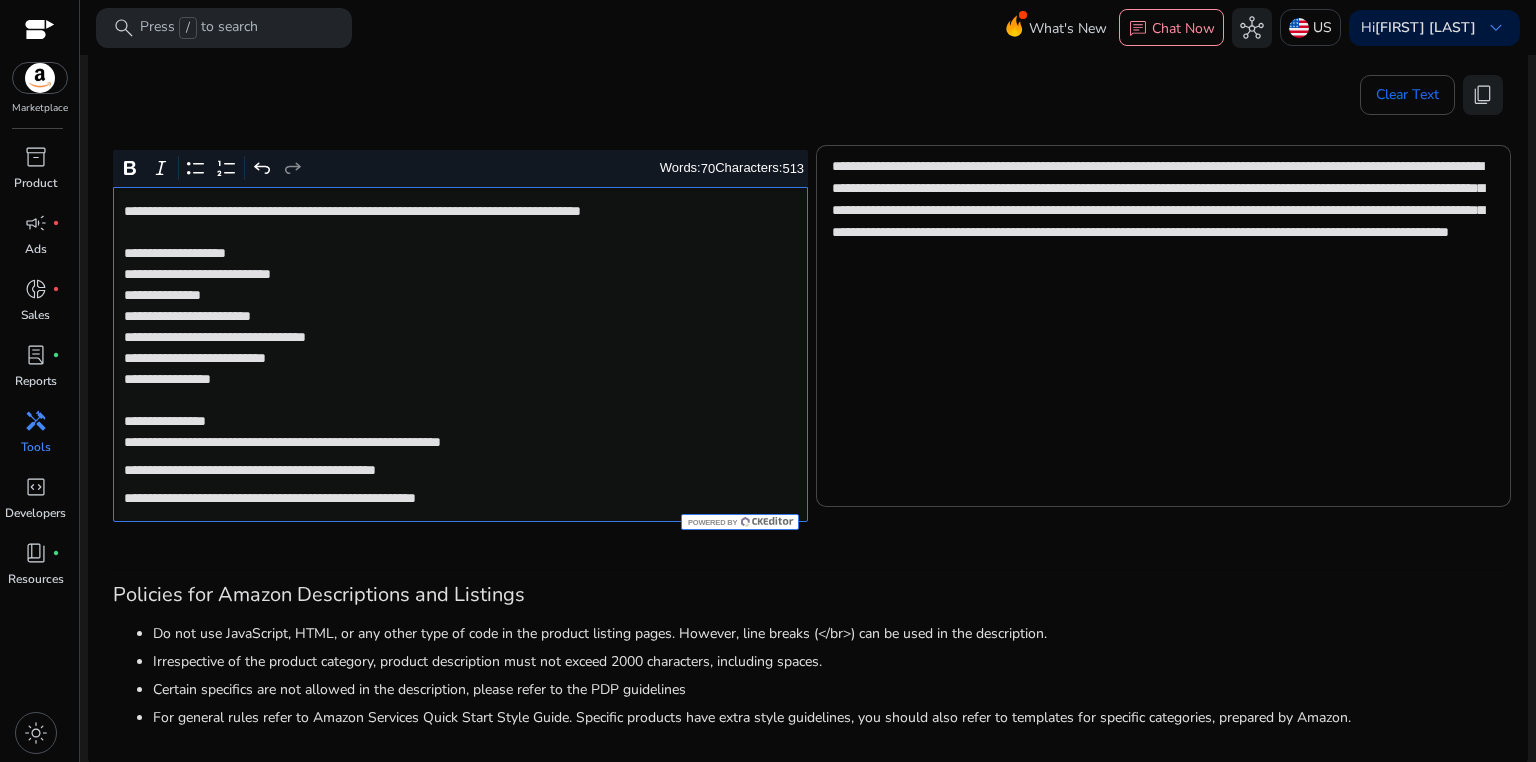 click on "**********" 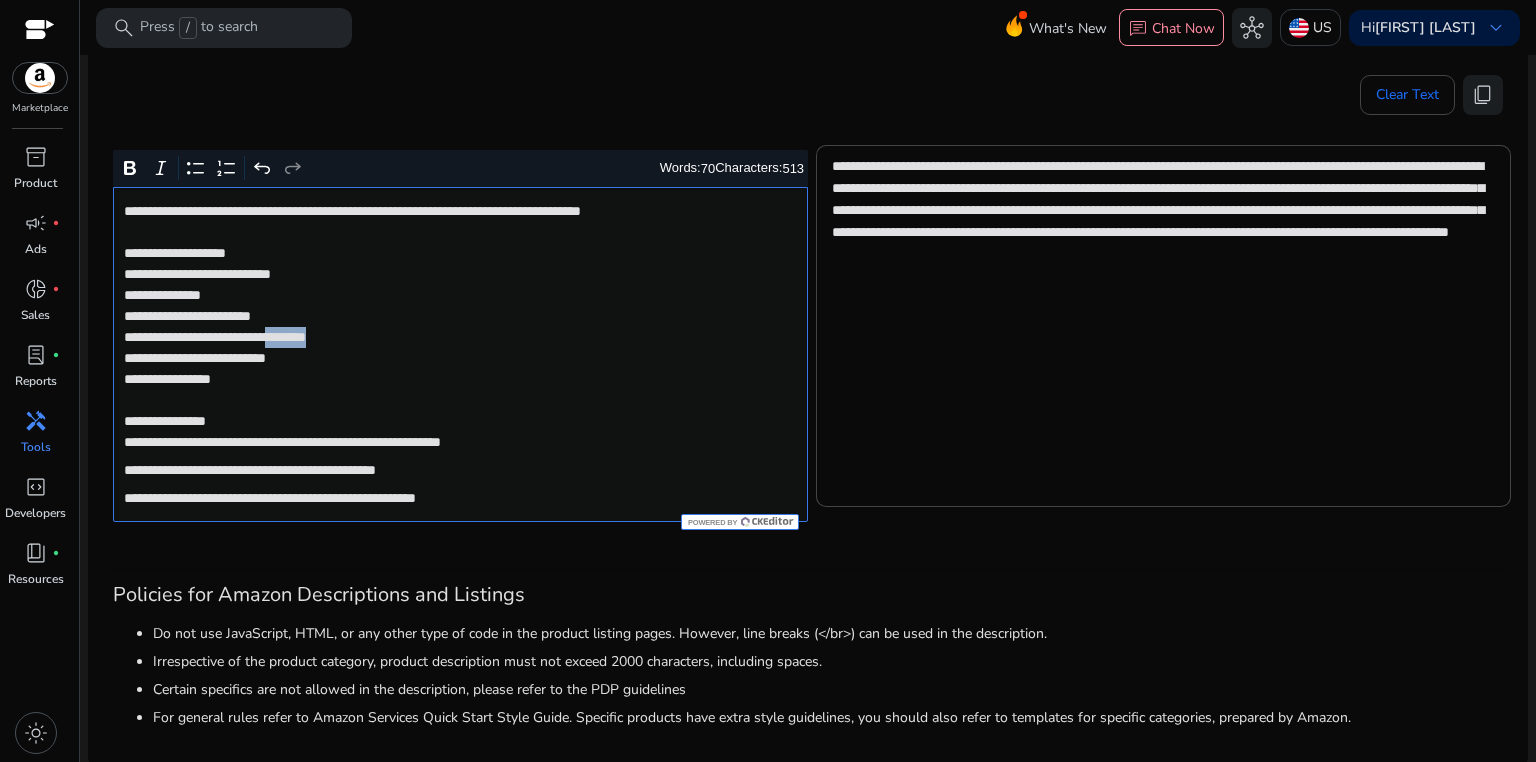 click on "**********" 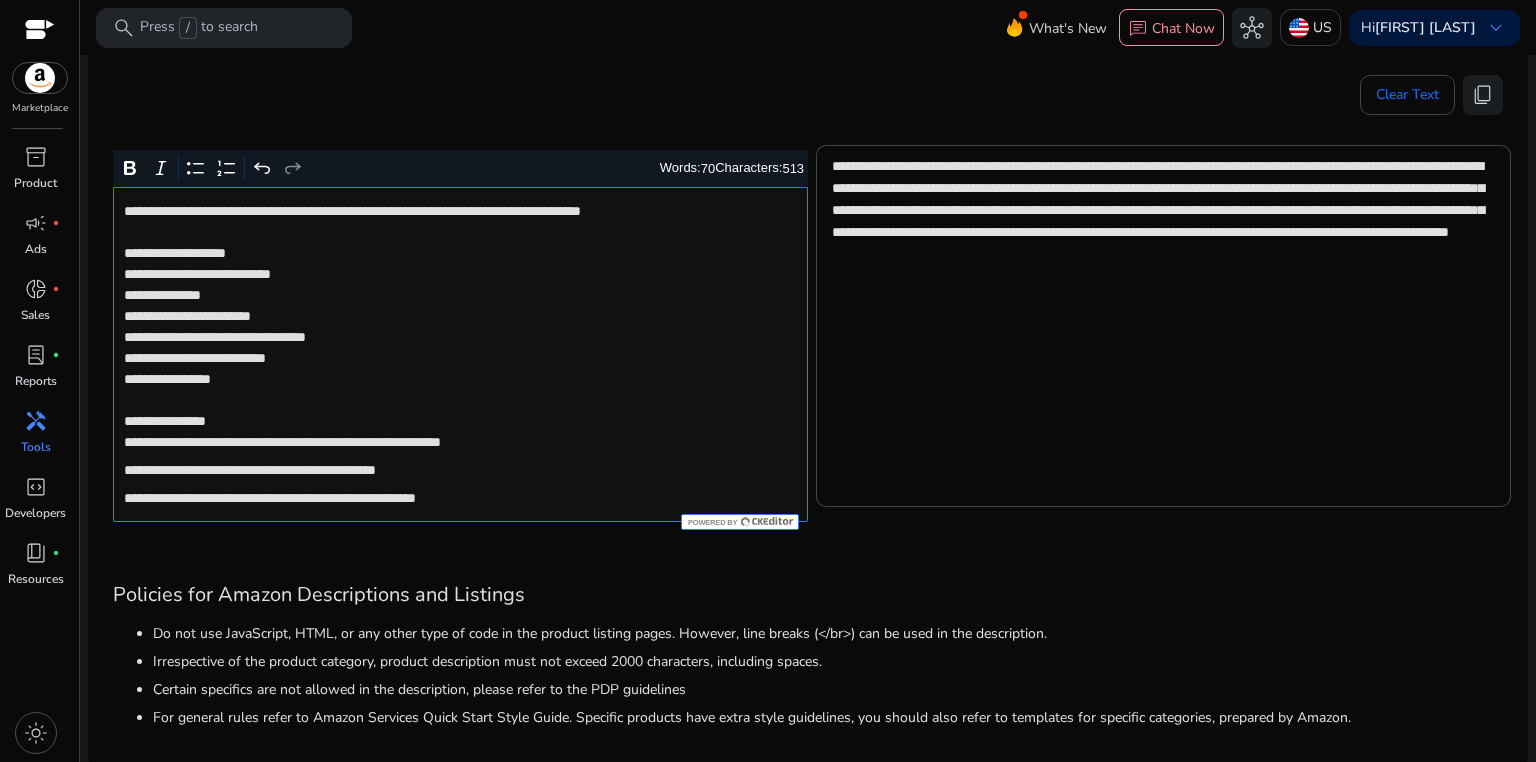 click on "**********" 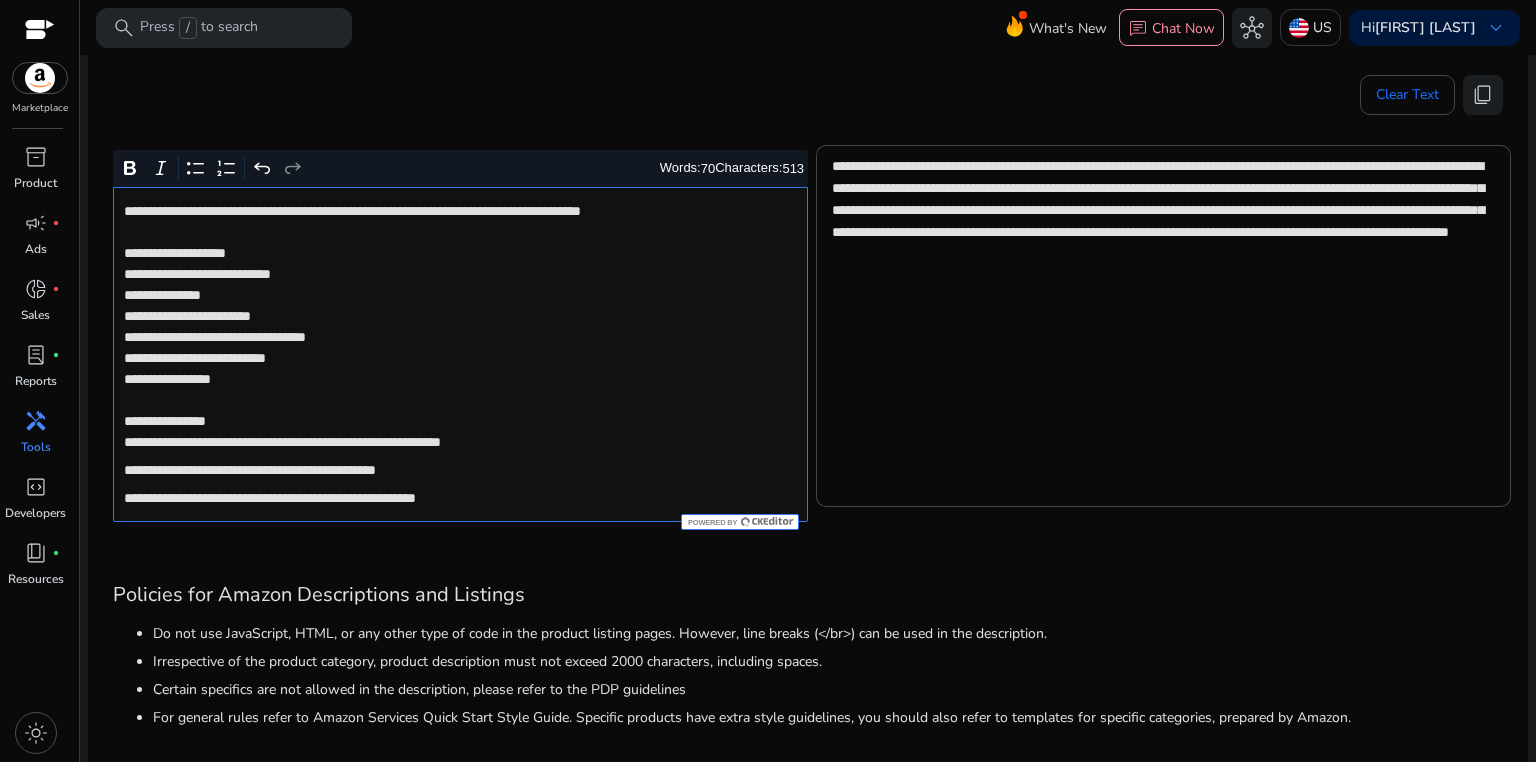 click on "**********" 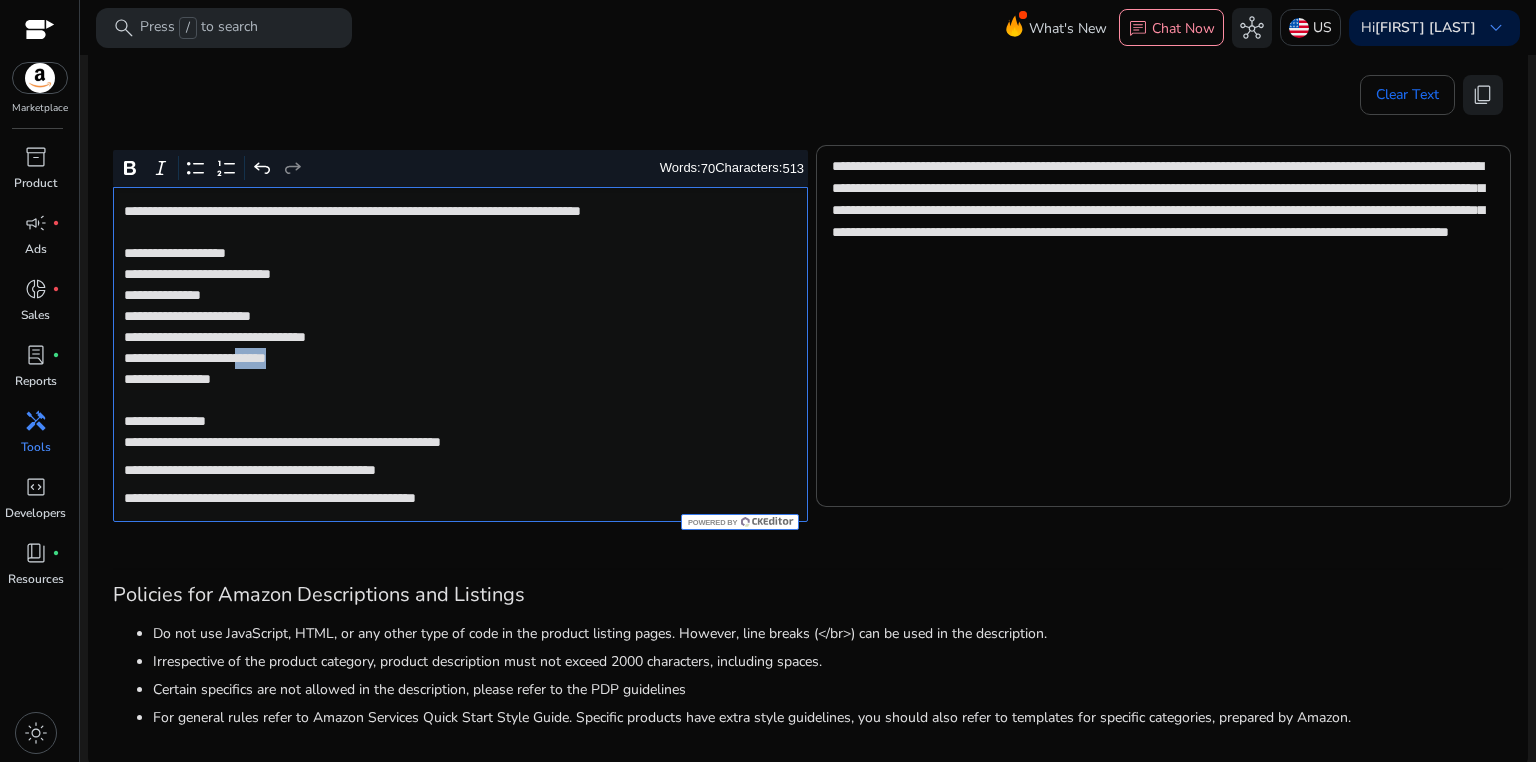 click on "**********" 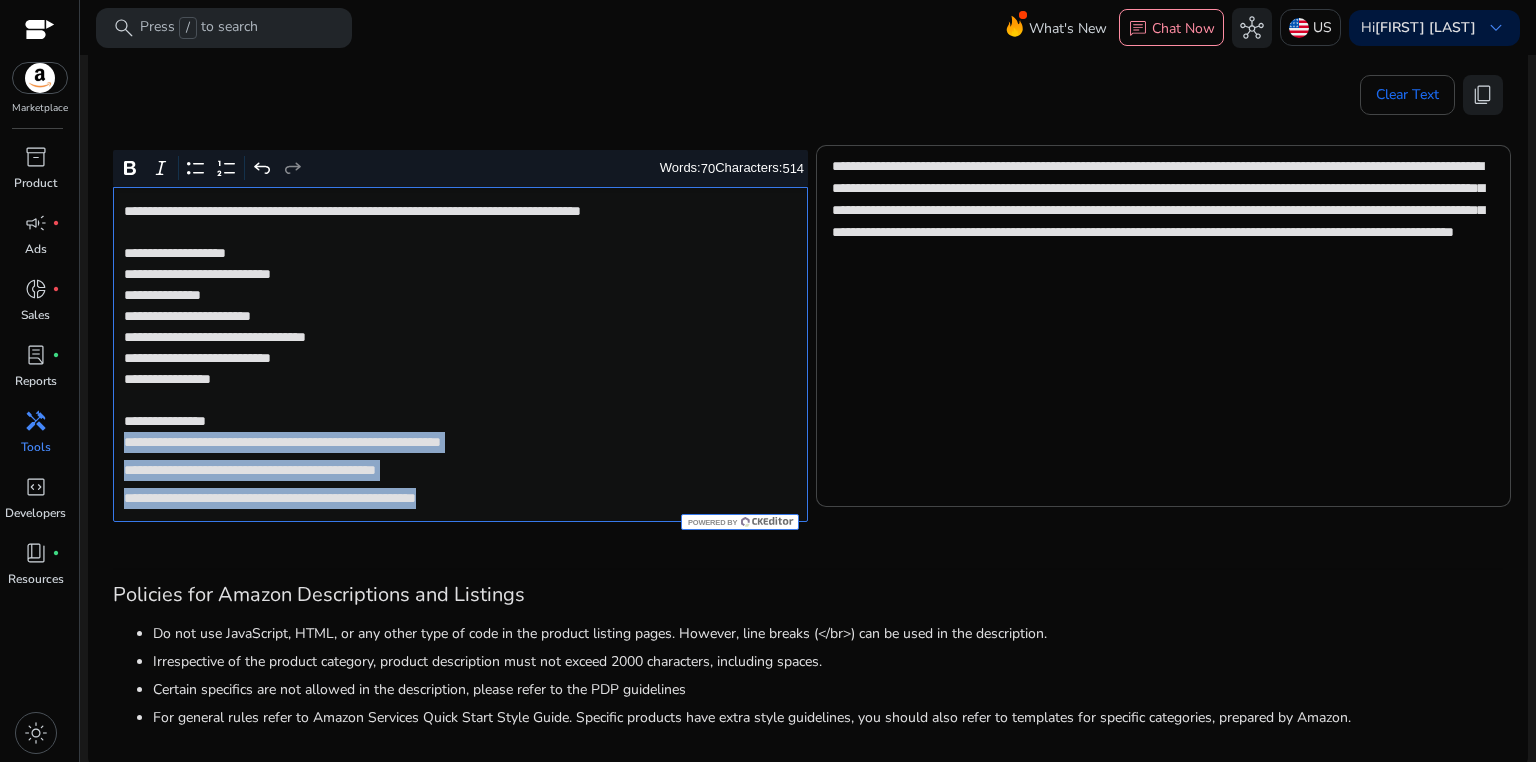 drag, startPoint x: 124, startPoint y: 443, endPoint x: 614, endPoint y: 507, distance: 494.16193 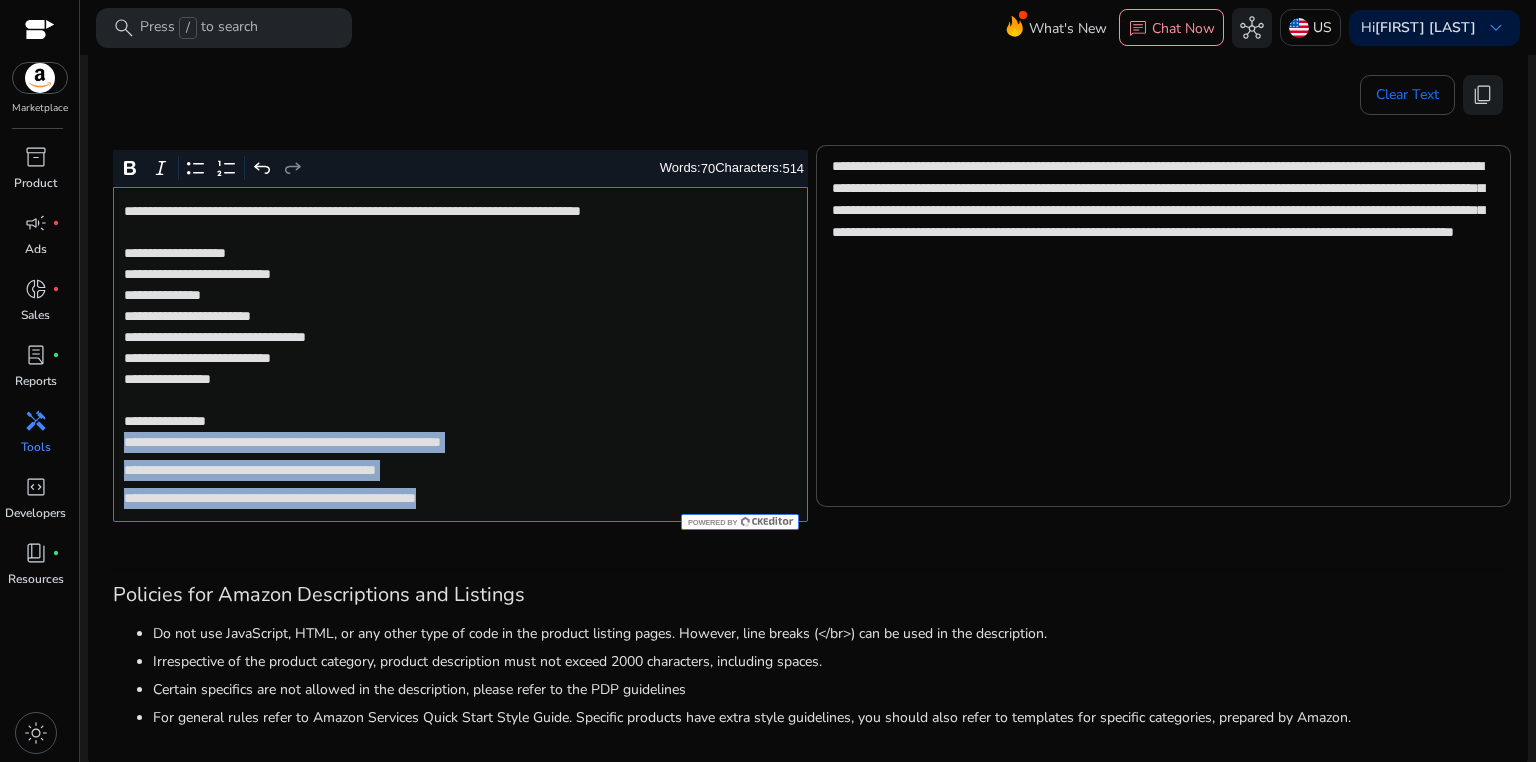 click on "**********" 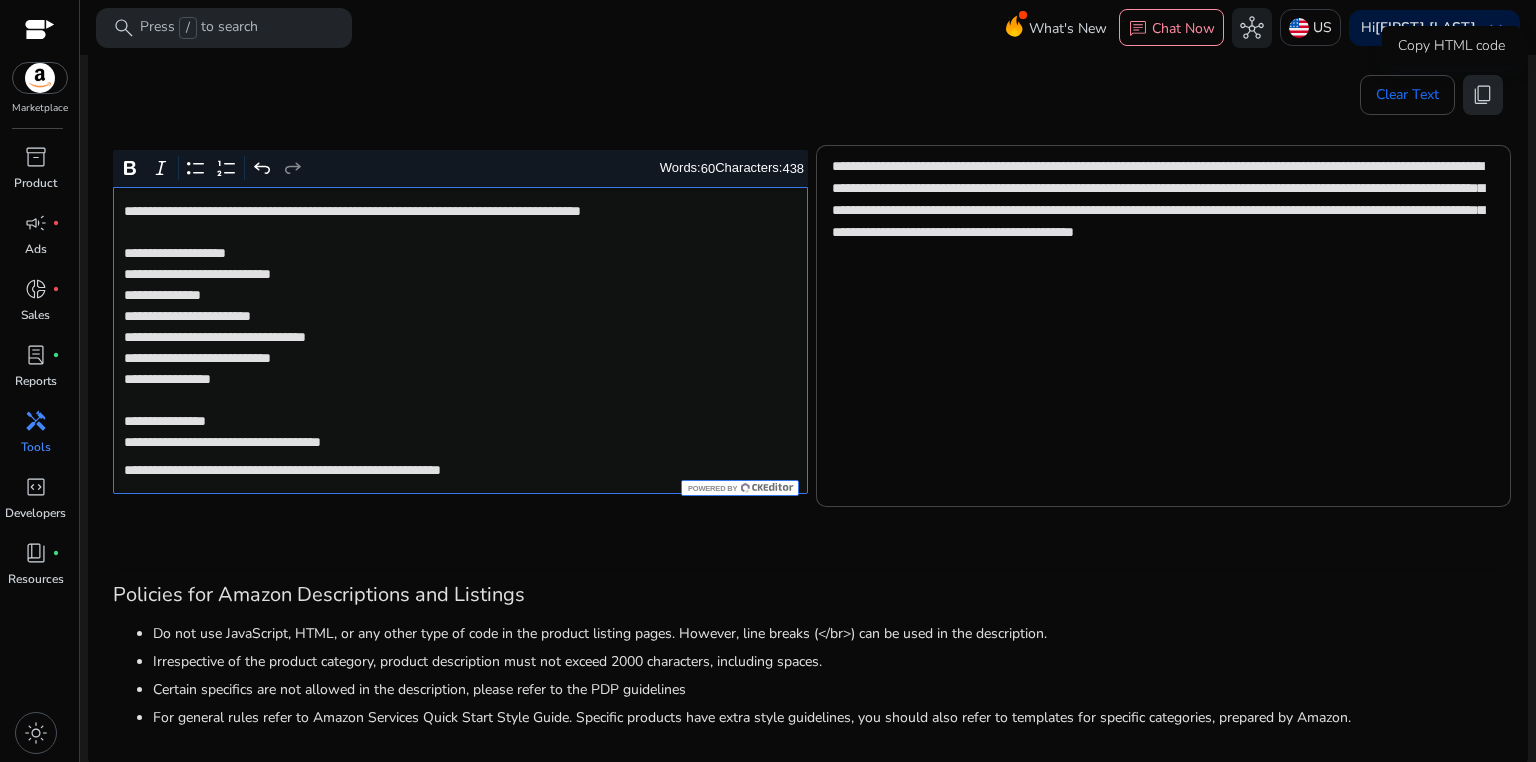 click on "content_copy" 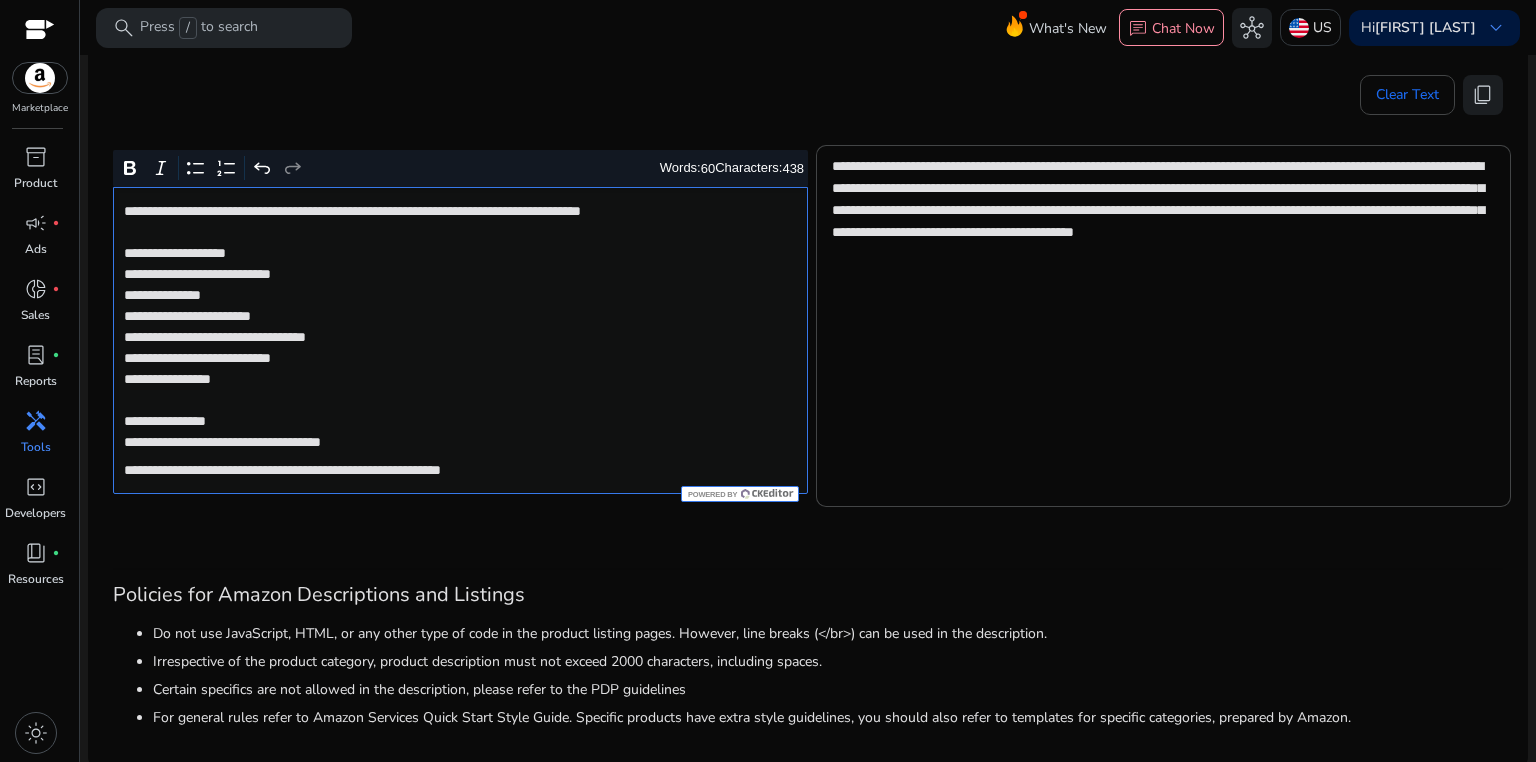 click on "**********" 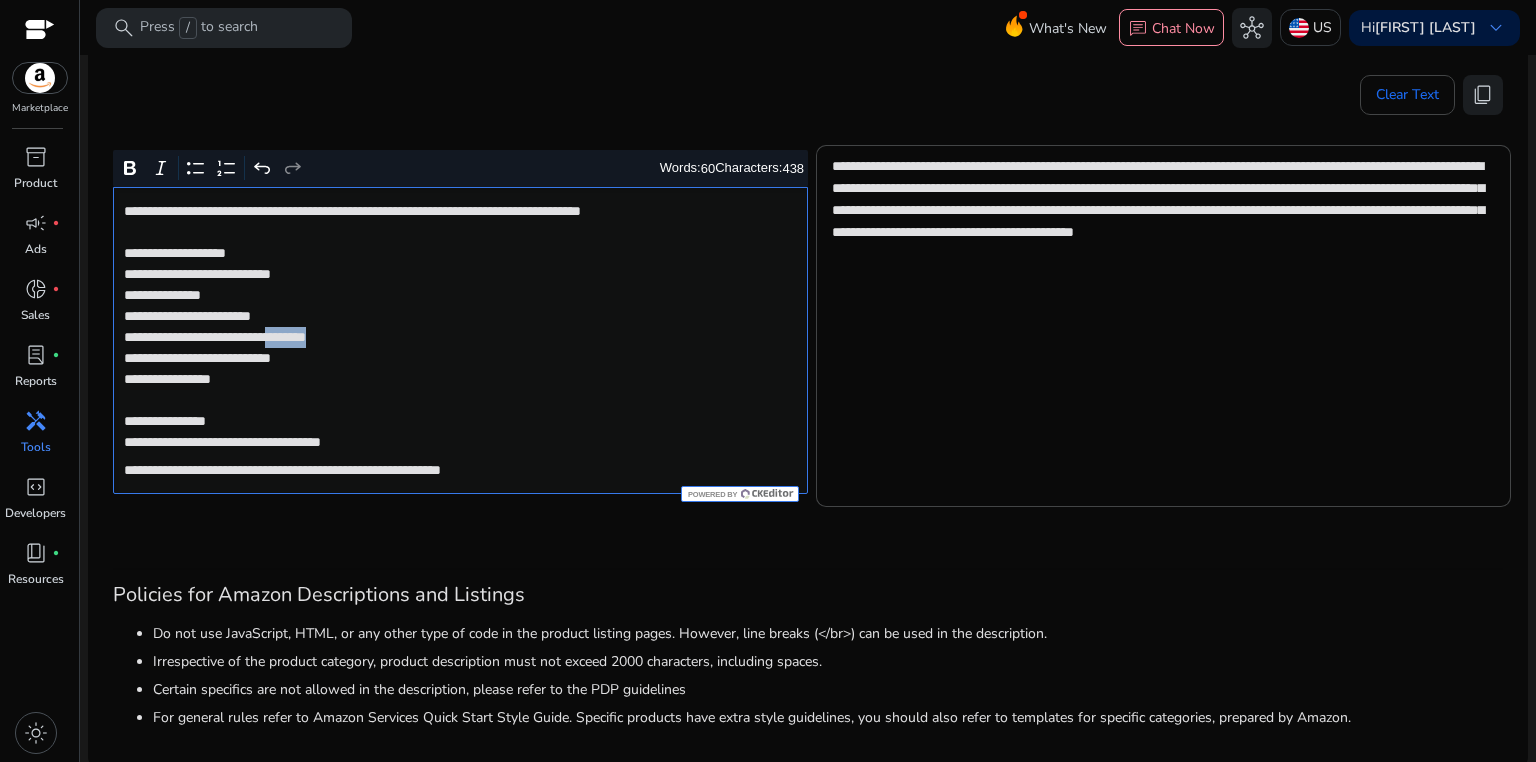 click on "**********" 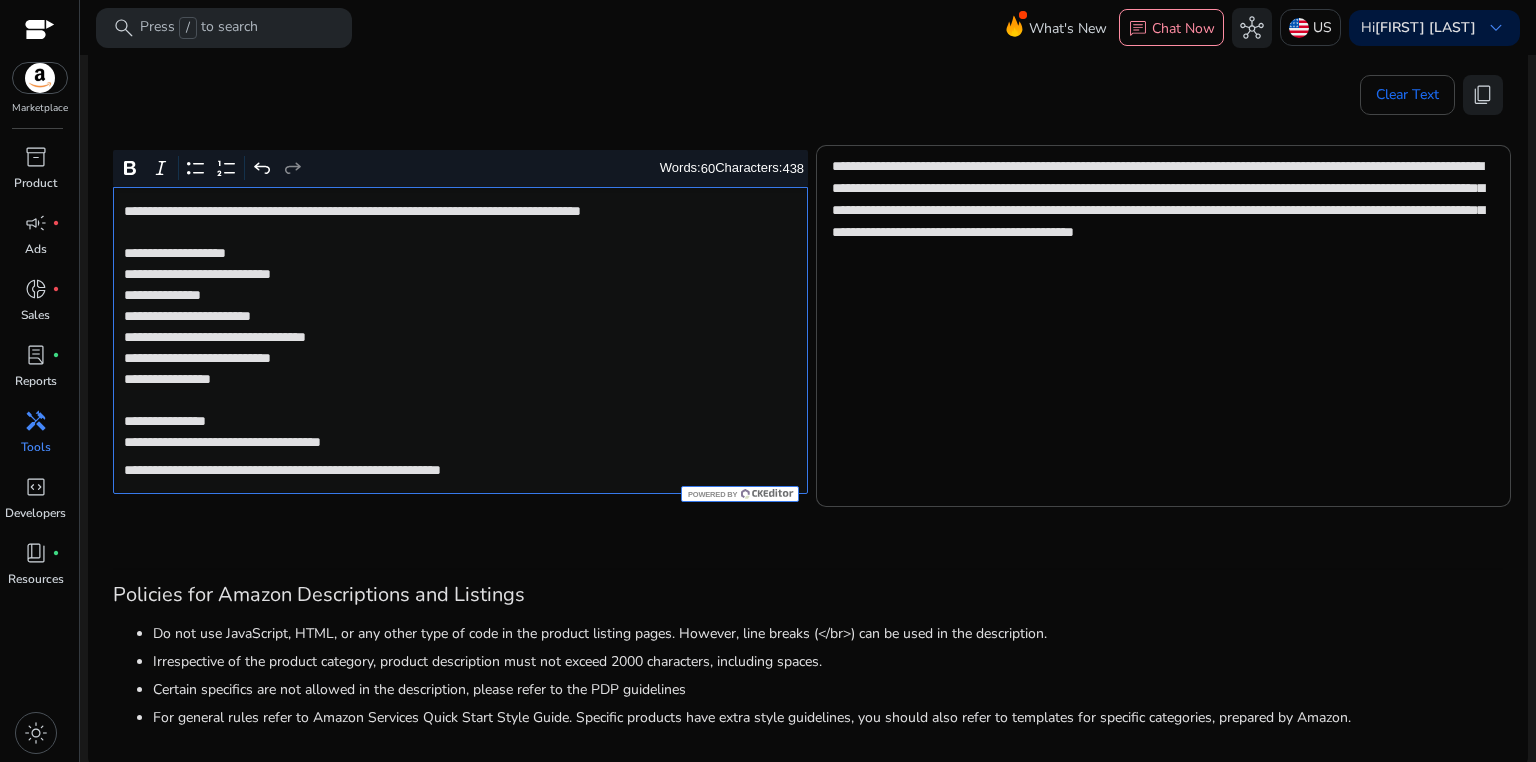 click on "**********" 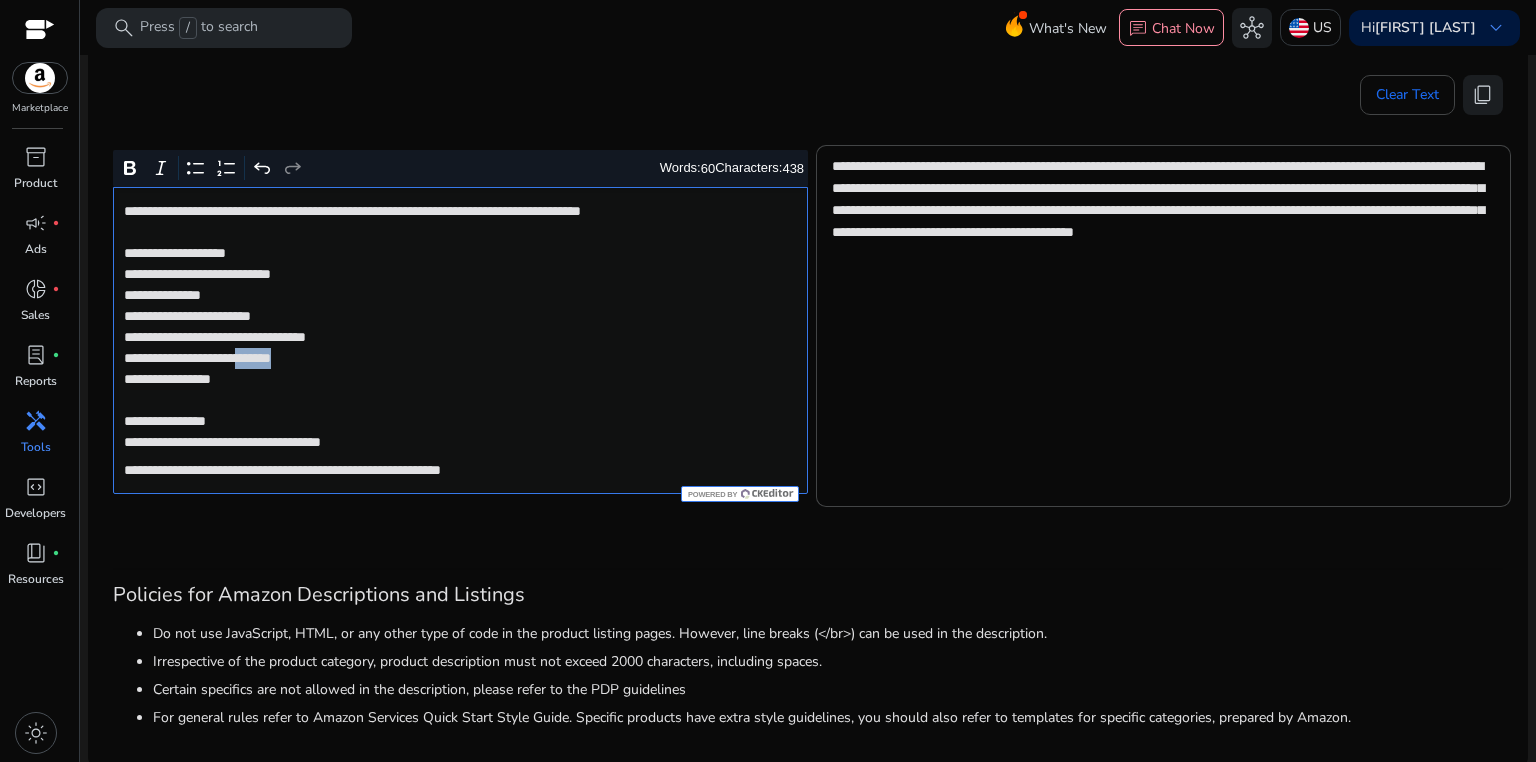 click on "**********" 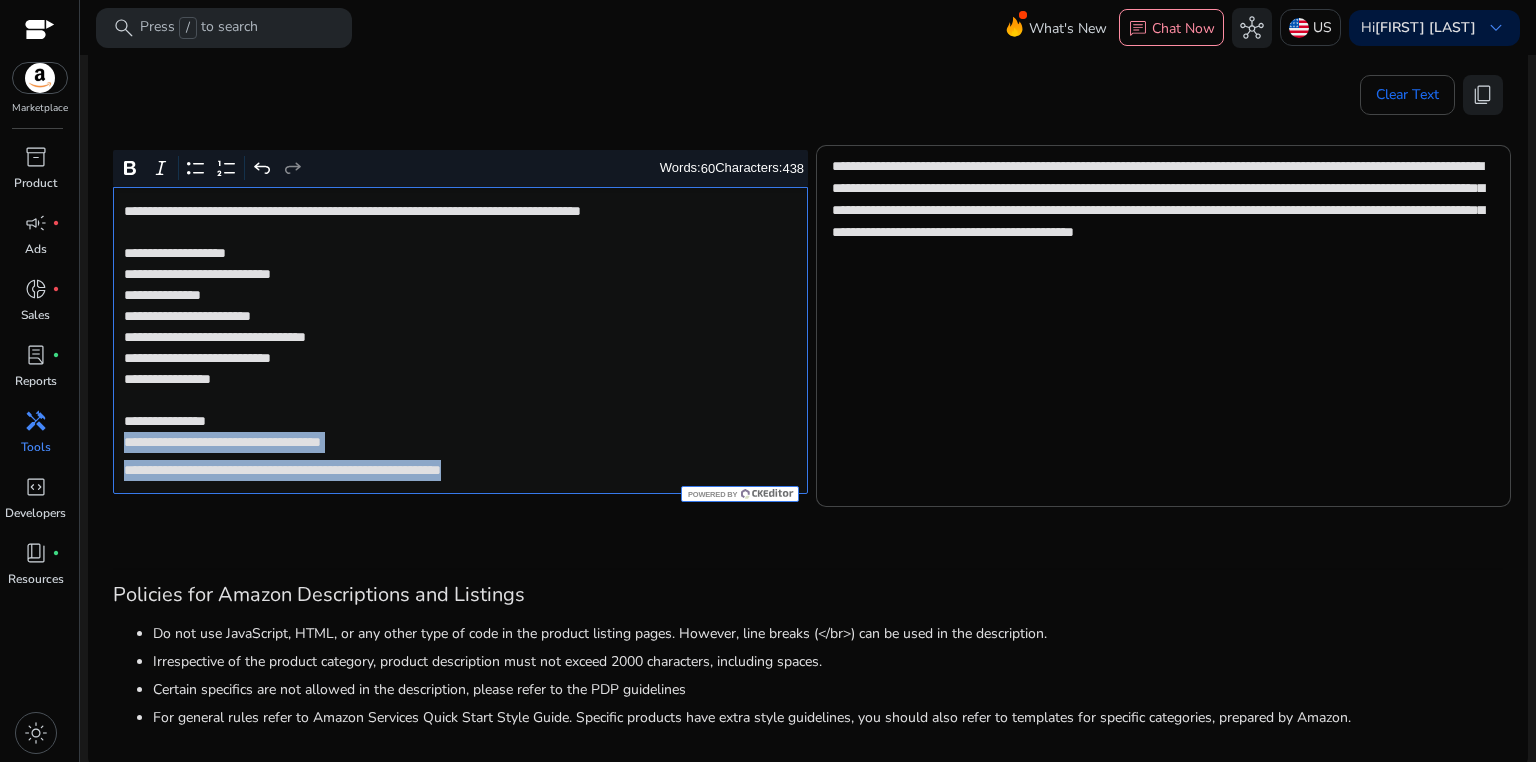 drag, startPoint x: 120, startPoint y: 439, endPoint x: 652, endPoint y: 482, distance: 533.7349 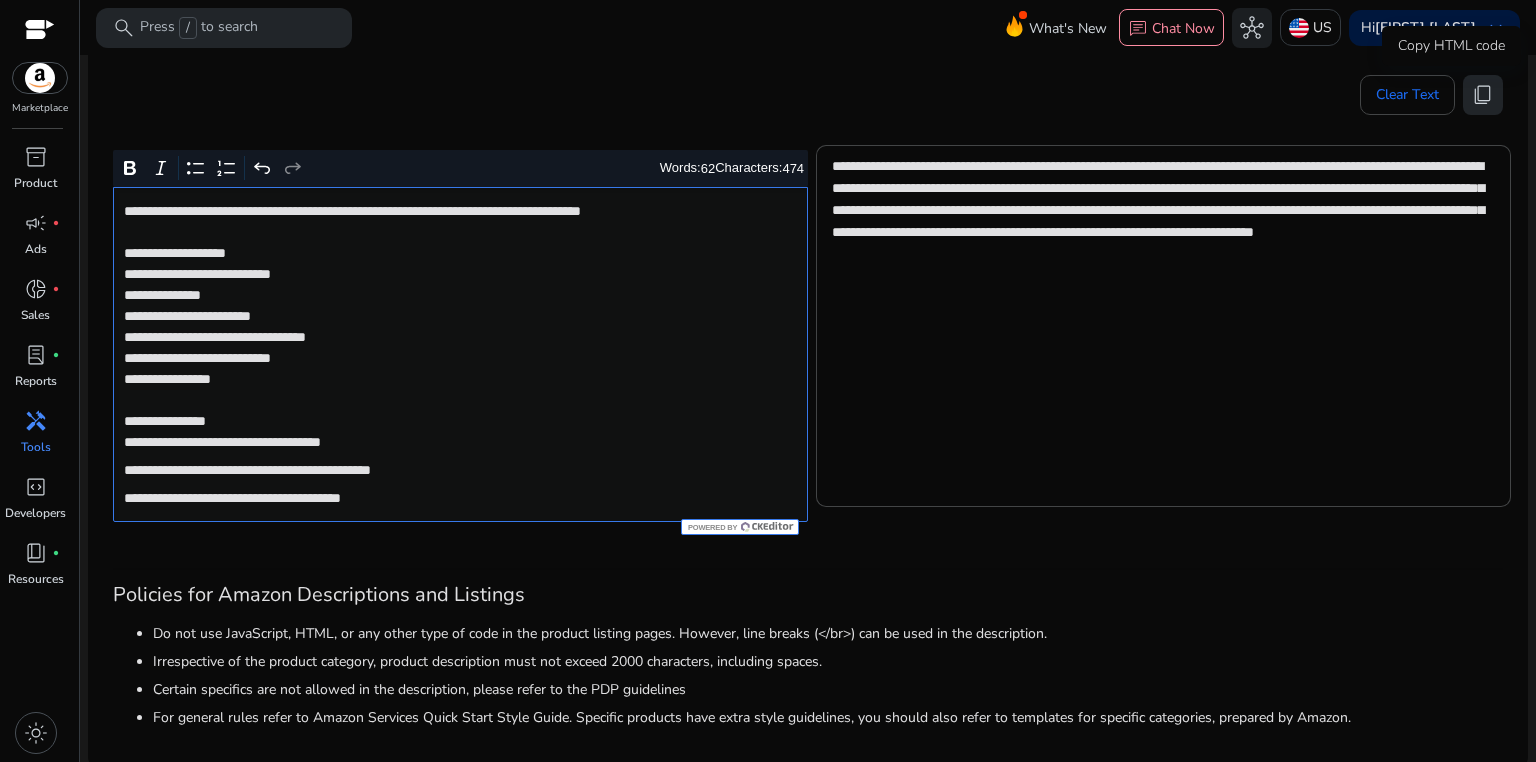 click on "content_copy" 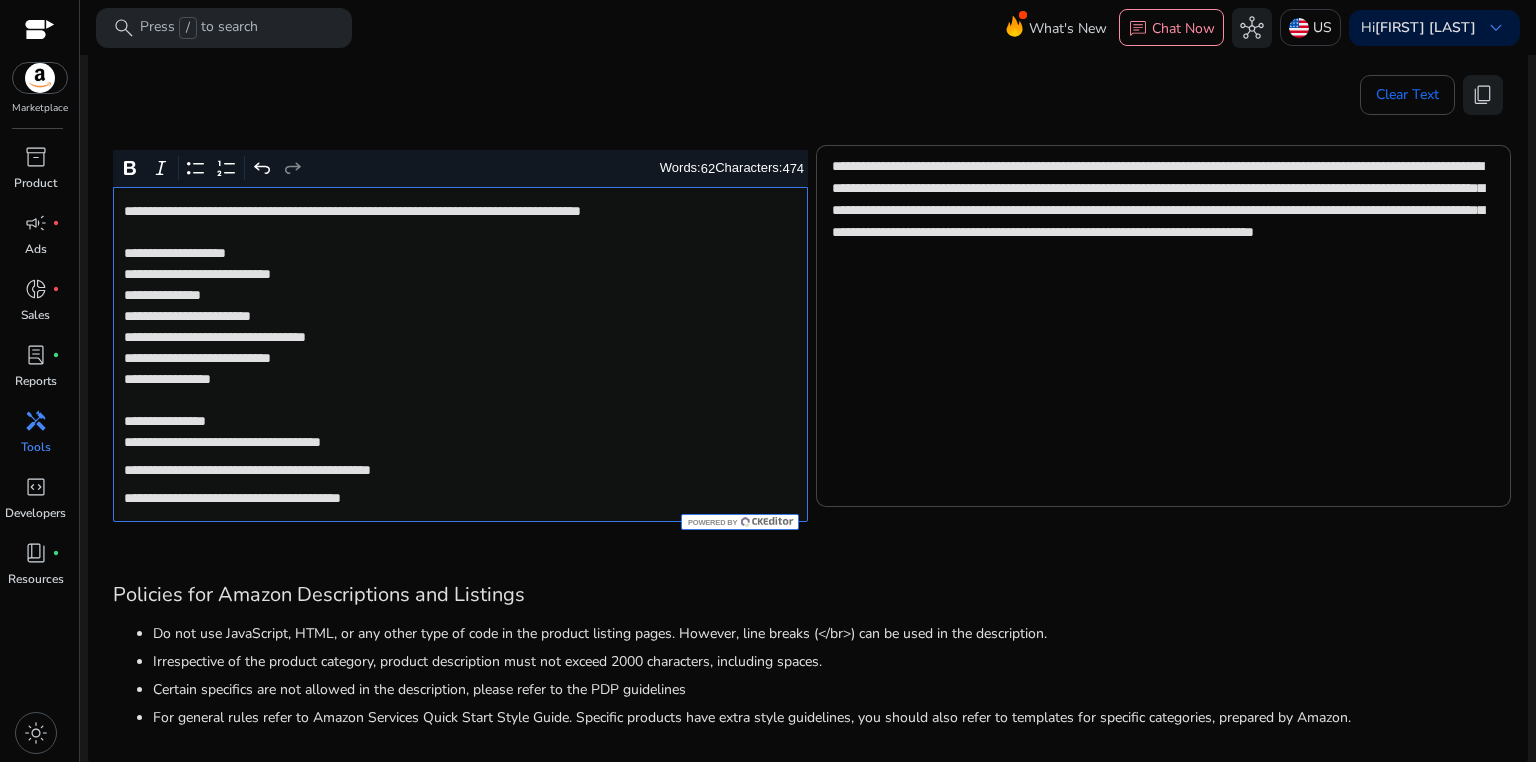 click on "**********" 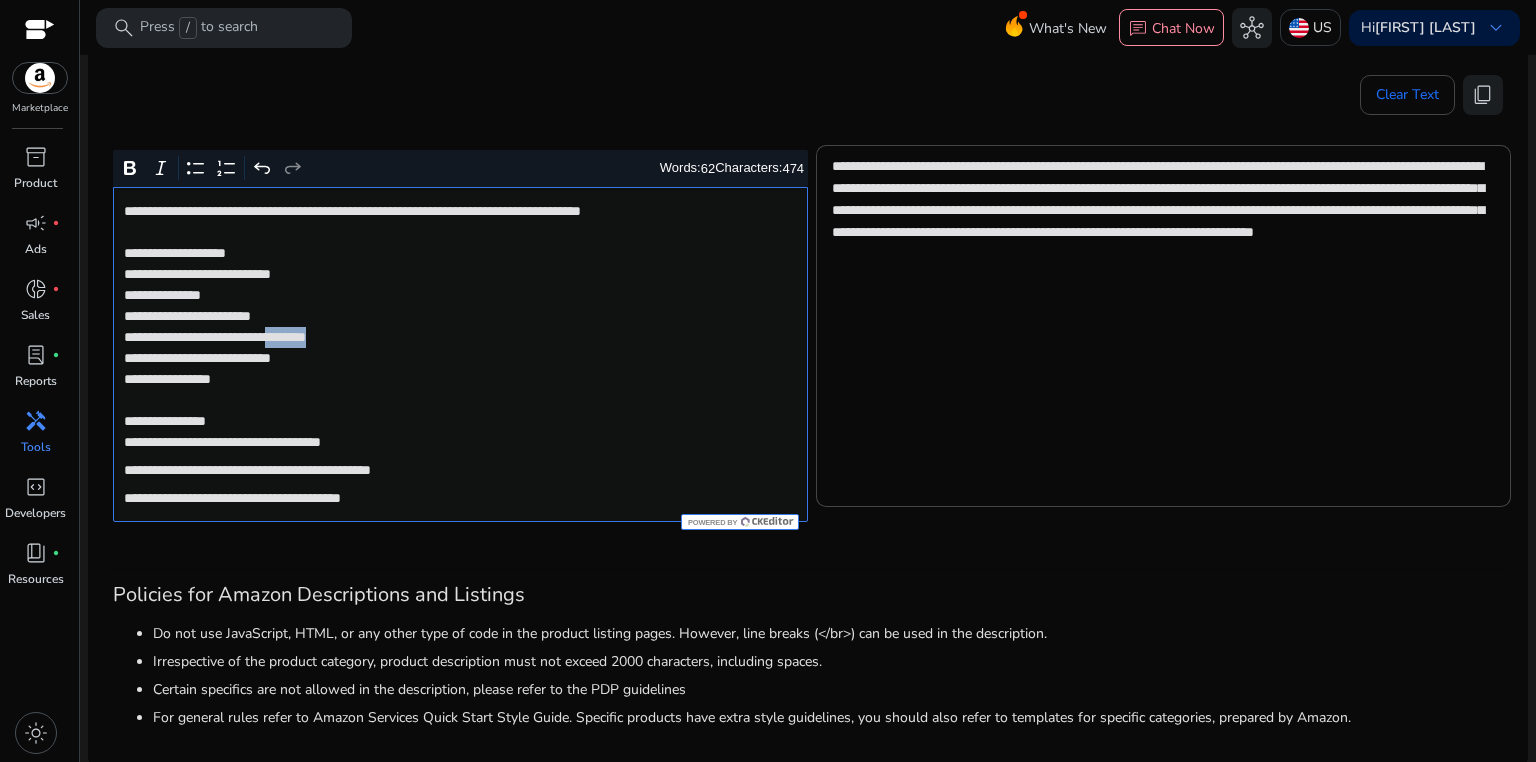 click on "**********" 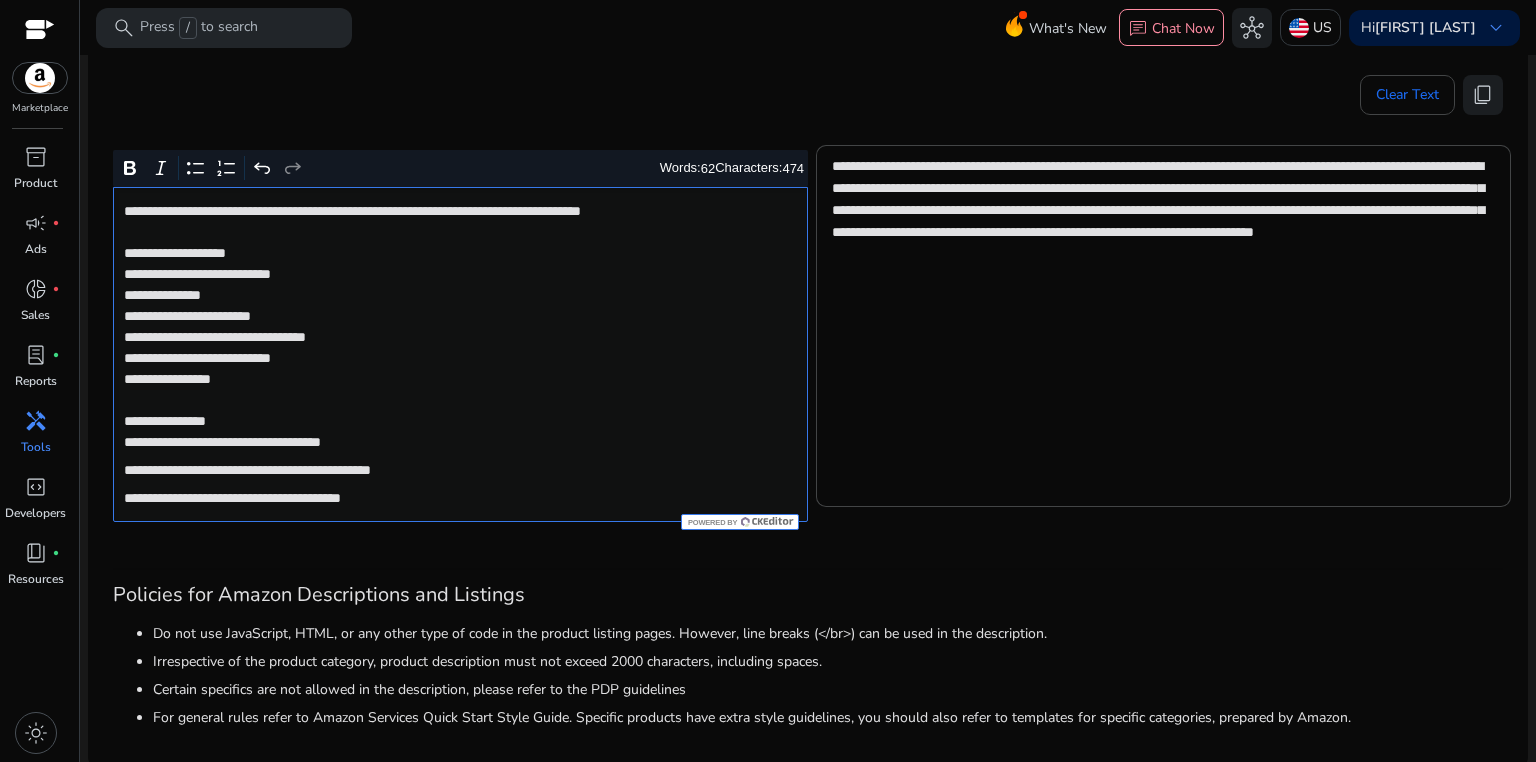 click on "**********" 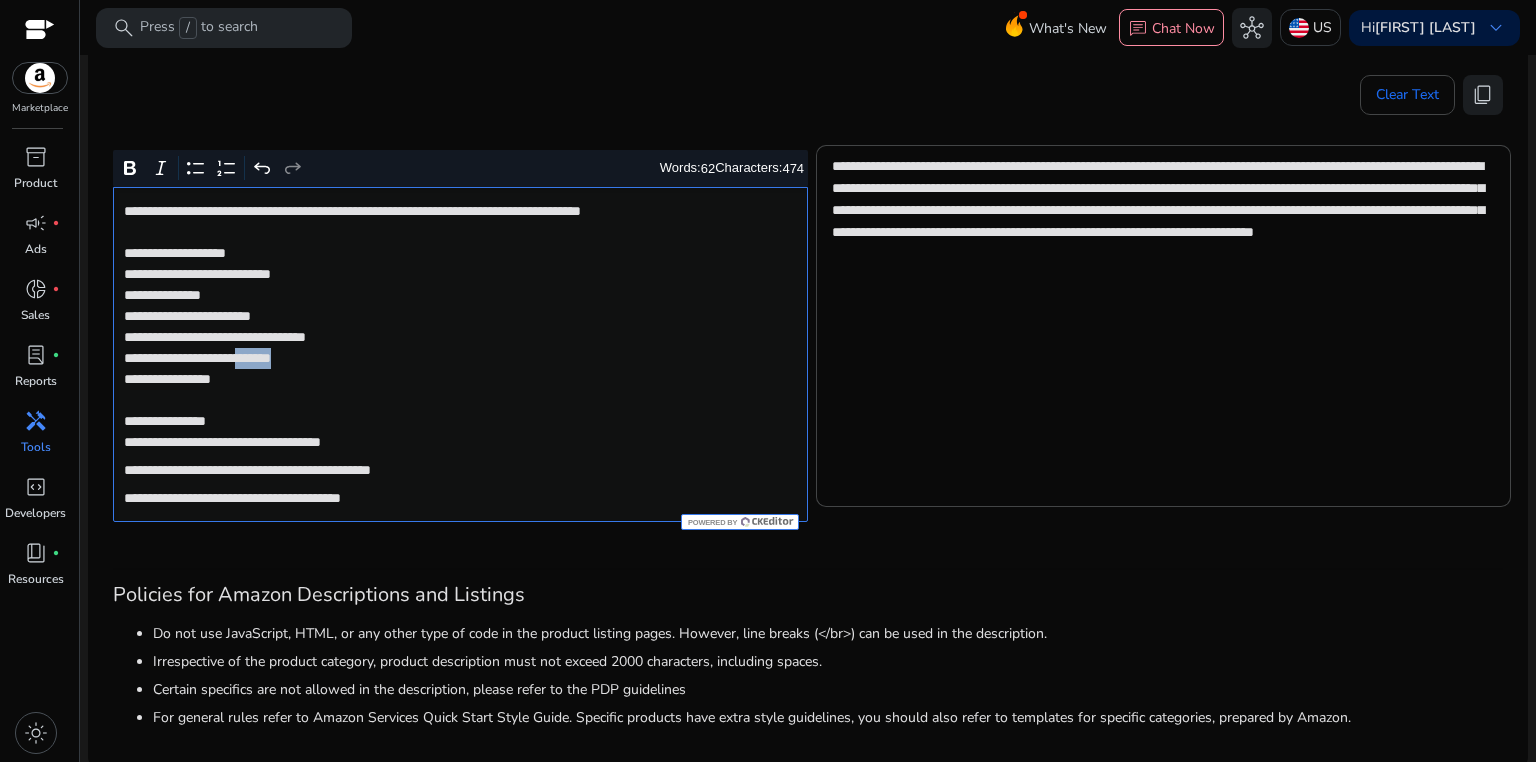 click on "**********" 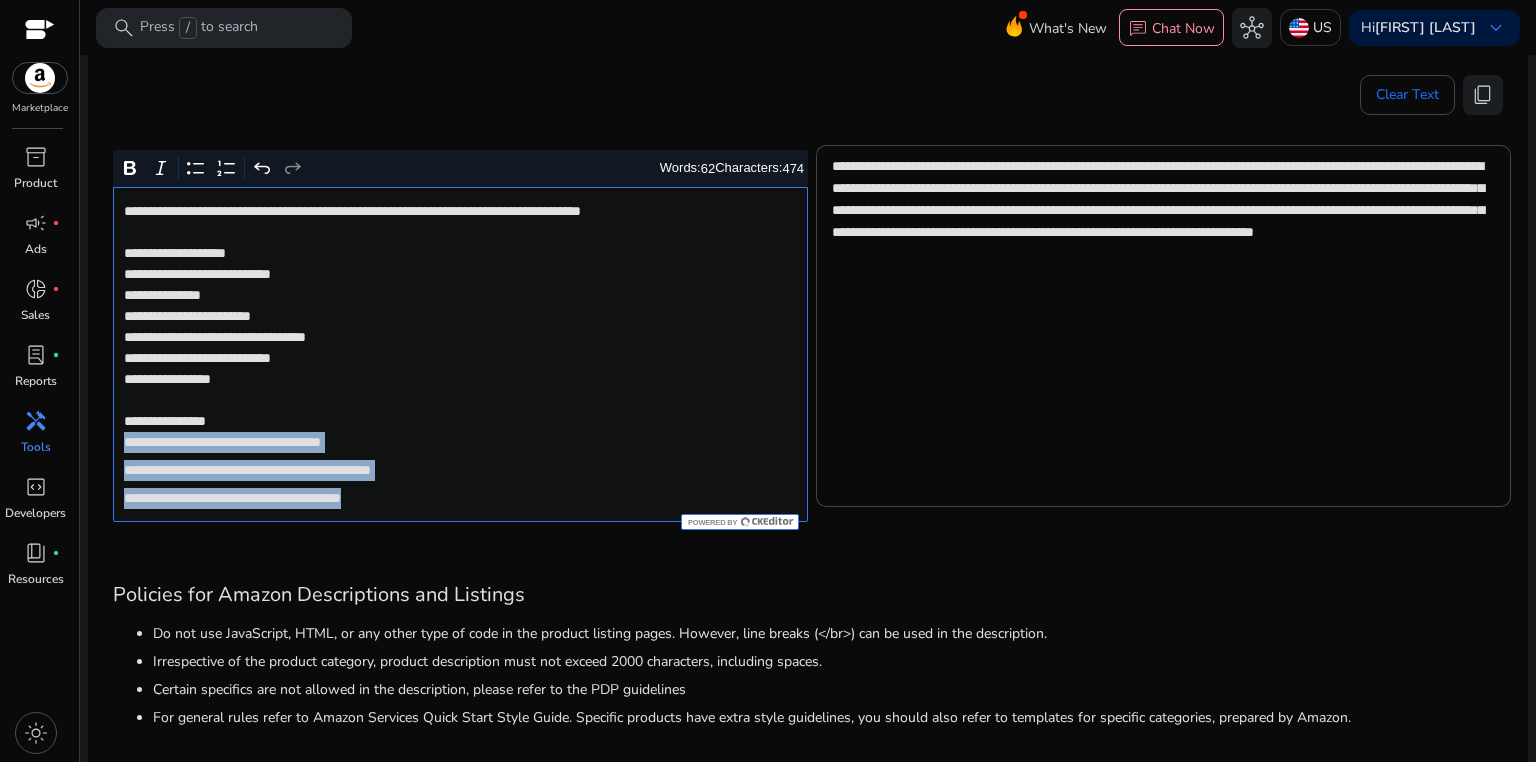drag, startPoint x: 118, startPoint y: 438, endPoint x: 492, endPoint y: 530, distance: 385.14932 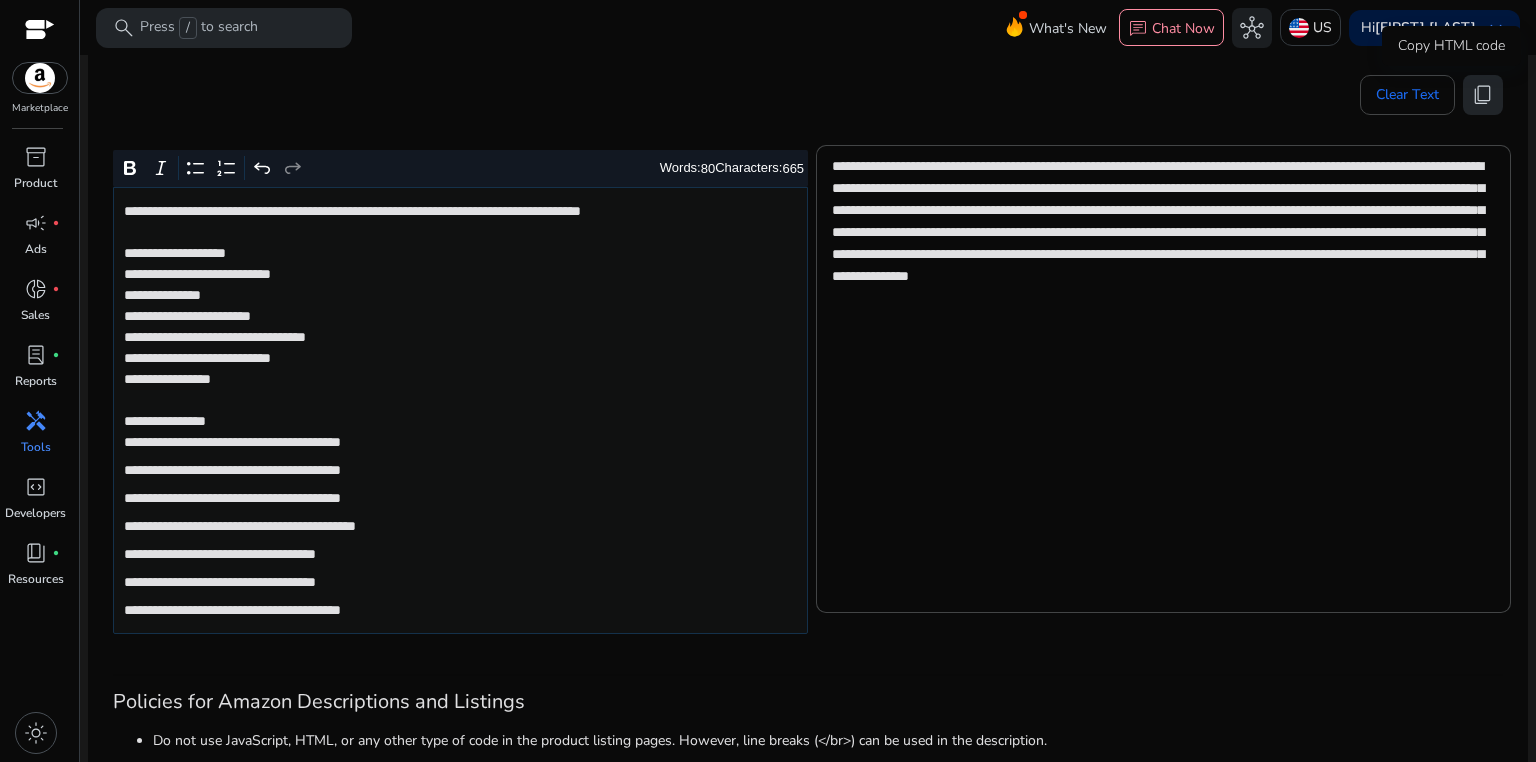 click on "content_copy" 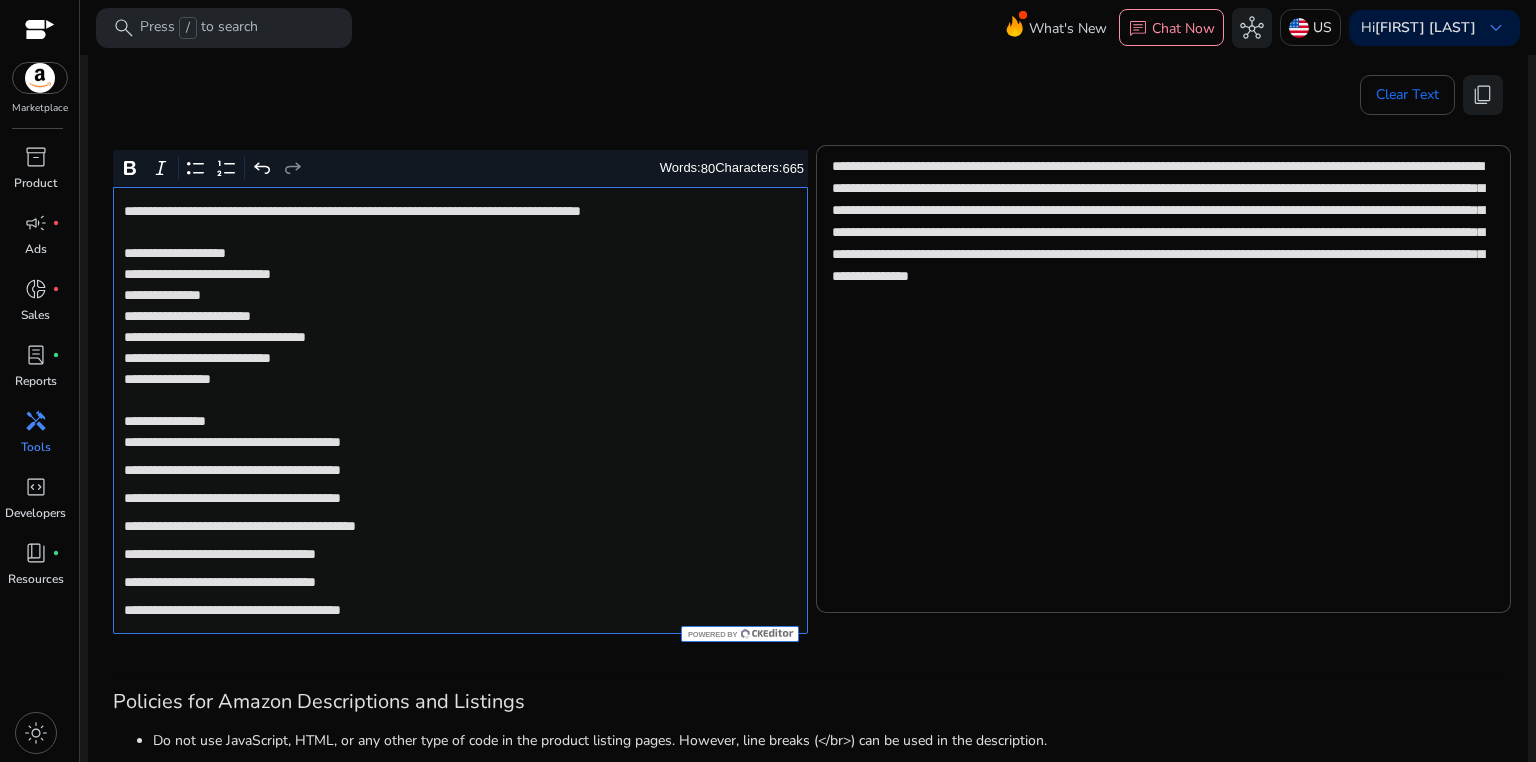 click on "**********" 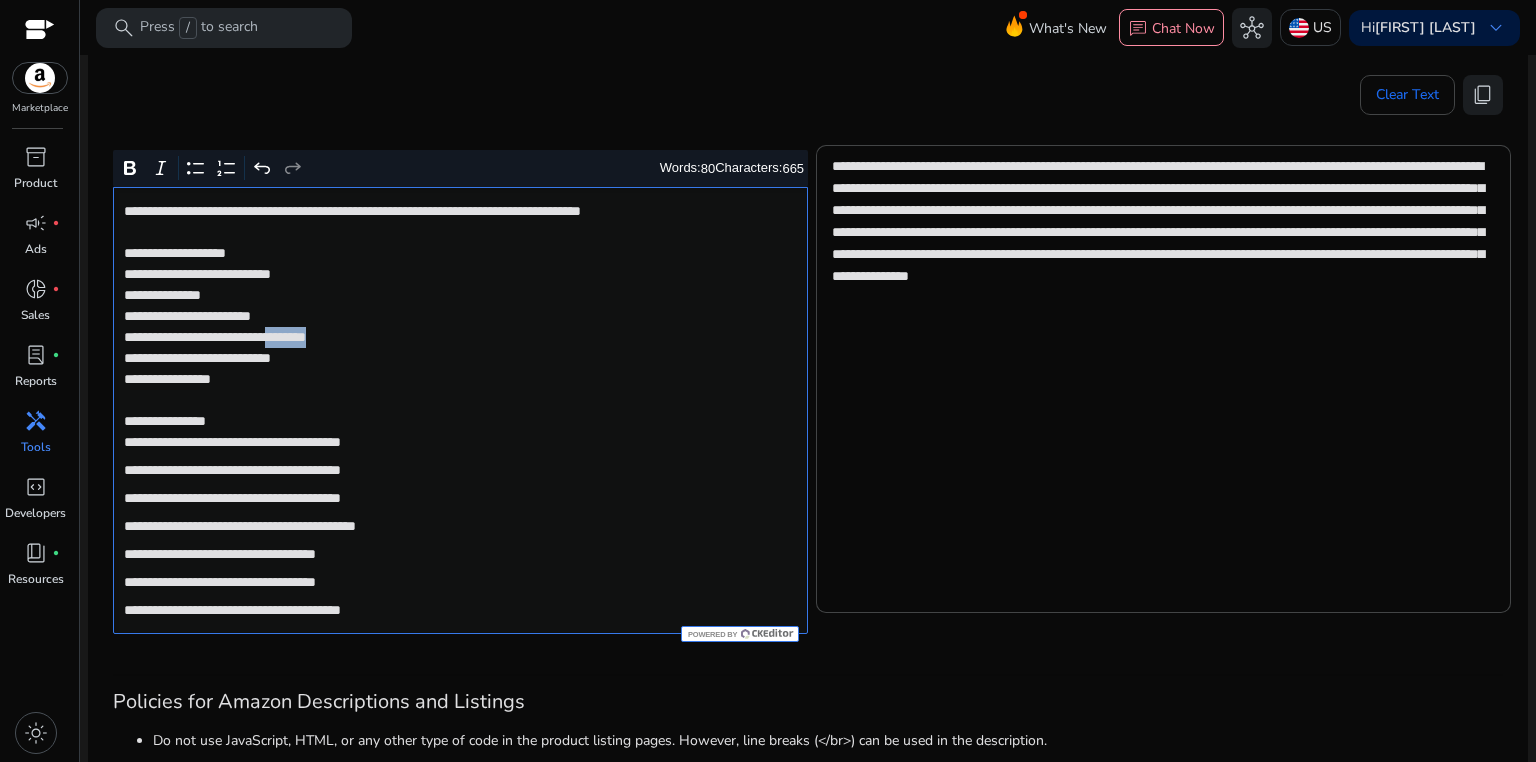 click on "**********" 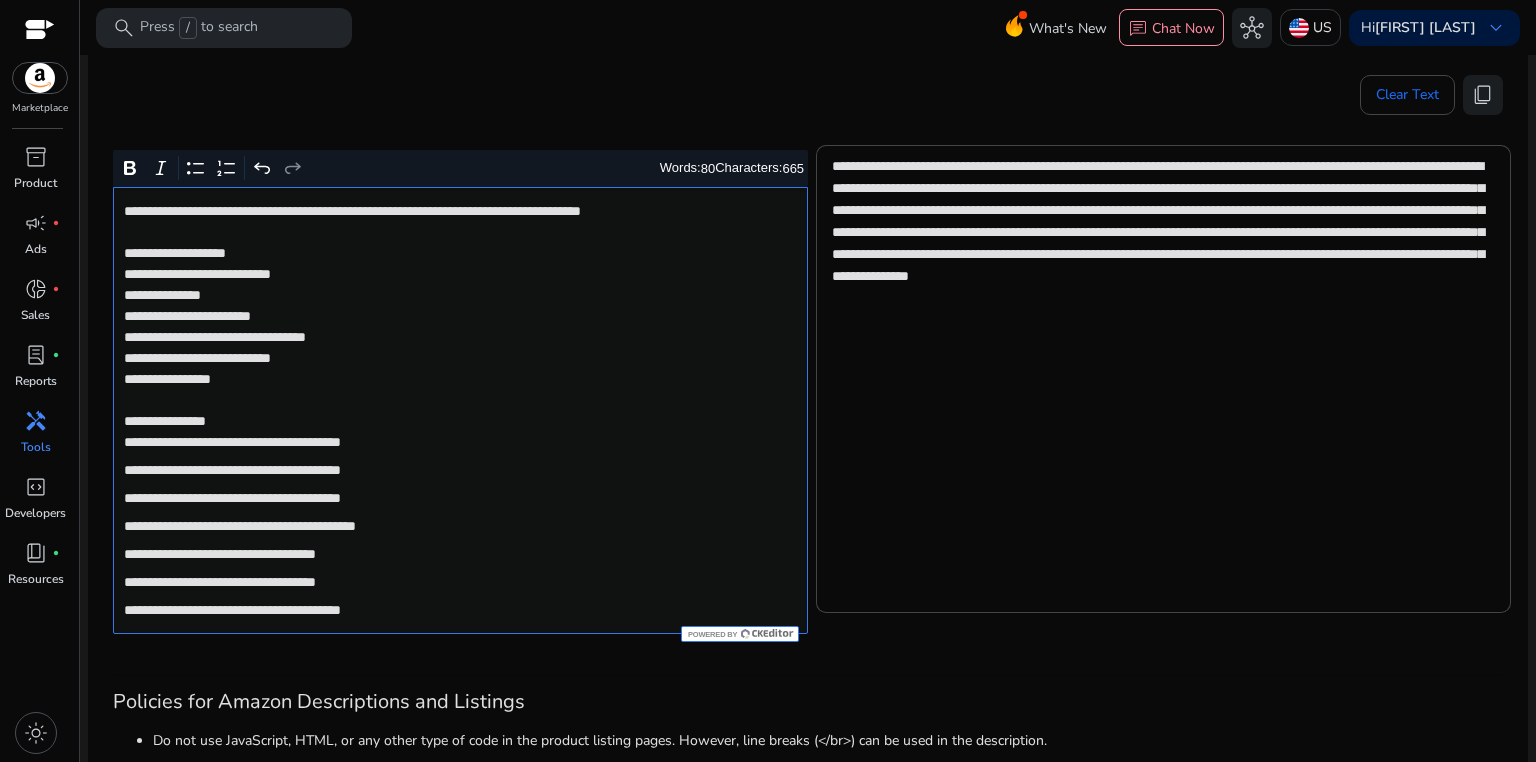 click on "**********" 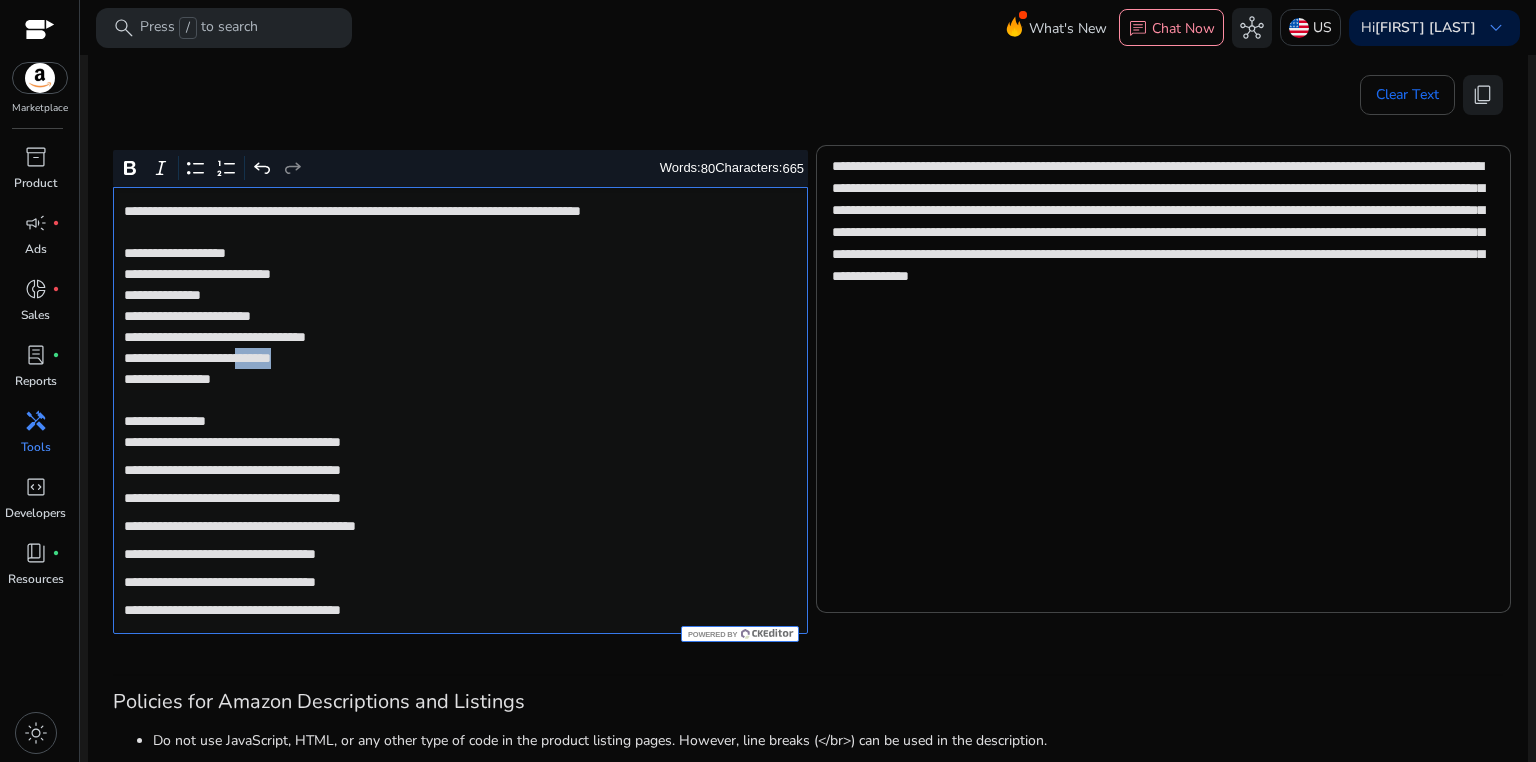 click on "**********" 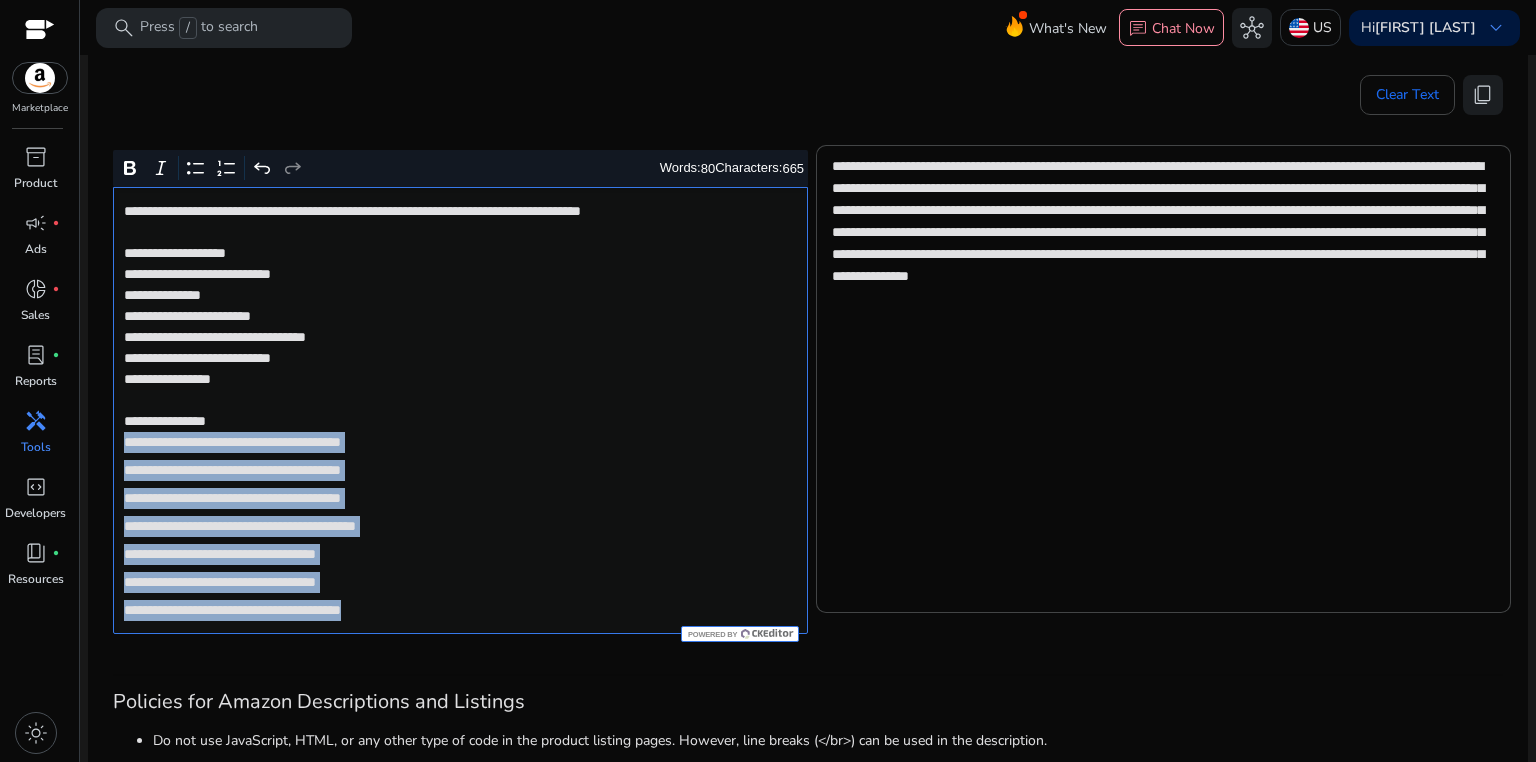 drag, startPoint x: 124, startPoint y: 440, endPoint x: 472, endPoint y: 614, distance: 389.07584 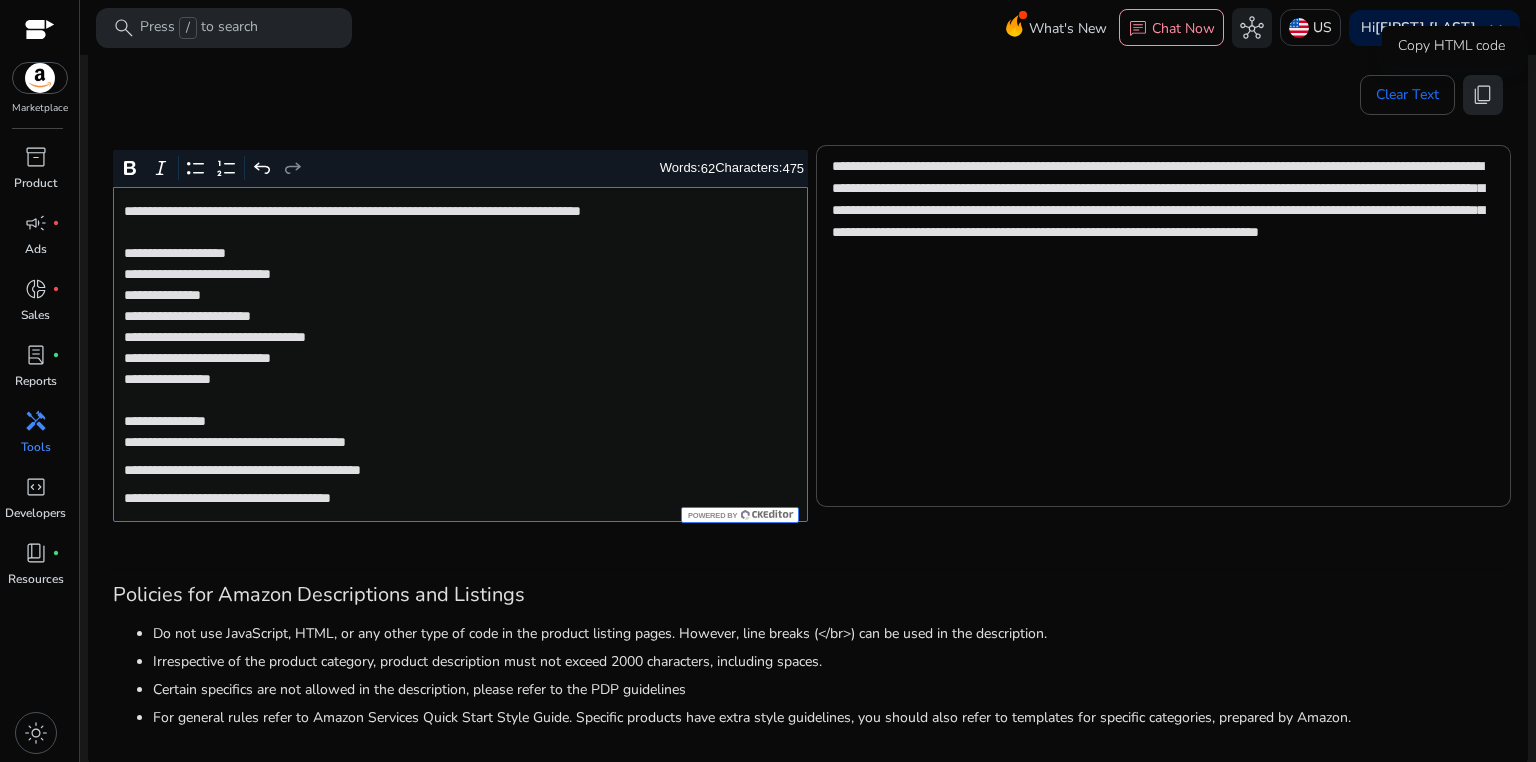 click on "content_copy" 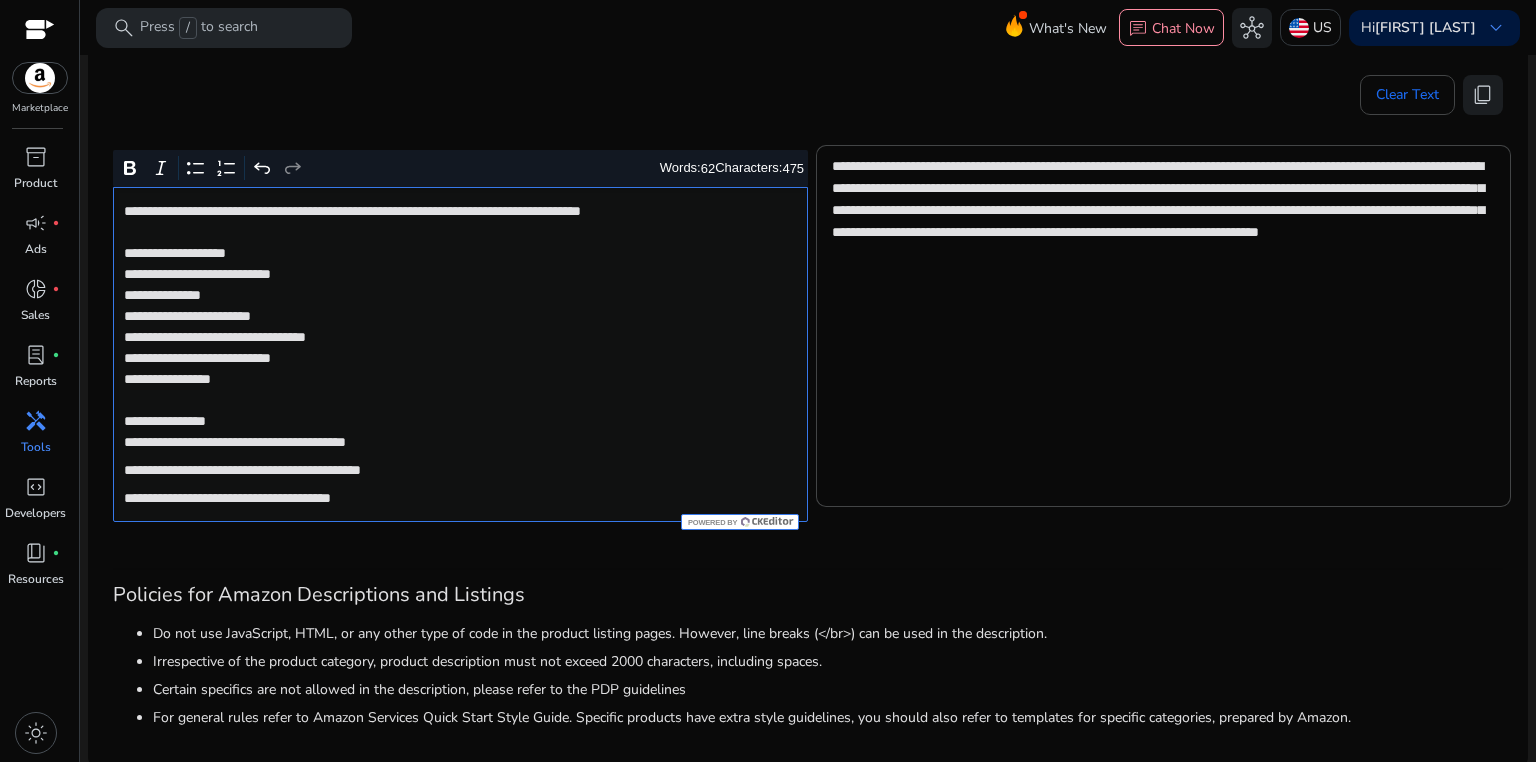 click on "**********" 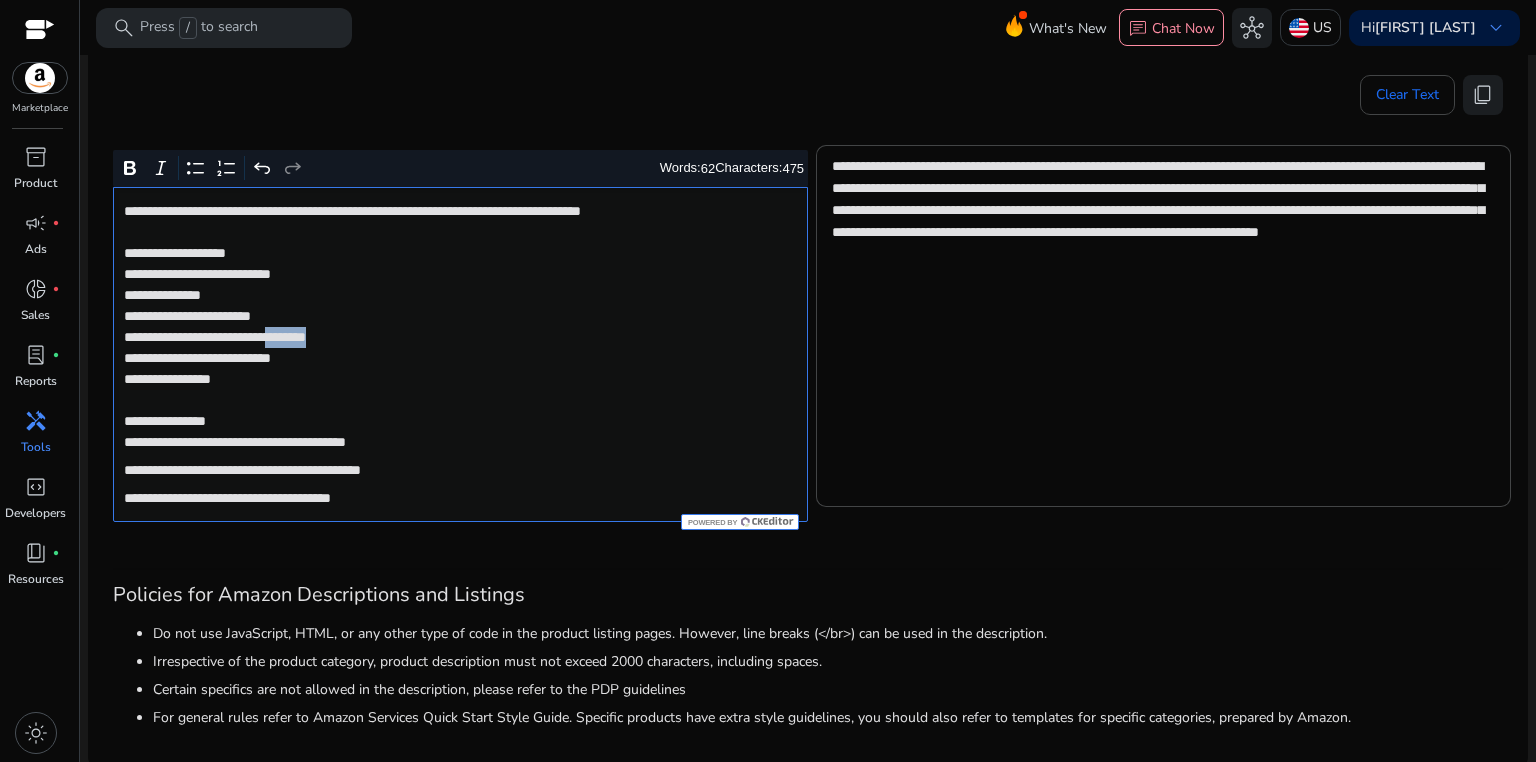 click on "**********" 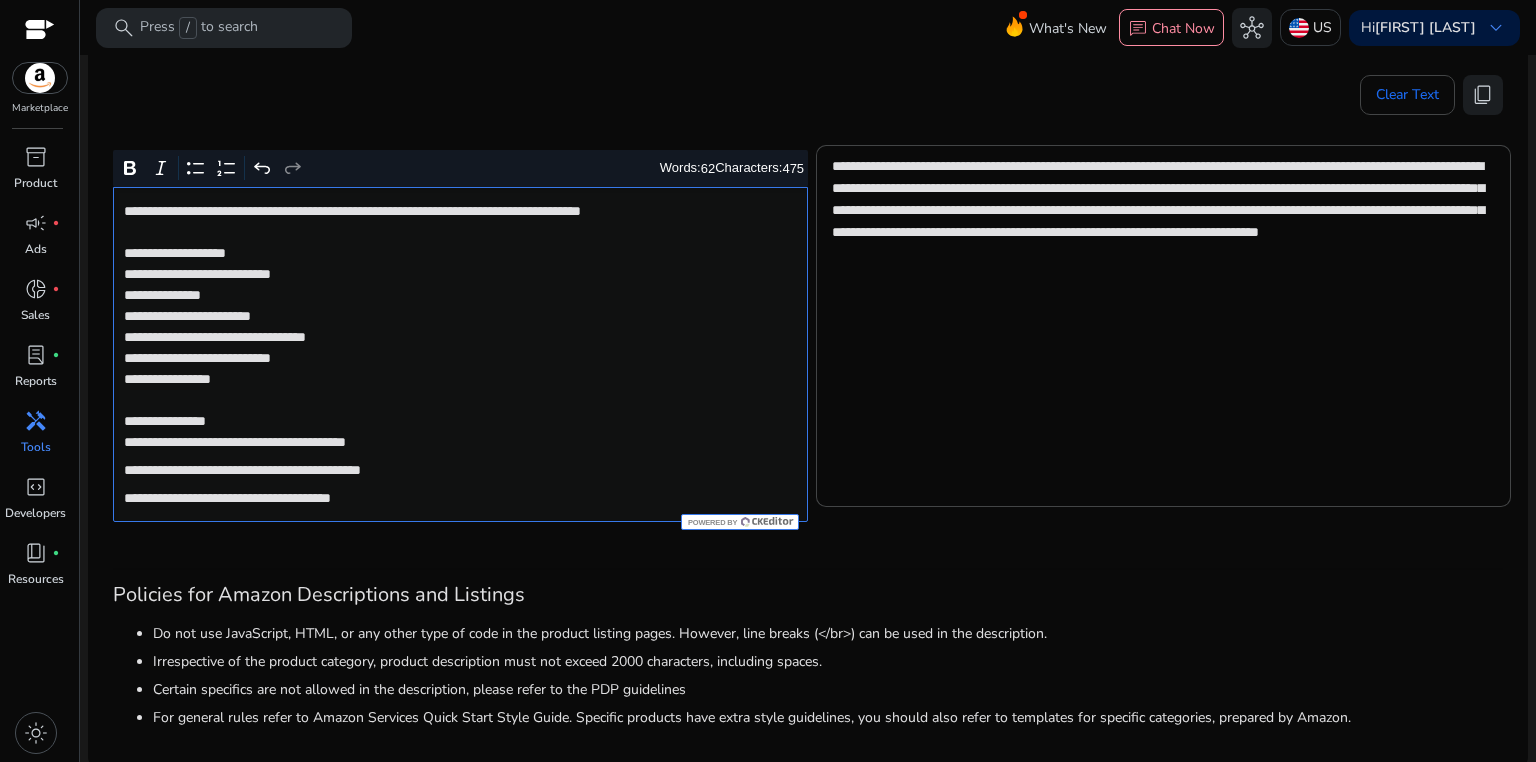 click on "**********" 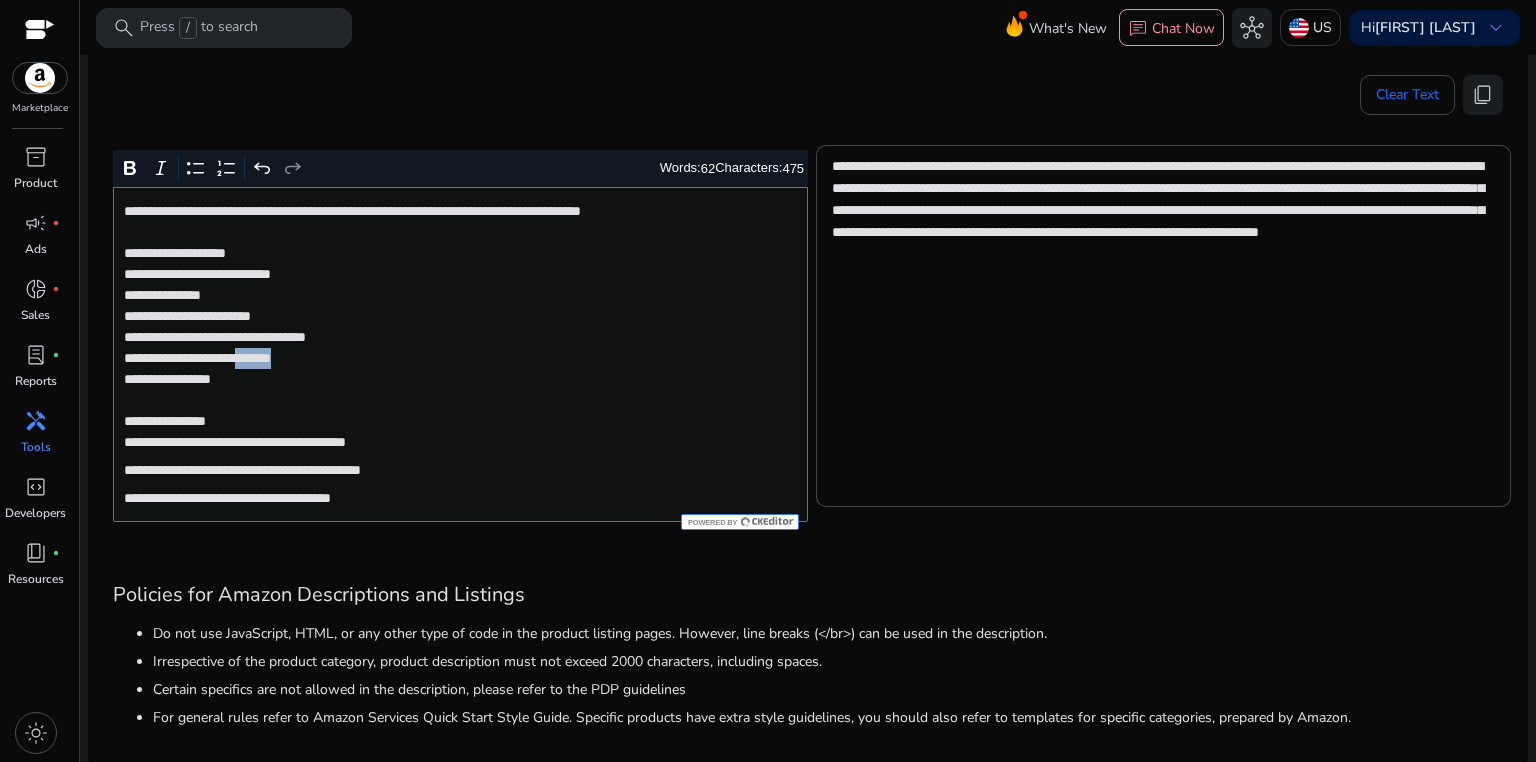 click on "**********" 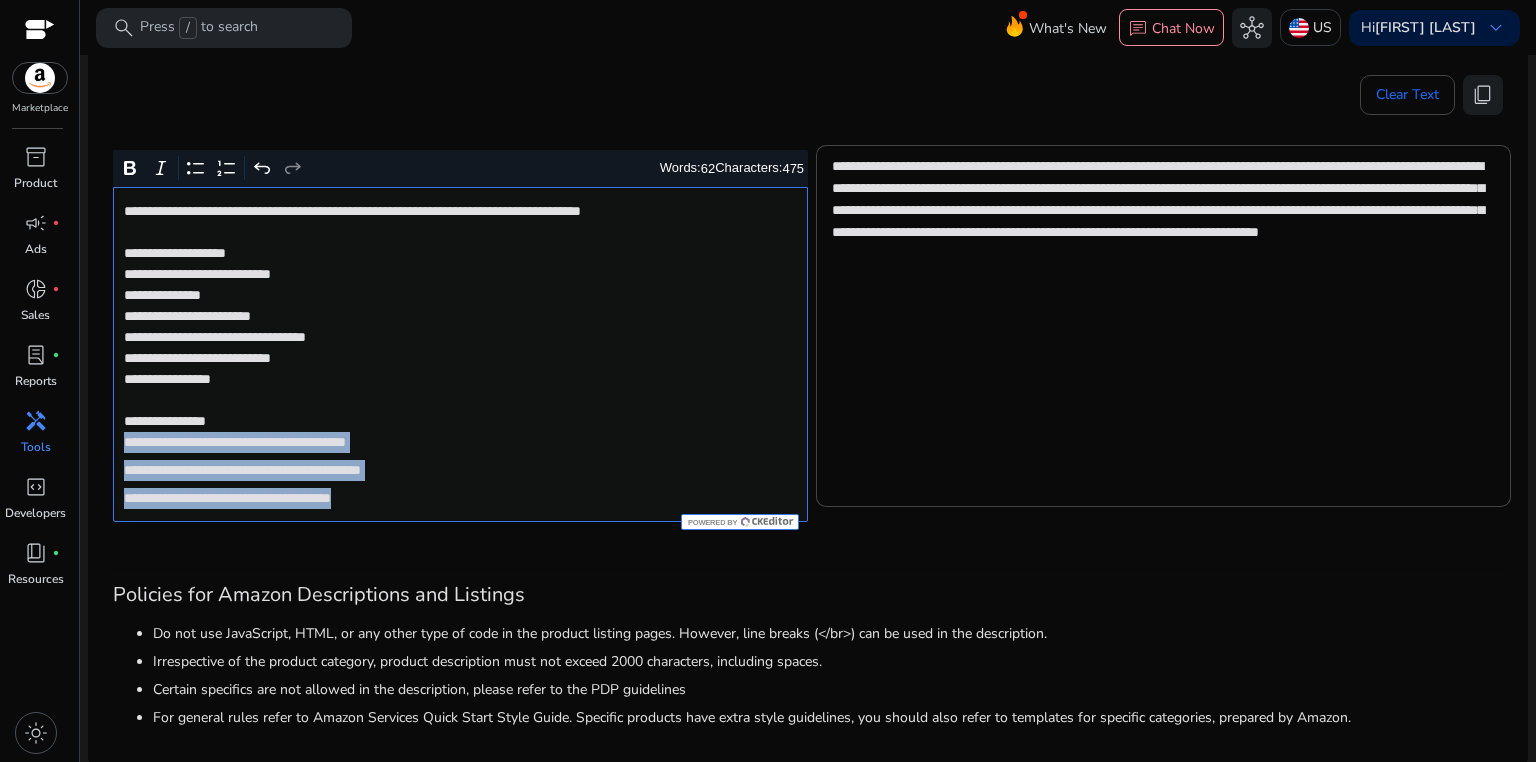 drag, startPoint x: 123, startPoint y: 438, endPoint x: 525, endPoint y: 508, distance: 408.049 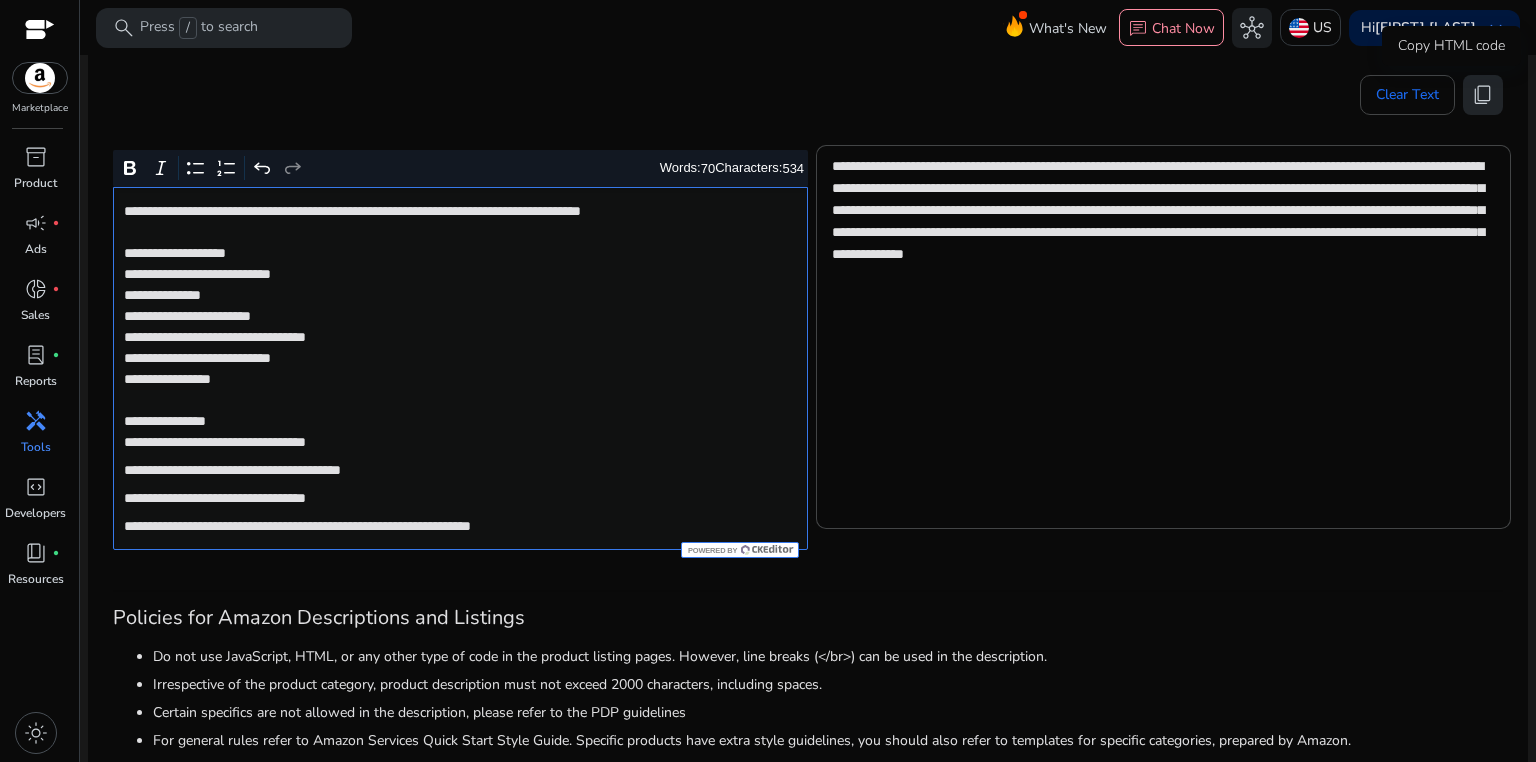 click on "content_copy" 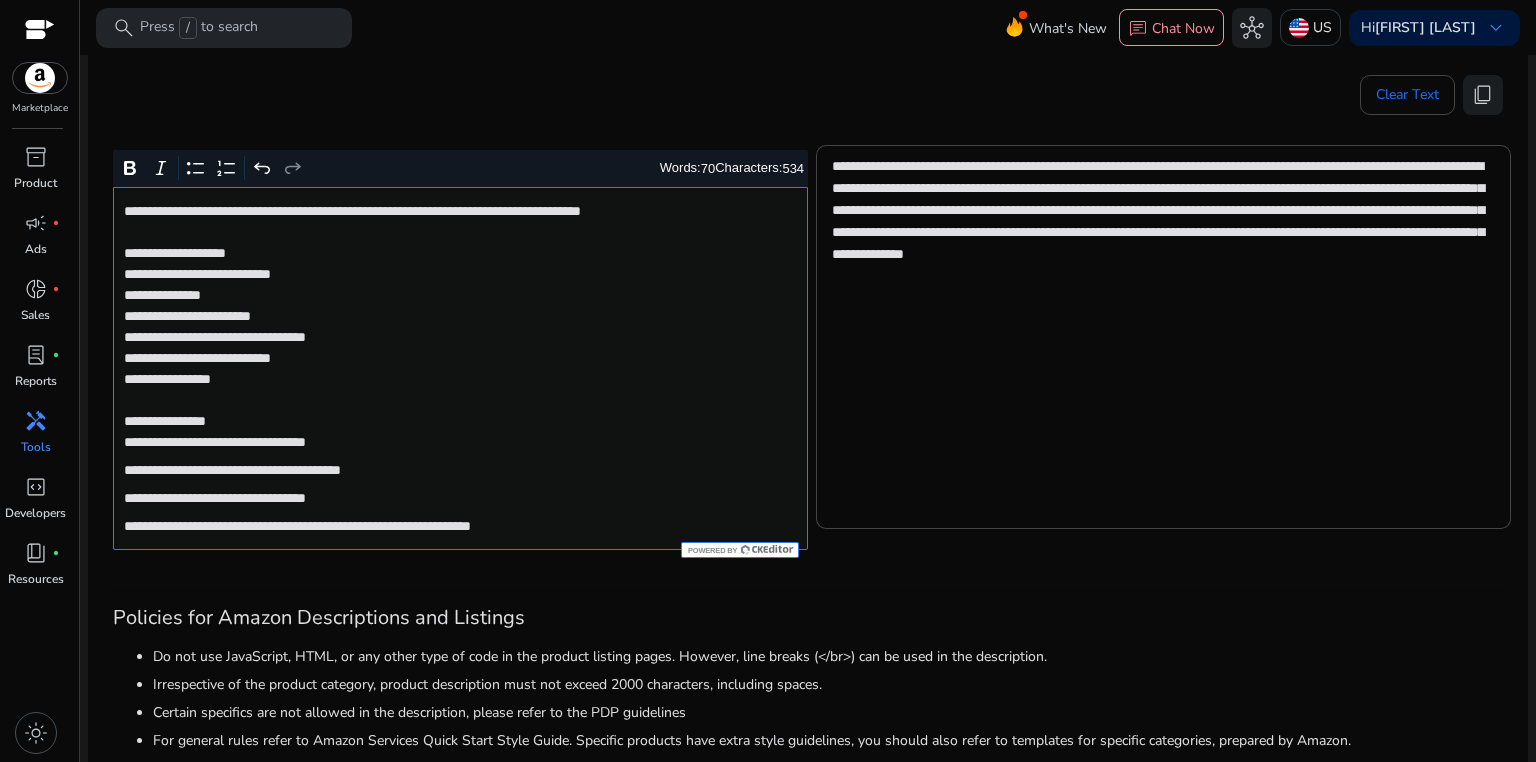 click on "**********" 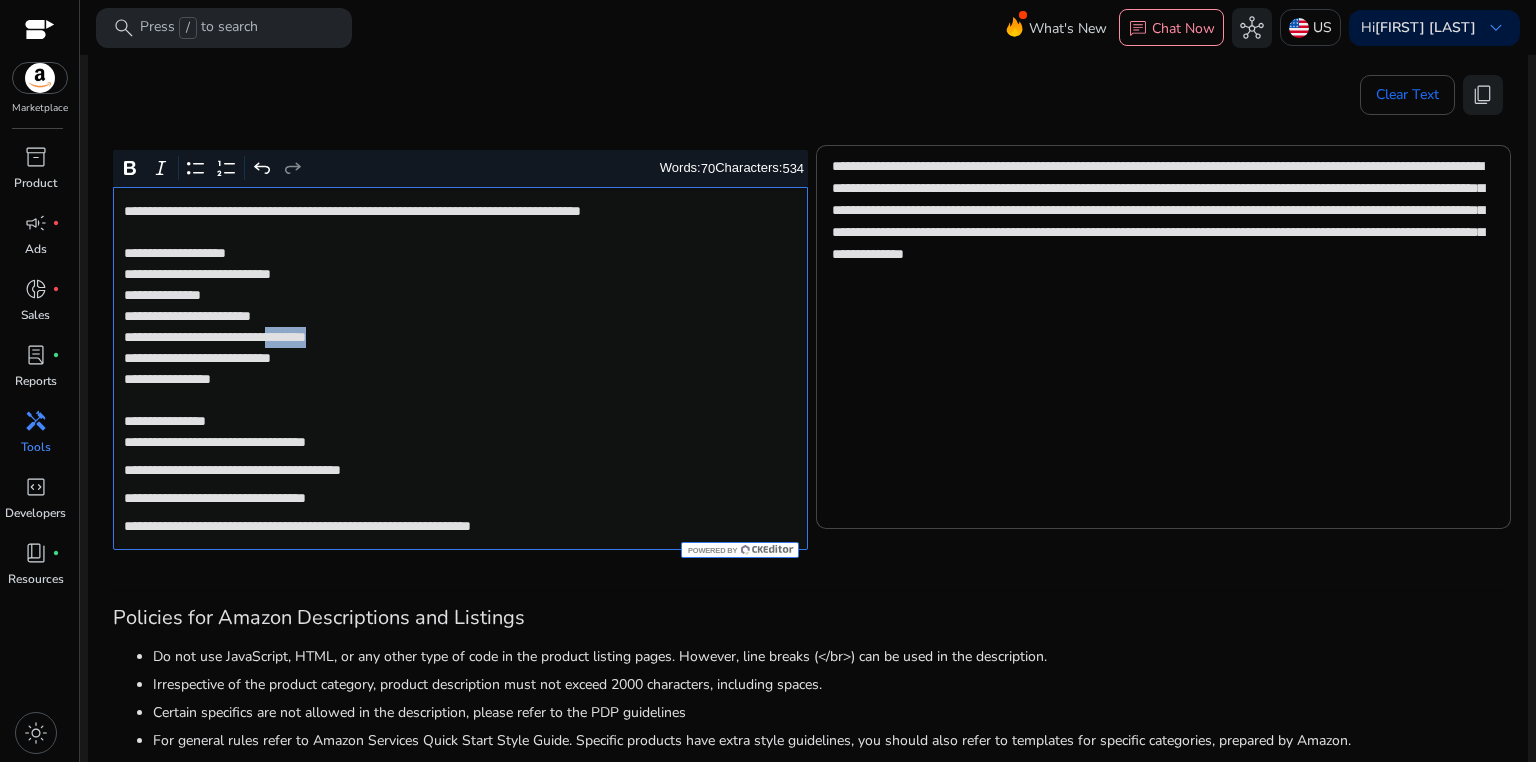 click on "**********" 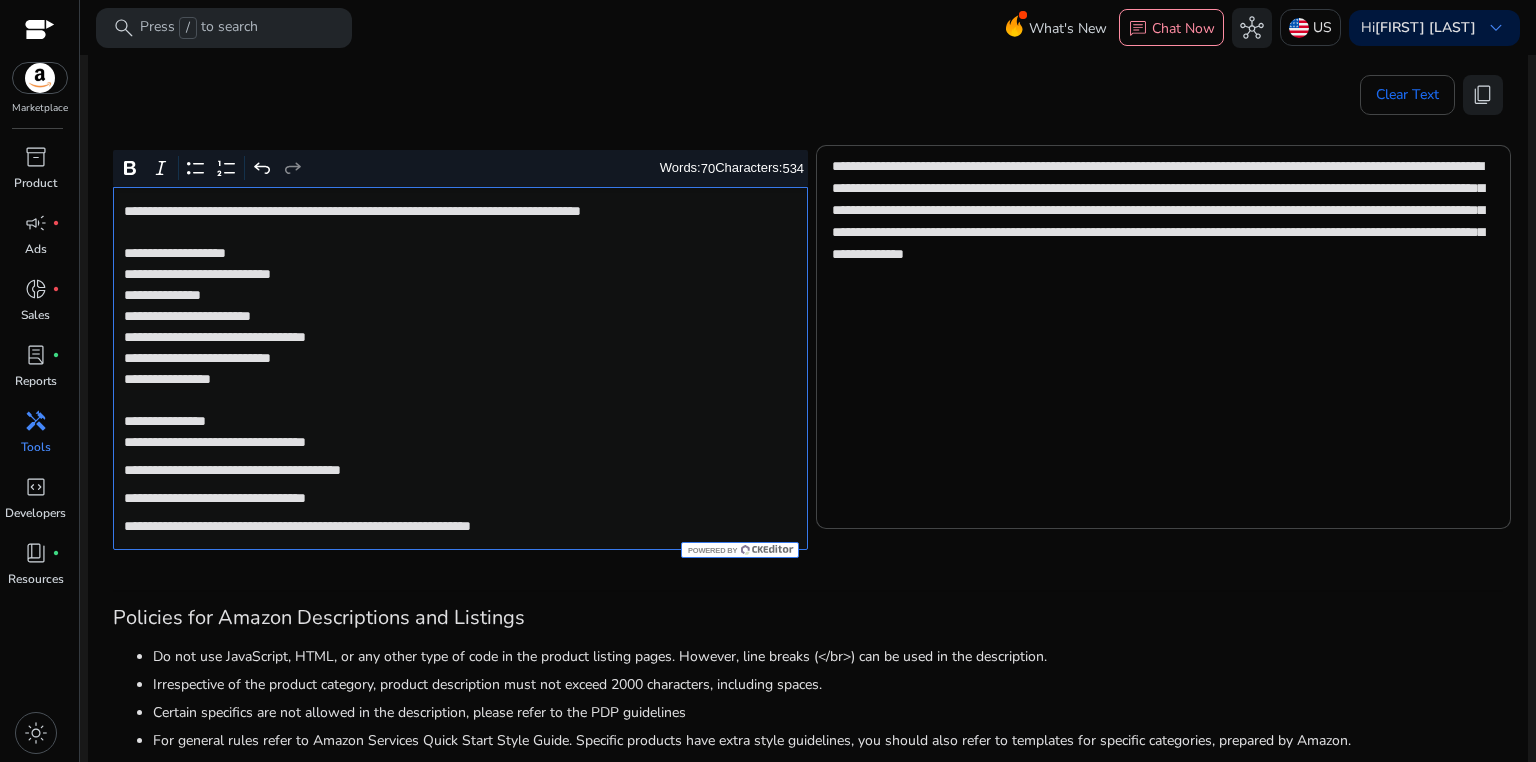 click on "**********" 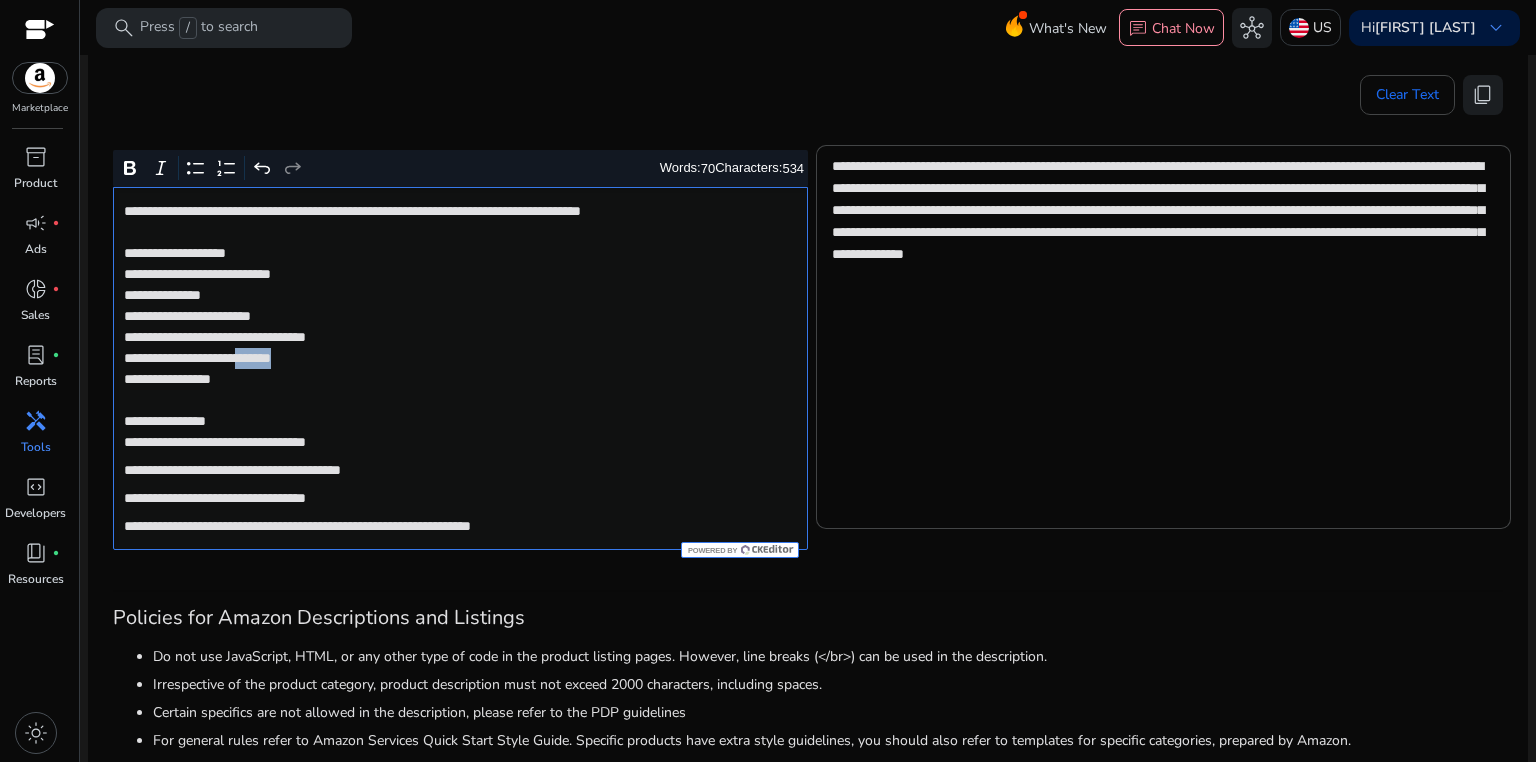 click on "**********" 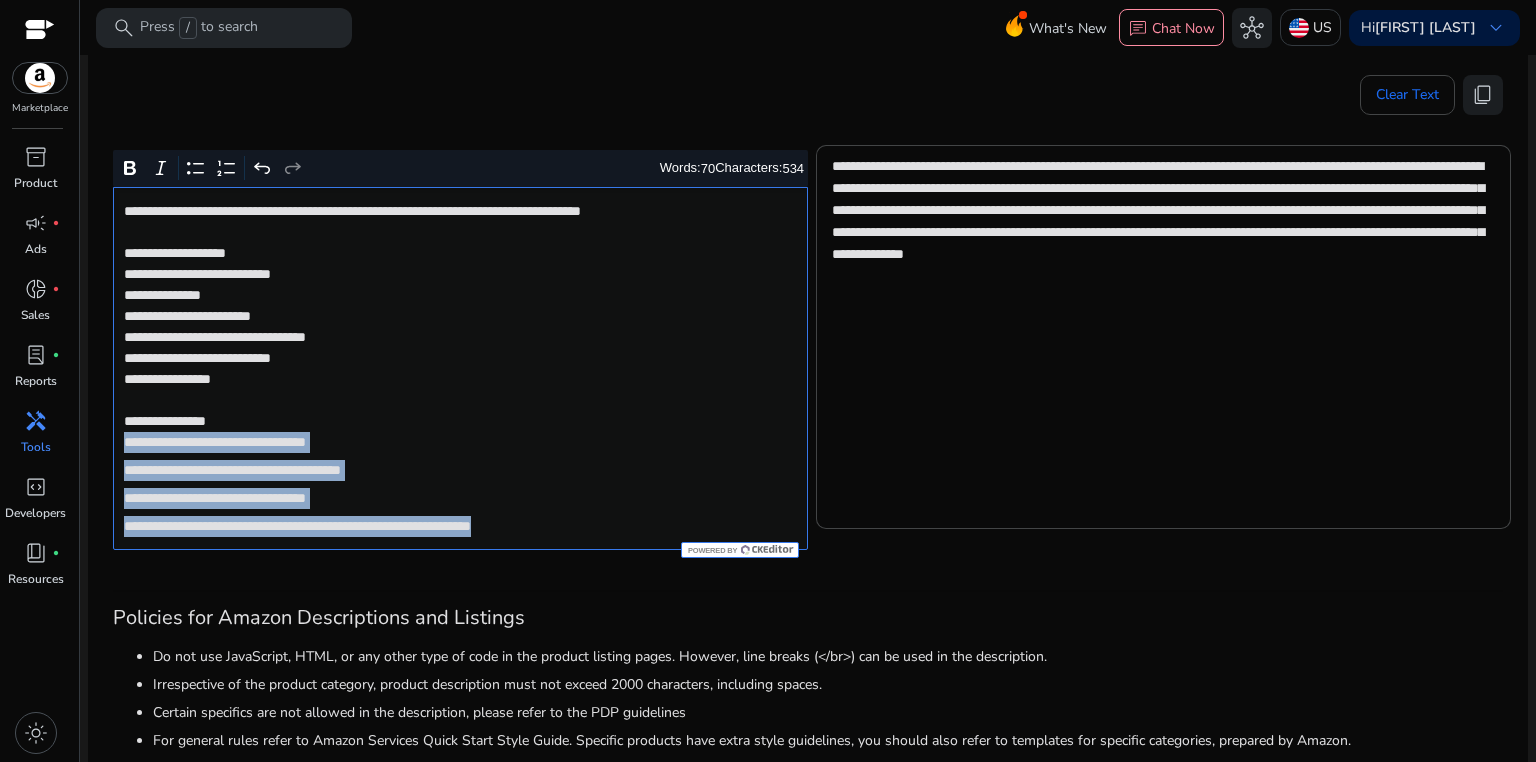 drag, startPoint x: 123, startPoint y: 445, endPoint x: 616, endPoint y: 521, distance: 498.8236 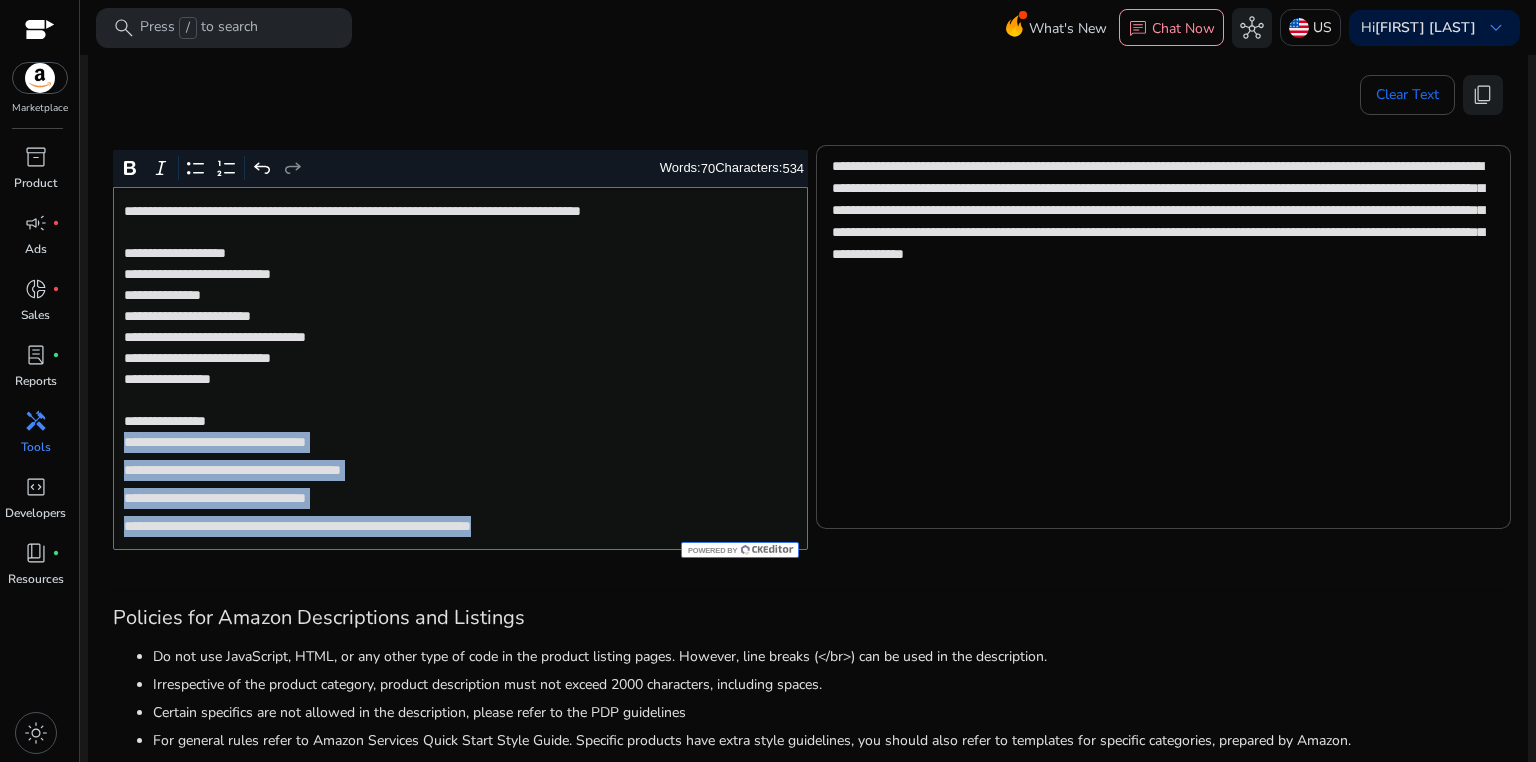 click on "**********" 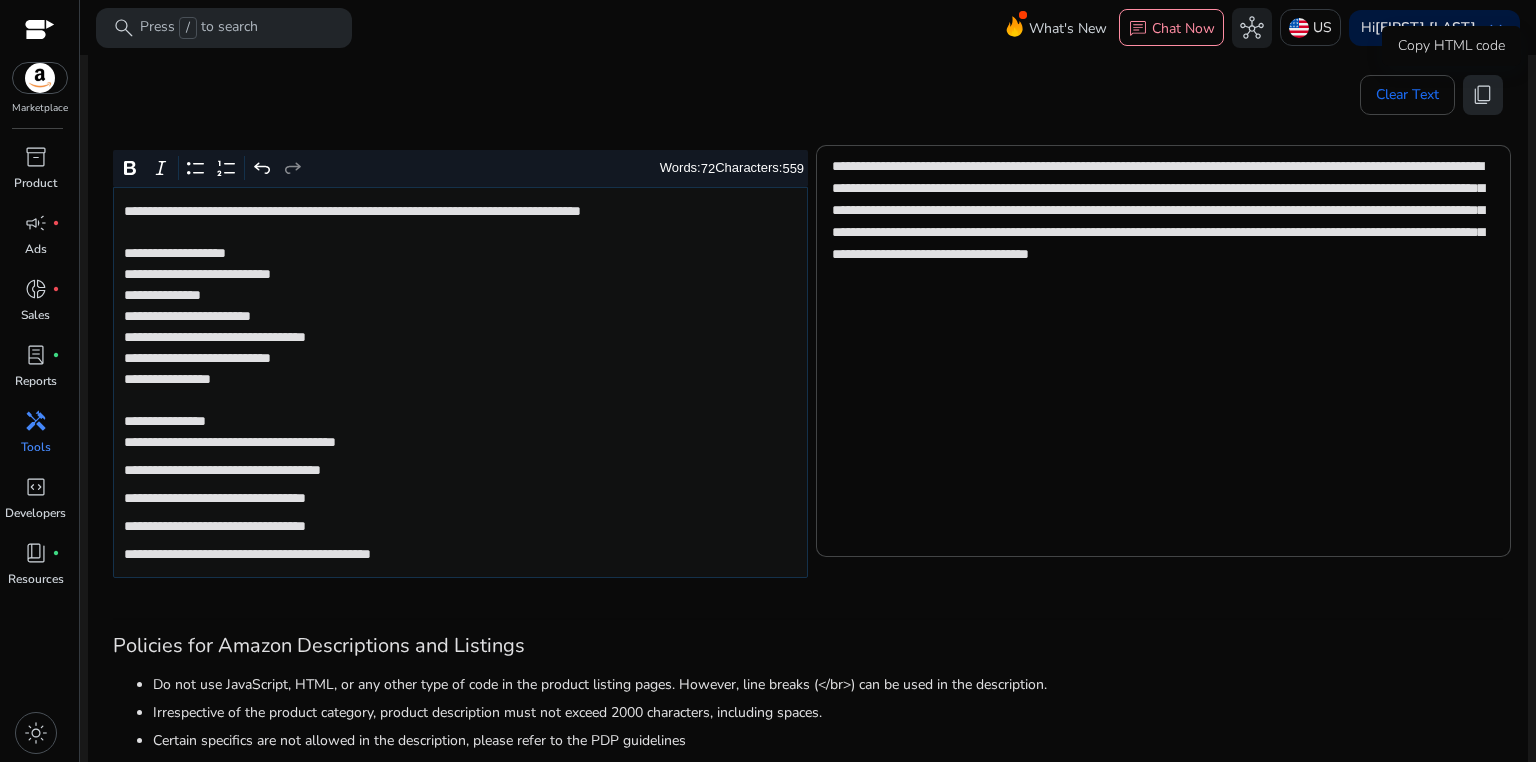 click on "content_copy" 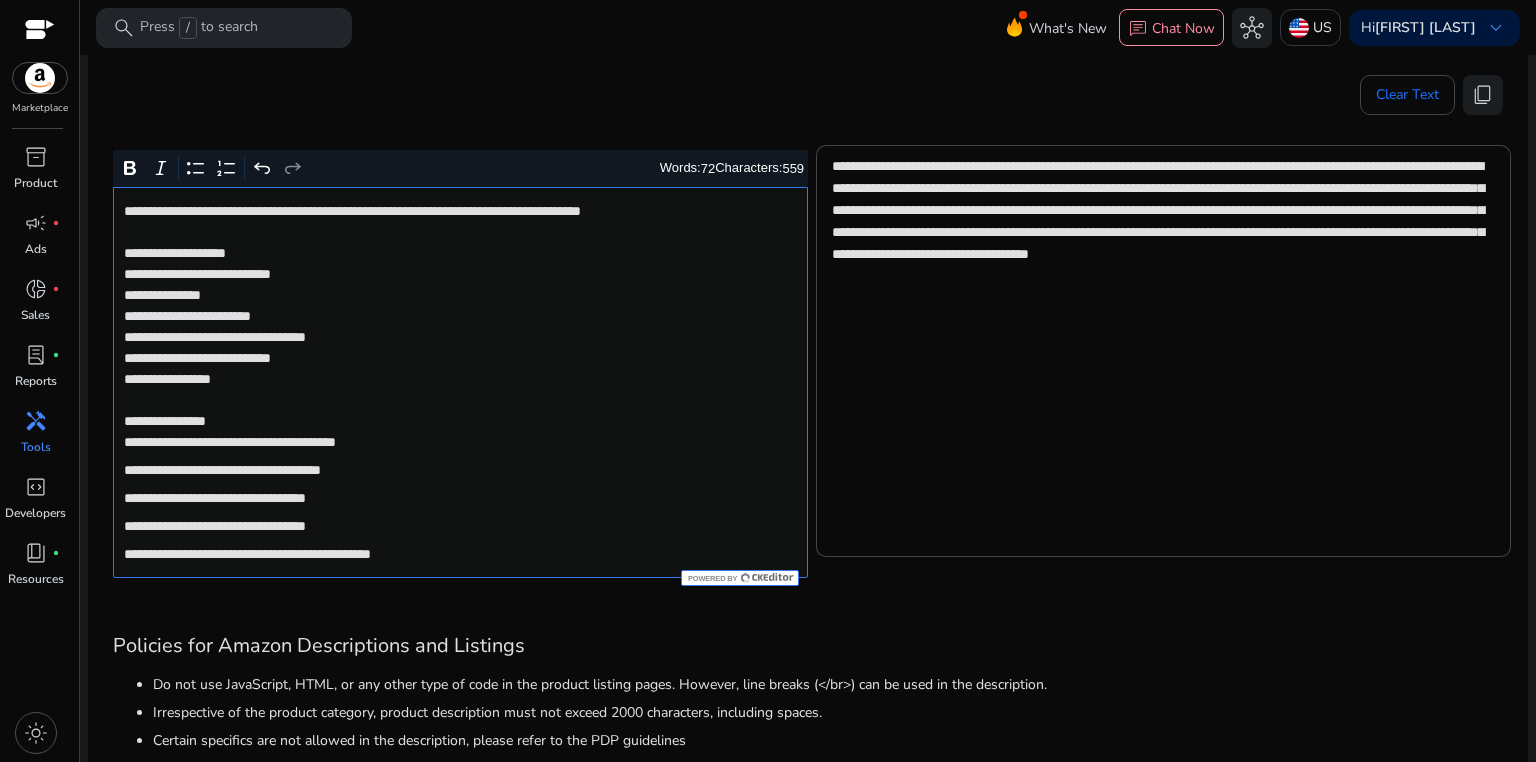 click on "**********" 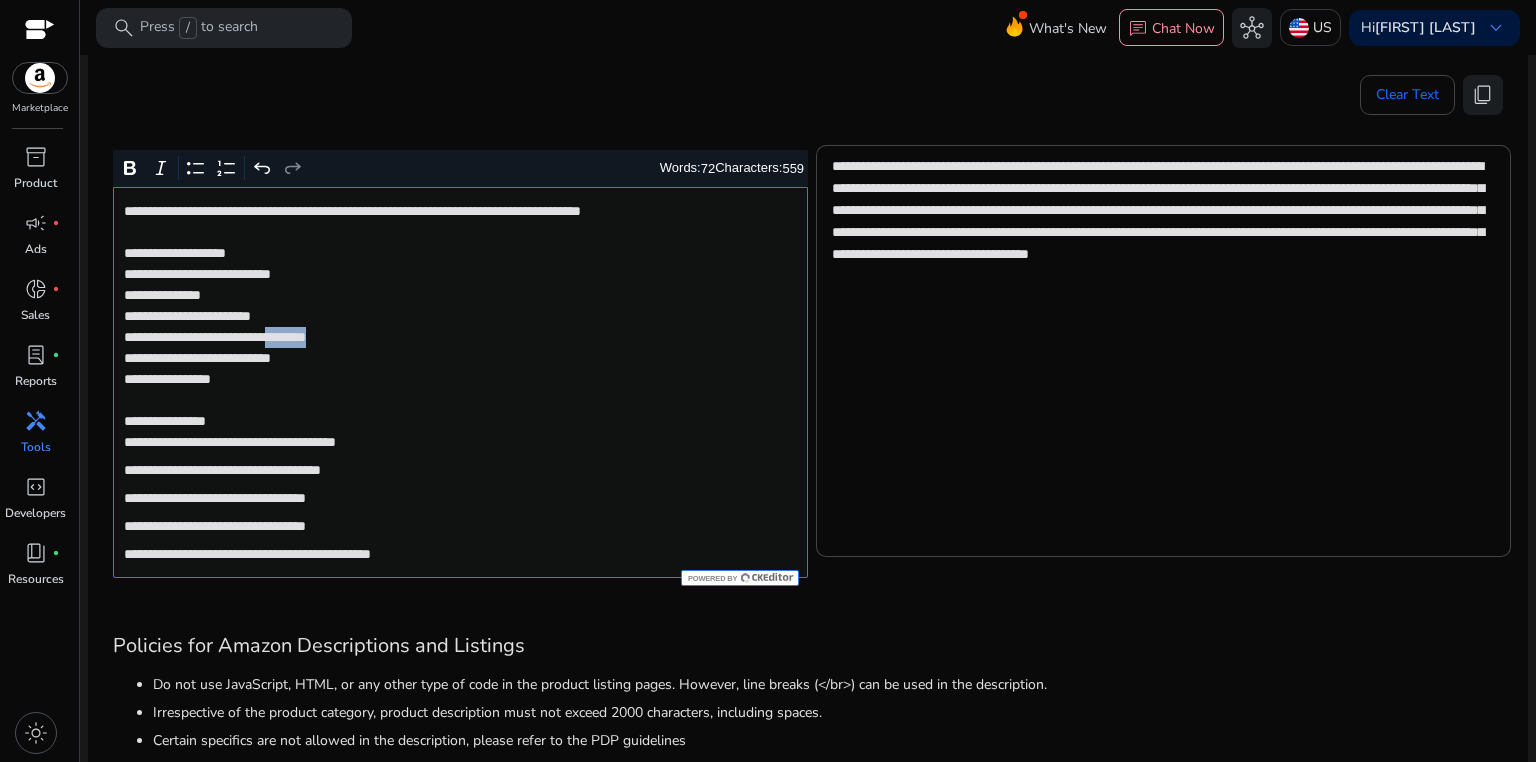 click on "**********" 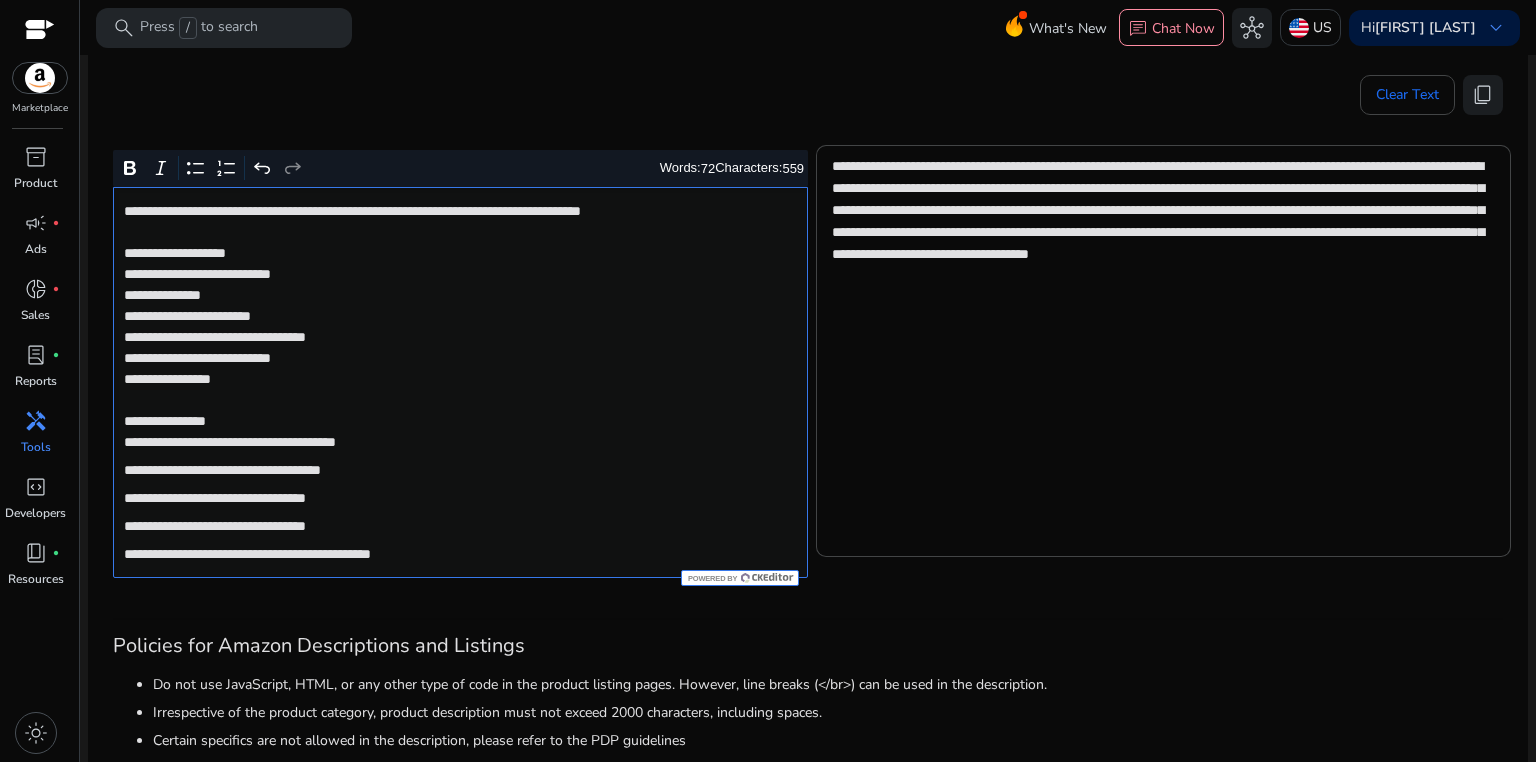 click on "**********" 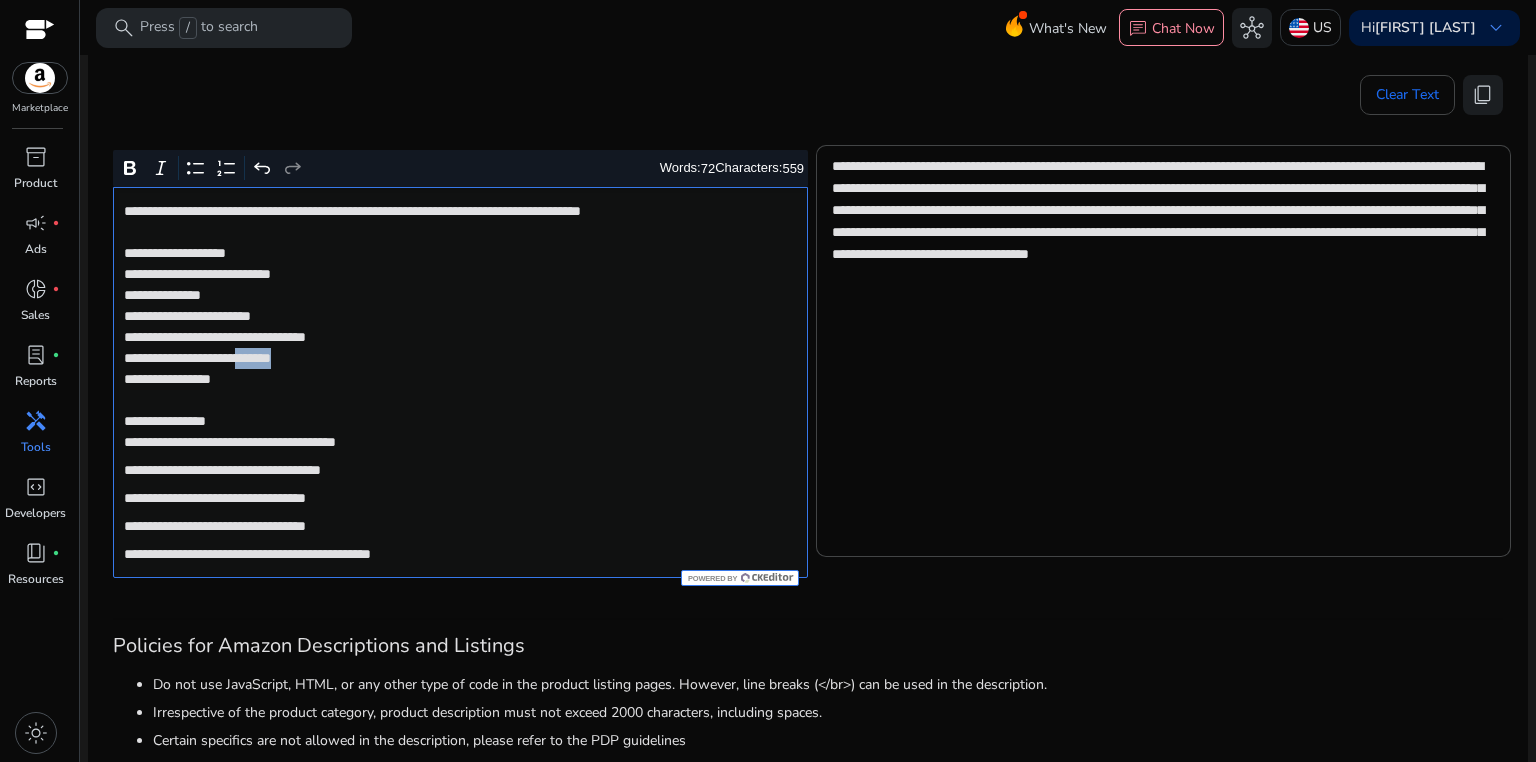 click on "**********" 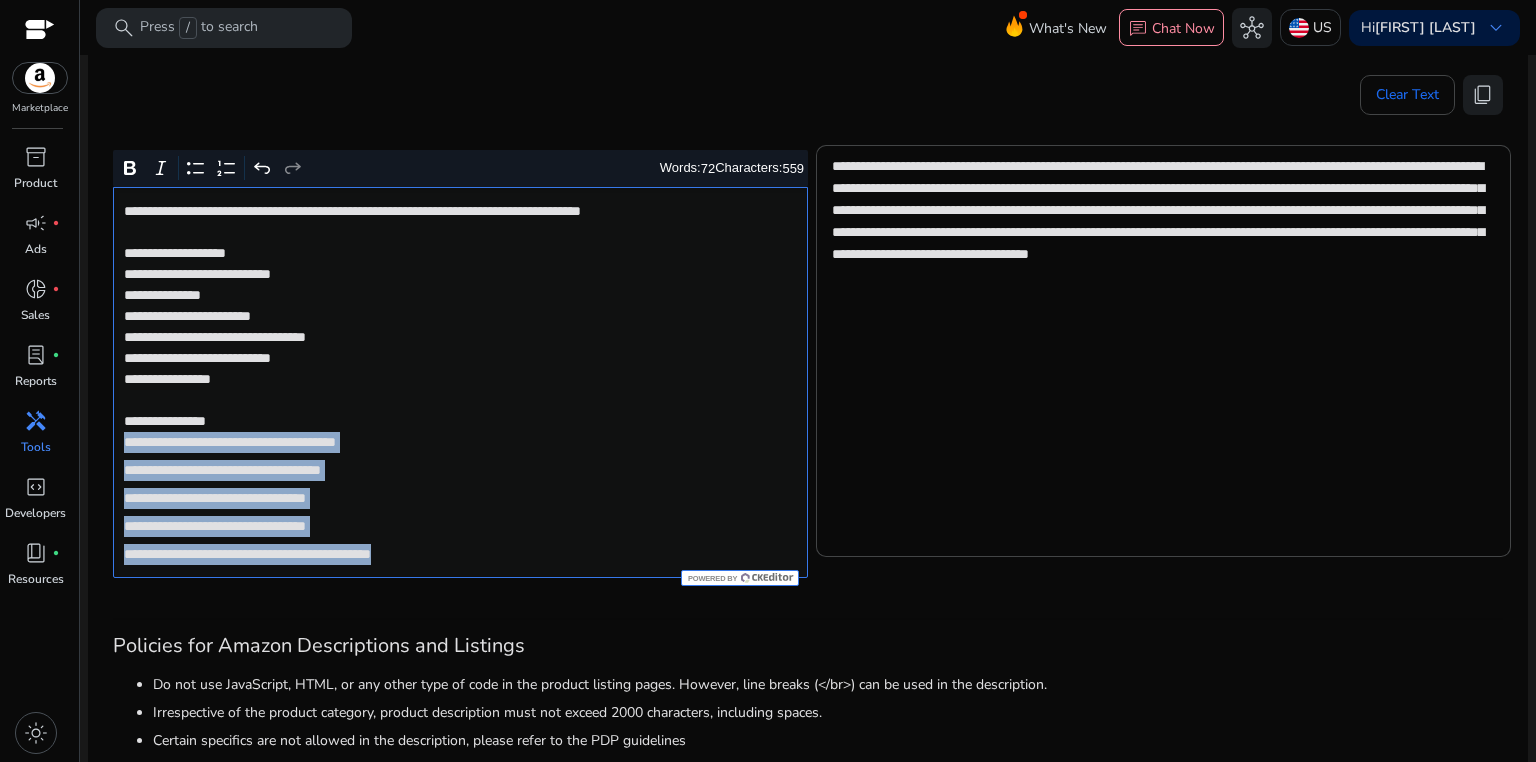 drag, startPoint x: 122, startPoint y: 441, endPoint x: 557, endPoint y: 561, distance: 451.24826 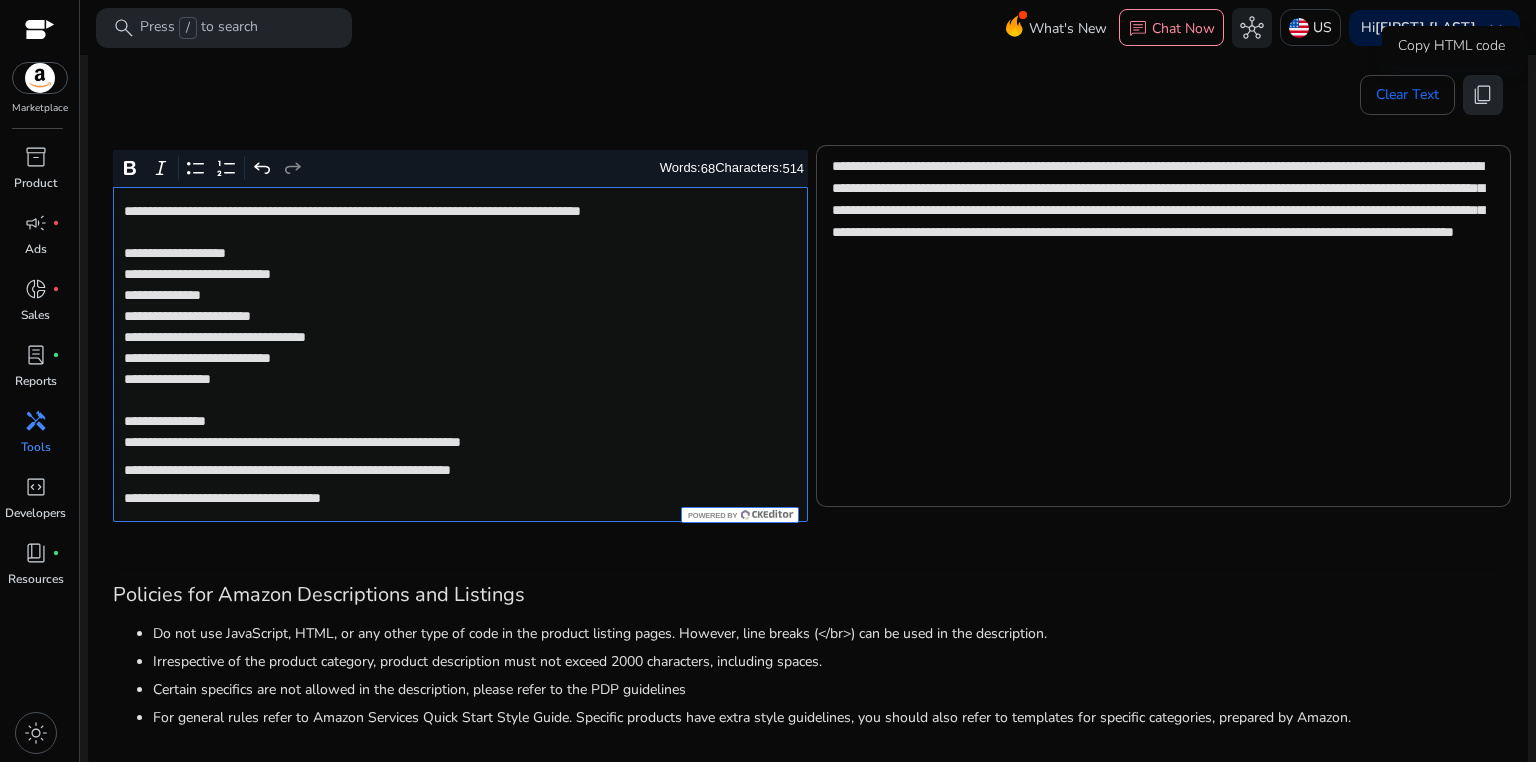 click on "content_copy" 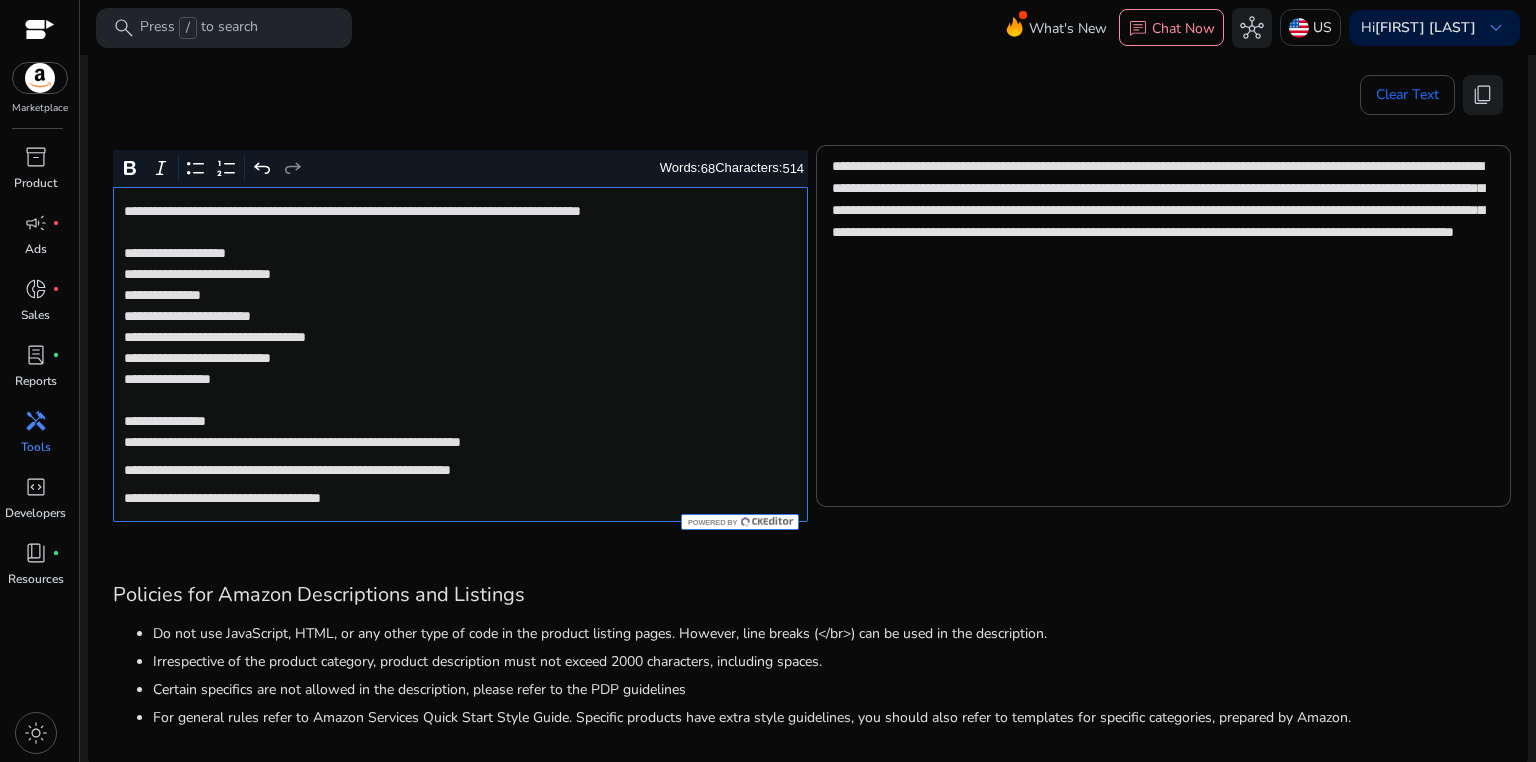 click on "**********" 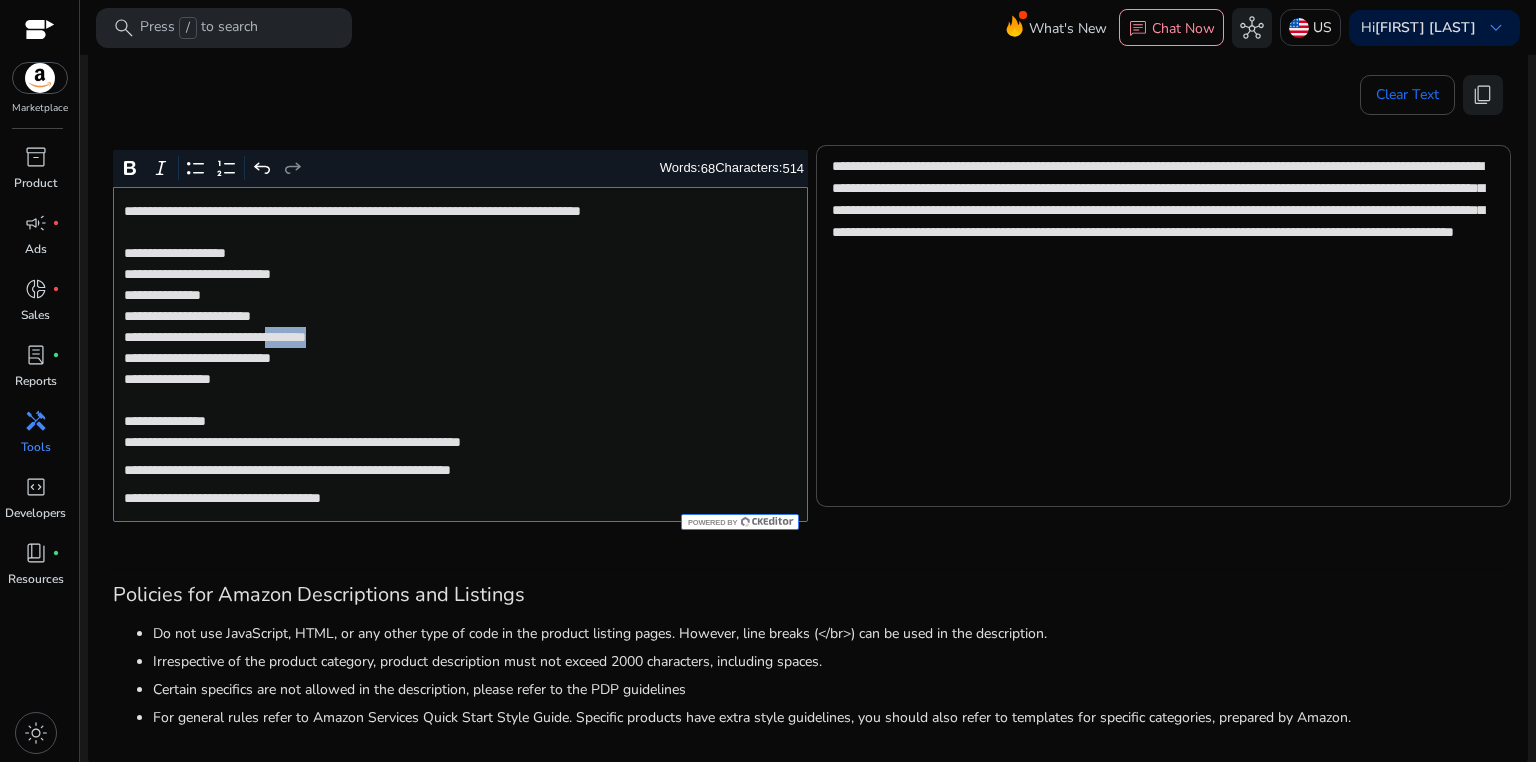 click on "**********" 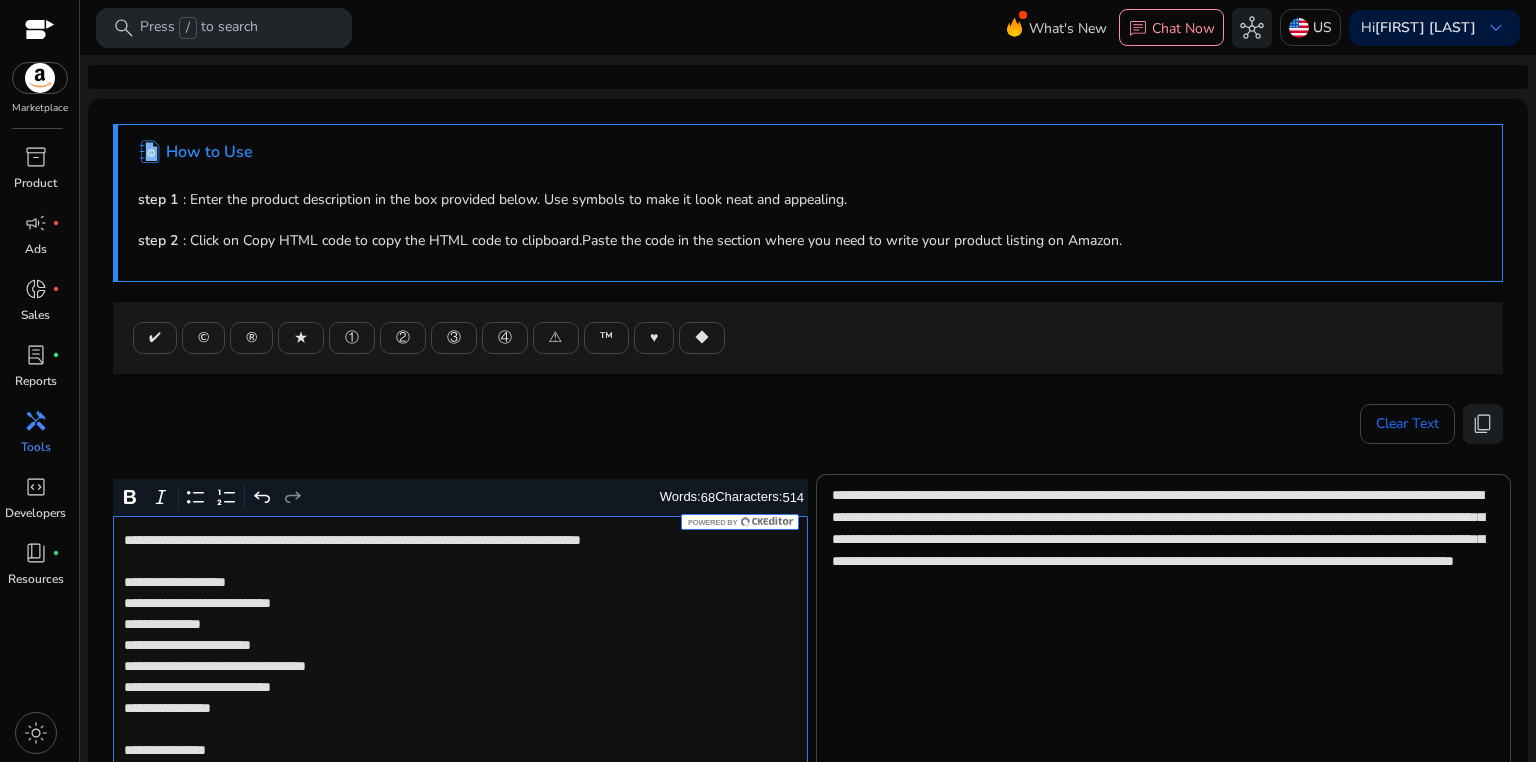 scroll, scrollTop: 0, scrollLeft: 0, axis: both 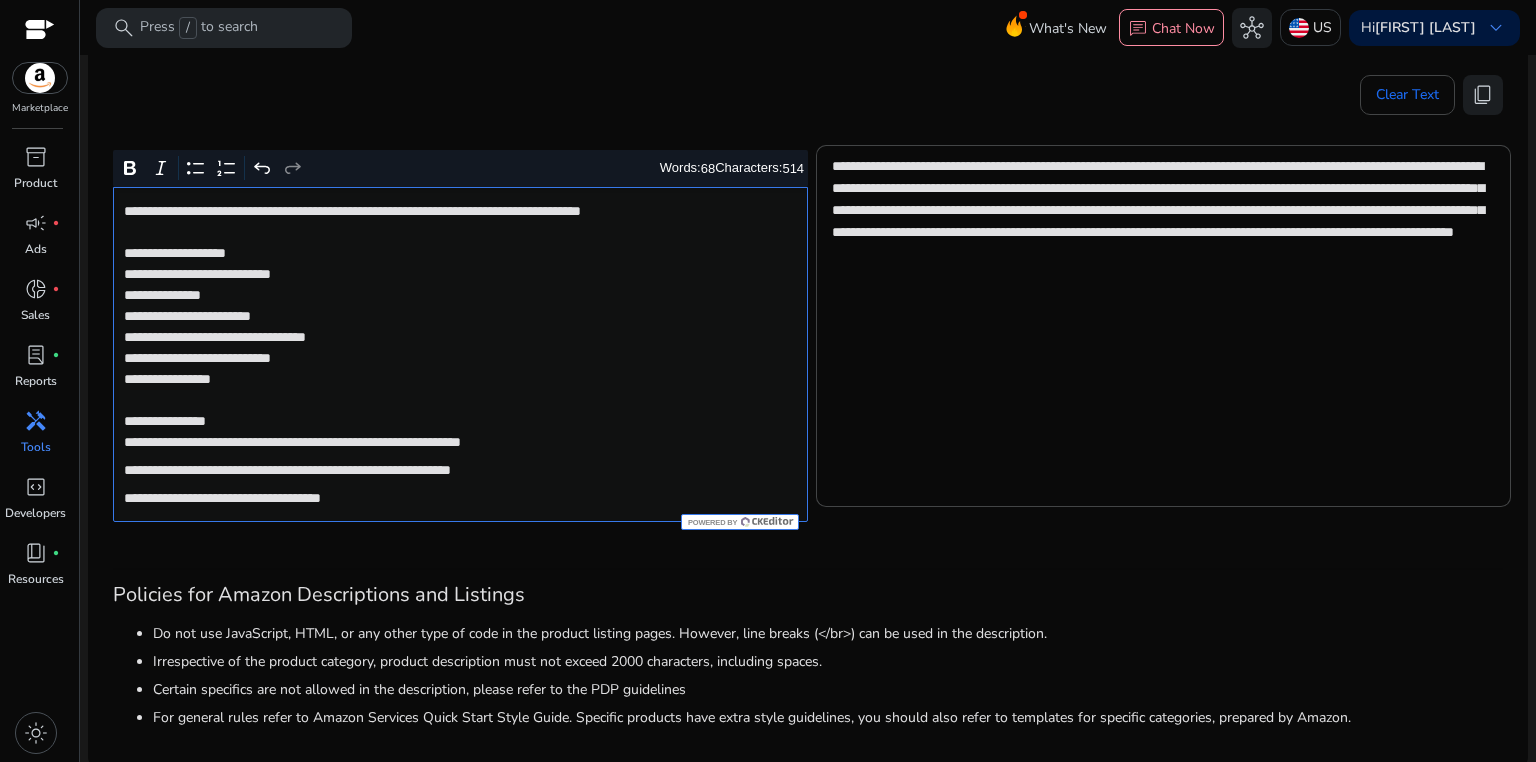 click on "**********" 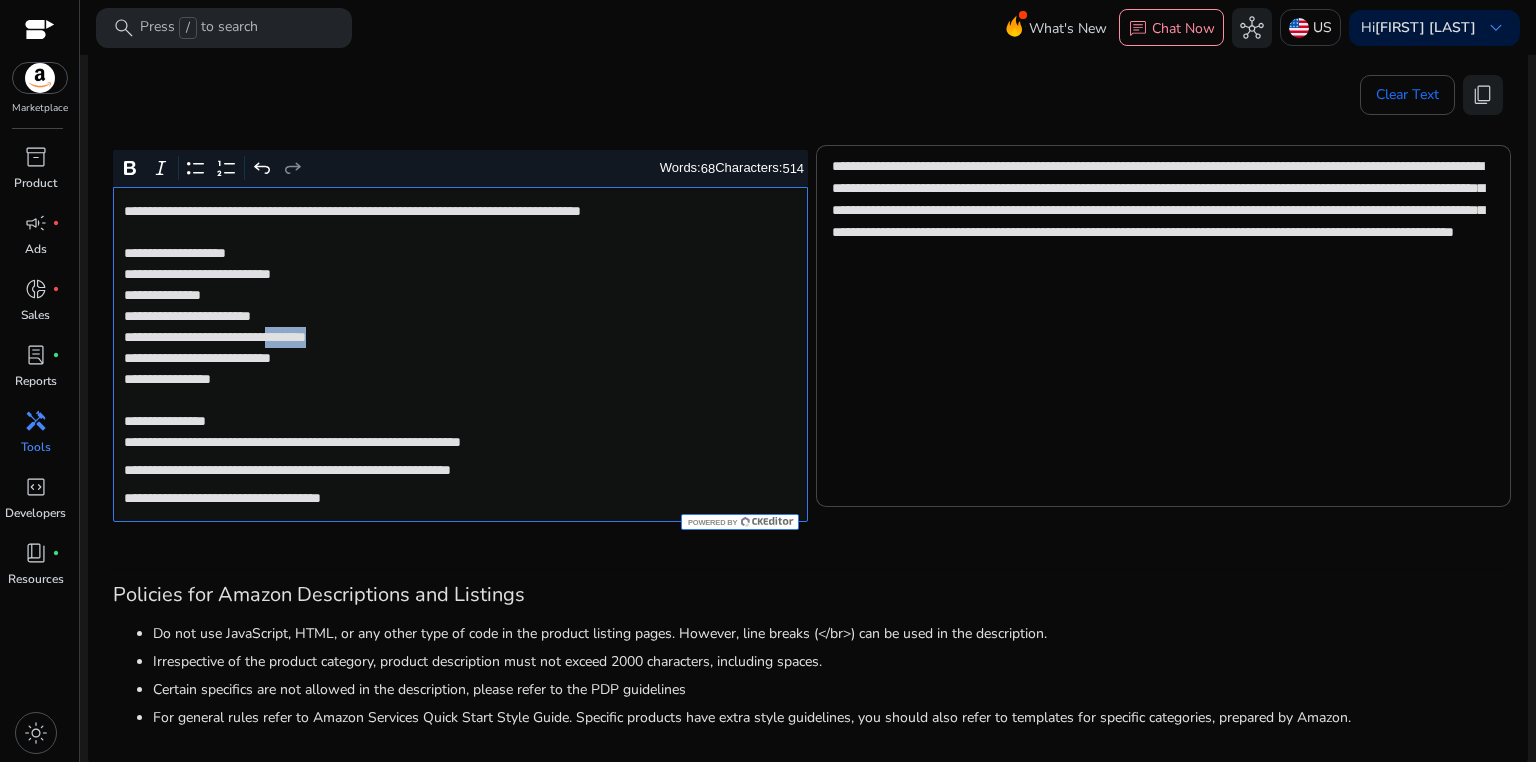click on "**********" 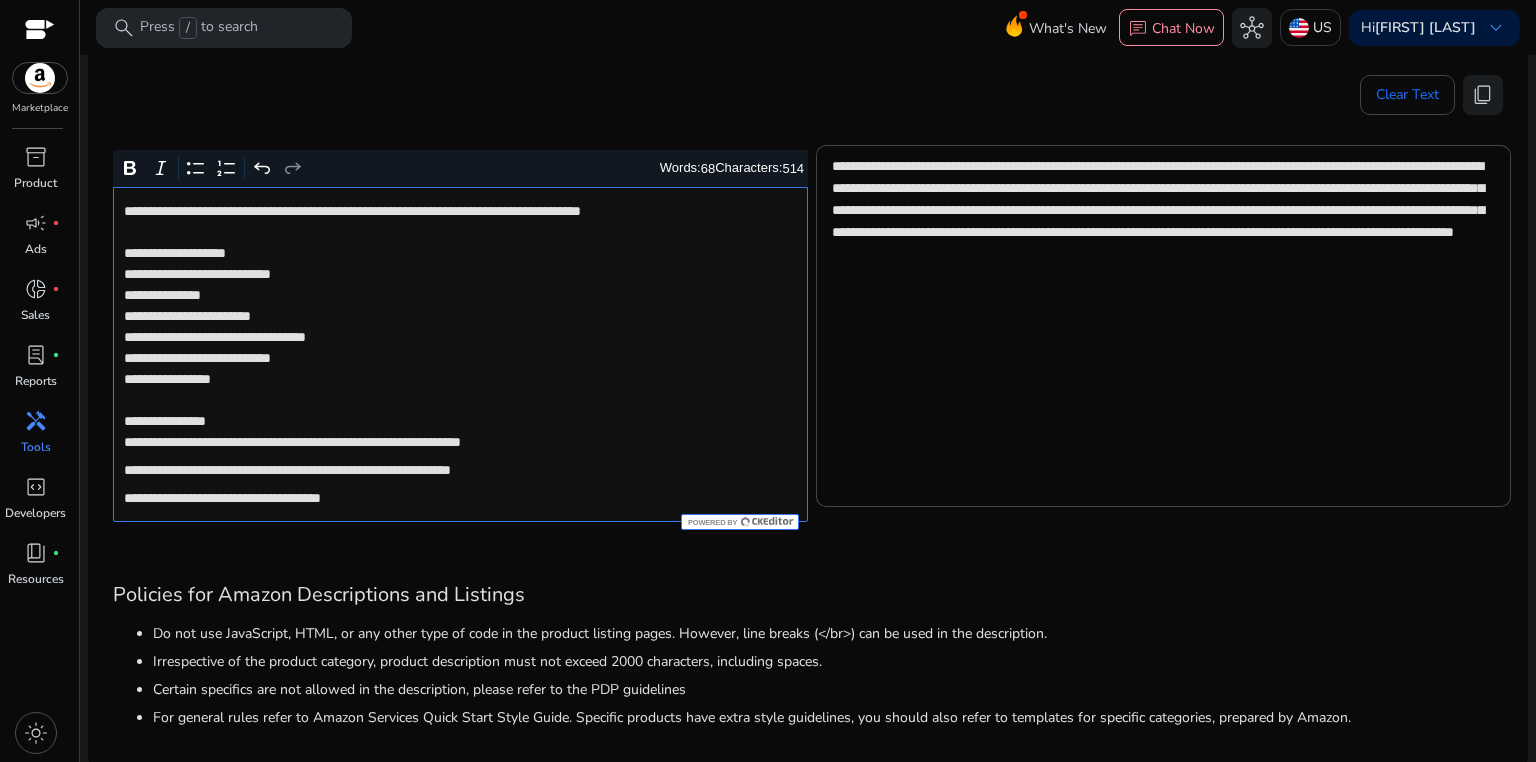 click on "**********" 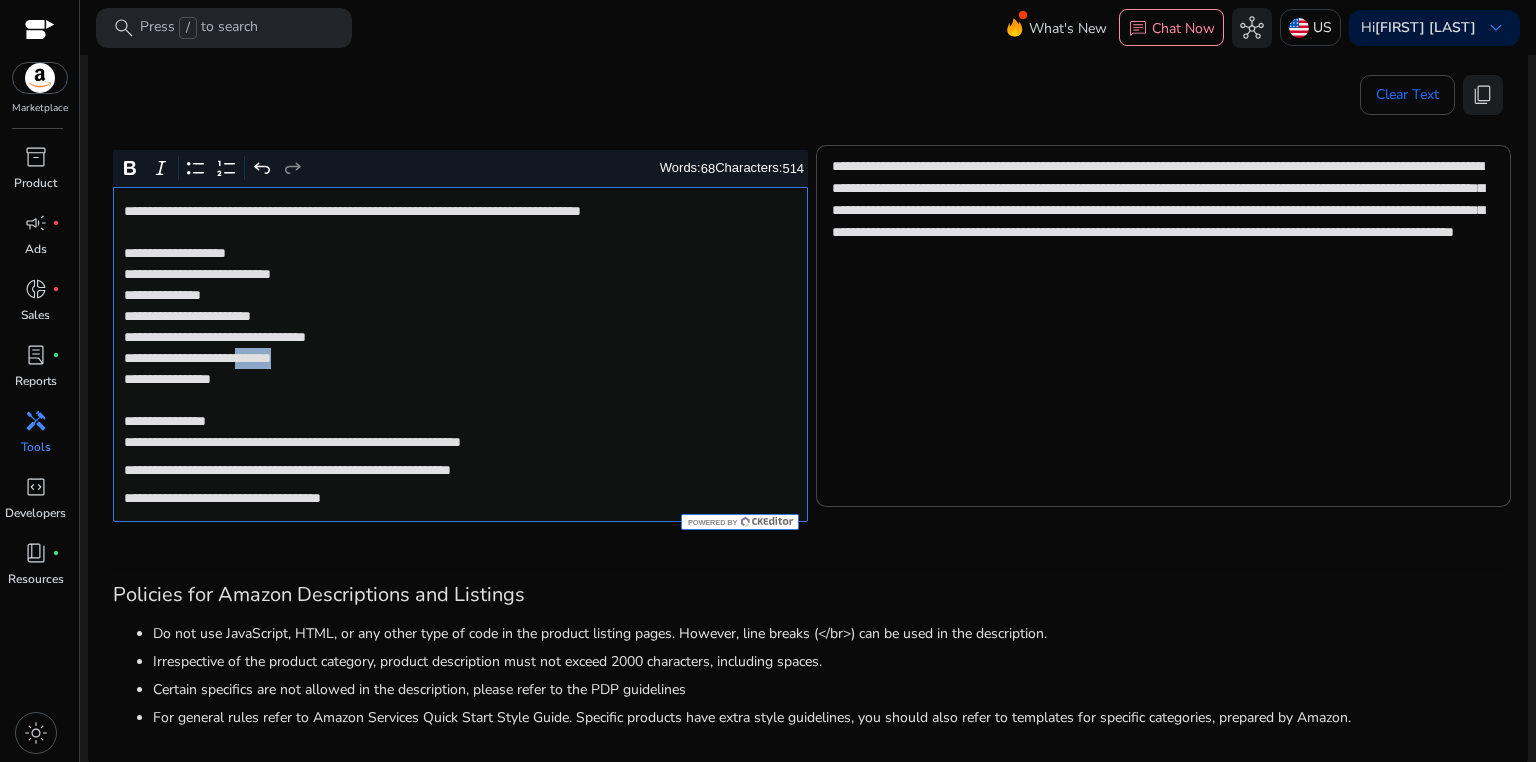 click on "**********" 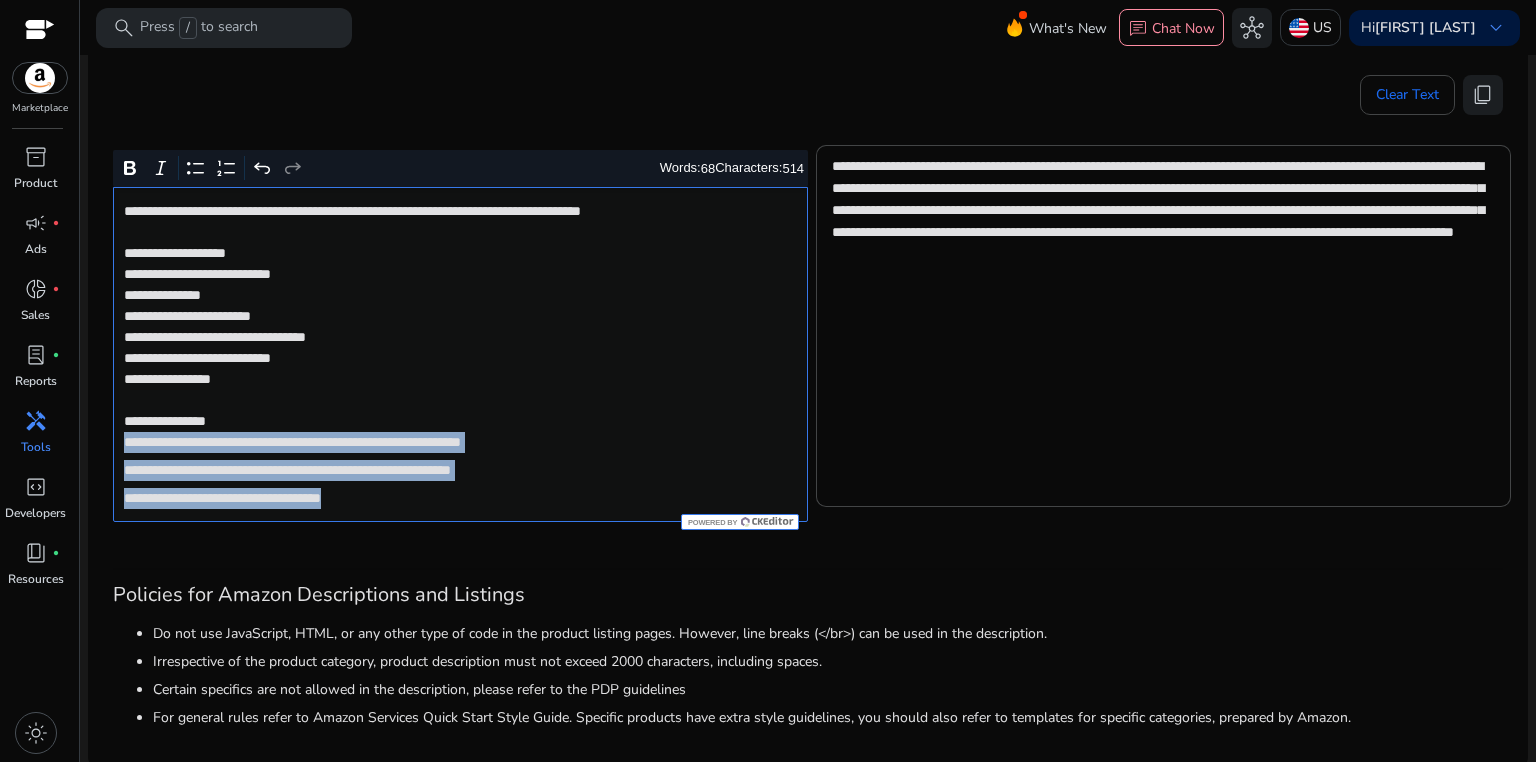 drag, startPoint x: 124, startPoint y: 444, endPoint x: 516, endPoint y: 507, distance: 397.0302 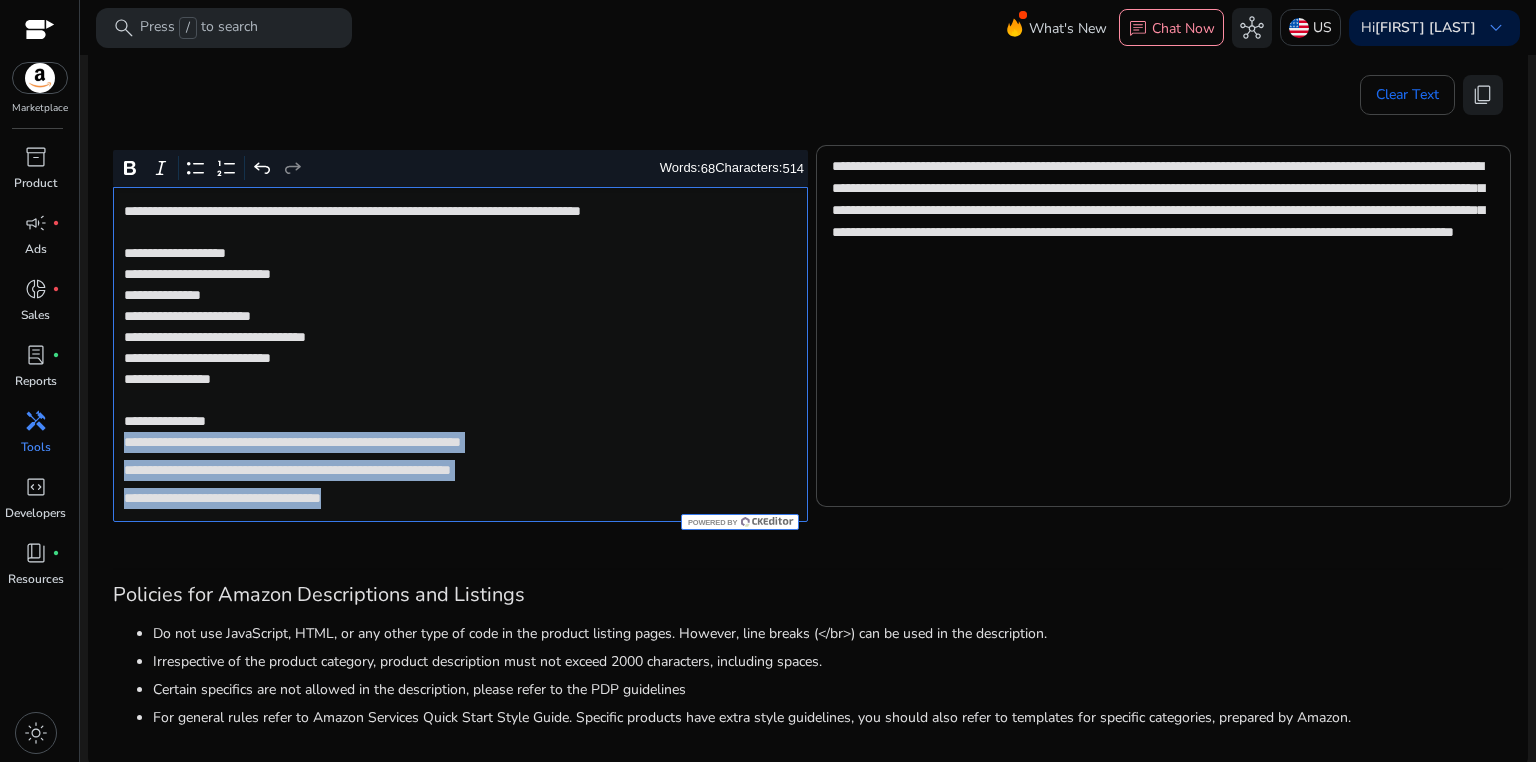 click on "**********" 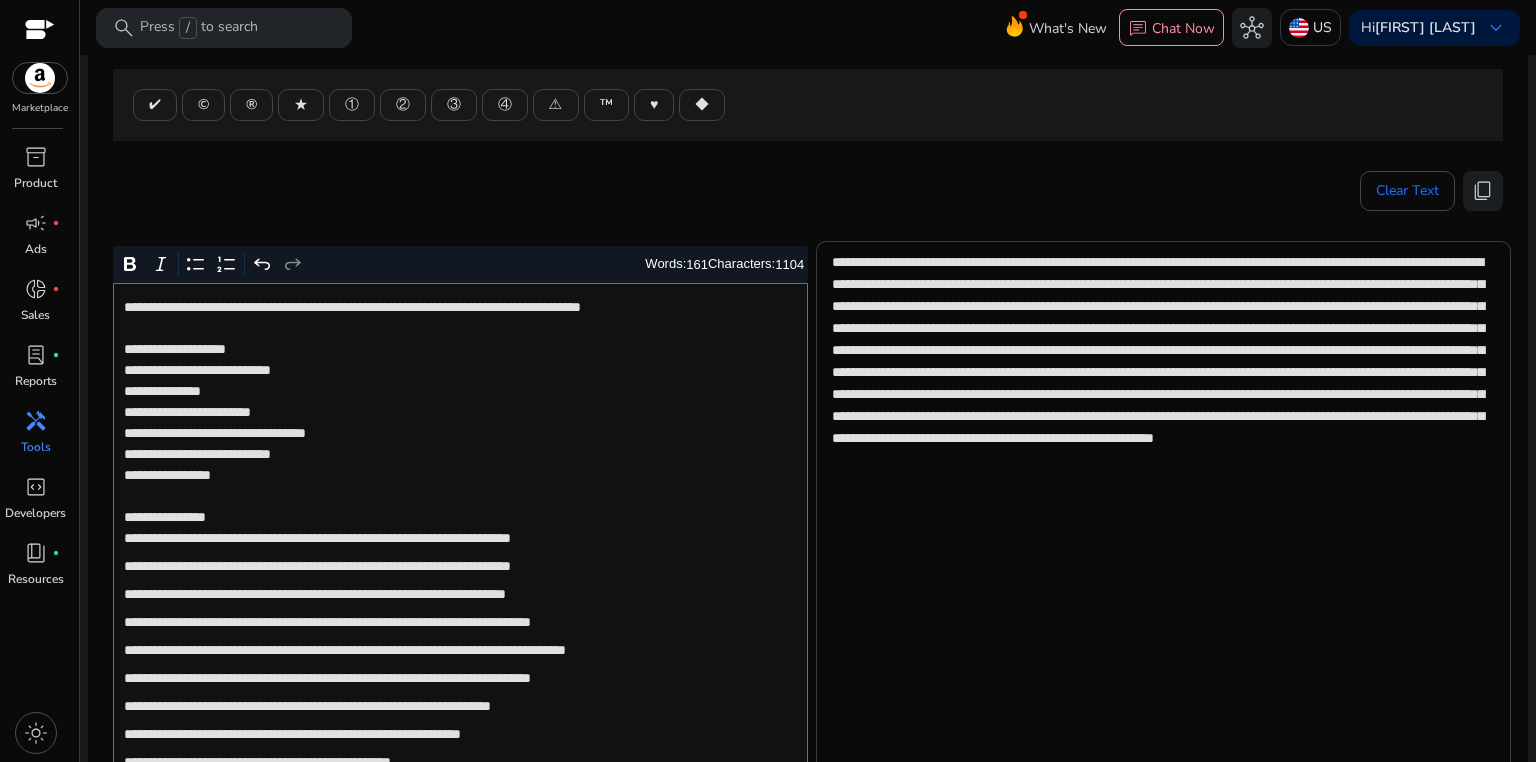 scroll, scrollTop: 196, scrollLeft: 0, axis: vertical 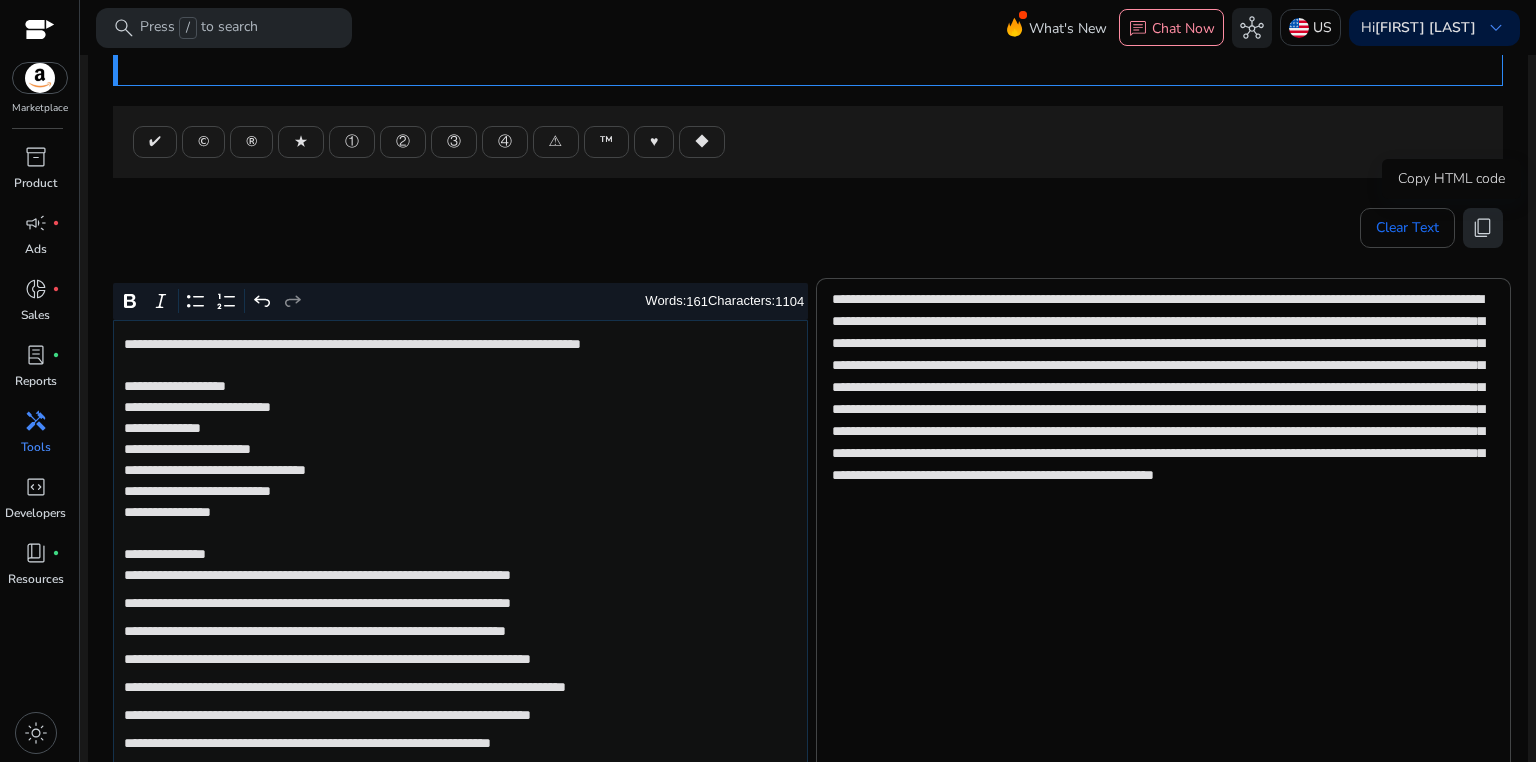 click on "content_copy" 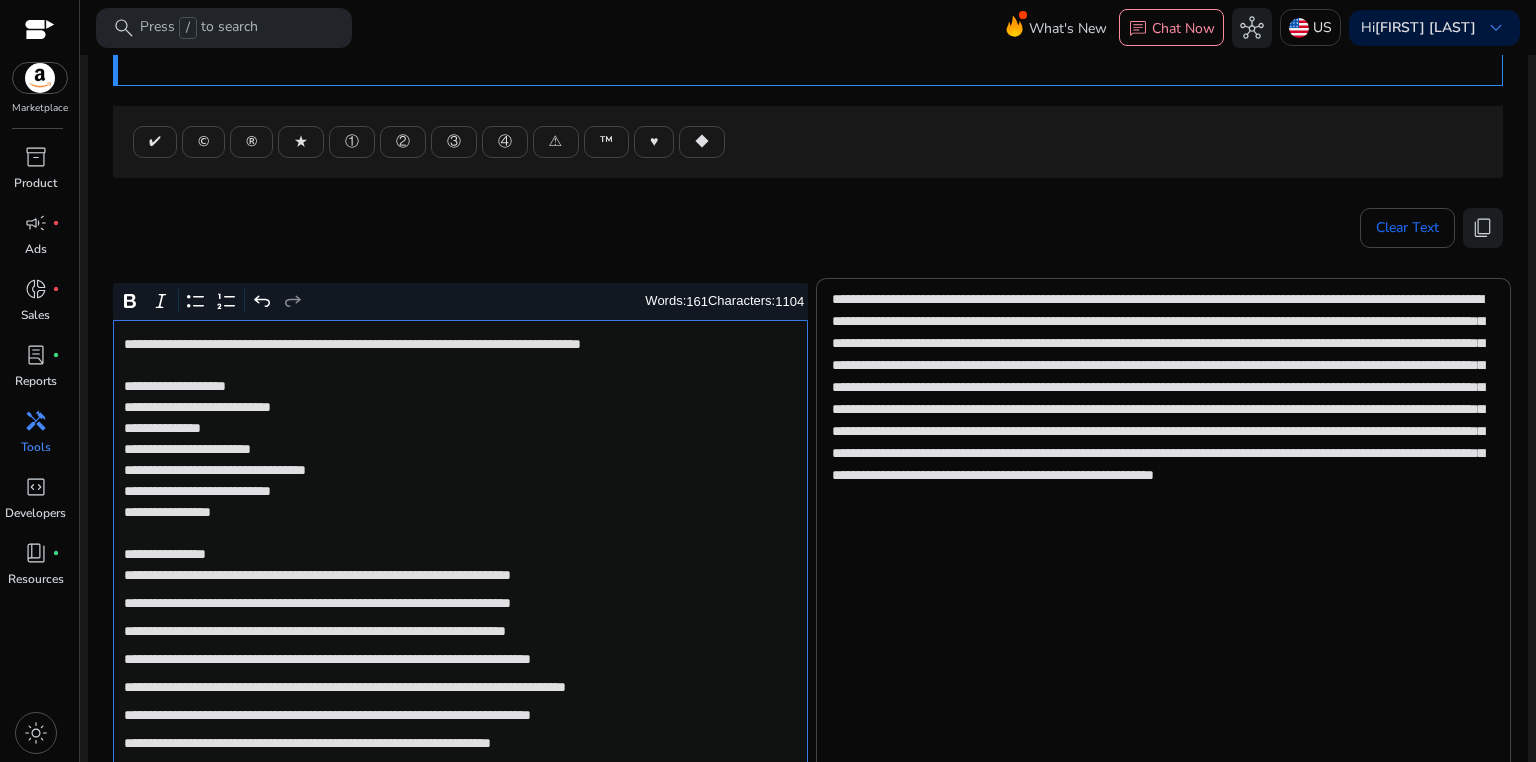 click on "**********" 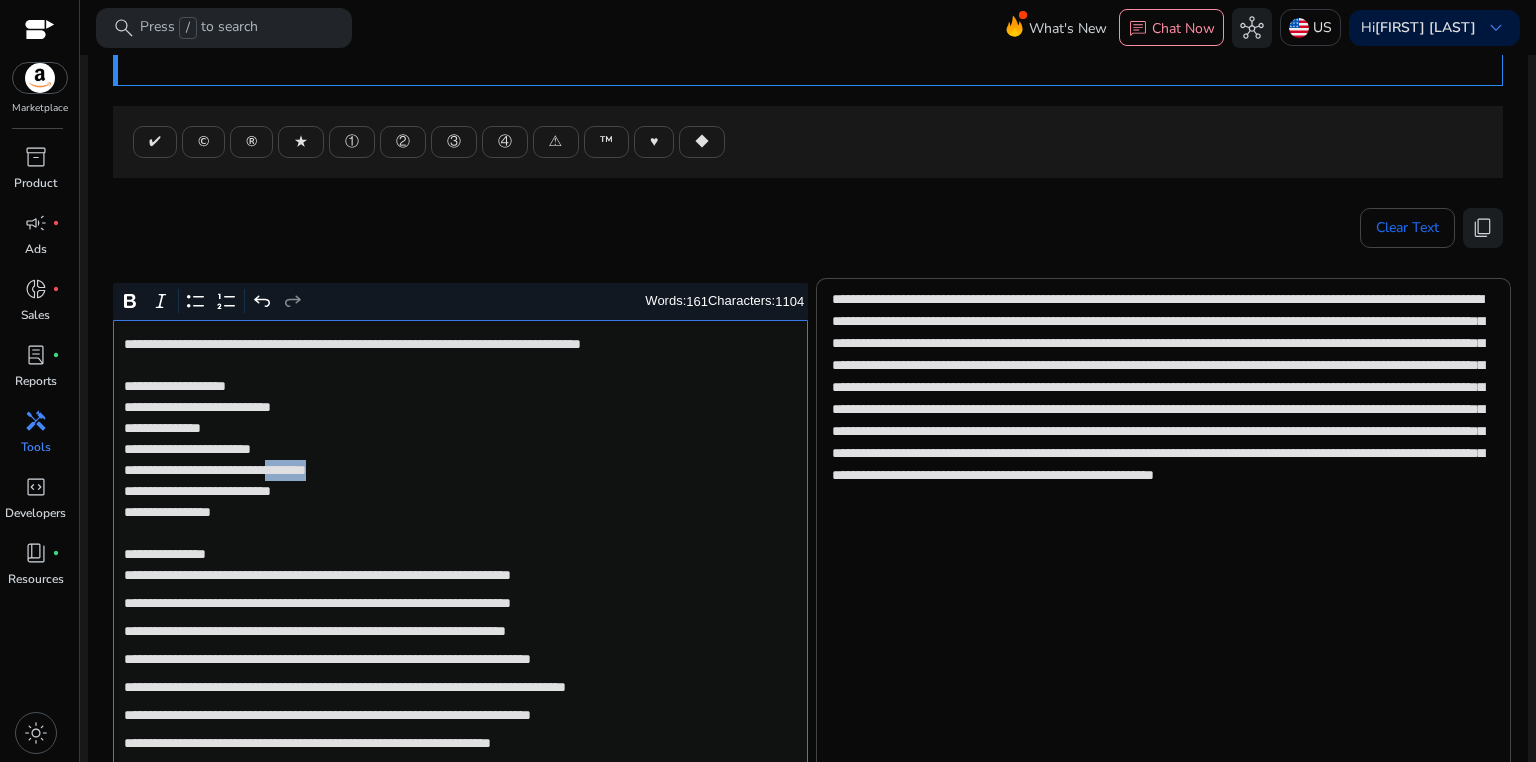 click on "**********" 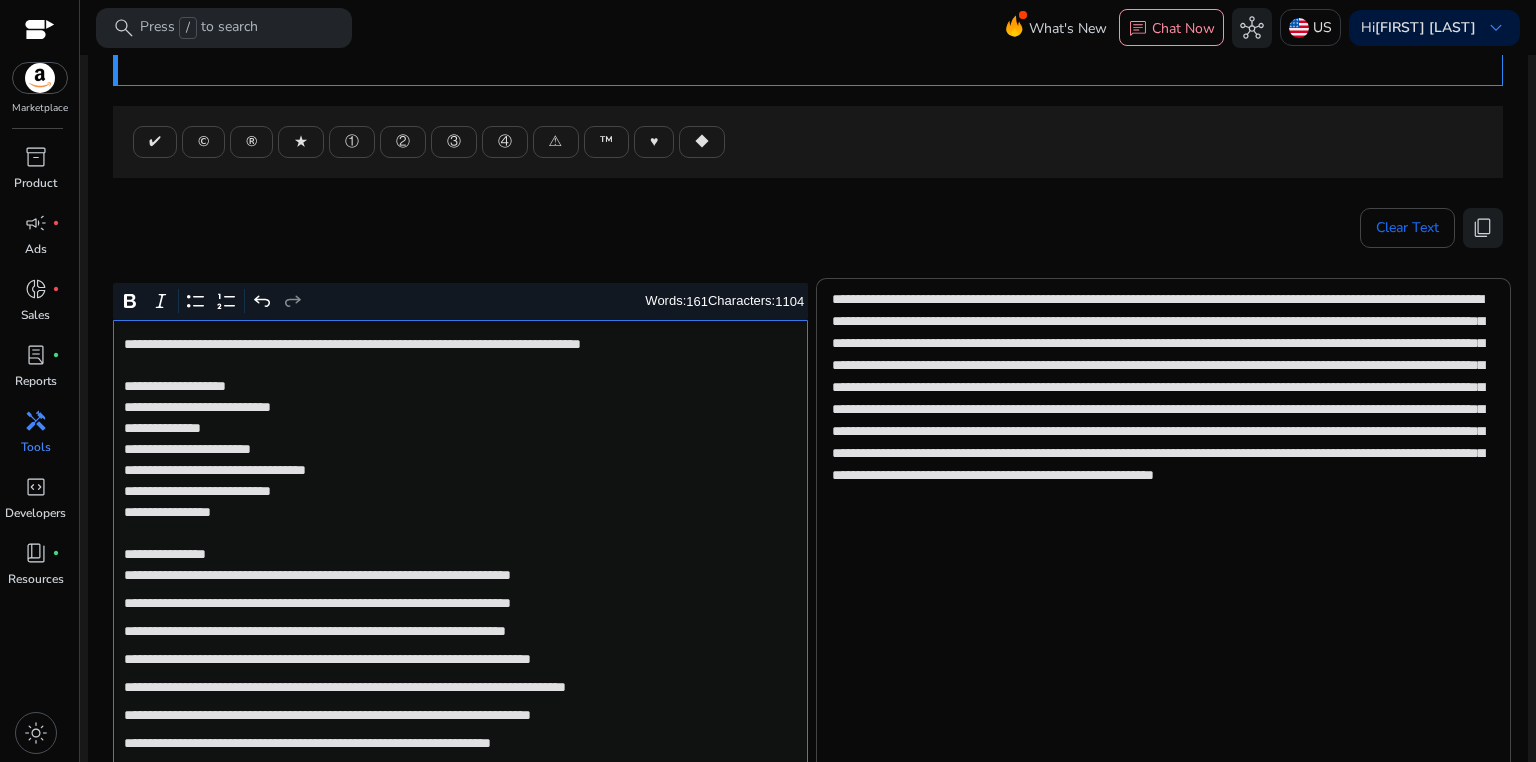 click on "**********" 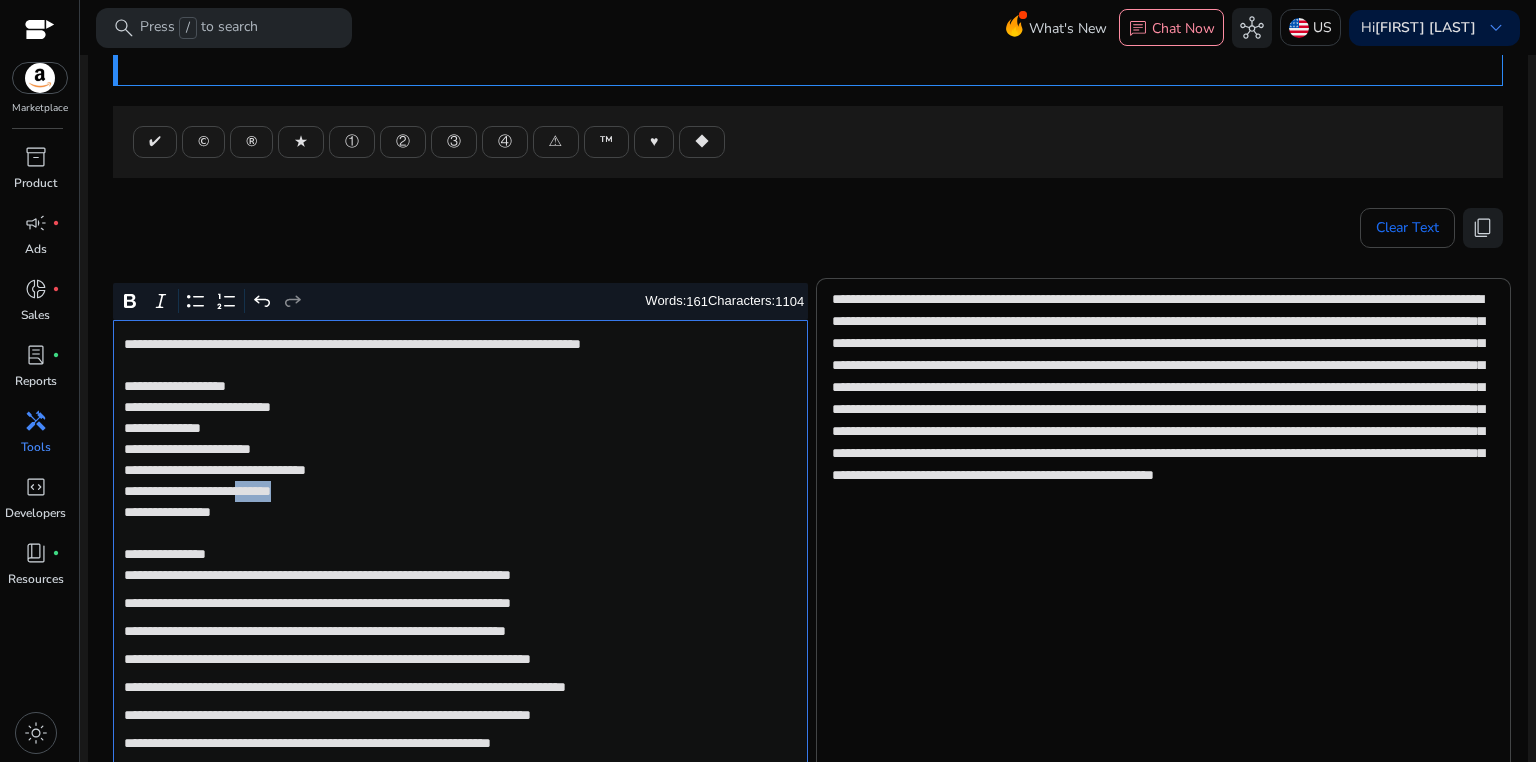click on "**********" 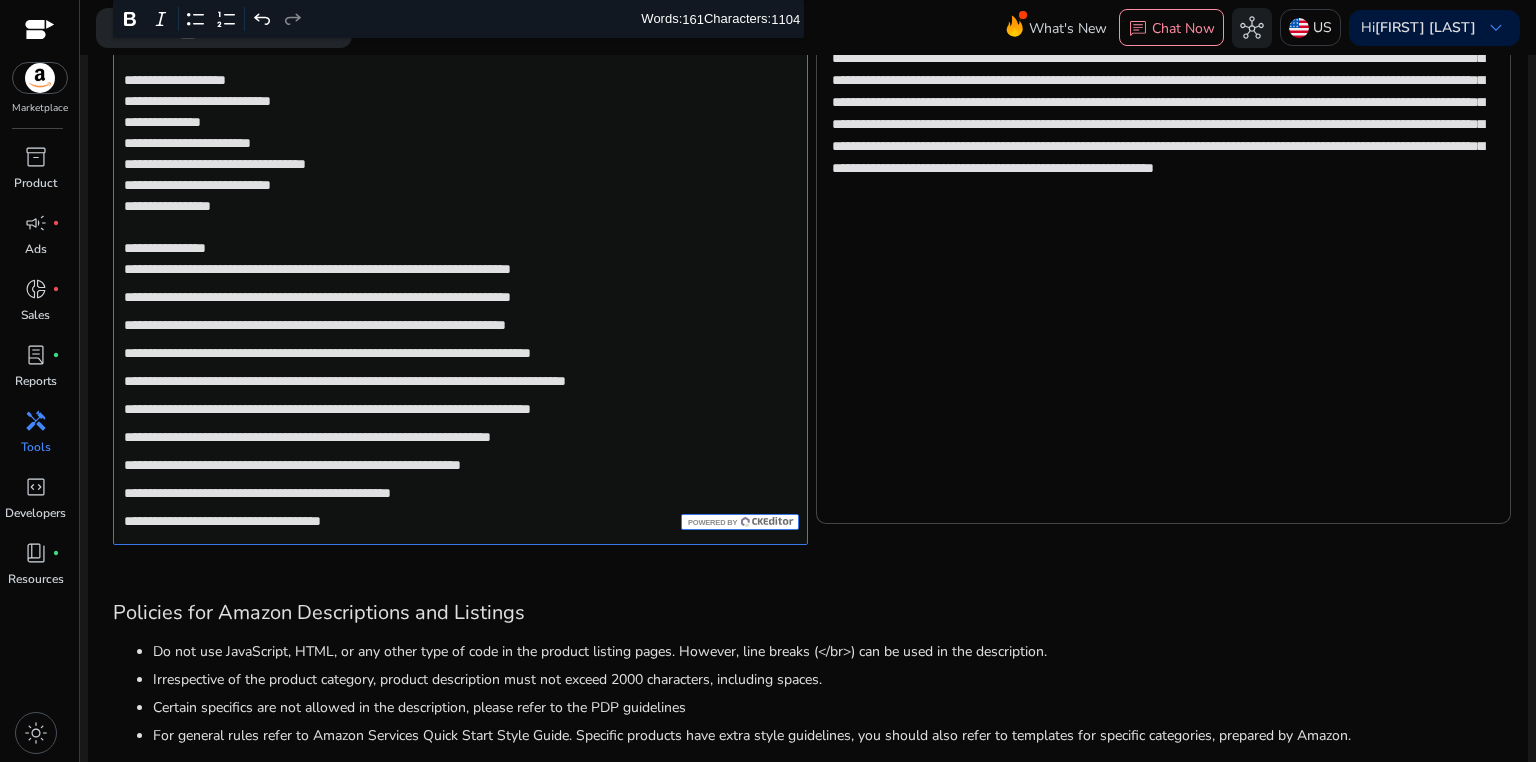 scroll, scrollTop: 526, scrollLeft: 0, axis: vertical 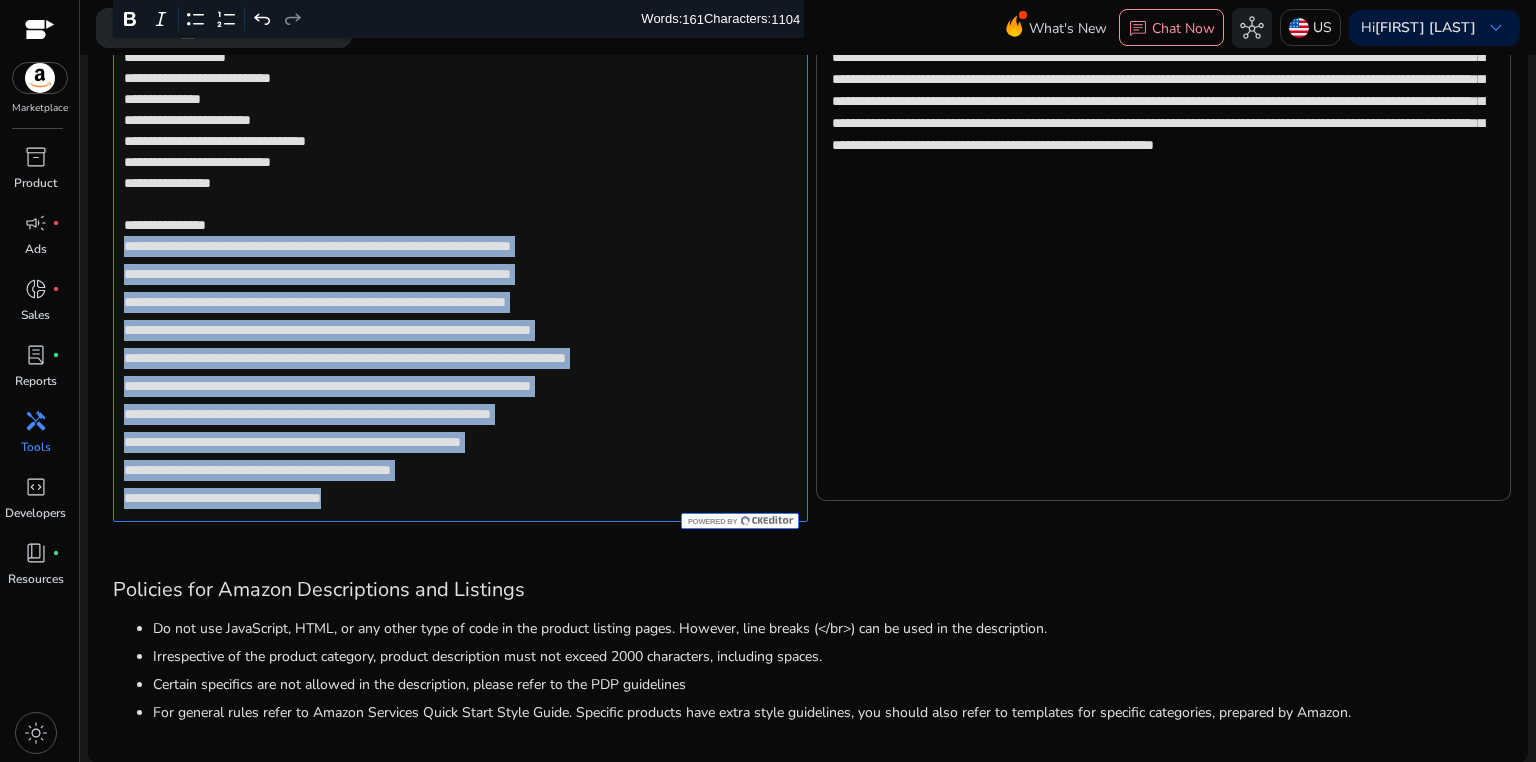 drag, startPoint x: 120, startPoint y: 248, endPoint x: 468, endPoint y: 499, distance: 429.0746 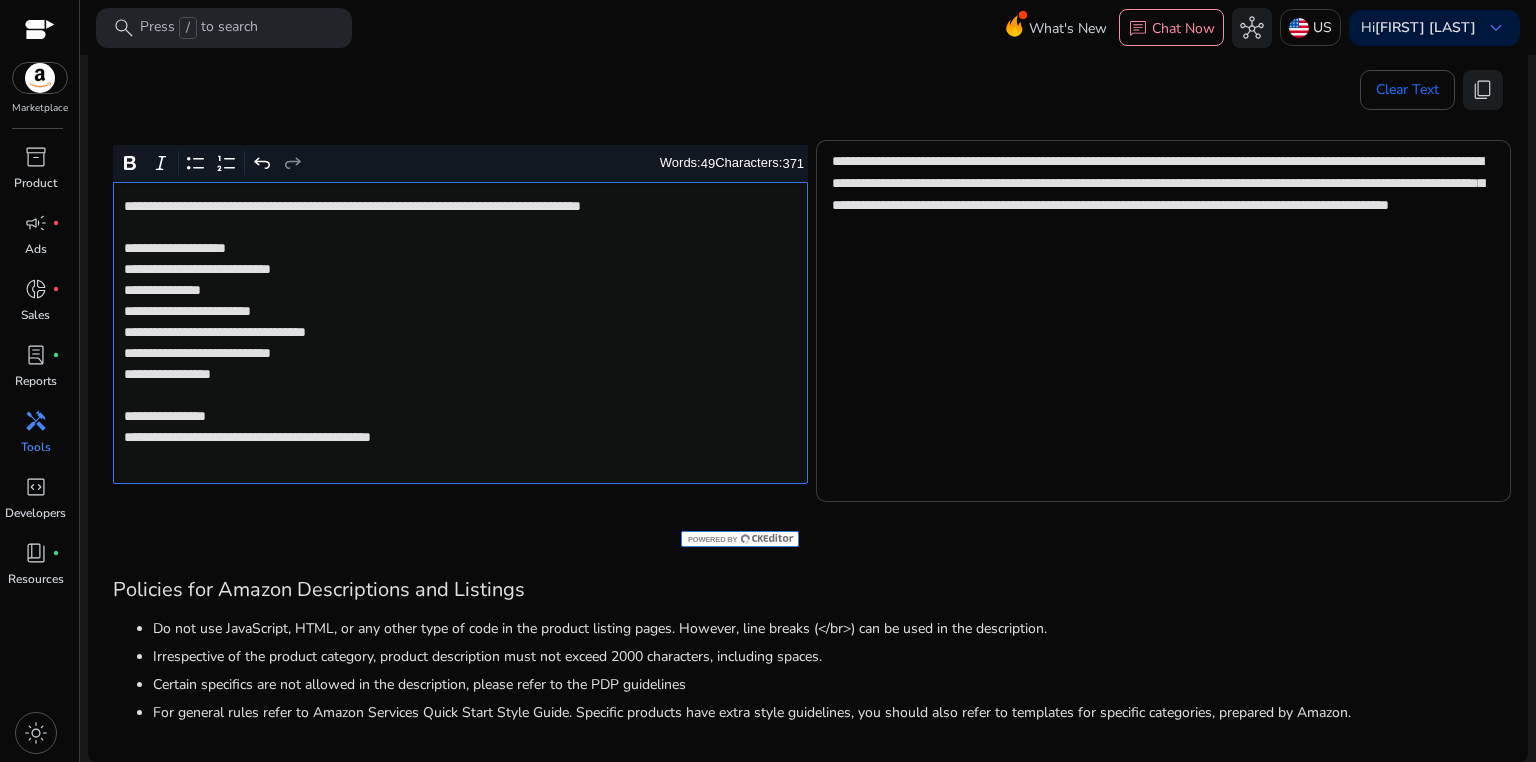 scroll, scrollTop: 200, scrollLeft: 0, axis: vertical 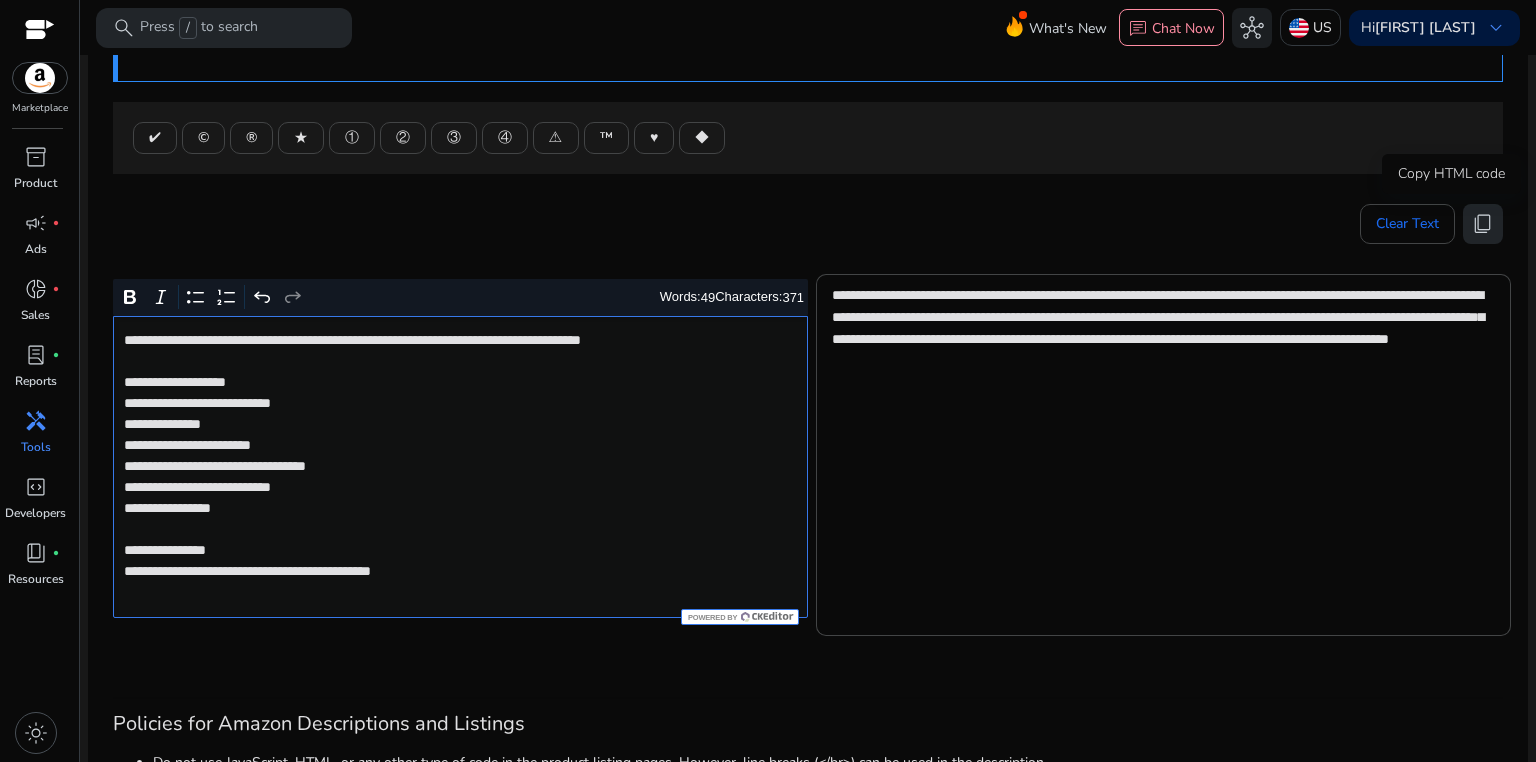 click on "content_copy" 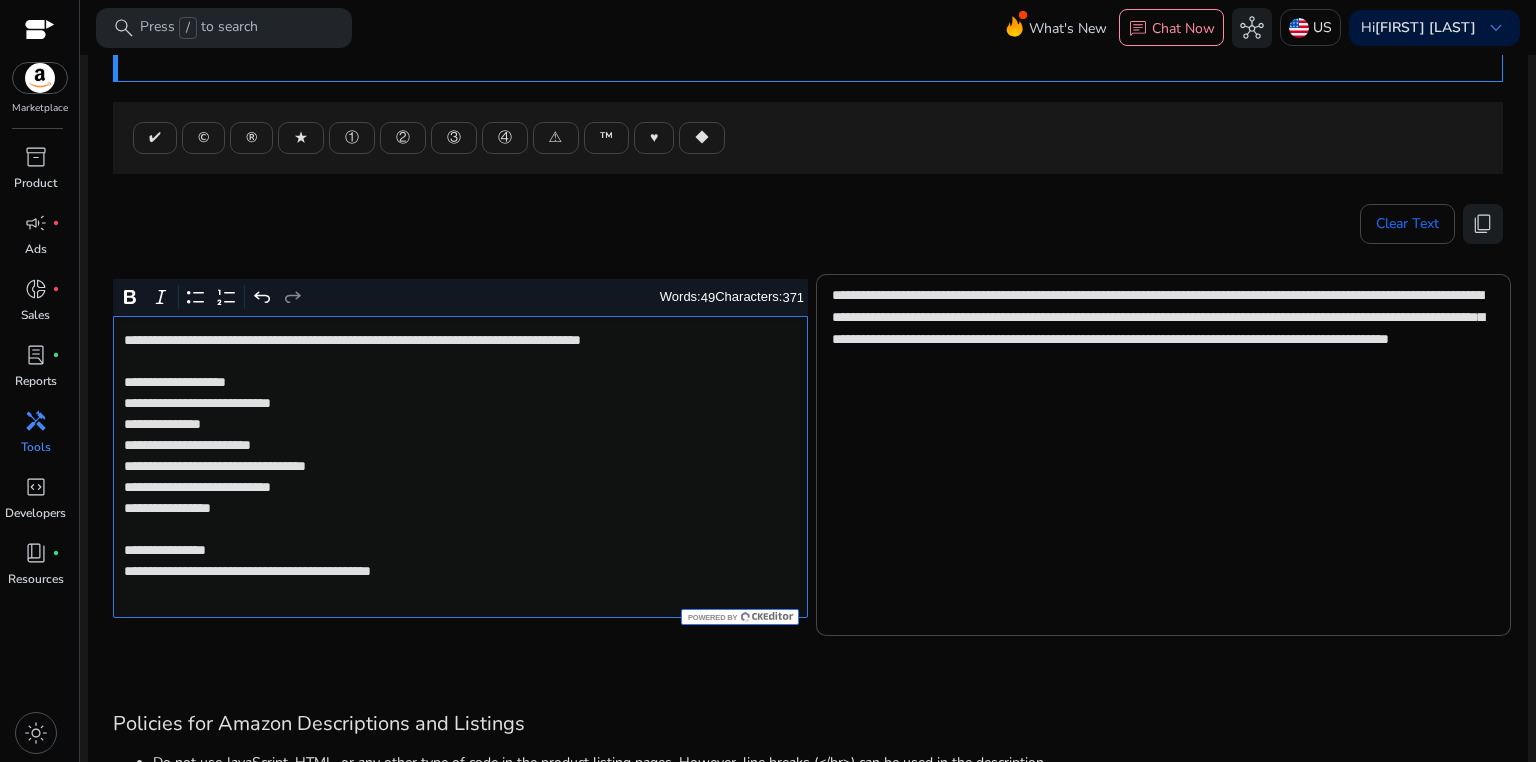 click on "**********" 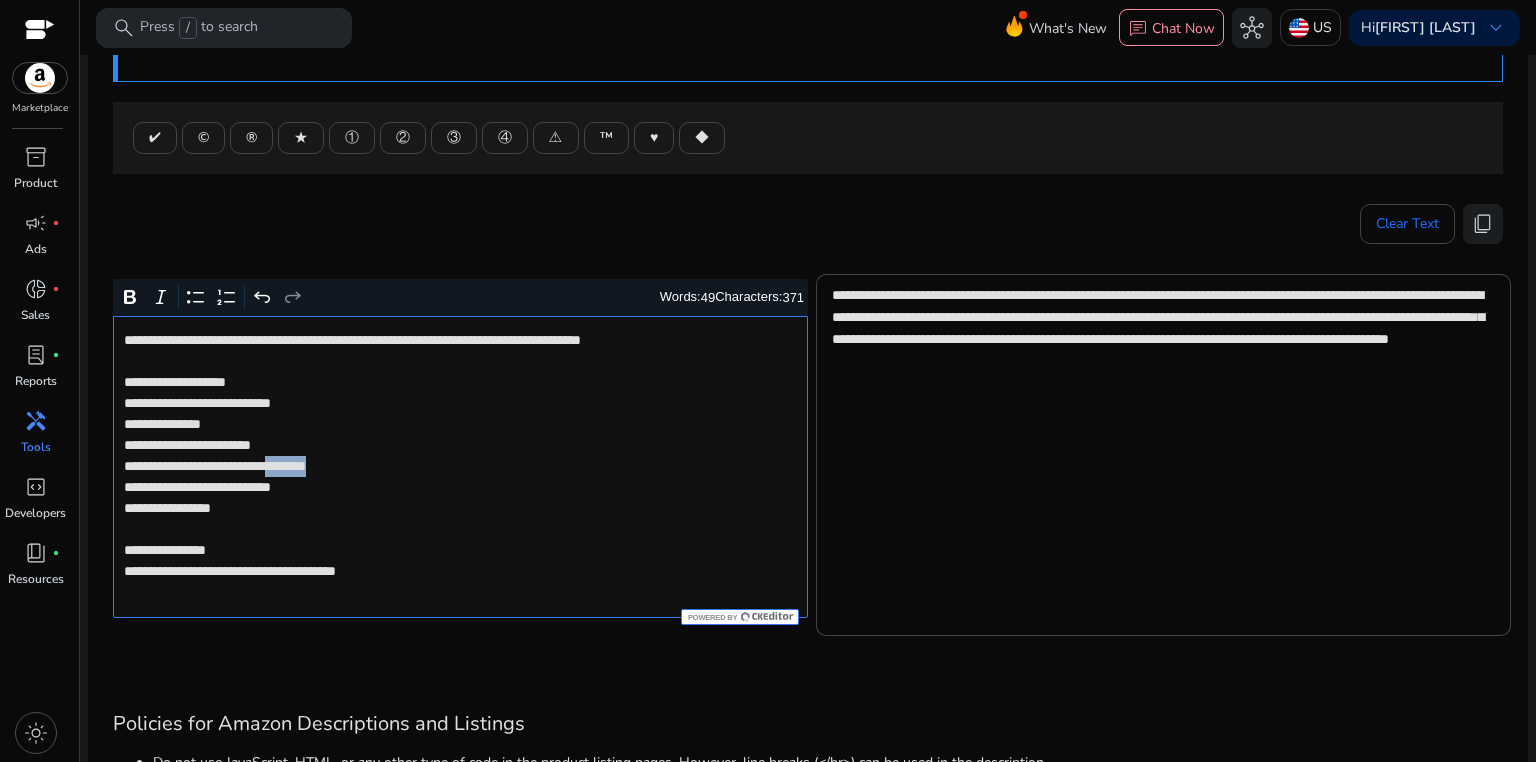 click on "**********" 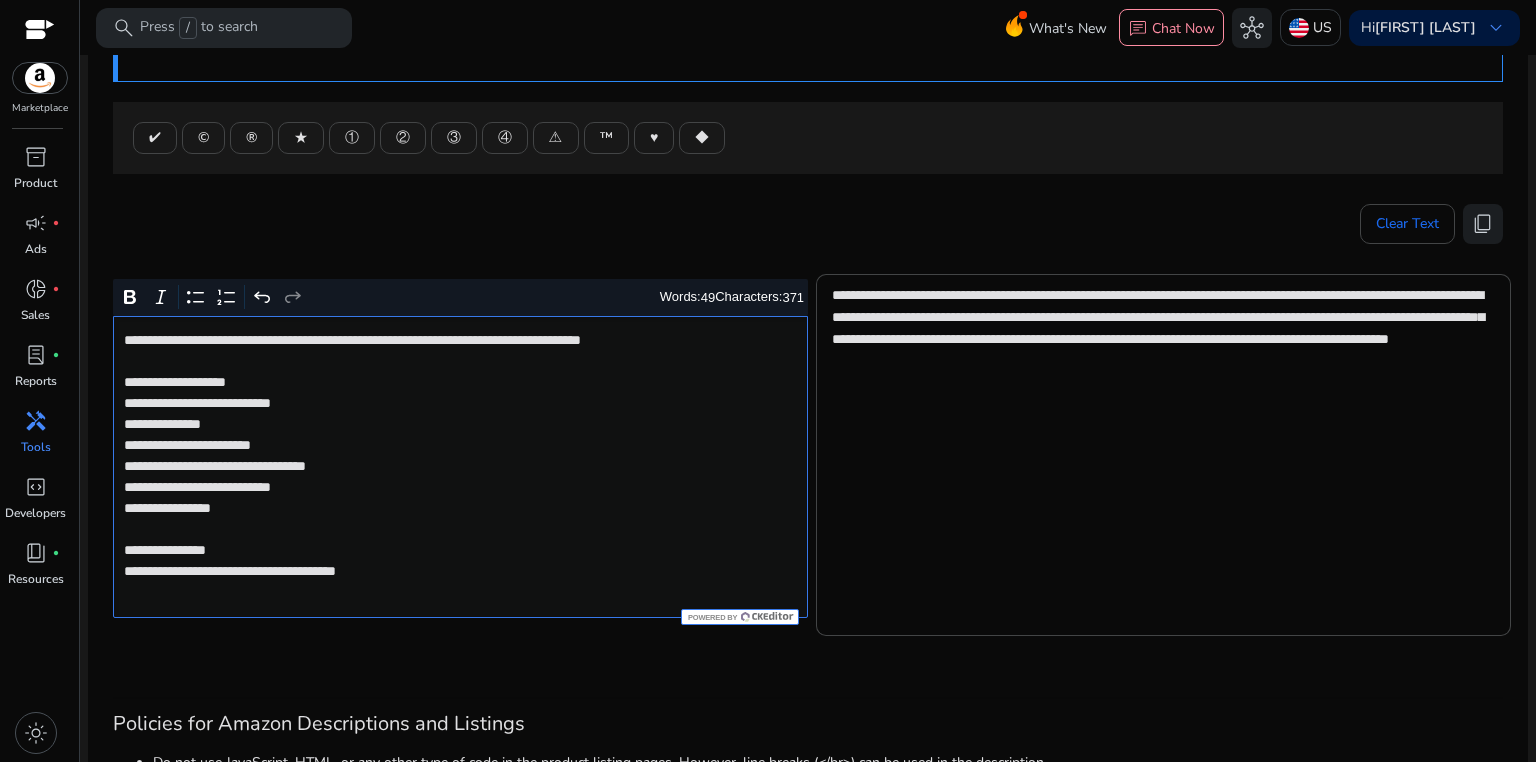 click on "**********" 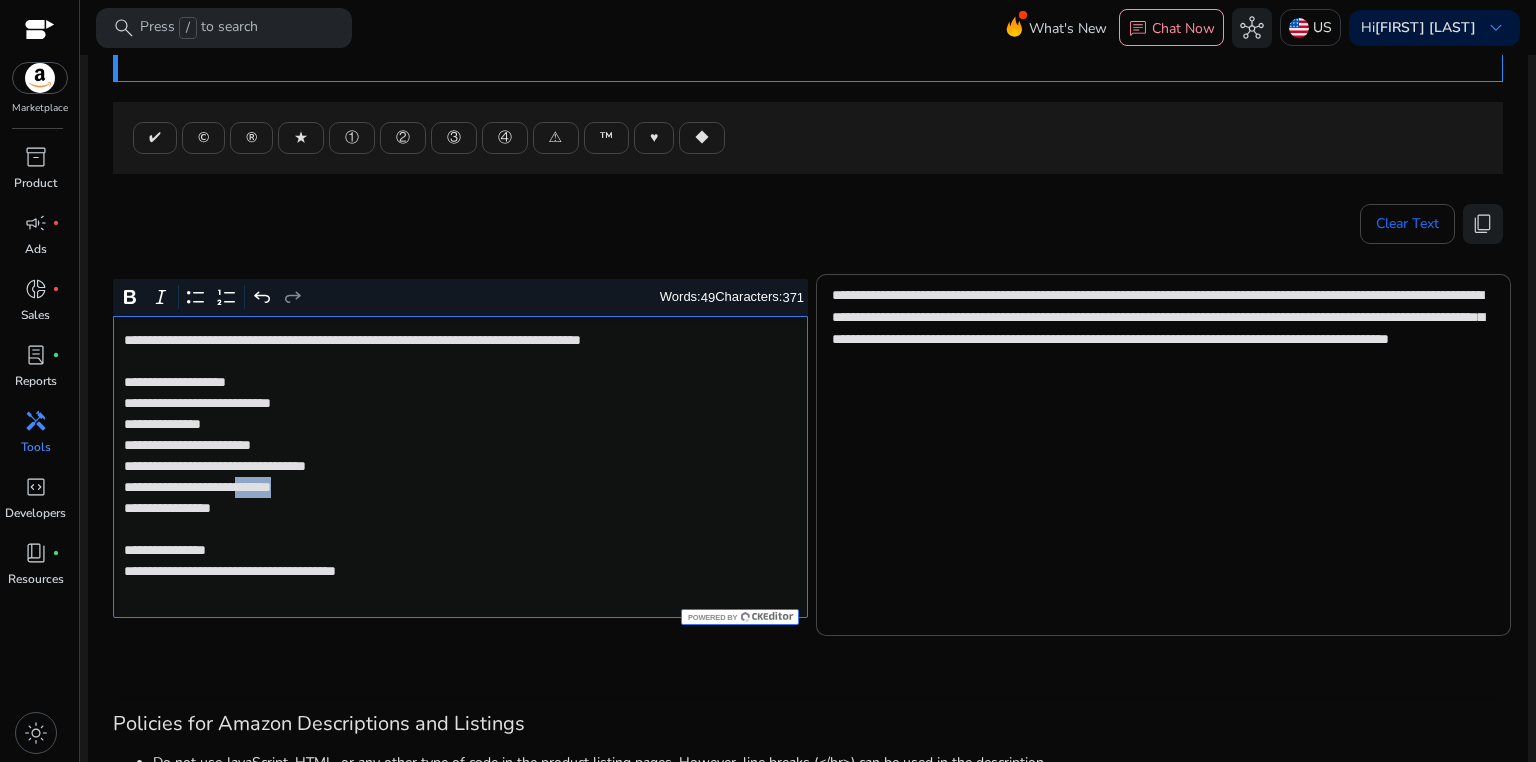 click on "**********" 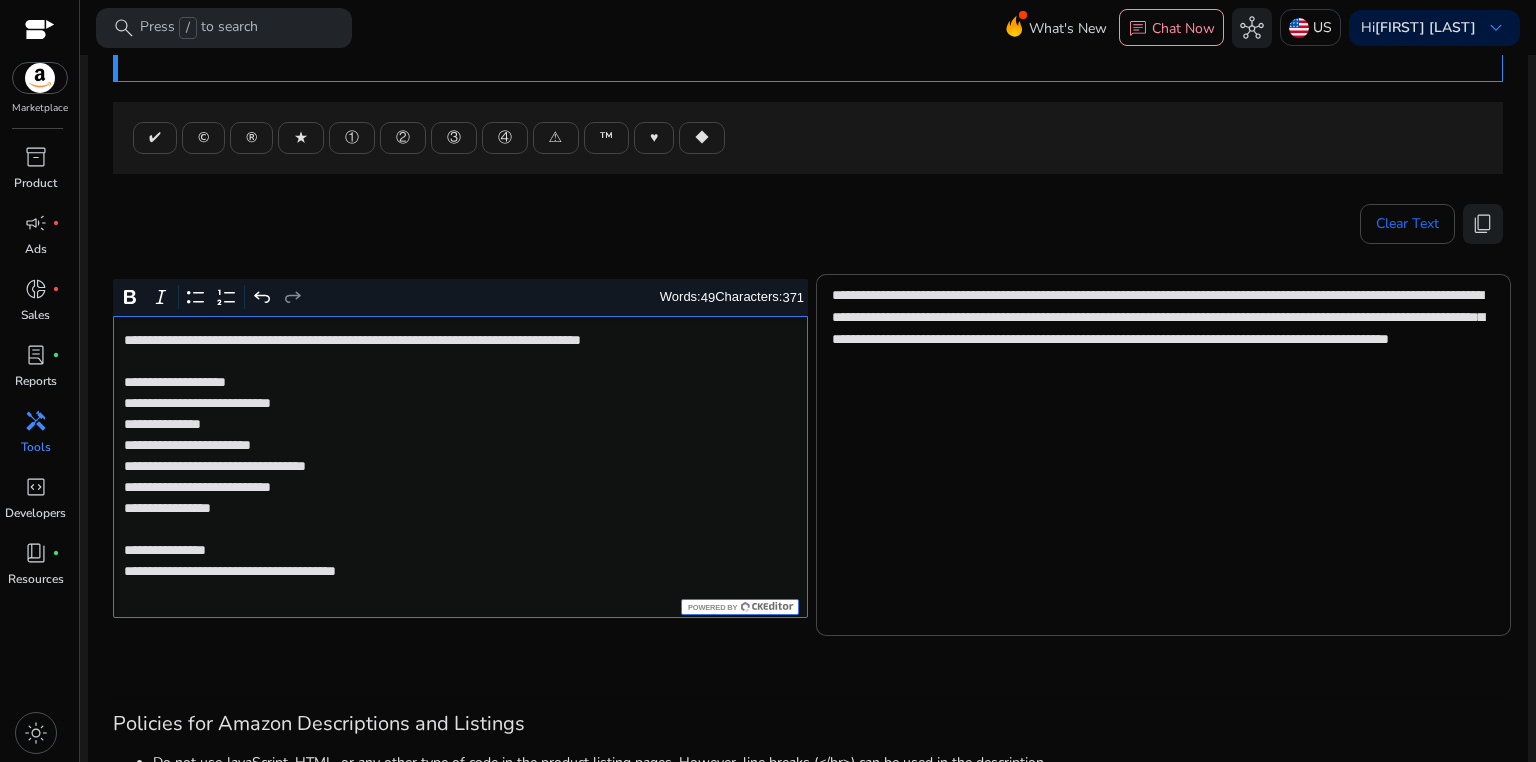 scroll, scrollTop: 334, scrollLeft: 0, axis: vertical 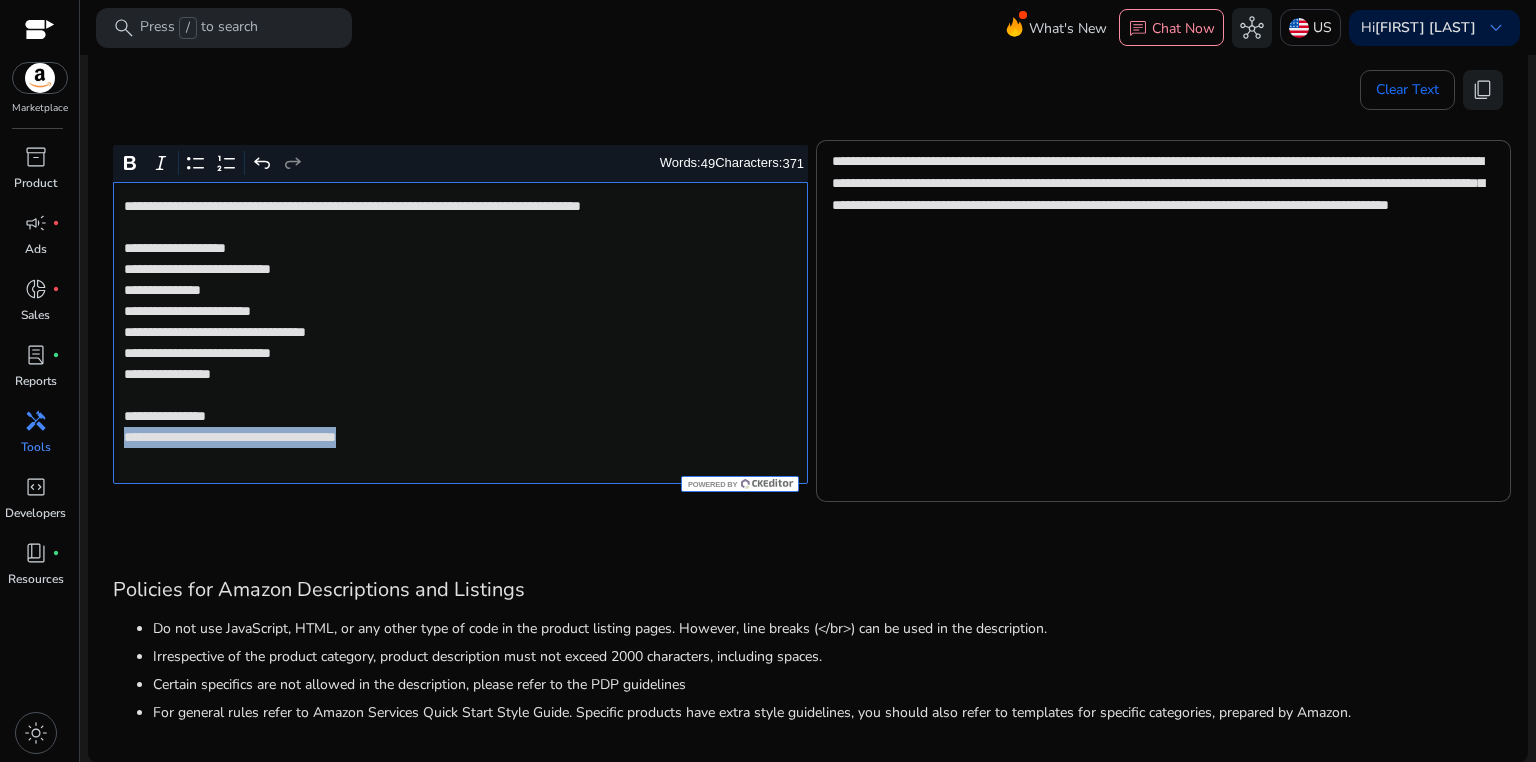 drag, startPoint x: 116, startPoint y: 433, endPoint x: 484, endPoint y: 436, distance: 368.01224 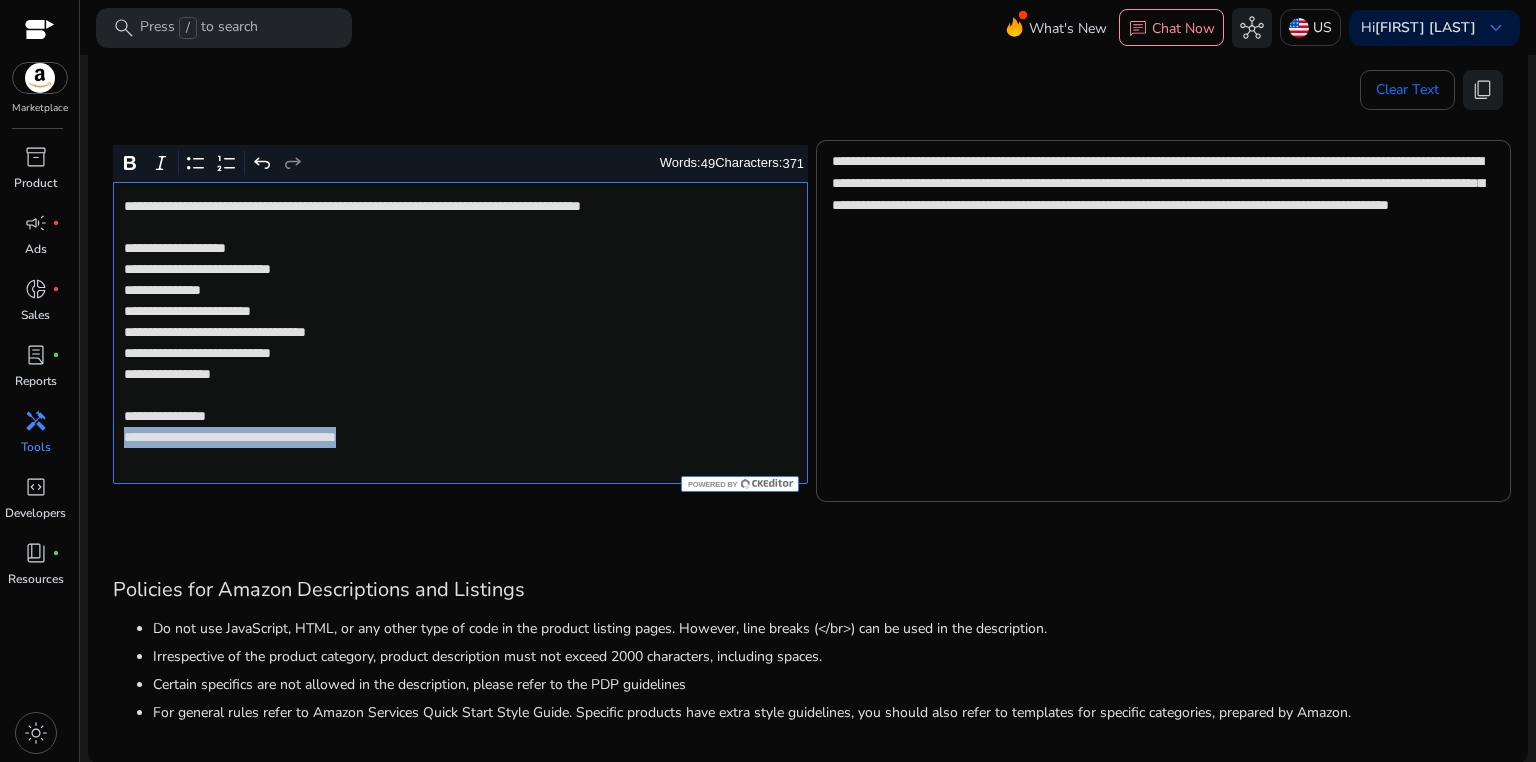 click on "**********" 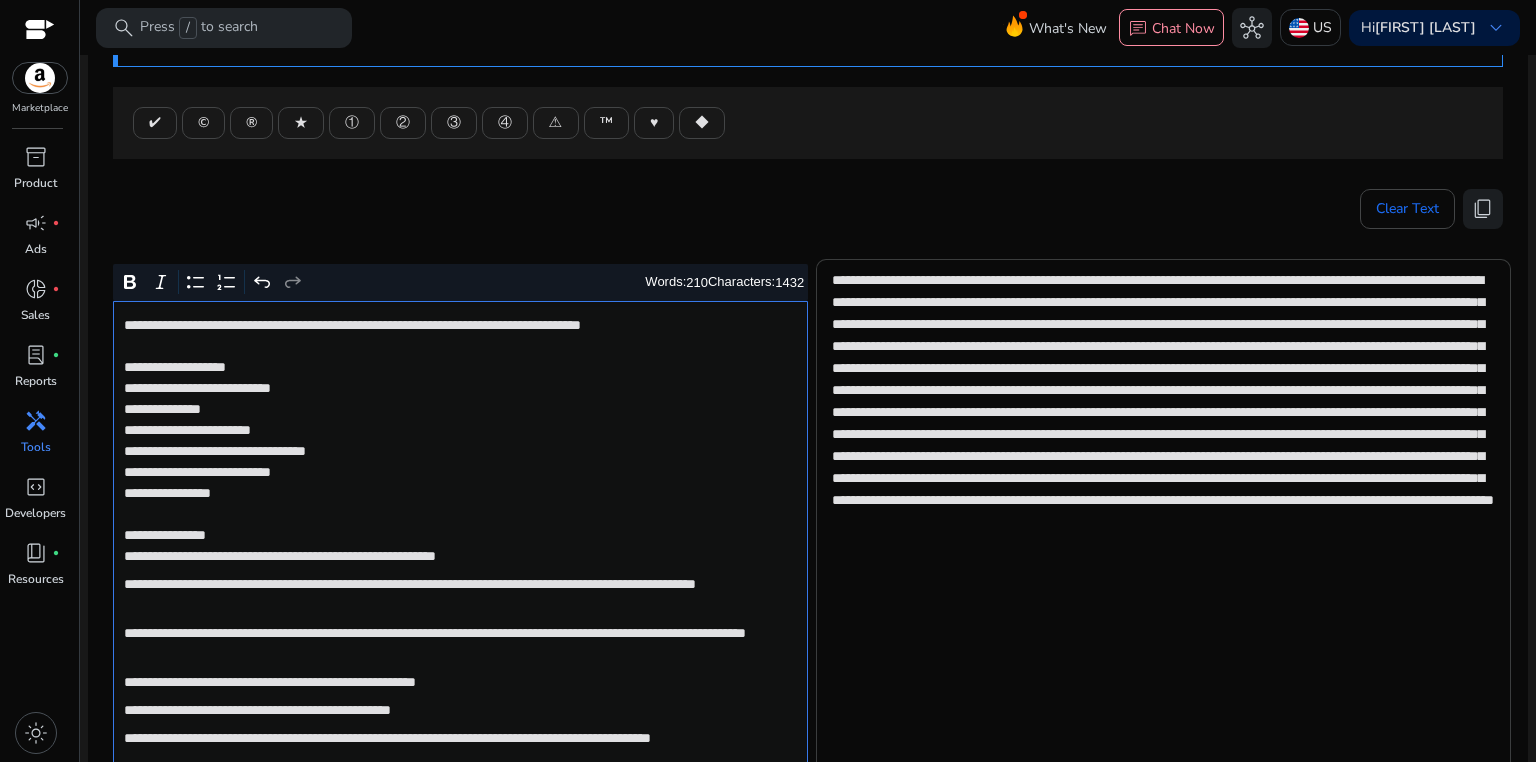 scroll, scrollTop: 211, scrollLeft: 0, axis: vertical 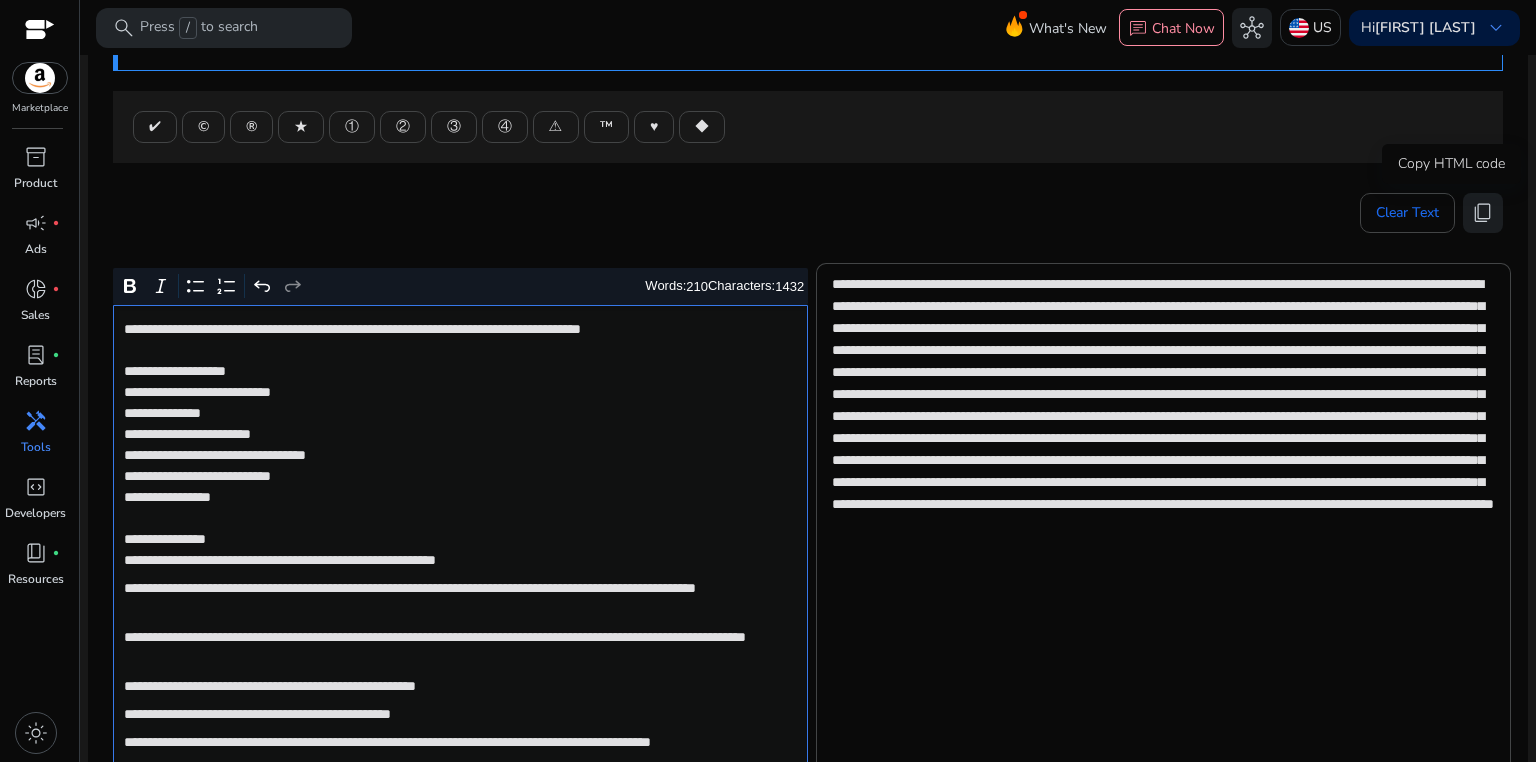 click on "content_copy" 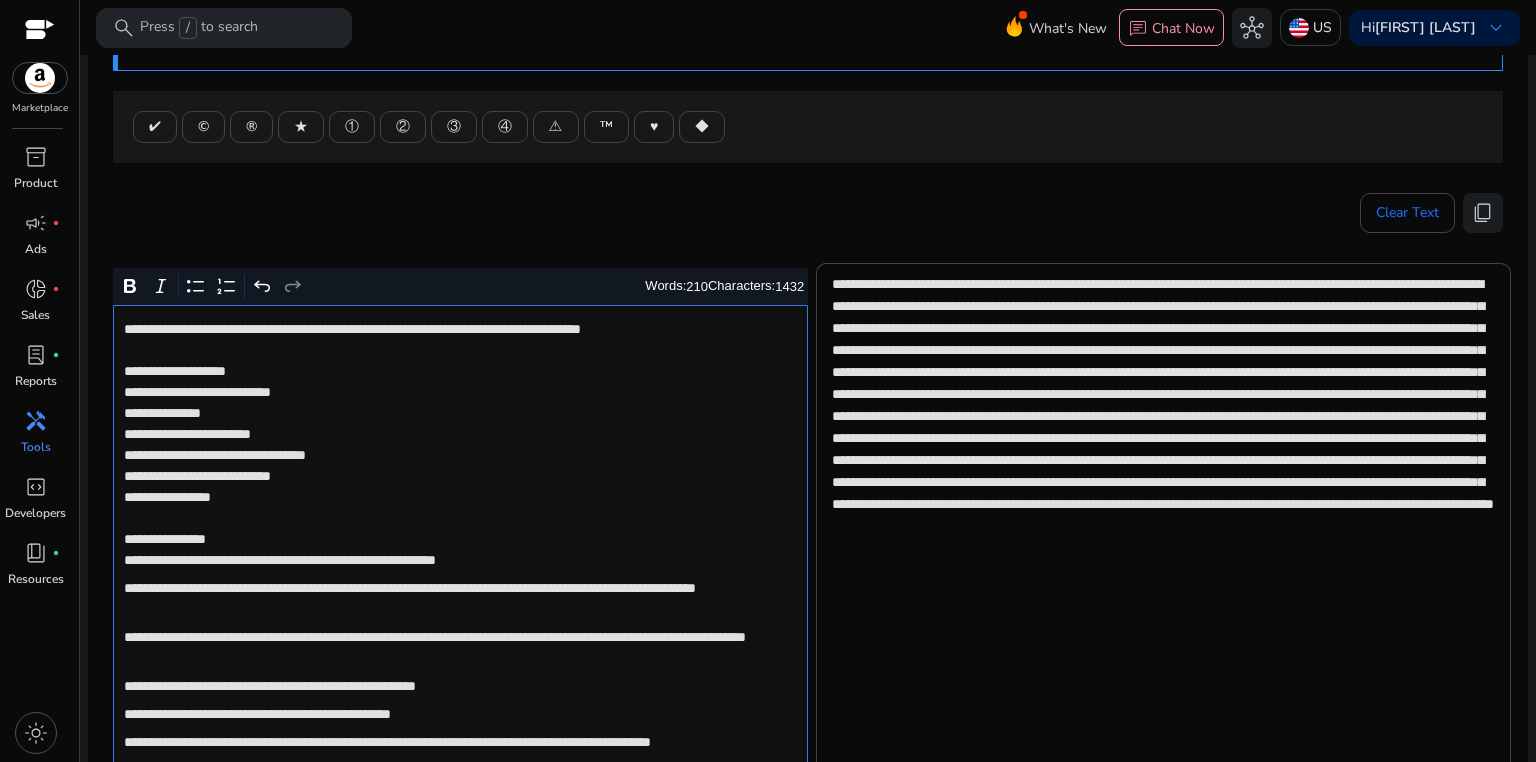 click on "**********" 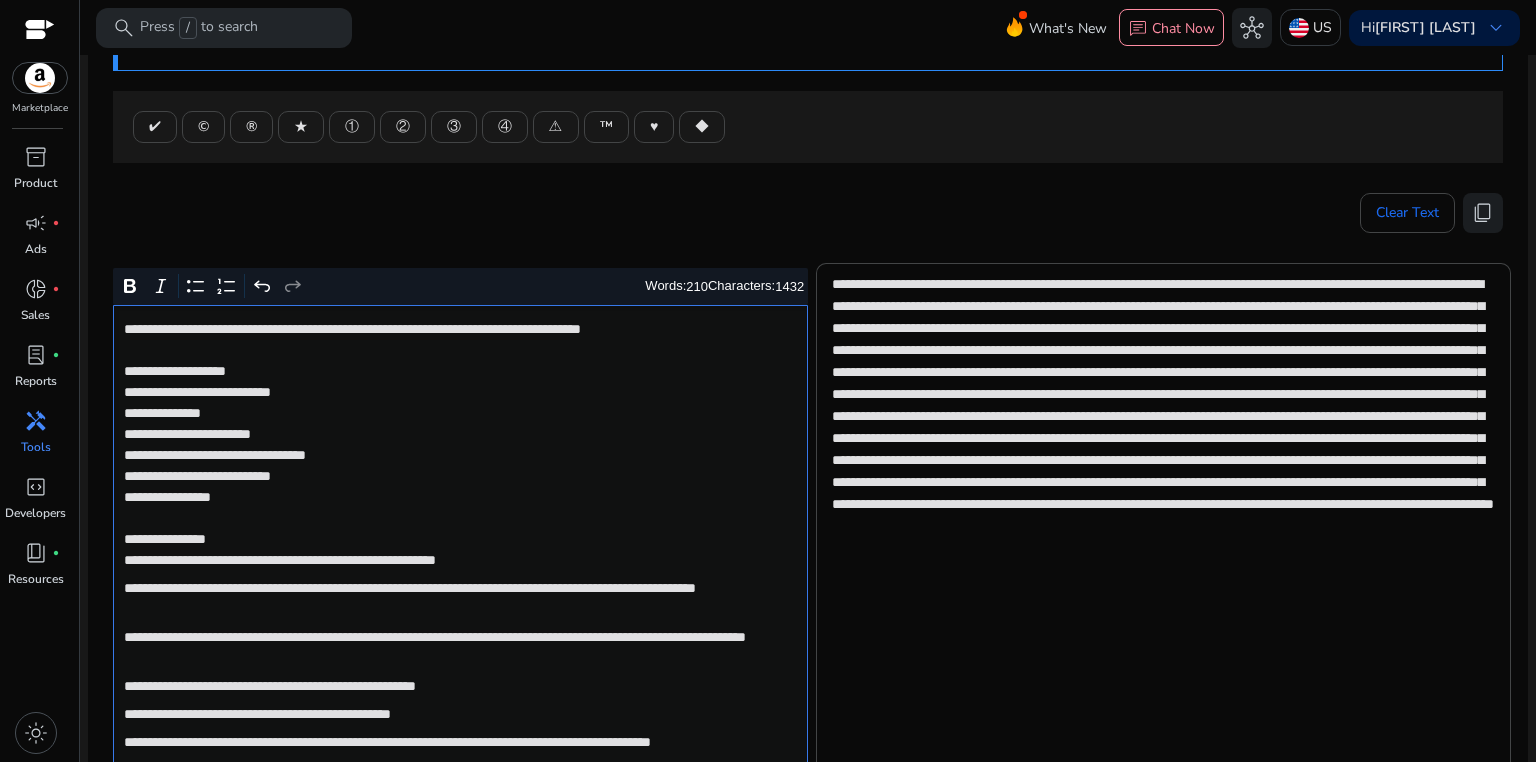 click on "**********" 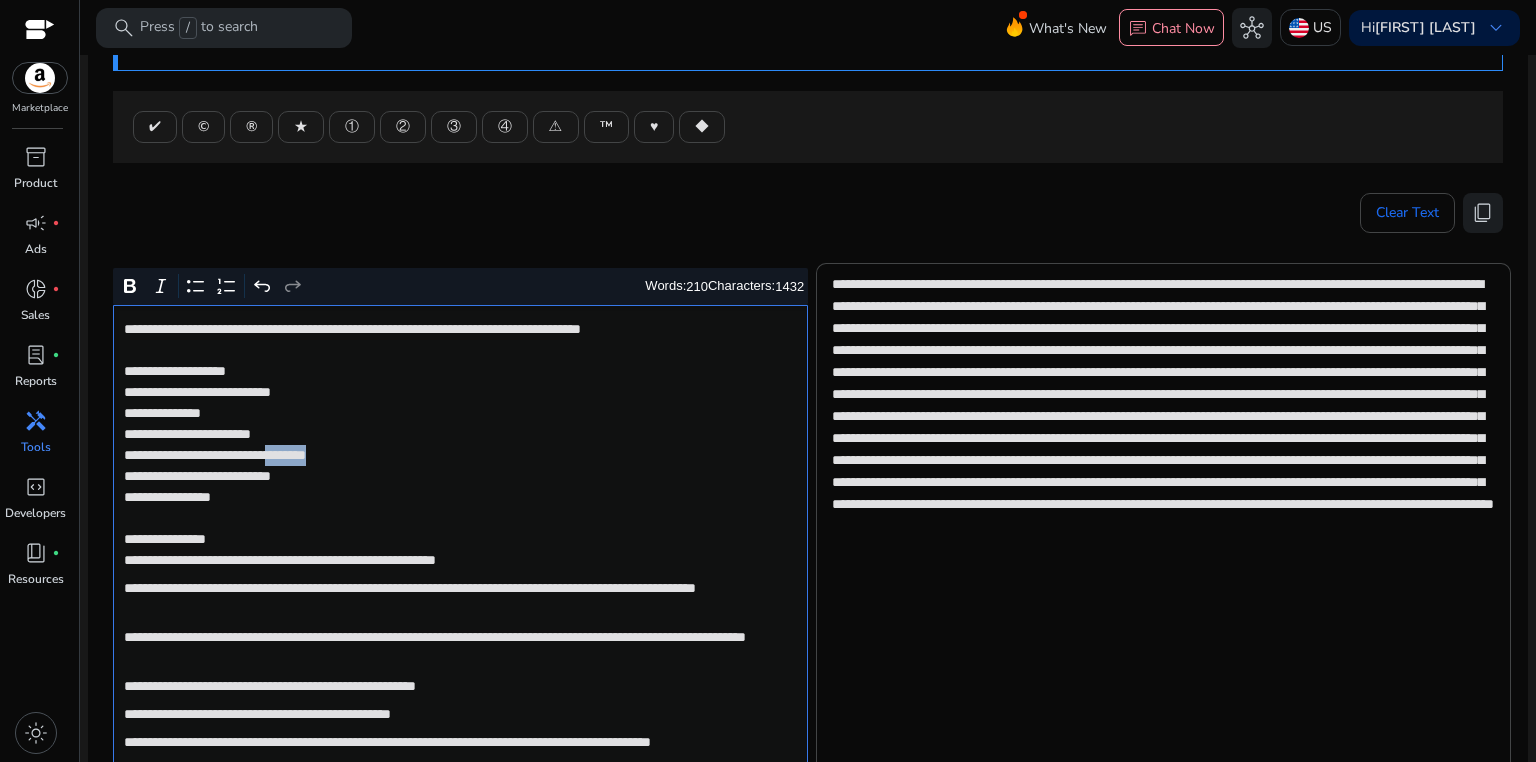 click on "**********" 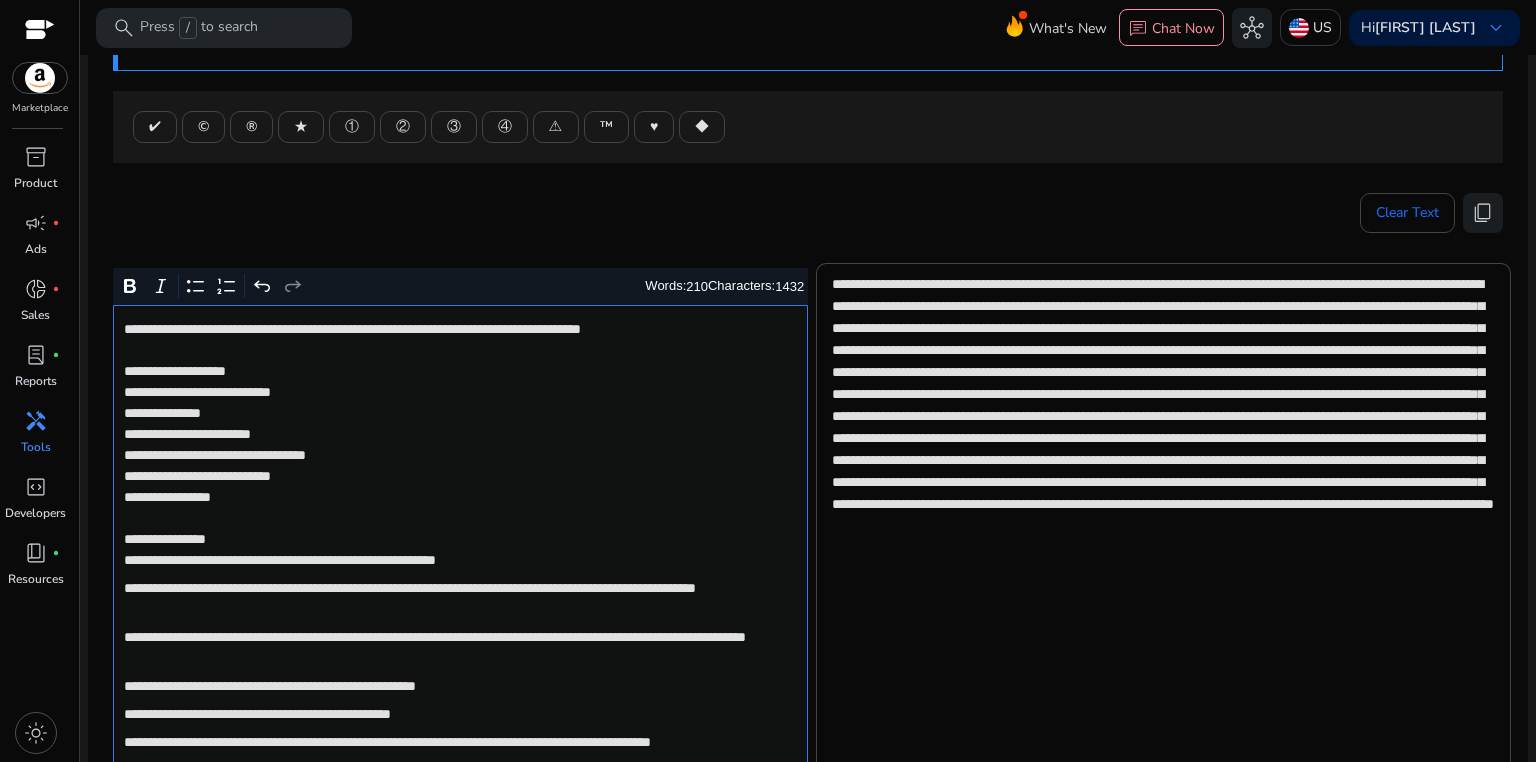 click on "**********" 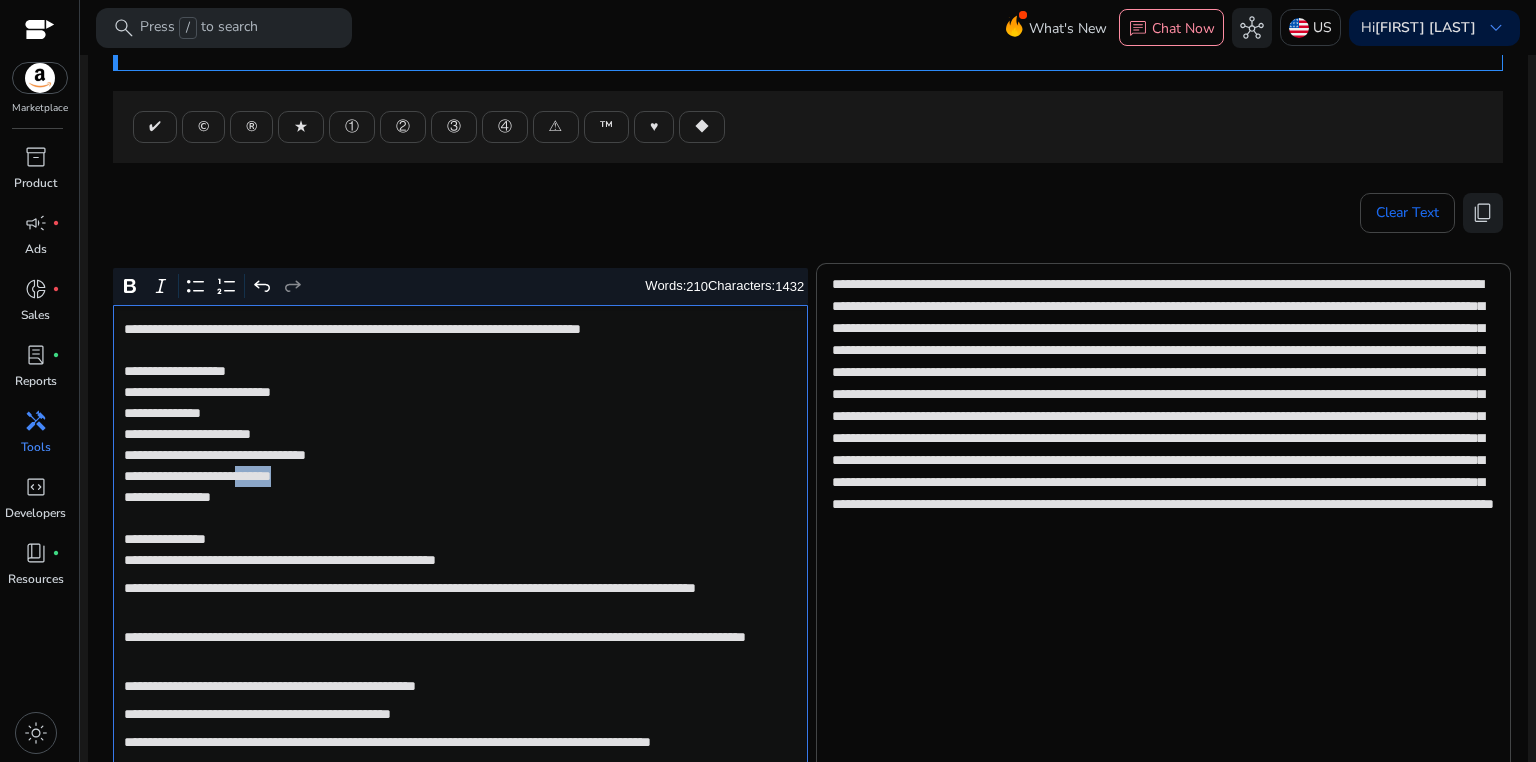 click on "**********" 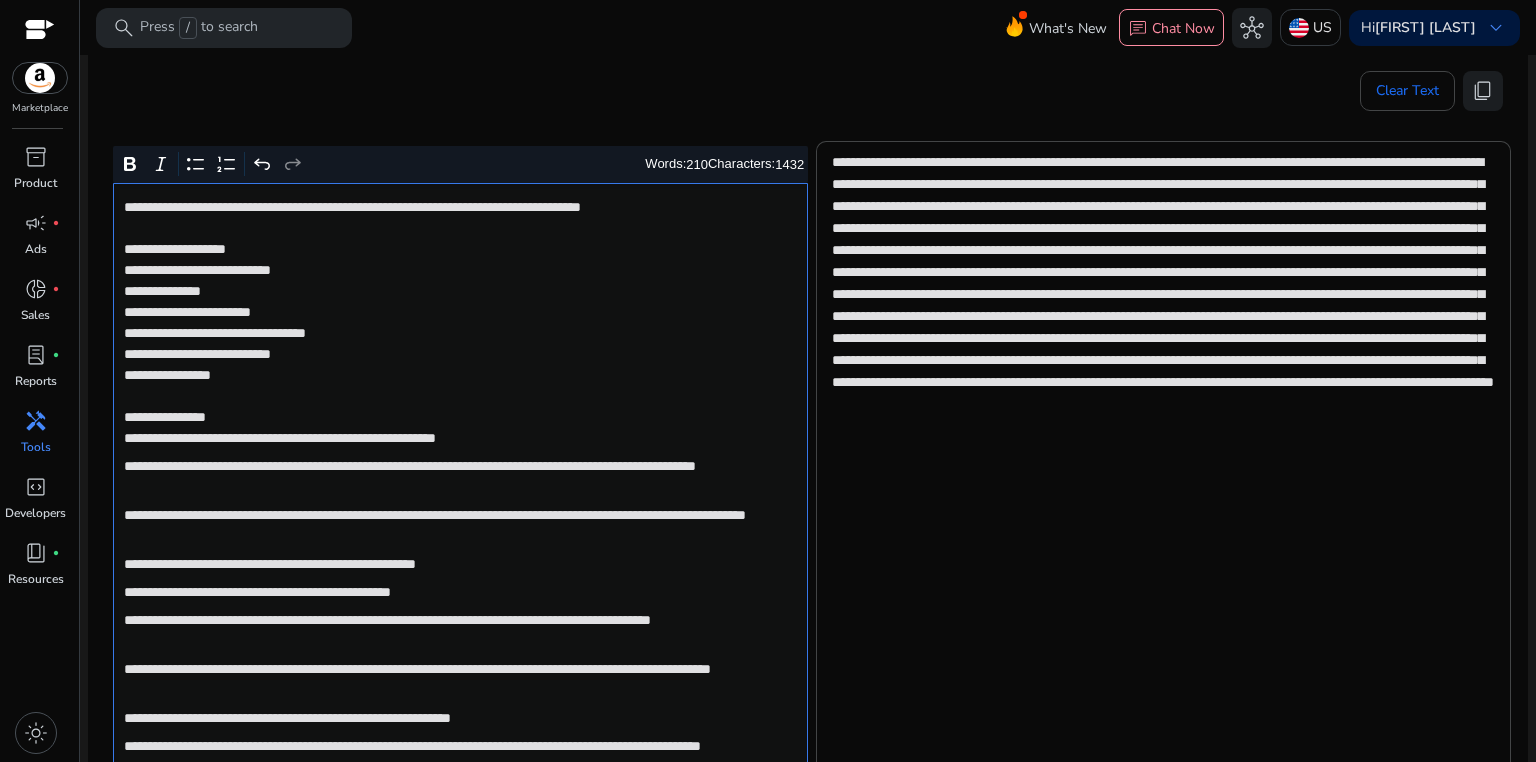 scroll, scrollTop: 477, scrollLeft: 0, axis: vertical 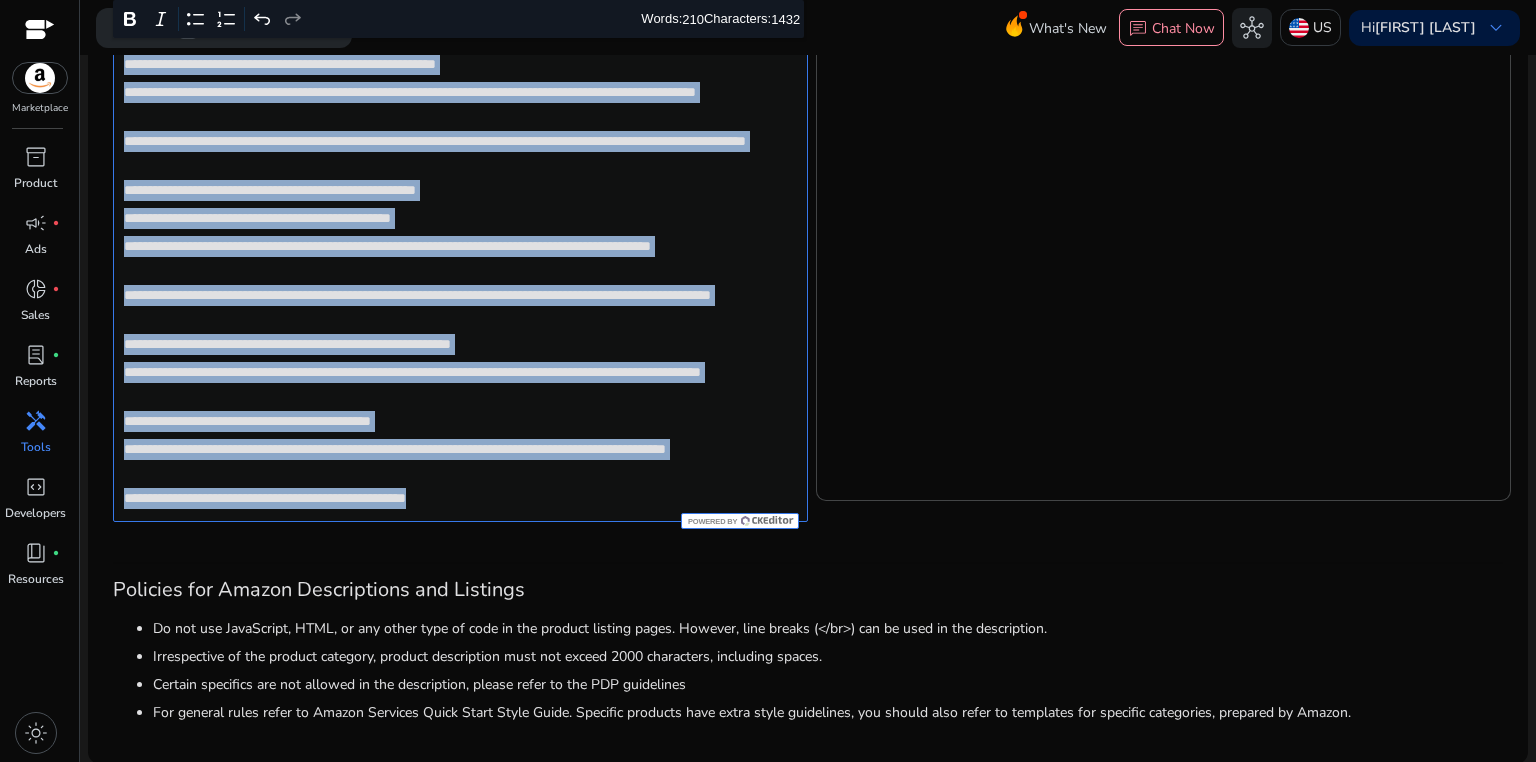 drag, startPoint x: 124, startPoint y: 294, endPoint x: 534, endPoint y: 516, distance: 466.24457 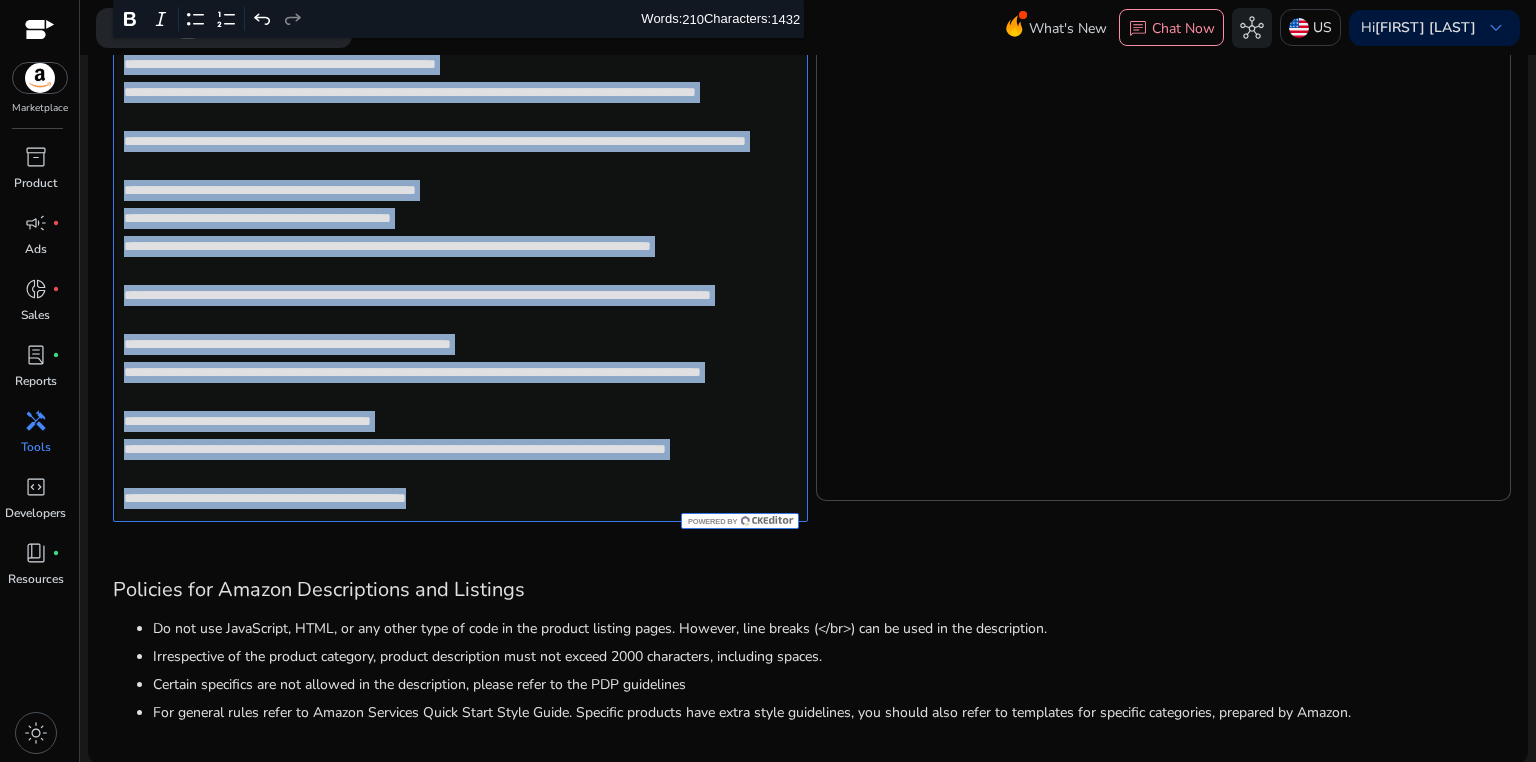 click on "**********" 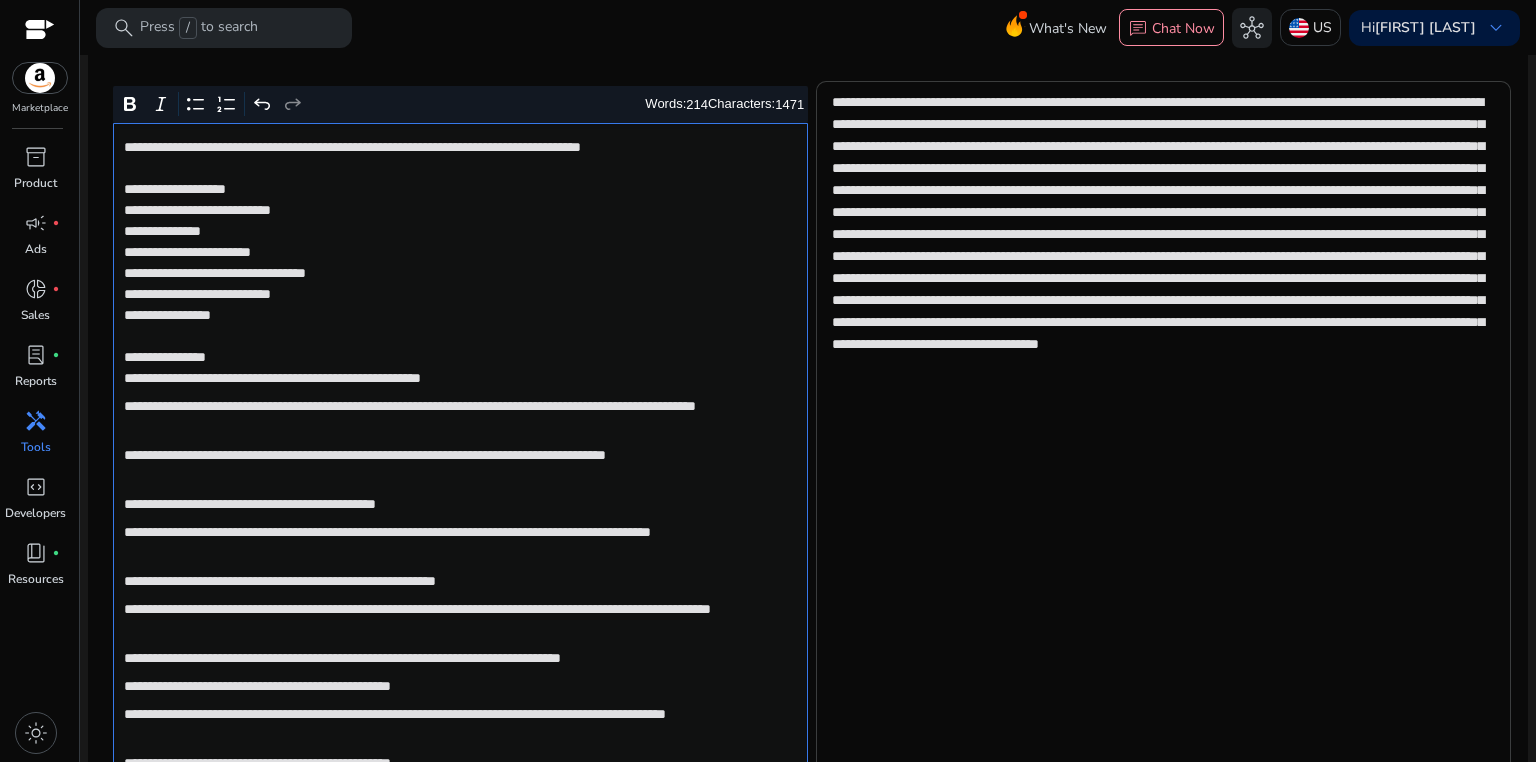 scroll, scrollTop: 307, scrollLeft: 0, axis: vertical 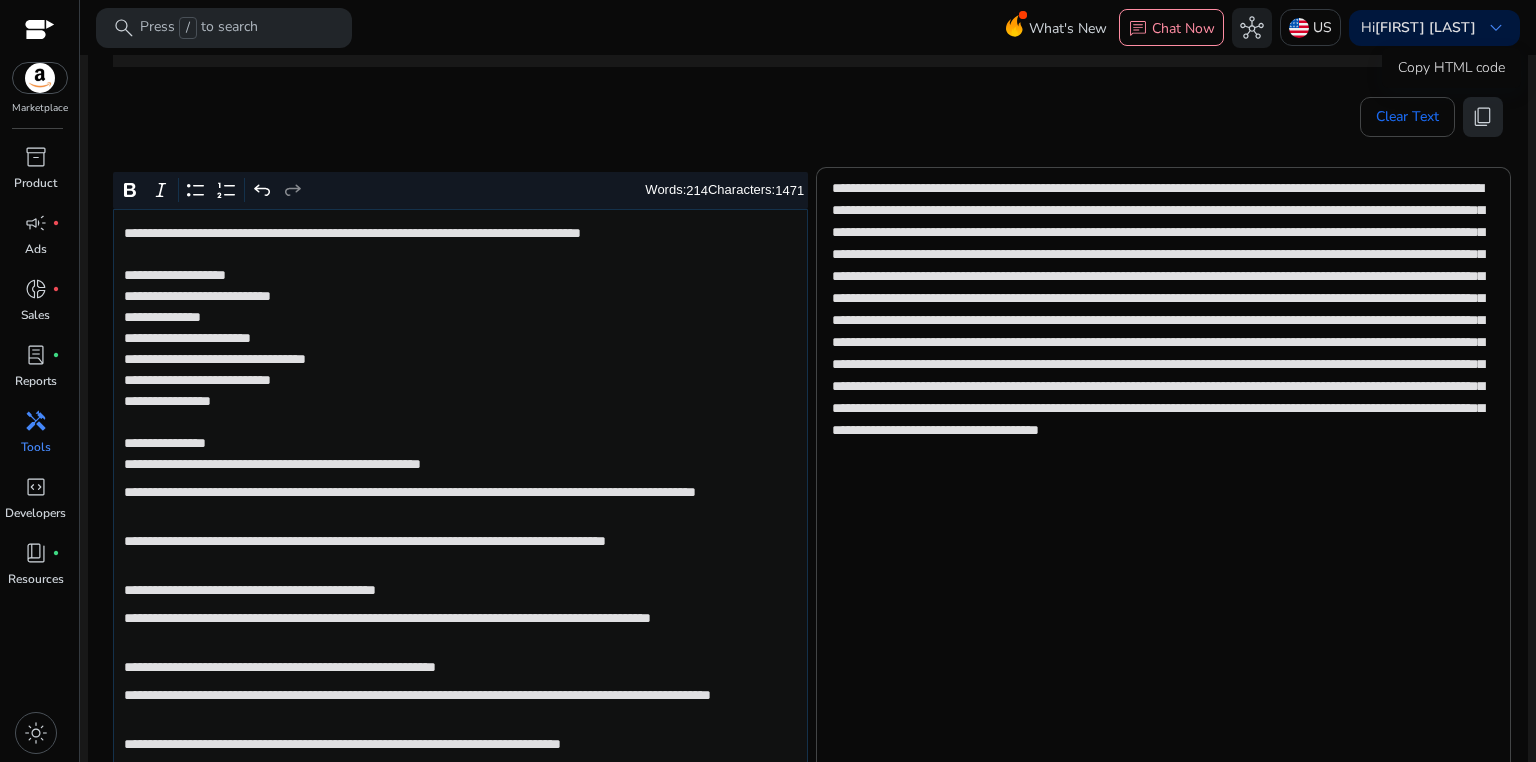 click on "content_copy" 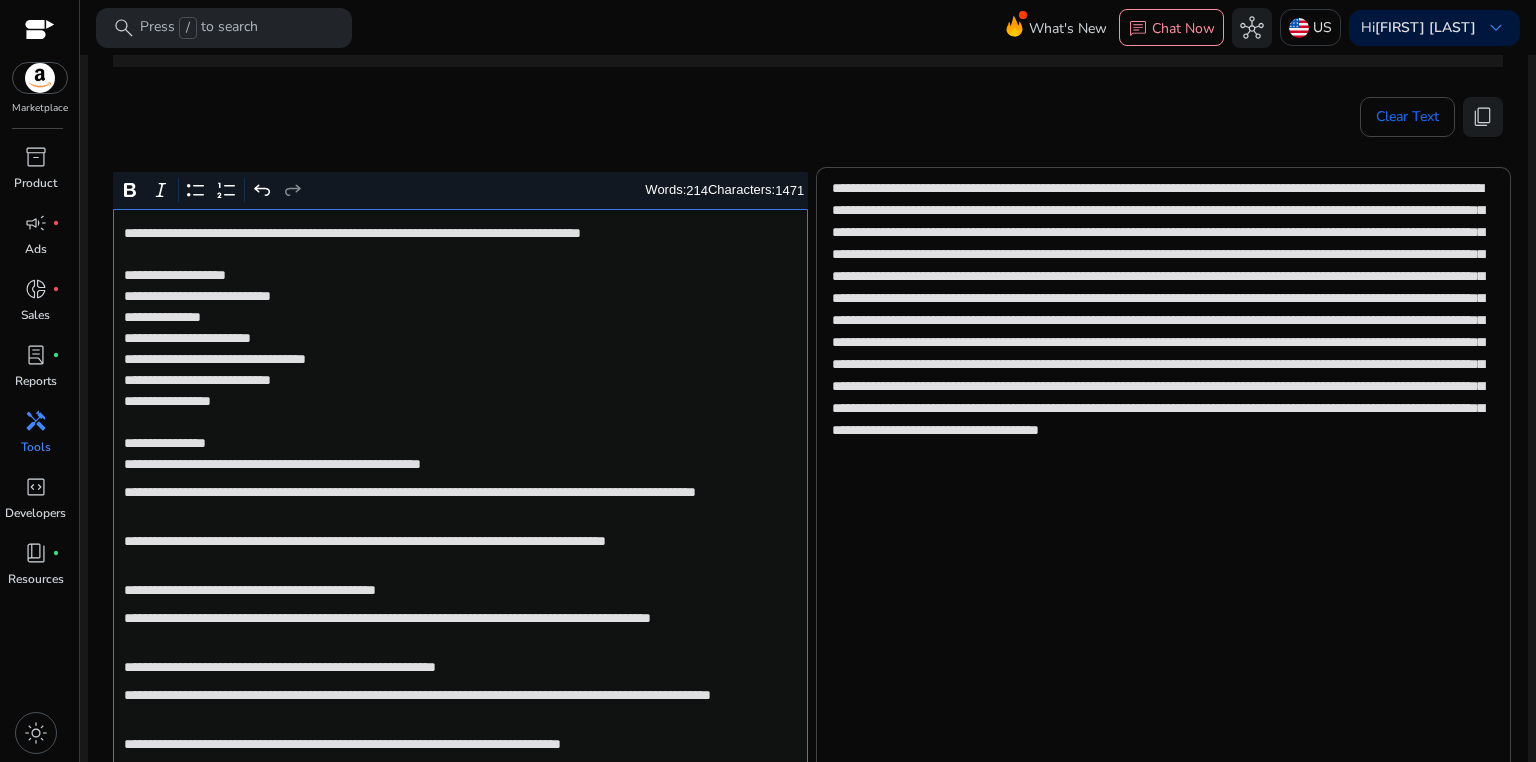 click on "**********" 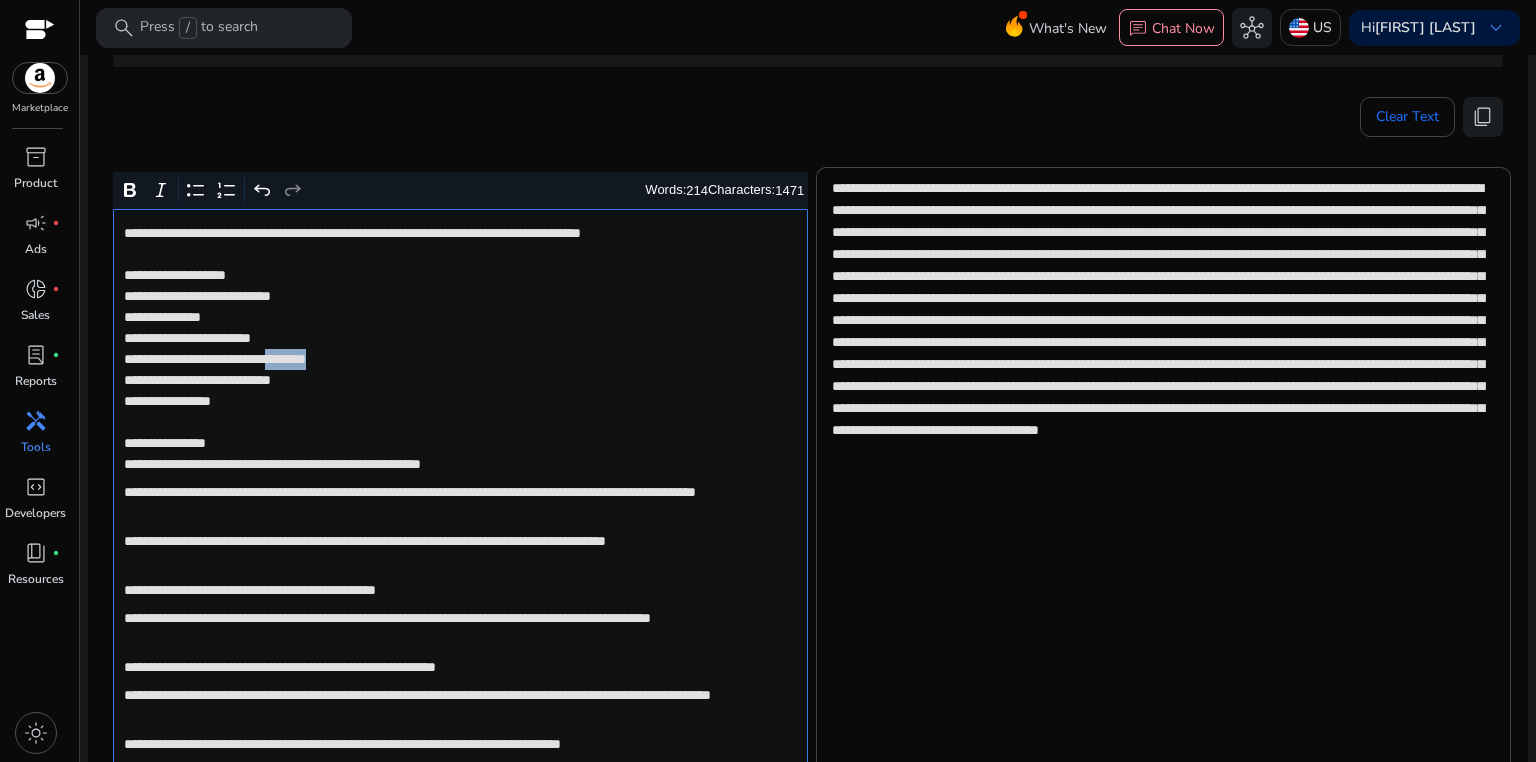 click on "**********" 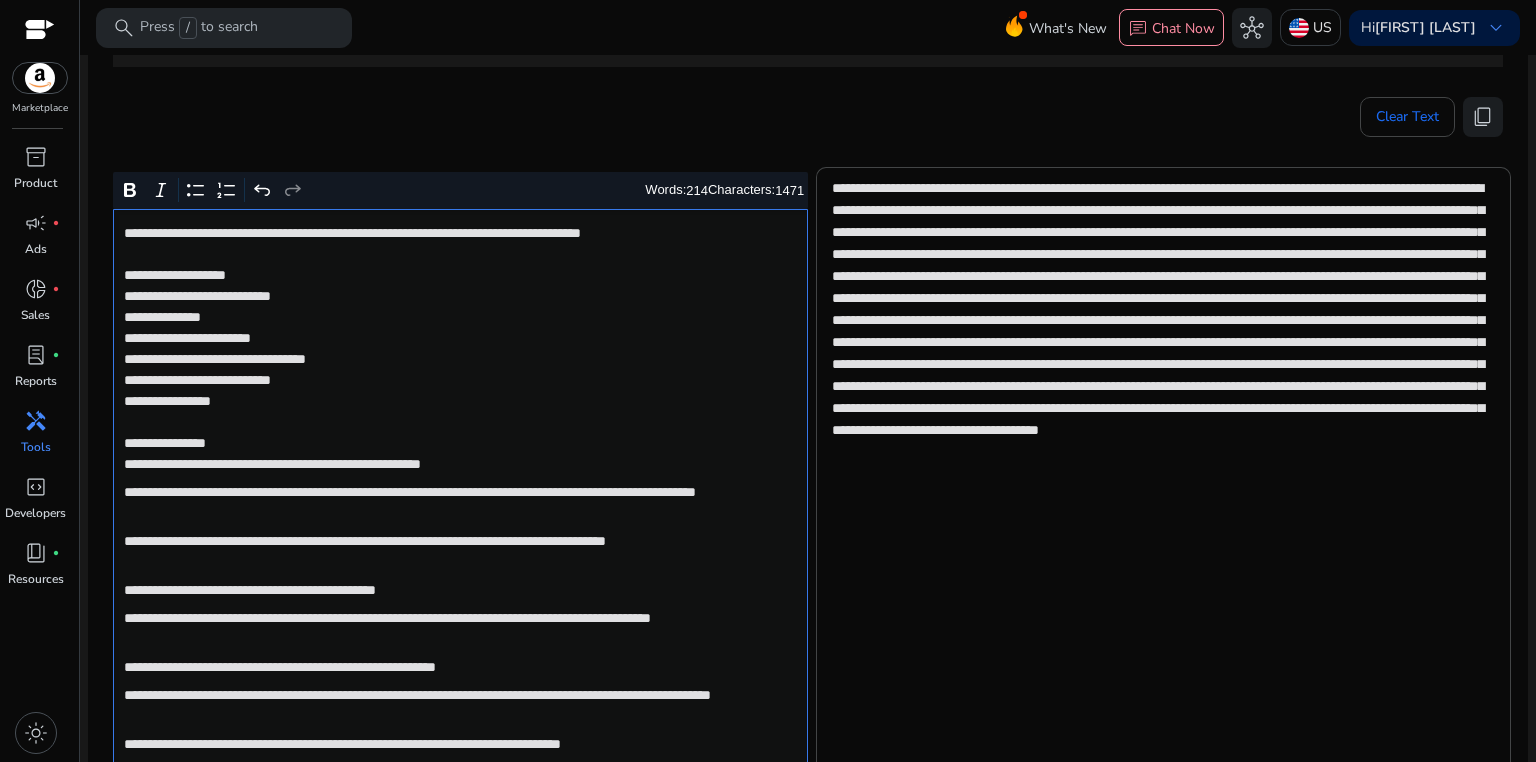click on "**********" 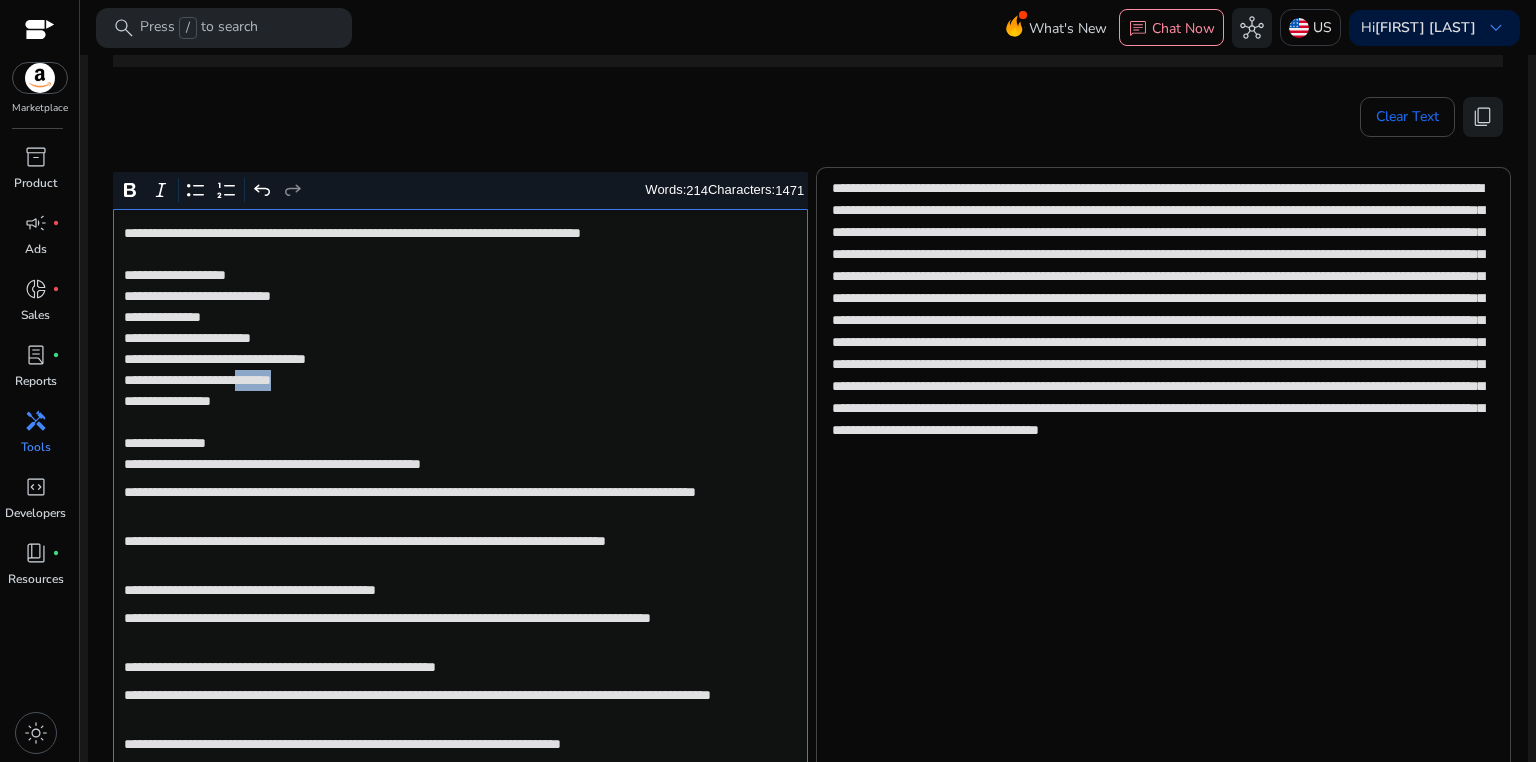 click on "**********" 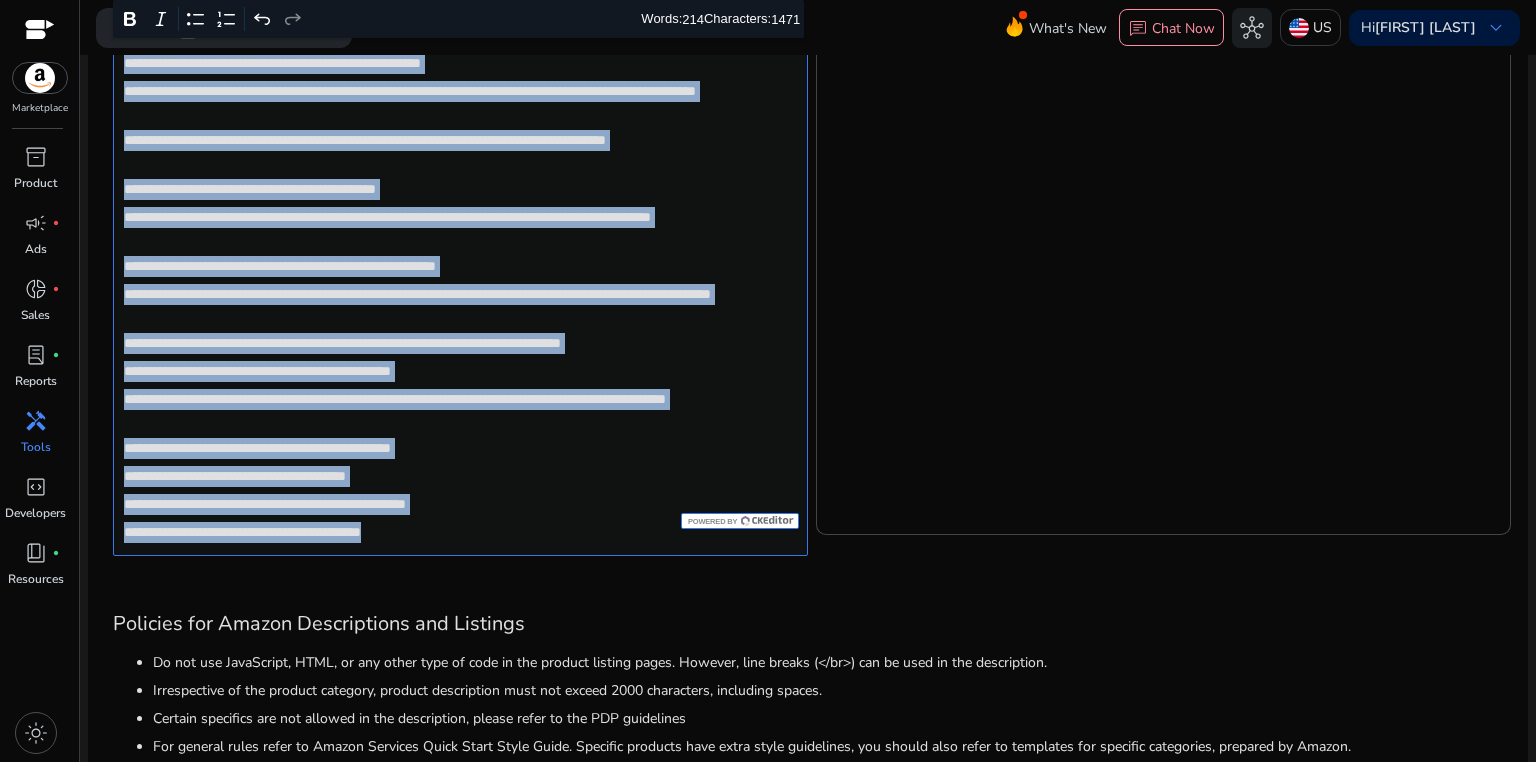 scroll, scrollTop: 743, scrollLeft: 0, axis: vertical 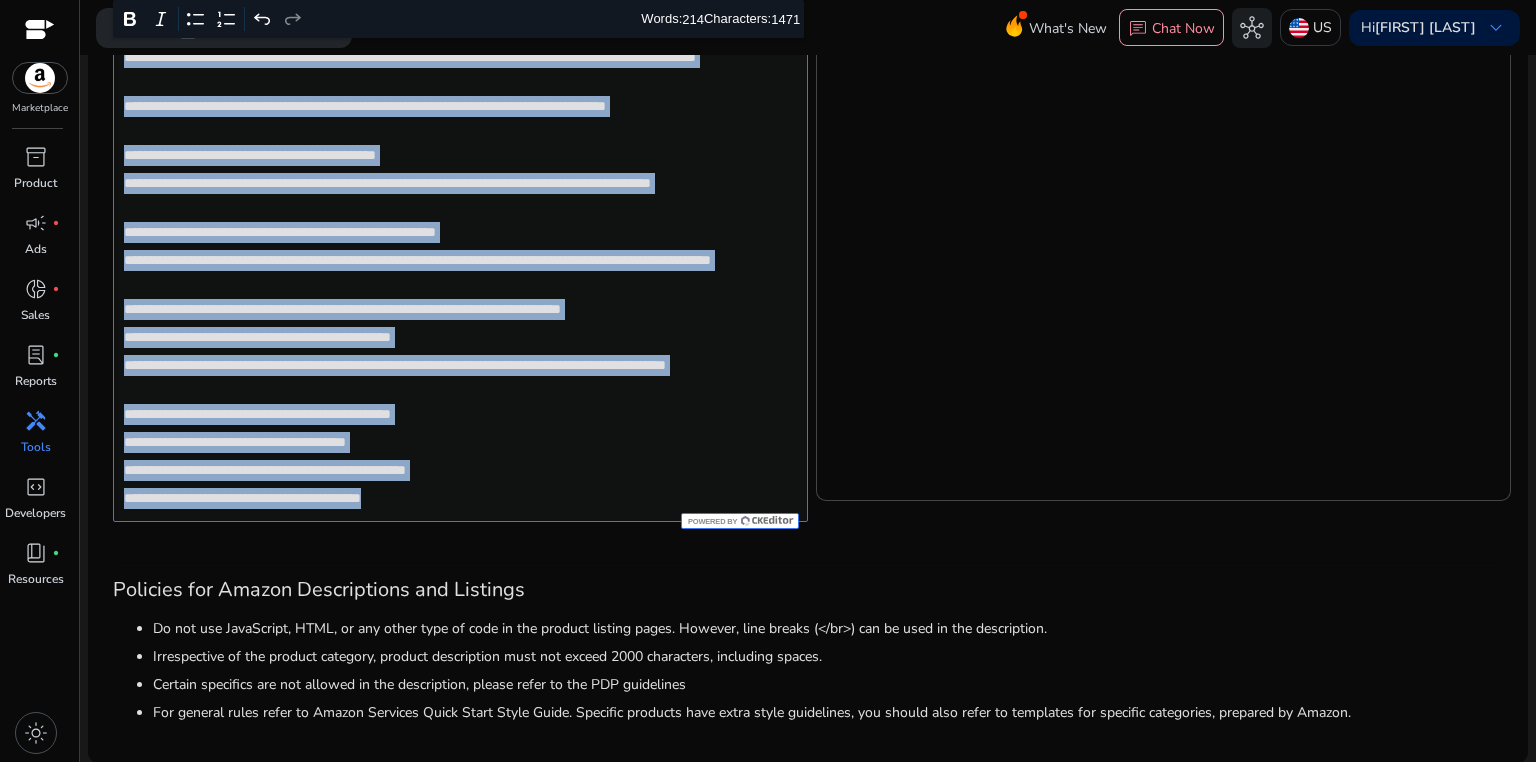 drag, startPoint x: 120, startPoint y: 466, endPoint x: 506, endPoint y: 516, distance: 389.22488 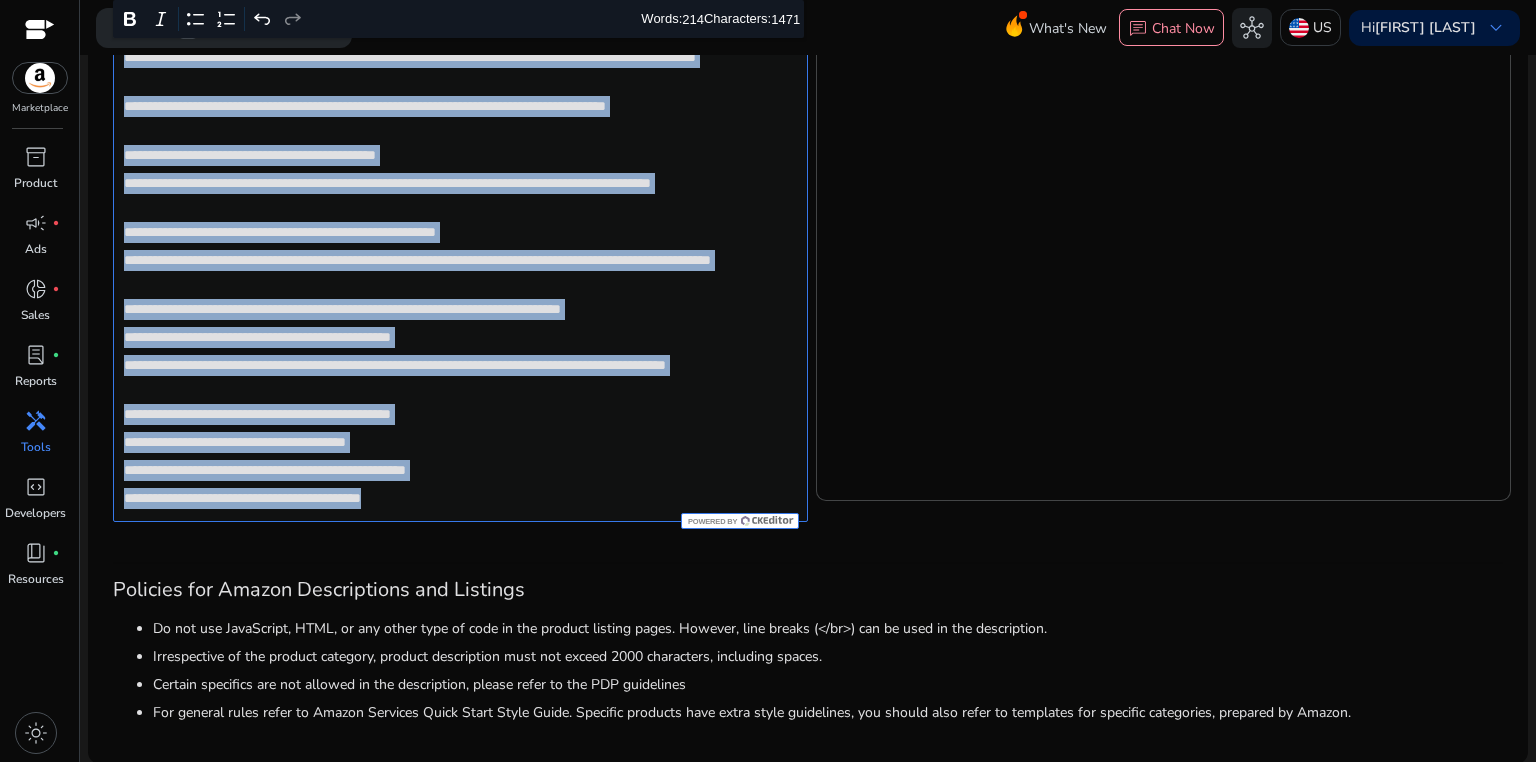 click on "**********" 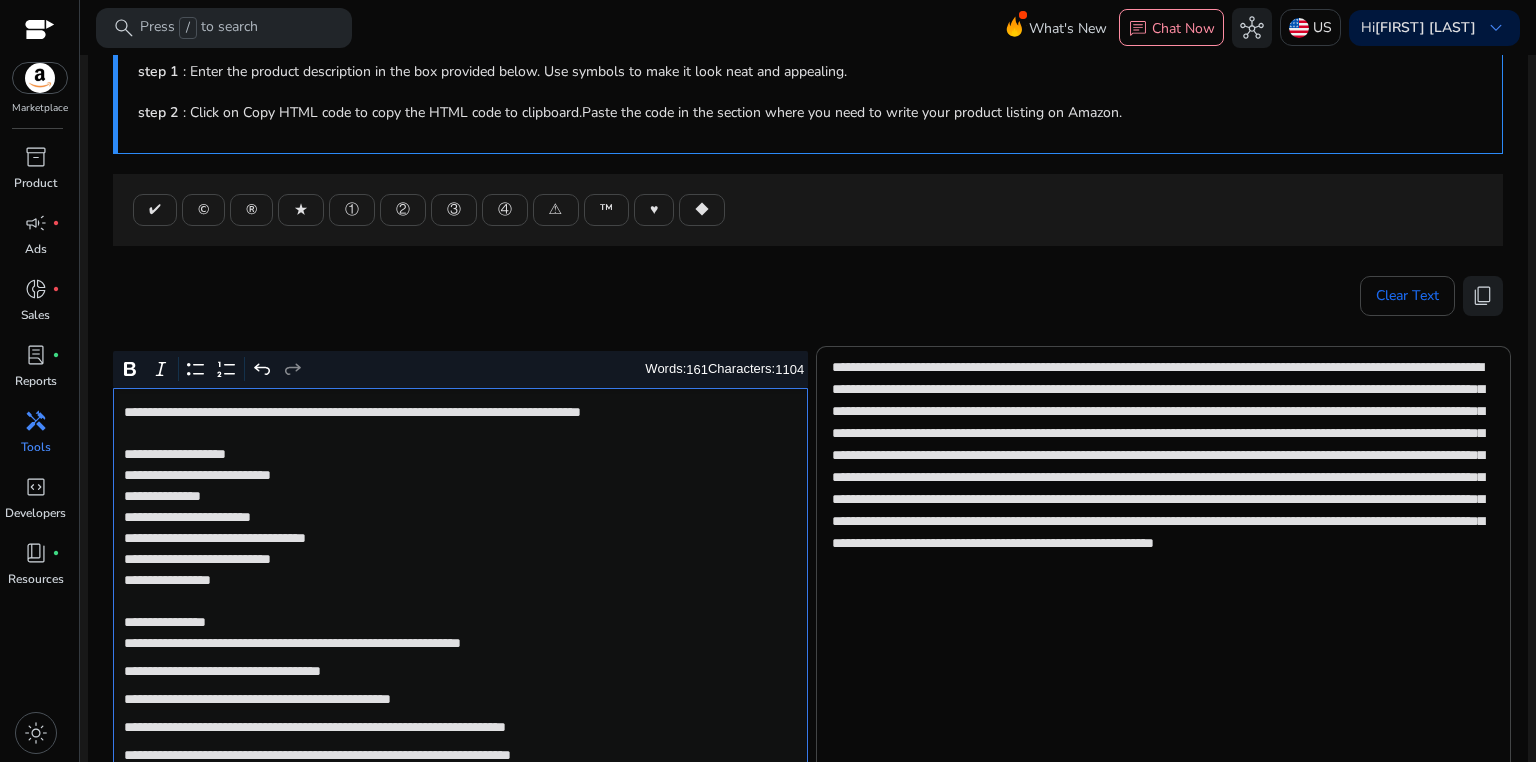 scroll, scrollTop: 125, scrollLeft: 0, axis: vertical 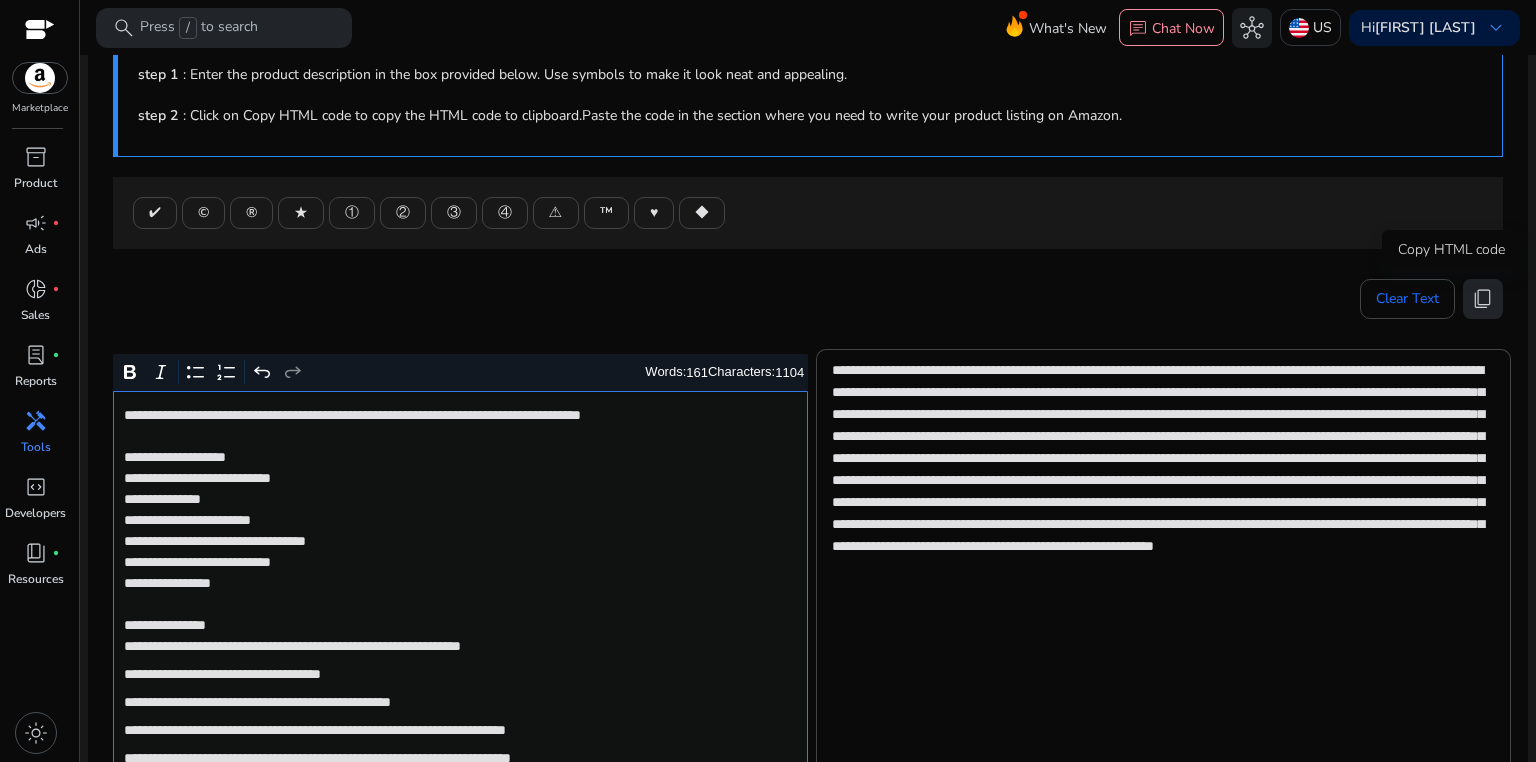 click on "content_copy" 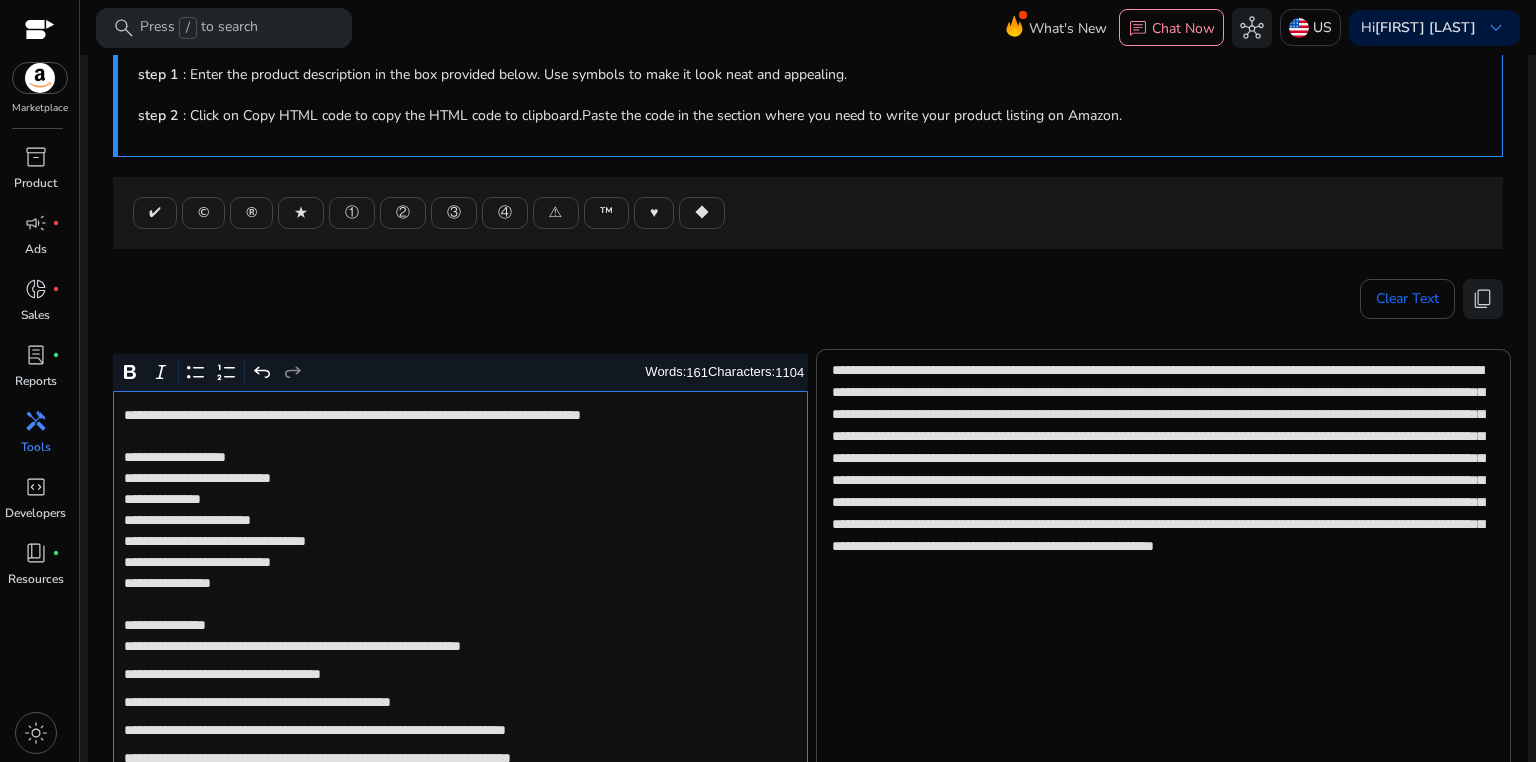 click on "**********" 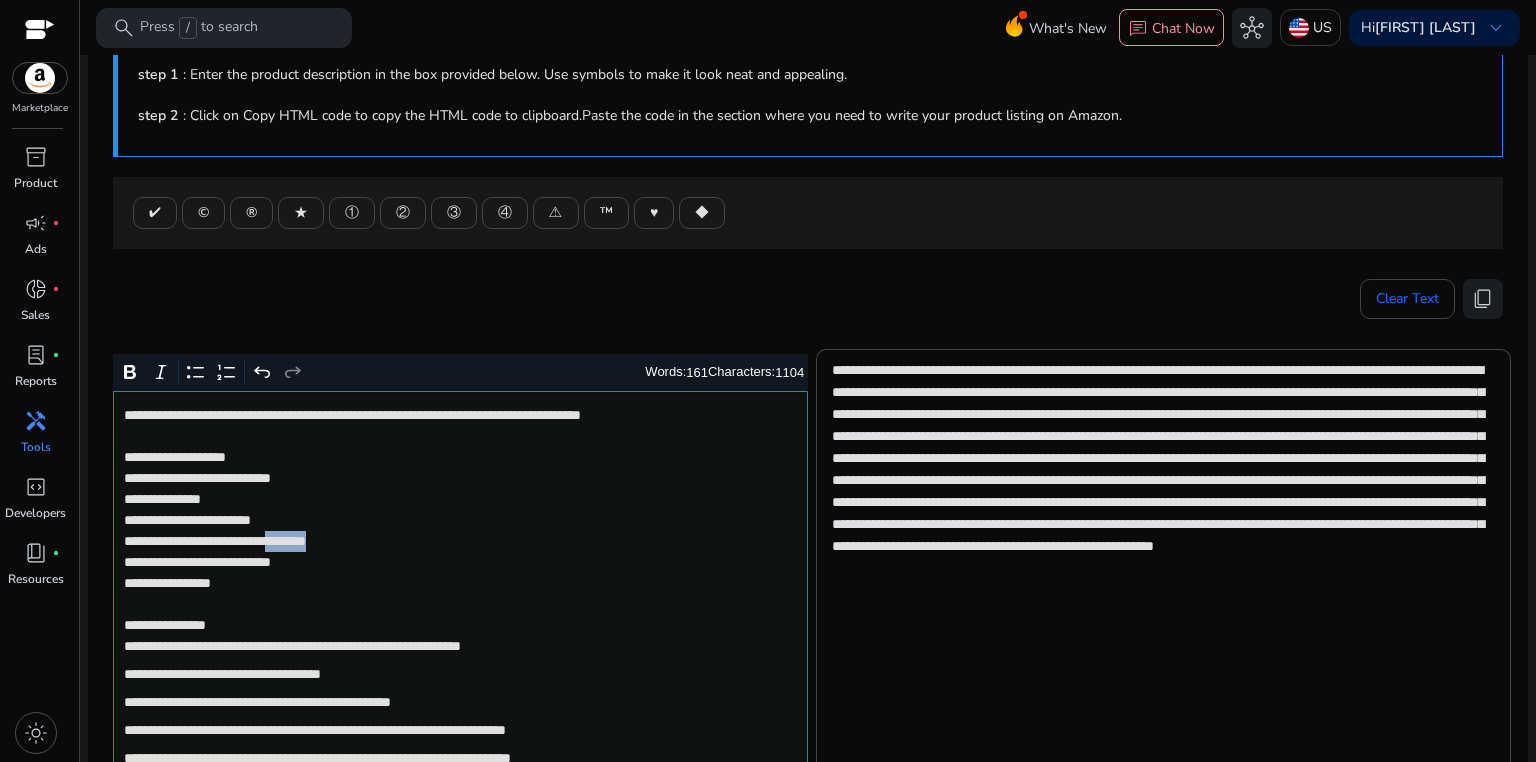 click on "**********" 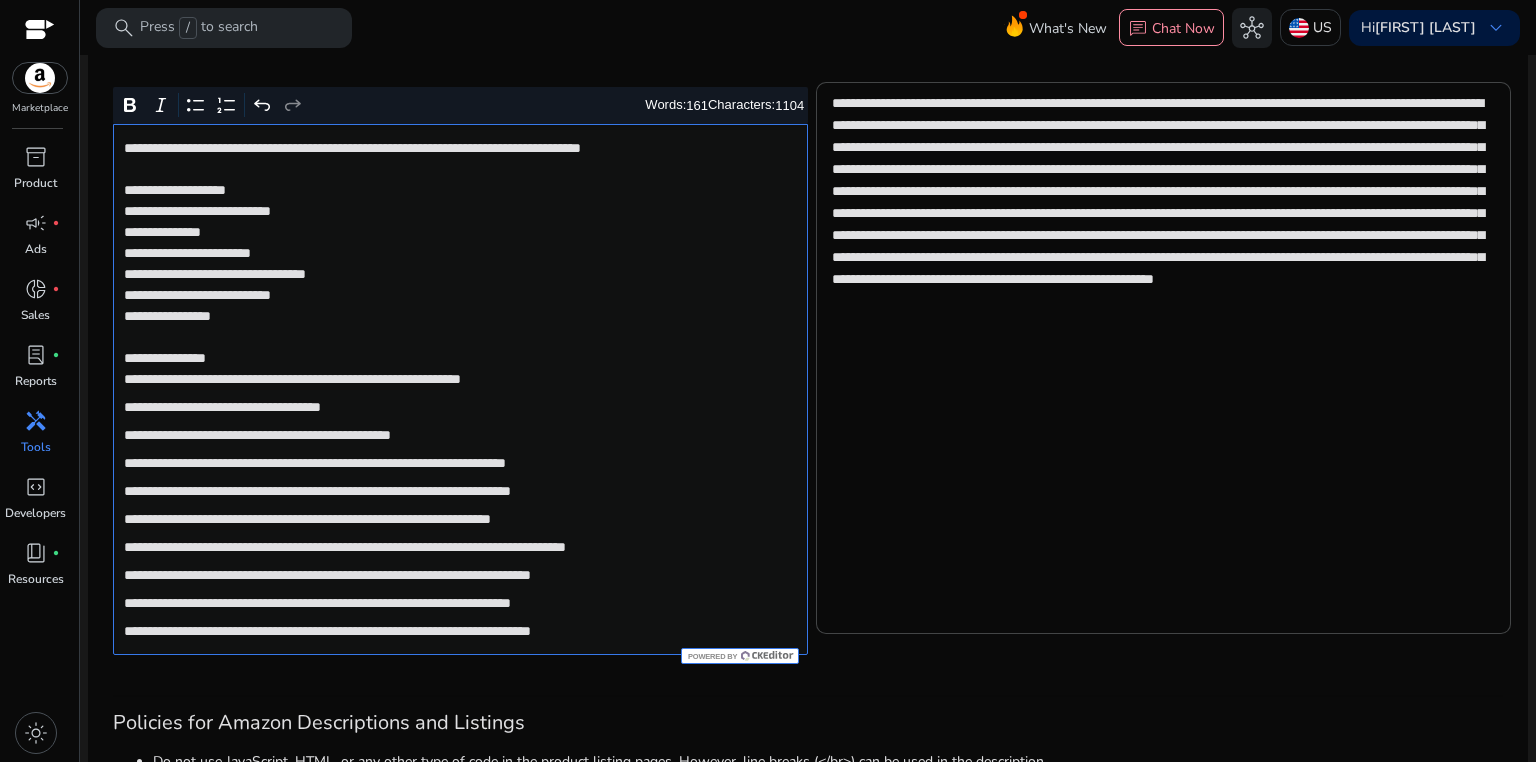 scroll, scrollTop: 391, scrollLeft: 0, axis: vertical 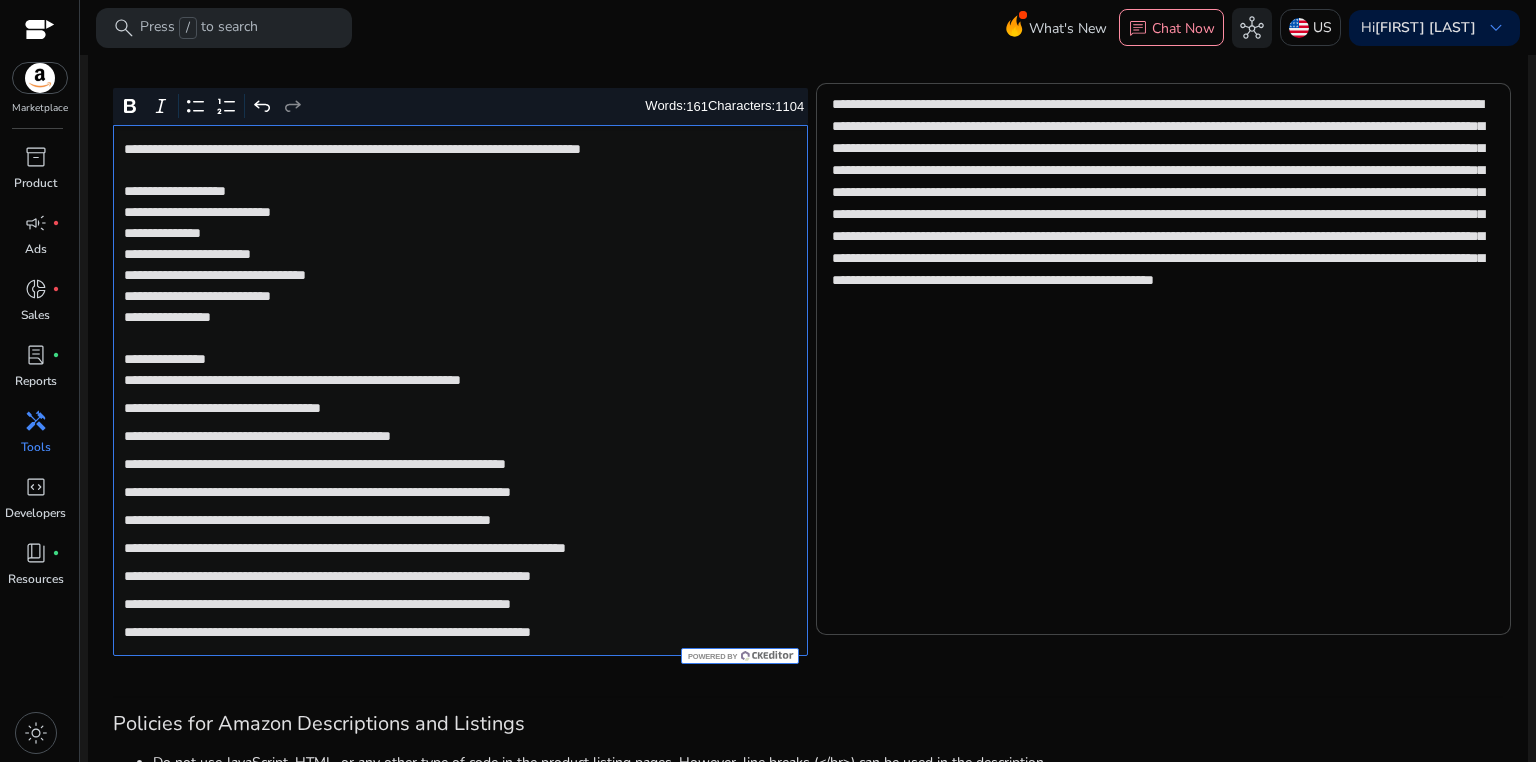 click on "**********" 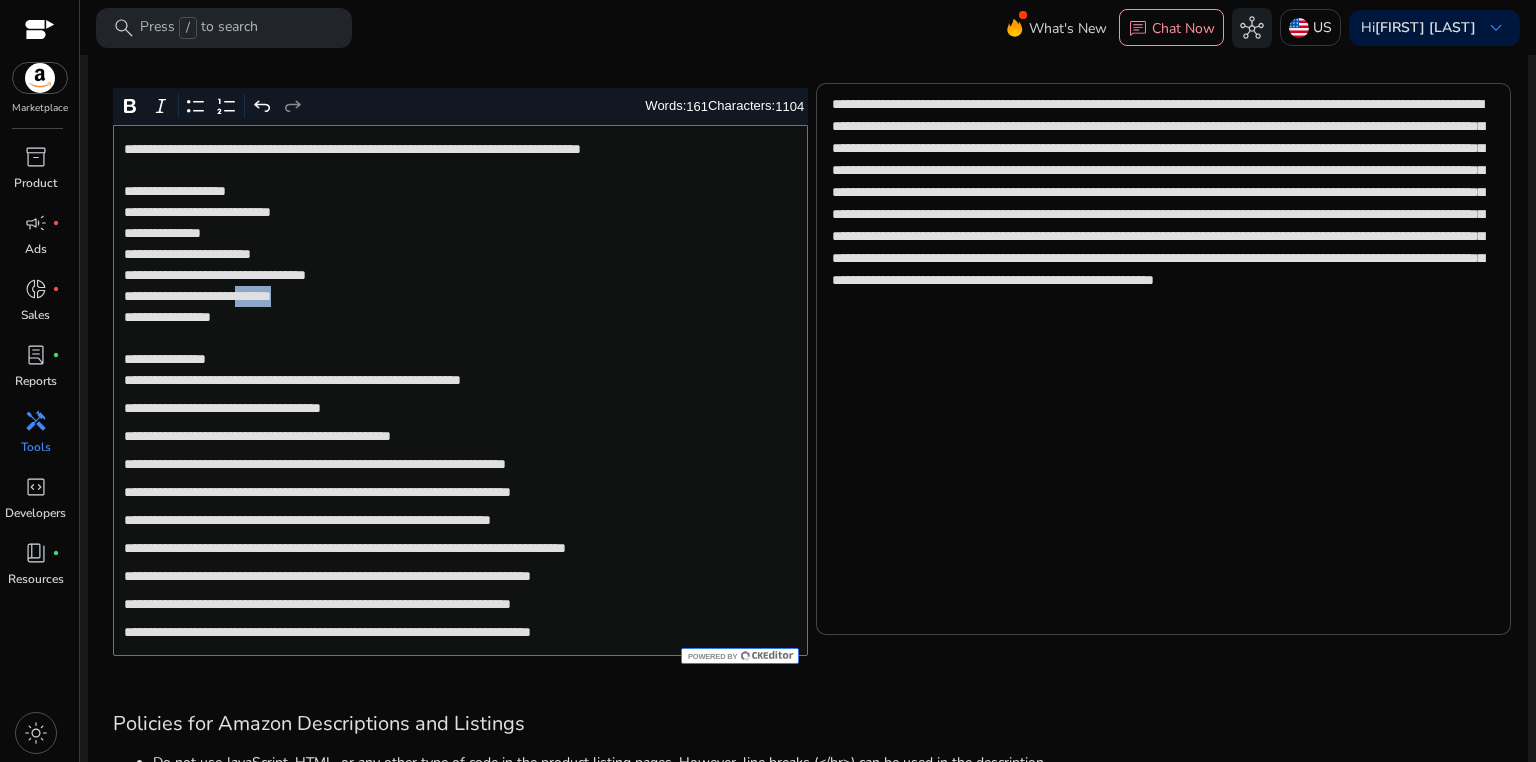 click on "**********" 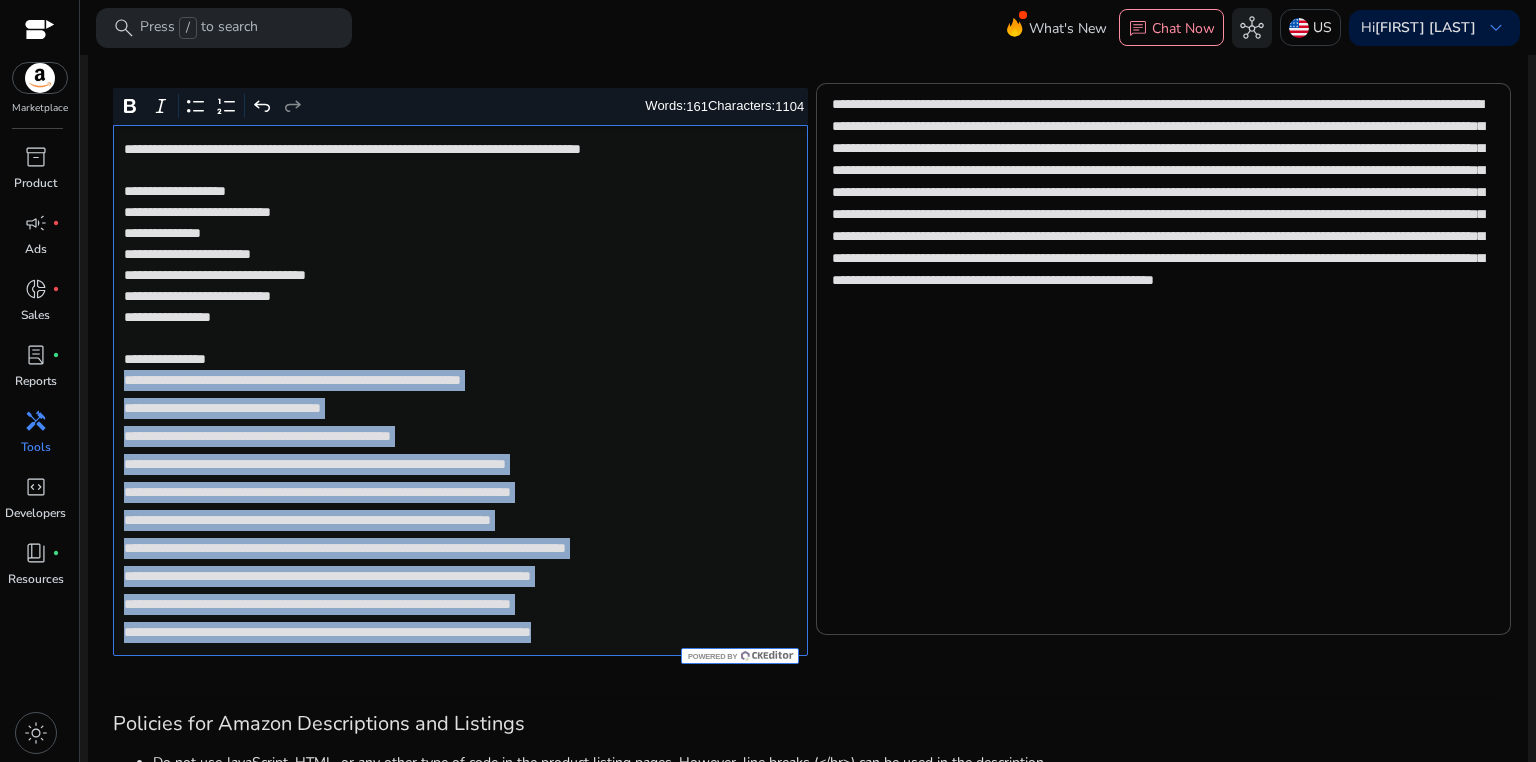 drag, startPoint x: 120, startPoint y: 380, endPoint x: 768, endPoint y: 632, distance: 695.2755 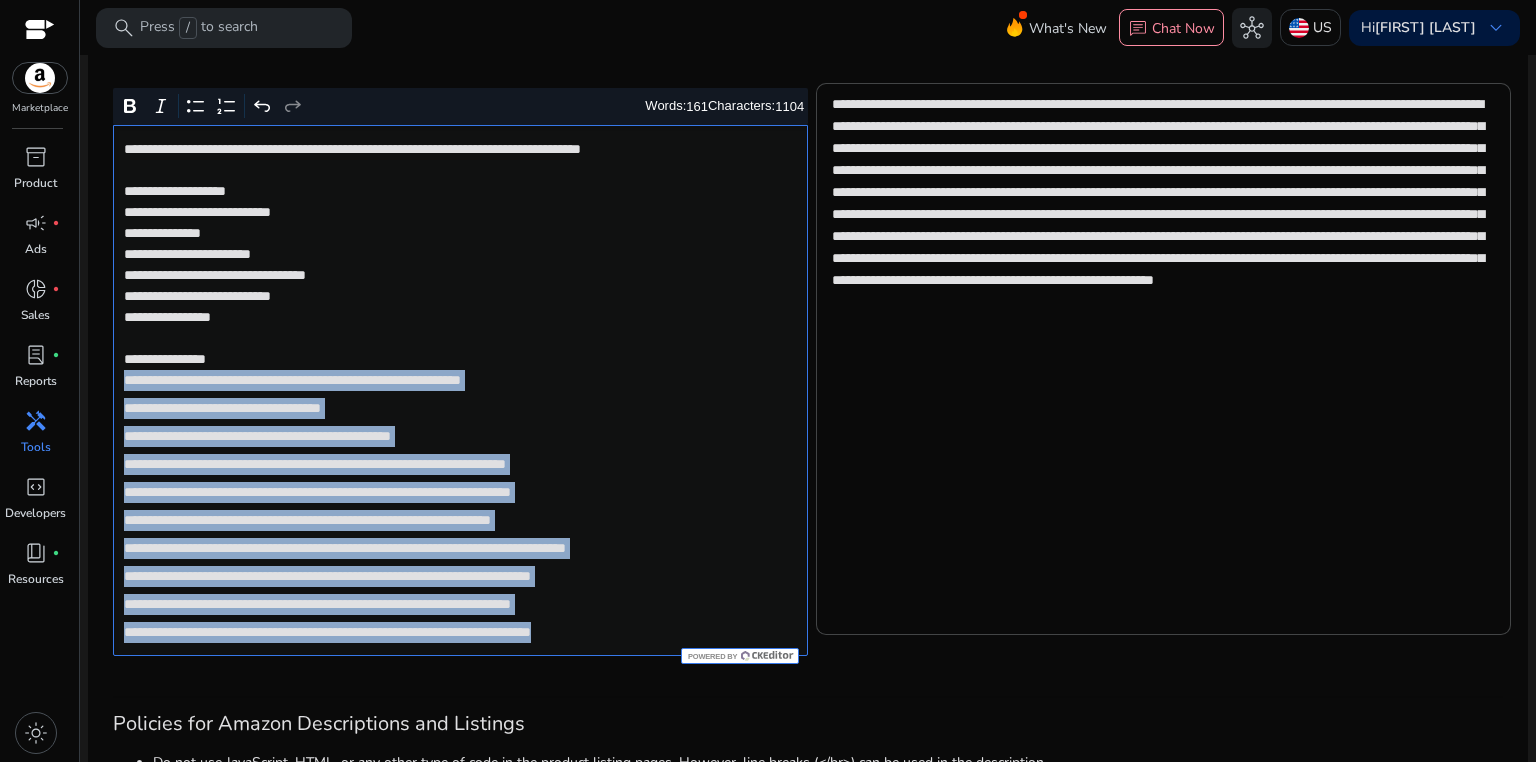 click on "**********" 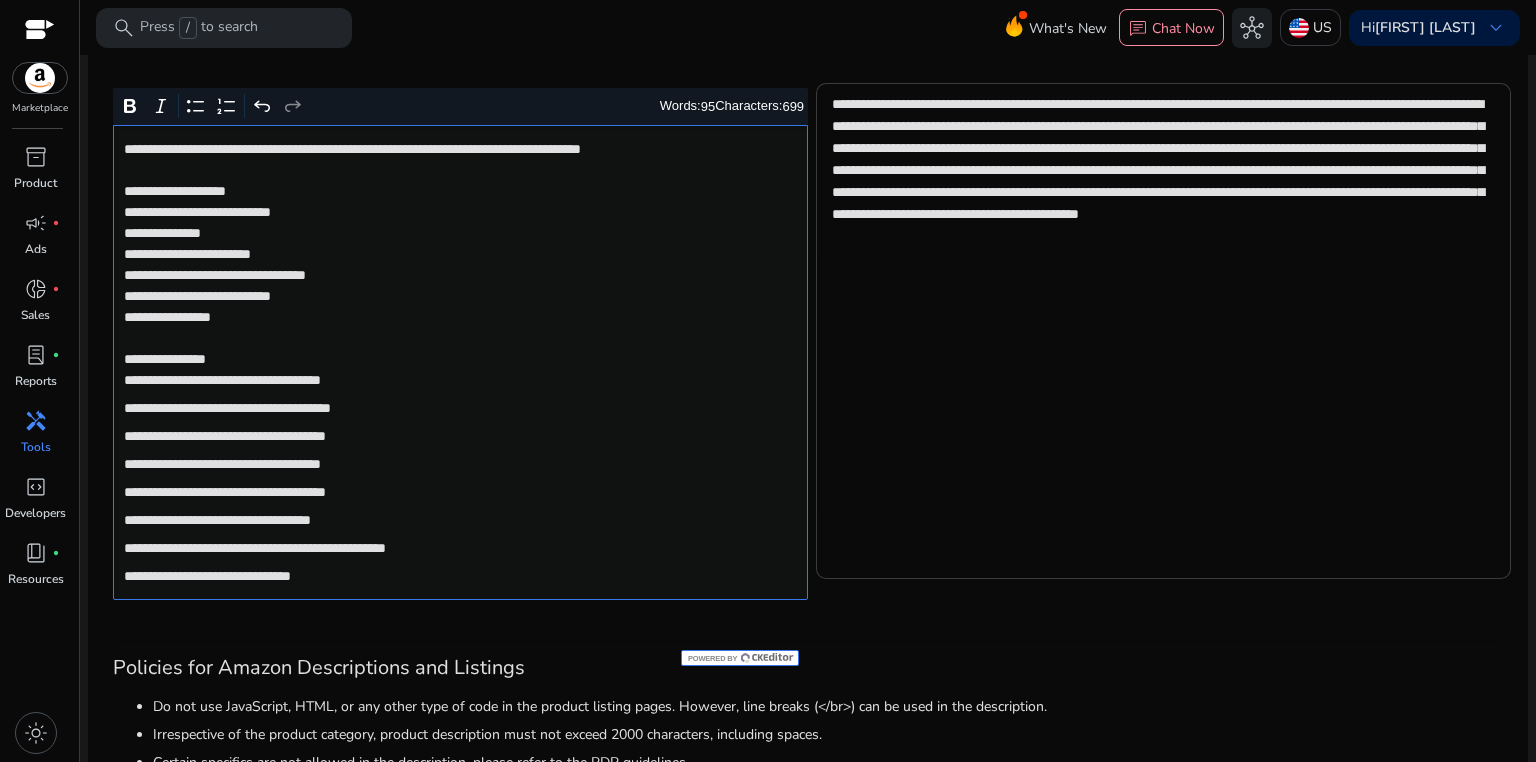 scroll, scrollTop: 258, scrollLeft: 0, axis: vertical 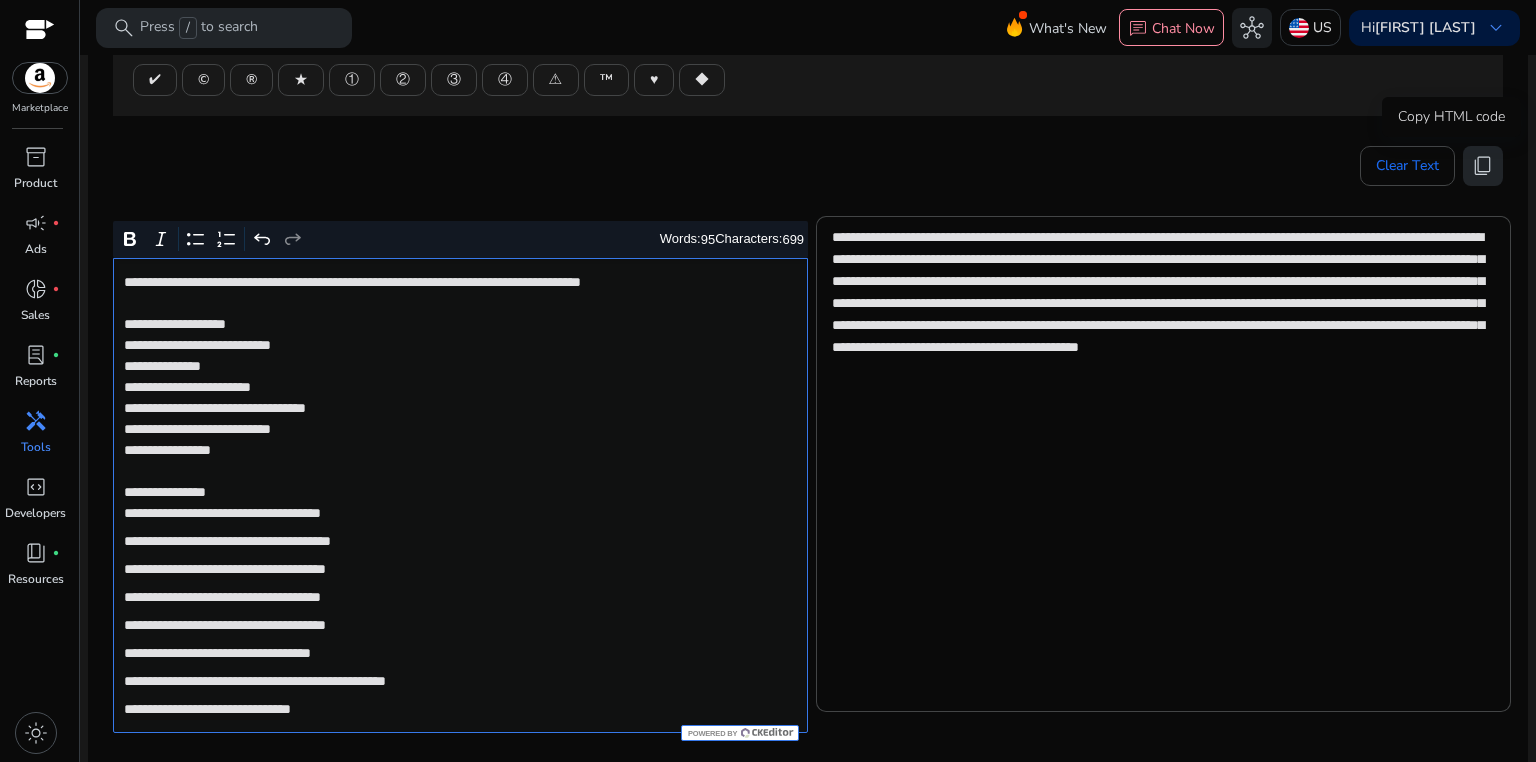click on "content_copy" 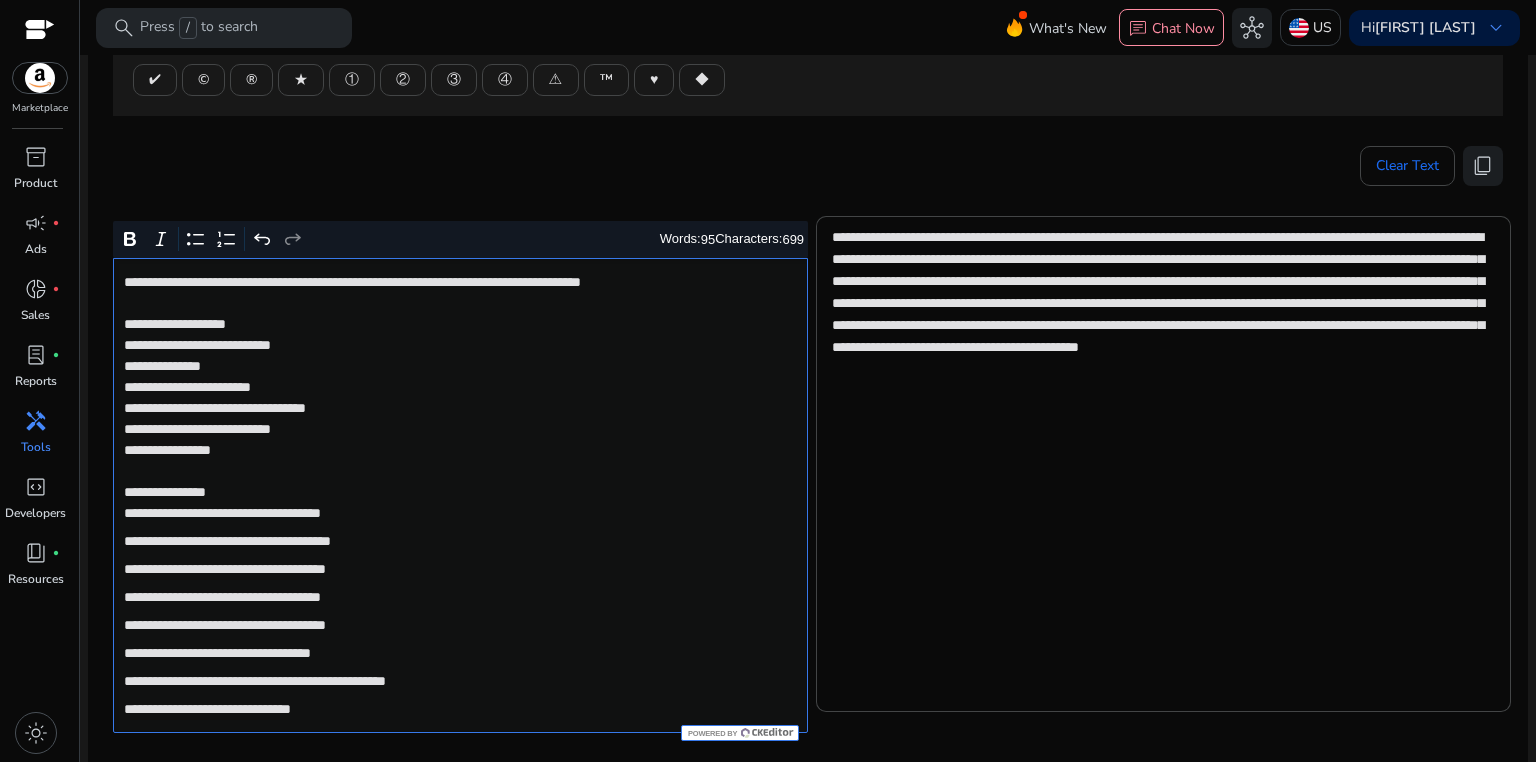 click on "**********" 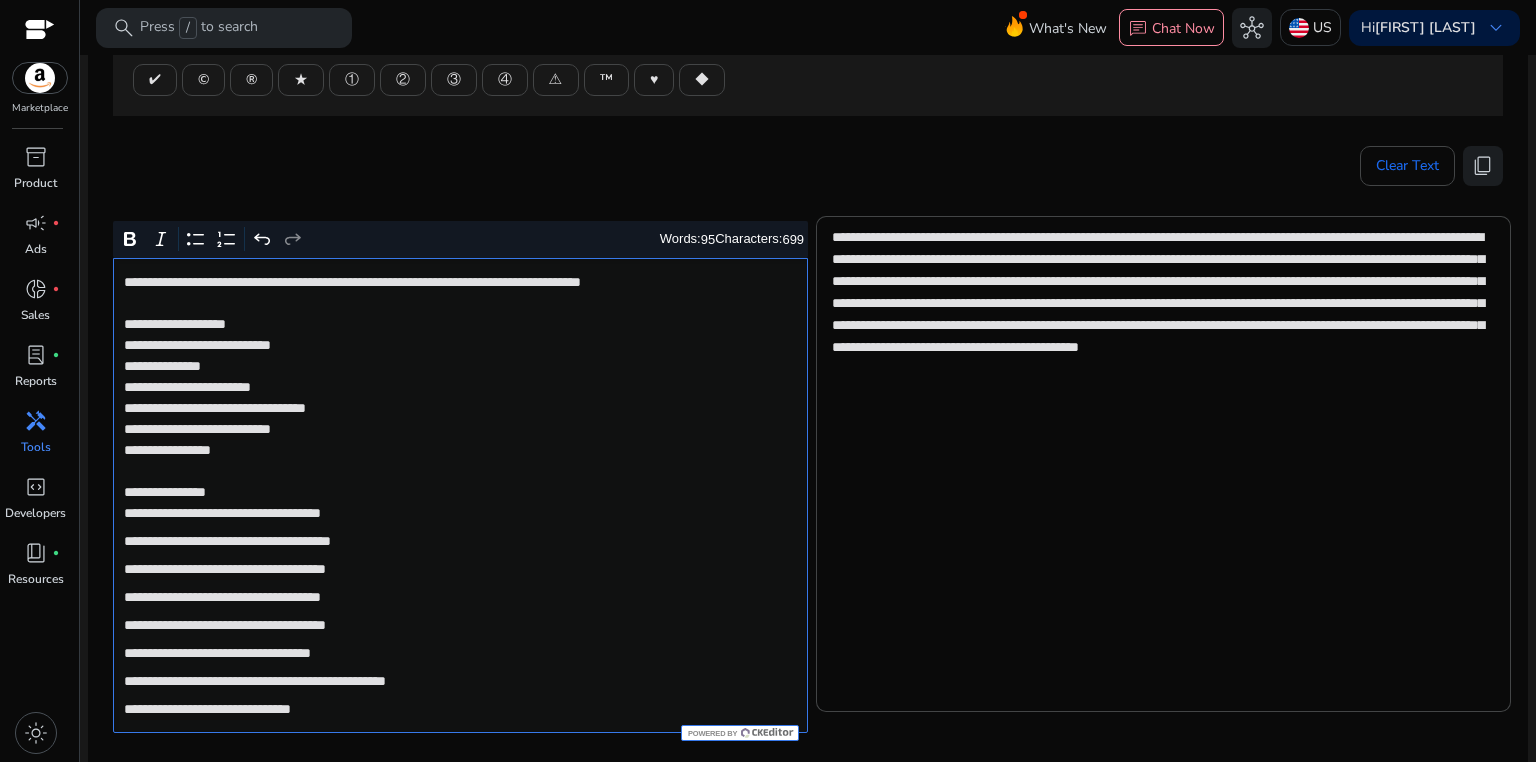 click on "**********" 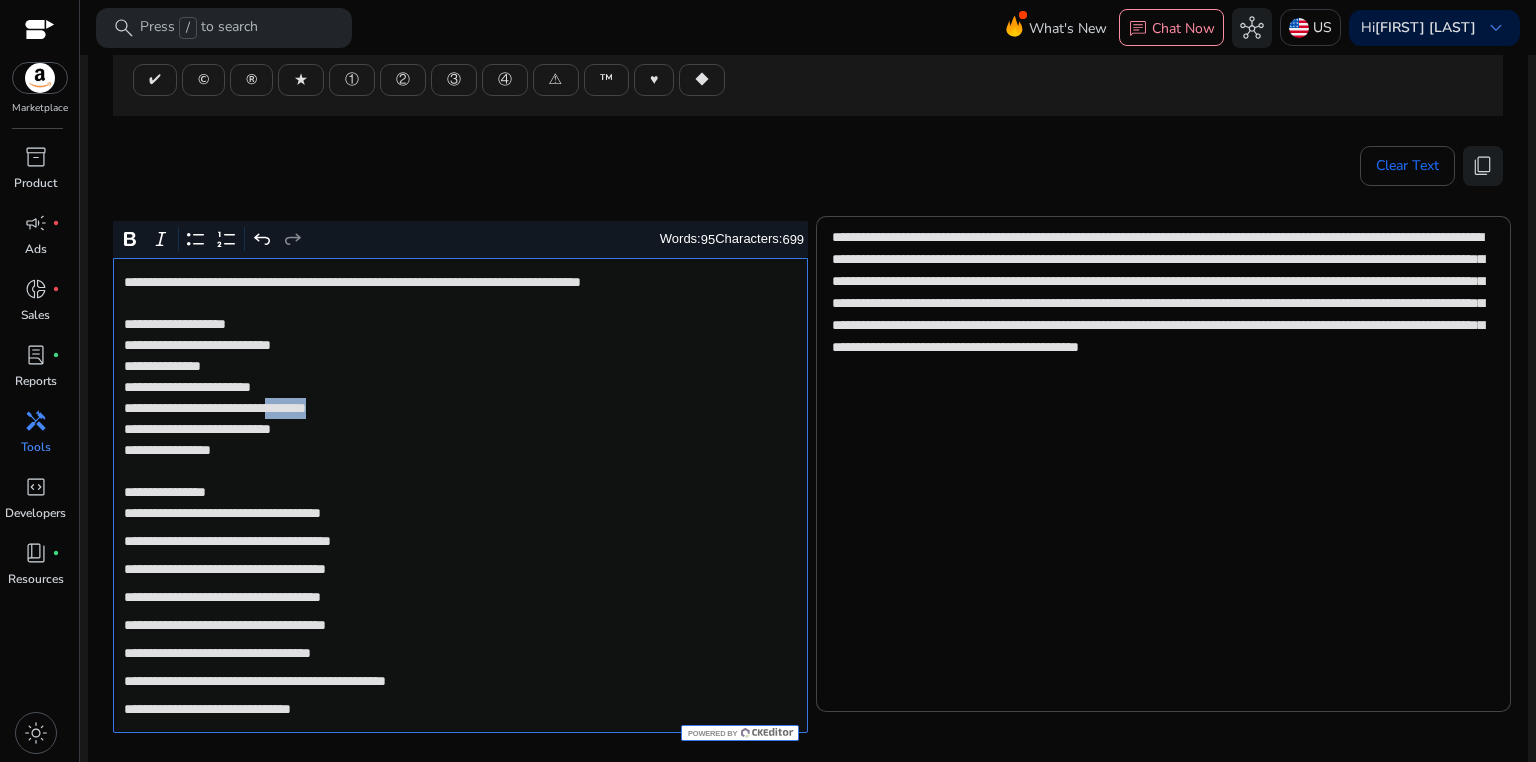 click on "**********" 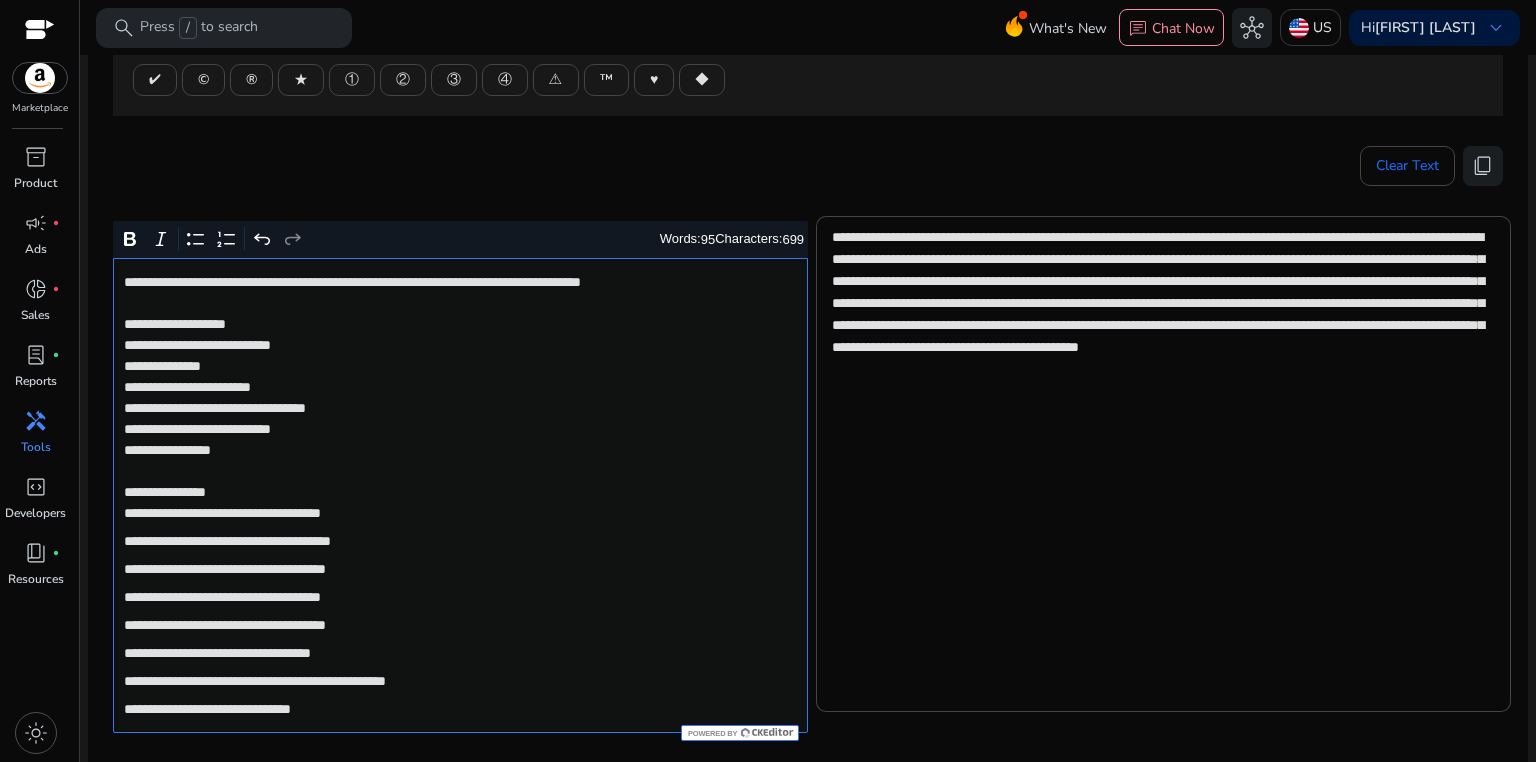 click on "**********" 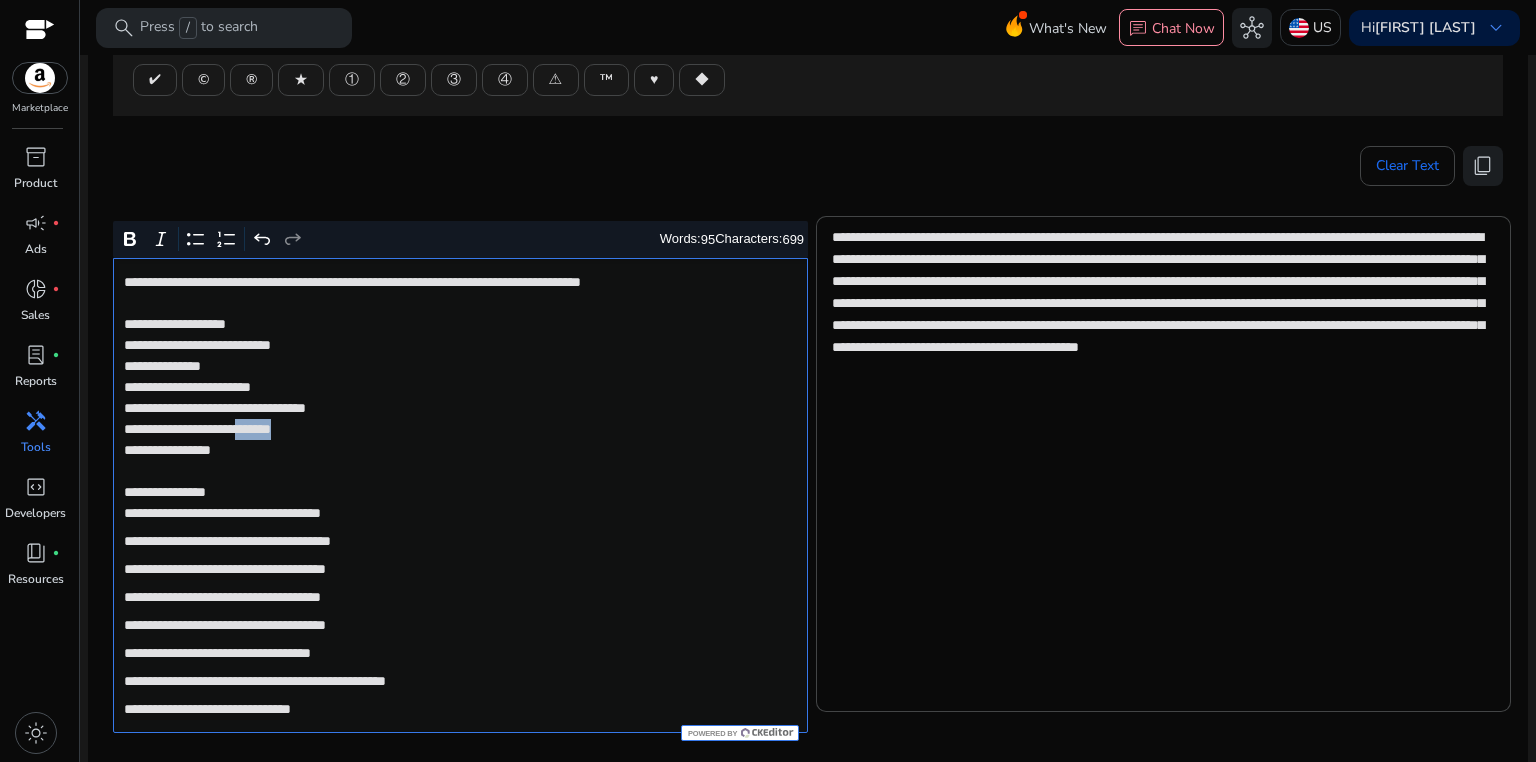 click on "**********" 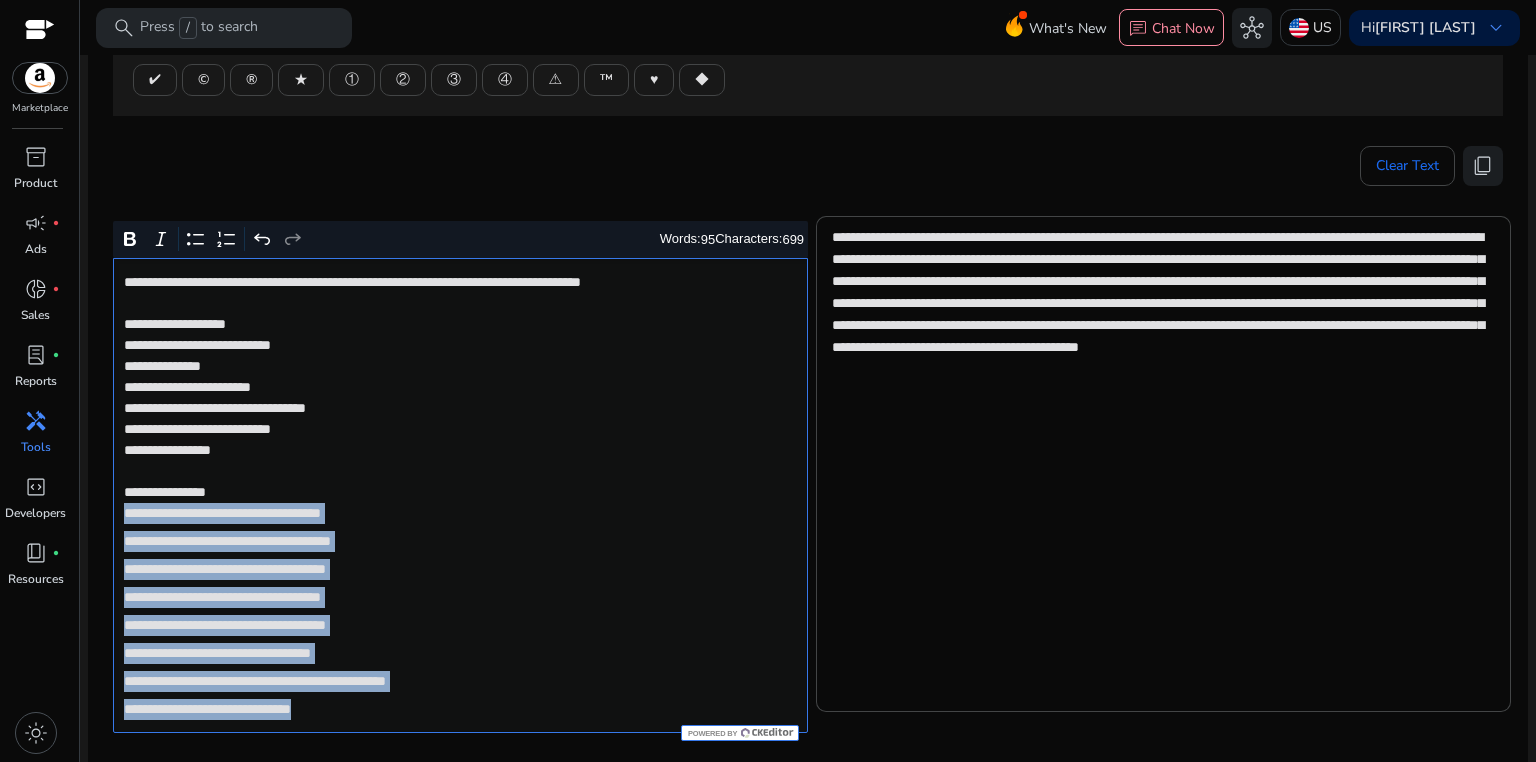 drag, startPoint x: 123, startPoint y: 510, endPoint x: 470, endPoint y: 719, distance: 405.08023 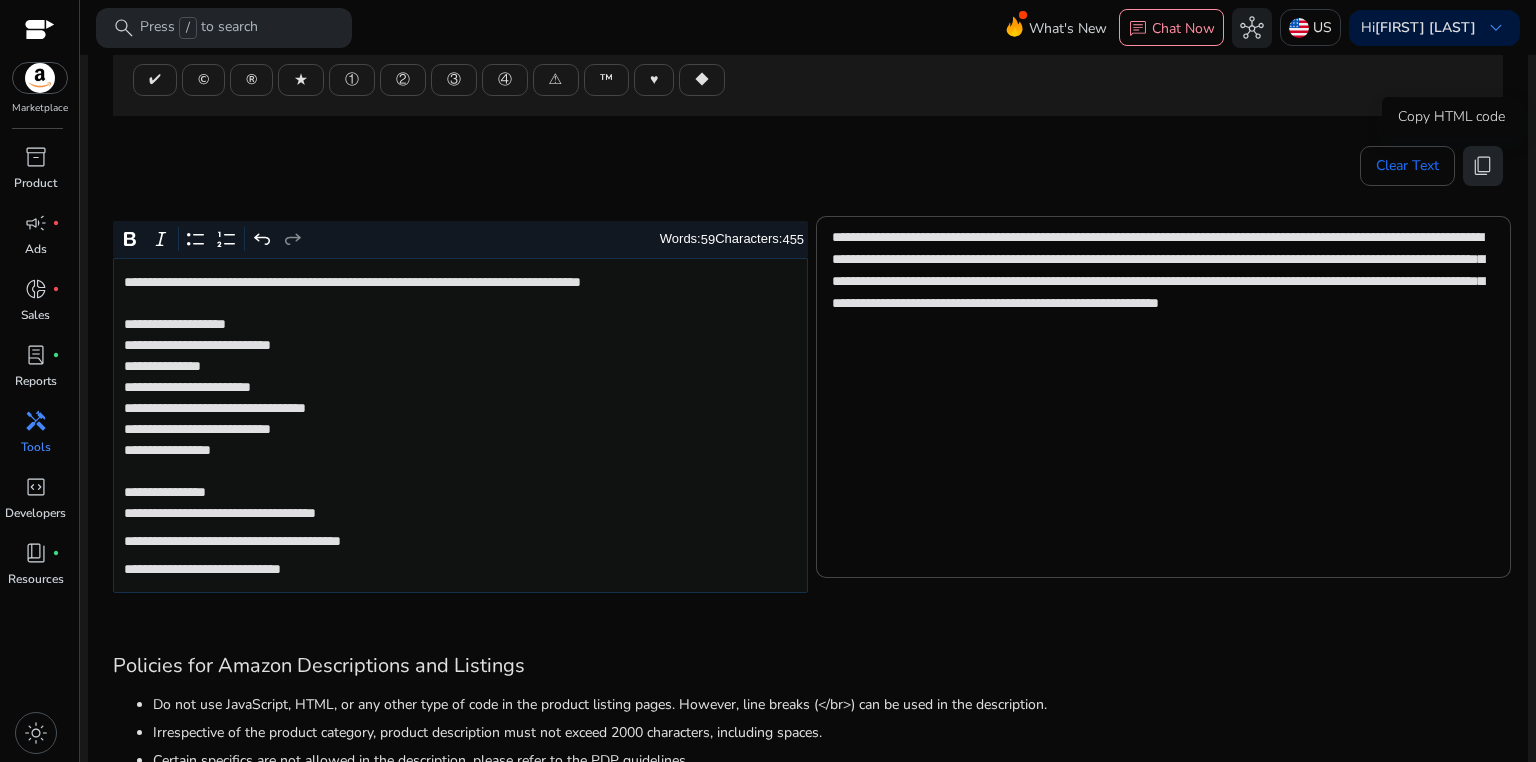 click on "content_copy" 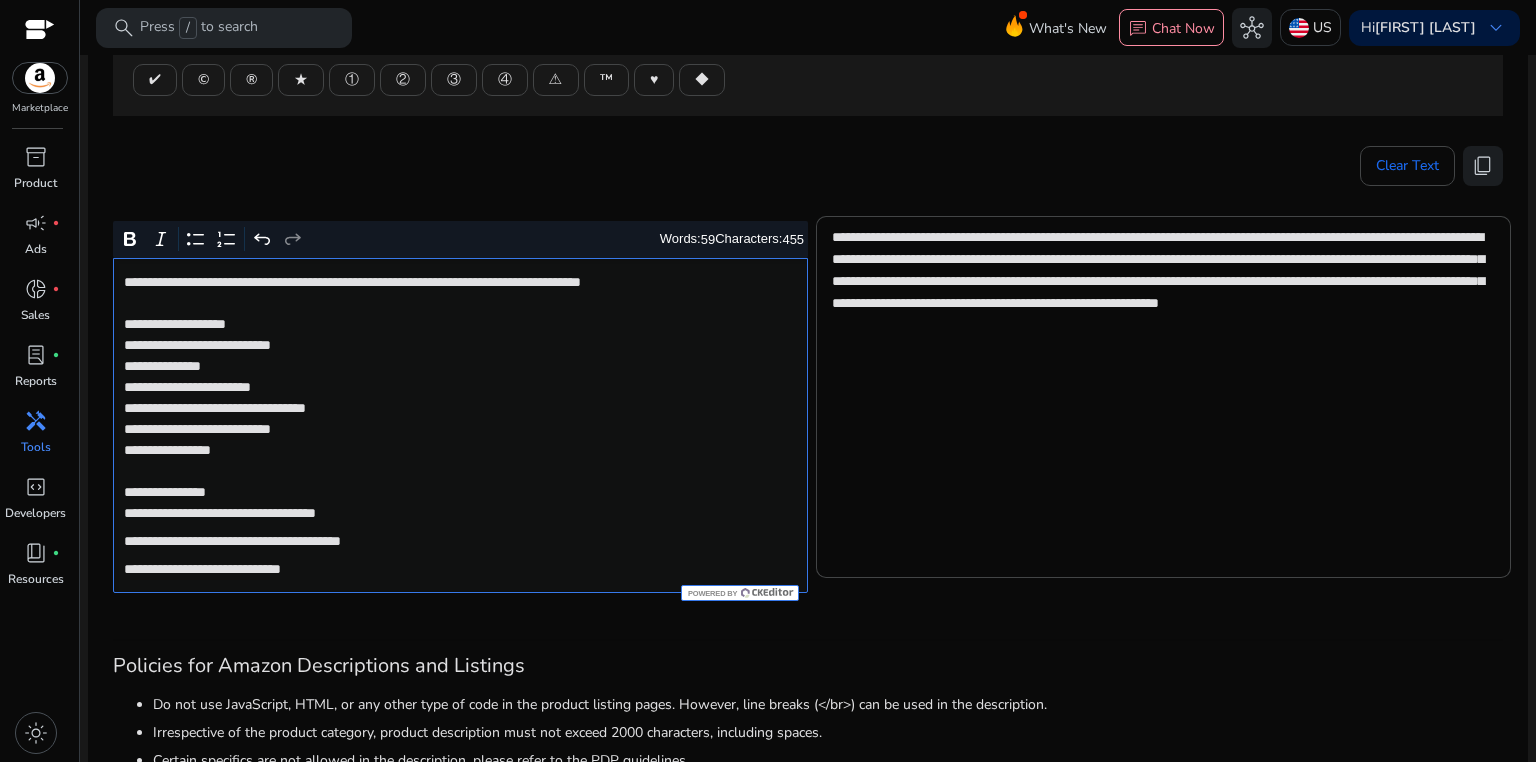 click on "**********" 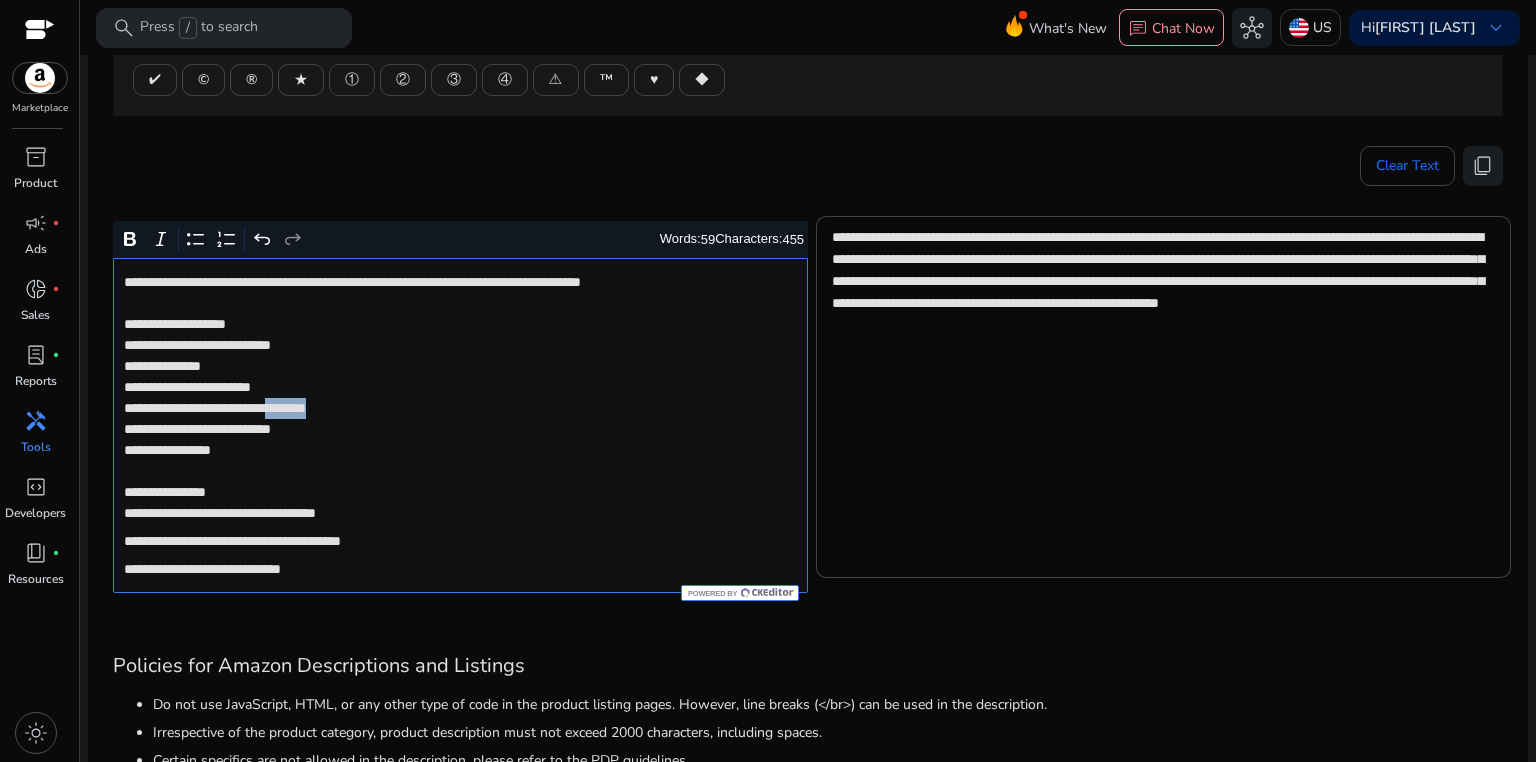 click on "**********" 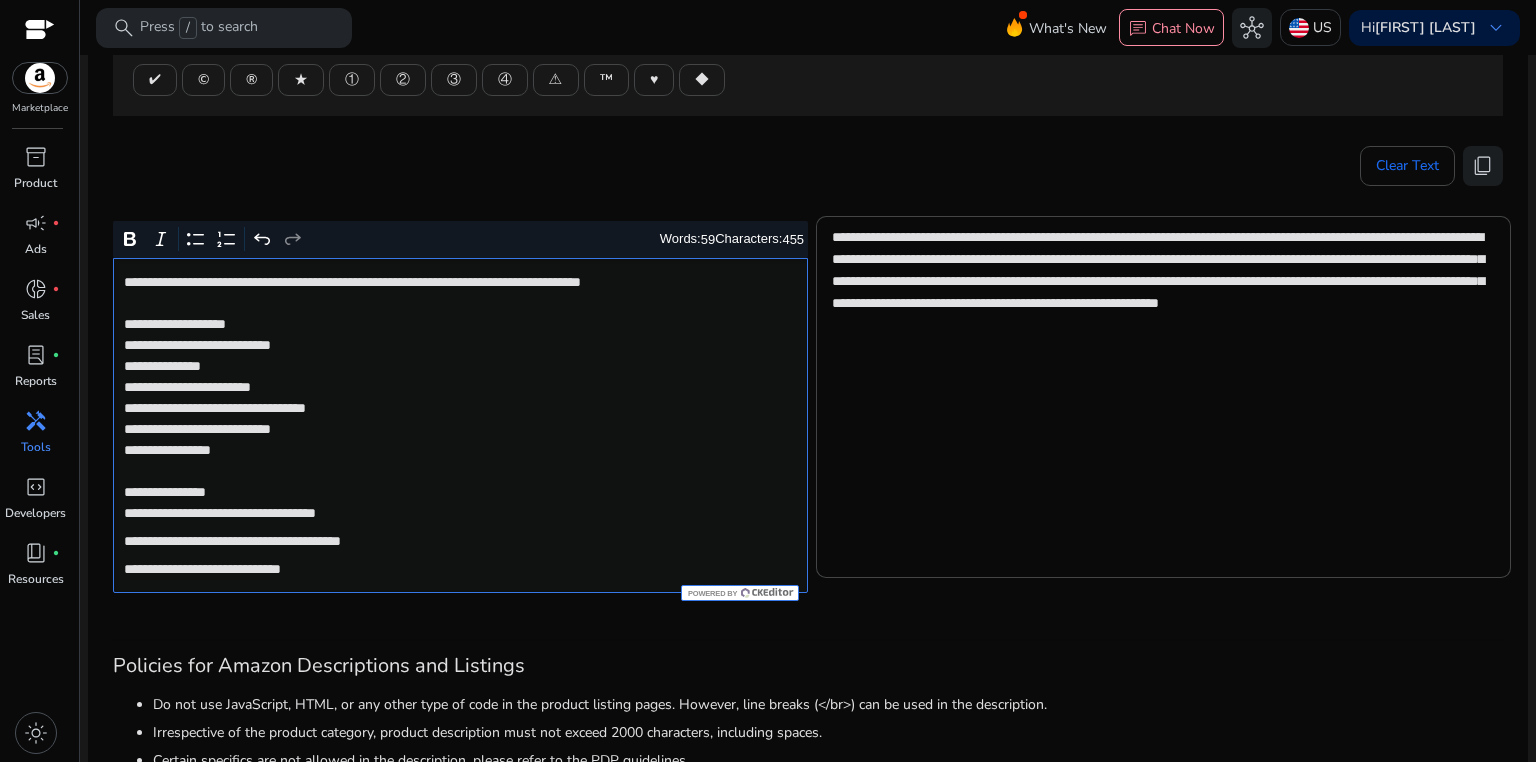 click on "**********" 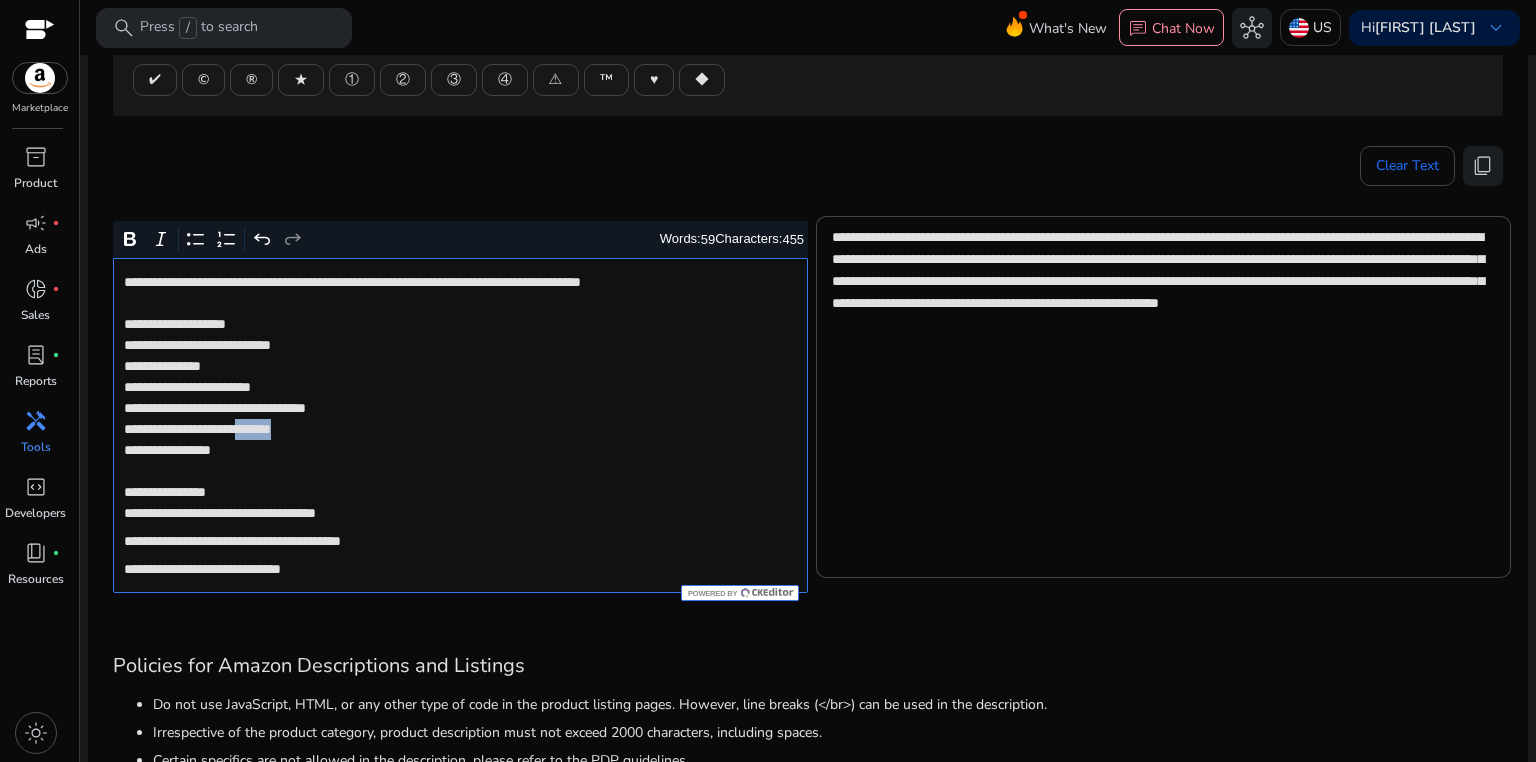 click on "**********" 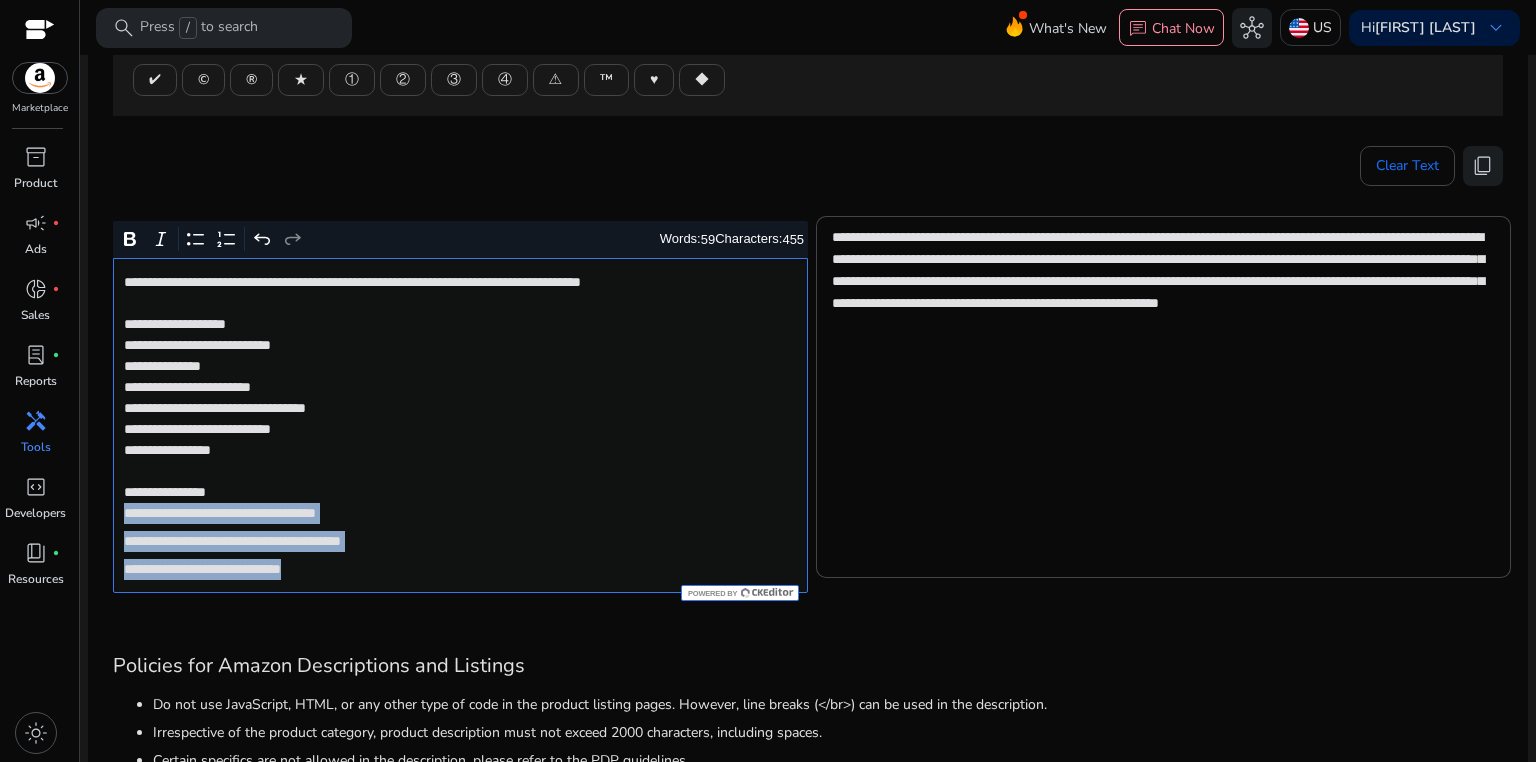 drag, startPoint x: 119, startPoint y: 513, endPoint x: 437, endPoint y: 580, distance: 324.98154 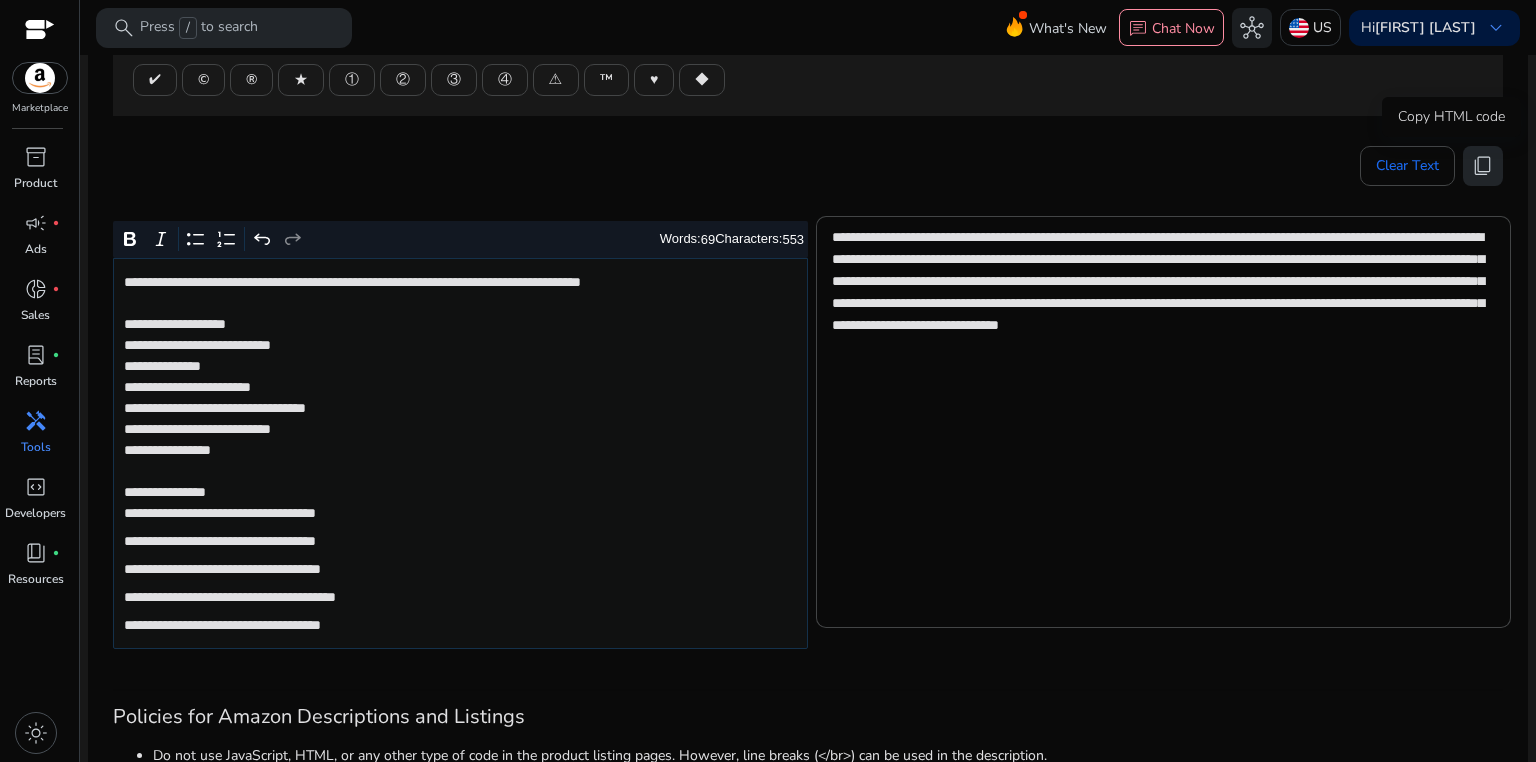 click on "content_copy" 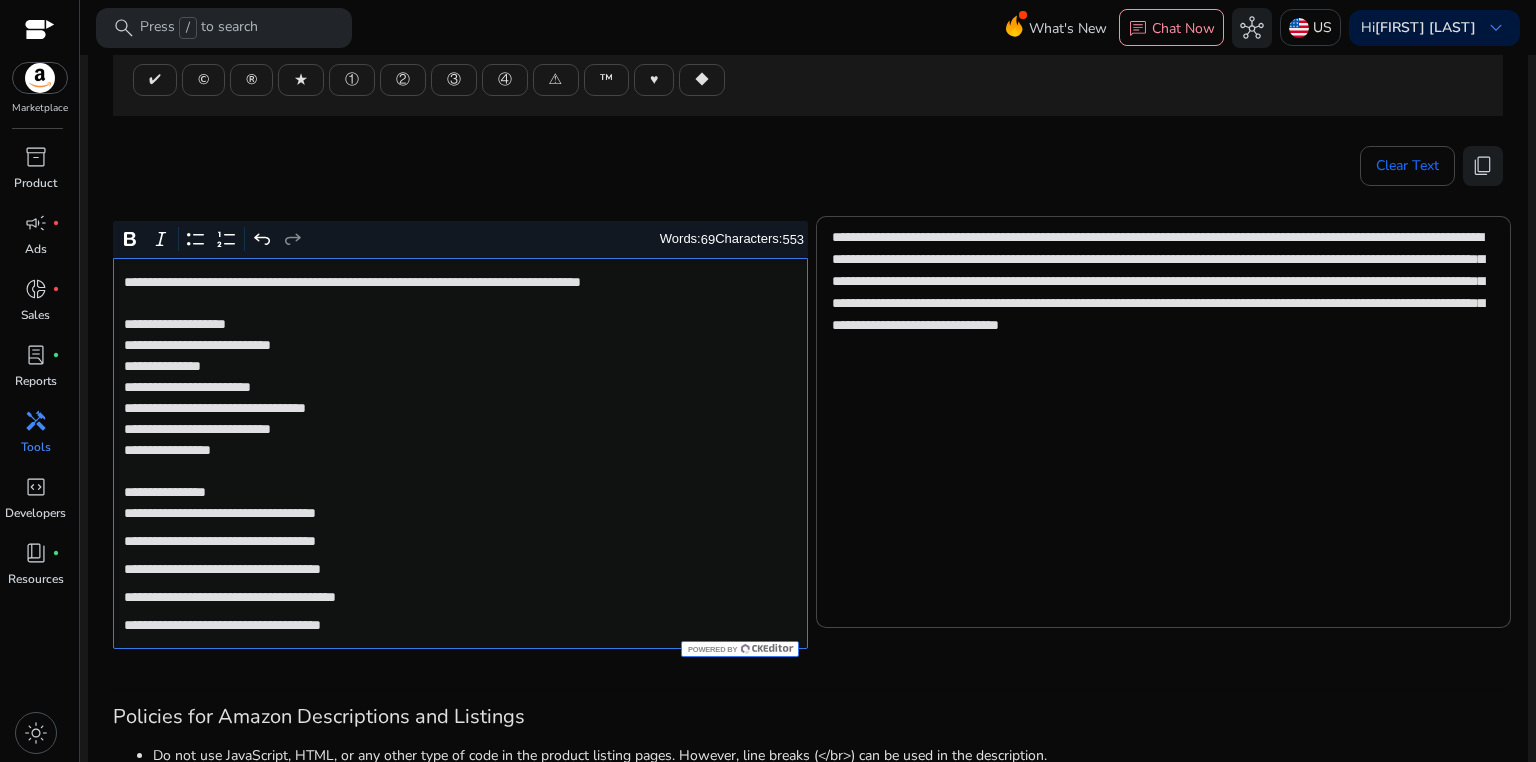 click on "**********" 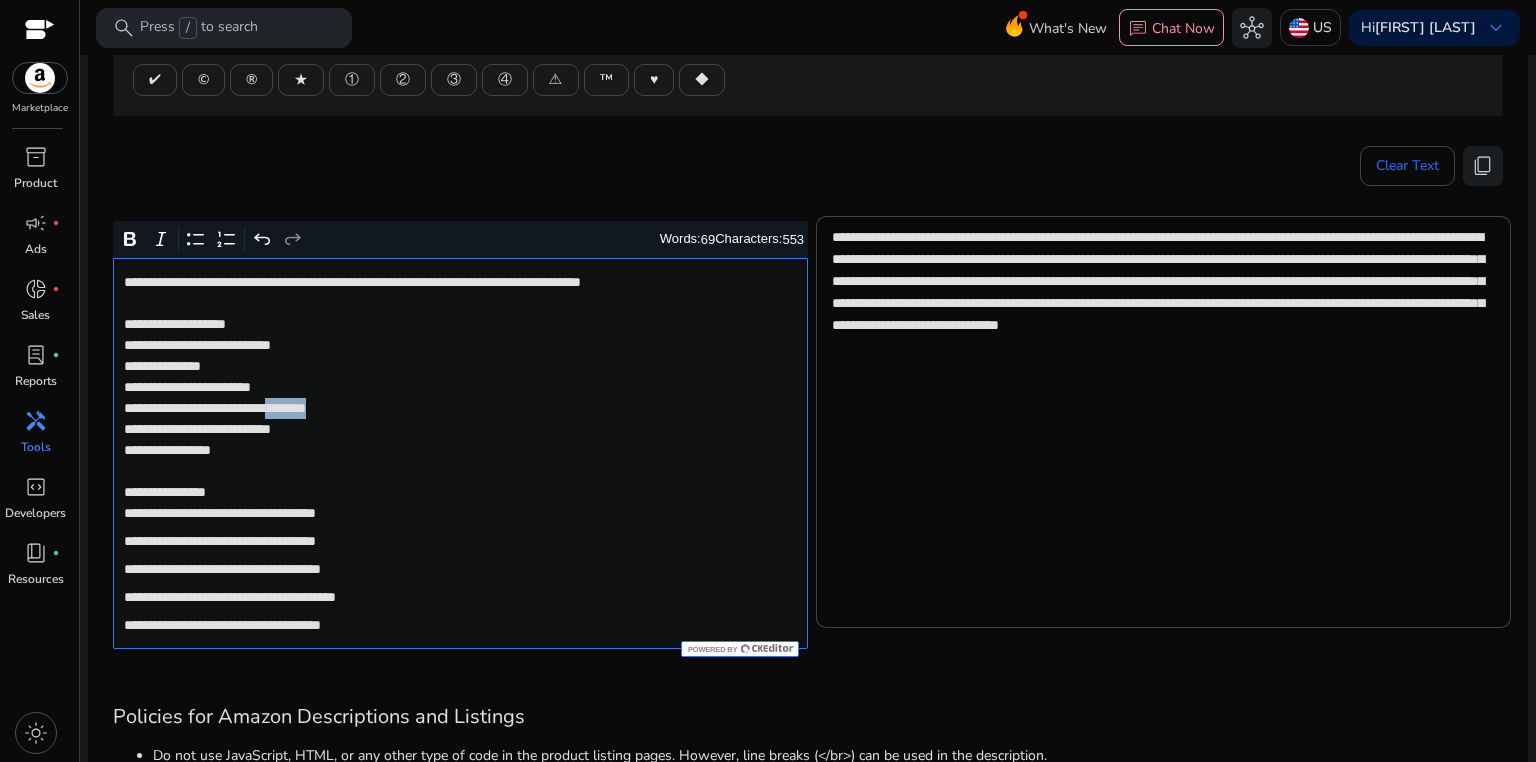 click on "**********" 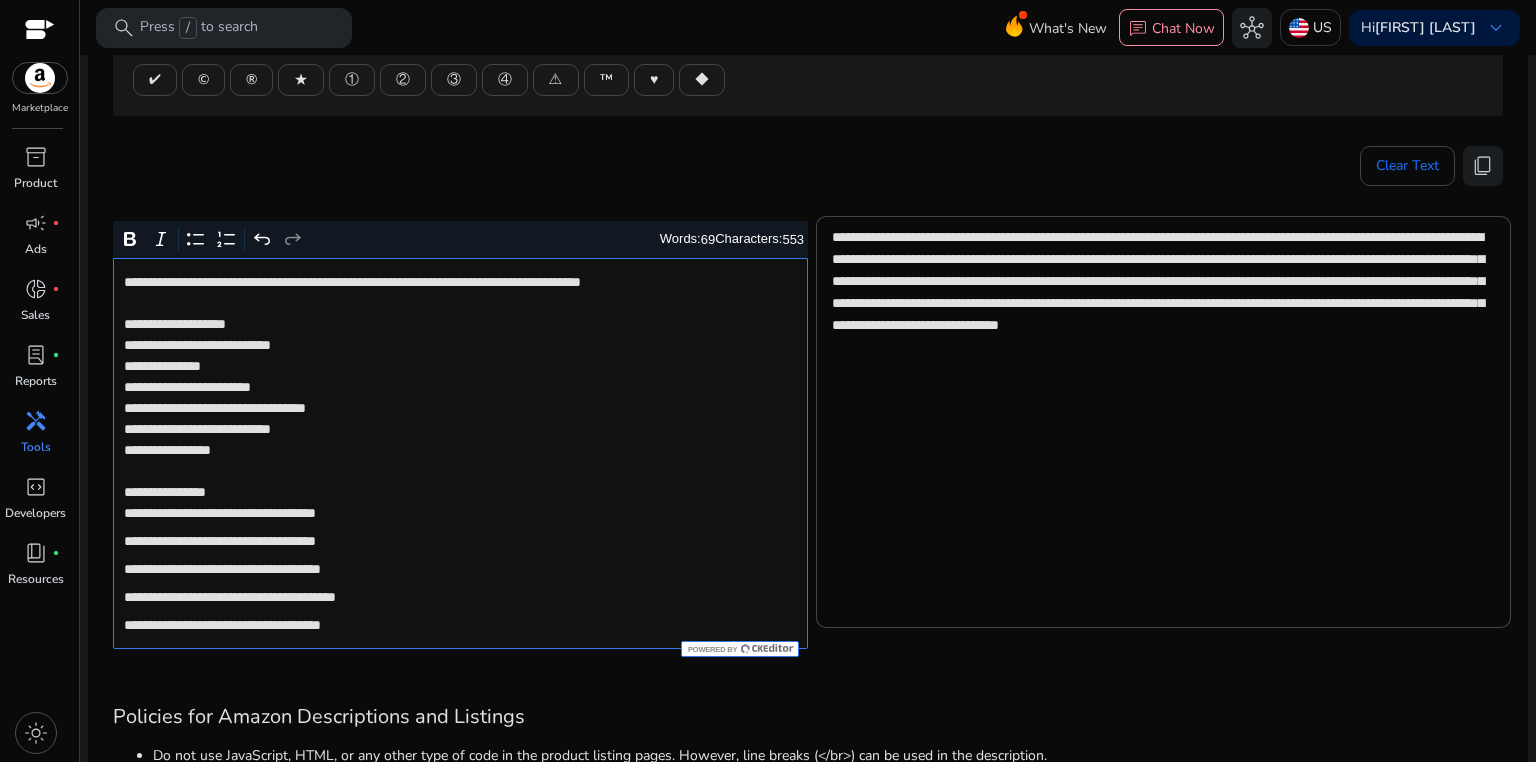 click on "**********" 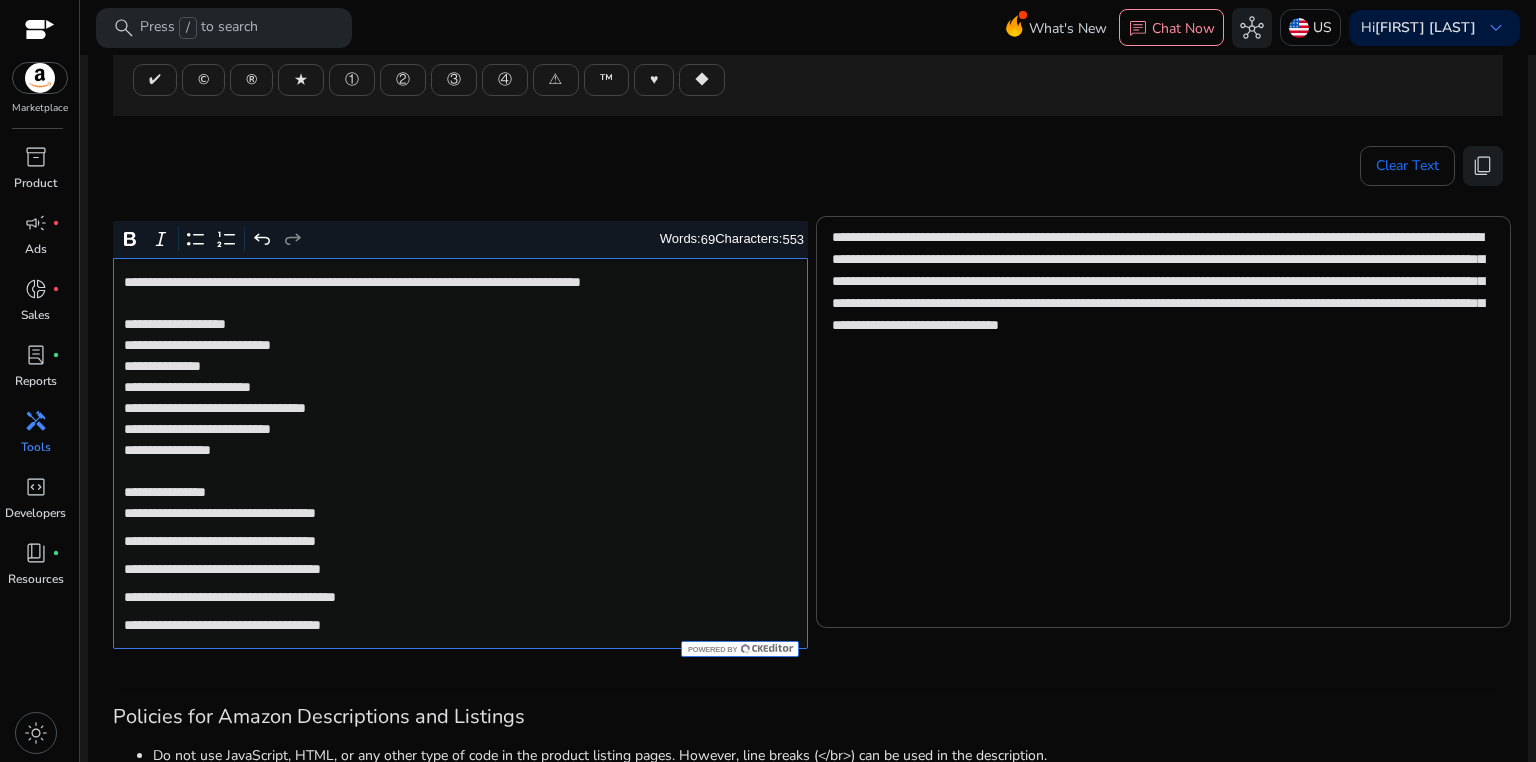 click on "**********" 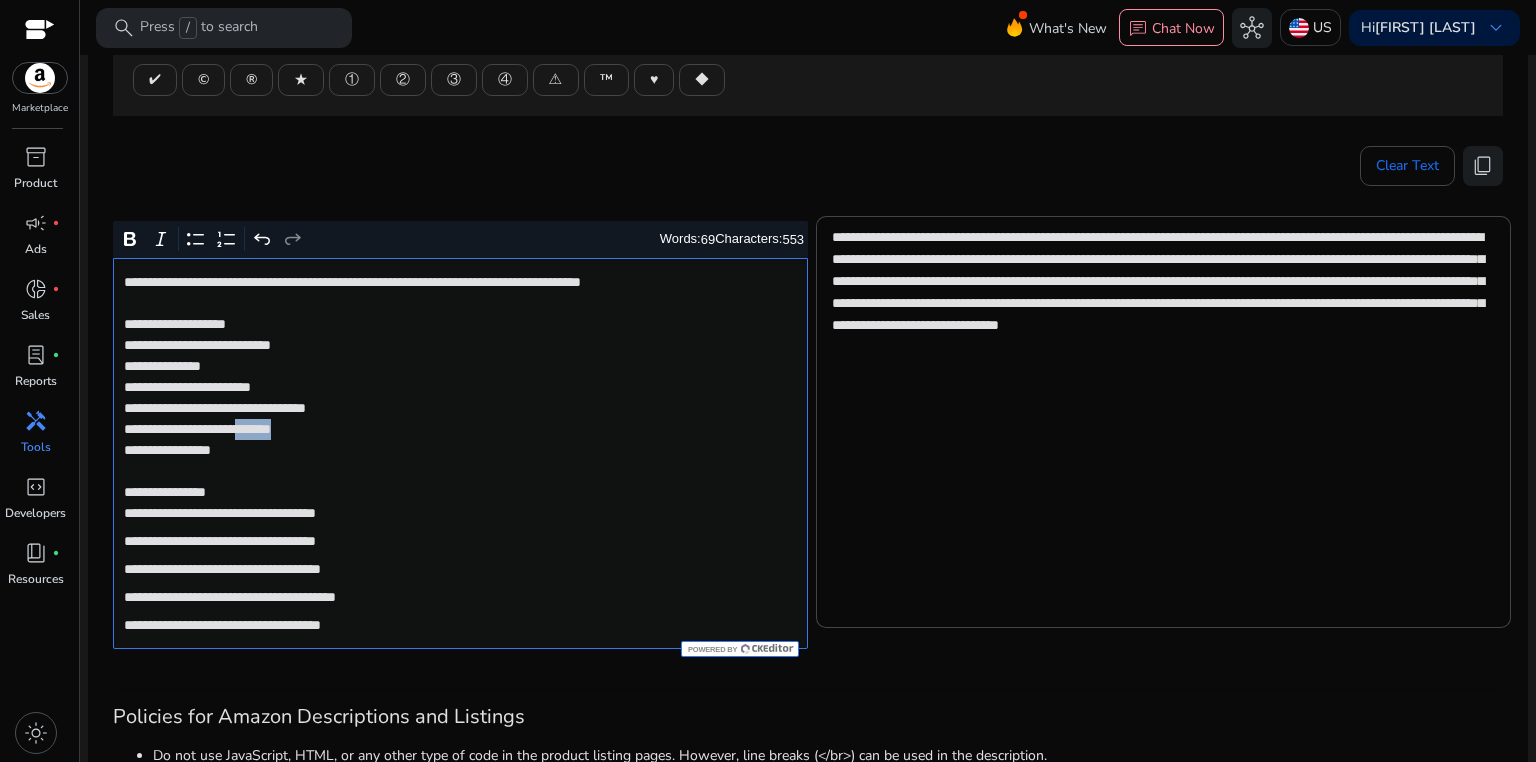click on "**********" 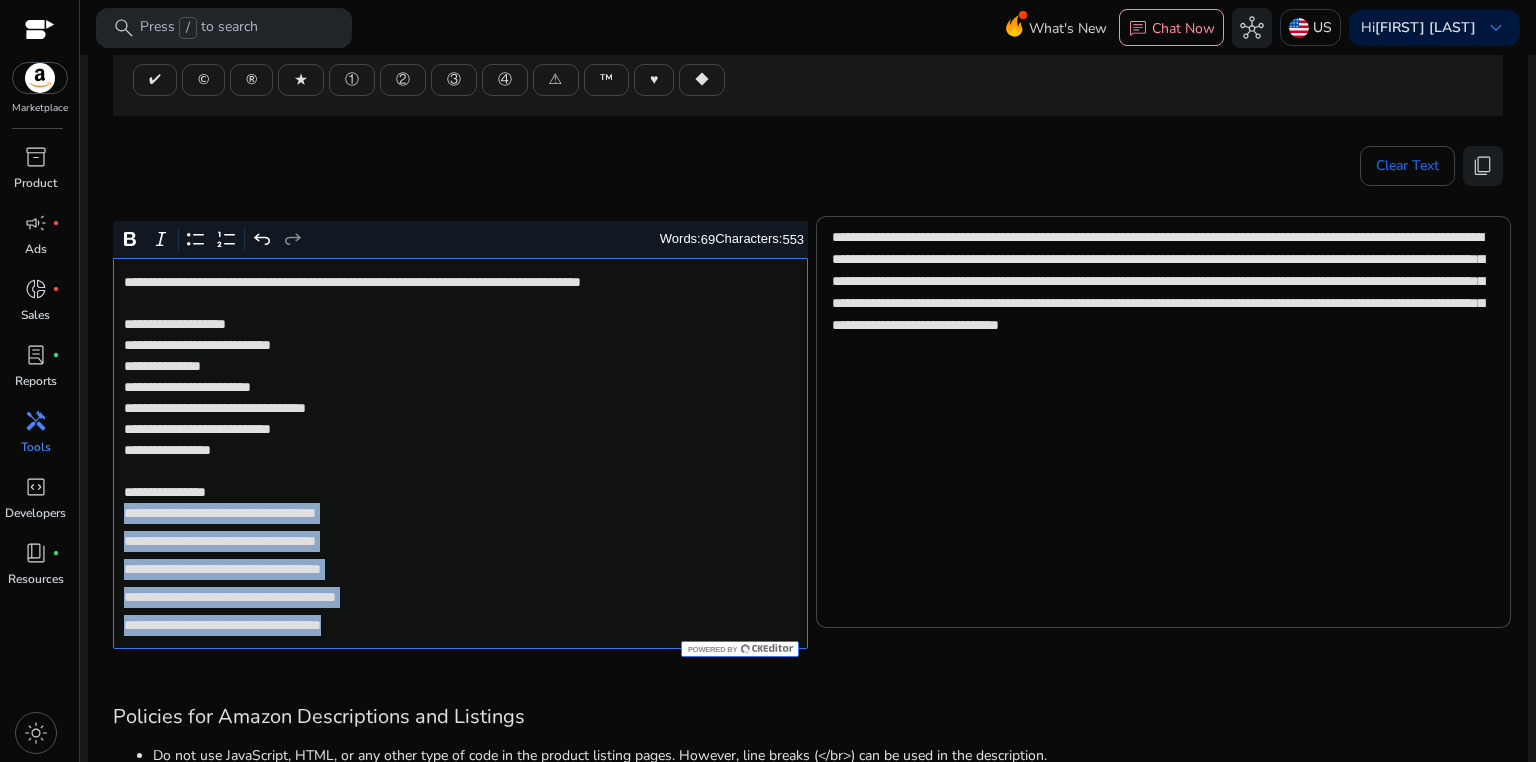 drag, startPoint x: 123, startPoint y: 516, endPoint x: 457, endPoint y: 621, distance: 350.1157 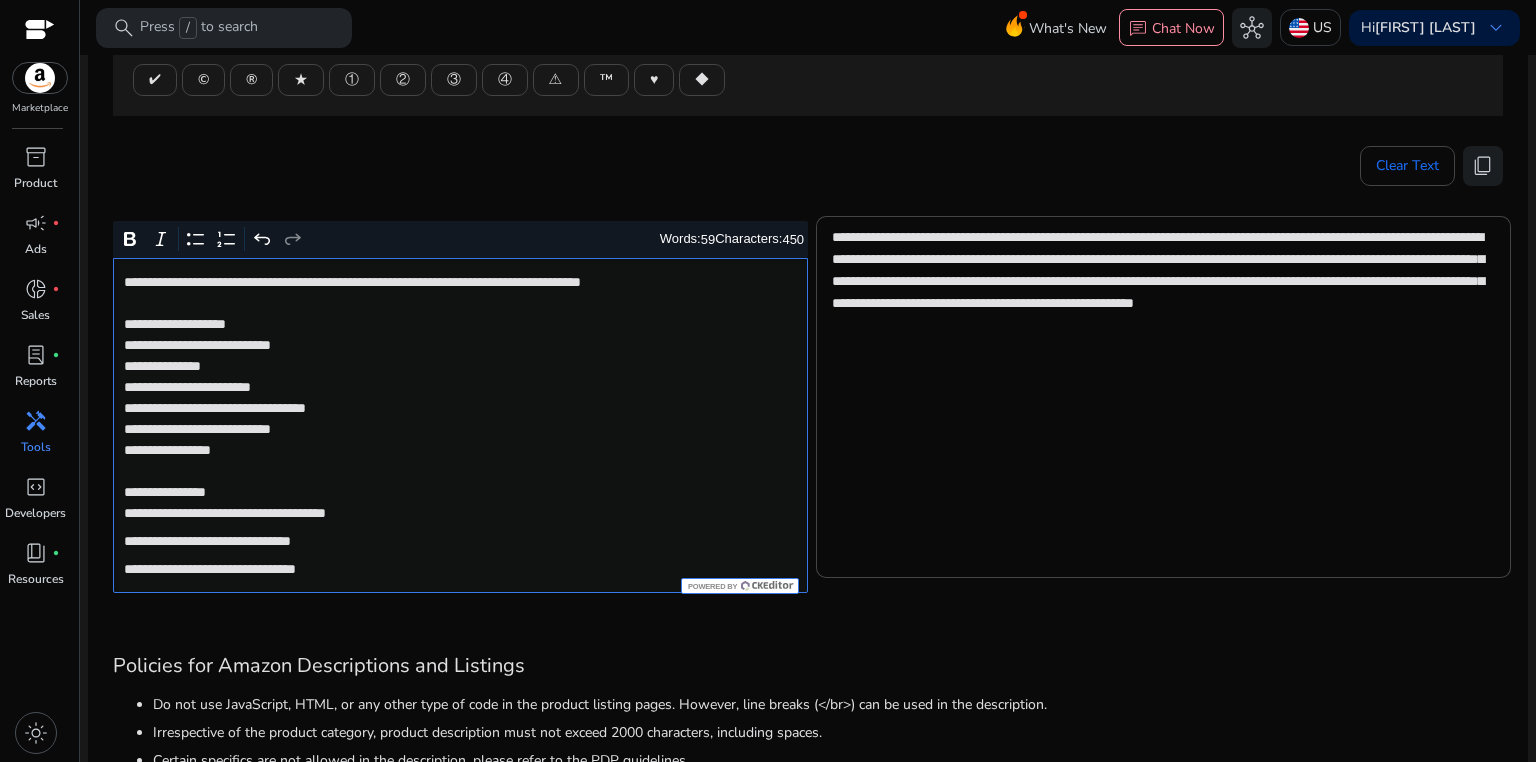 click on "**********" 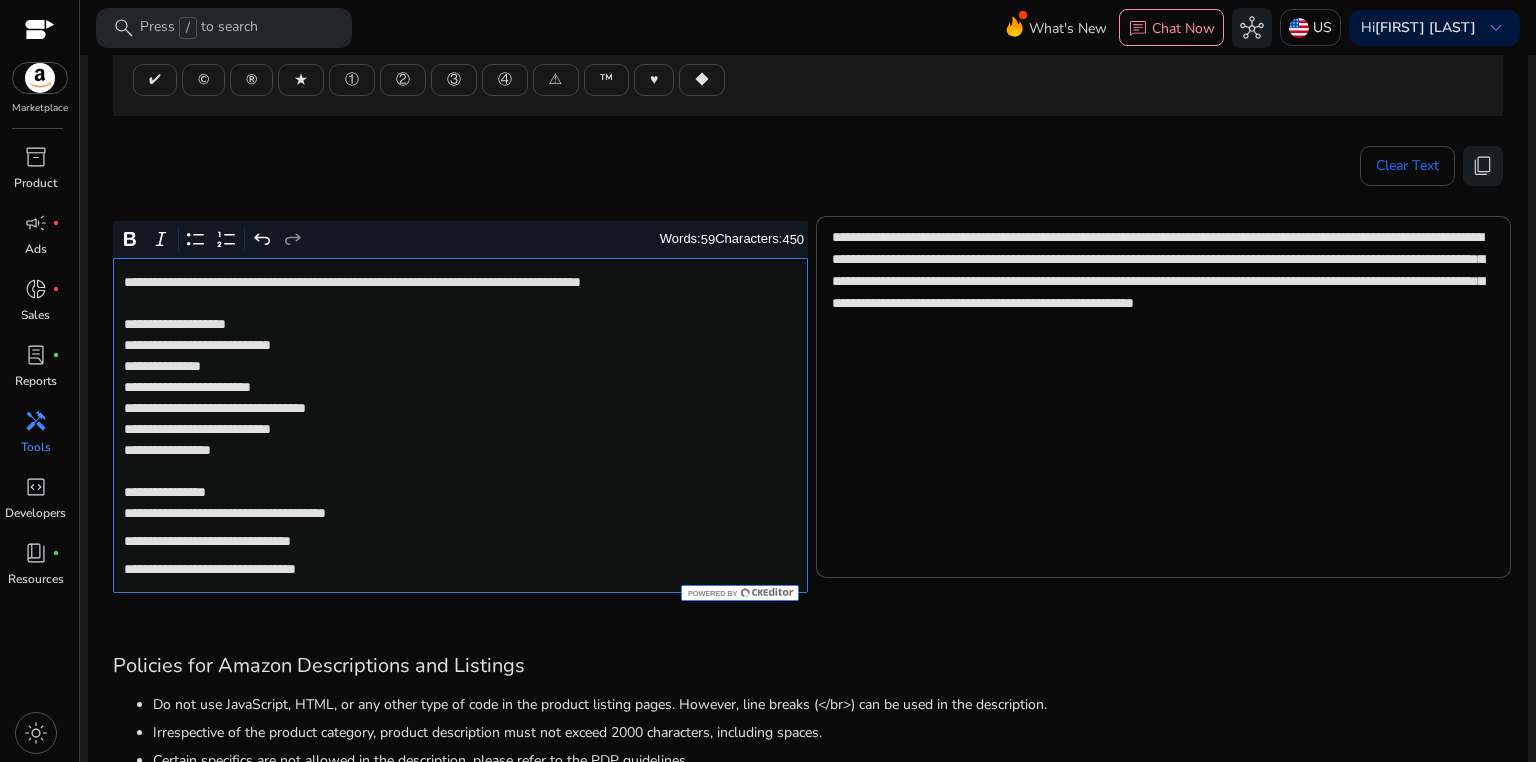 click on "**********" 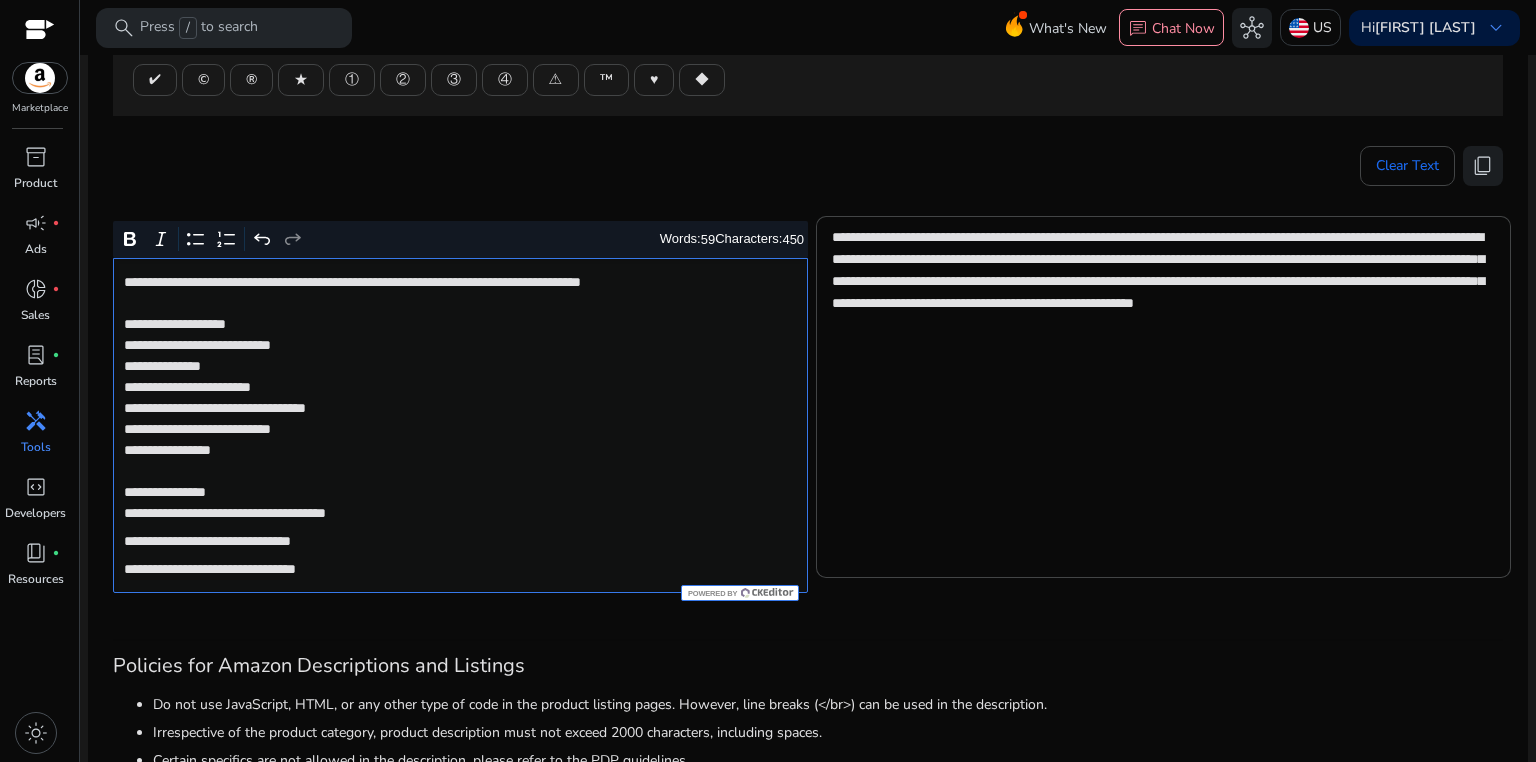 click on "**********" 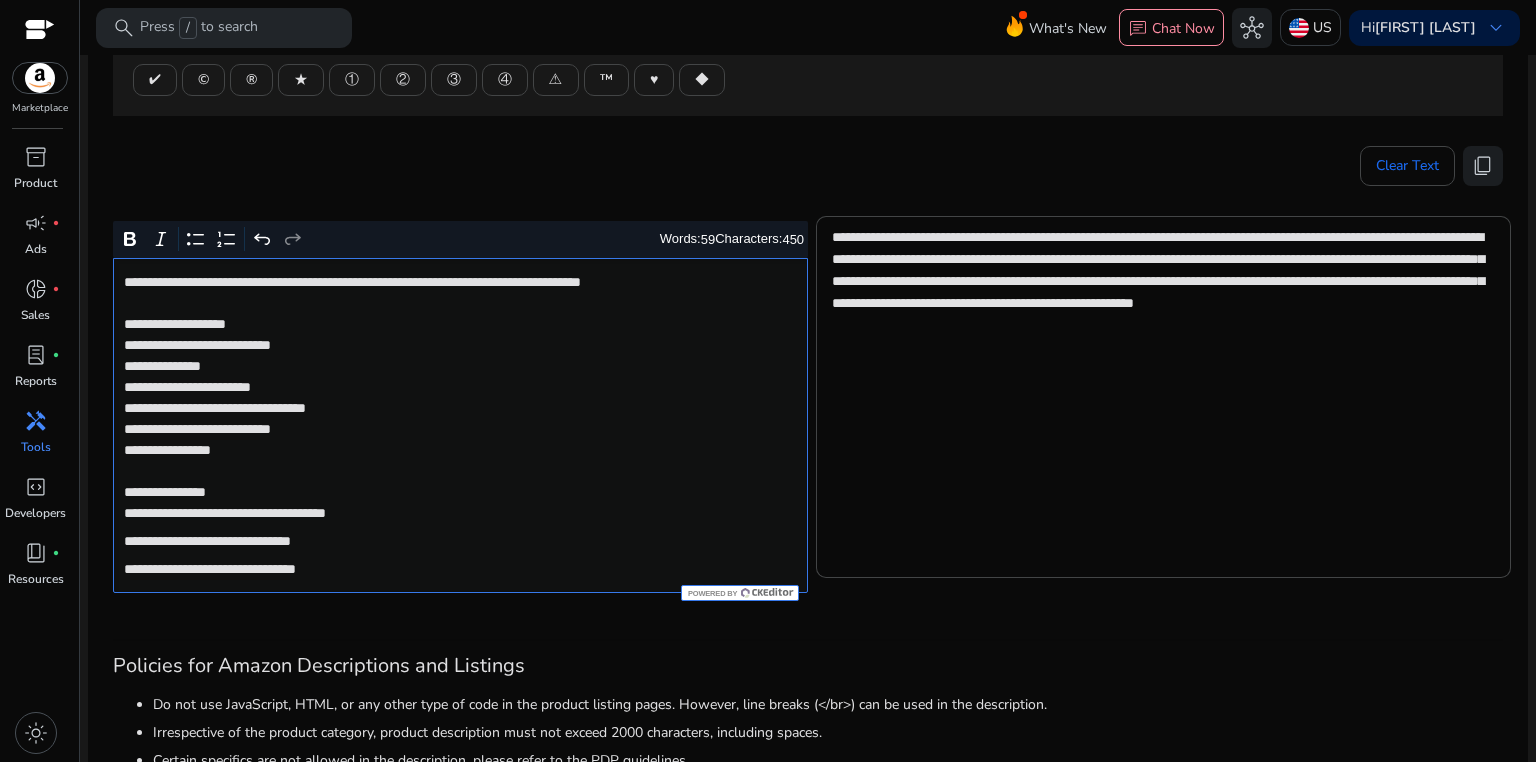 click on "**********" 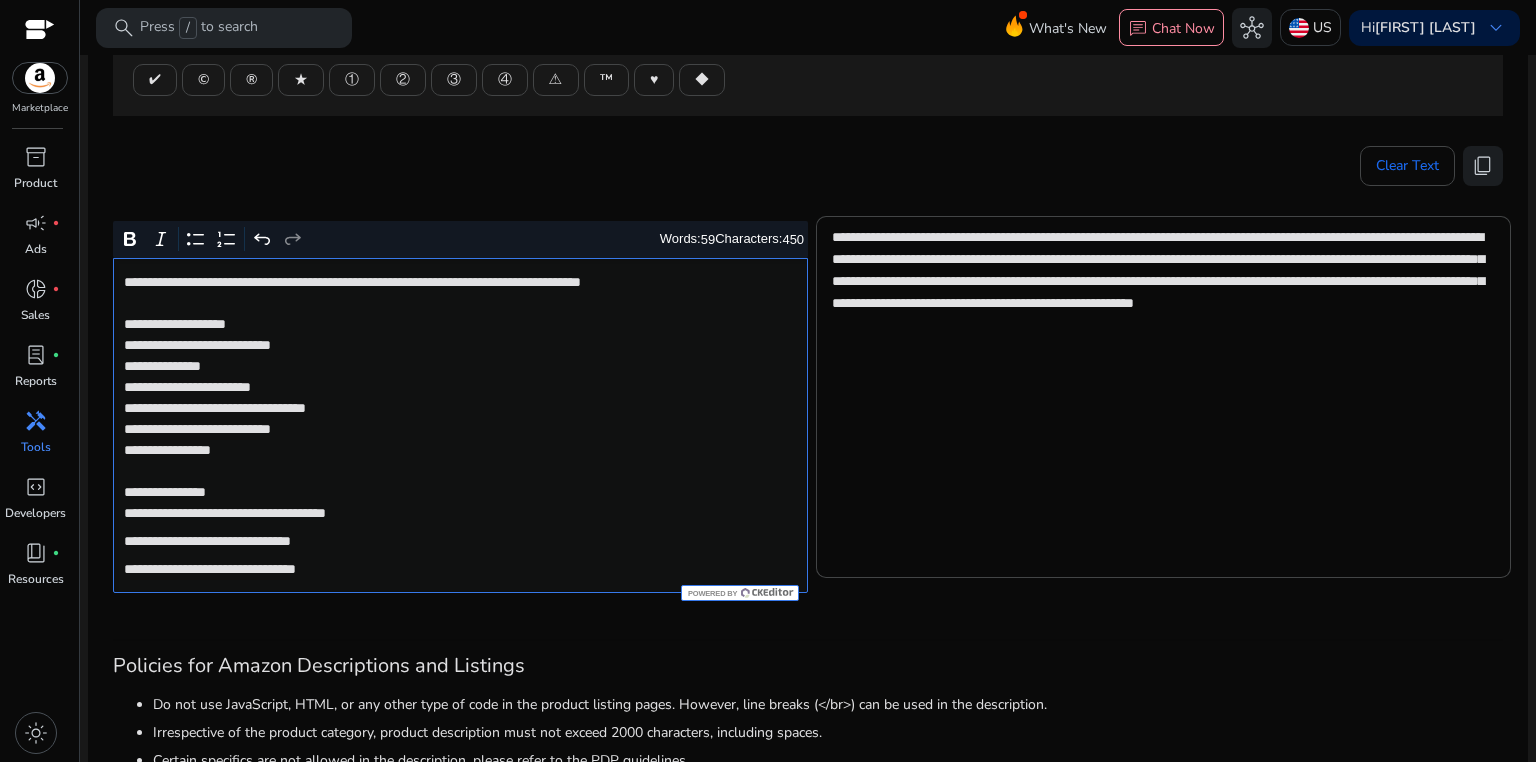click on "**********" 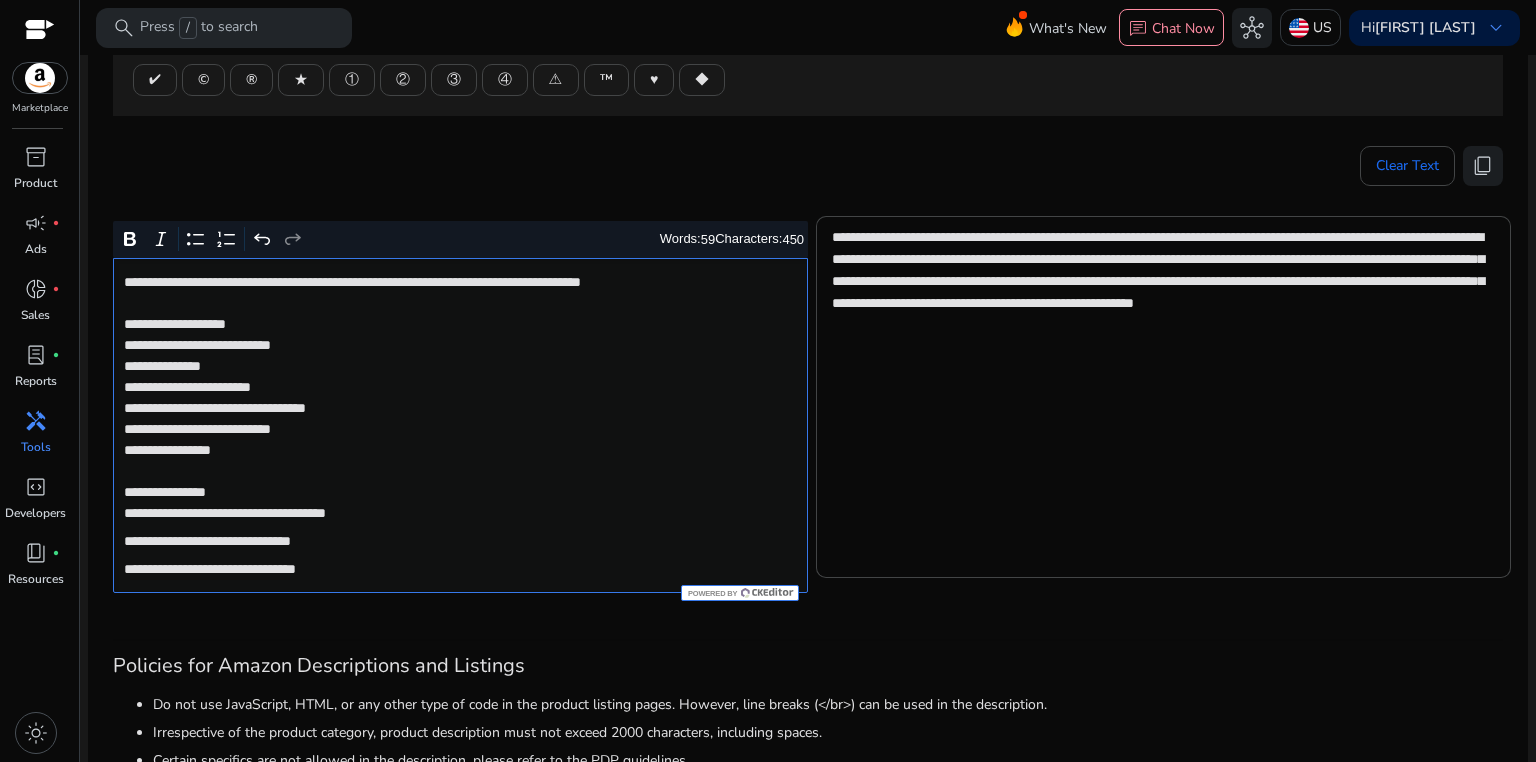 click on "**********" 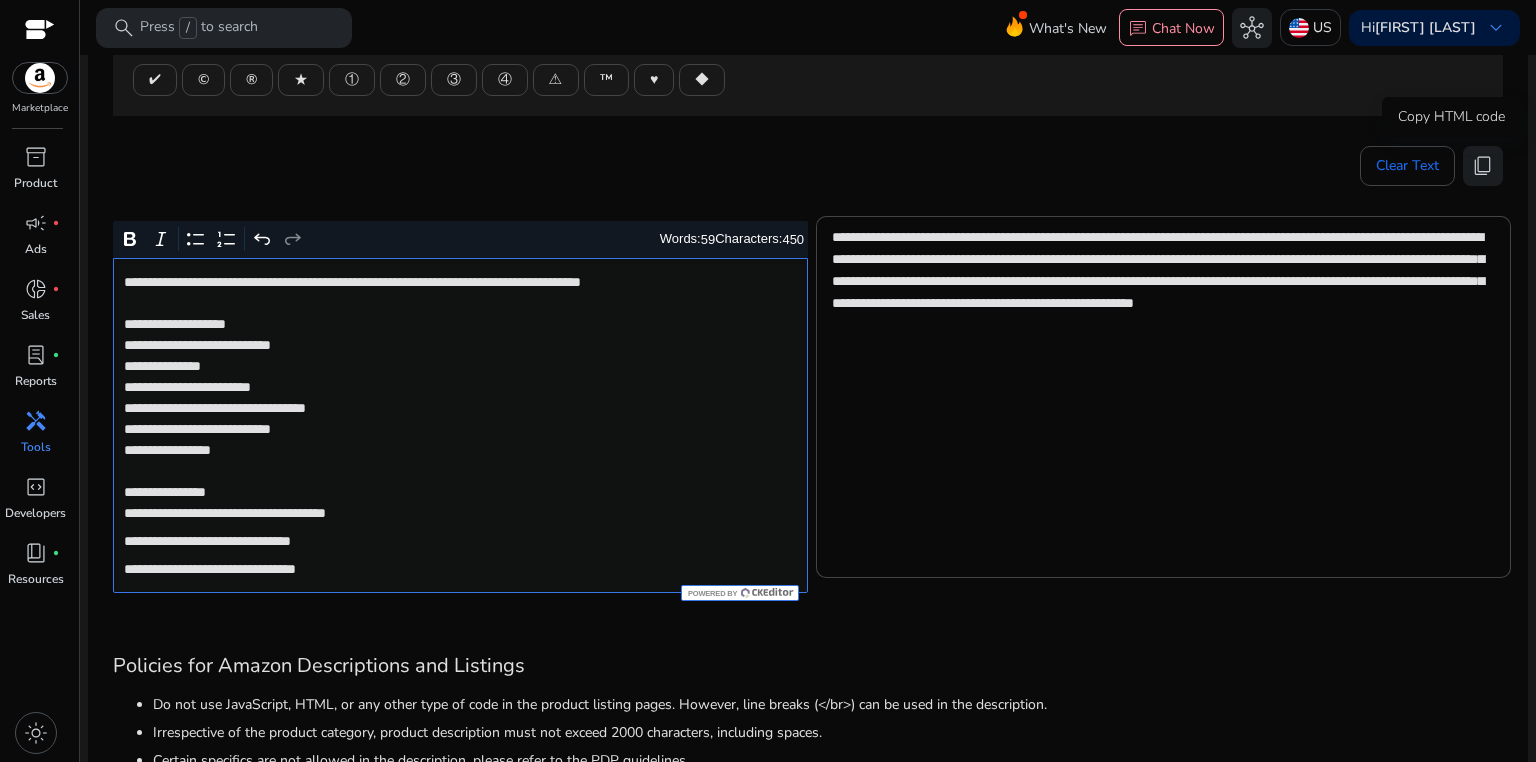 drag, startPoint x: 1475, startPoint y: 177, endPoint x: 684, endPoint y: 43, distance: 802.2699 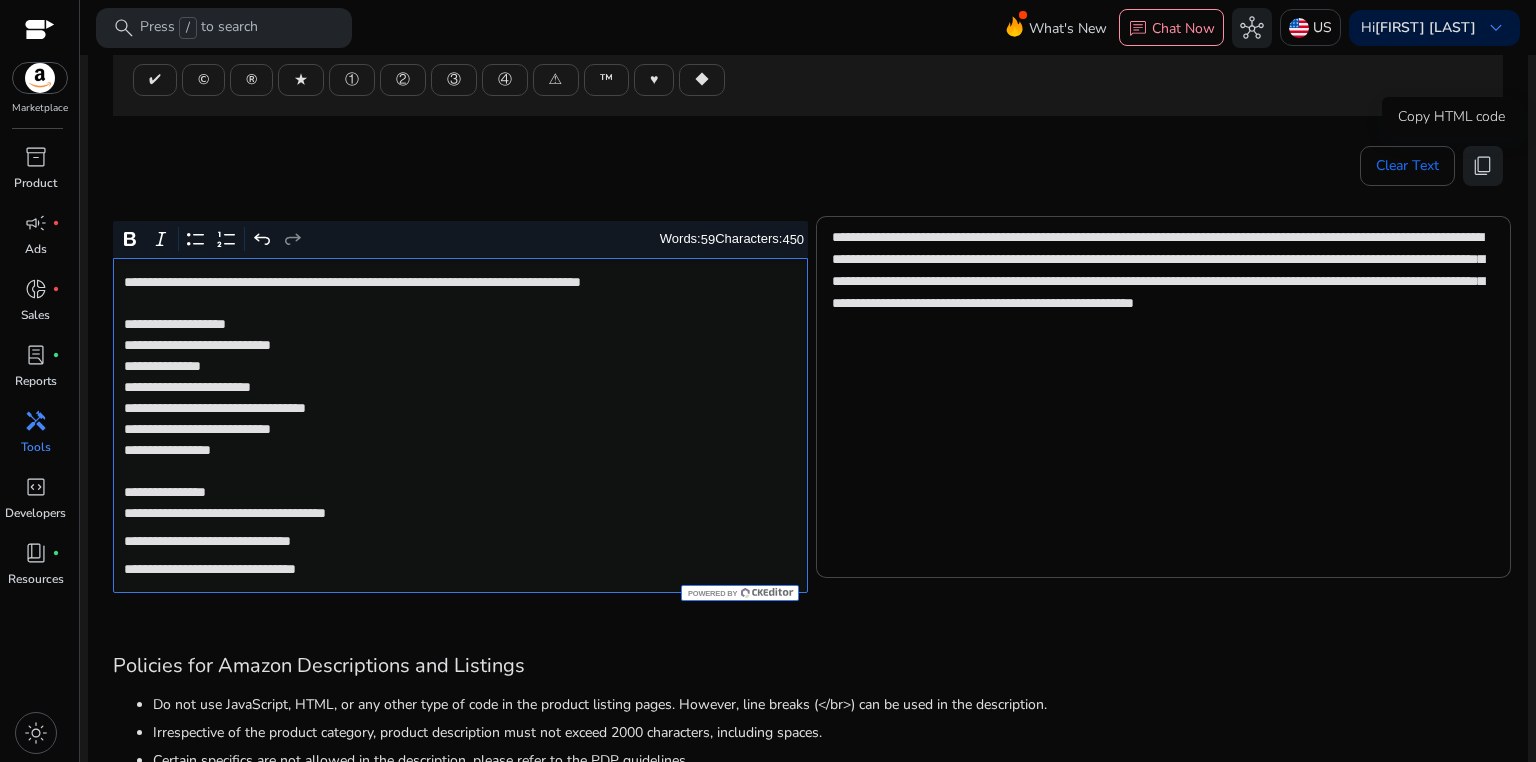 click on "content_copy" 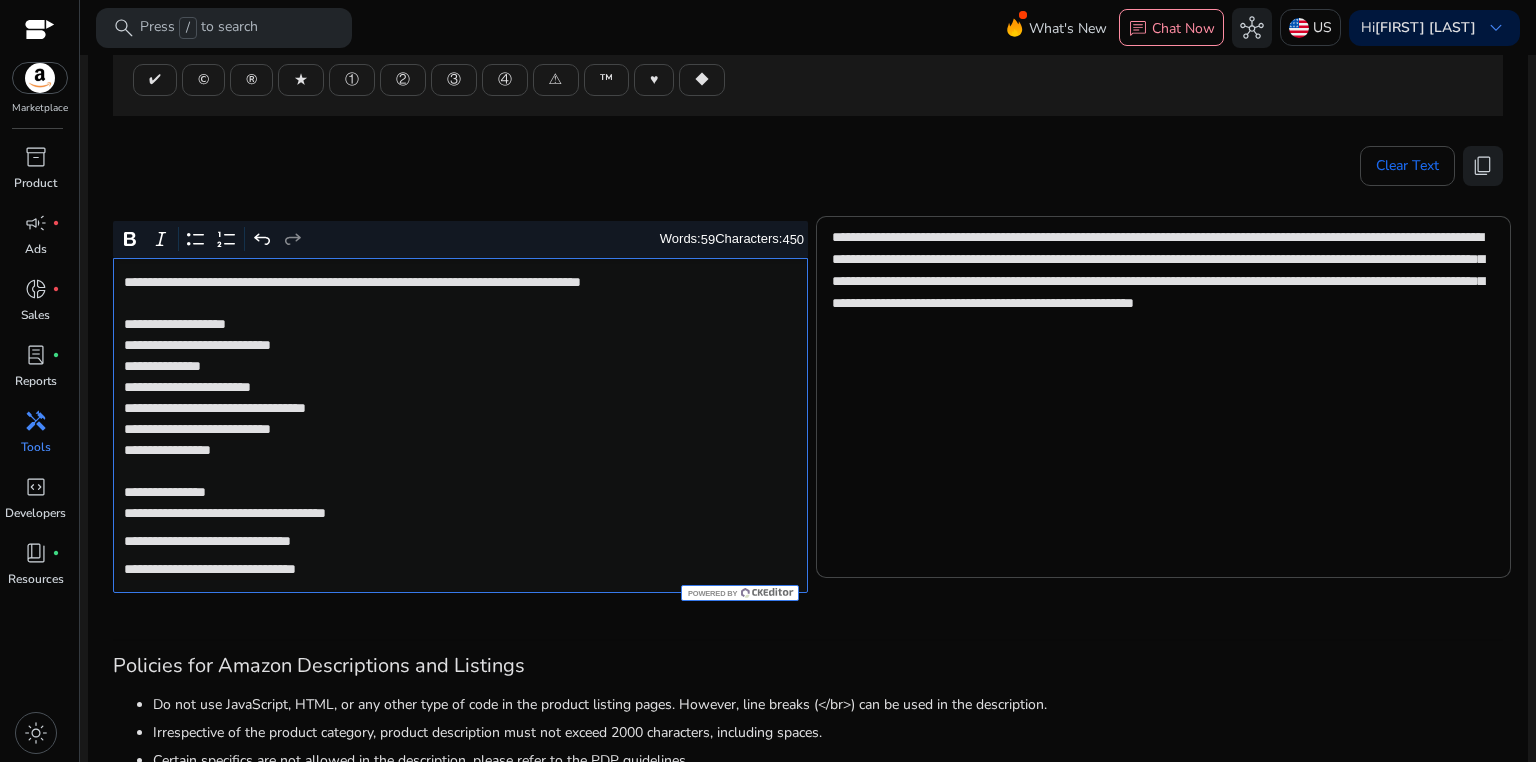 click on "**********" 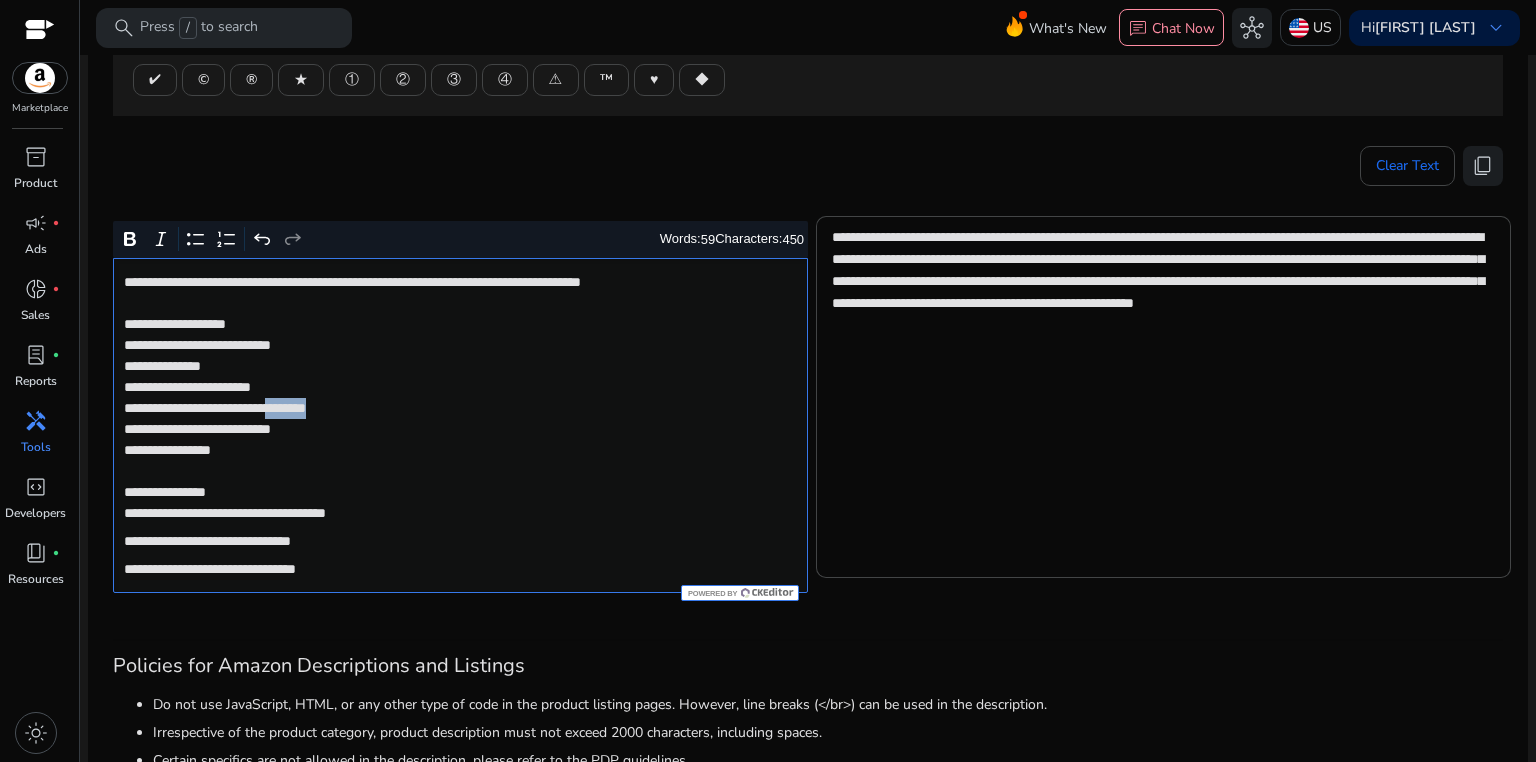 click on "**********" 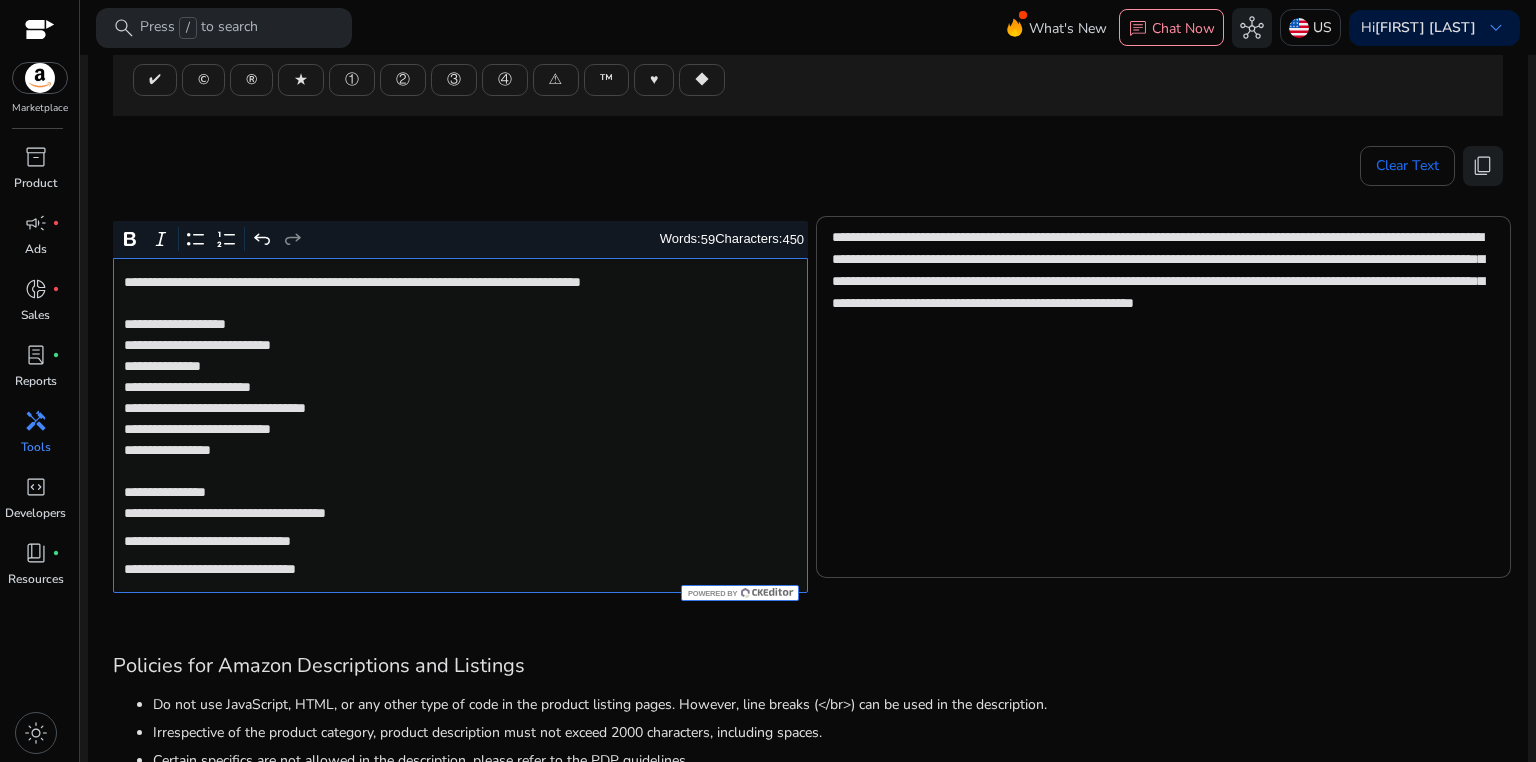 click on "**********" 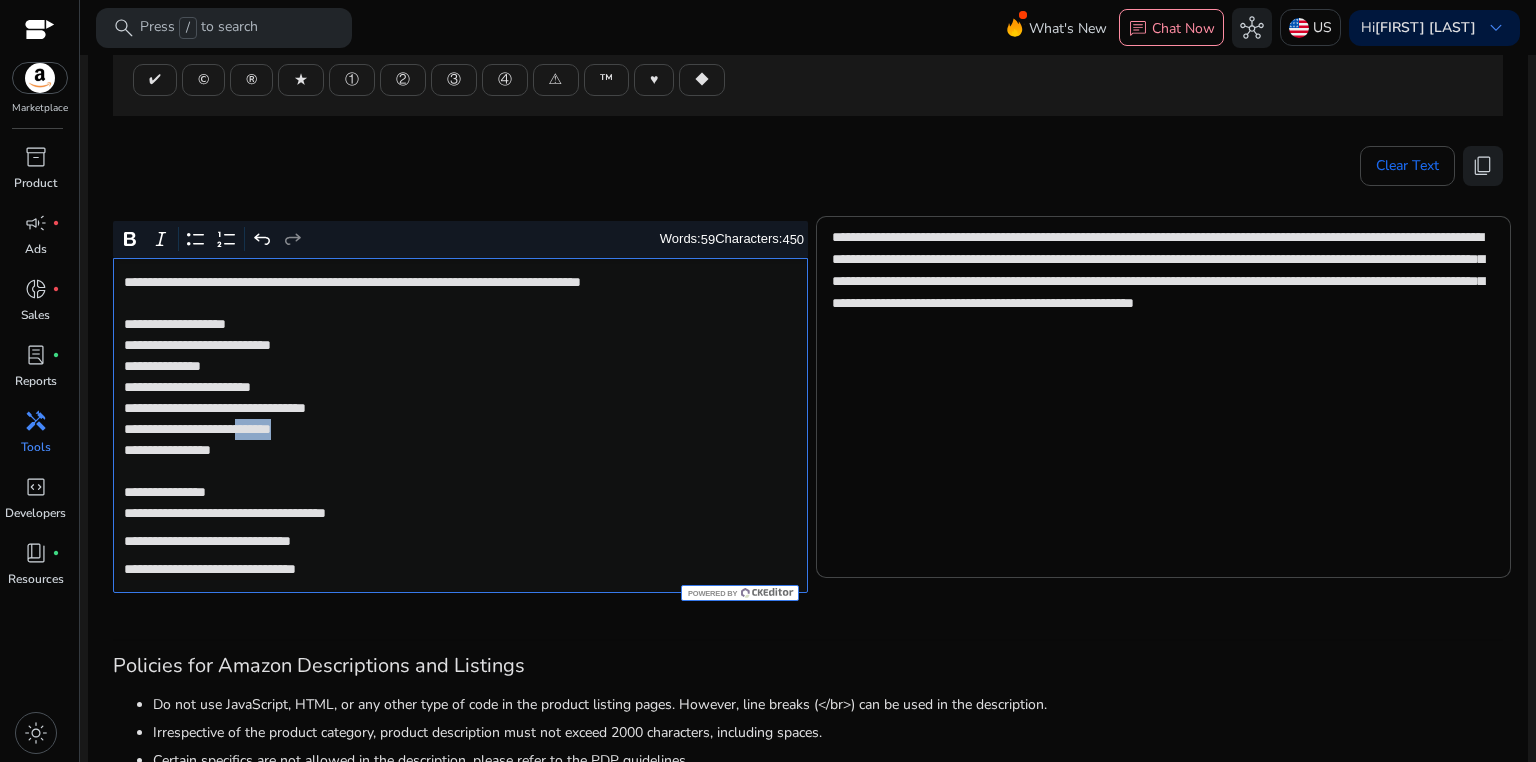 click on "**********" 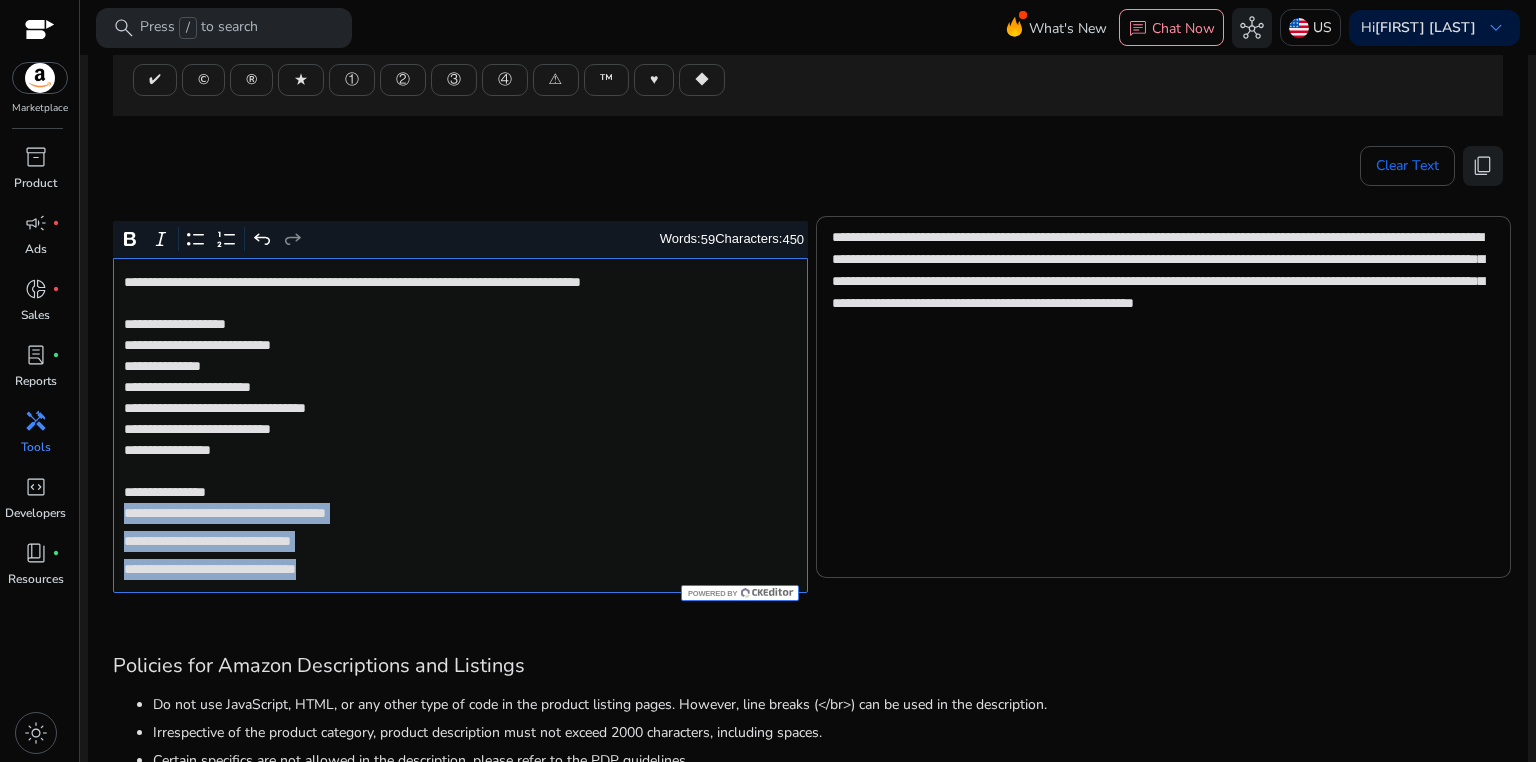 drag, startPoint x: 124, startPoint y: 517, endPoint x: 393, endPoint y: 568, distance: 273.7919 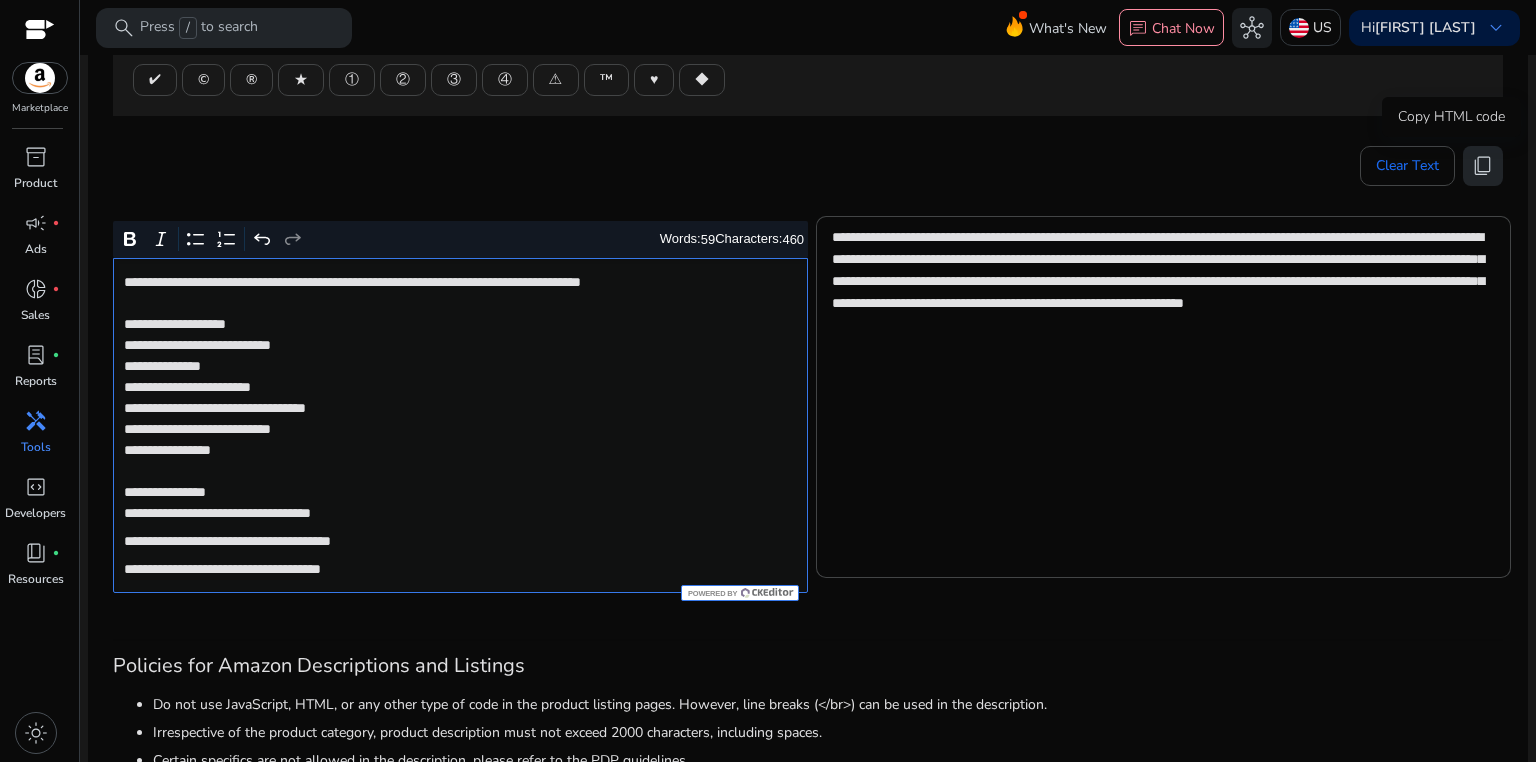 click on "content_copy" 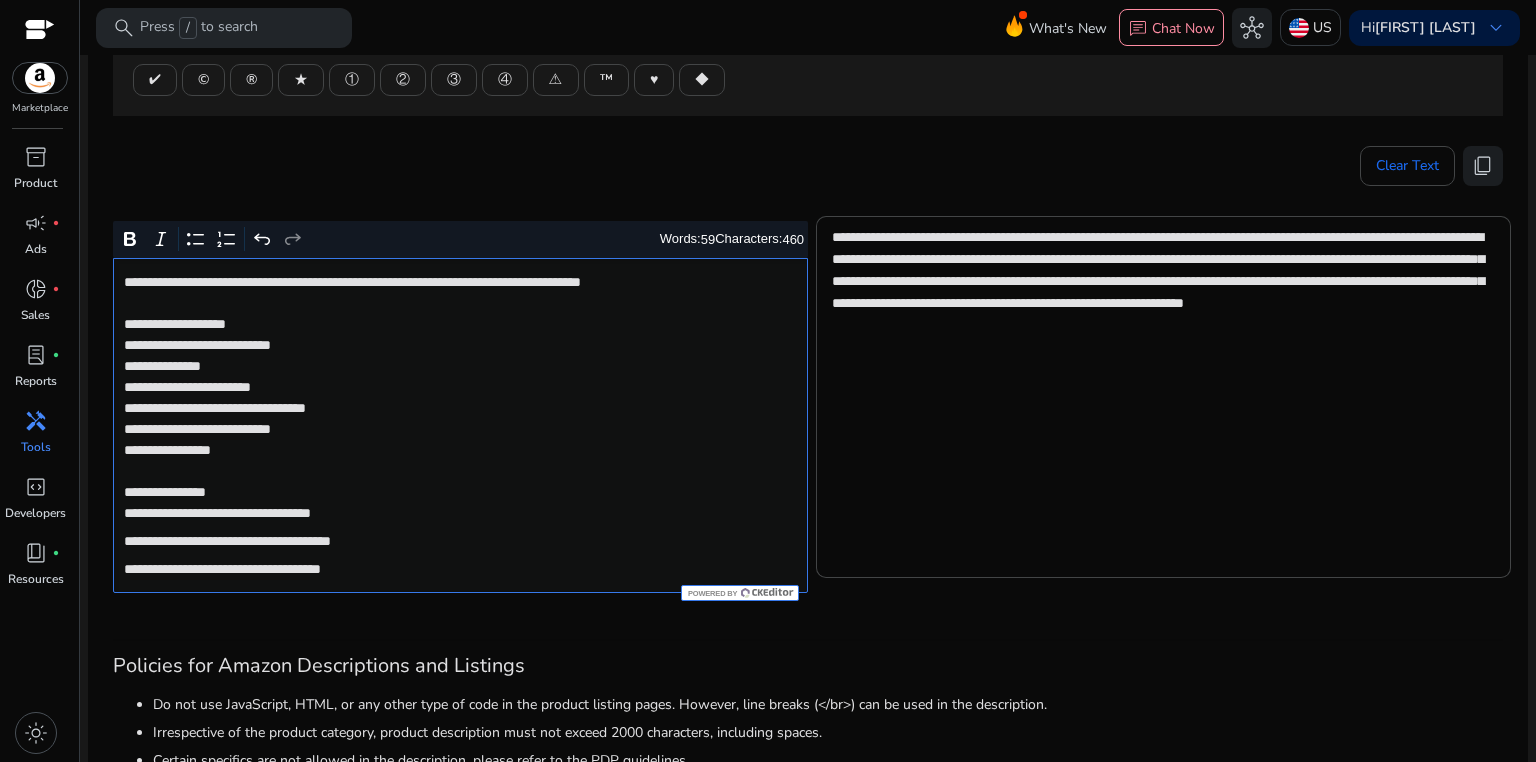 click on "**********" 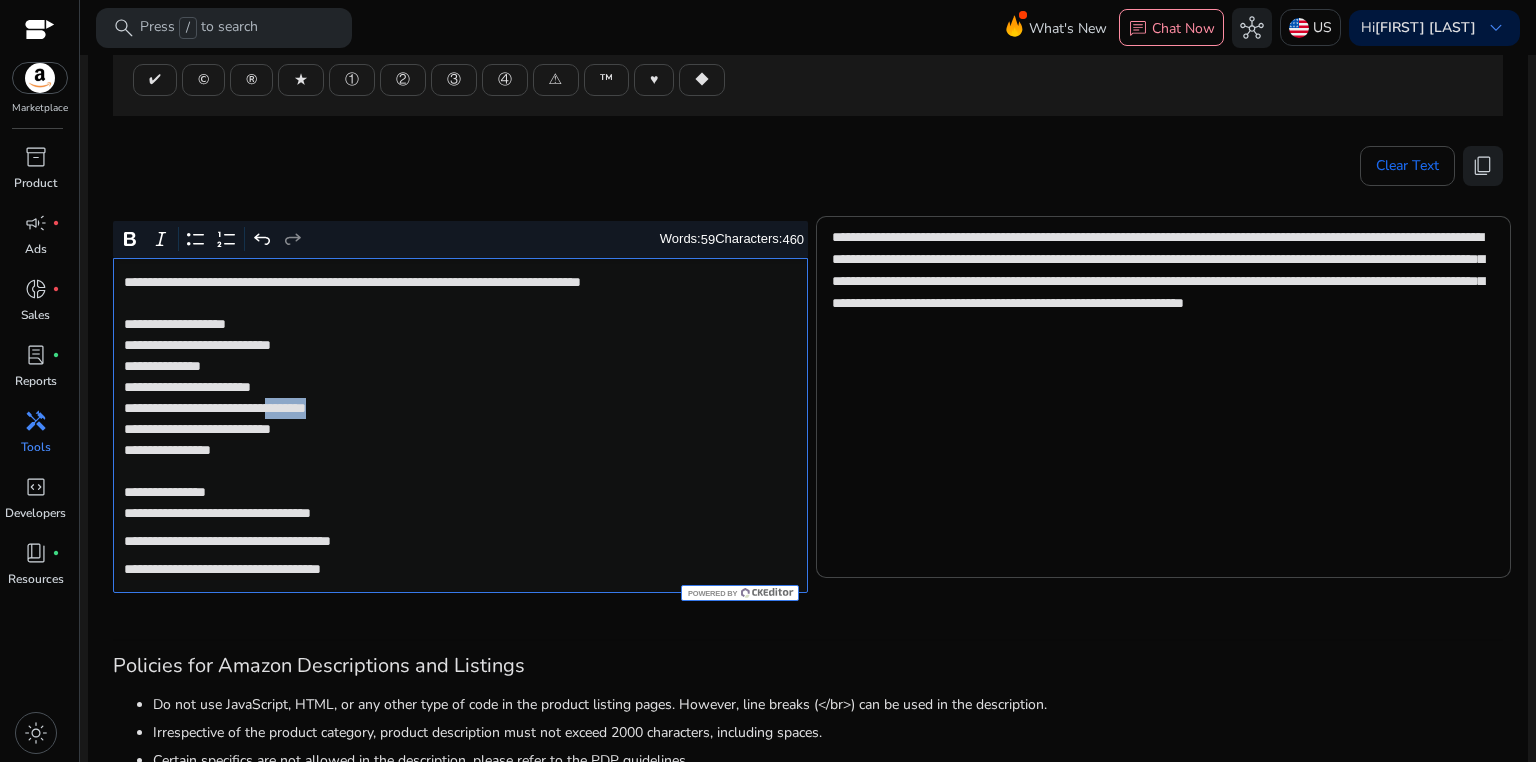 click on "**********" 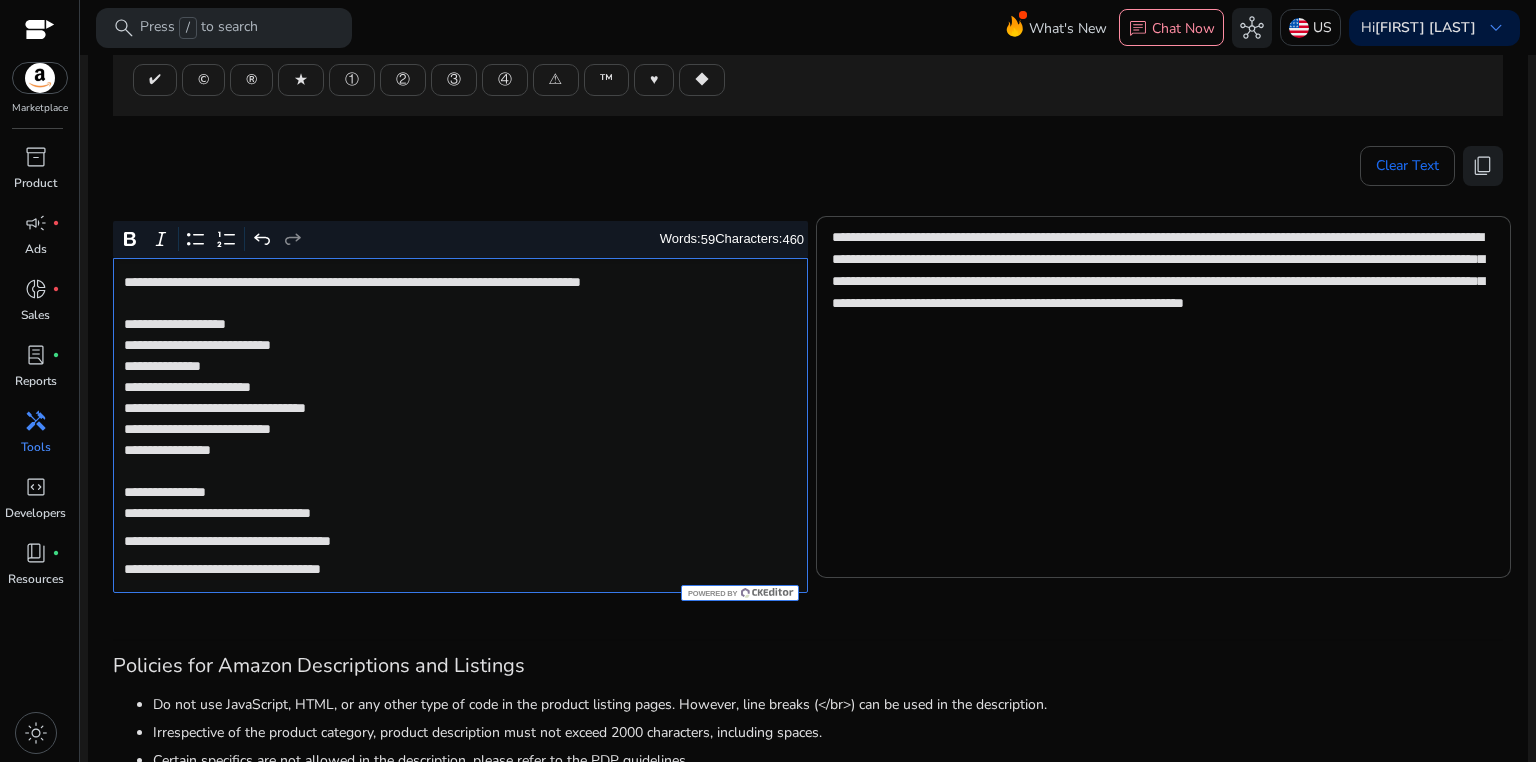click on "**********" 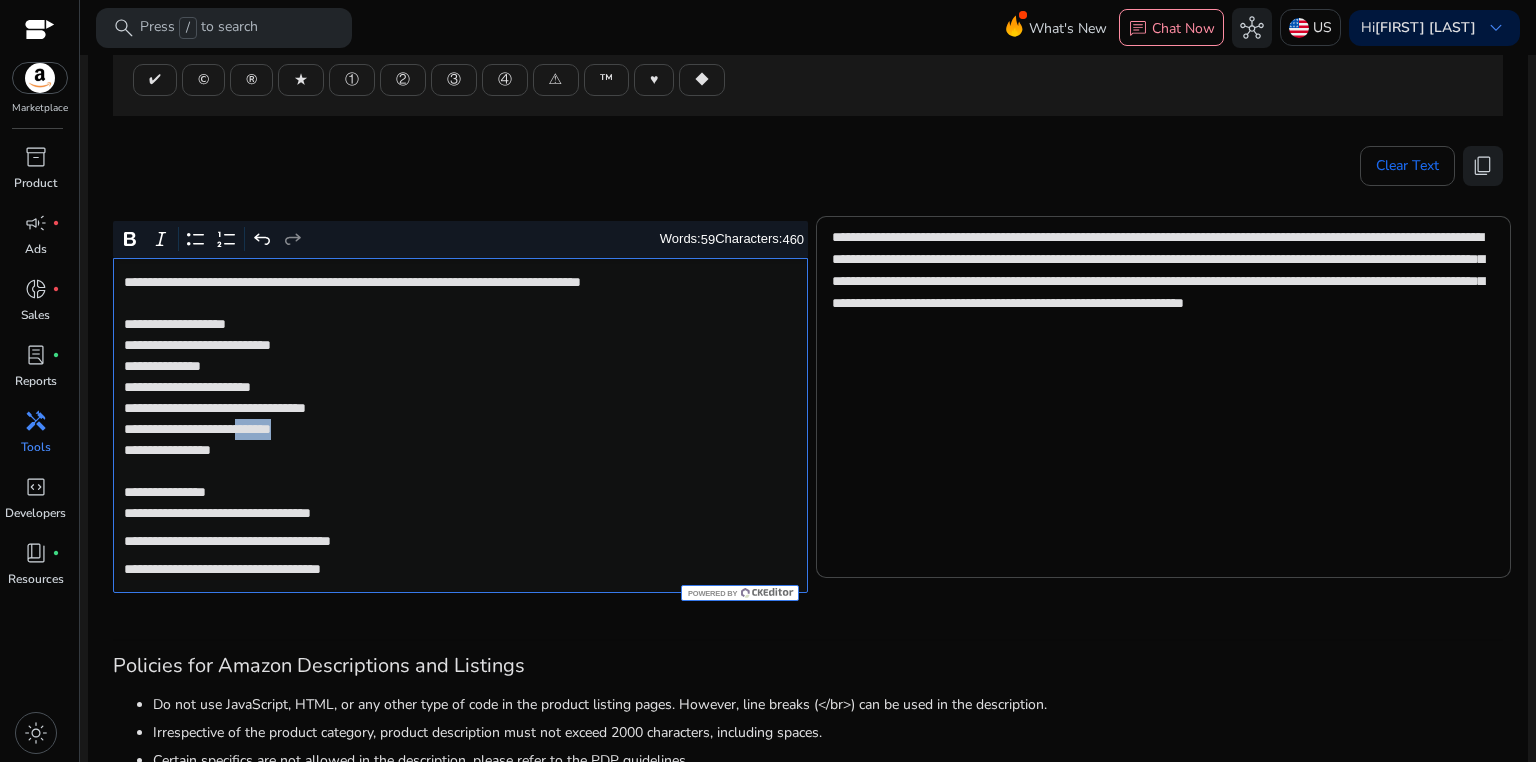 click on "**********" 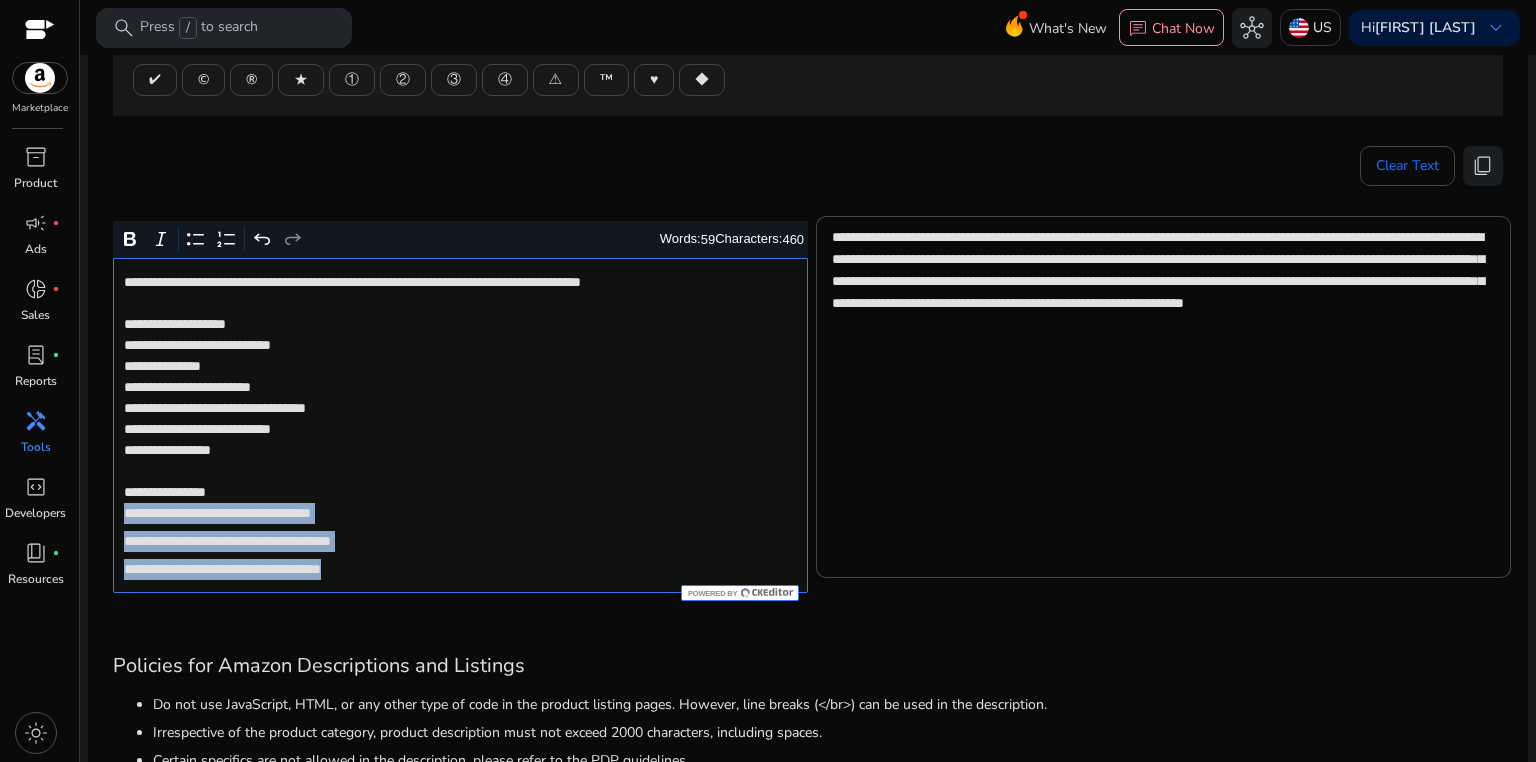 drag, startPoint x: 121, startPoint y: 513, endPoint x: 440, endPoint y: 586, distance: 327.2461 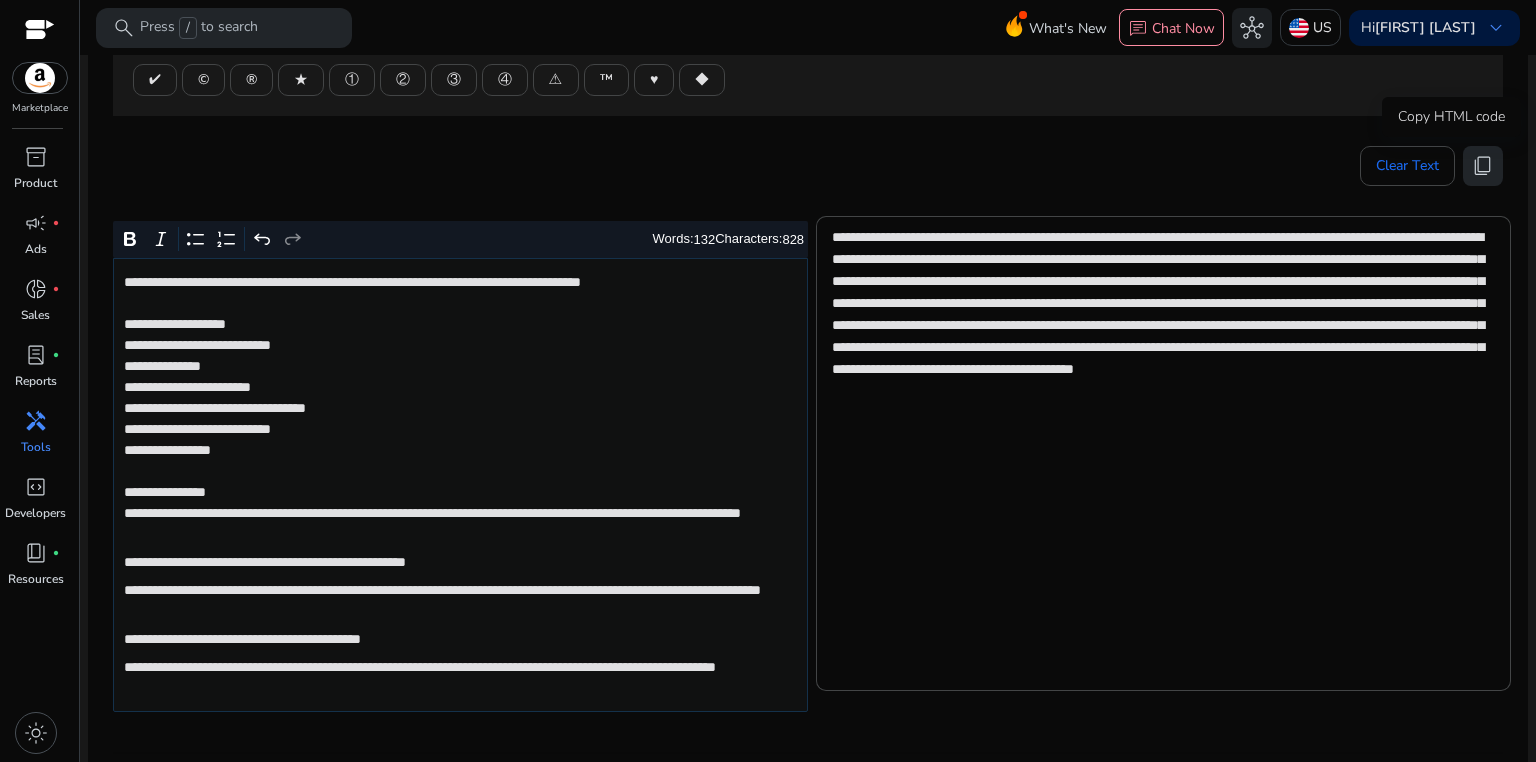 click on "content_copy" 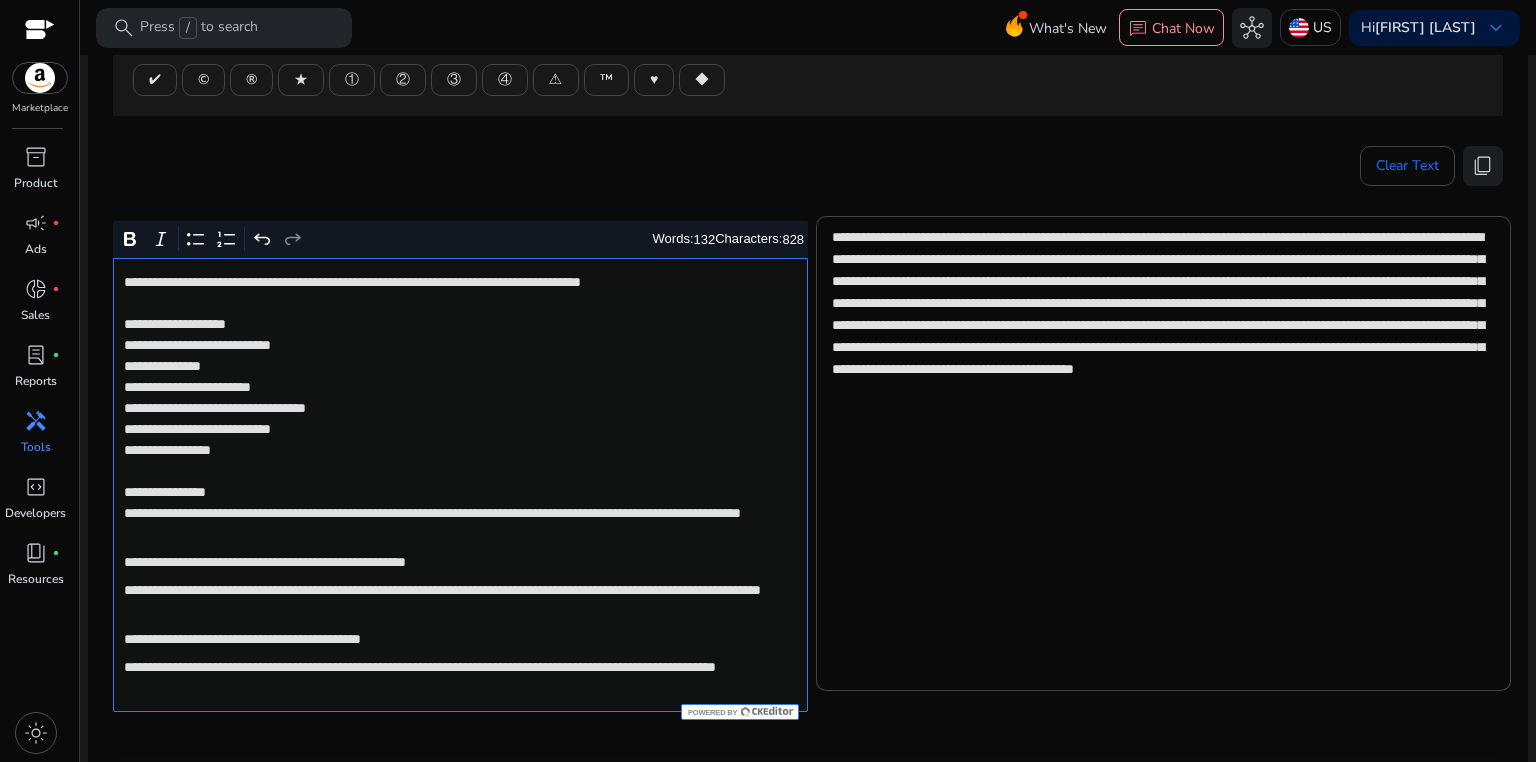 click on "**********" 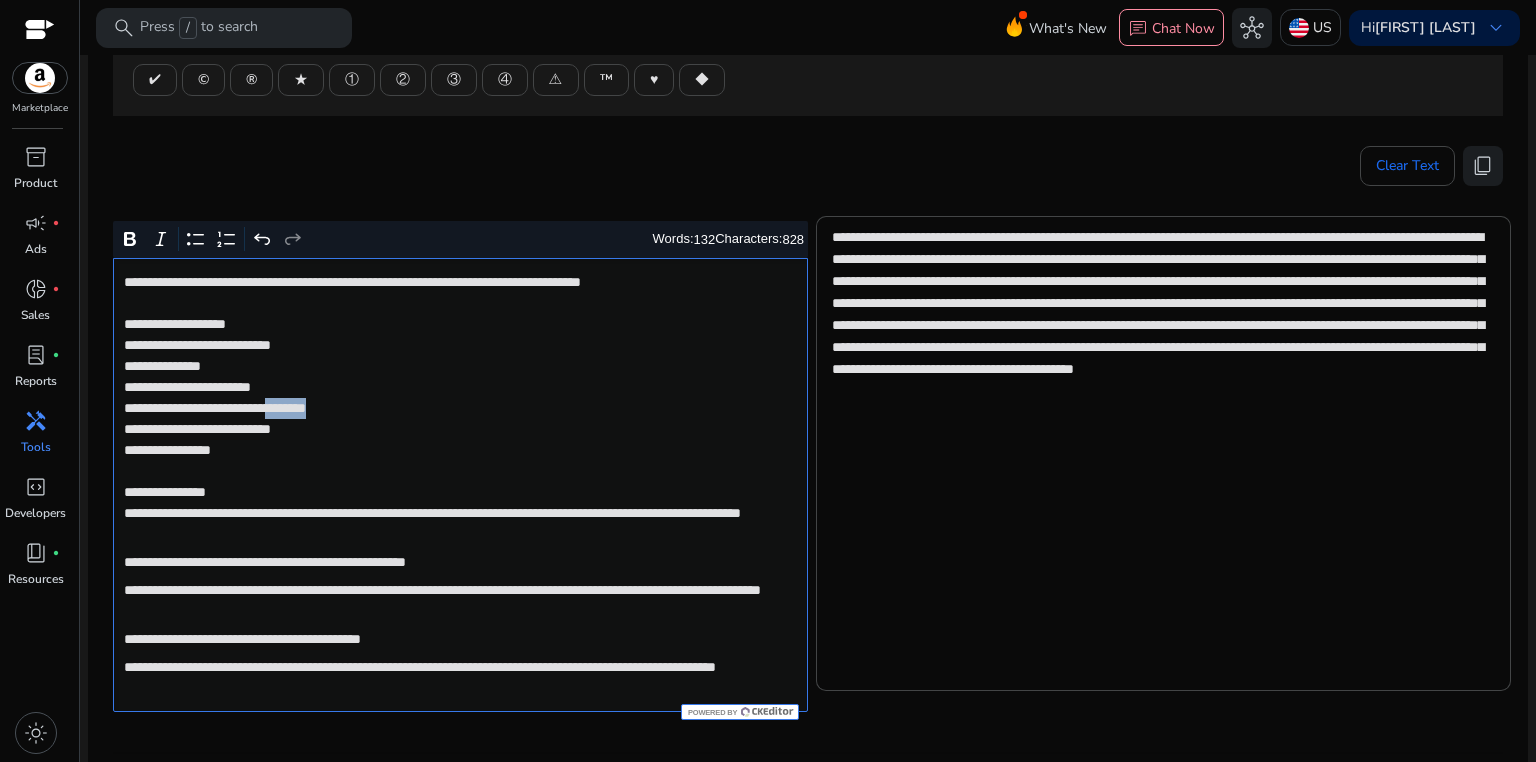 click on "**********" 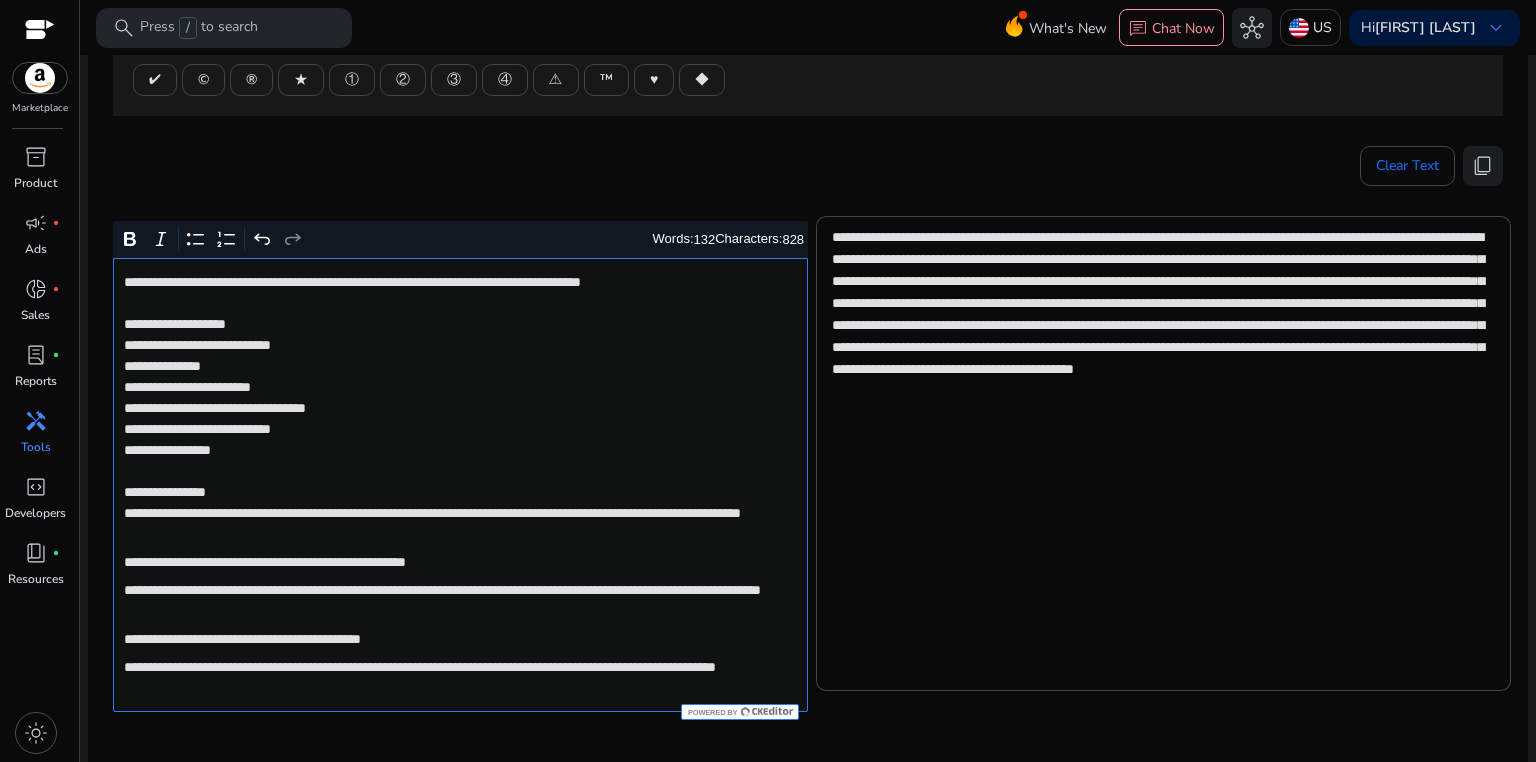 click on "**********" 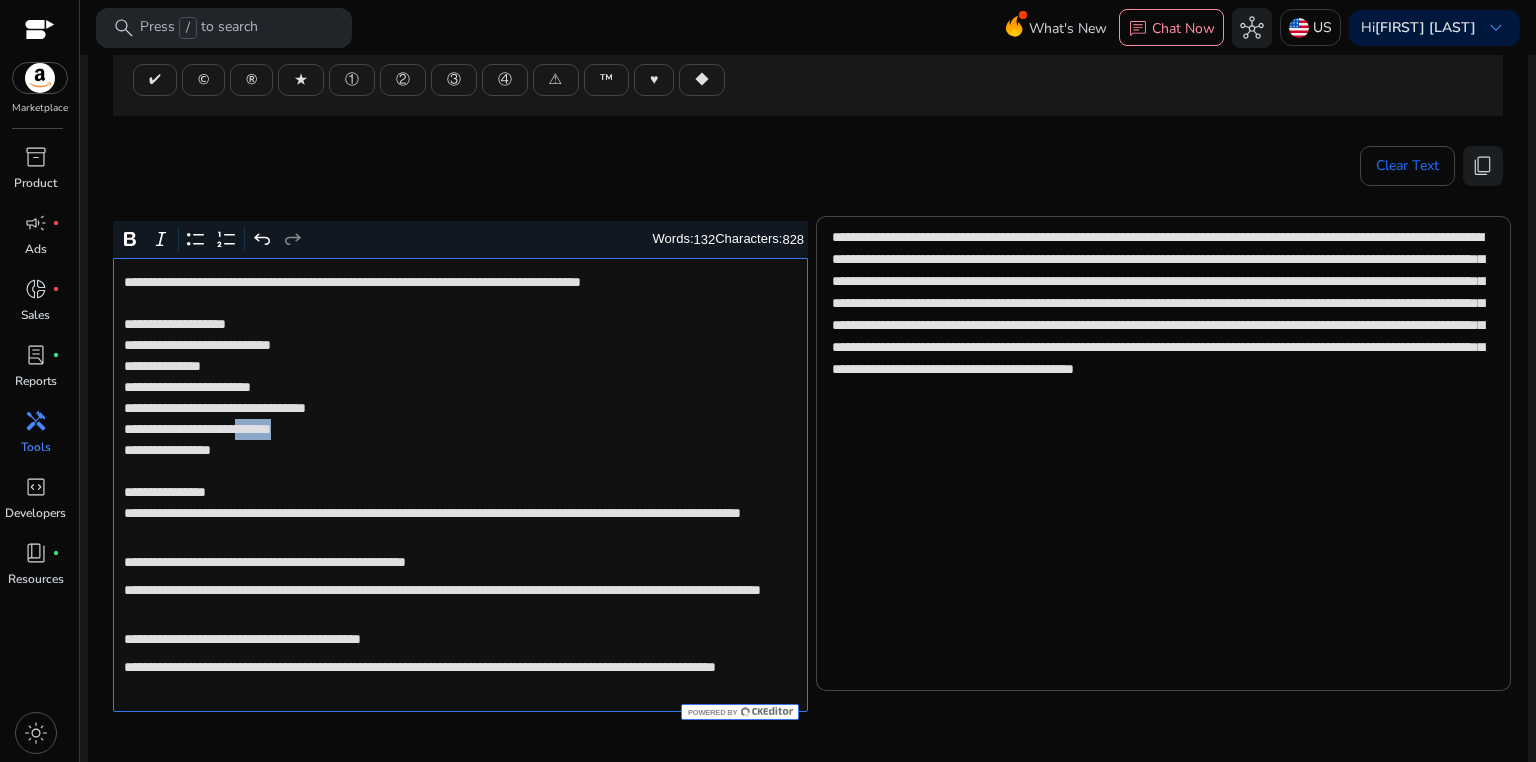 click on "**********" 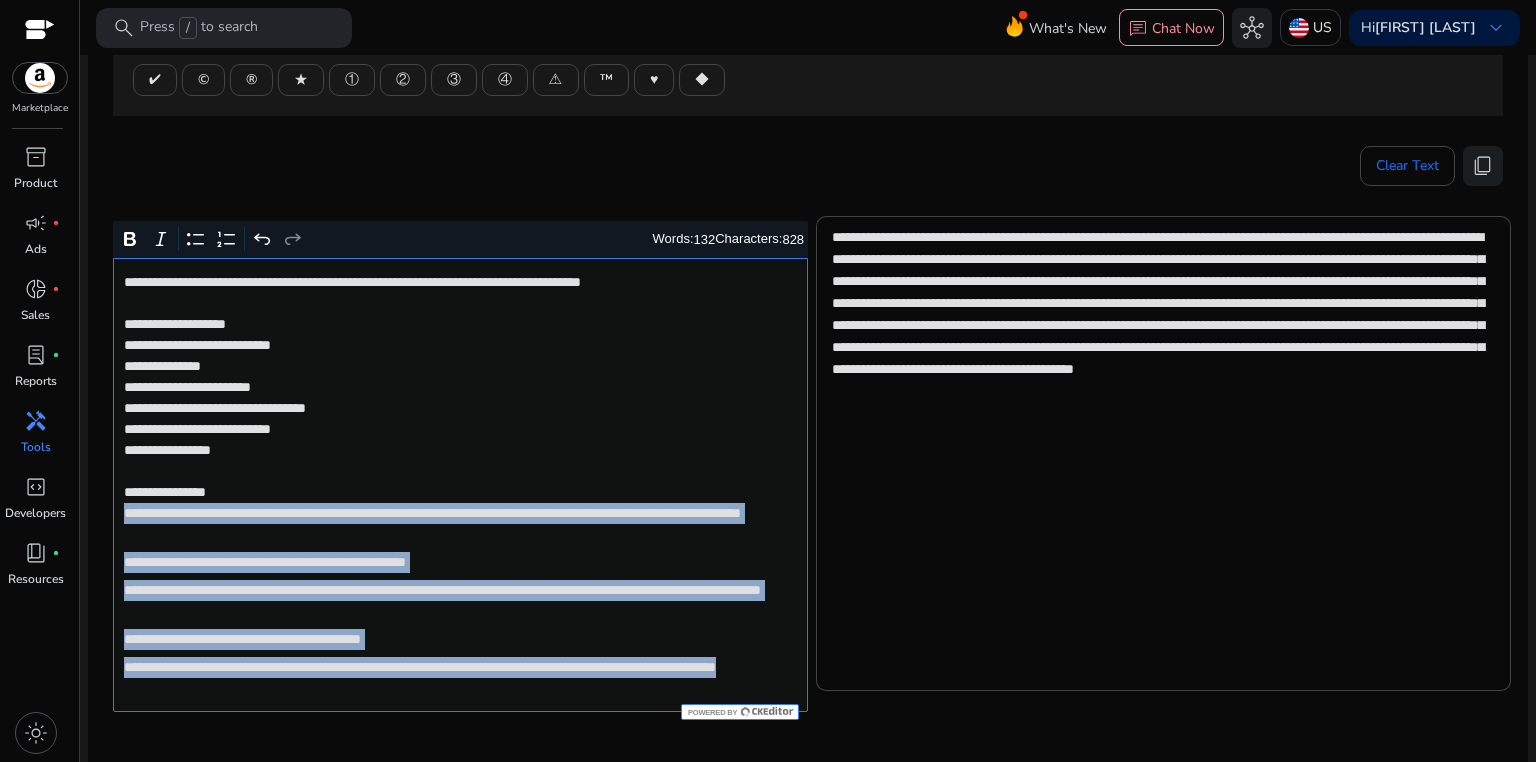 drag, startPoint x: 124, startPoint y: 511, endPoint x: 353, endPoint y: 692, distance: 291.89383 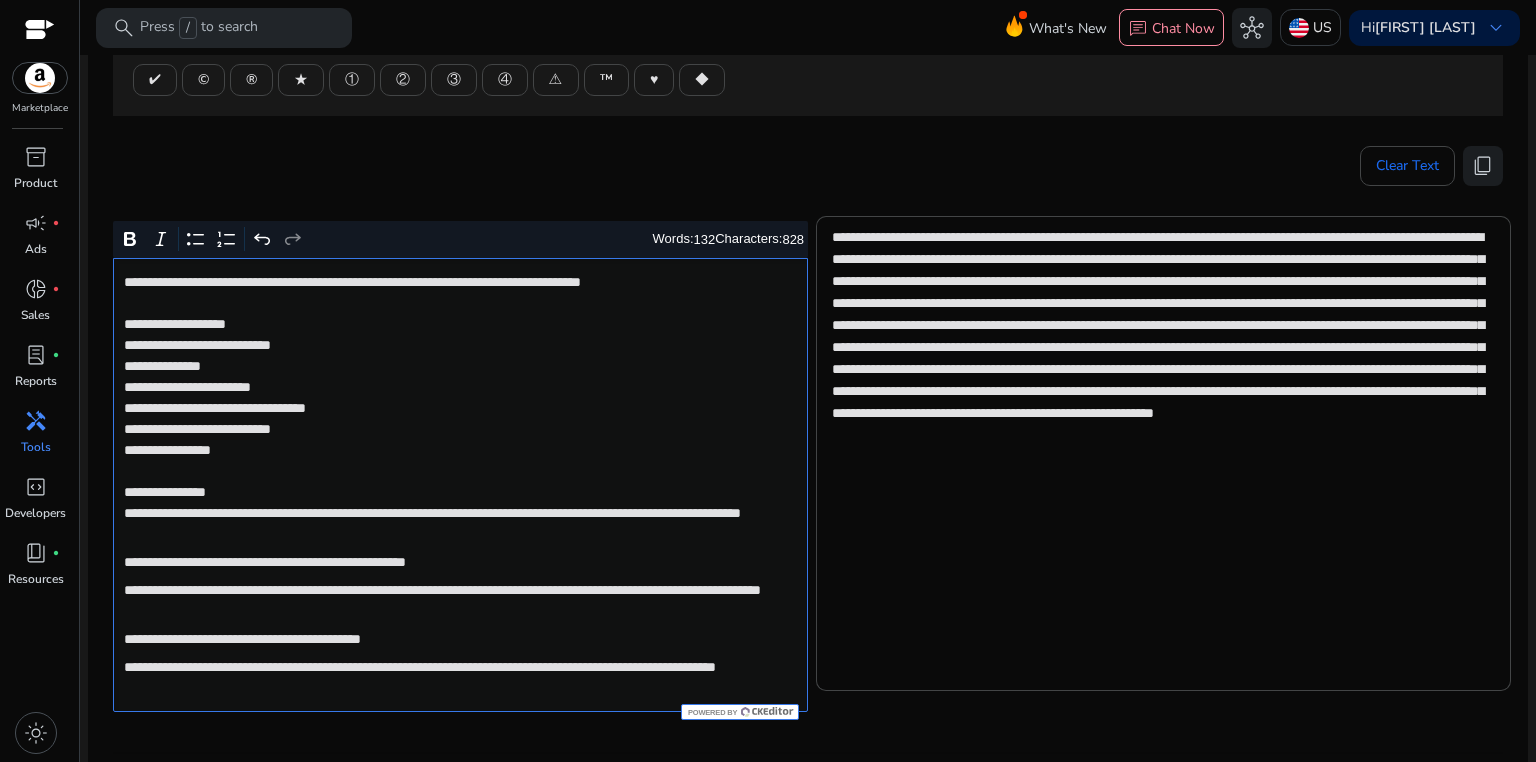 scroll, scrollTop: 296, scrollLeft: 0, axis: vertical 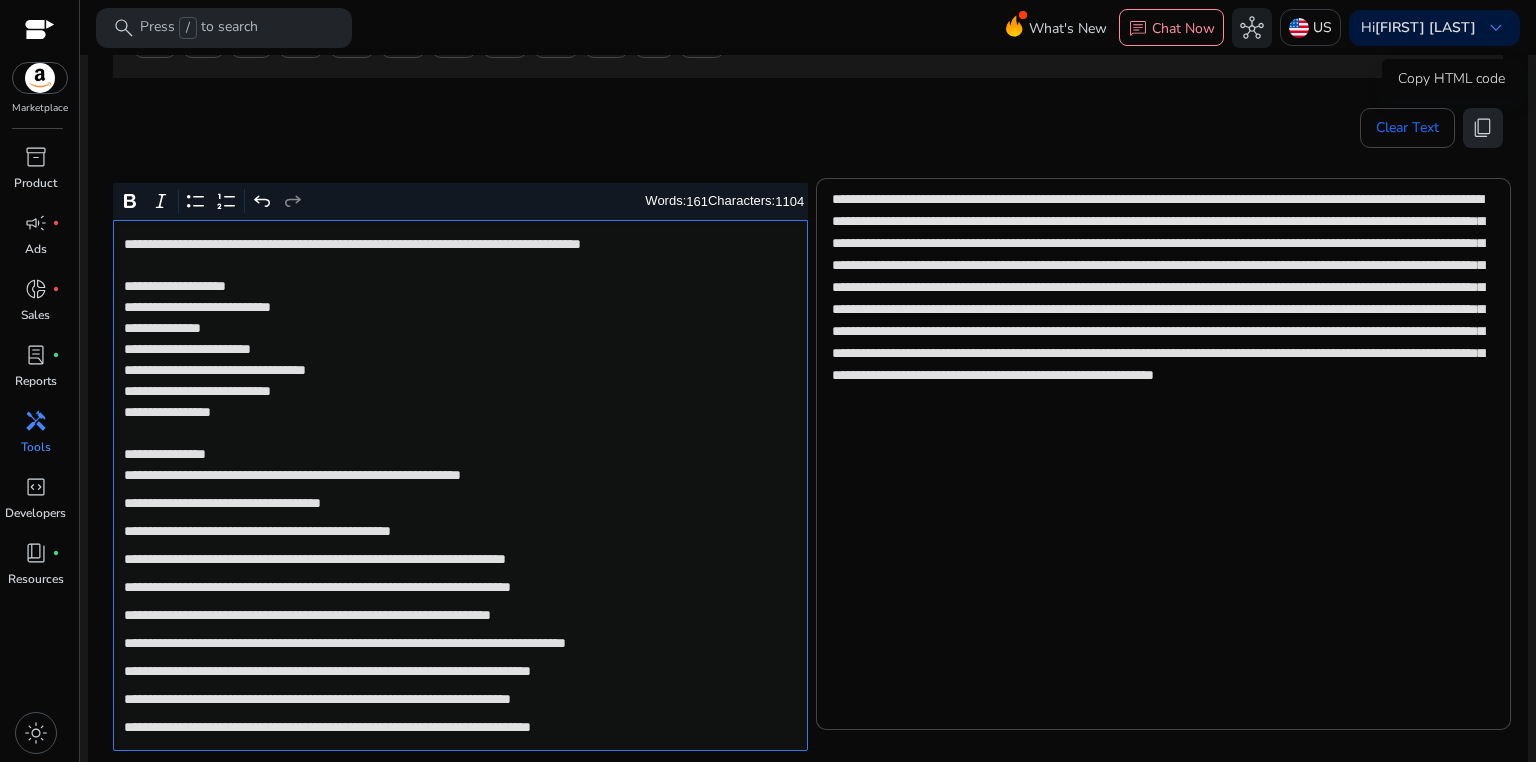 click on "content_copy" 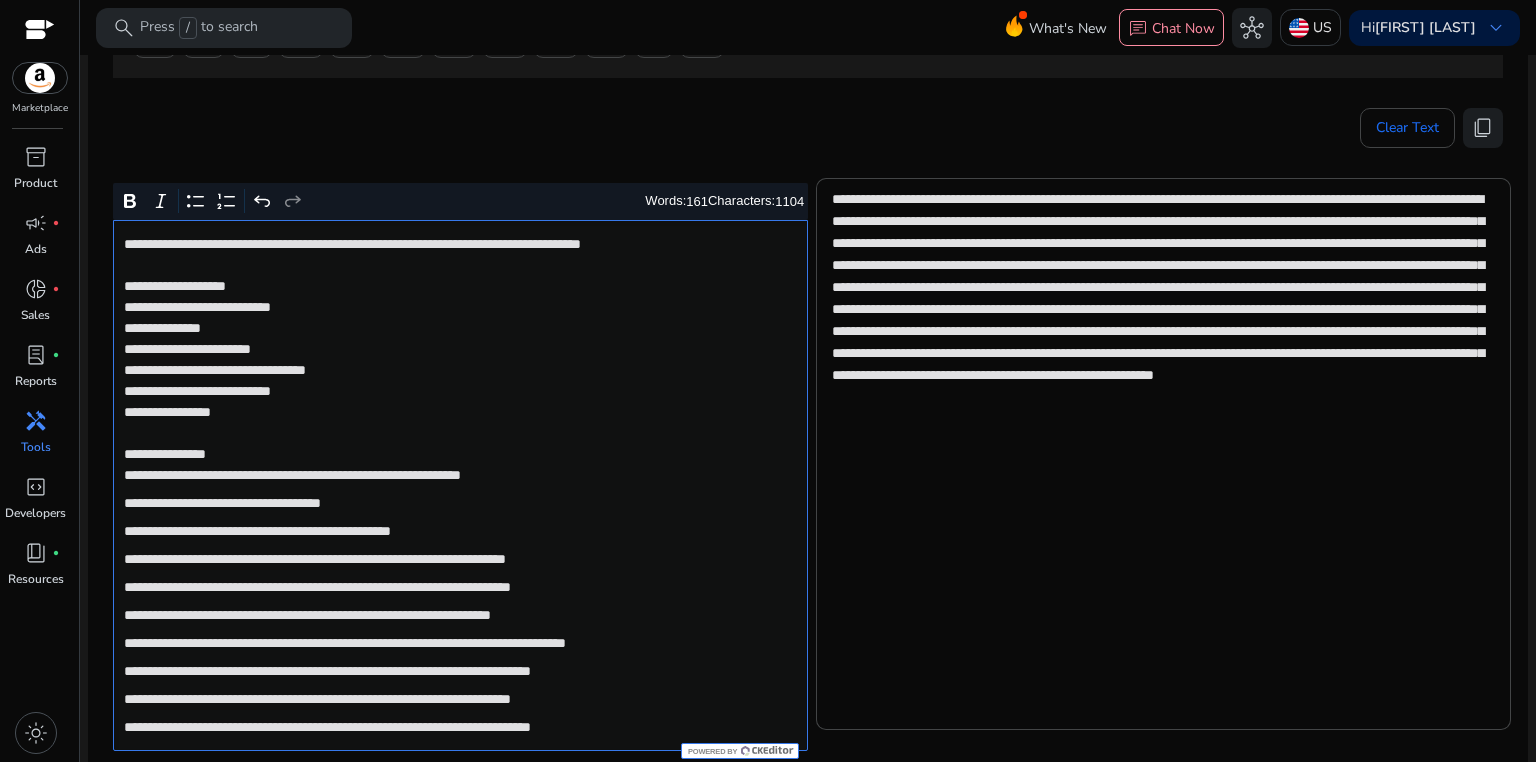 click on "**********" 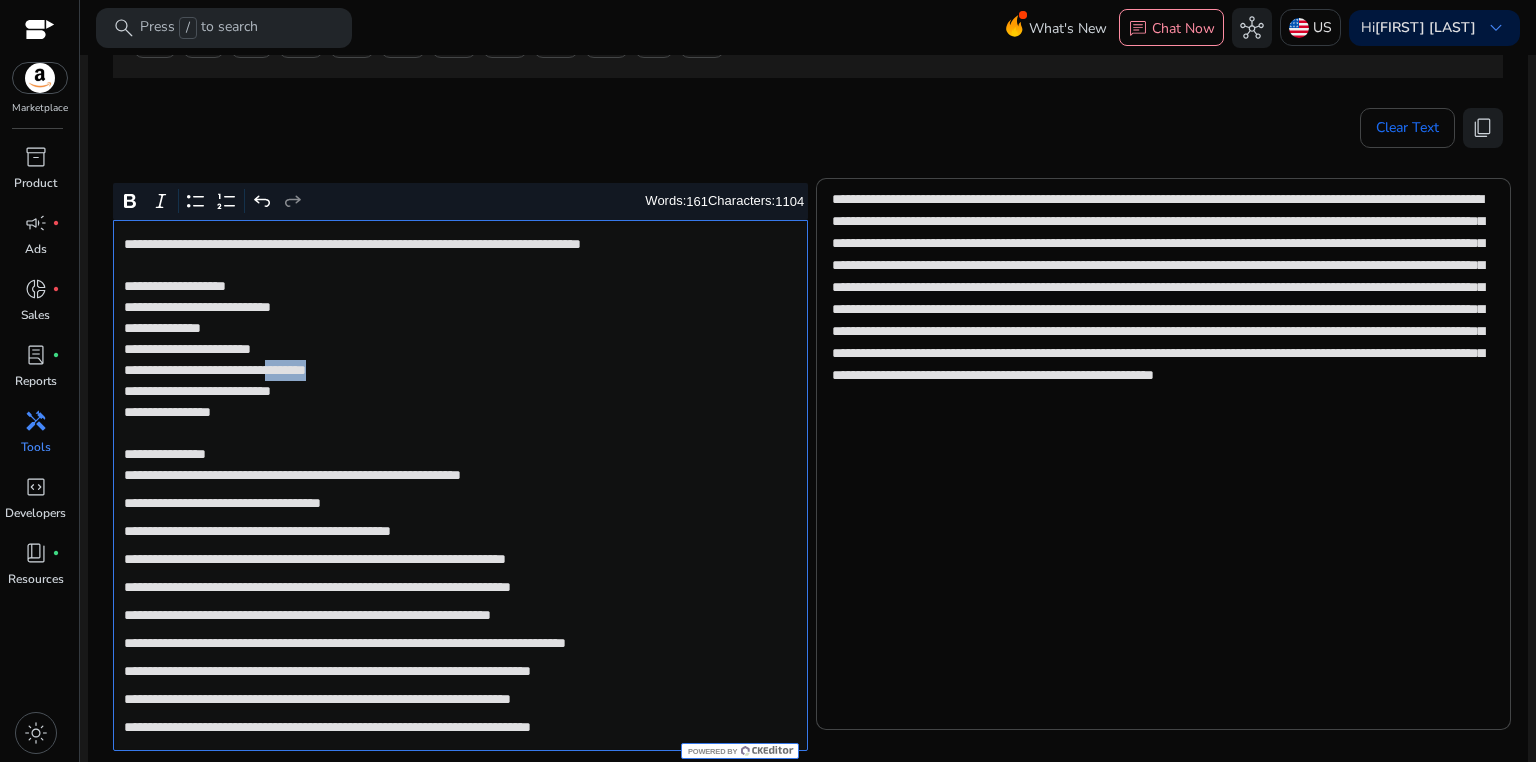 click on "**********" 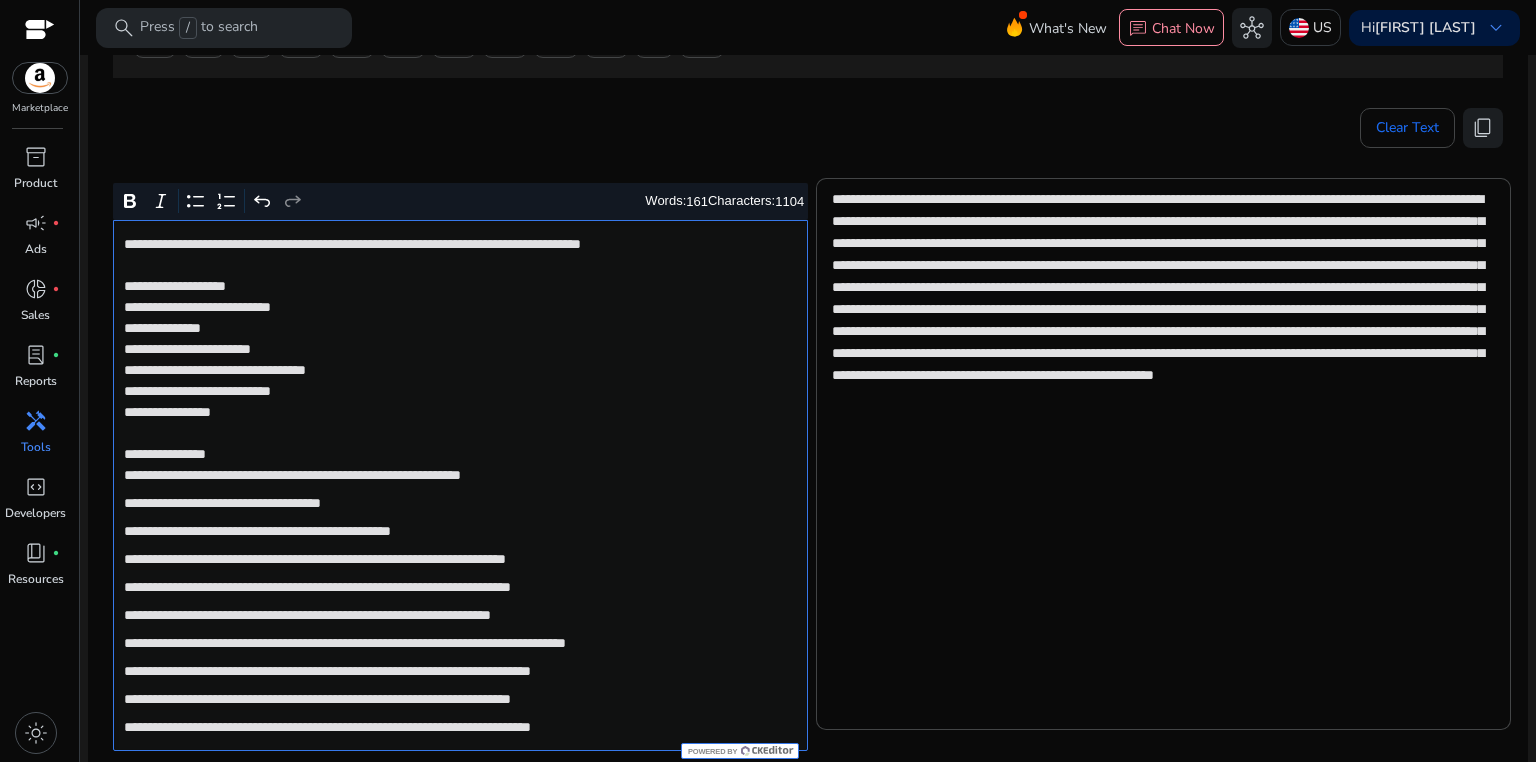 click on "**********" 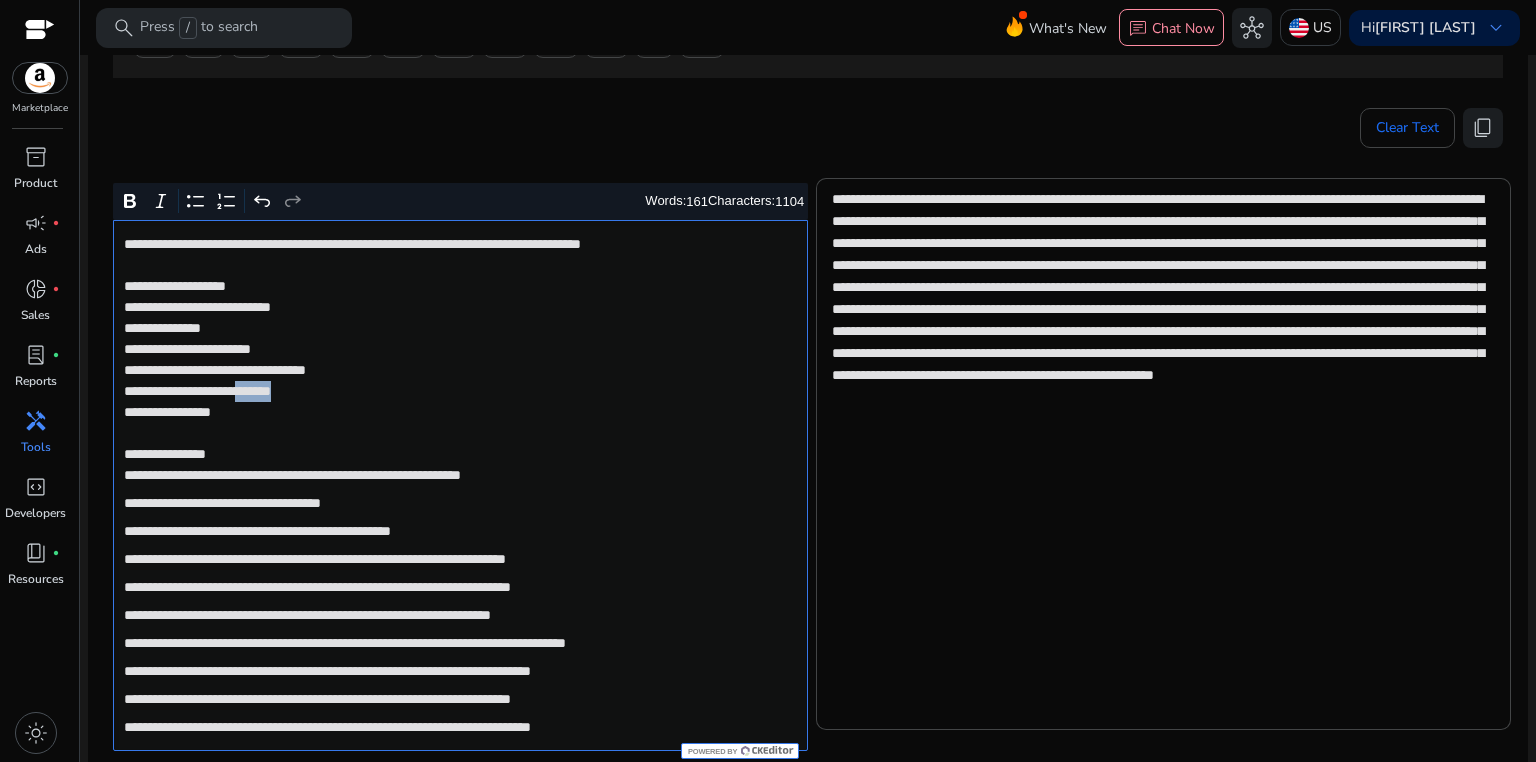 click on "**********" 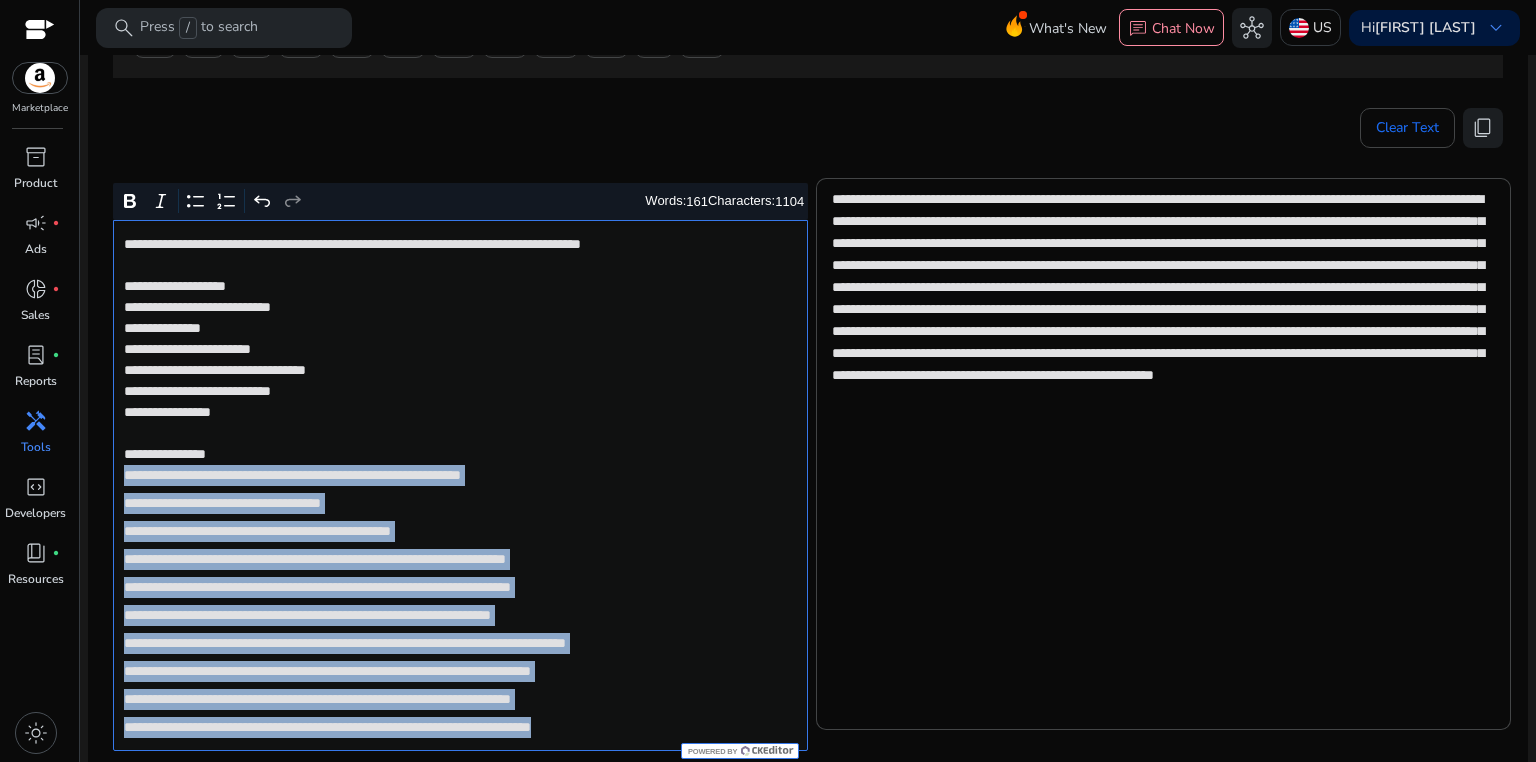 drag, startPoint x: 121, startPoint y: 472, endPoint x: 738, endPoint y: 727, distance: 667.61816 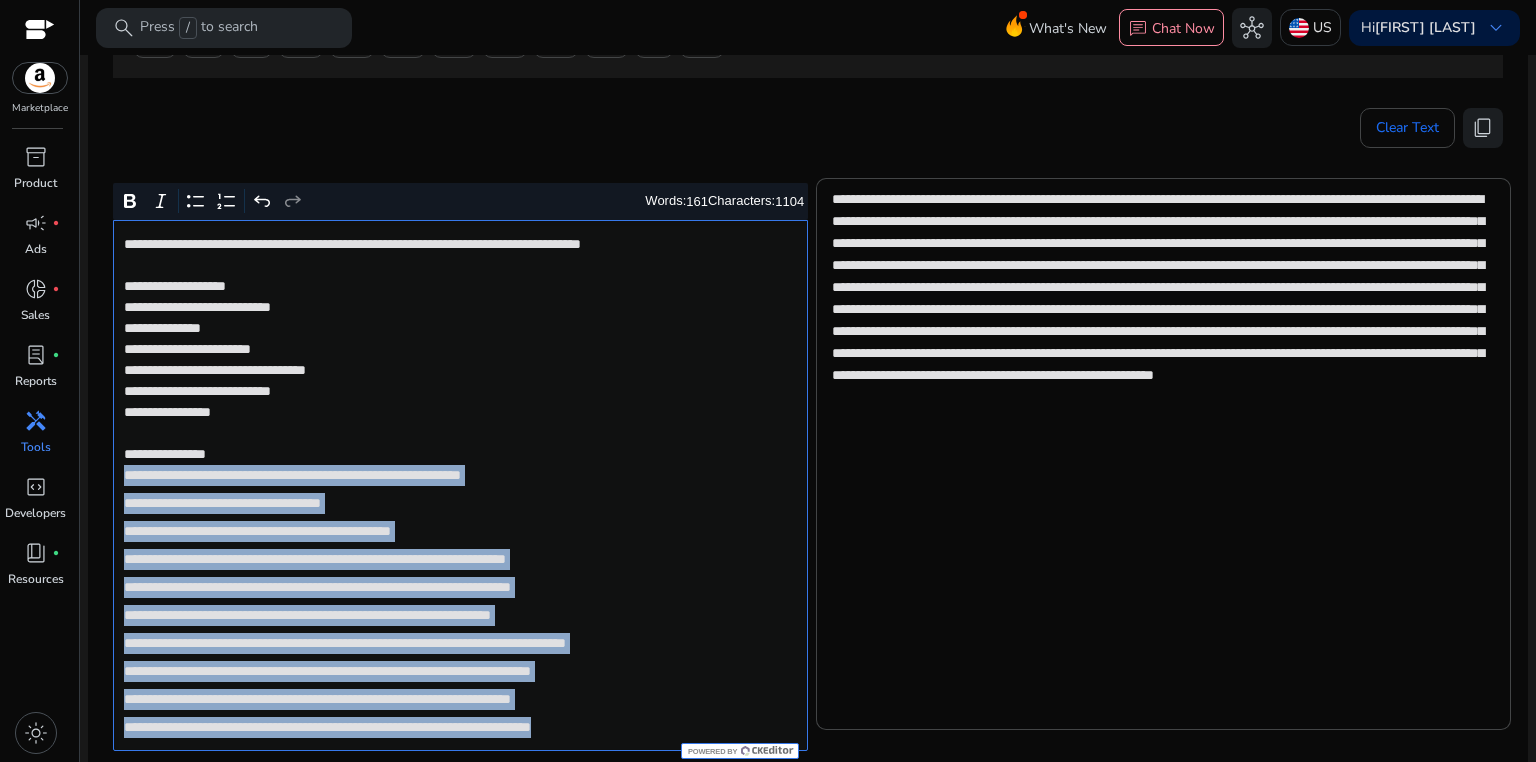 click on "**********" 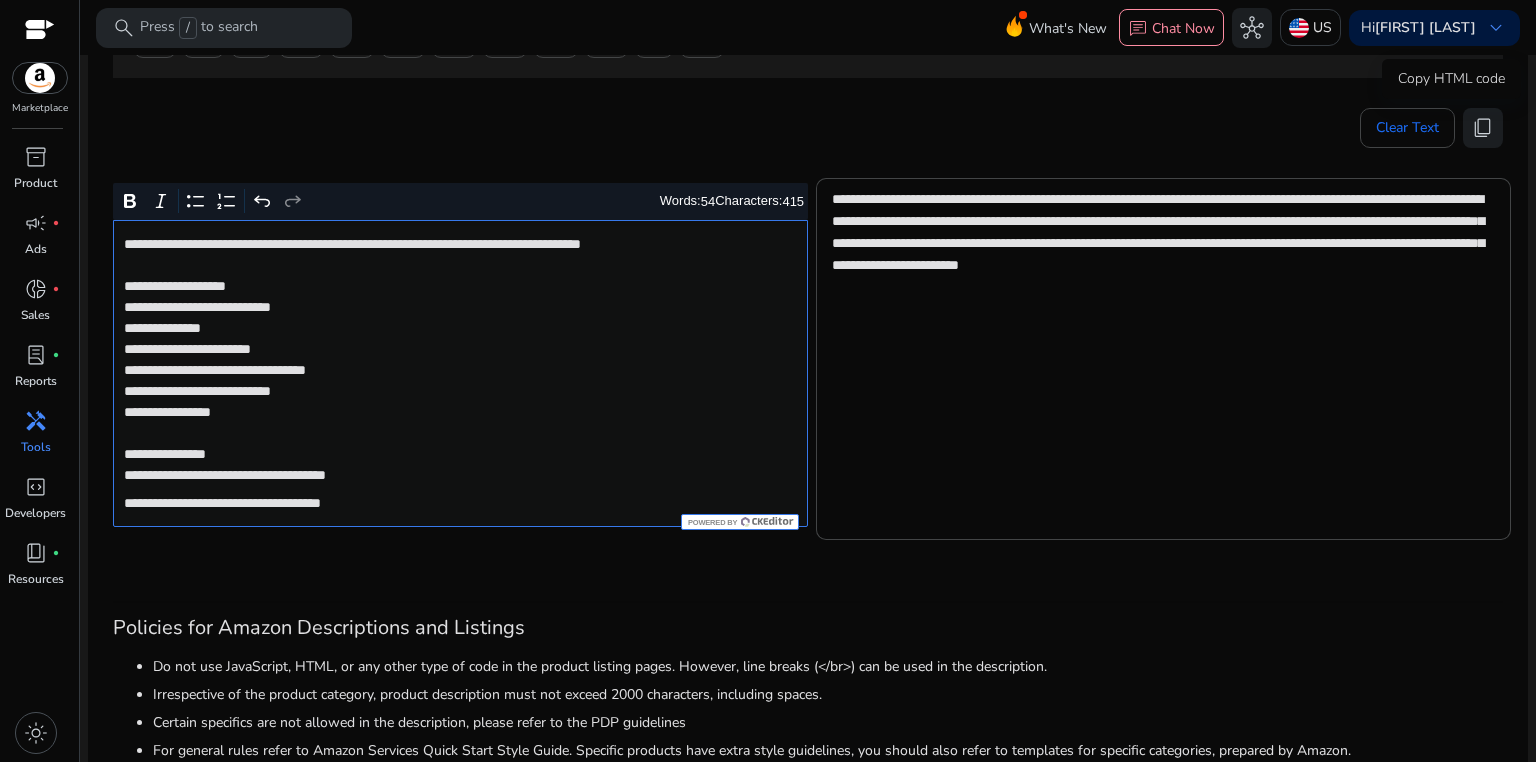 click on "content_copy" 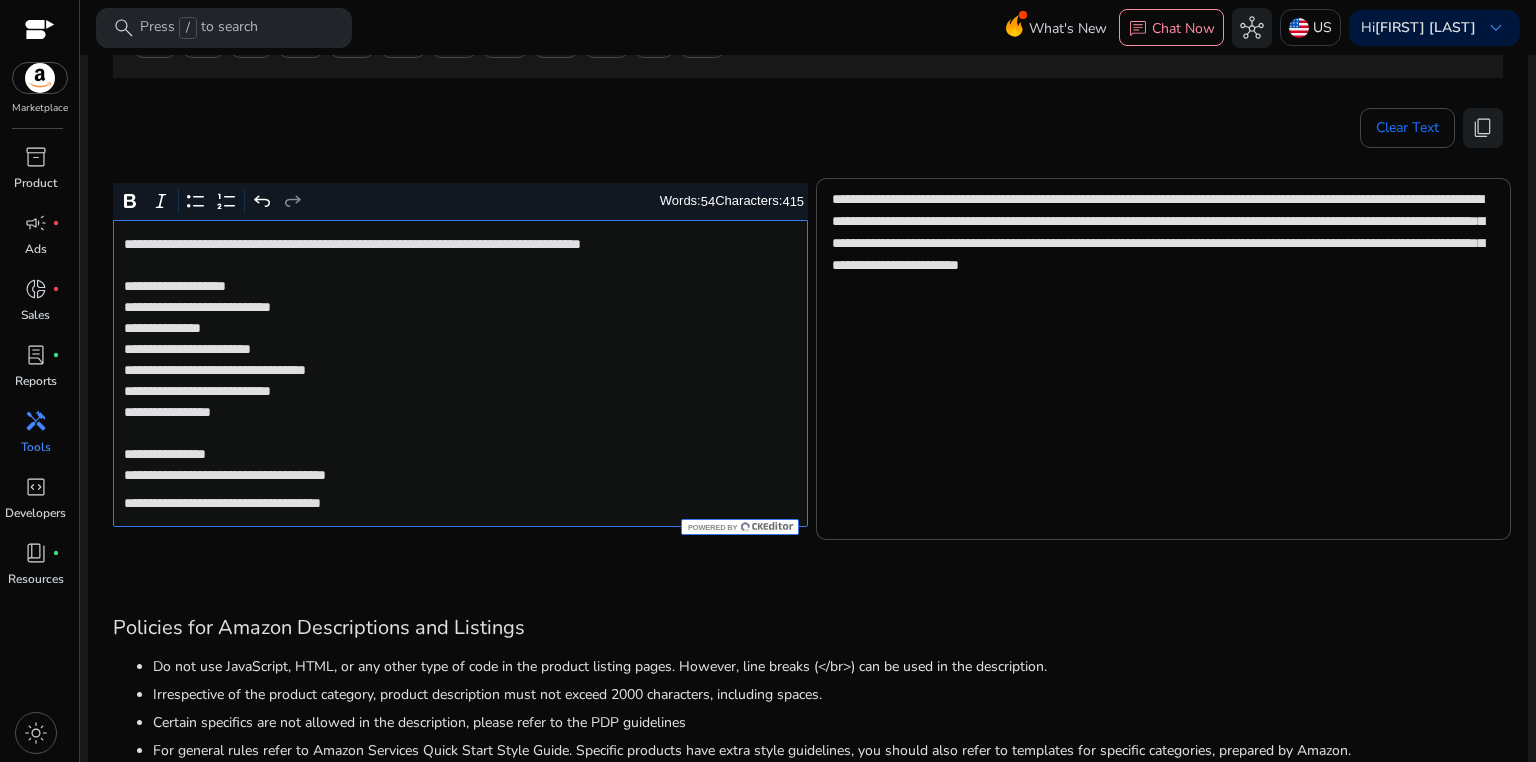 click on "**********" 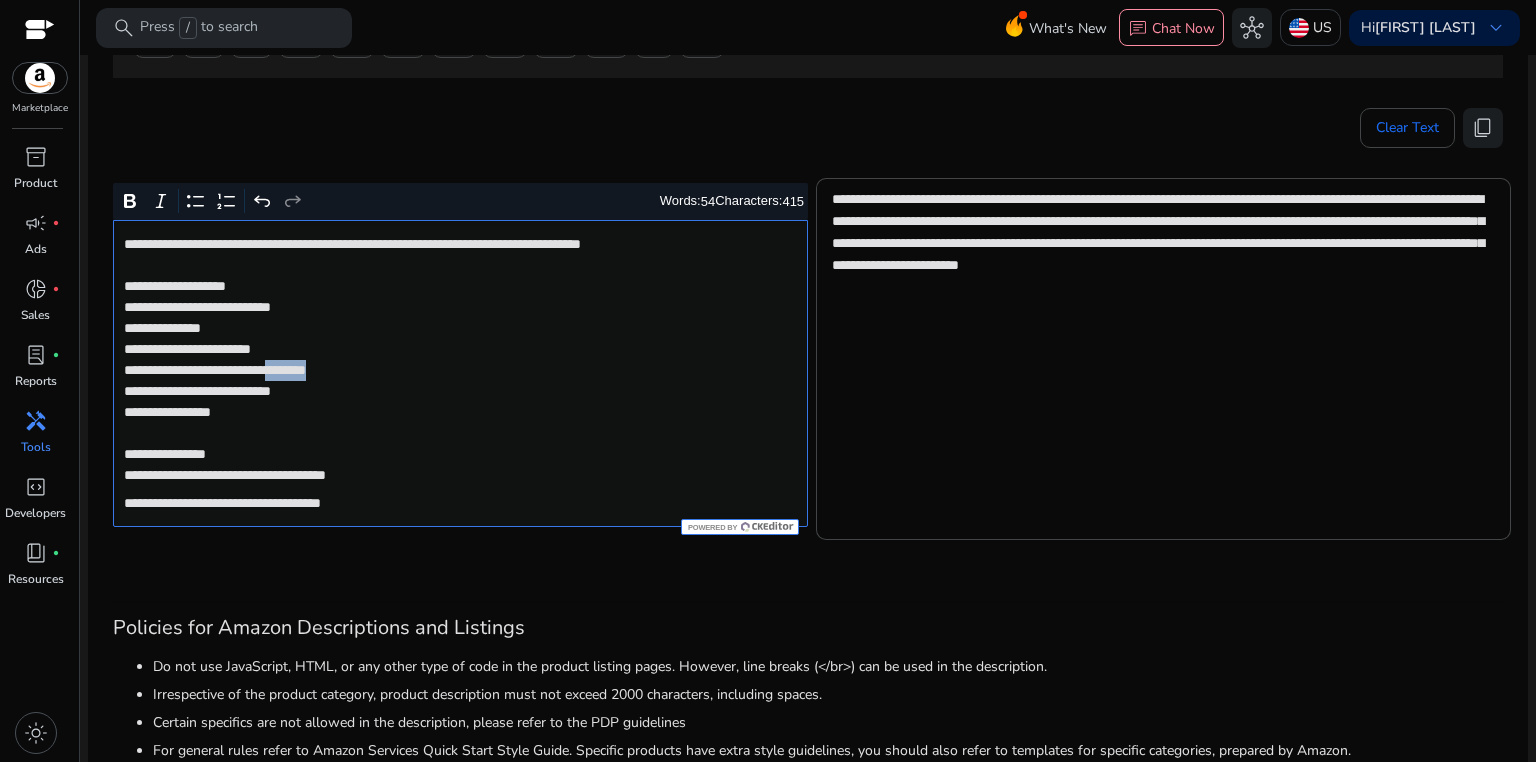 click on "**********" 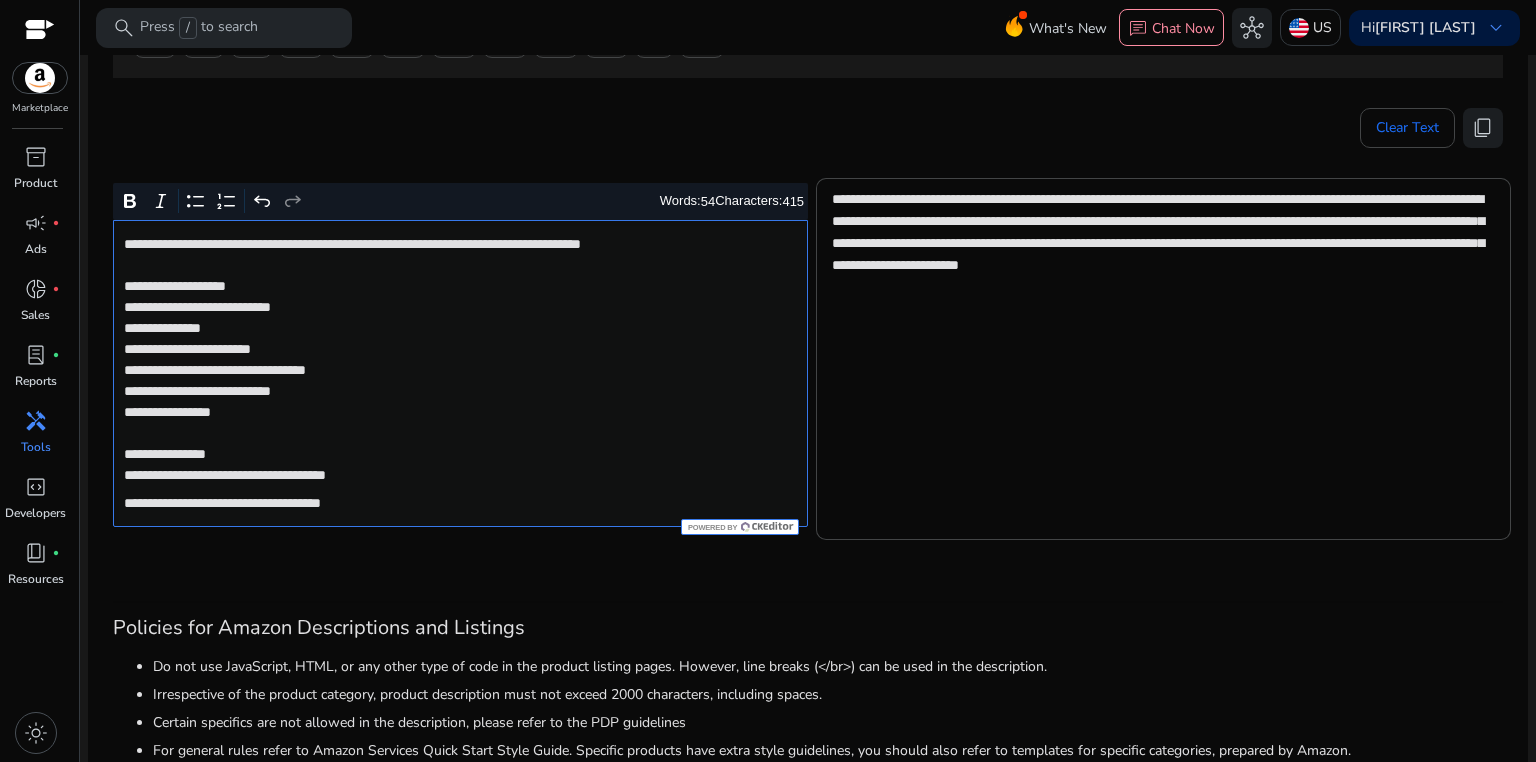 click on "**********" 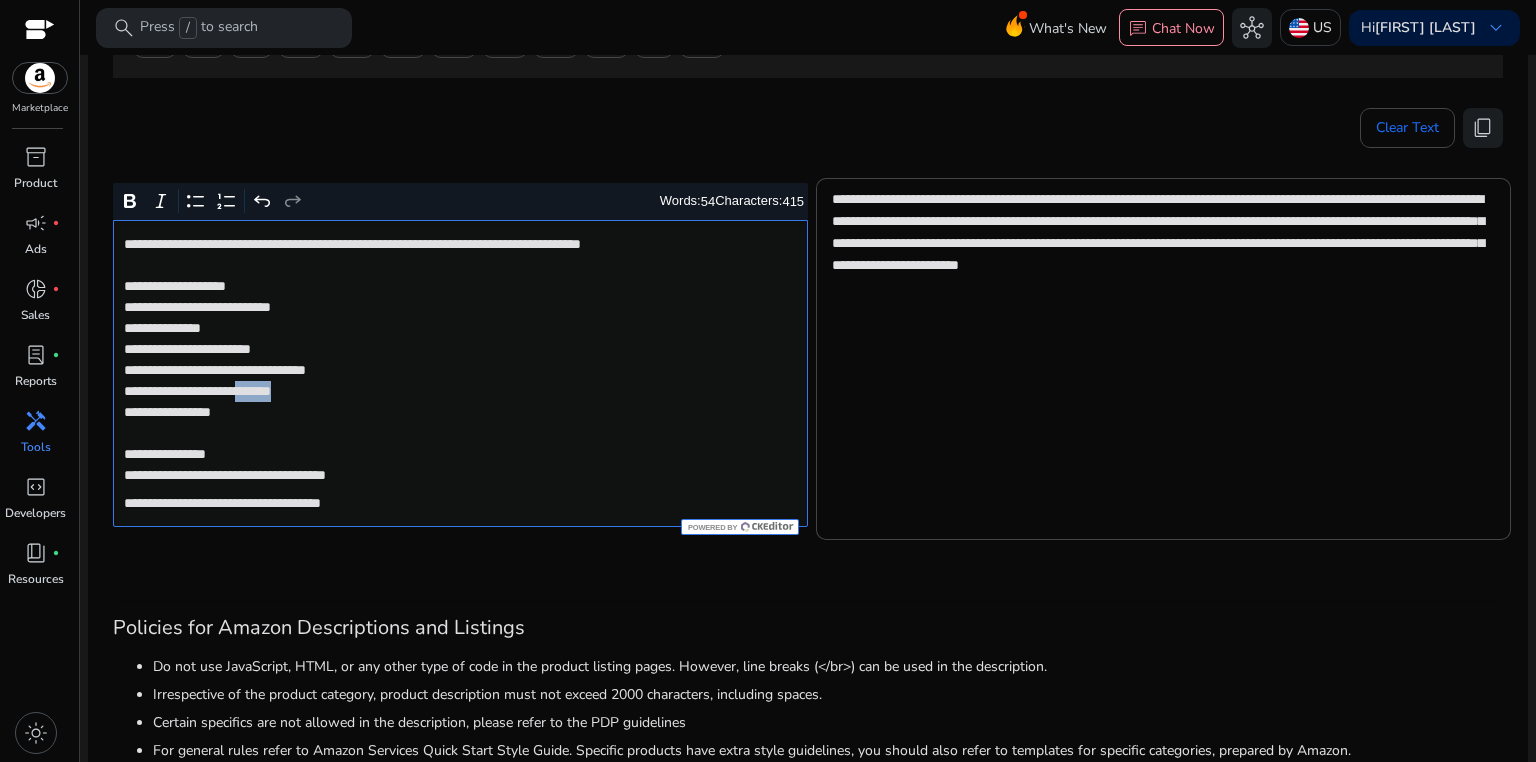 click on "**********" 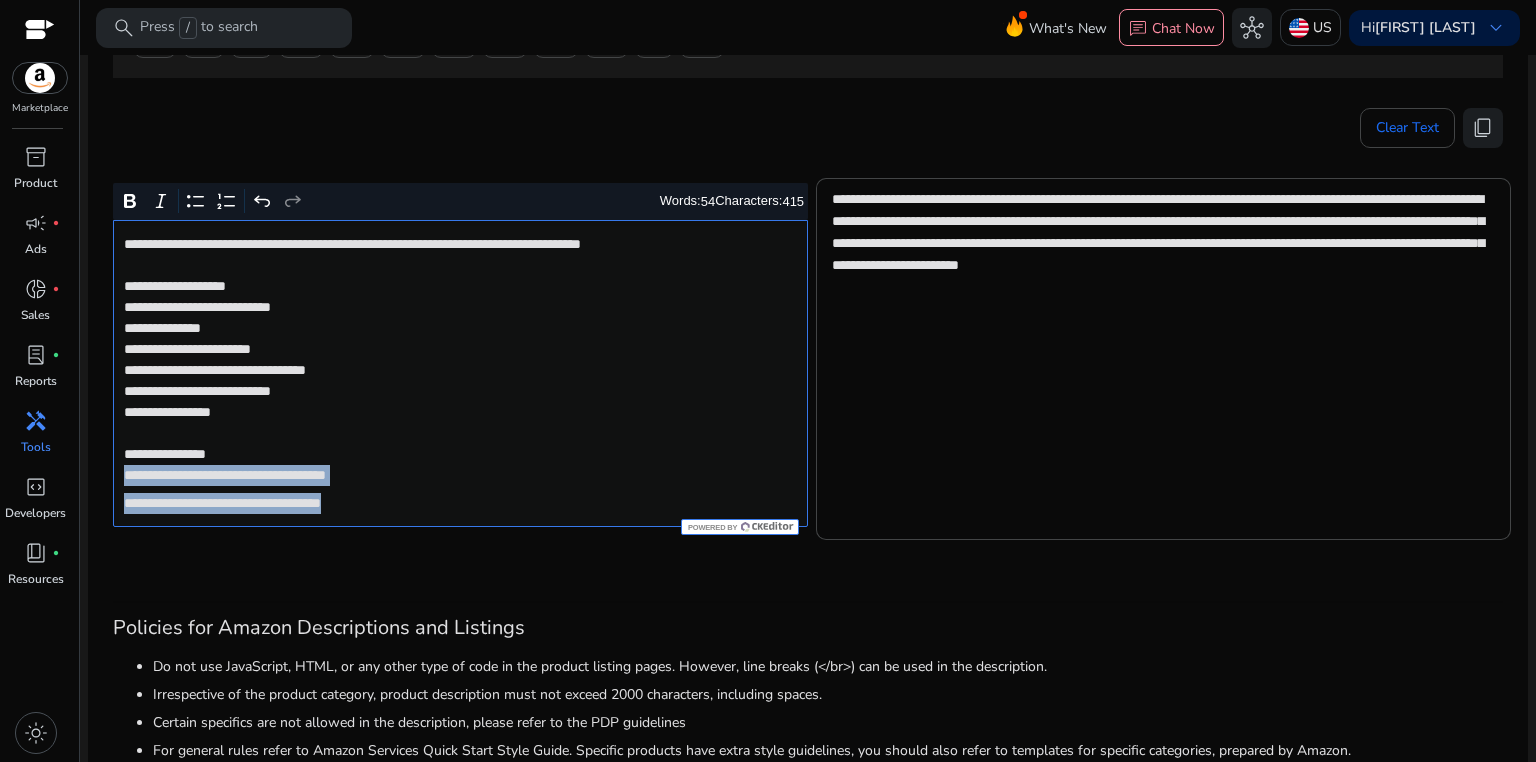 drag, startPoint x: 122, startPoint y: 476, endPoint x: 472, endPoint y: 514, distance: 352.05682 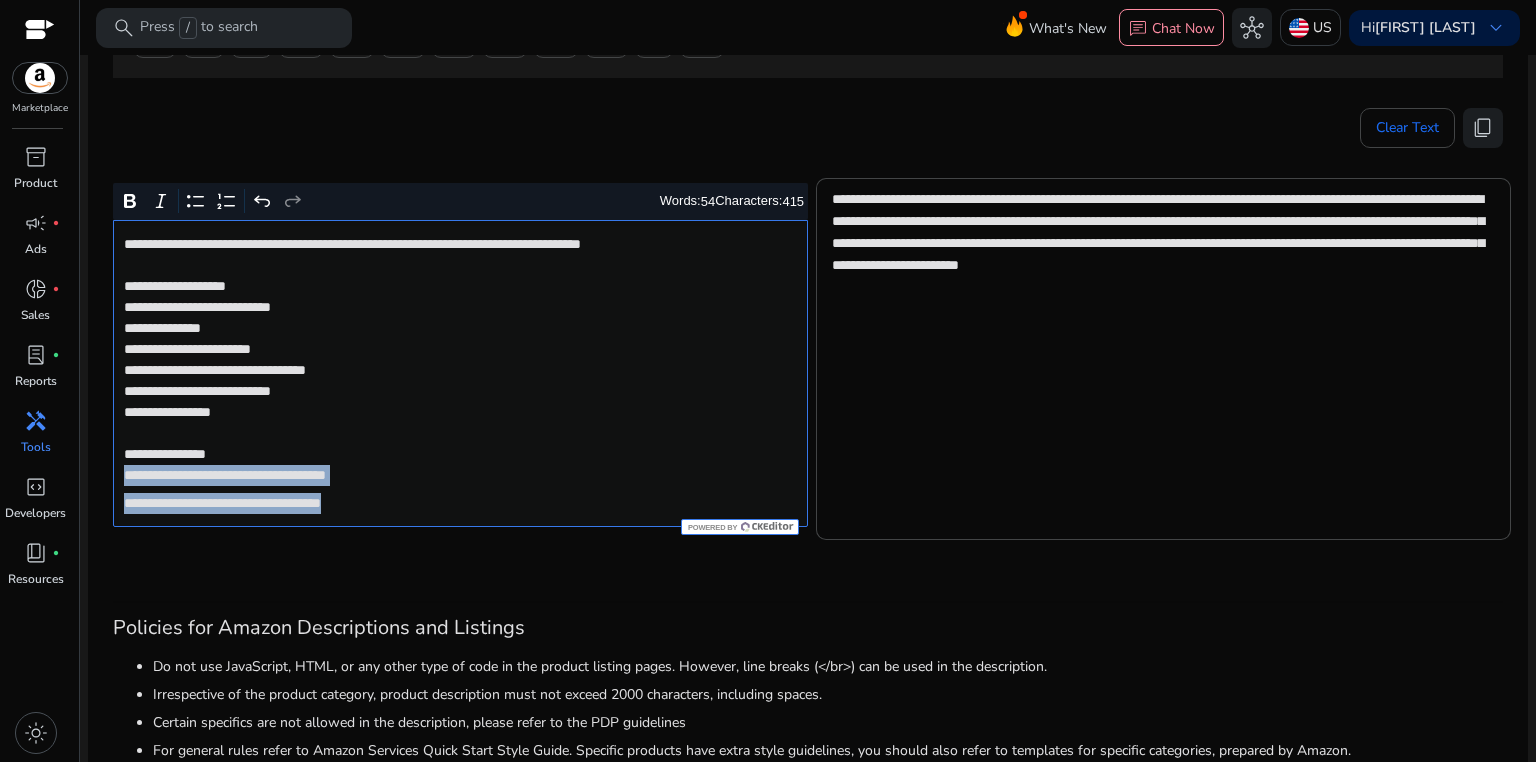 click on "**********" 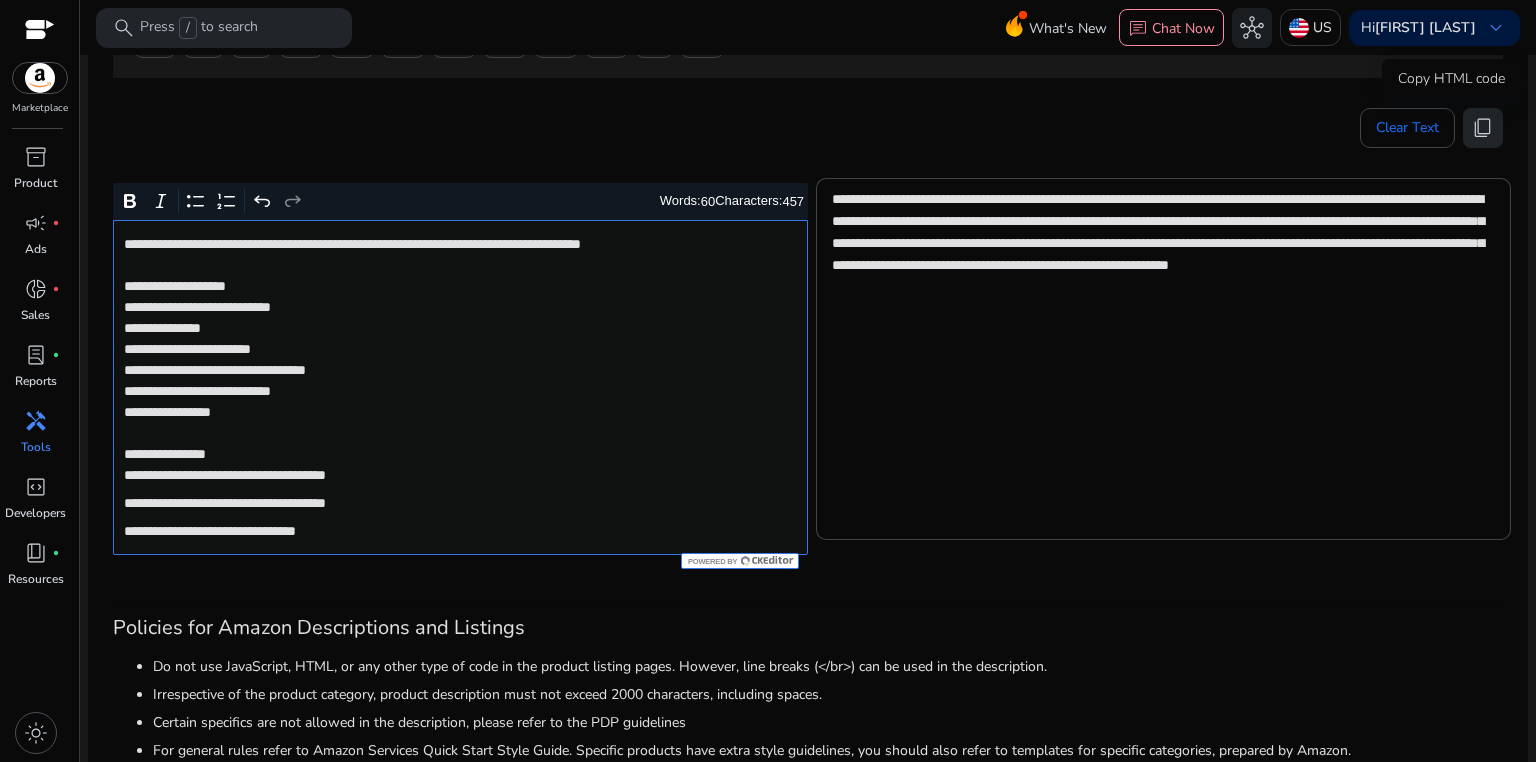 click on "content_copy" 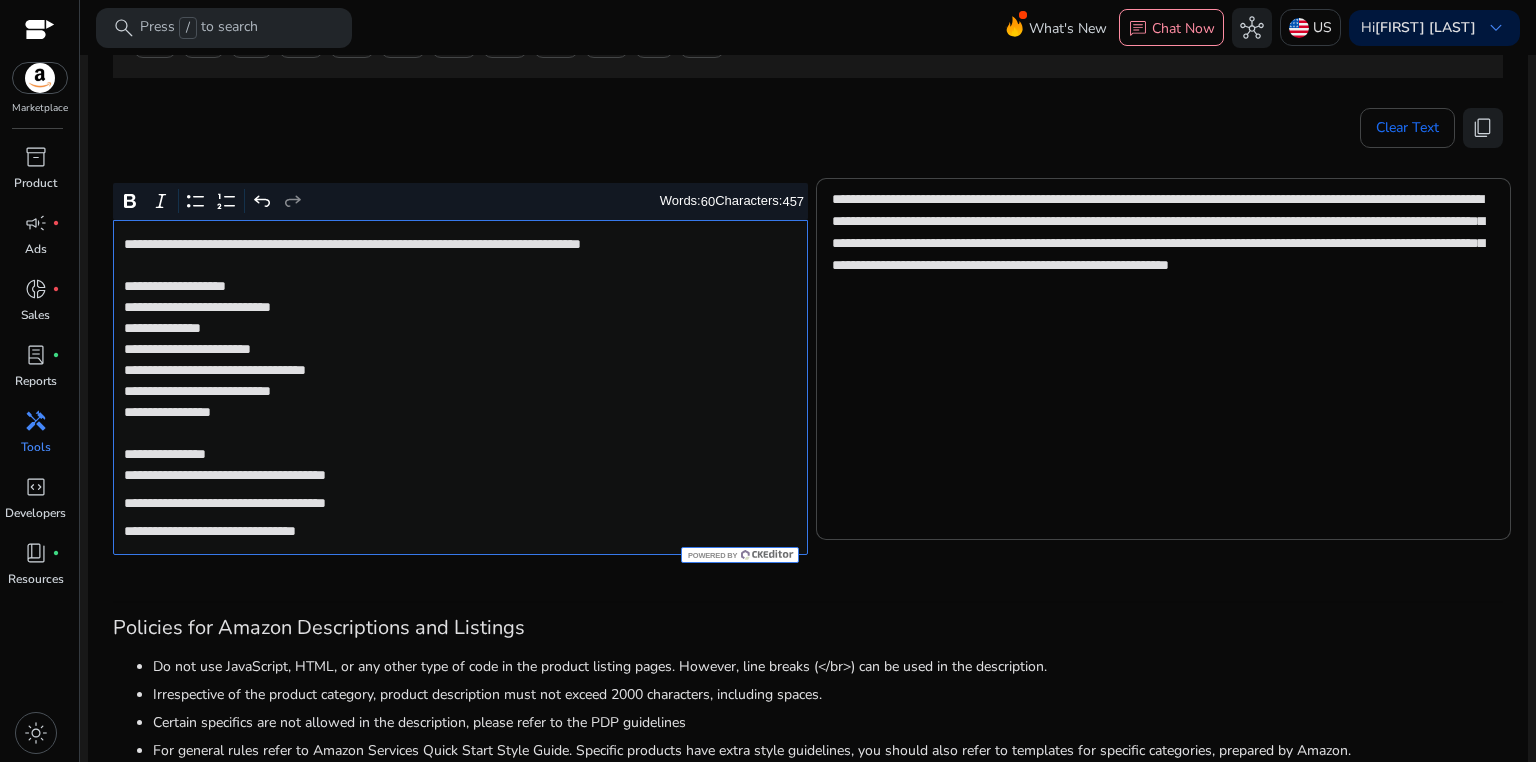 click on "**********" 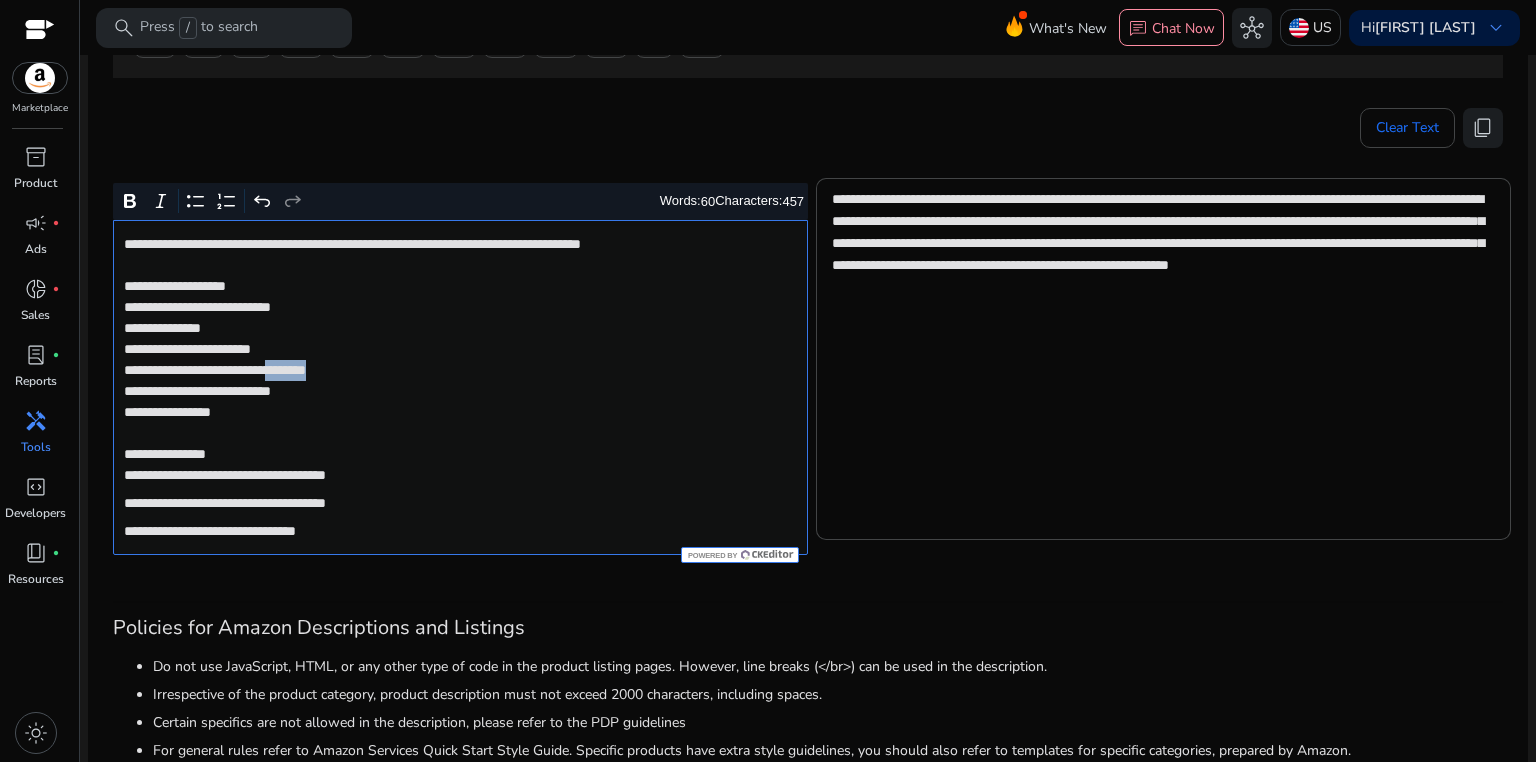 click on "**********" 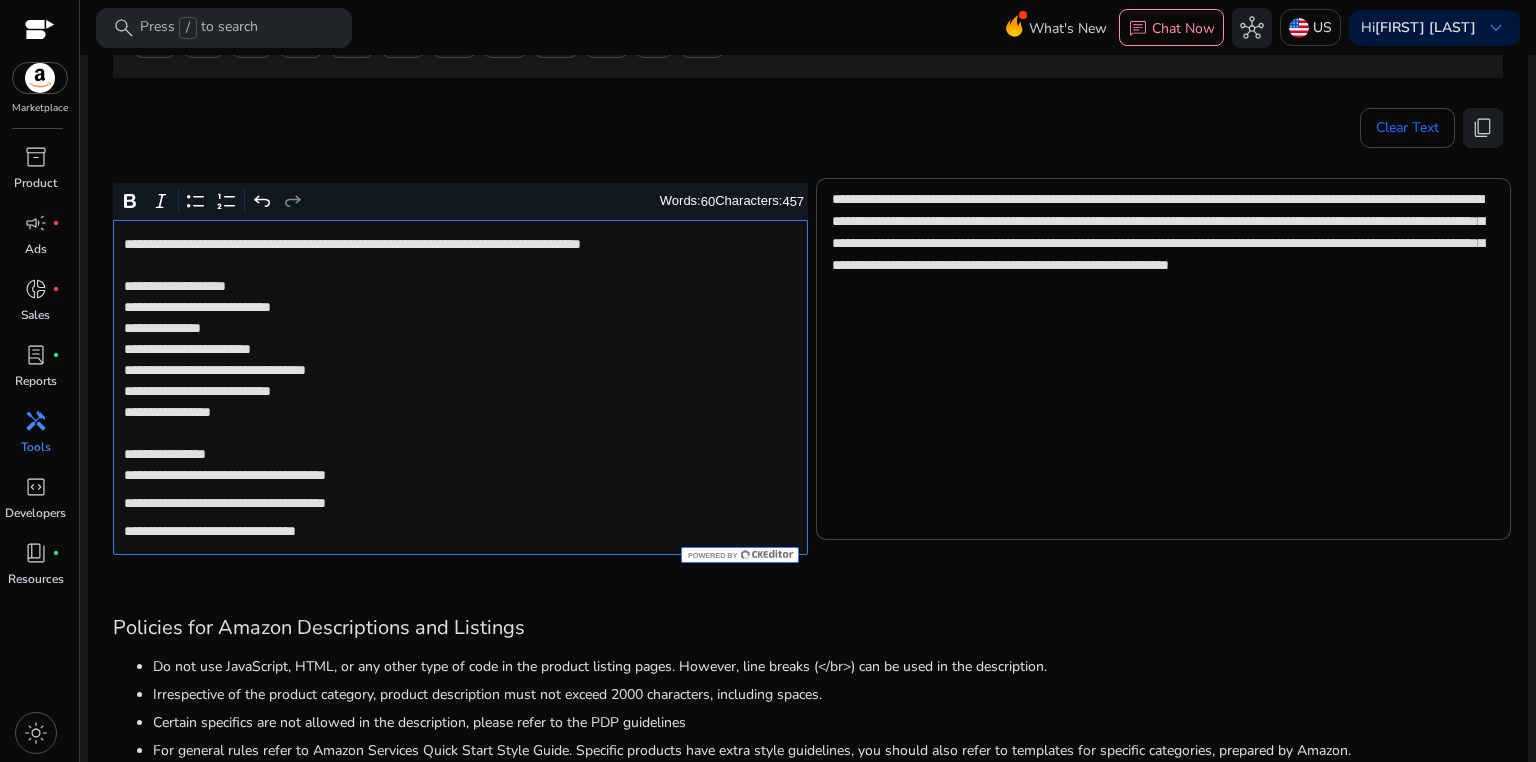 click on "**********" 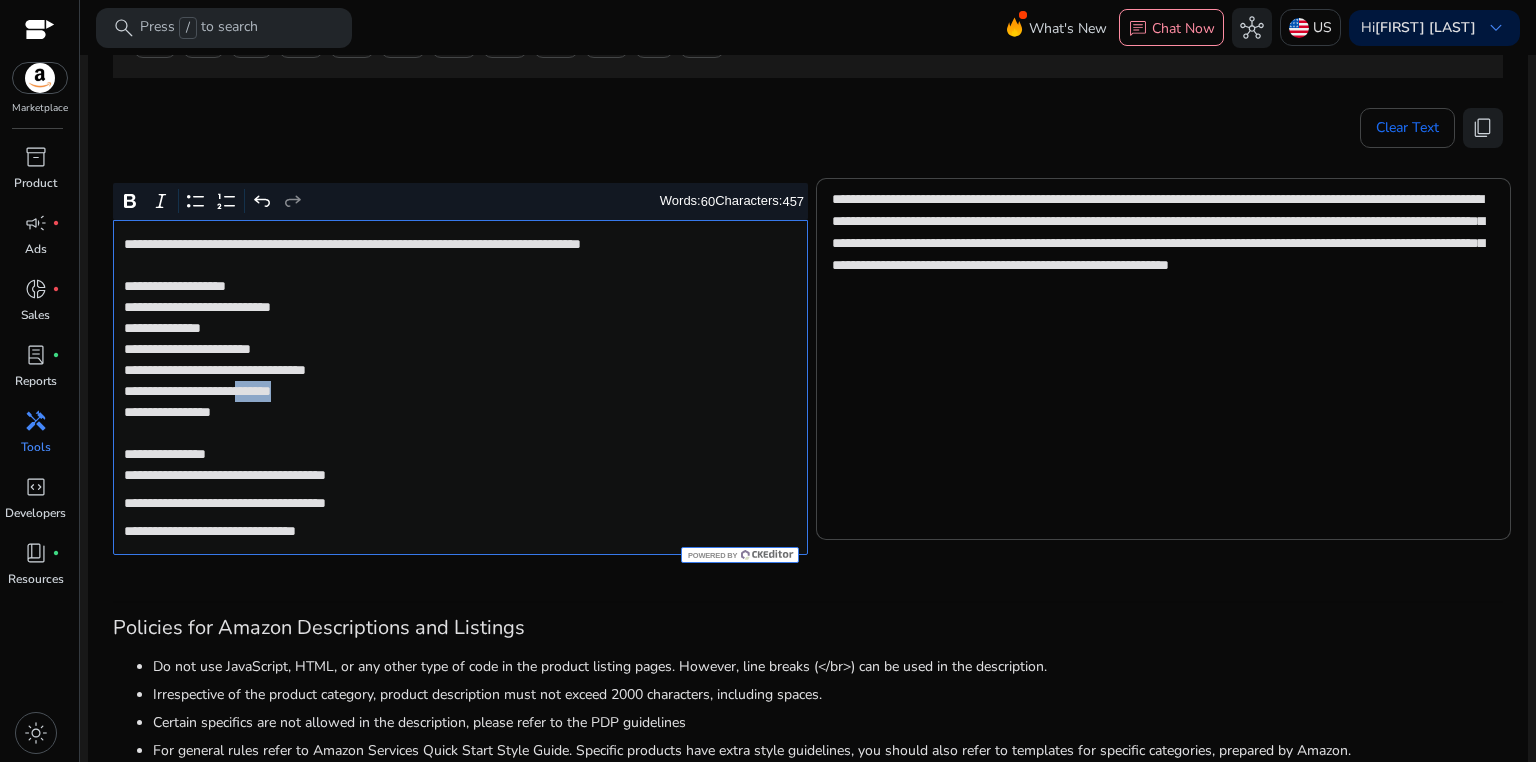 click on "**********" 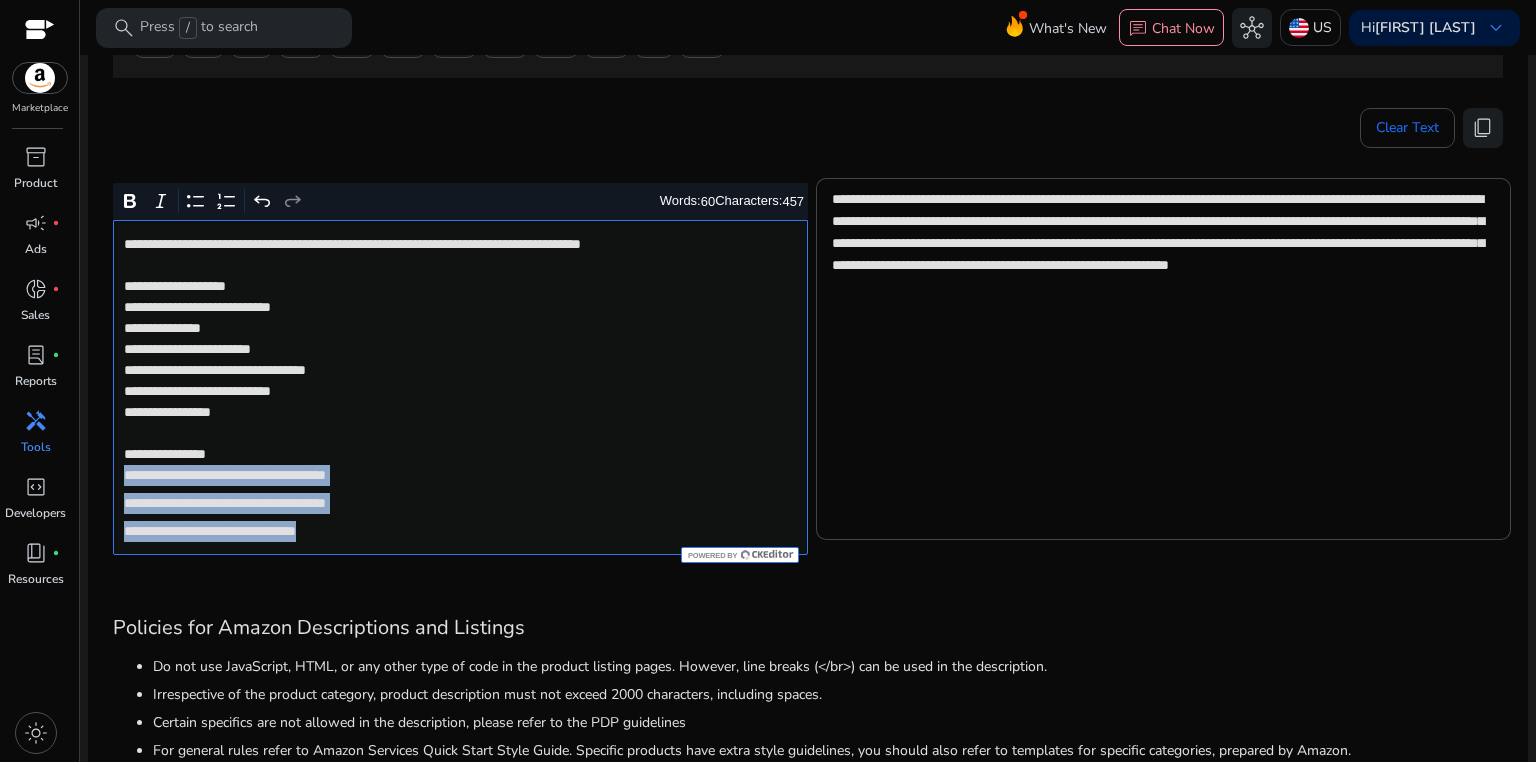 drag, startPoint x: 117, startPoint y: 472, endPoint x: 433, endPoint y: 532, distance: 321.64578 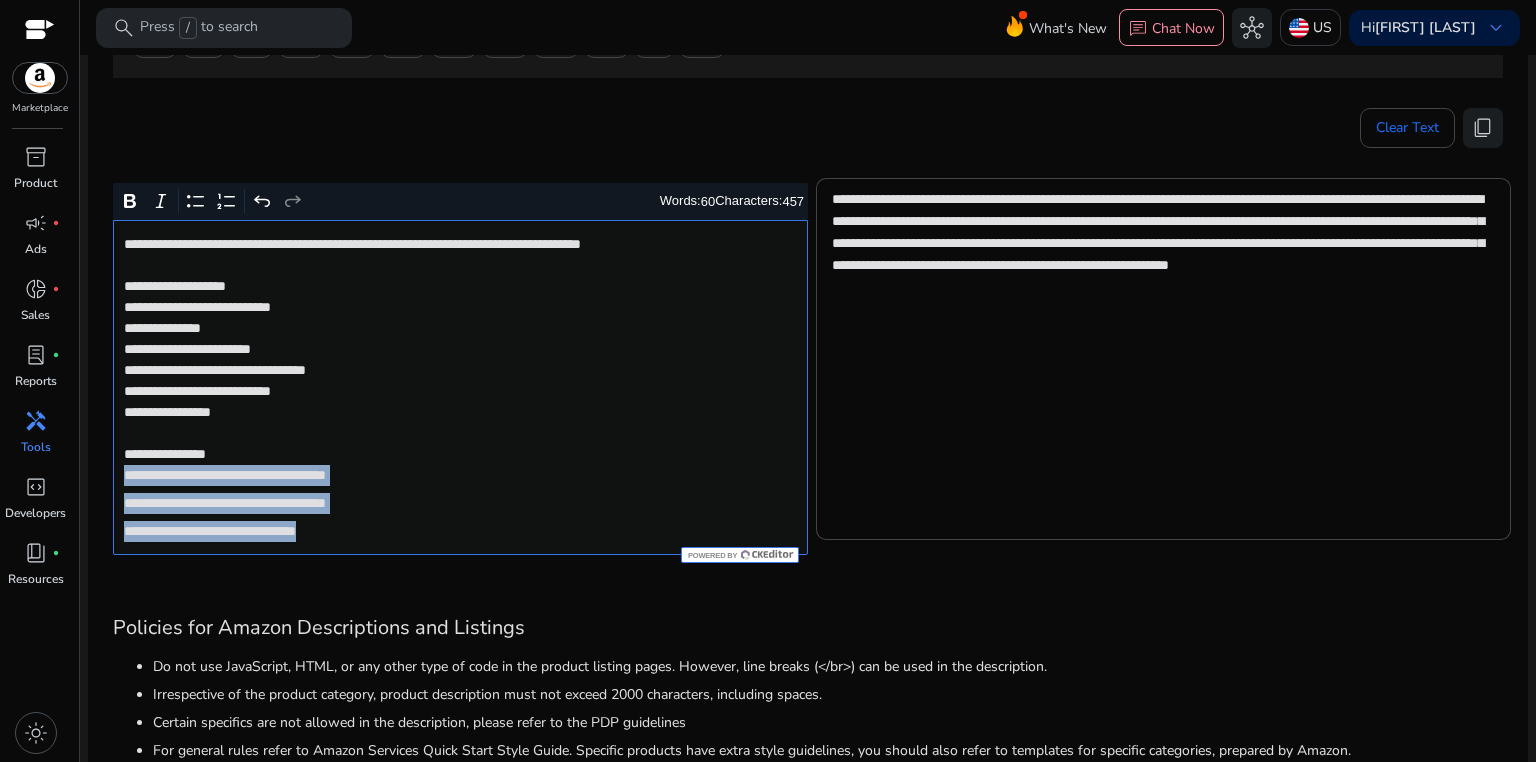 click on "**********" 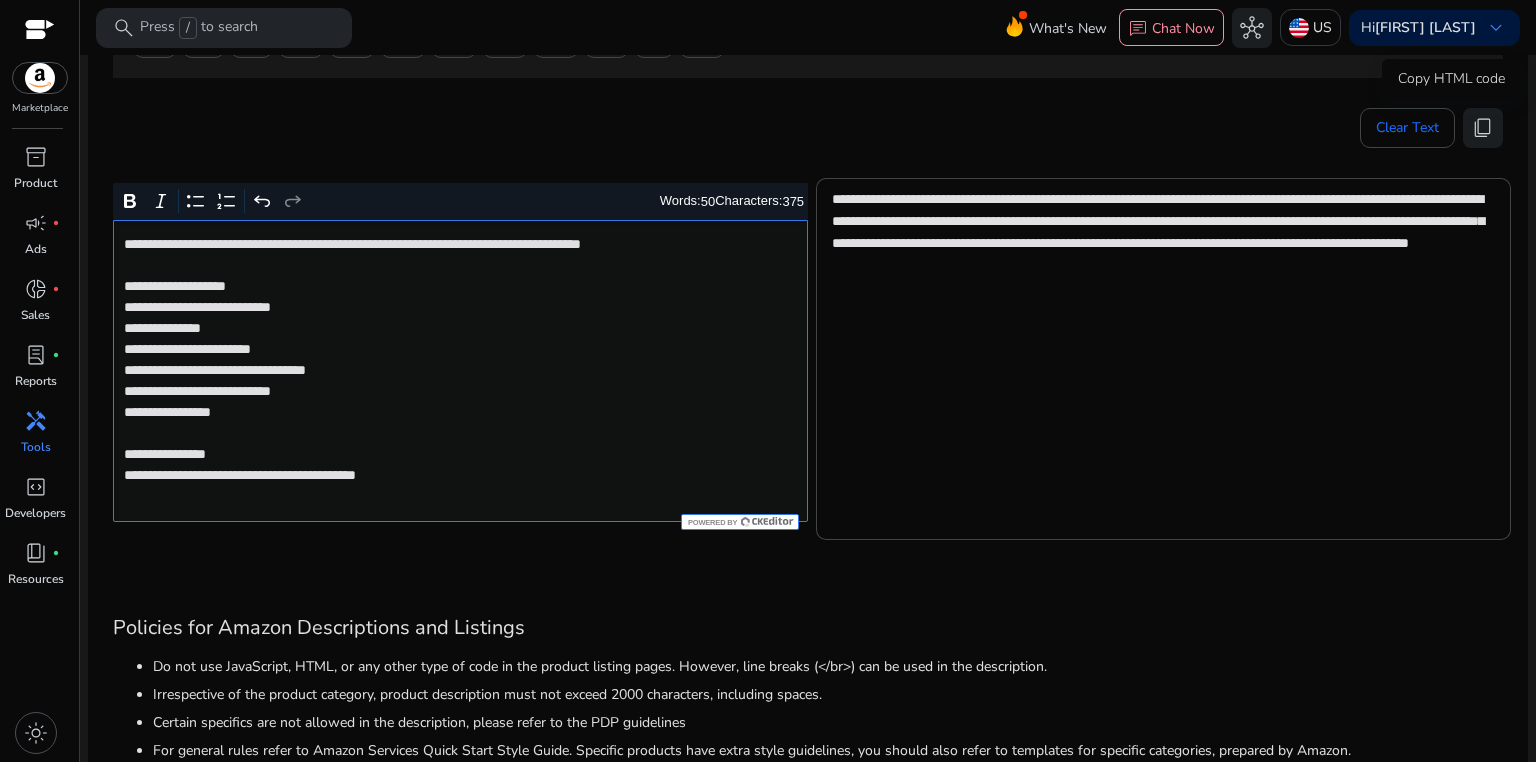 drag, startPoint x: 1469, startPoint y: 126, endPoint x: 804, endPoint y: 18, distance: 673.7128 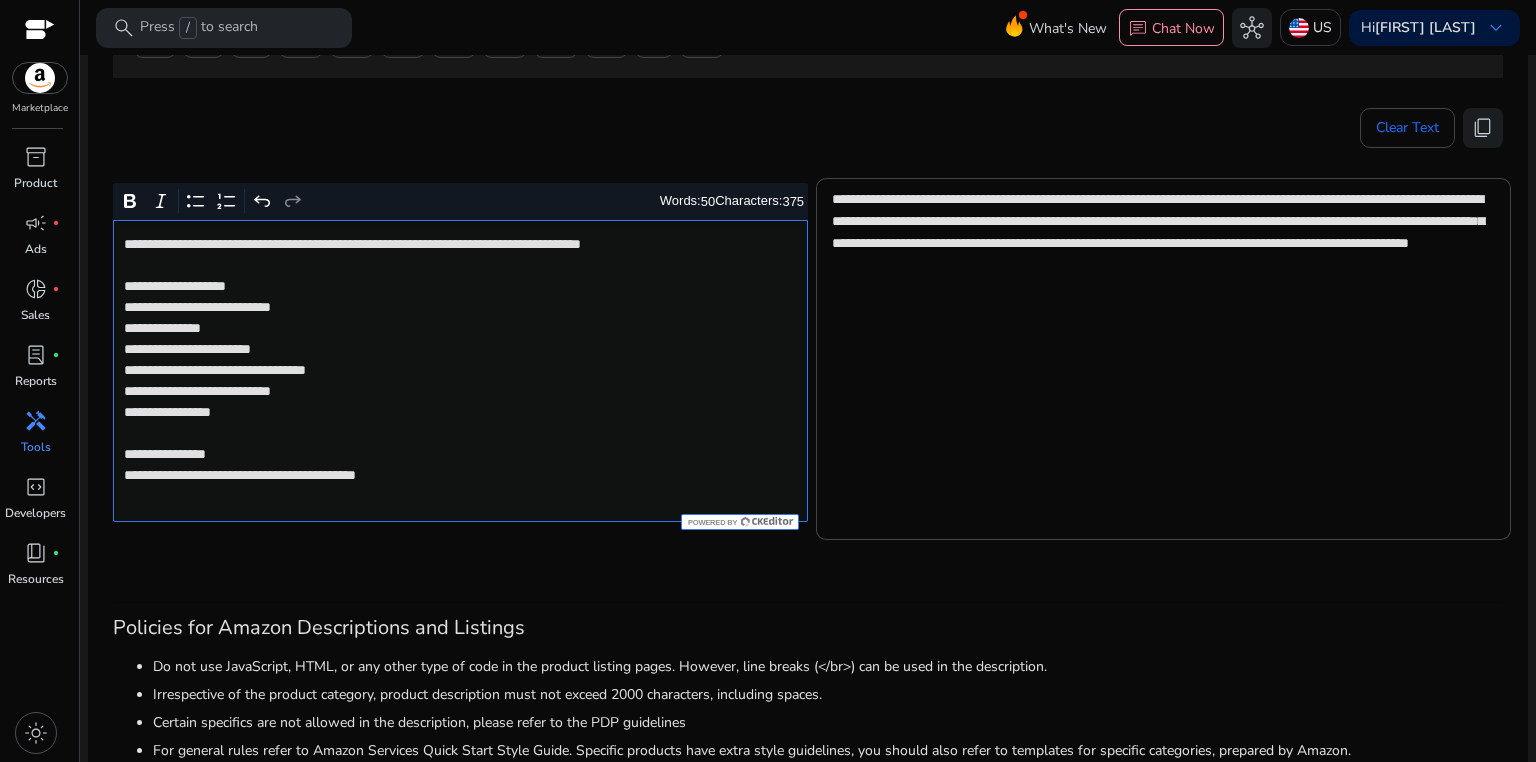 click on "**********" 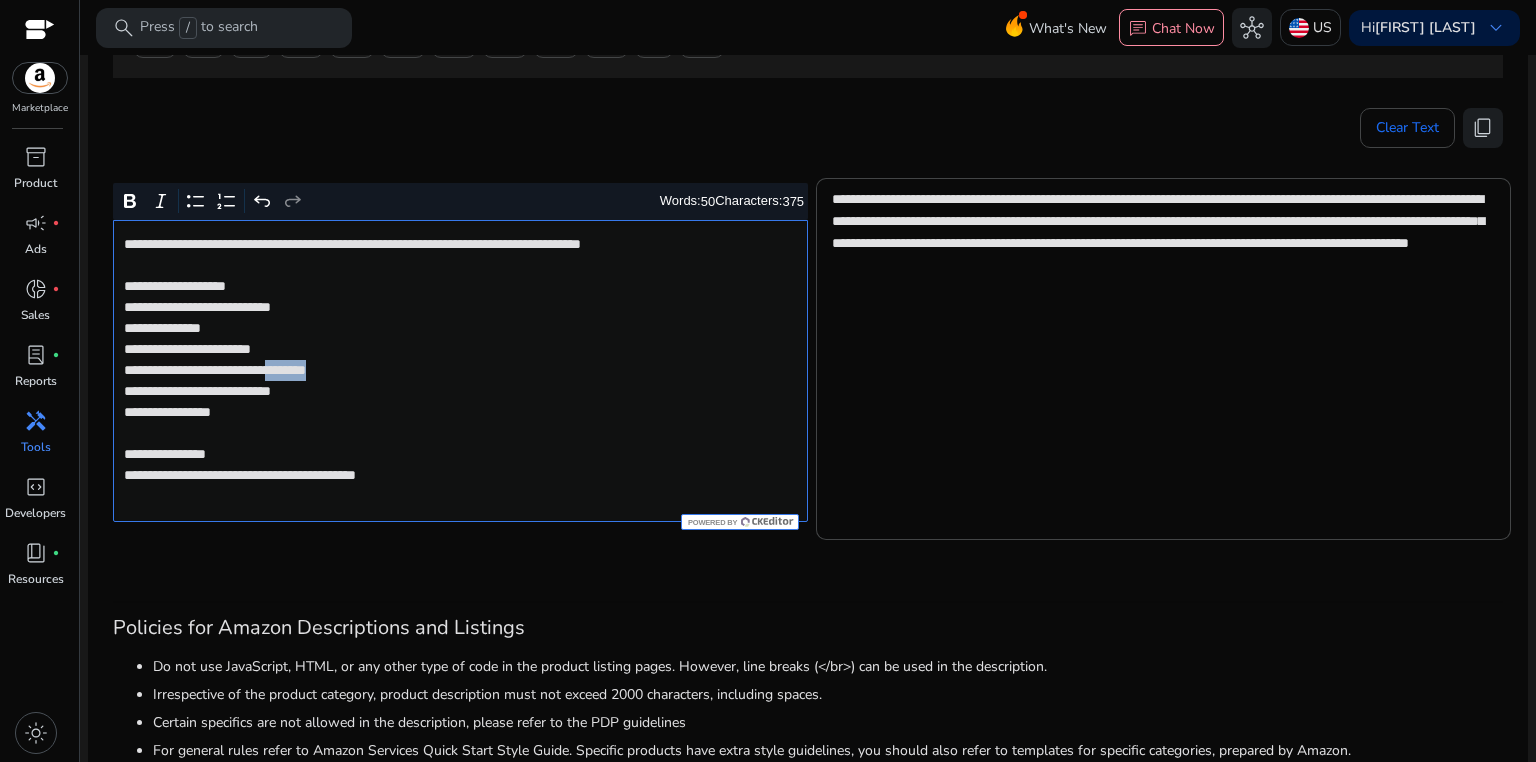 click on "**********" 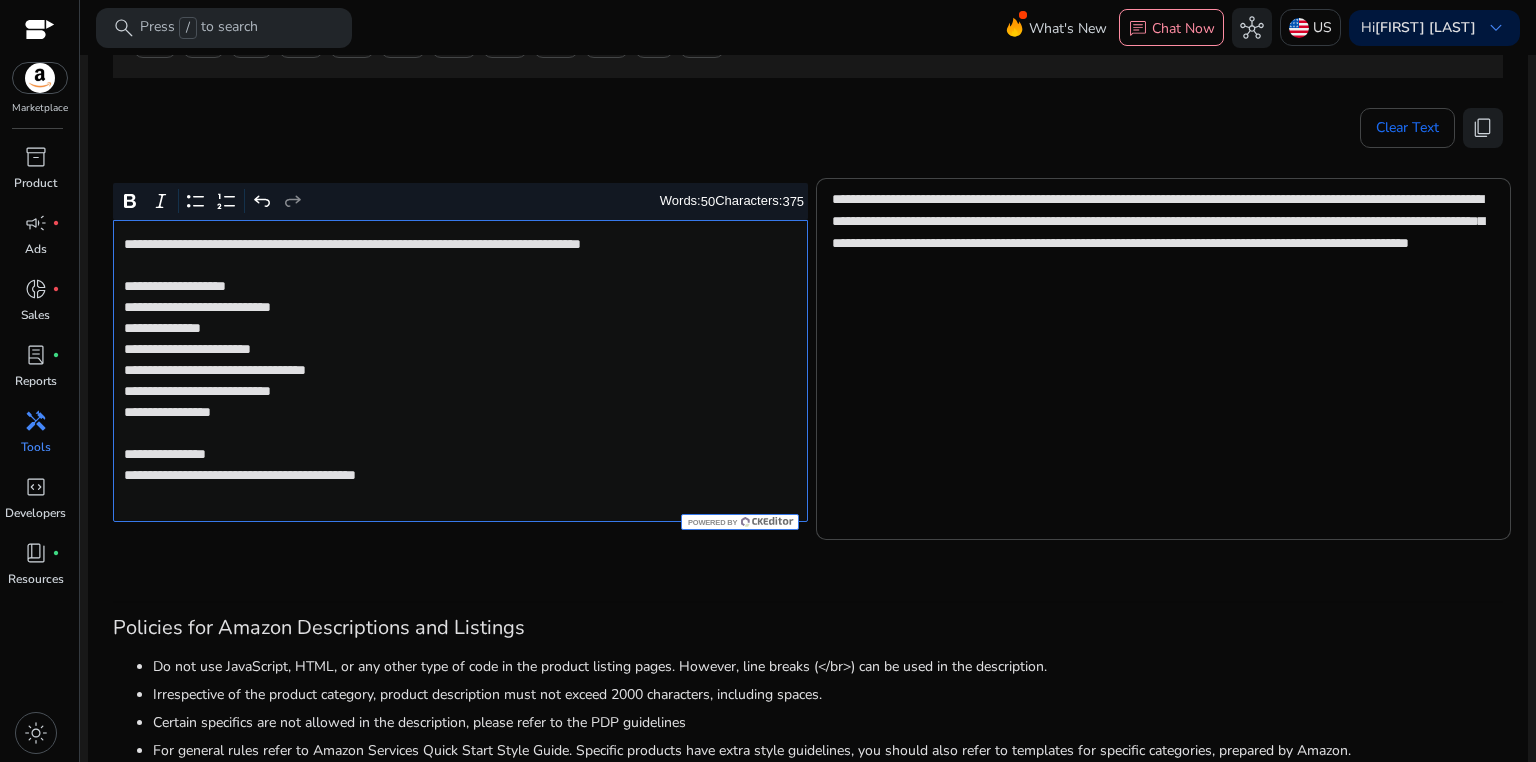 click on "**********" 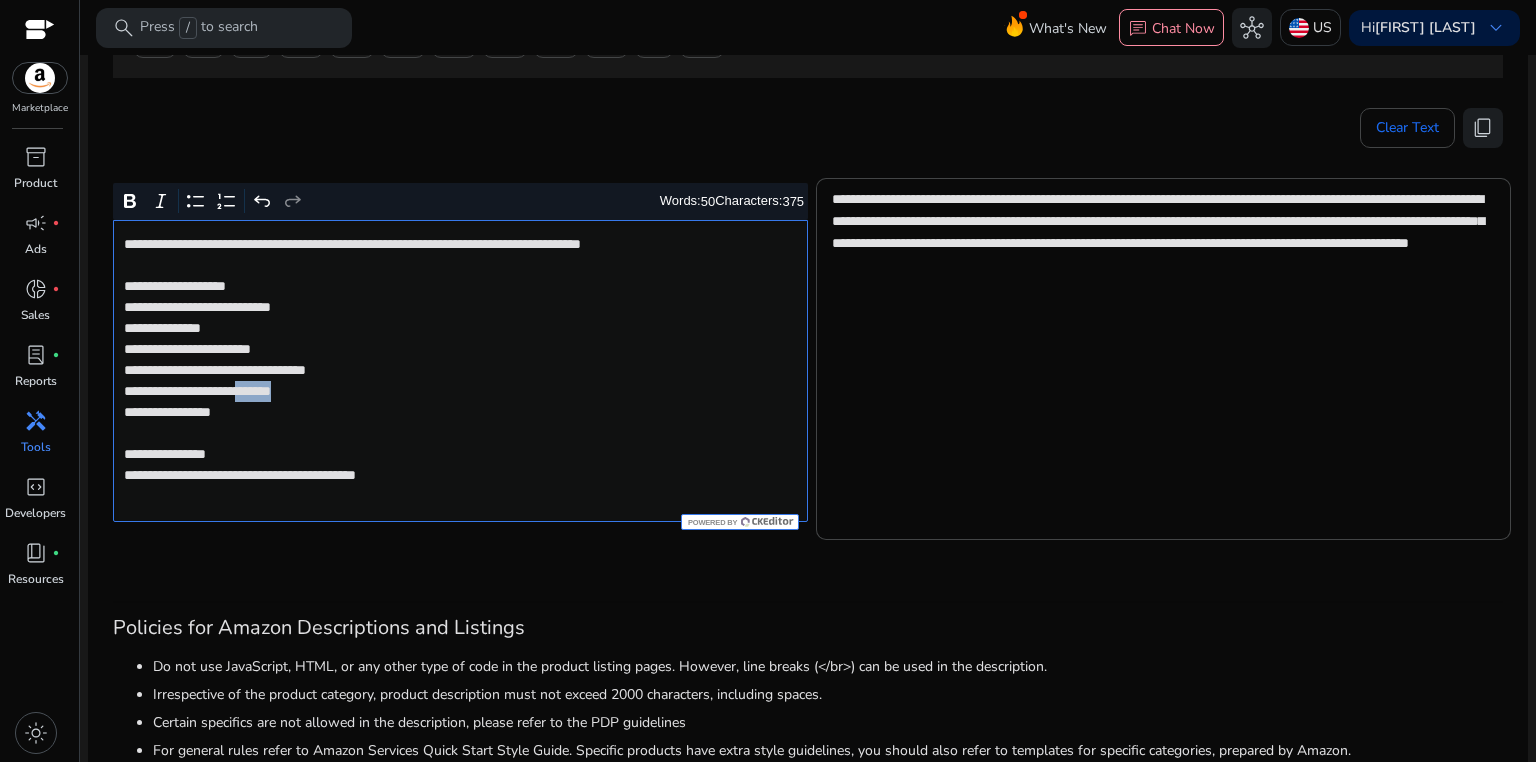 click on "**********" 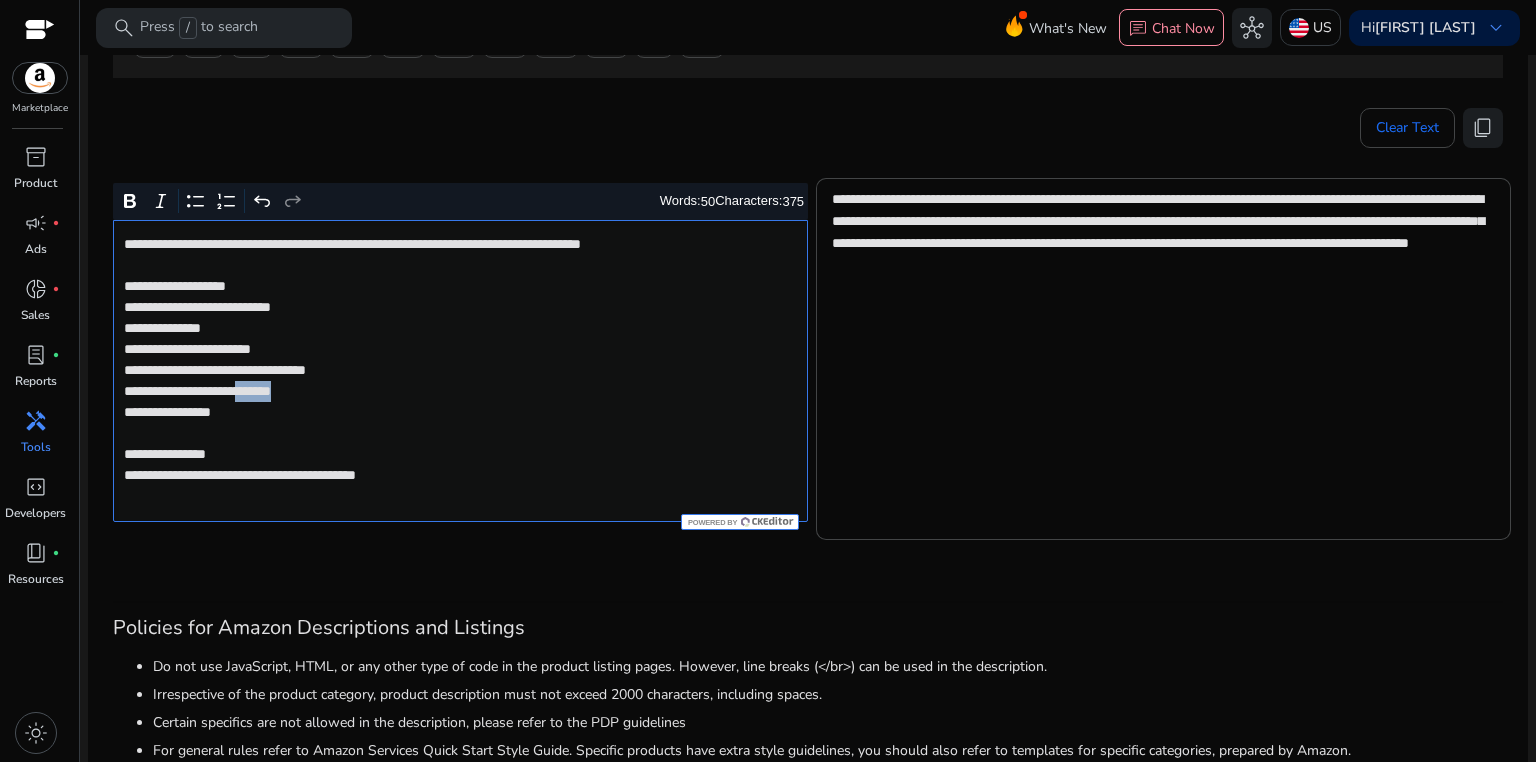 type on "**********" 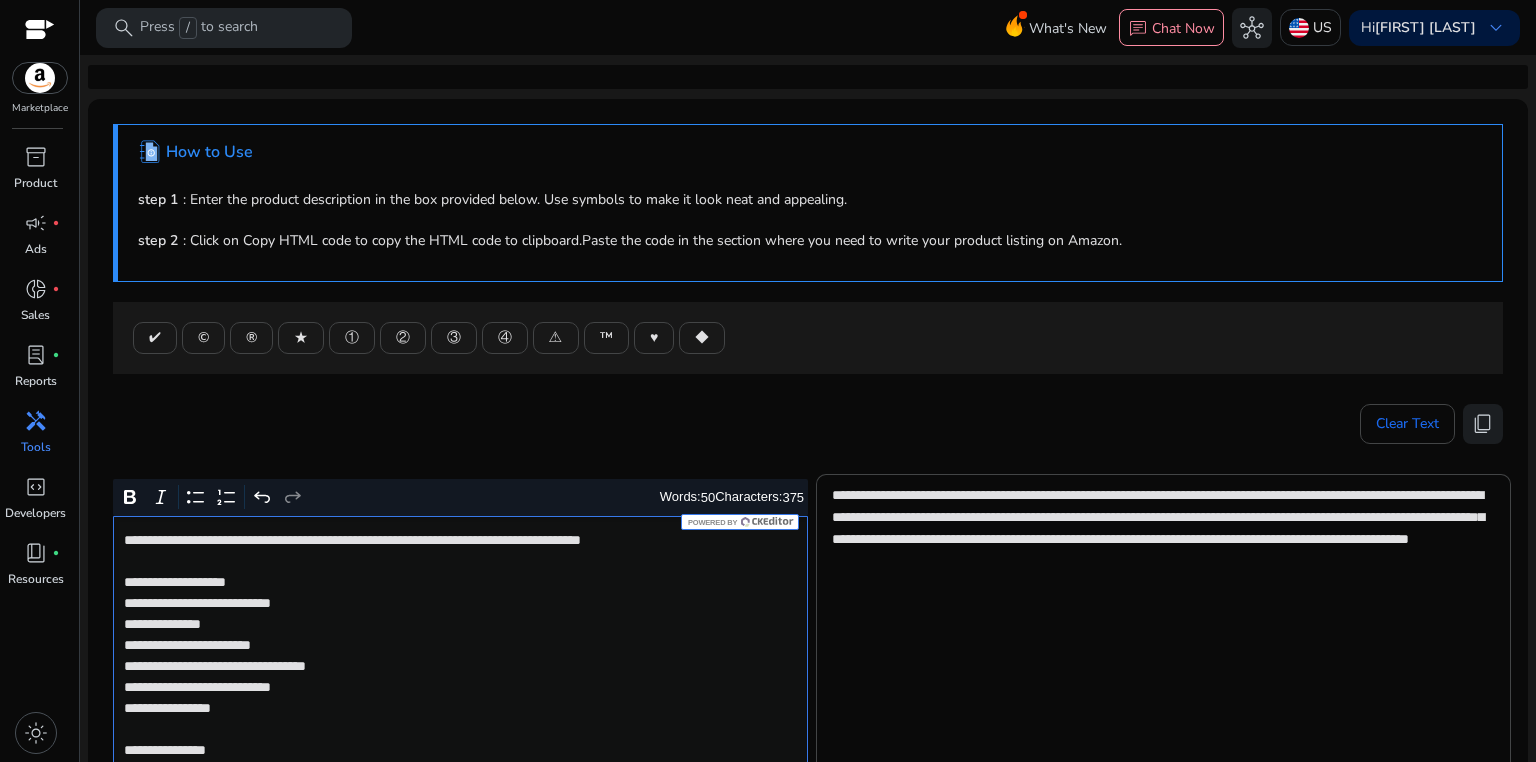 scroll, scrollTop: 0, scrollLeft: 0, axis: both 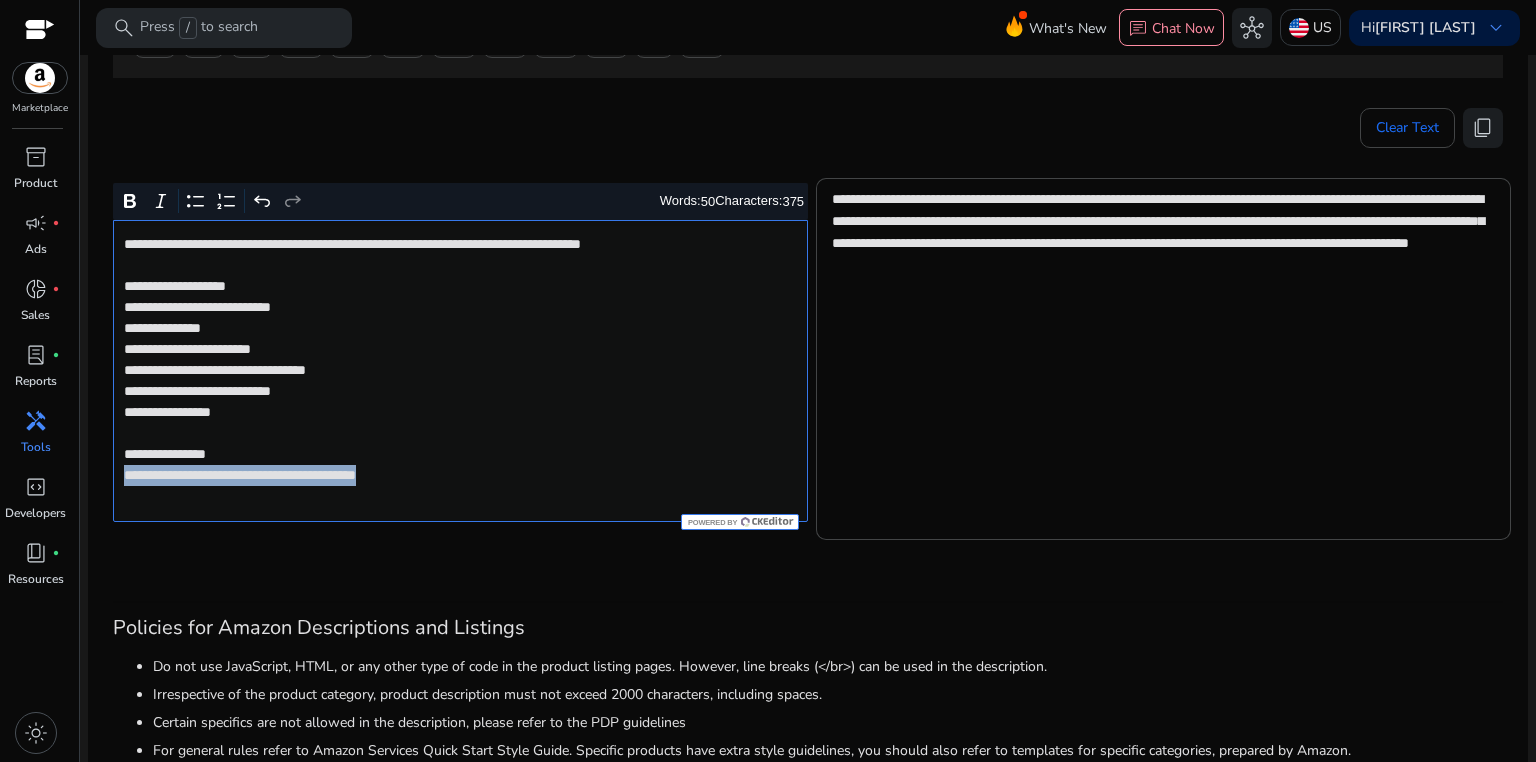 drag, startPoint x: 121, startPoint y: 475, endPoint x: 532, endPoint y: 472, distance: 411.01096 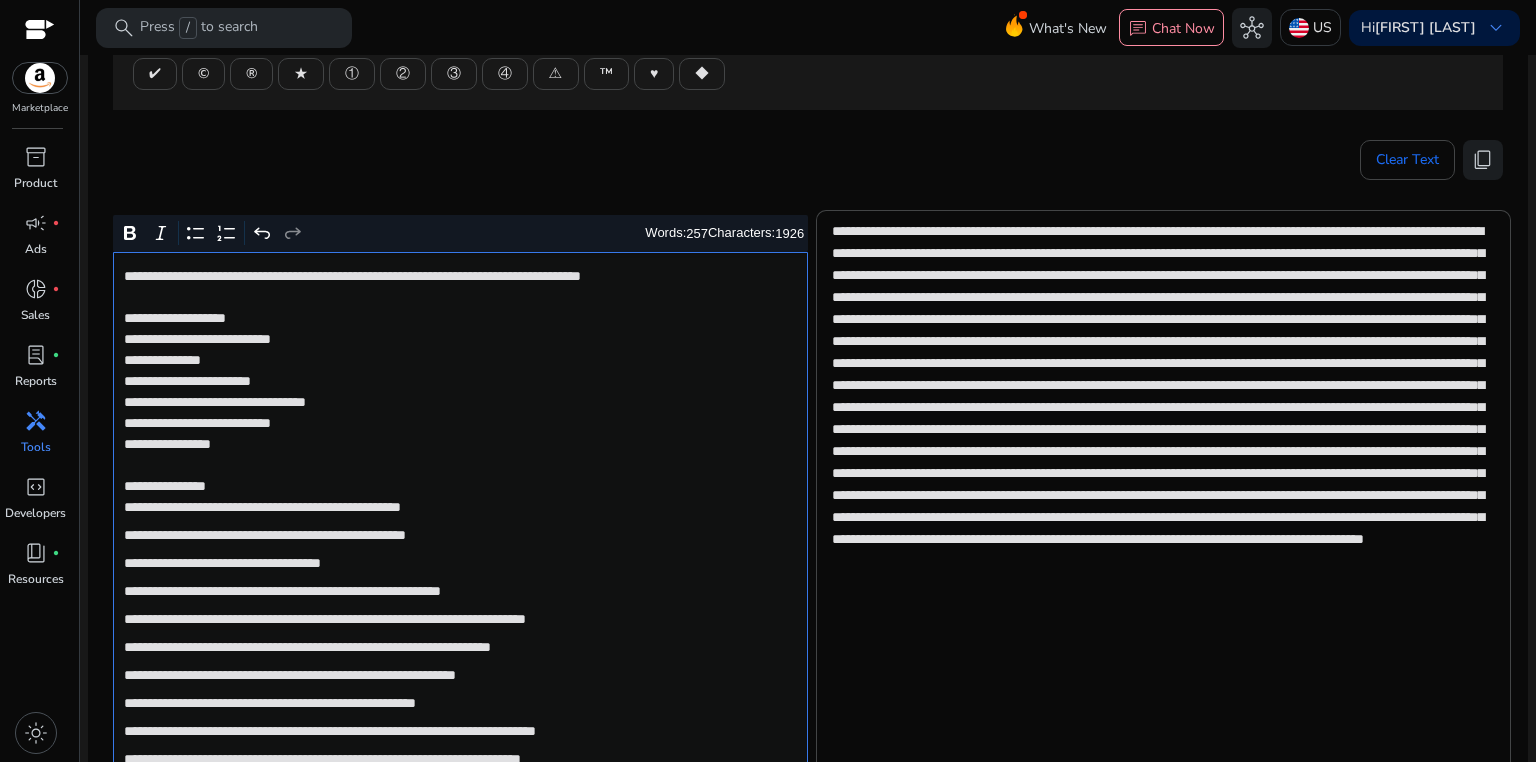 scroll, scrollTop: 259, scrollLeft: 0, axis: vertical 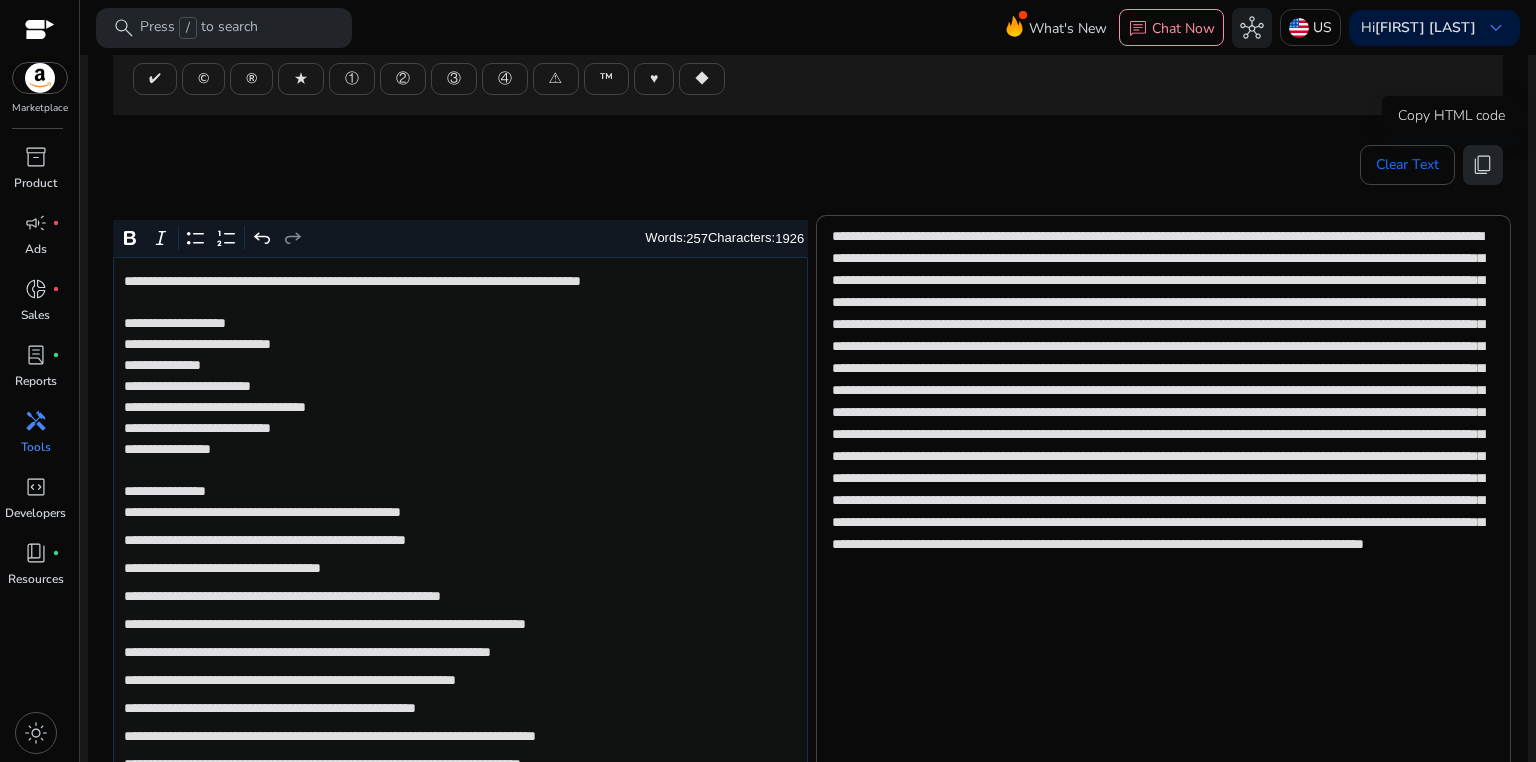 click on "content_copy" 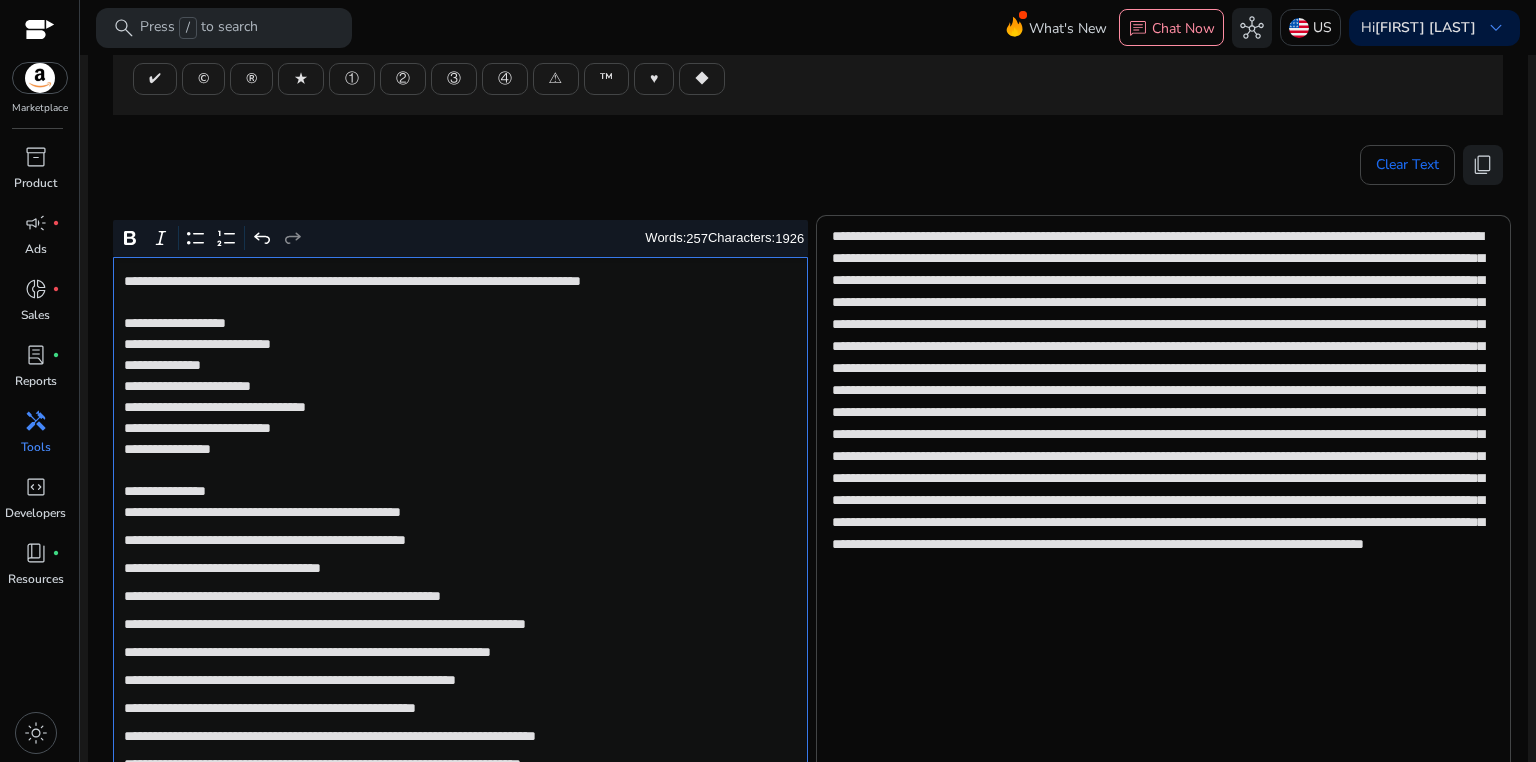 click on "**********" 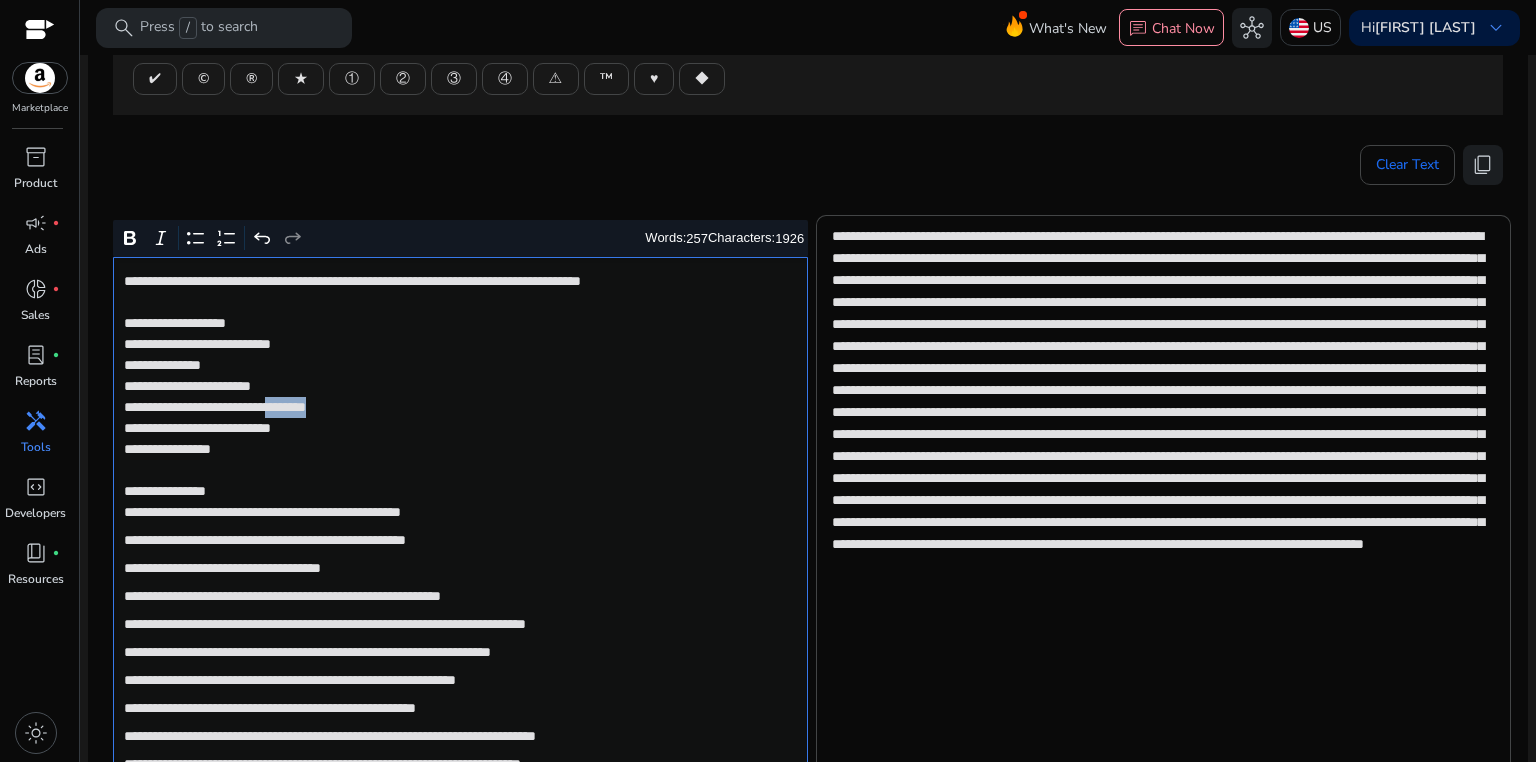 click on "**********" 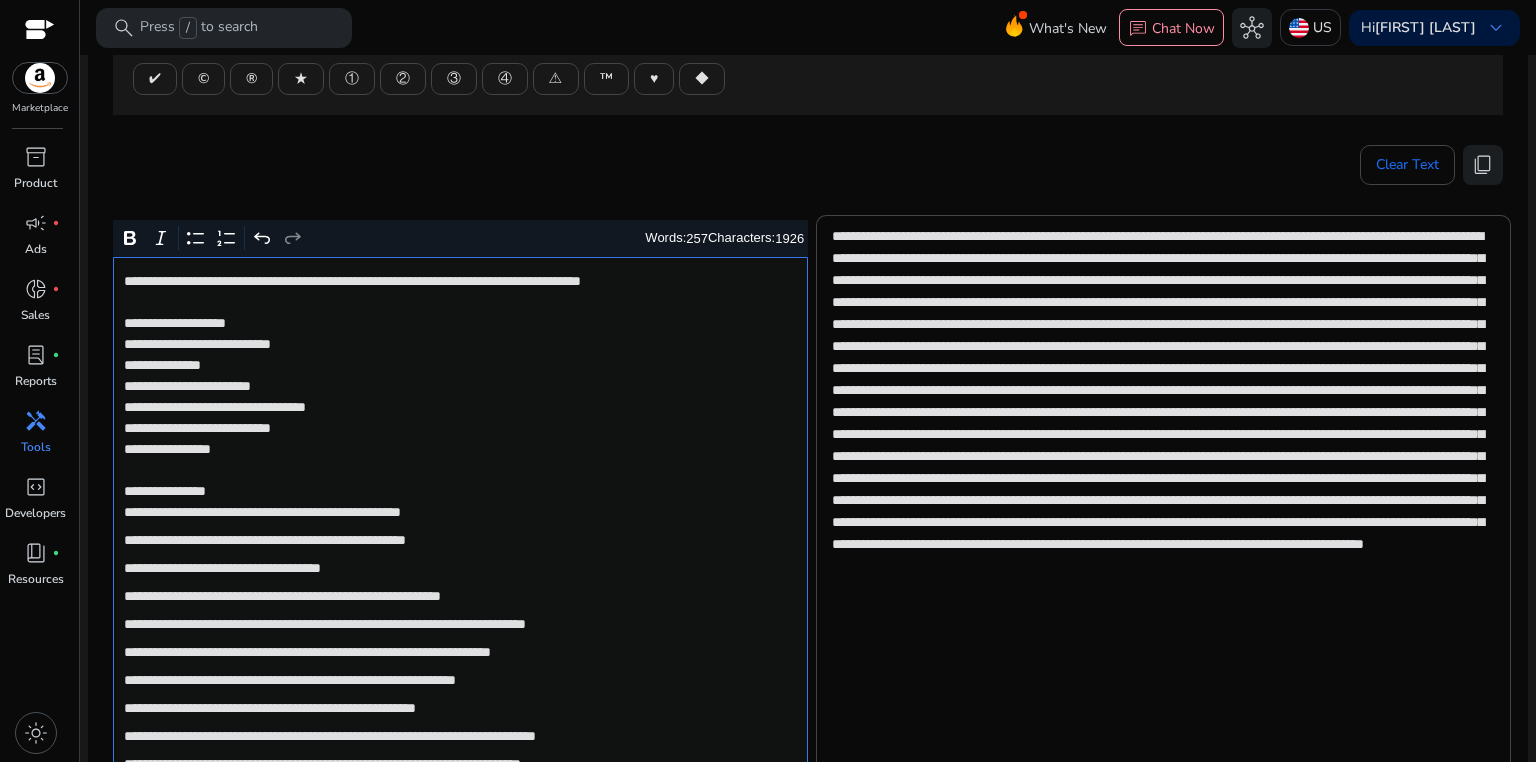 click on "**********" 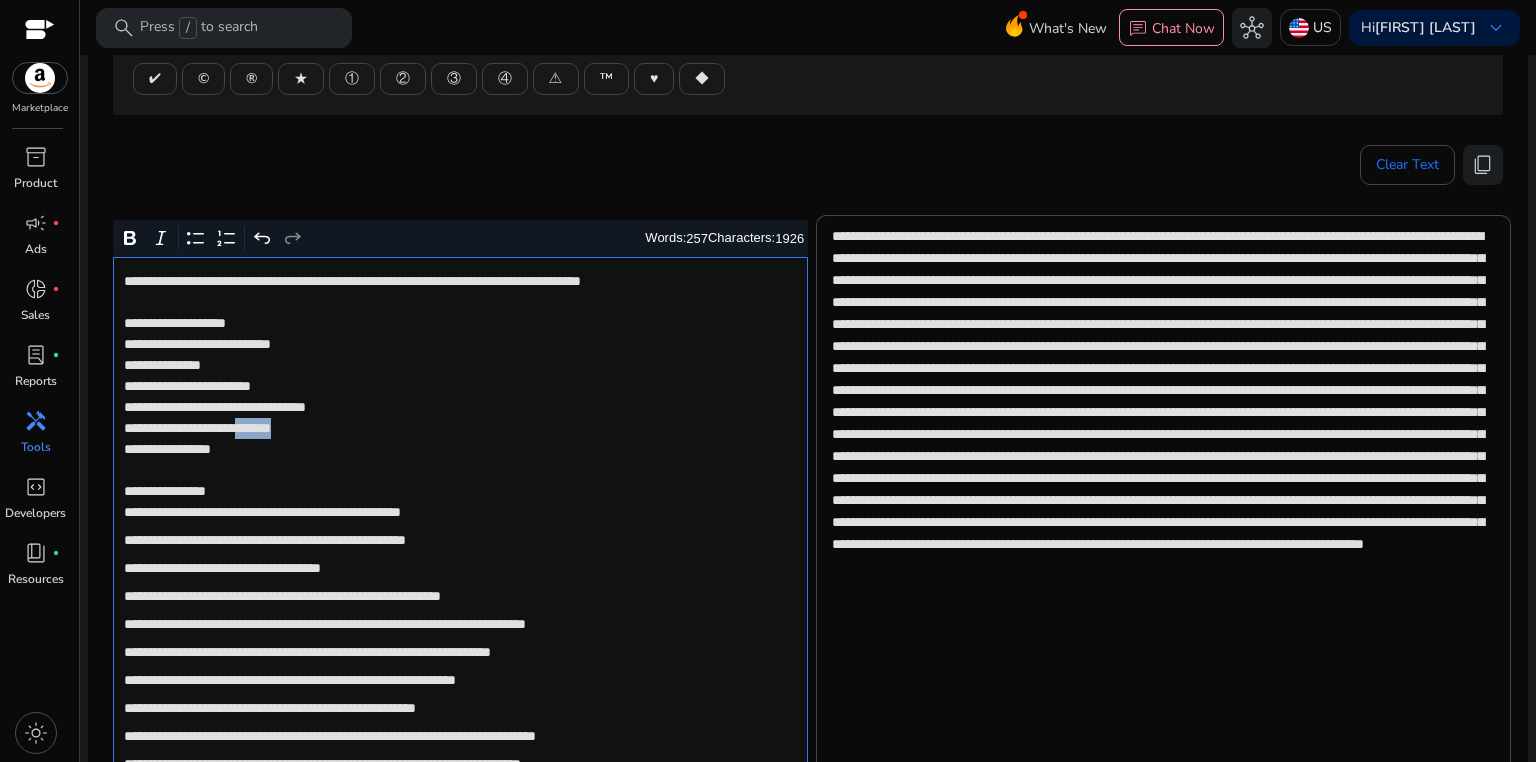 click on "**********" 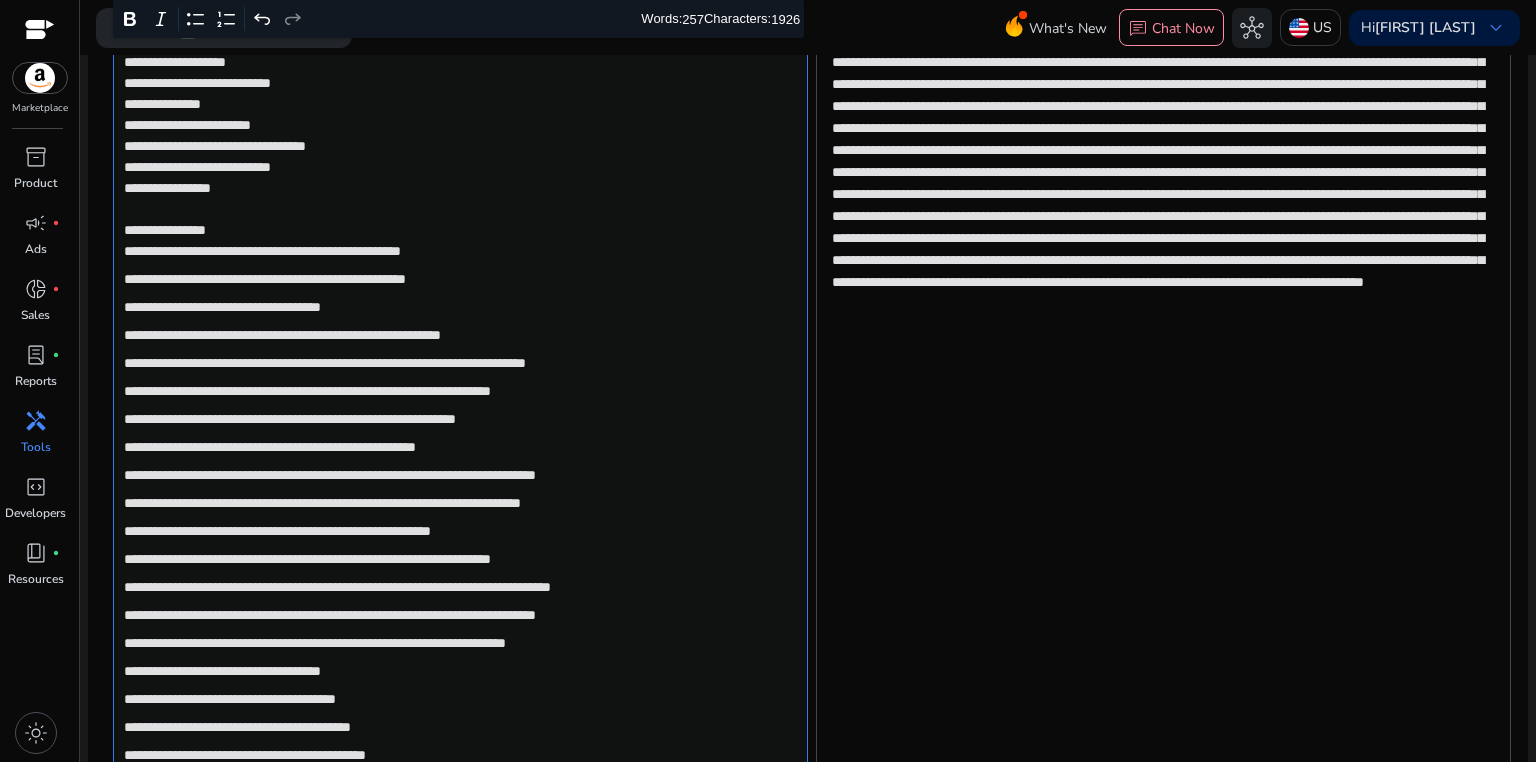 scroll, scrollTop: 525, scrollLeft: 0, axis: vertical 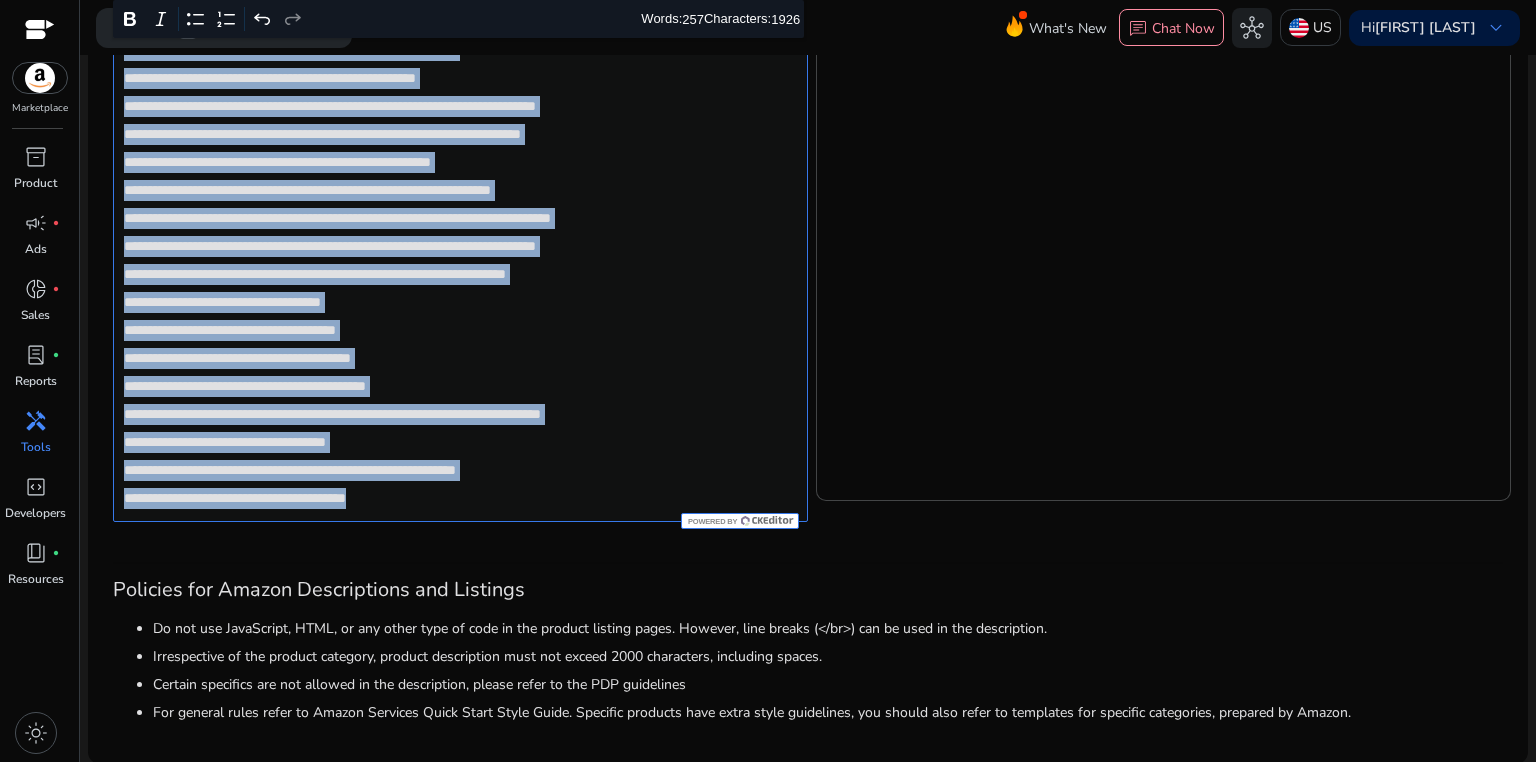 drag, startPoint x: 122, startPoint y: 245, endPoint x: 587, endPoint y: 505, distance: 532.75226 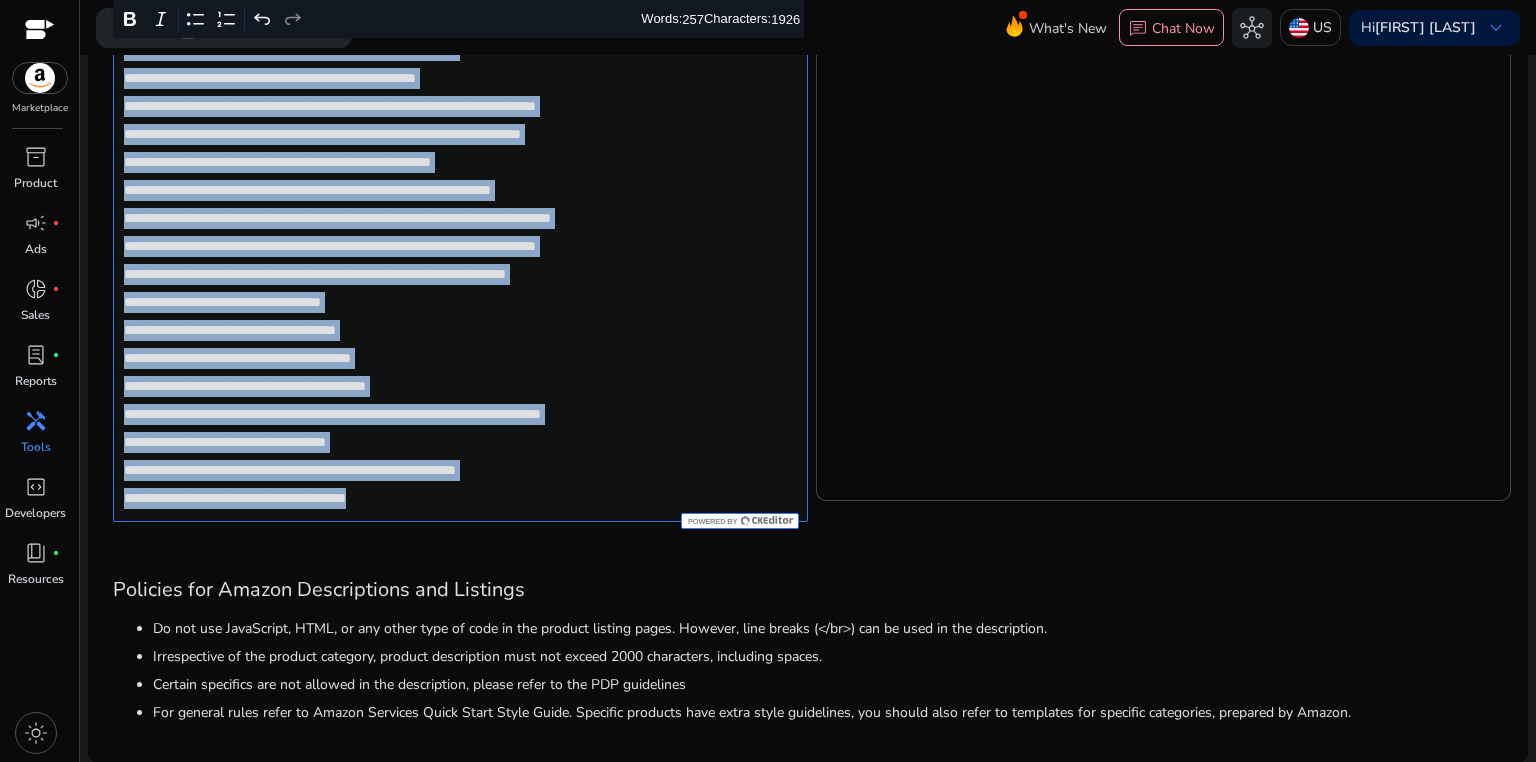 click on "**********" 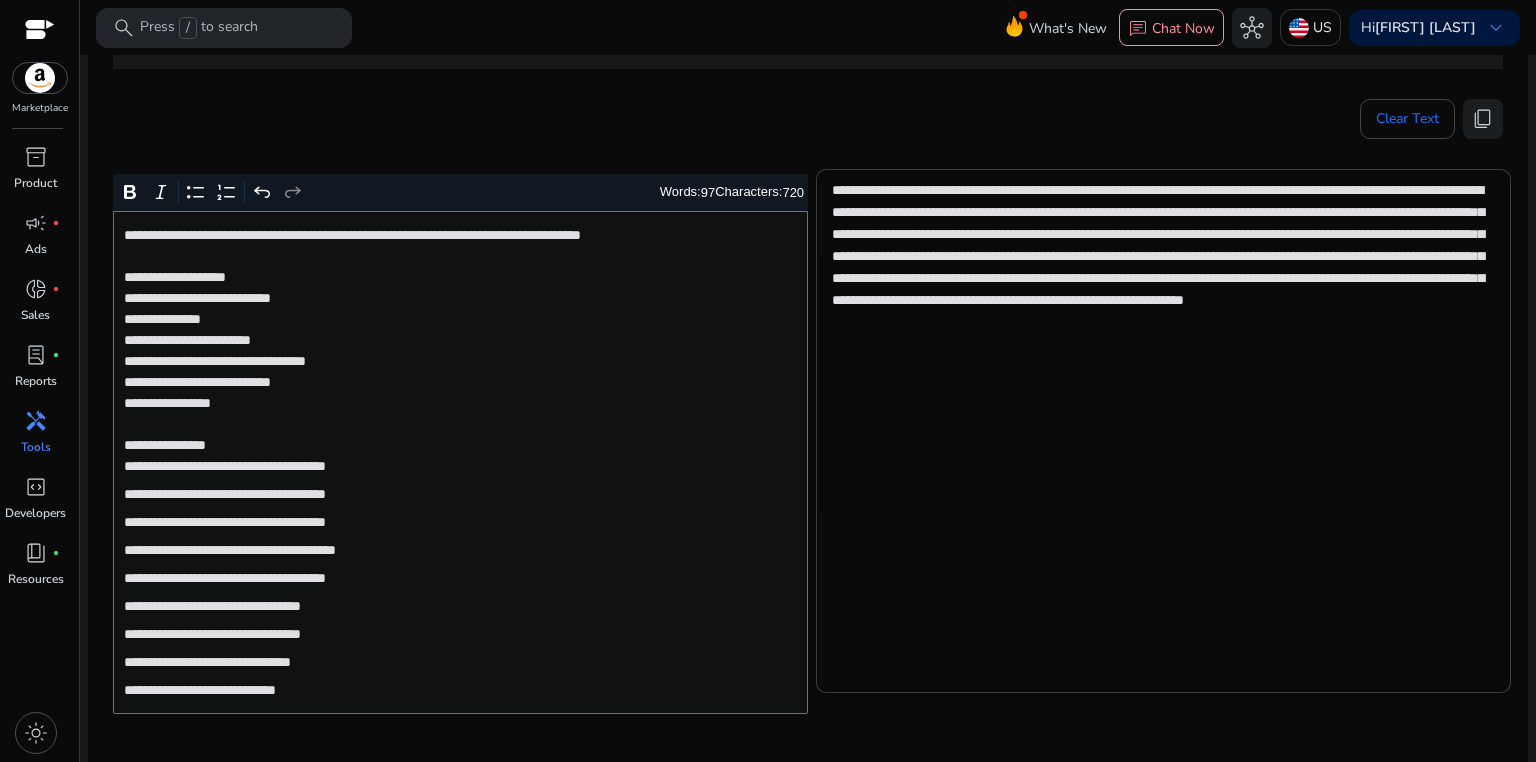 scroll, scrollTop: 231, scrollLeft: 0, axis: vertical 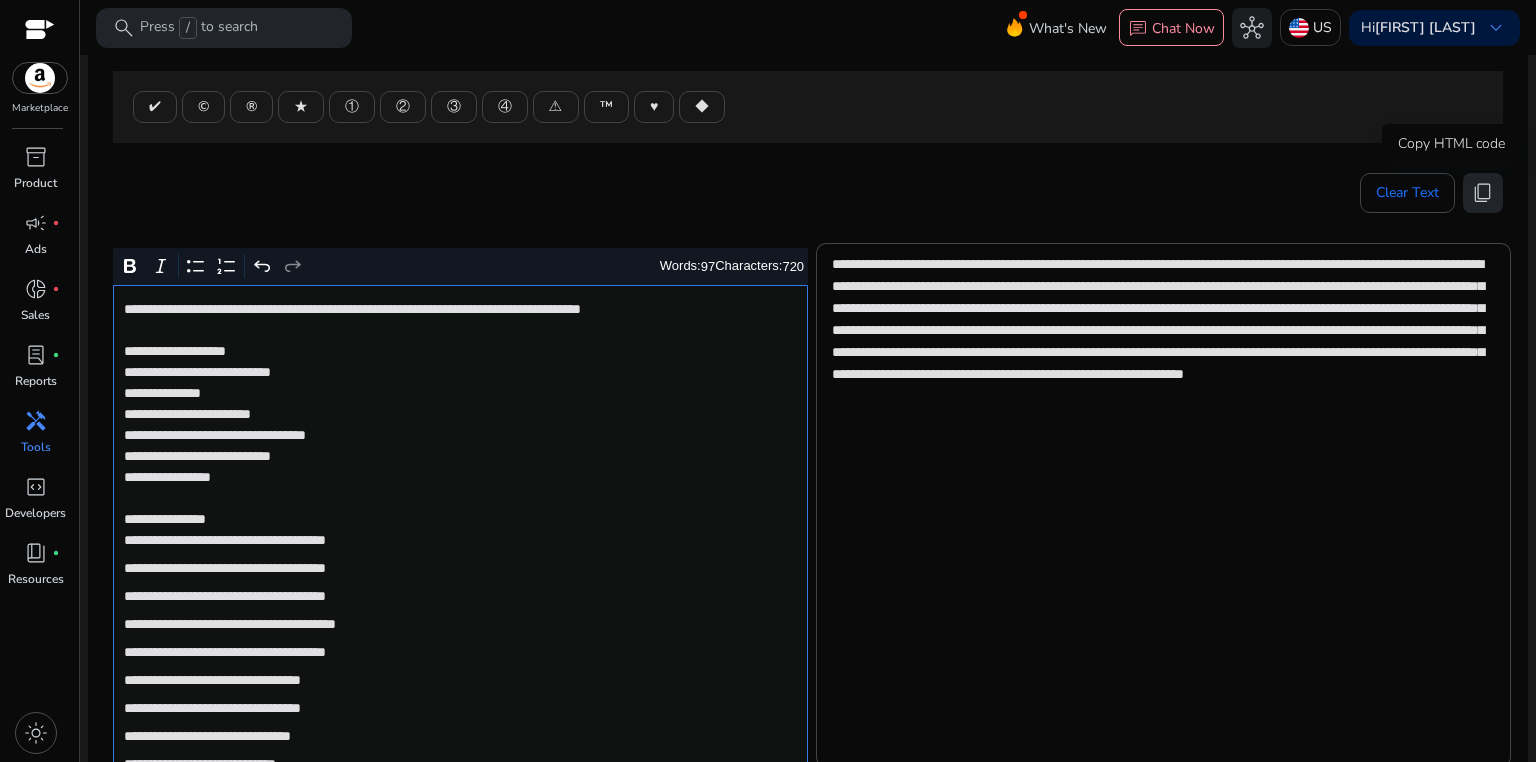 click on "content_copy" 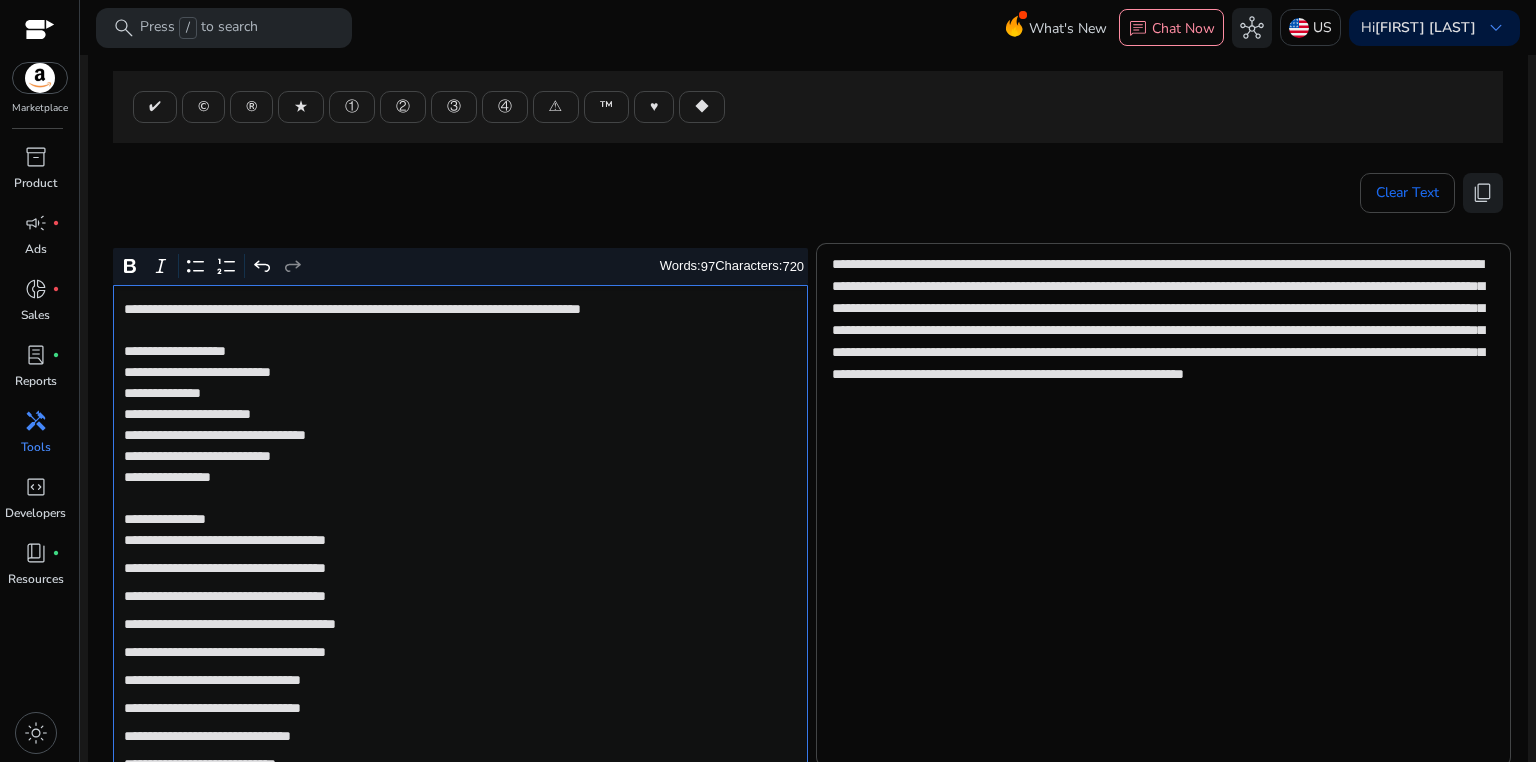 click on "**********" 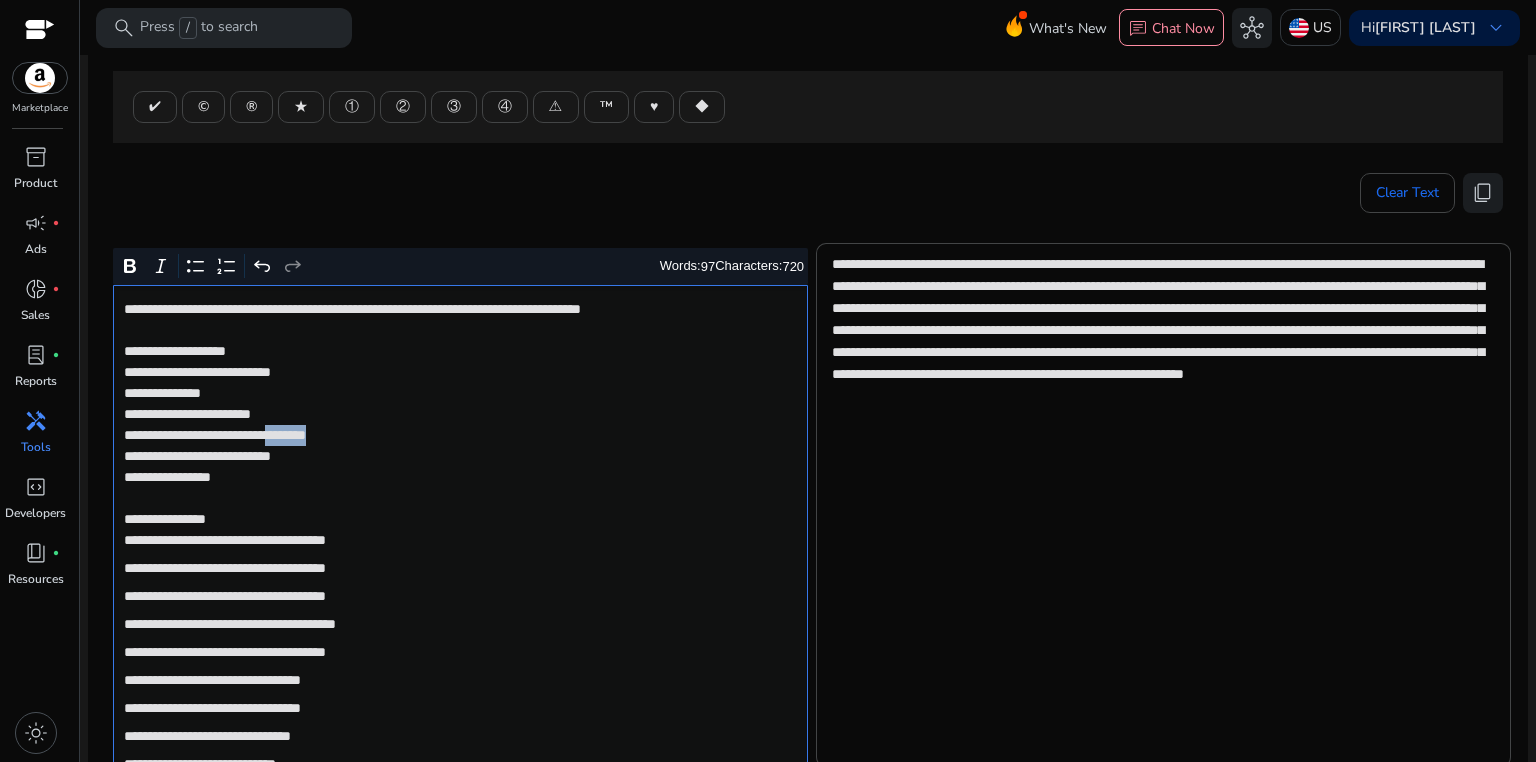 click on "**********" 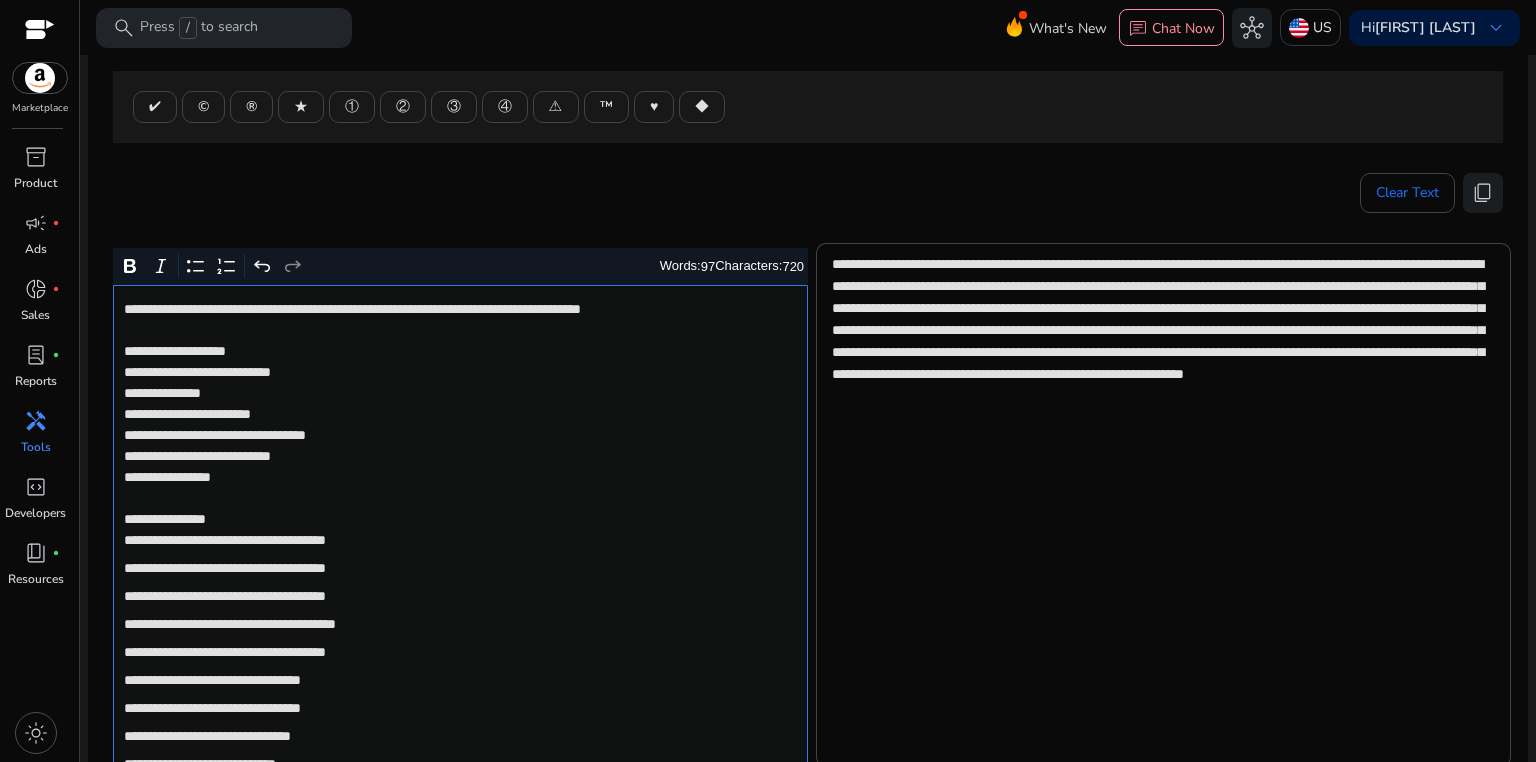 click on "**********" 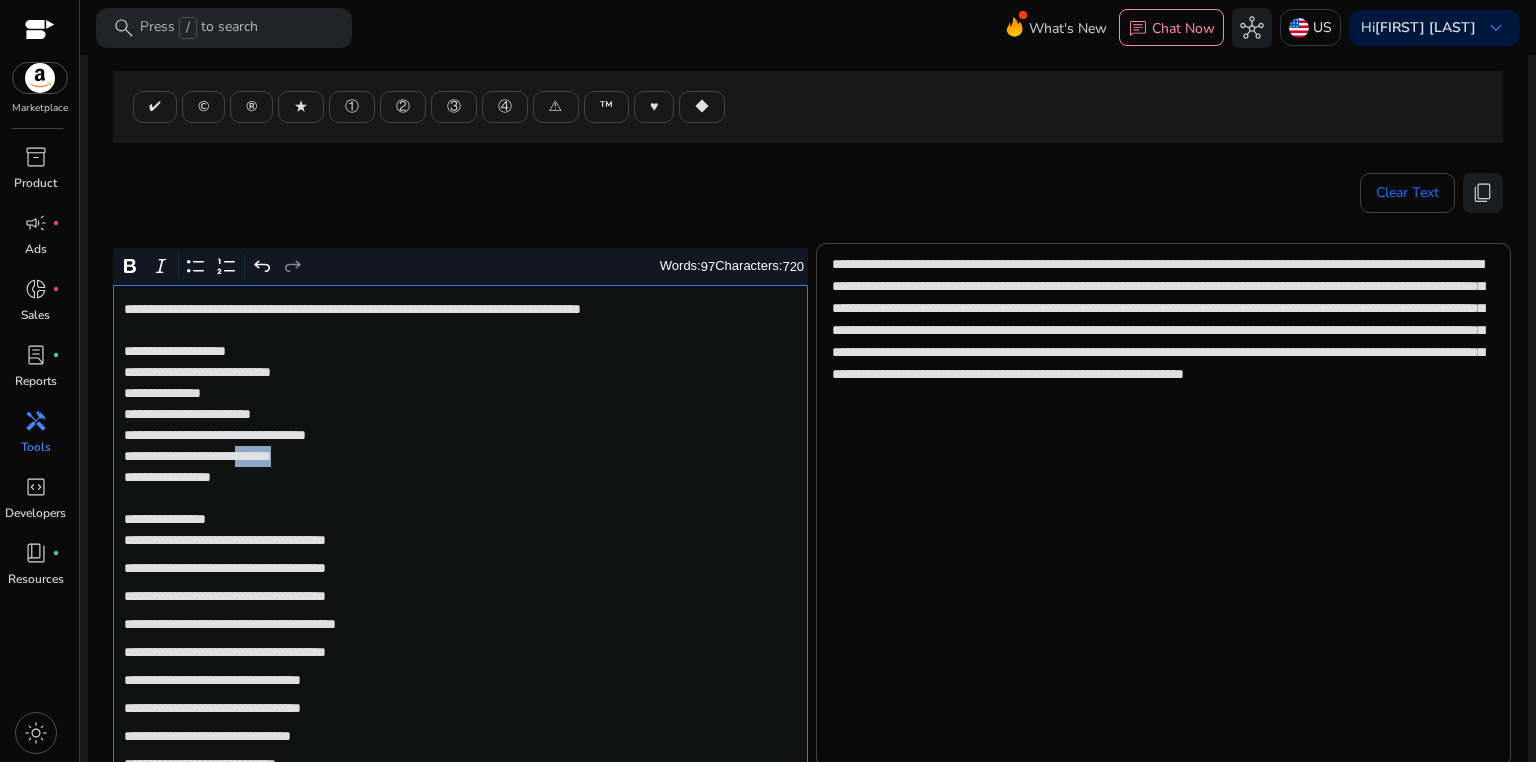 click on "**********" 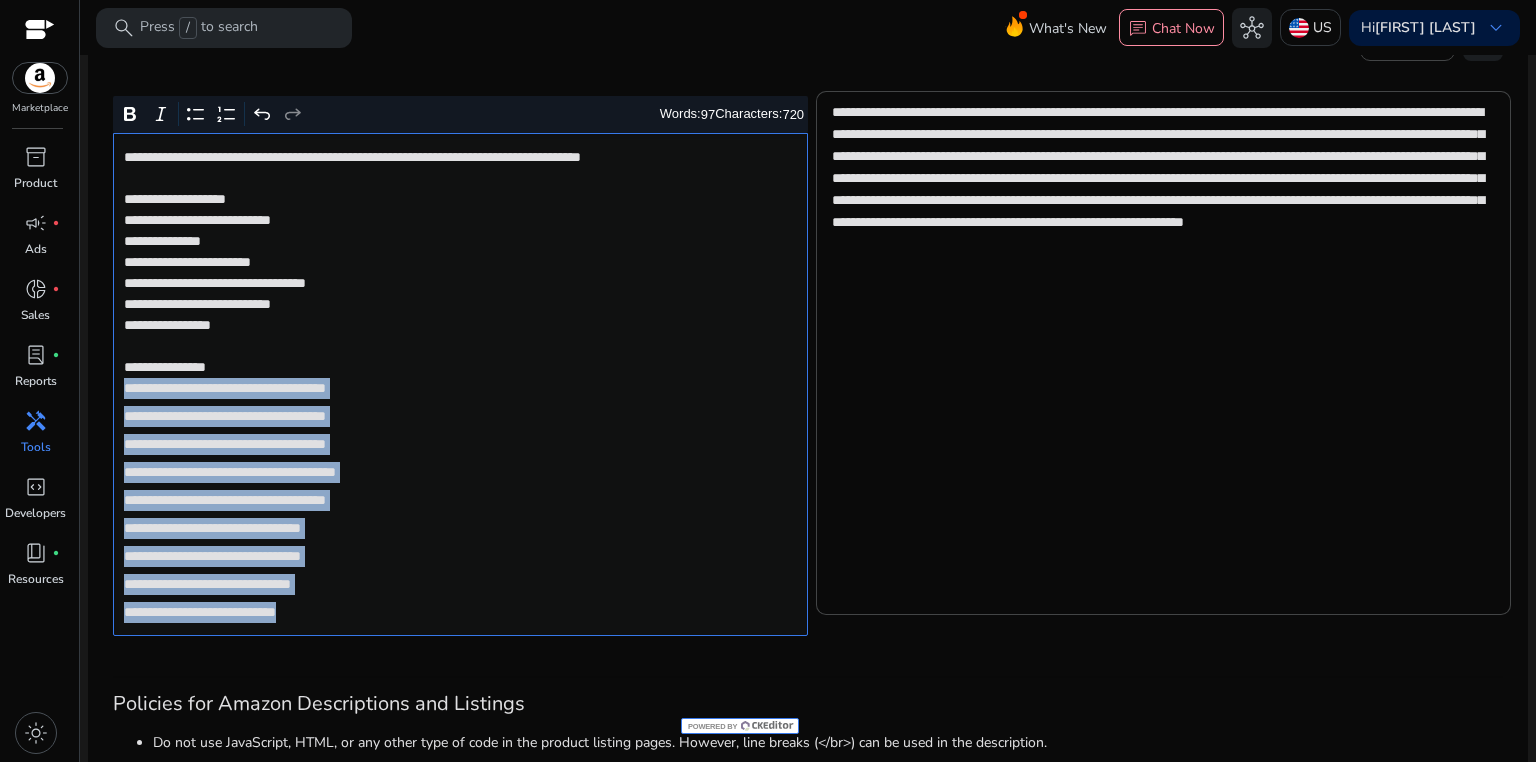 scroll, scrollTop: 498, scrollLeft: 0, axis: vertical 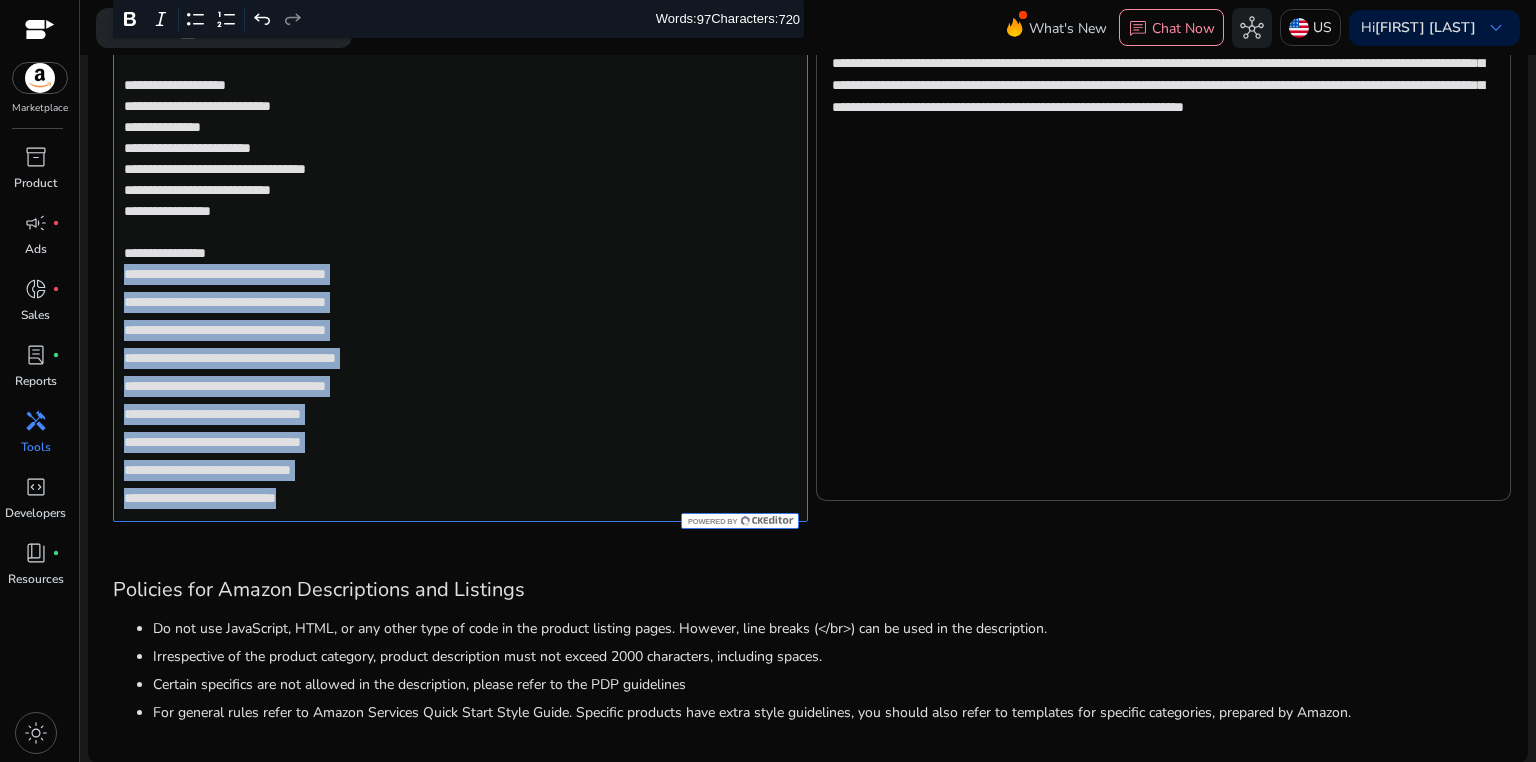 drag, startPoint x: 125, startPoint y: 541, endPoint x: 475, endPoint y: 489, distance: 353.84177 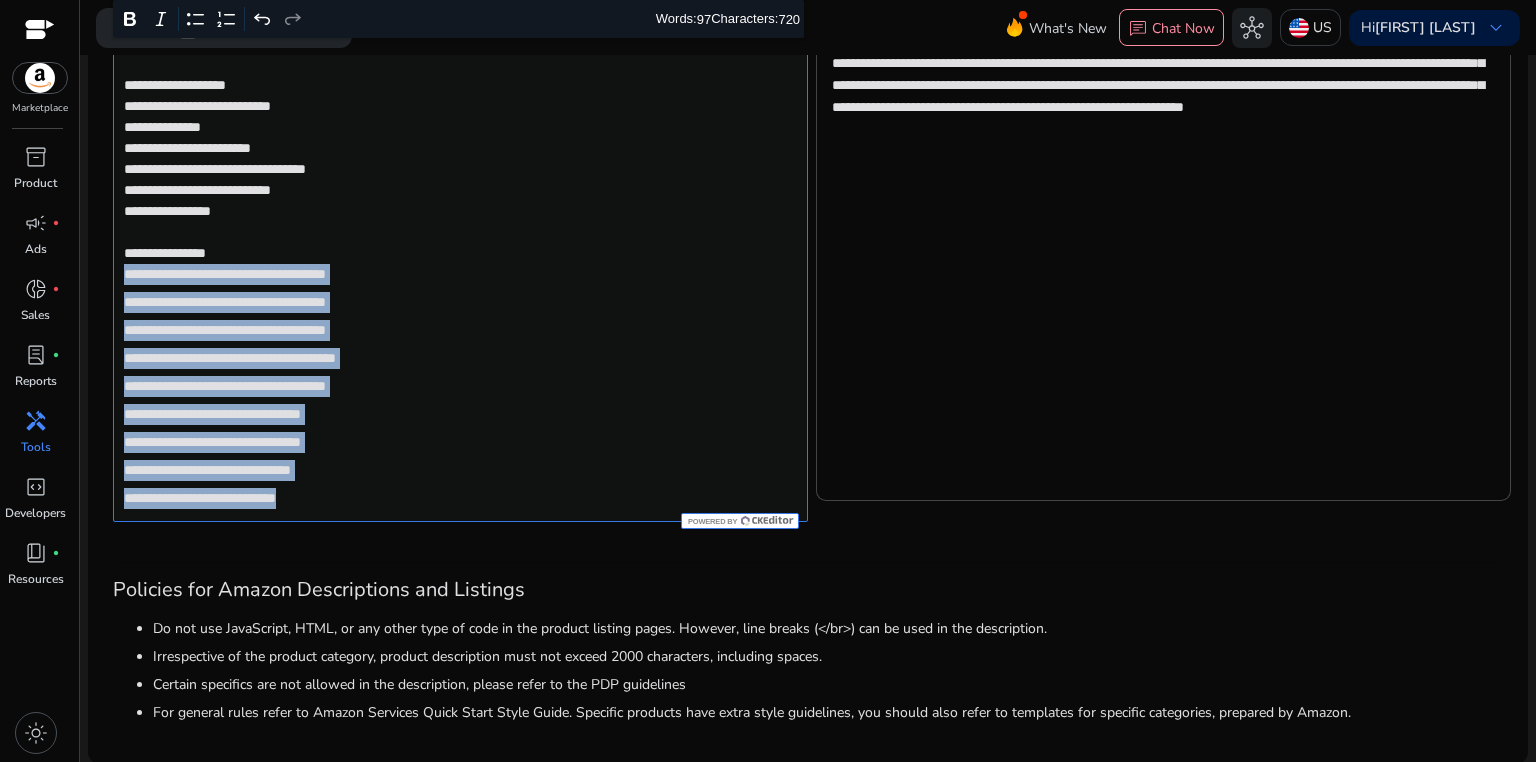 click on "**********" 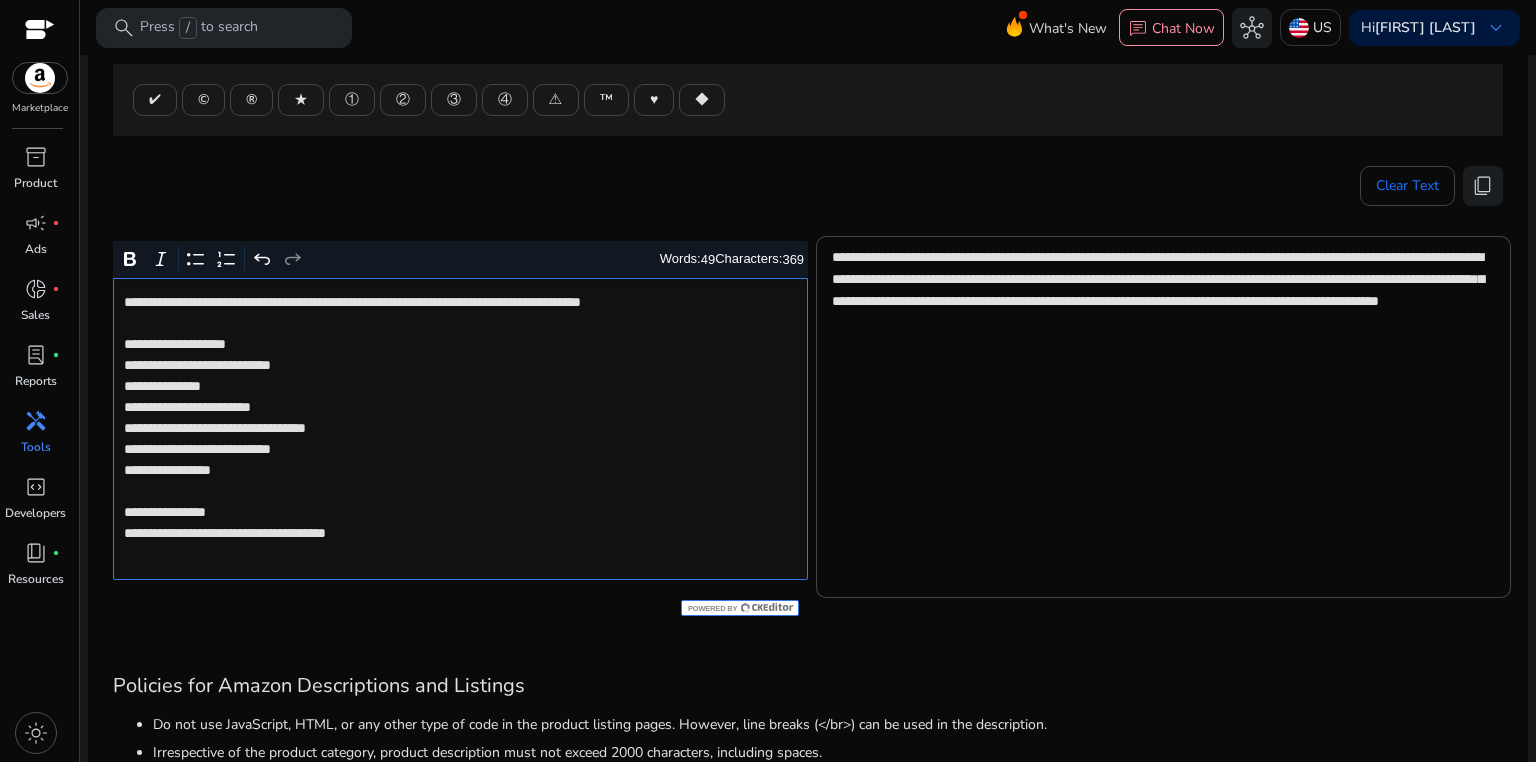 scroll, scrollTop: 200, scrollLeft: 0, axis: vertical 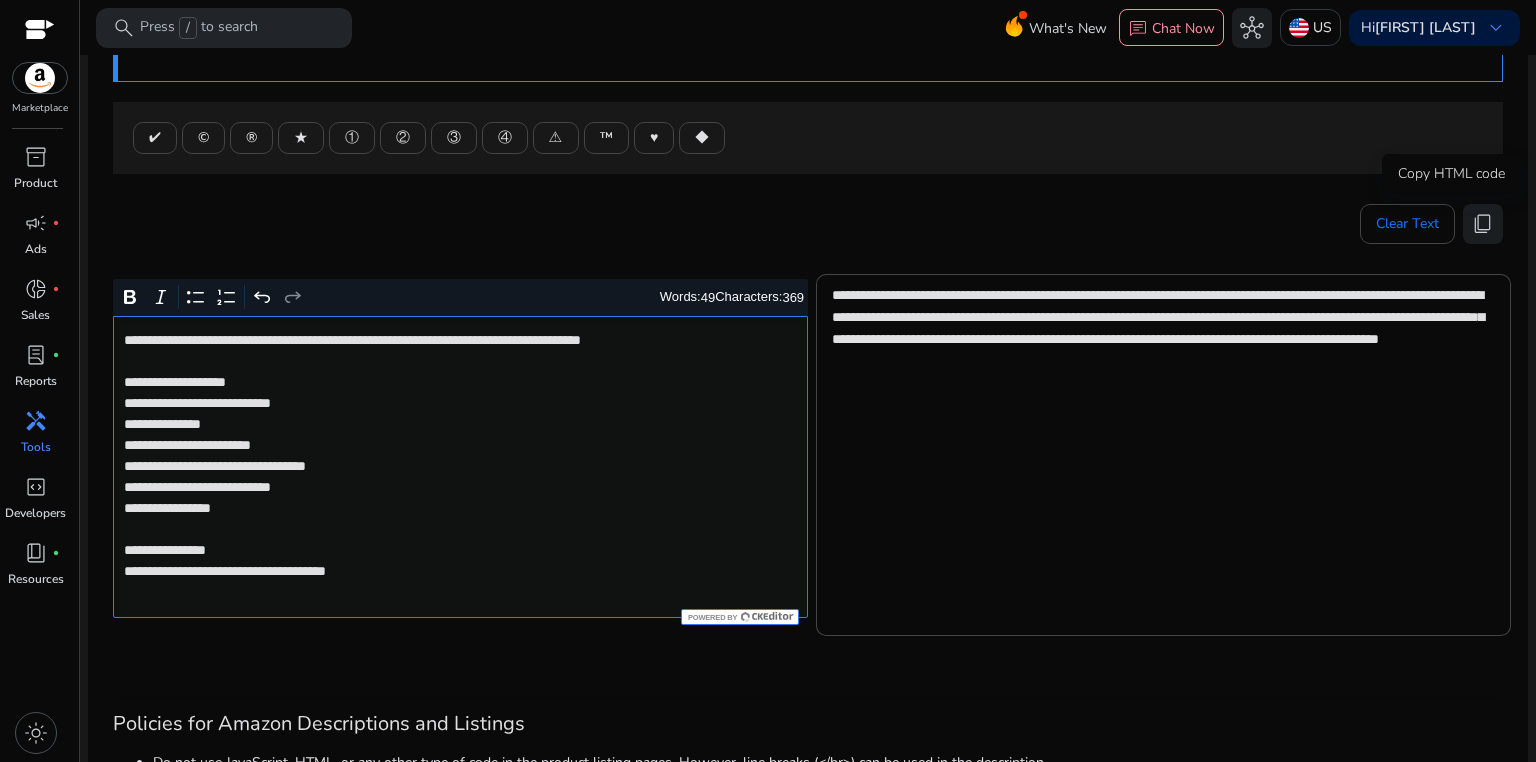 click on "content_copy" 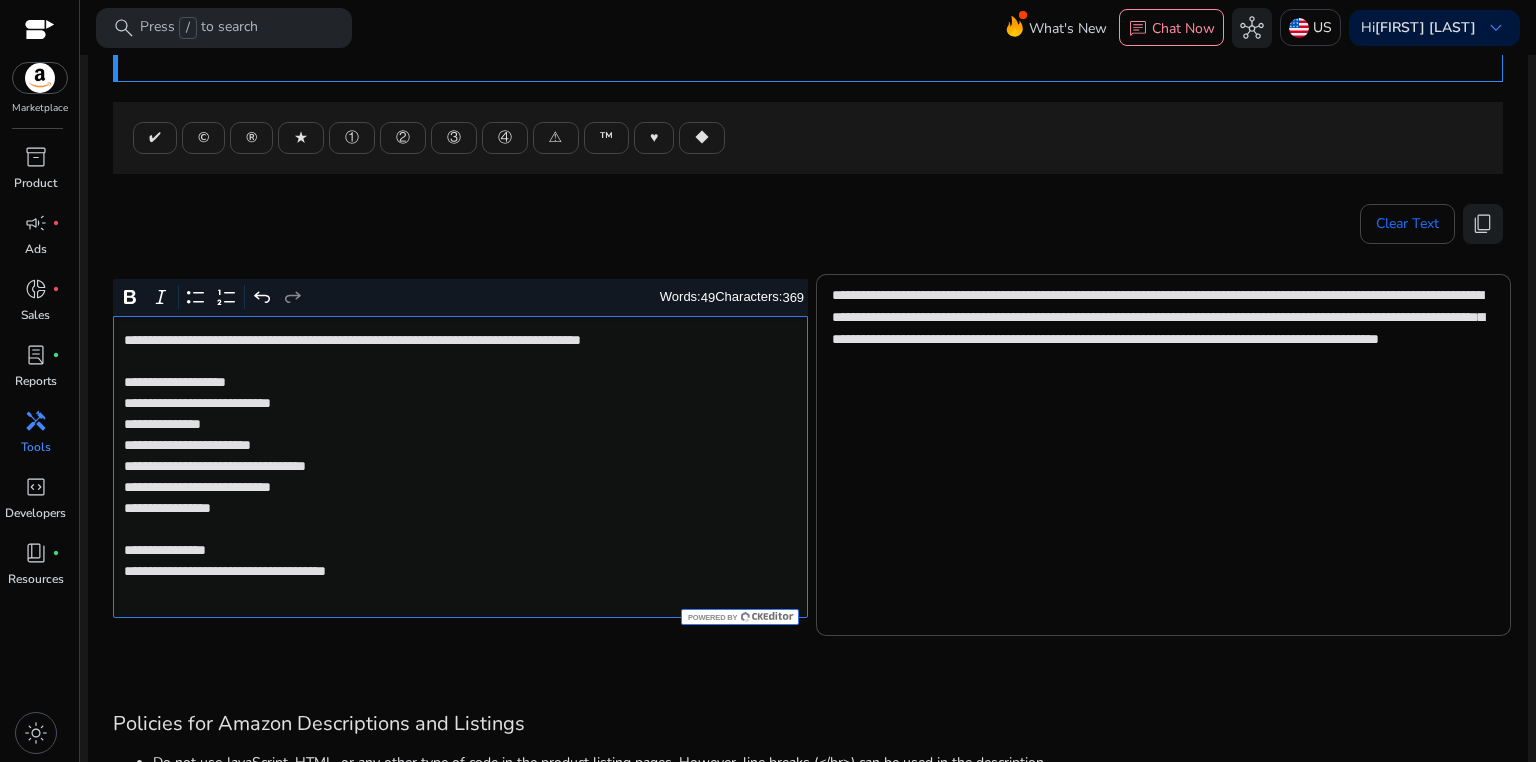 click on "**********" 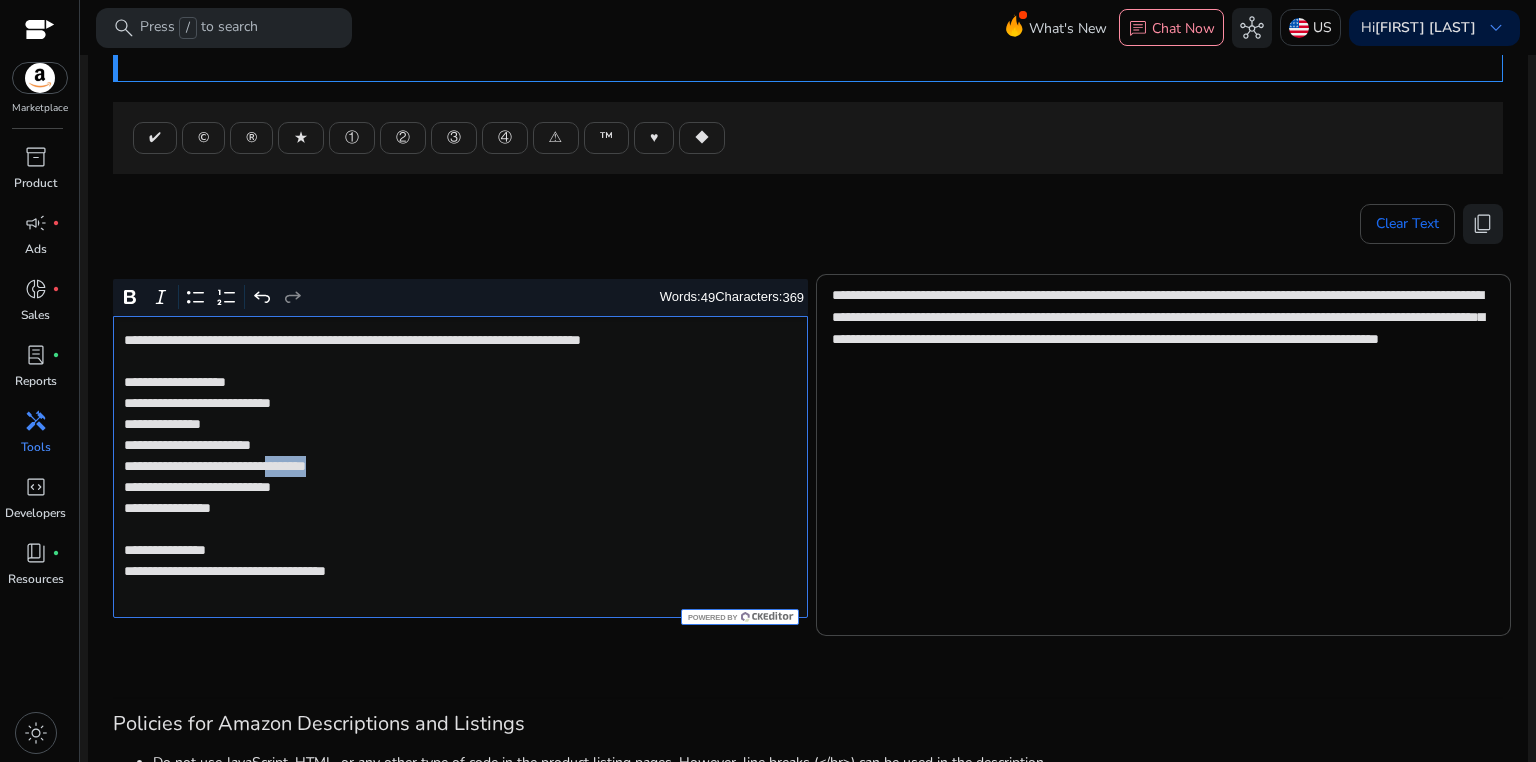 click on "**********" 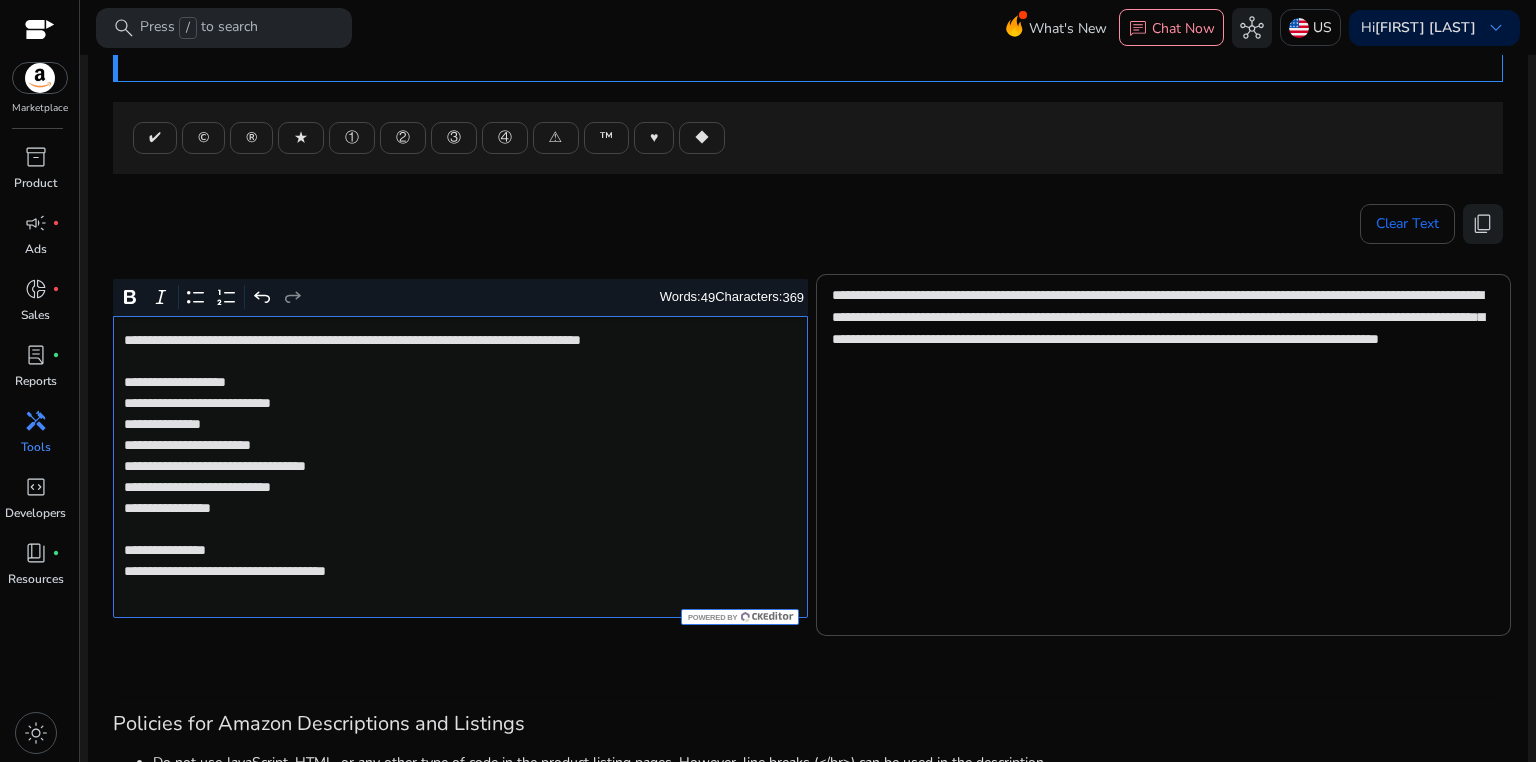 click on "**********" 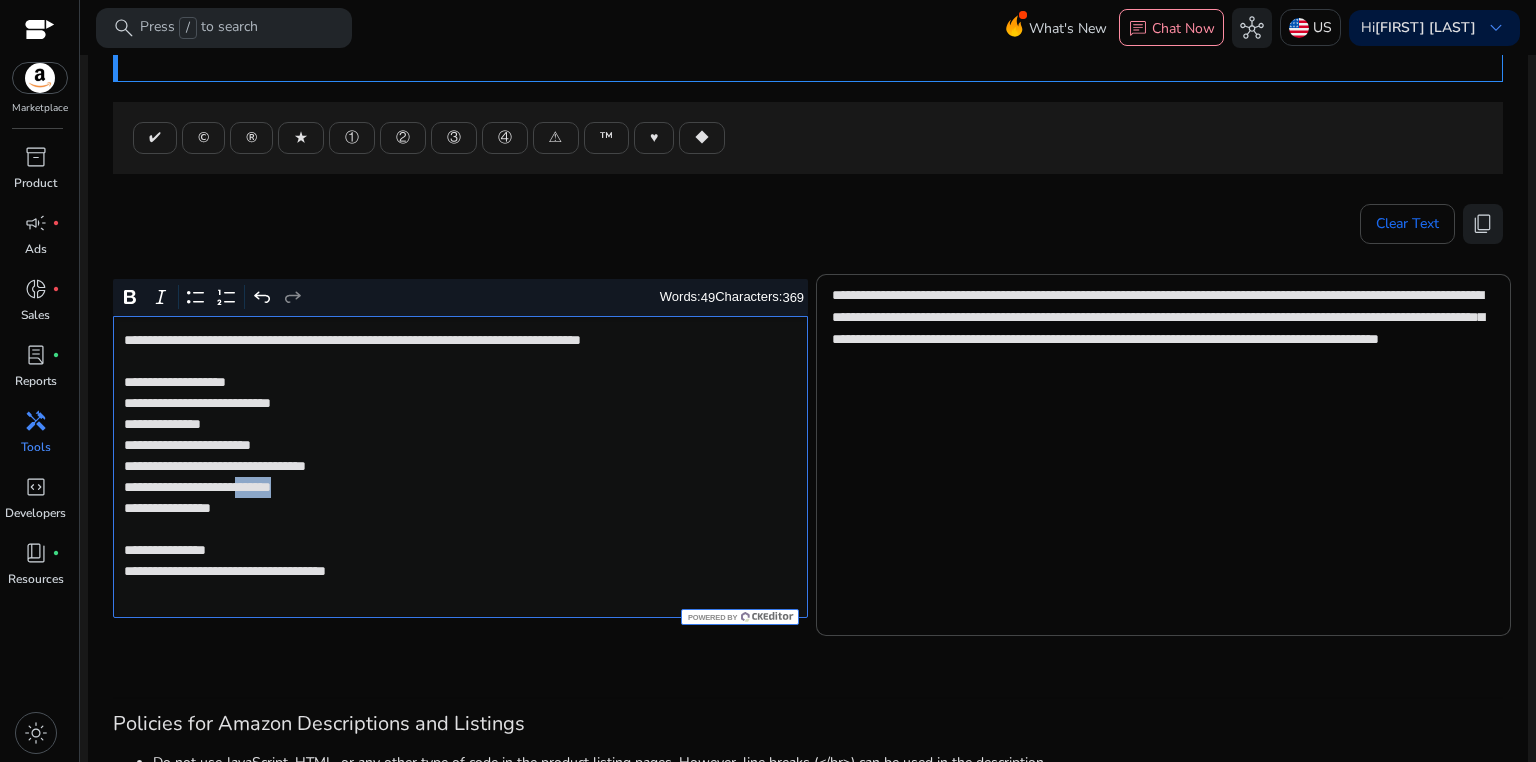 click on "**********" 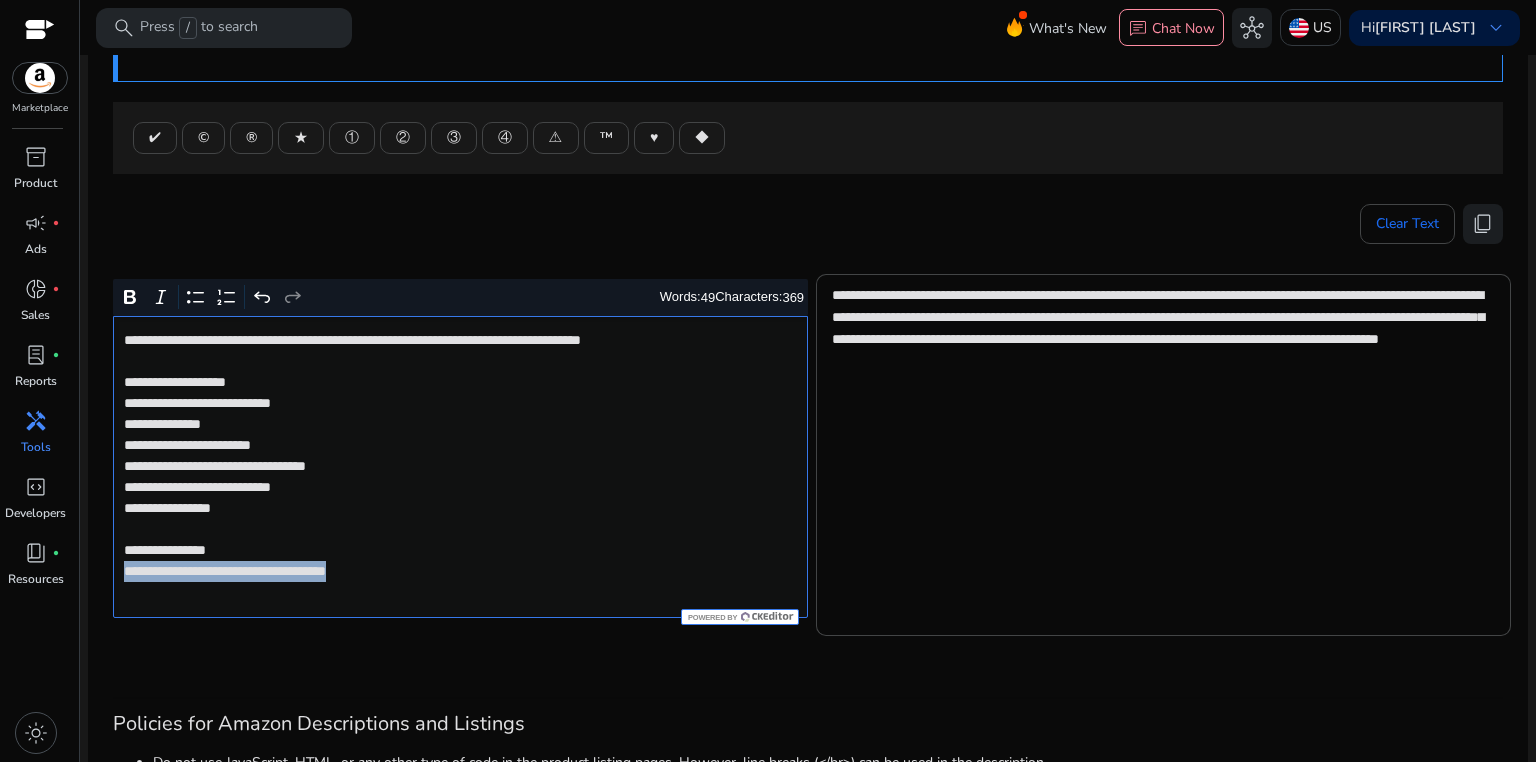 drag, startPoint x: 122, startPoint y: 572, endPoint x: 484, endPoint y: 567, distance: 362.03452 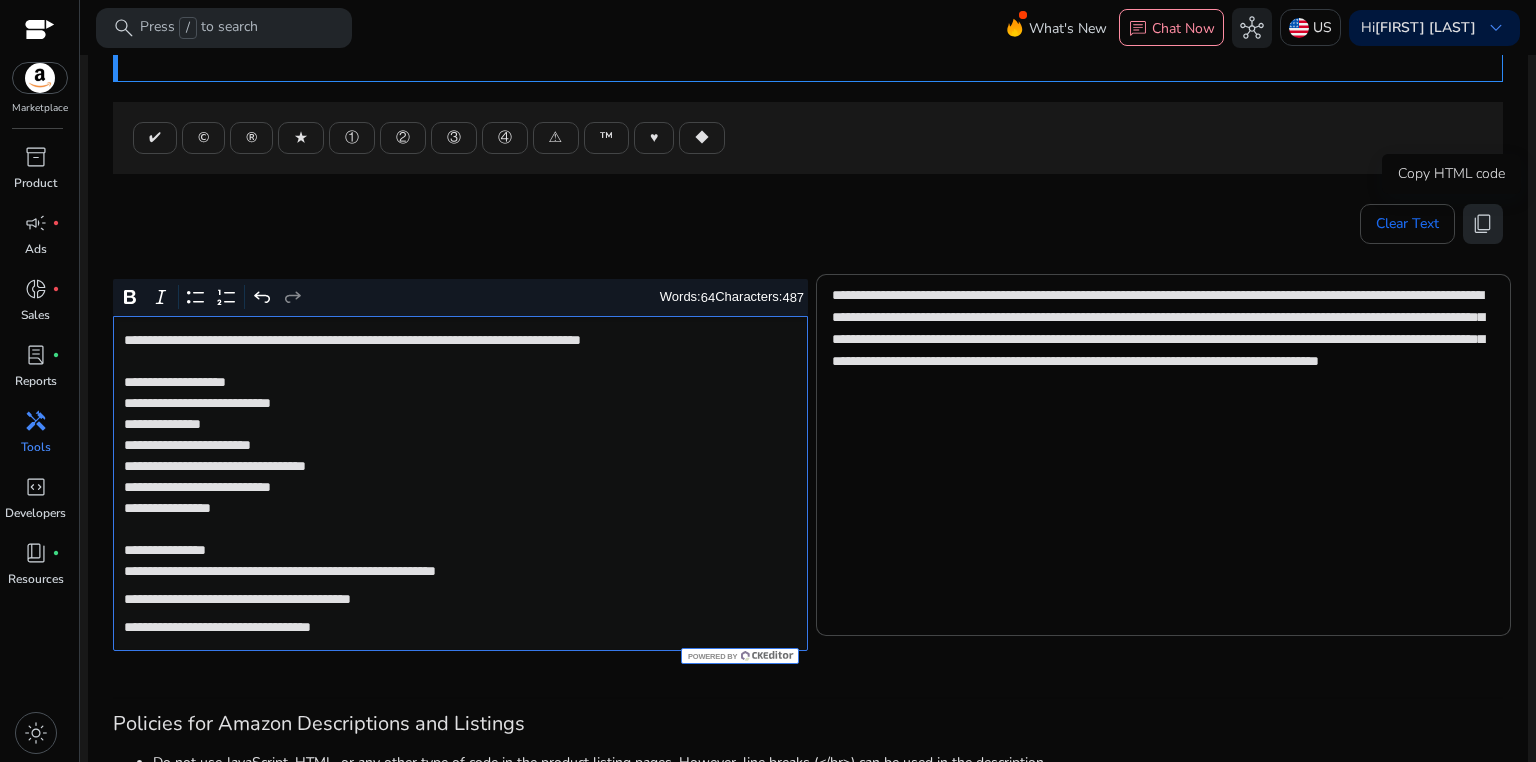click on "content_copy" 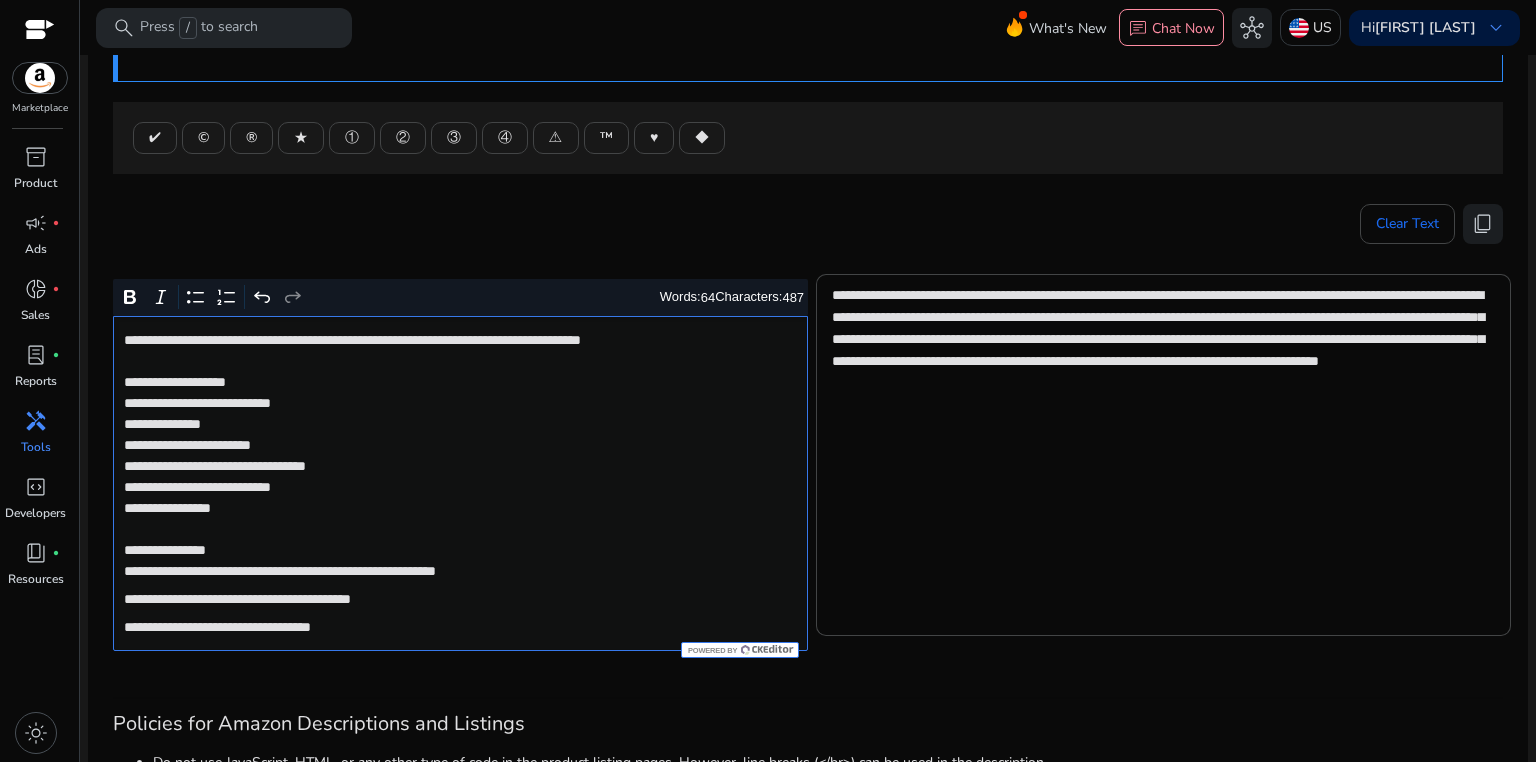 click on "**********" 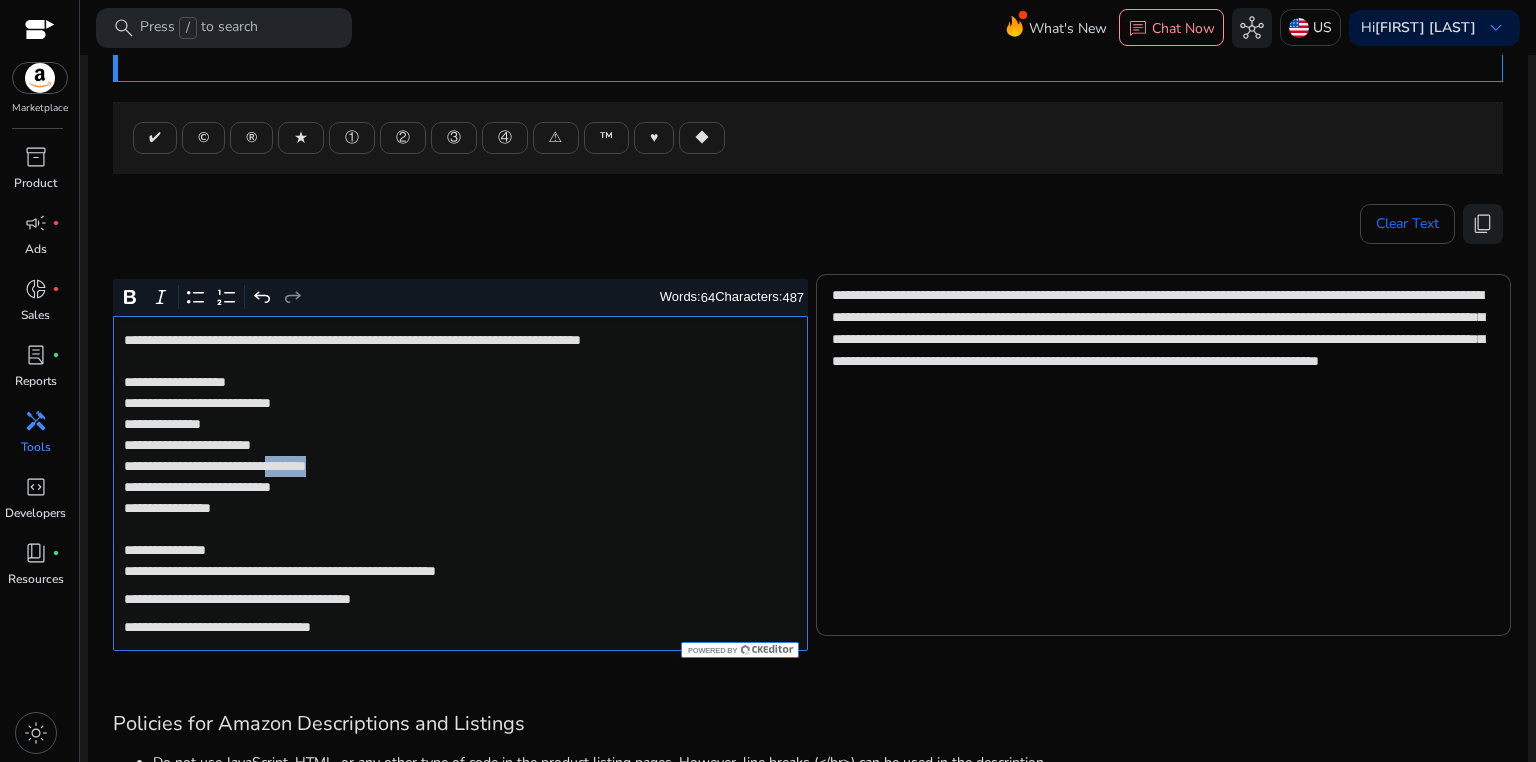 click on "**********" 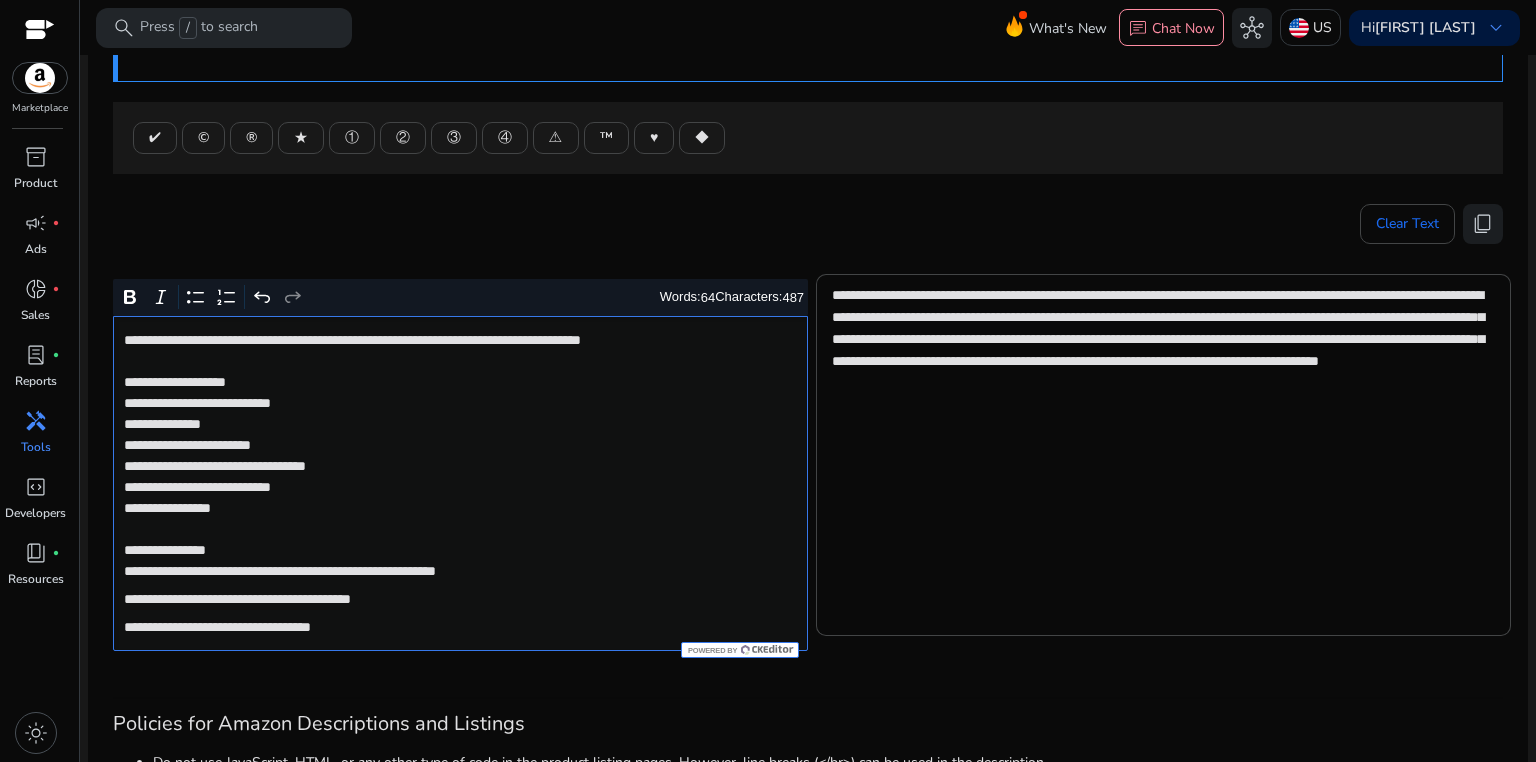 click on "**********" 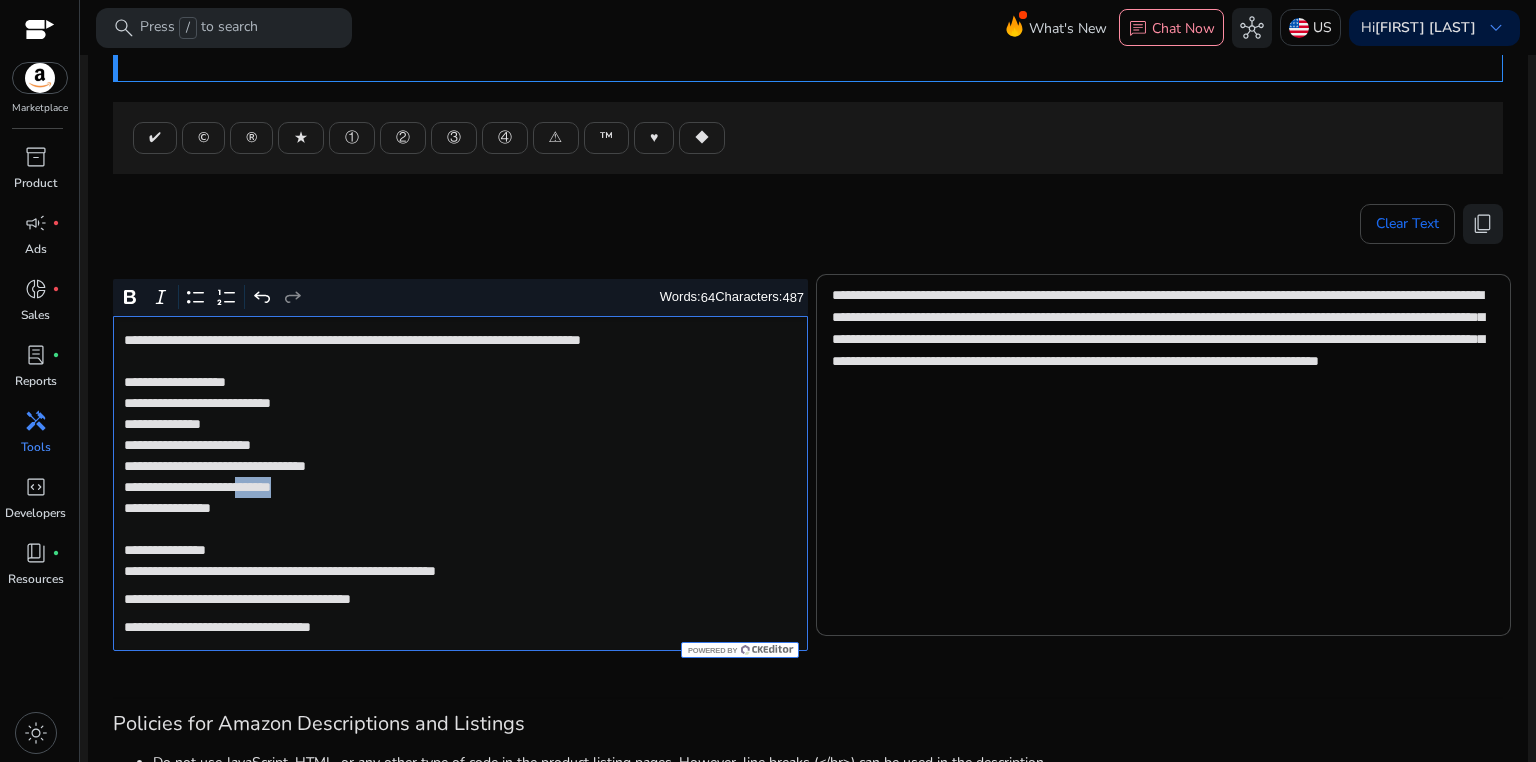 click on "**********" 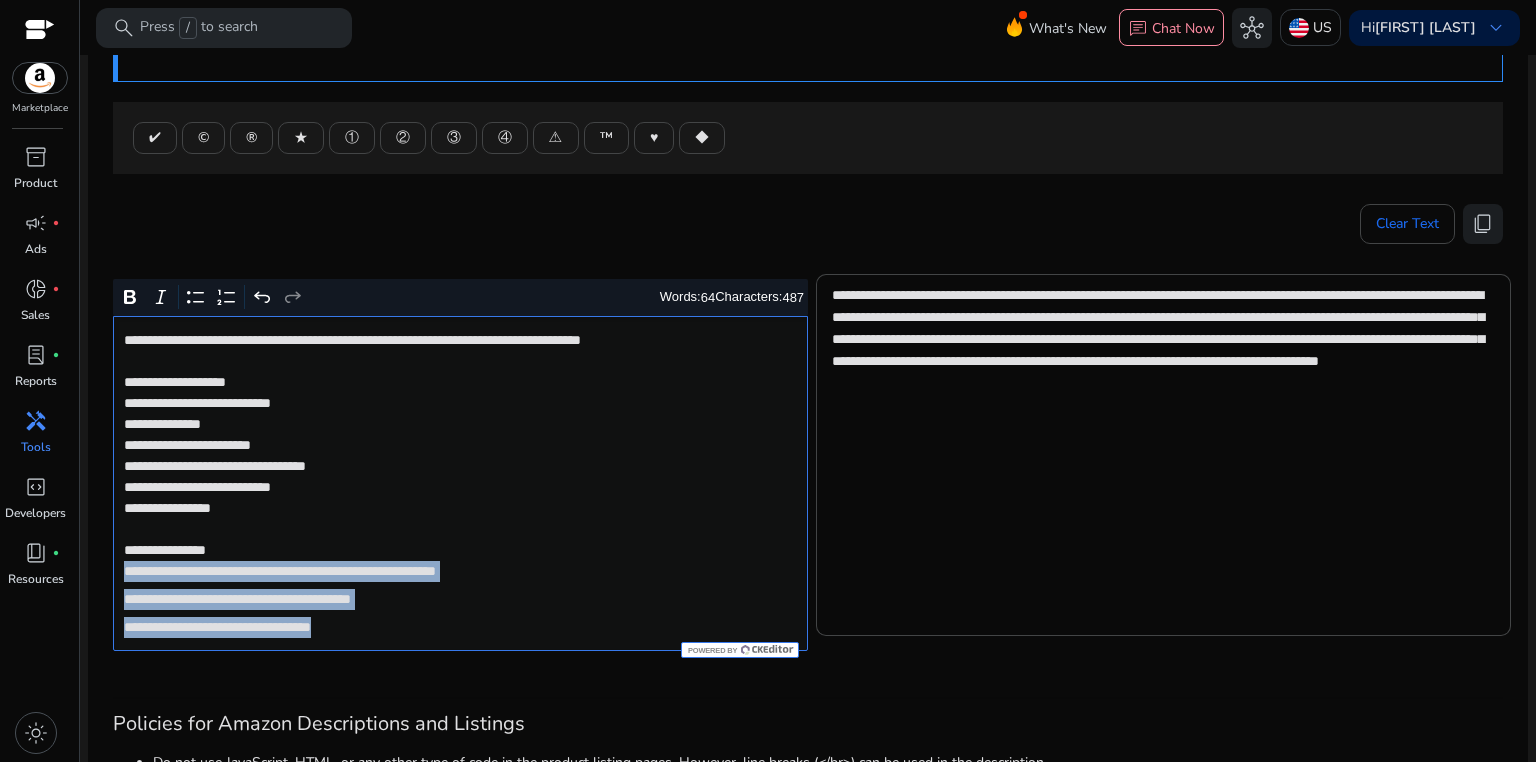 drag, startPoint x: 121, startPoint y: 568, endPoint x: 465, endPoint y: 649, distance: 353.40768 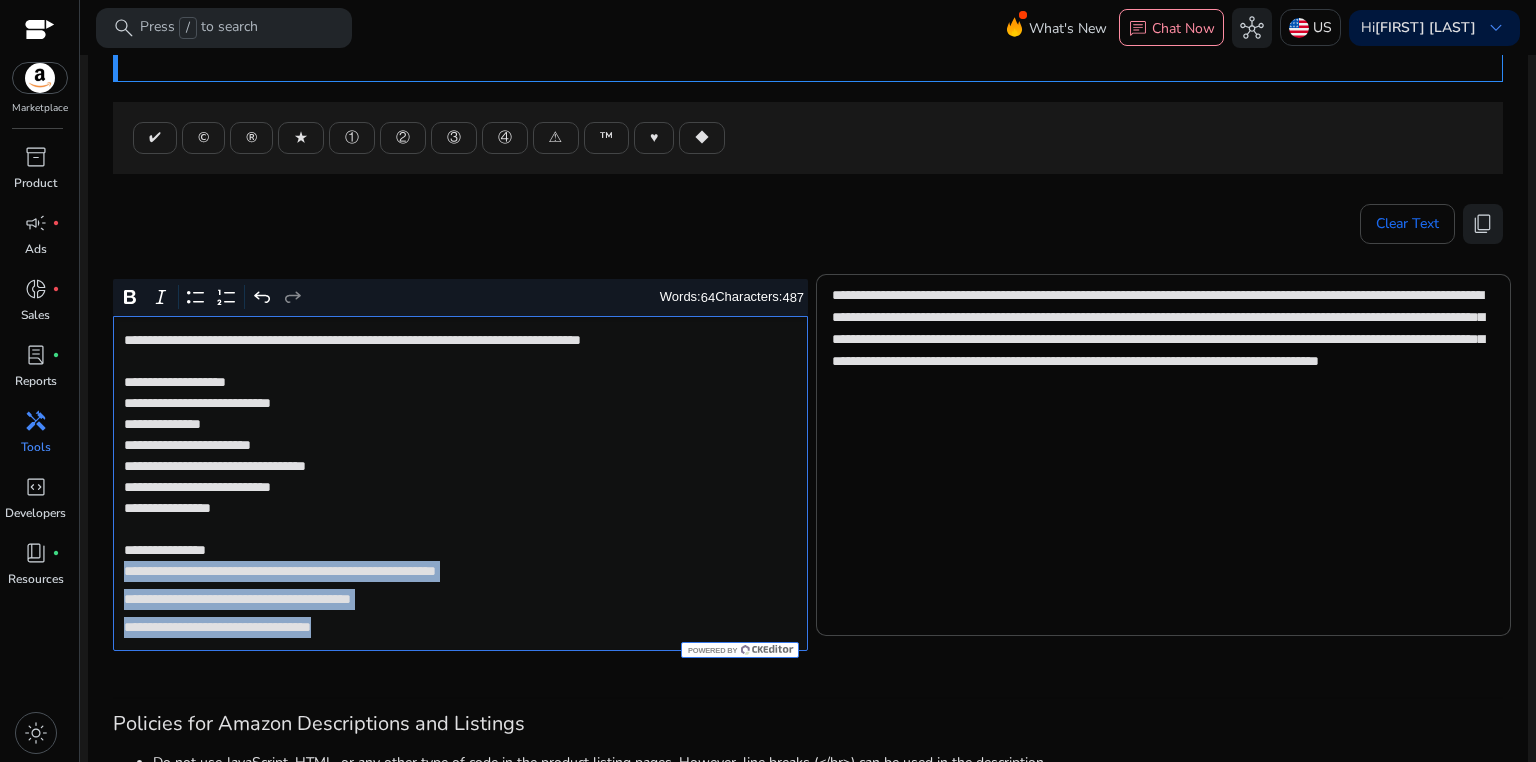 click on "**********" 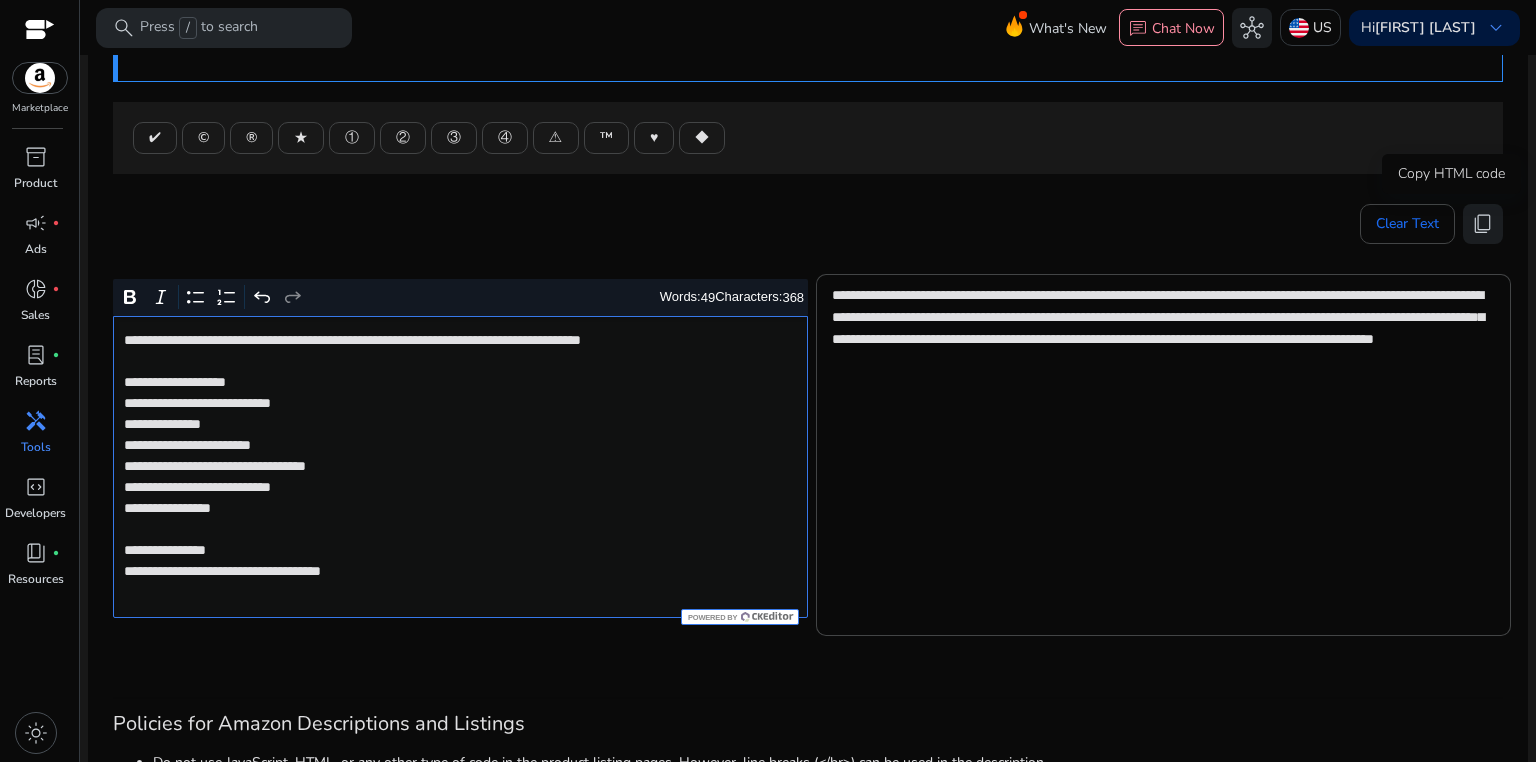 drag, startPoint x: 1468, startPoint y: 224, endPoint x: 975, endPoint y: 77, distance: 514.4492 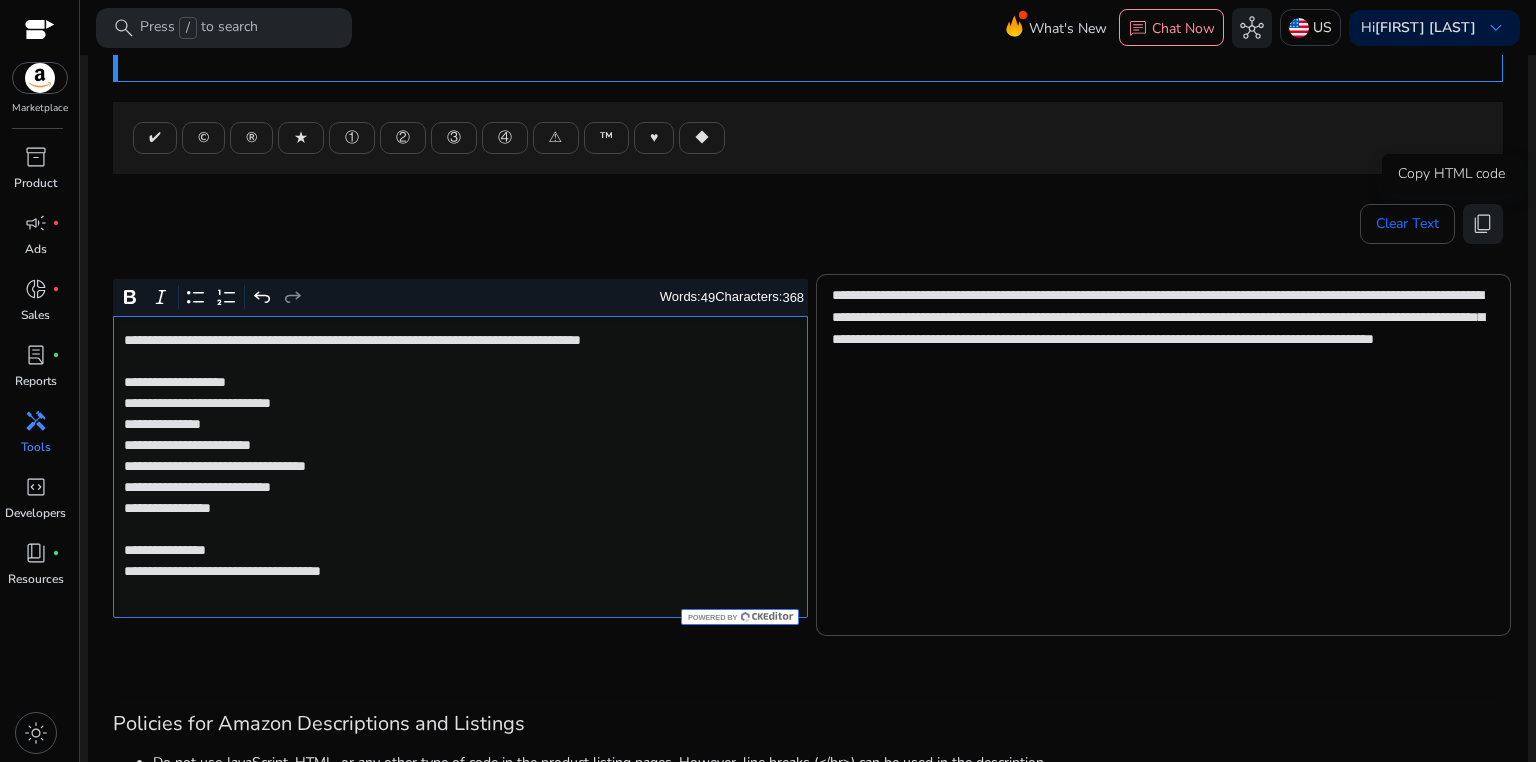 click on "content_copy" 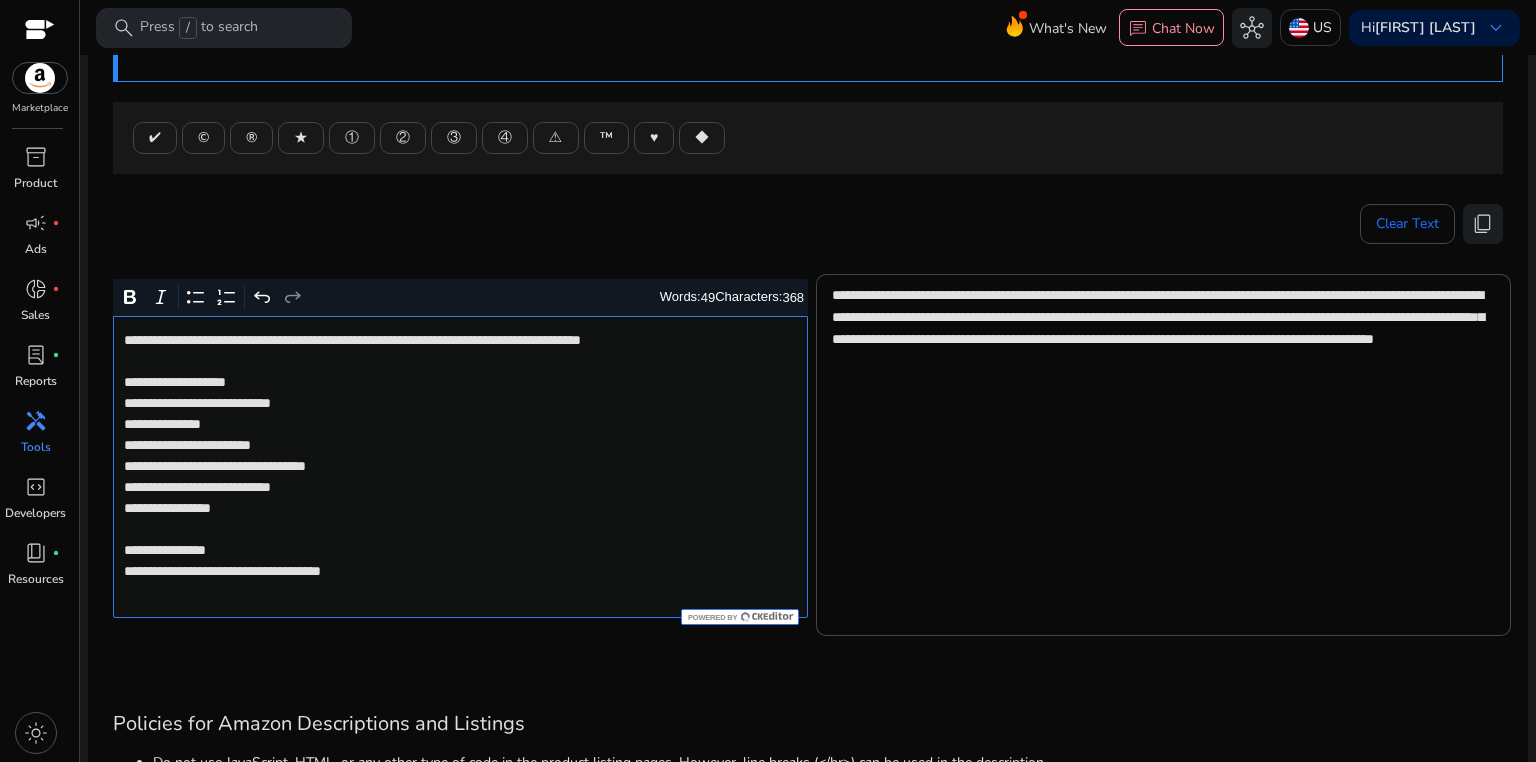 click on "**********" 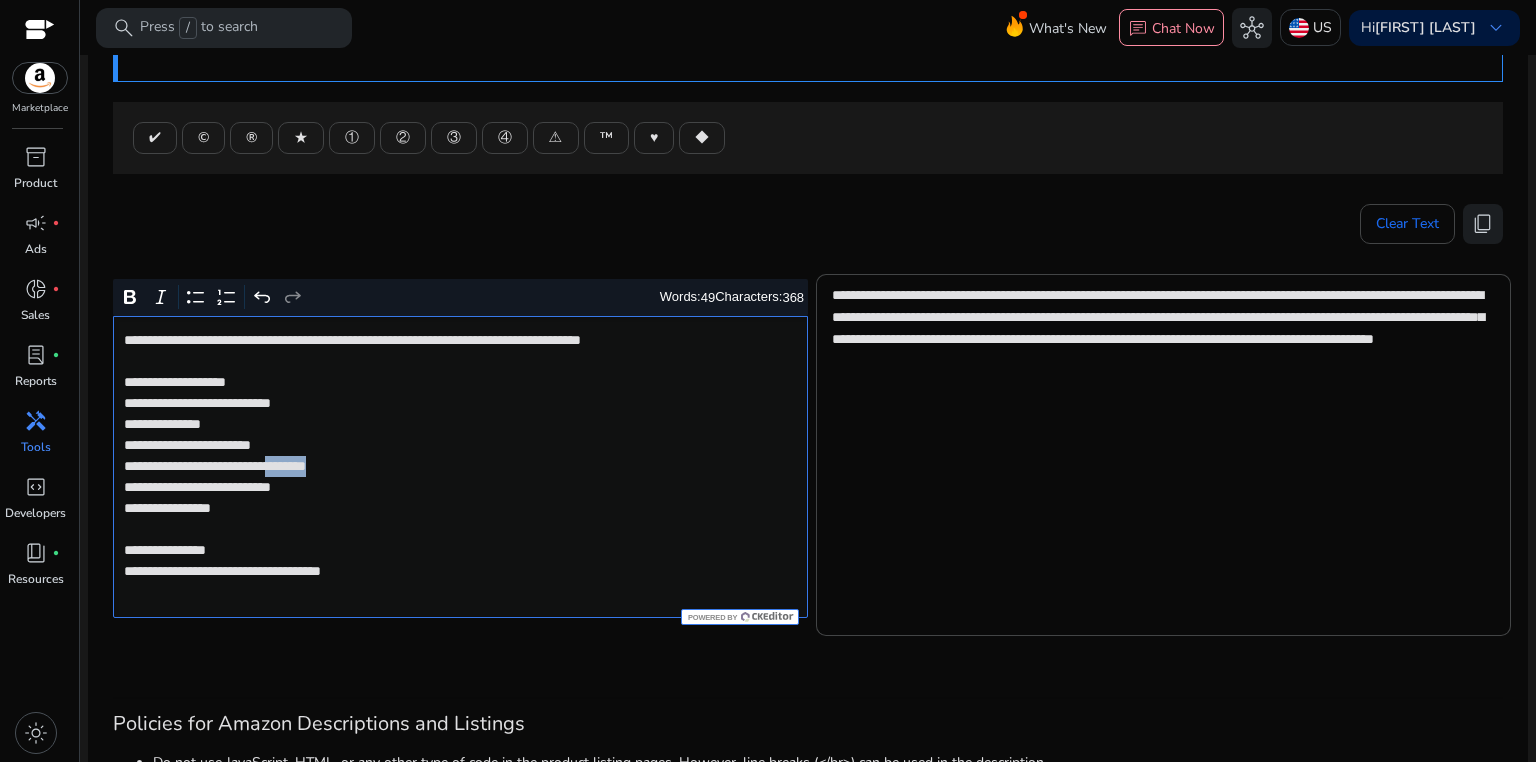 click on "**********" 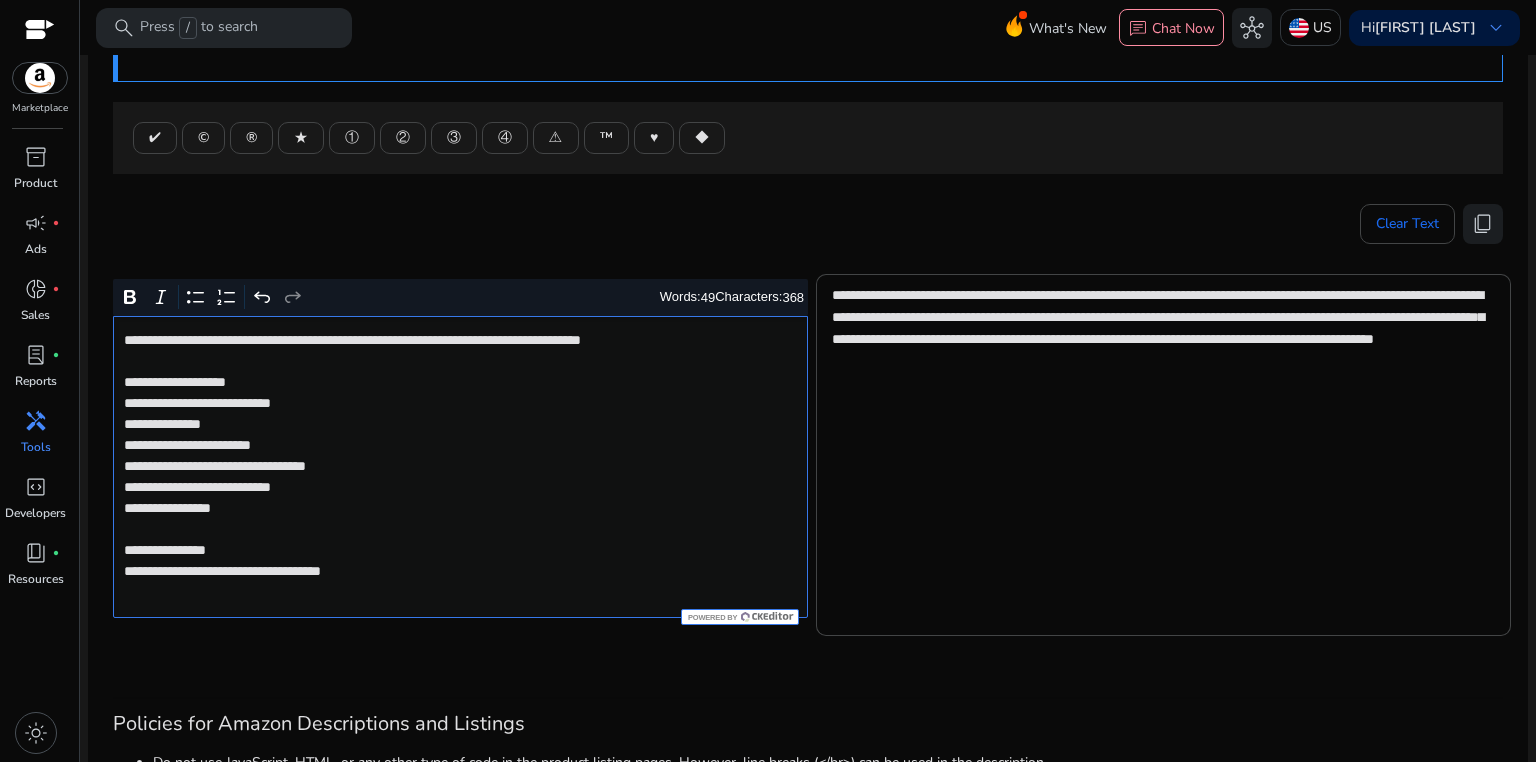 click on "**********" 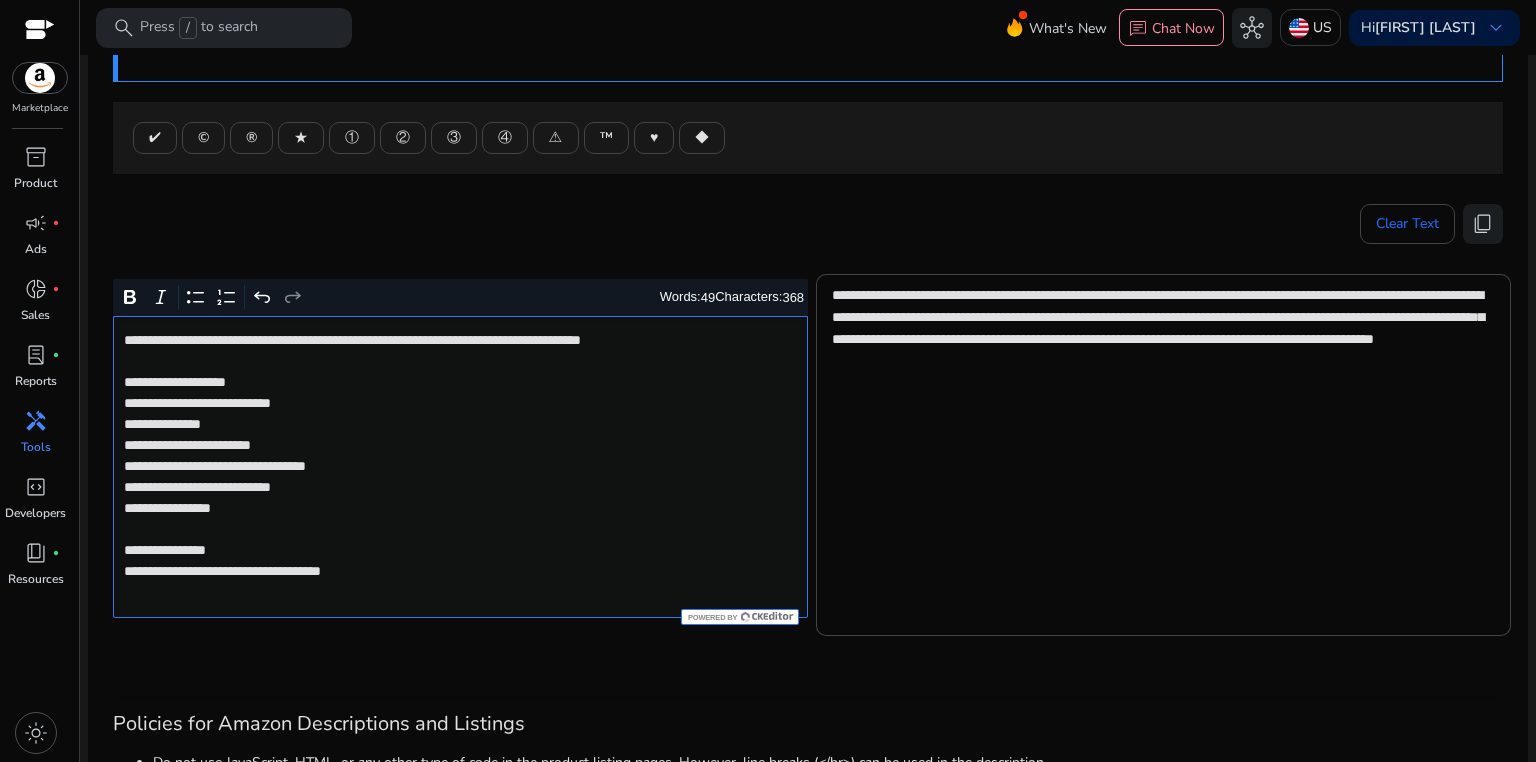 click on "**********" 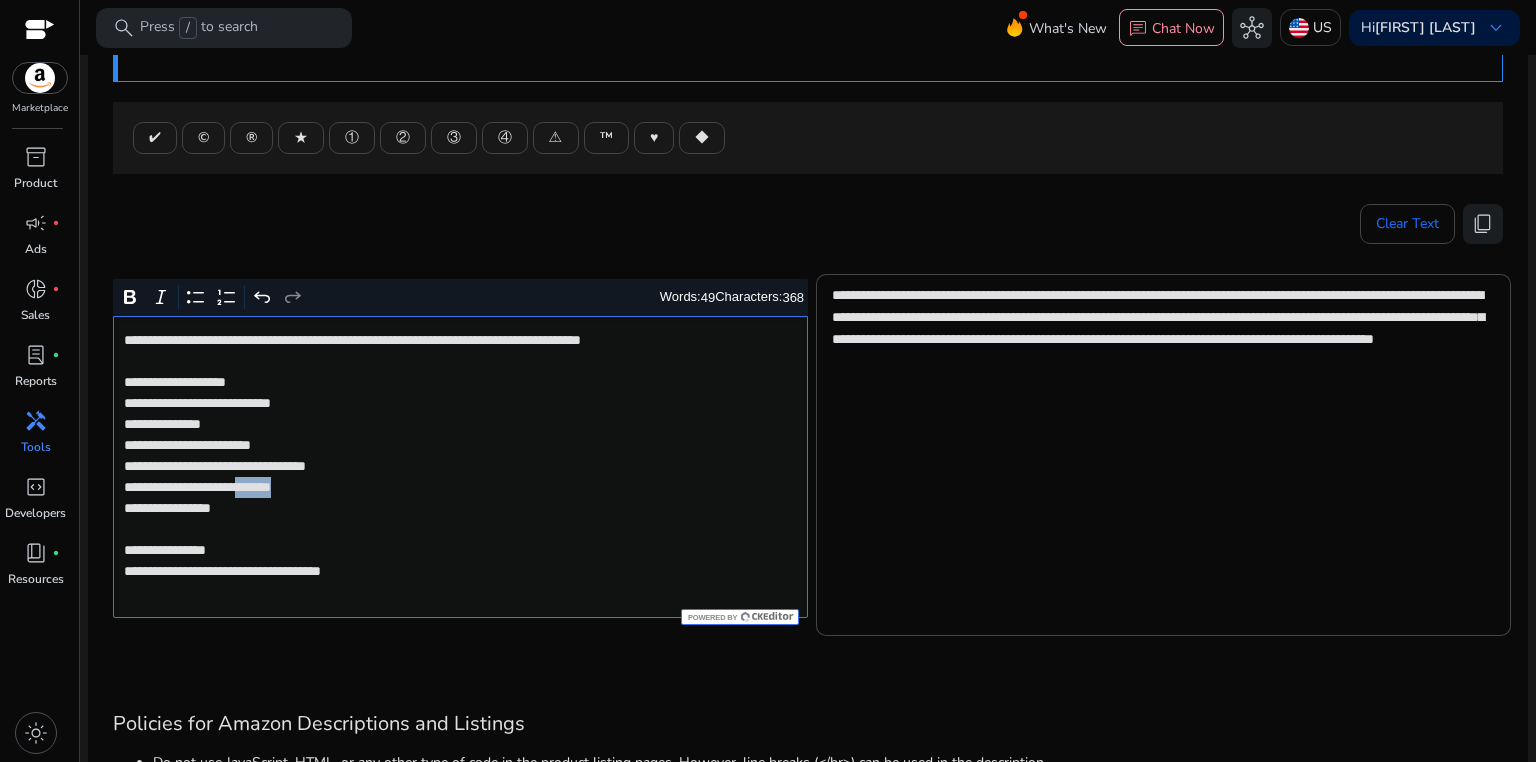 click on "**********" 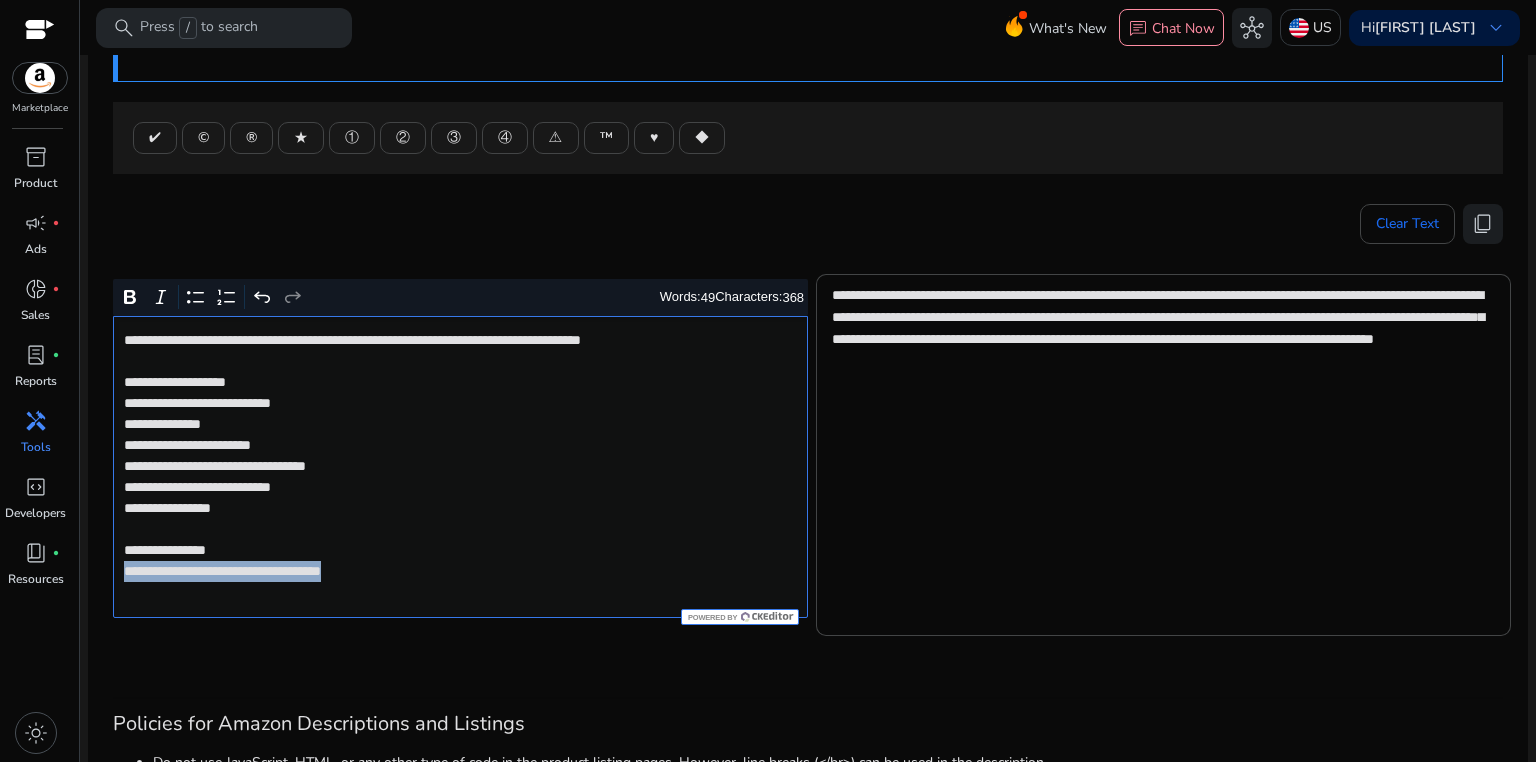 drag, startPoint x: 120, startPoint y: 572, endPoint x: 427, endPoint y: 574, distance: 307.0065 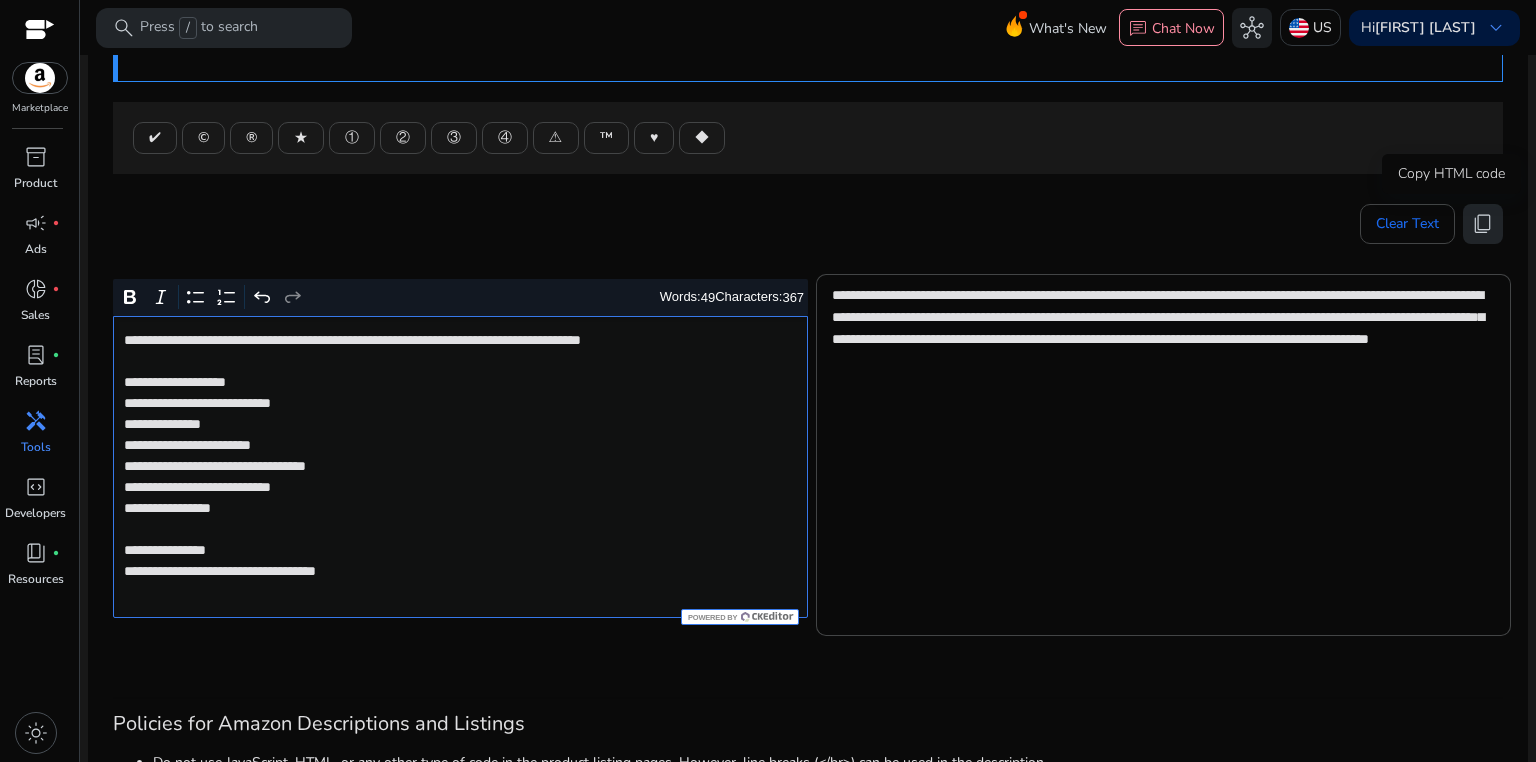 click on "content_copy" 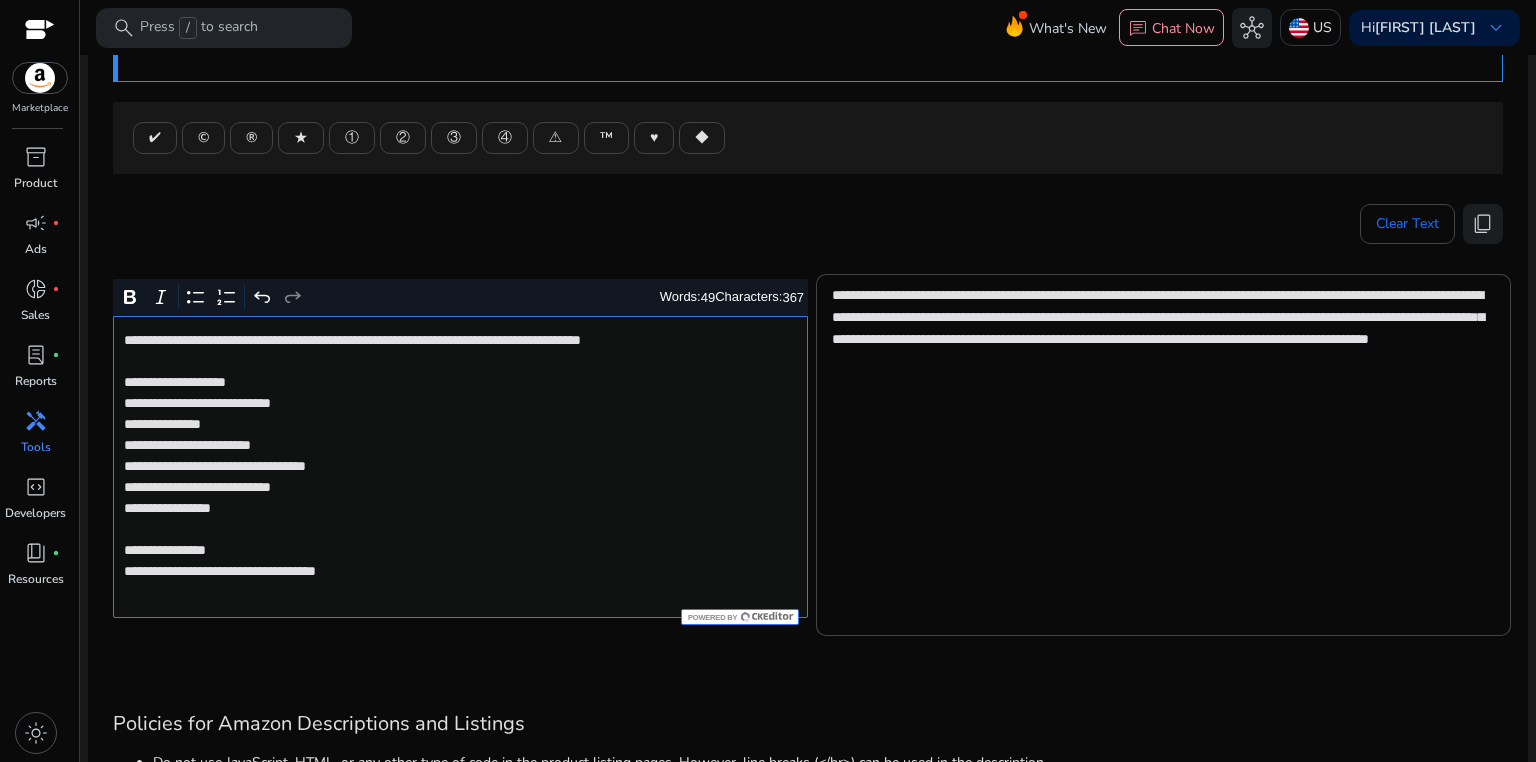 click on "**********" 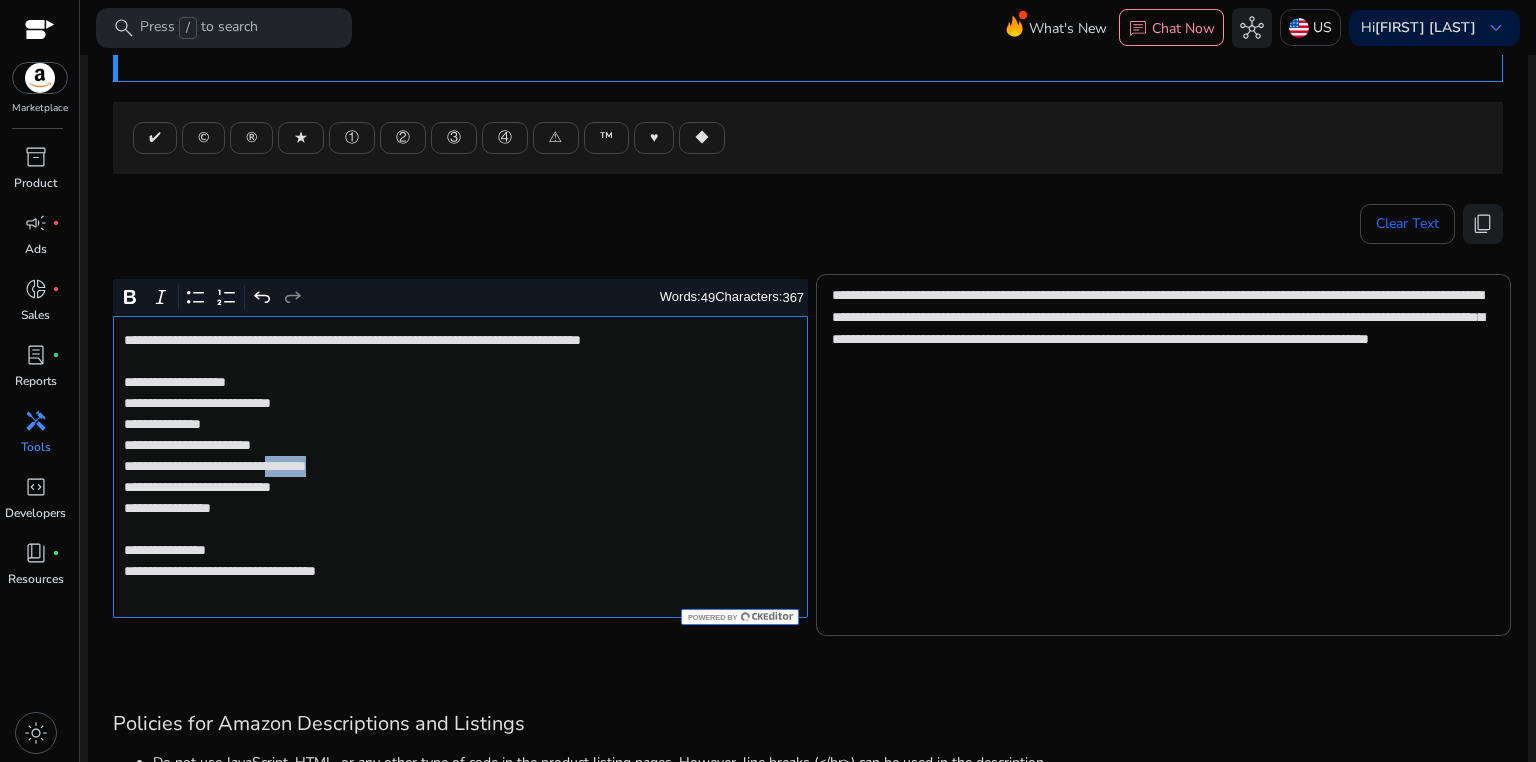 click on "**********" 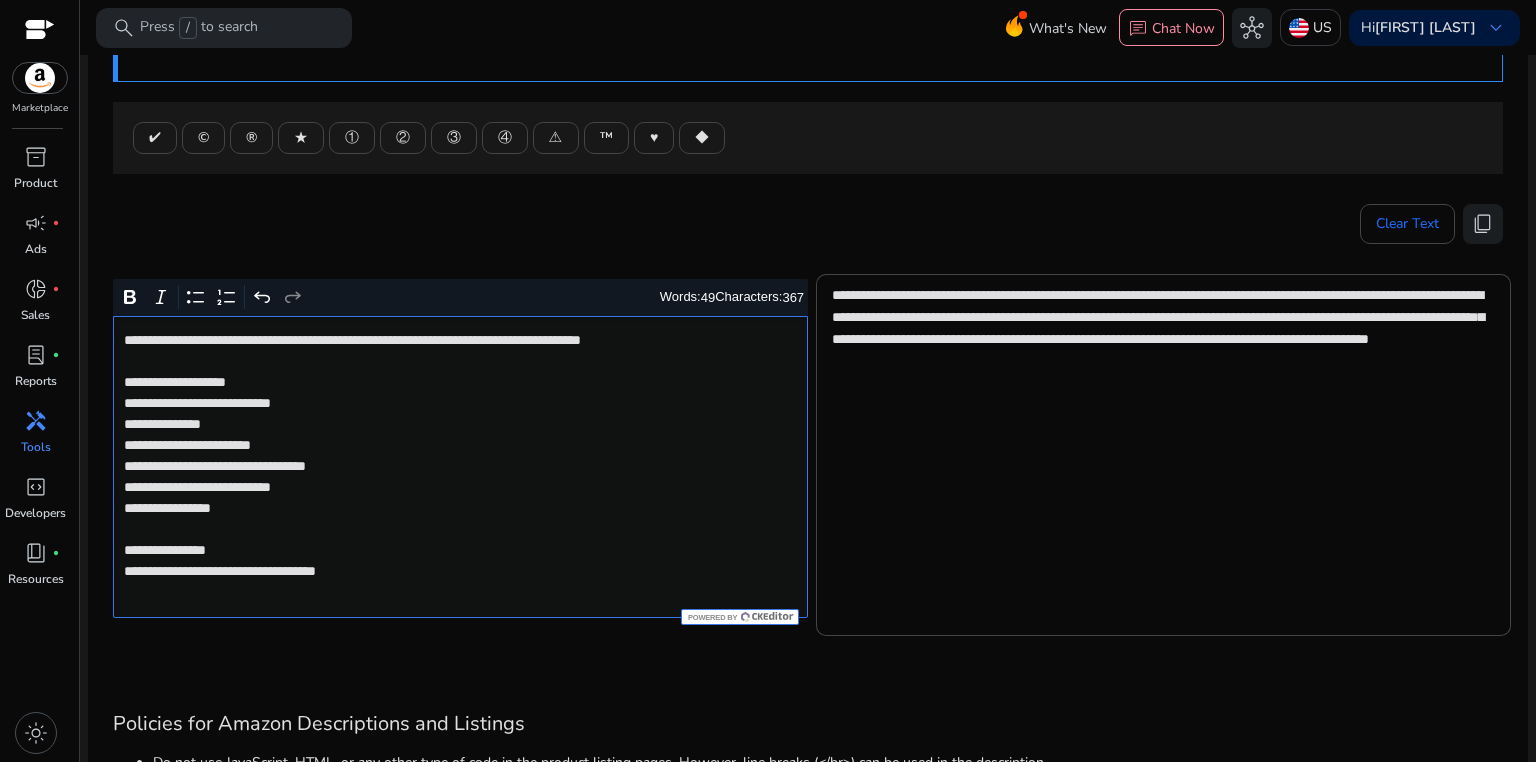 click on "**********" 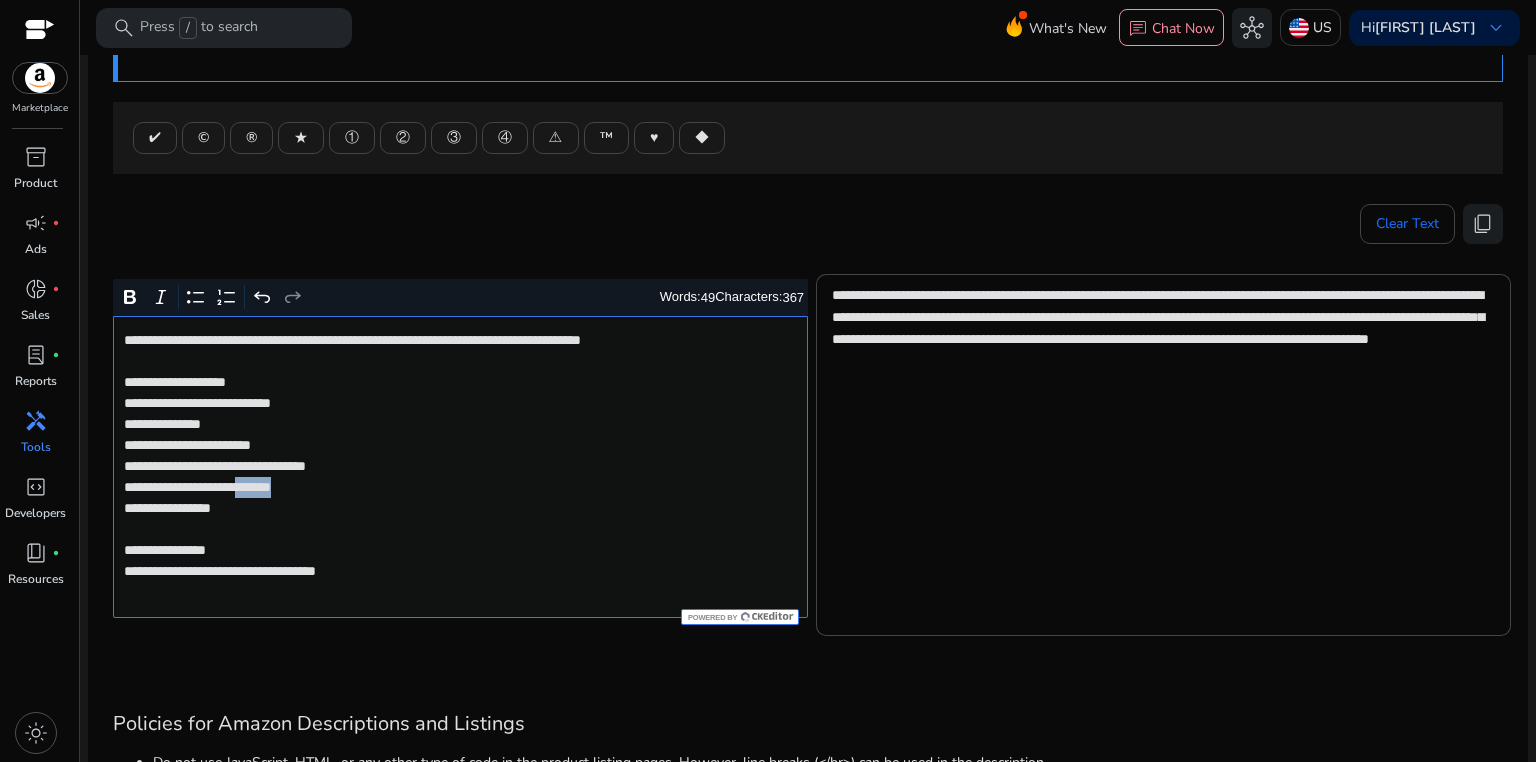 click on "**********" 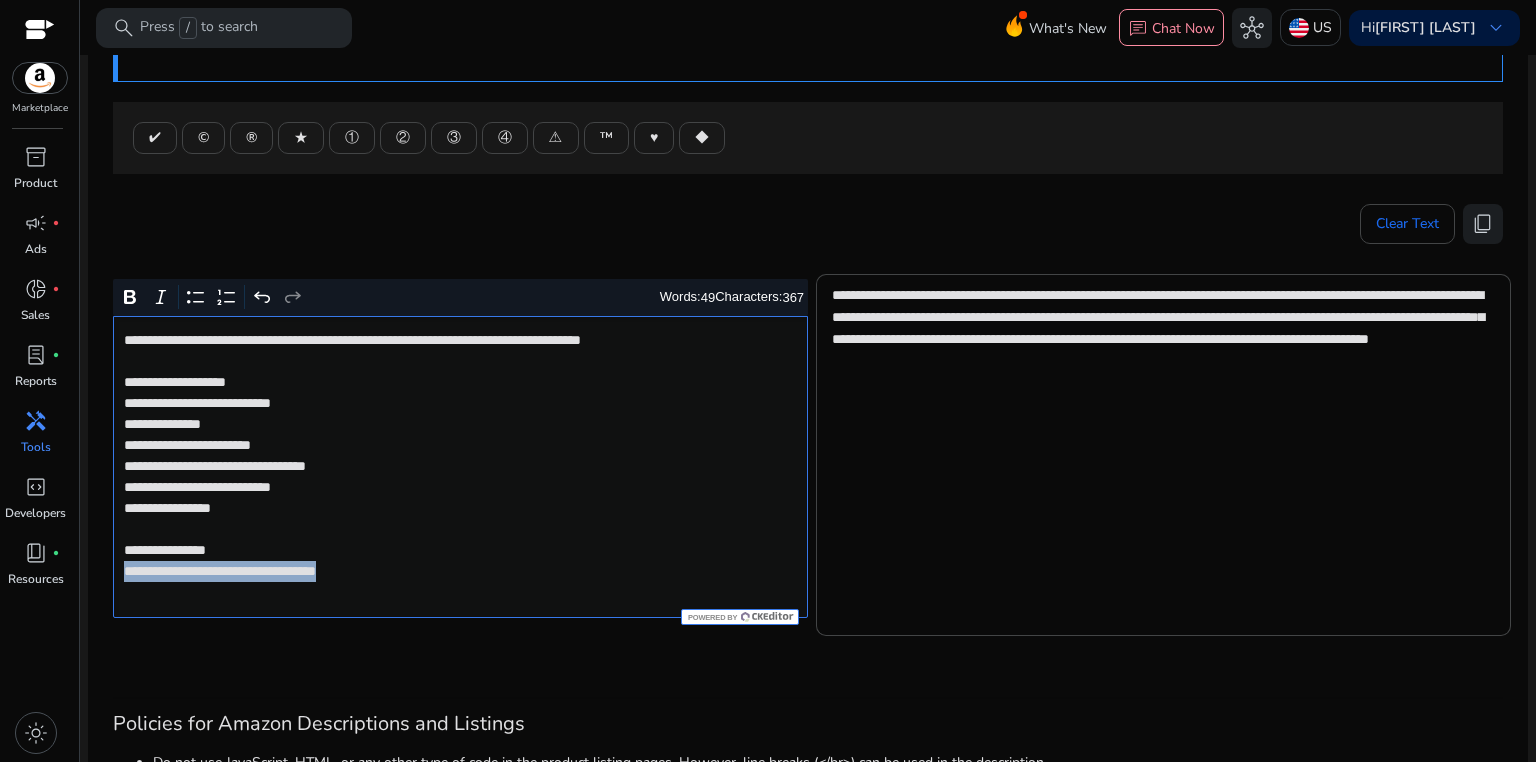 drag, startPoint x: 121, startPoint y: 571, endPoint x: 504, endPoint y: 572, distance: 383.0013 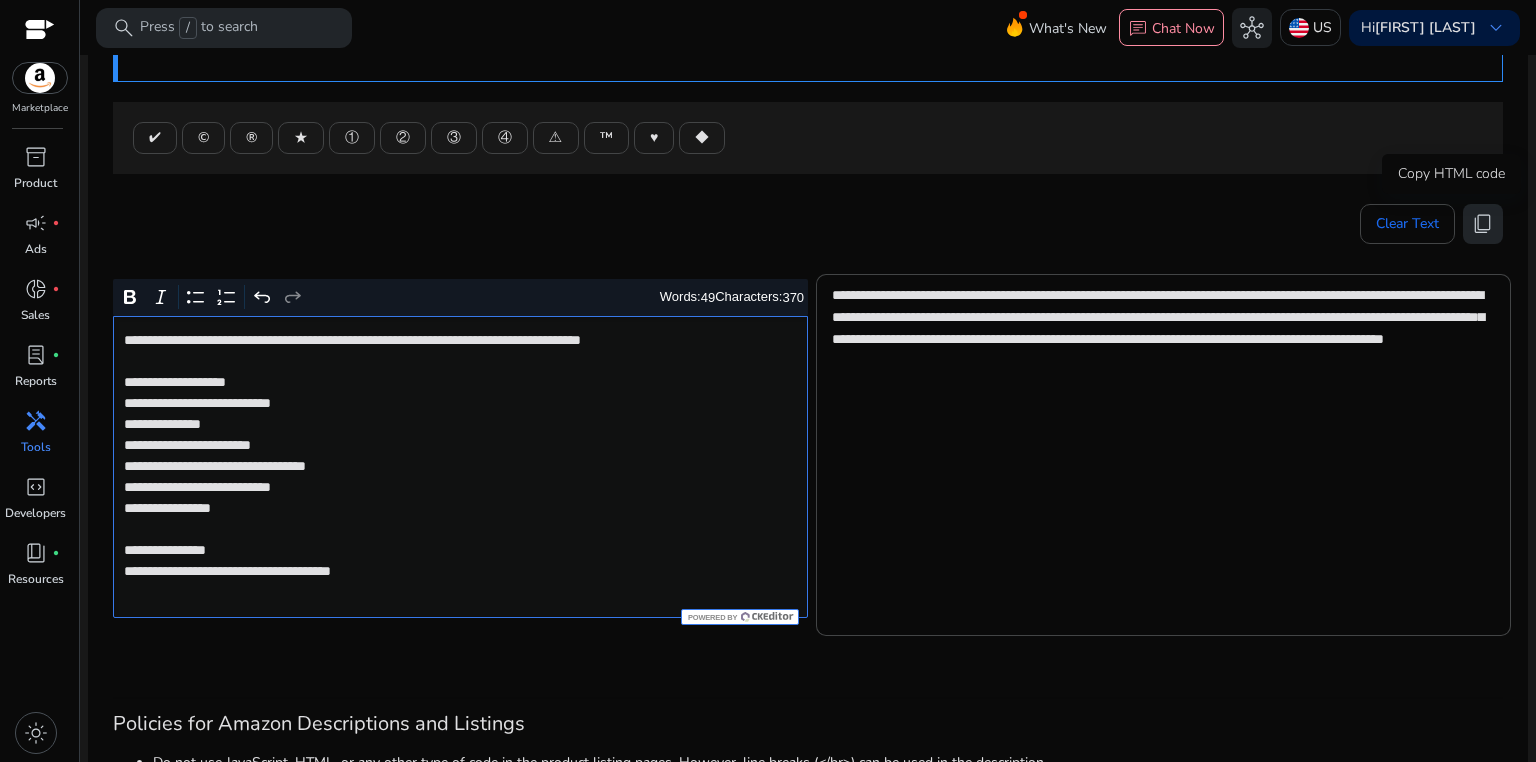 click on "content_copy" 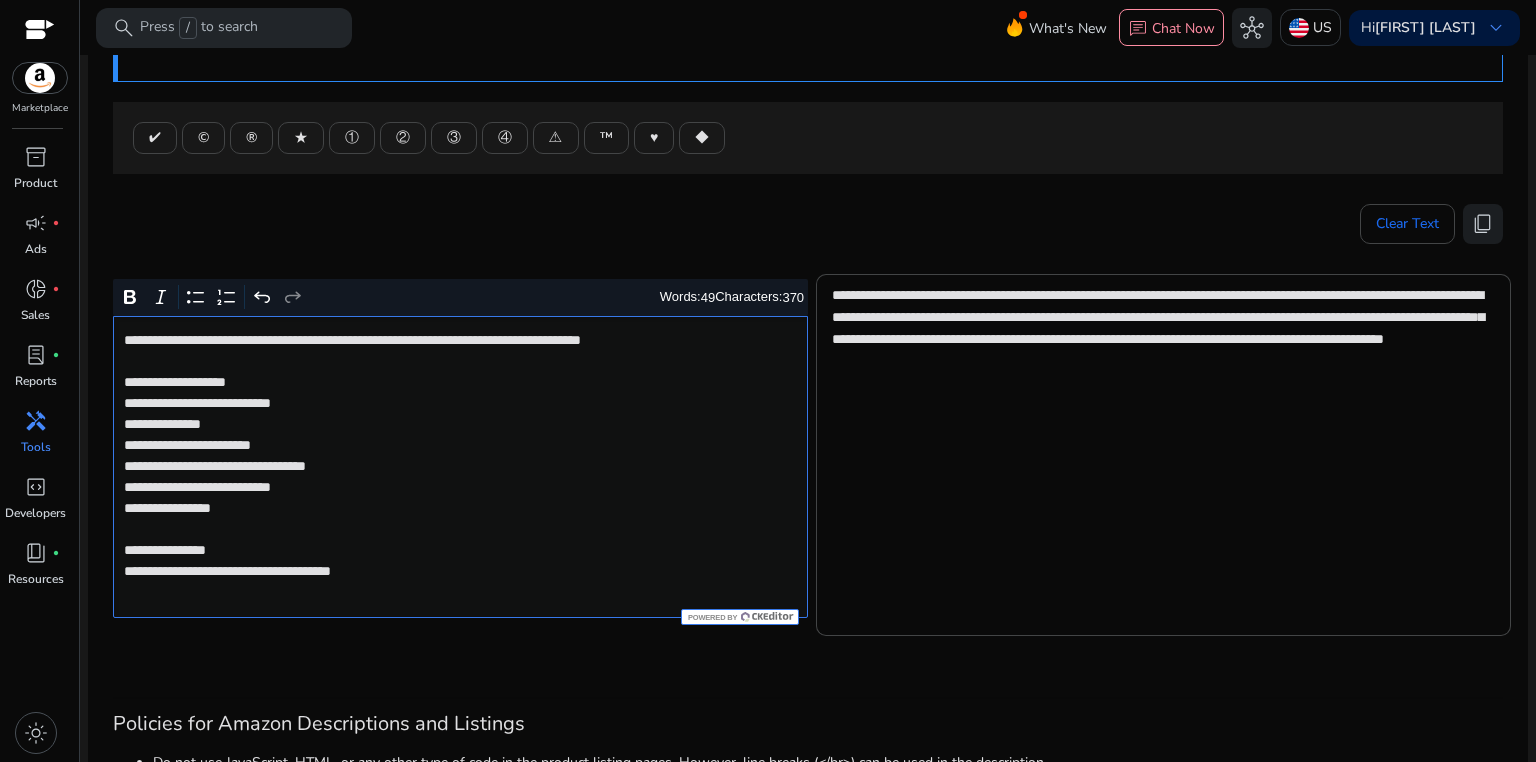 click on "**********" 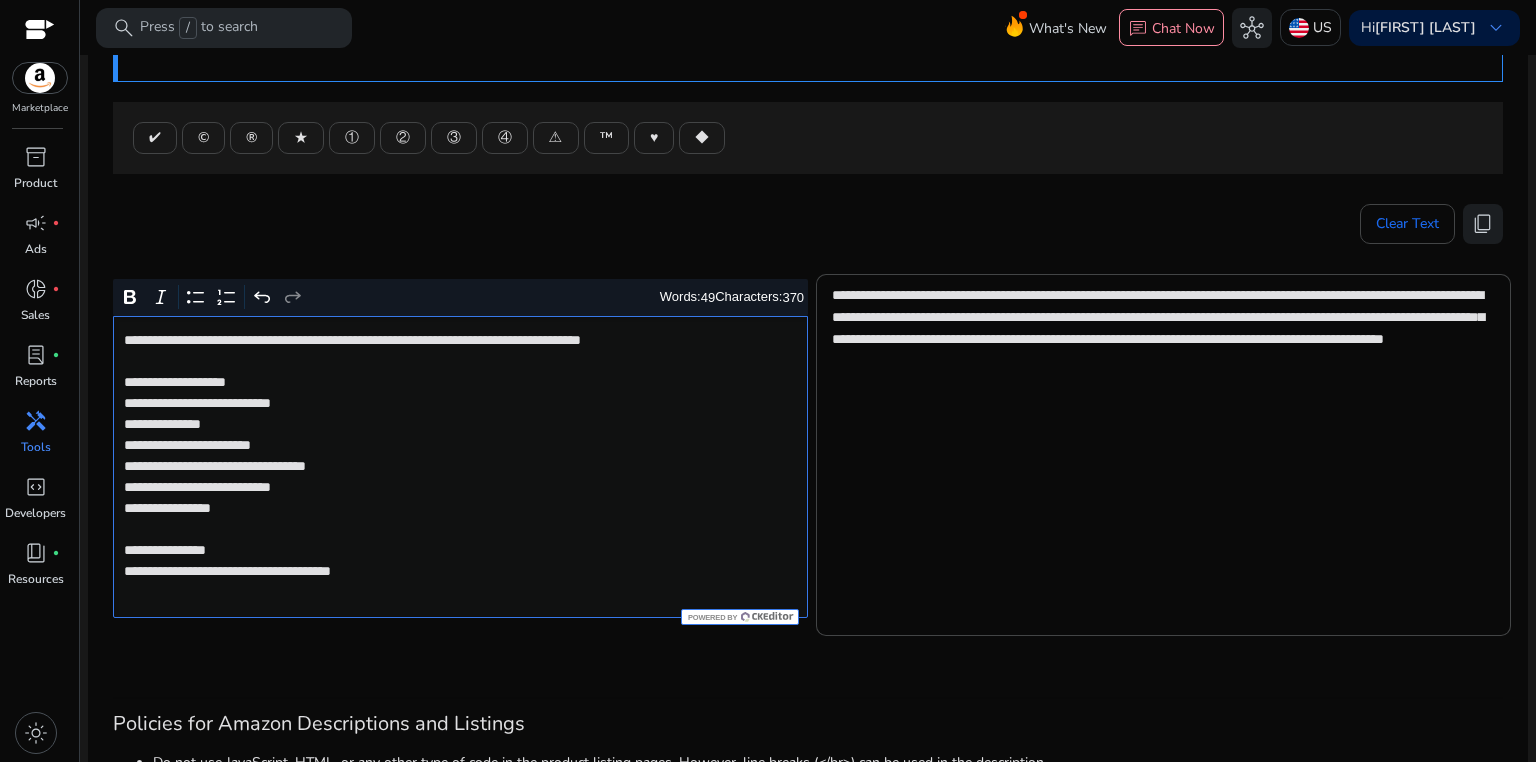 click on "**********" 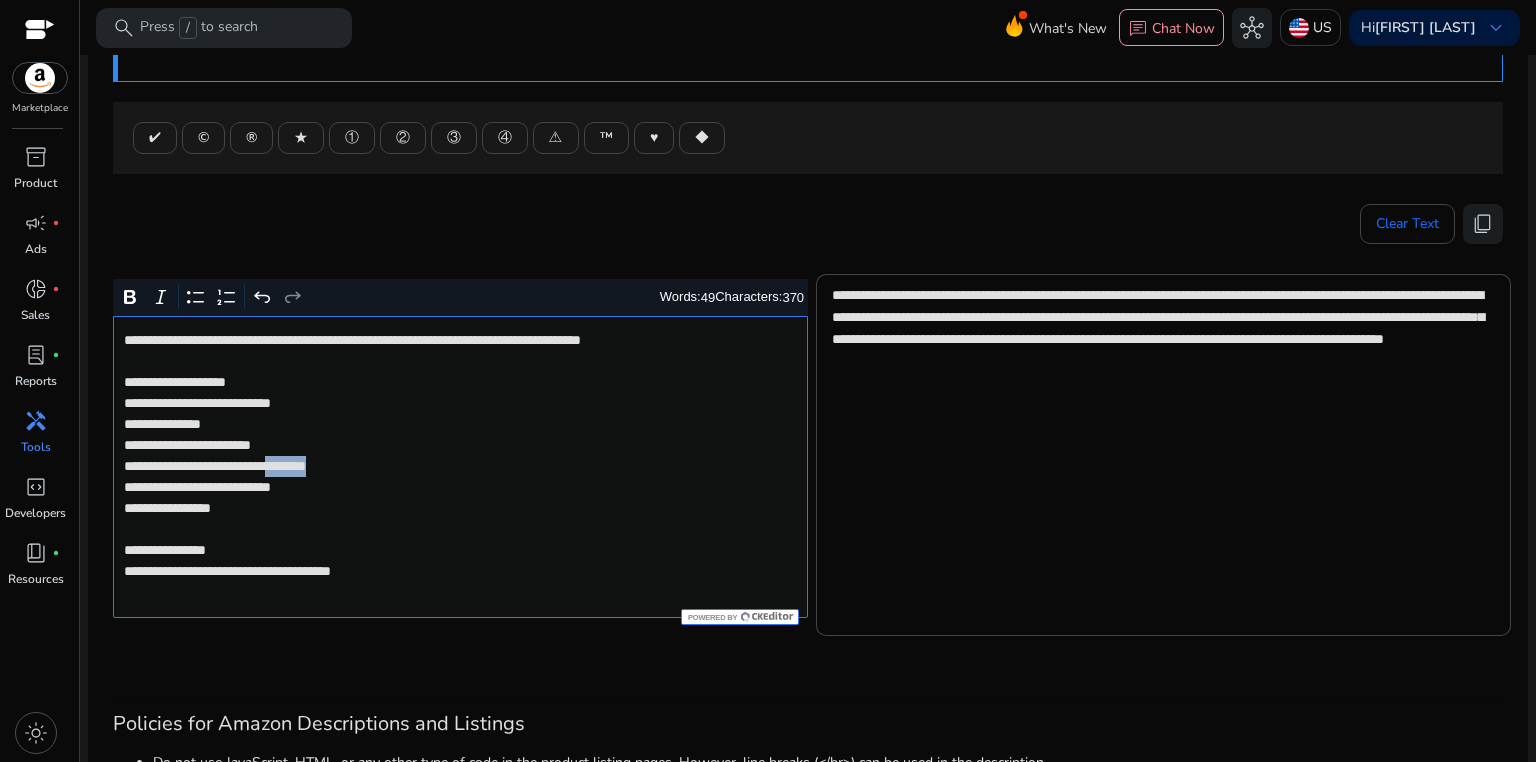 click on "**********" 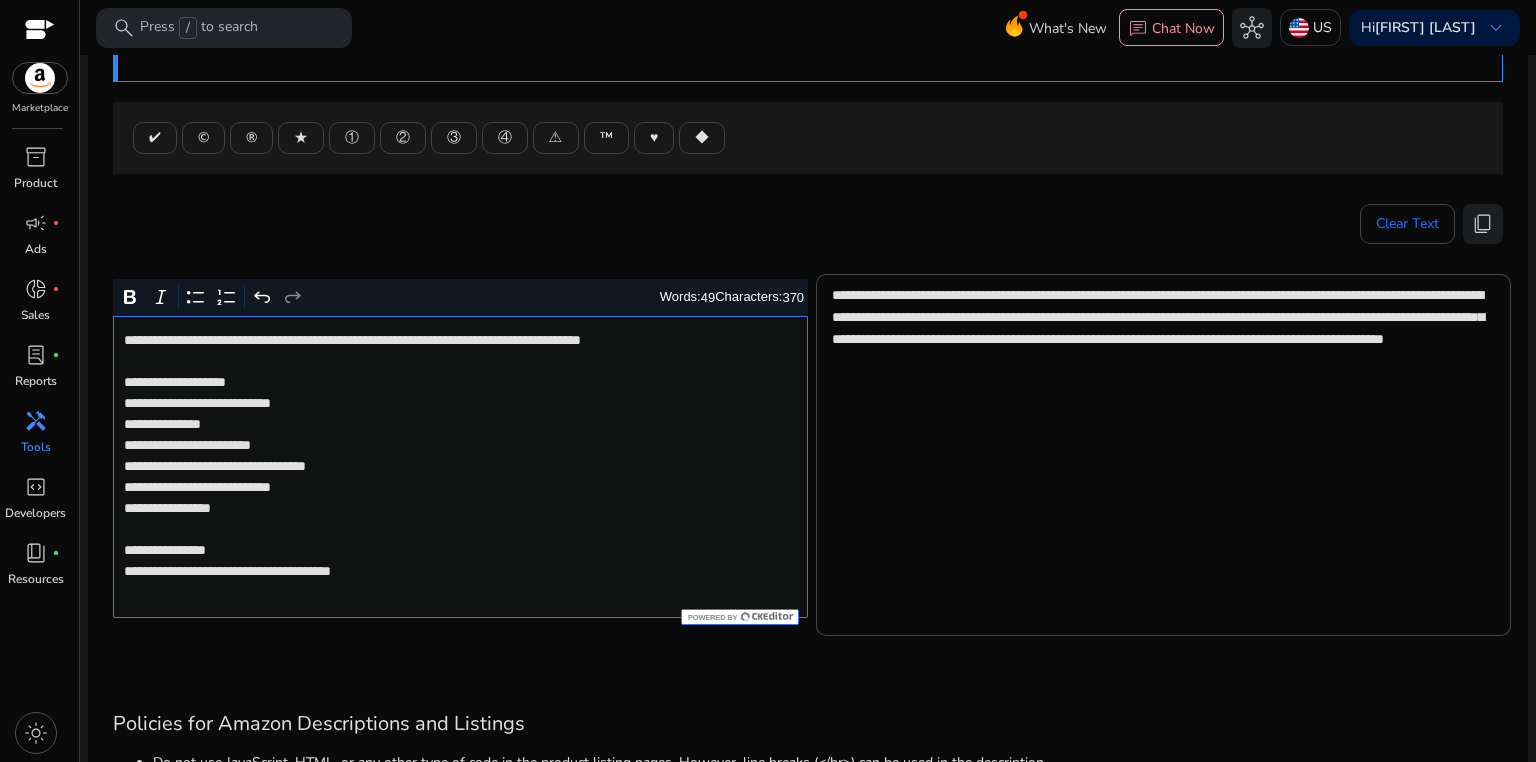 click on "**********" 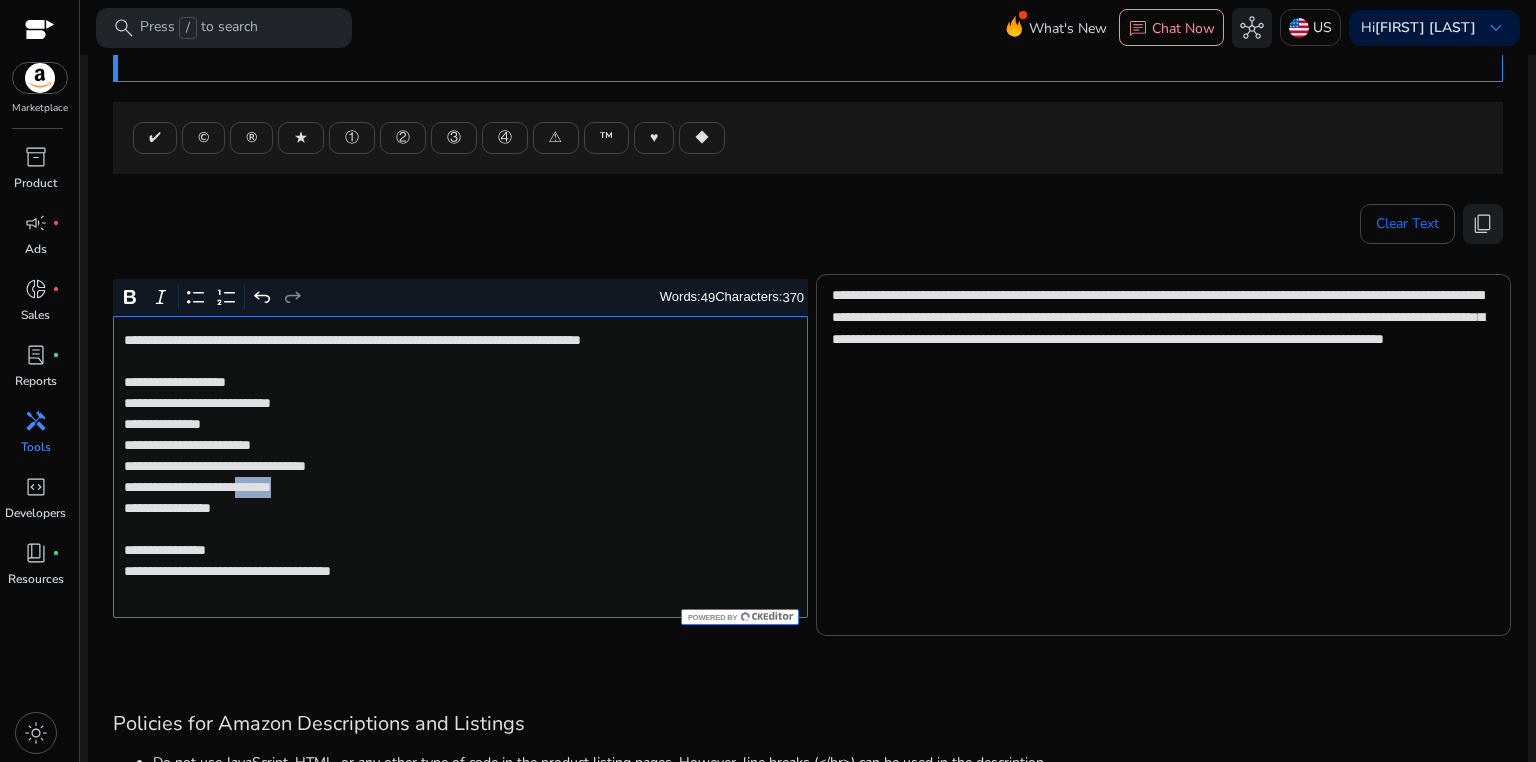 click on "**********" 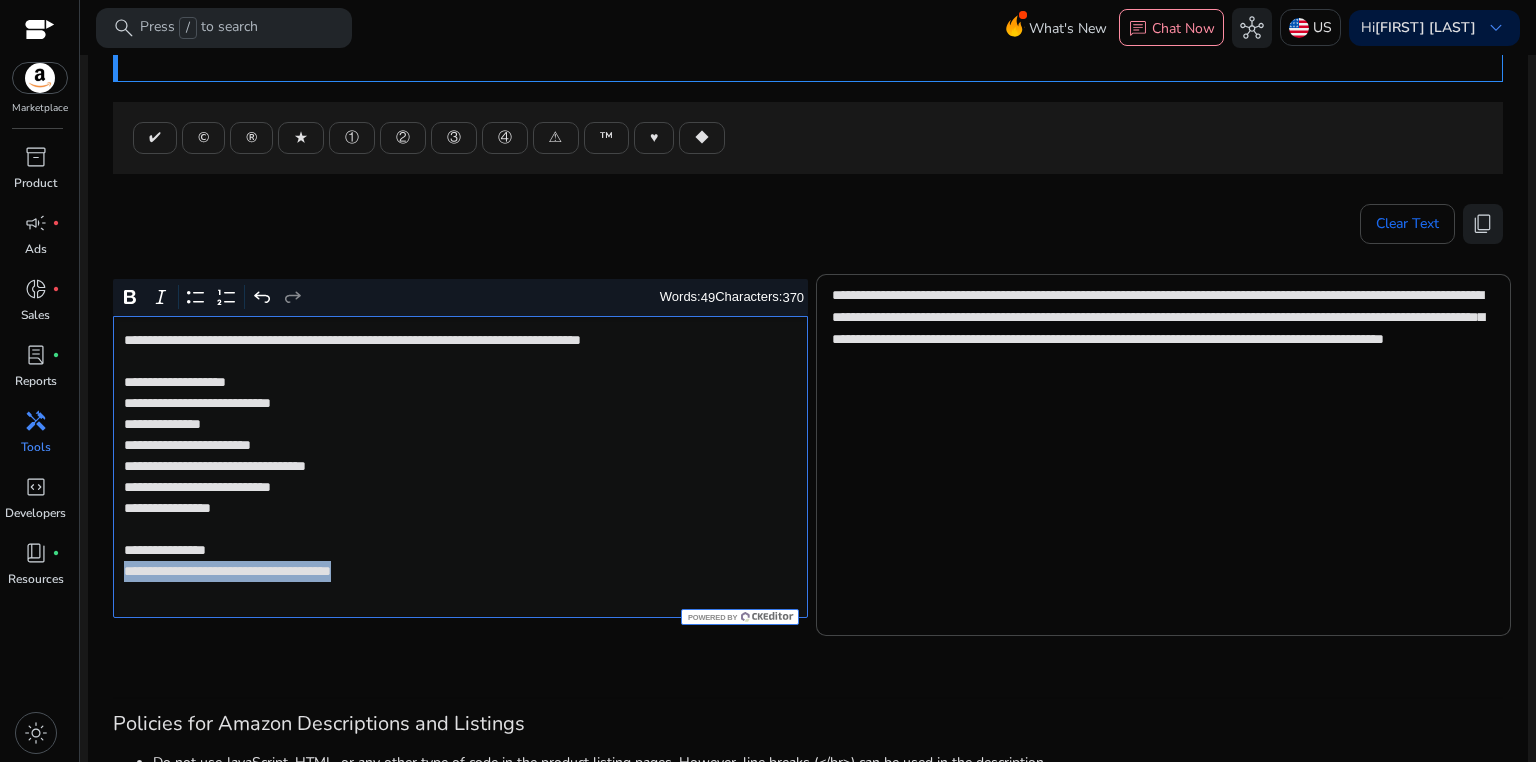 drag, startPoint x: 116, startPoint y: 570, endPoint x: 444, endPoint y: 571, distance: 328.00153 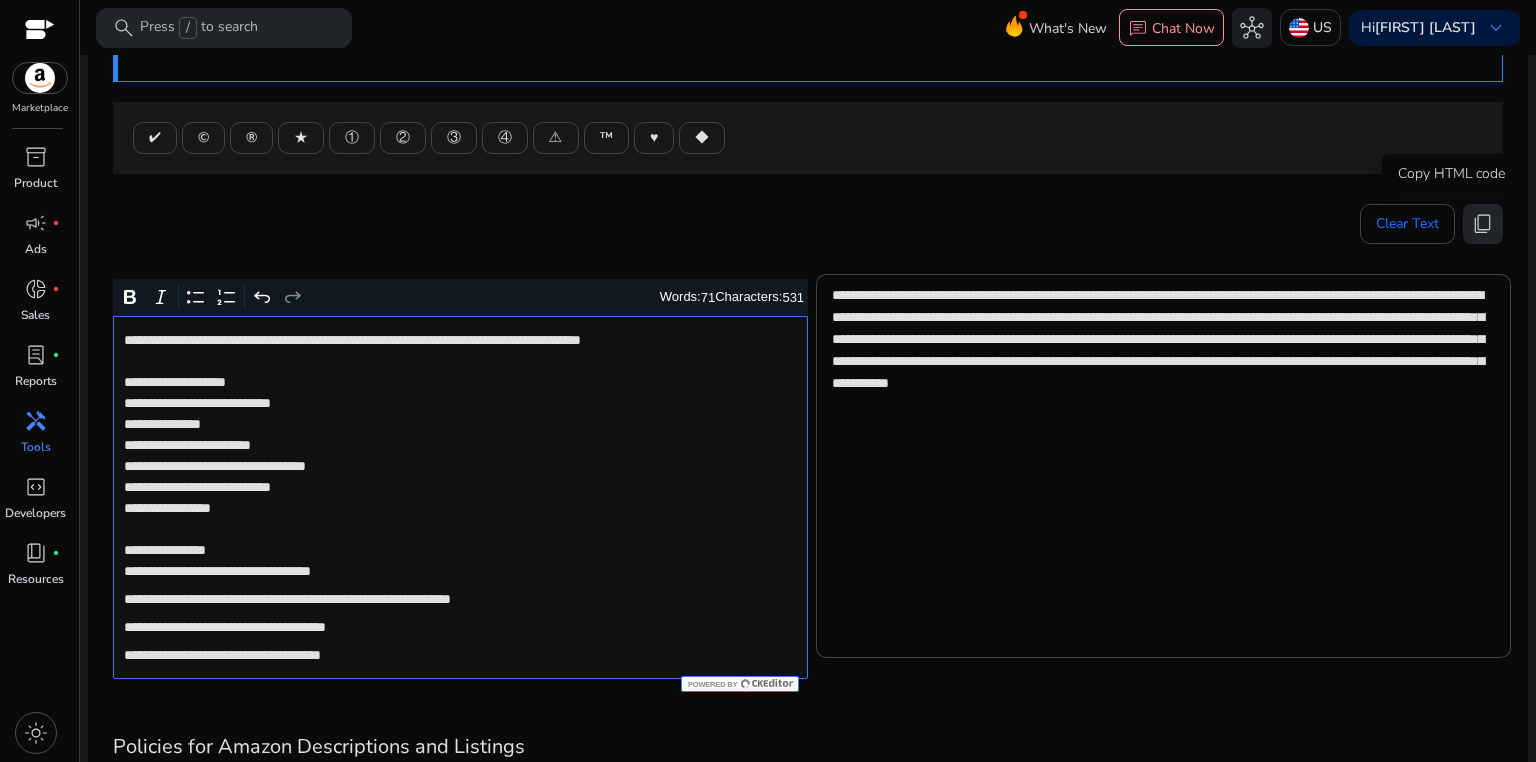 click on "content_copy" 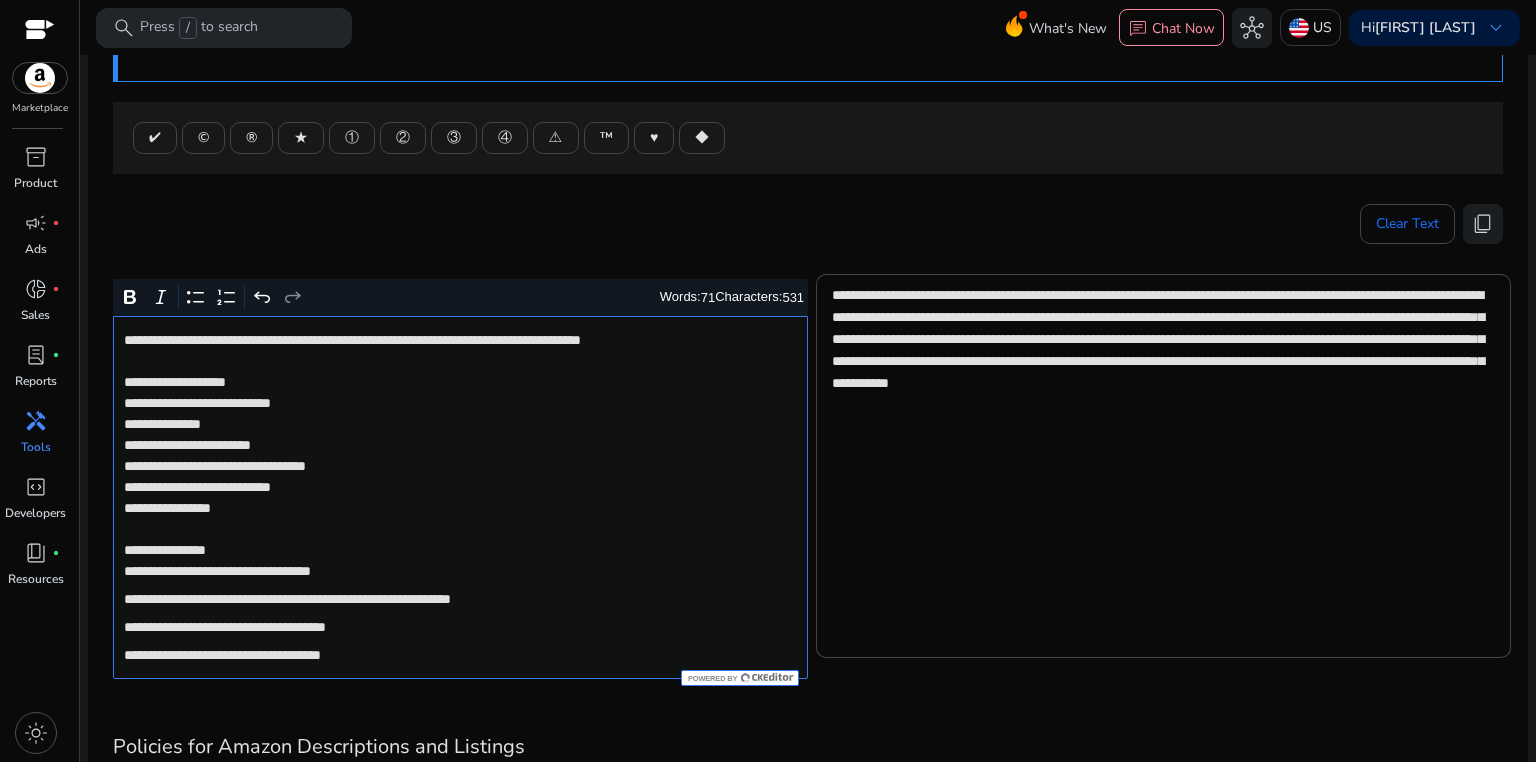 click on "**********" 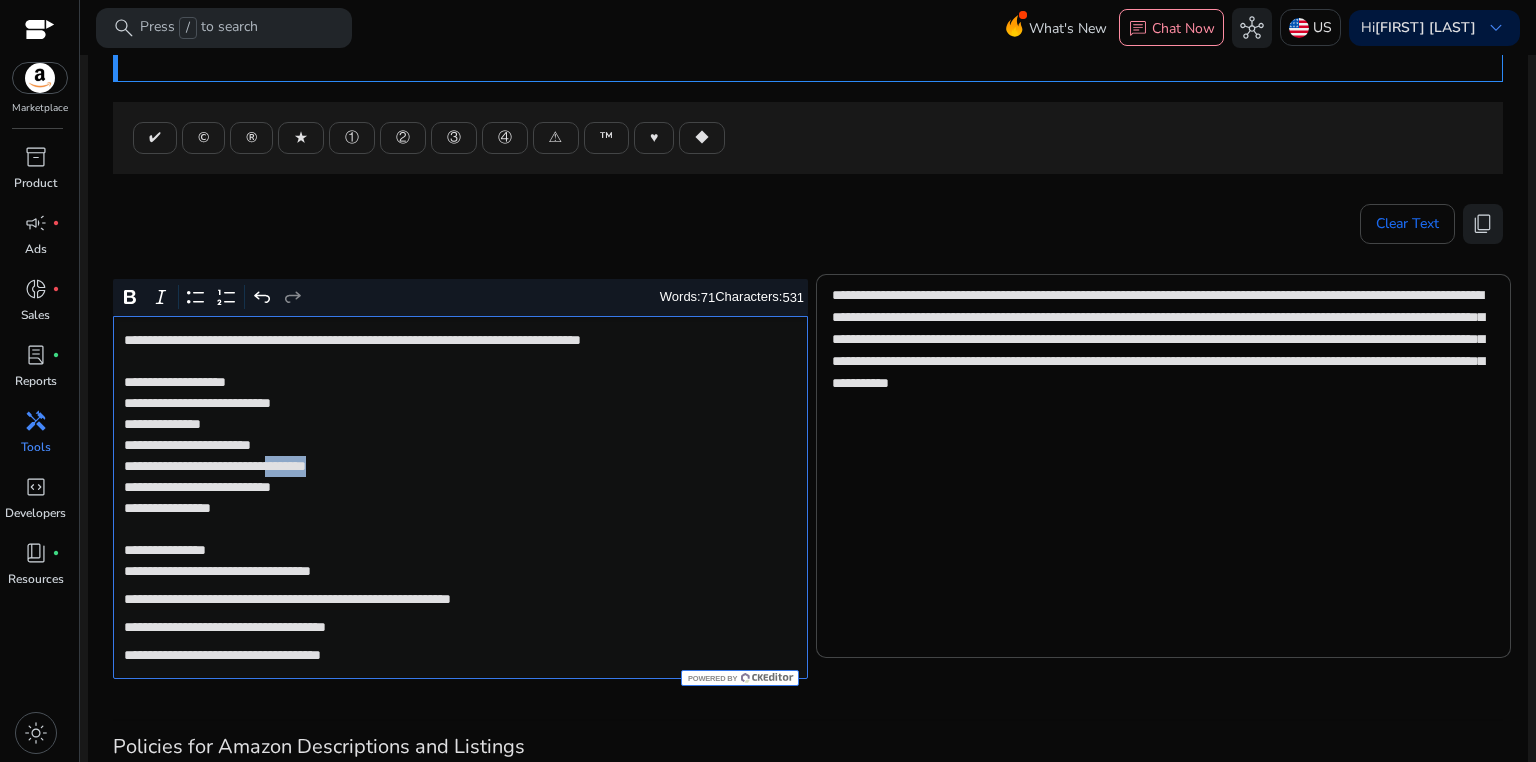 click on "**********" 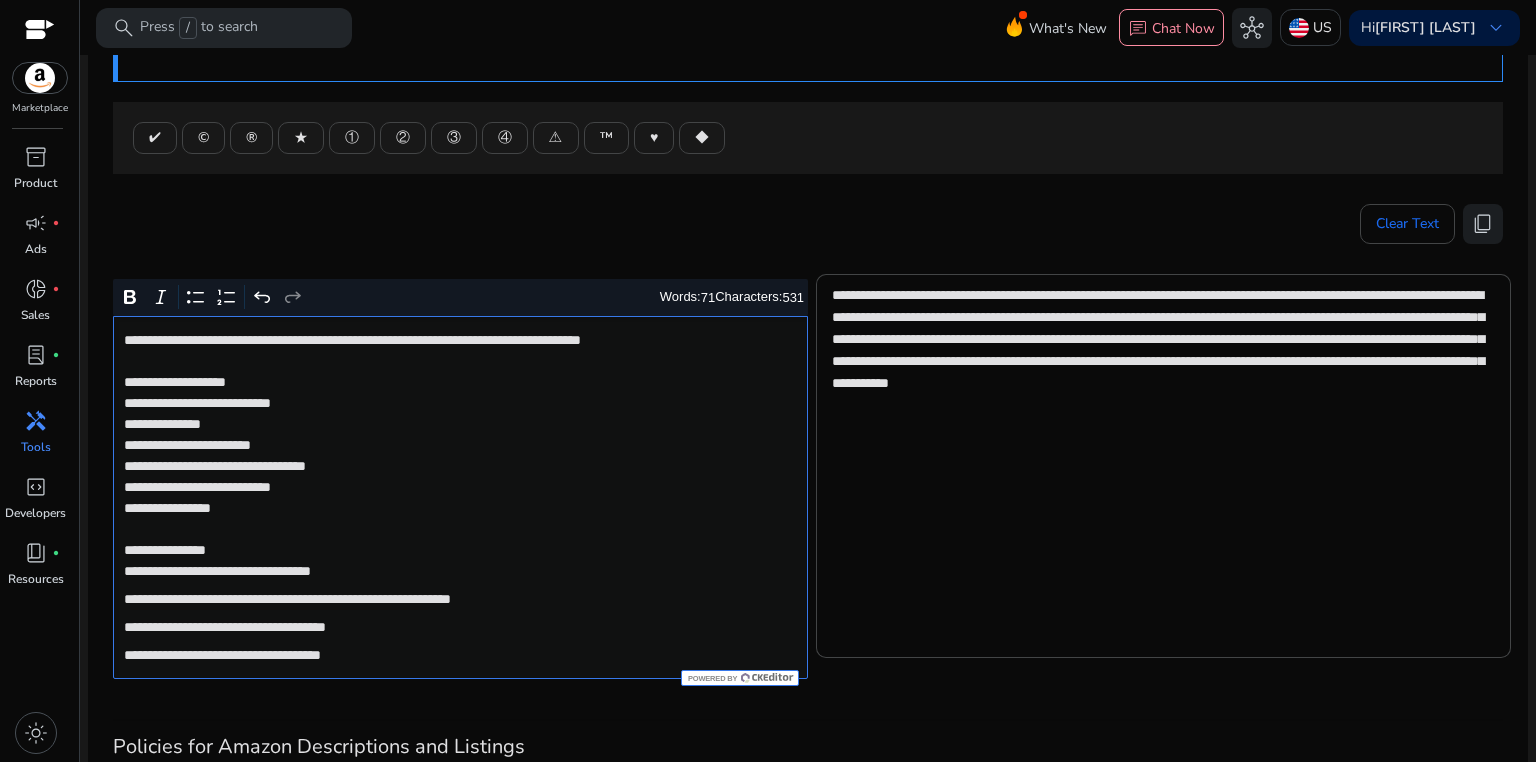 click on "**********" 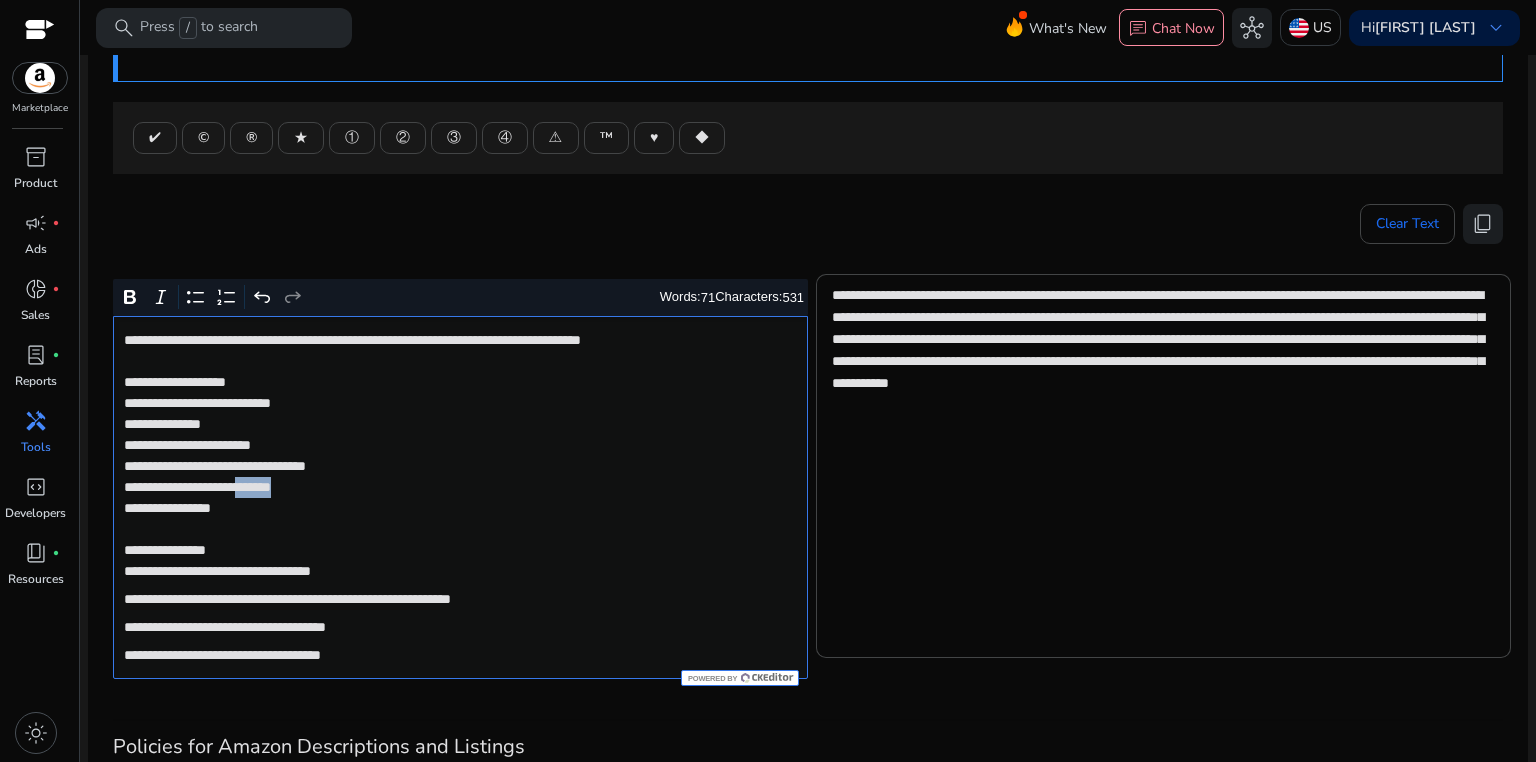 click on "**********" 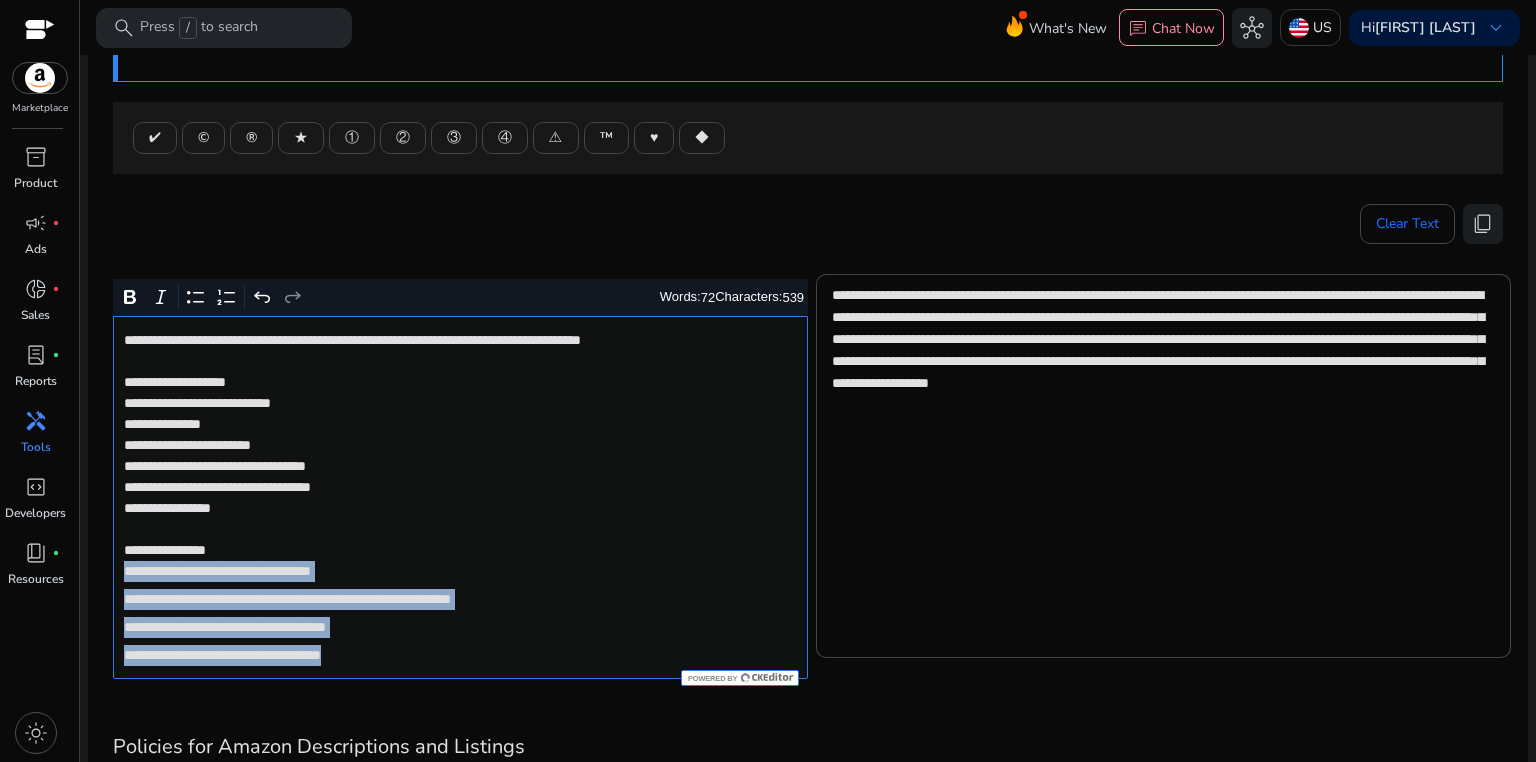 drag, startPoint x: 121, startPoint y: 568, endPoint x: 425, endPoint y: 663, distance: 318.49805 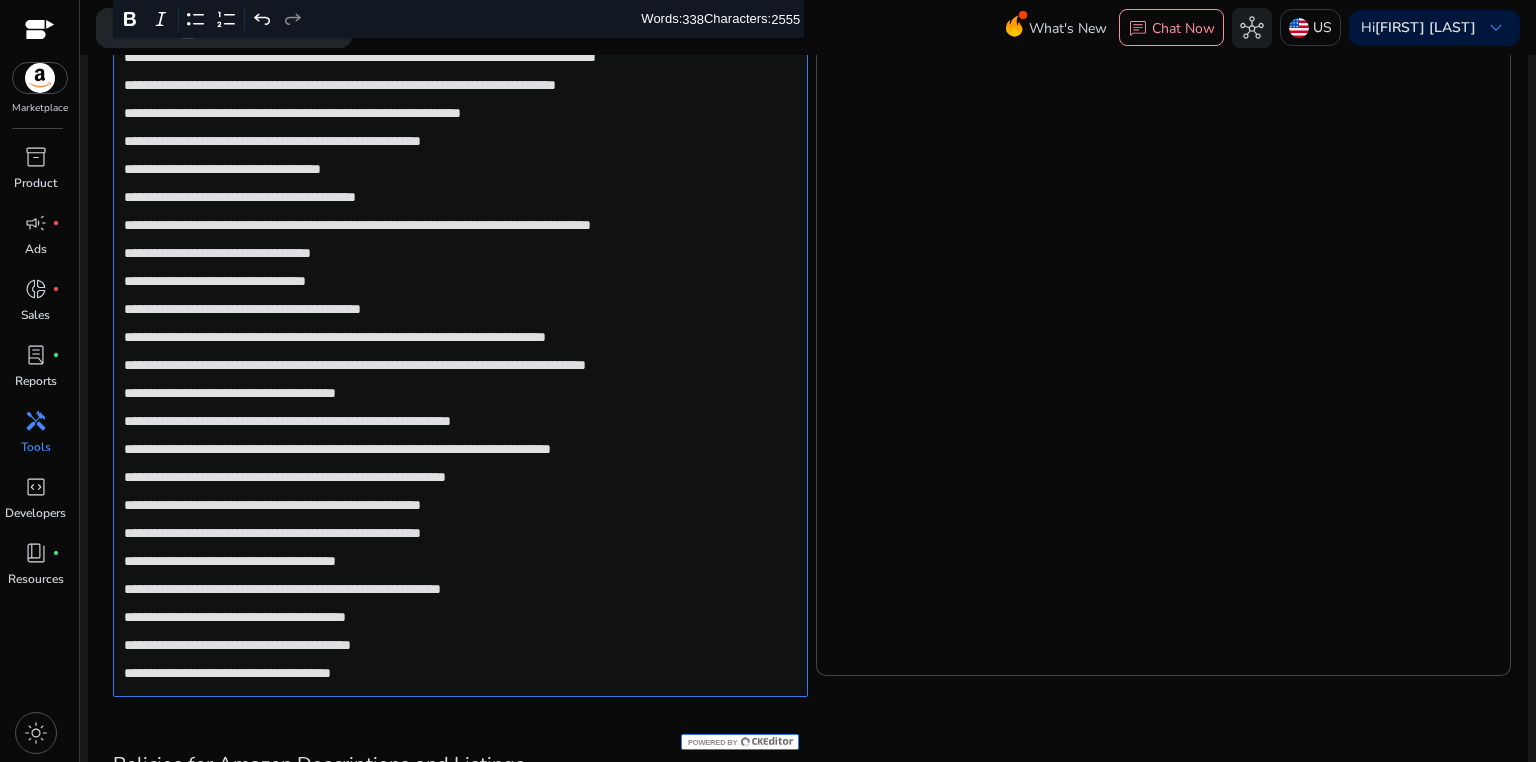 scroll, scrollTop: 1129, scrollLeft: 0, axis: vertical 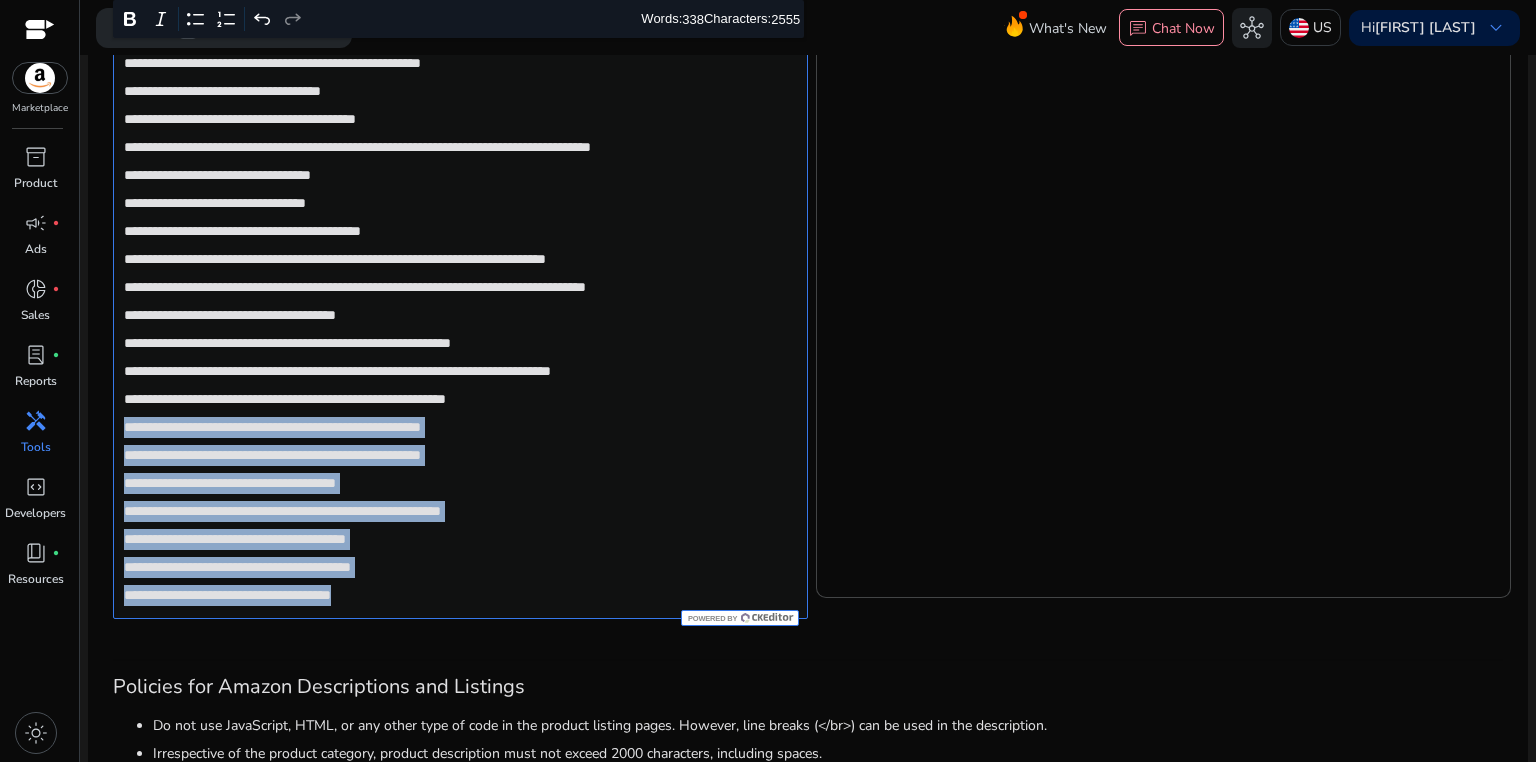 drag, startPoint x: 120, startPoint y: 427, endPoint x: 504, endPoint y: 612, distance: 426.24054 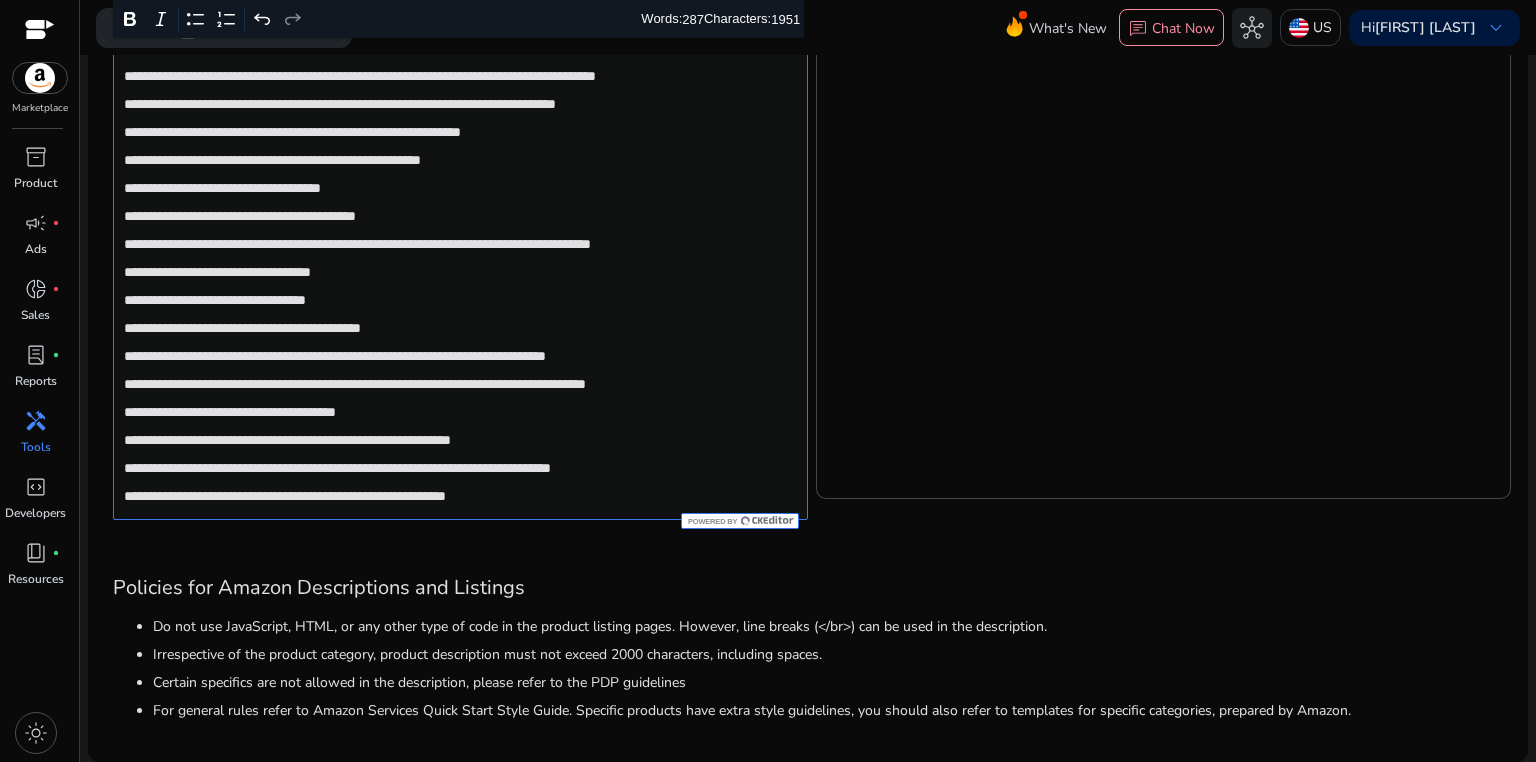 scroll, scrollTop: 1030, scrollLeft: 0, axis: vertical 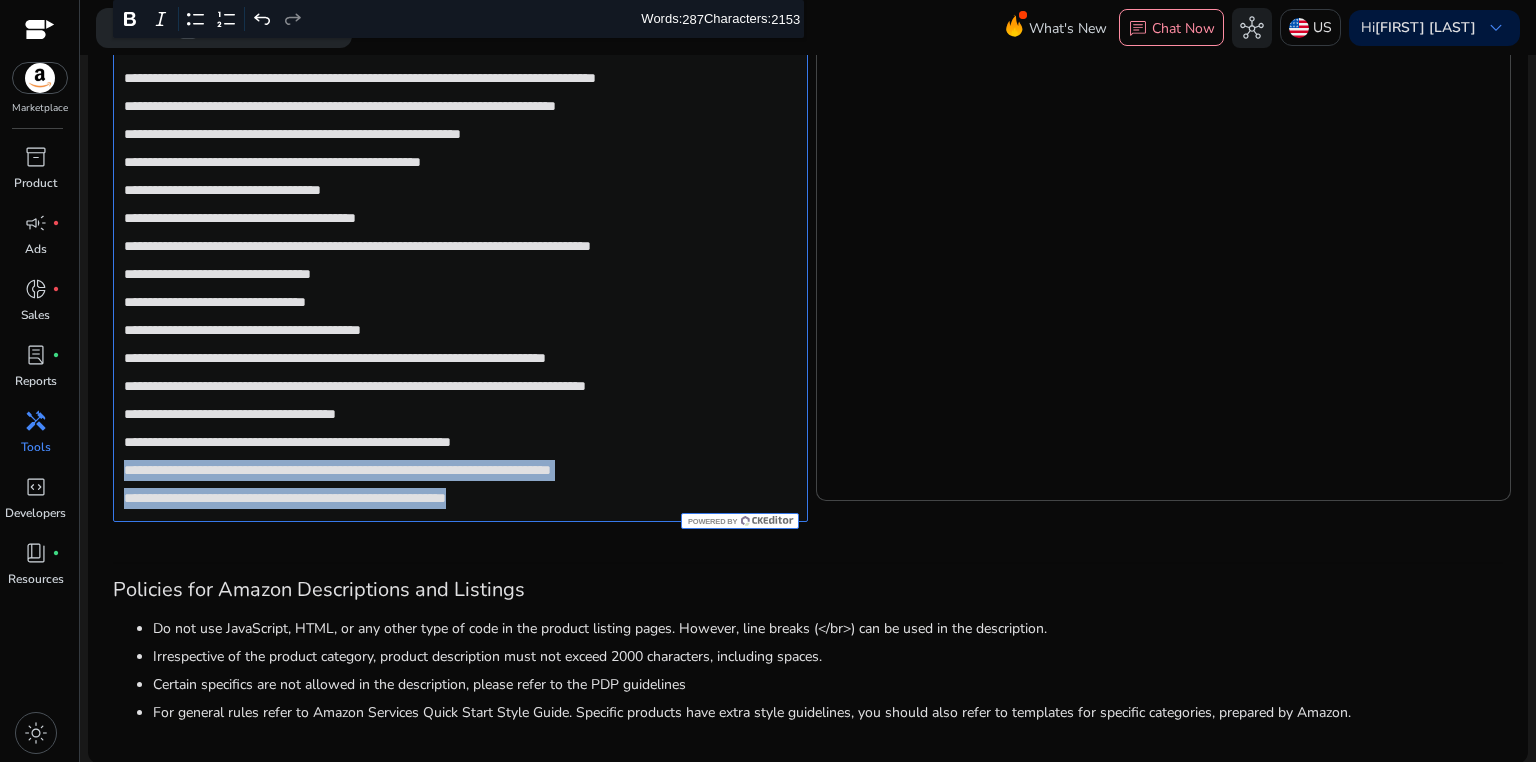 drag, startPoint x: 119, startPoint y: 471, endPoint x: 592, endPoint y: 521, distance: 475.63538 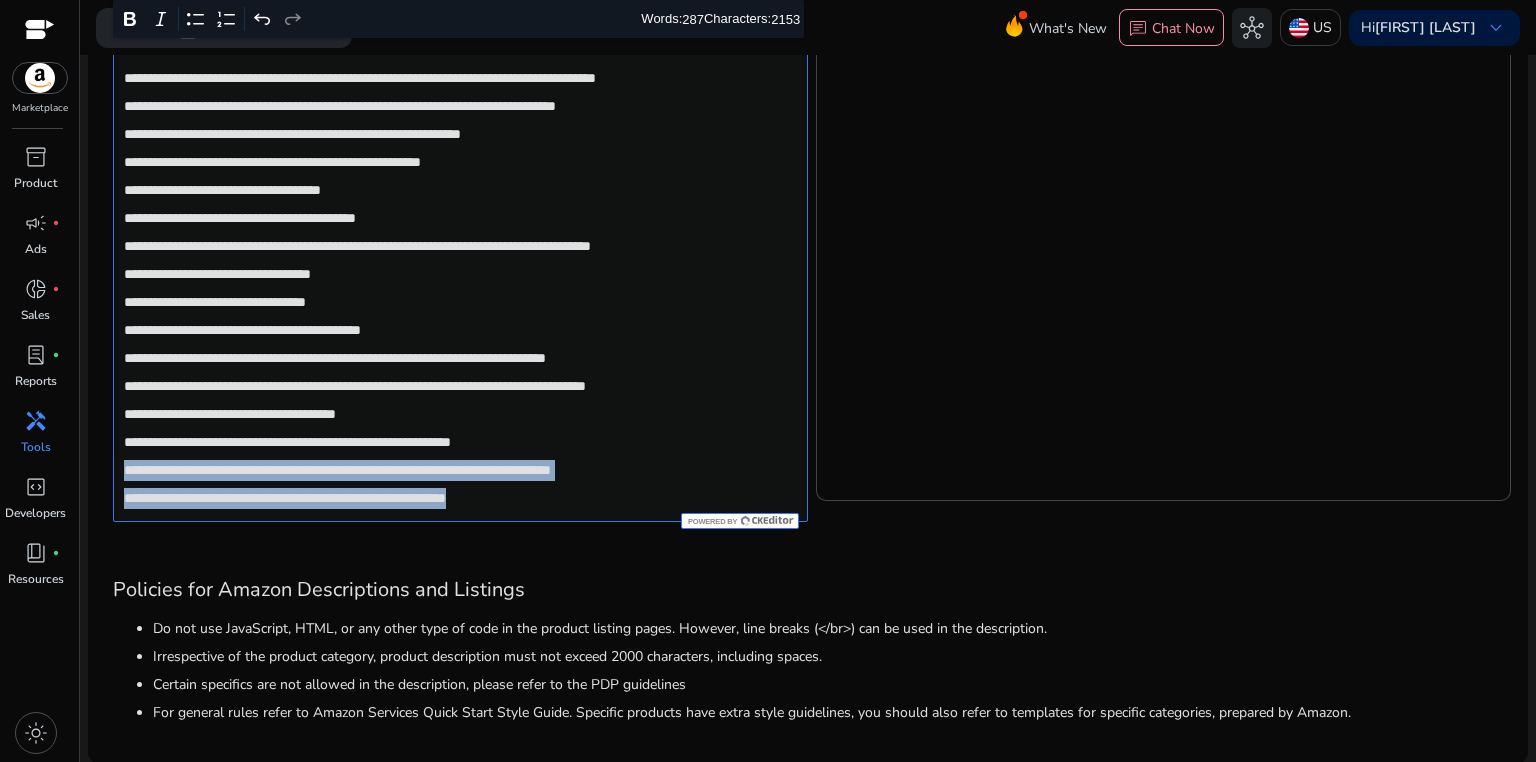 click on "**********" 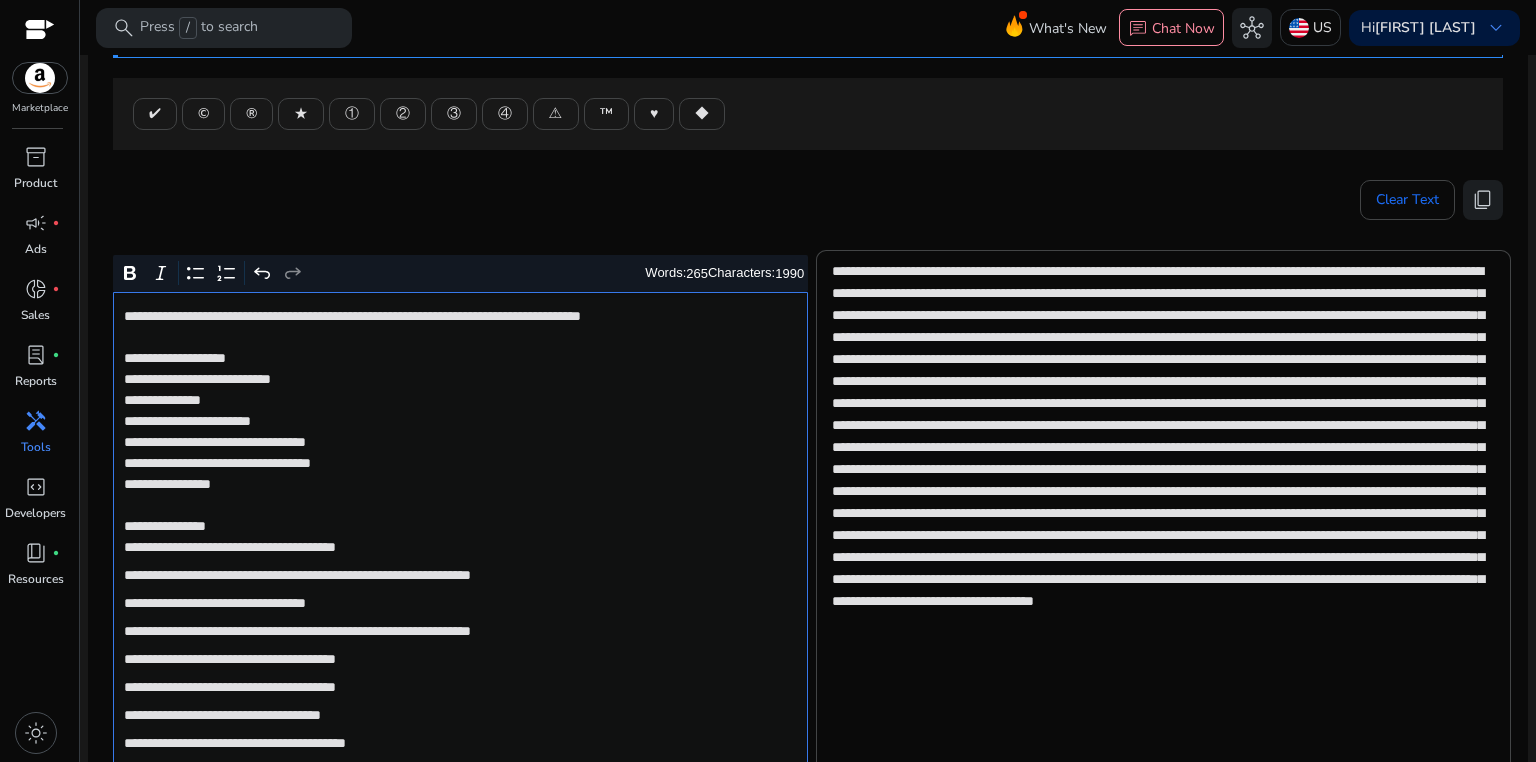 scroll, scrollTop: 173, scrollLeft: 0, axis: vertical 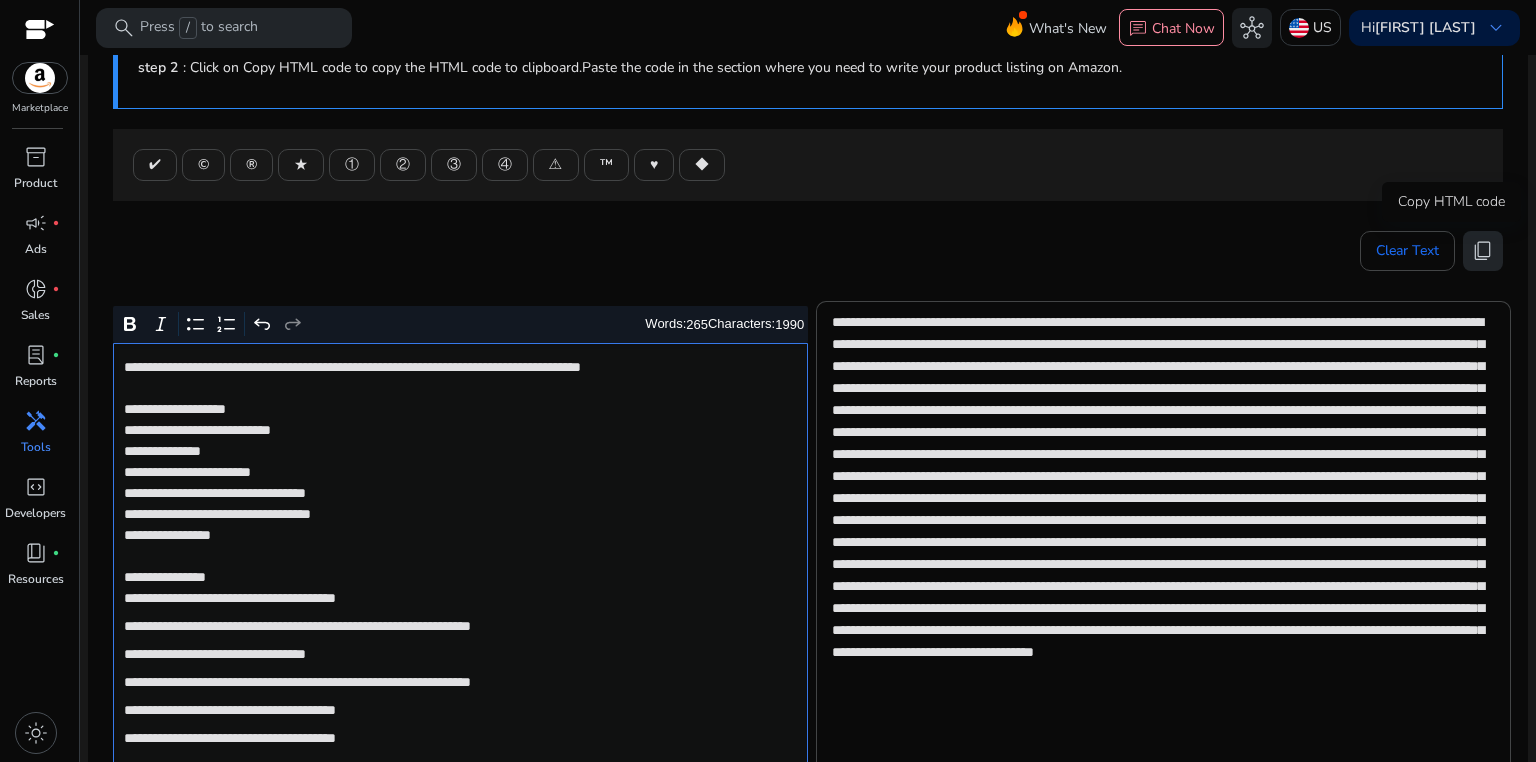 drag, startPoint x: 1470, startPoint y: 248, endPoint x: 1268, endPoint y: 158, distance: 221.14249 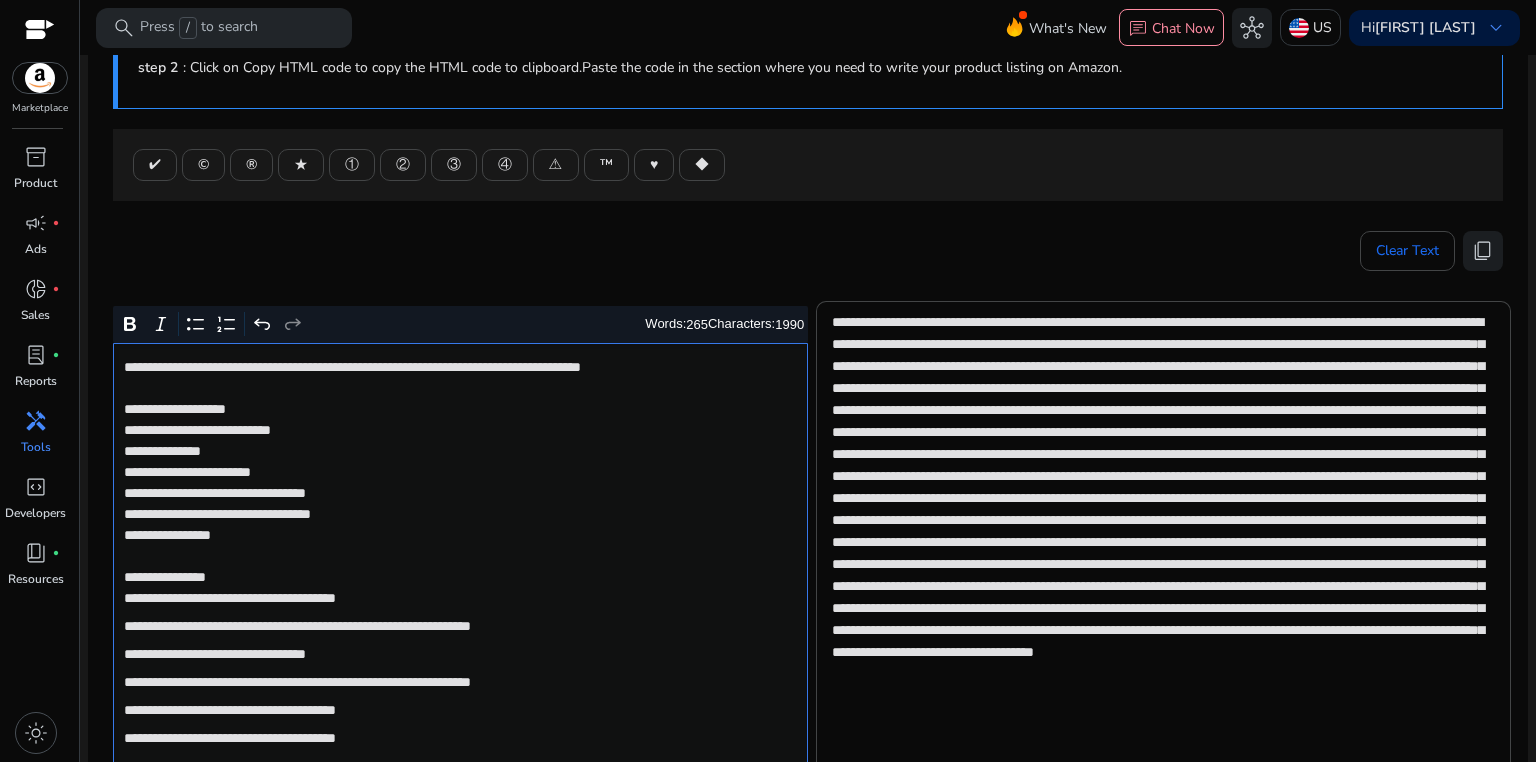 click on "**********" 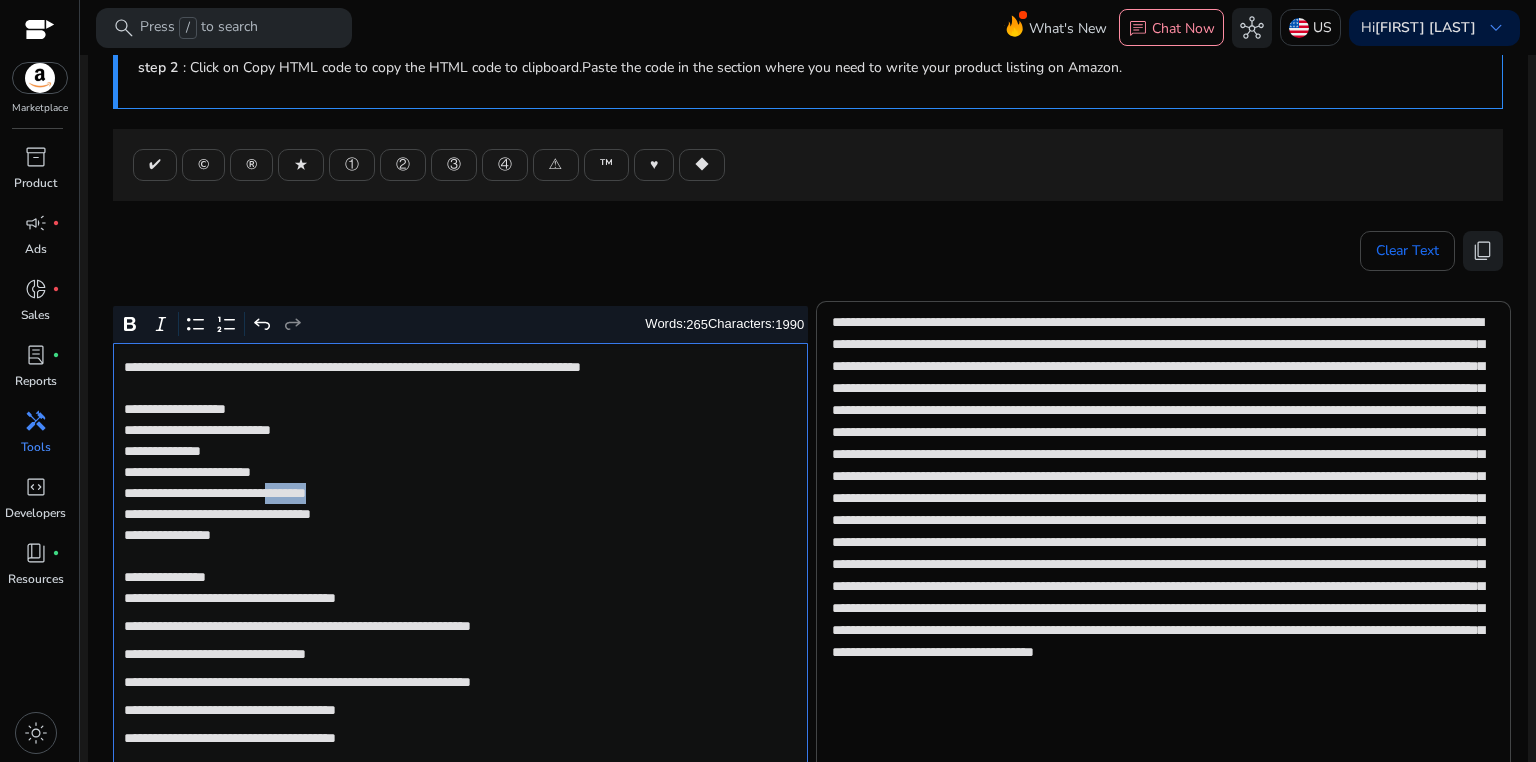 click on "**********" 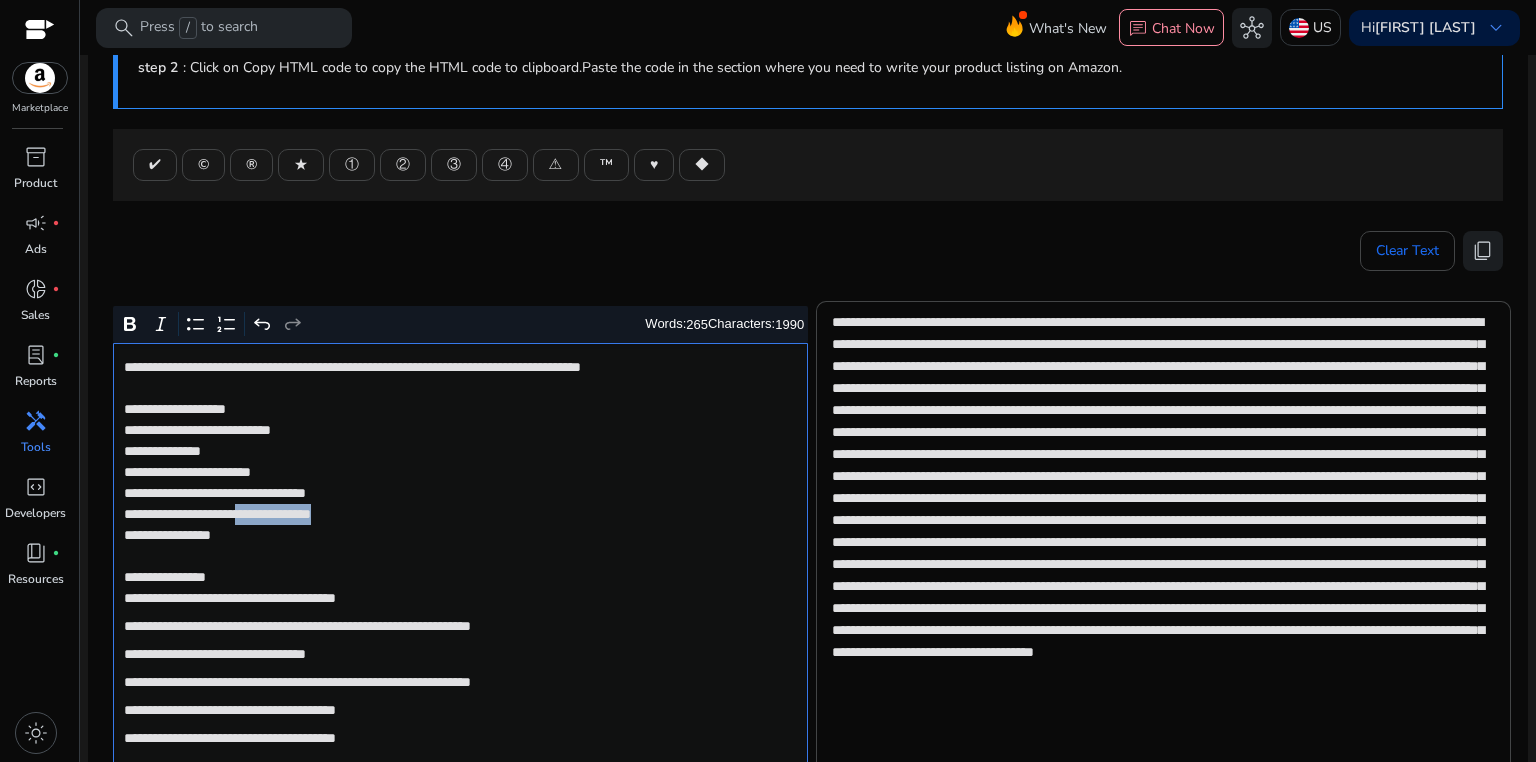 drag, startPoint x: 286, startPoint y: 511, endPoint x: 421, endPoint y: 511, distance: 135 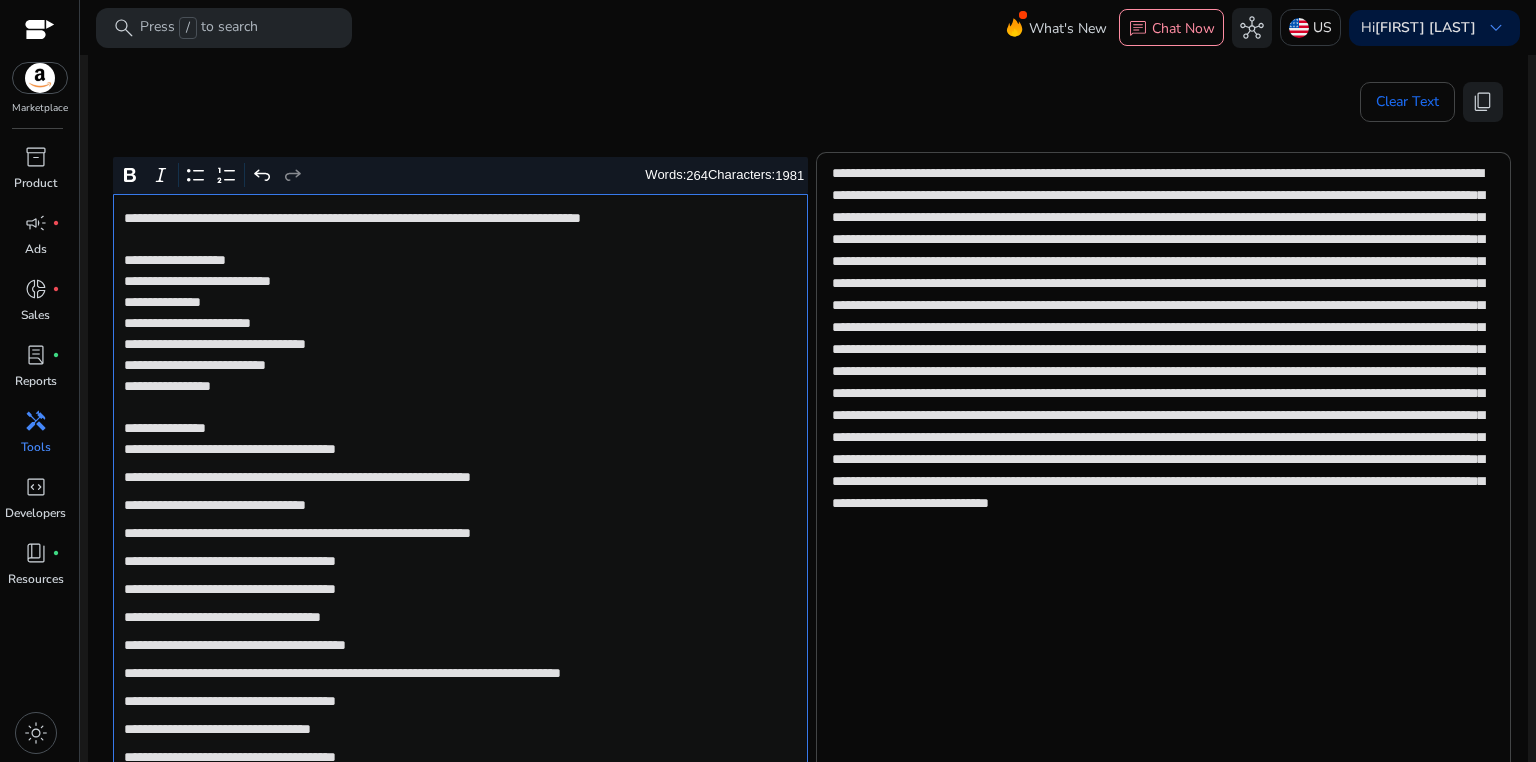 scroll, scrollTop: 440, scrollLeft: 0, axis: vertical 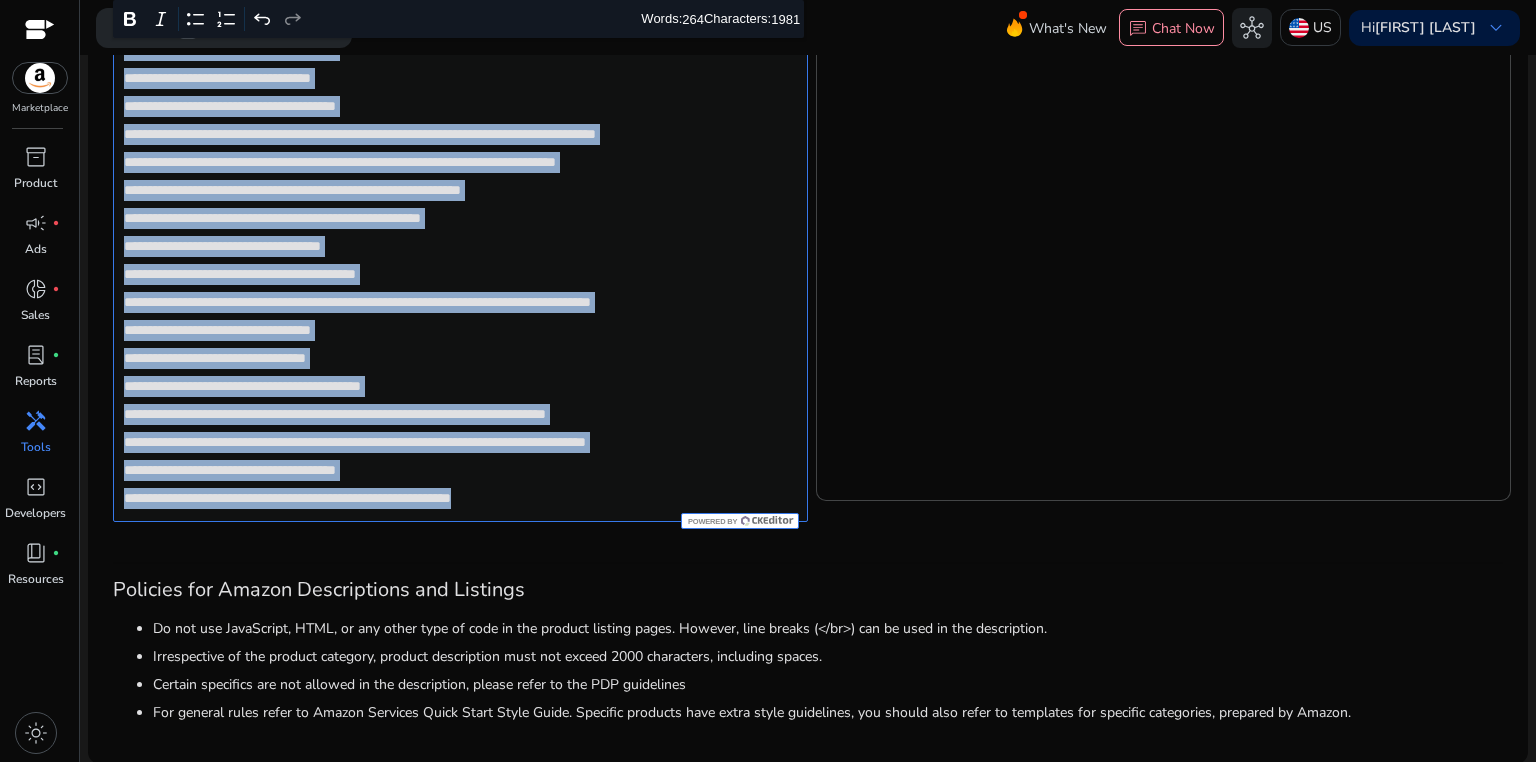 drag, startPoint x: 120, startPoint y: 333, endPoint x: 592, endPoint y: 512, distance: 504.80194 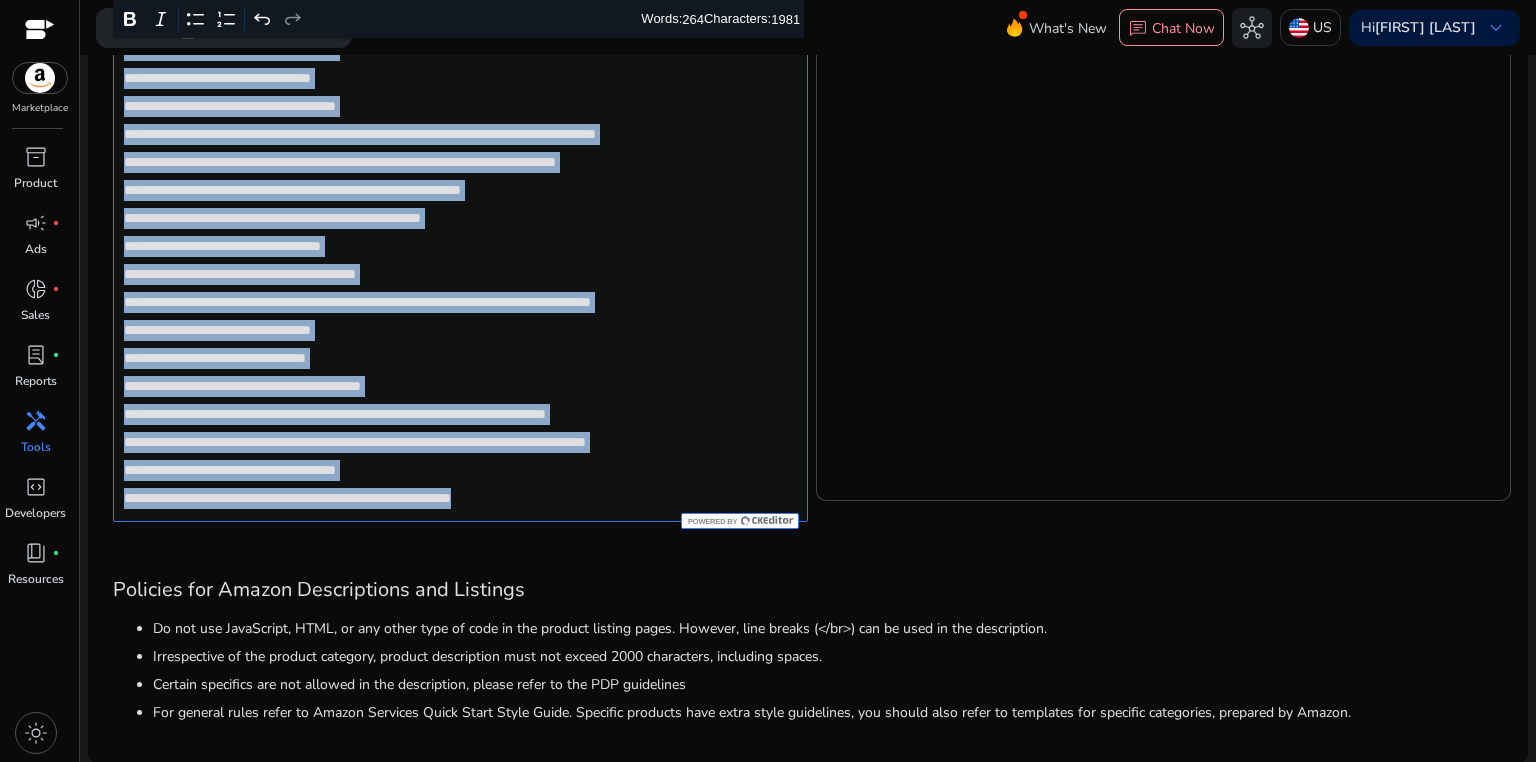 click on "**********" 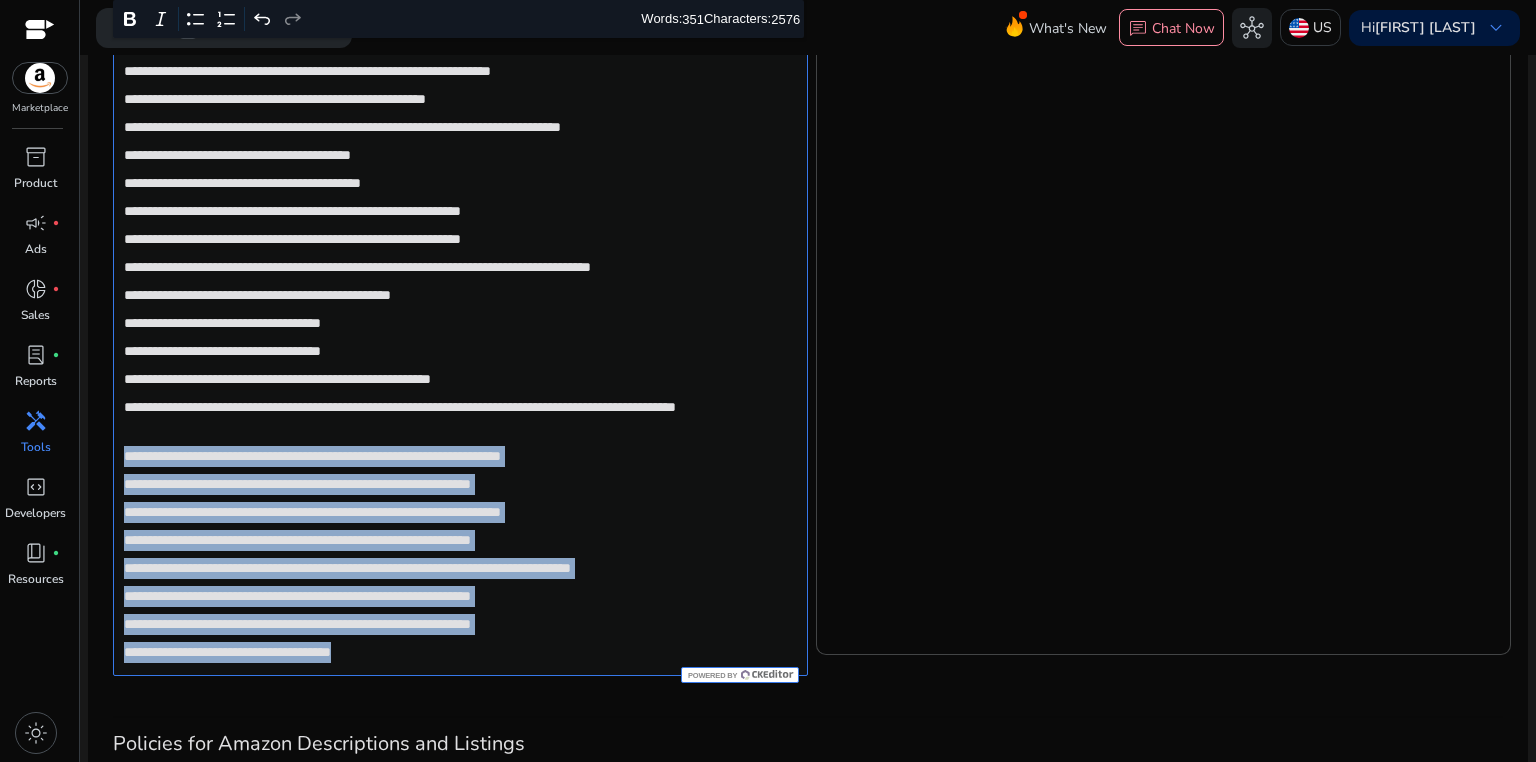drag, startPoint x: 123, startPoint y: 451, endPoint x: 554, endPoint y: 668, distance: 482.54535 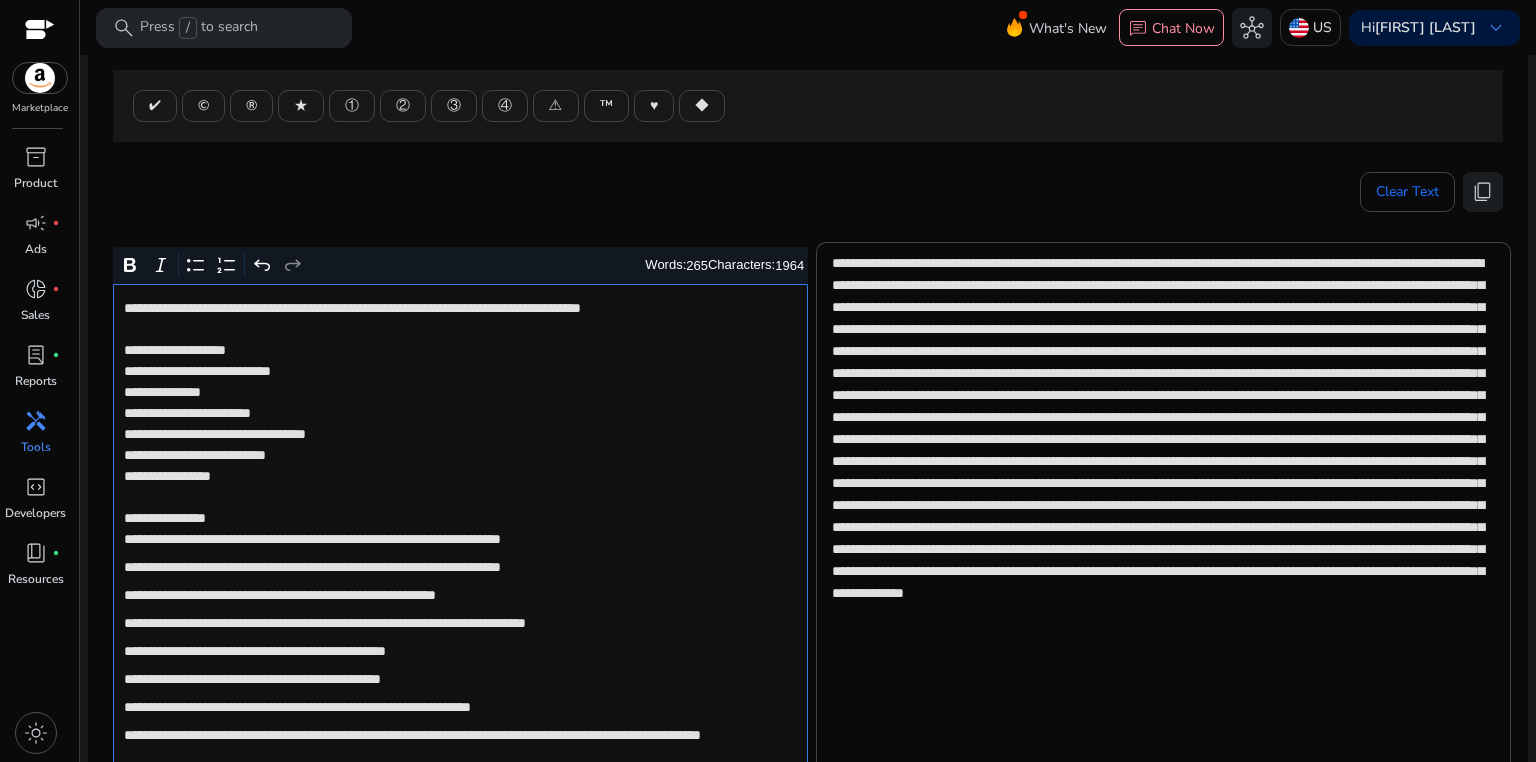 scroll, scrollTop: 103, scrollLeft: 0, axis: vertical 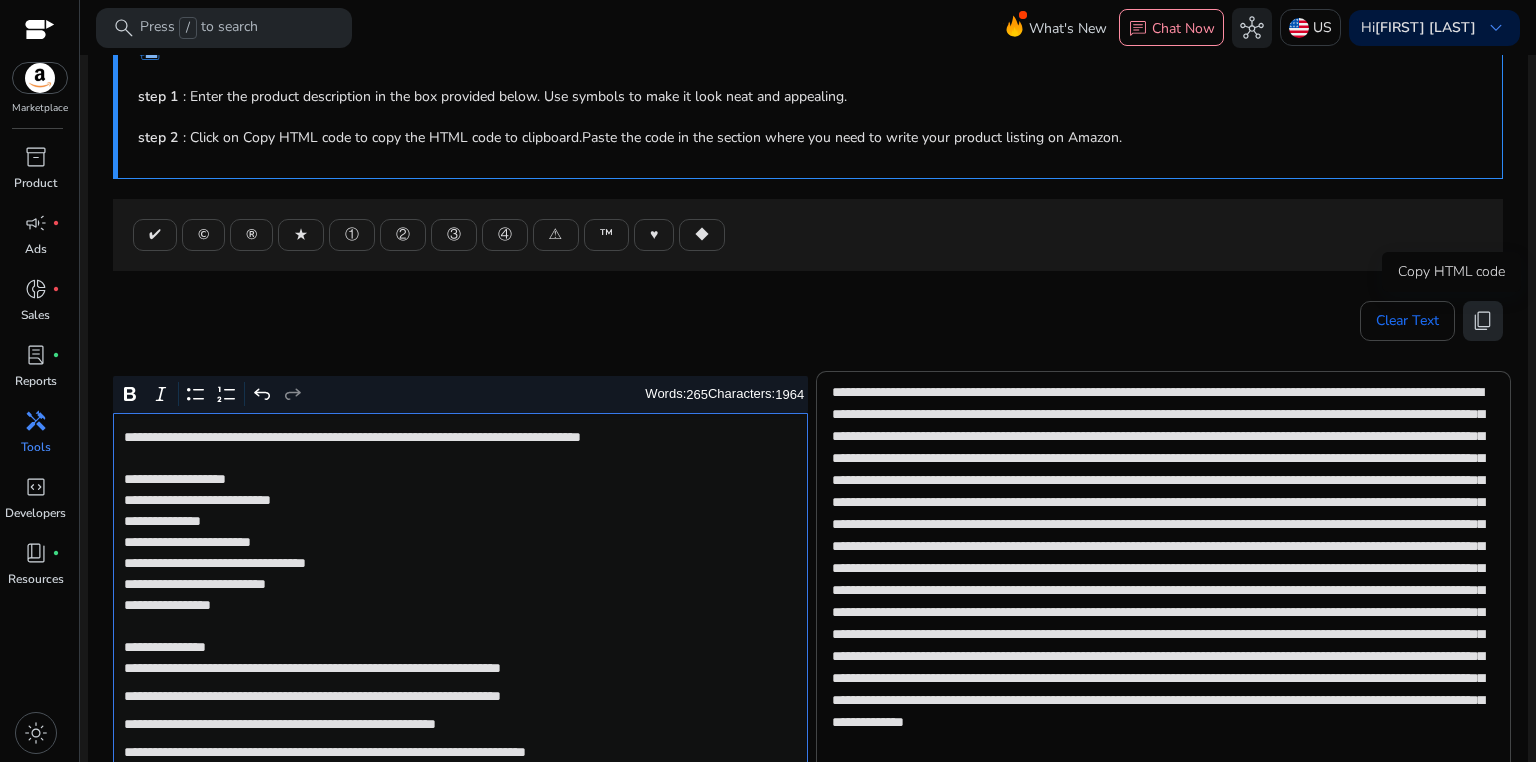 click on "content_copy" 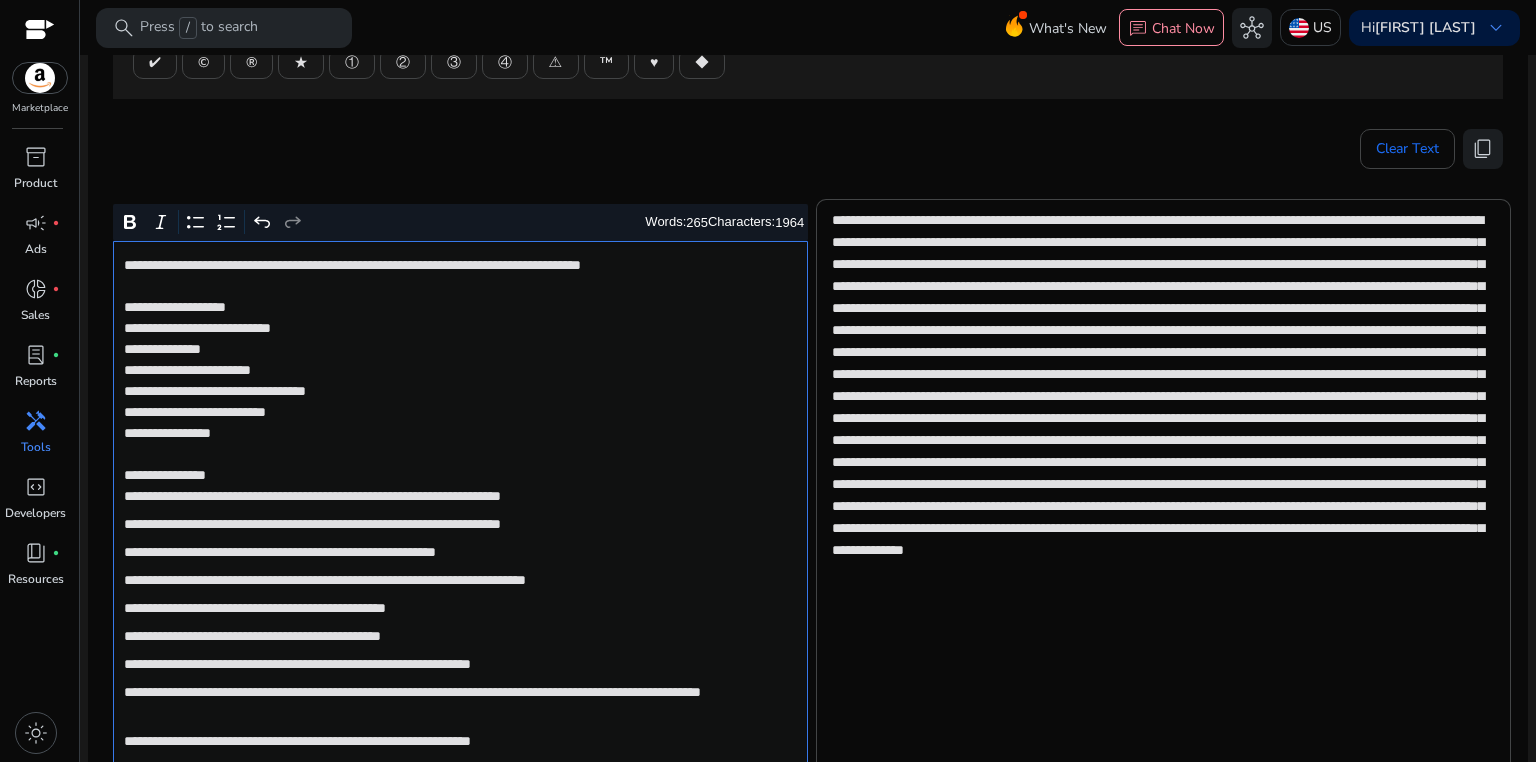 scroll, scrollTop: 369, scrollLeft: 0, axis: vertical 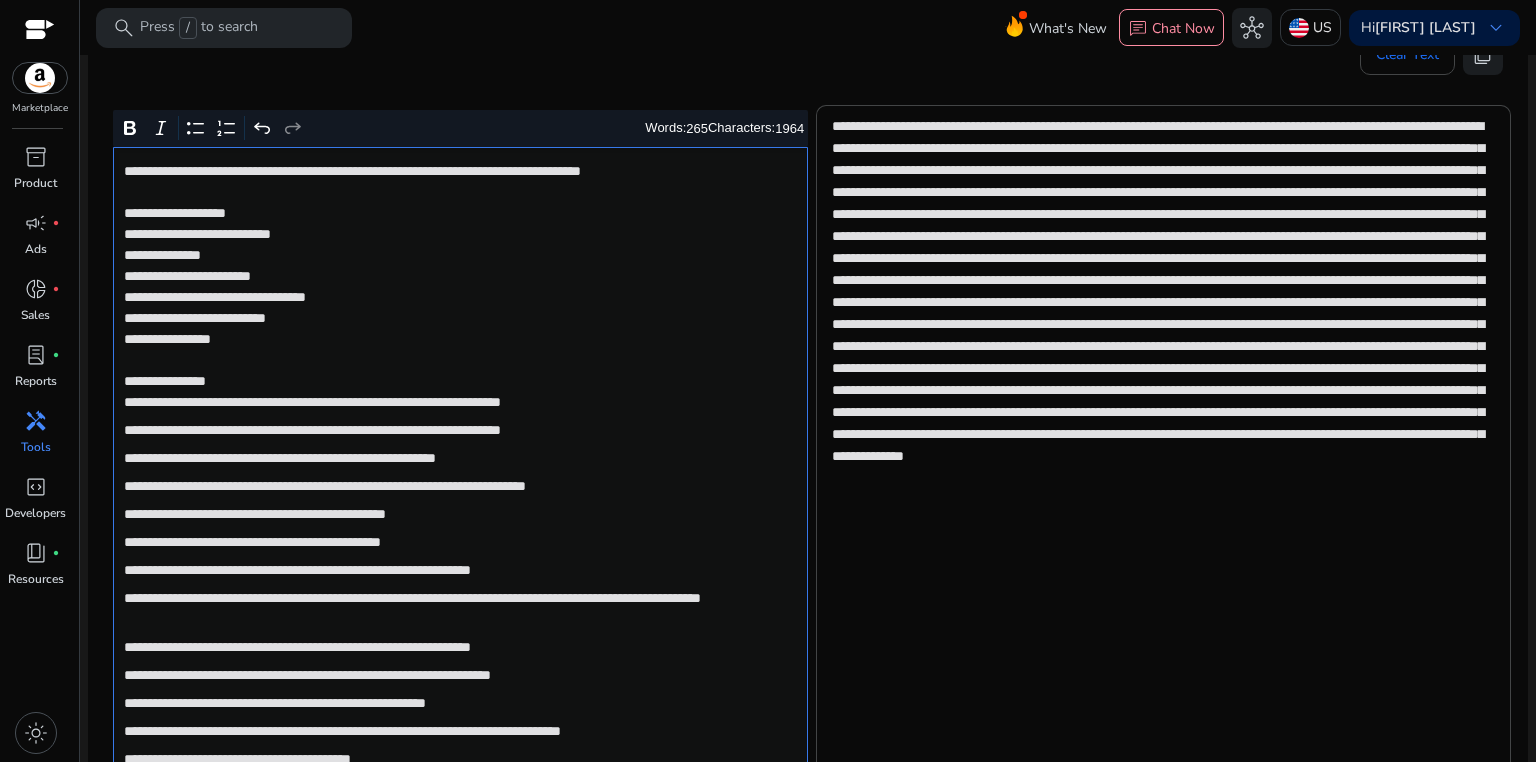 click on "**********" 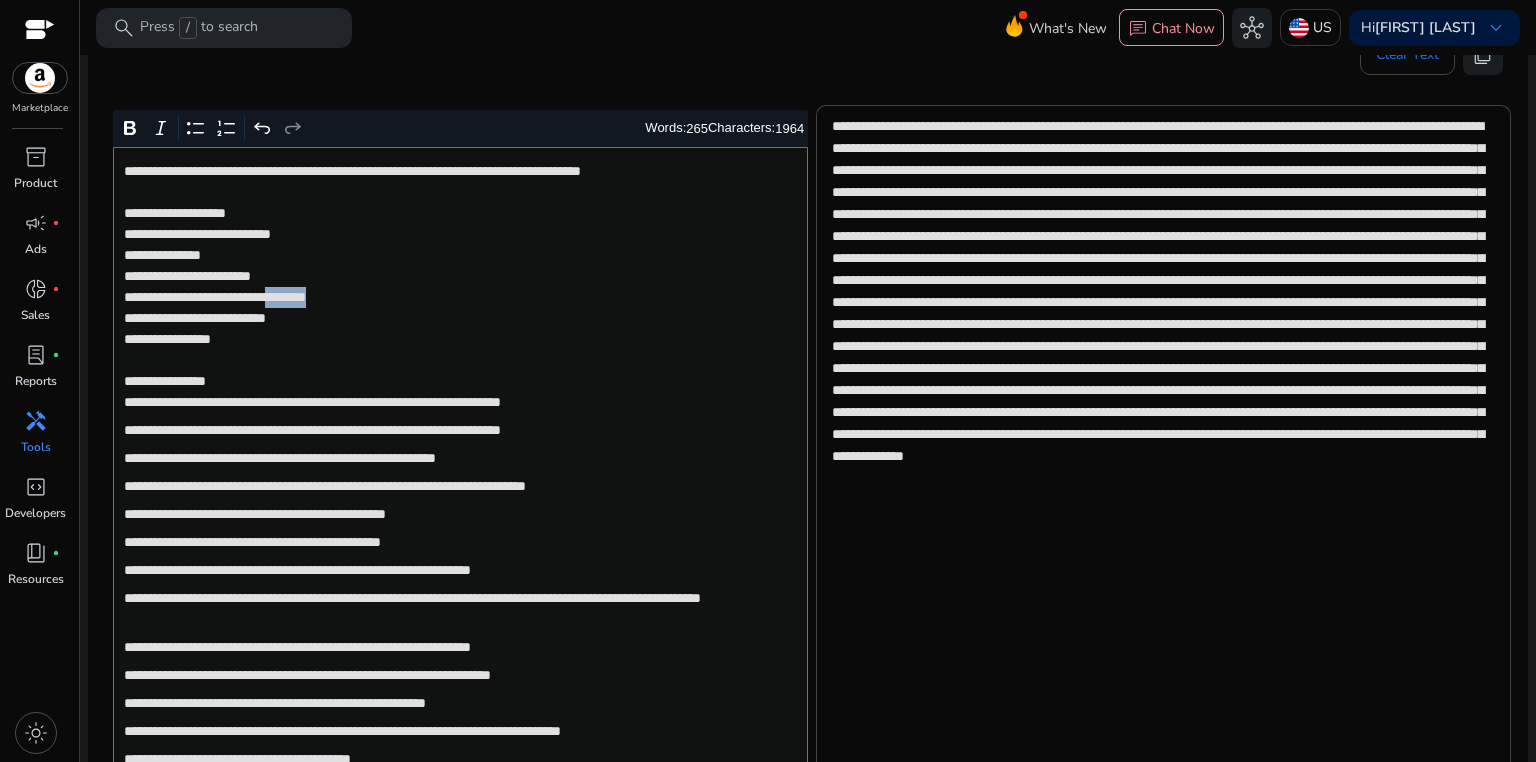 click on "**********" 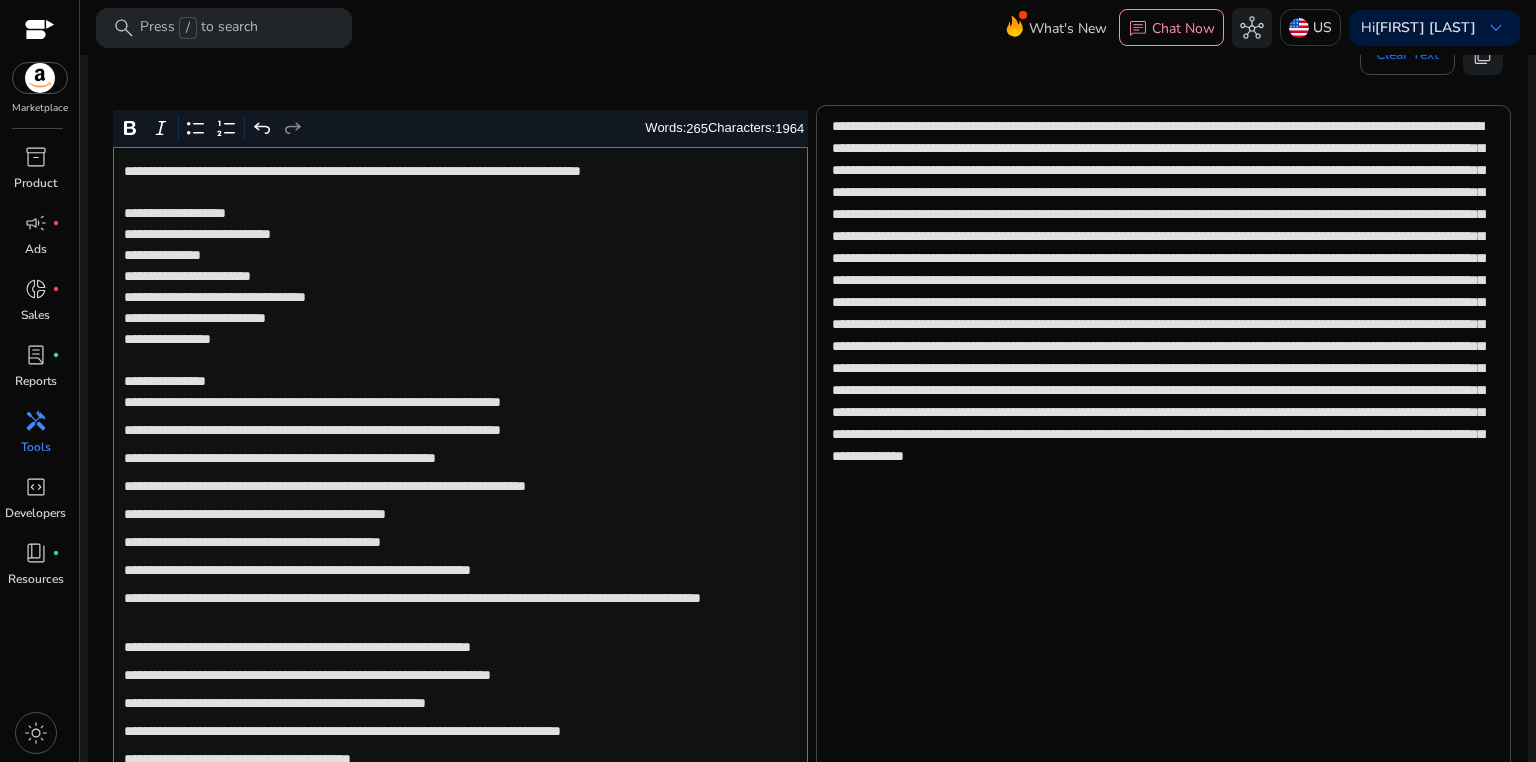 click on "**********" 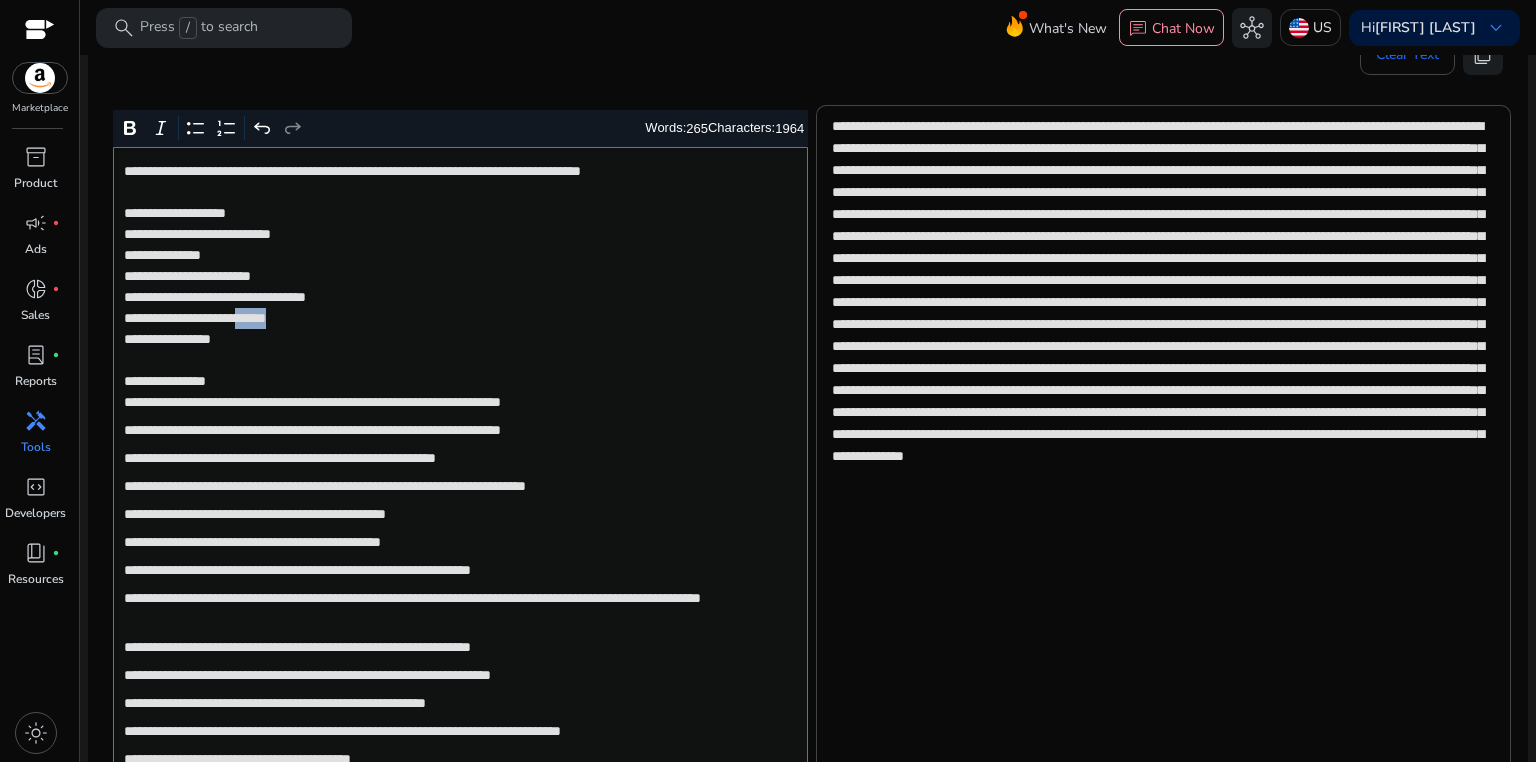 click on "**********" 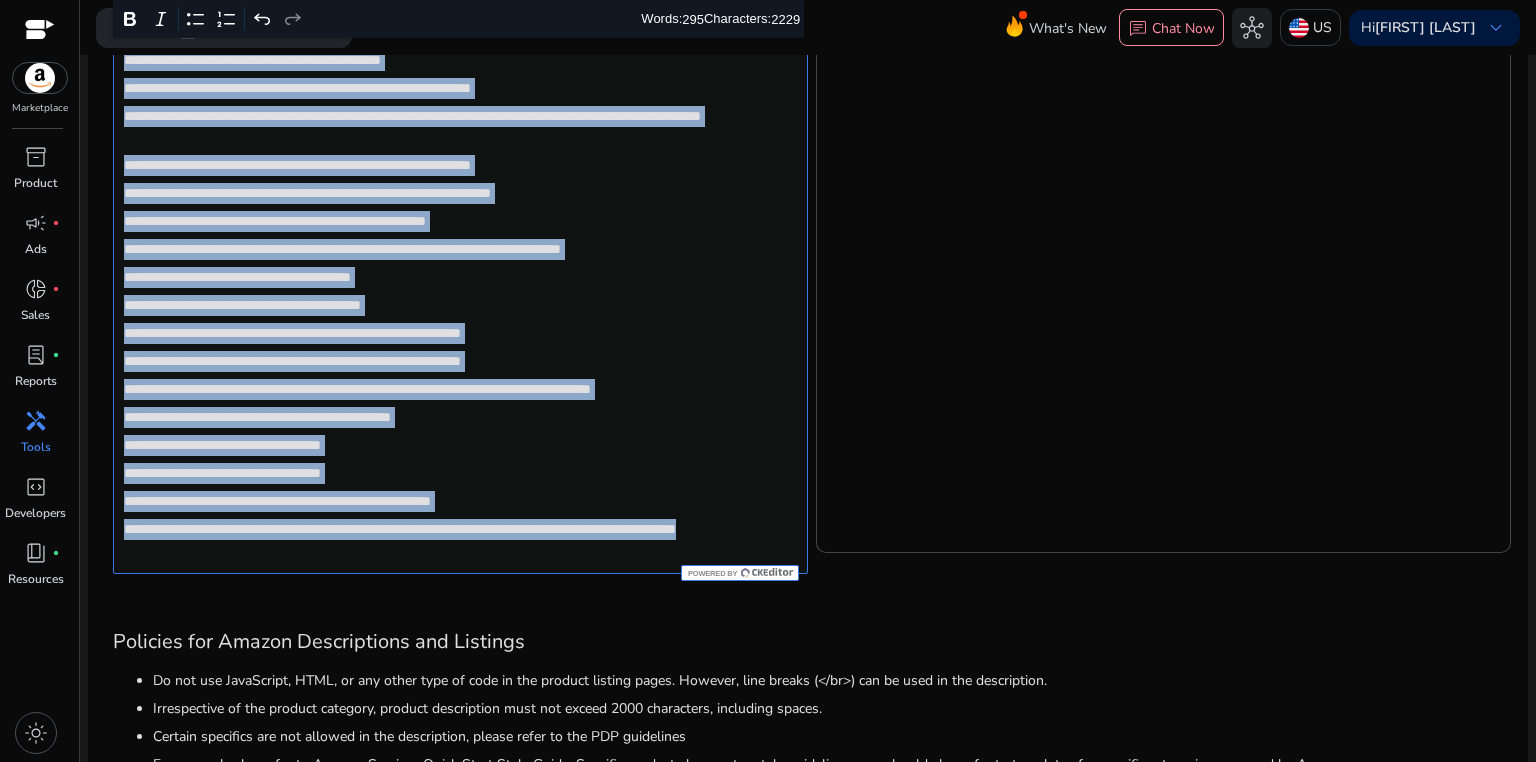 scroll, scrollTop: 967, scrollLeft: 0, axis: vertical 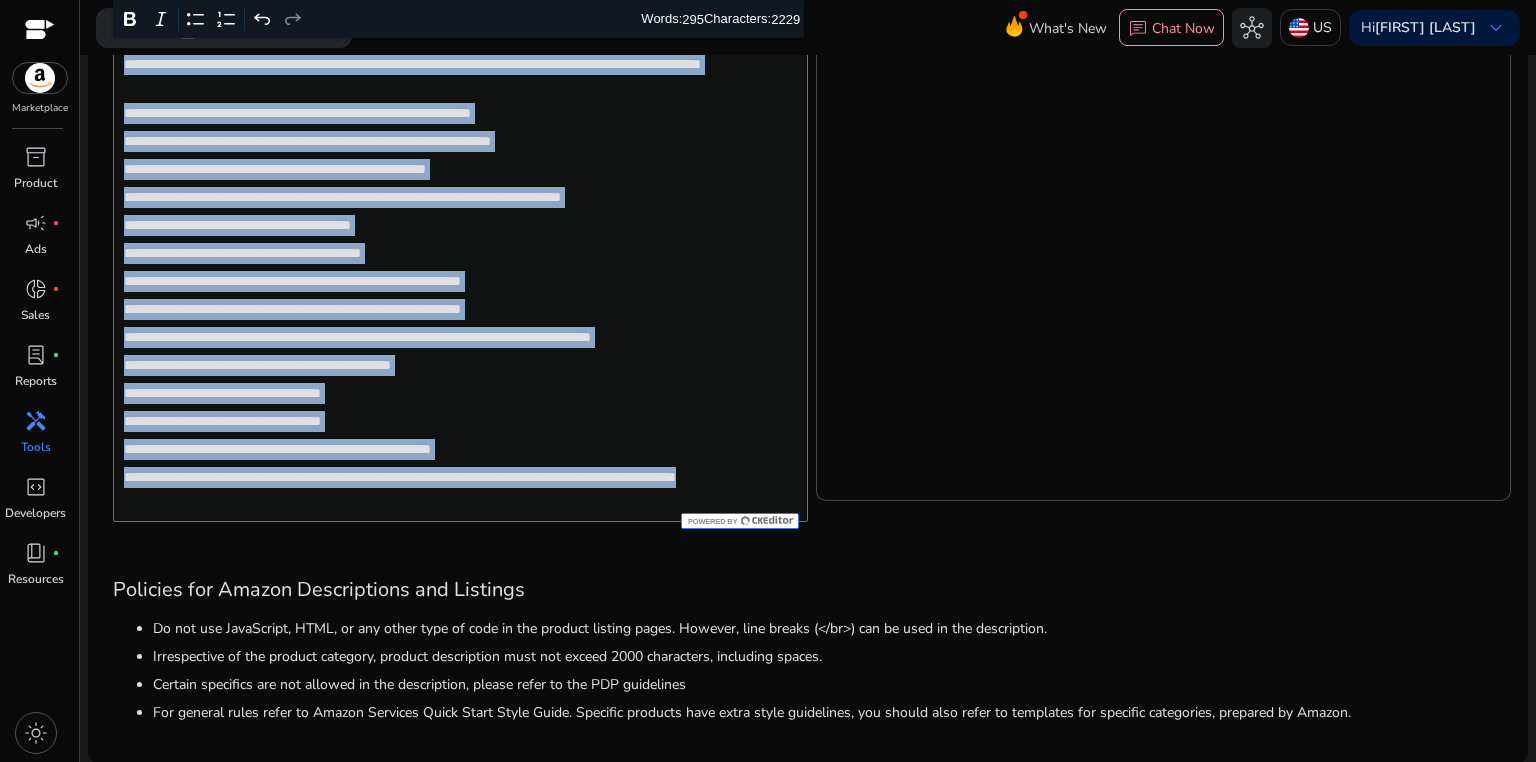 drag, startPoint x: 118, startPoint y: 465, endPoint x: 536, endPoint y: 496, distance: 419.14795 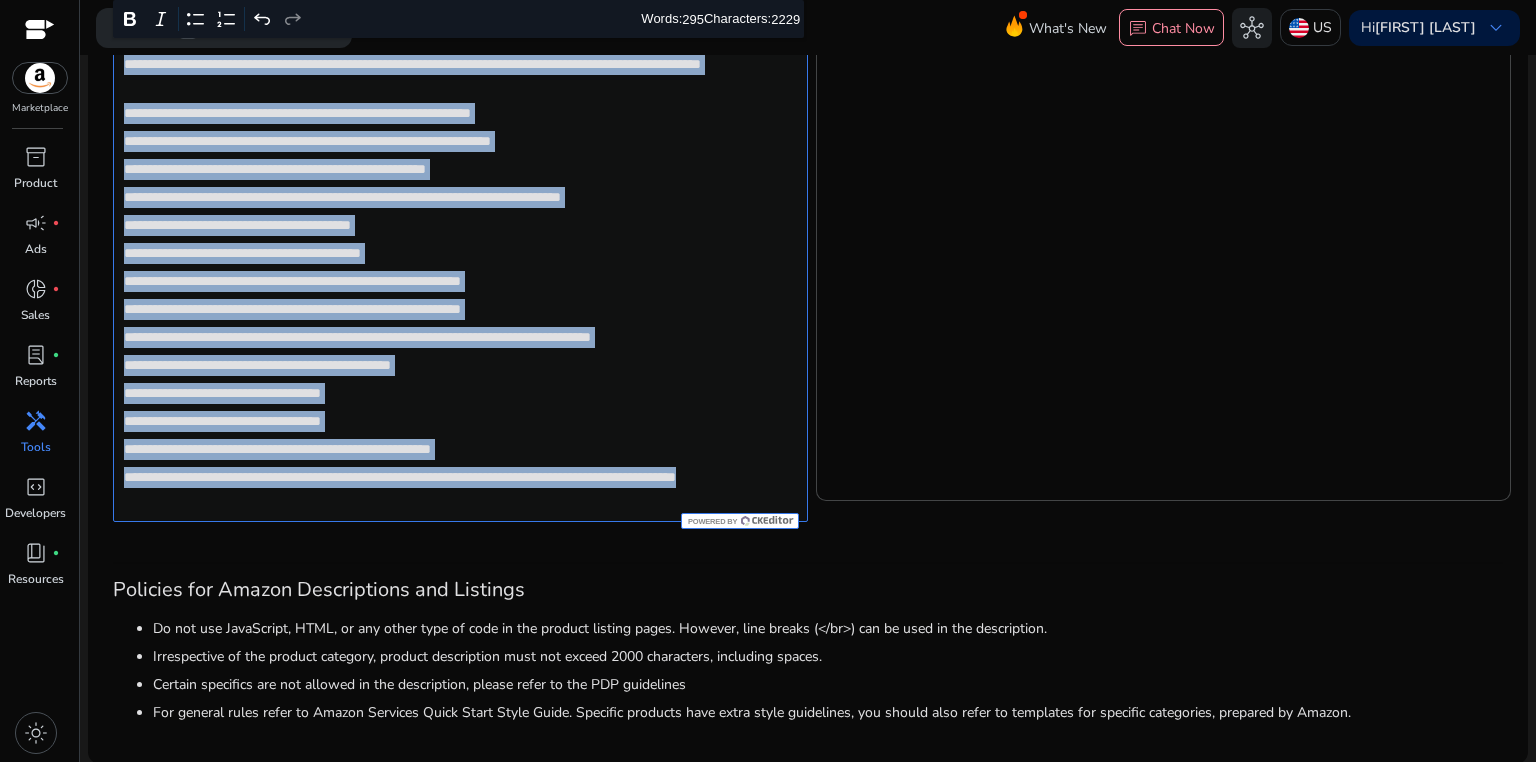 click on "**********" 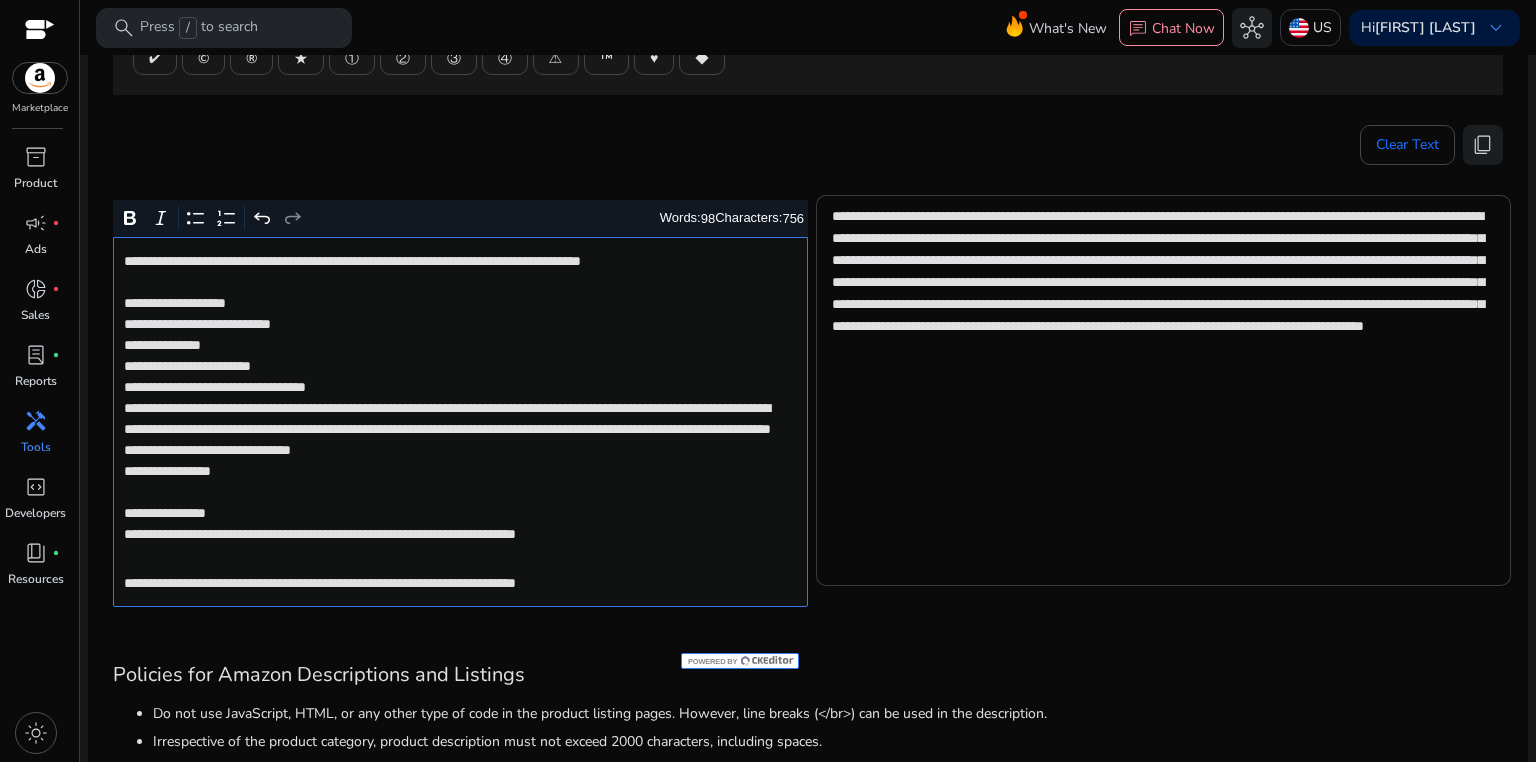 scroll, scrollTop: 224, scrollLeft: 0, axis: vertical 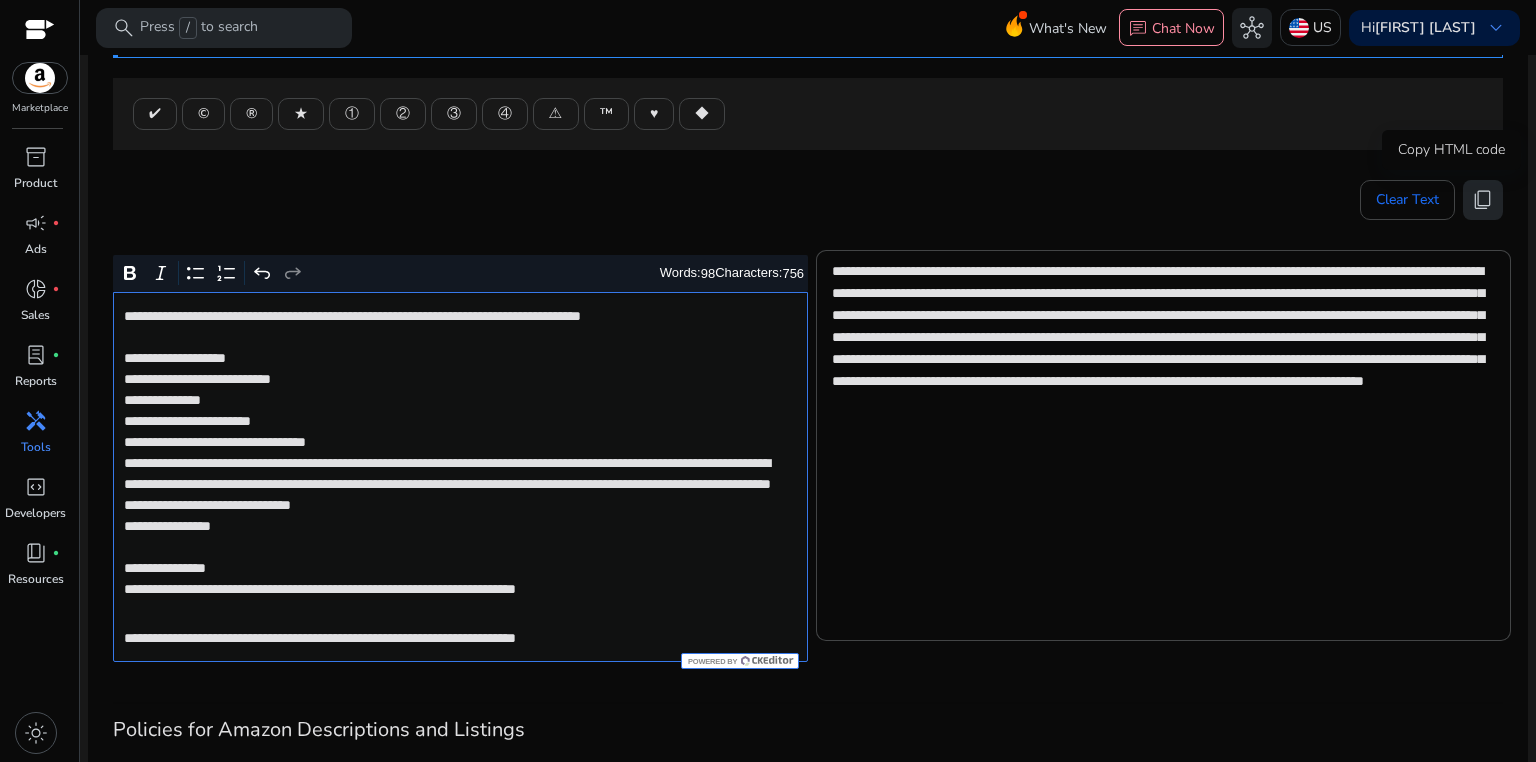 click on "content_copy" 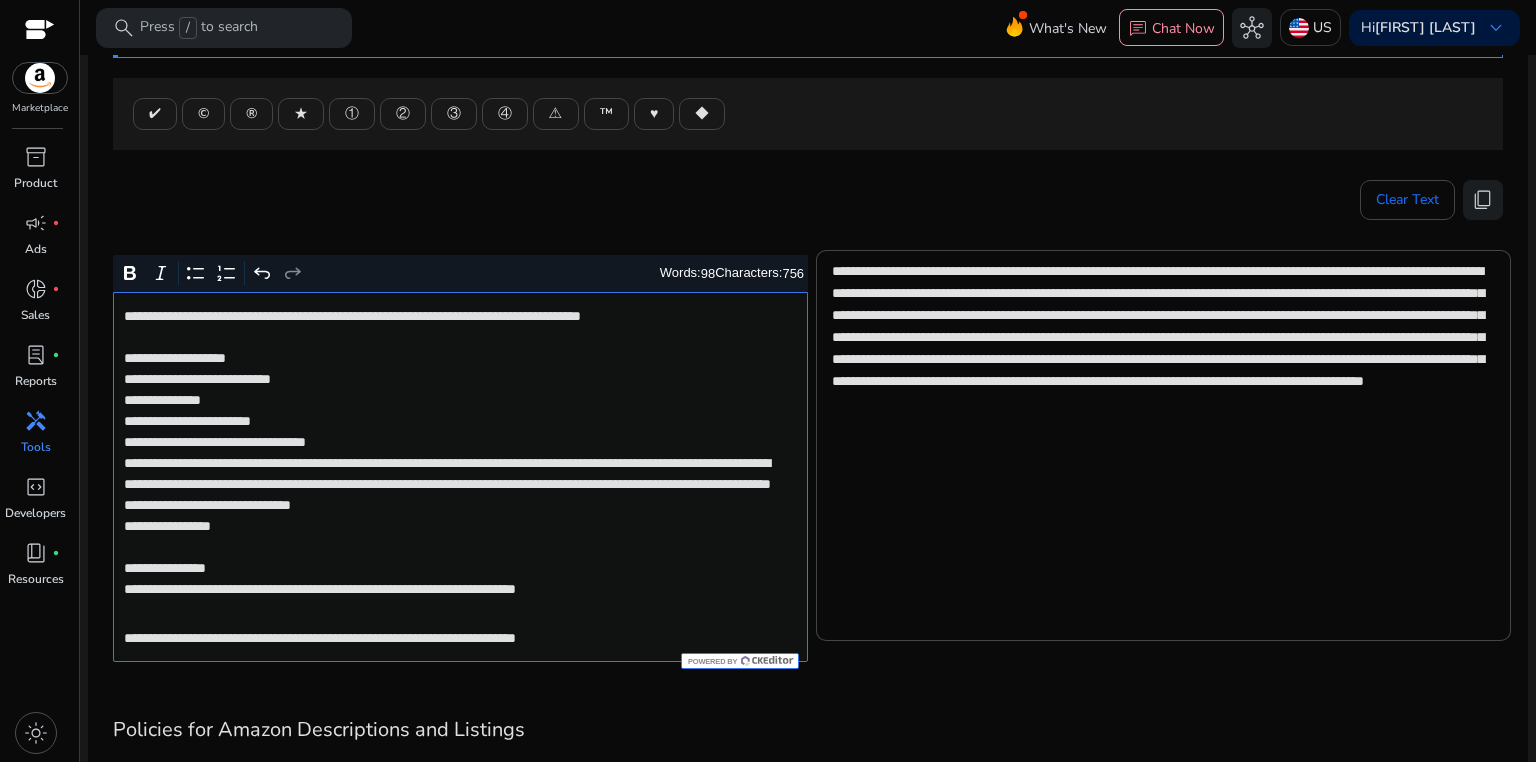 click on "**********" 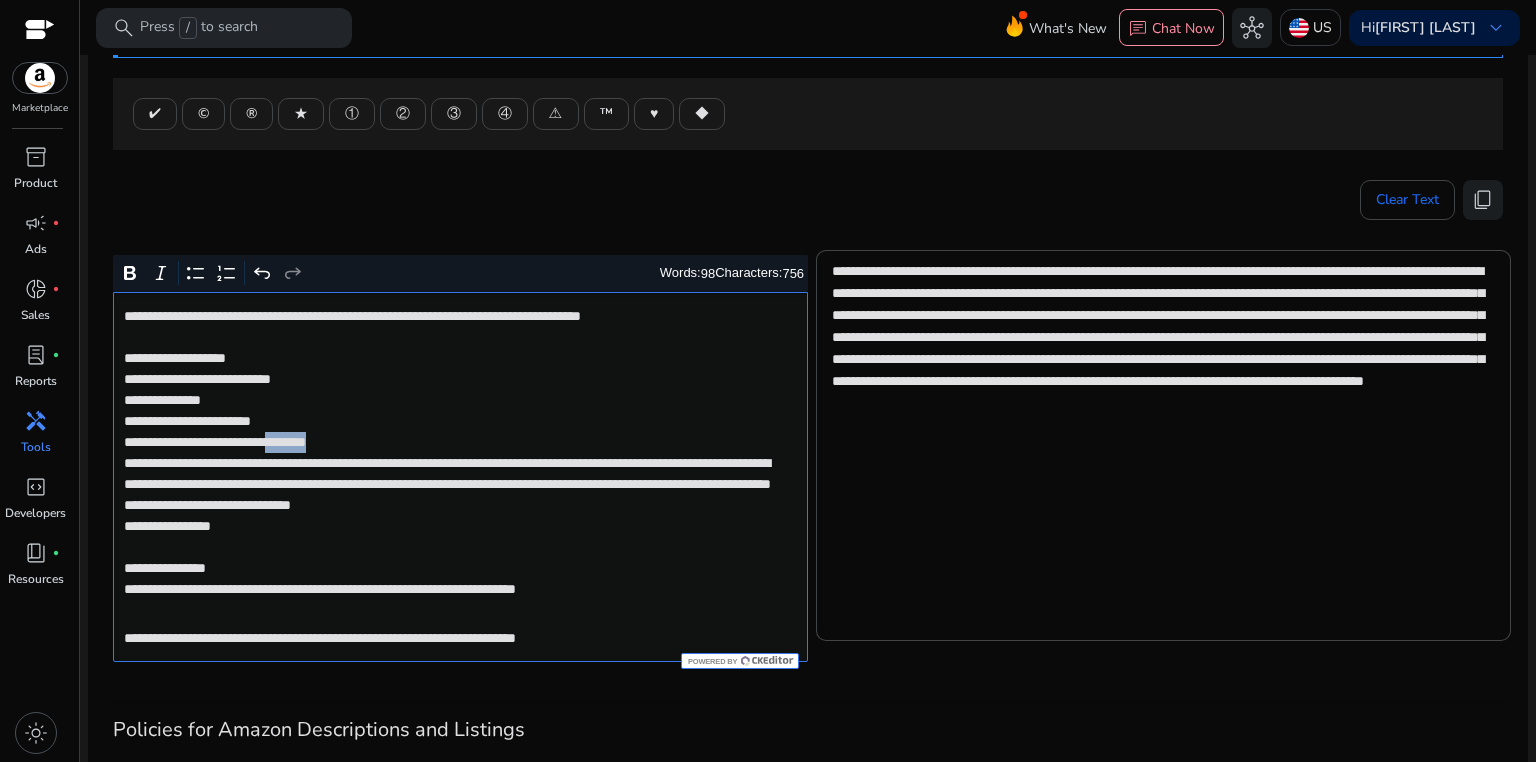 click on "**********" 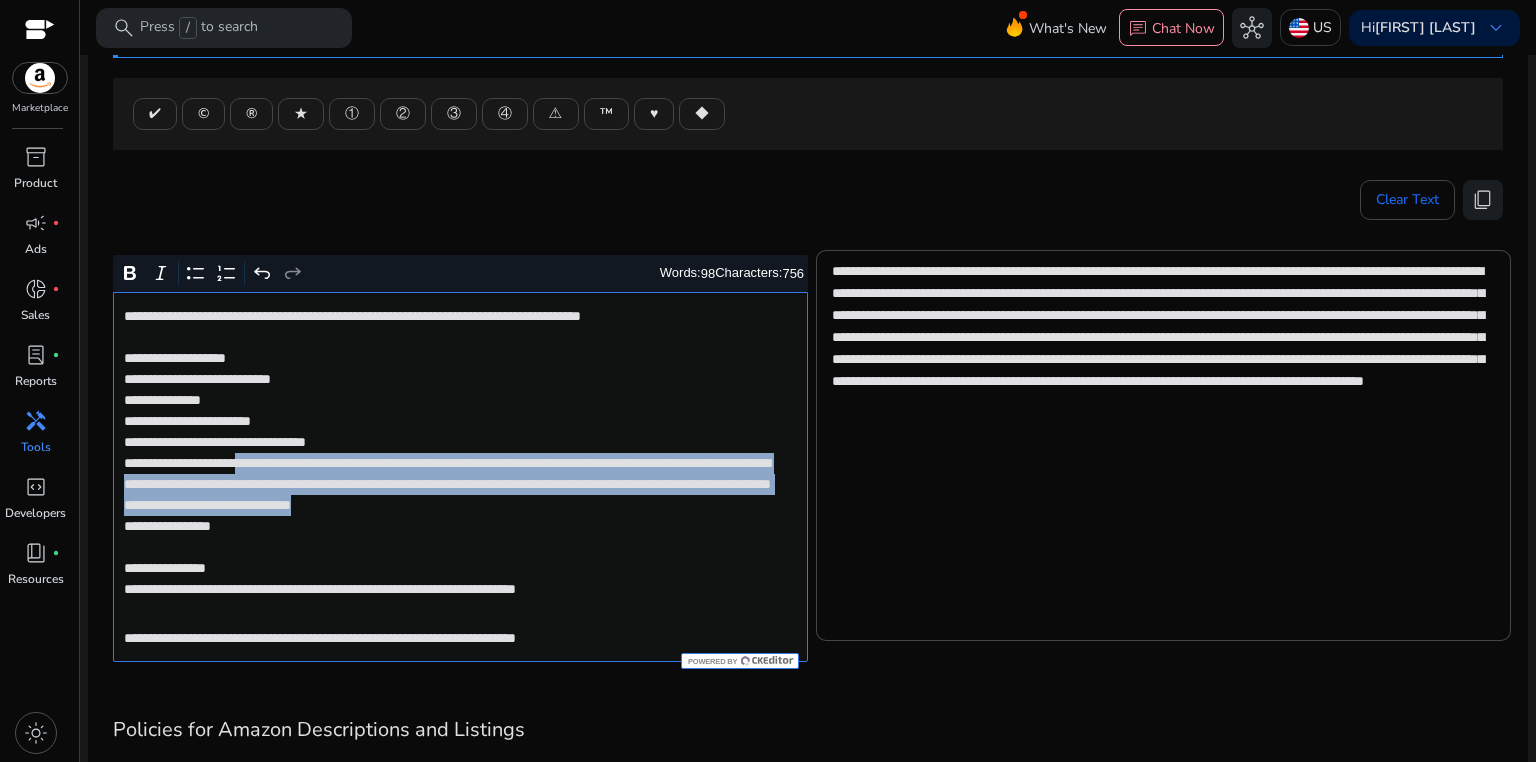 drag, startPoint x: 284, startPoint y: 464, endPoint x: 404, endPoint y: 520, distance: 132.42357 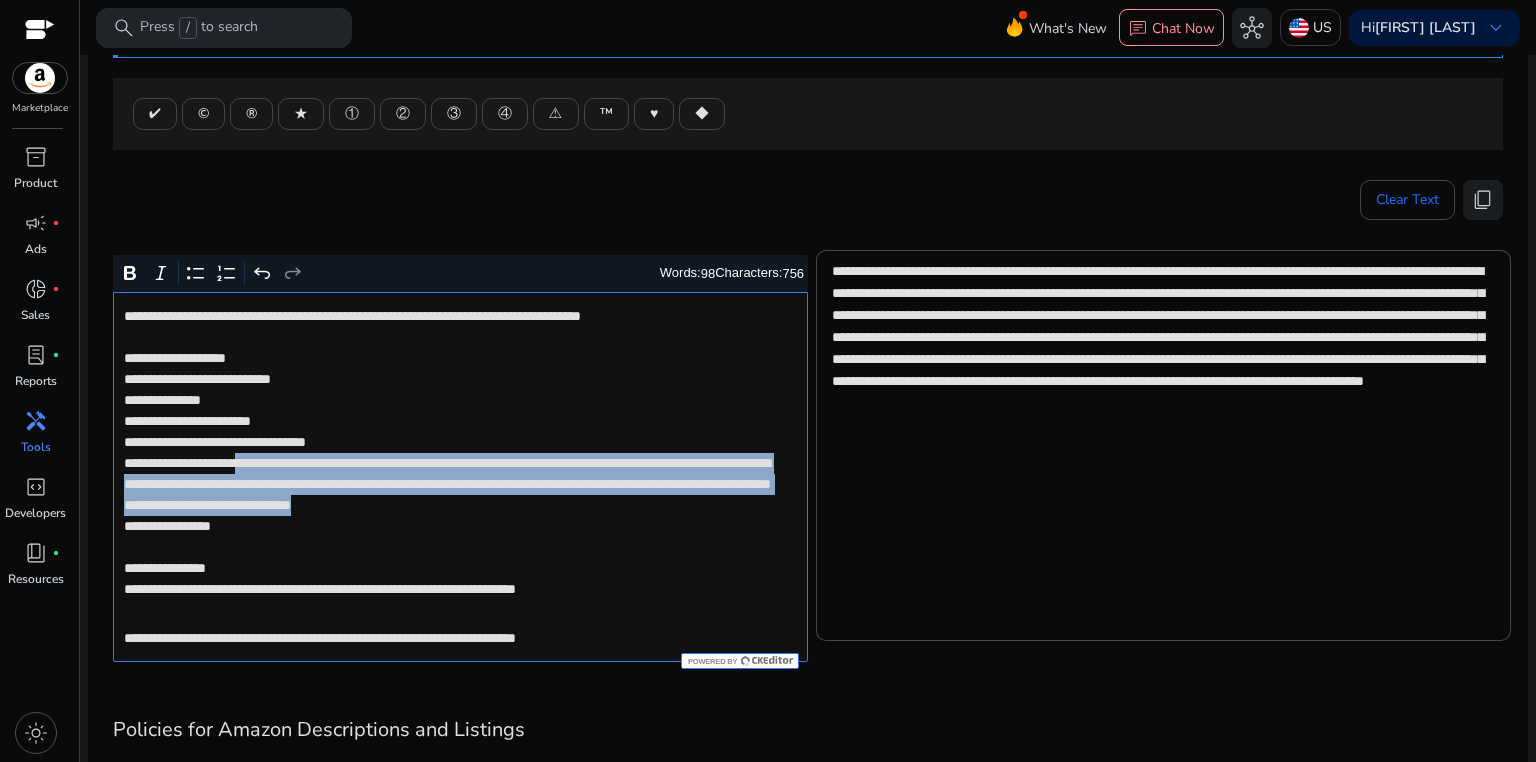 click on "**********" 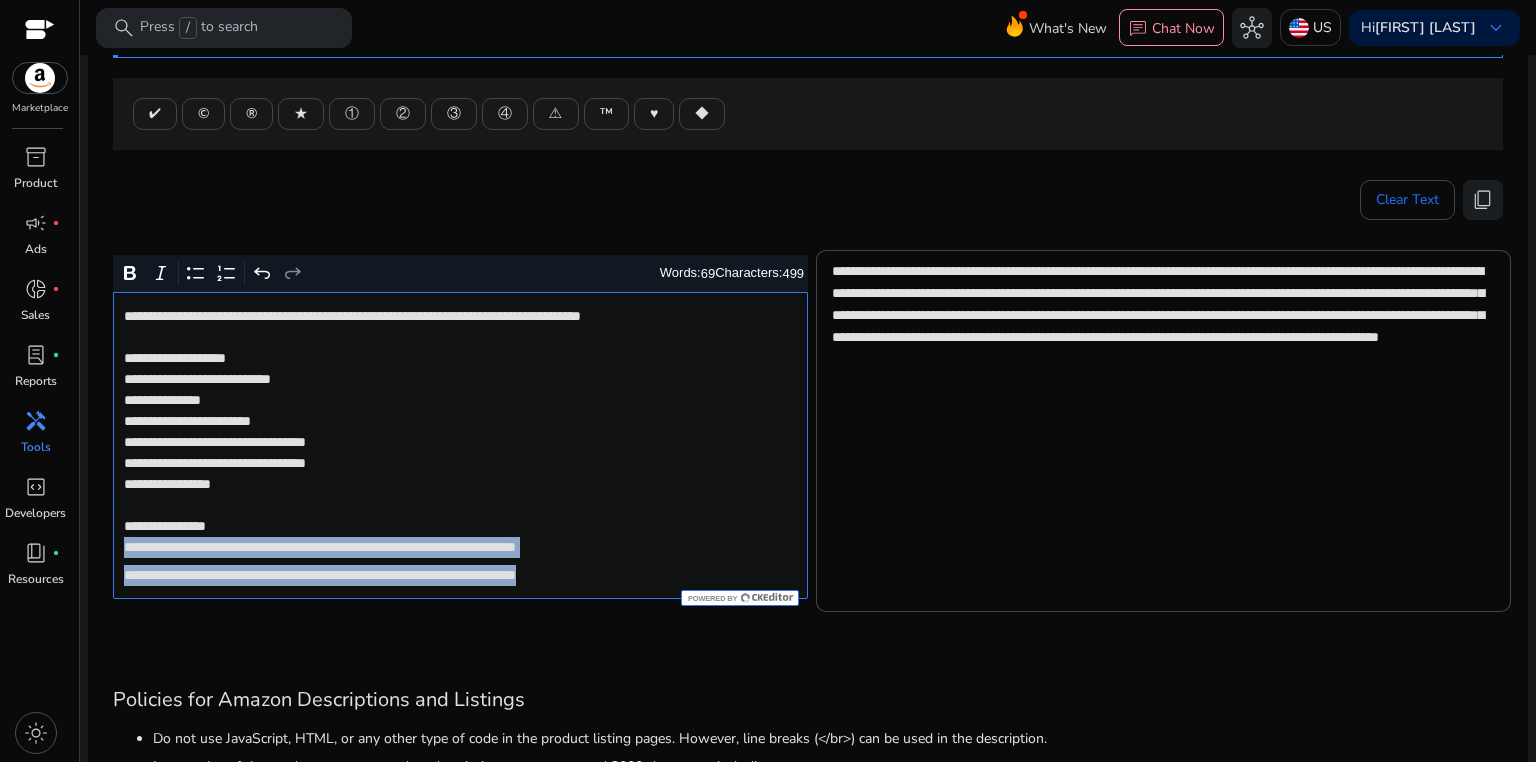 drag, startPoint x: 120, startPoint y: 545, endPoint x: 716, endPoint y: 580, distance: 597.0268 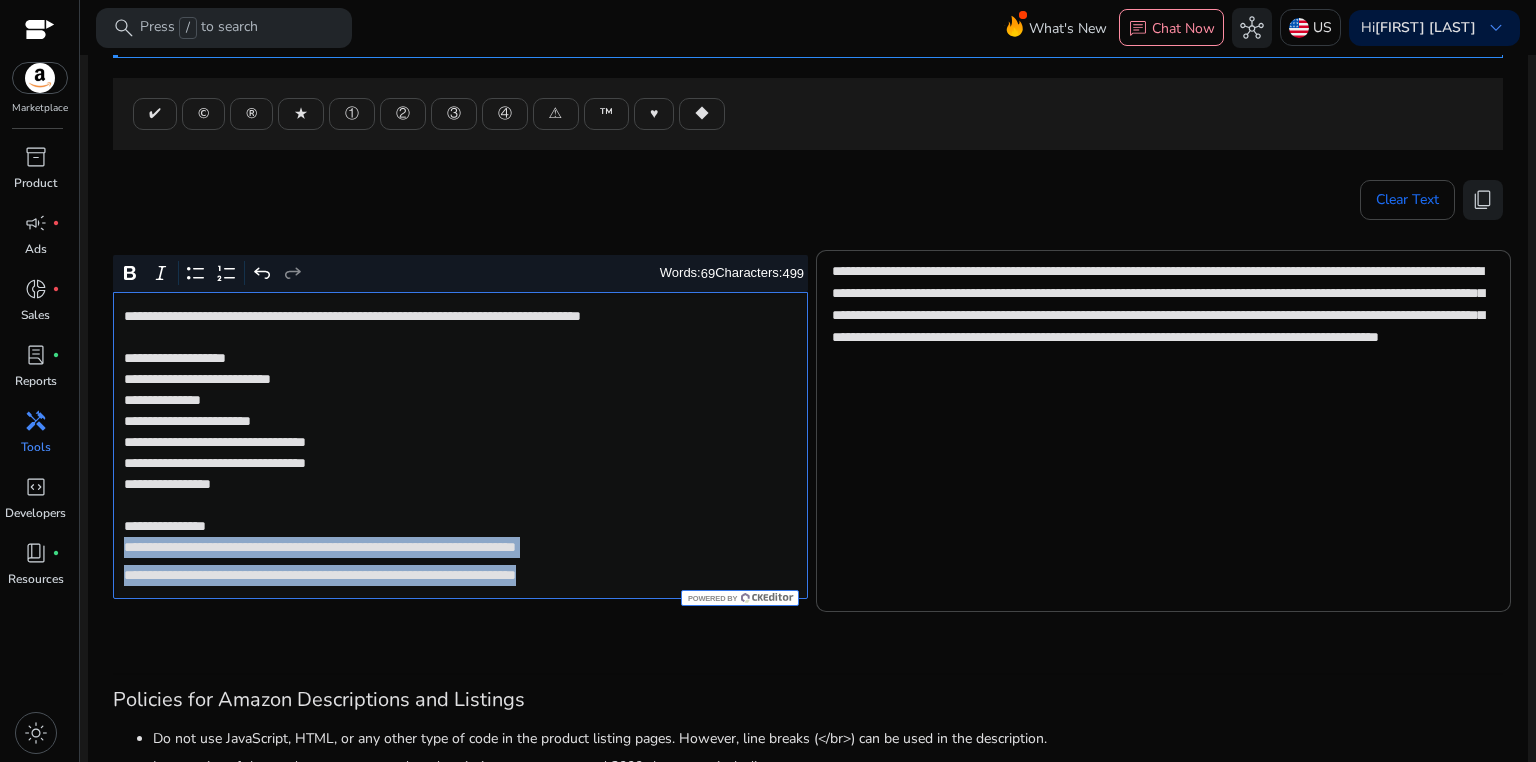 click on "**********" 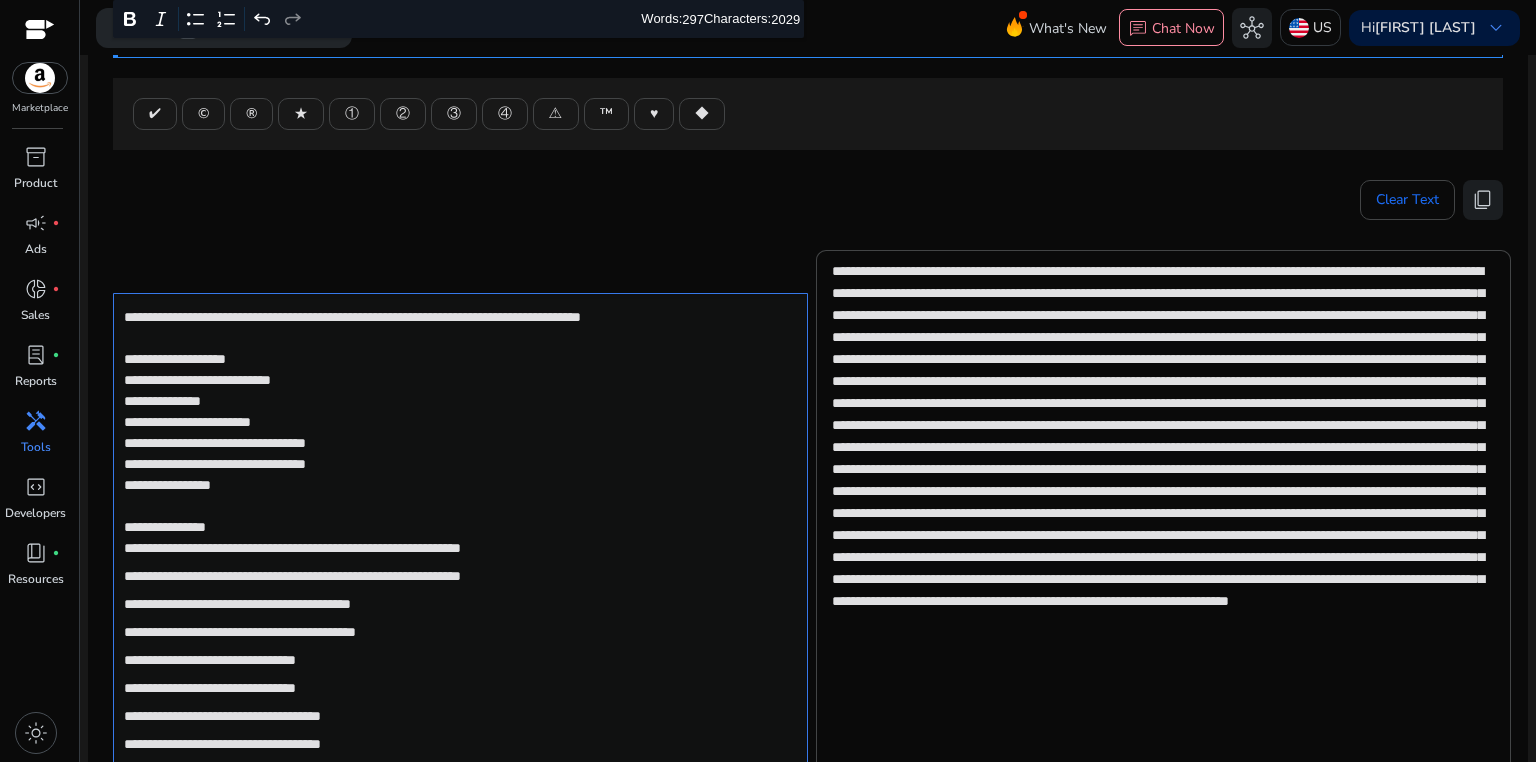 scroll, scrollTop: 828, scrollLeft: 0, axis: vertical 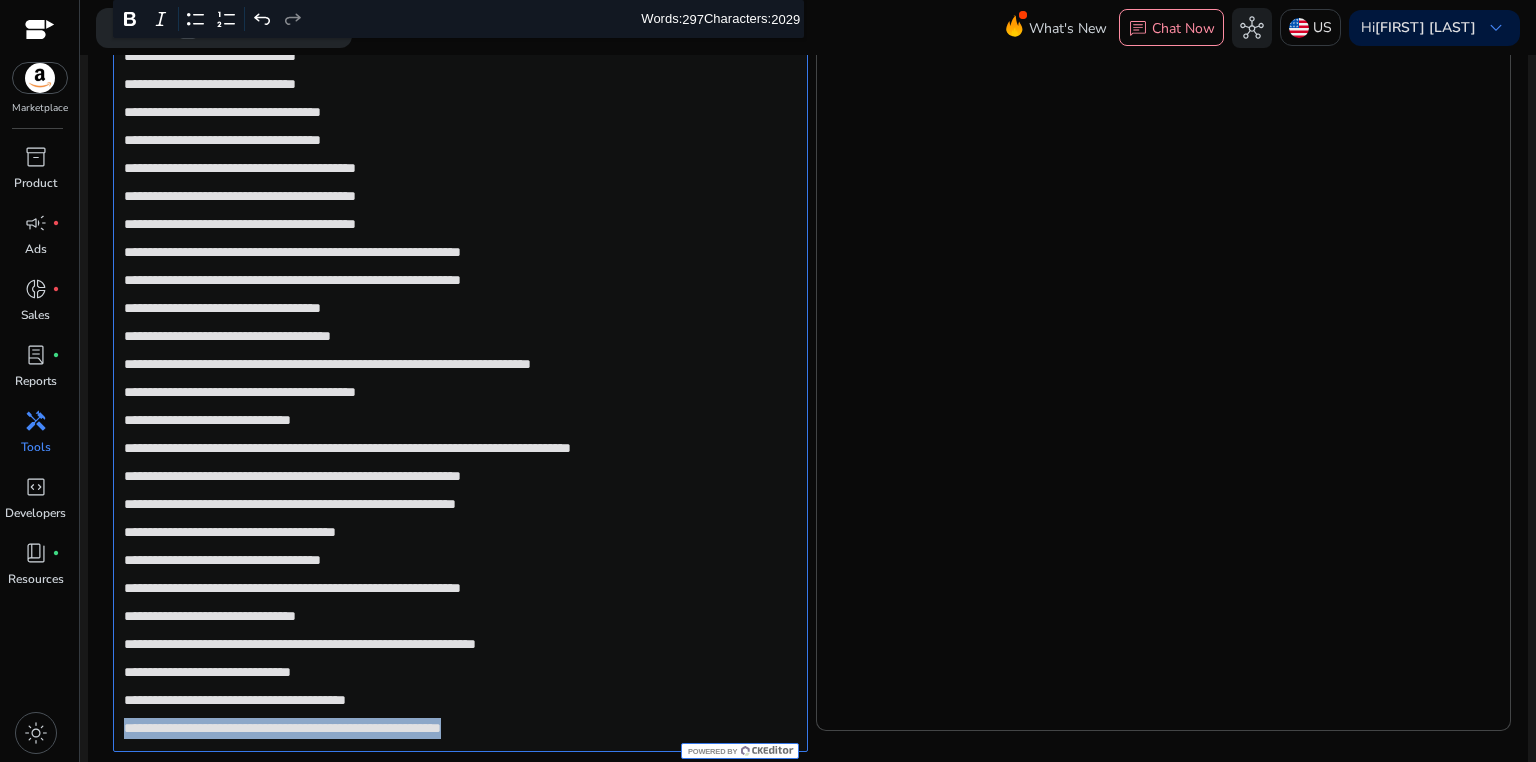 drag, startPoint x: 116, startPoint y: 726, endPoint x: 630, endPoint y: 728, distance: 514.0039 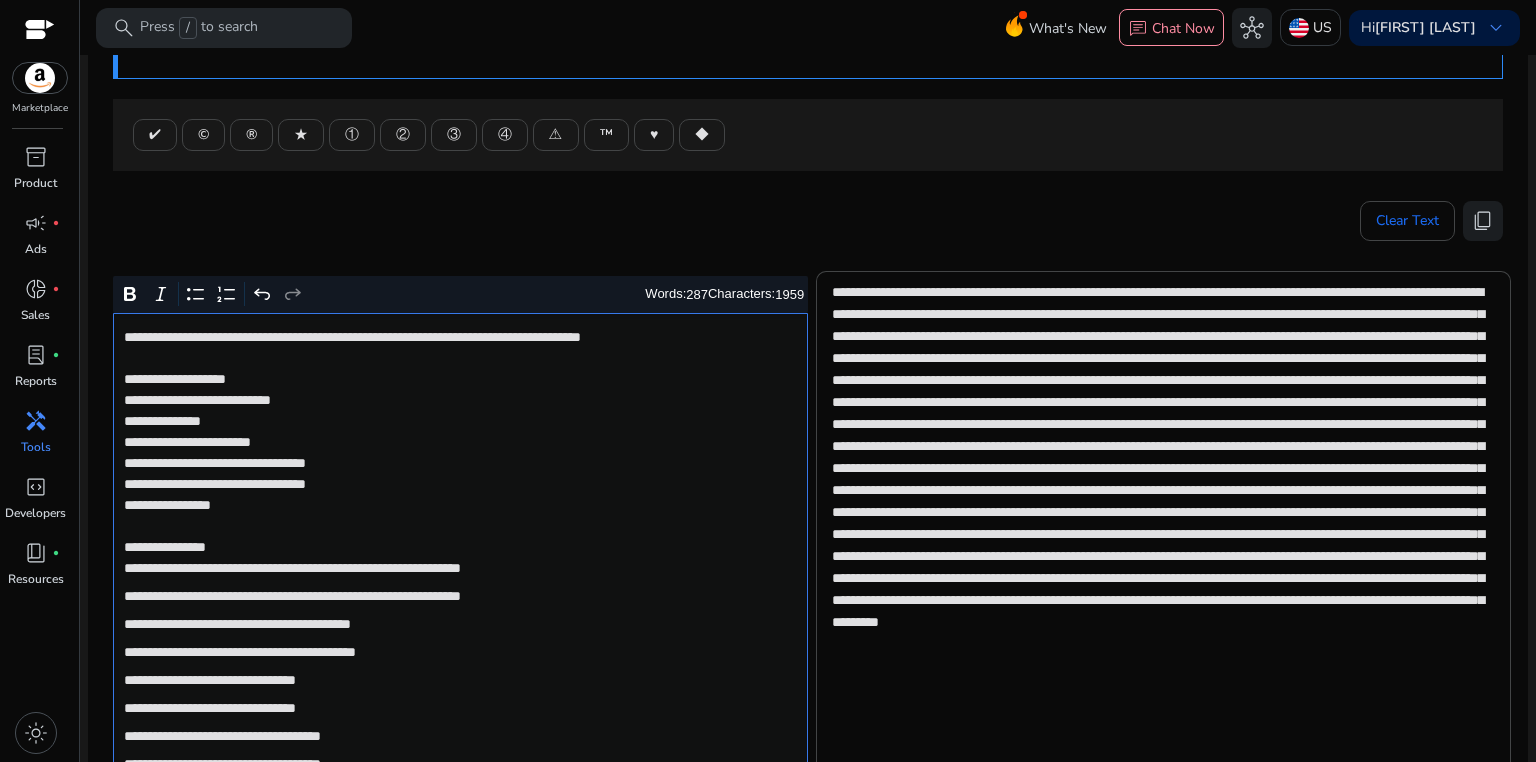 scroll, scrollTop: 27, scrollLeft: 0, axis: vertical 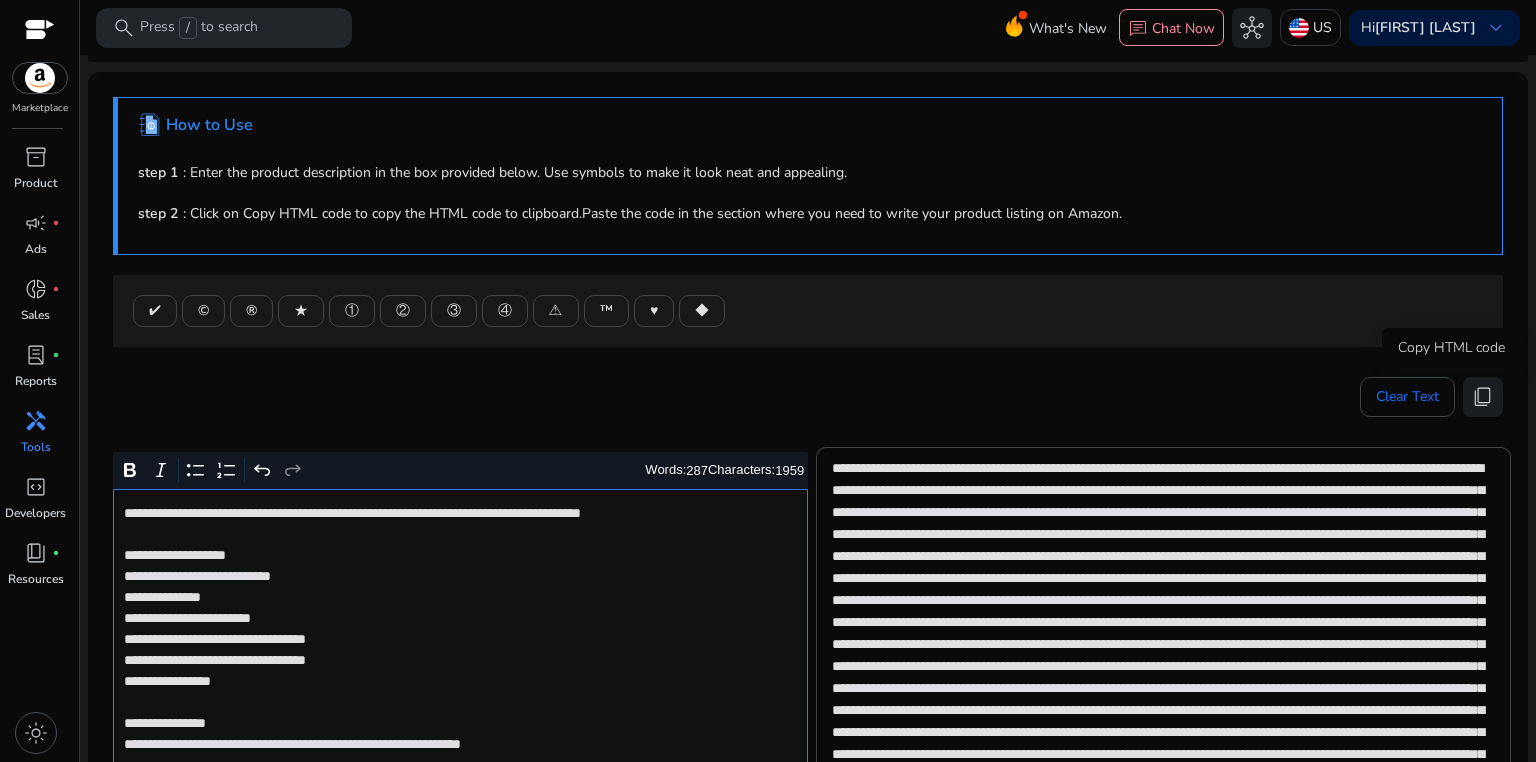 drag, startPoint x: 1472, startPoint y: 400, endPoint x: 960, endPoint y: 113, distance: 586.9523 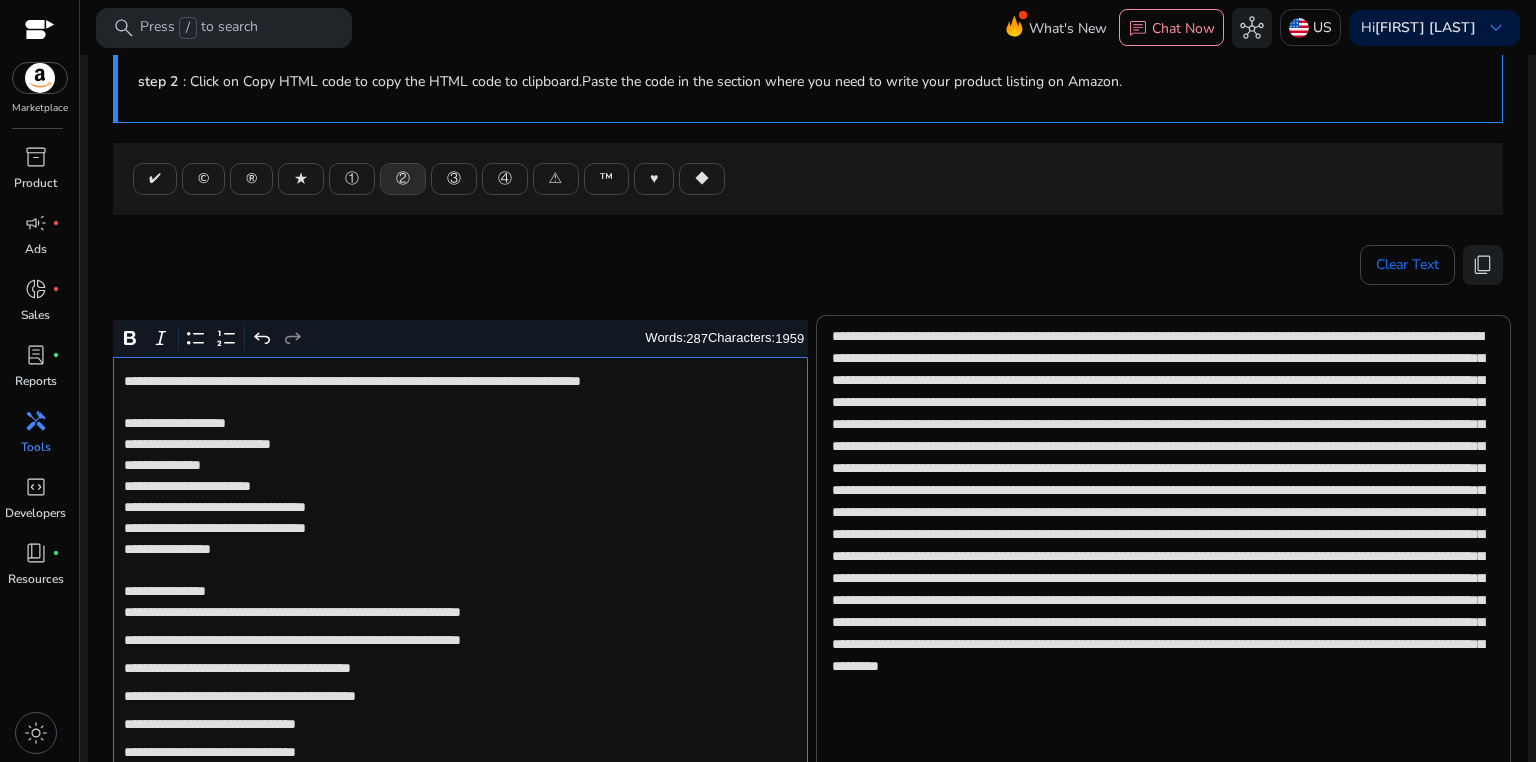 scroll, scrollTop: 293, scrollLeft: 0, axis: vertical 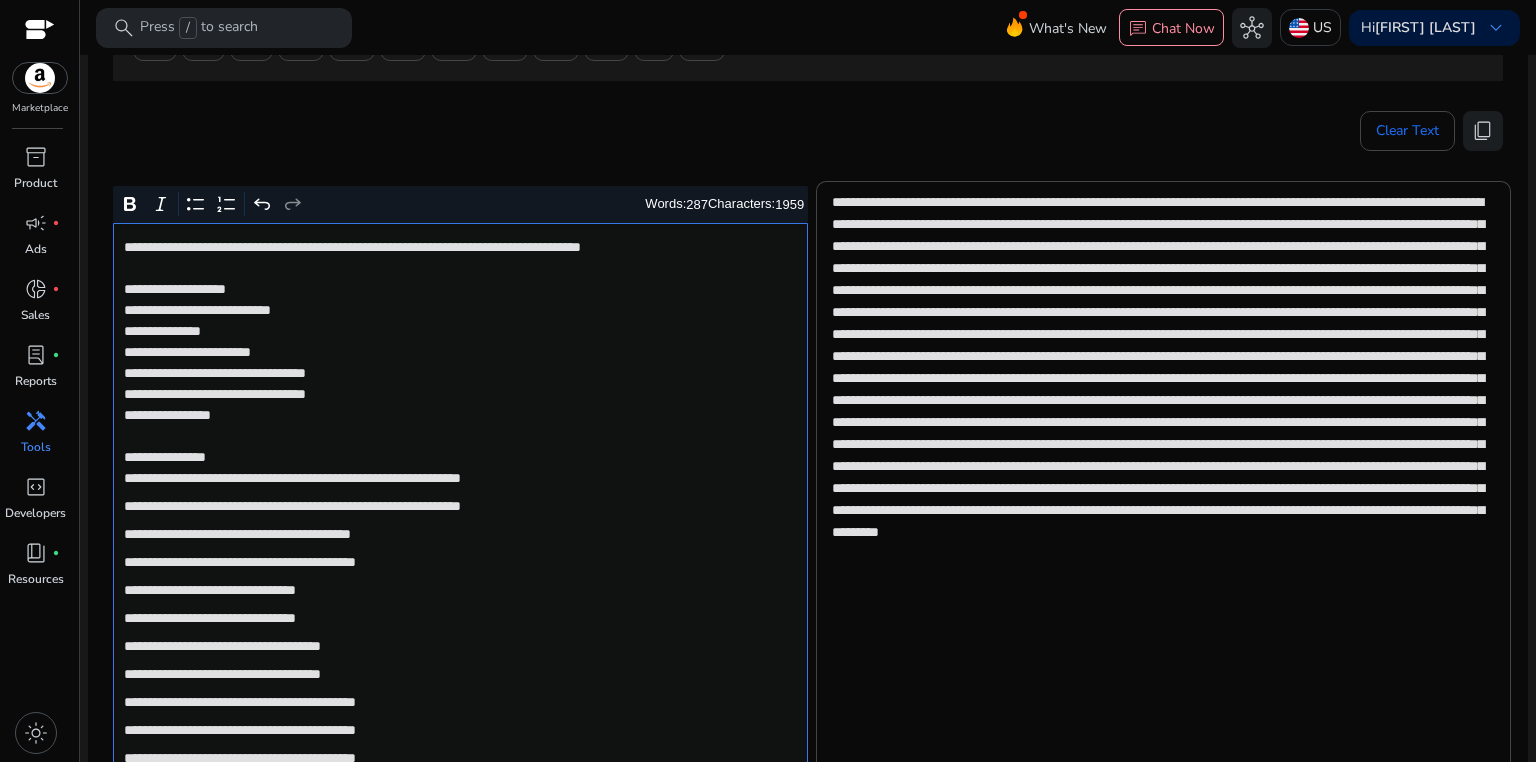 click on "**********" 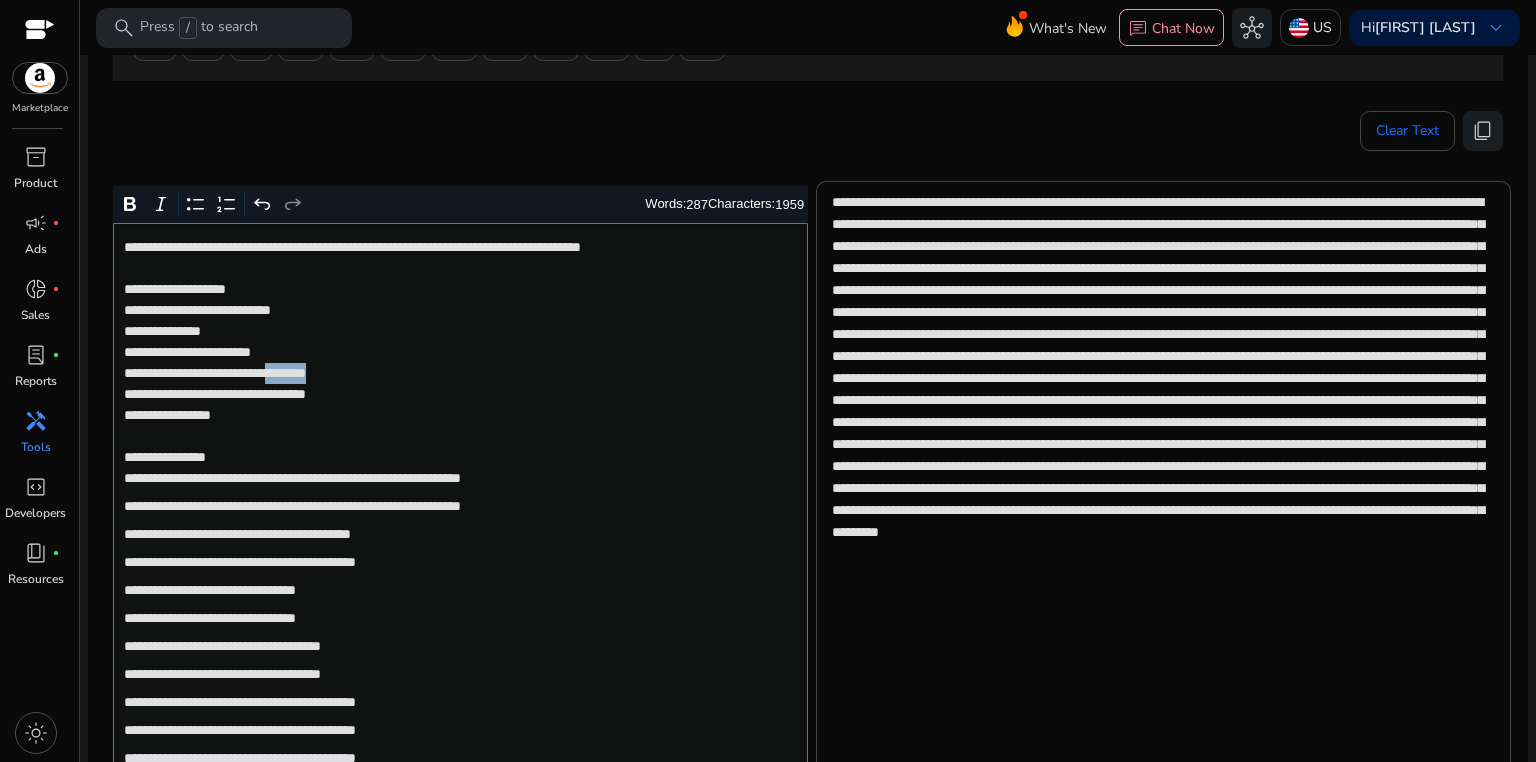 click on "**********" 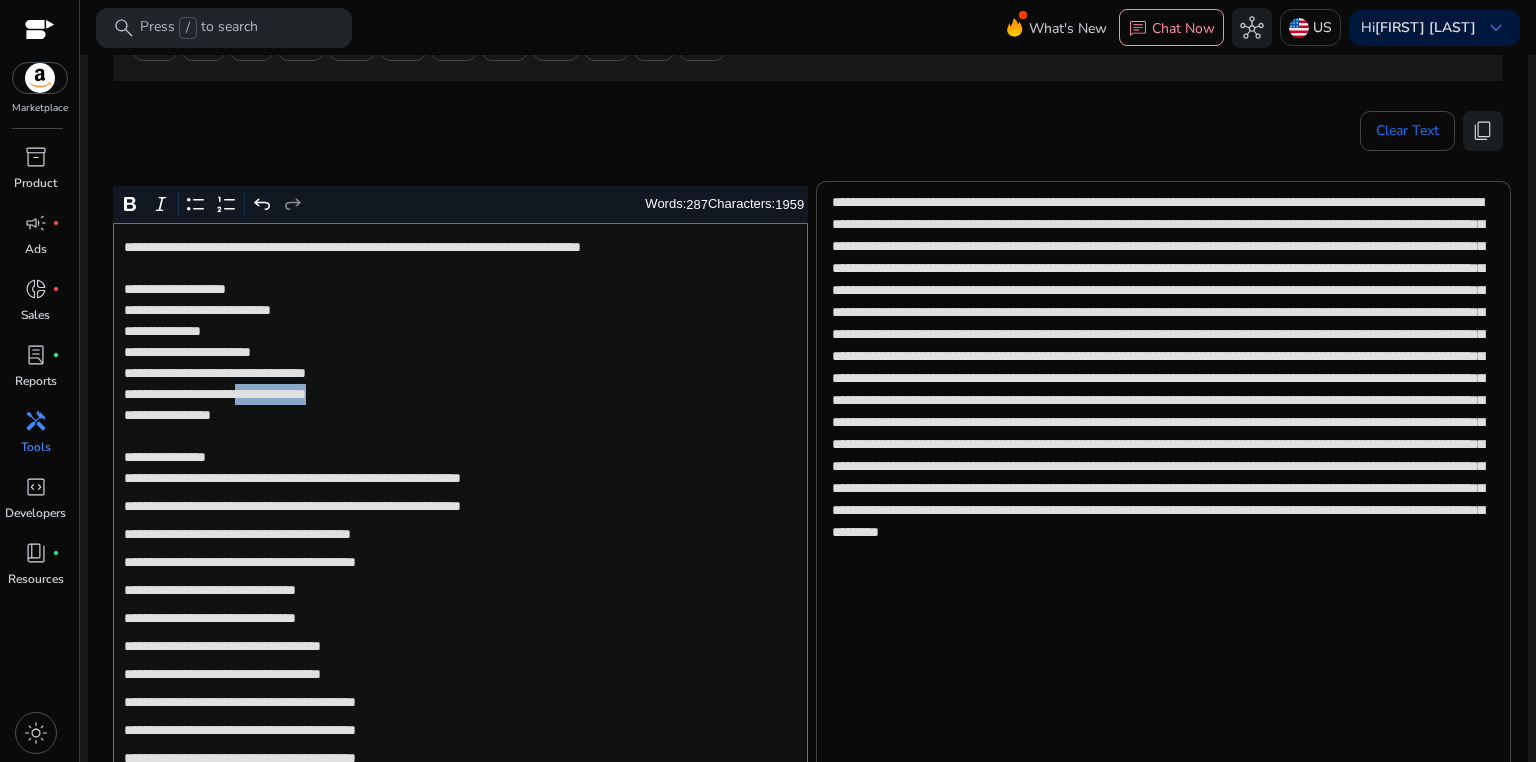 drag, startPoint x: 284, startPoint y: 396, endPoint x: 438, endPoint y: 394, distance: 154.01299 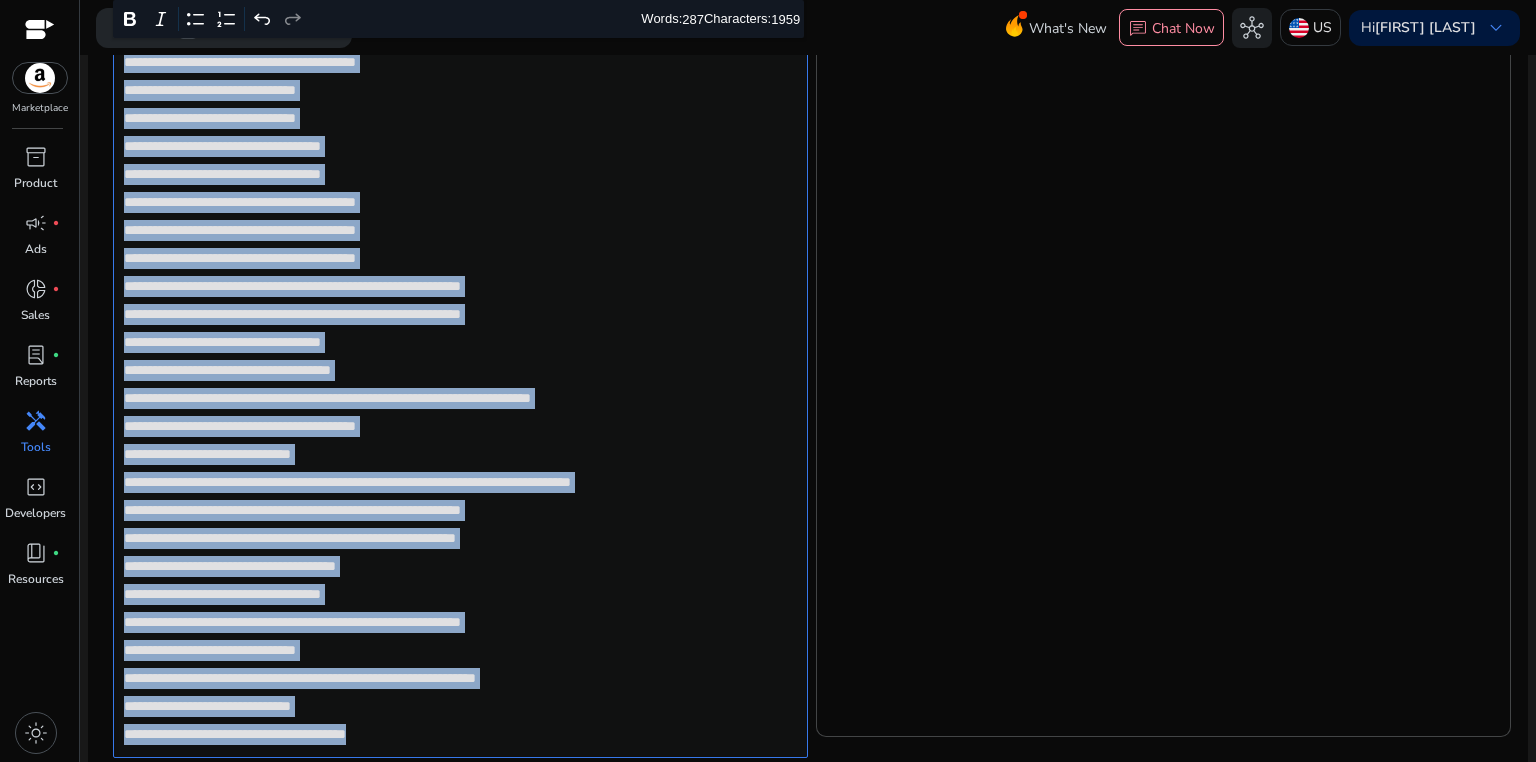scroll, scrollTop: 1030, scrollLeft: 0, axis: vertical 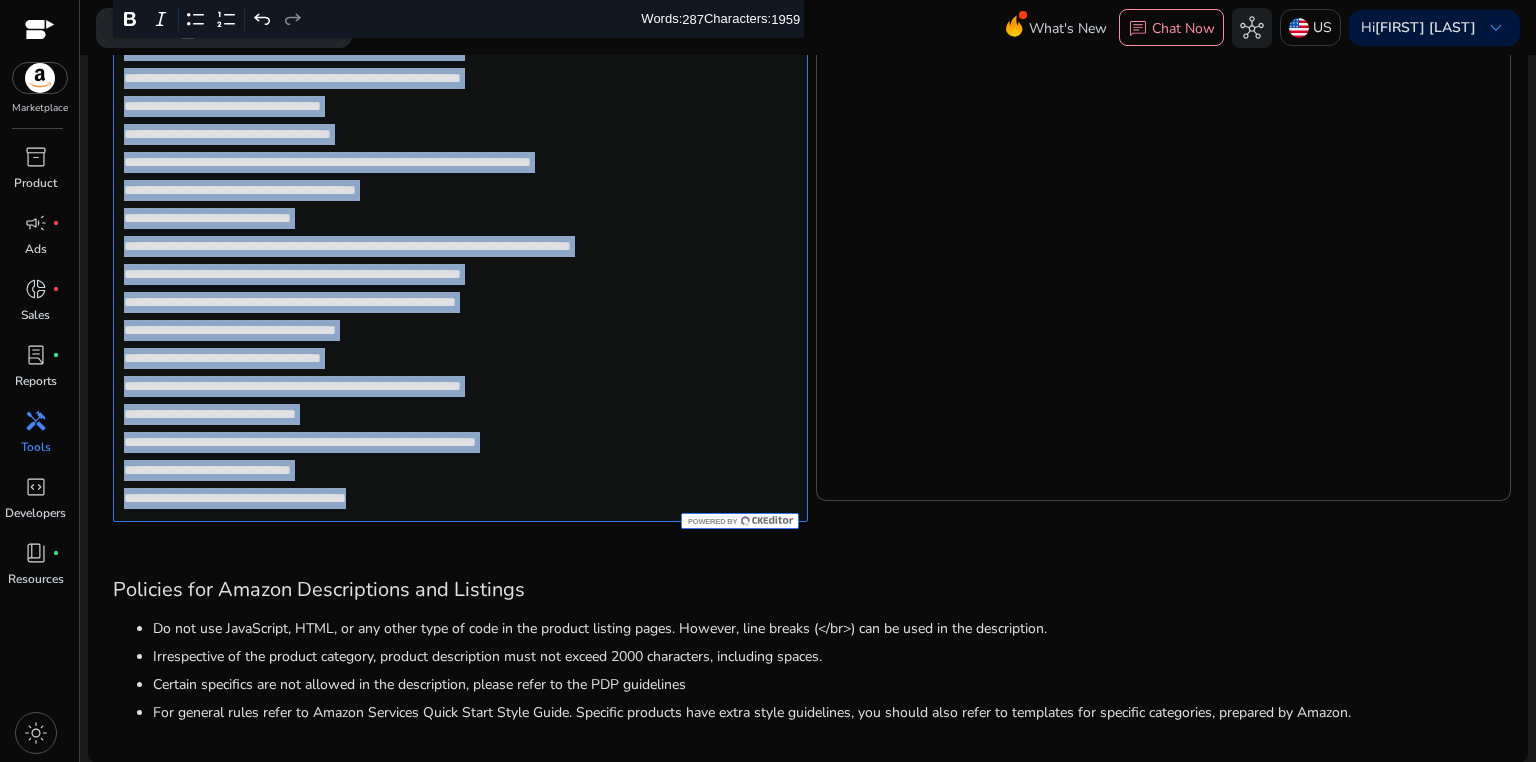 drag, startPoint x: 120, startPoint y: 478, endPoint x: 591, endPoint y: 492, distance: 471.208 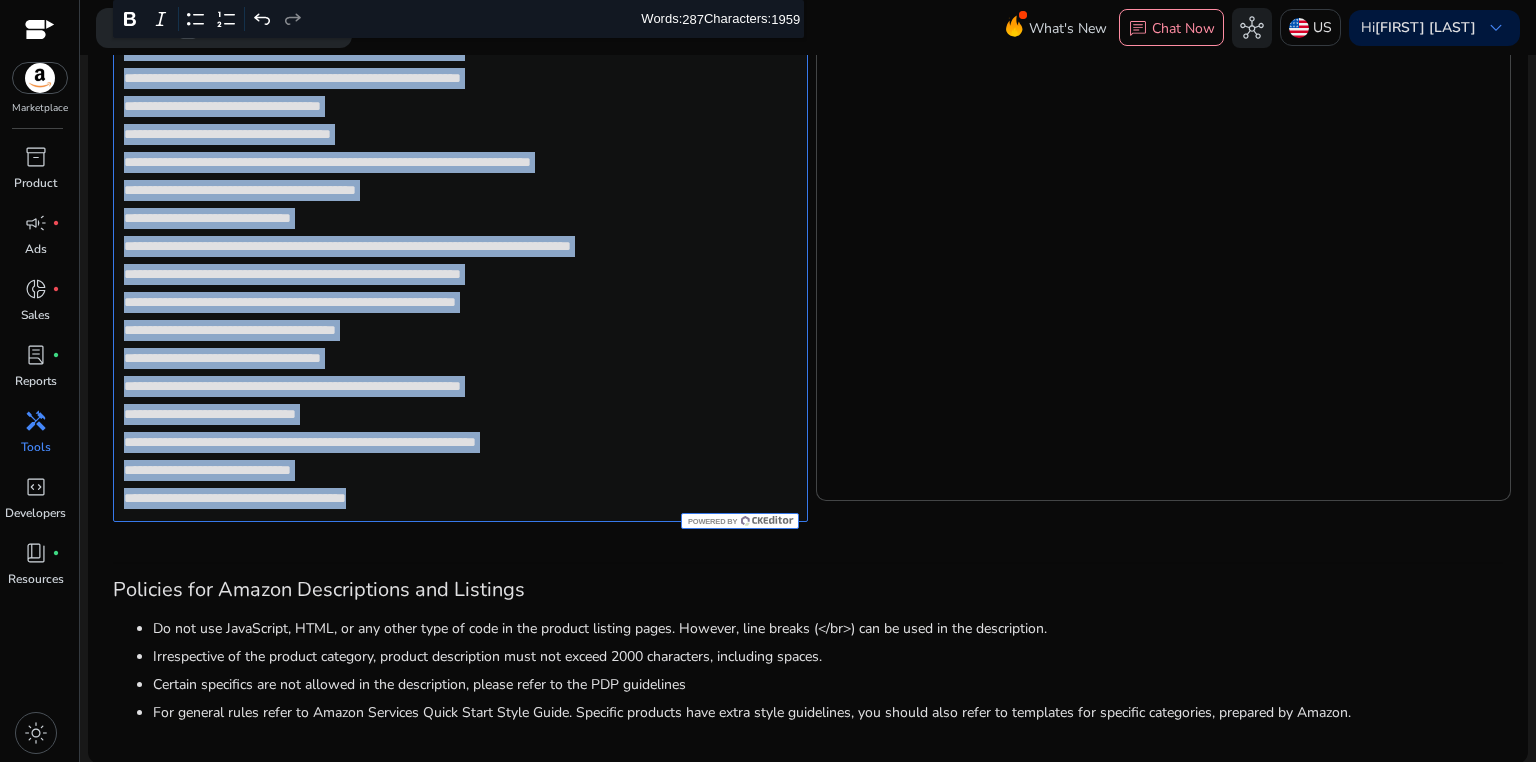 click on "**********" 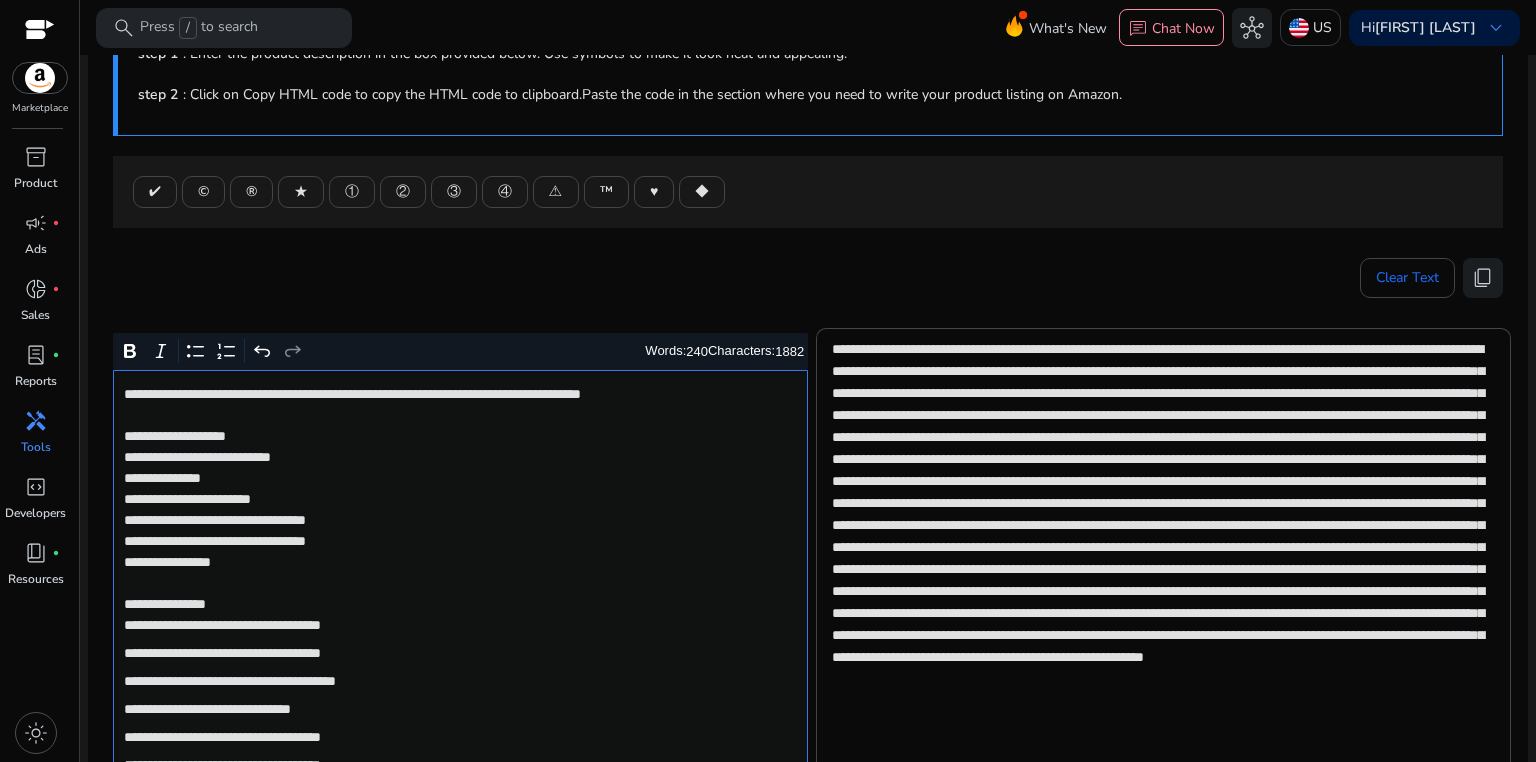 scroll, scrollTop: 96, scrollLeft: 0, axis: vertical 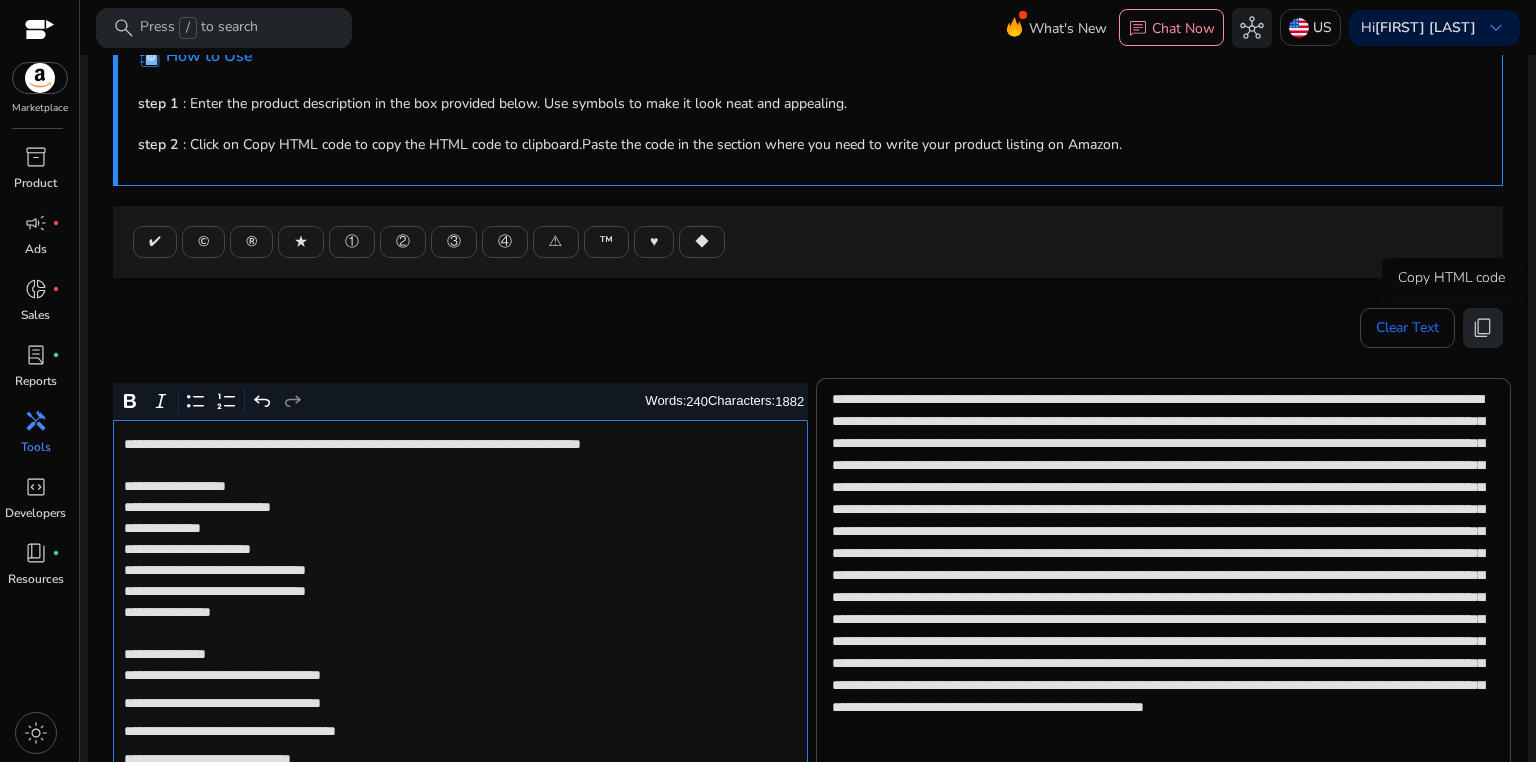 click on "content_copy" 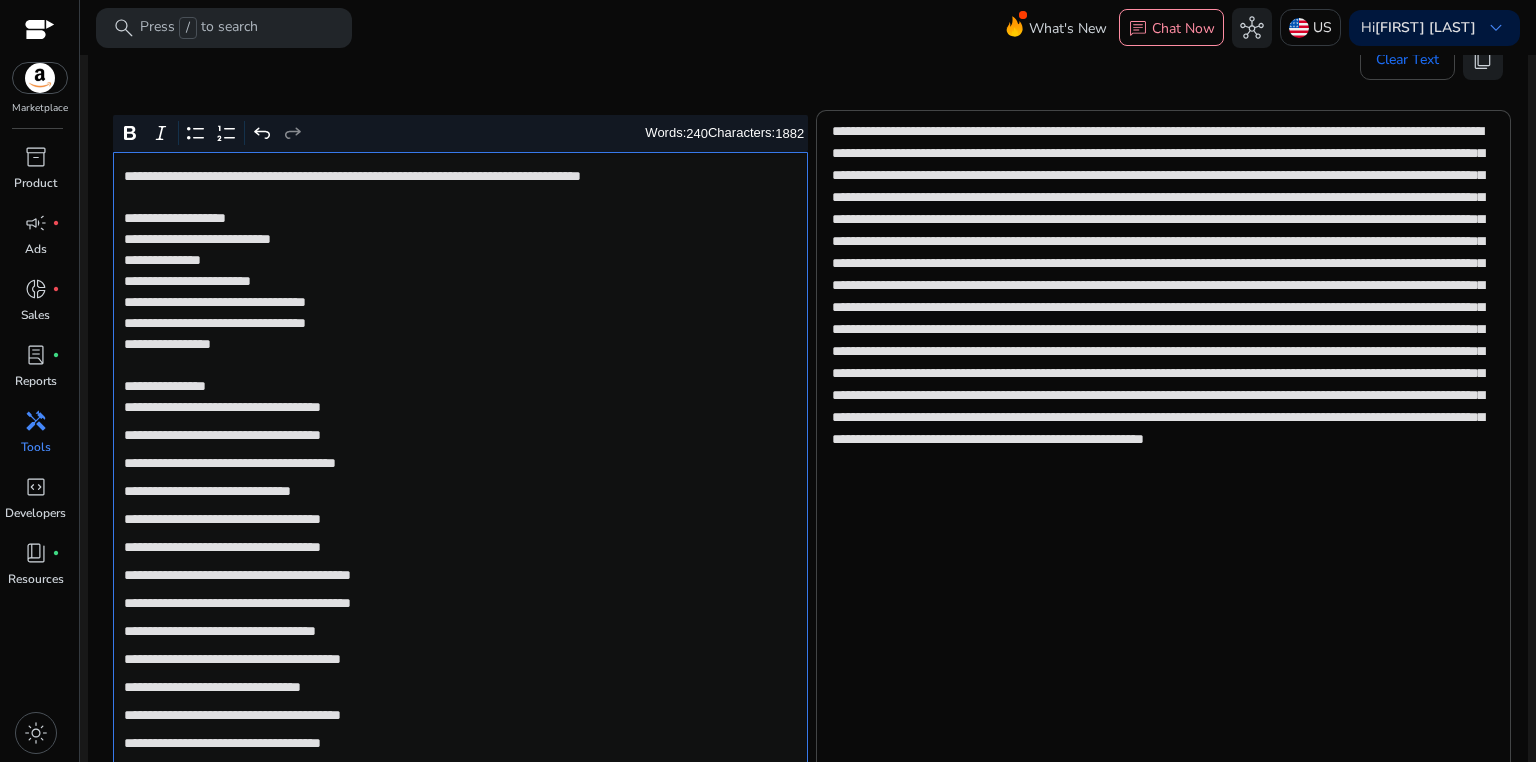 scroll, scrollTop: 363, scrollLeft: 0, axis: vertical 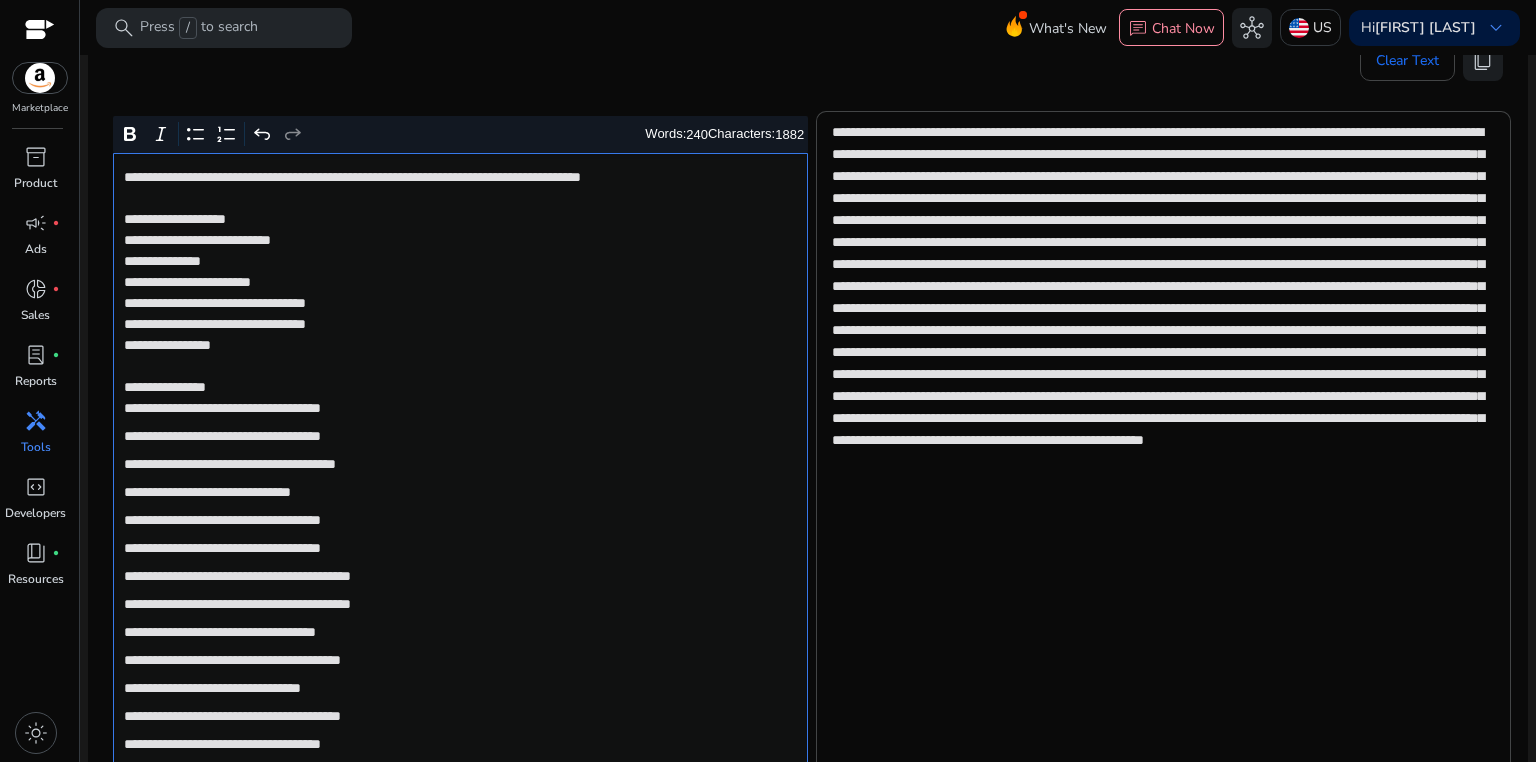 click on "**********" 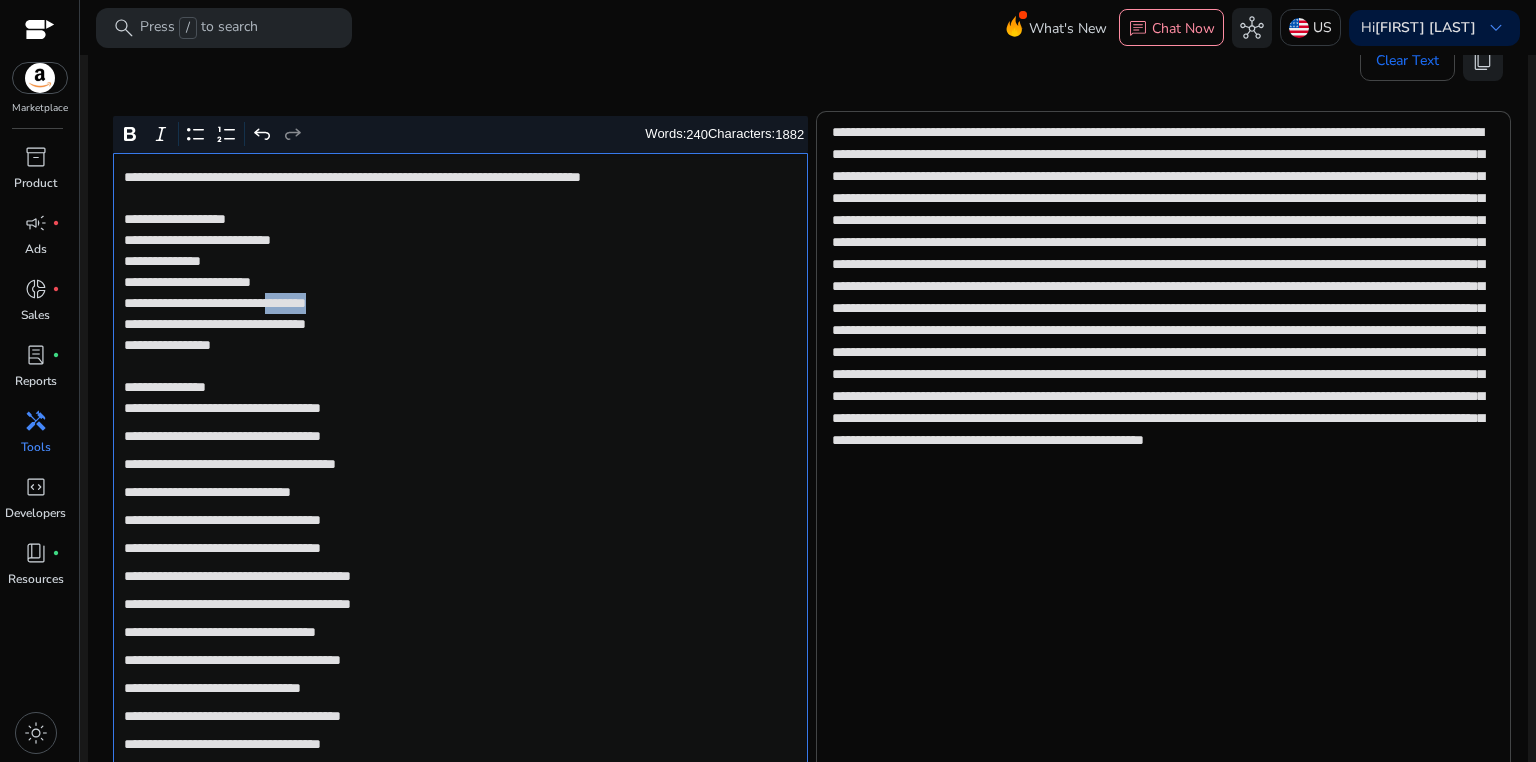 click on "**********" 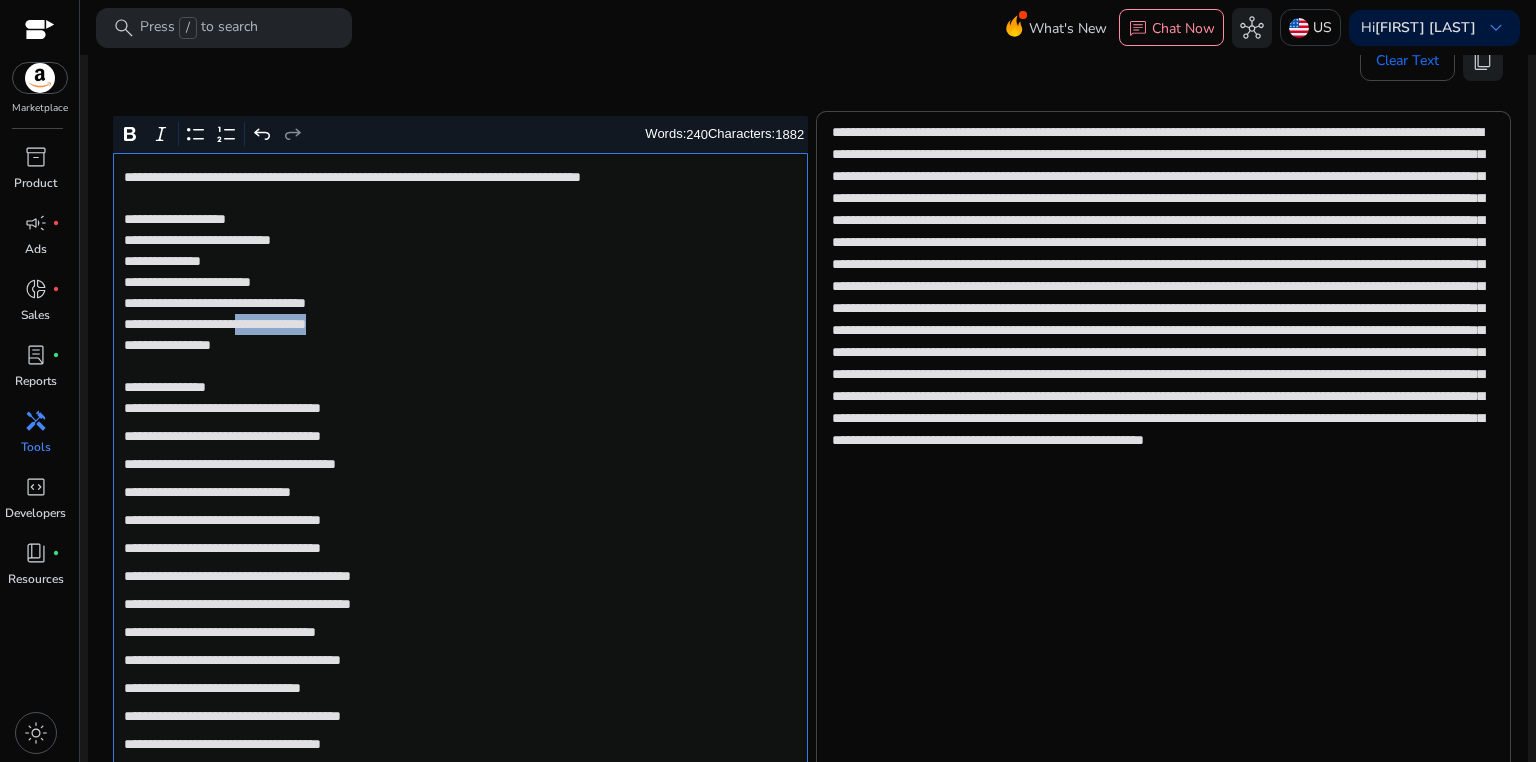 drag, startPoint x: 283, startPoint y: 324, endPoint x: 442, endPoint y: 324, distance: 159 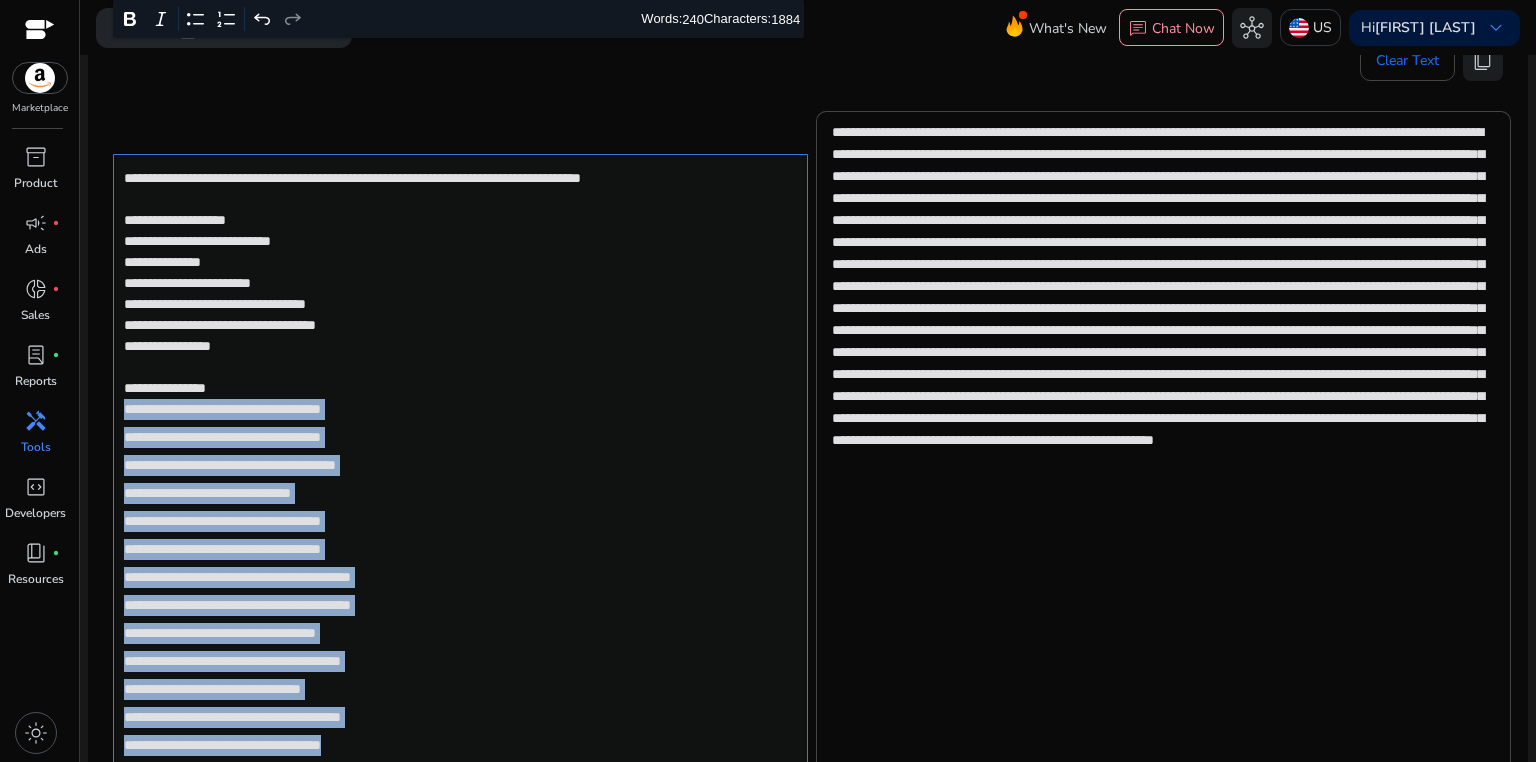 scroll, scrollTop: 1086, scrollLeft: 0, axis: vertical 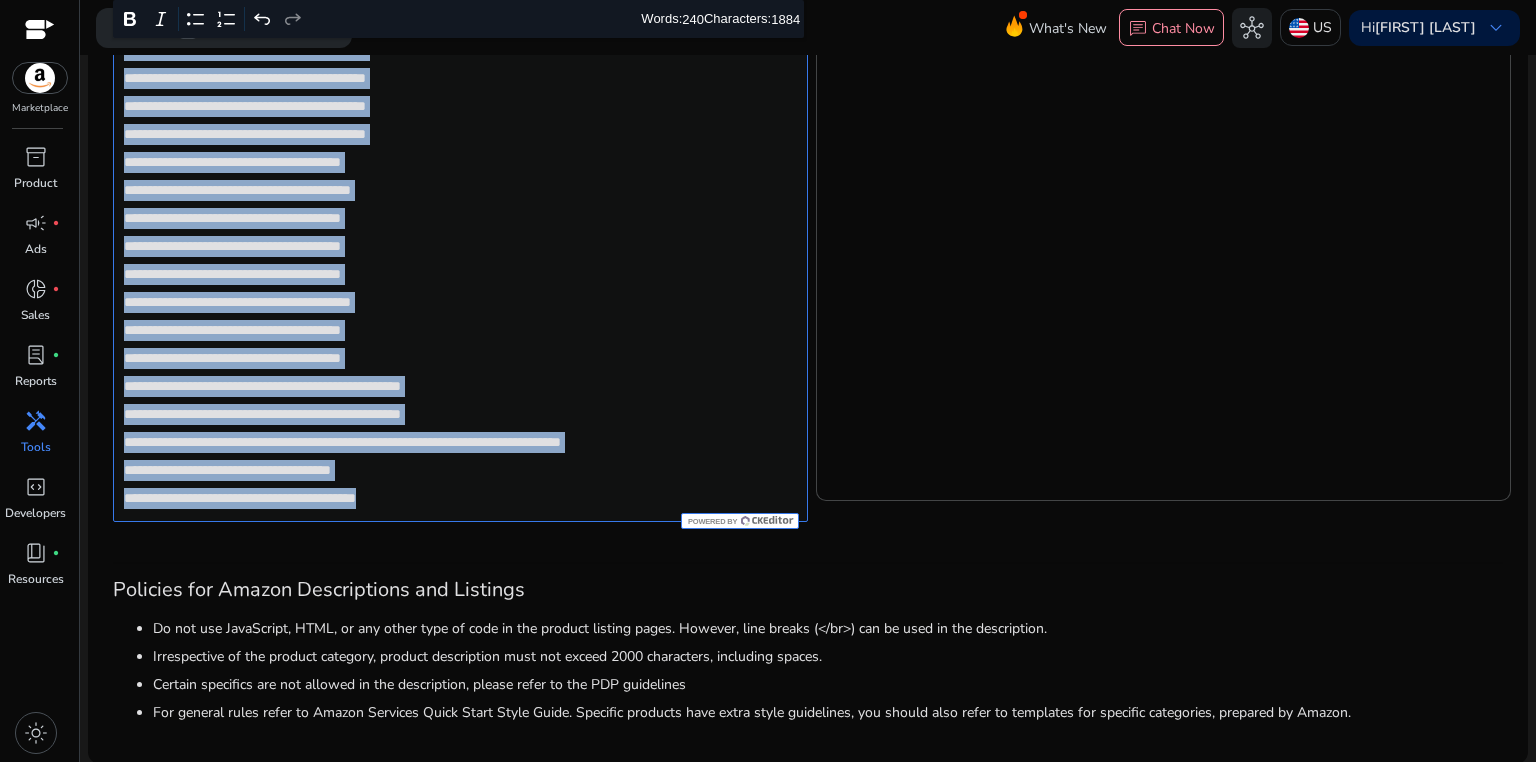 drag, startPoint x: 120, startPoint y: 407, endPoint x: 544, endPoint y: 498, distance: 433.6554 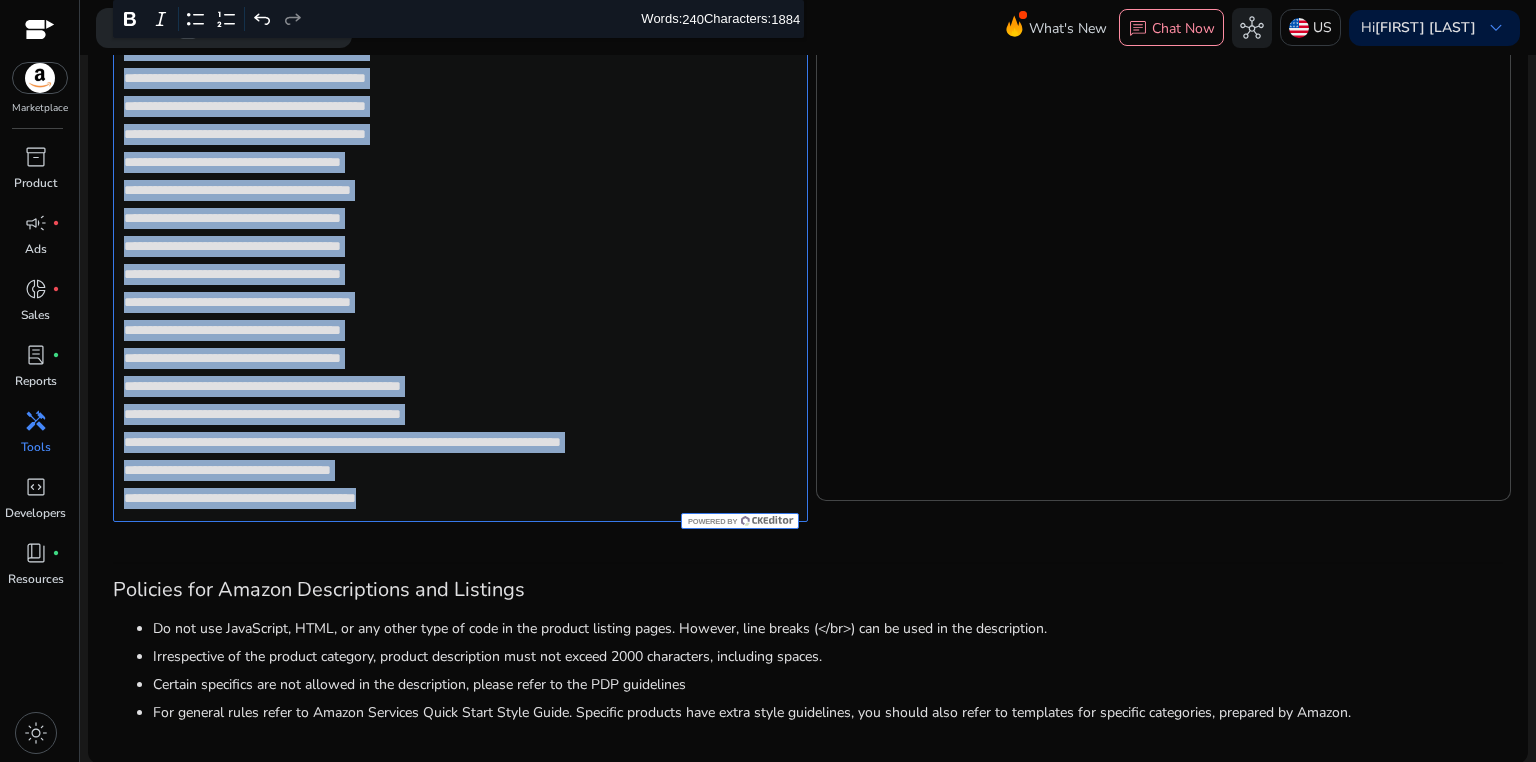 click on "**********" 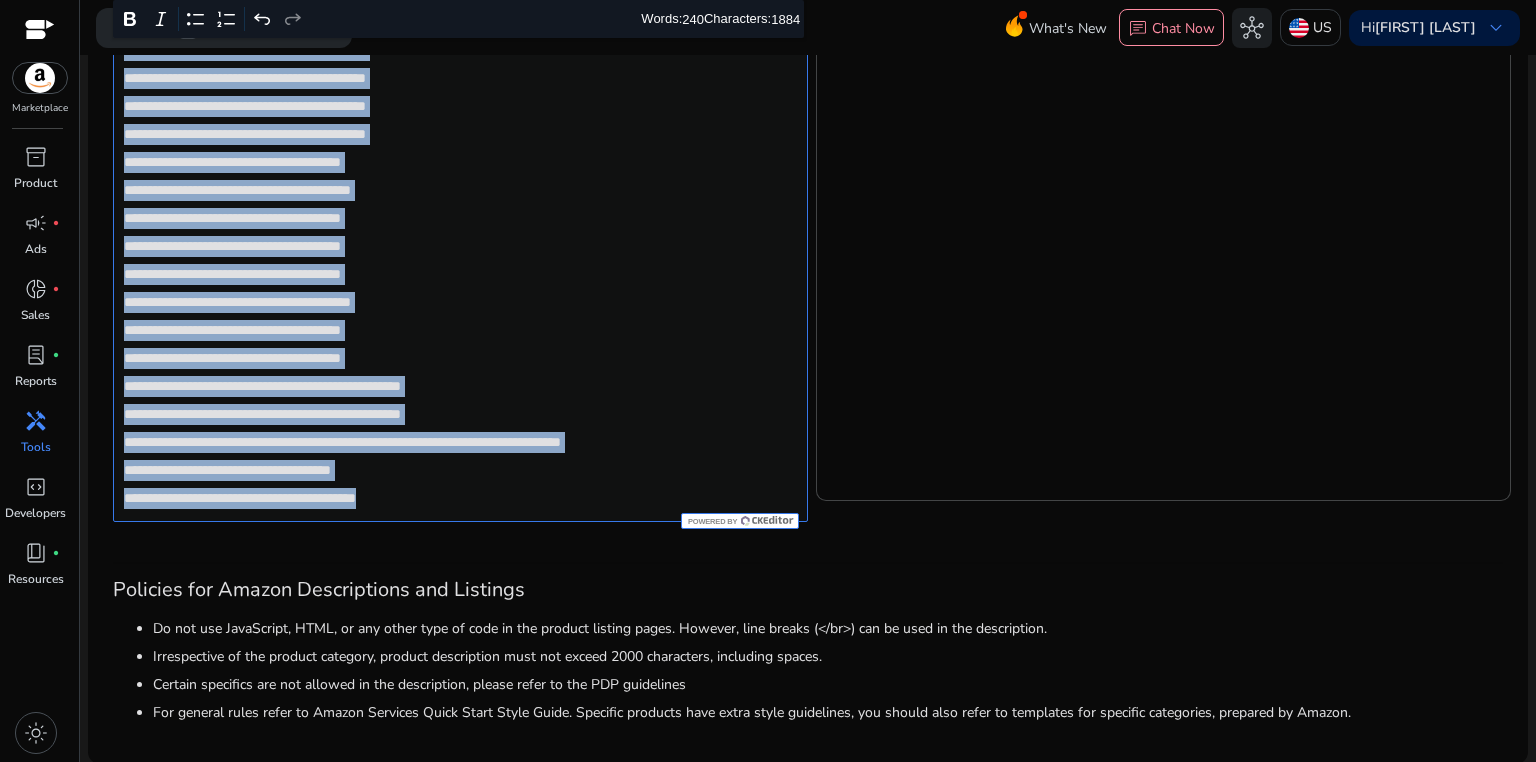 type on "**********" 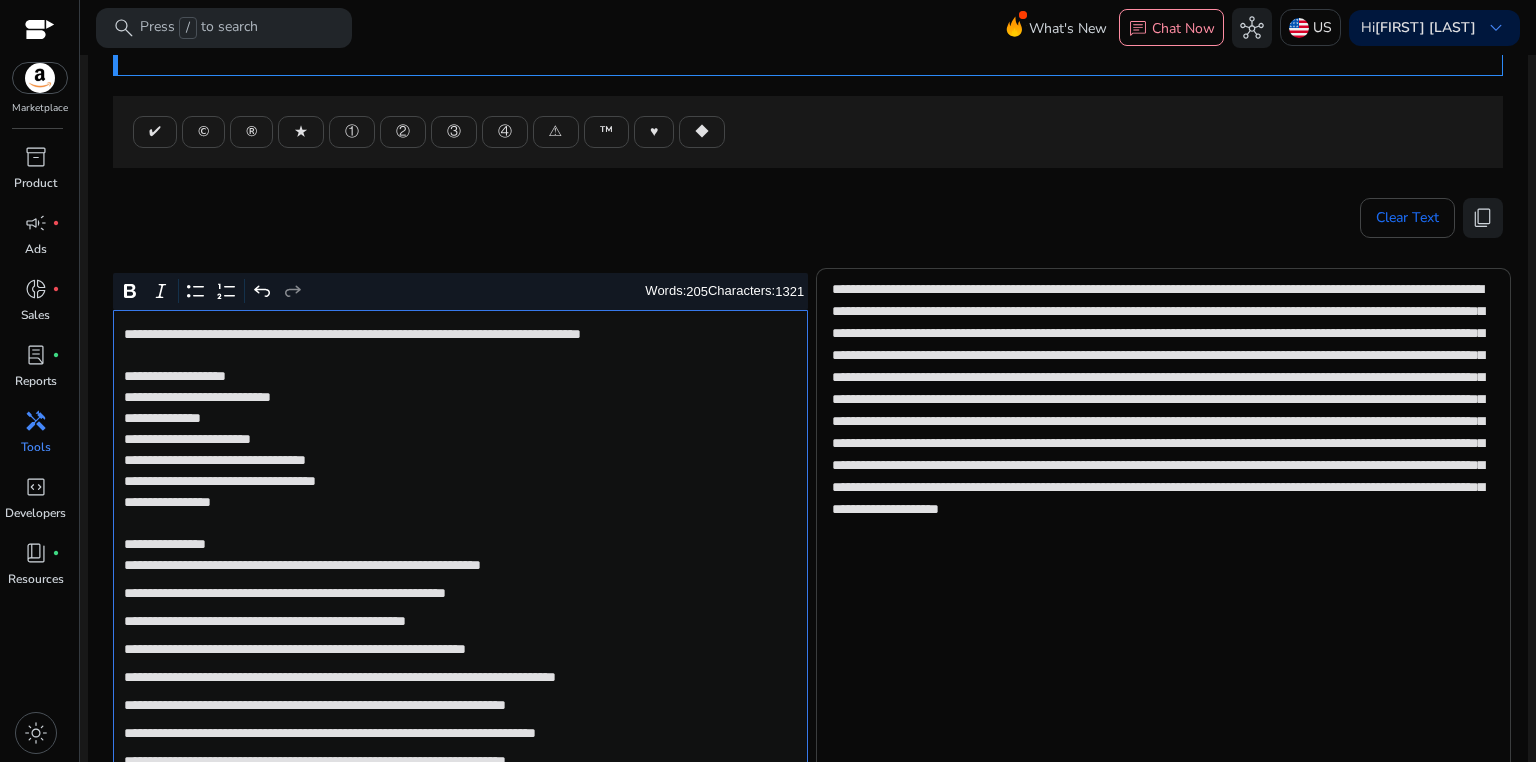 scroll, scrollTop: 181, scrollLeft: 0, axis: vertical 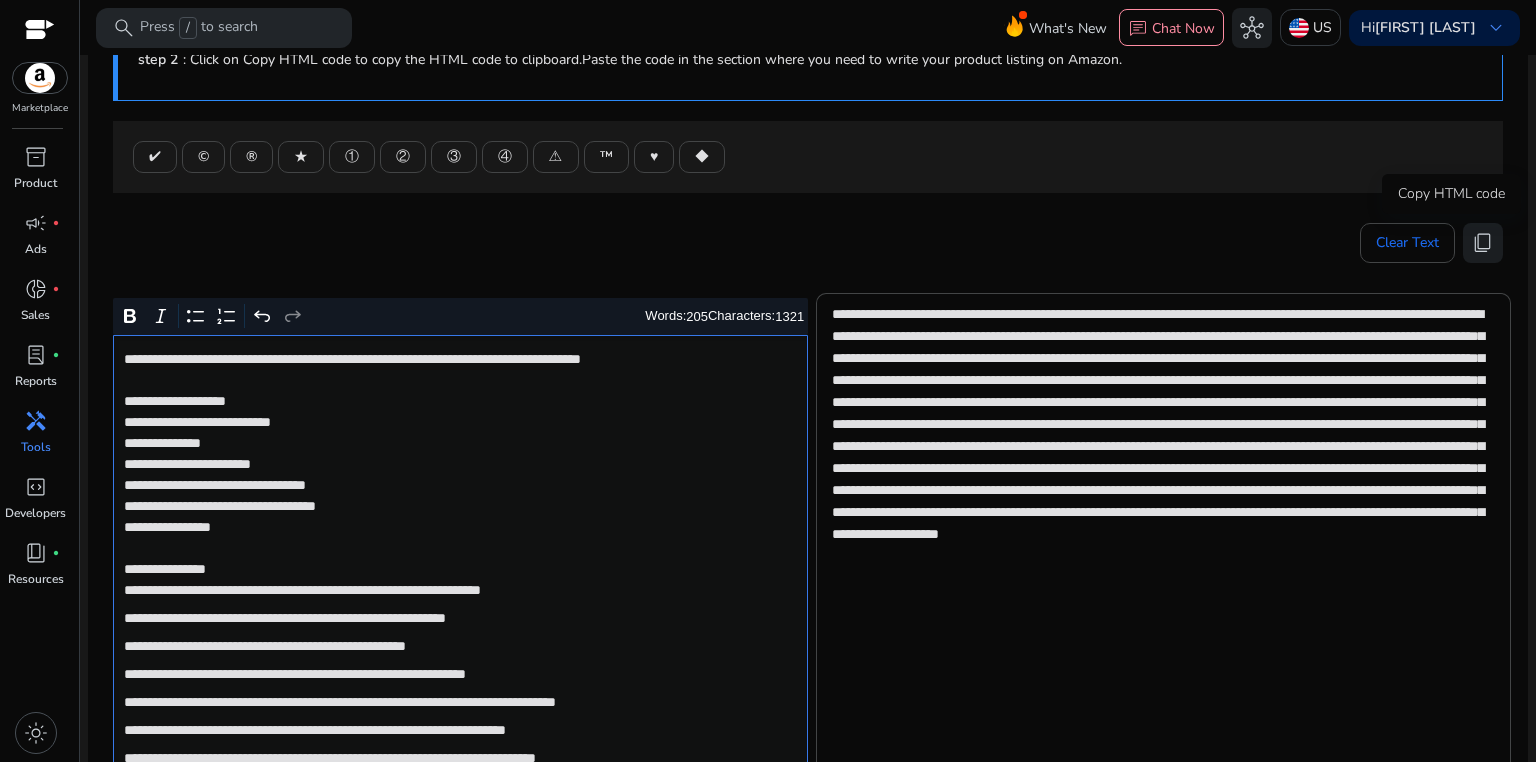 drag, startPoint x: 1471, startPoint y: 247, endPoint x: 1414, endPoint y: 203, distance: 72.00694 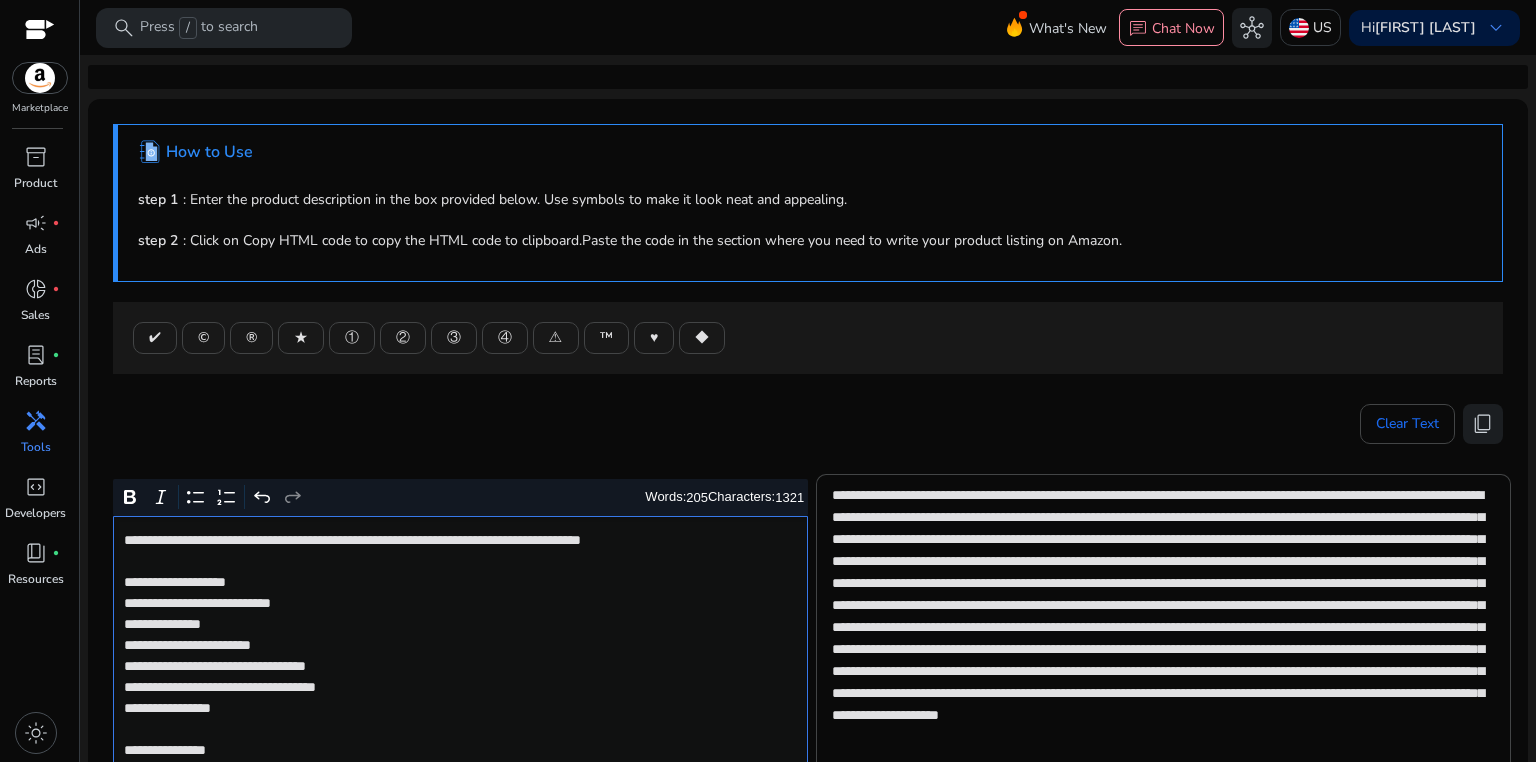 scroll, scrollTop: 0, scrollLeft: 0, axis: both 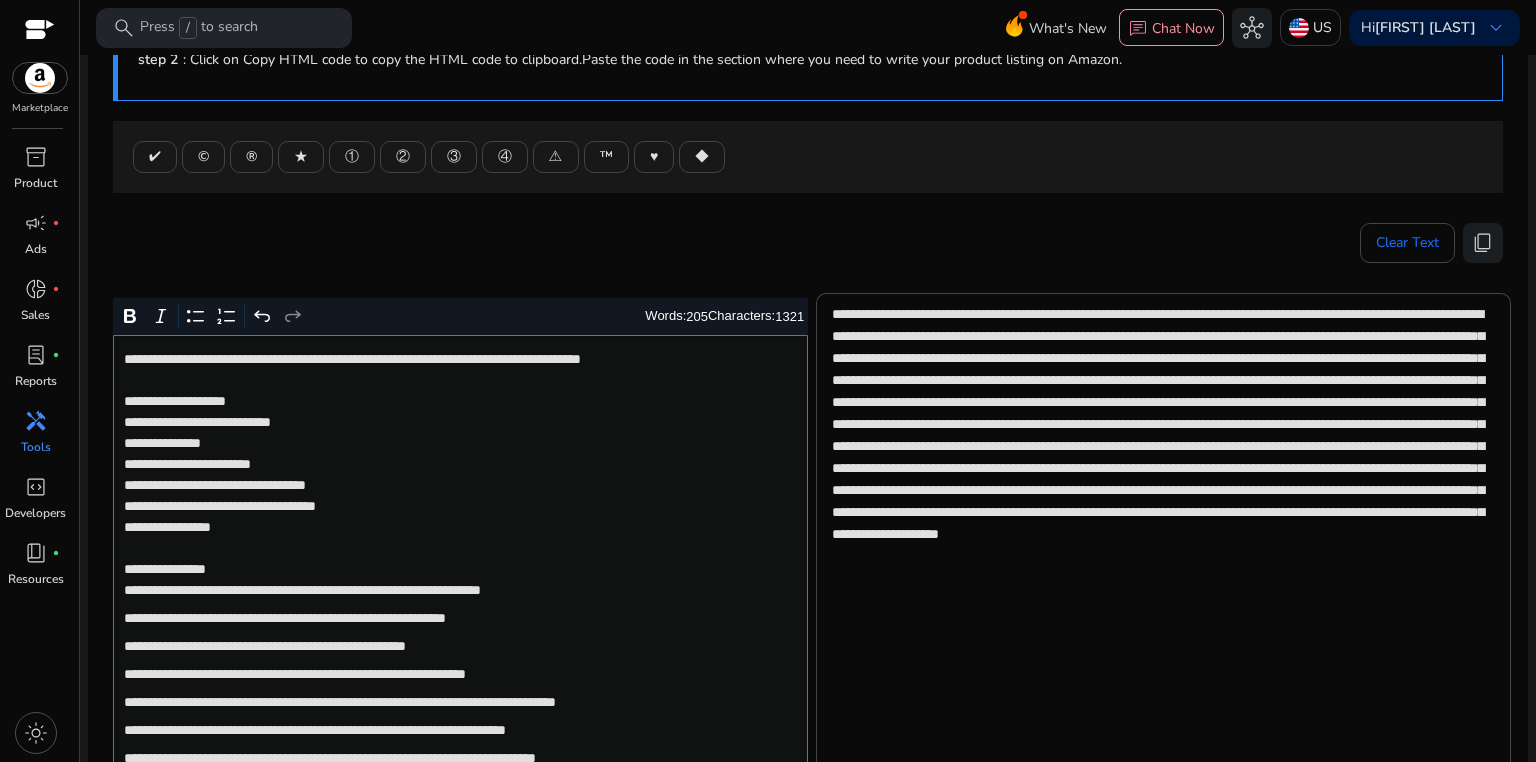 click on "**********" 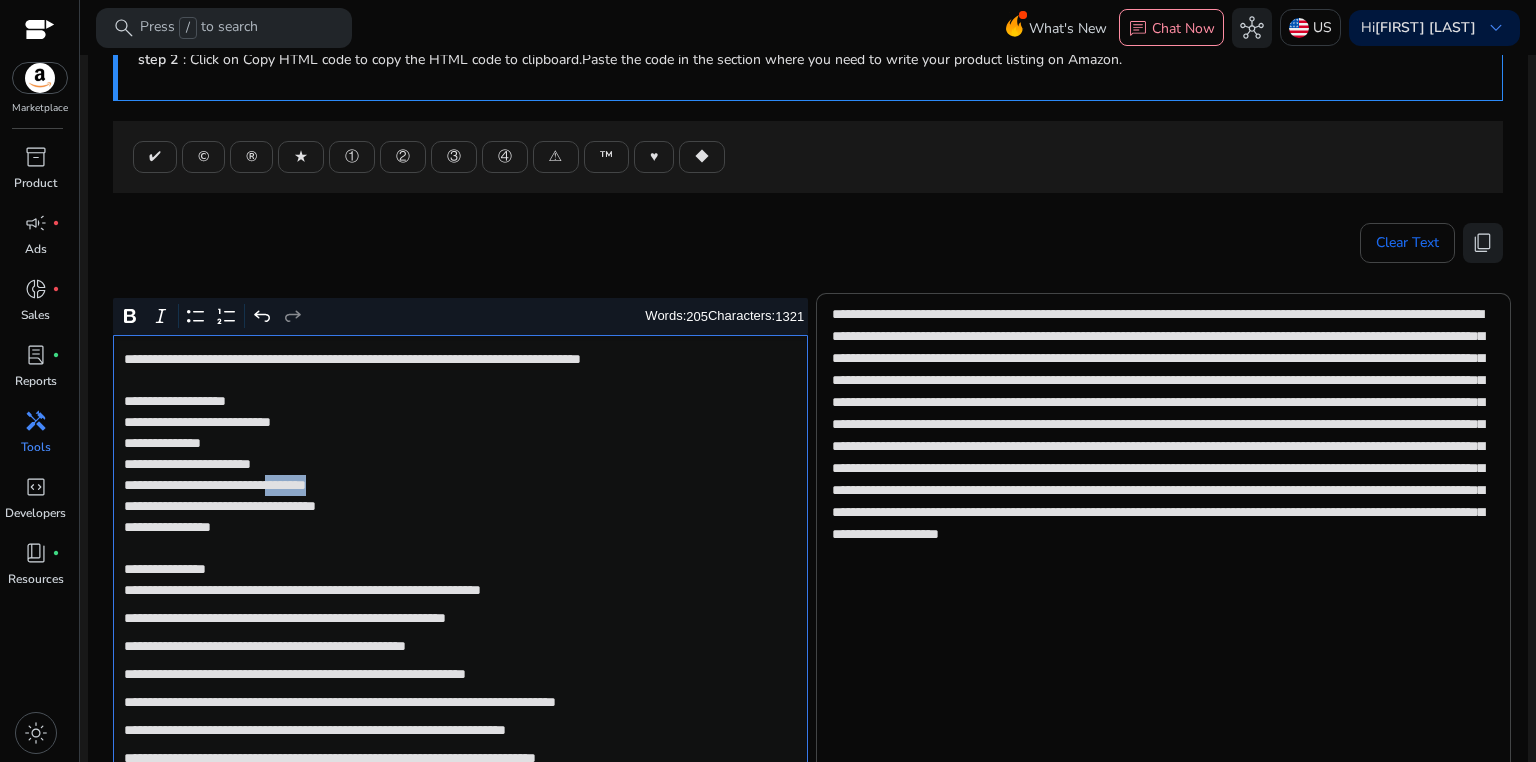 click on "**********" 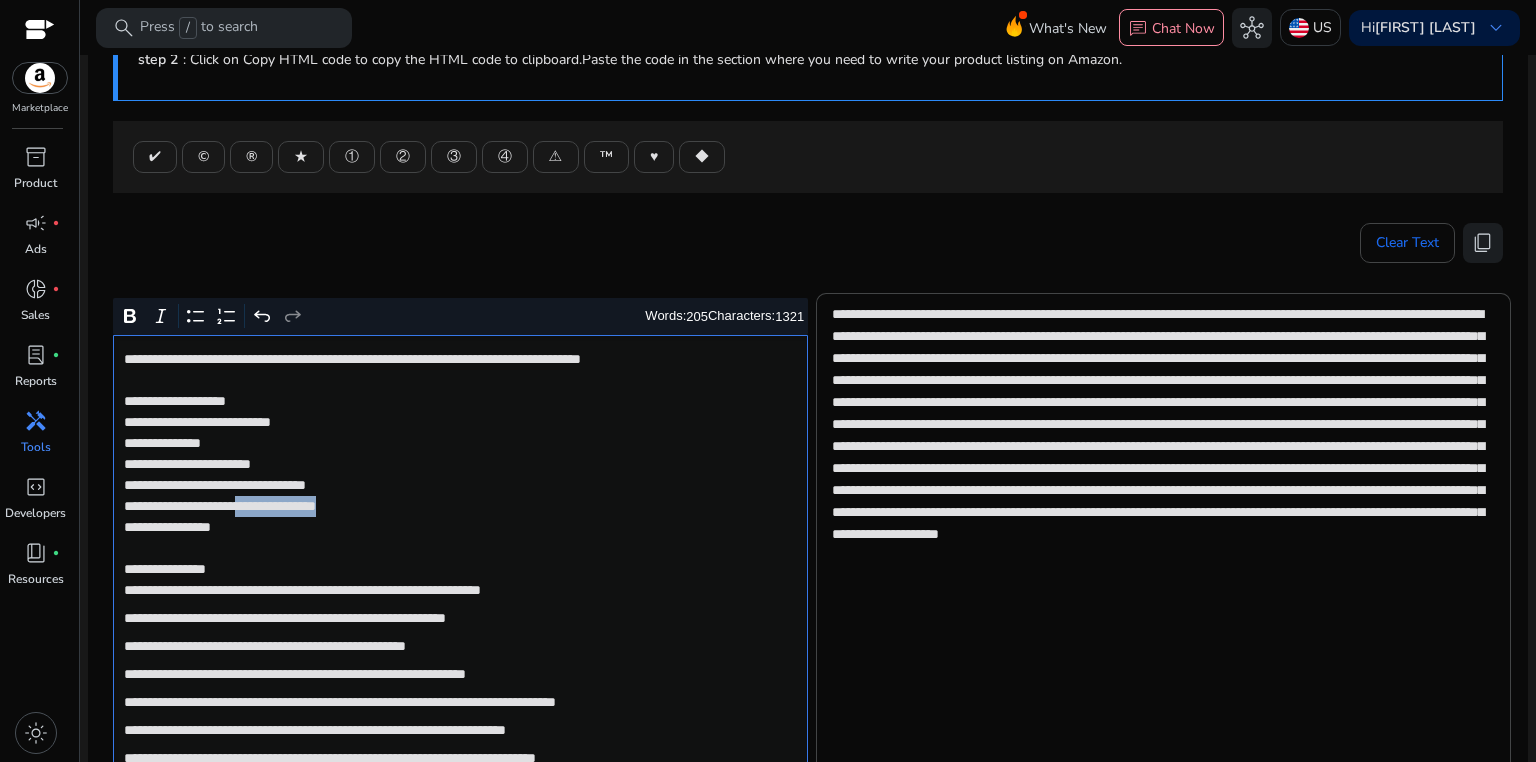 drag, startPoint x: 284, startPoint y: 506, endPoint x: 456, endPoint y: 501, distance: 172.07266 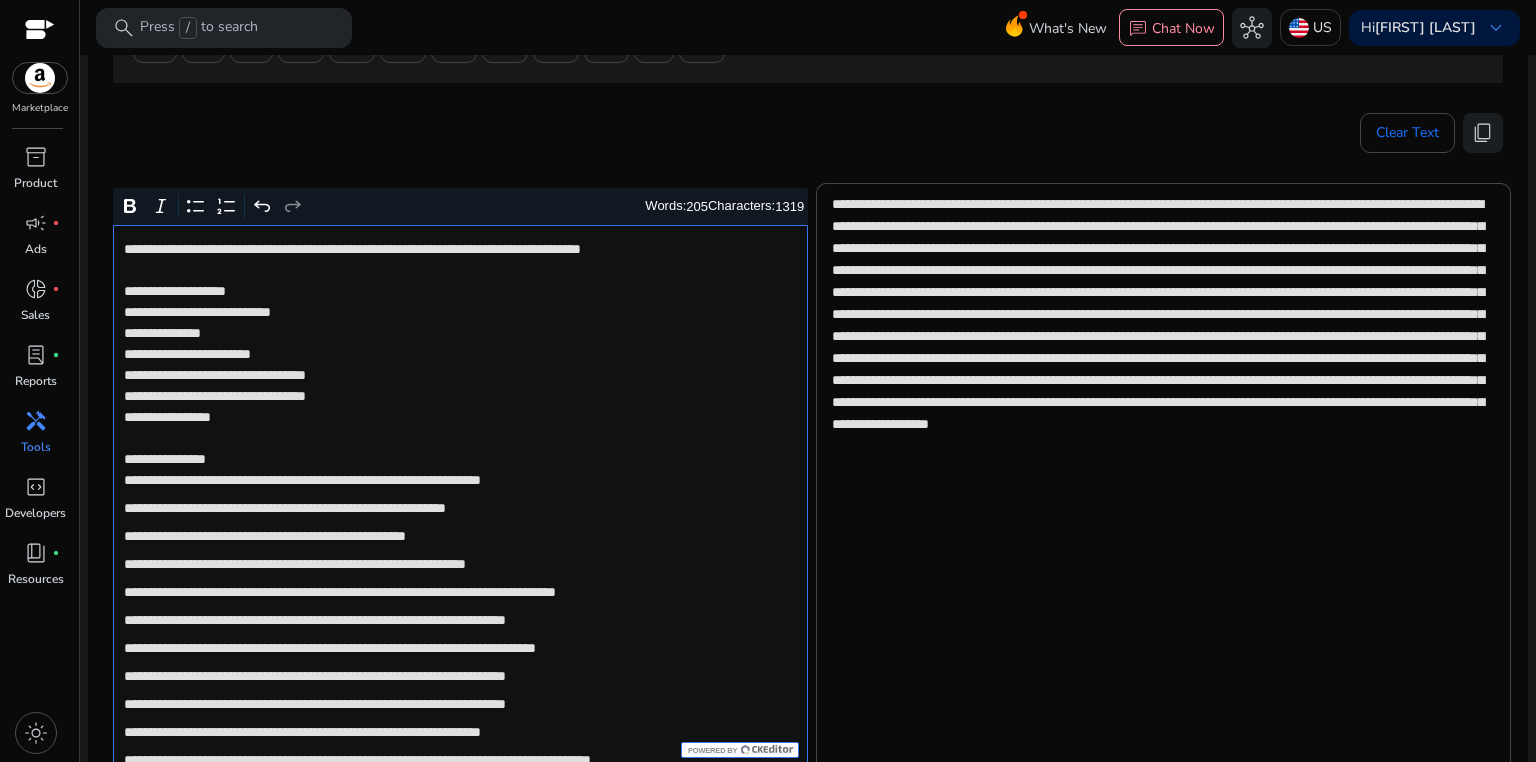 scroll, scrollTop: 448, scrollLeft: 0, axis: vertical 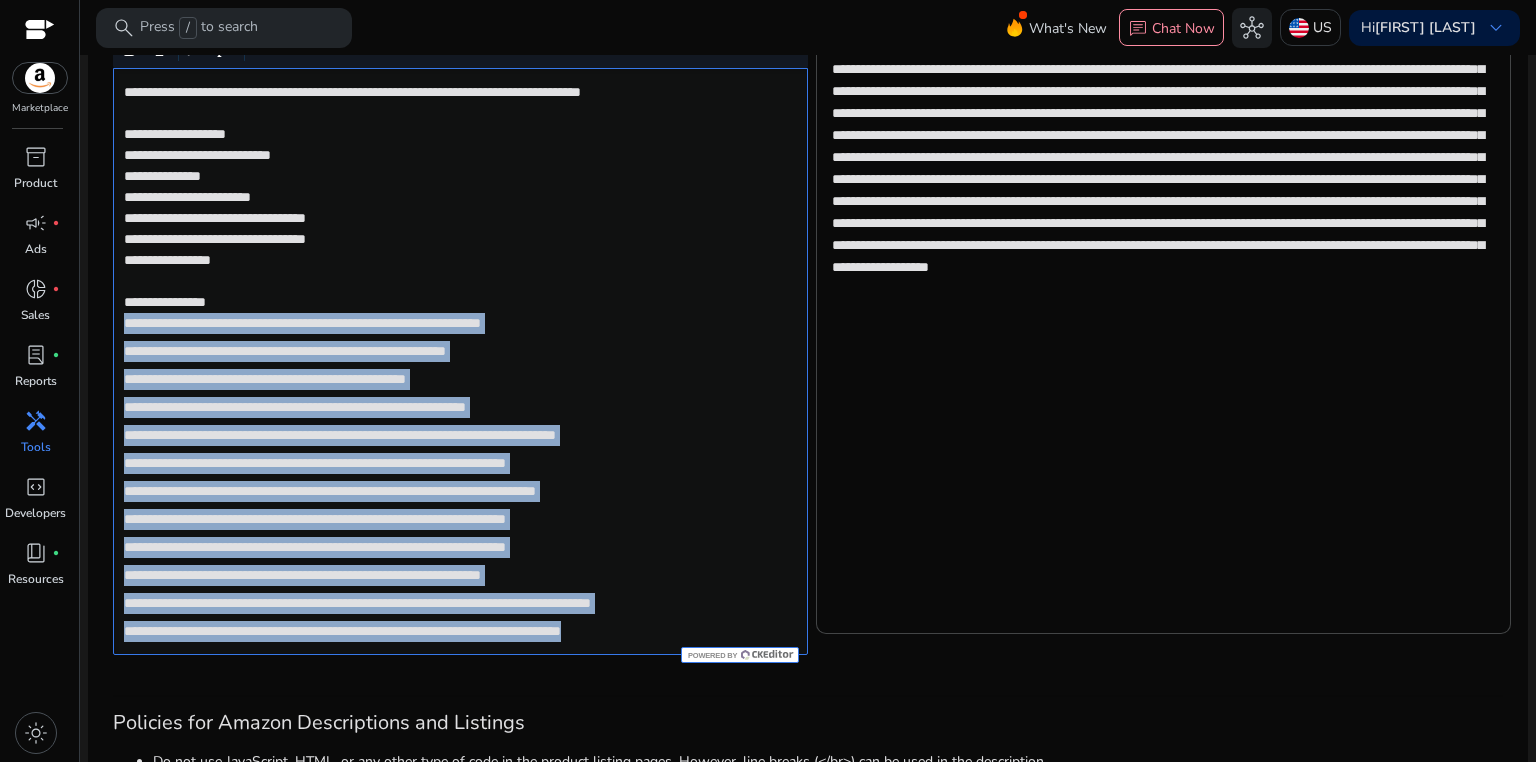 drag, startPoint x: 123, startPoint y: 326, endPoint x: 825, endPoint y: 646, distance: 771.4946 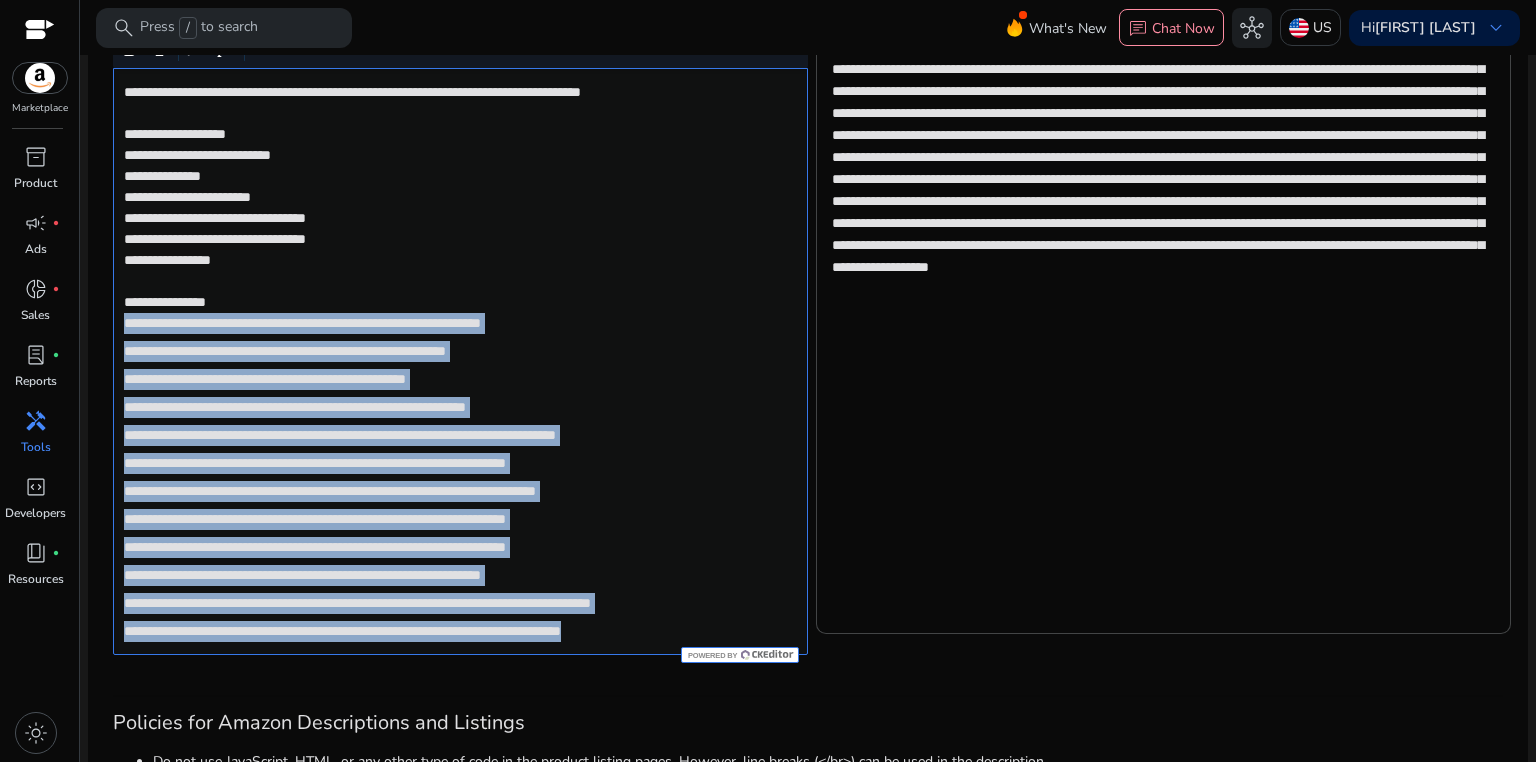 click on "**********" 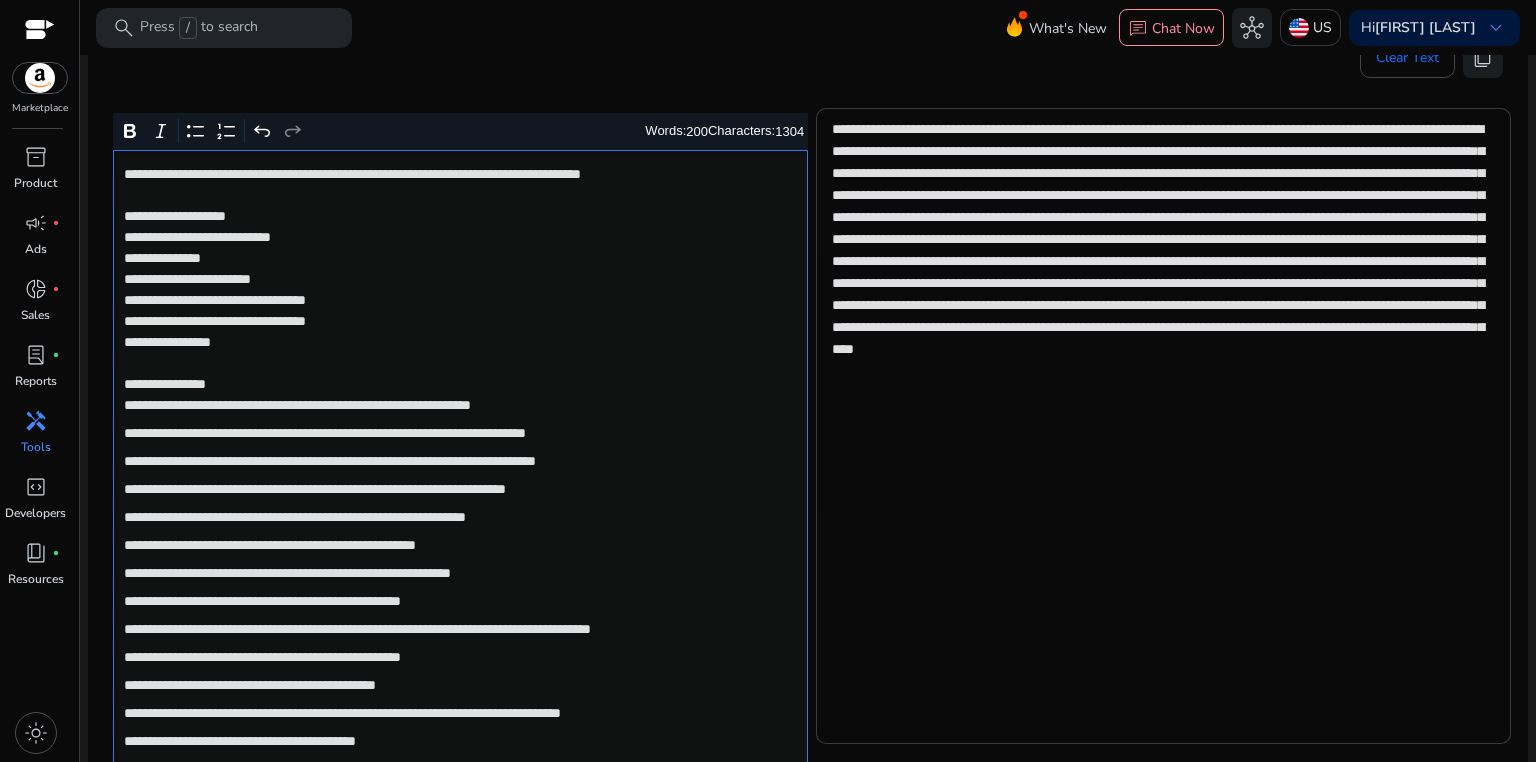 scroll, scrollTop: 314, scrollLeft: 0, axis: vertical 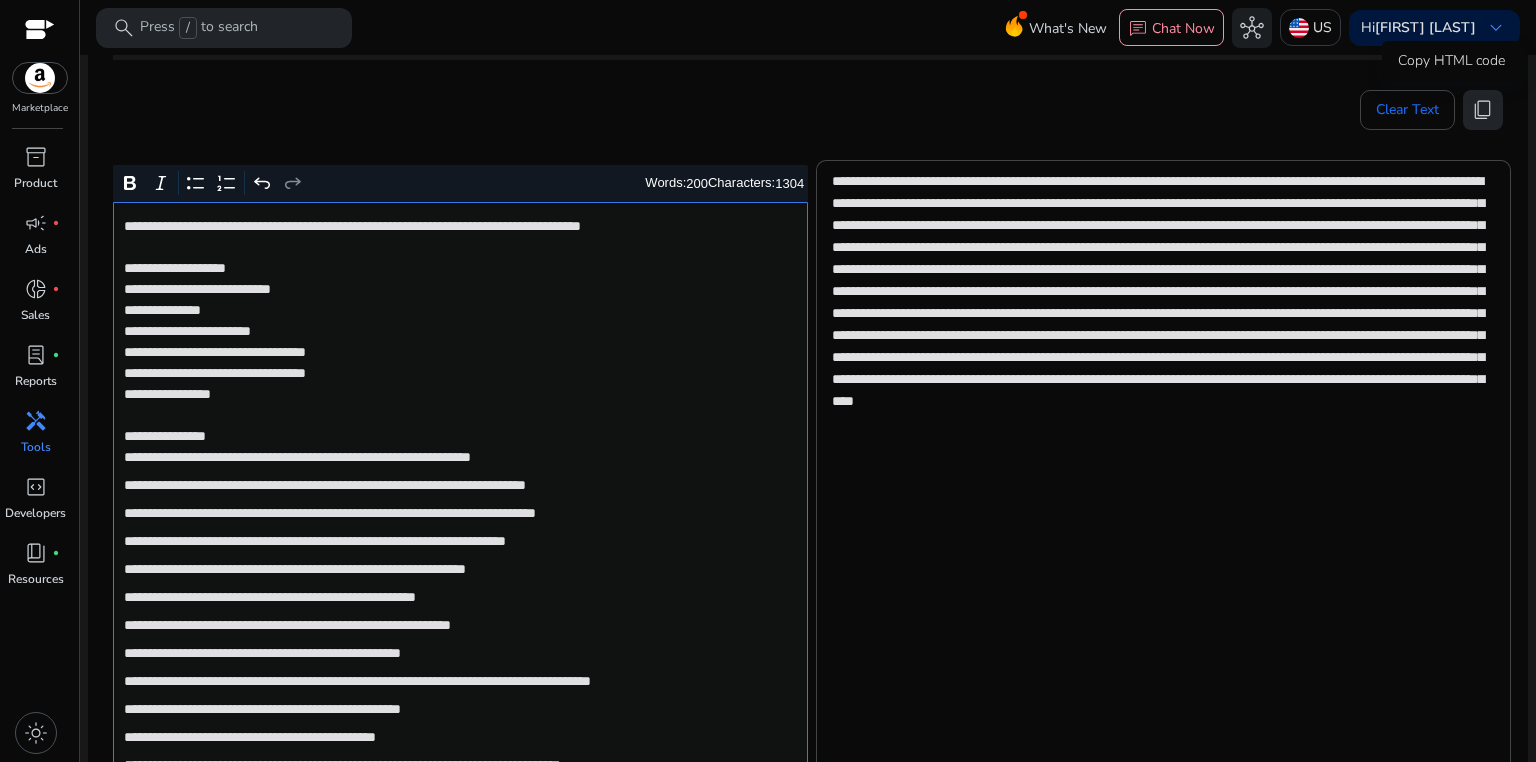click on "content_copy" 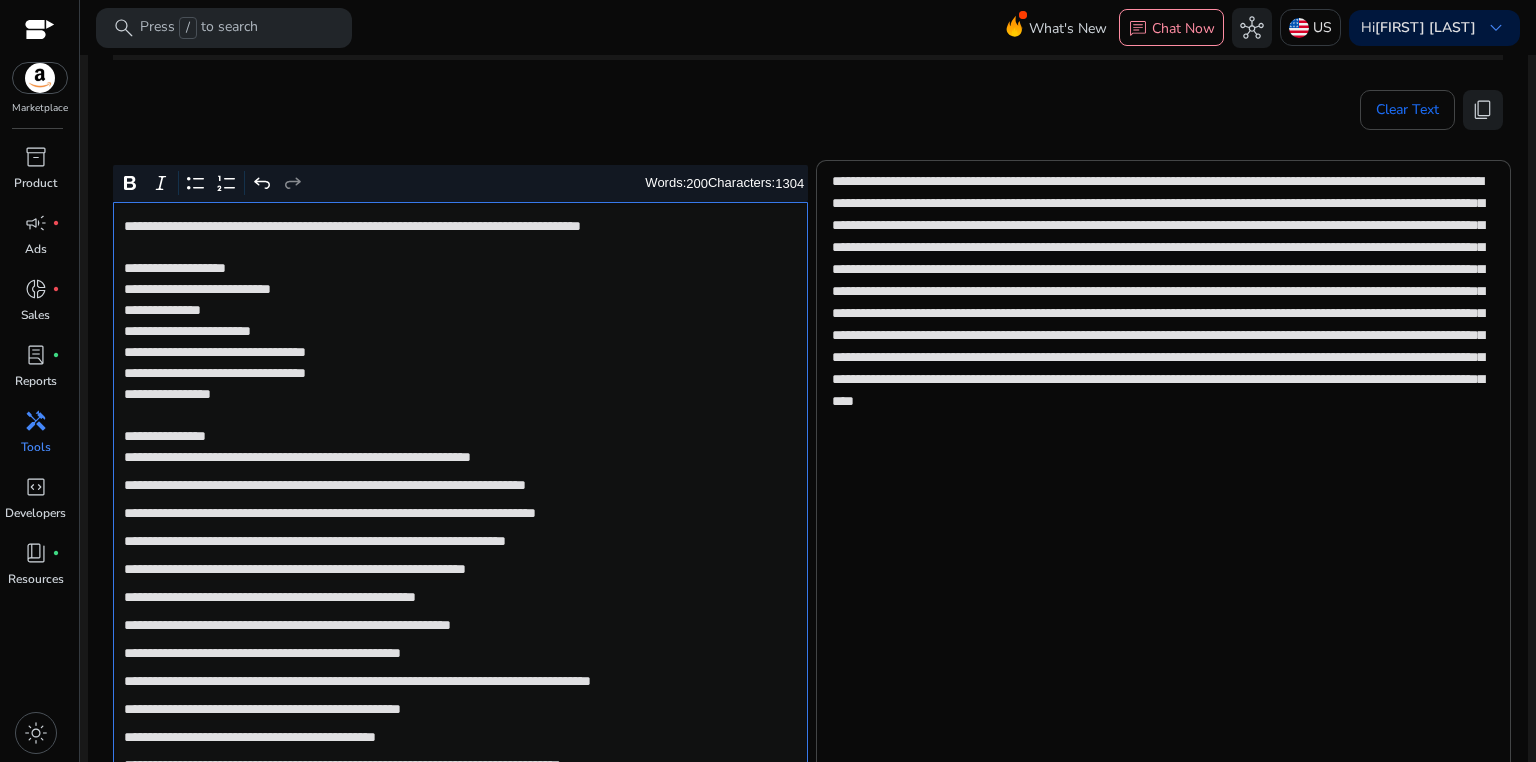 click on "**********" 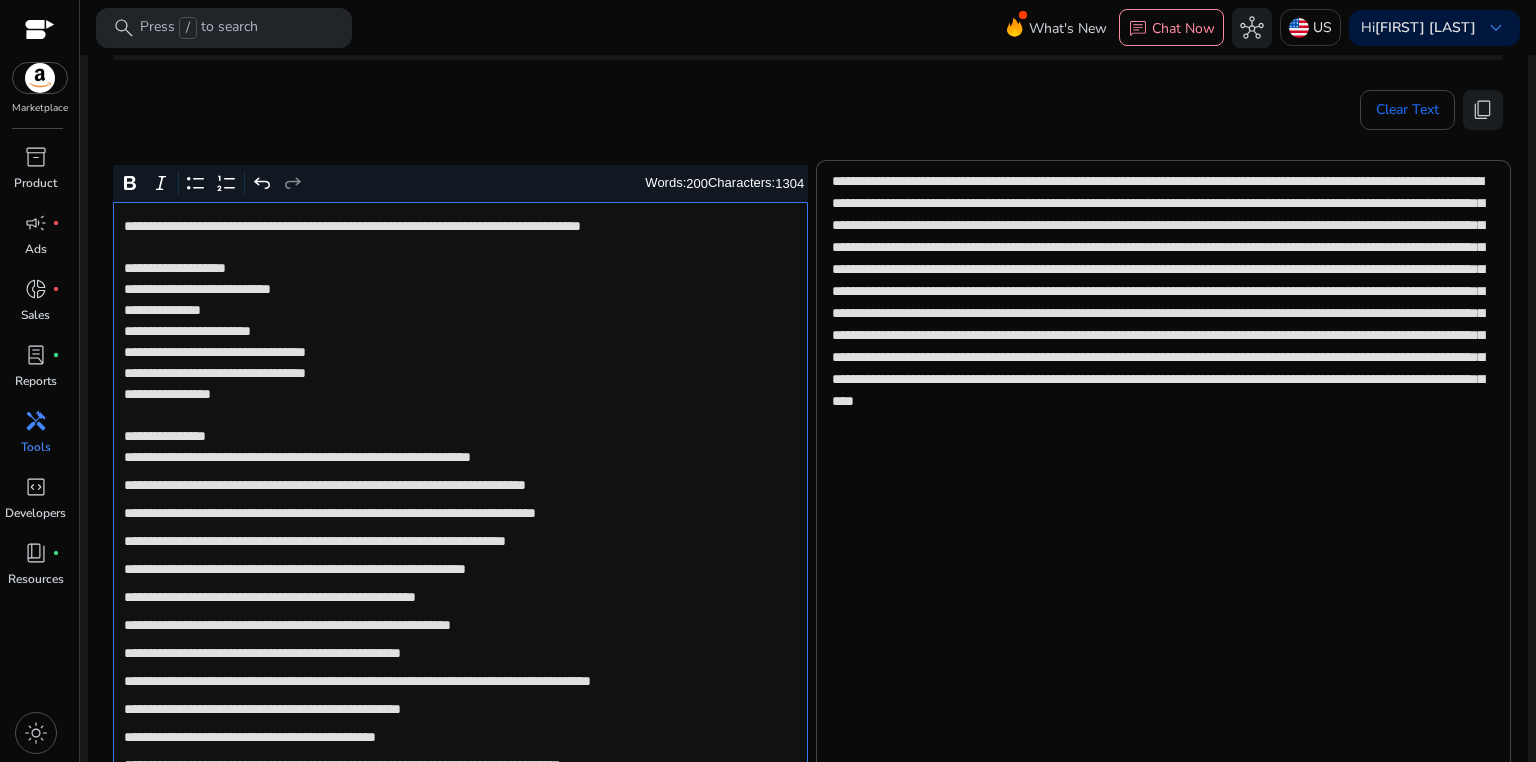 click on "**********" 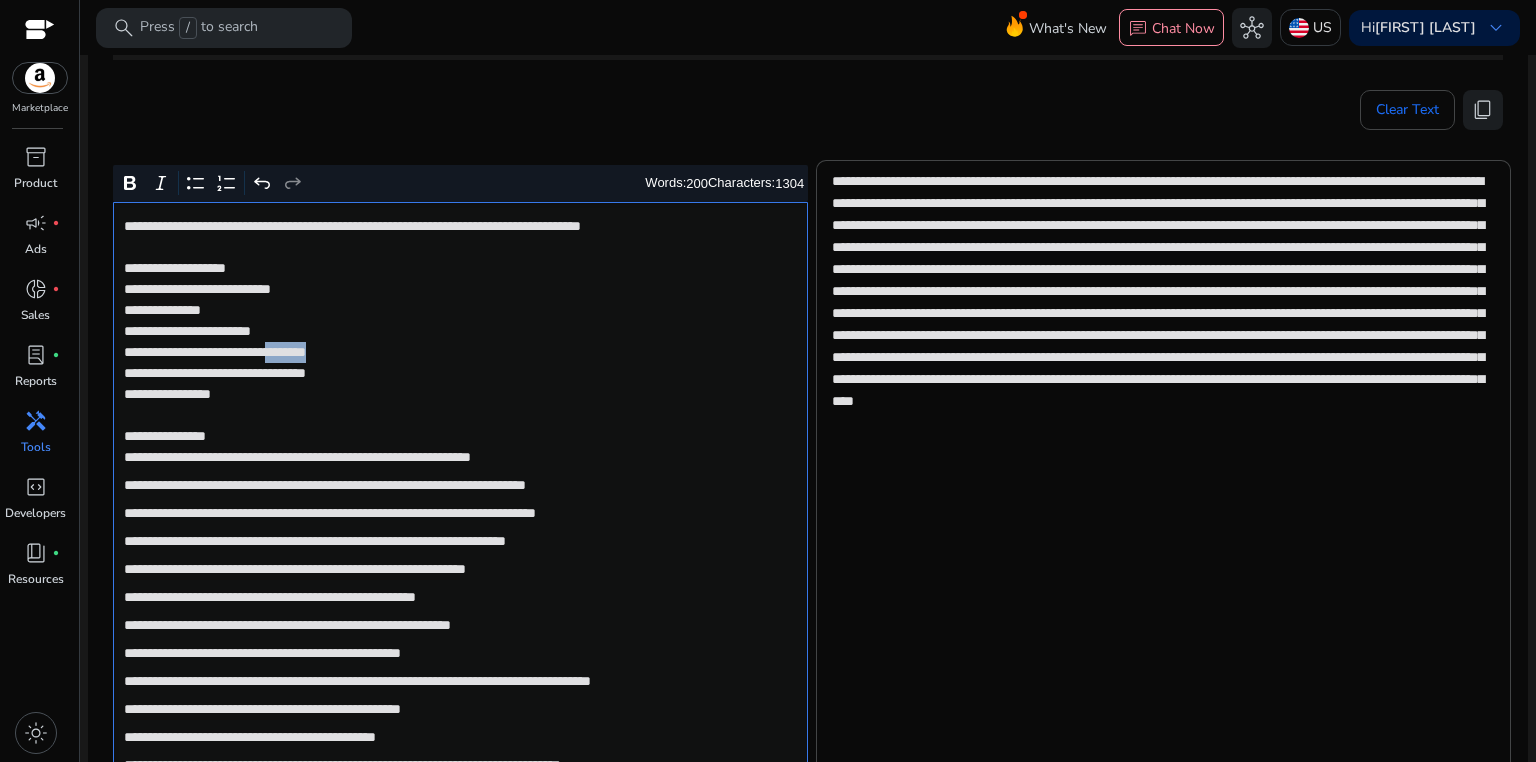 click on "**********" 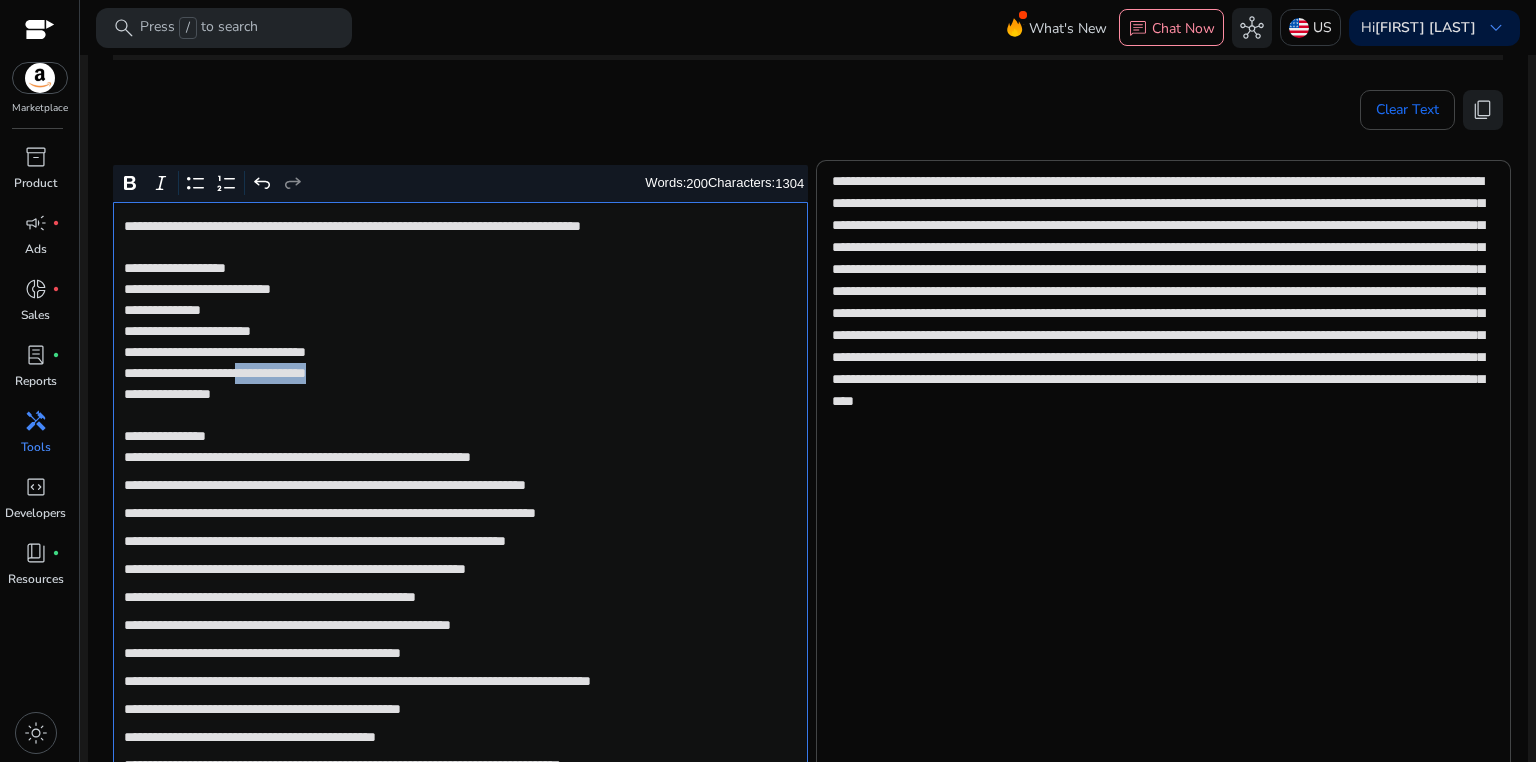 drag, startPoint x: 283, startPoint y: 372, endPoint x: 431, endPoint y: 372, distance: 148 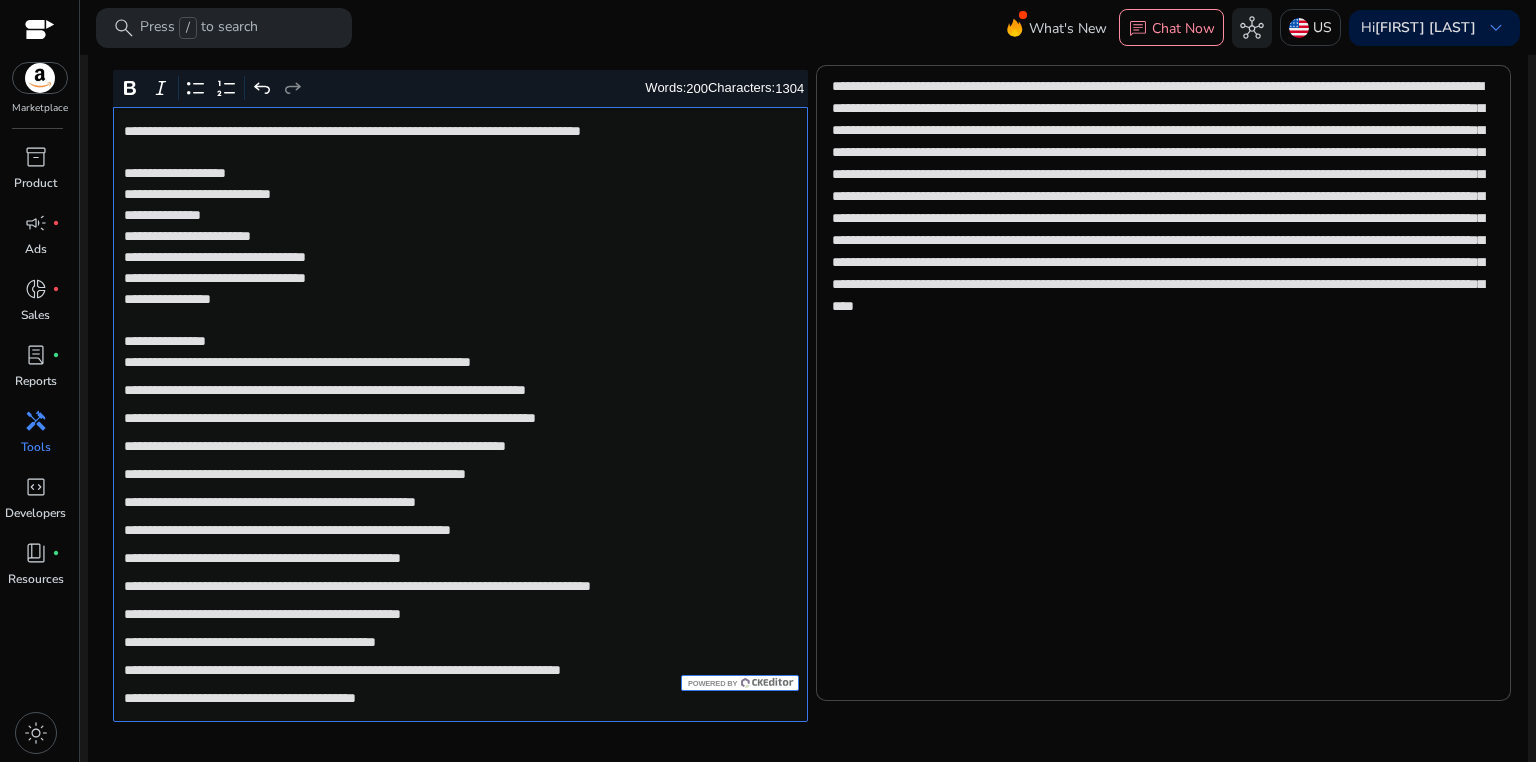 scroll, scrollTop: 448, scrollLeft: 0, axis: vertical 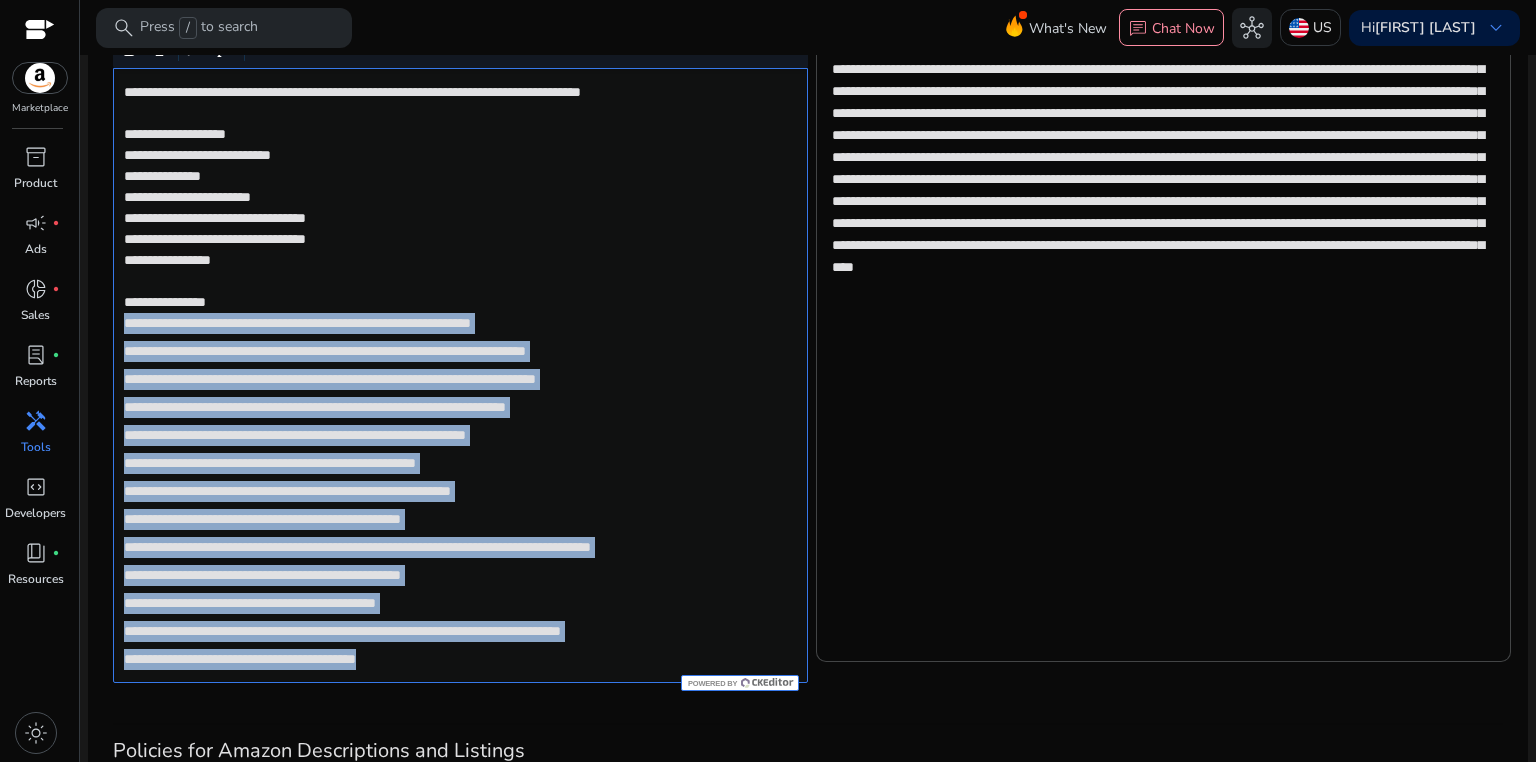 drag, startPoint x: 120, startPoint y: 325, endPoint x: 556, endPoint y: 668, distance: 554.7477 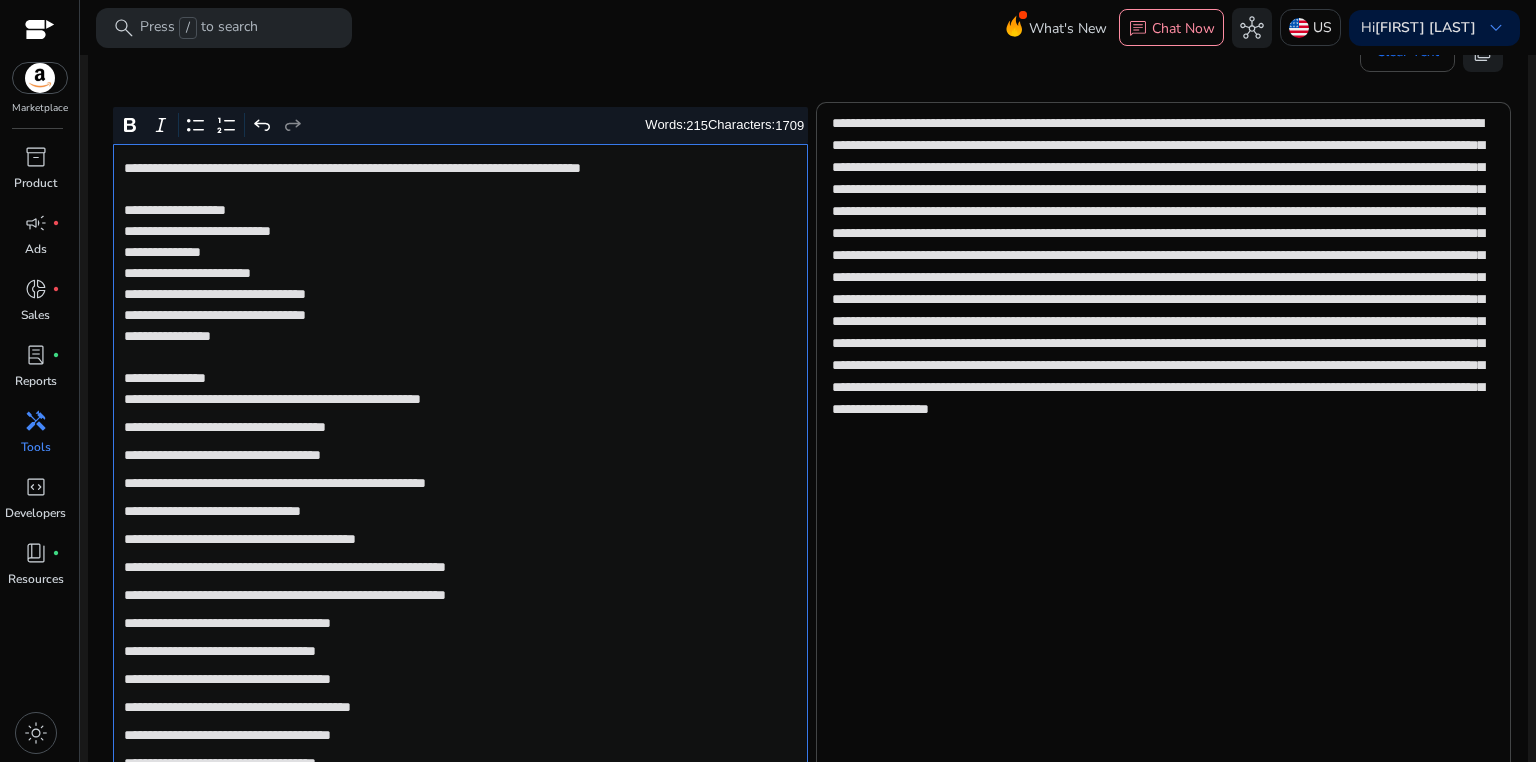 scroll, scrollTop: 237, scrollLeft: 0, axis: vertical 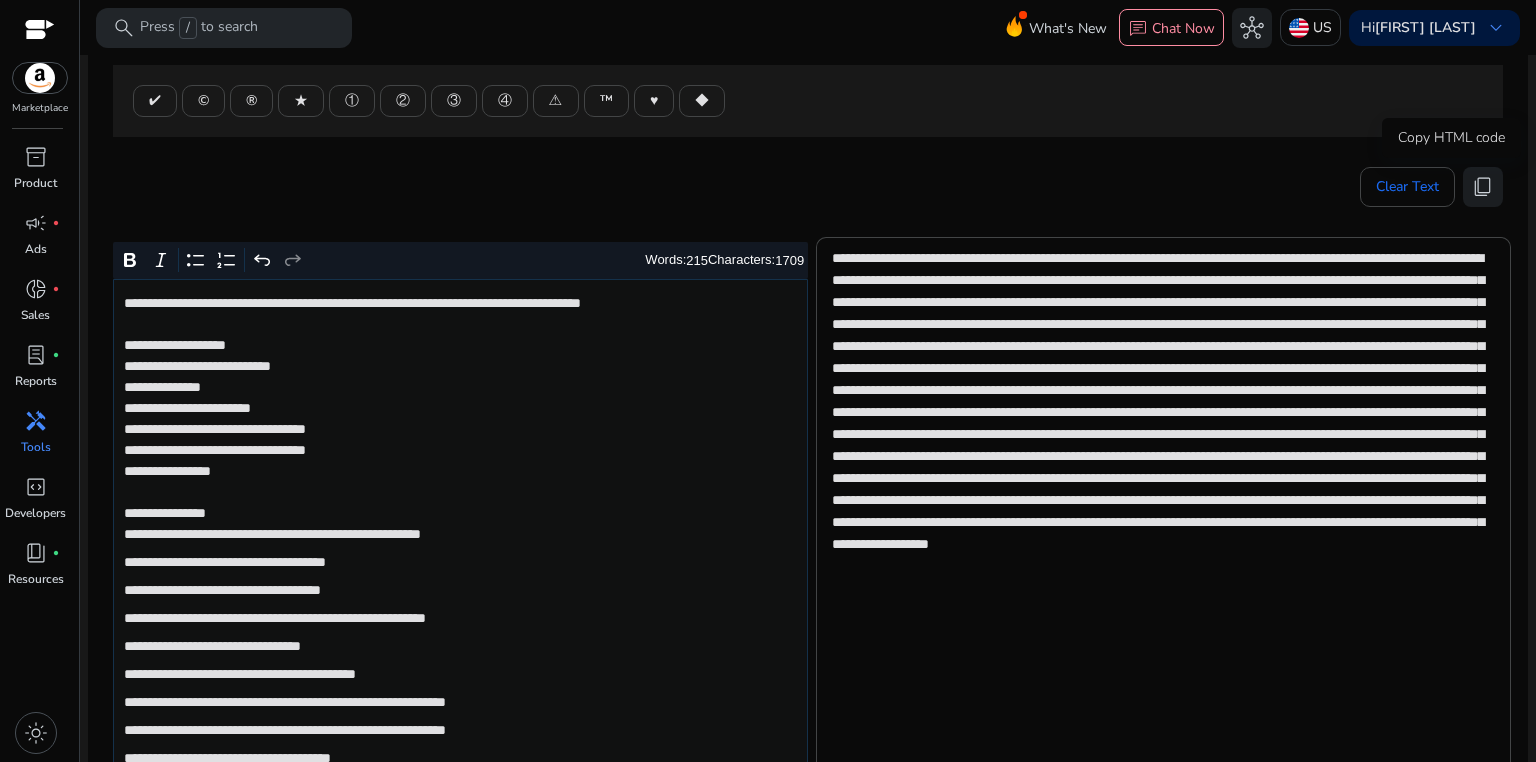 drag, startPoint x: 1472, startPoint y: 188, endPoint x: 890, endPoint y: 107, distance: 587.60956 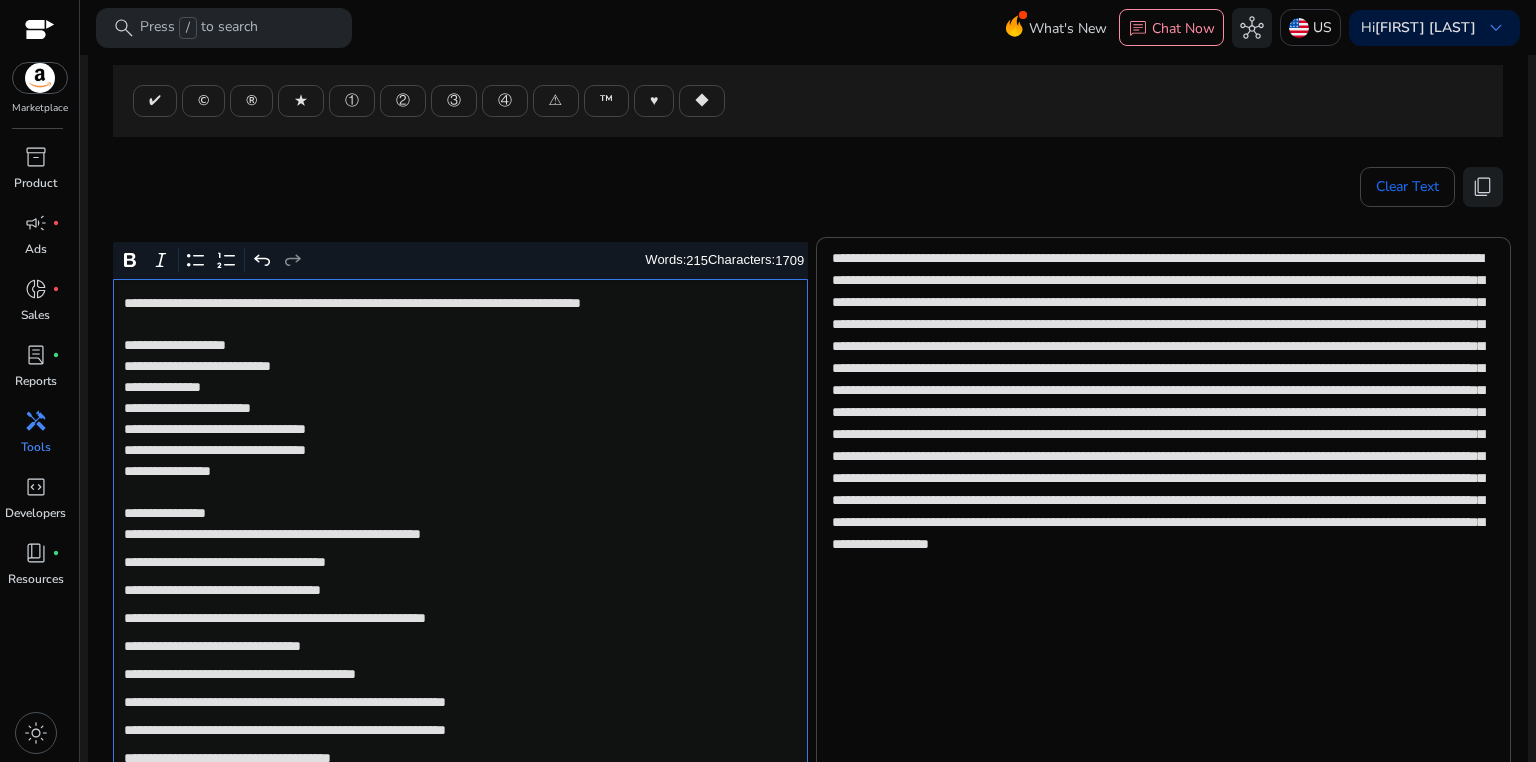 click on "**********" 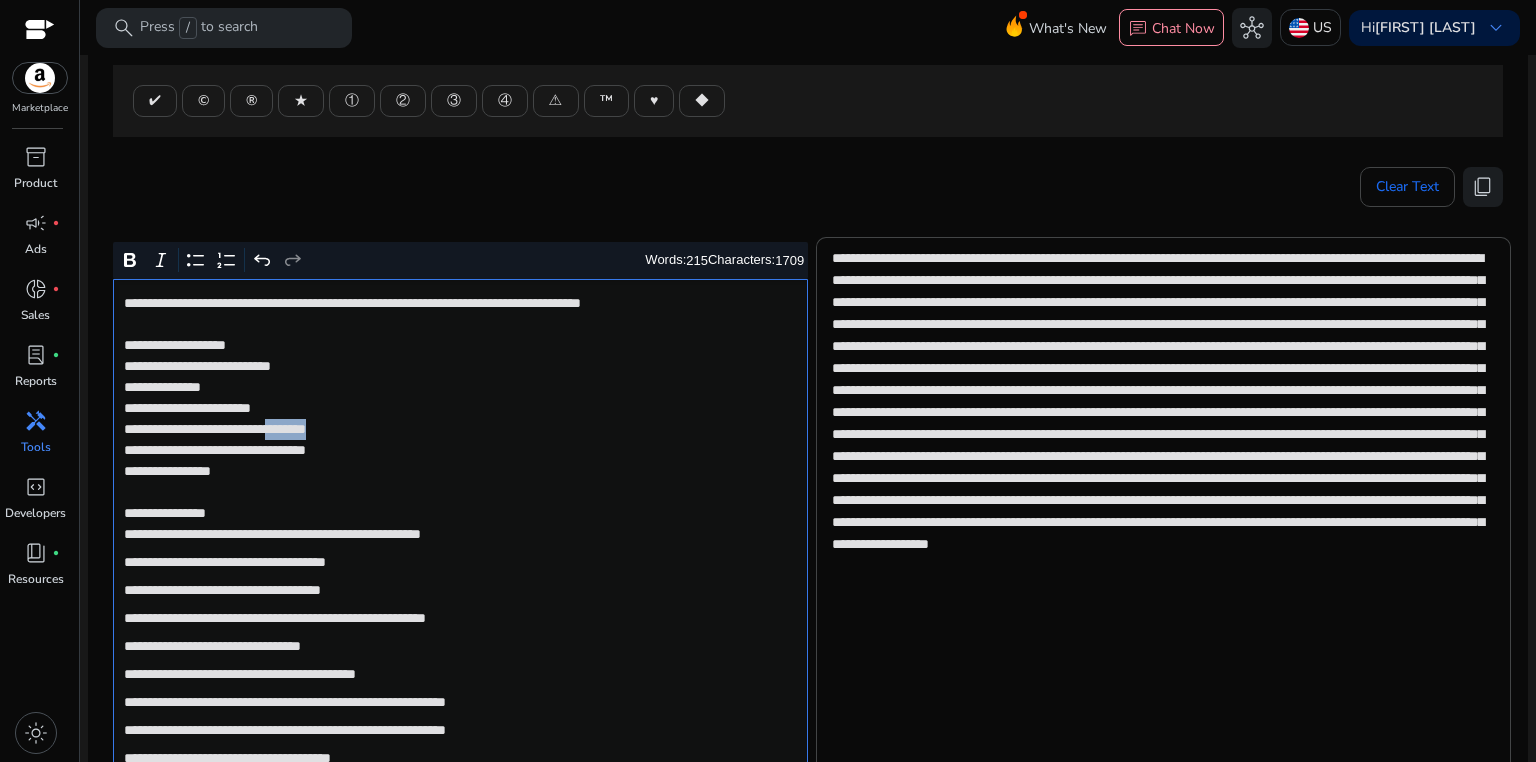 click on "**********" 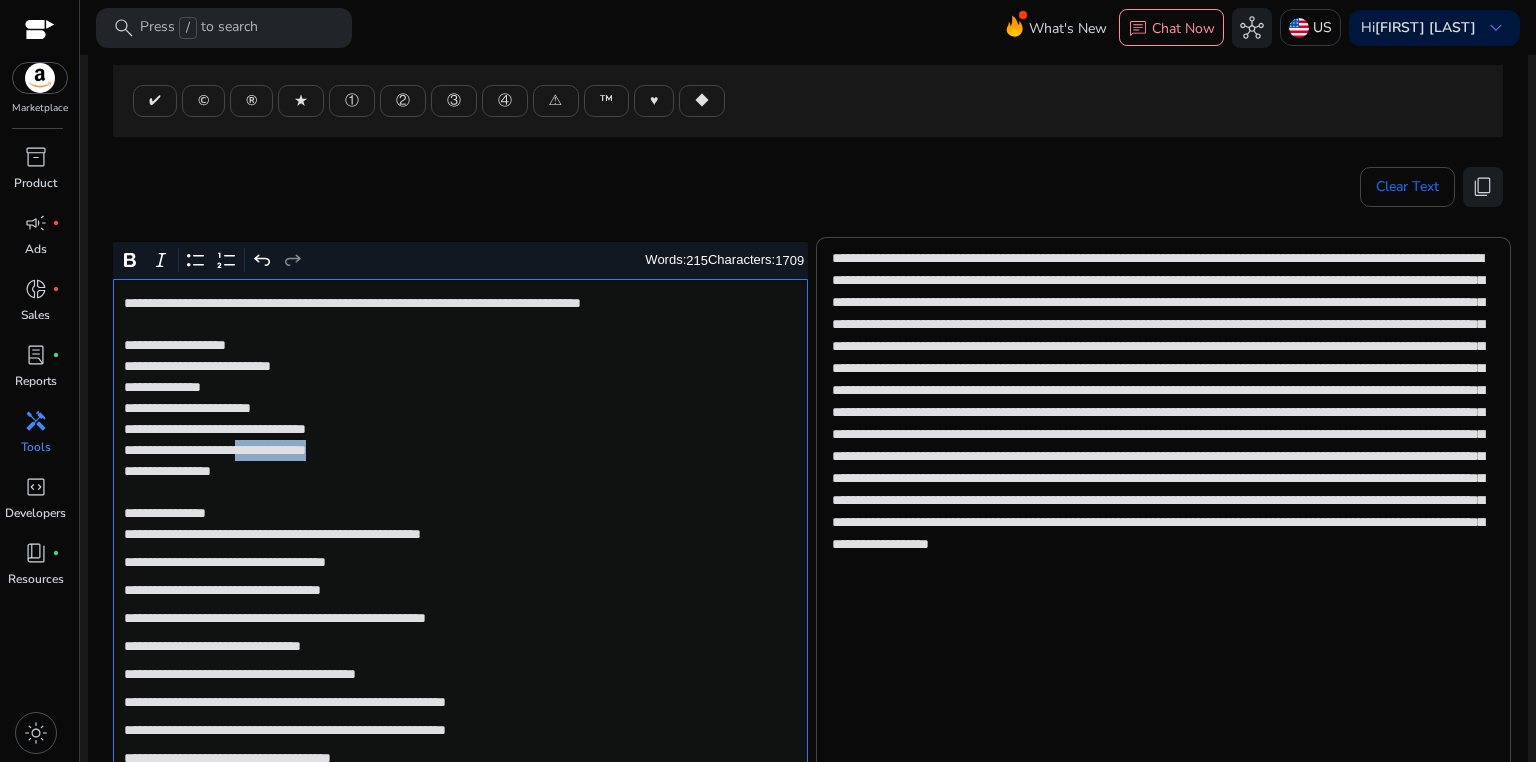 drag, startPoint x: 284, startPoint y: 449, endPoint x: 445, endPoint y: 448, distance: 161.00311 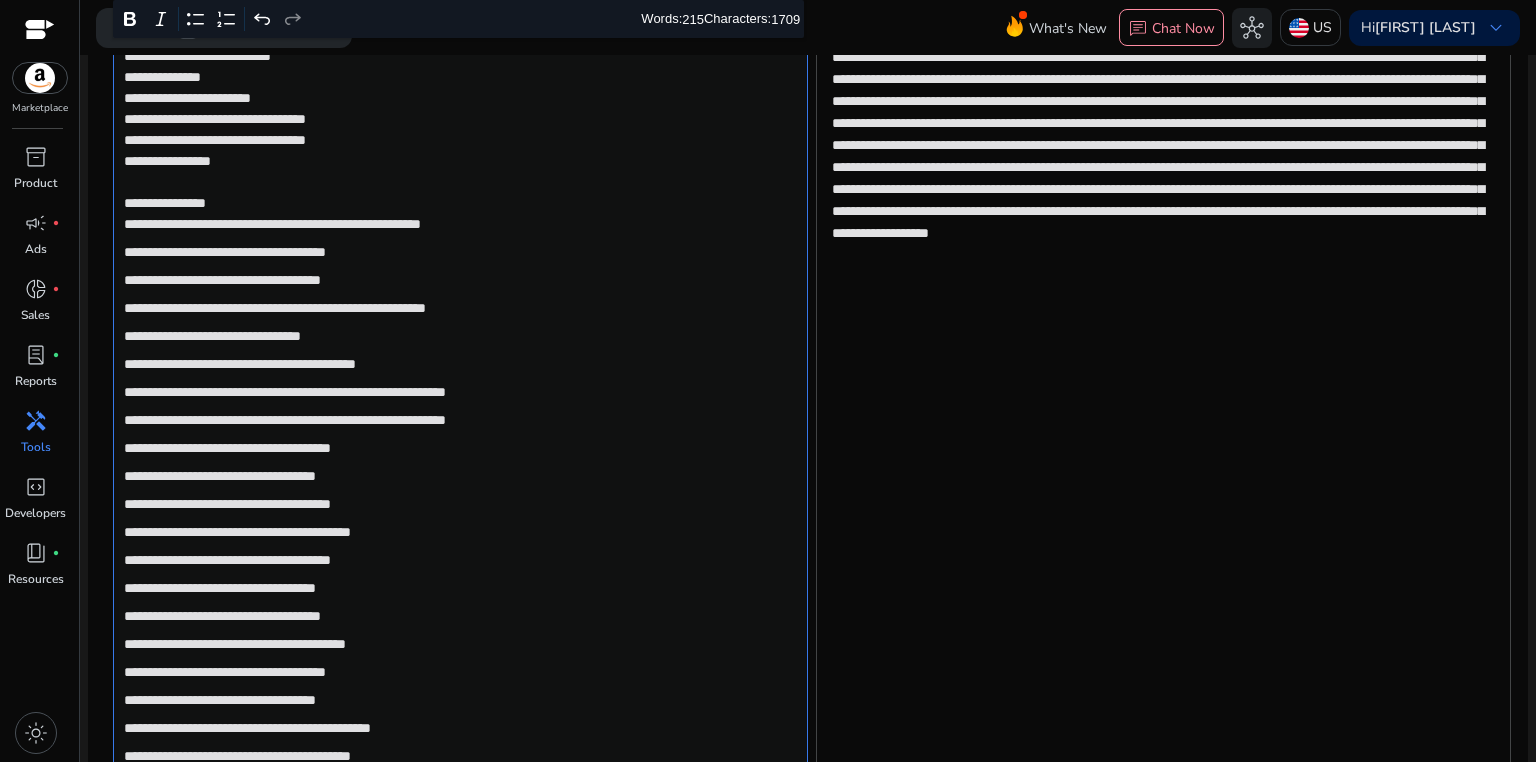 scroll, scrollTop: 637, scrollLeft: 0, axis: vertical 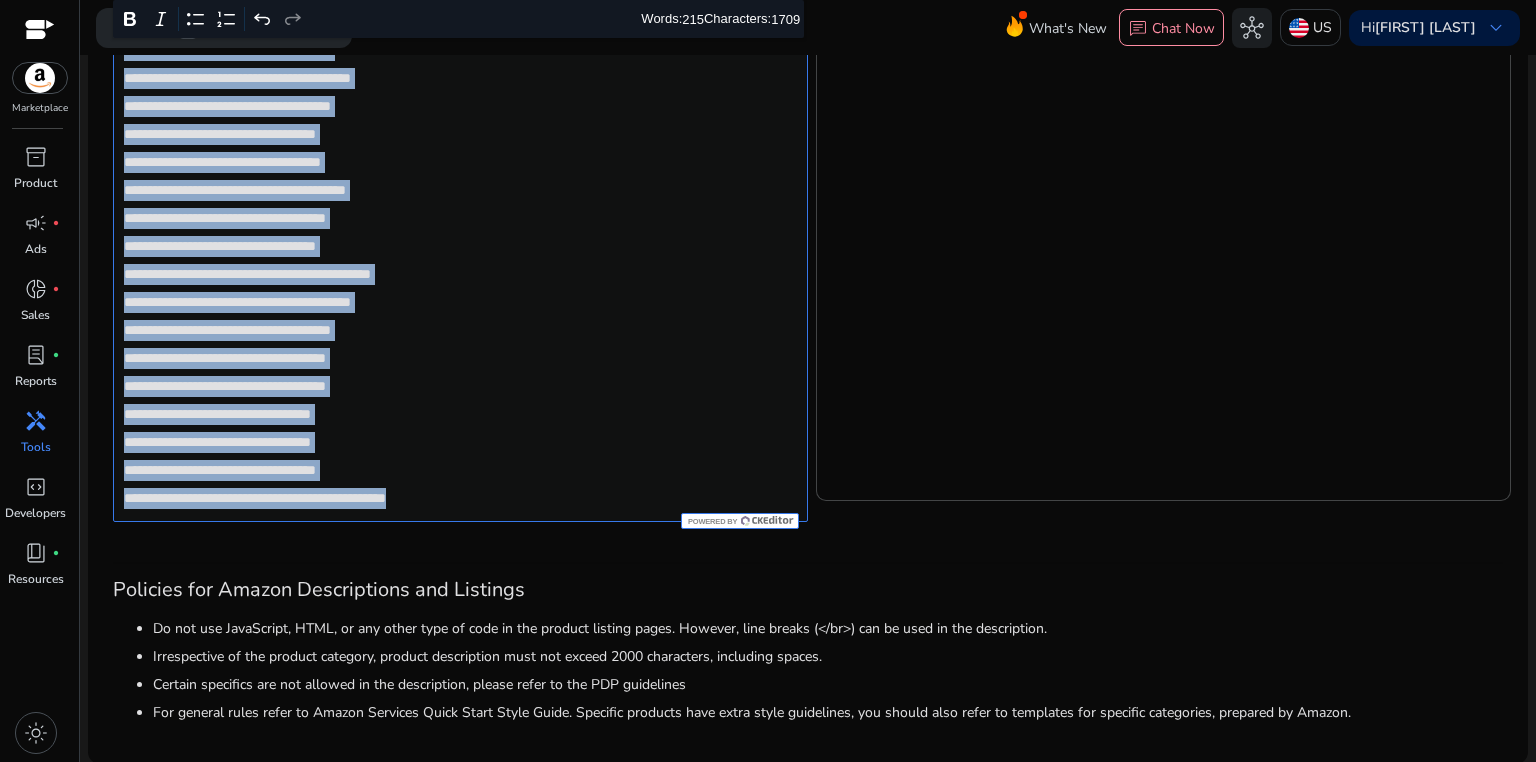 drag, startPoint x: 124, startPoint y: 136, endPoint x: 548, endPoint y: 501, distance: 559.4649 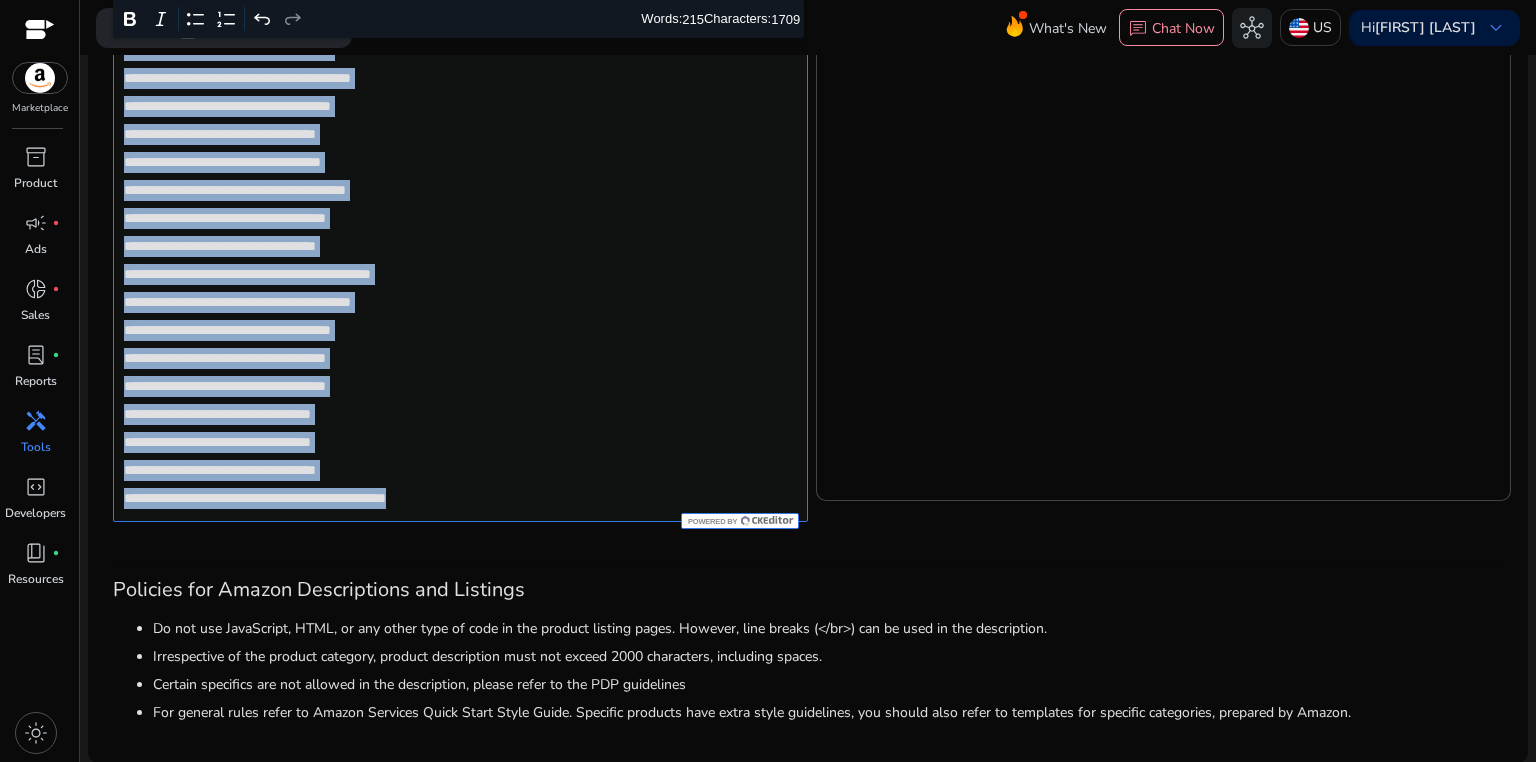 click on "**********" 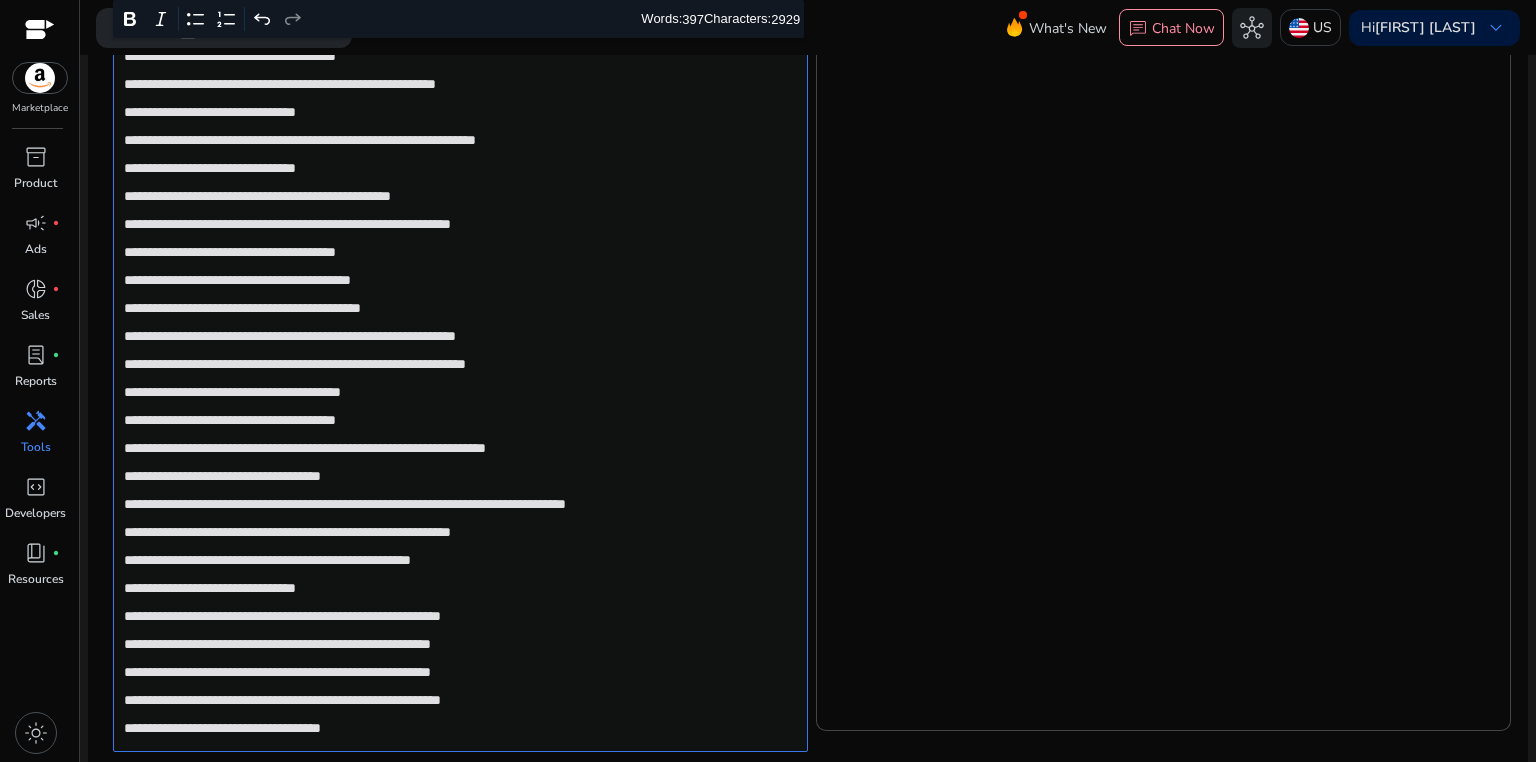 scroll, scrollTop: 1325, scrollLeft: 0, axis: vertical 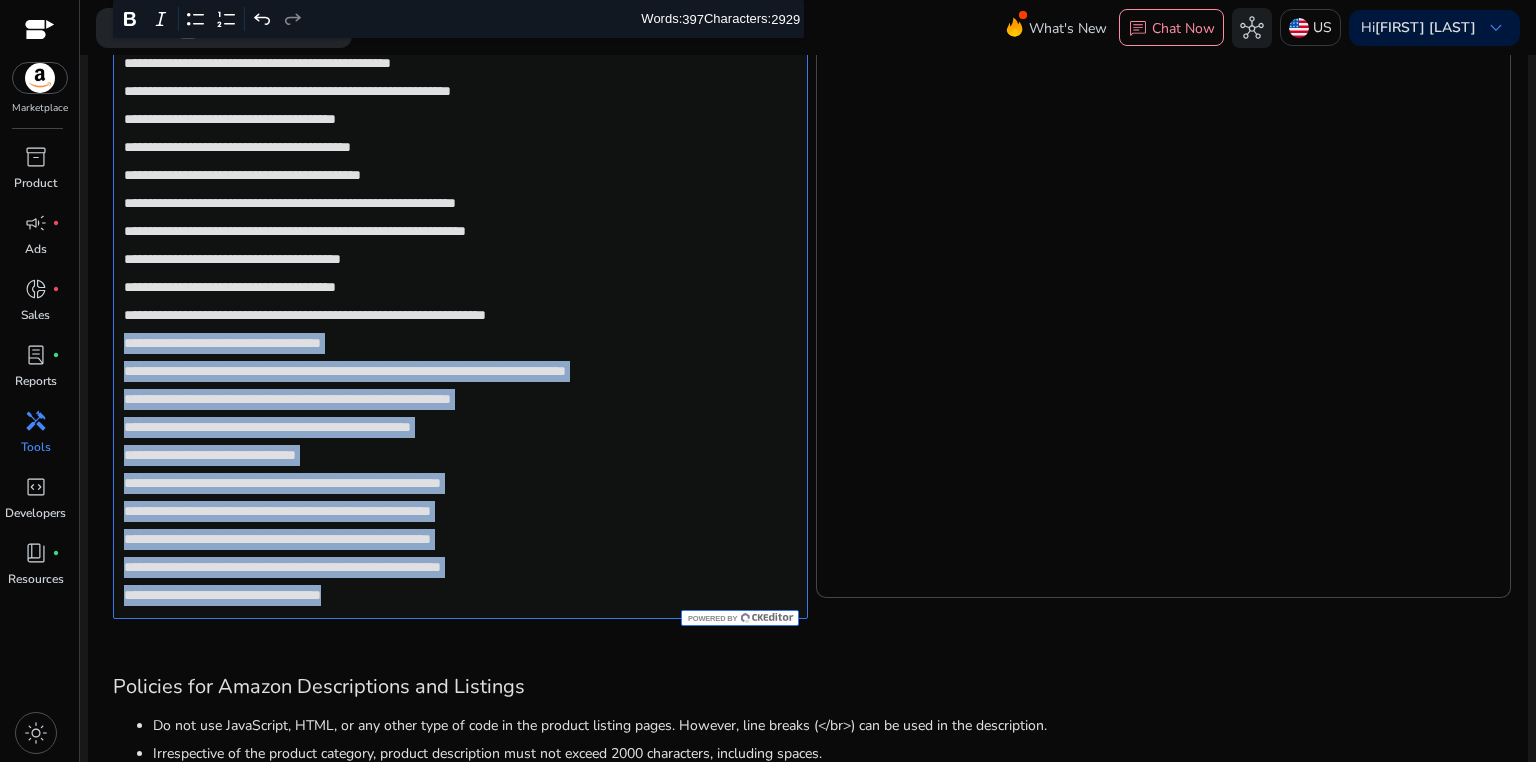 drag, startPoint x: 120, startPoint y: 338, endPoint x: 622, endPoint y: 621, distance: 576.2751 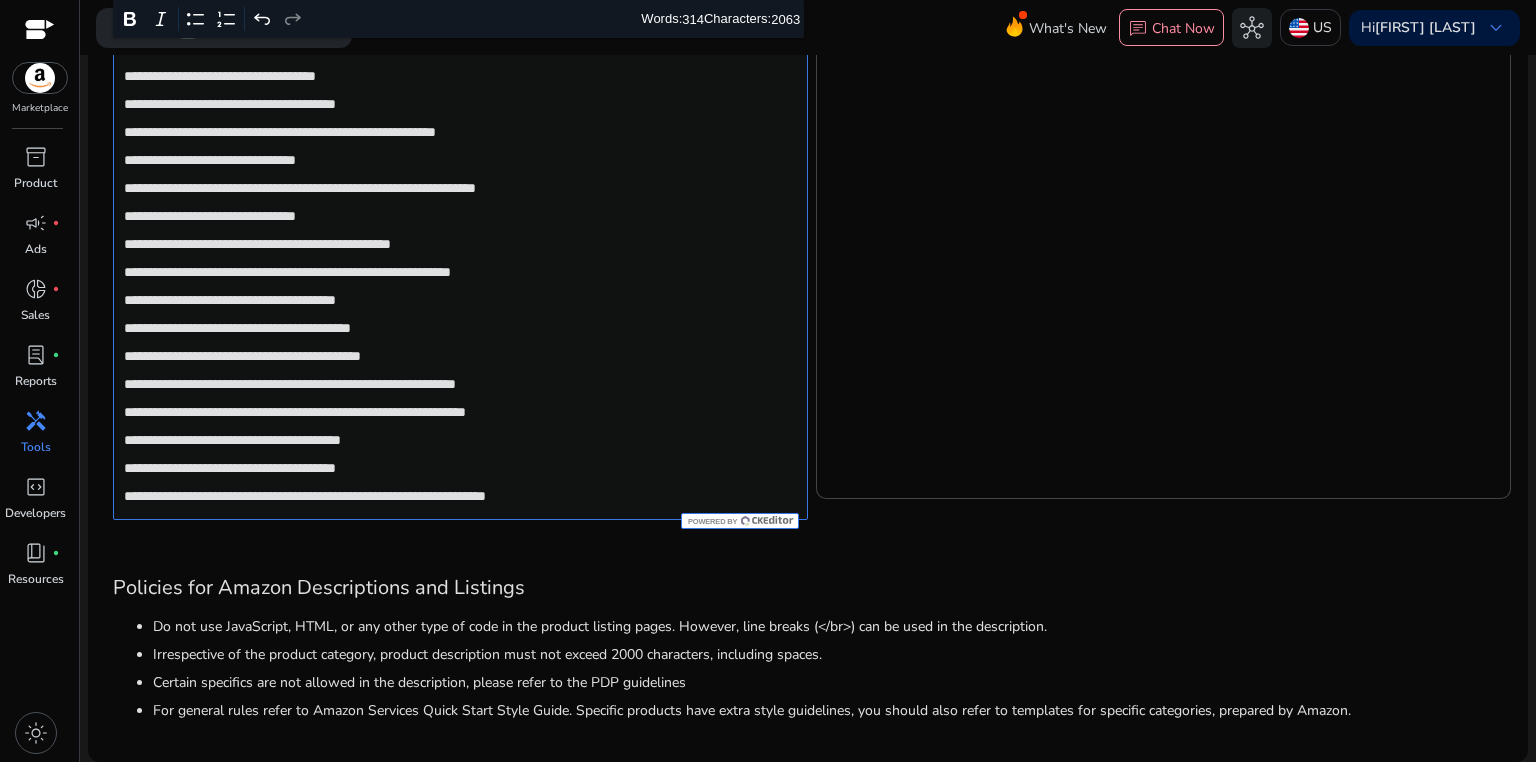 scroll, scrollTop: 1142, scrollLeft: 0, axis: vertical 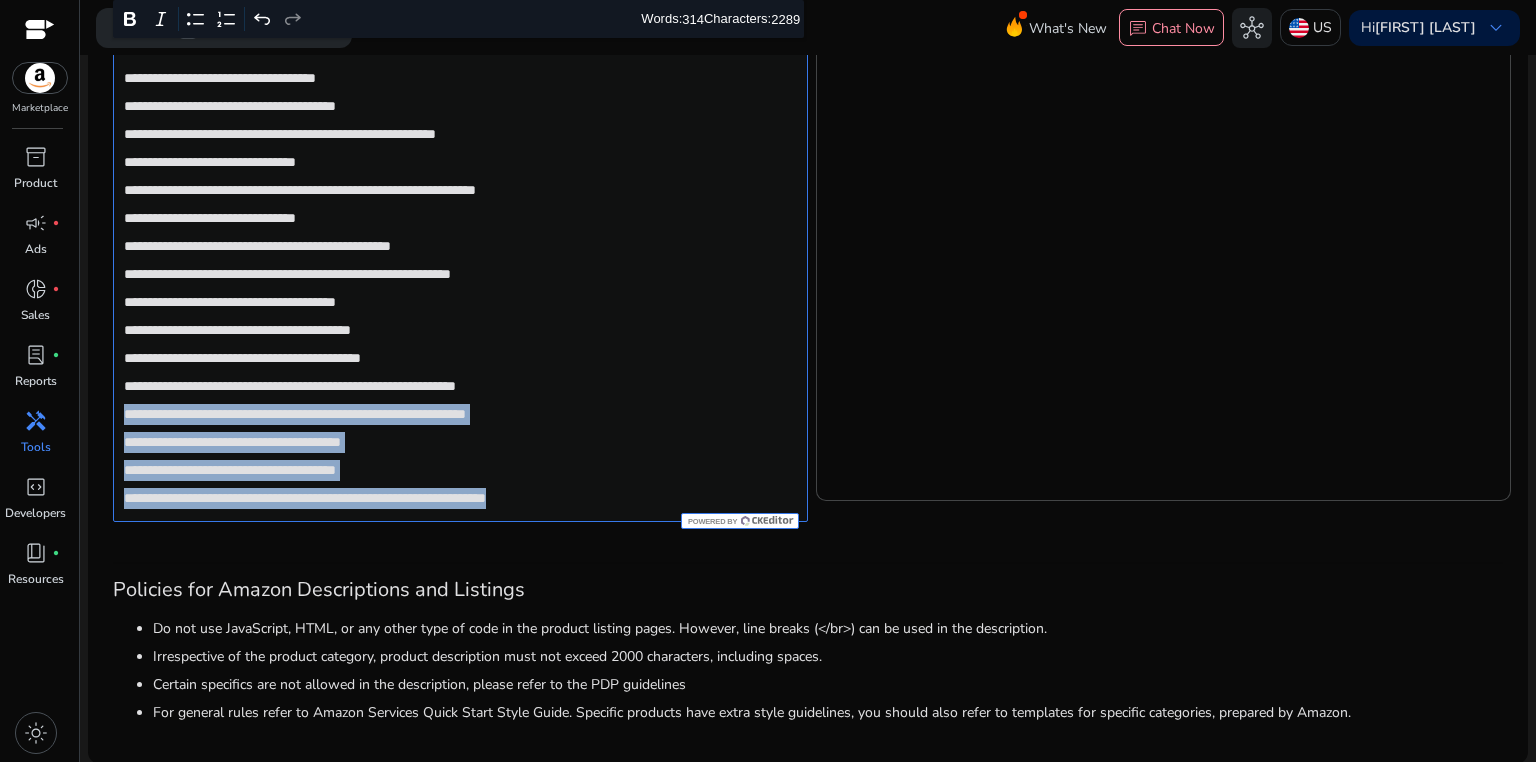 drag, startPoint x: 125, startPoint y: 413, endPoint x: 634, endPoint y: 492, distance: 515.0942 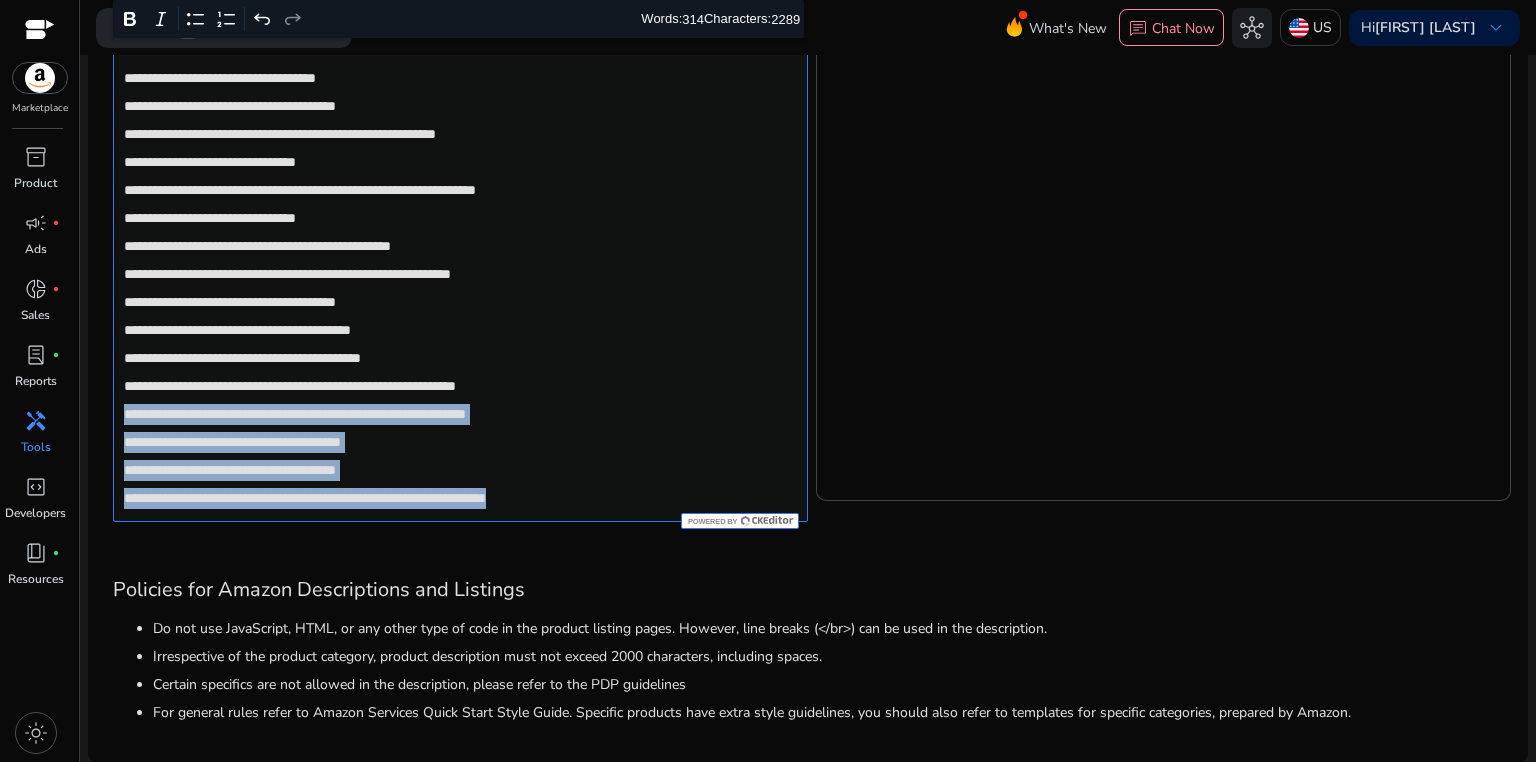 click on "**********" 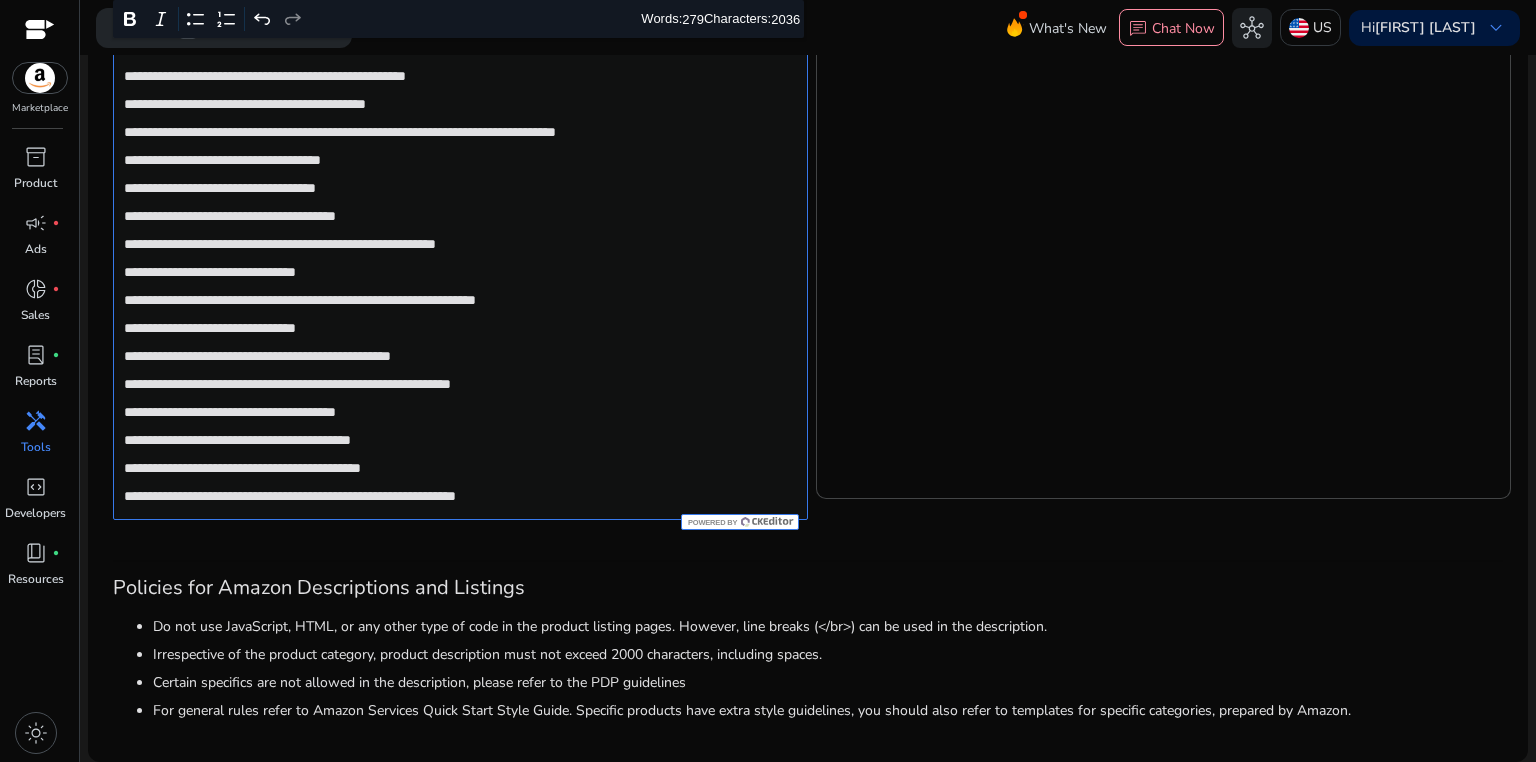 scroll, scrollTop: 1030, scrollLeft: 0, axis: vertical 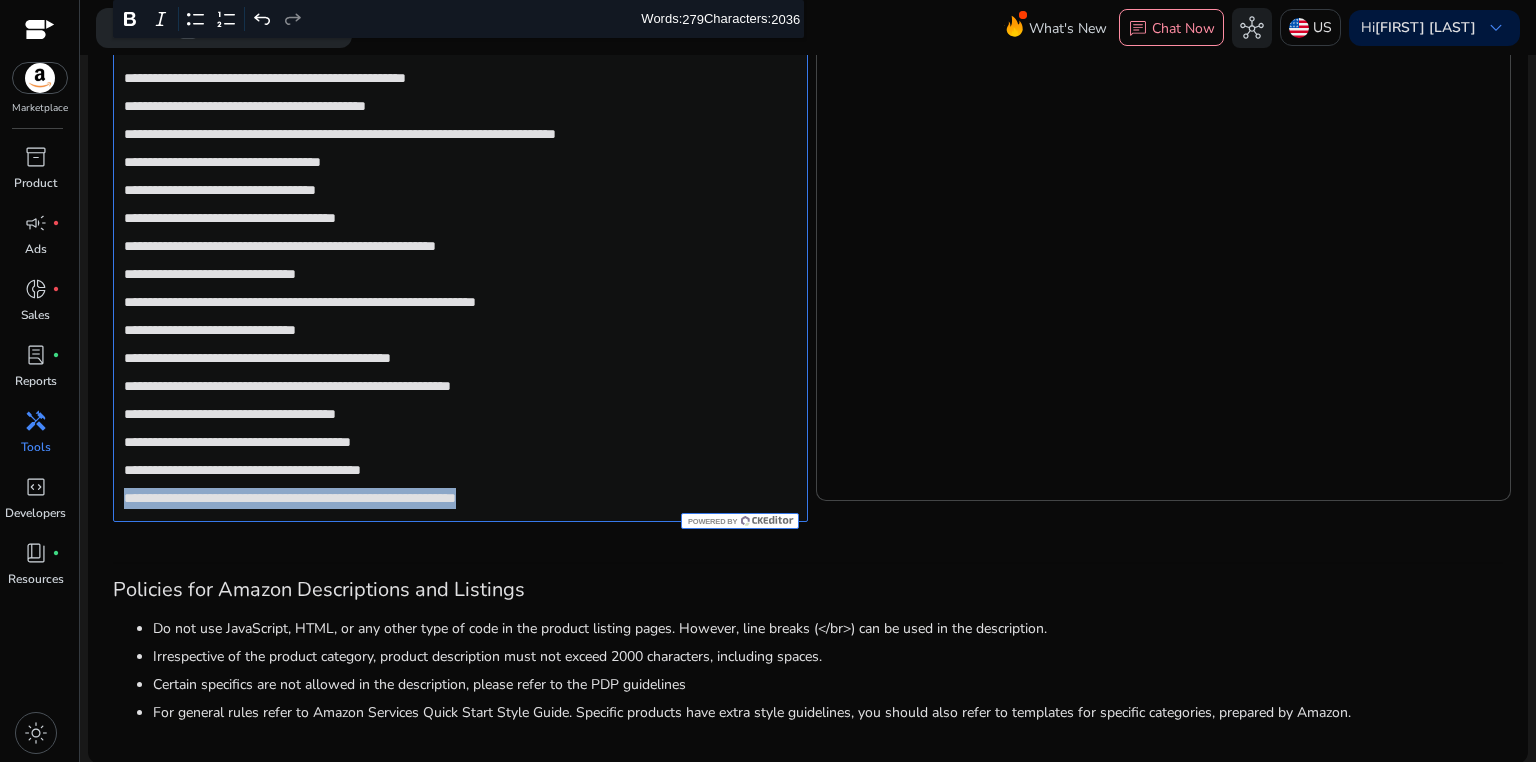 drag, startPoint x: 120, startPoint y: 499, endPoint x: 600, endPoint y: 497, distance: 480.00418 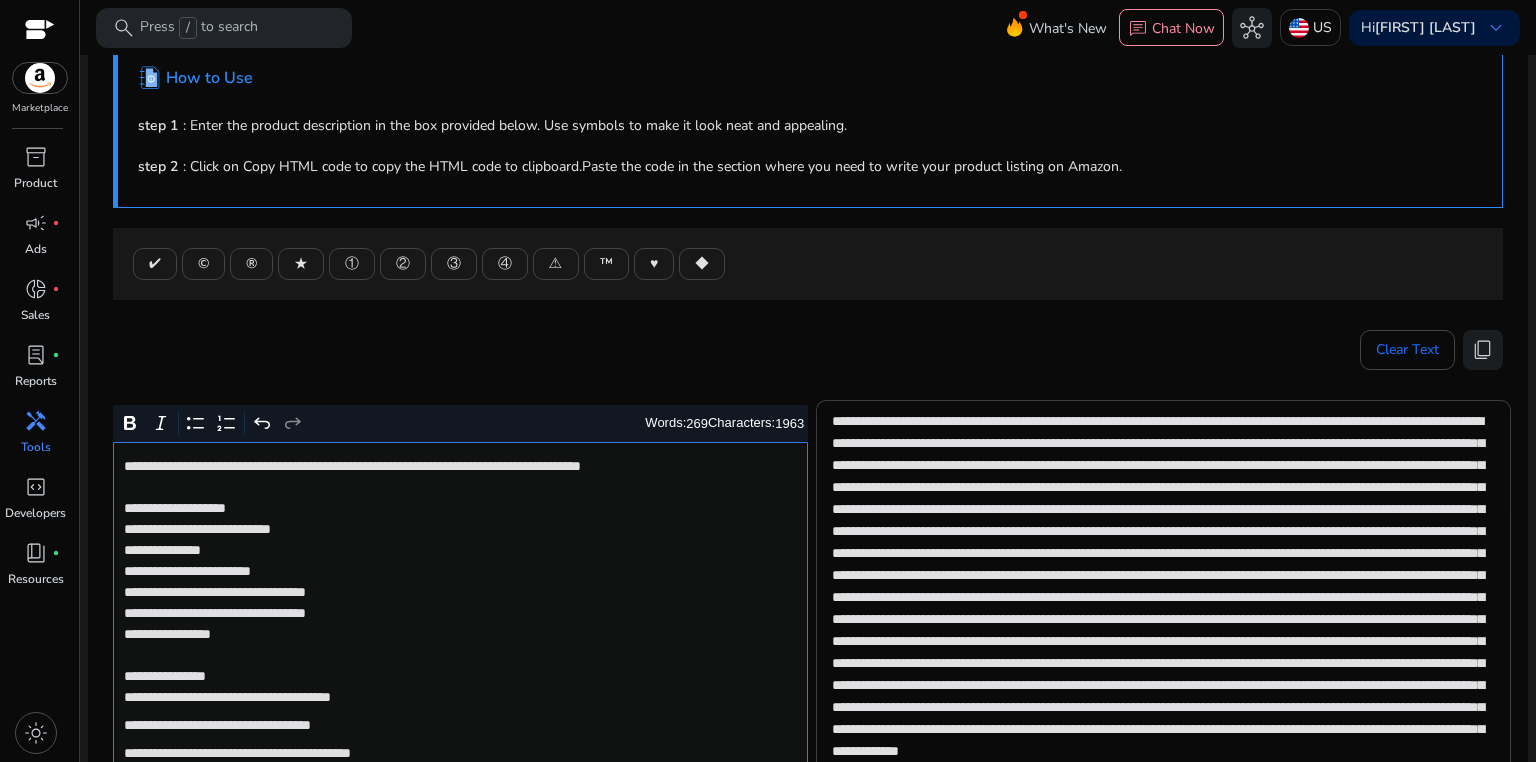 scroll, scrollTop: 68, scrollLeft: 0, axis: vertical 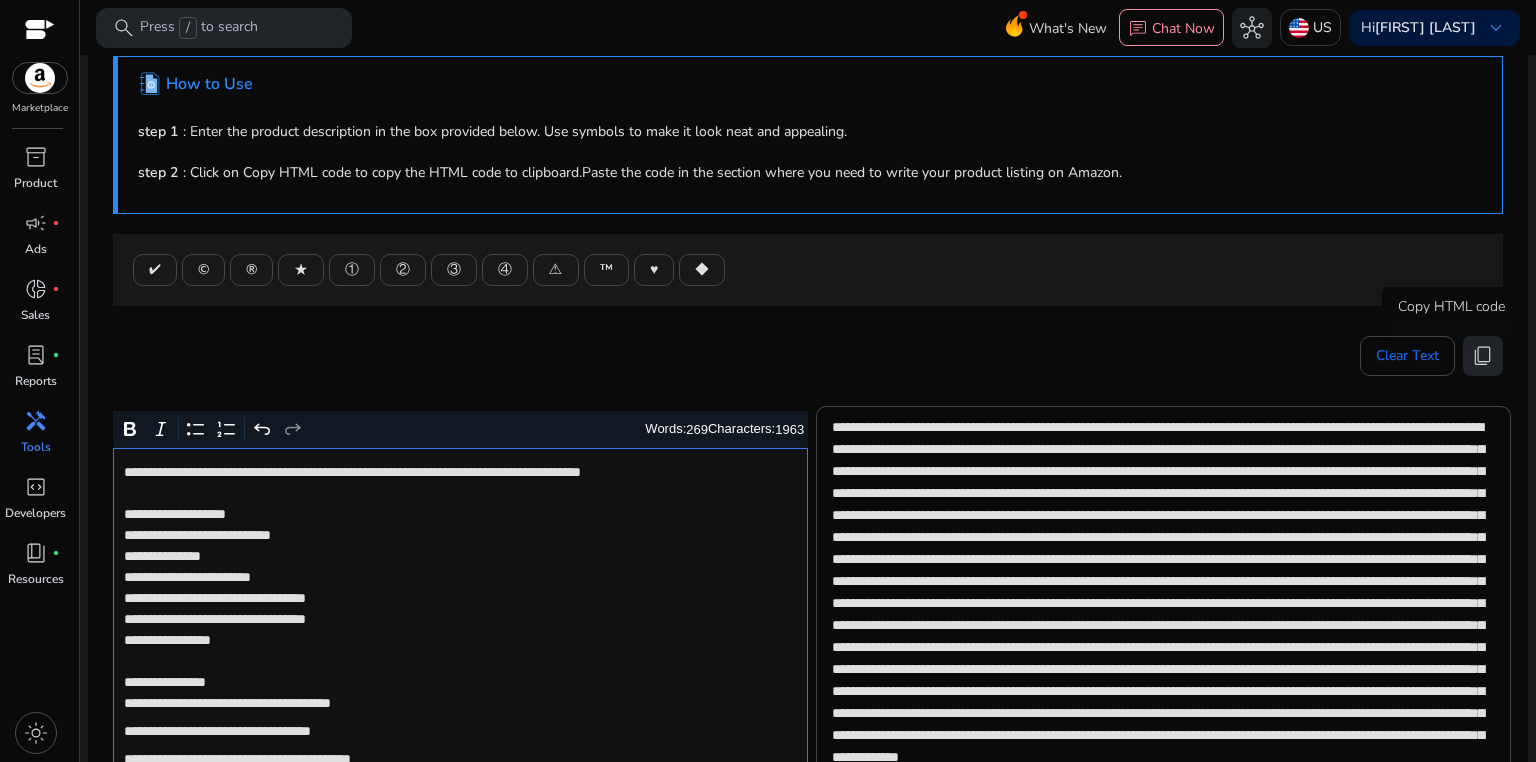 click on "content_copy" 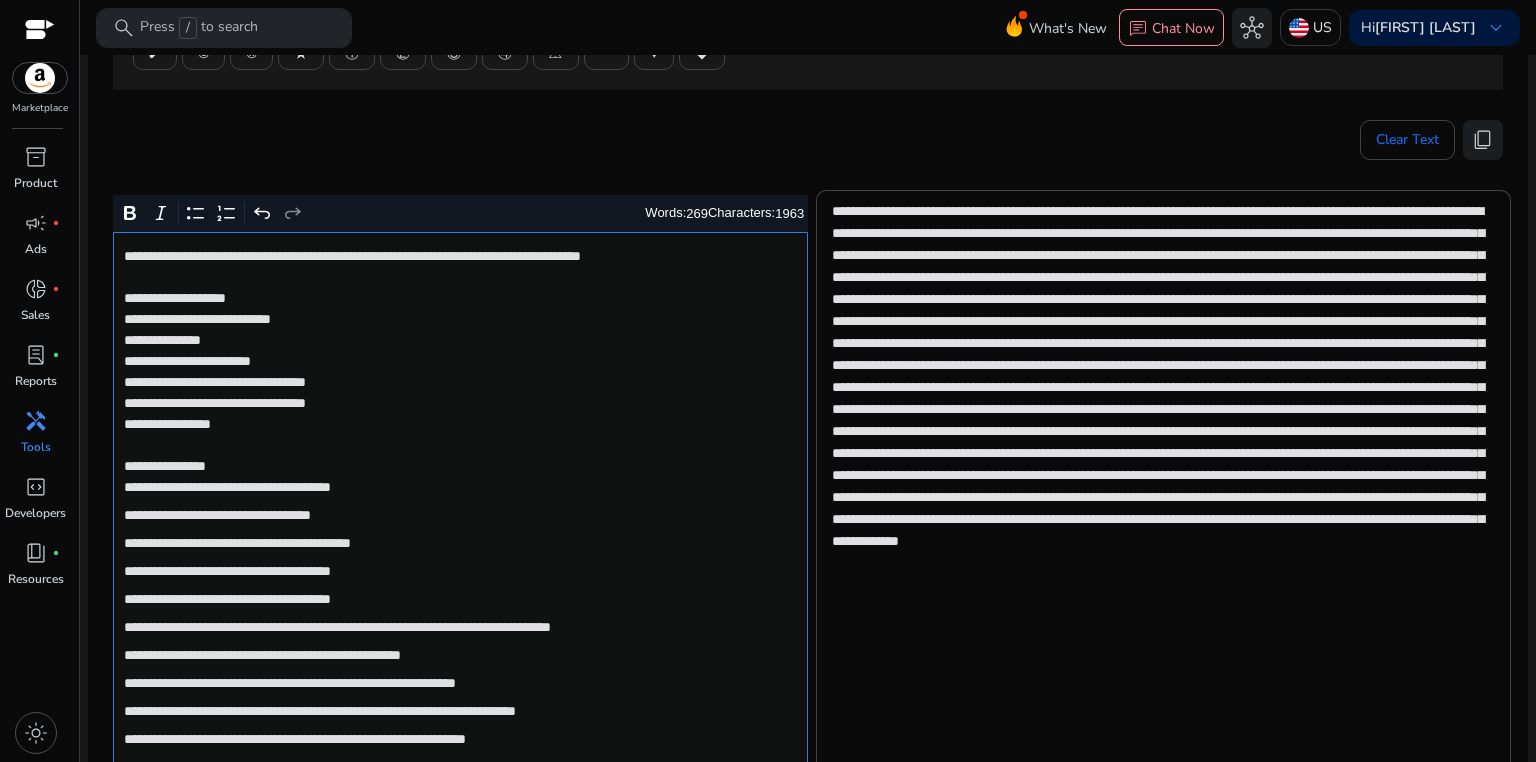 scroll, scrollTop: 335, scrollLeft: 0, axis: vertical 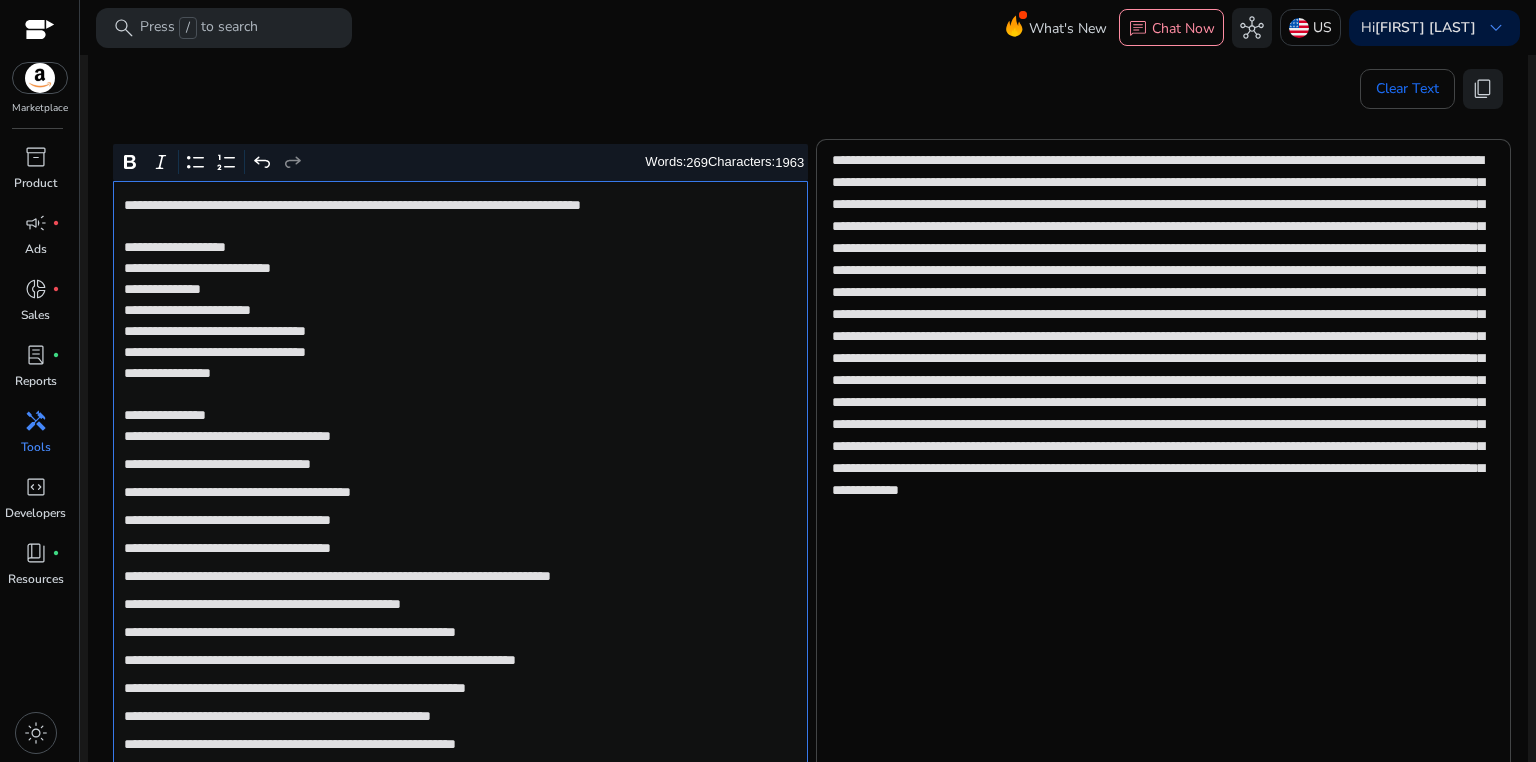 click on "**********" 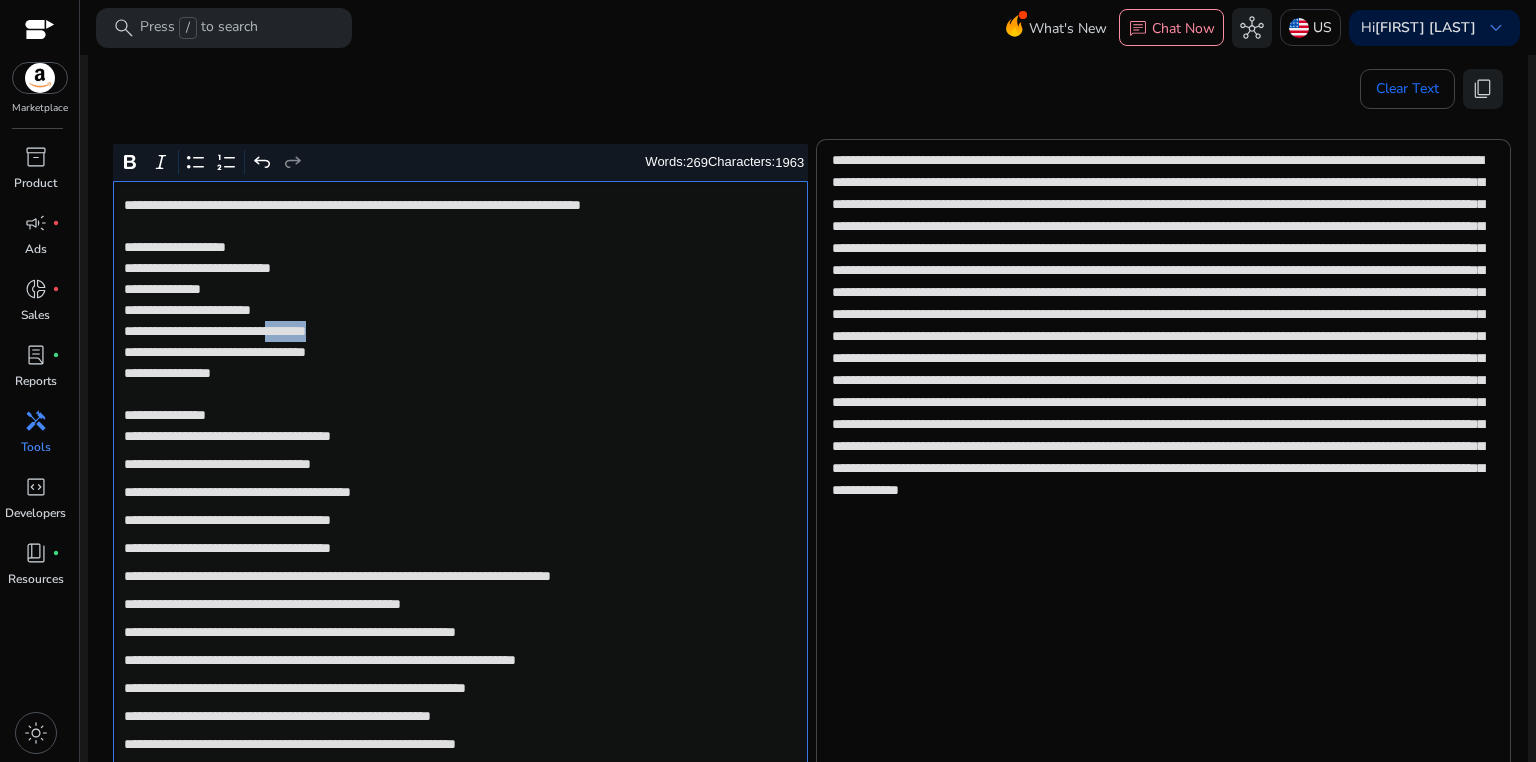 click on "**********" 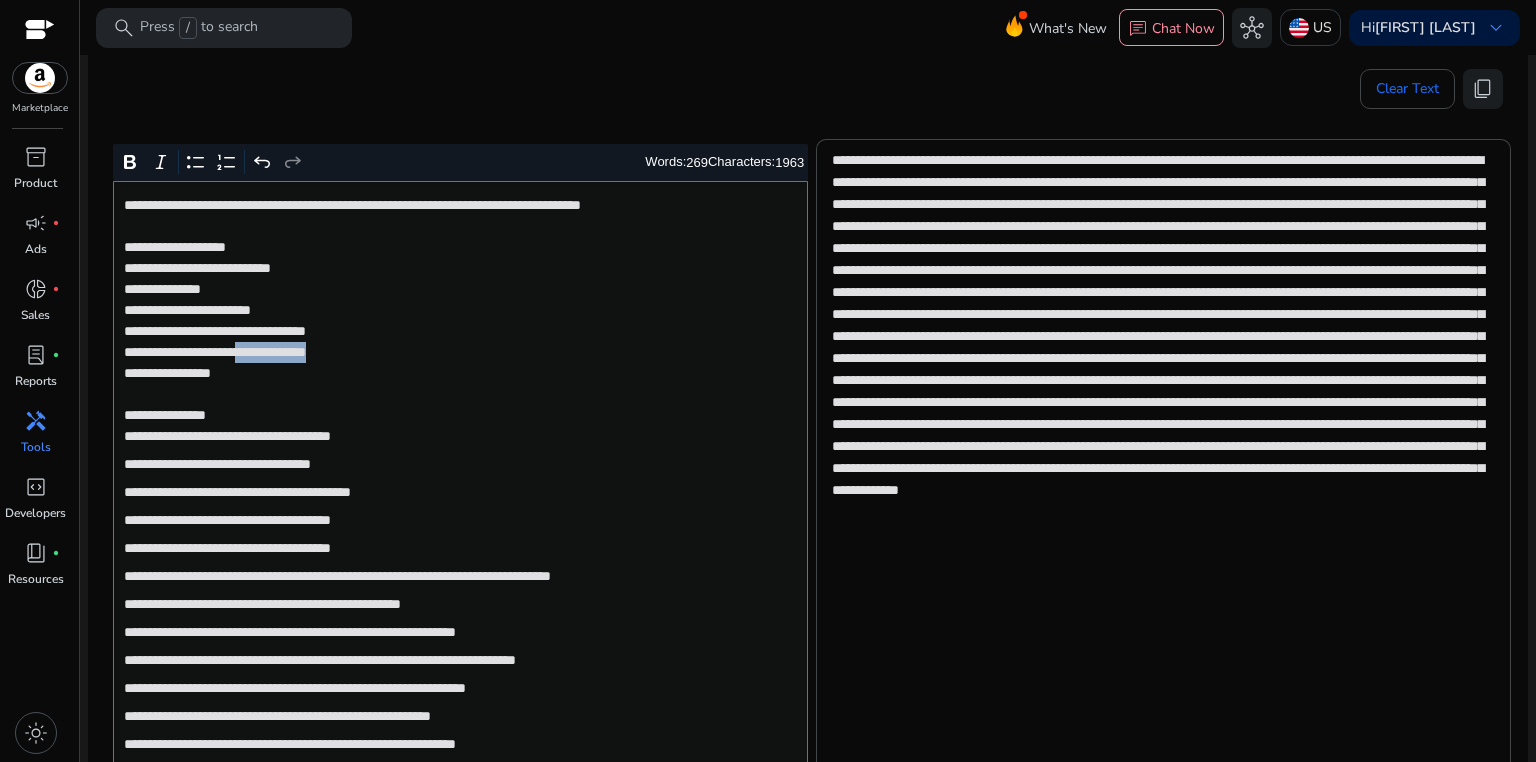 drag, startPoint x: 281, startPoint y: 351, endPoint x: 468, endPoint y: 348, distance: 187.02406 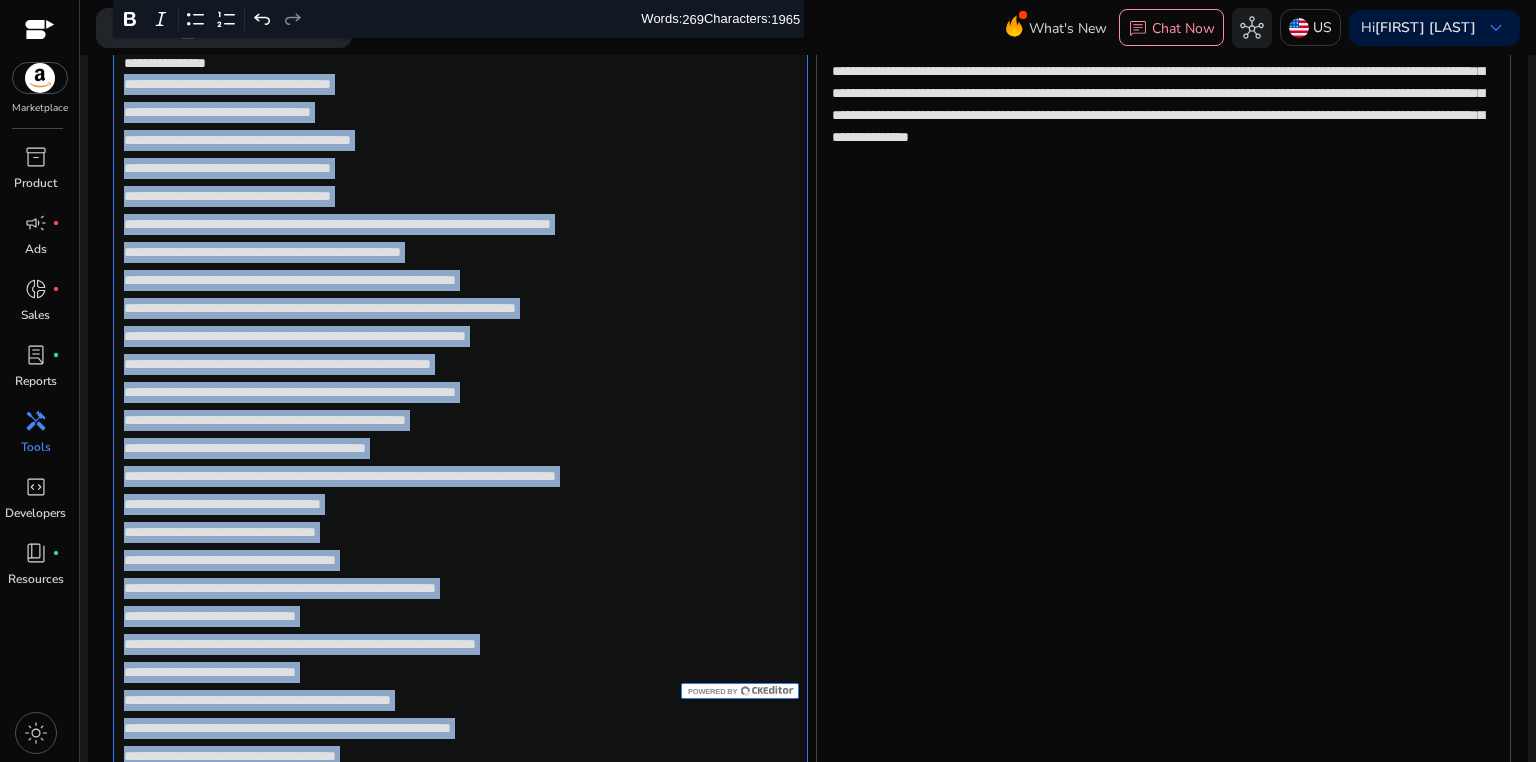 scroll, scrollTop: 1002, scrollLeft: 0, axis: vertical 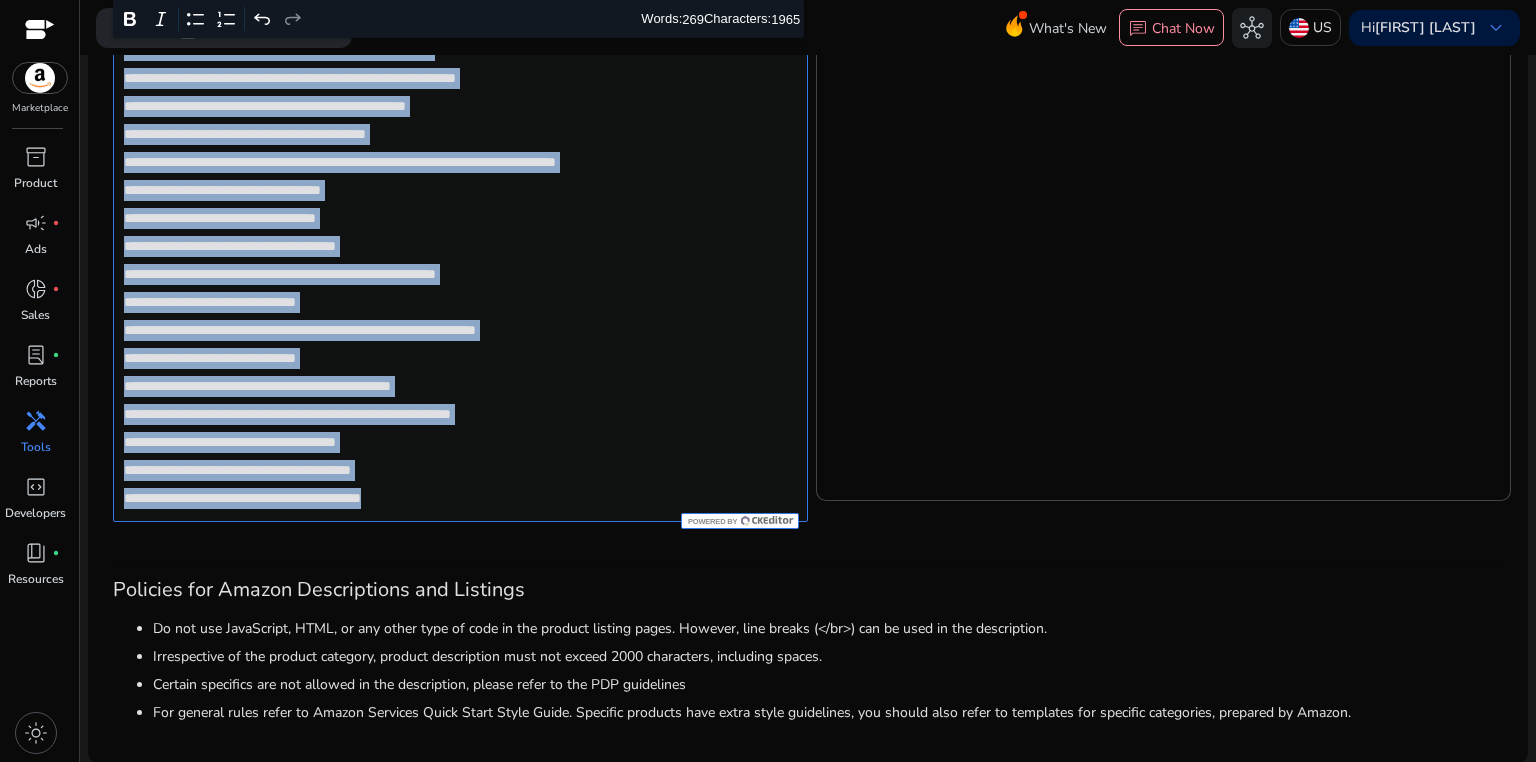 drag, startPoint x: 119, startPoint y: 438, endPoint x: 590, endPoint y: 486, distance: 473.43954 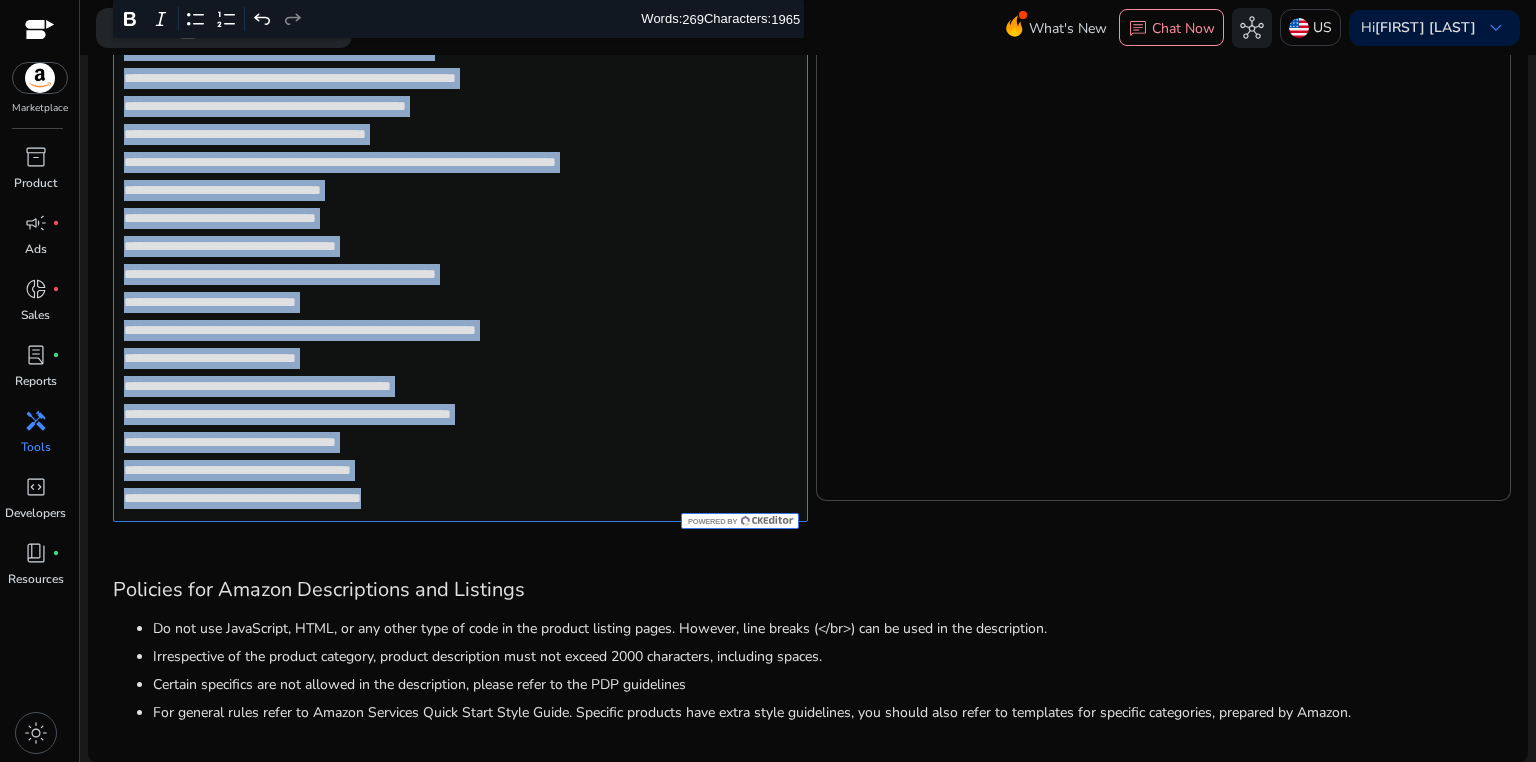 click on "**********" 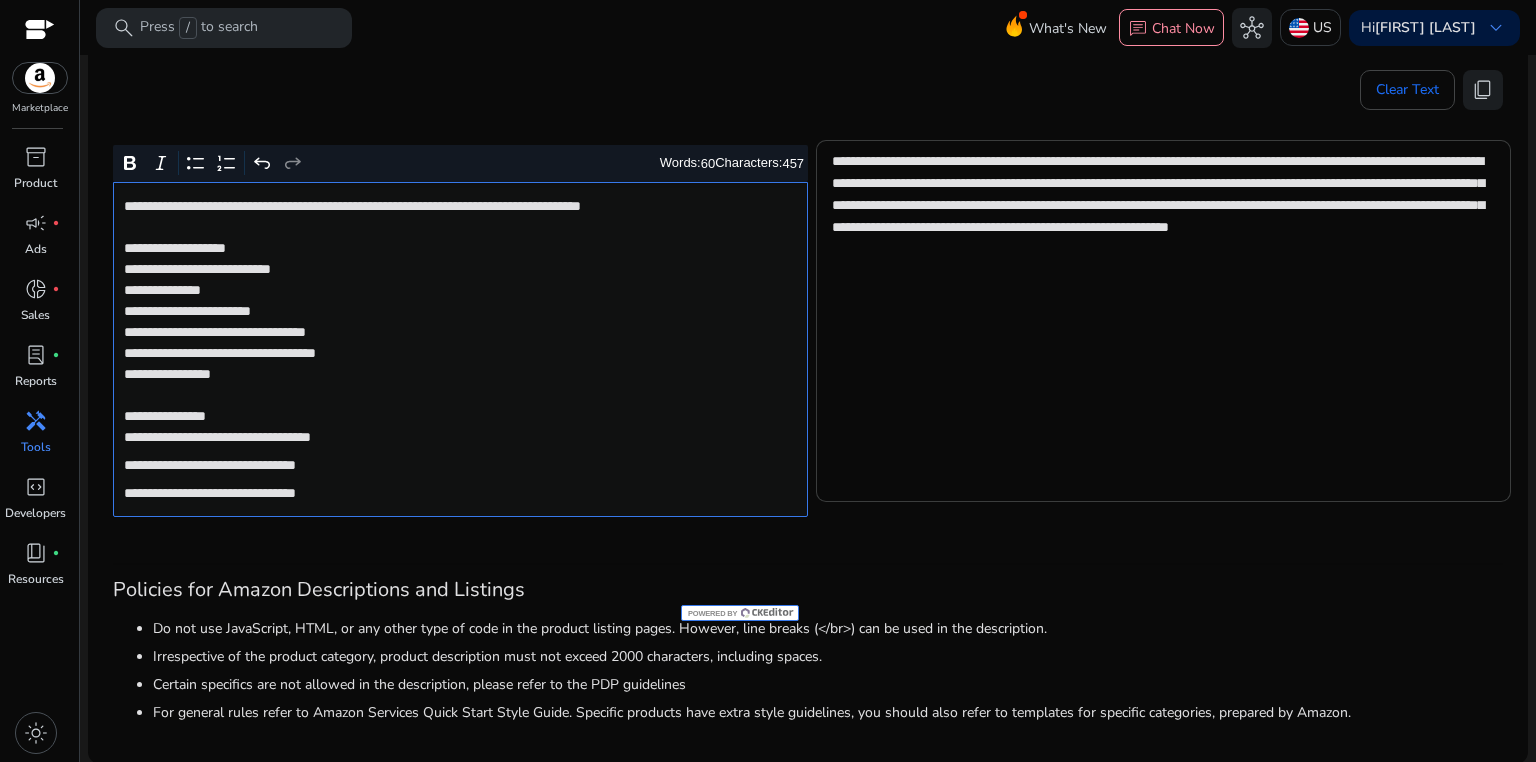 scroll, scrollTop: 200, scrollLeft: 0, axis: vertical 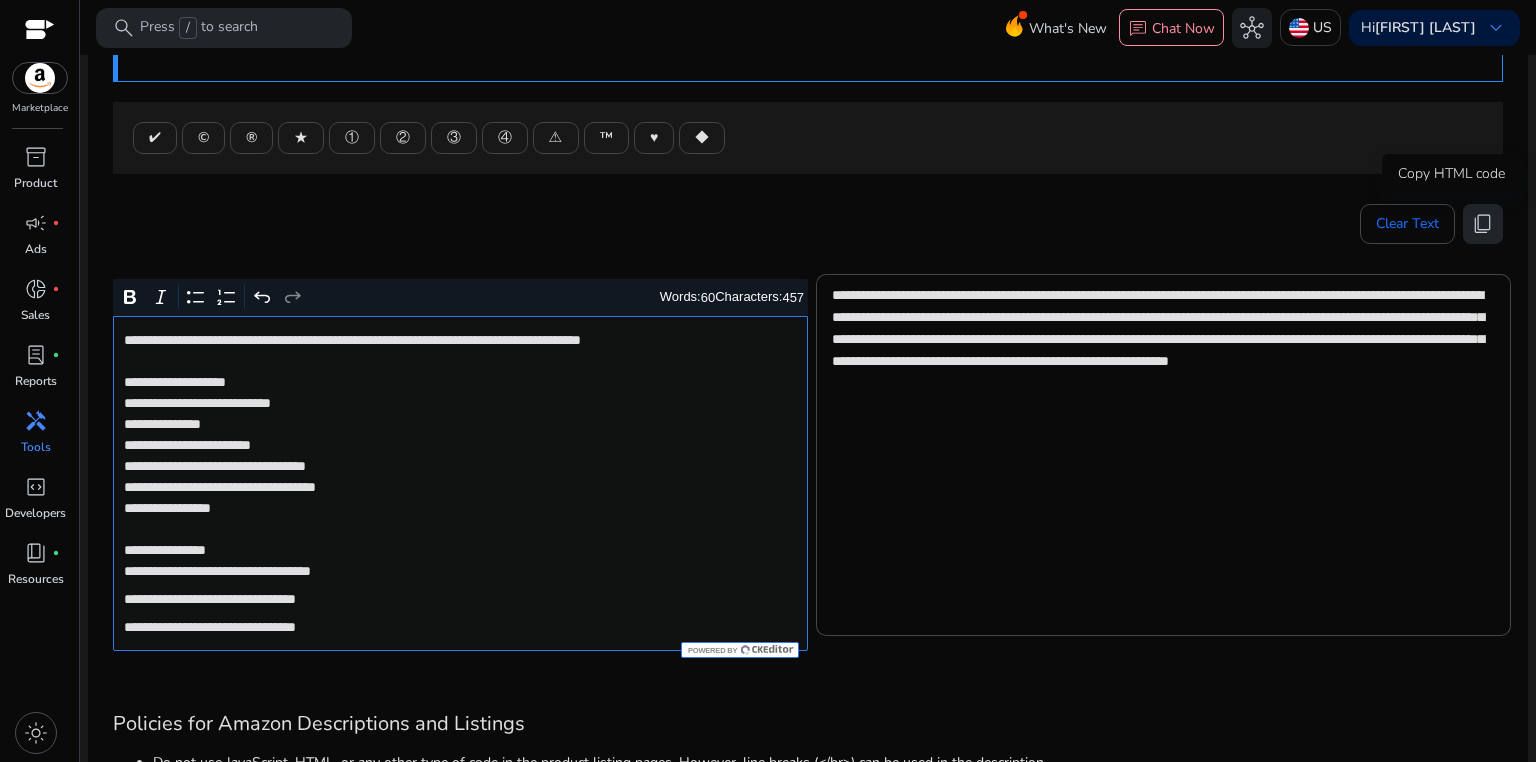 click on "content_copy" 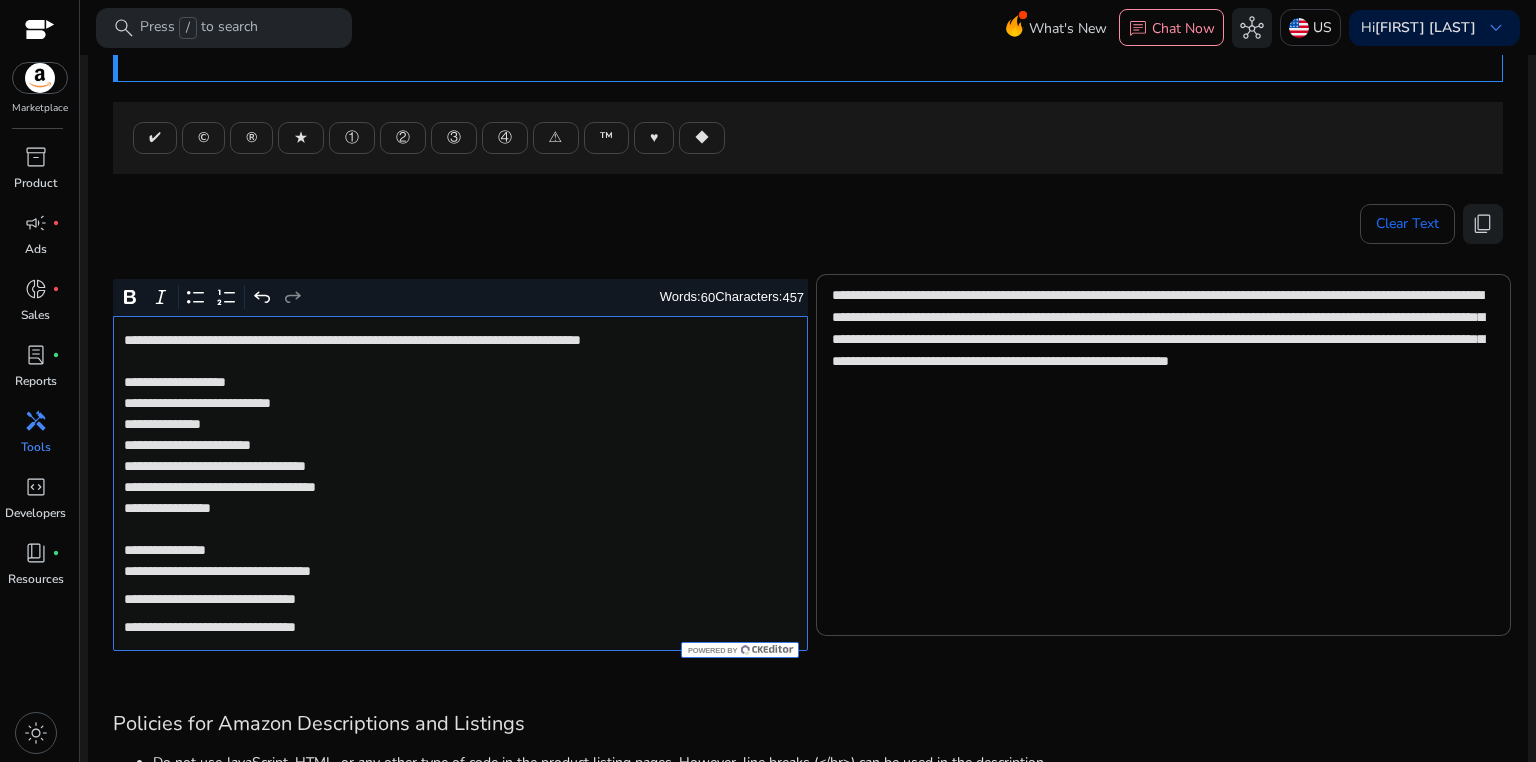 click on "**********" 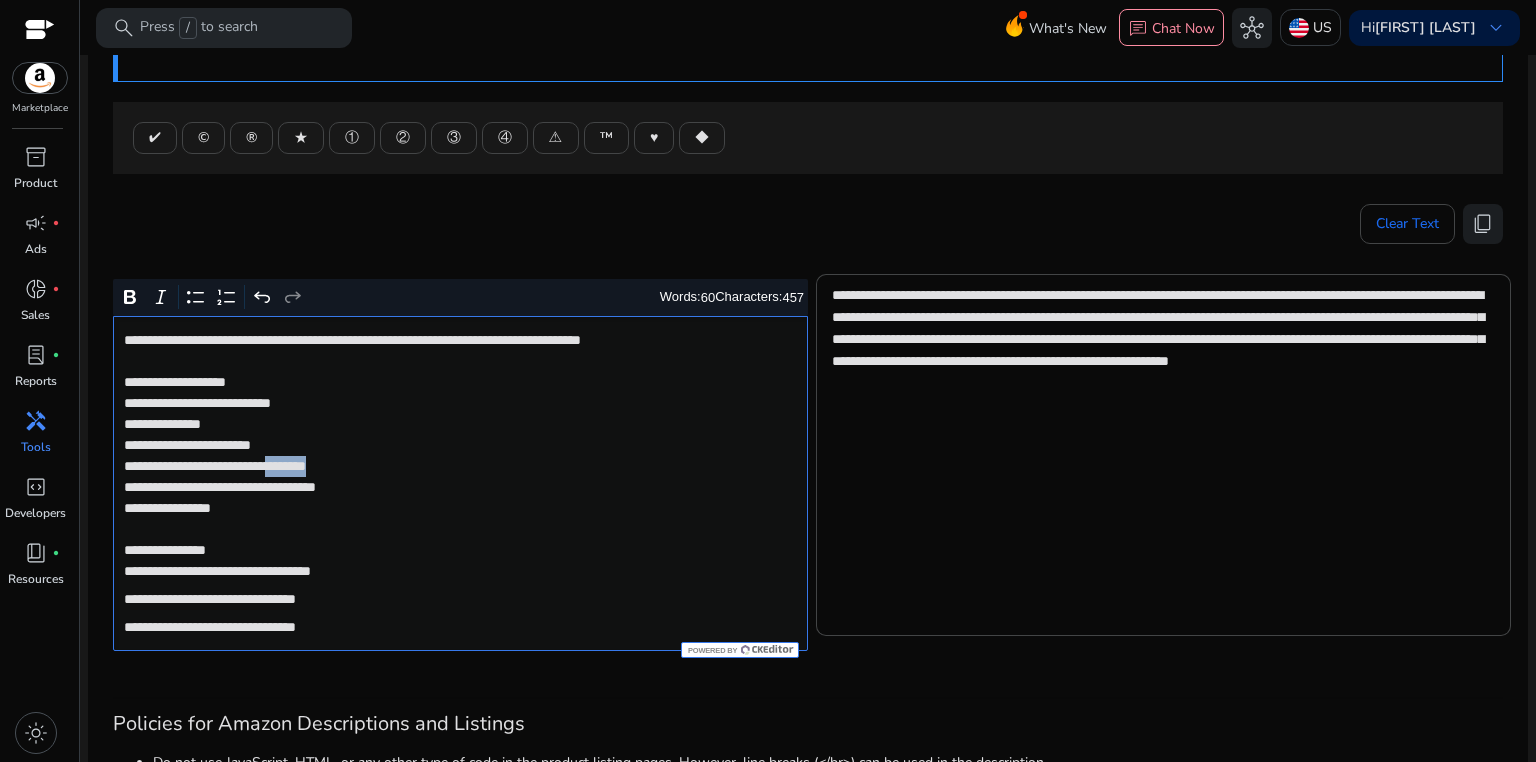 click on "**********" 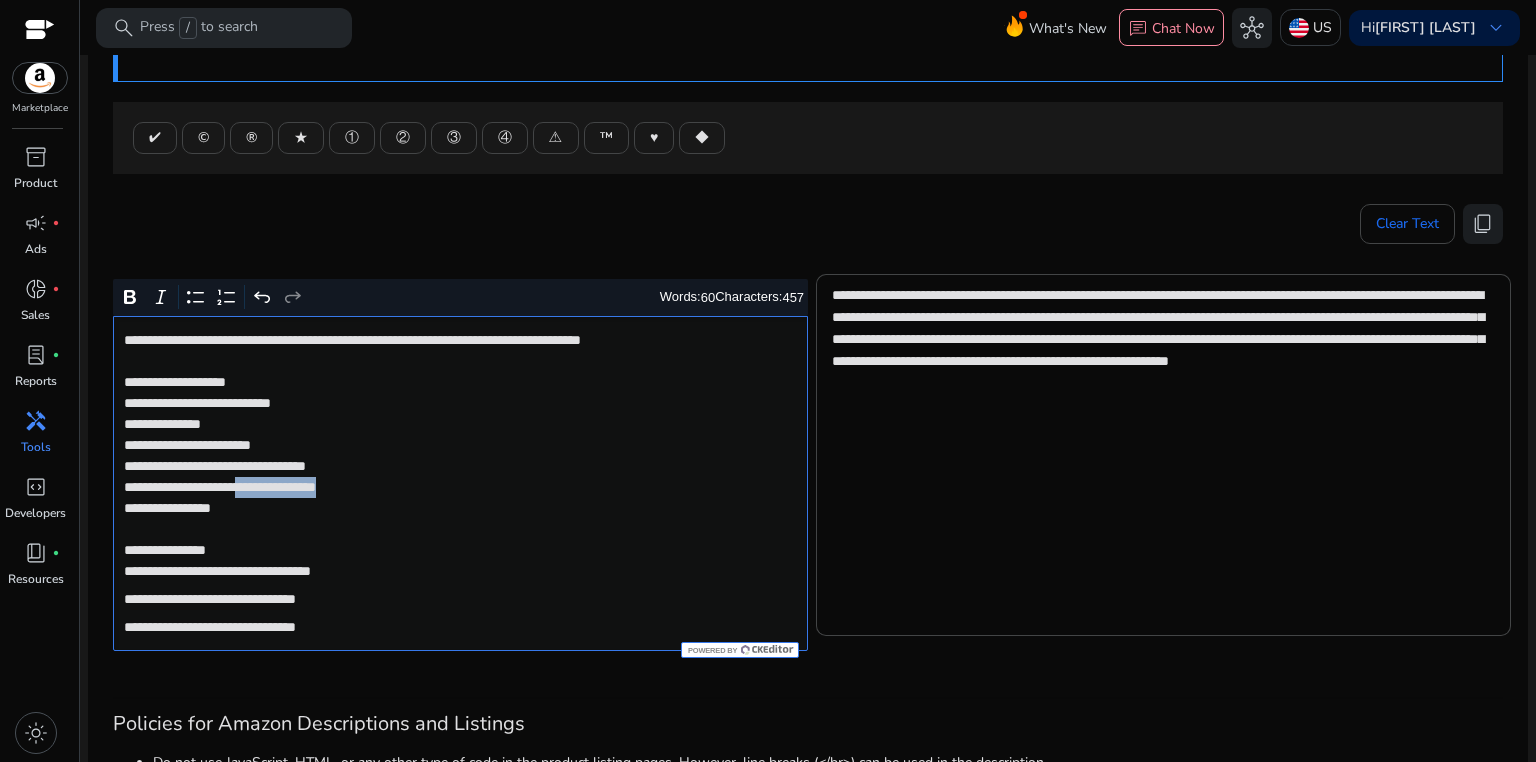 drag, startPoint x: 284, startPoint y: 488, endPoint x: 440, endPoint y: 484, distance: 156.05127 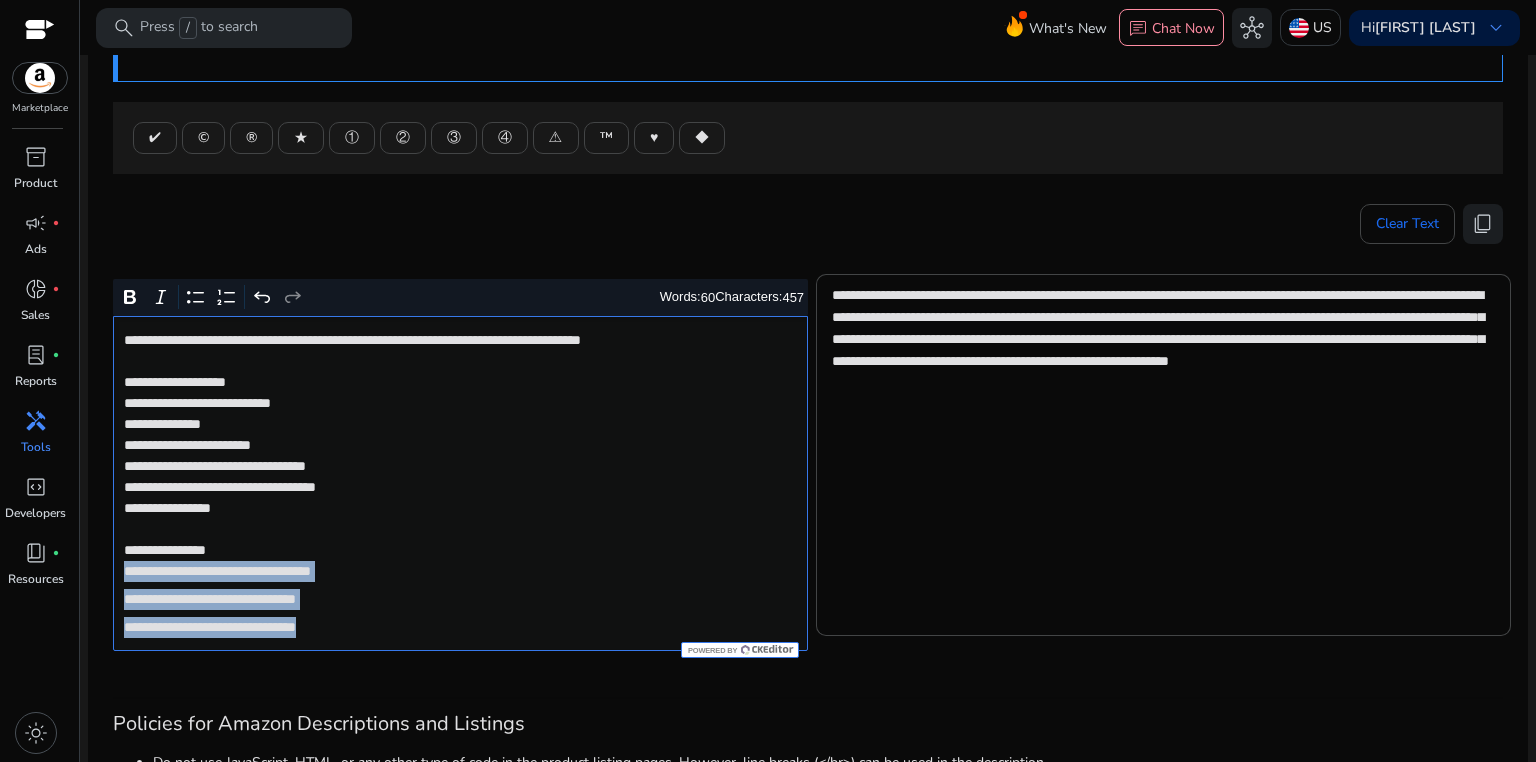 drag, startPoint x: 122, startPoint y: 573, endPoint x: 420, endPoint y: 636, distance: 304.5866 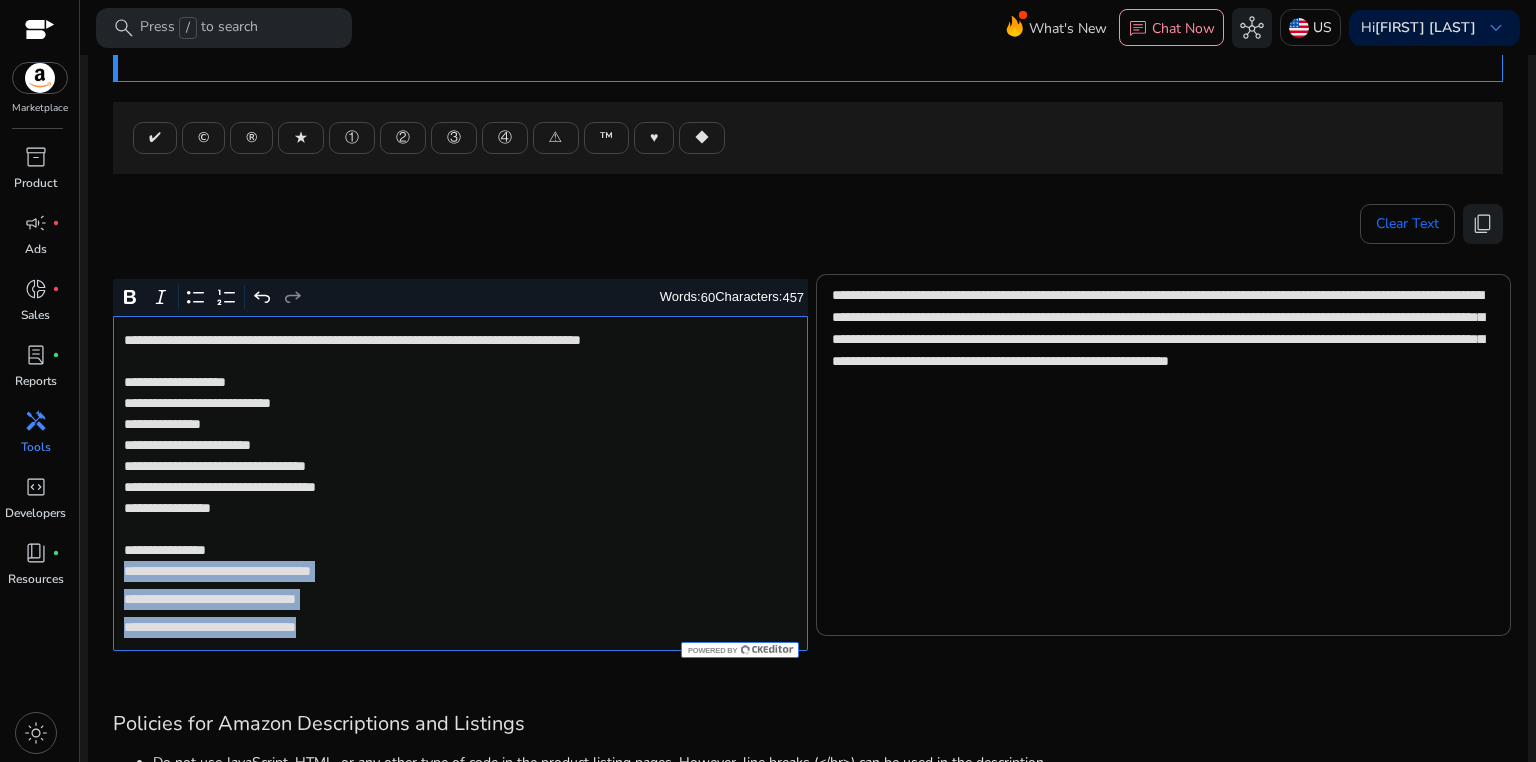 click on "**********" 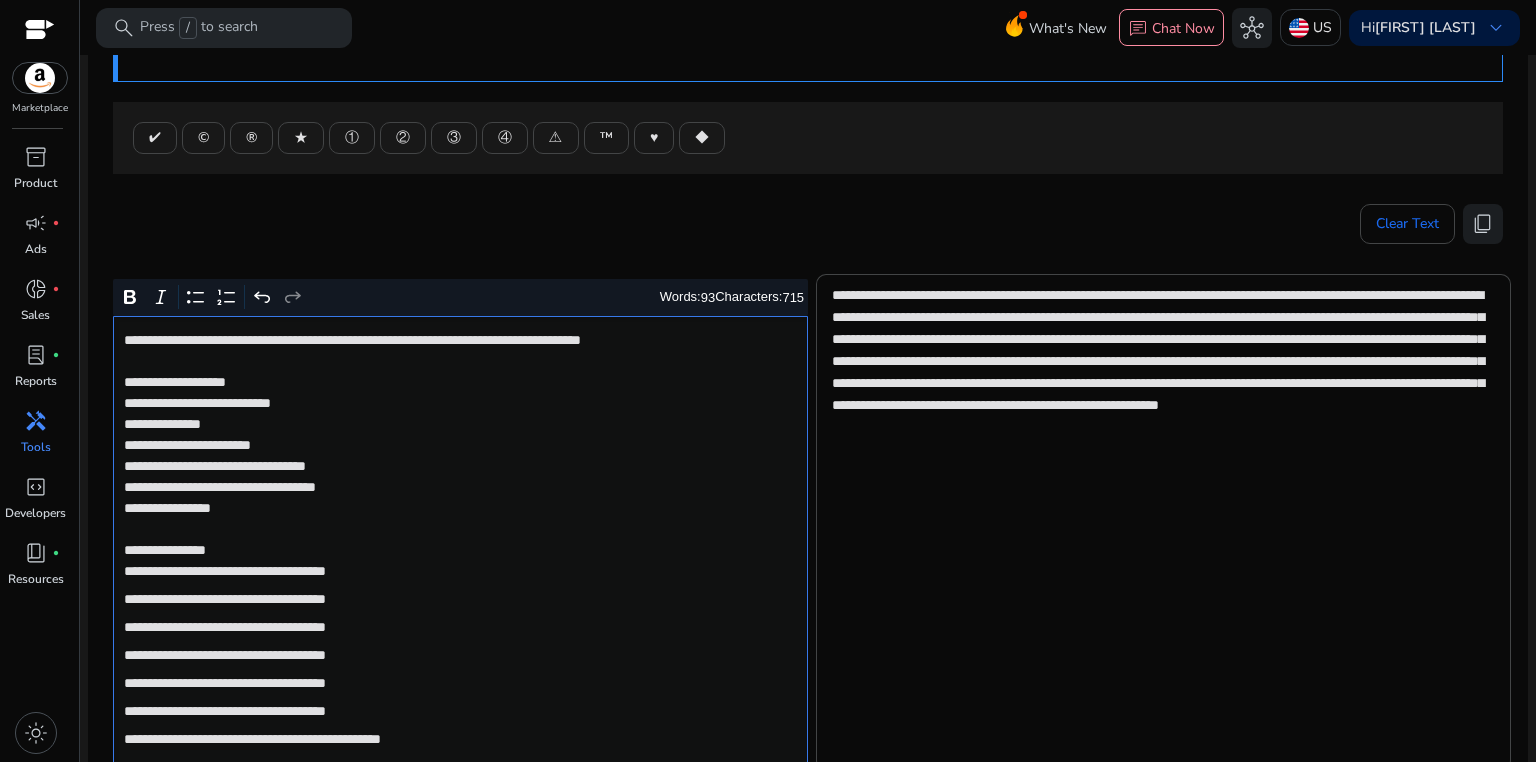 scroll, scrollTop: 240, scrollLeft: 0, axis: vertical 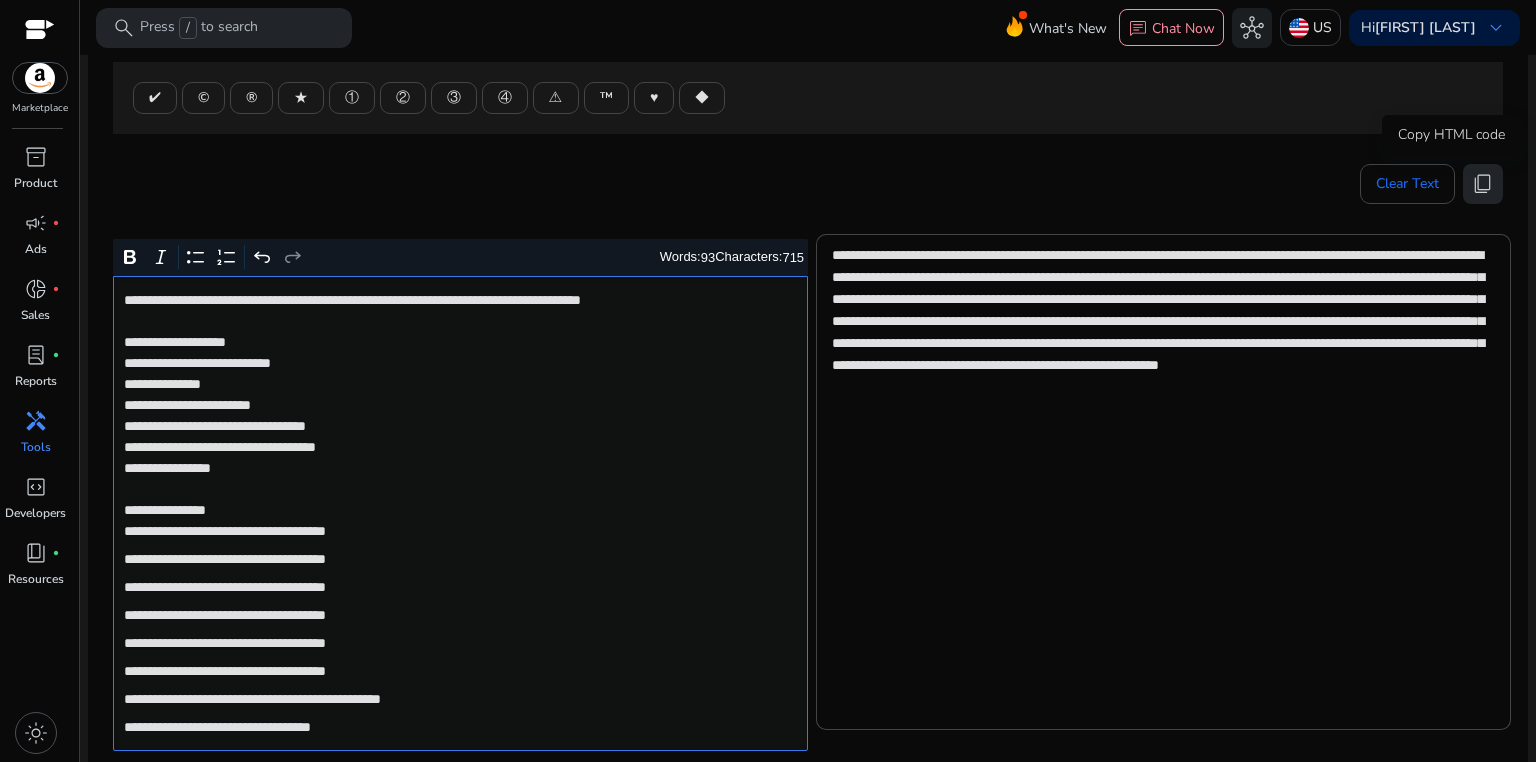 click on "content_copy" 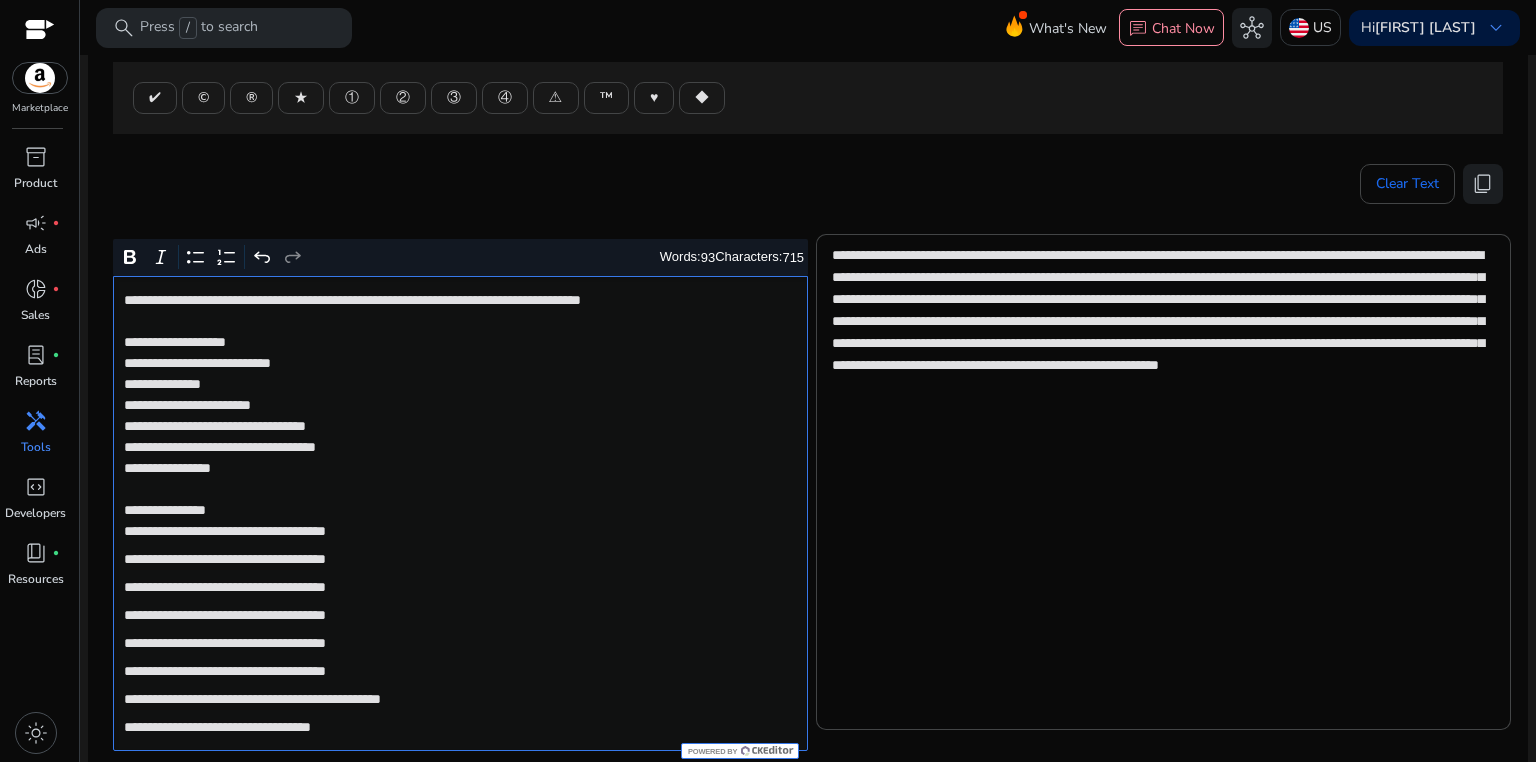 click on "**********" 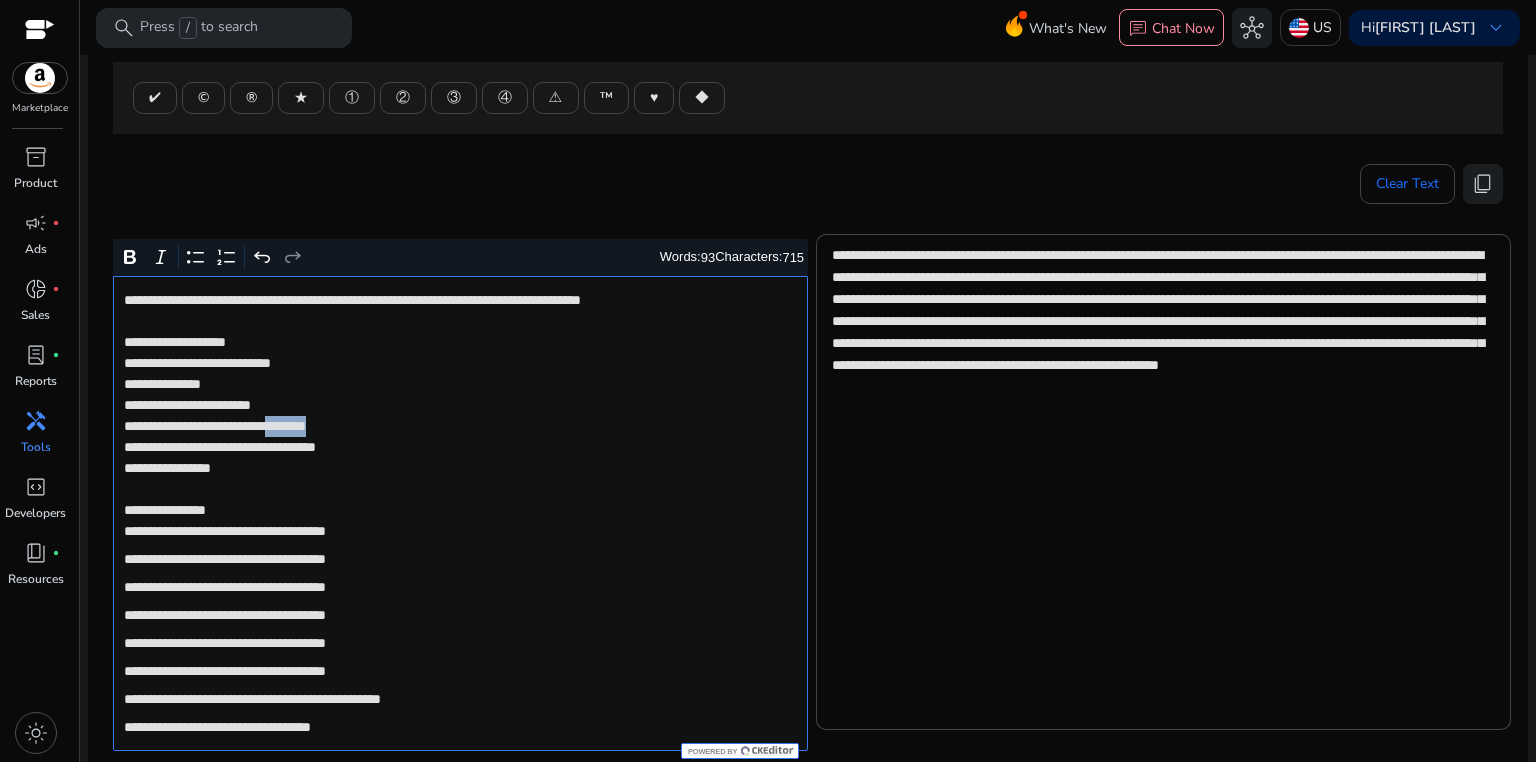 click on "**********" 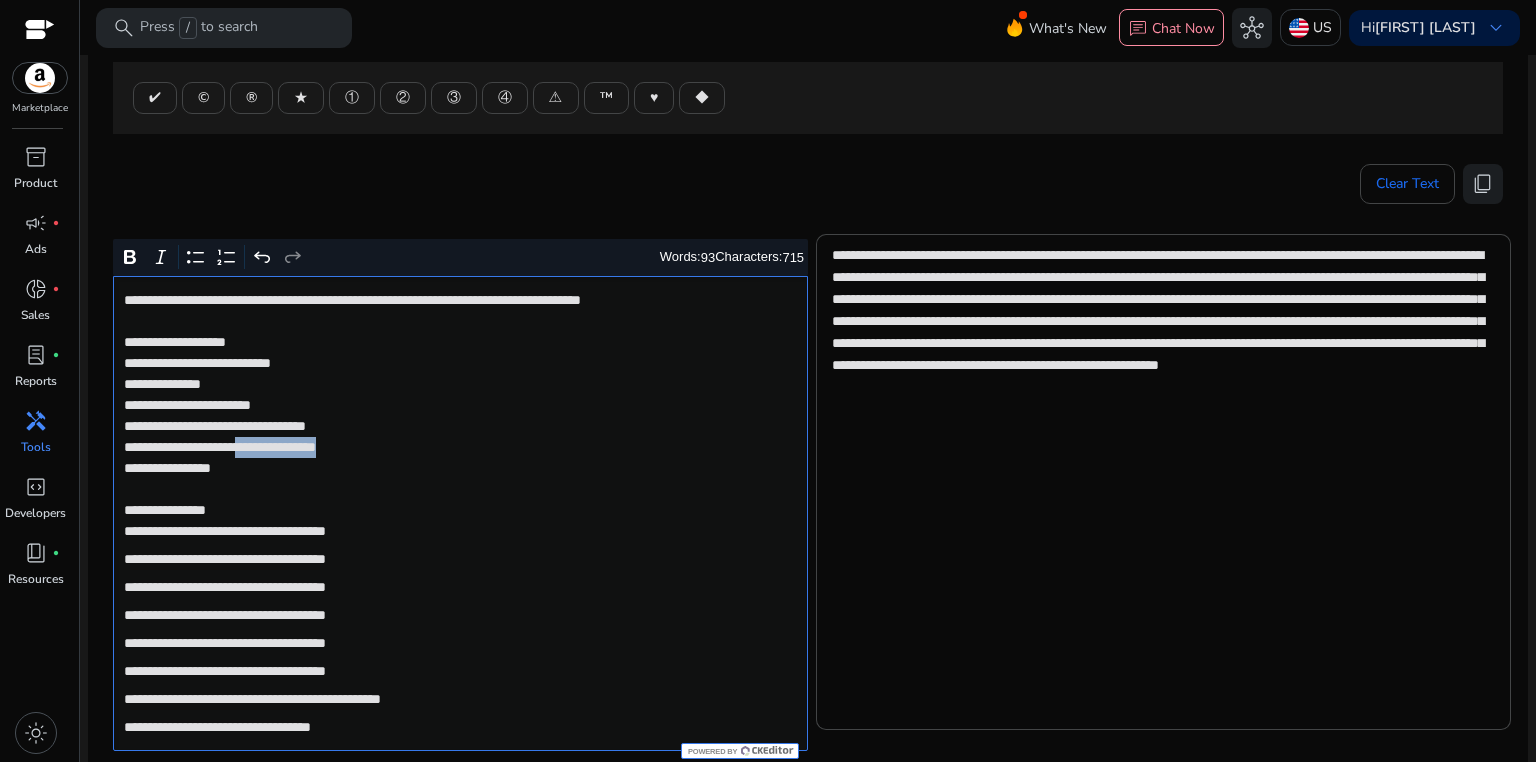 drag, startPoint x: 284, startPoint y: 448, endPoint x: 447, endPoint y: 447, distance: 163.00307 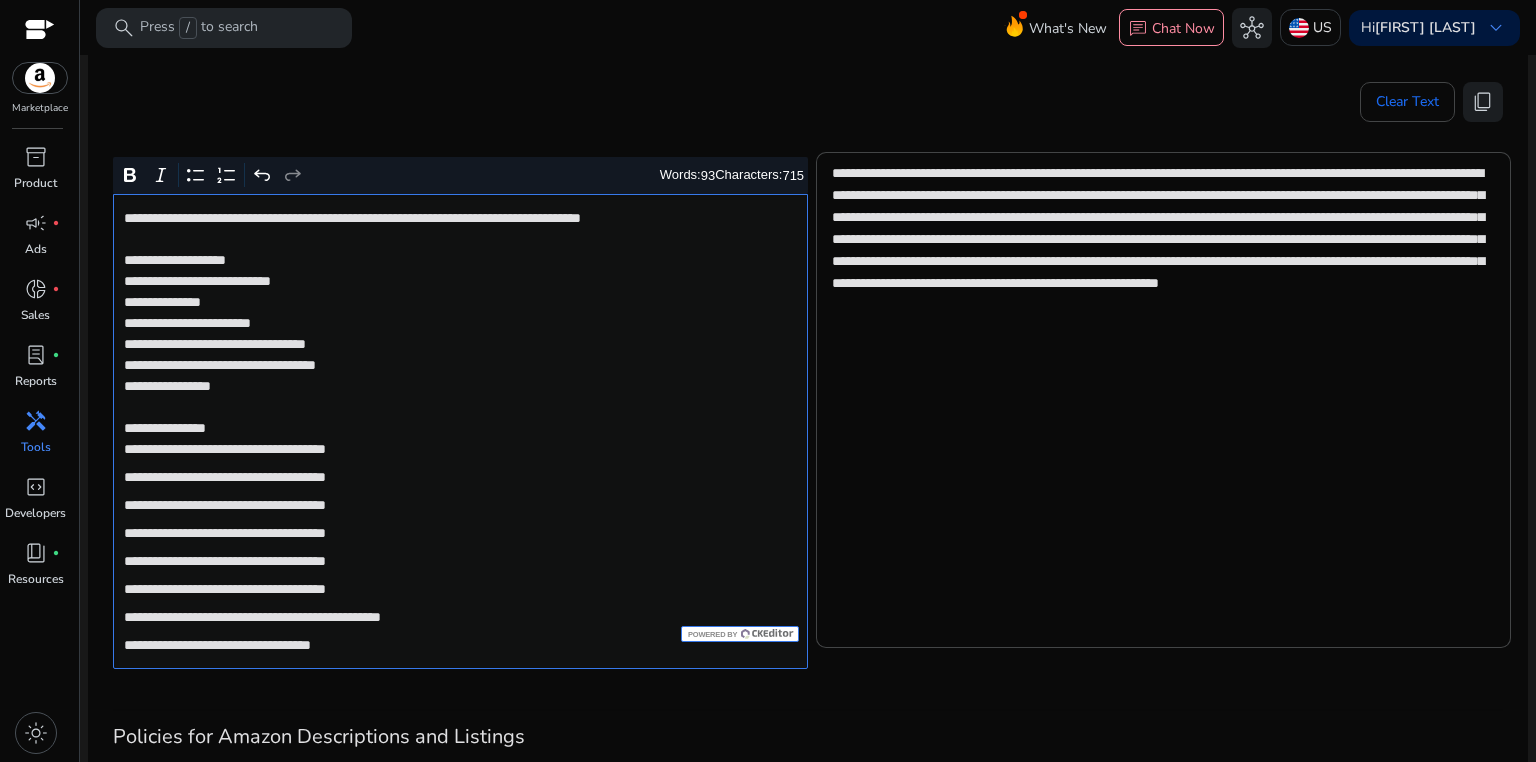 scroll, scrollTop: 373, scrollLeft: 0, axis: vertical 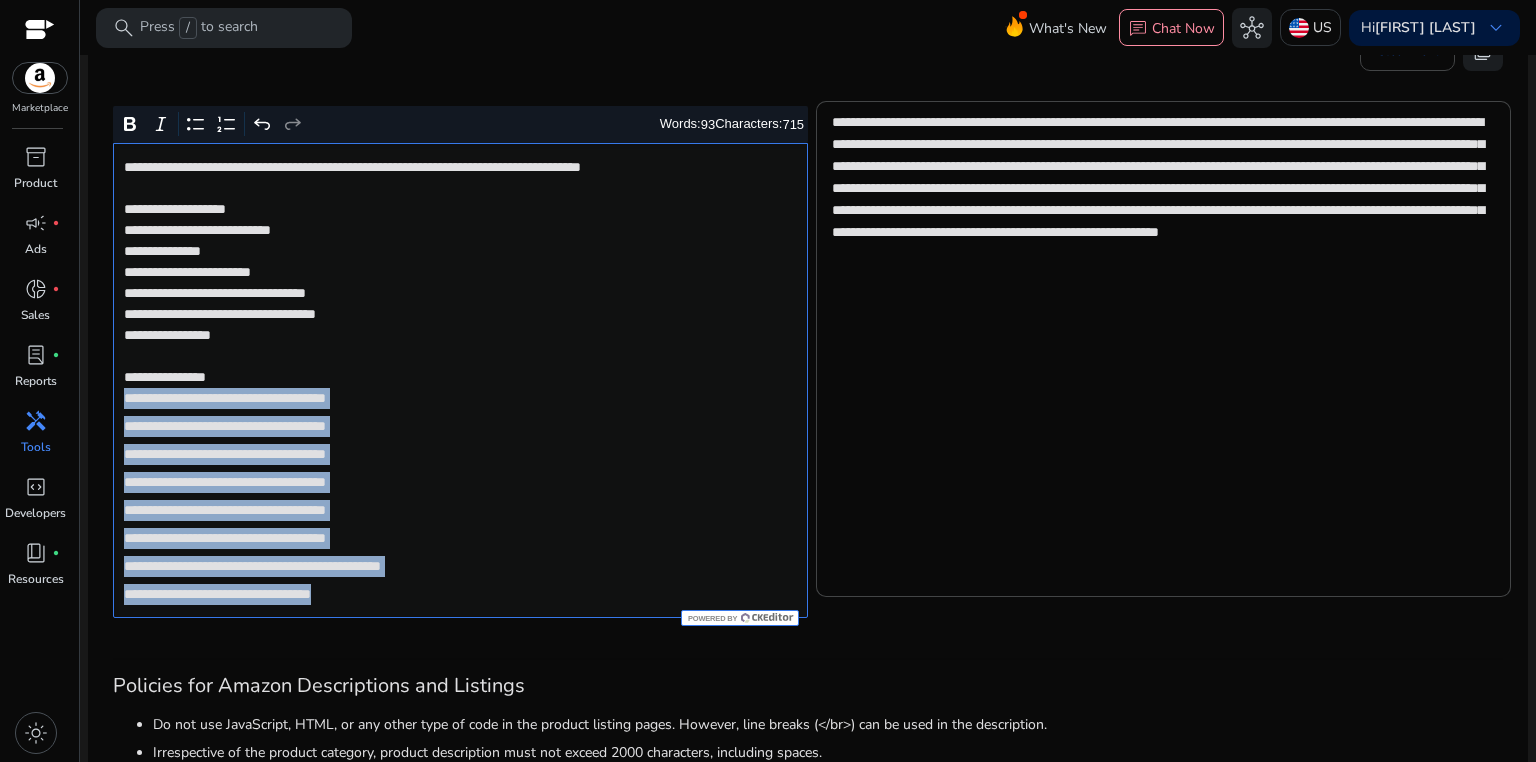drag, startPoint x: 123, startPoint y: 398, endPoint x: 431, endPoint y: 600, distance: 368.33136 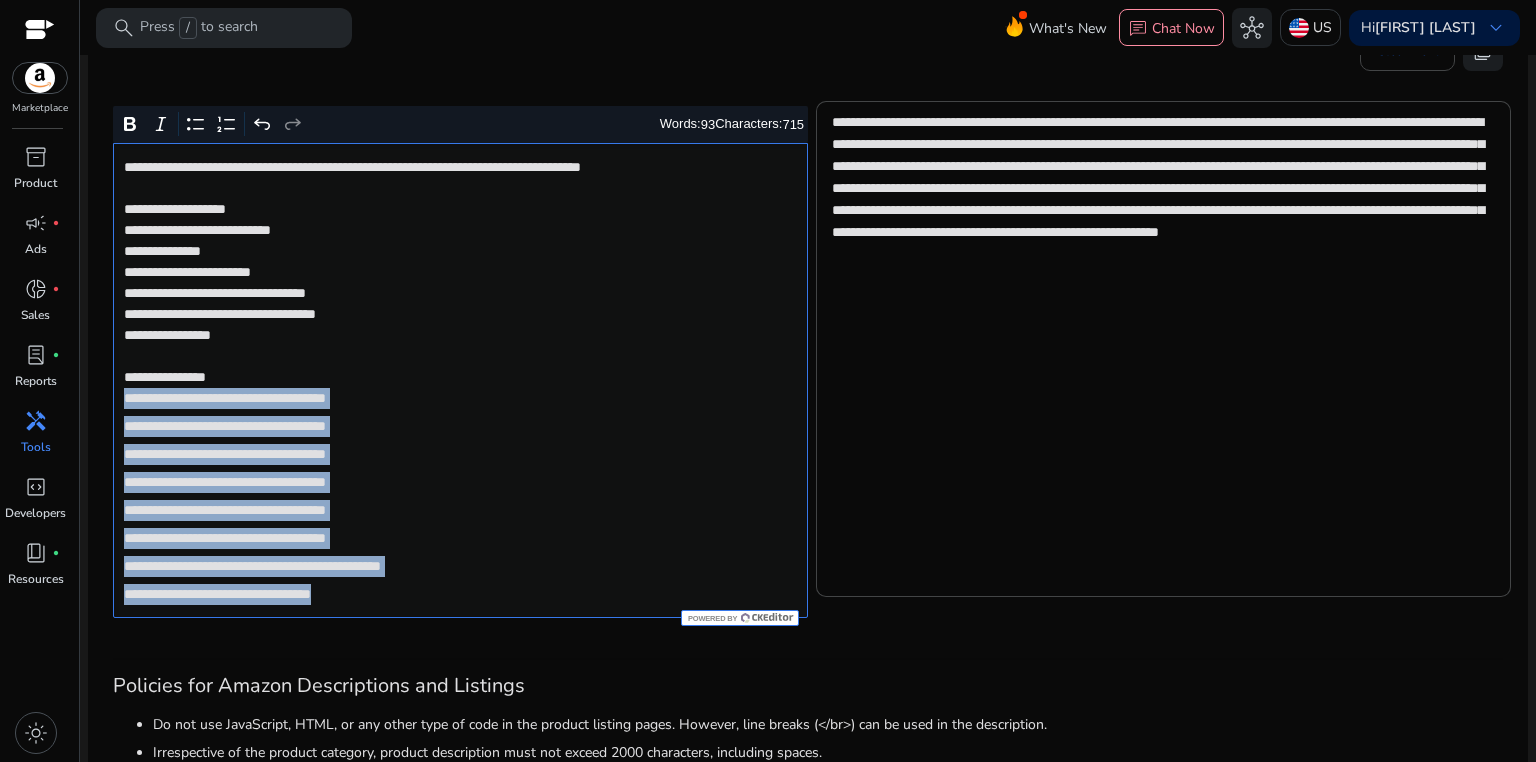 click on "**********" 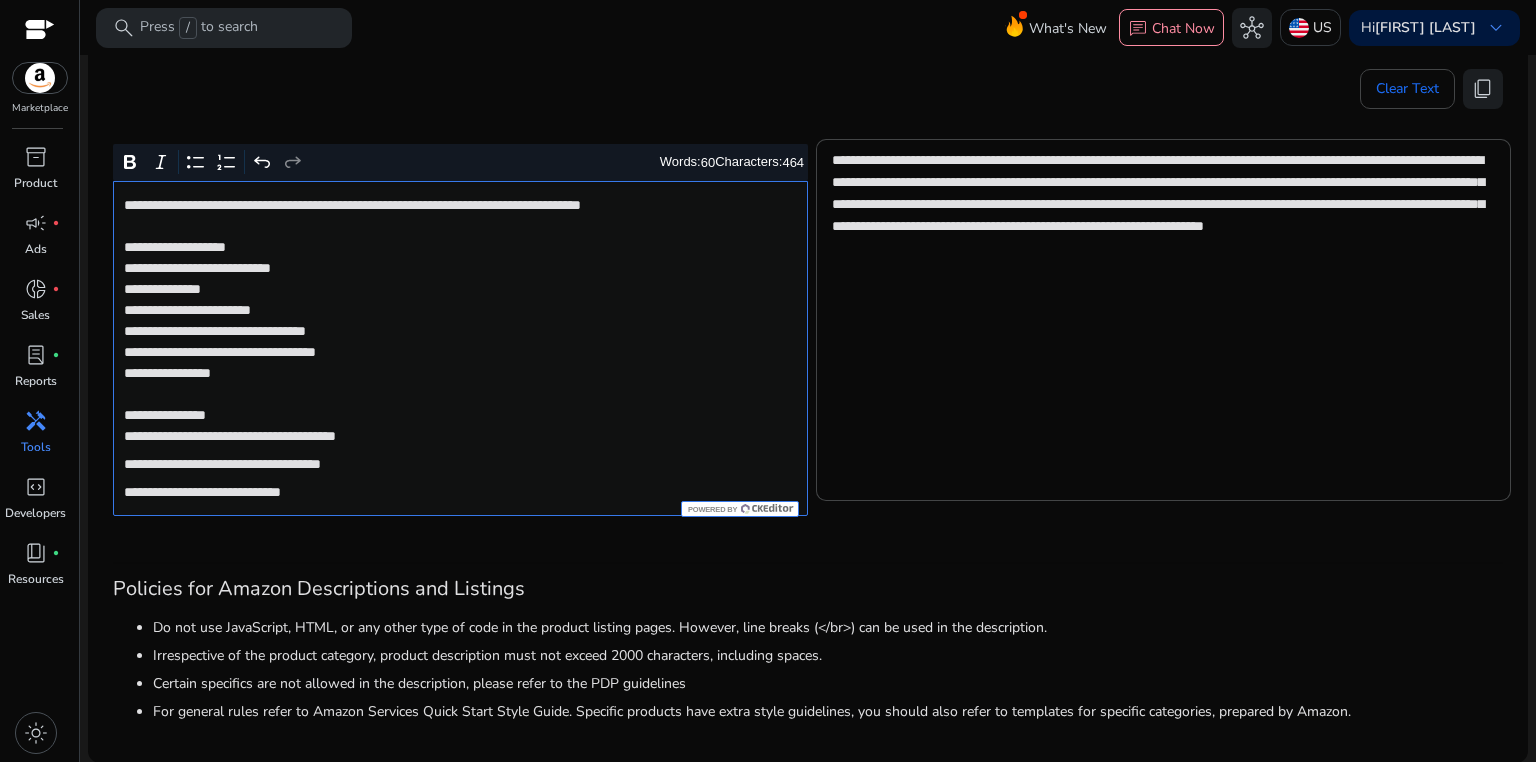 scroll, scrollTop: 201, scrollLeft: 0, axis: vertical 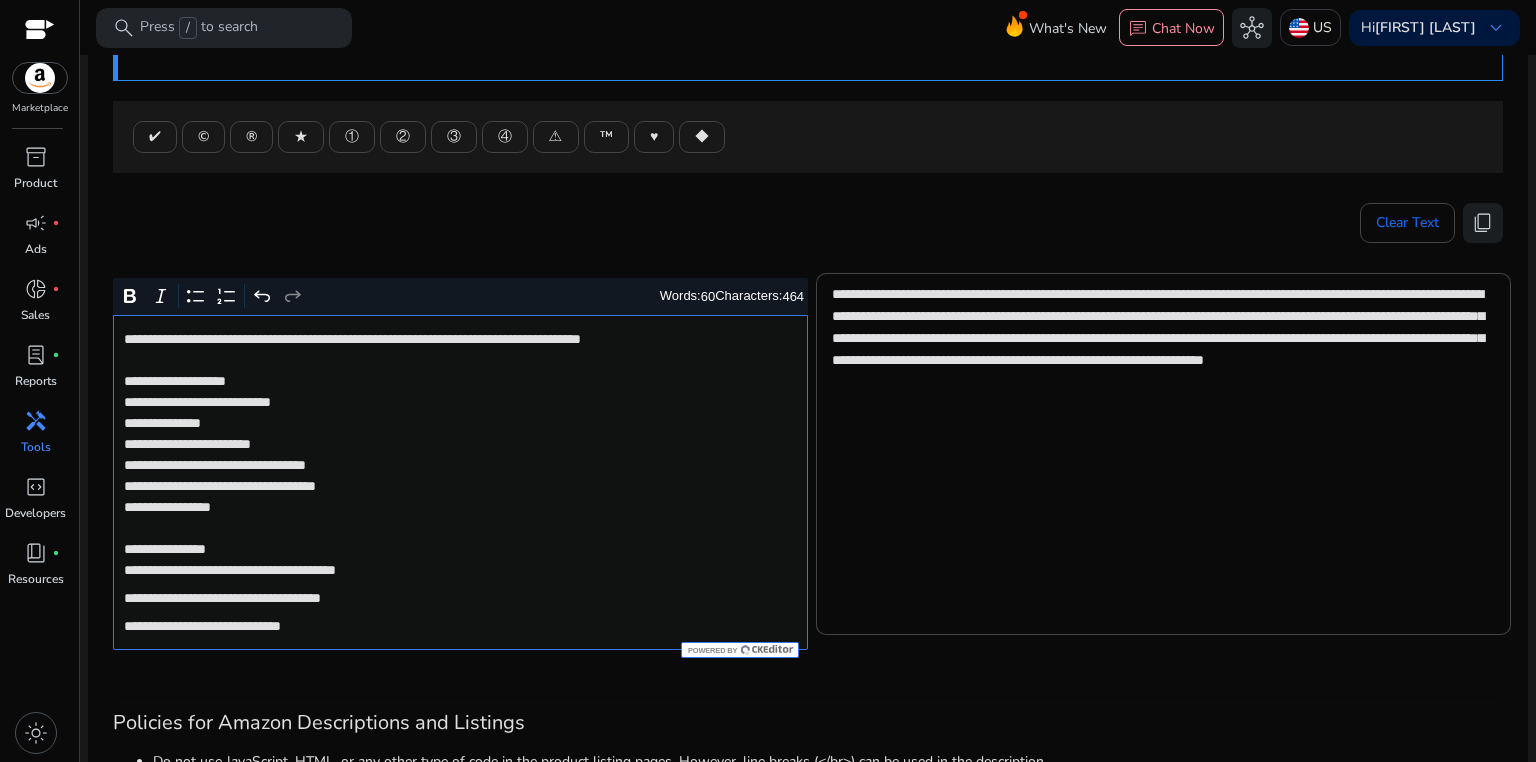 click on "**********" 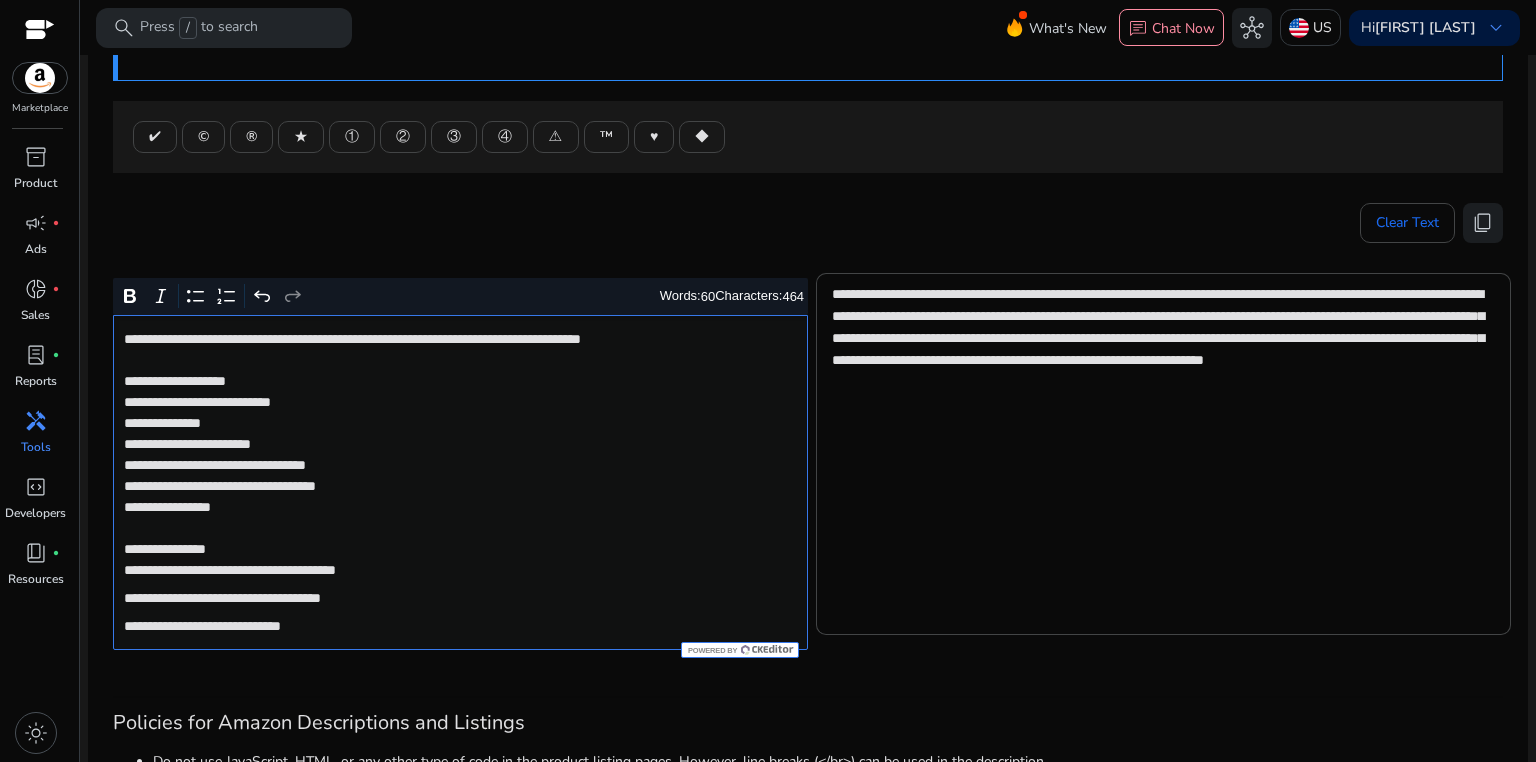 click on "**********" 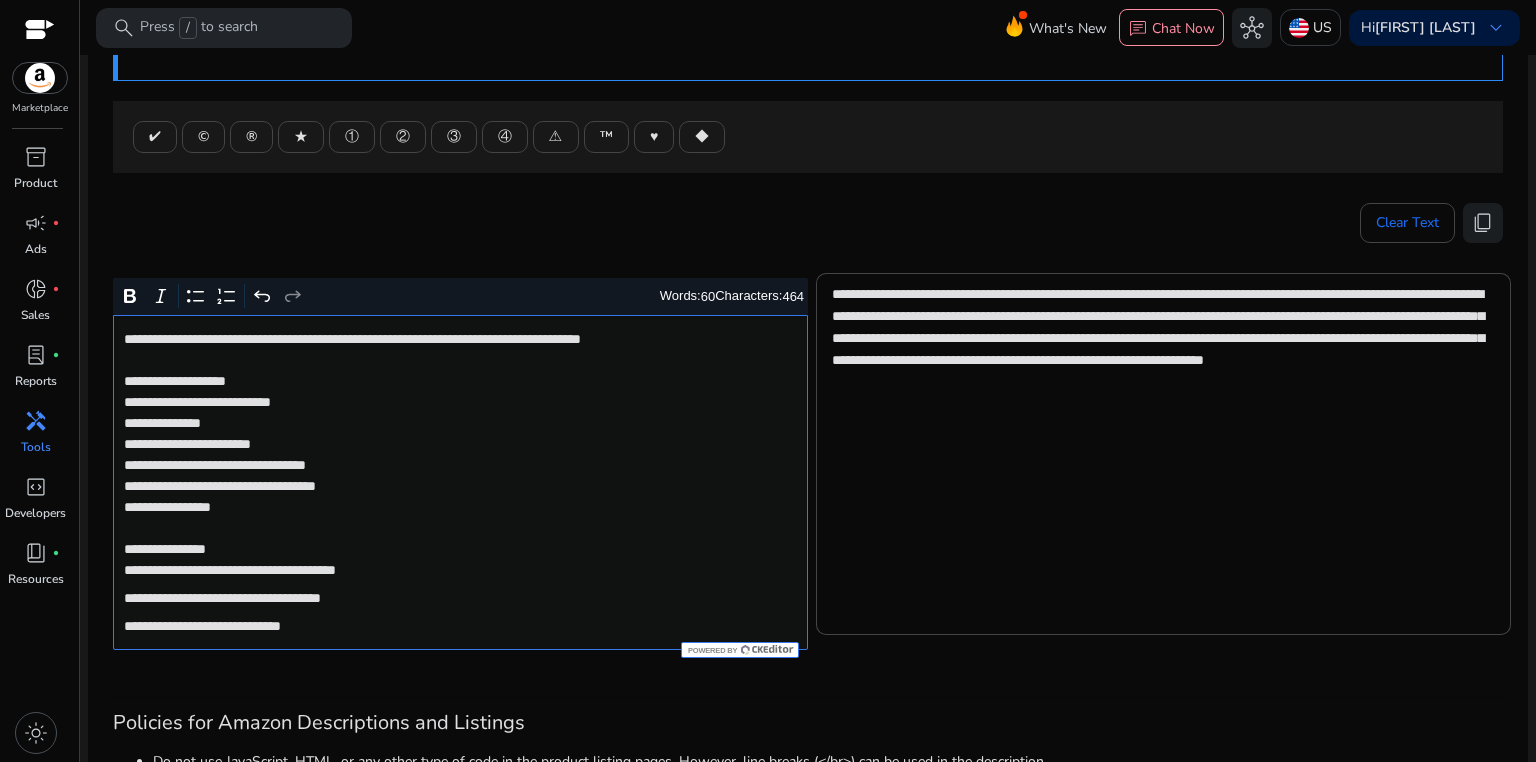 click on "**********" 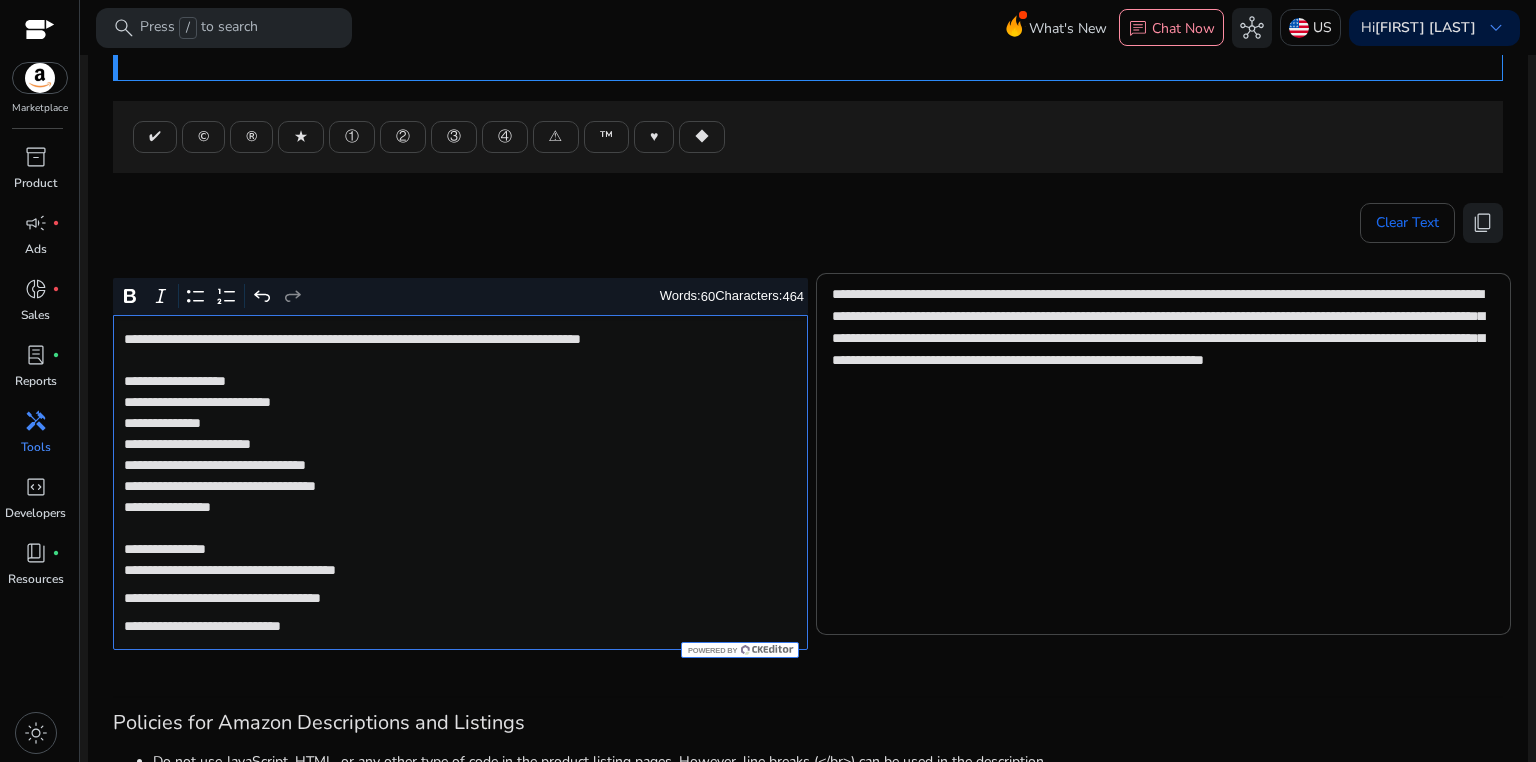 click on "**********" 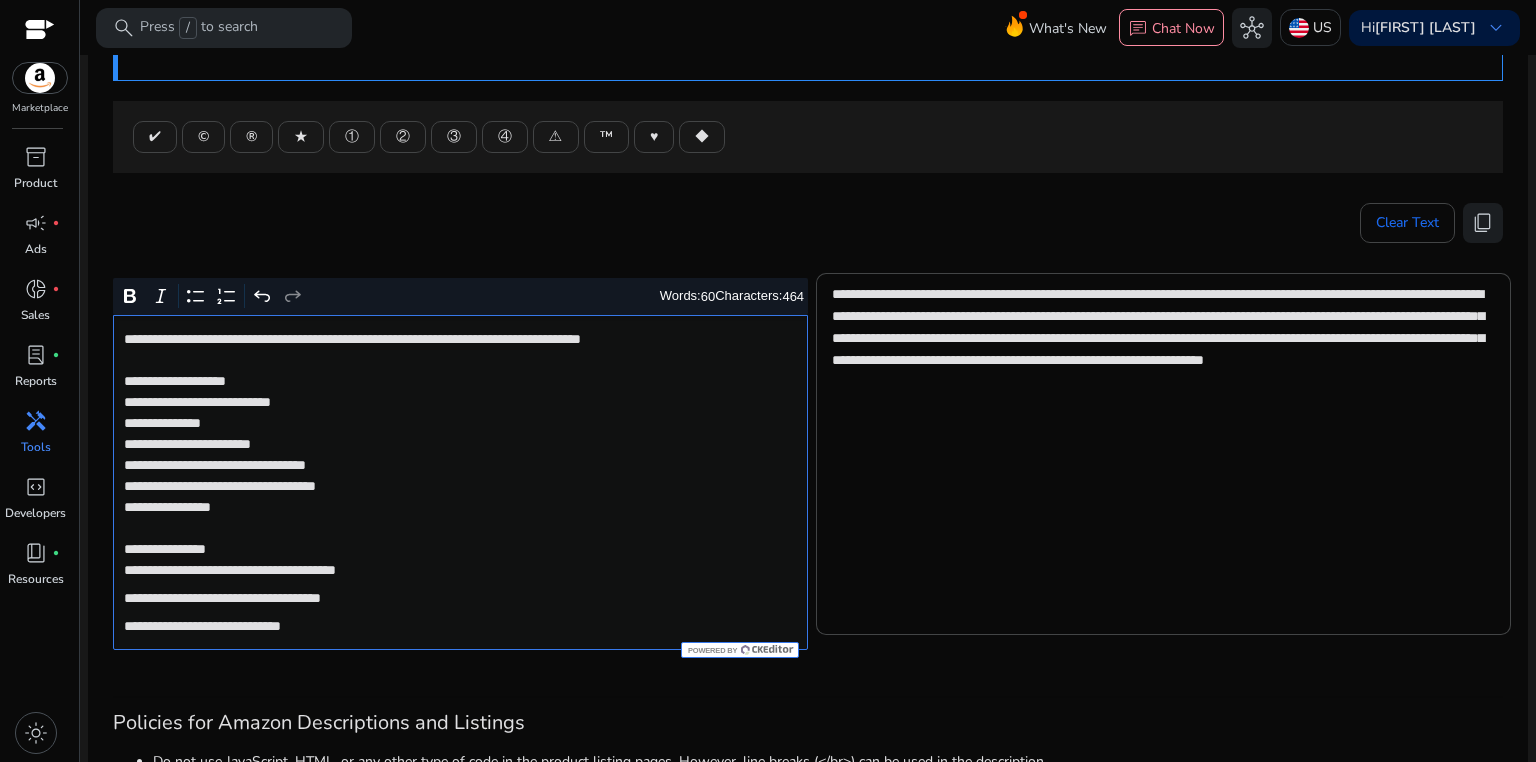 click on "**********" 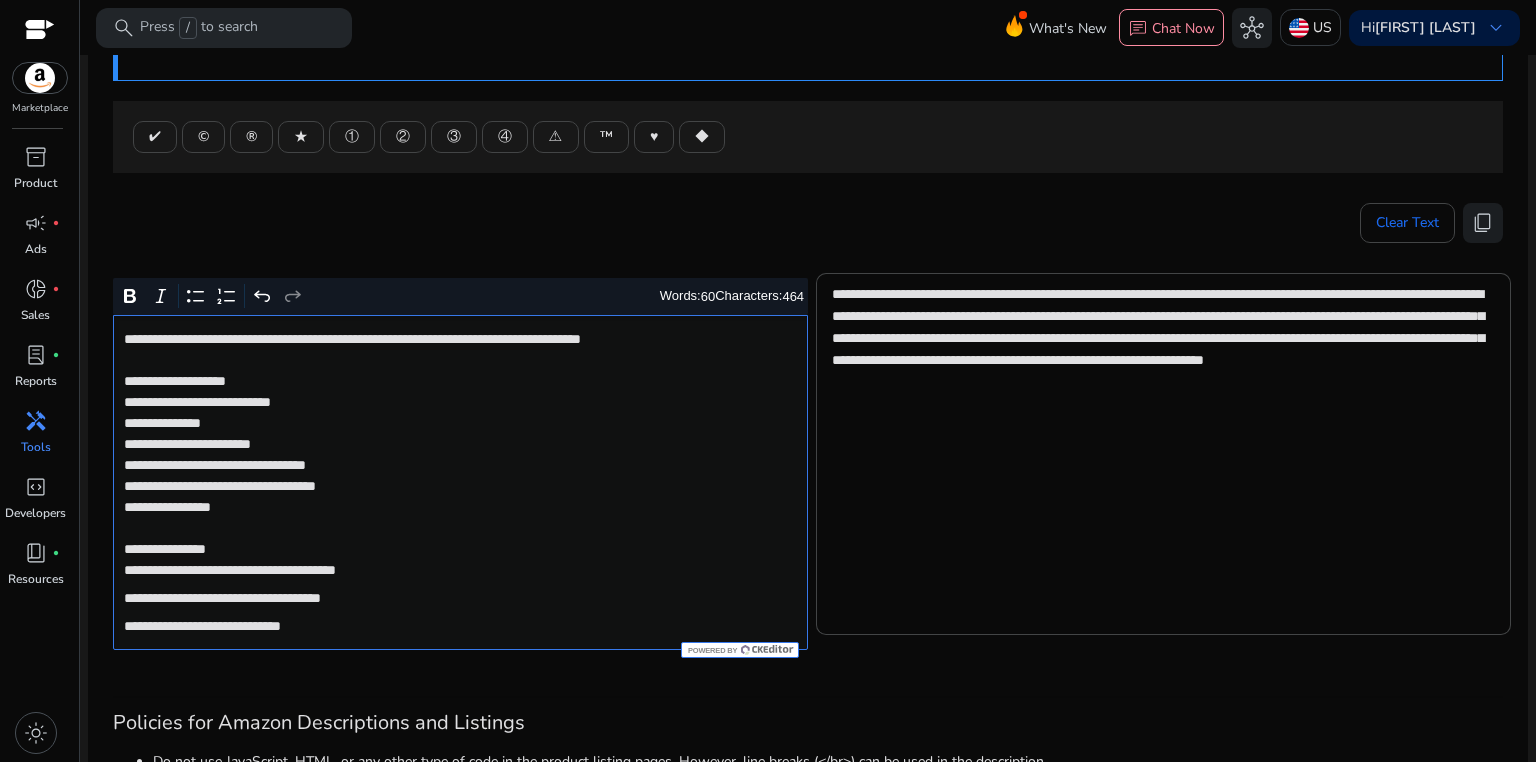 click on "**********" 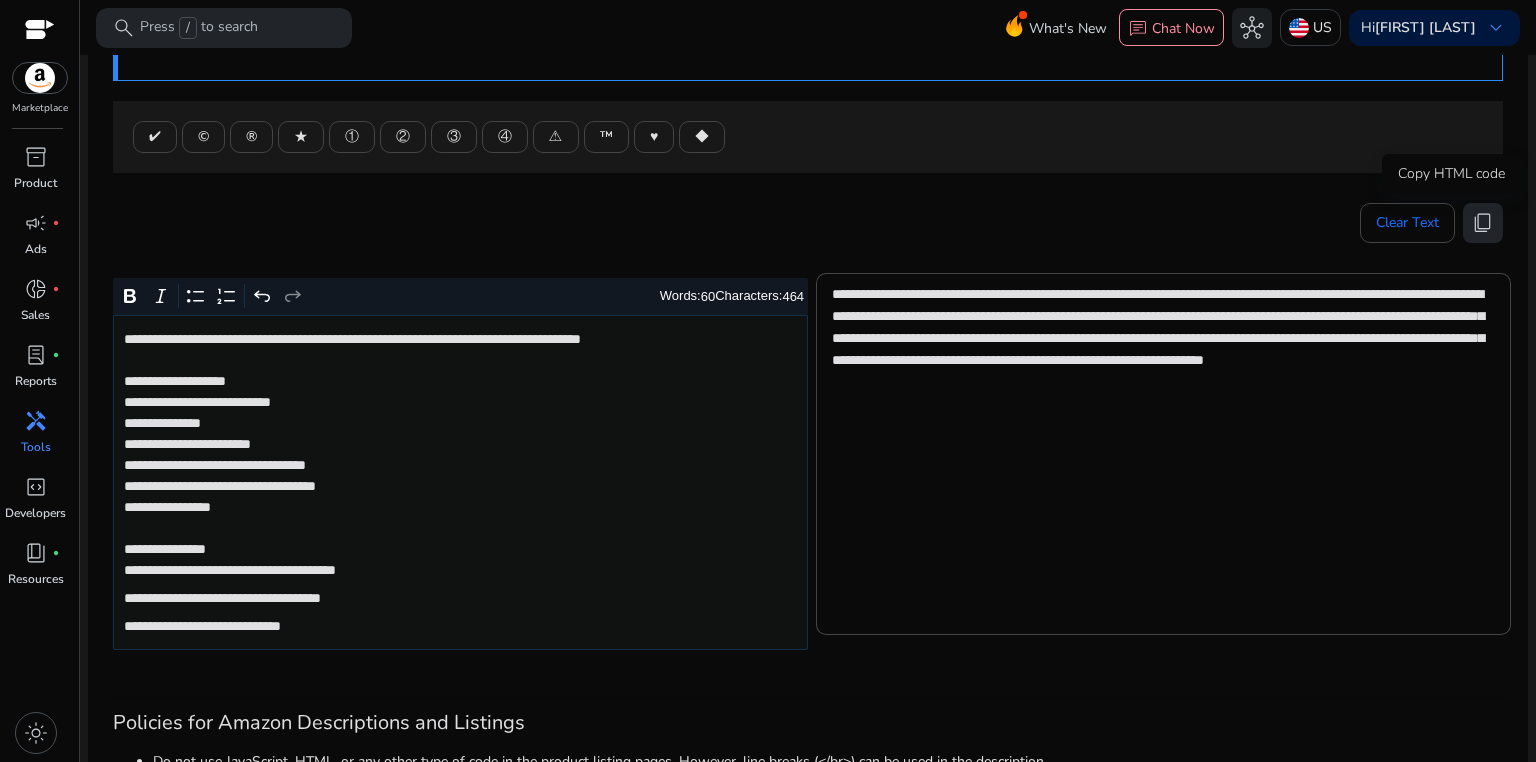 click on "content_copy" 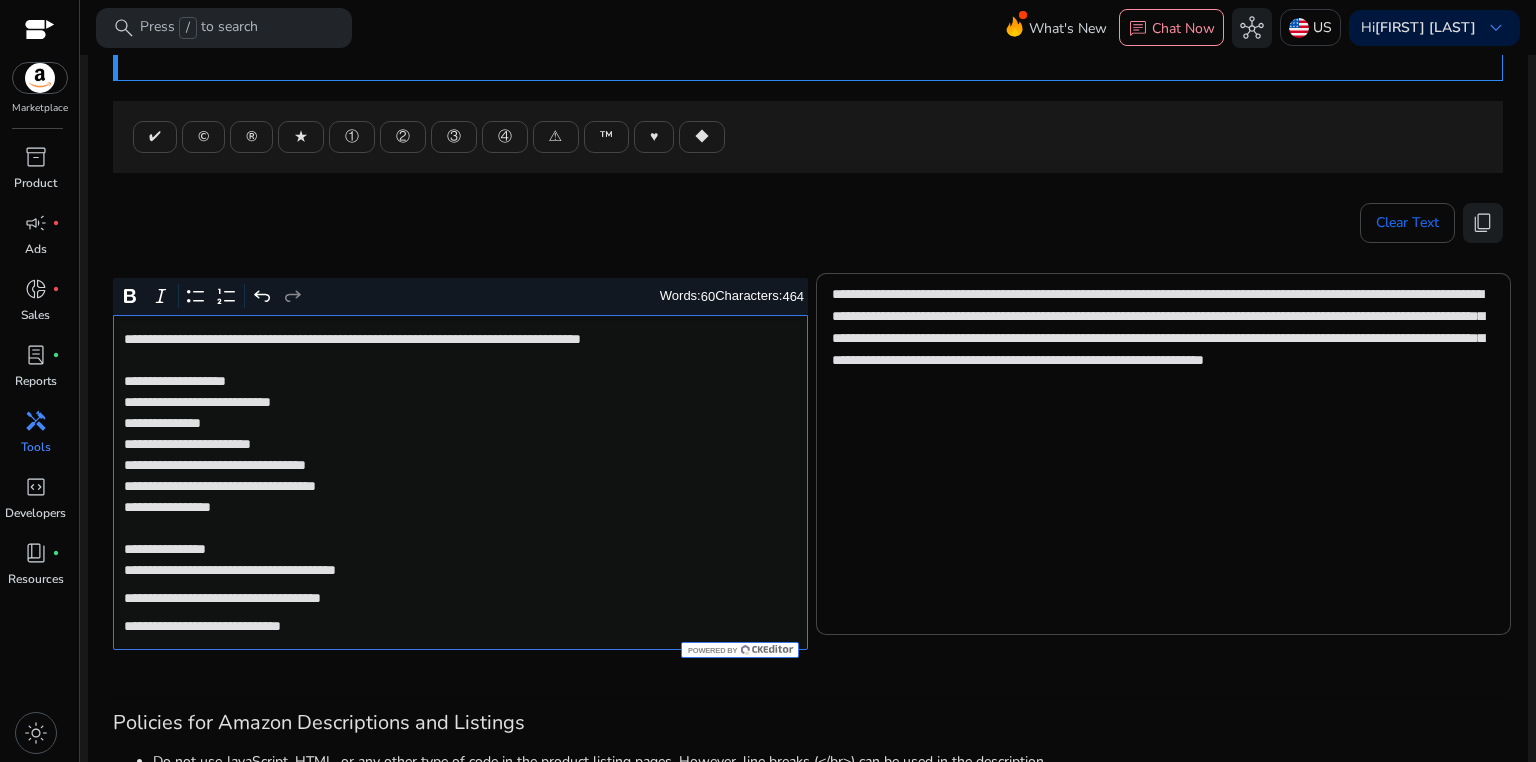 click on "**********" 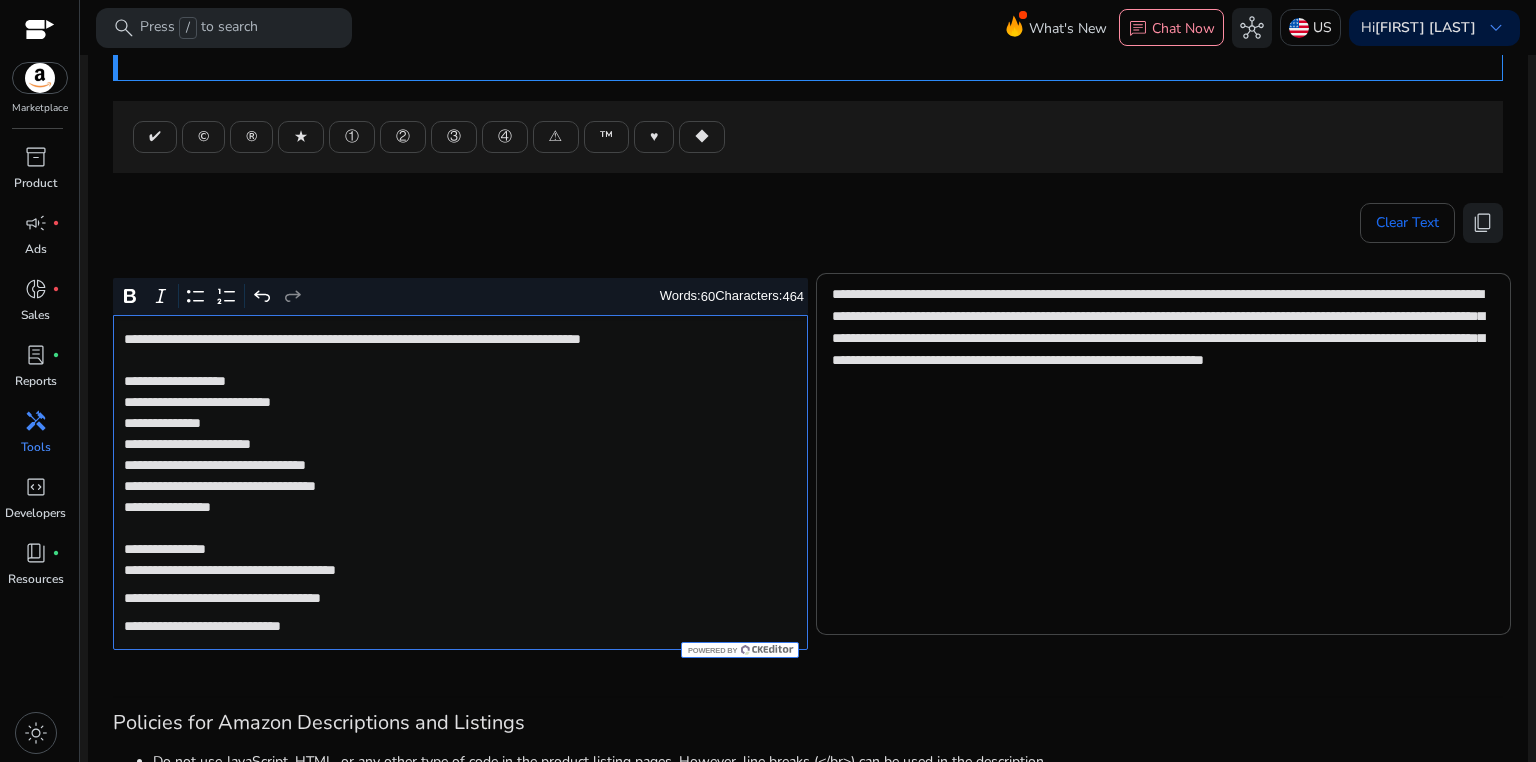 click on "**********" 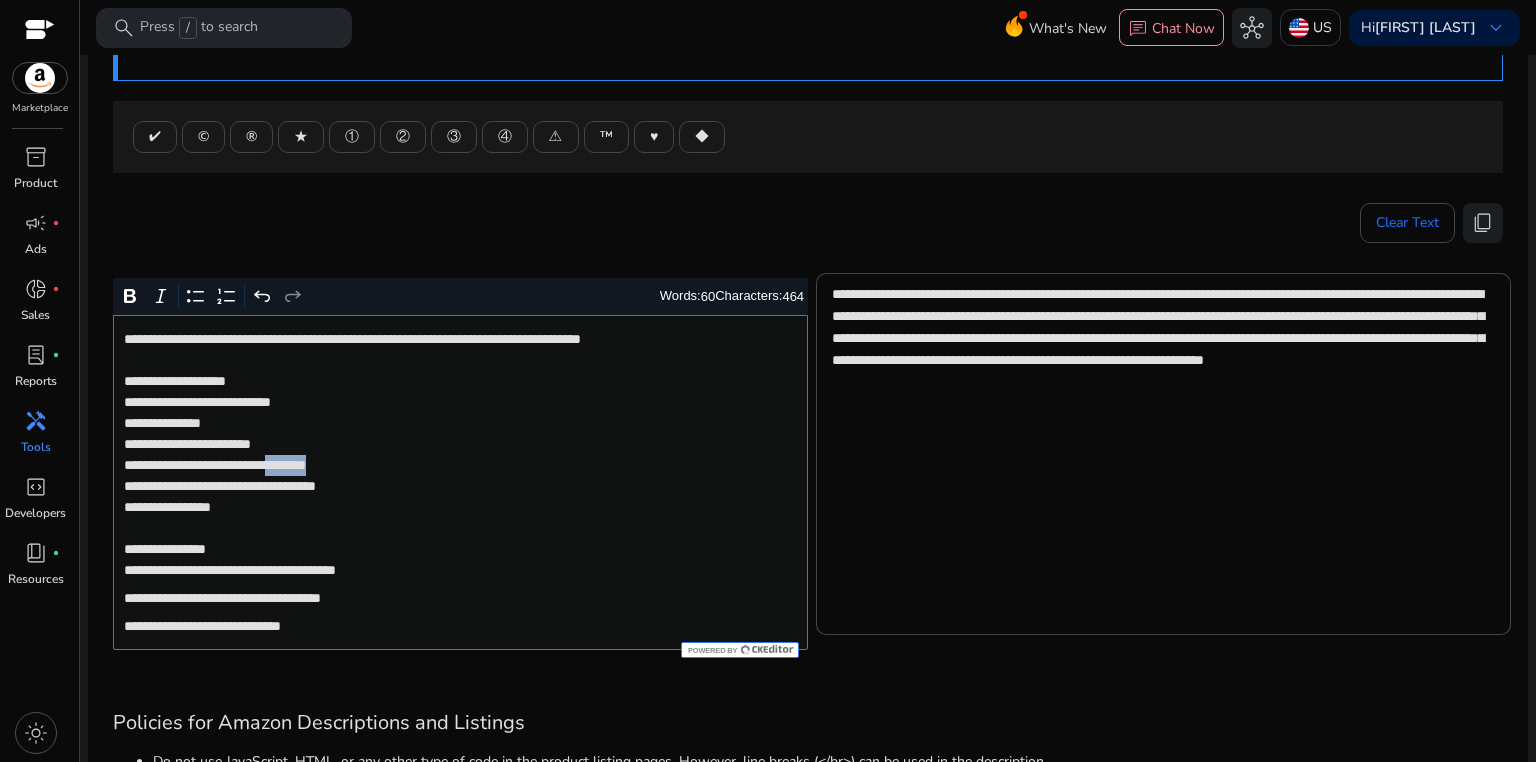 click on "**********" 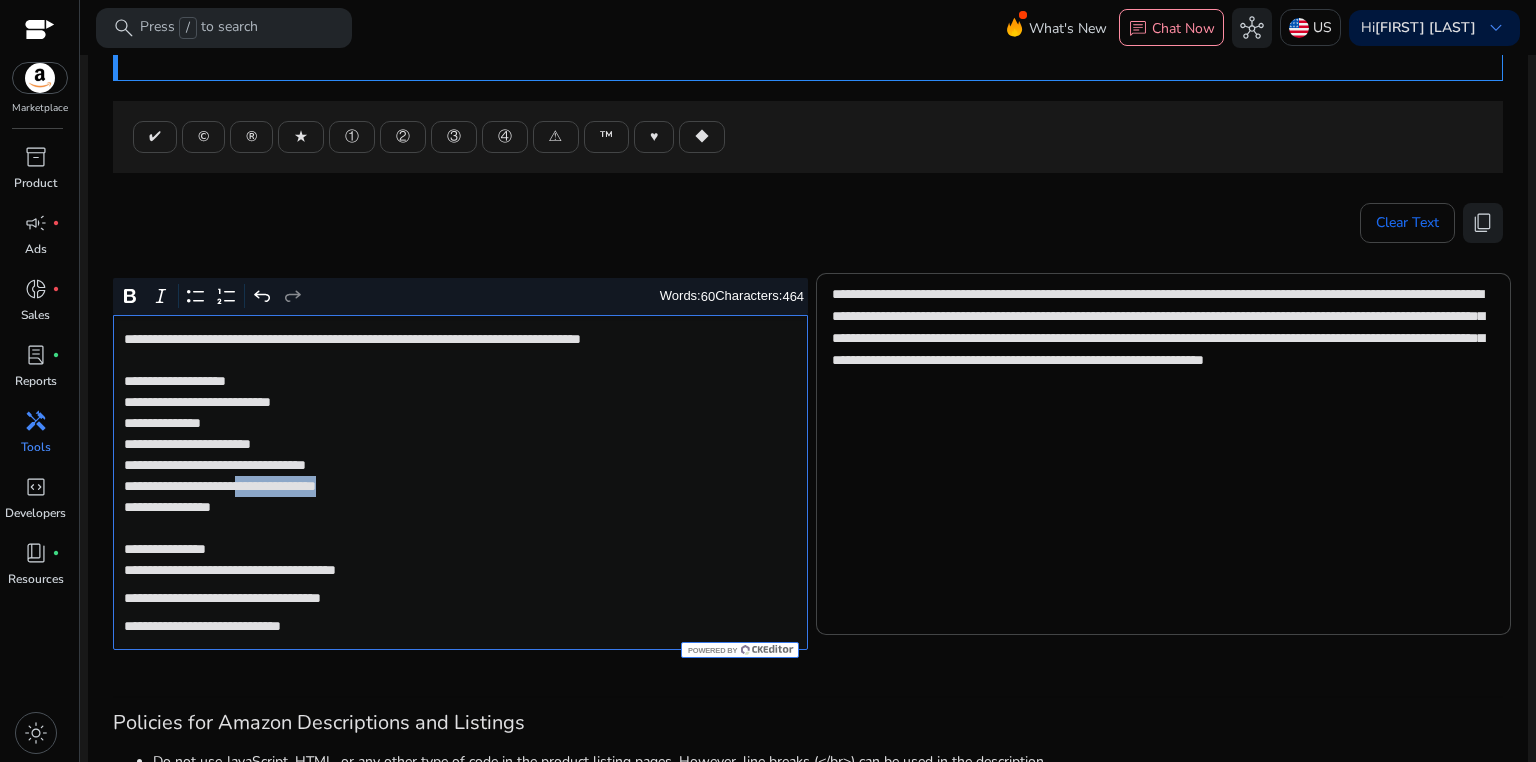 drag, startPoint x: 286, startPoint y: 484, endPoint x: 448, endPoint y: 480, distance: 162.04938 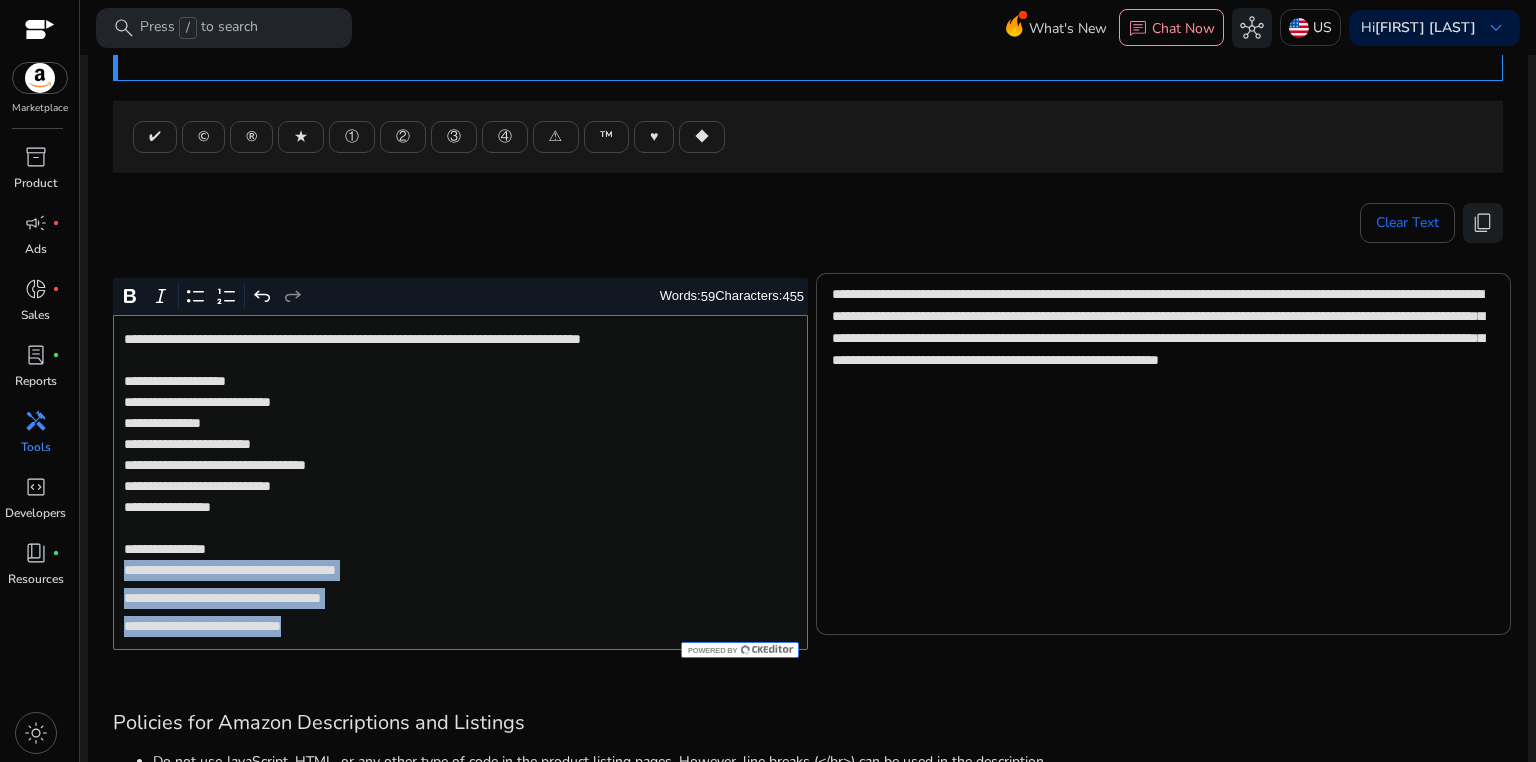 drag, startPoint x: 124, startPoint y: 567, endPoint x: 380, endPoint y: 621, distance: 261.63333 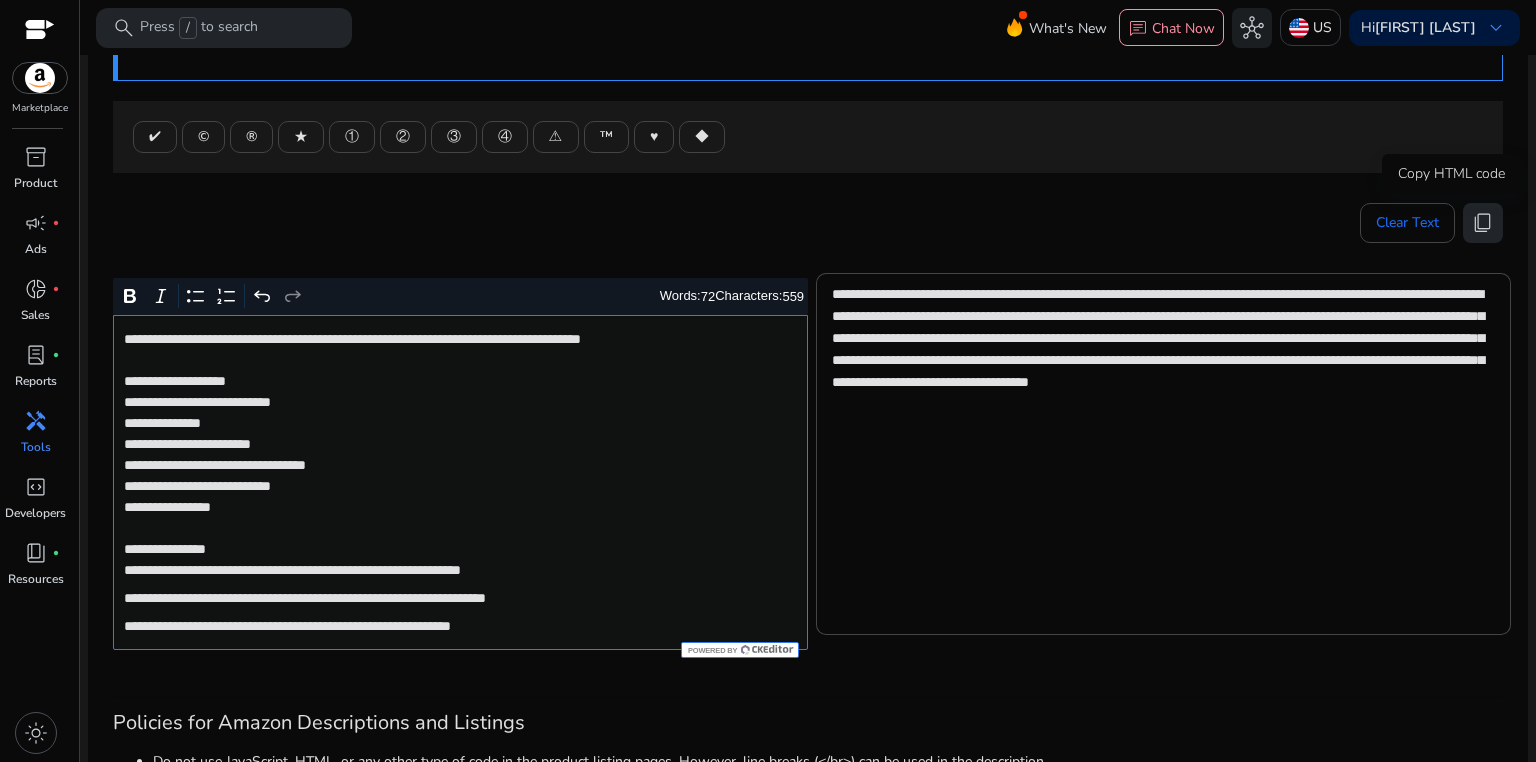 click on "content_copy" 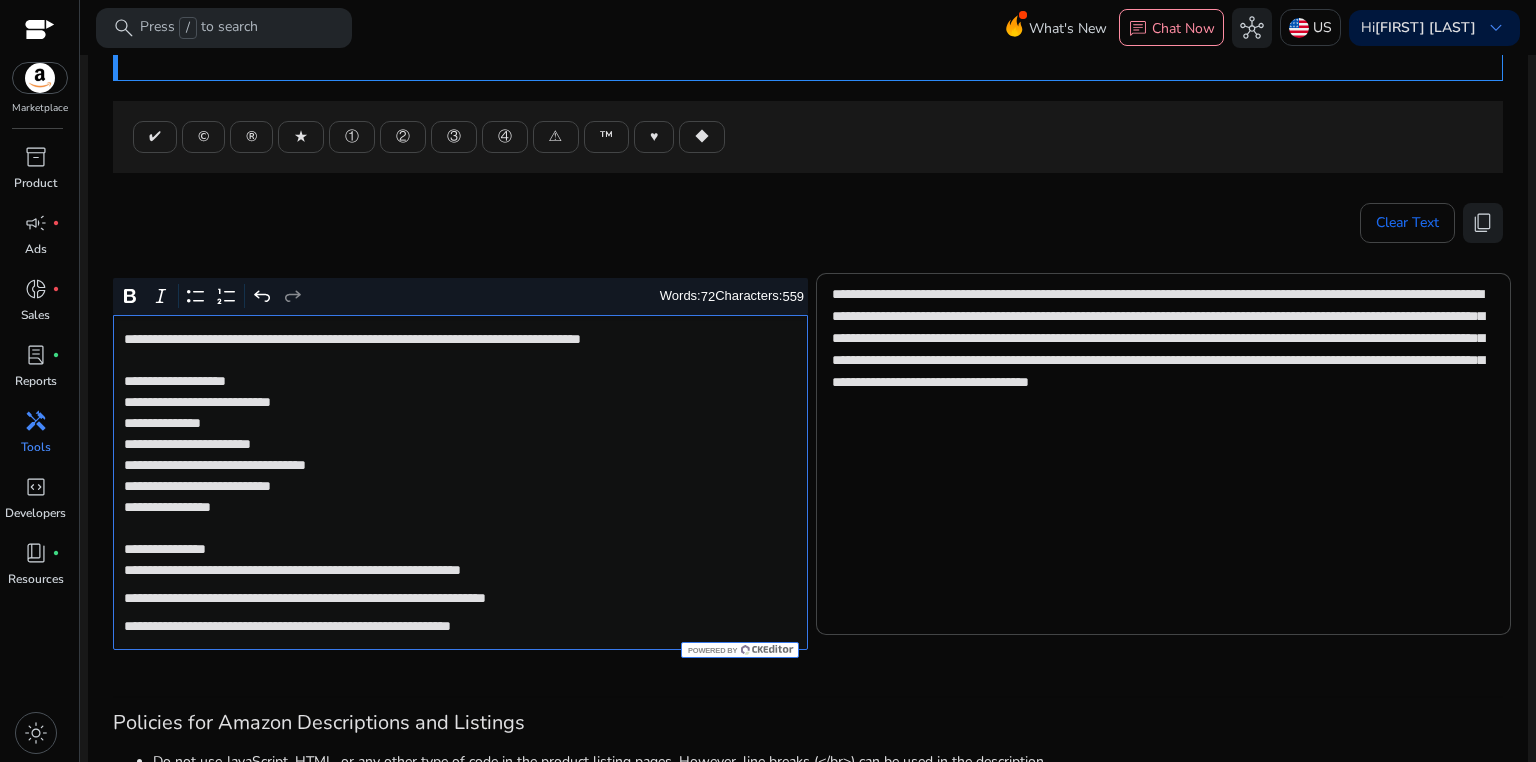 click on "**********" 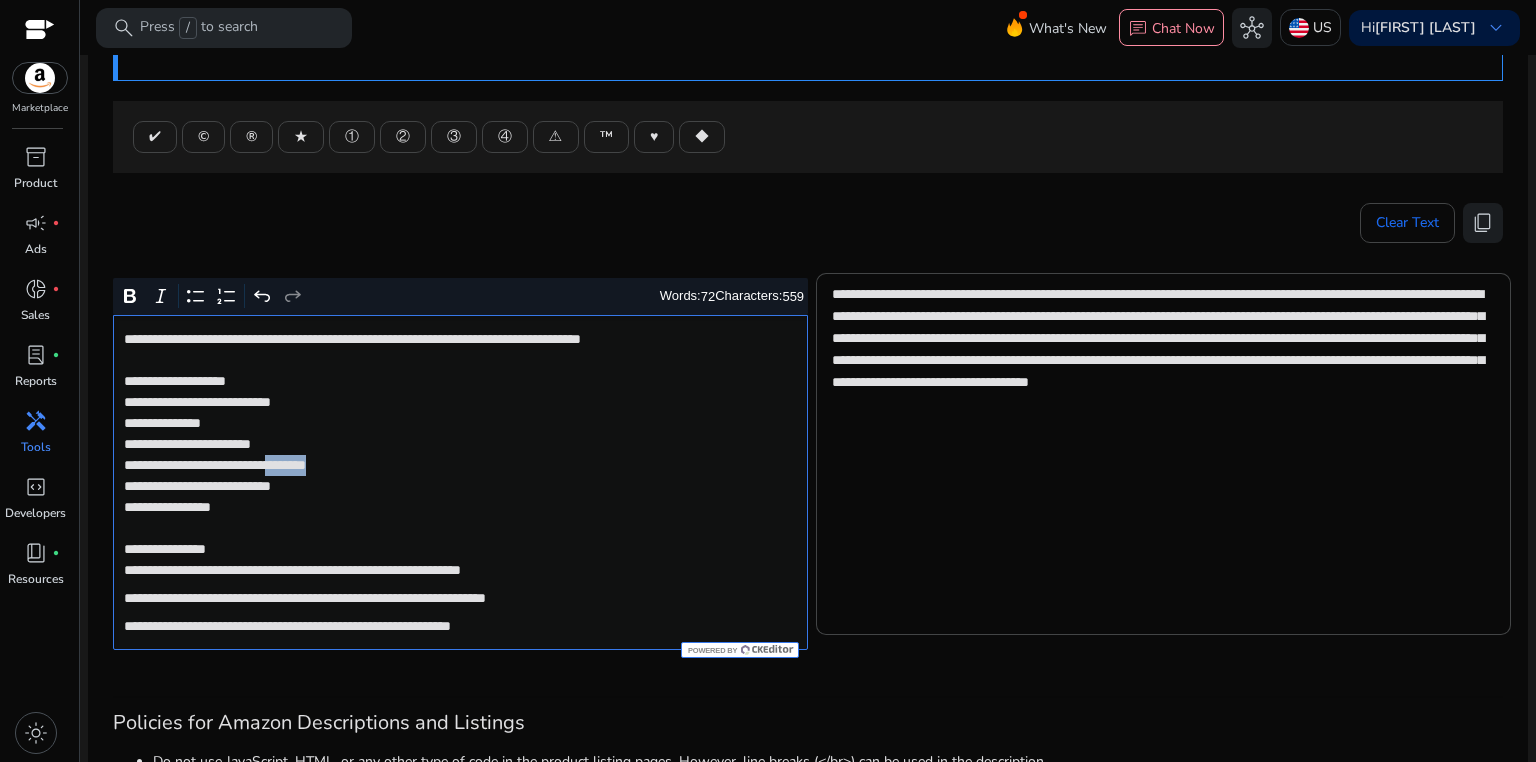 click on "**********" 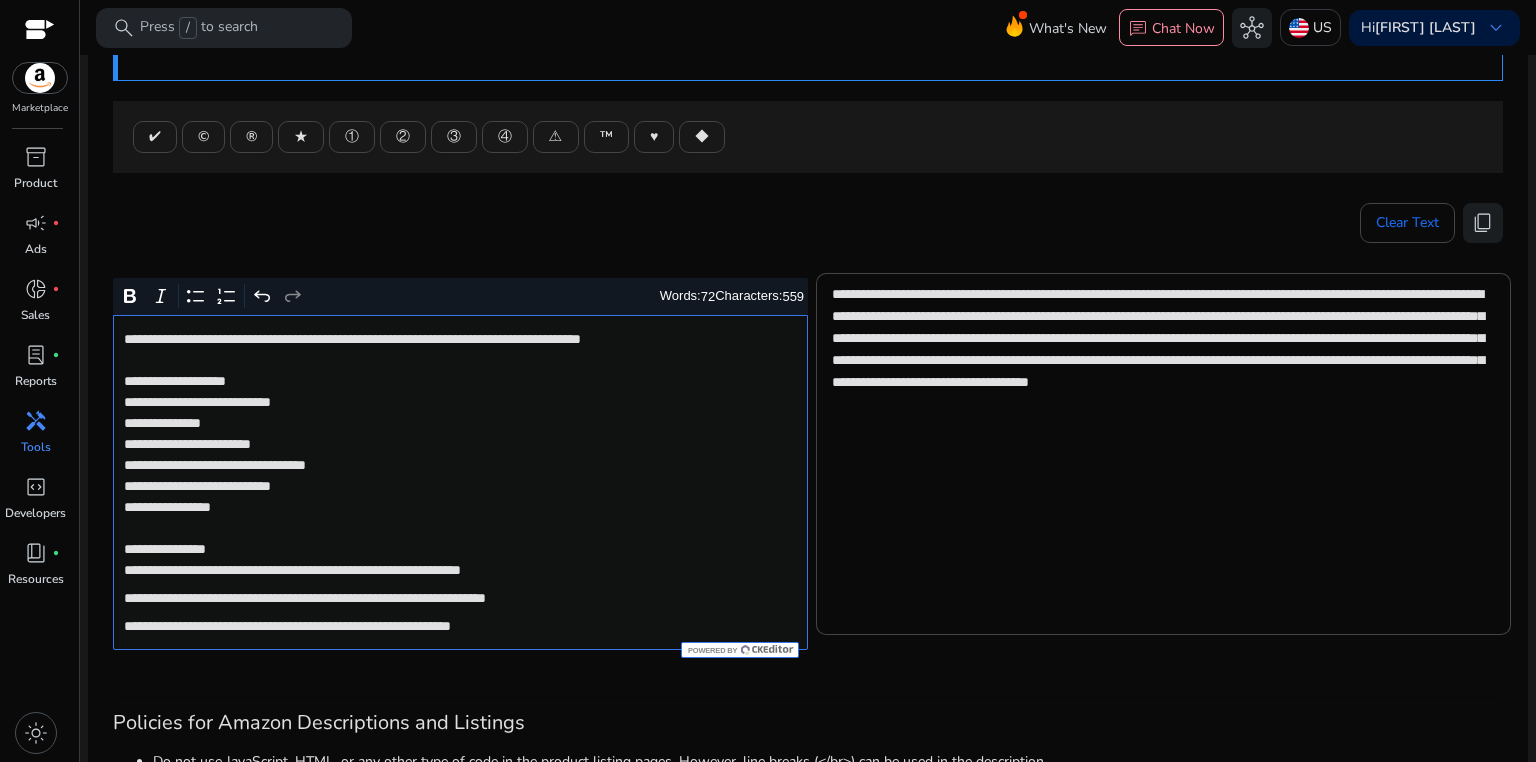click on "**********" 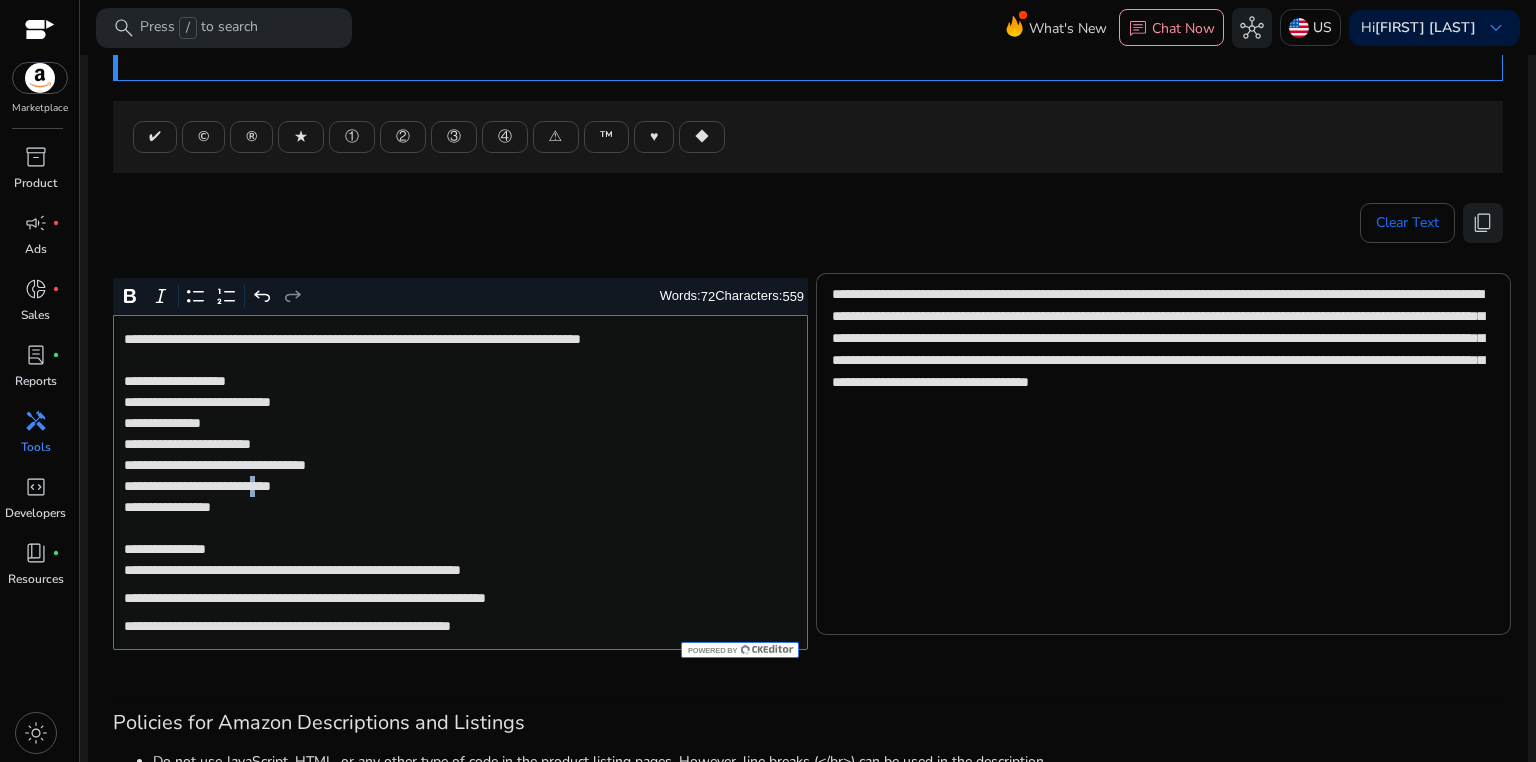 click on "**********" 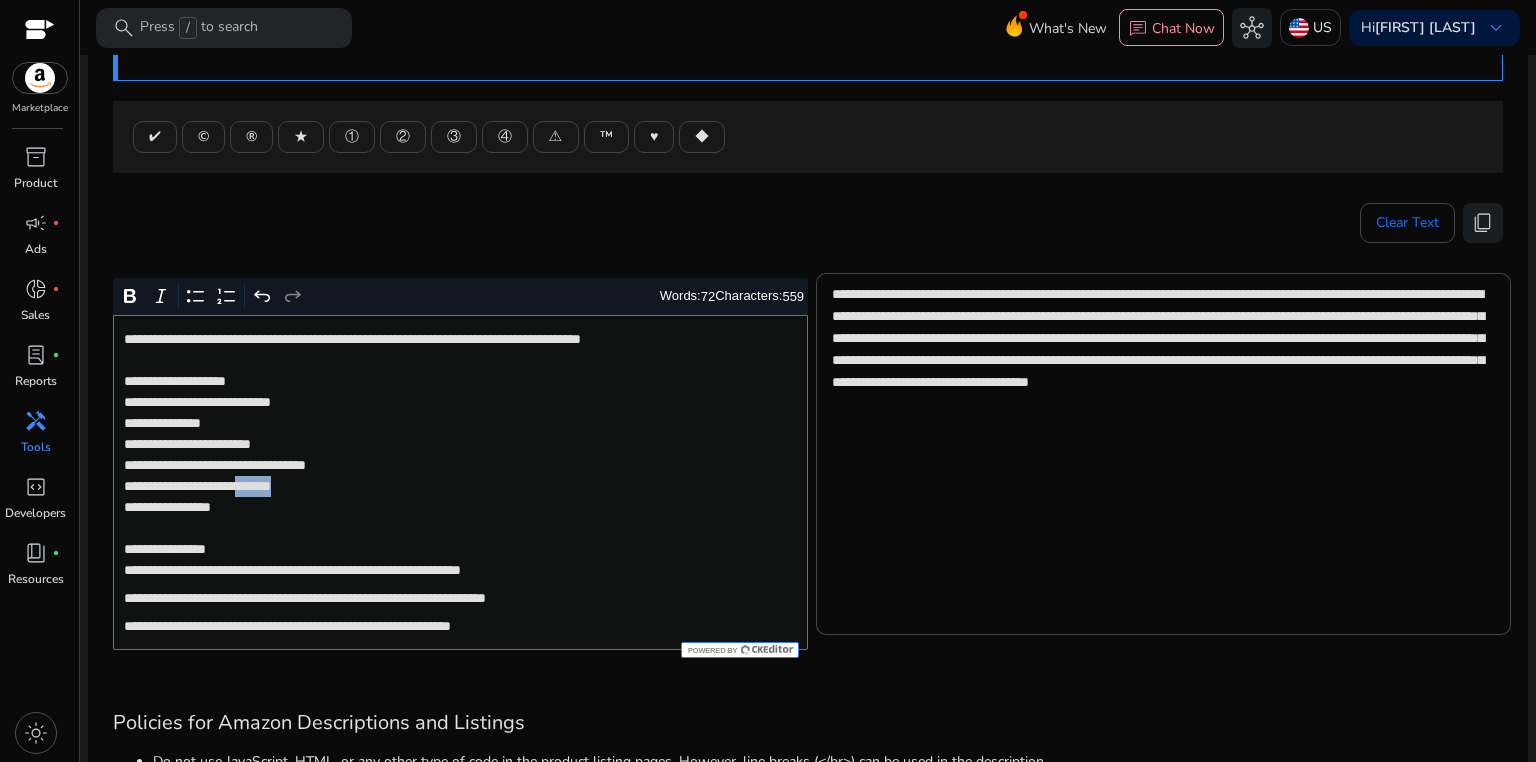 drag, startPoint x: 284, startPoint y: 484, endPoint x: 364, endPoint y: 482, distance: 80.024994 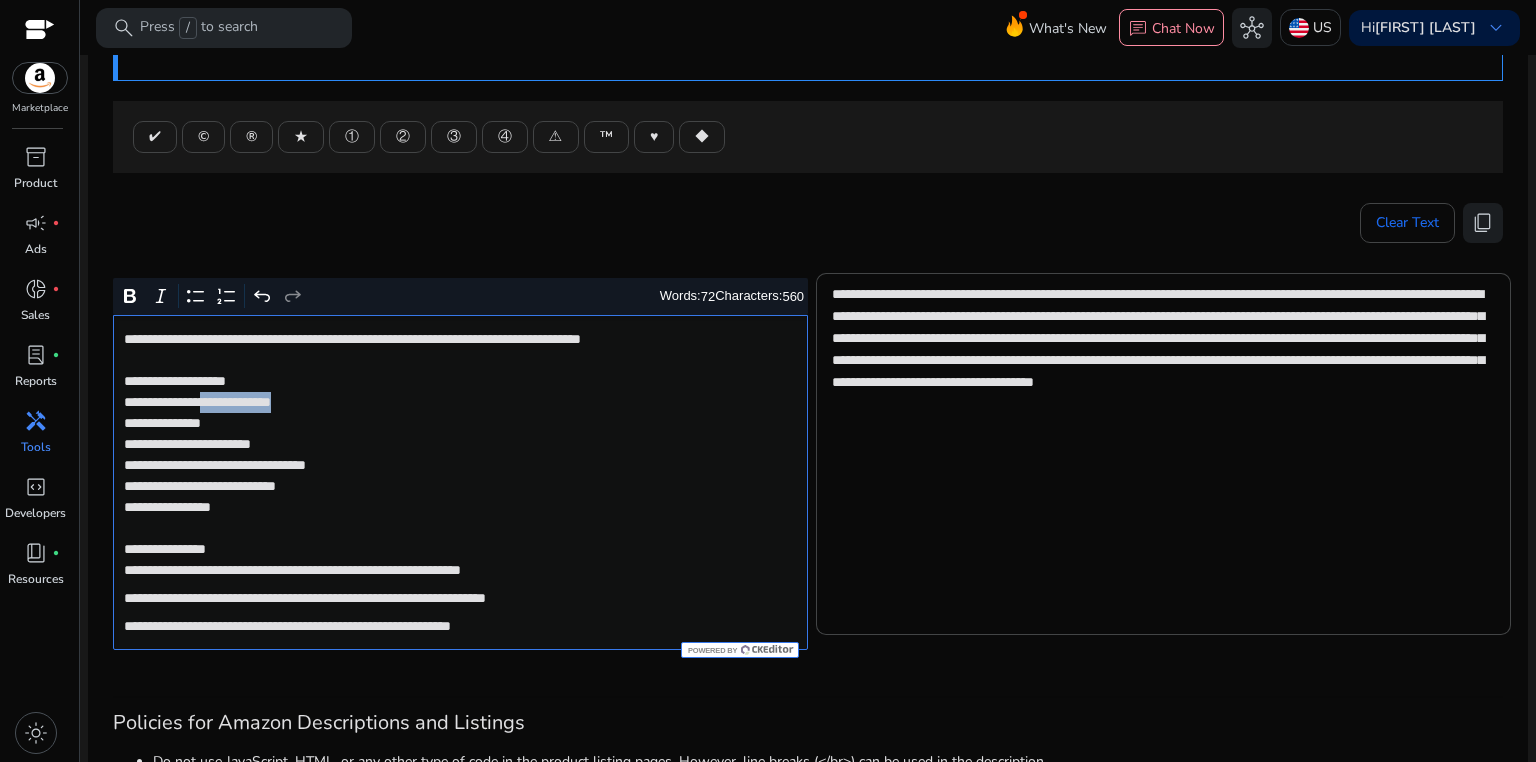 drag, startPoint x: 224, startPoint y: 400, endPoint x: 348, endPoint y: 400, distance: 124 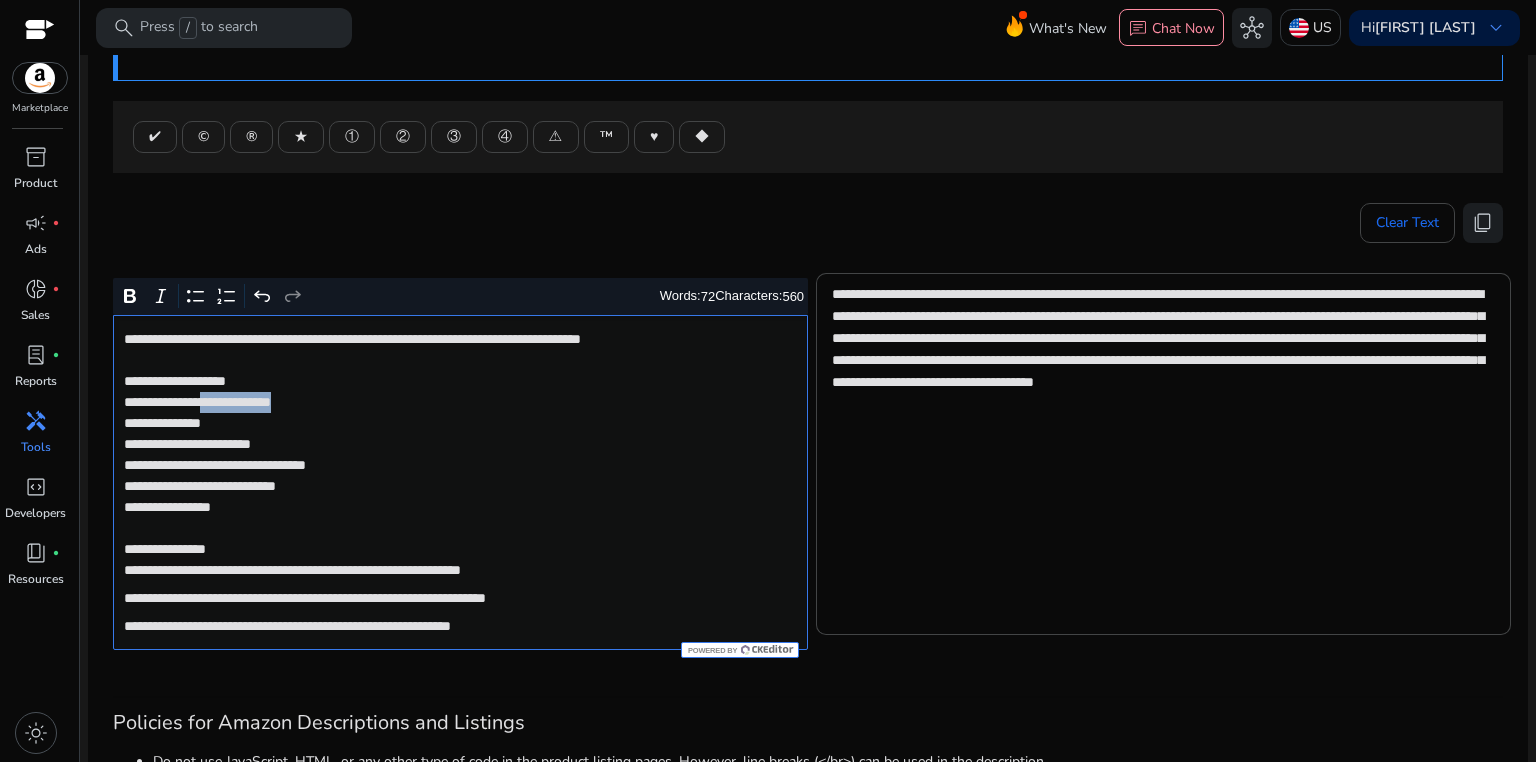 click on "**********" 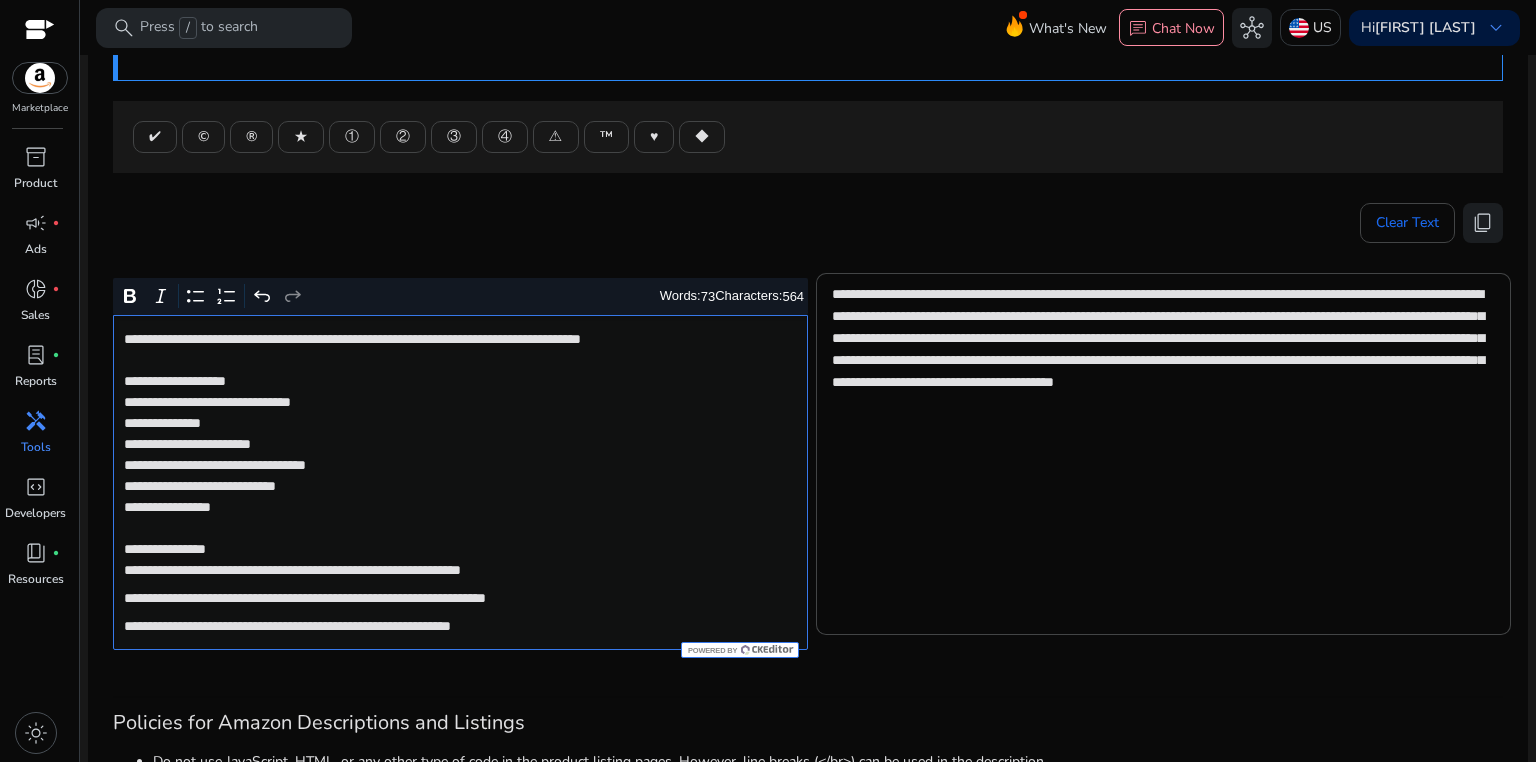 click on "**********" 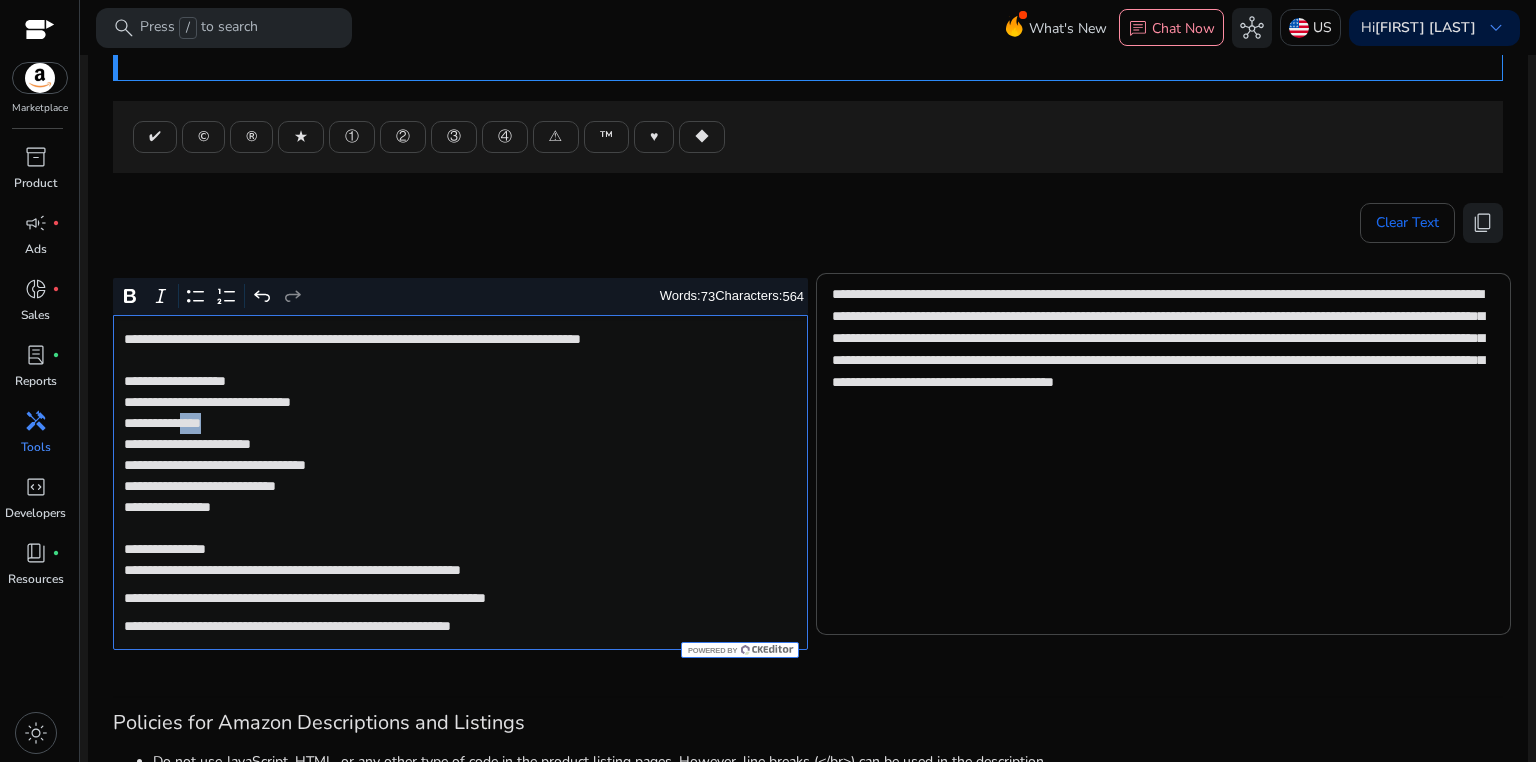 click on "**********" 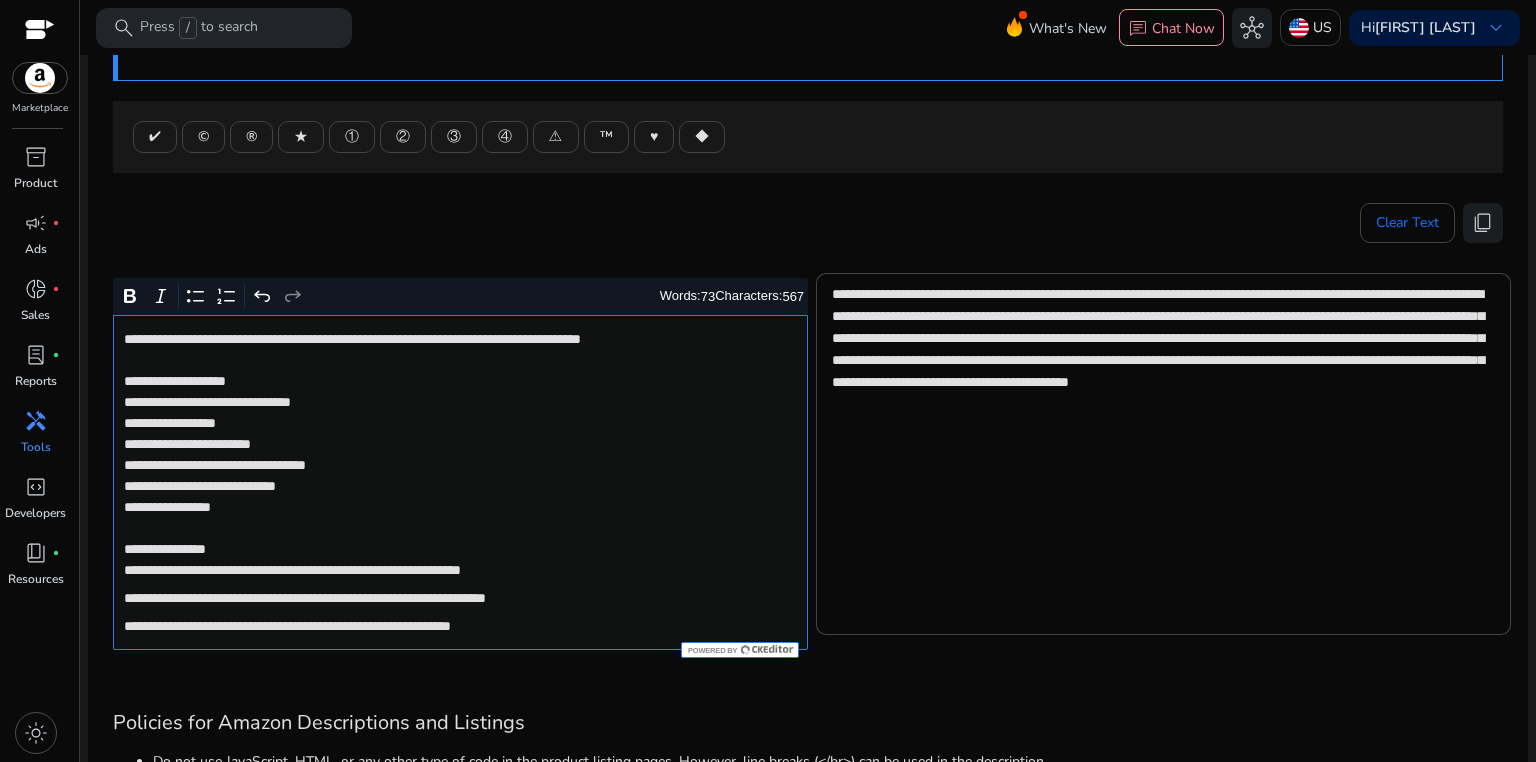 click on "**********" 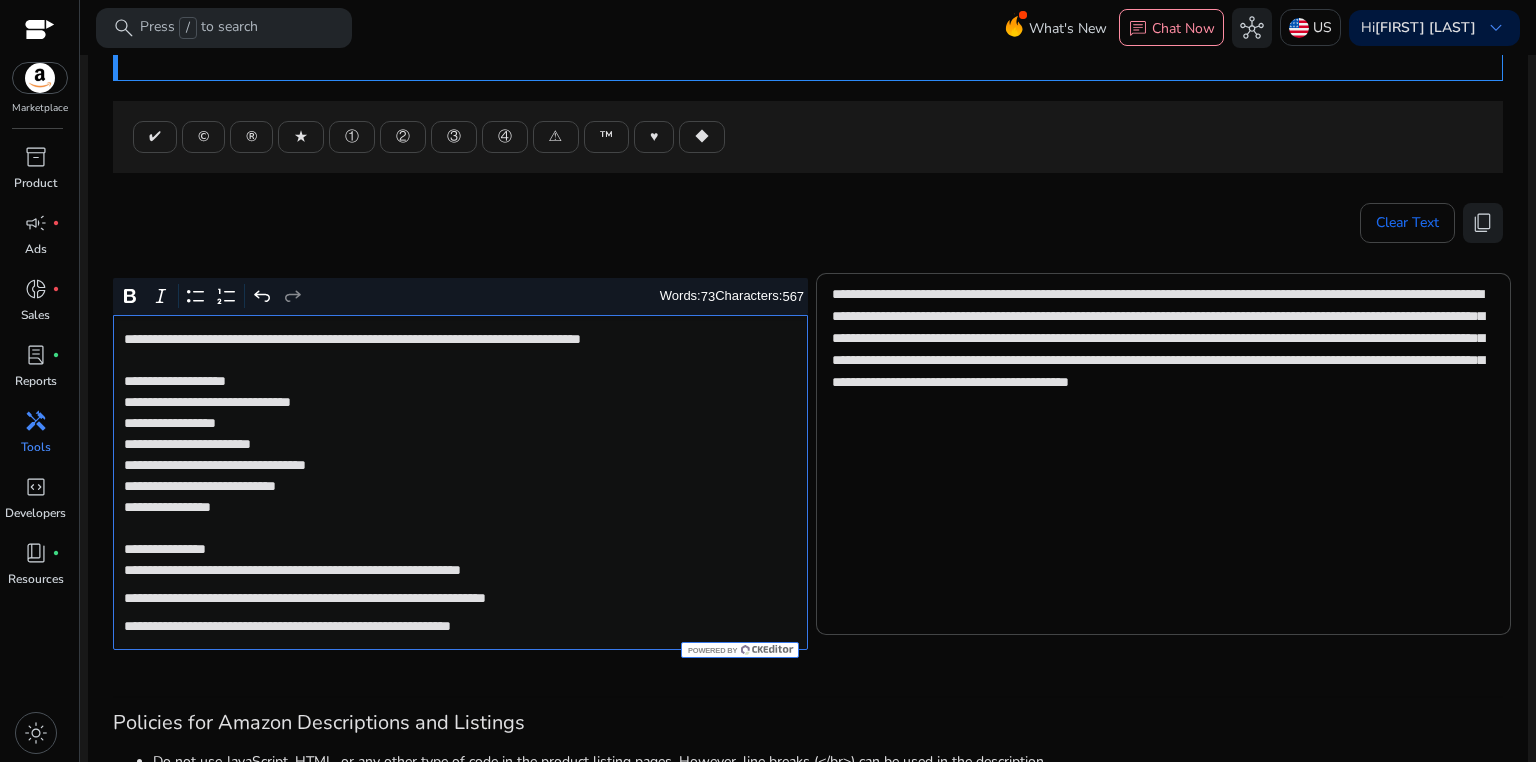 click on "**********" 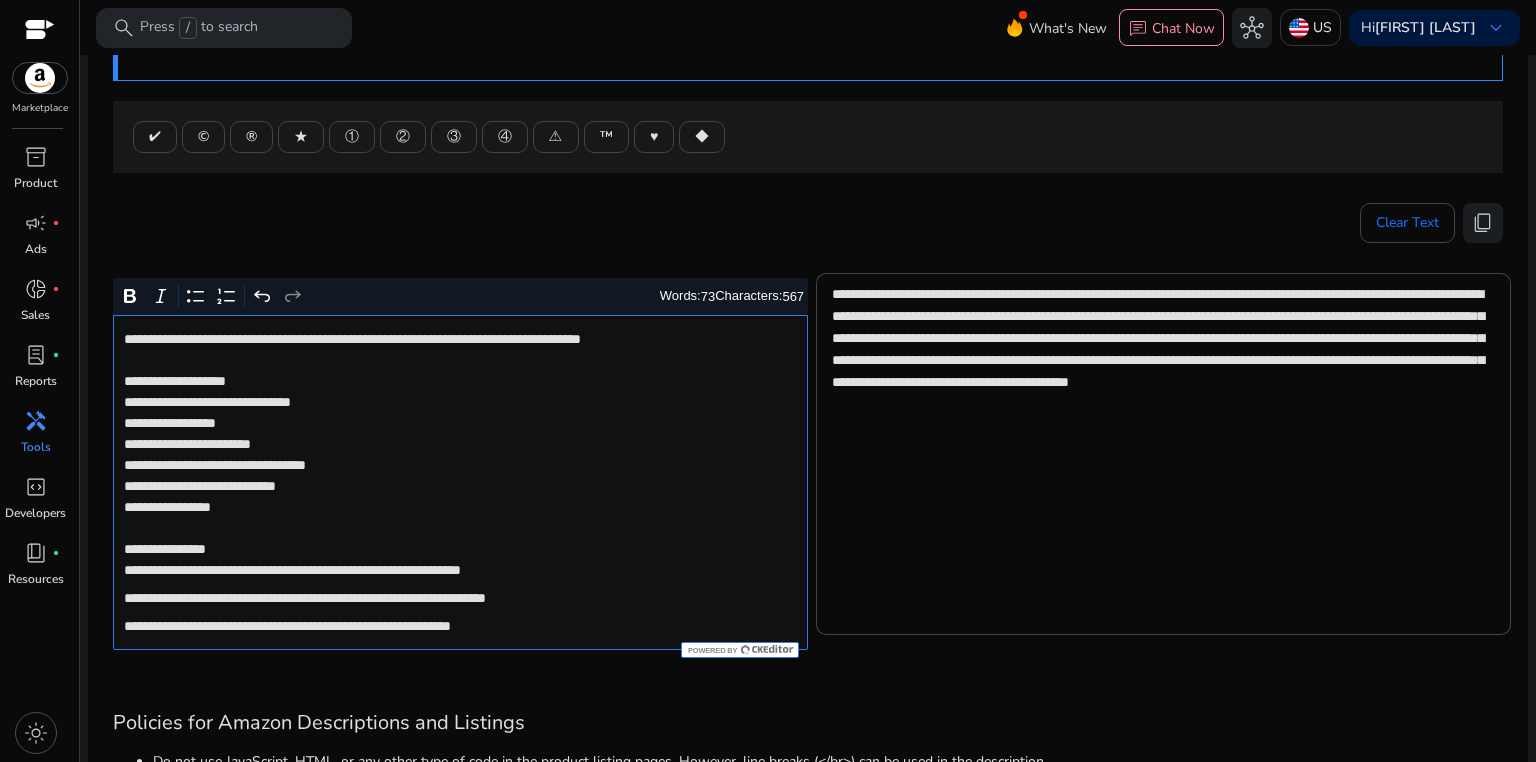 click on "**********" 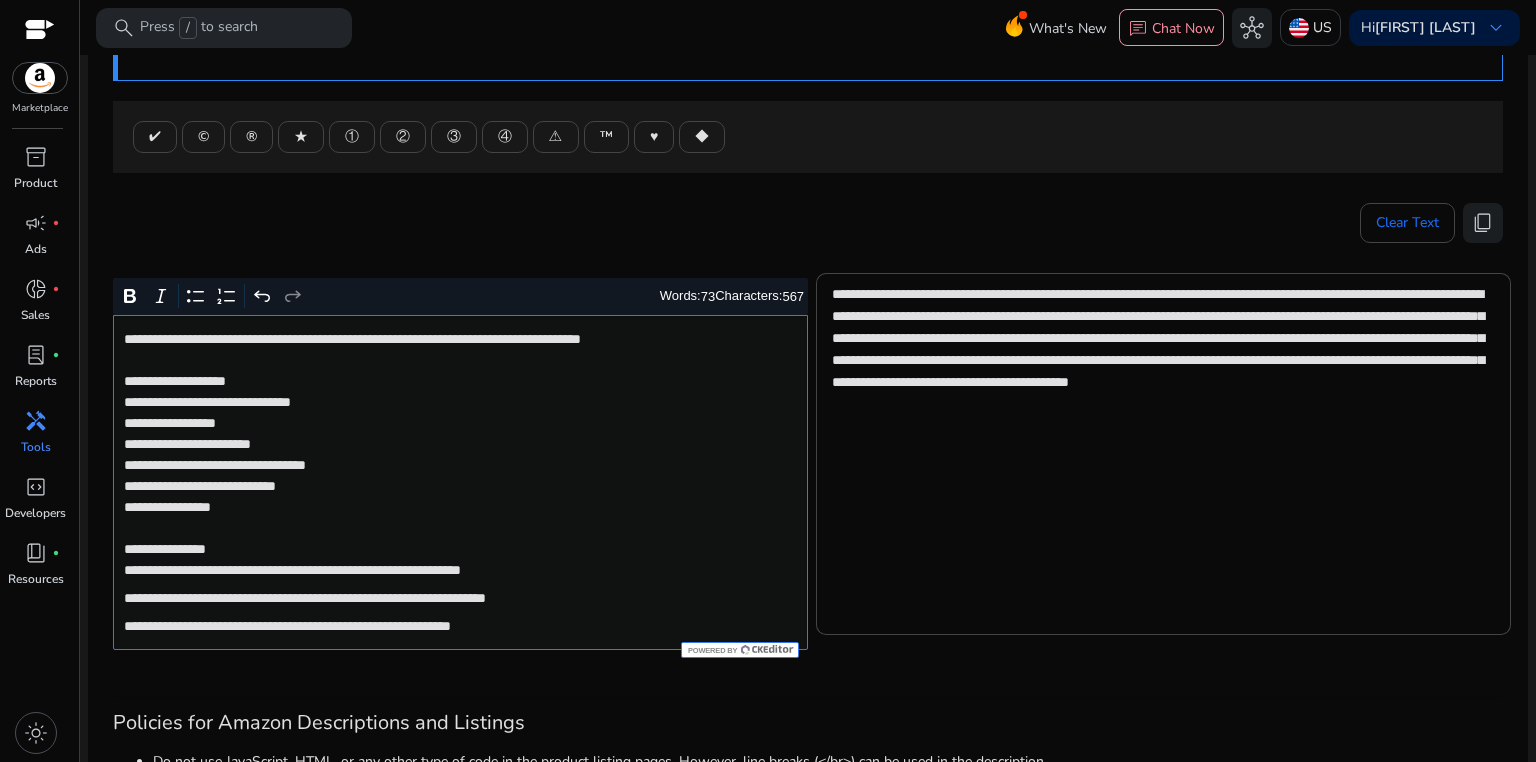 click on "**********" 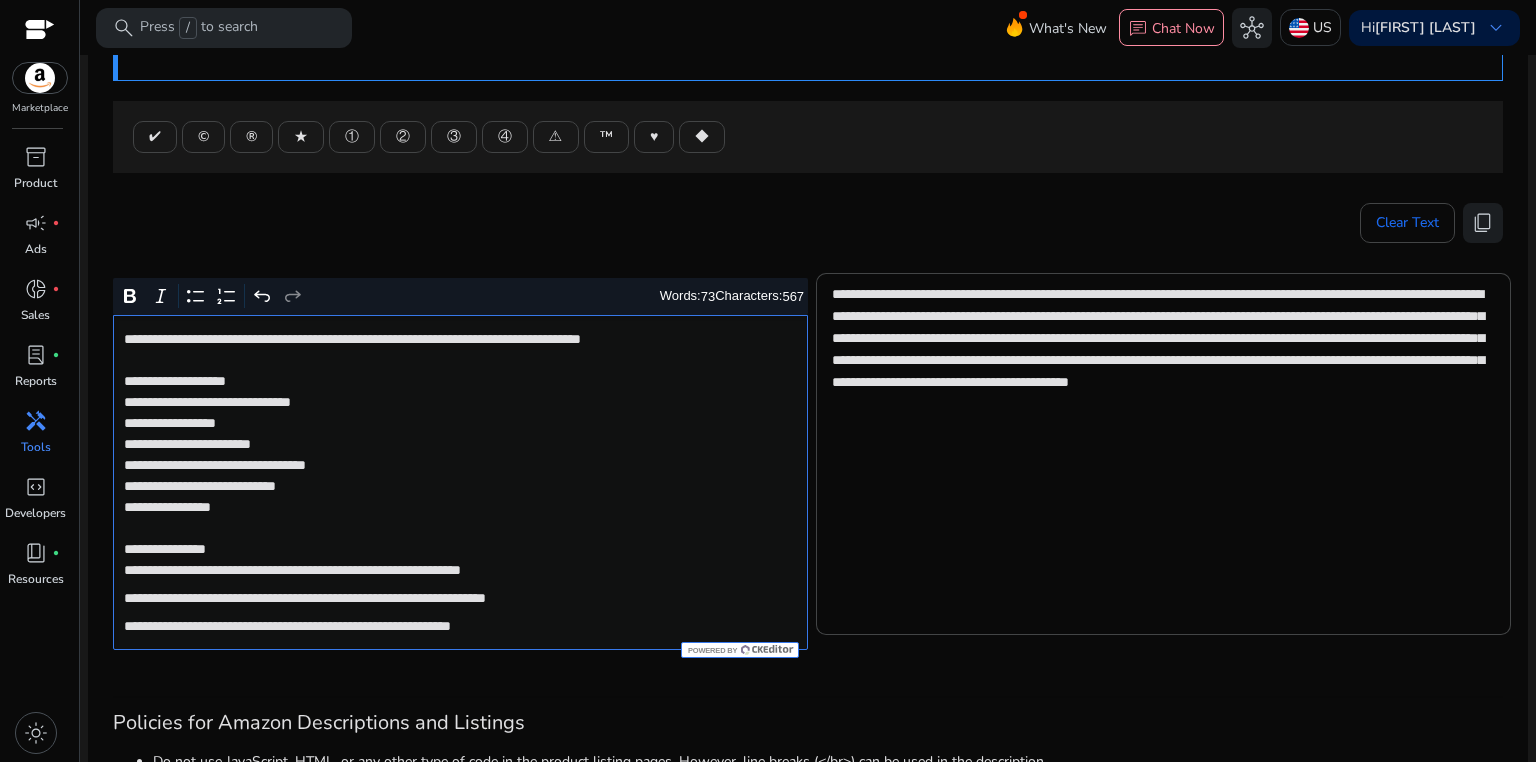 click on "**********" 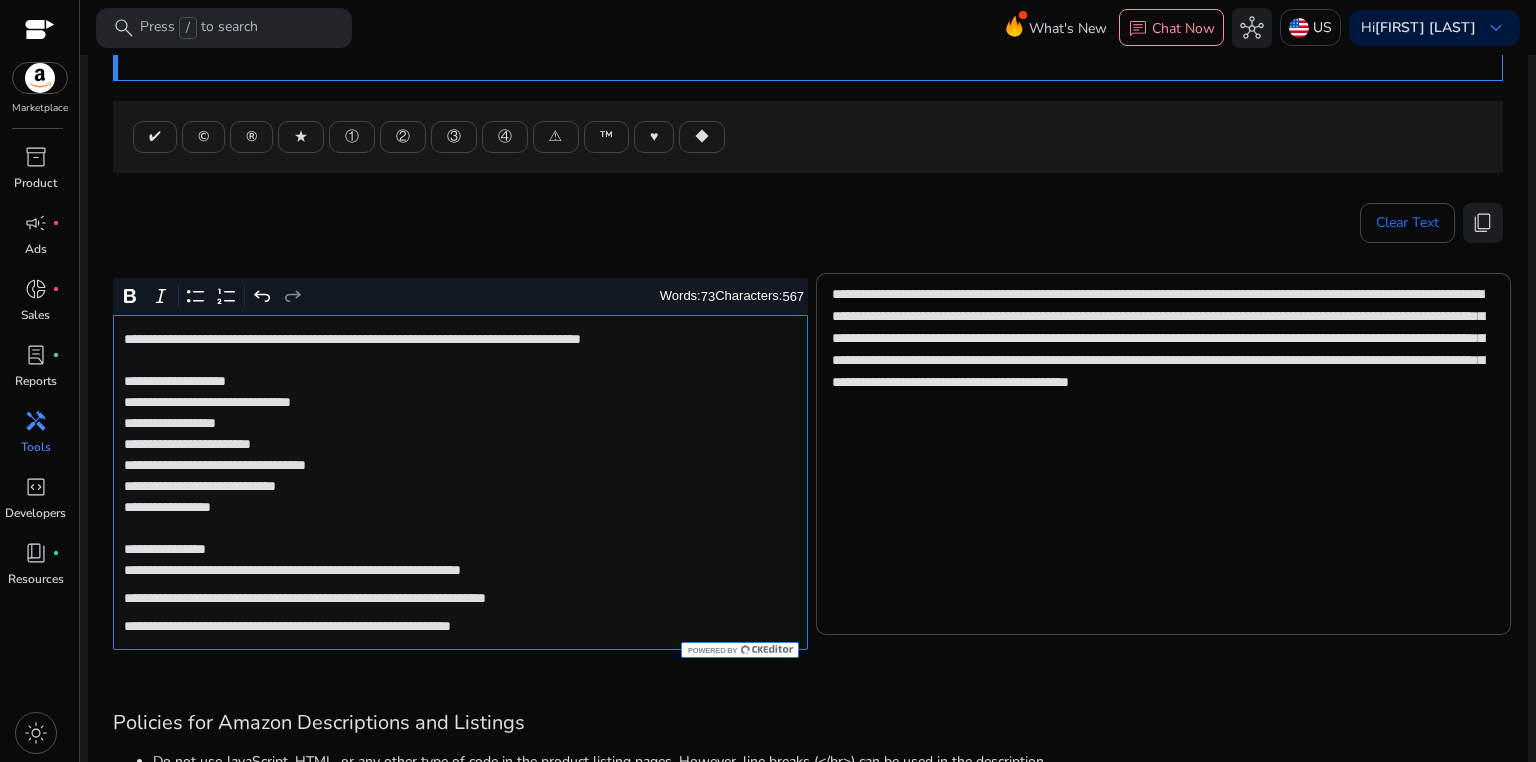click on "**********" 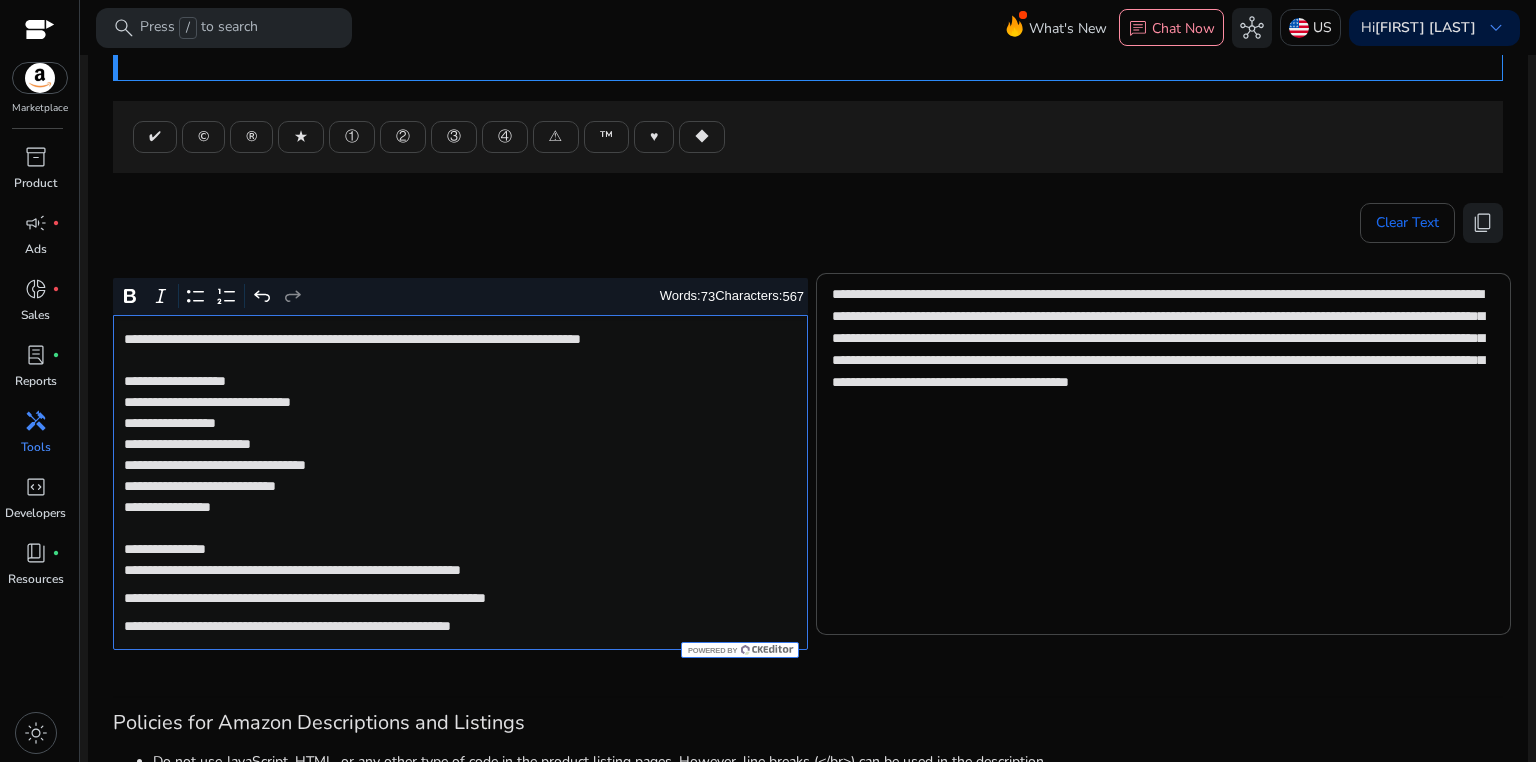 click on "**********" 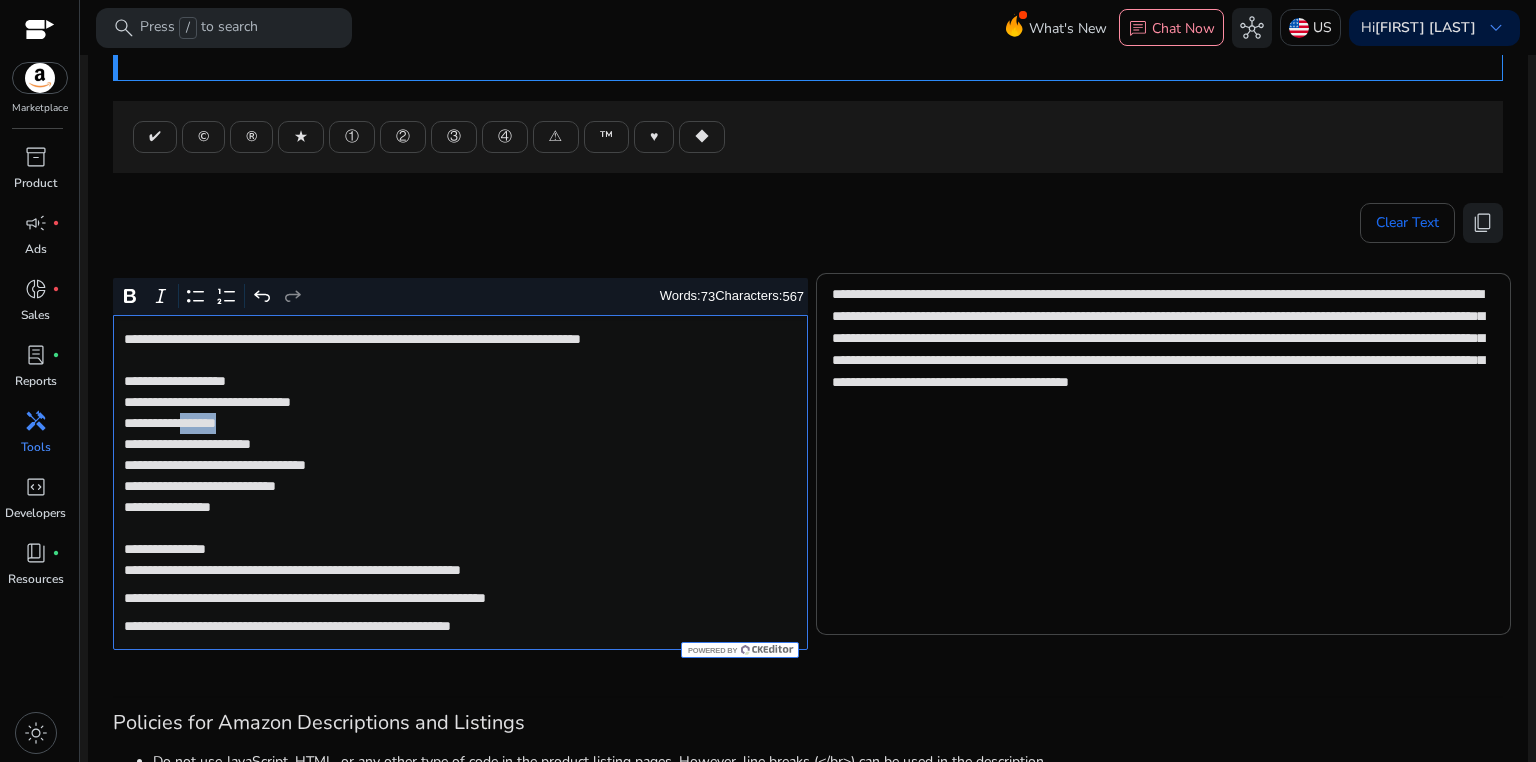 click on "**********" 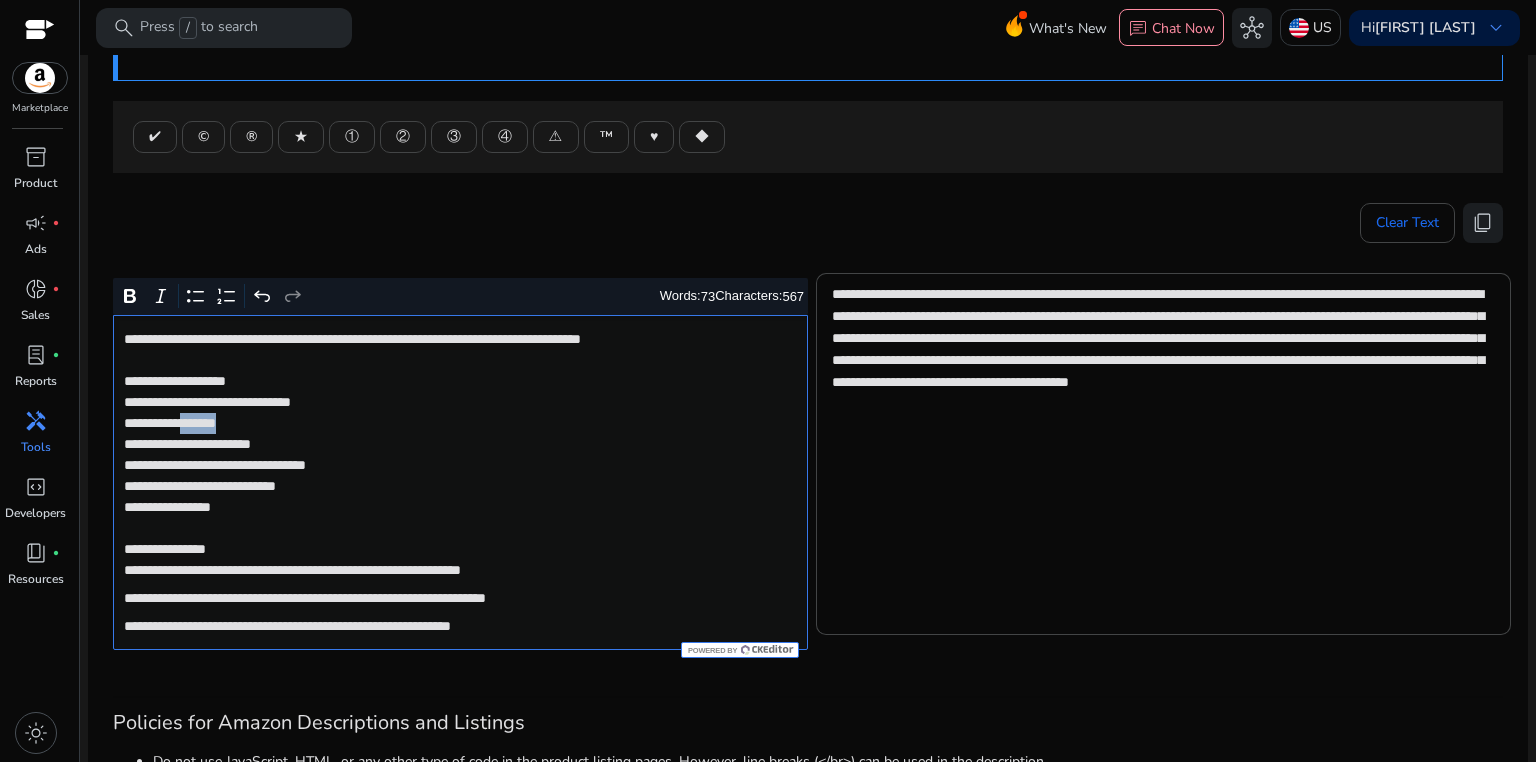 copy on "*******" 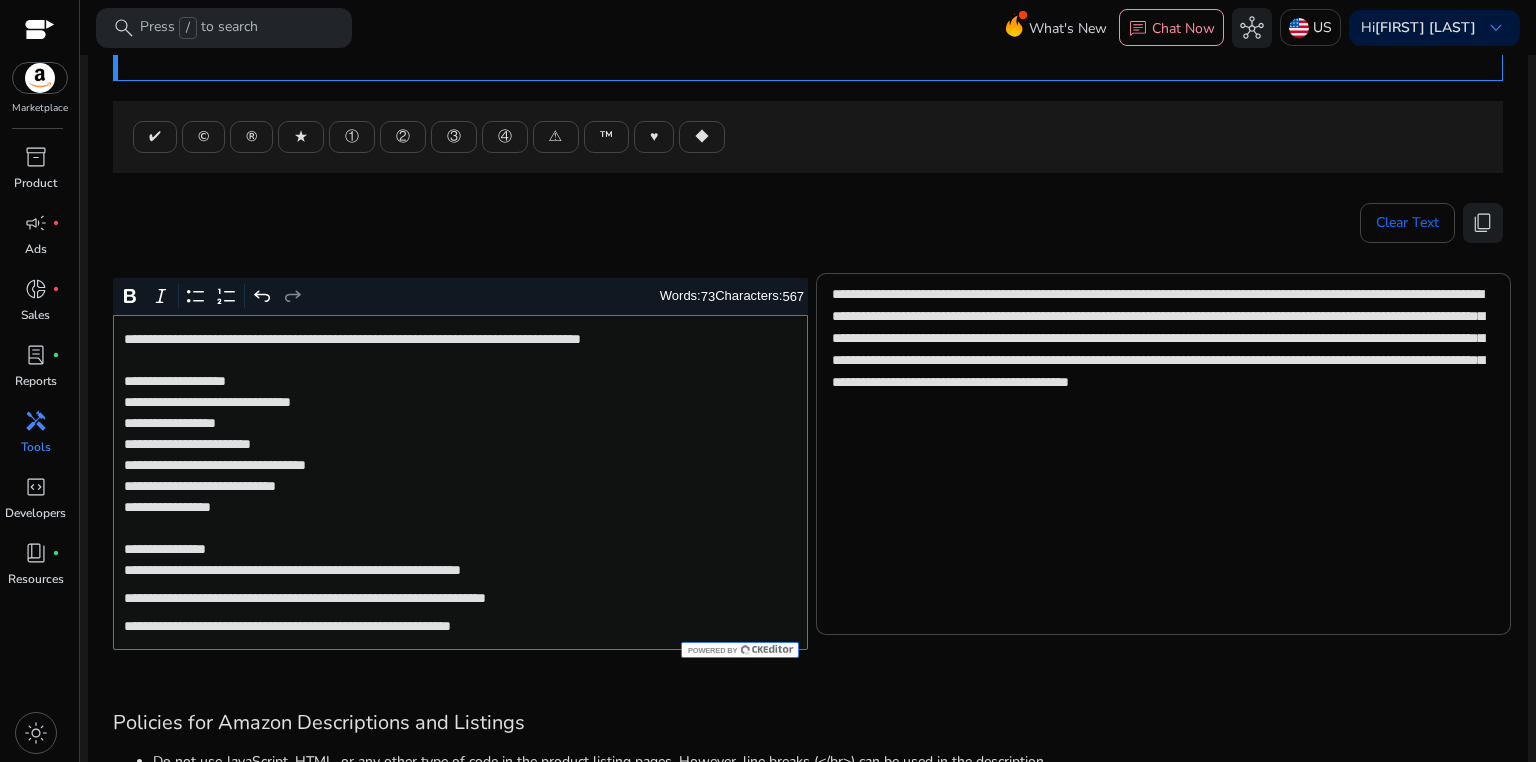 click on "**********" 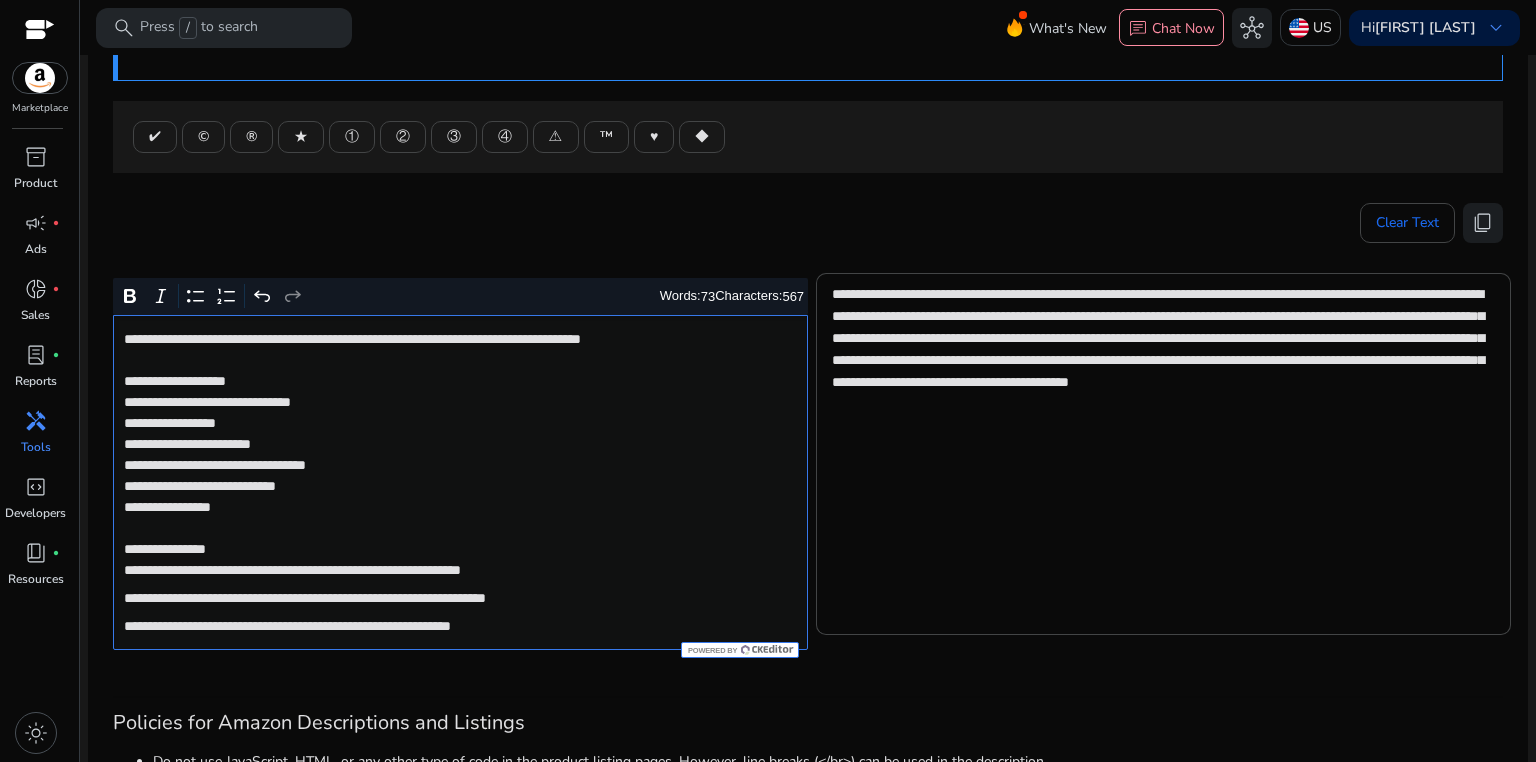 click on "**********" 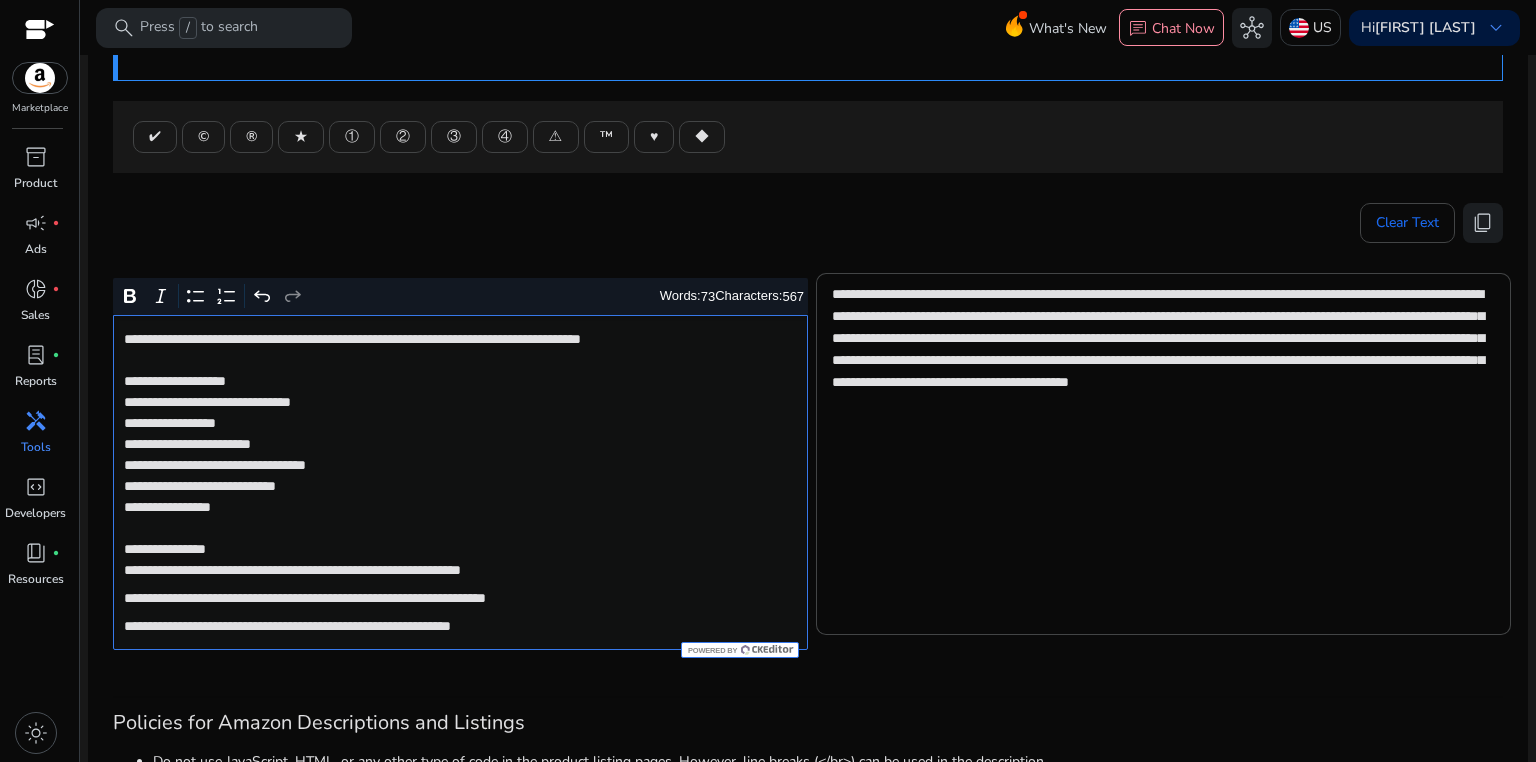 click on "**********" 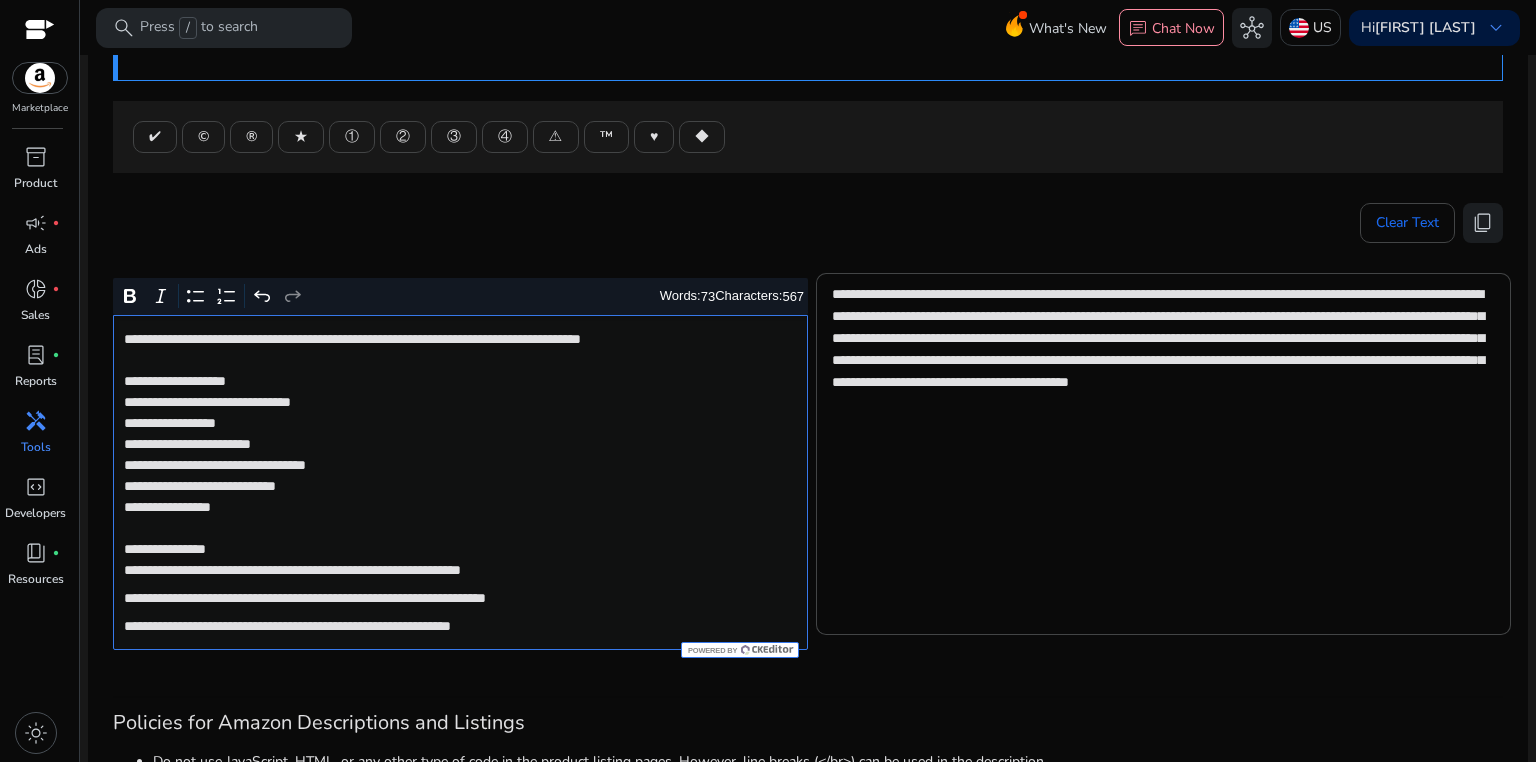 click on "**********" 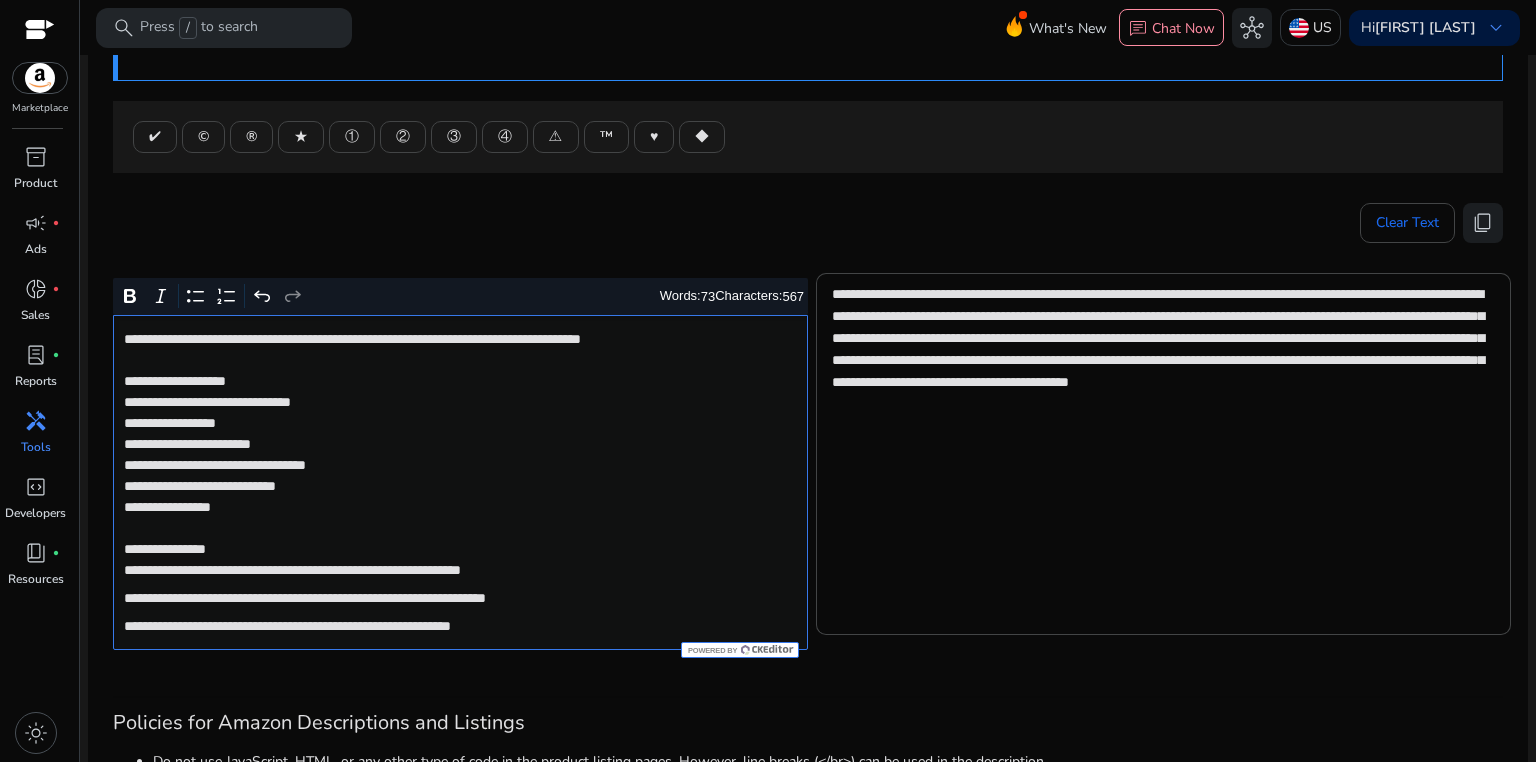 click on "**********" 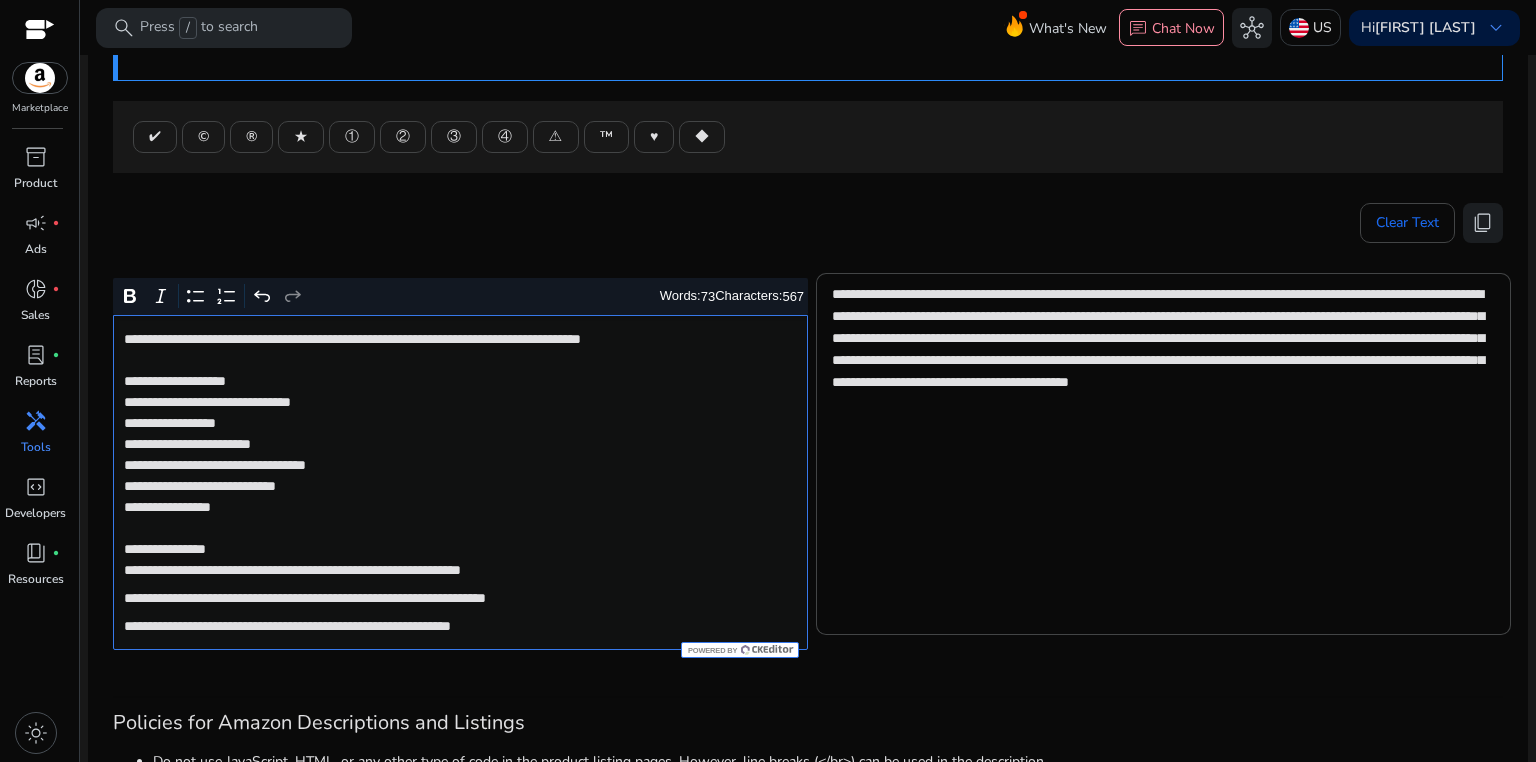 click on "**********" 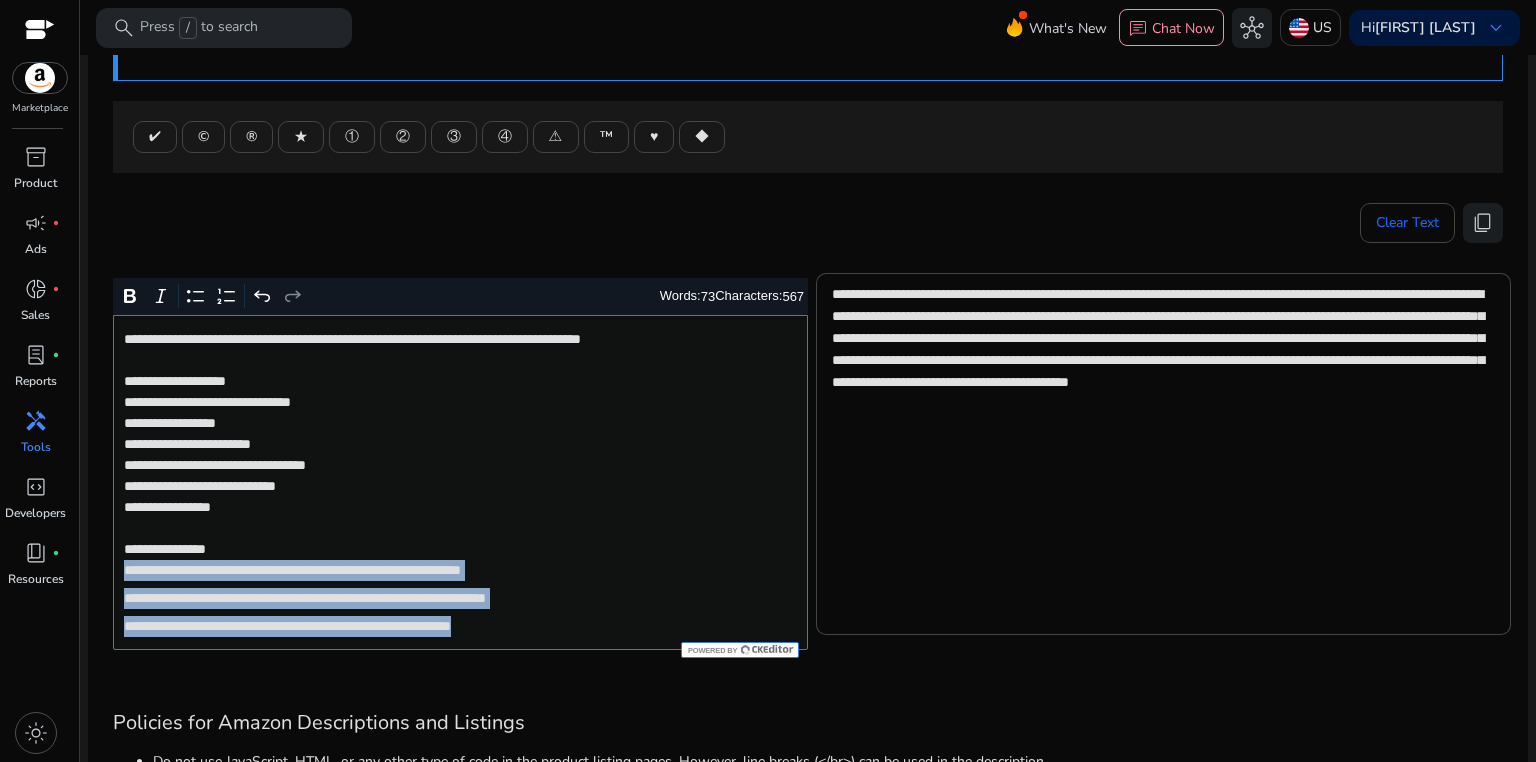 drag, startPoint x: 119, startPoint y: 570, endPoint x: 610, endPoint y: 628, distance: 494.4138 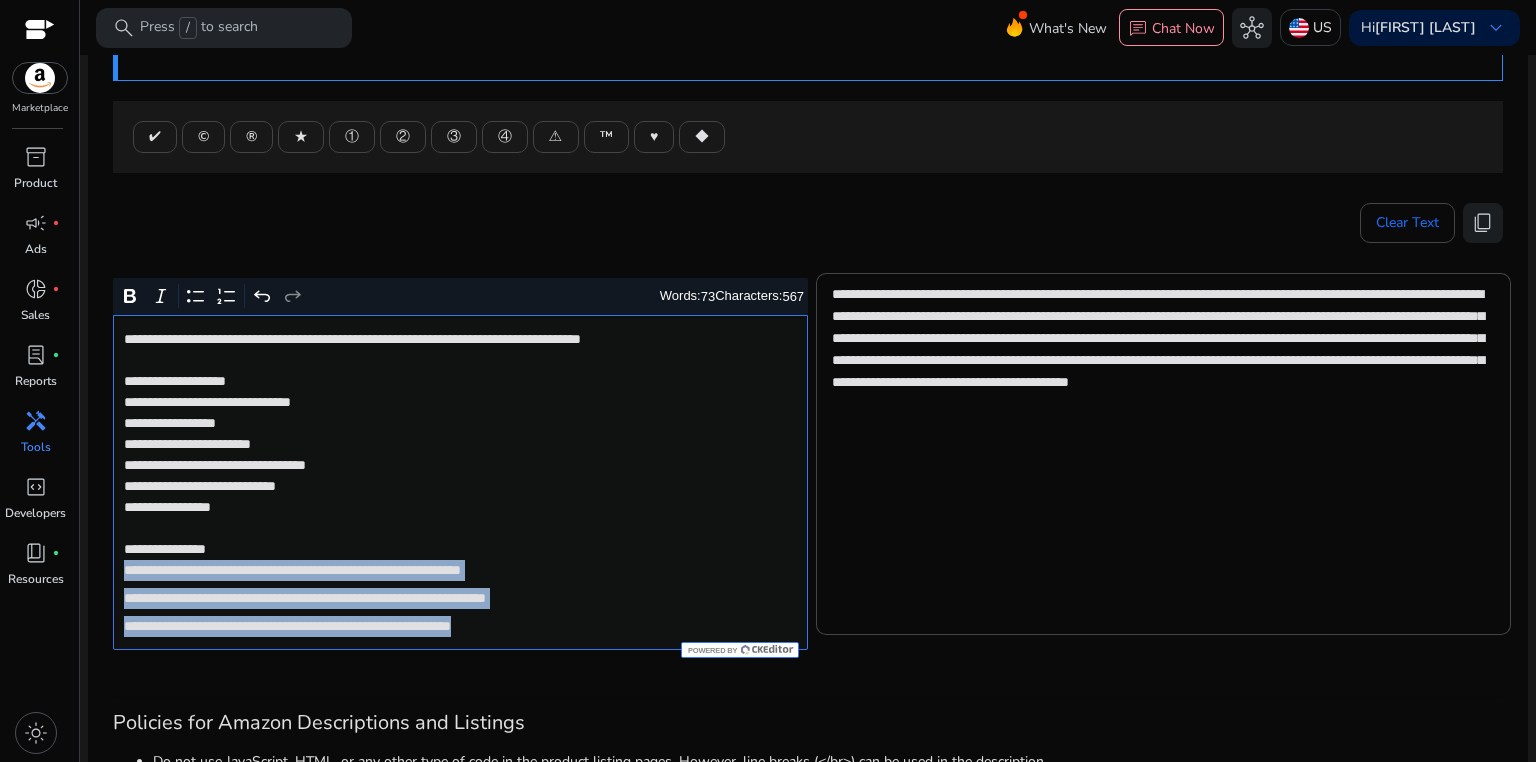 click on "**********" 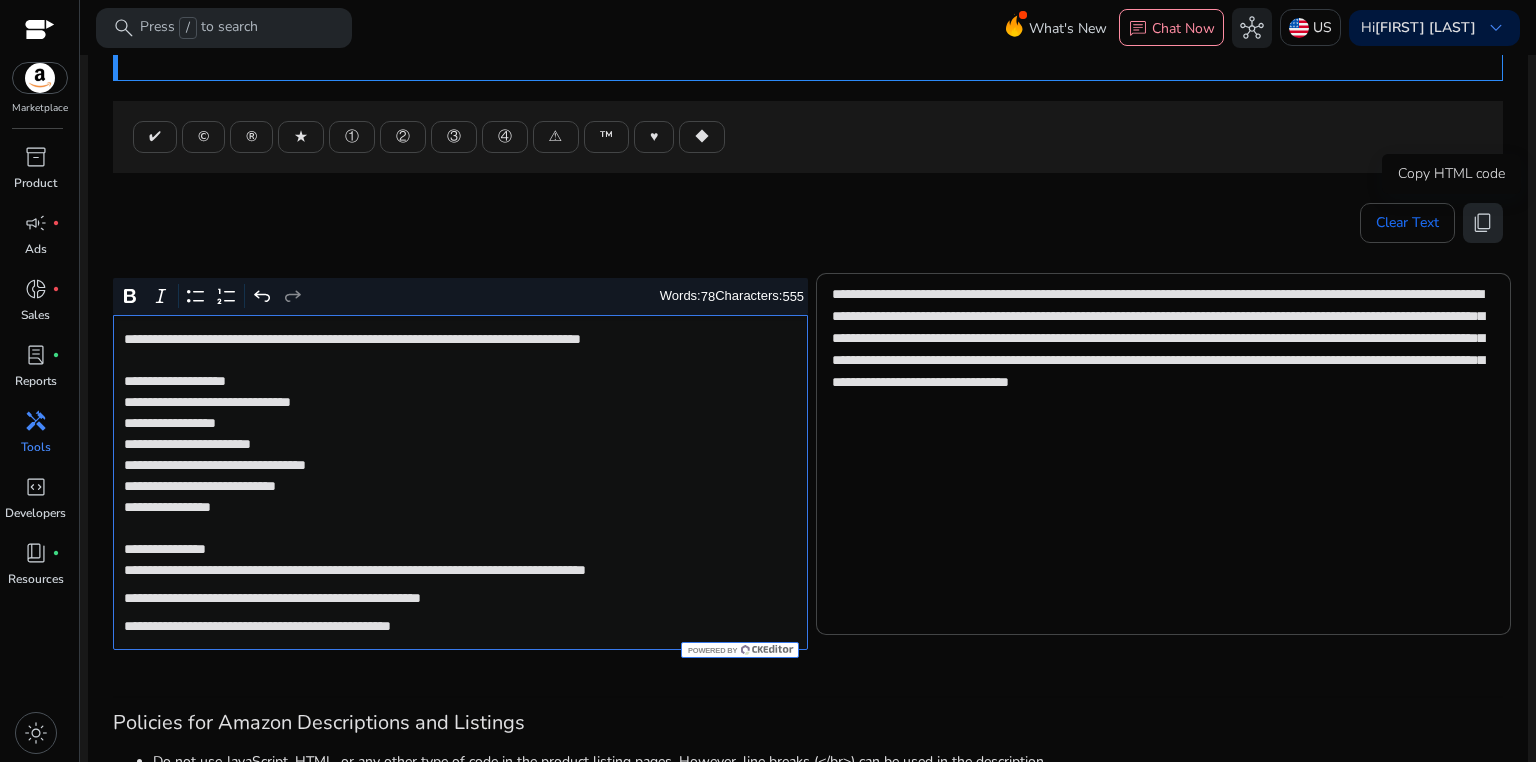 click on "content_copy" 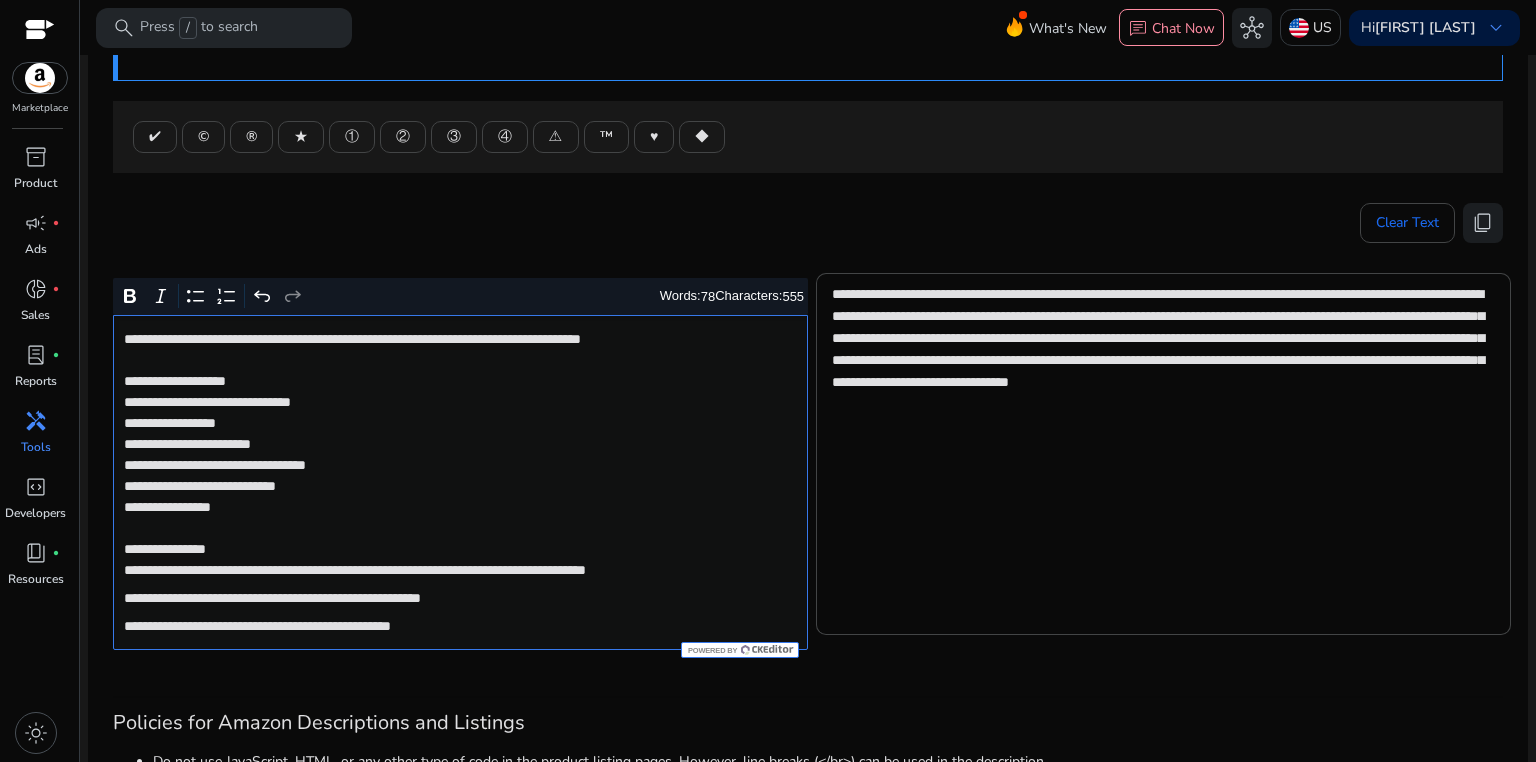 click on "**********" 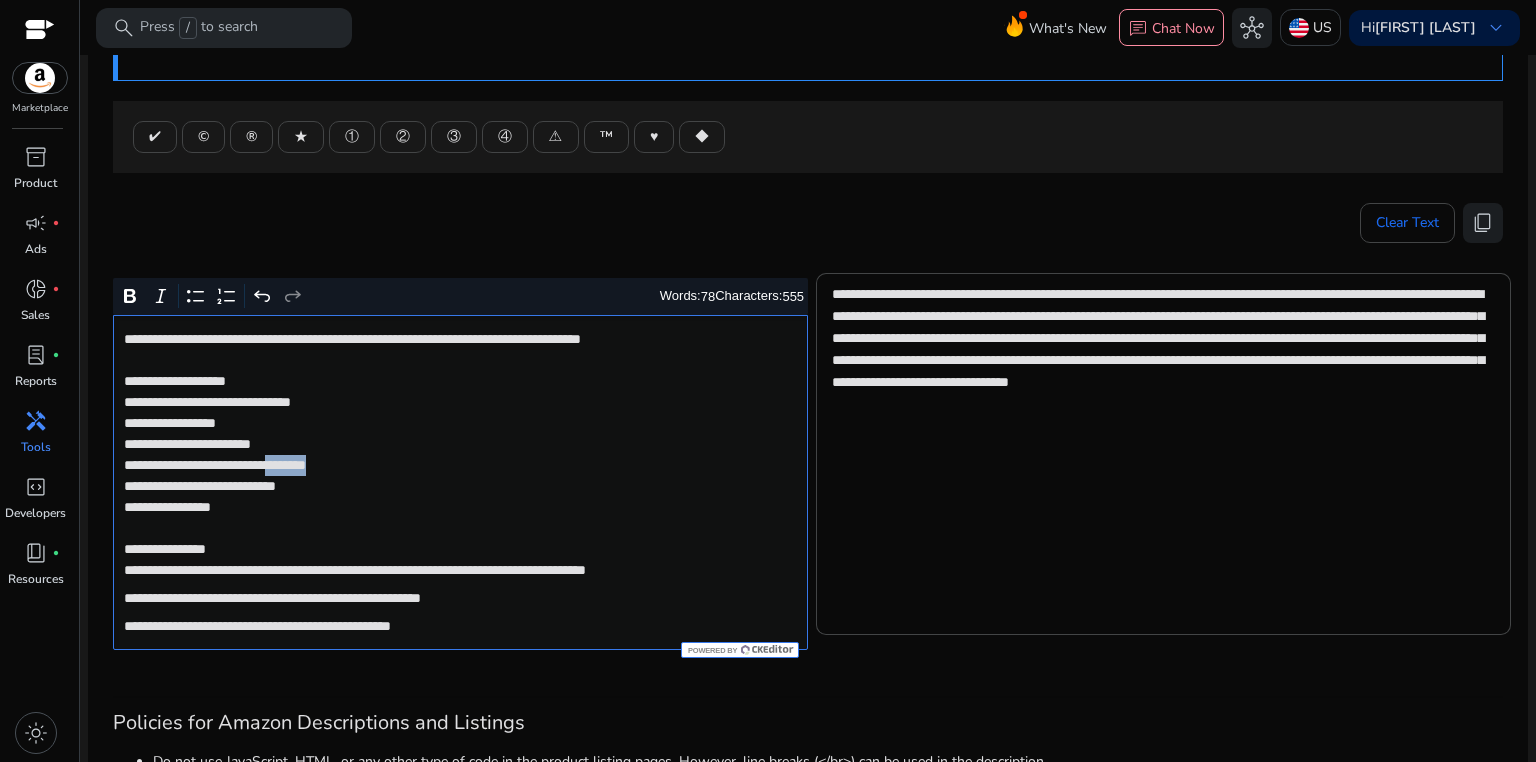 click on "**********" 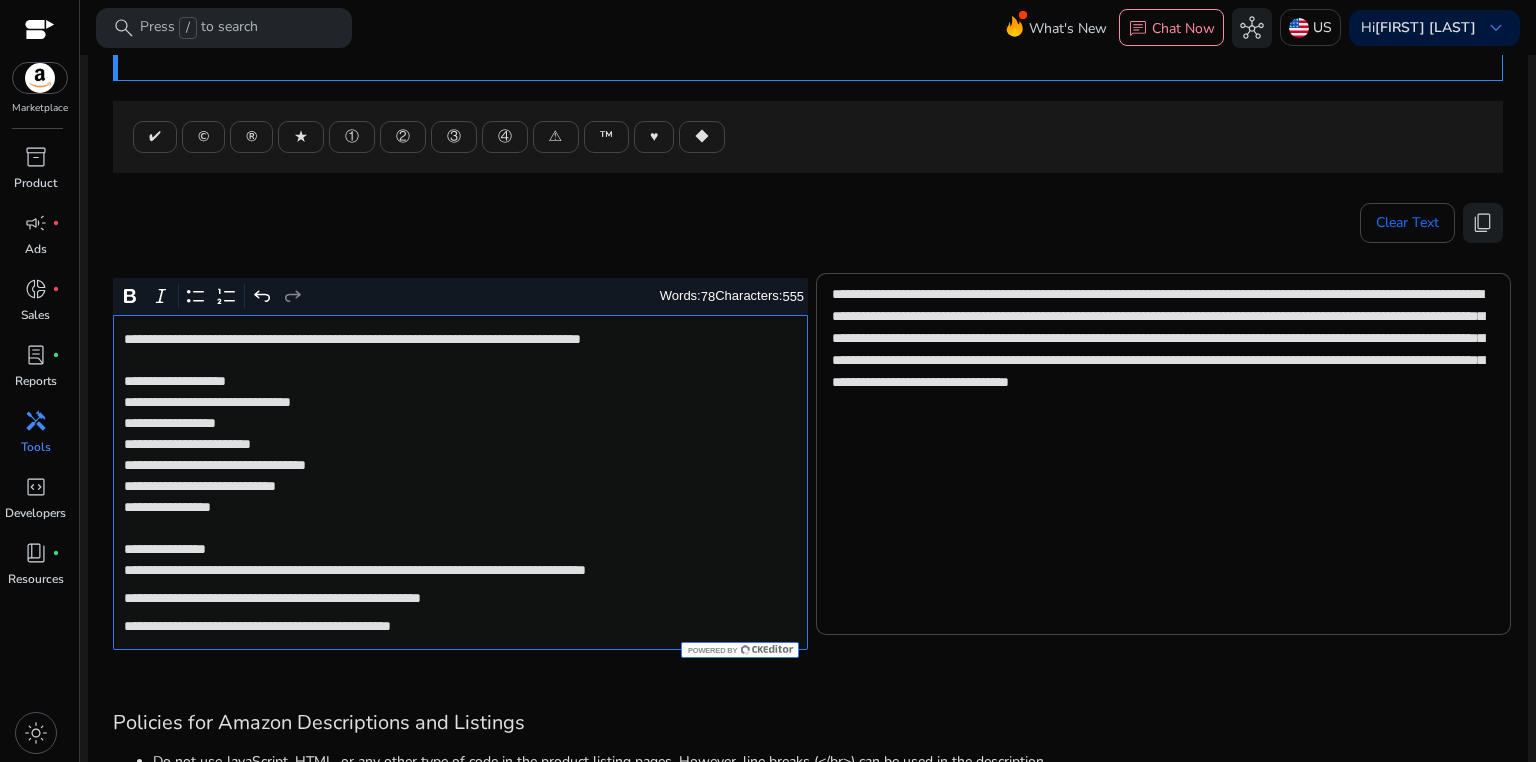 click on "**********" 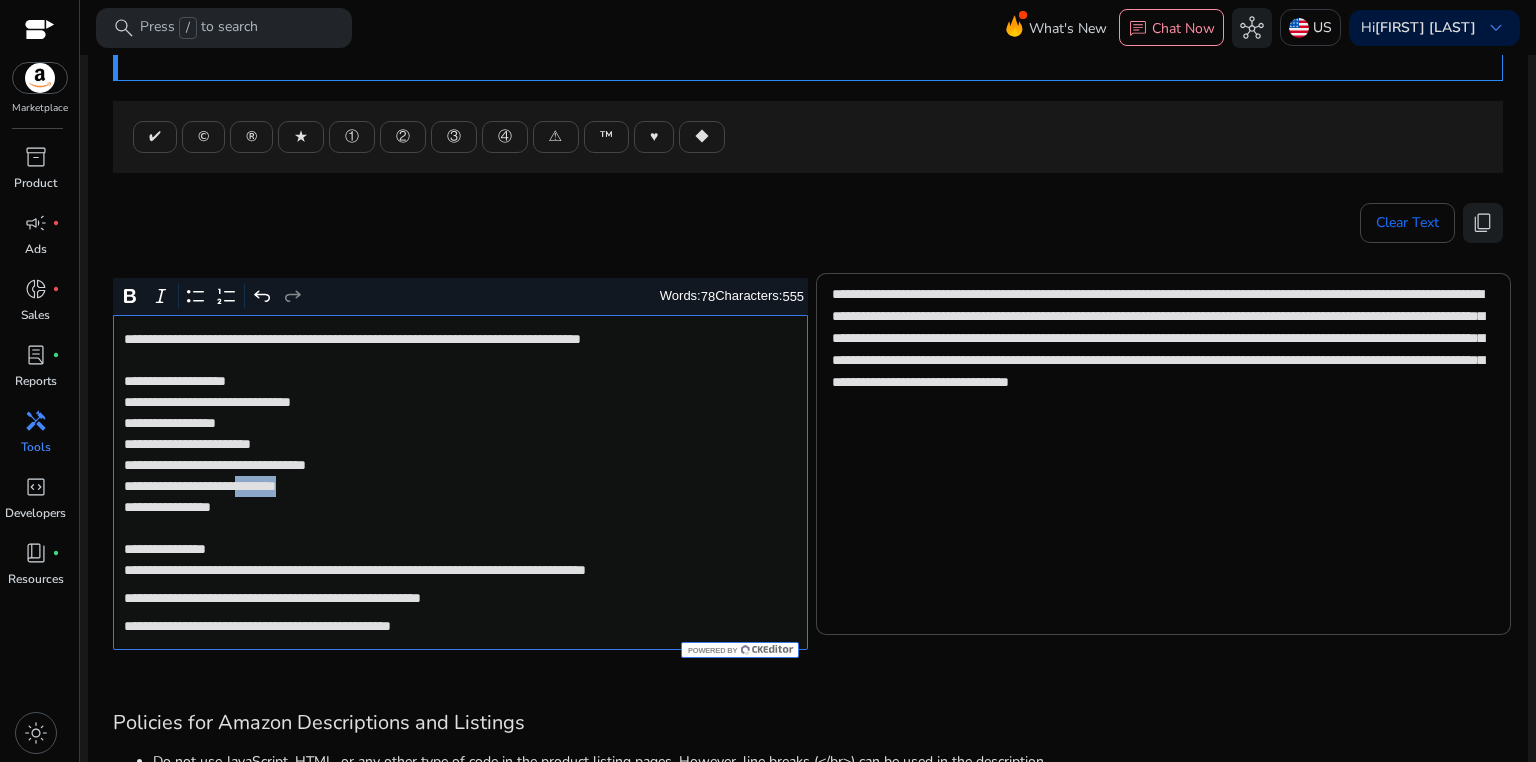 click on "**********" 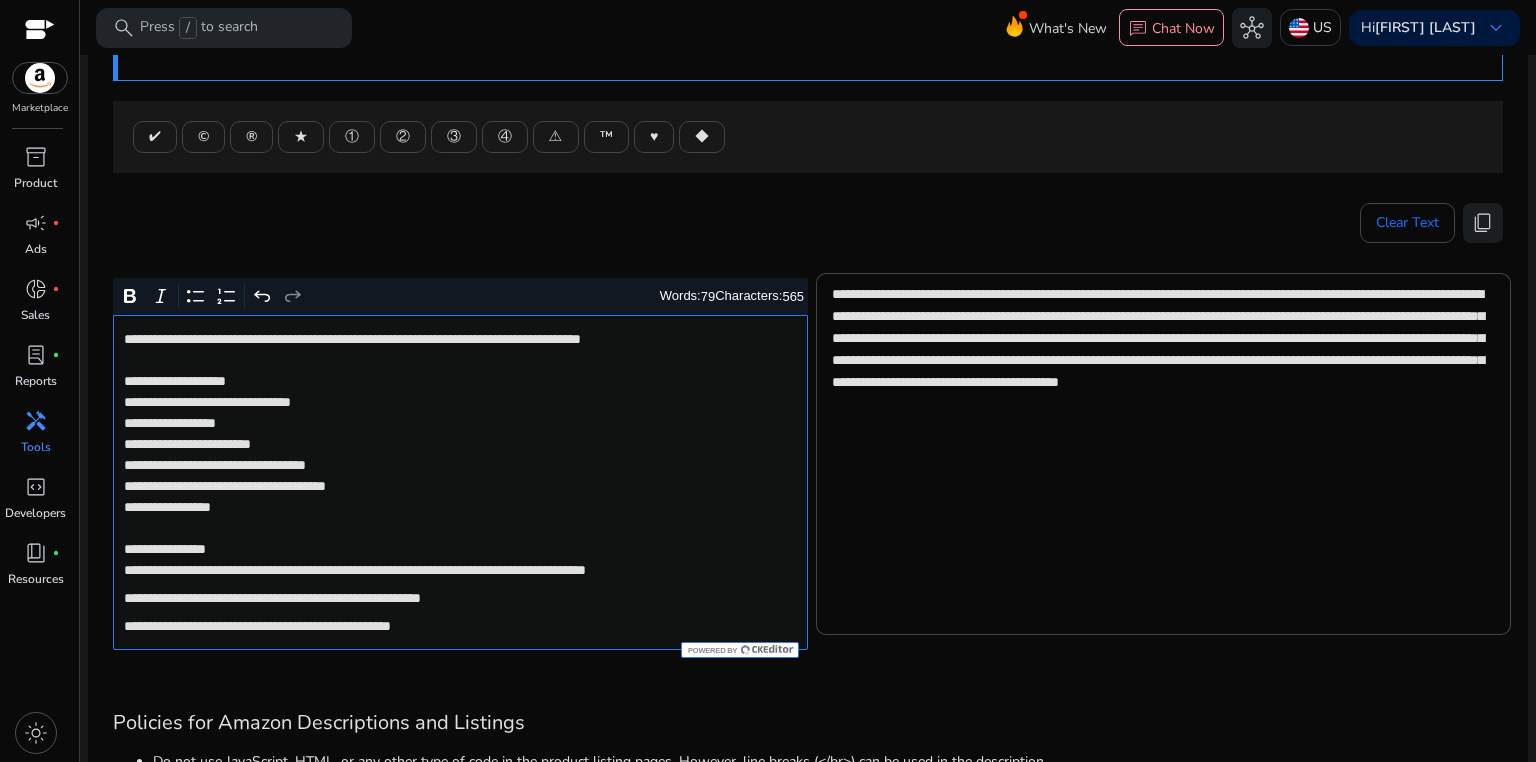 click on "**********" 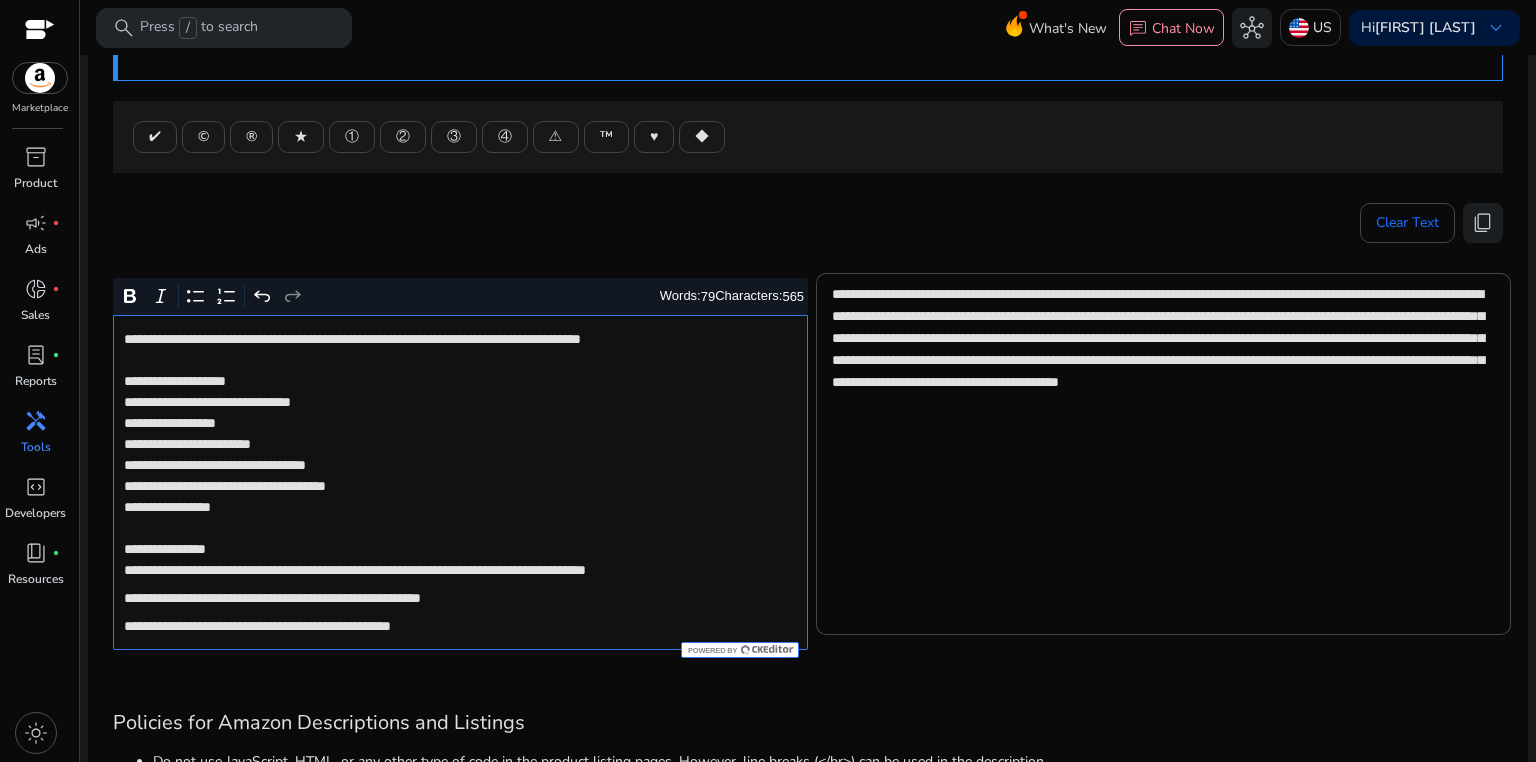 click on "**********" 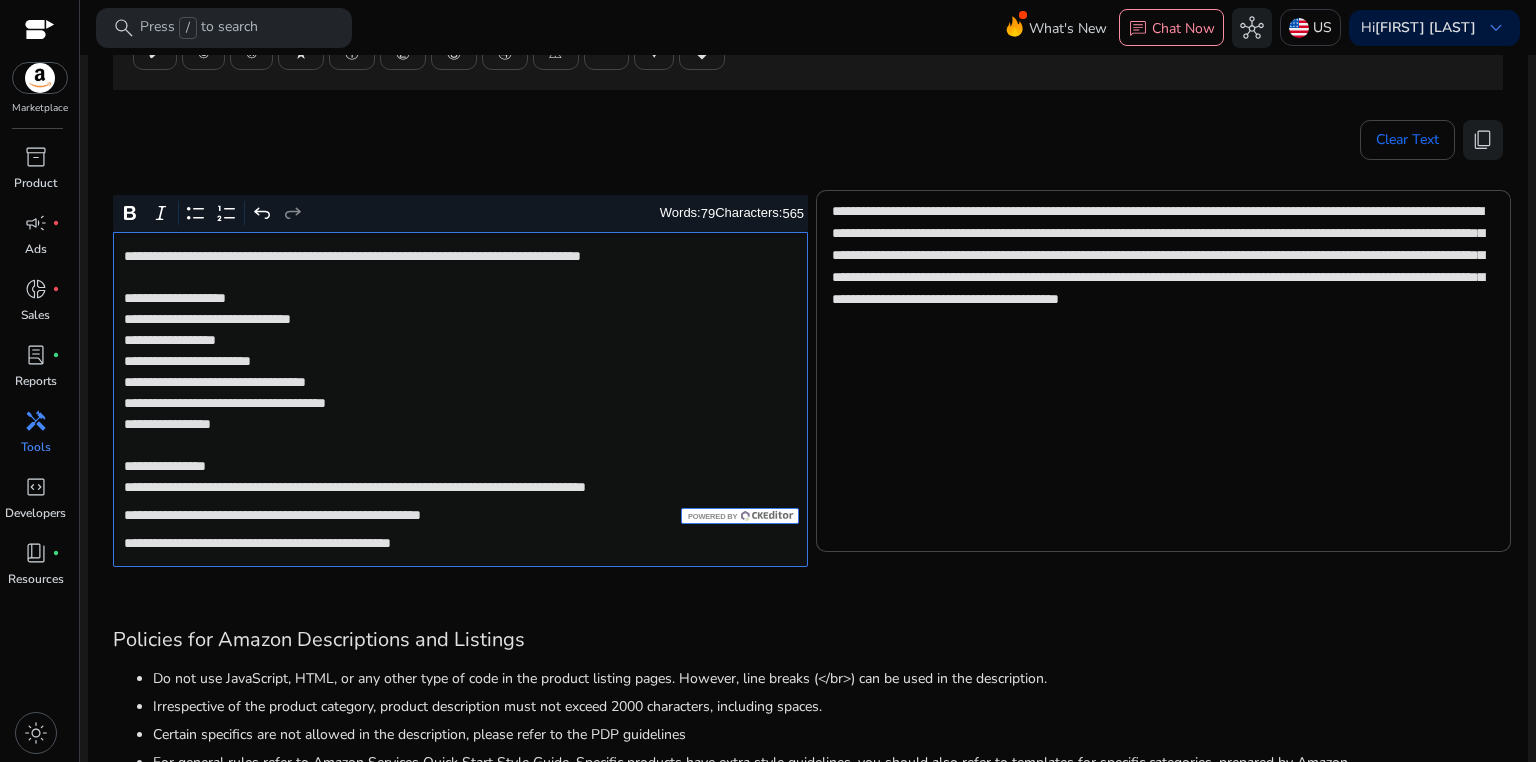 scroll, scrollTop: 335, scrollLeft: 0, axis: vertical 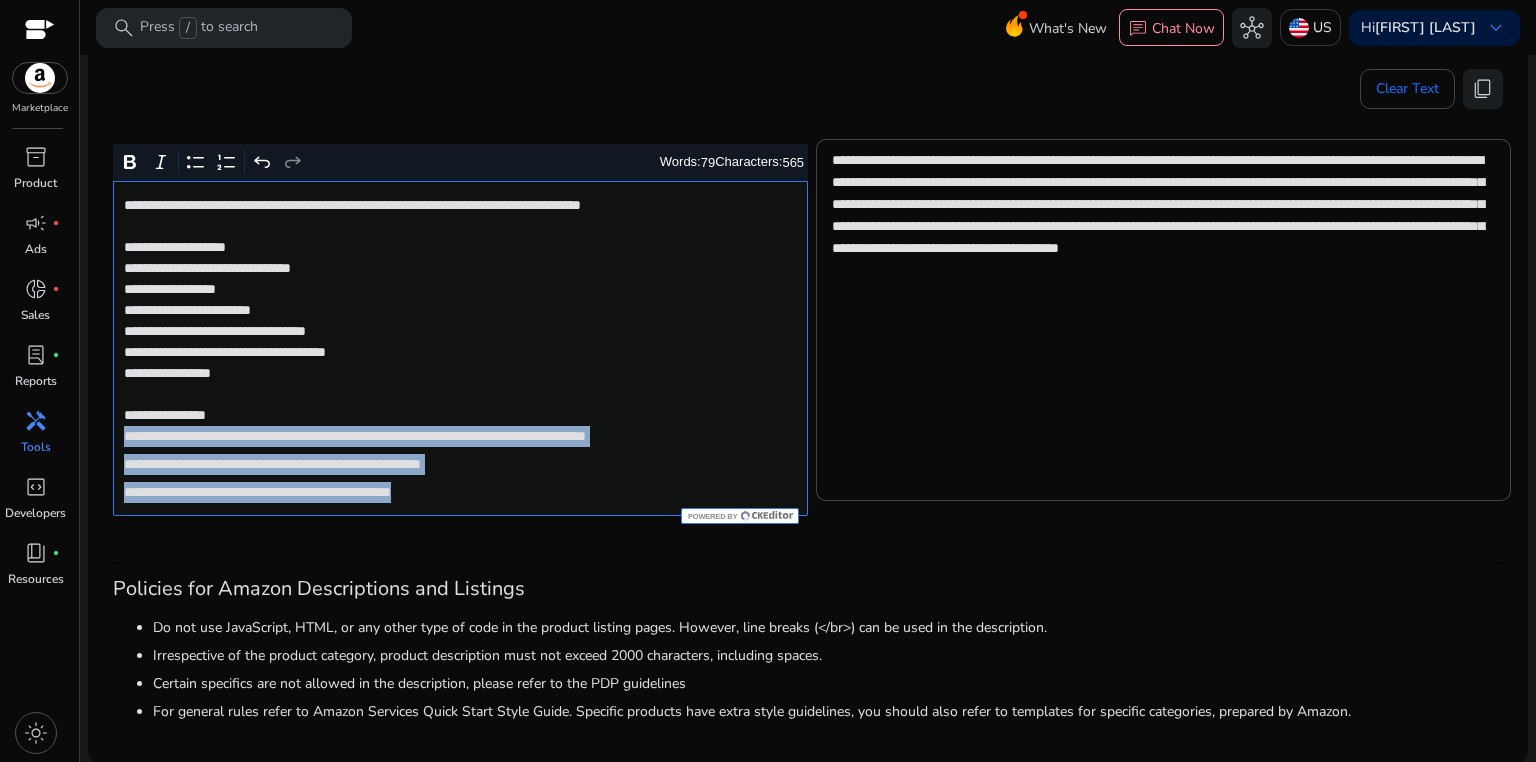 drag, startPoint x: 122, startPoint y: 436, endPoint x: 520, endPoint y: 500, distance: 403.11288 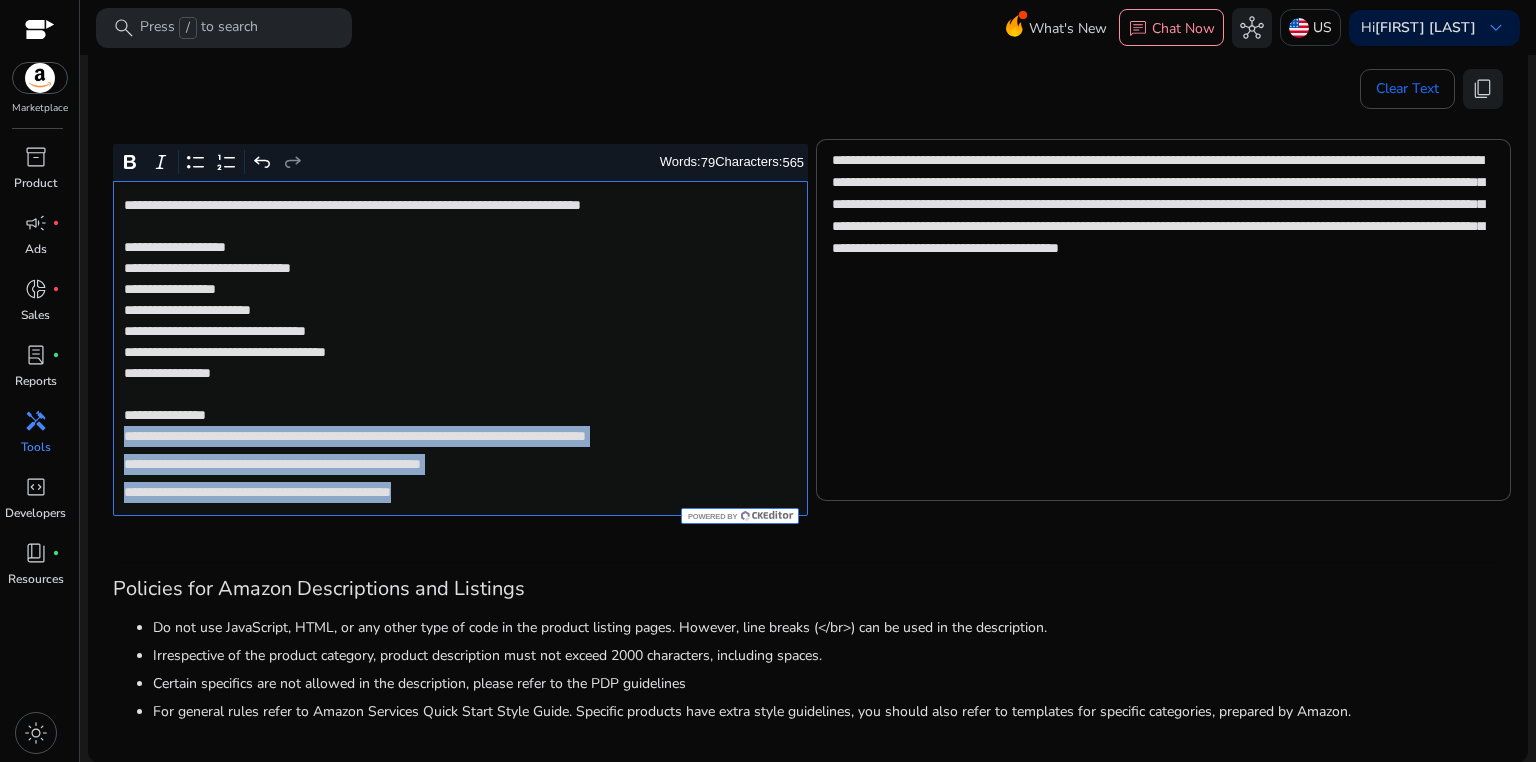 click on "**********" 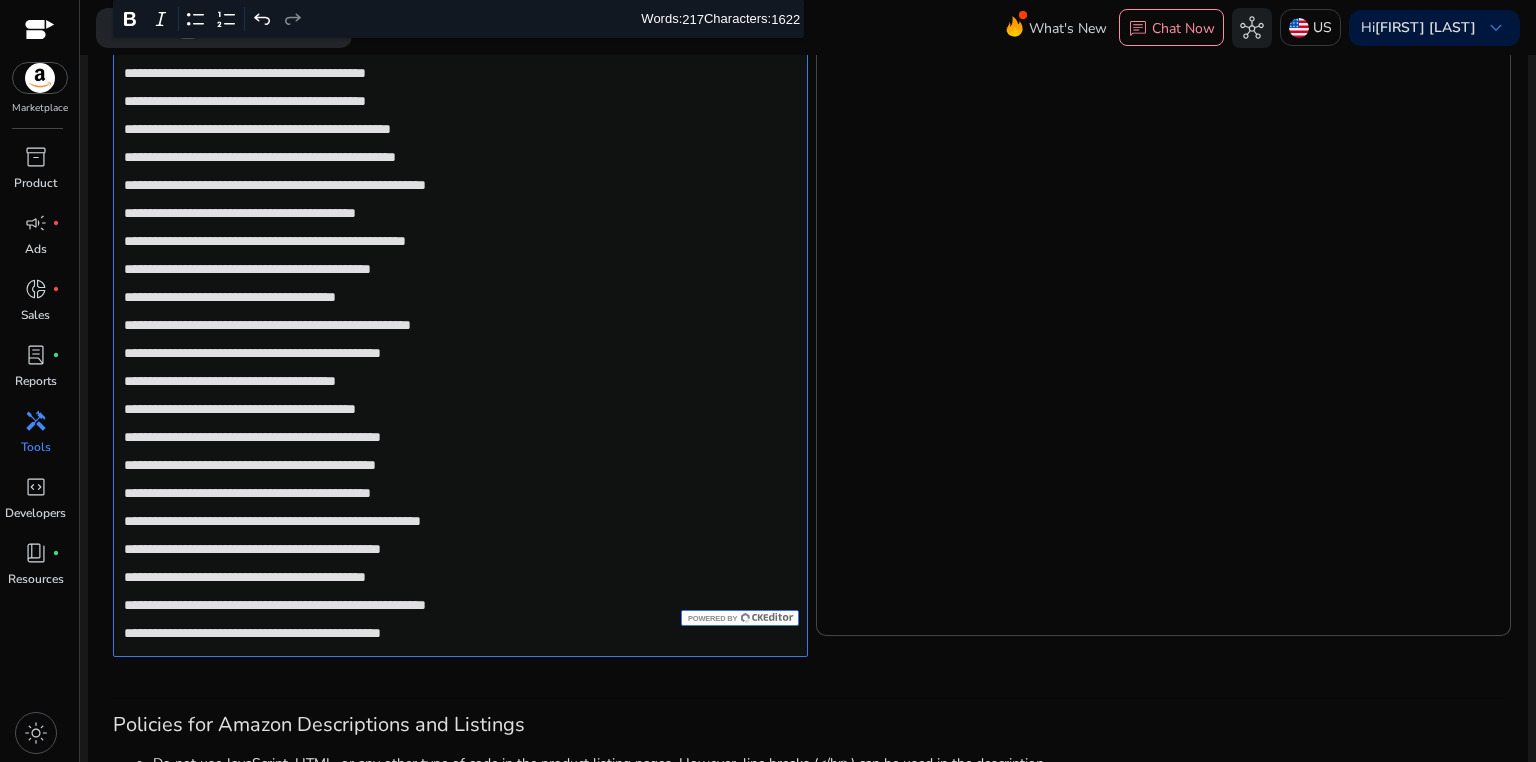 scroll, scrollTop: 764, scrollLeft: 0, axis: vertical 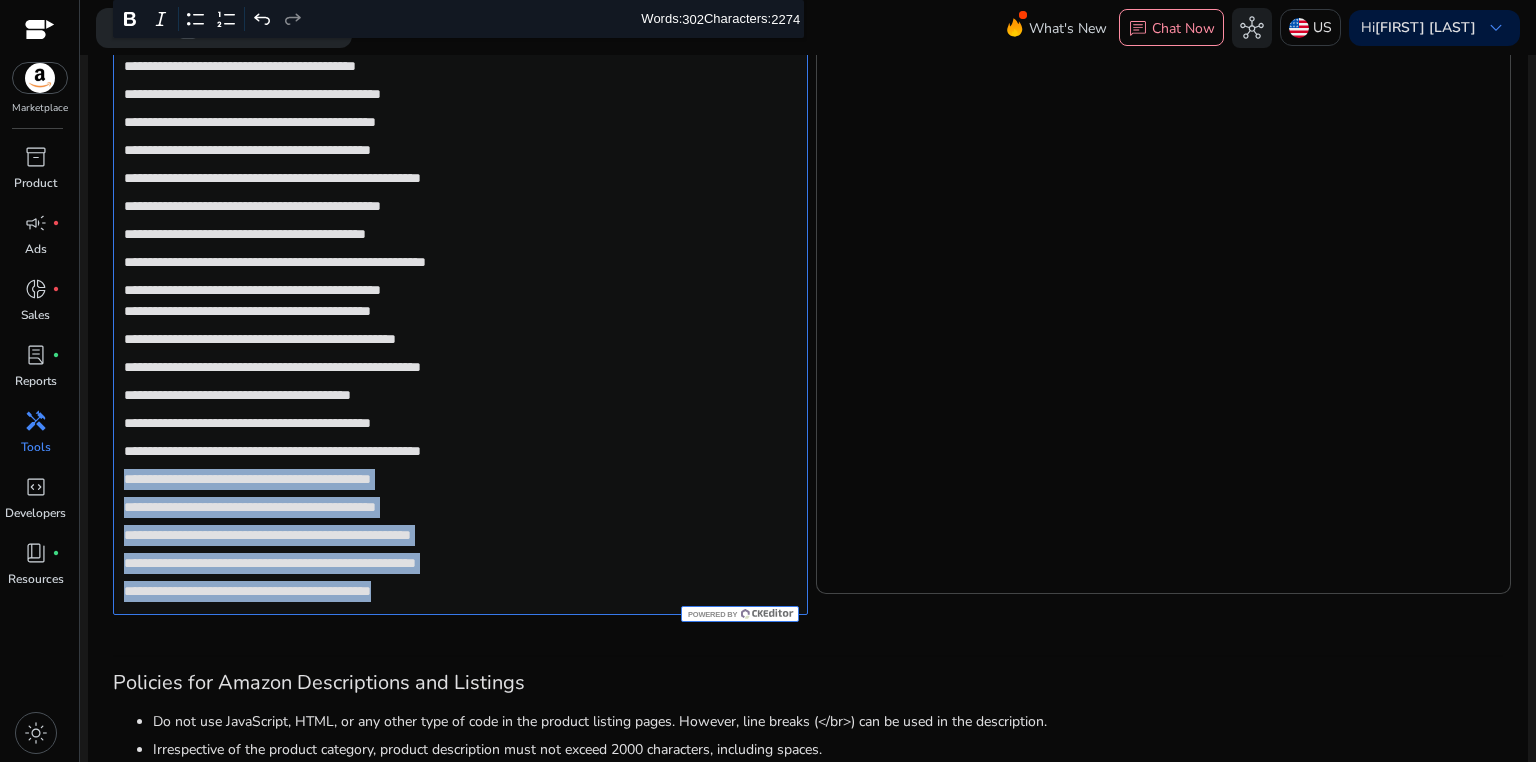 drag, startPoint x: 119, startPoint y: 480, endPoint x: 507, endPoint y: 600, distance: 406.133 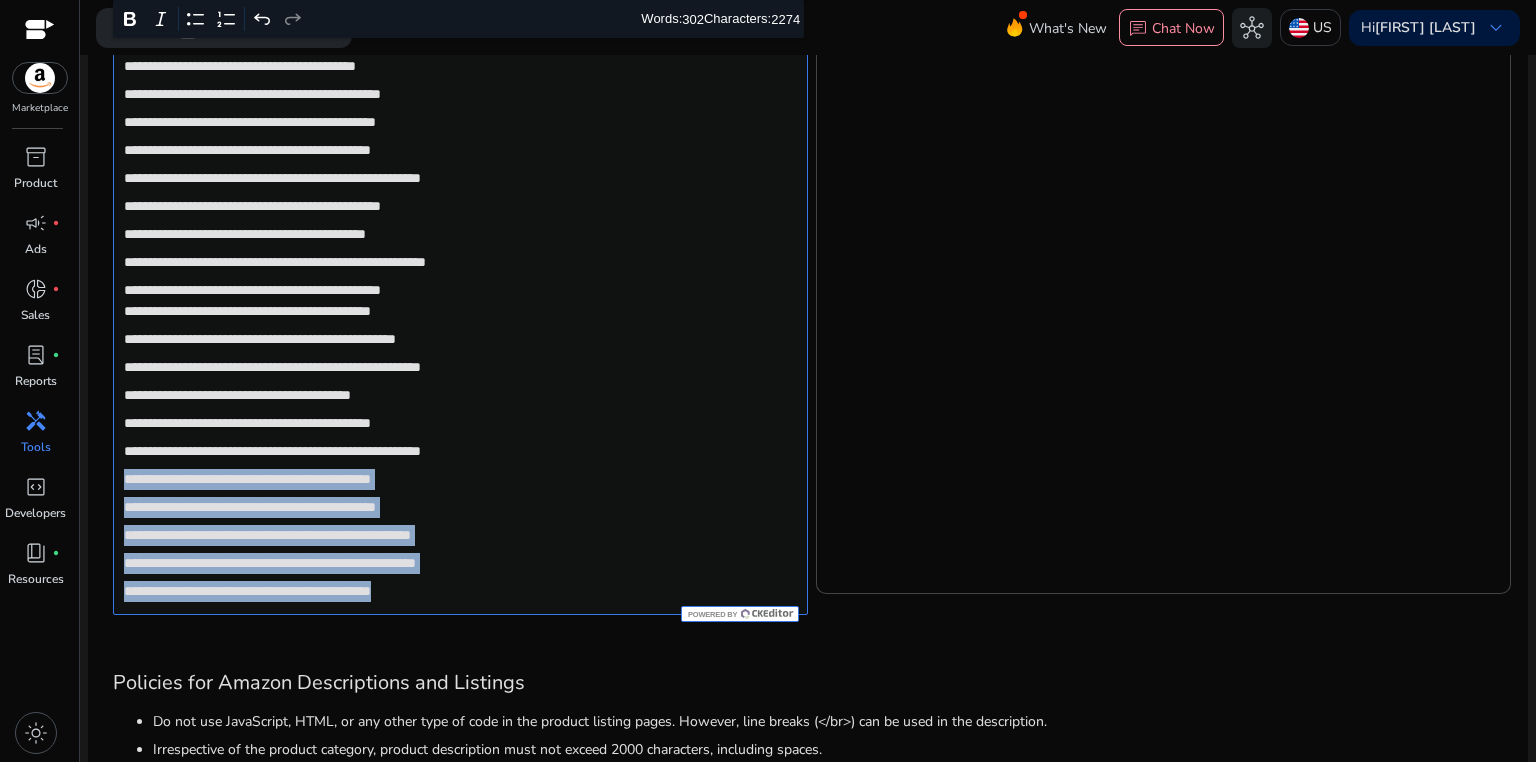 click on "**********" 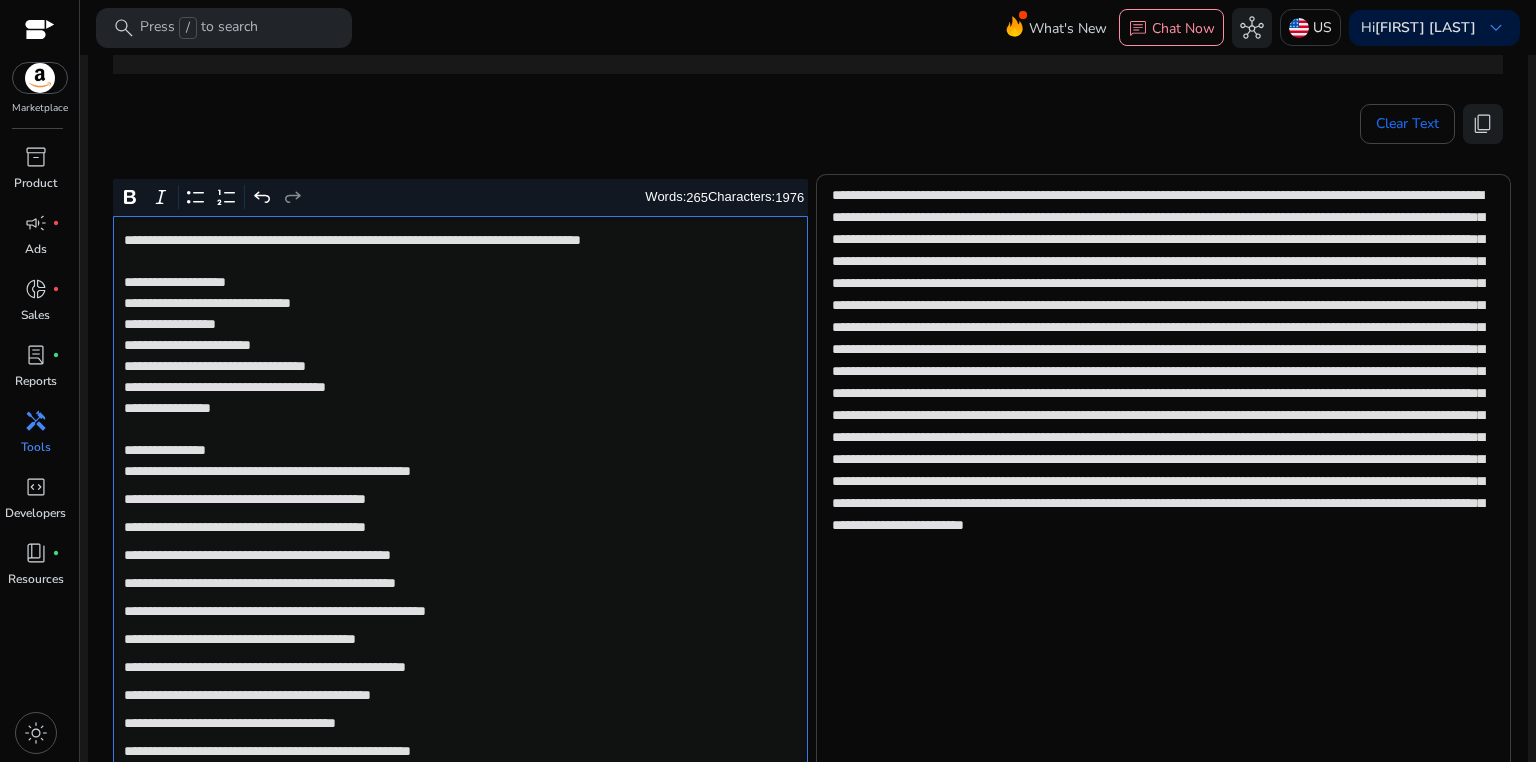 scroll, scrollTop: 222, scrollLeft: 0, axis: vertical 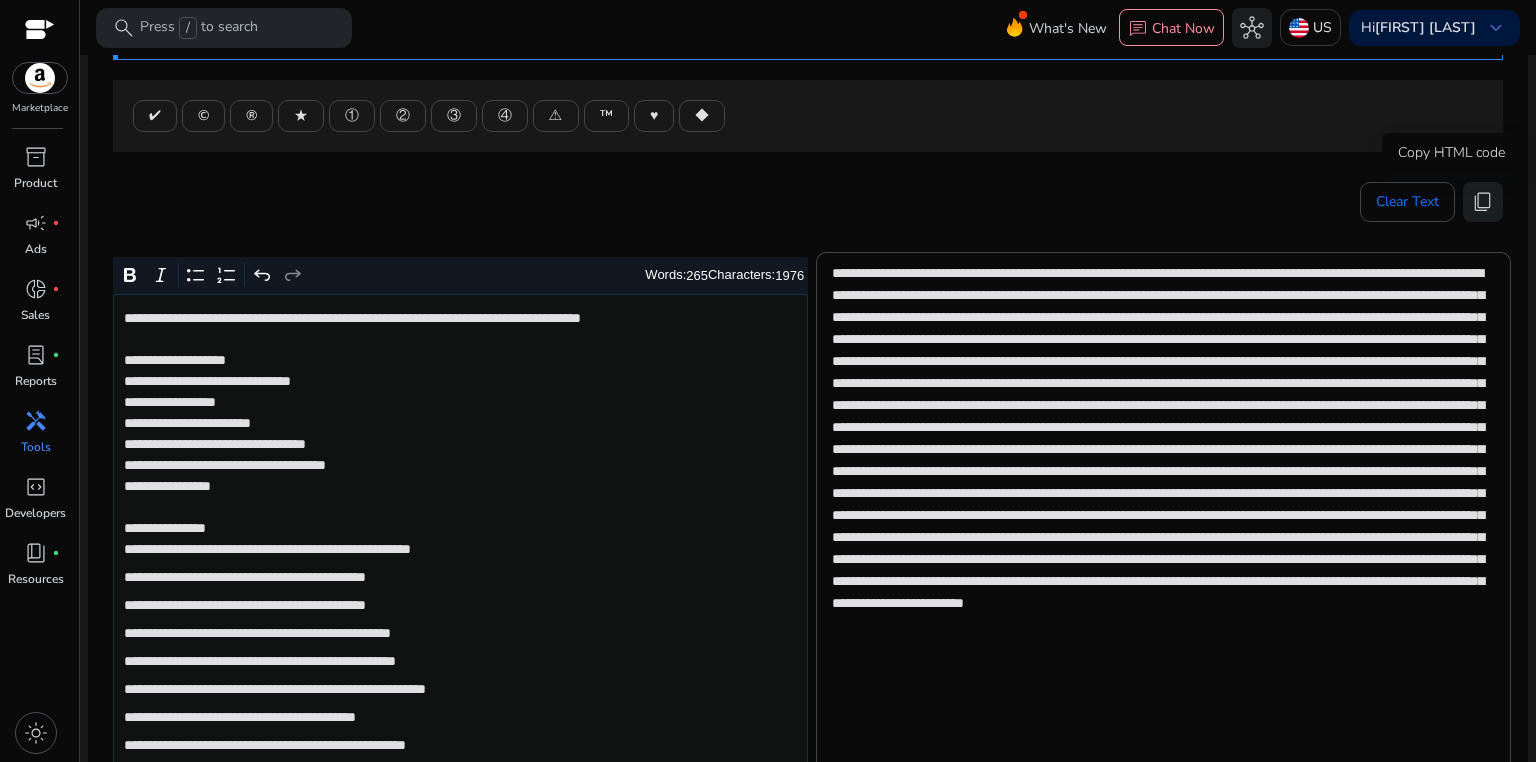 drag, startPoint x: 1473, startPoint y: 201, endPoint x: 939, endPoint y: 59, distance: 552.5577 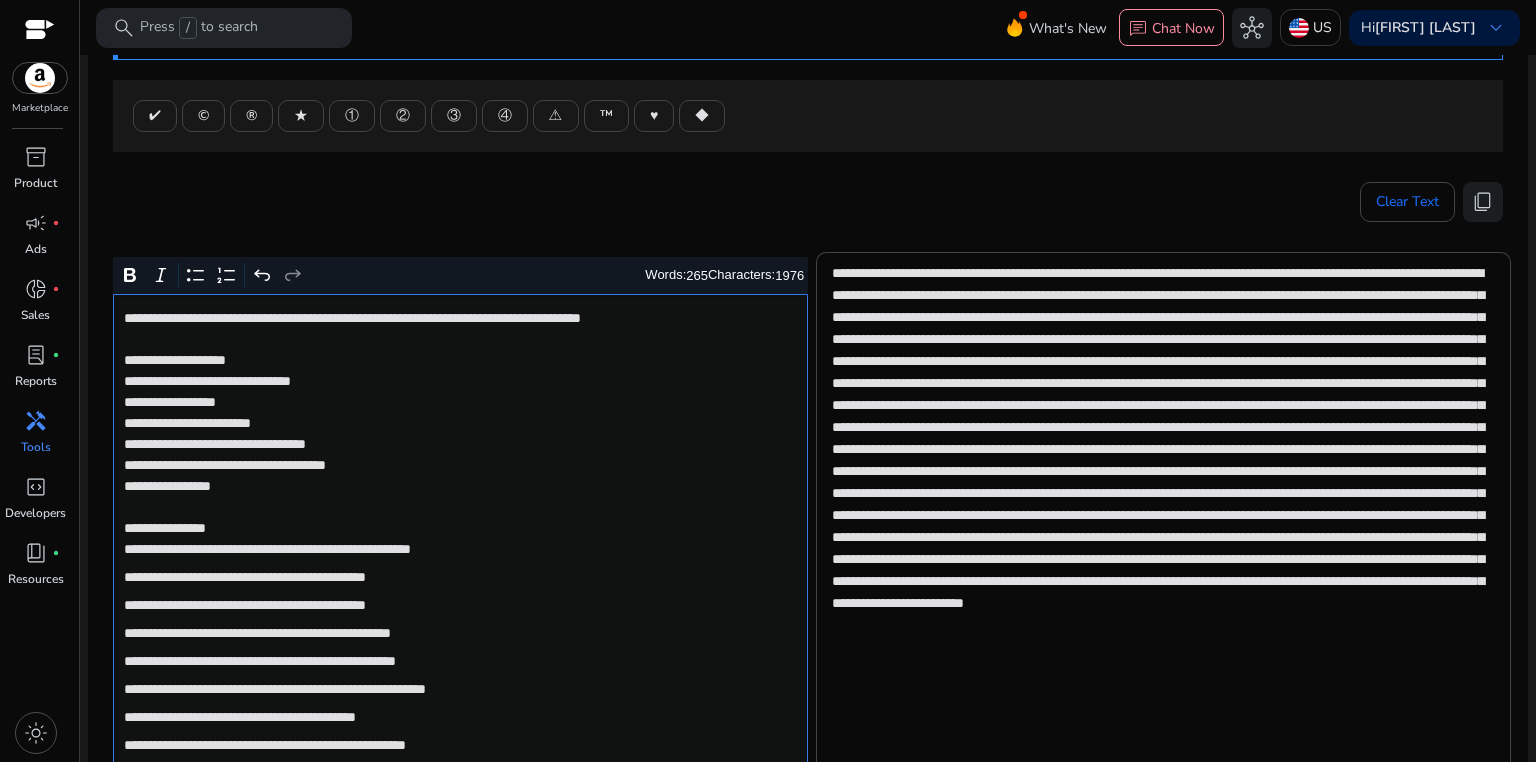 click on "**********" 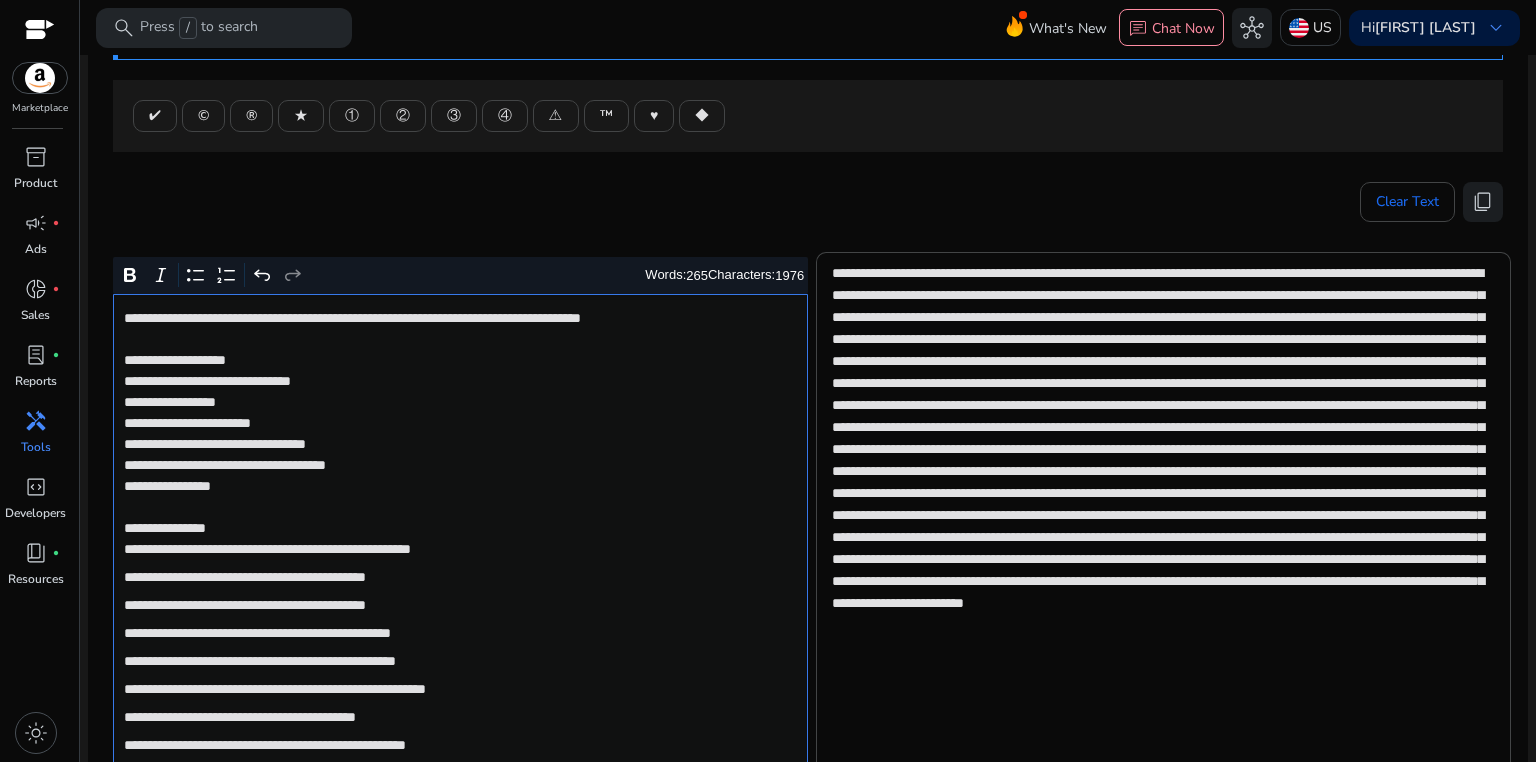 click on "**********" 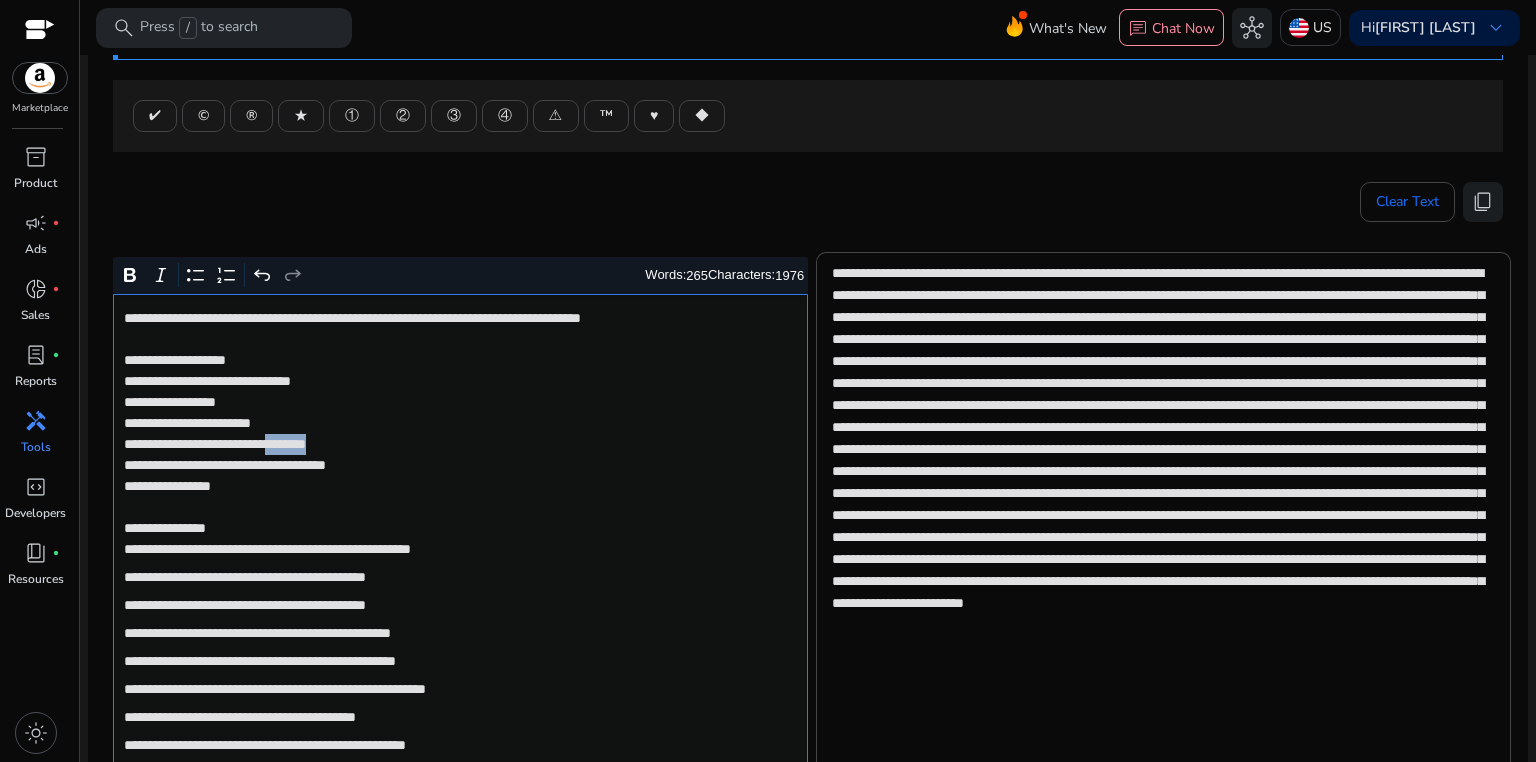 click on "**********" 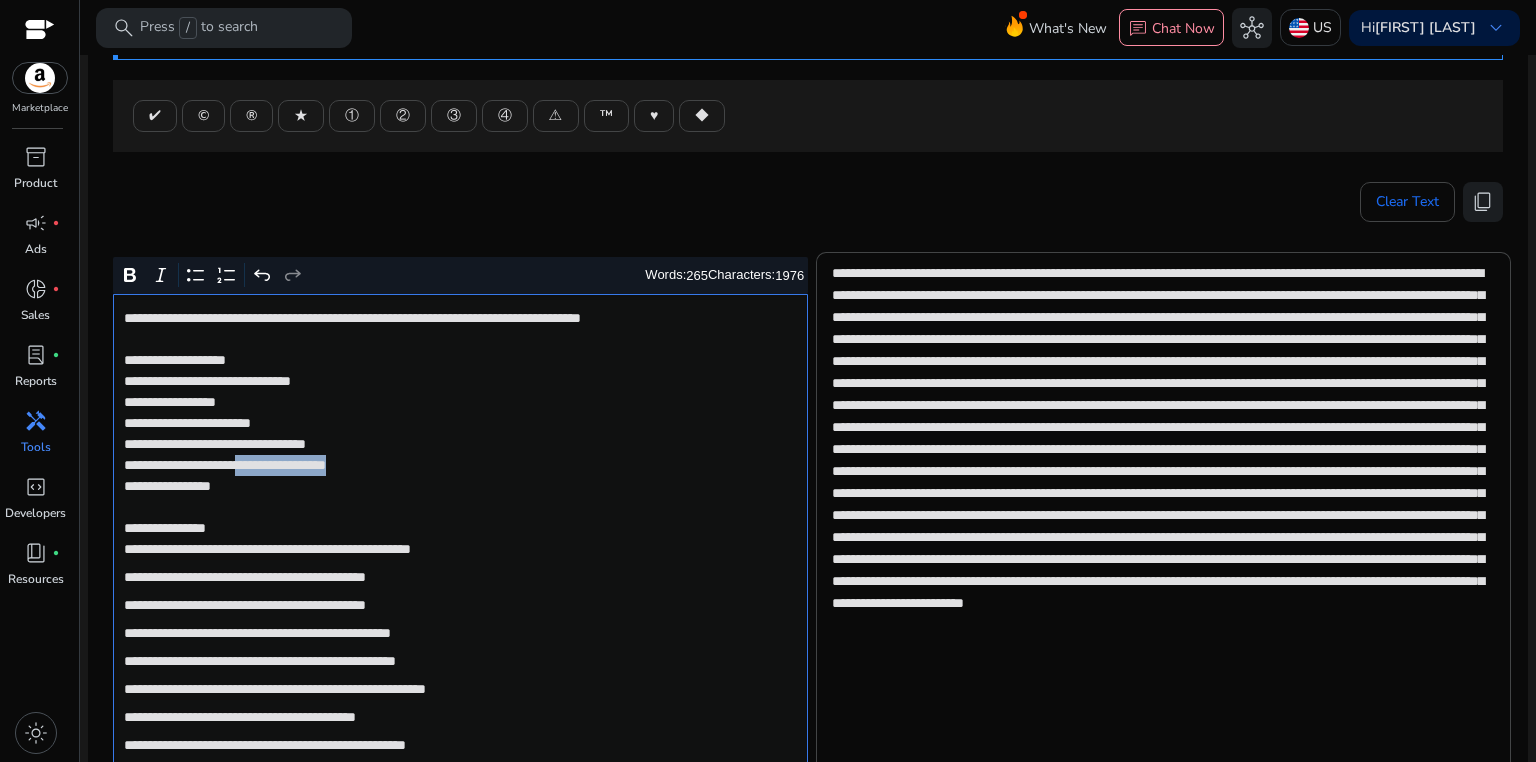 drag, startPoint x: 284, startPoint y: 466, endPoint x: 456, endPoint y: 466, distance: 172 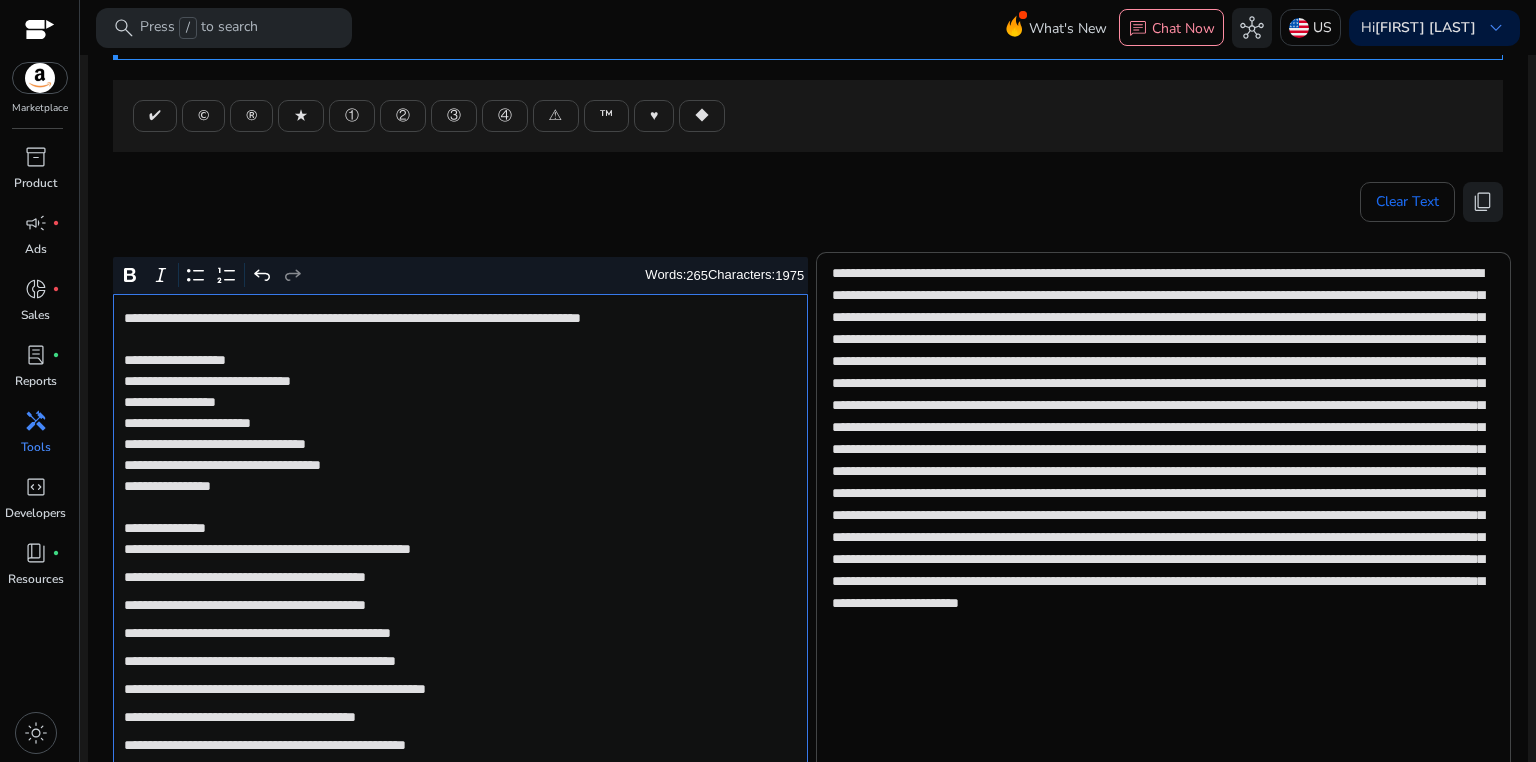 click on "**********" 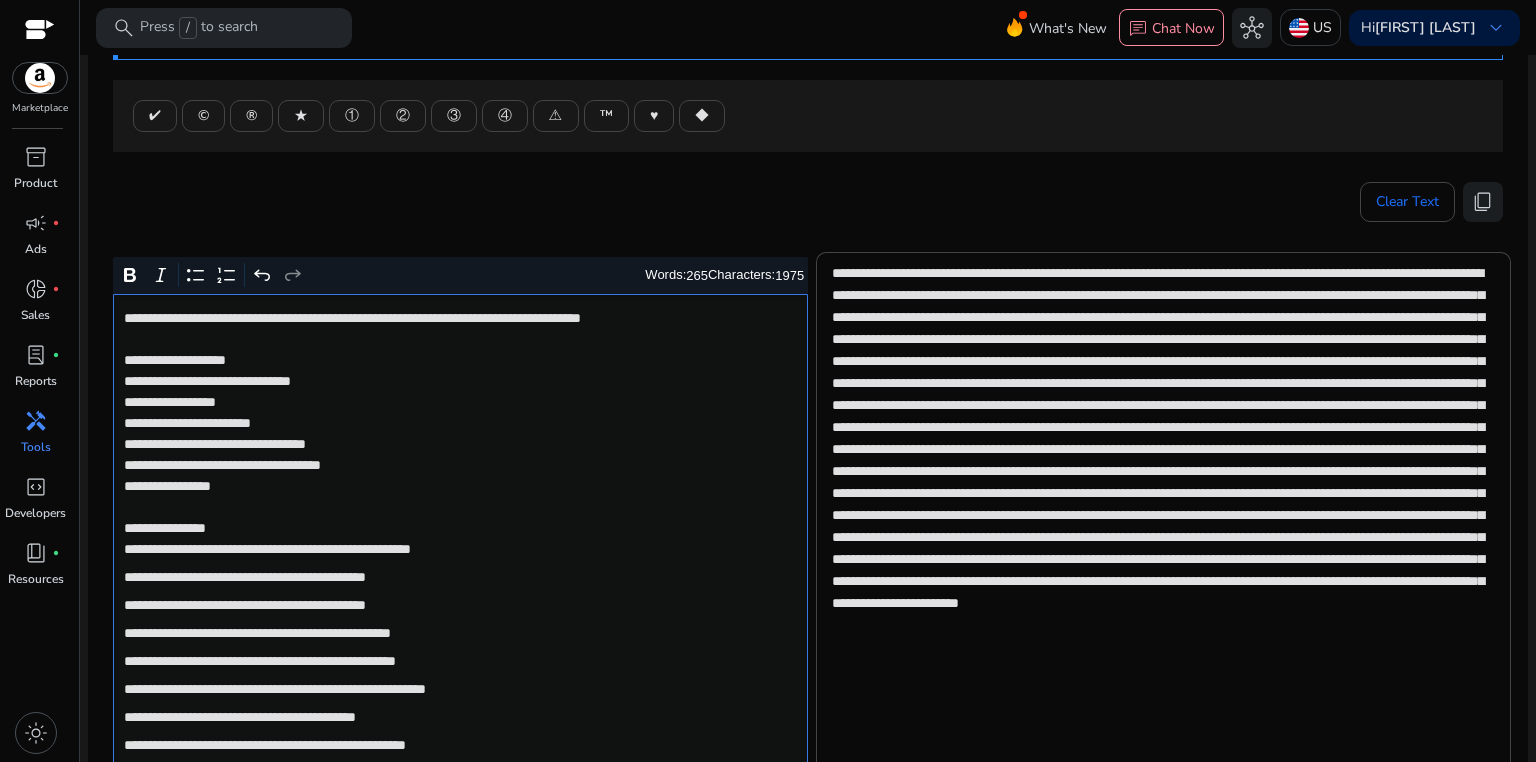 click on "**********" 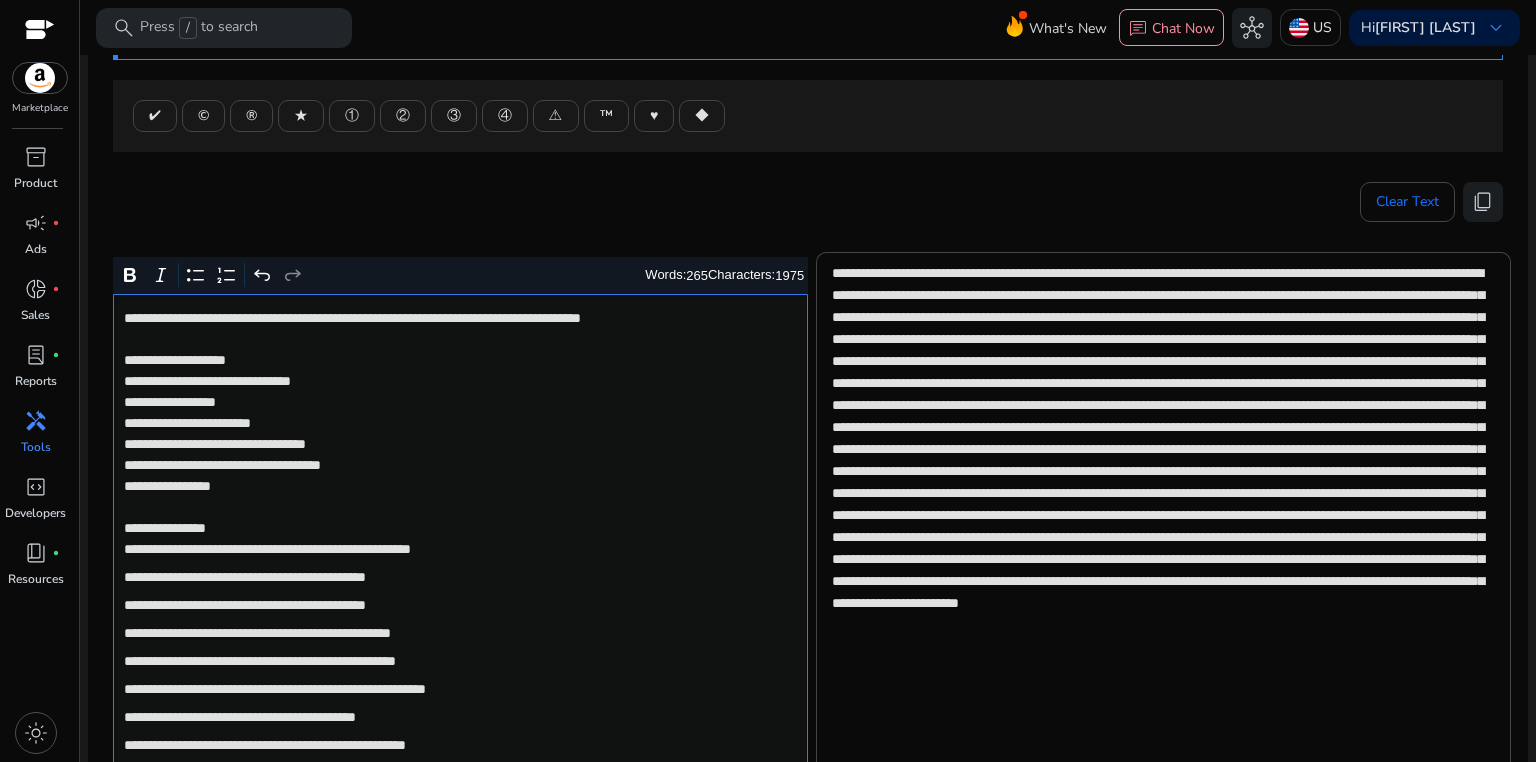 click on "**********" 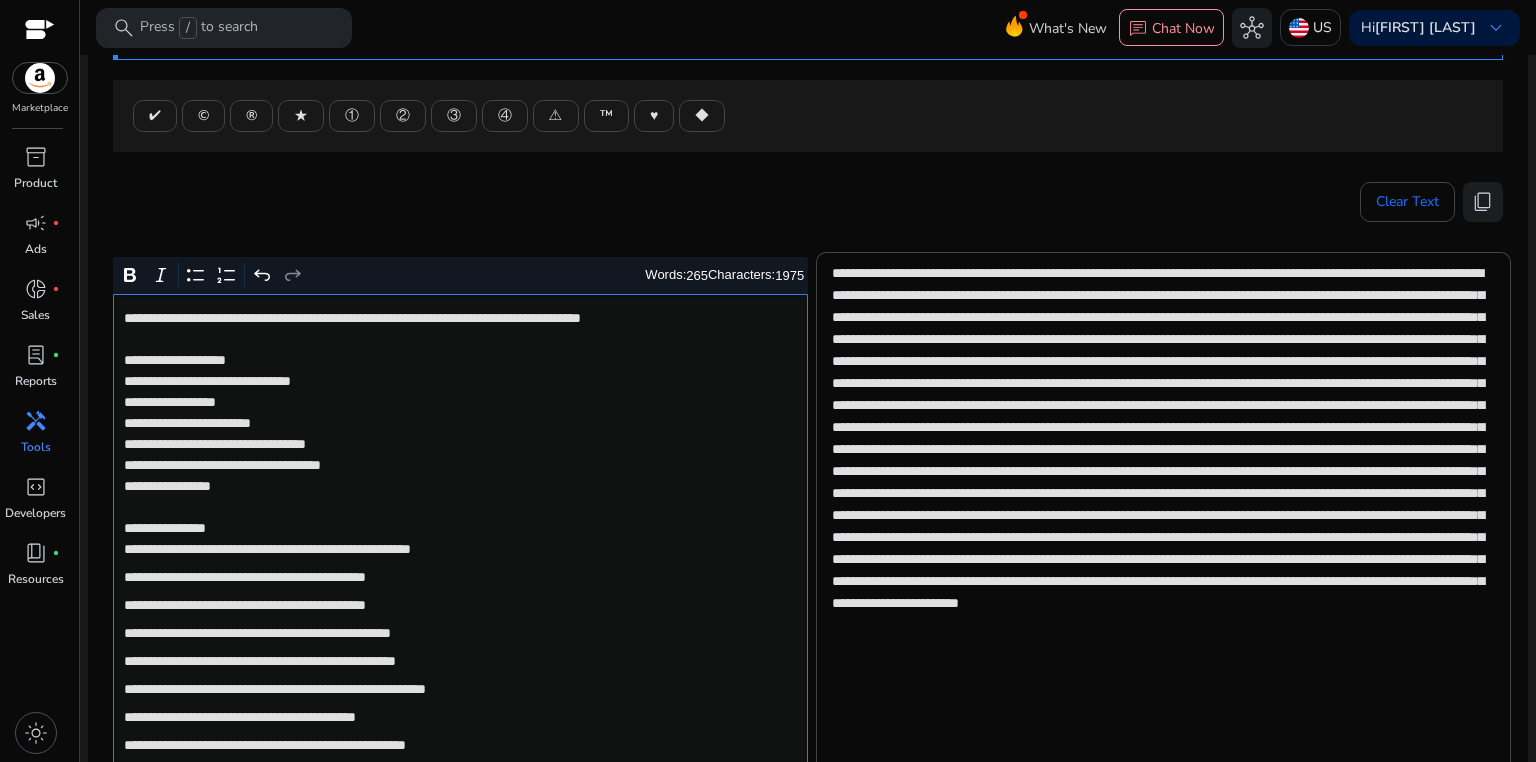 click on "**********" 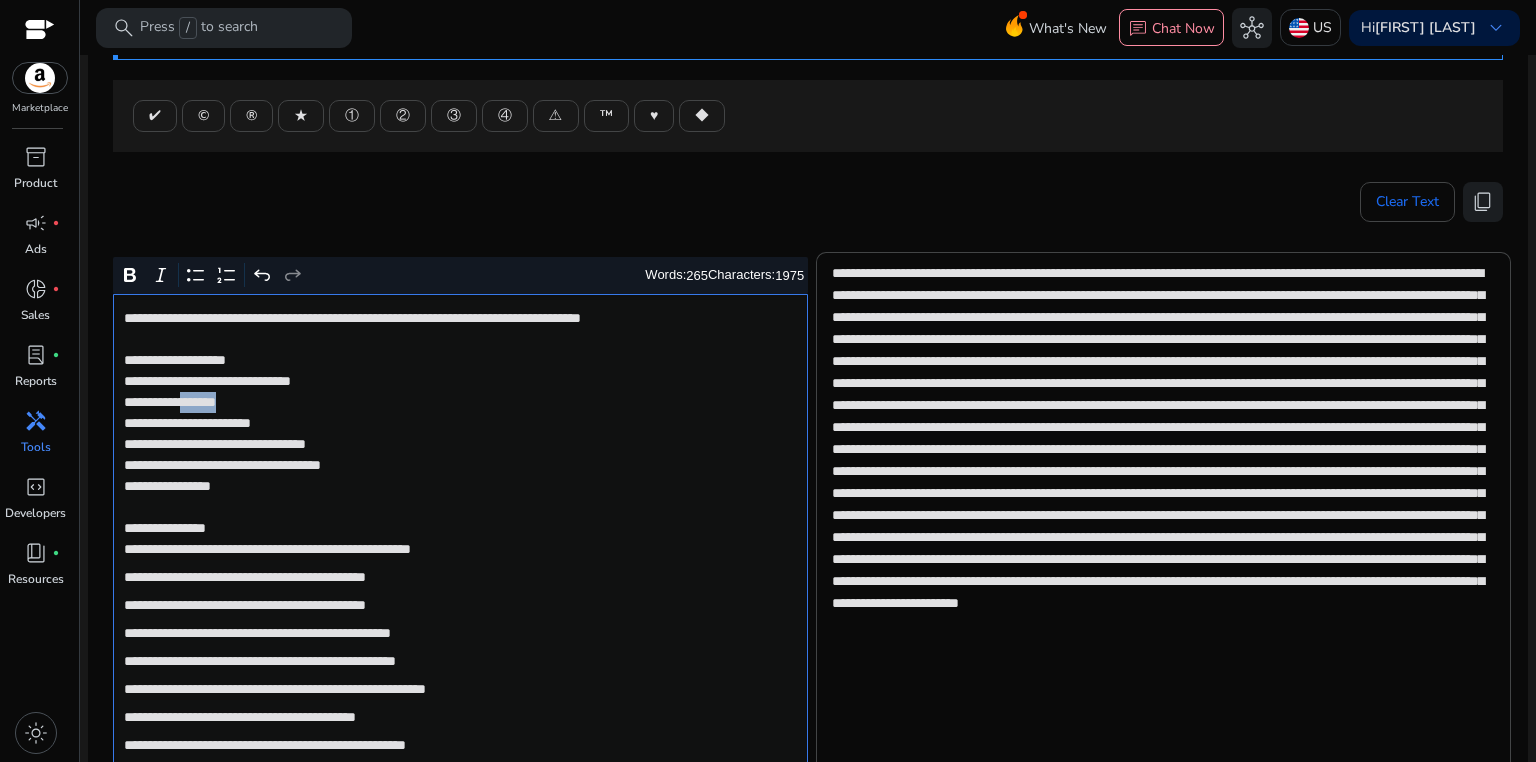 click on "**********" 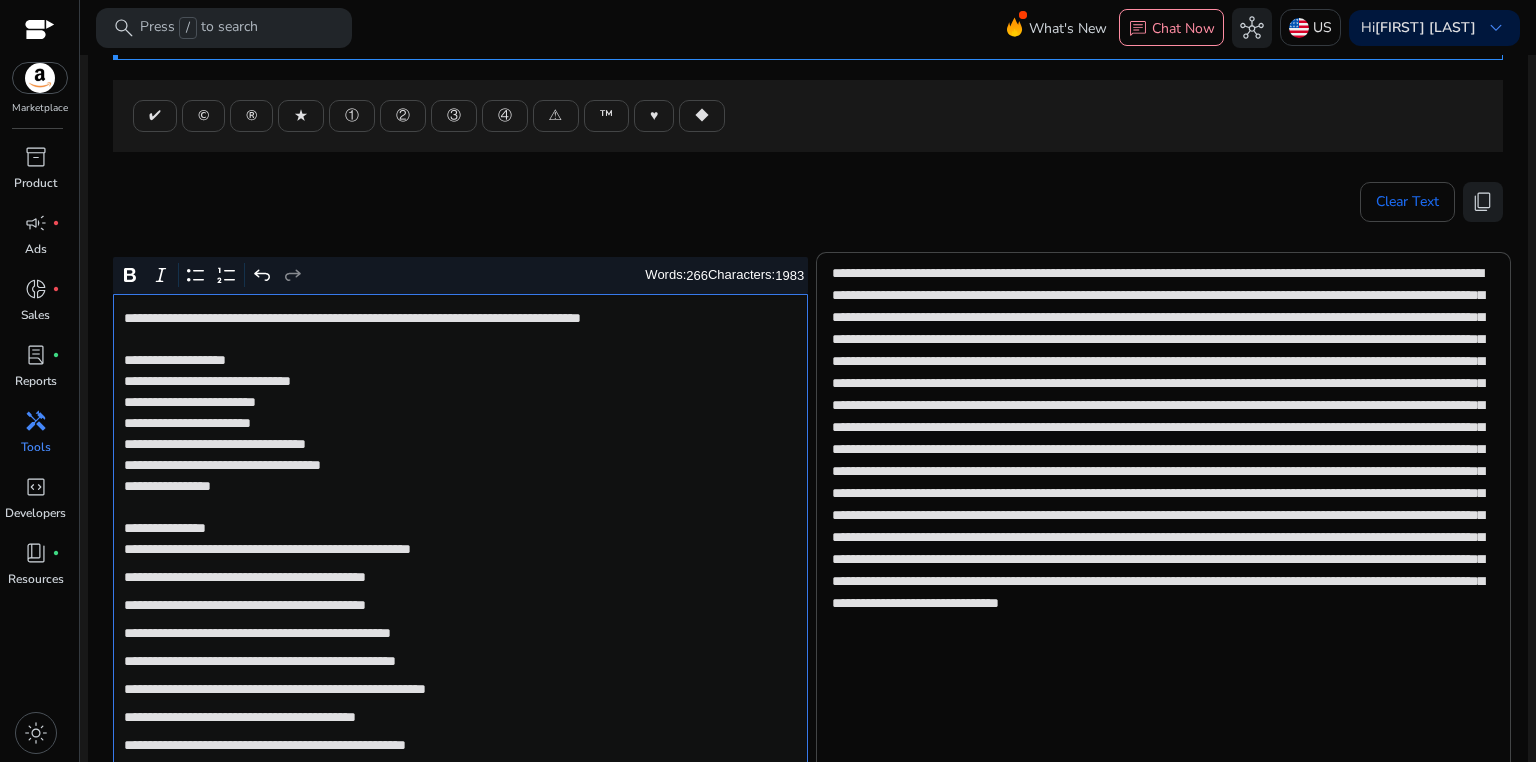 click on "**********" 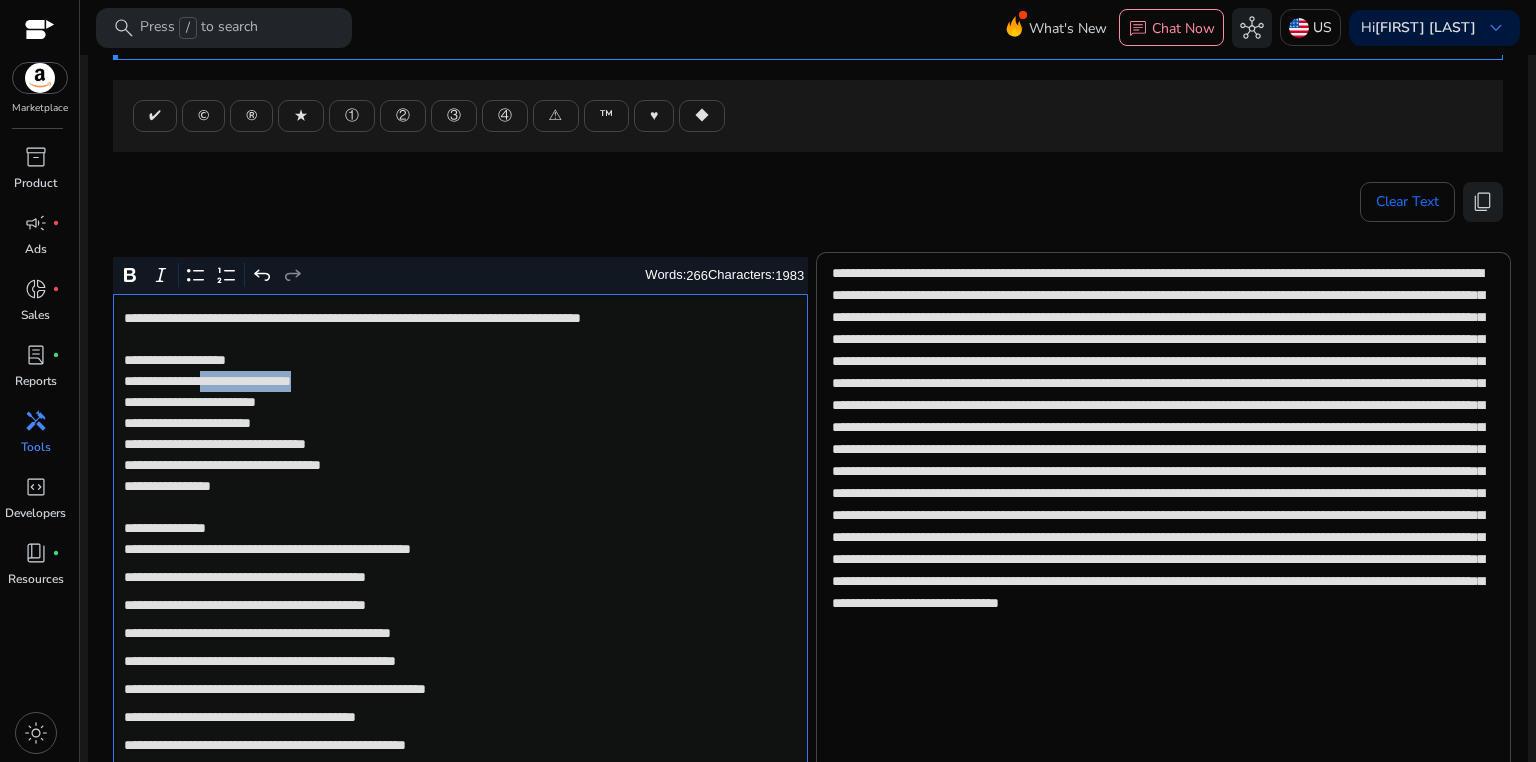 drag, startPoint x: 220, startPoint y: 383, endPoint x: 344, endPoint y: 380, distance: 124.036285 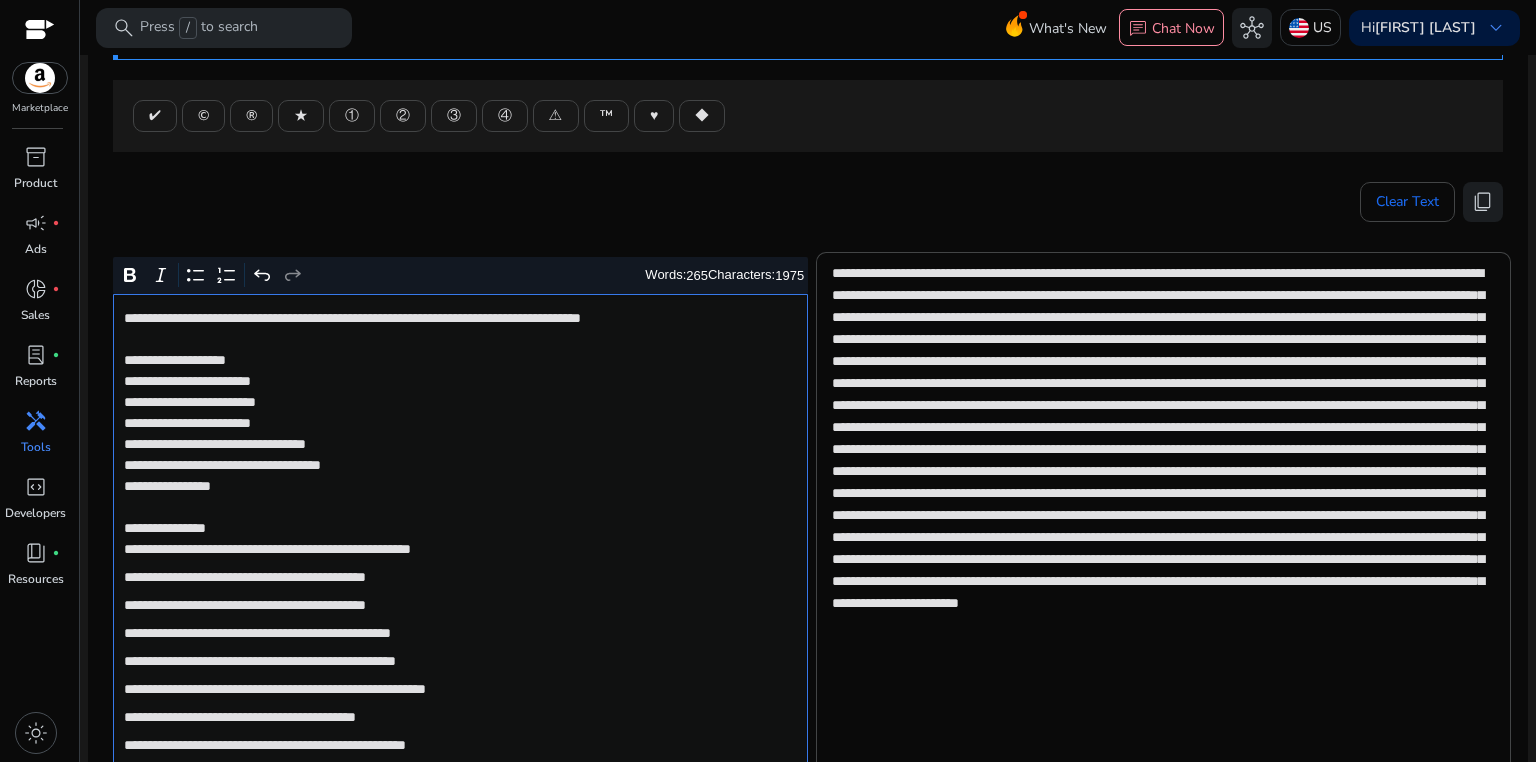 click on "**********" 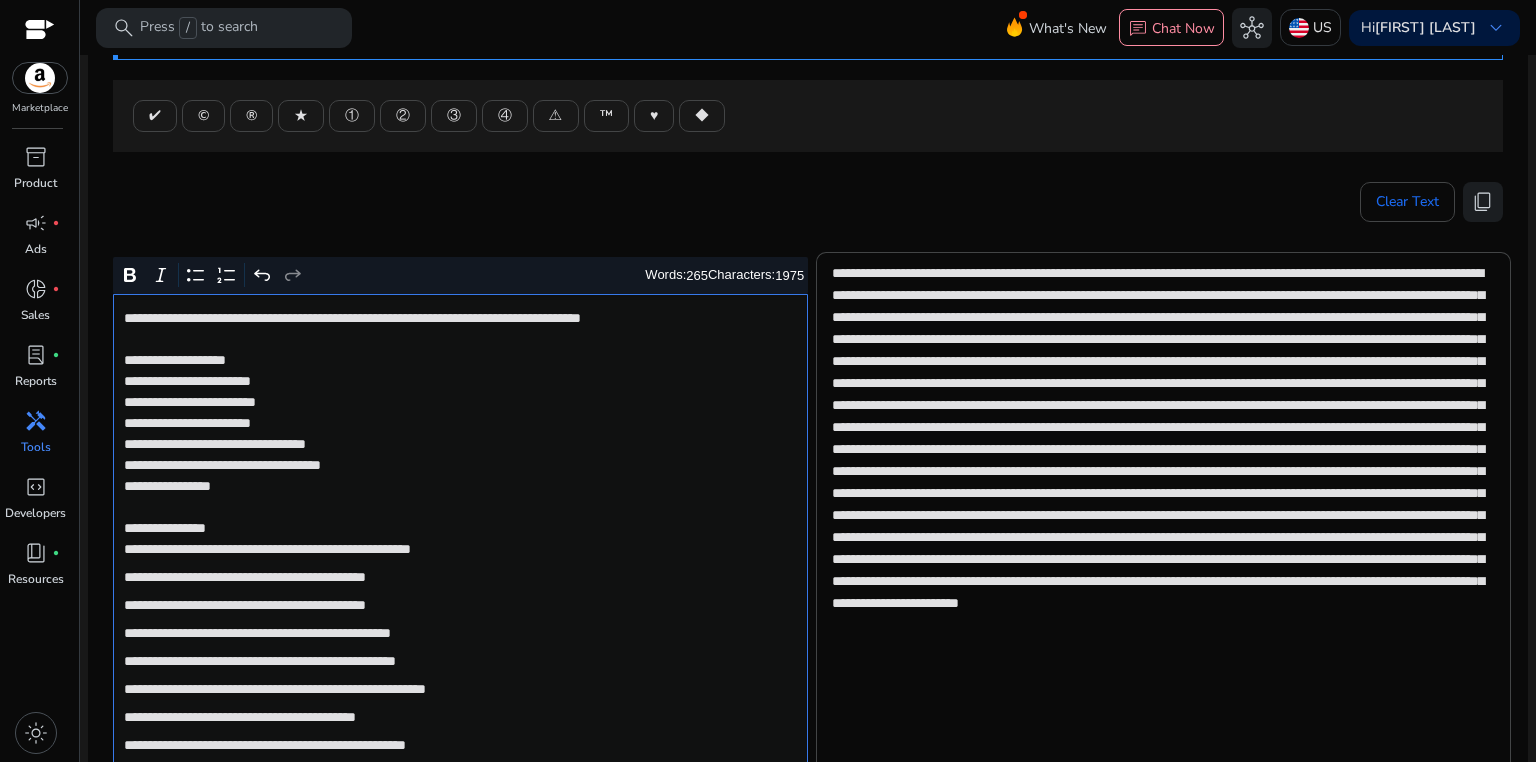 click on "**********" 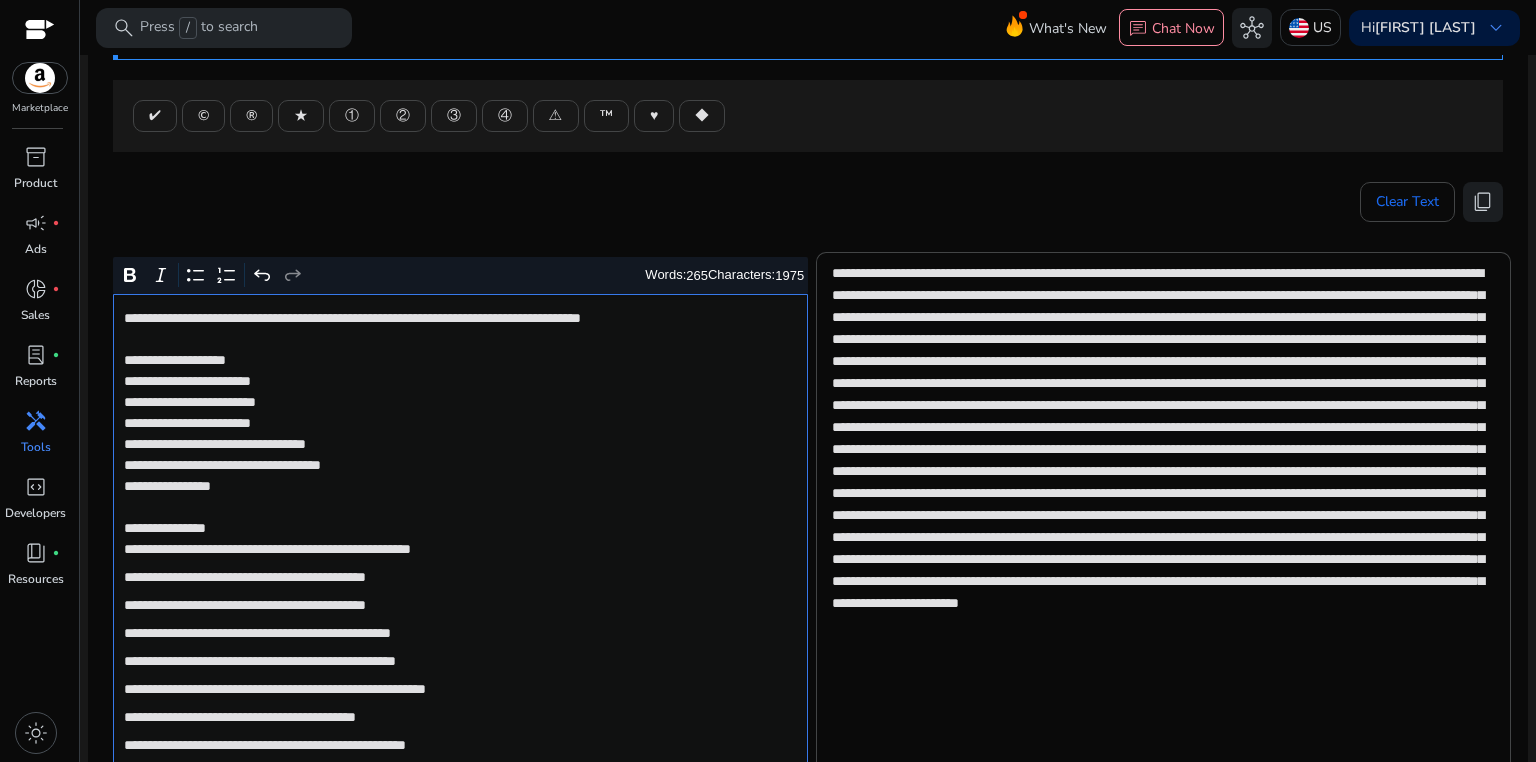 click on "**********" 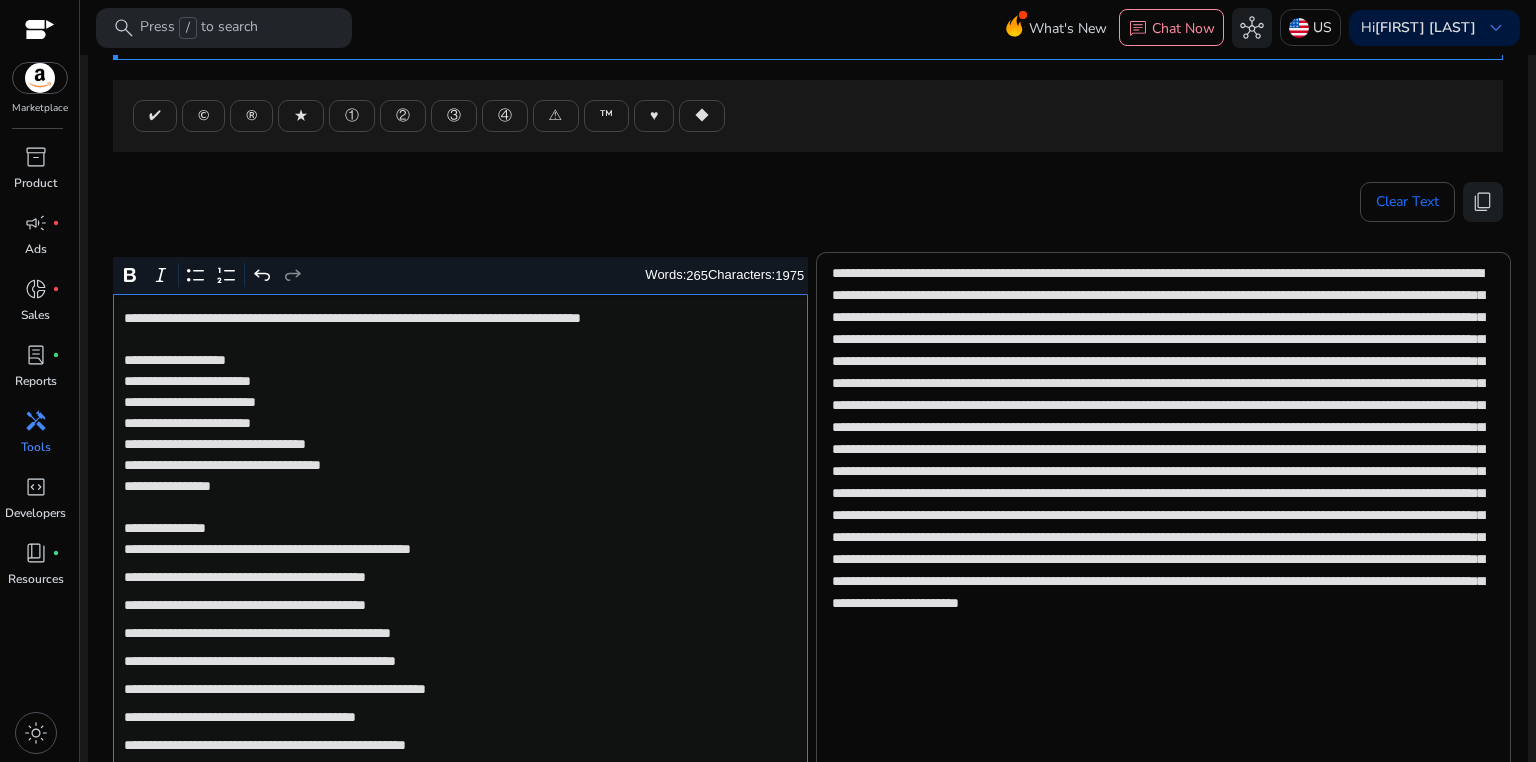 click on "**********" 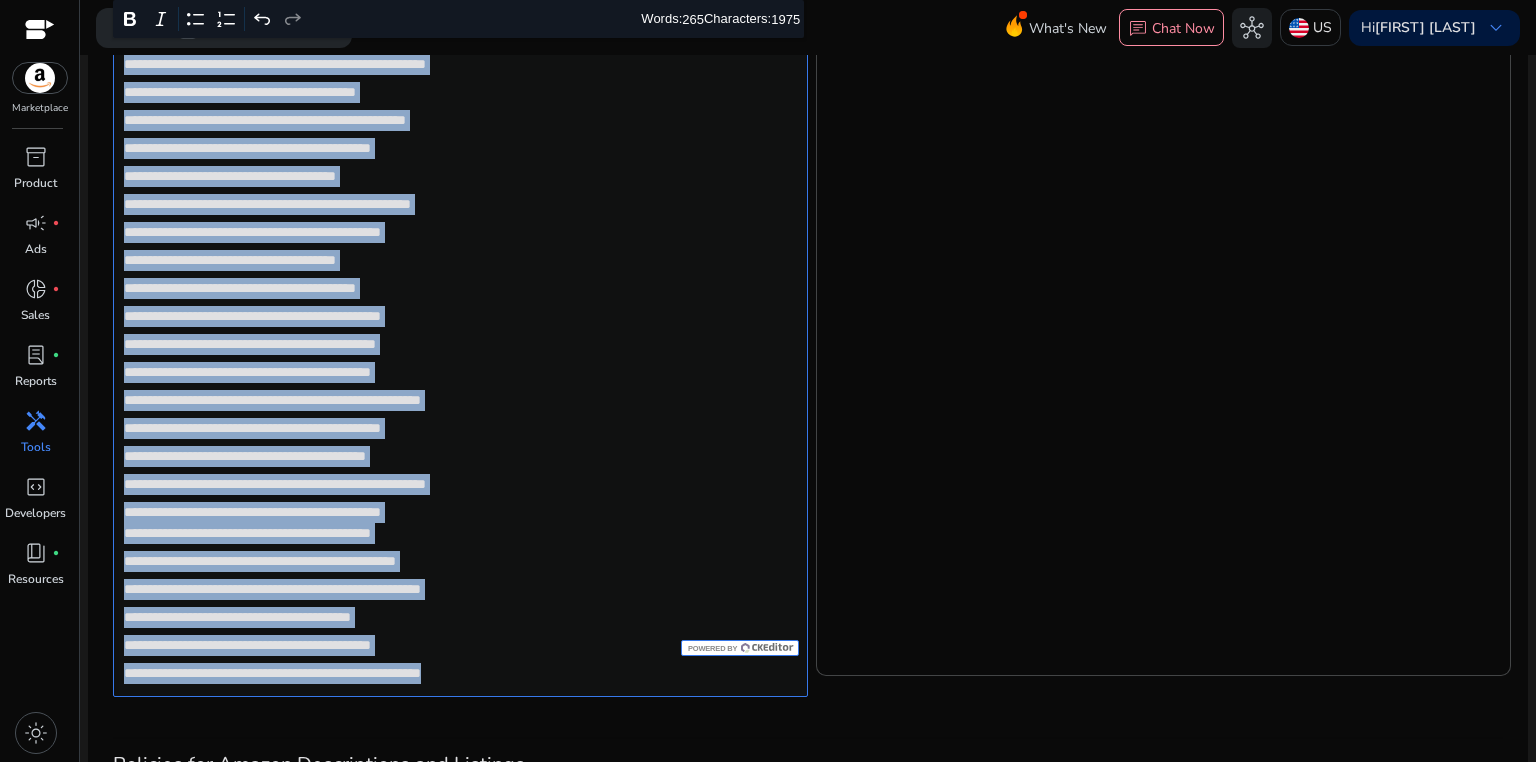 scroll, scrollTop: 1023, scrollLeft: 0, axis: vertical 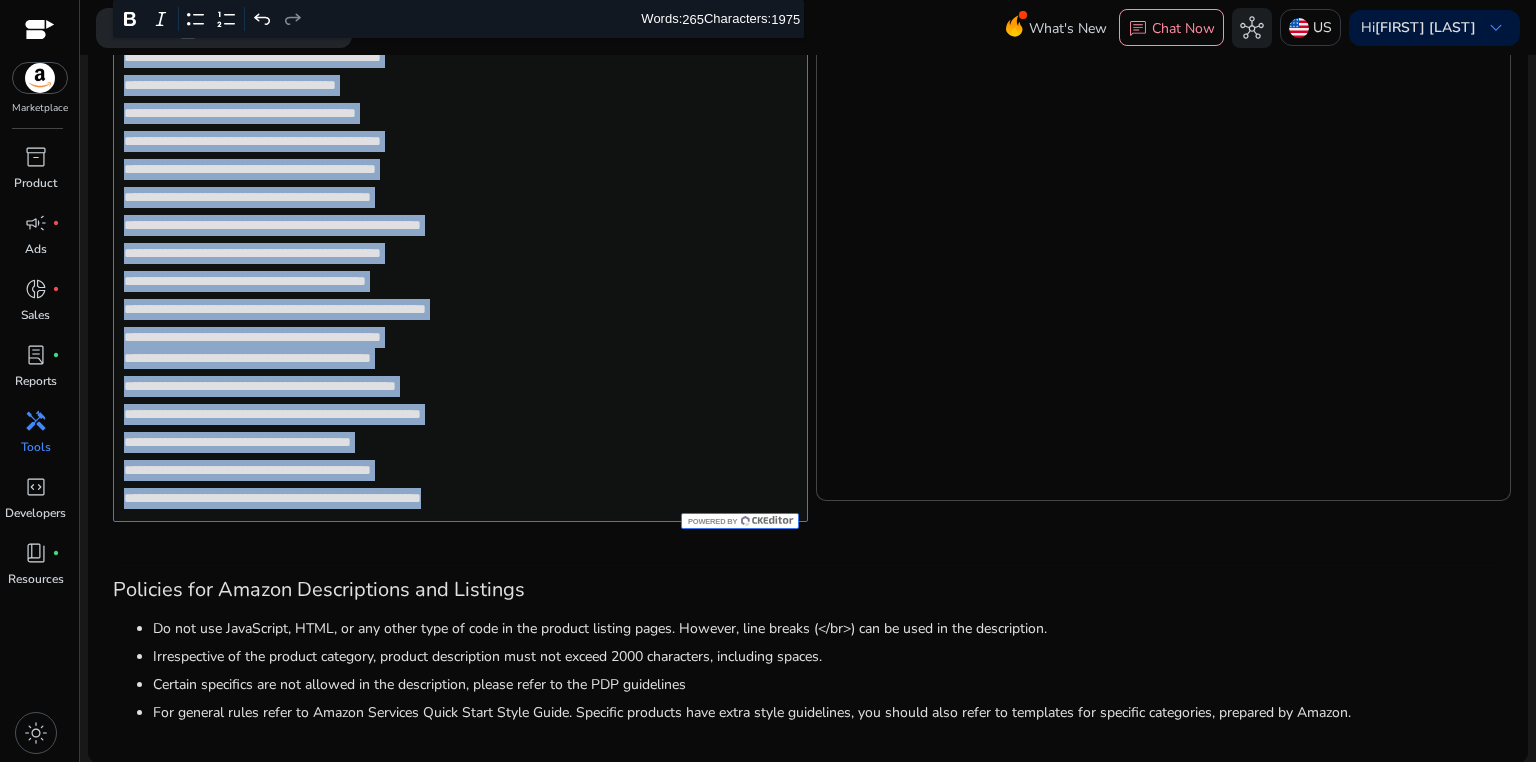 drag, startPoint x: 117, startPoint y: 552, endPoint x: 603, endPoint y: 489, distance: 490.0663 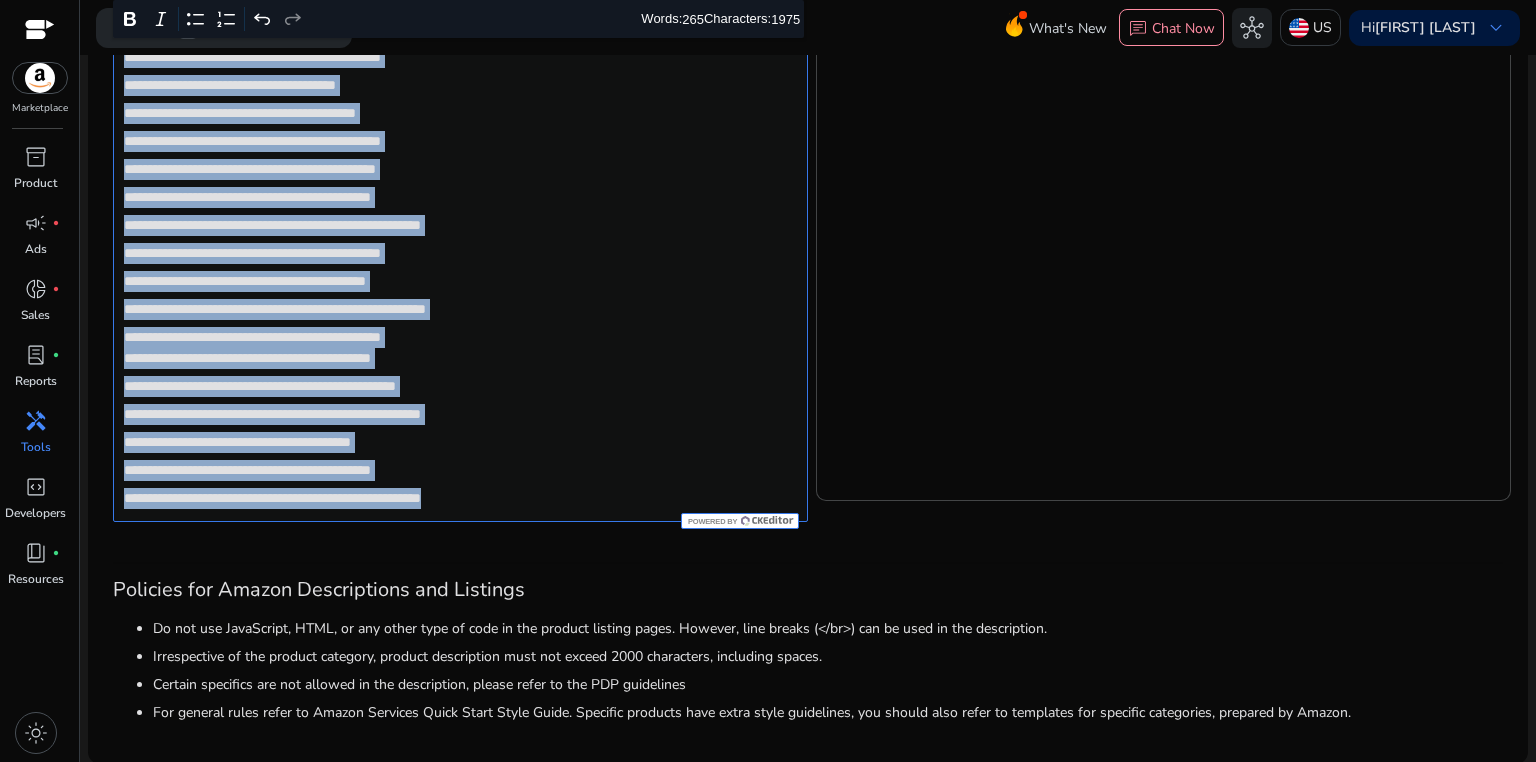 click on "**********" 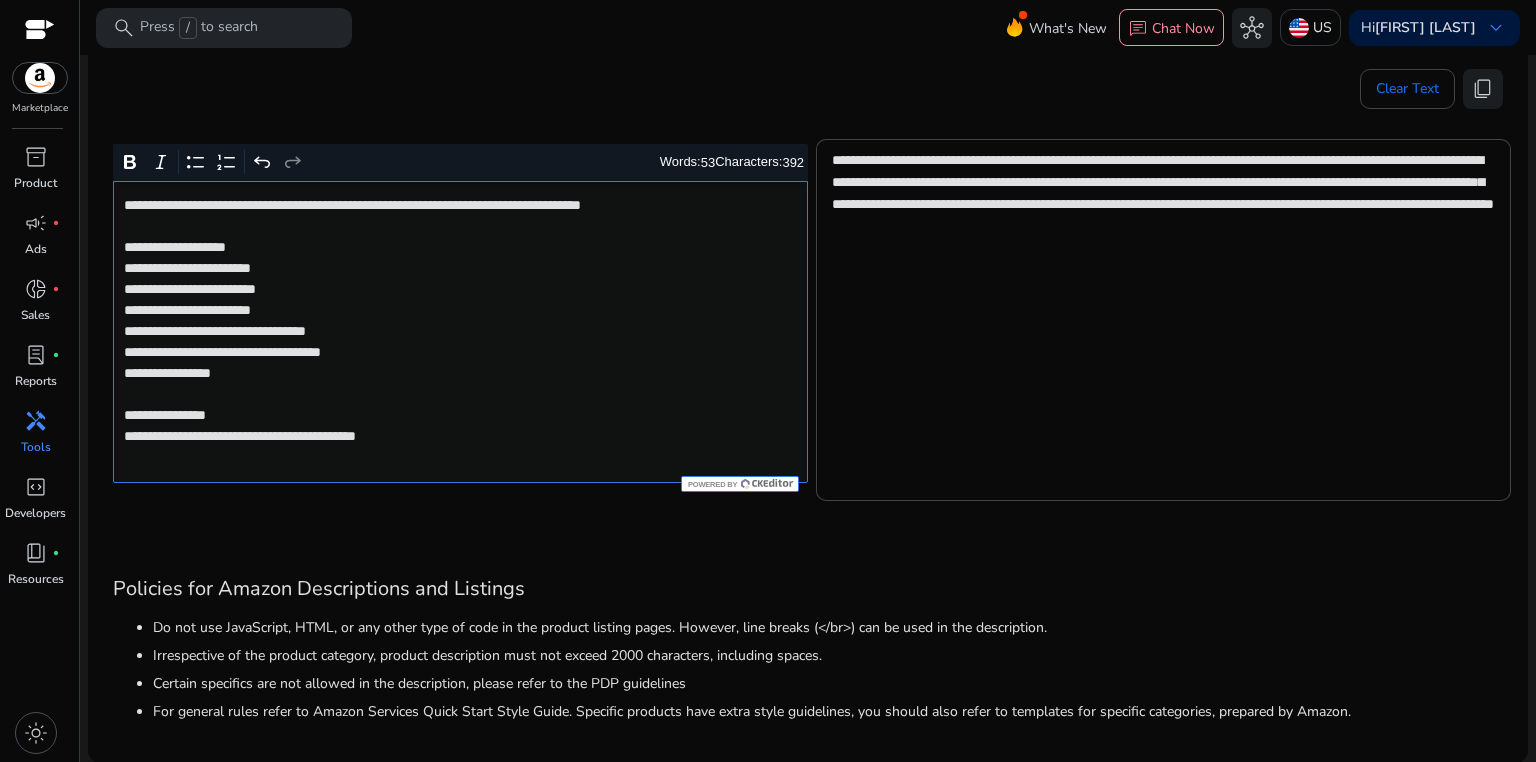 scroll, scrollTop: 334, scrollLeft: 0, axis: vertical 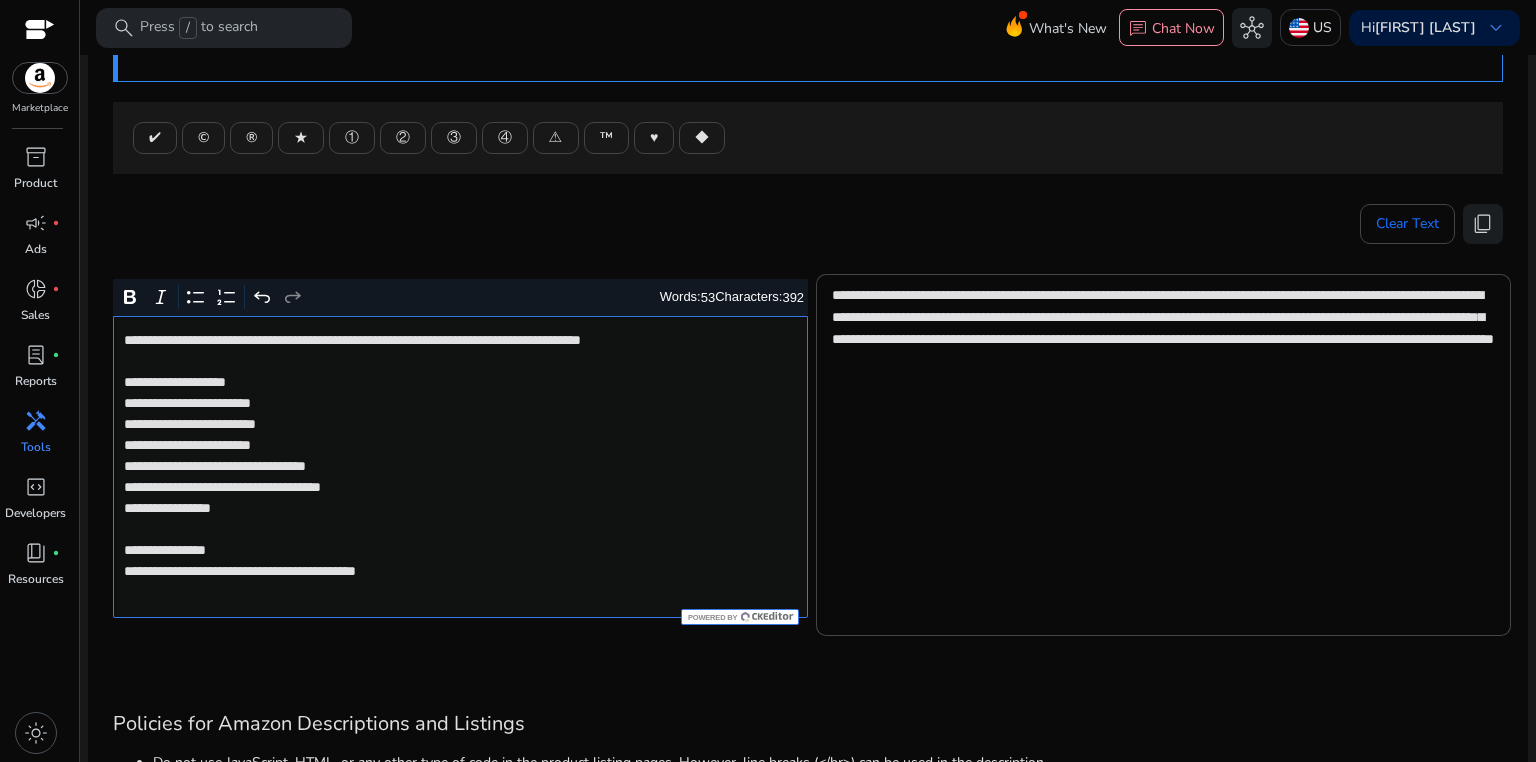 click on "**********" 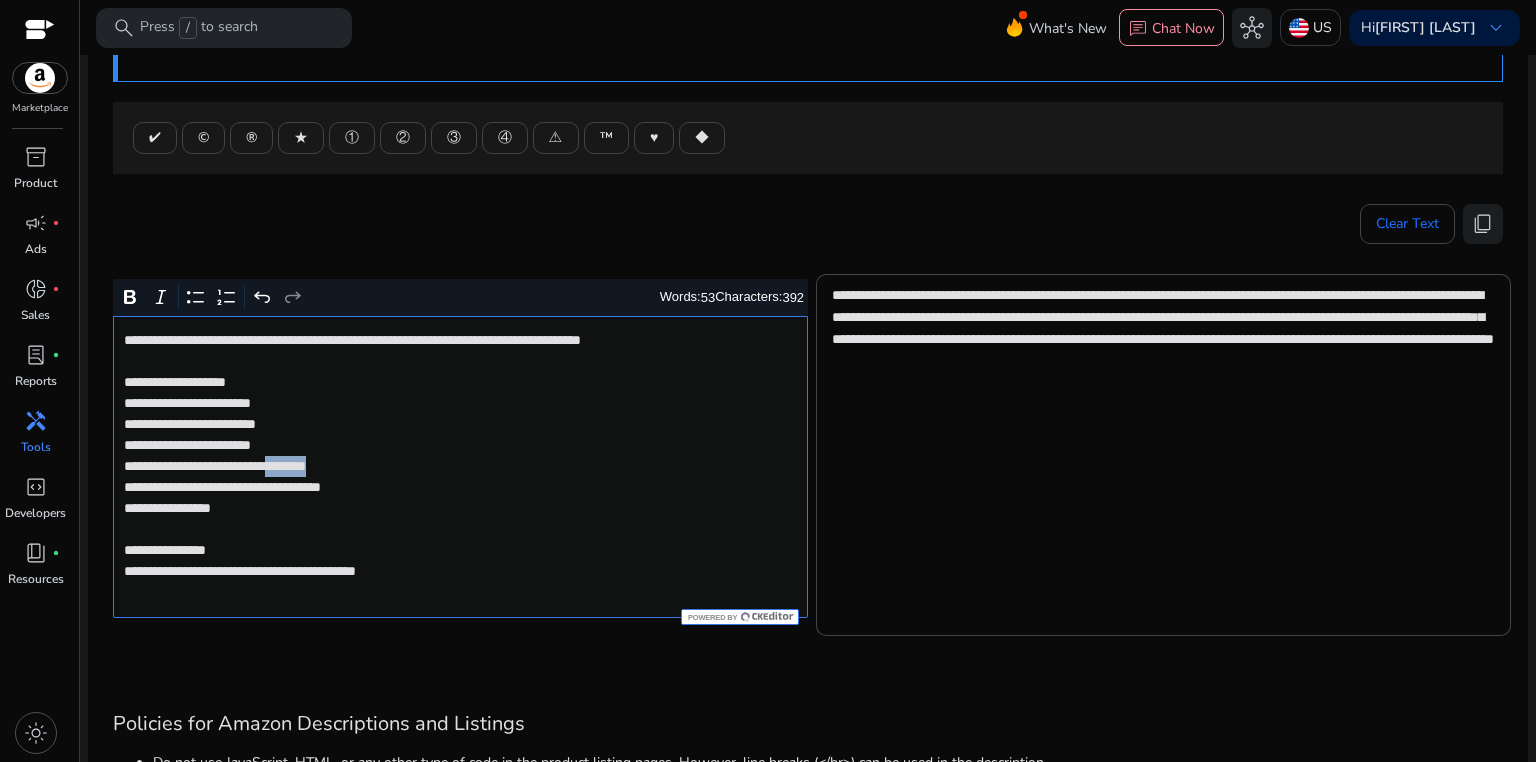 click on "**********" 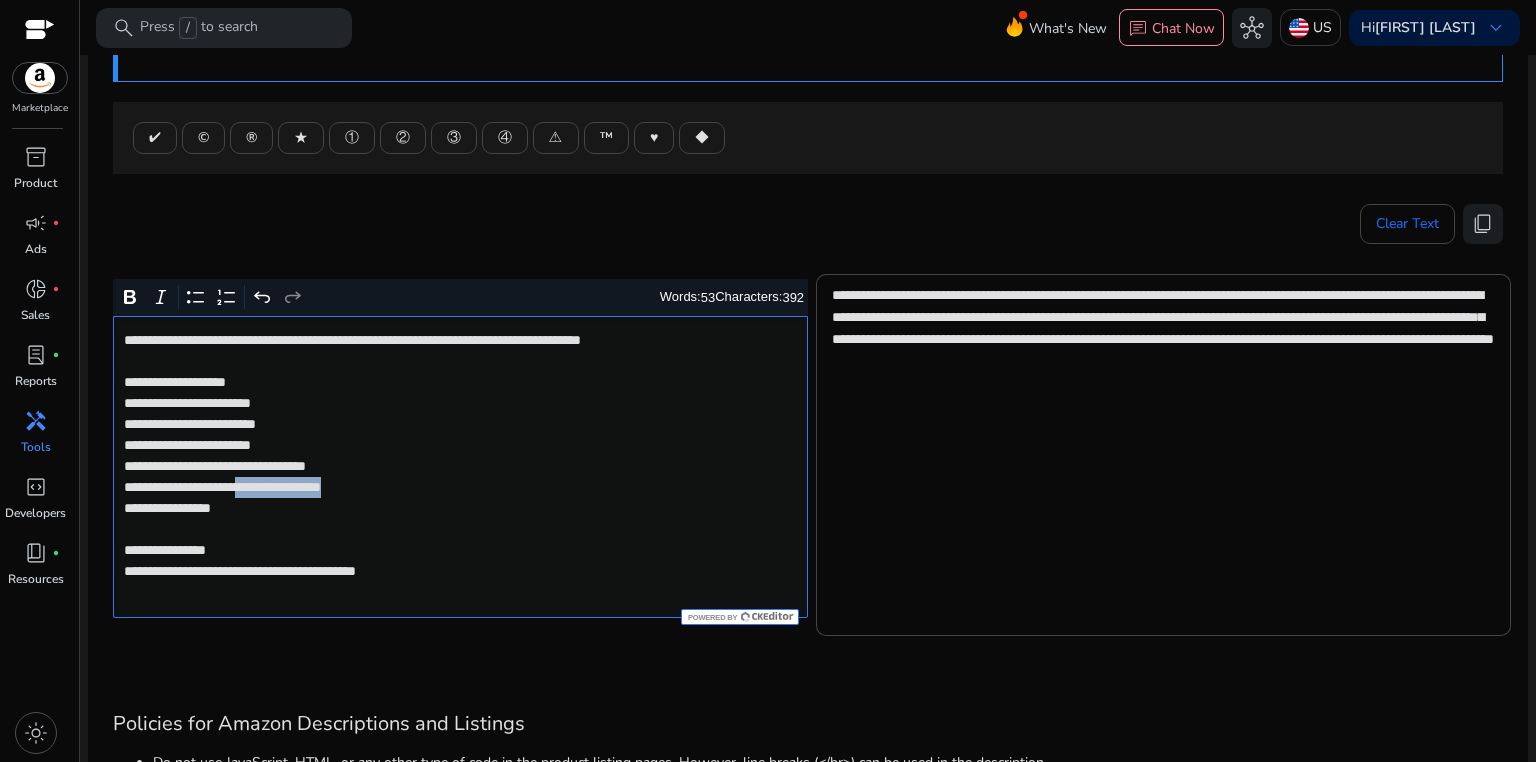 drag, startPoint x: 284, startPoint y: 485, endPoint x: 434, endPoint y: 494, distance: 150.26976 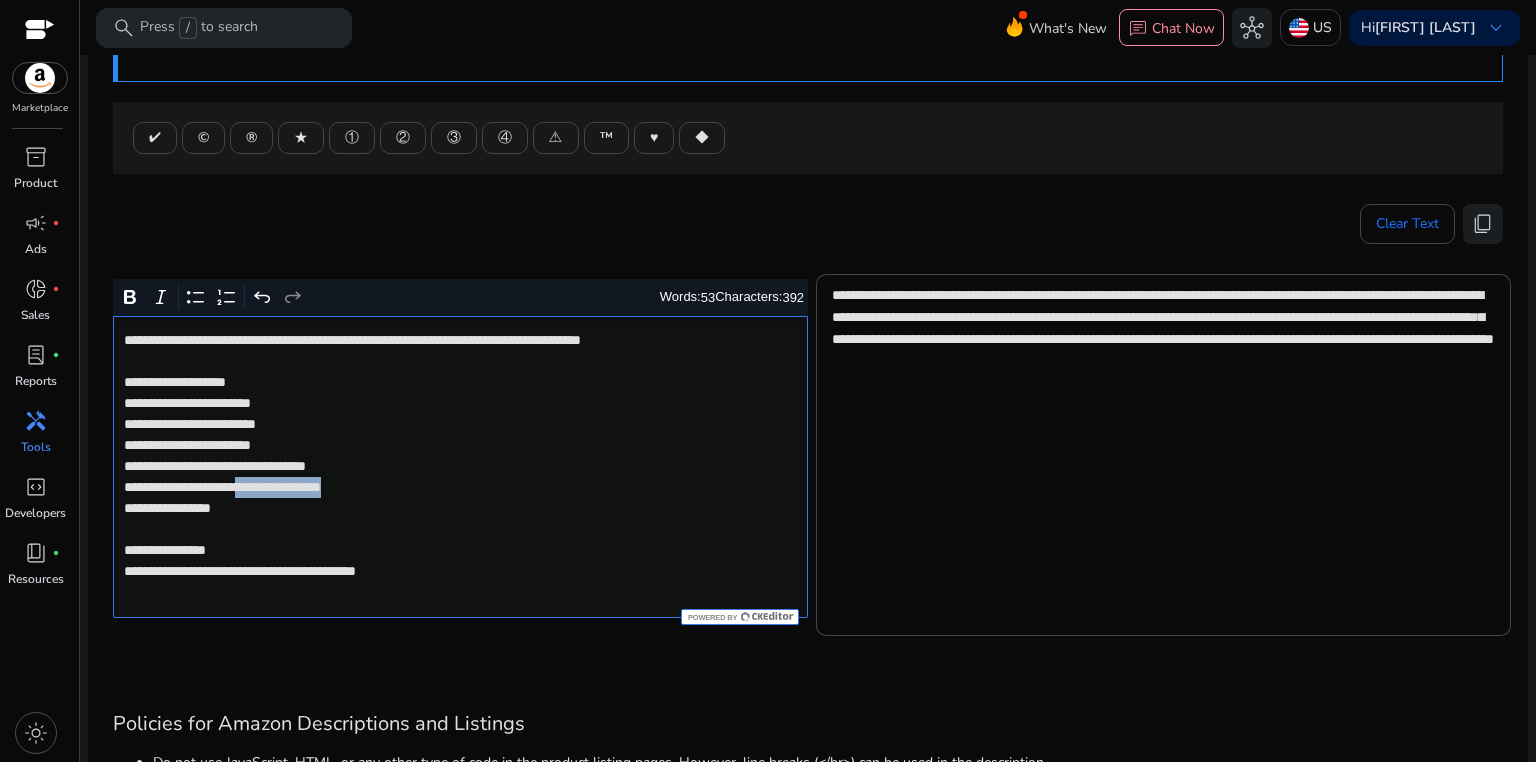 click on "**********" 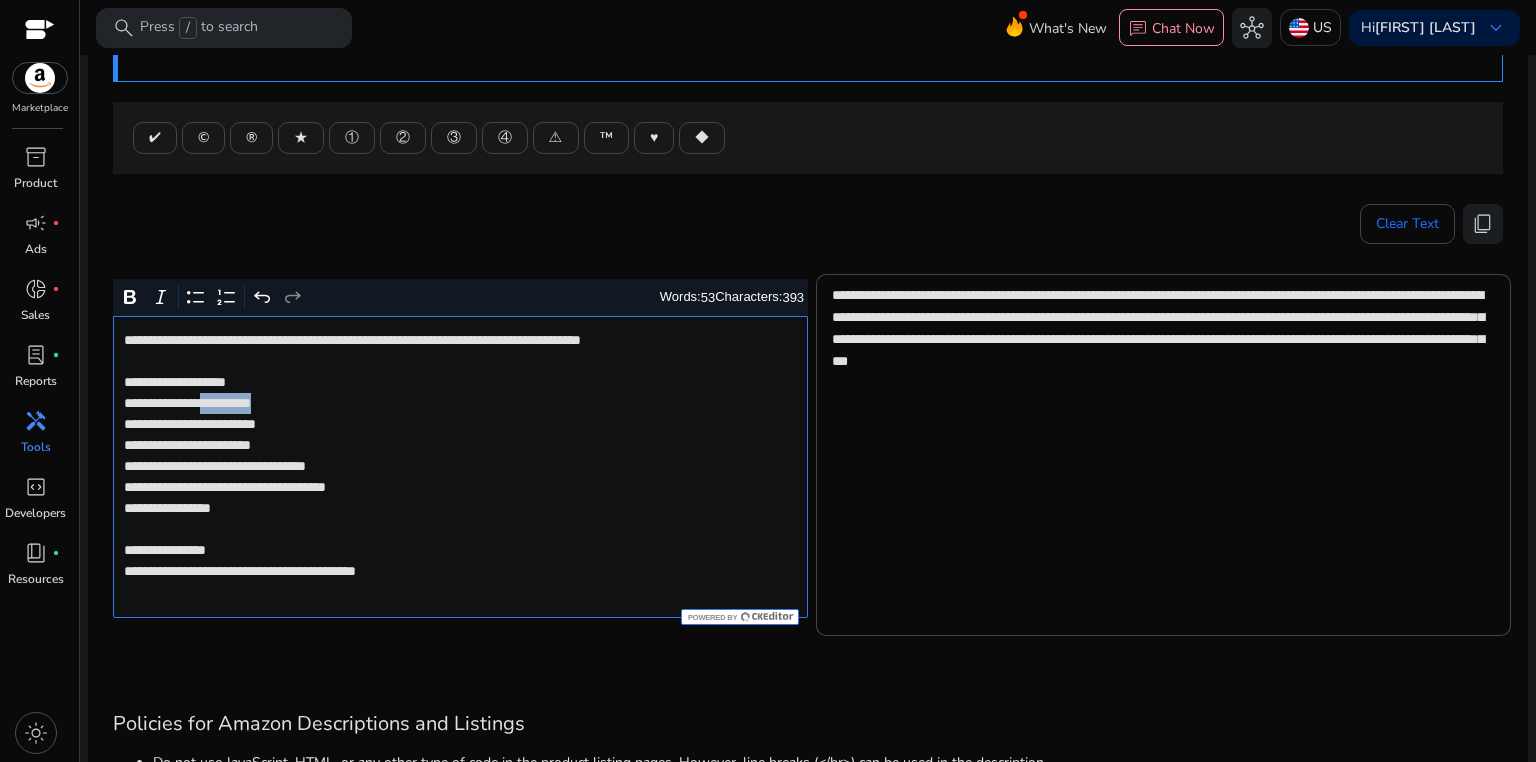 drag, startPoint x: 220, startPoint y: 404, endPoint x: 300, endPoint y: 405, distance: 80.00625 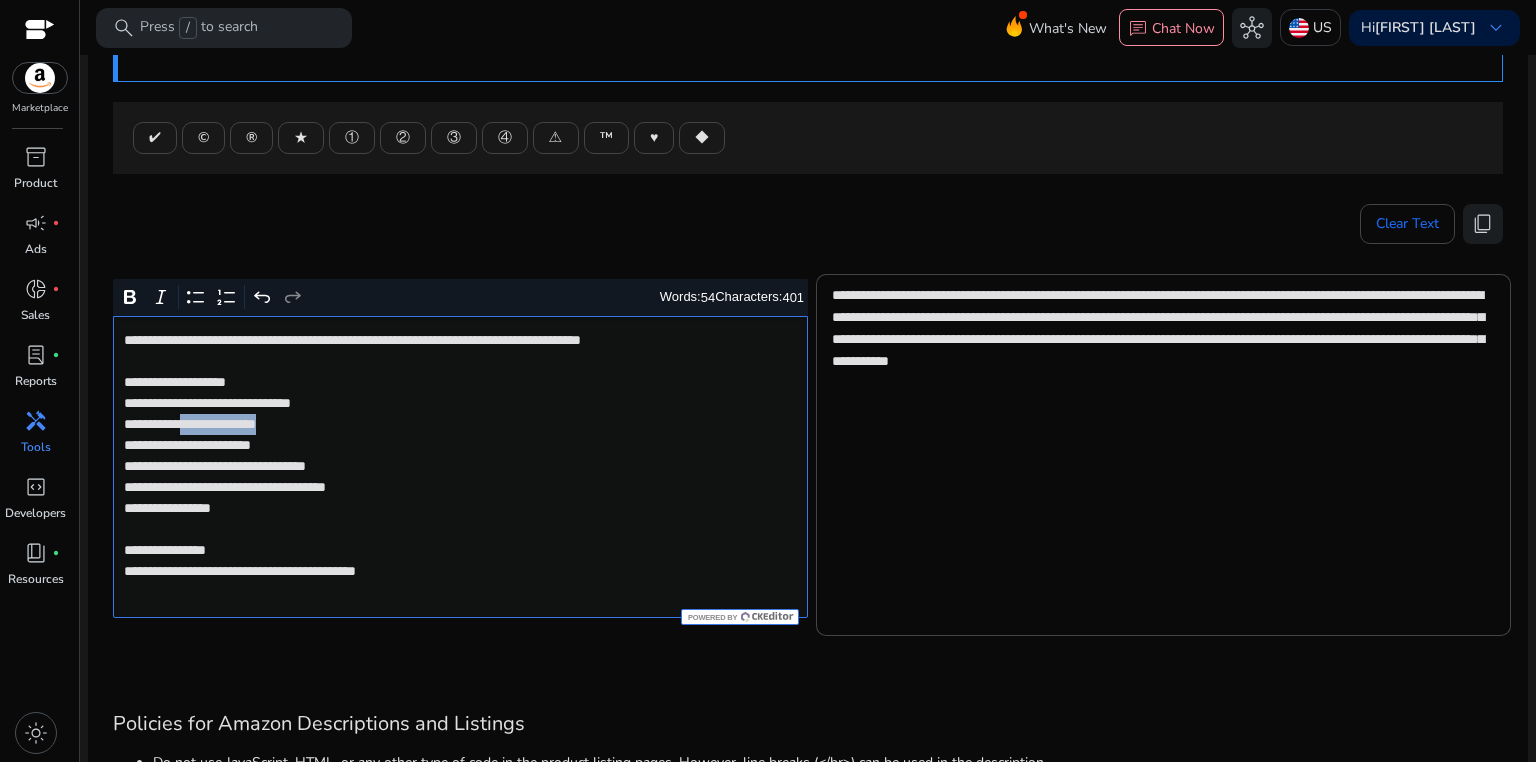 drag, startPoint x: 188, startPoint y: 424, endPoint x: 286, endPoint y: 426, distance: 98.02041 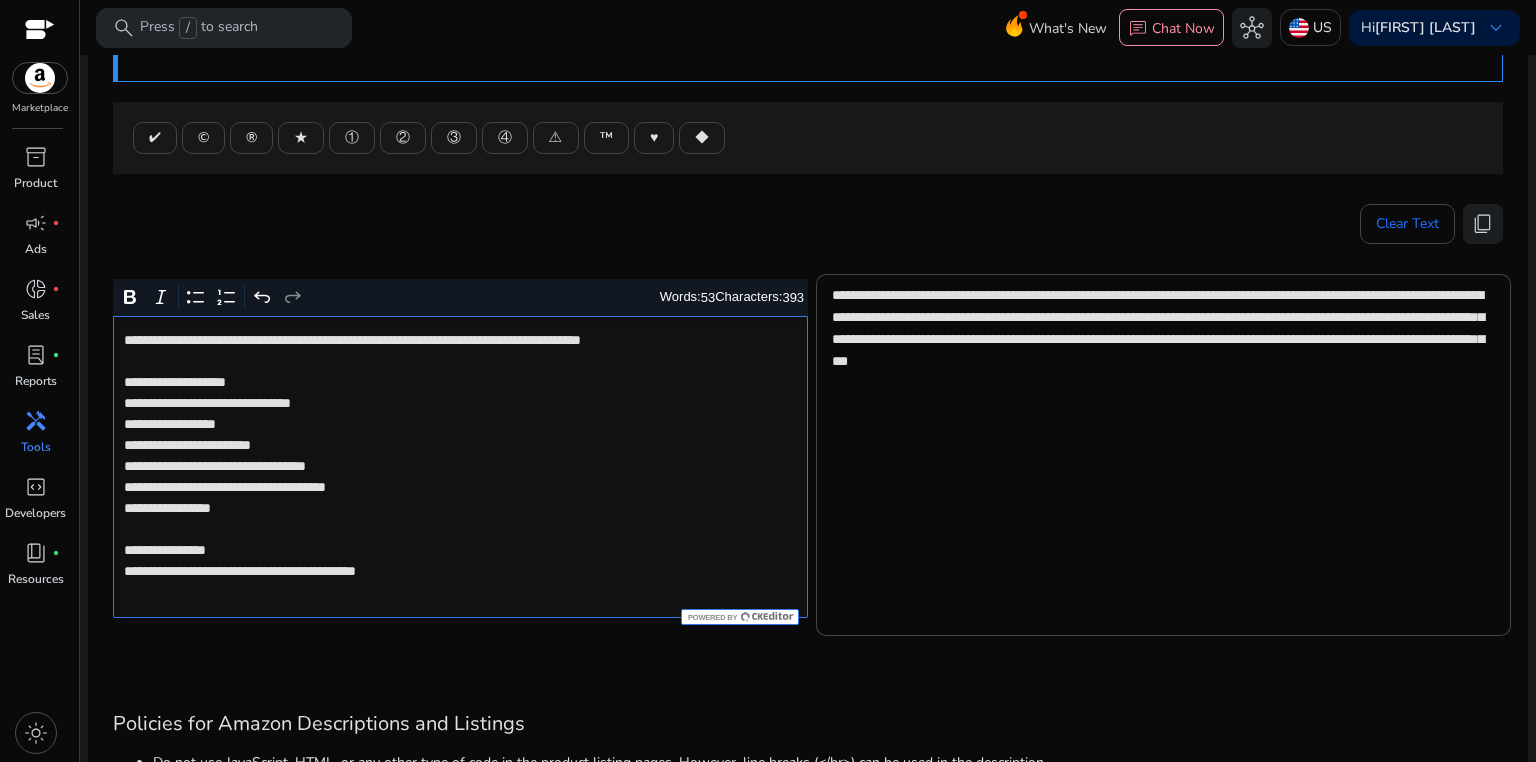 drag, startPoint x: 347, startPoint y: 400, endPoint x: 344, endPoint y: 416, distance: 16.27882 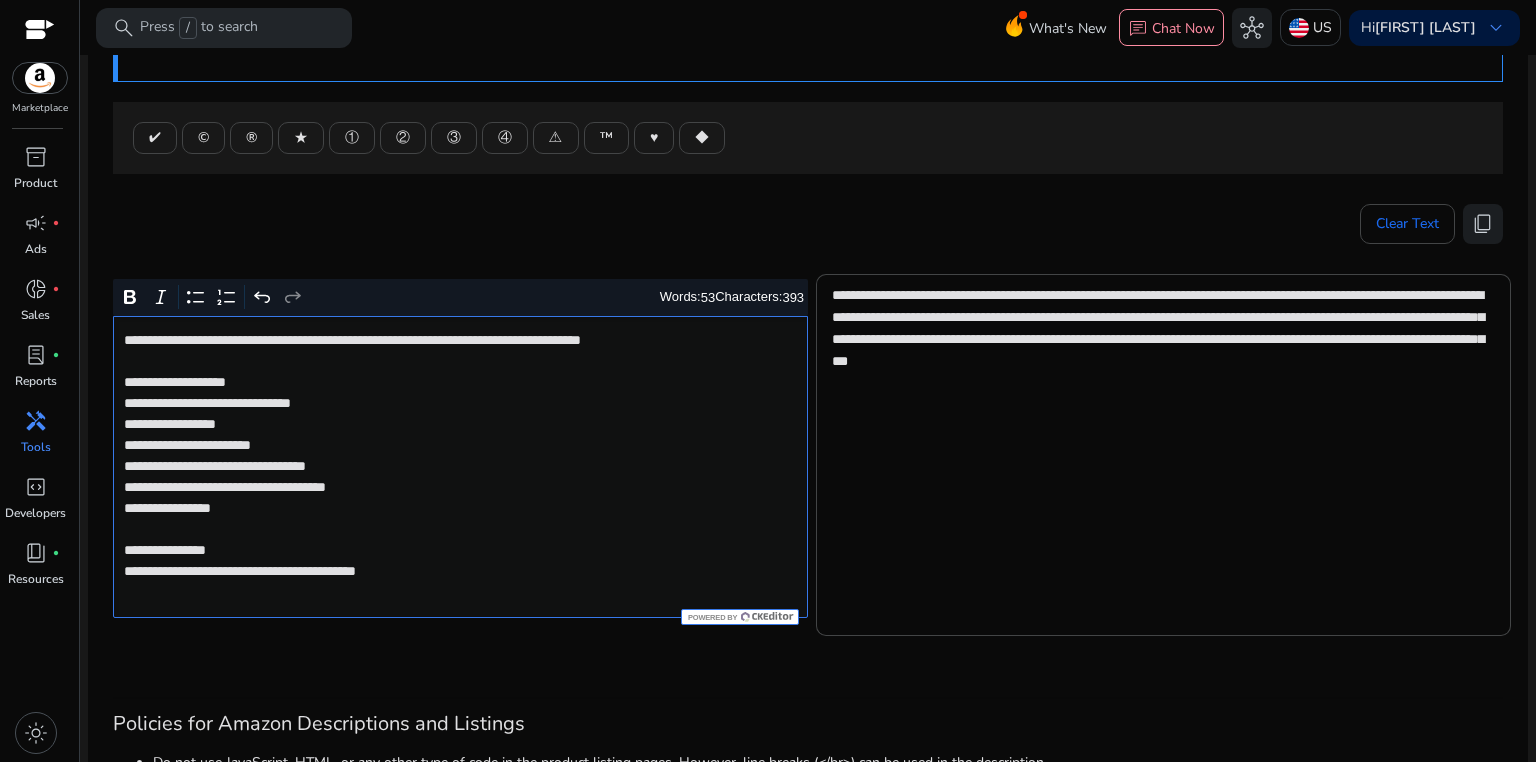 click on "**********" 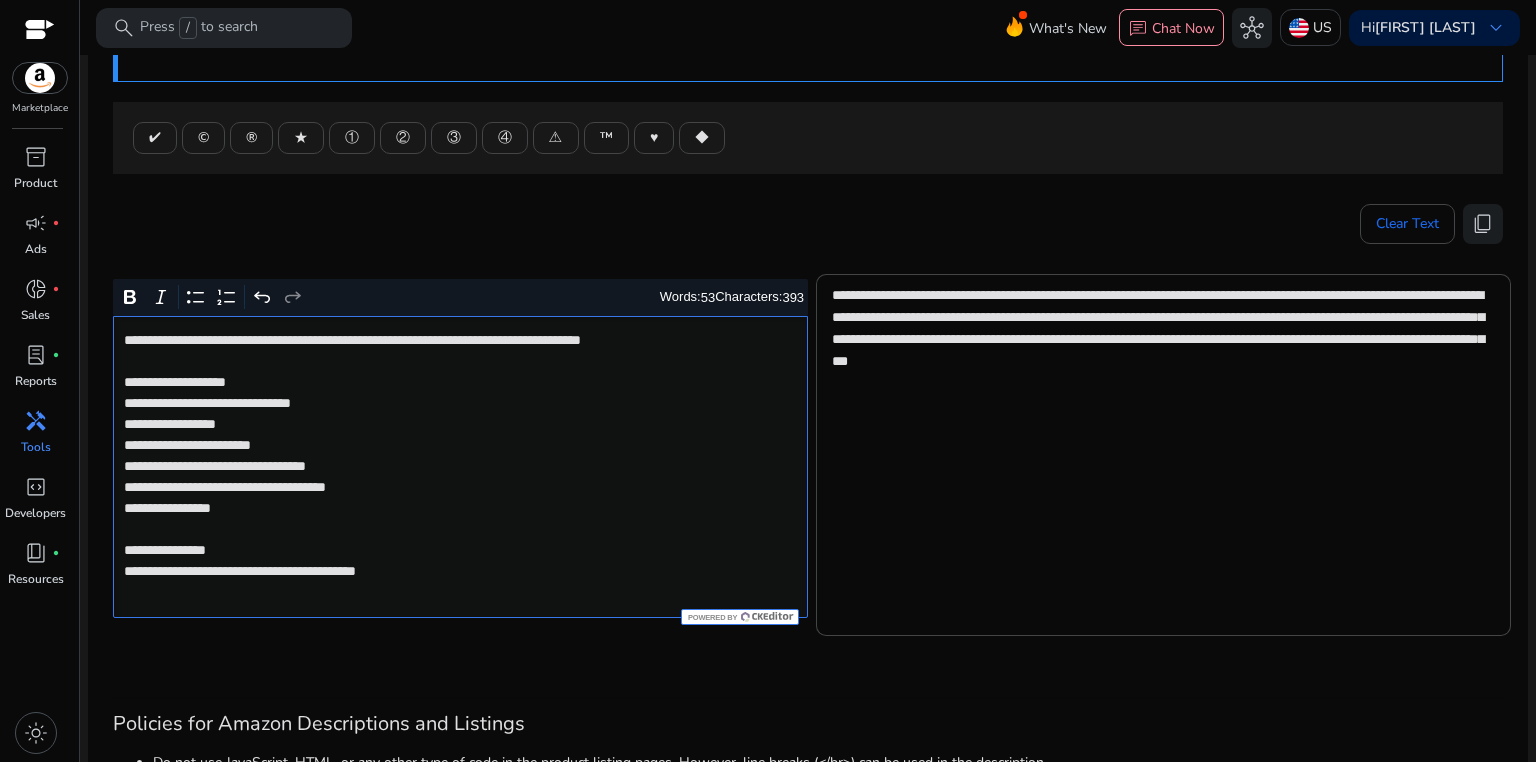 click on "**********" 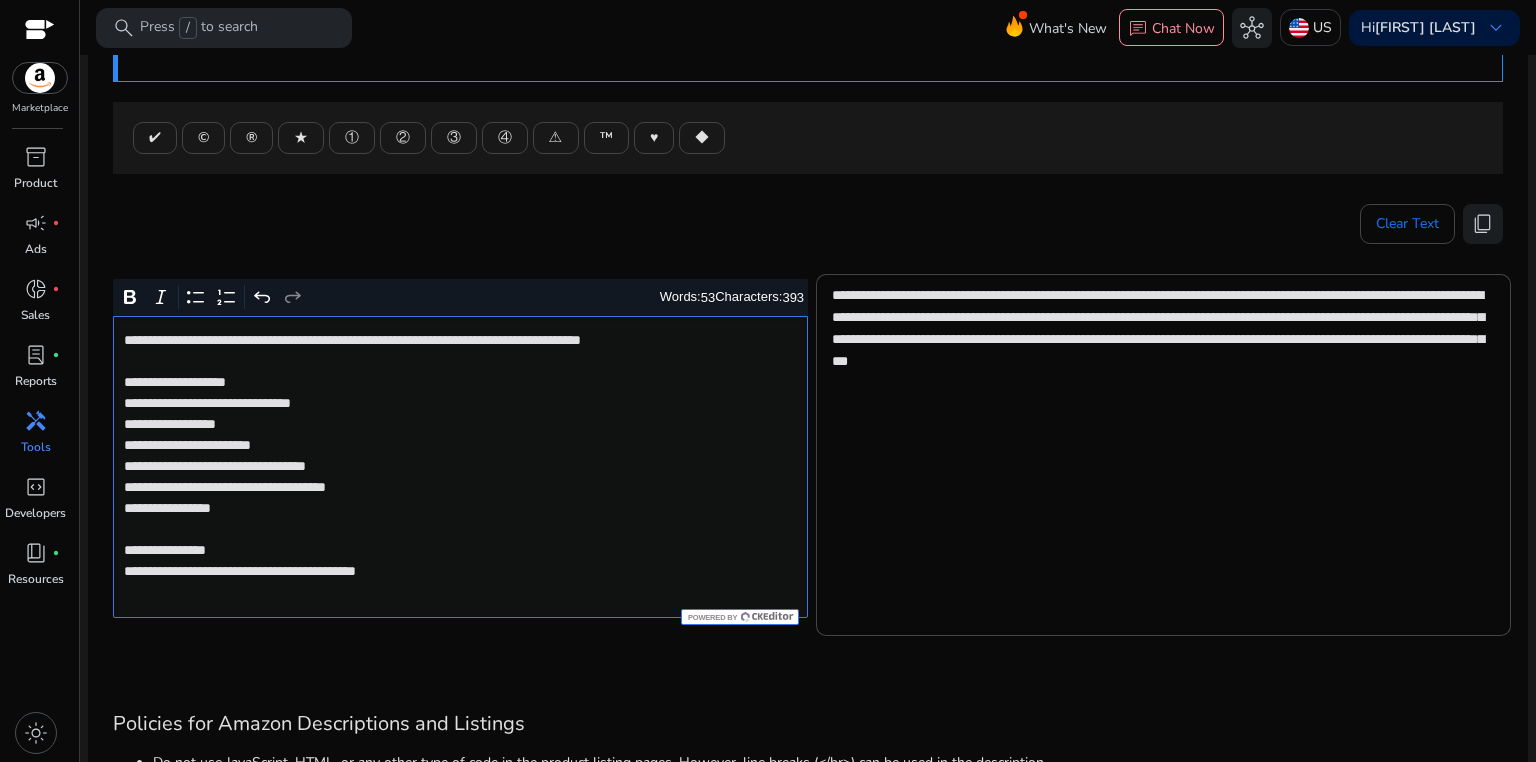 click on "**********" 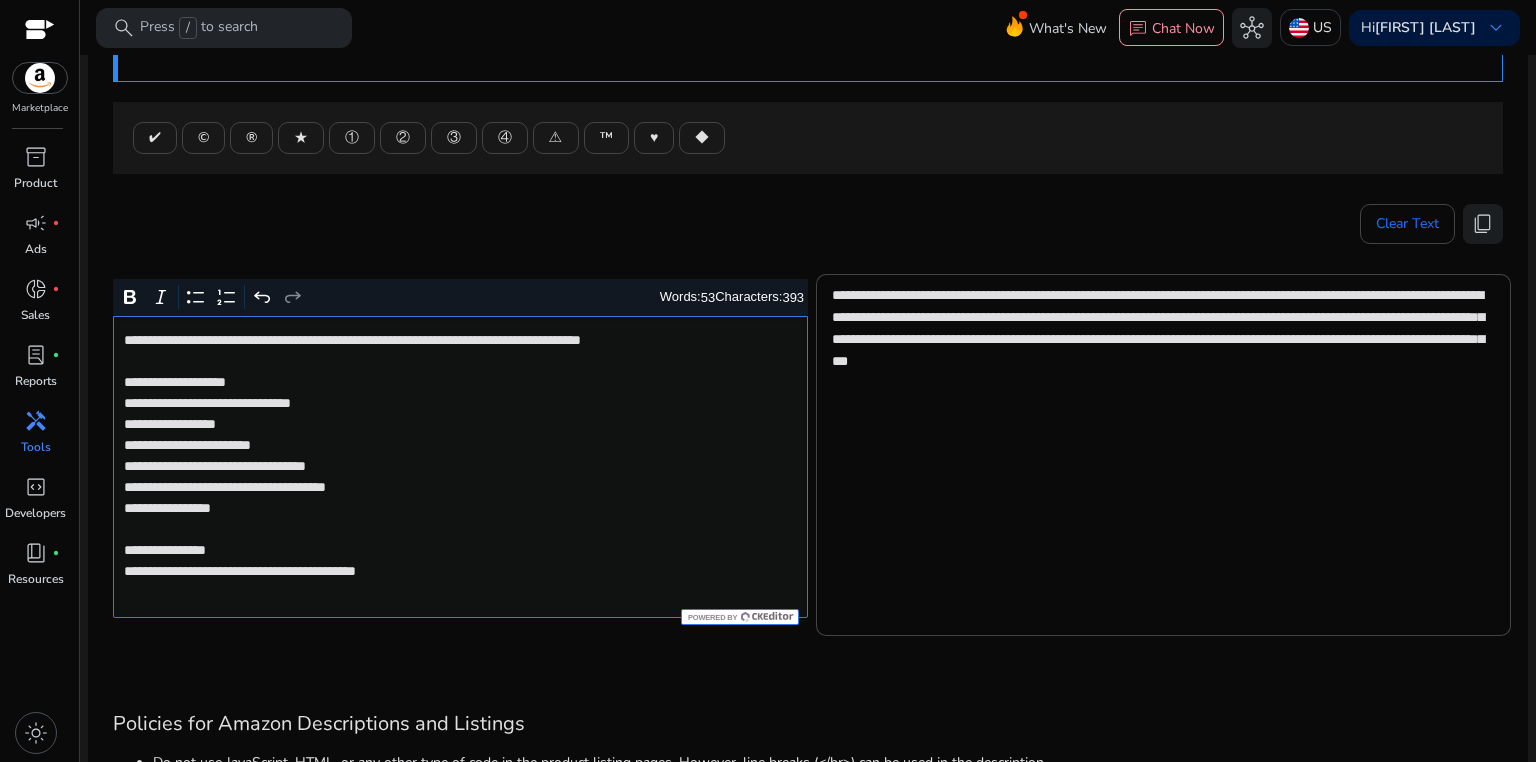 click on "**********" 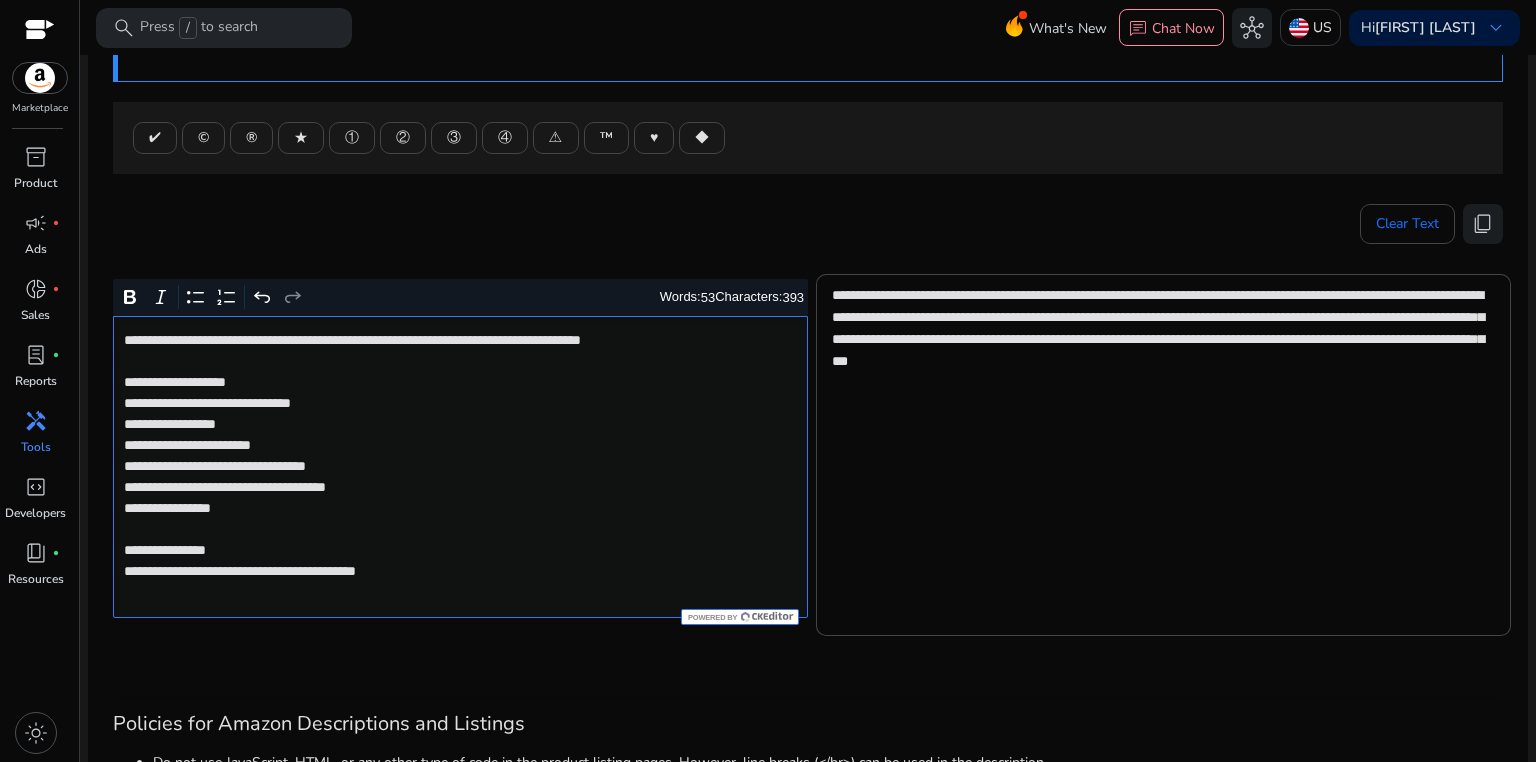 click on "**********" 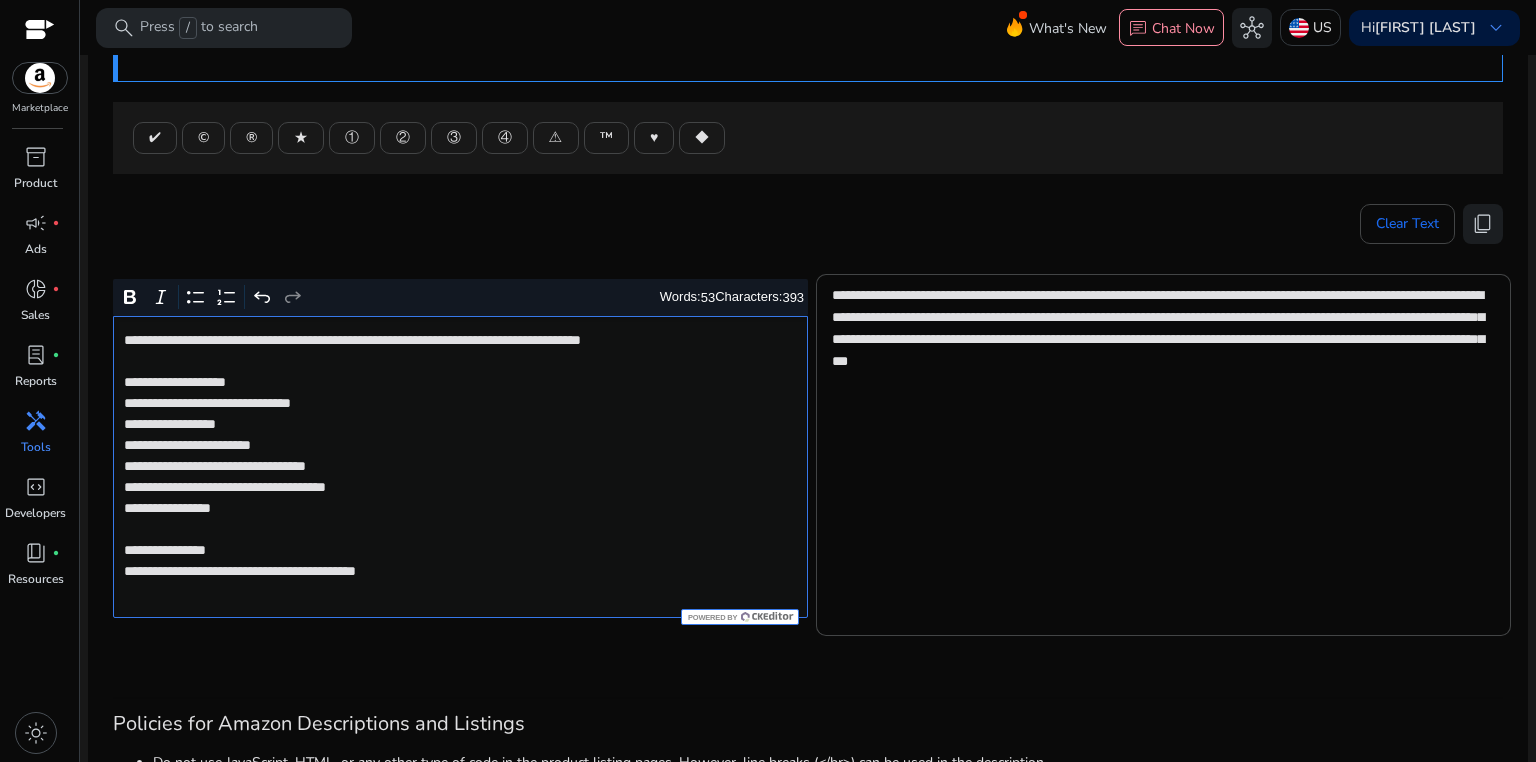 click on "**********" 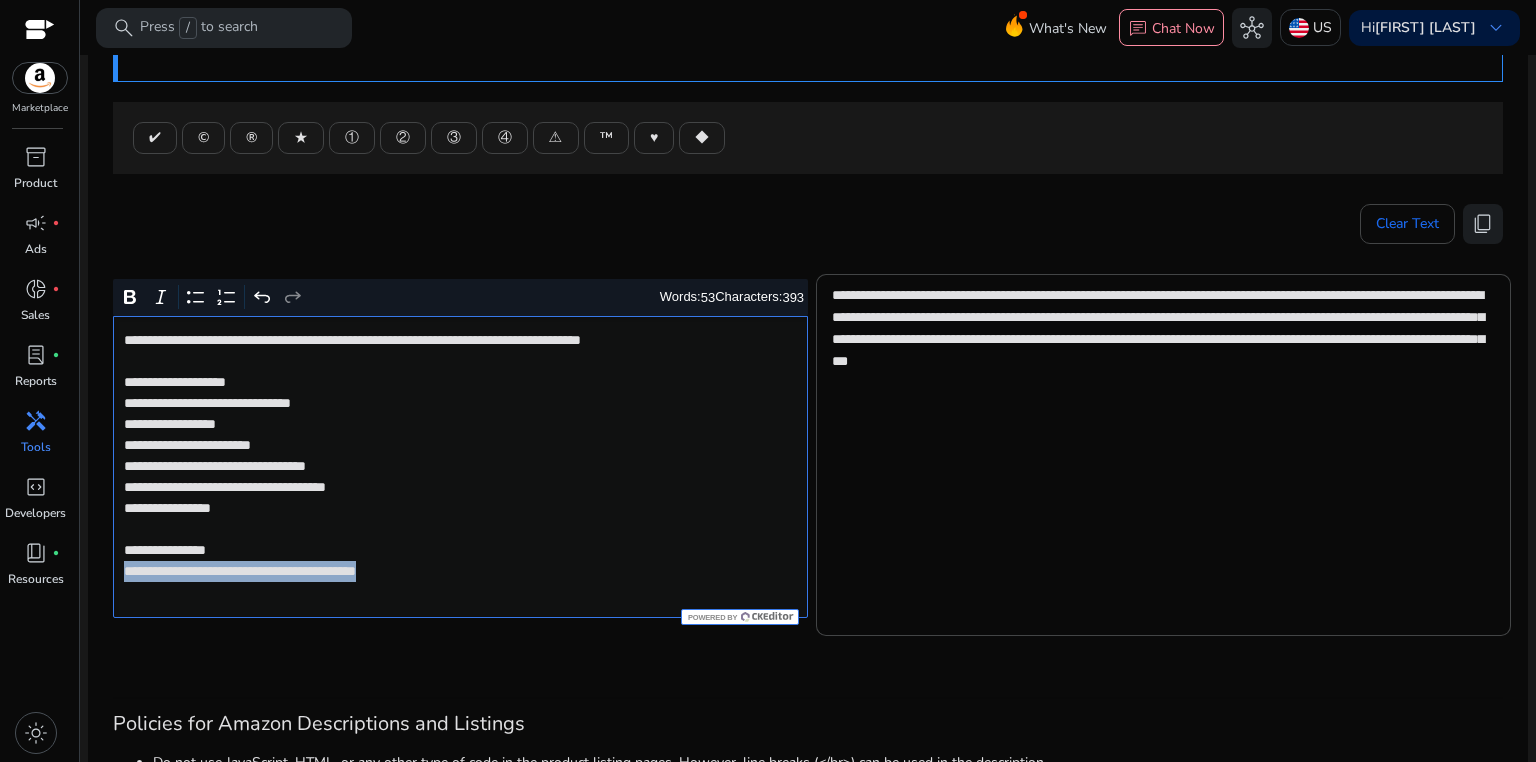 drag, startPoint x: 123, startPoint y: 572, endPoint x: 494, endPoint y: 568, distance: 371.02158 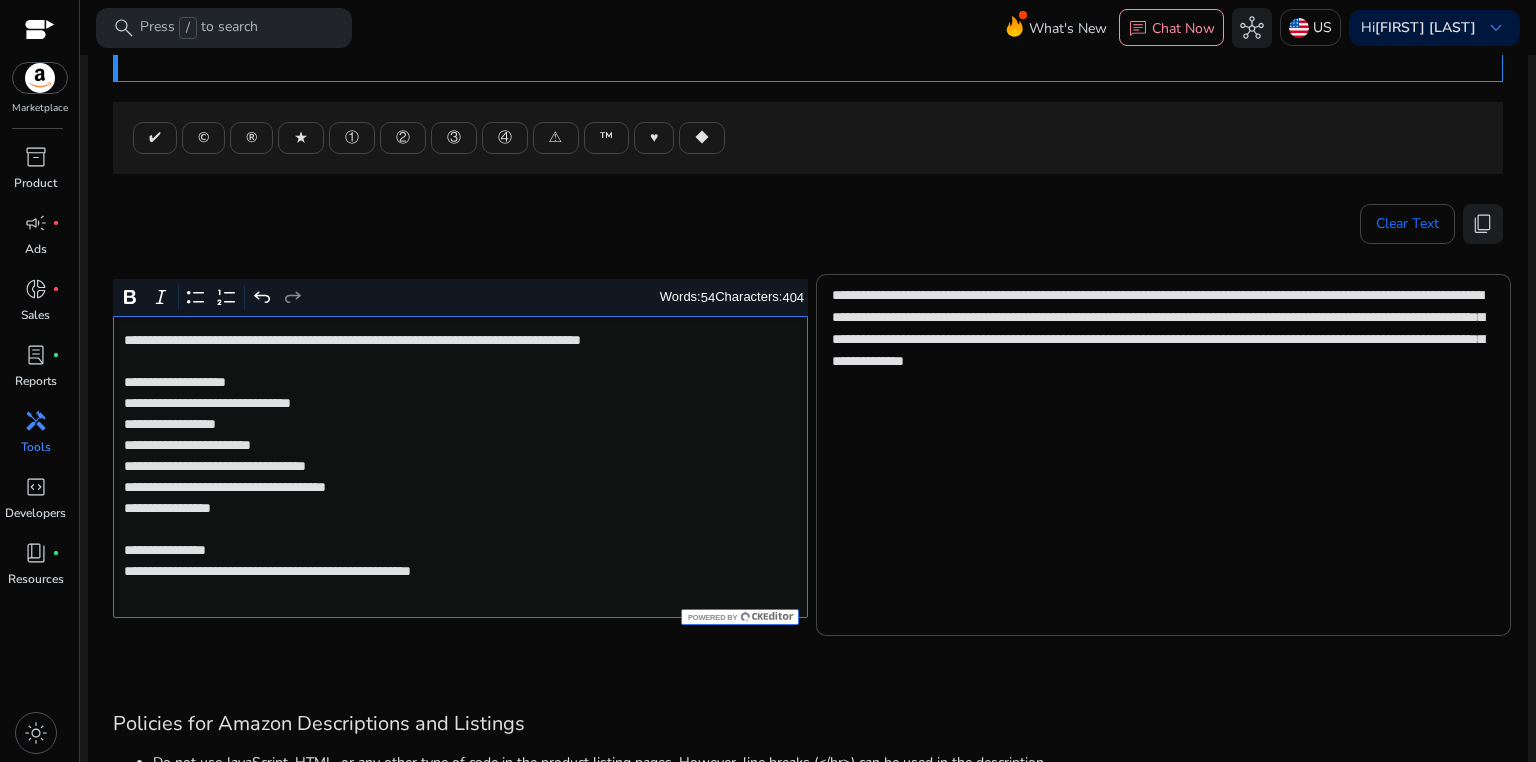 click on "**********" 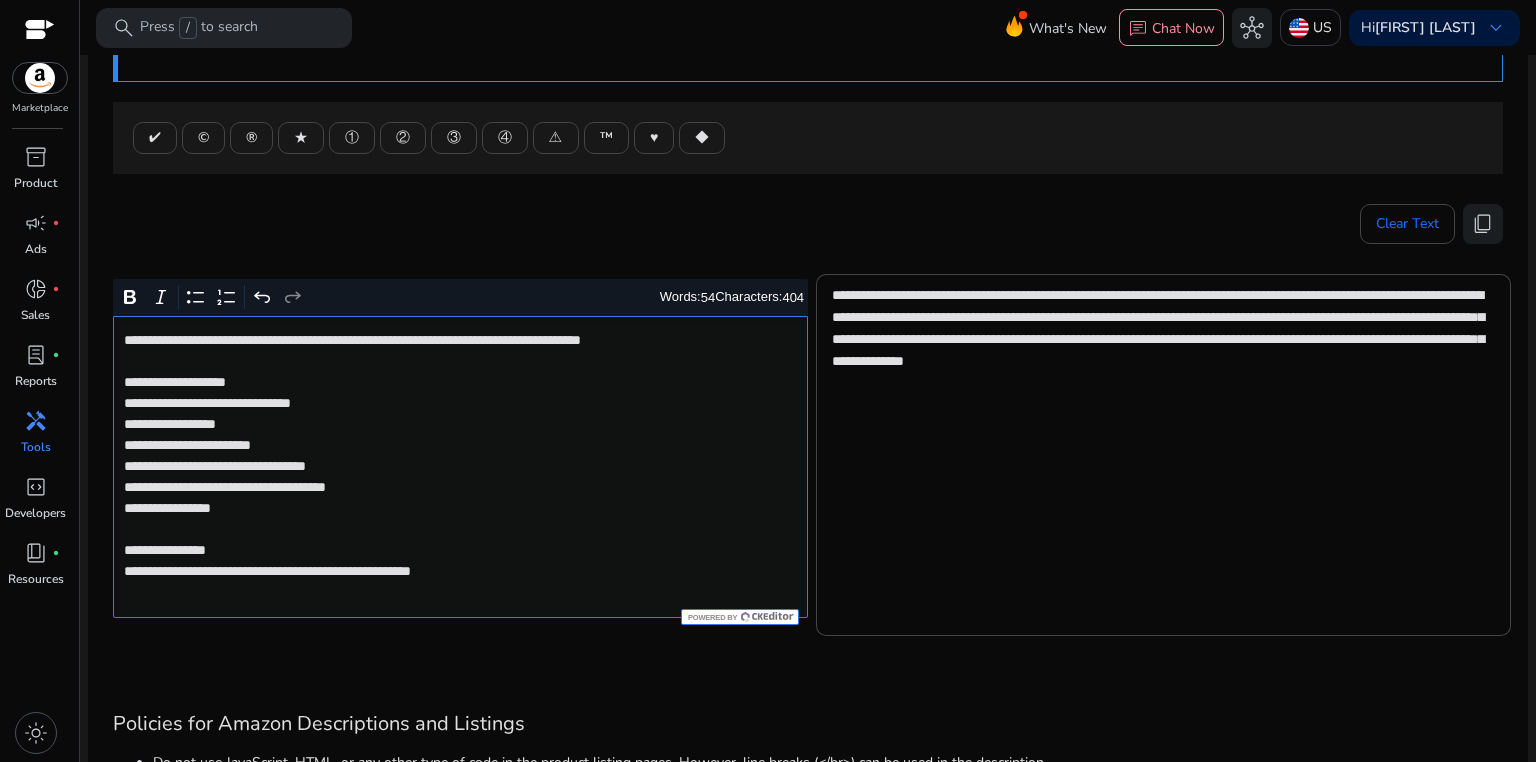 click on "**********" 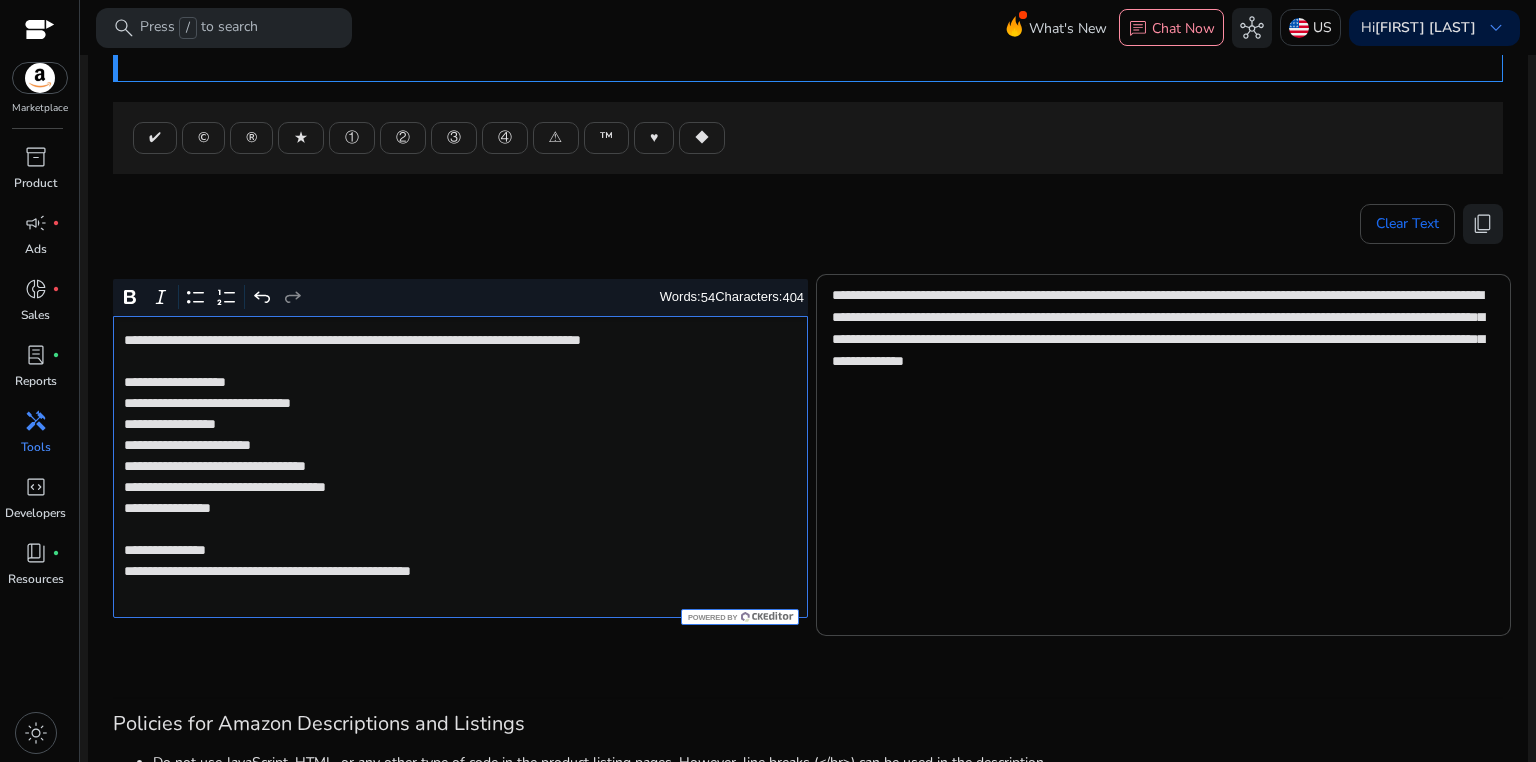 click on "**********" 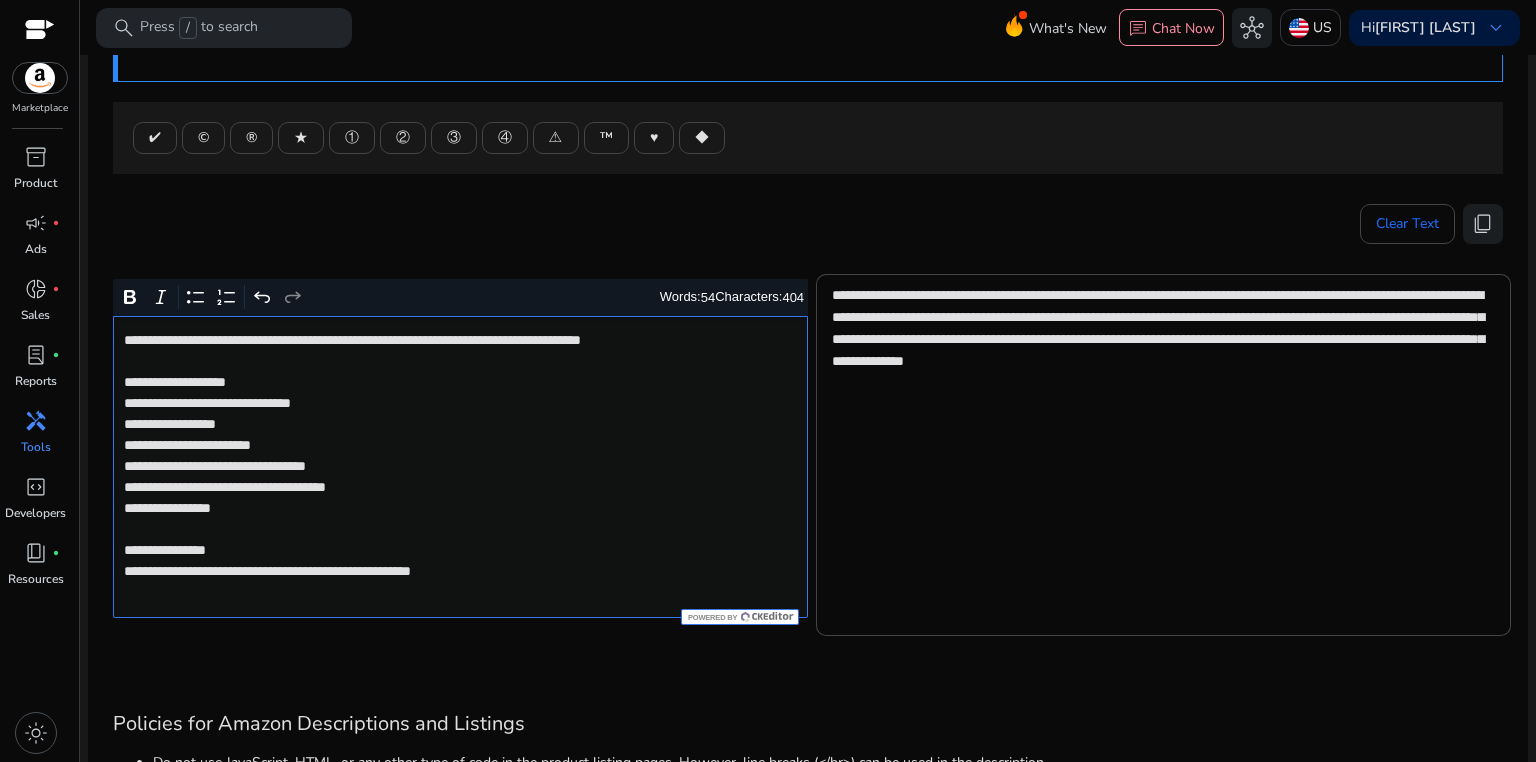 click on "**********" 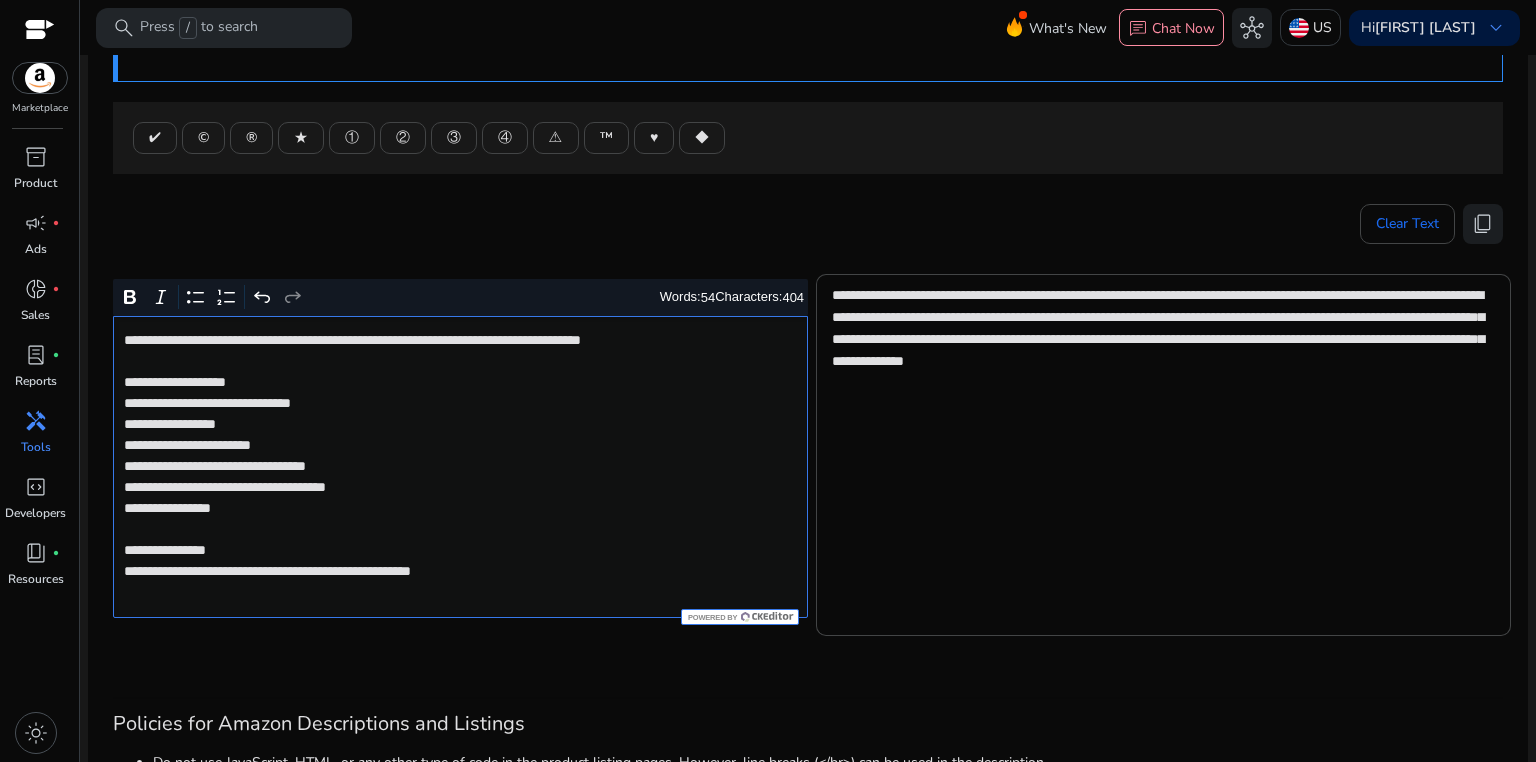 click on "**********" 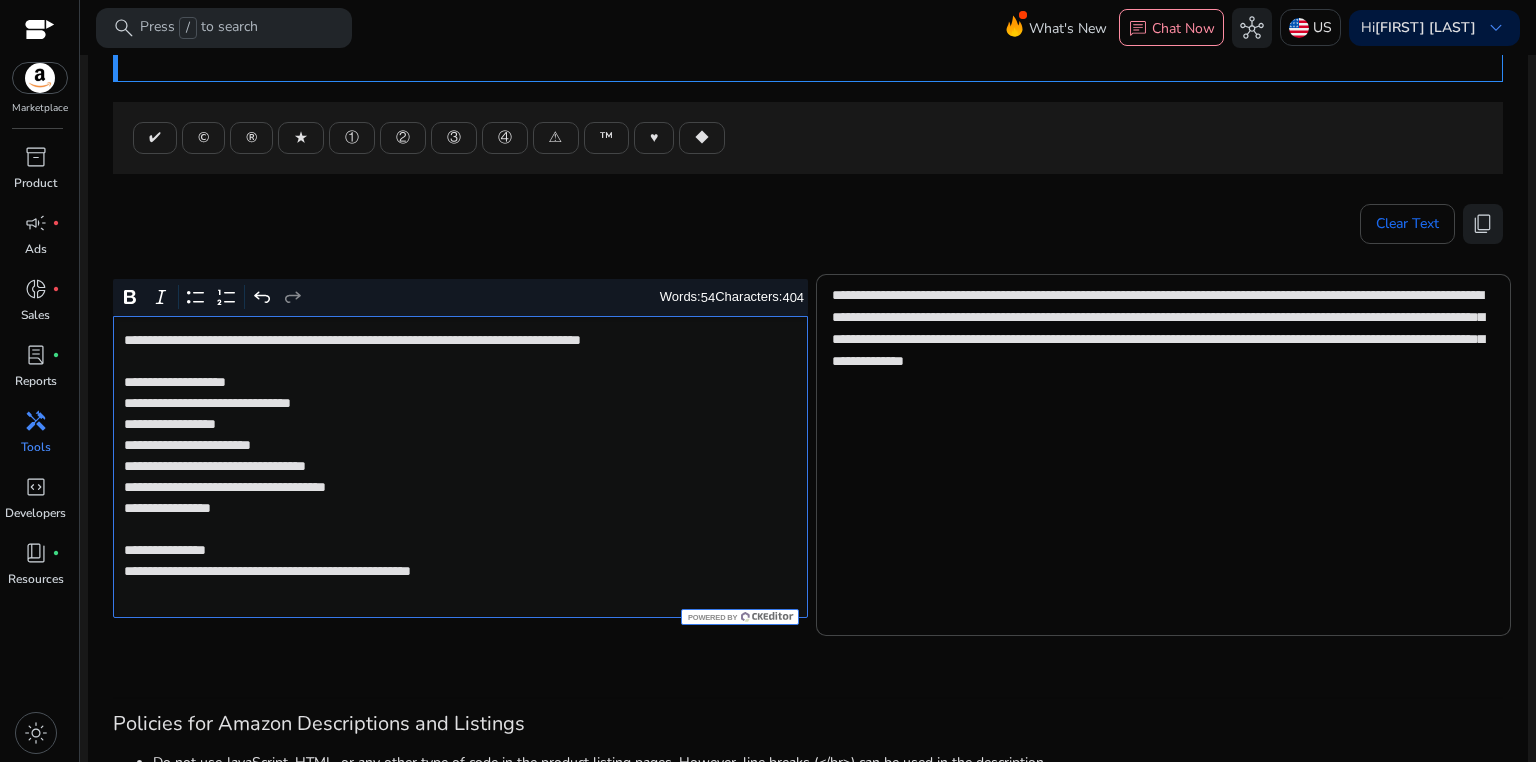 click on "**********" 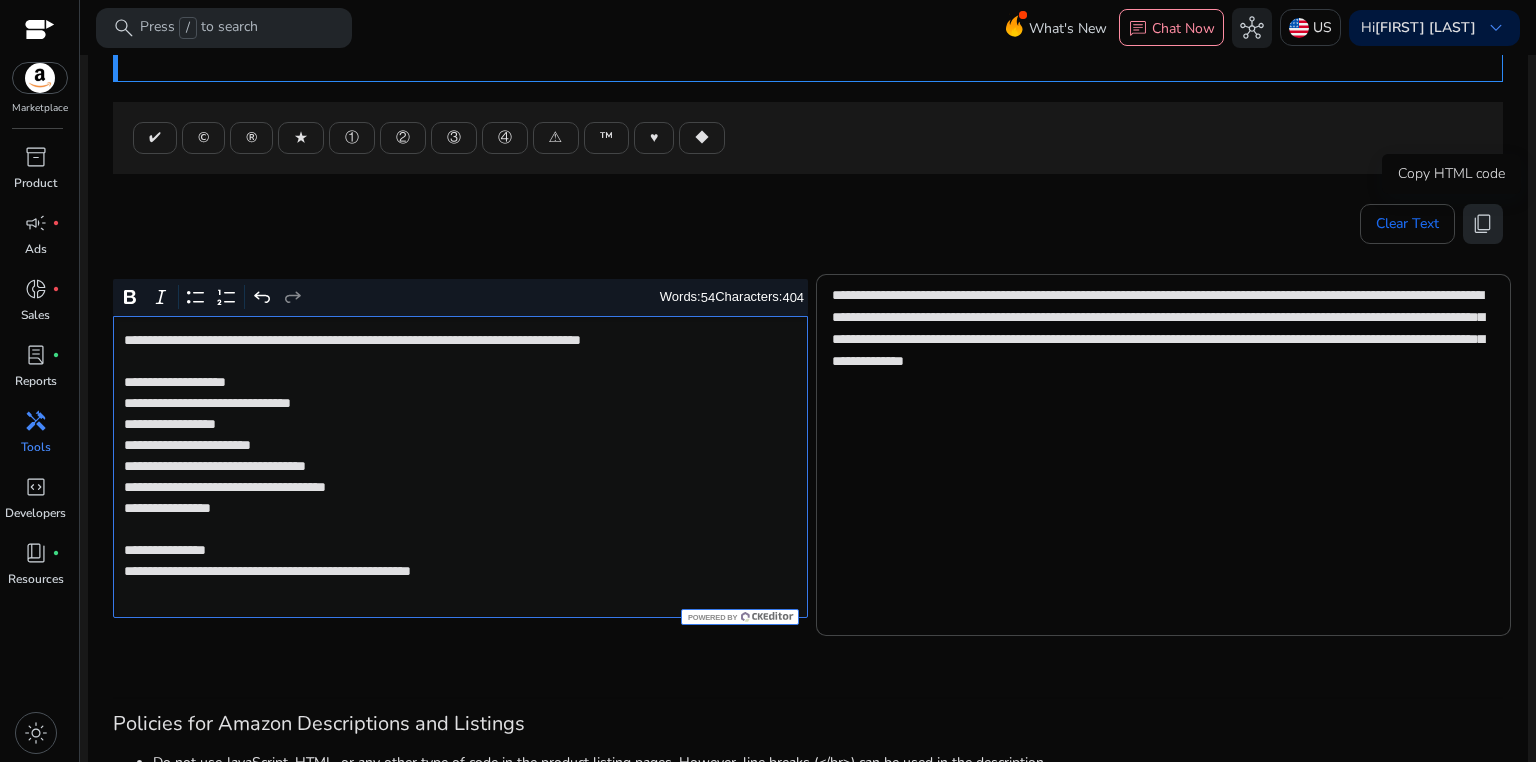 click on "content_copy" 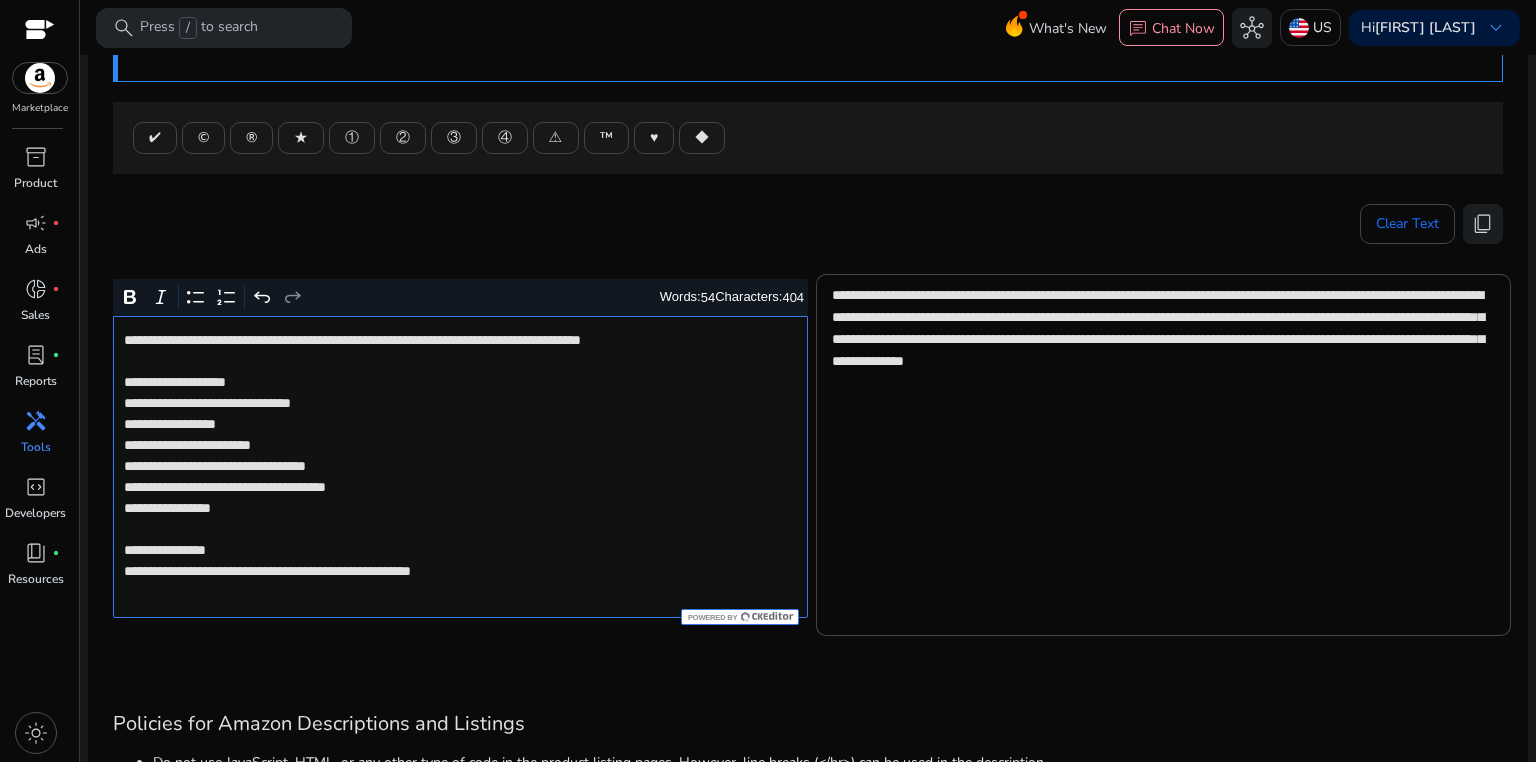 click on "**********" 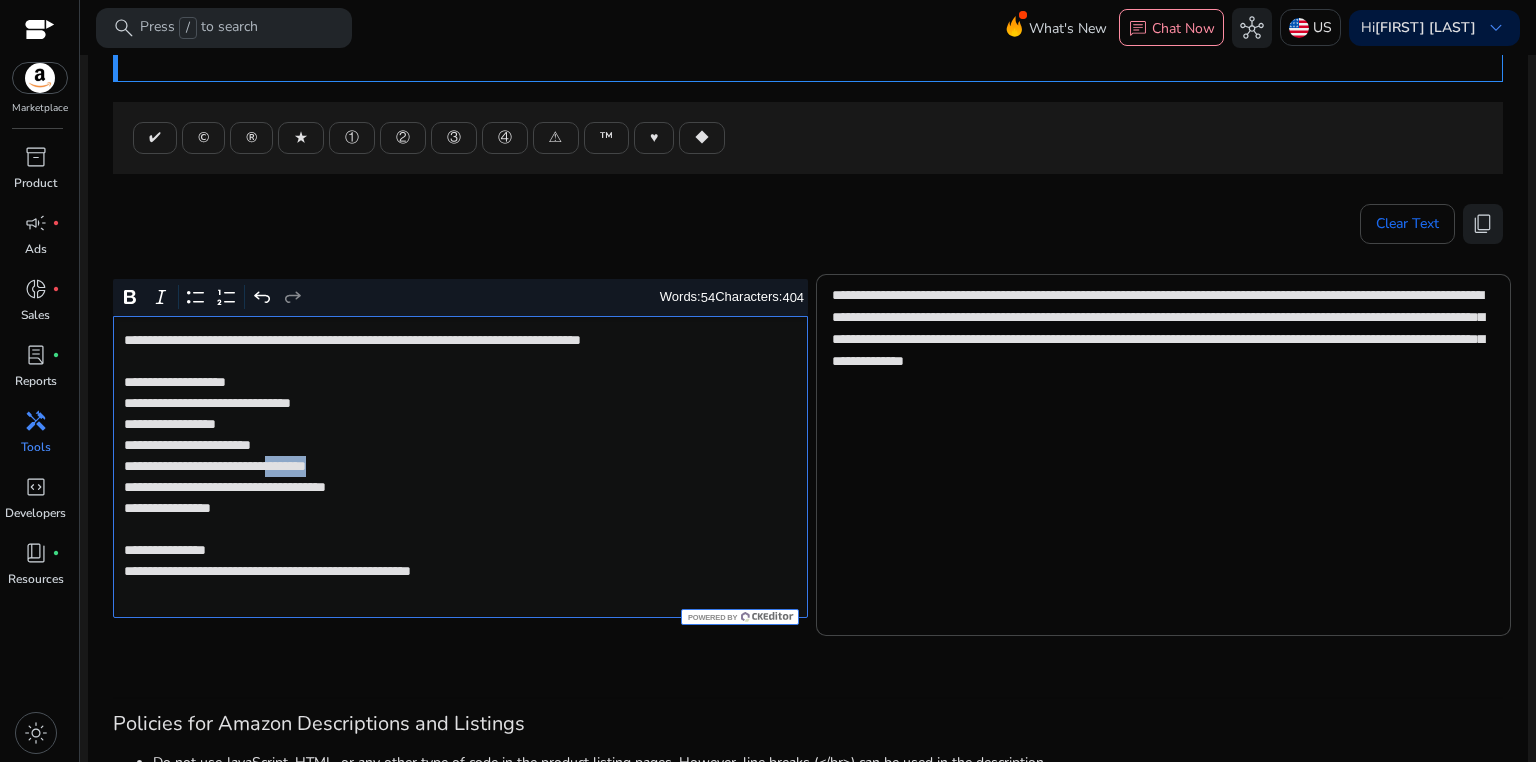 click on "**********" 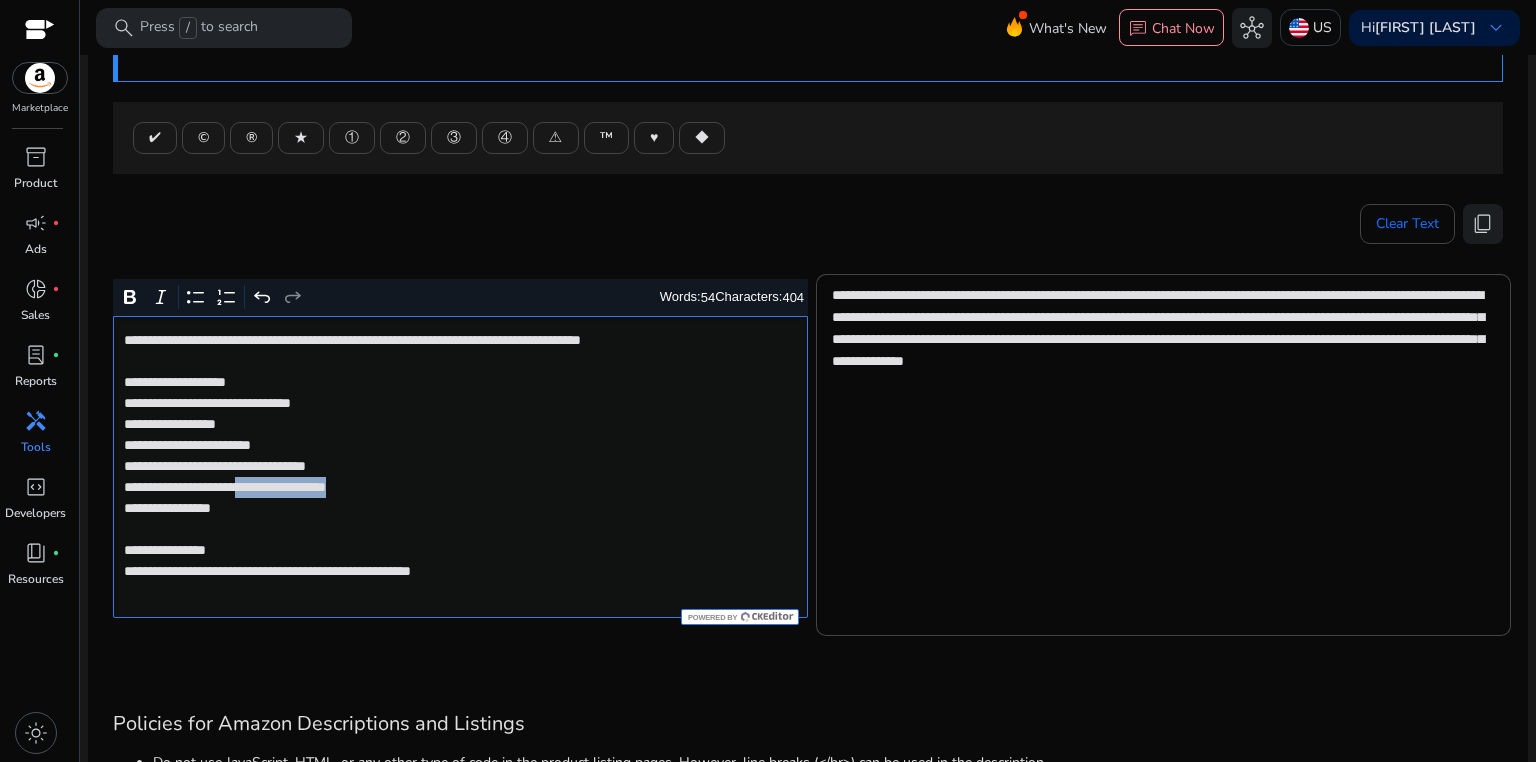 drag, startPoint x: 283, startPoint y: 490, endPoint x: 475, endPoint y: 486, distance: 192.04166 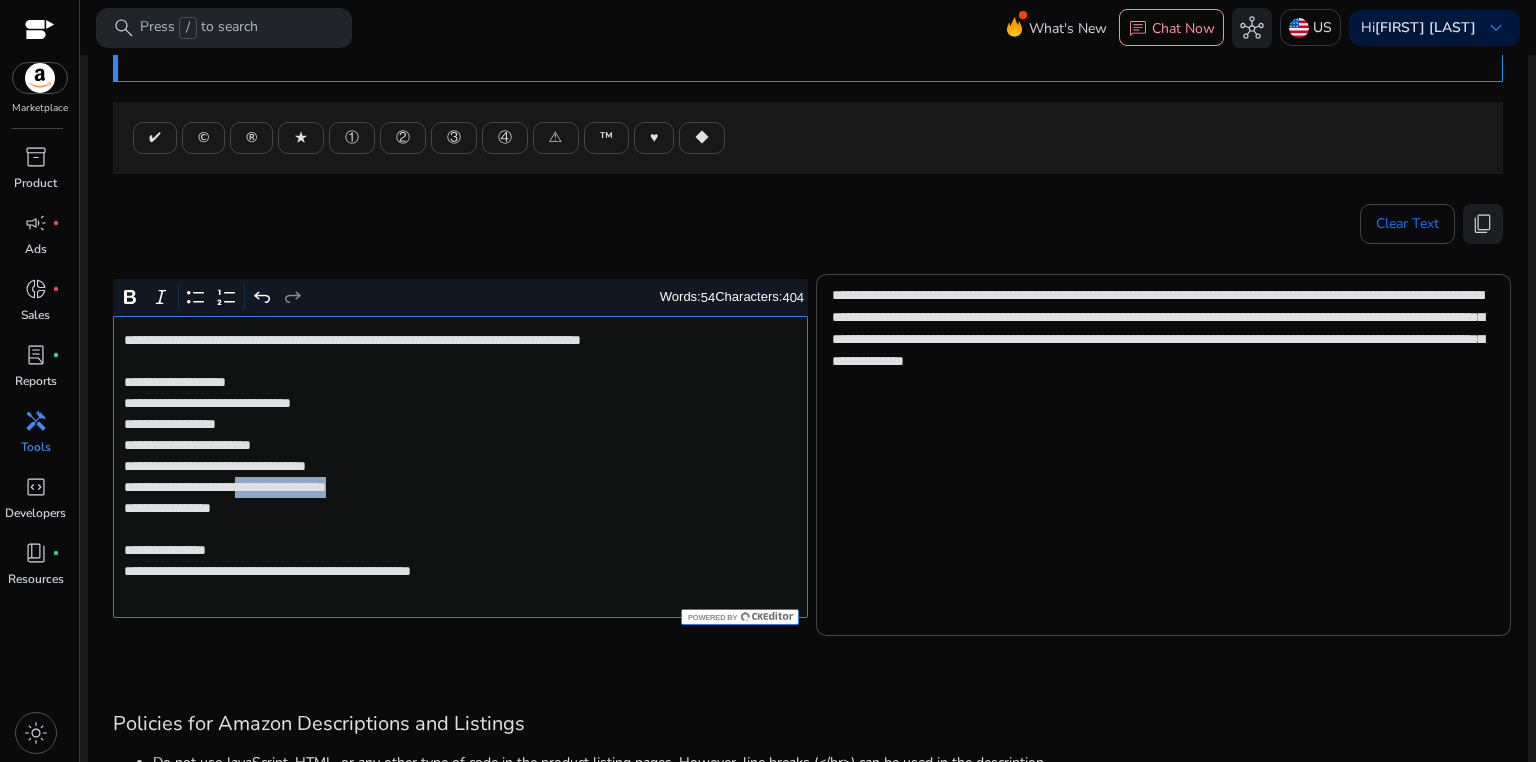 click on "**********" 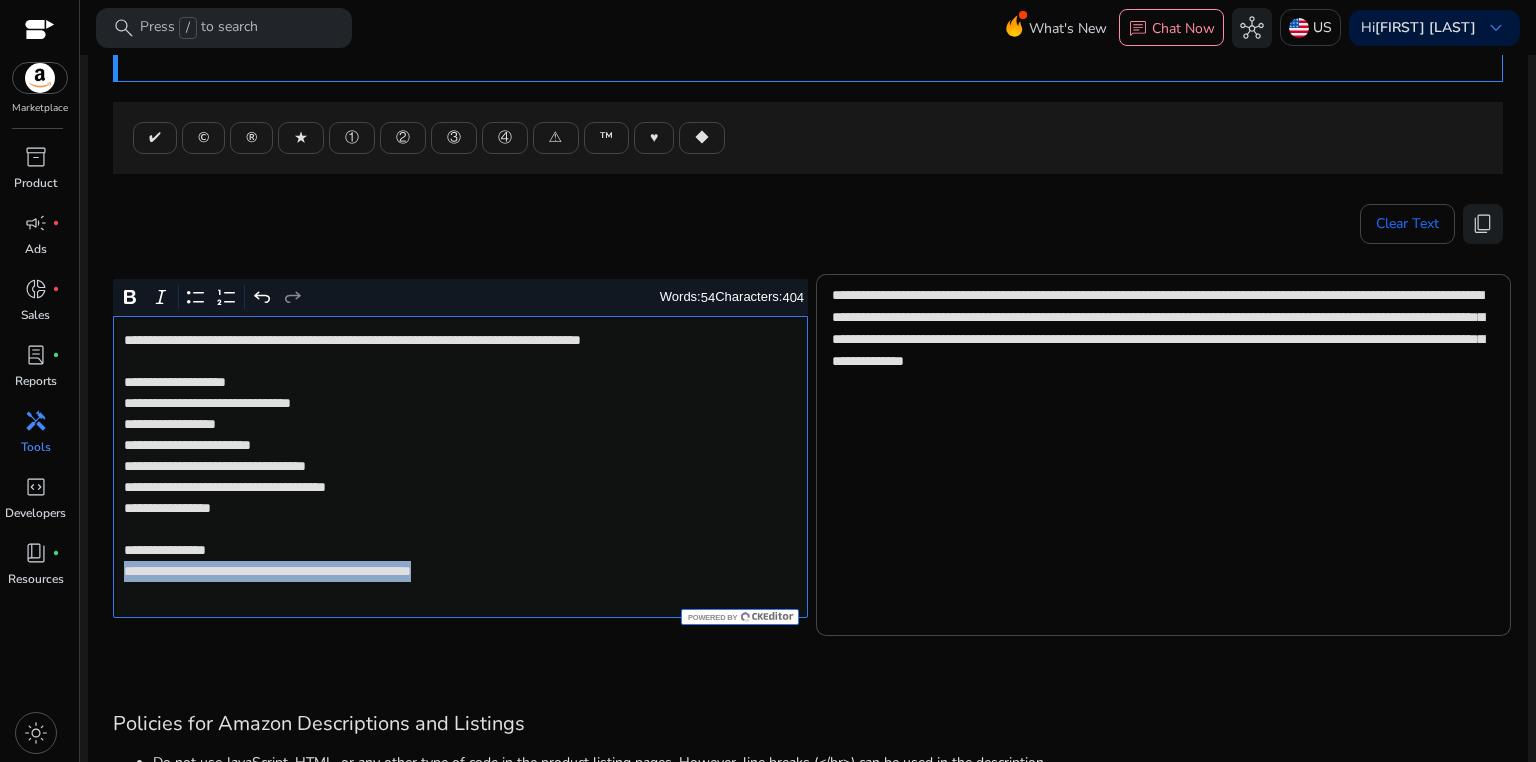 drag, startPoint x: 118, startPoint y: 568, endPoint x: 568, endPoint y: 567, distance: 450.0011 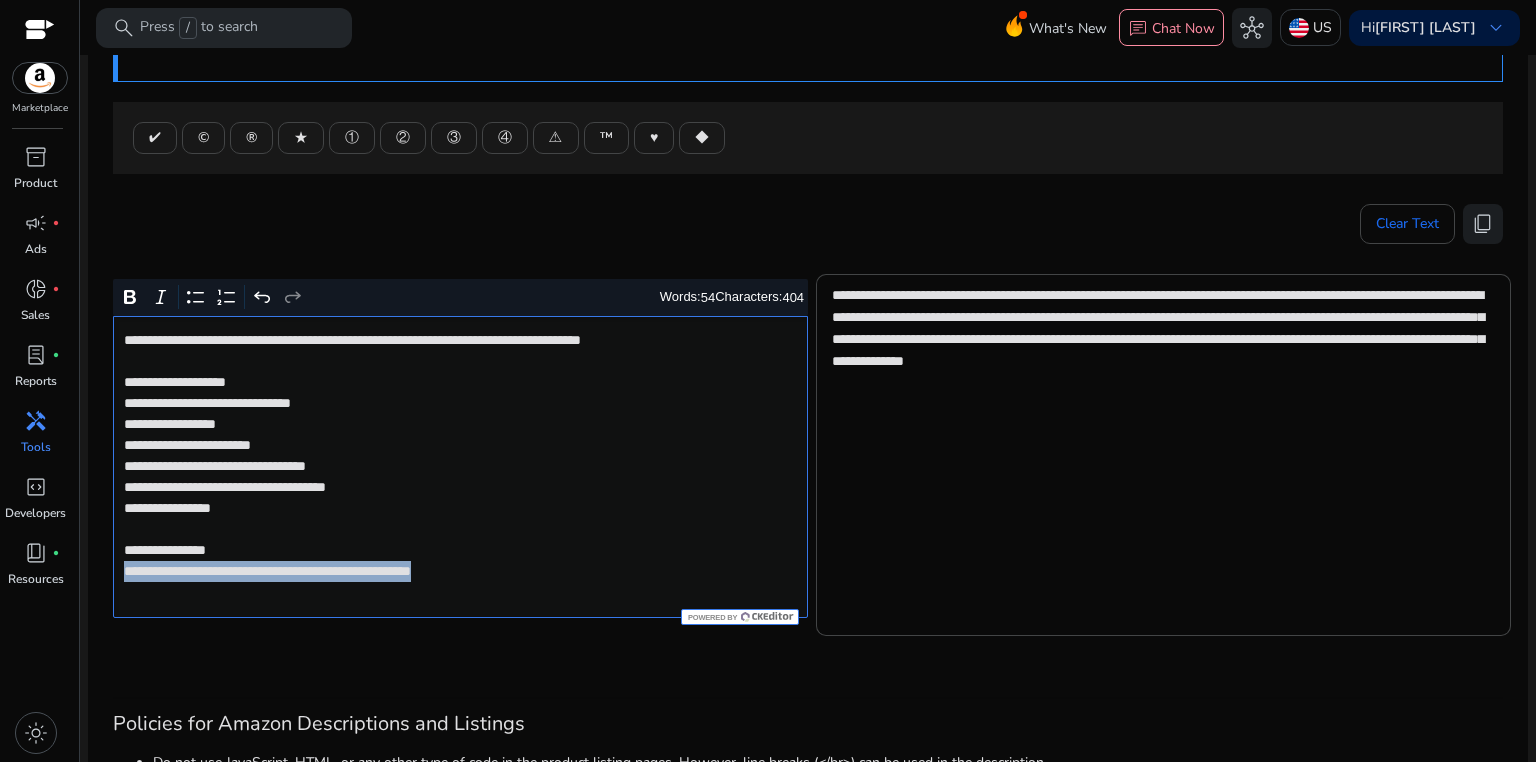 click on "**********" 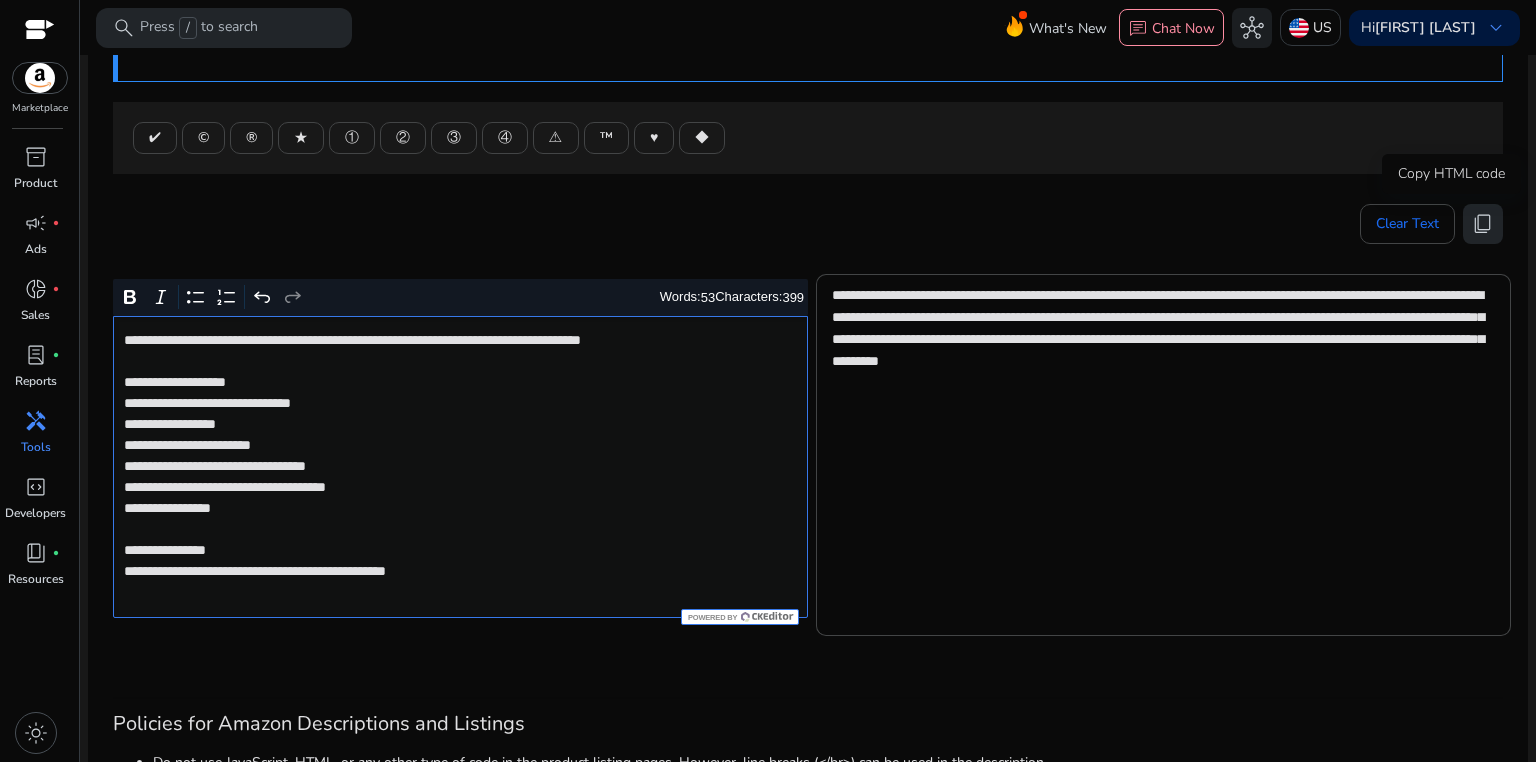 click on "content_copy" 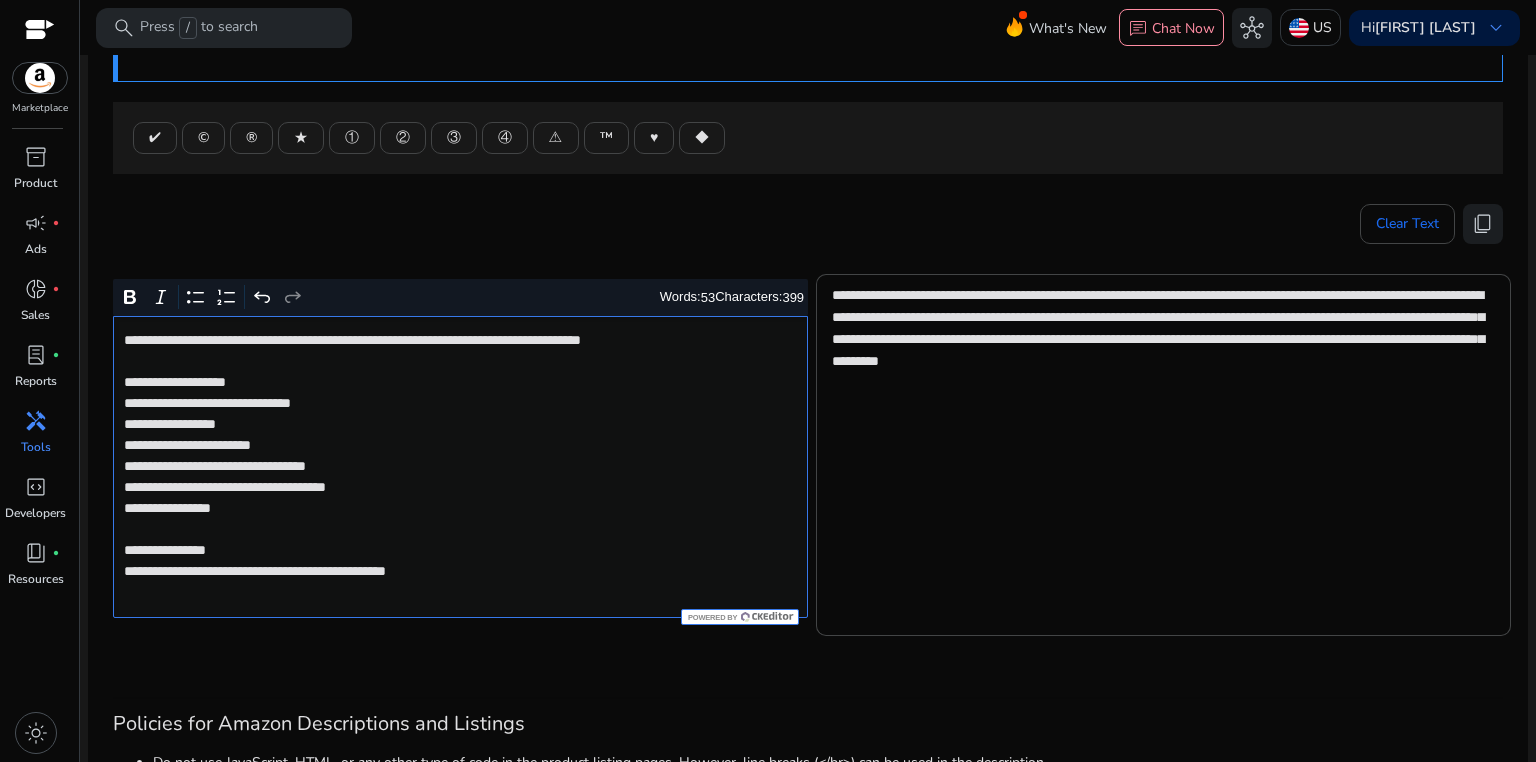 click on "**********" 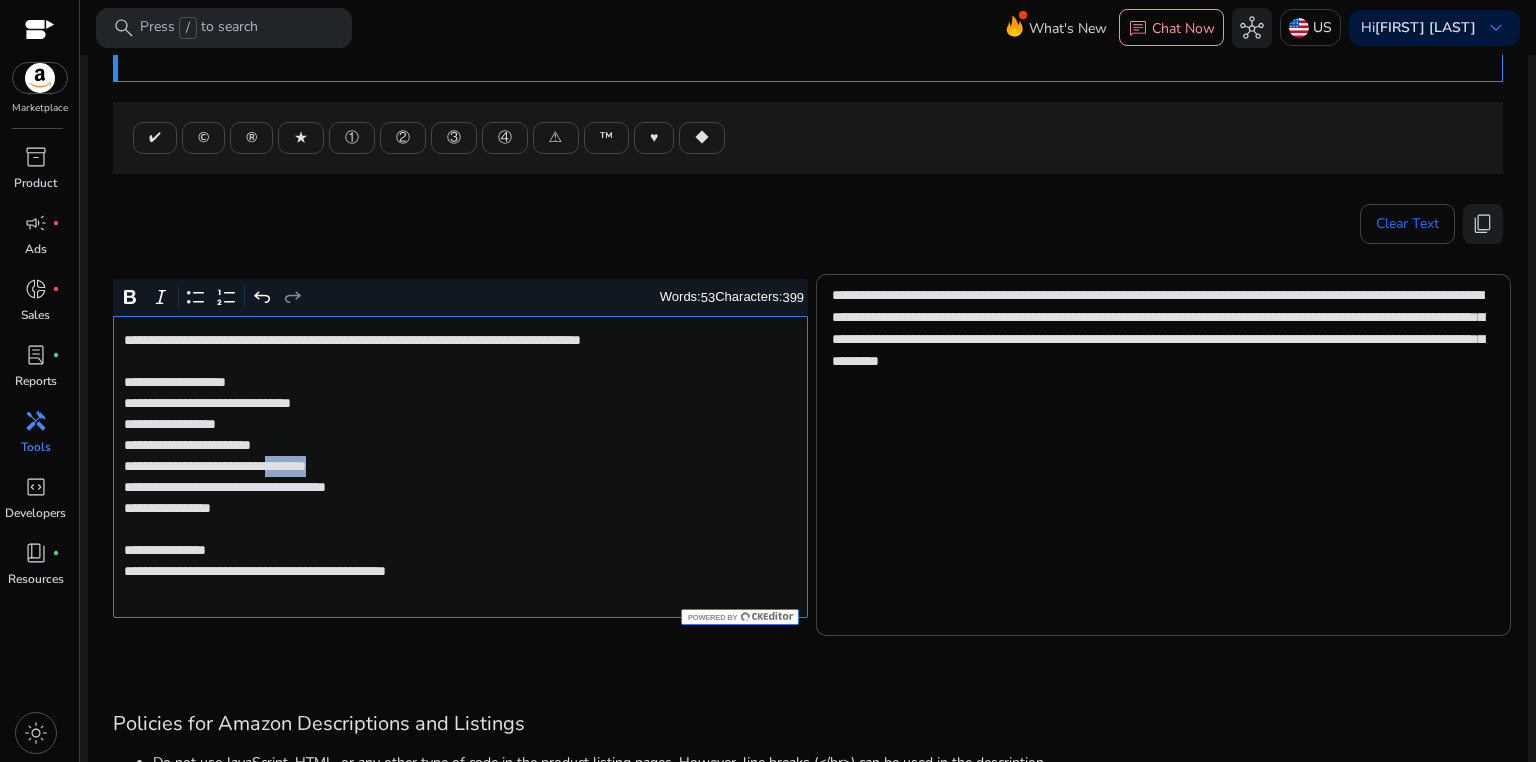 click on "**********" 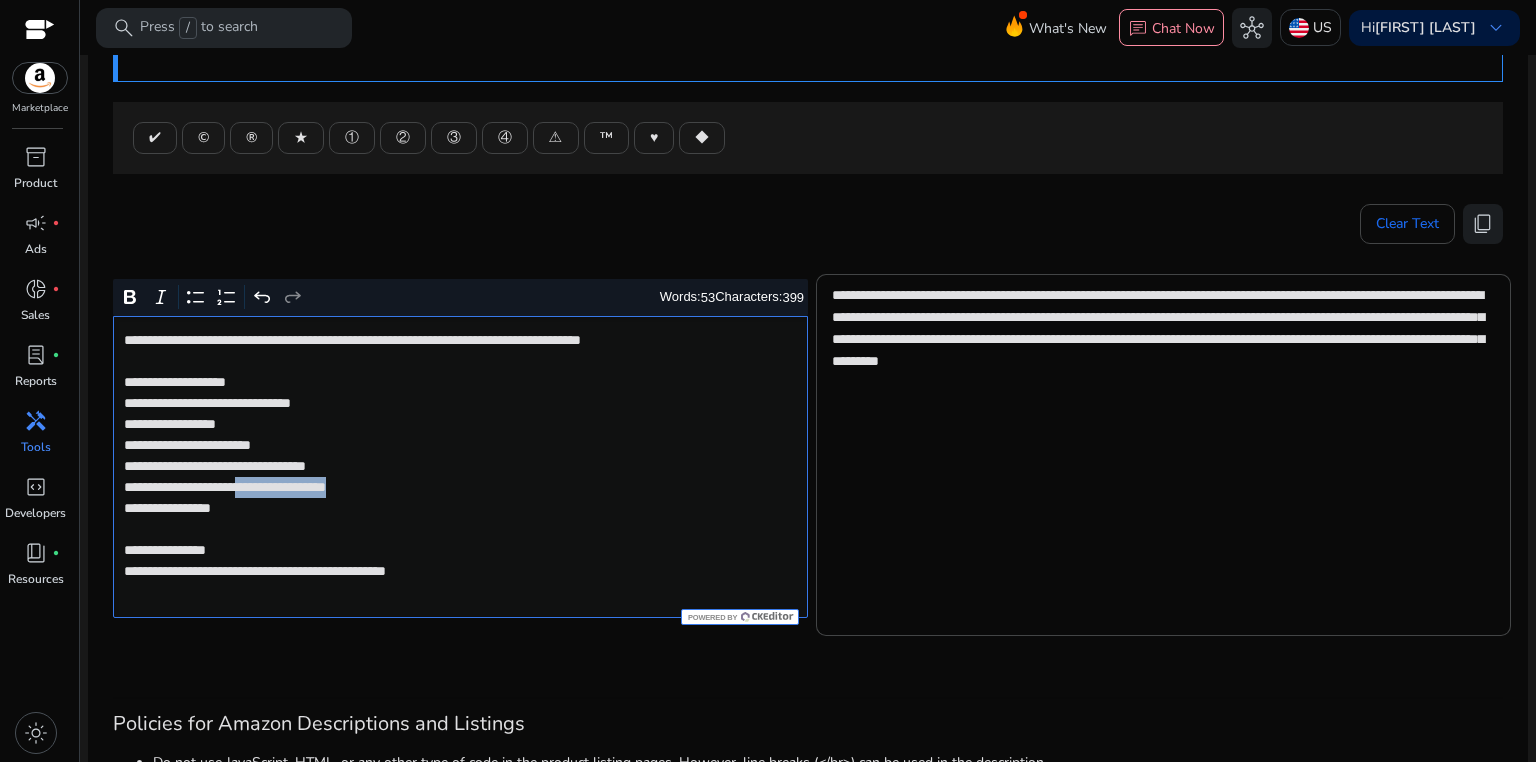drag, startPoint x: 283, startPoint y: 488, endPoint x: 438, endPoint y: 490, distance: 155.01291 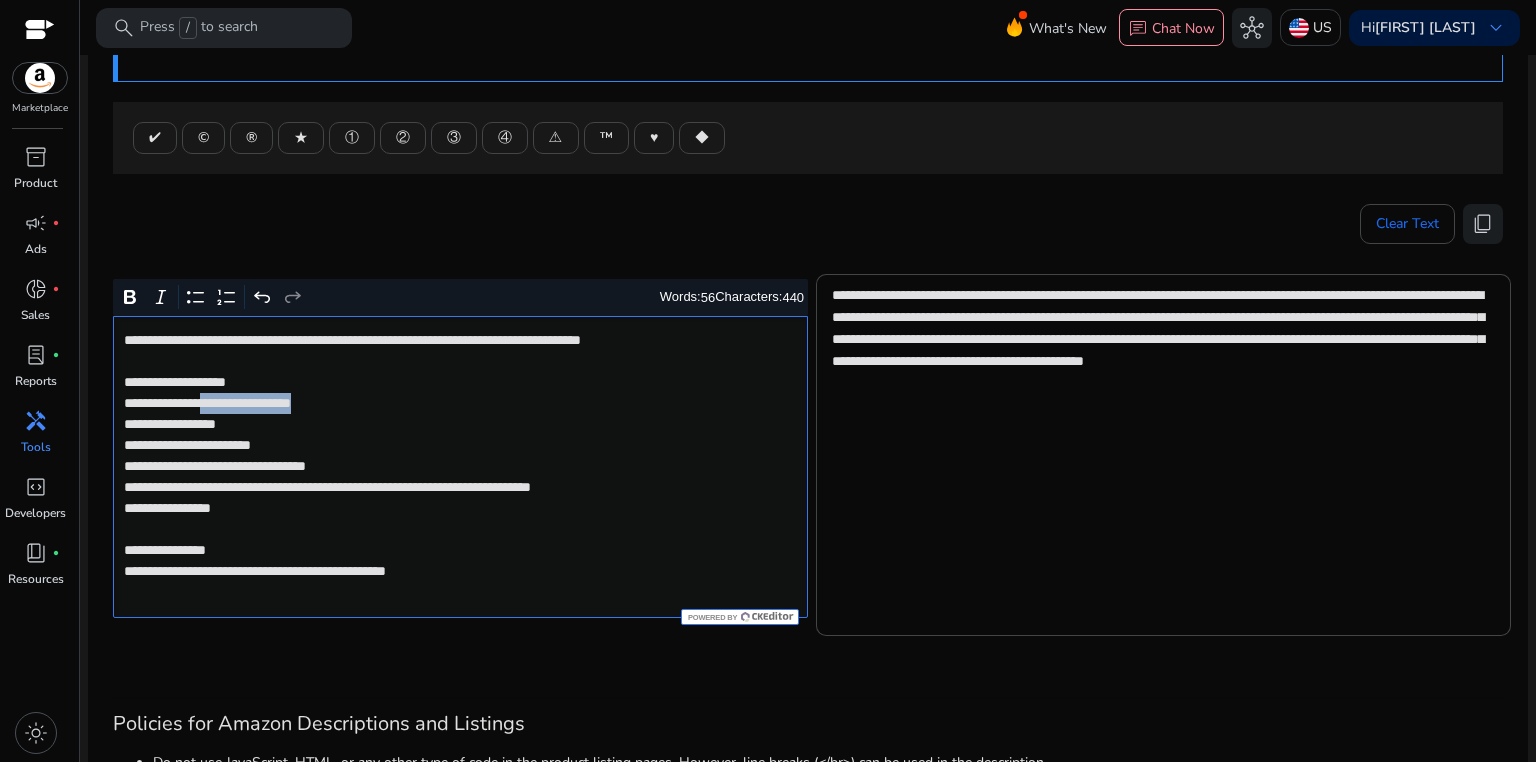 drag, startPoint x: 219, startPoint y: 405, endPoint x: 348, endPoint y: 404, distance: 129.00388 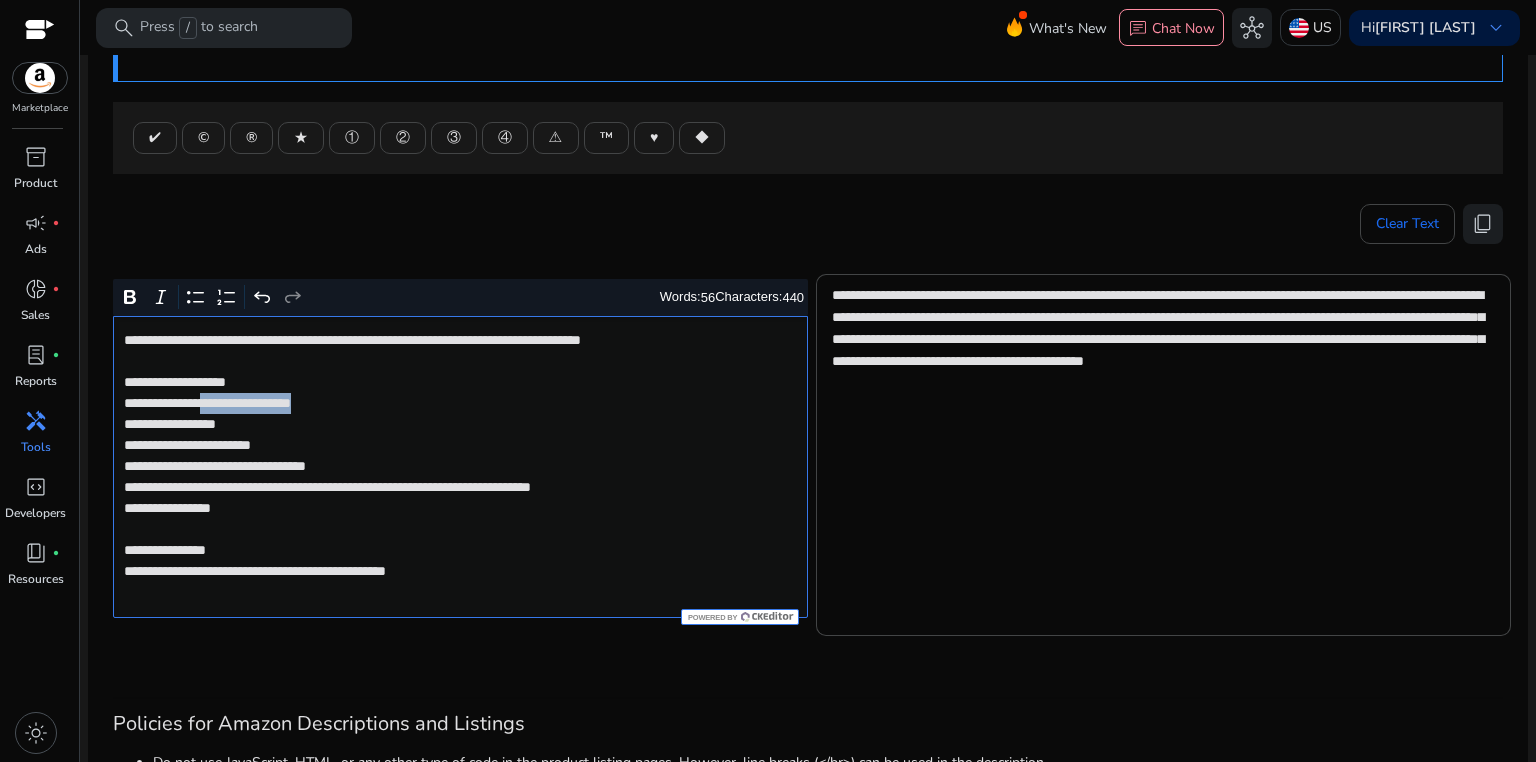 click on "**********" 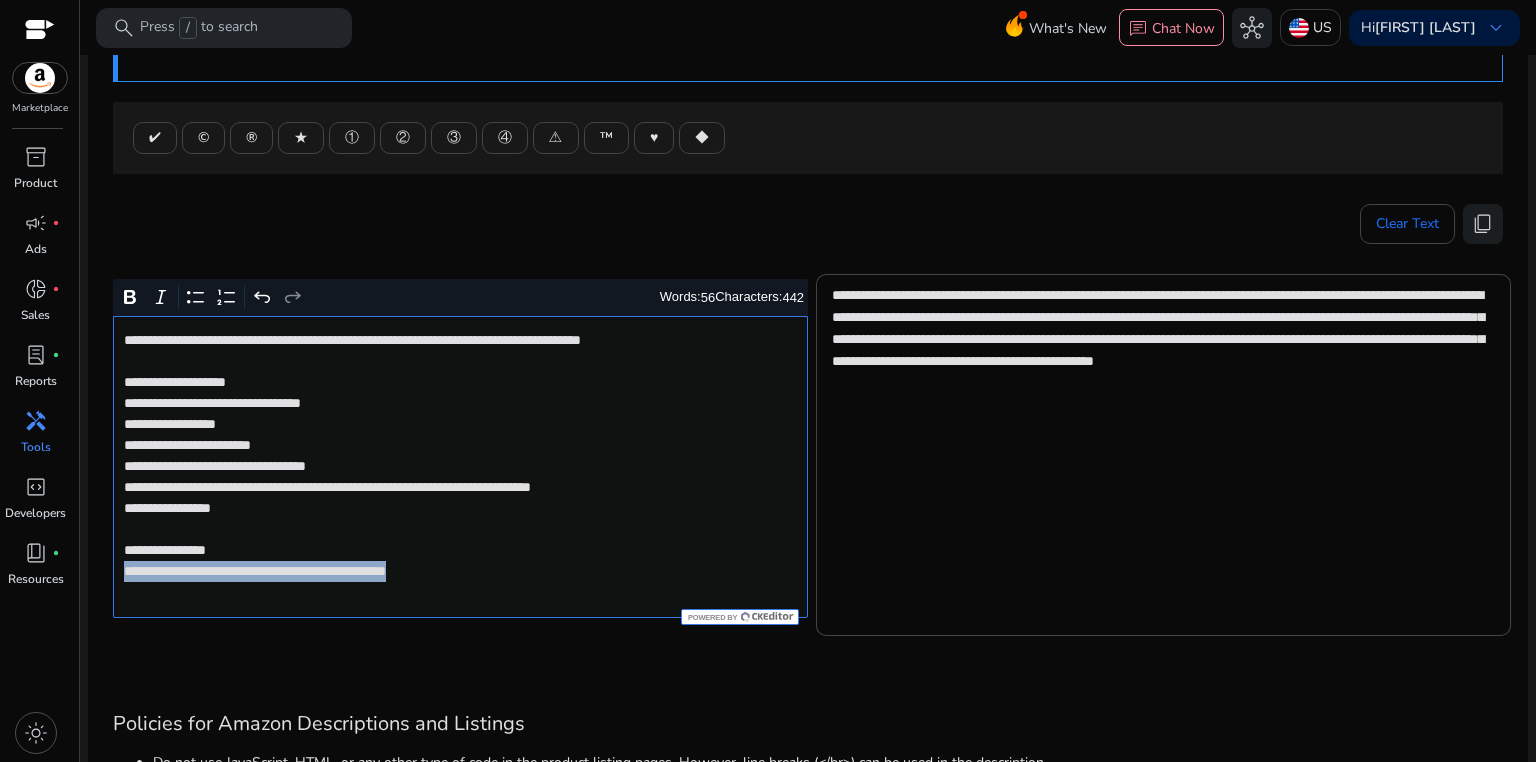 drag, startPoint x: 120, startPoint y: 574, endPoint x: 503, endPoint y: 587, distance: 383.22055 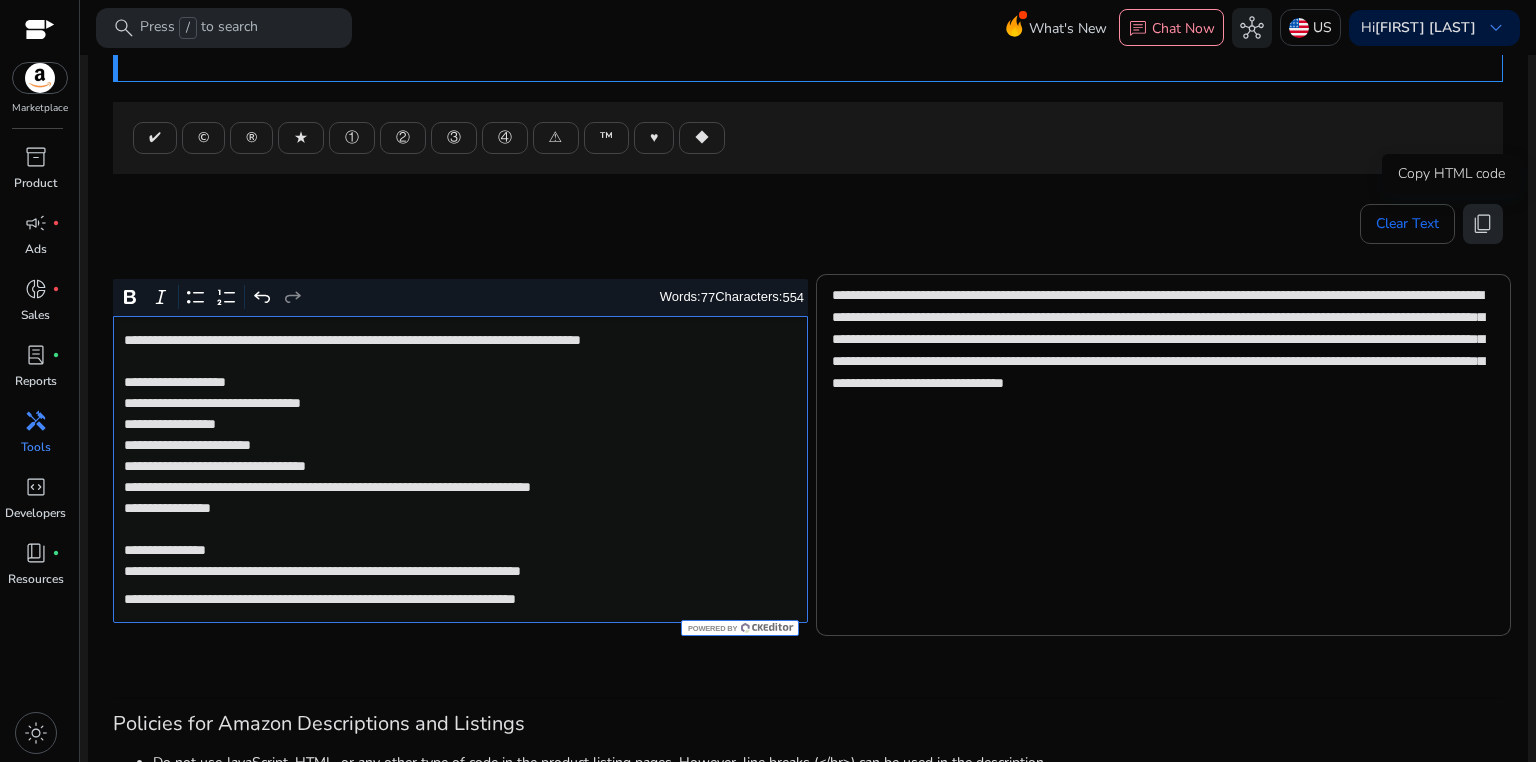 click on "content_copy" 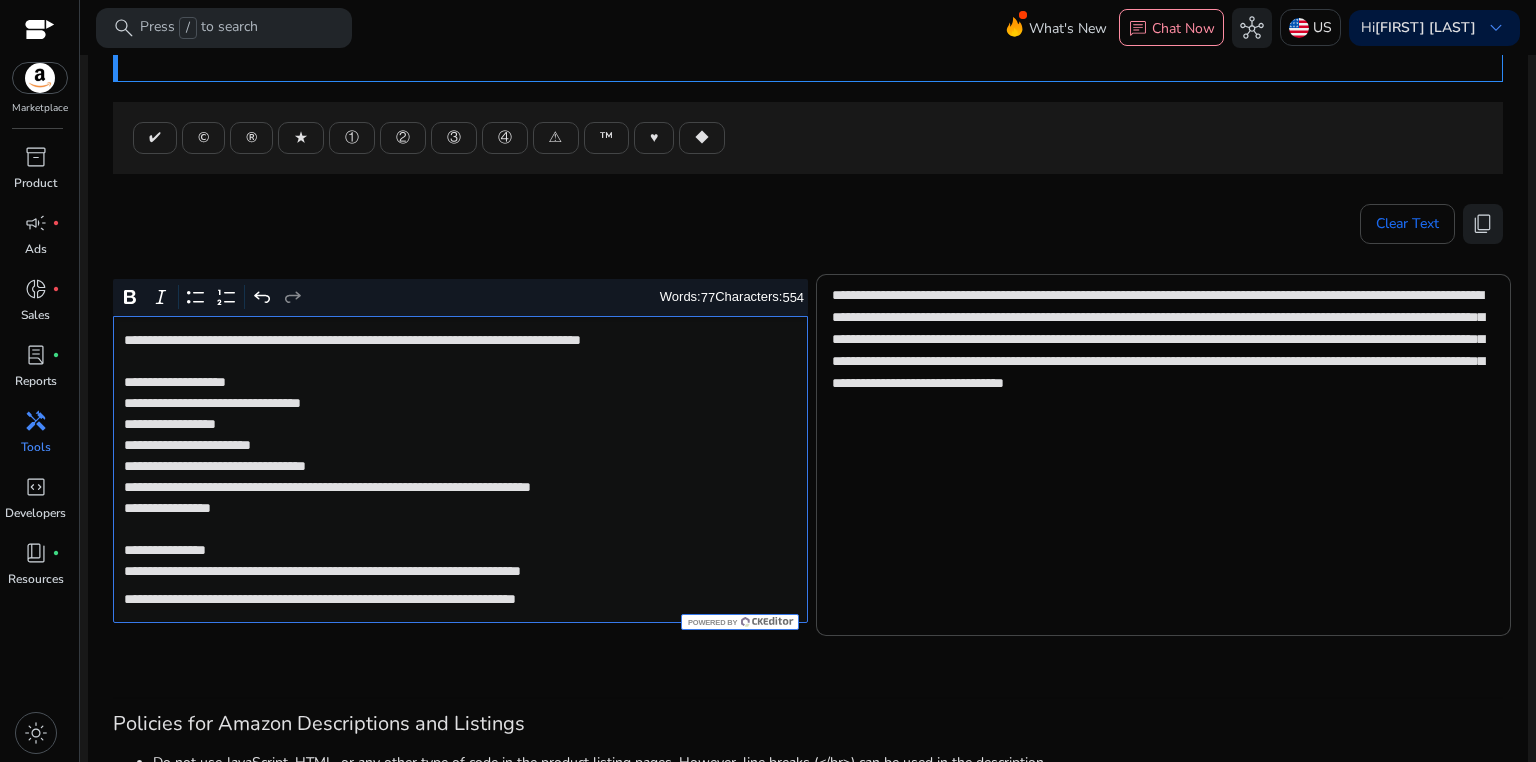 click on "**********" 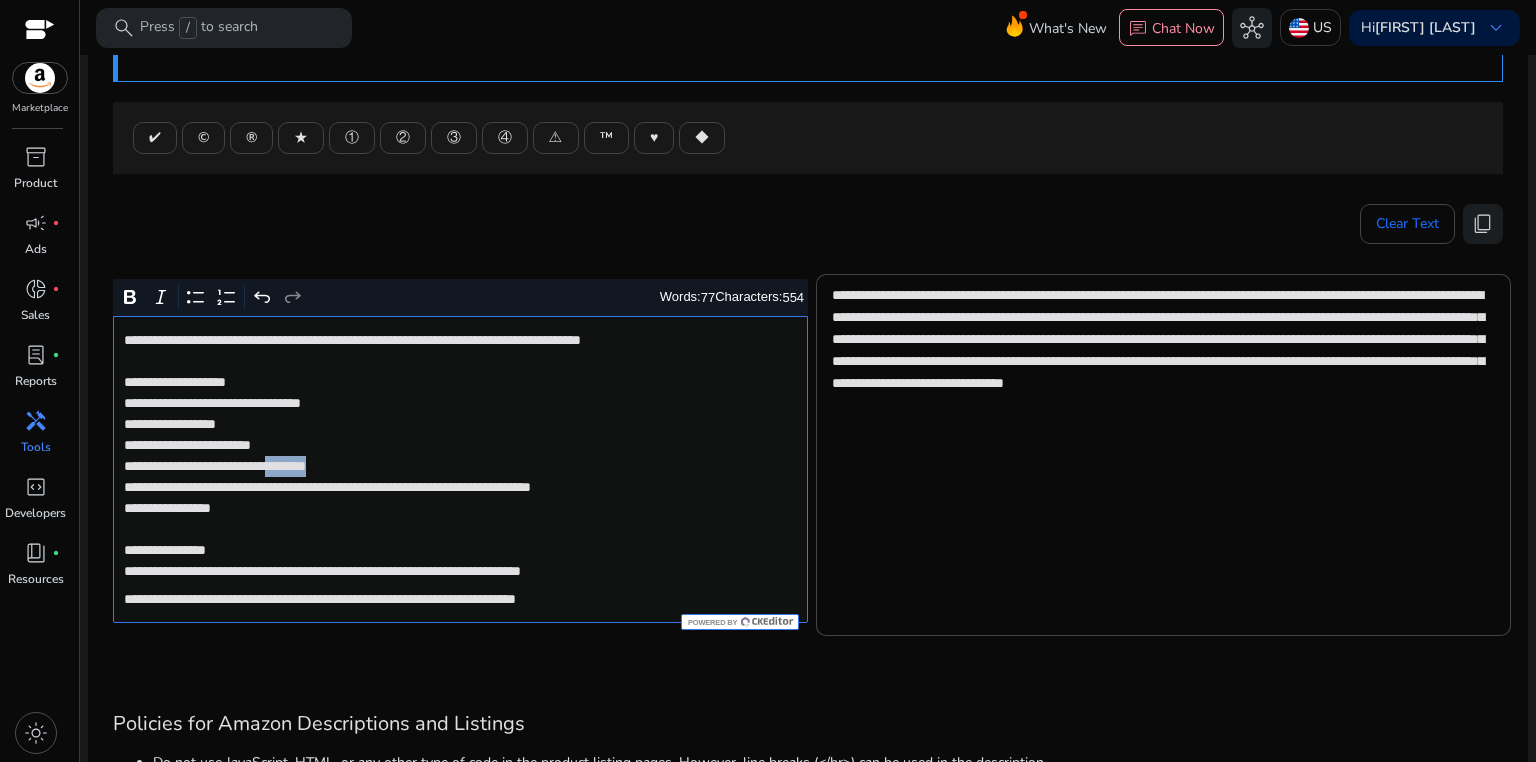 click on "**********" 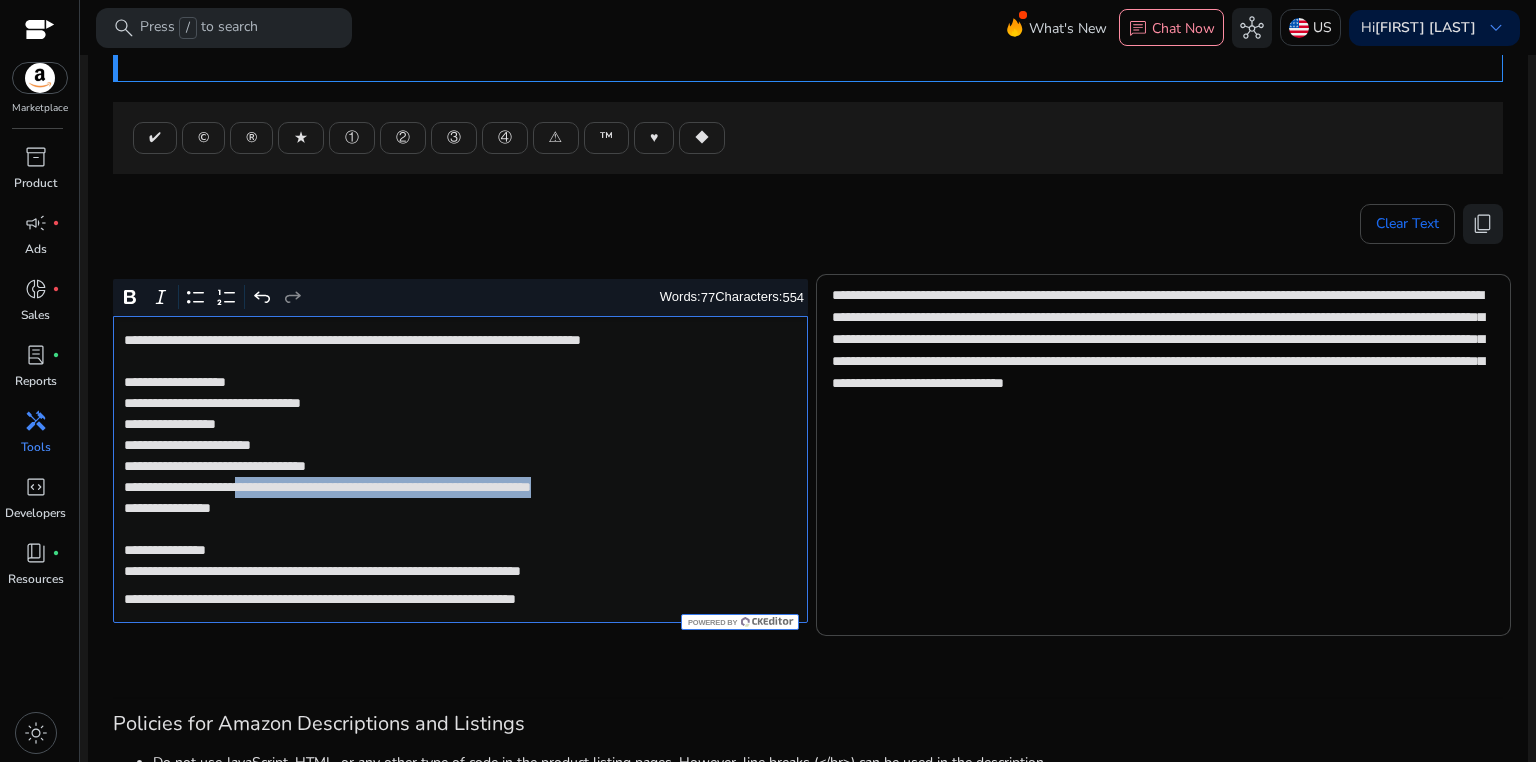 drag, startPoint x: 281, startPoint y: 484, endPoint x: 734, endPoint y: 484, distance: 453 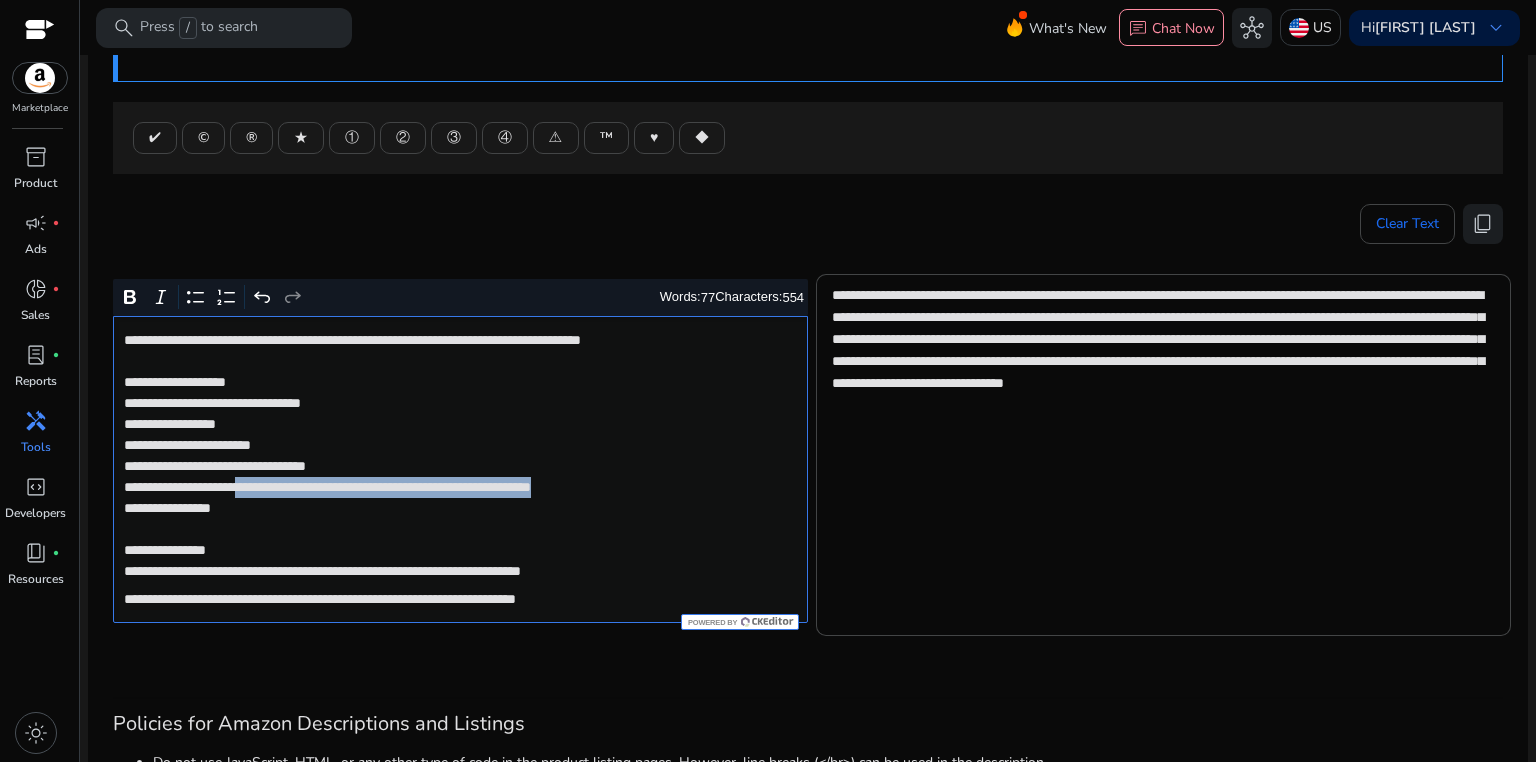click on "**********" 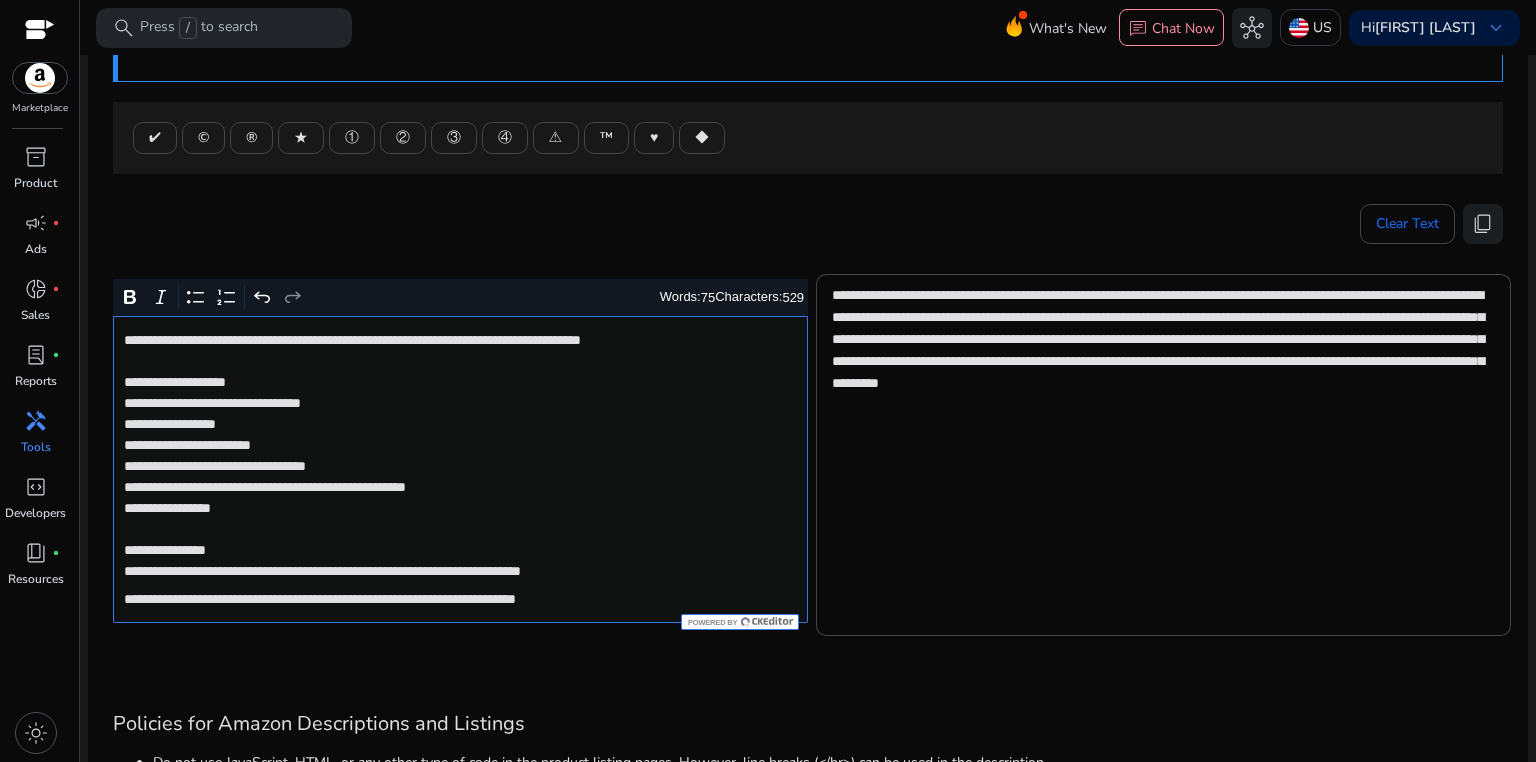 click on "**********" 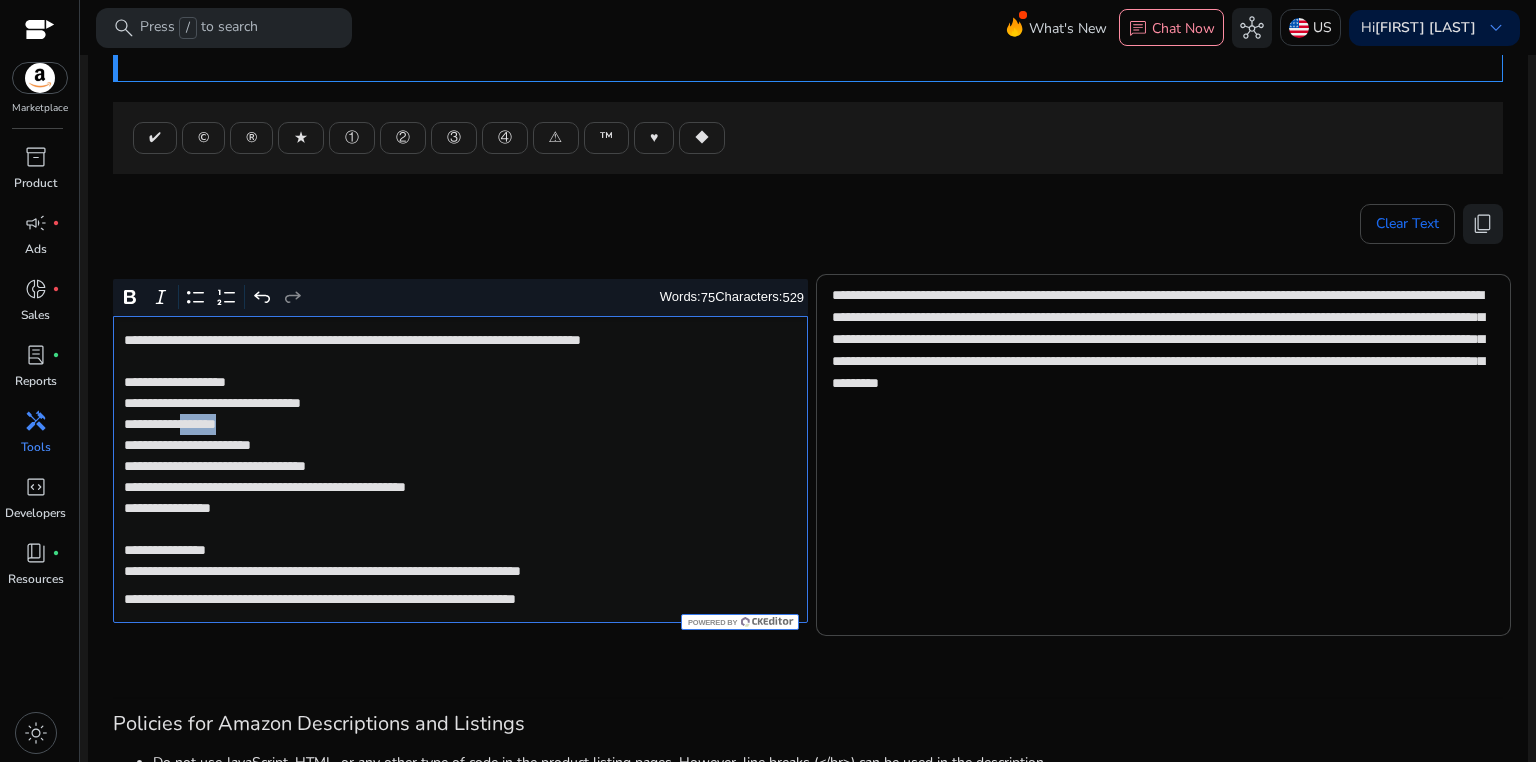 click on "**********" 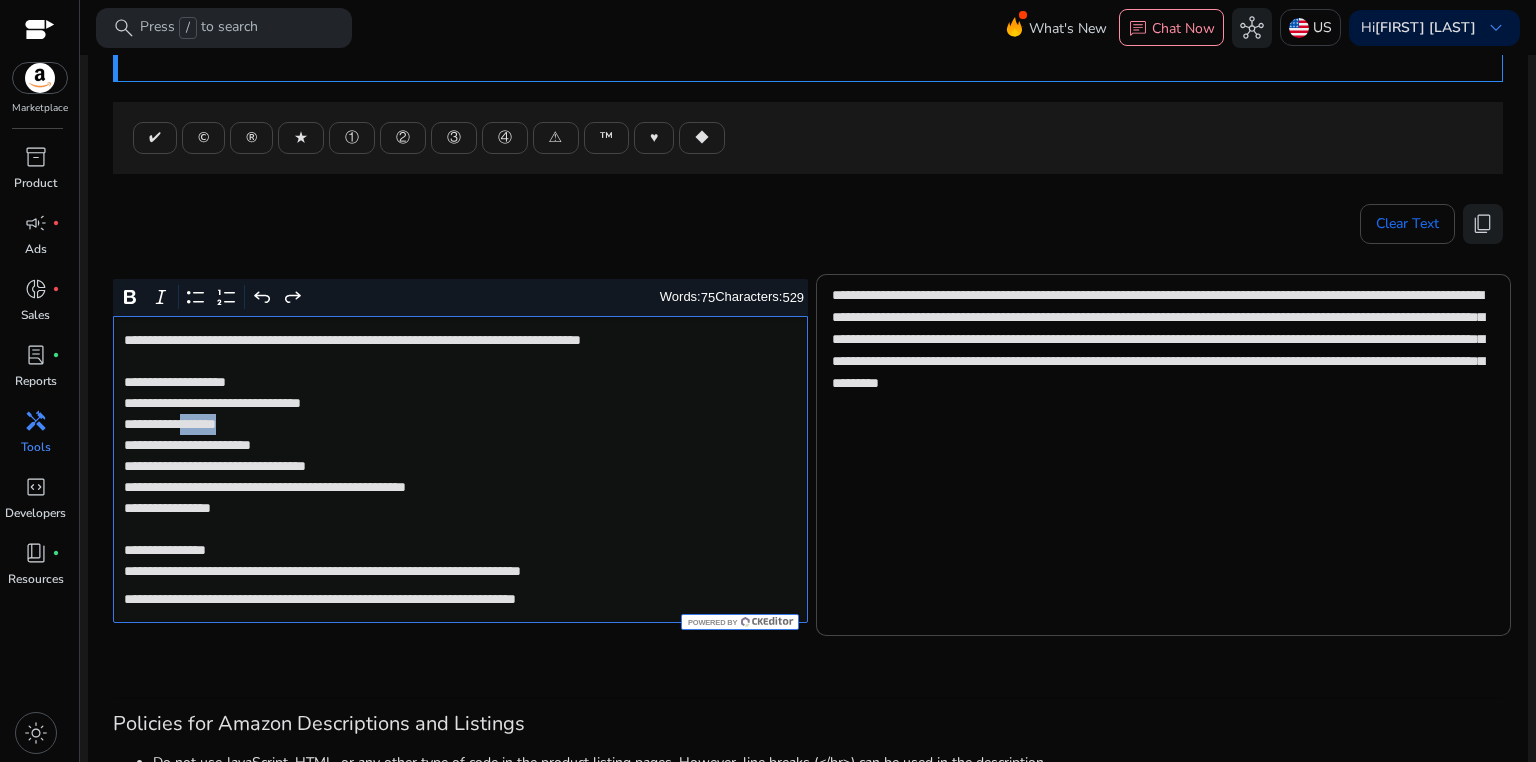 click on "**********" 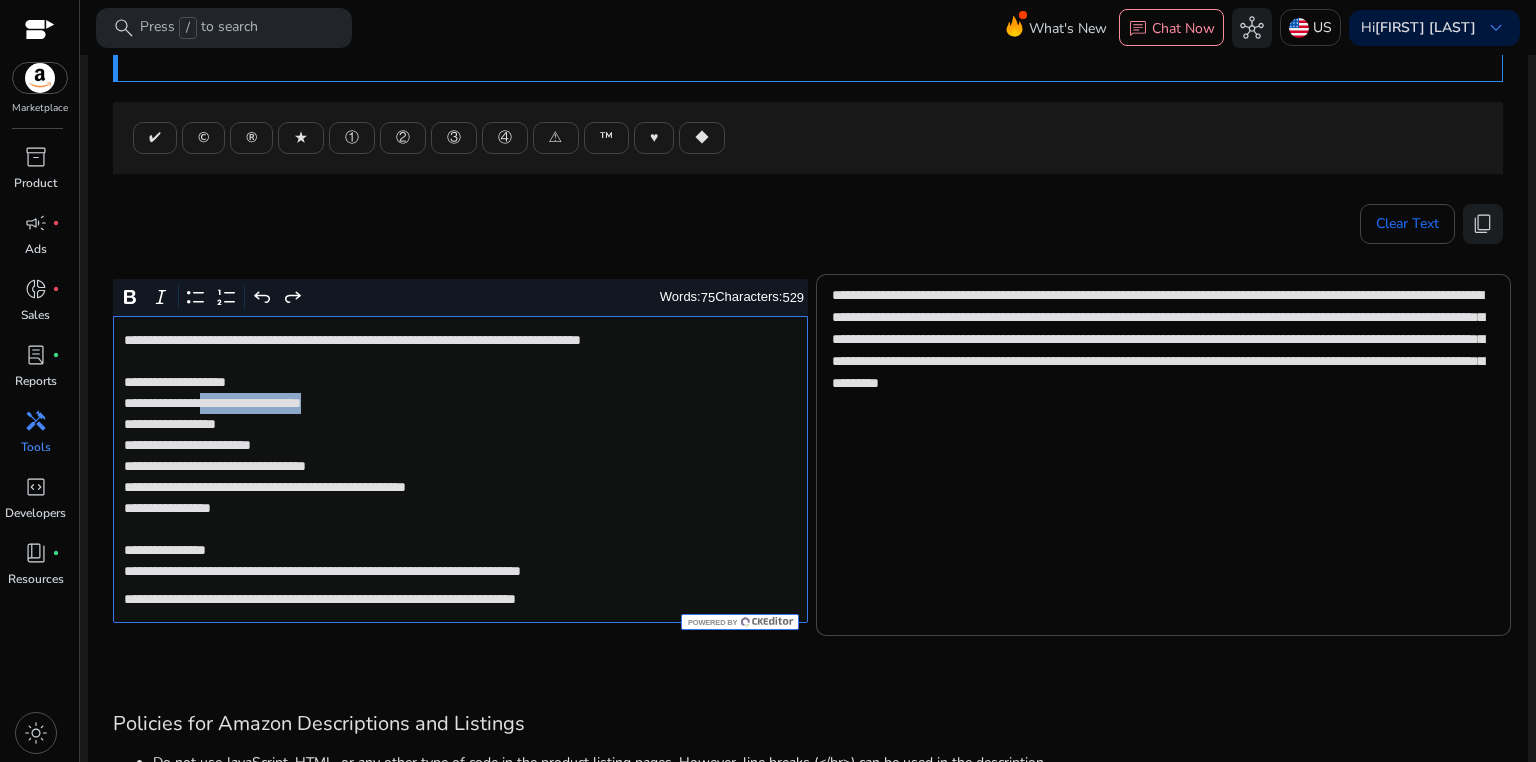 drag, startPoint x: 223, startPoint y: 404, endPoint x: 358, endPoint y: 404, distance: 135 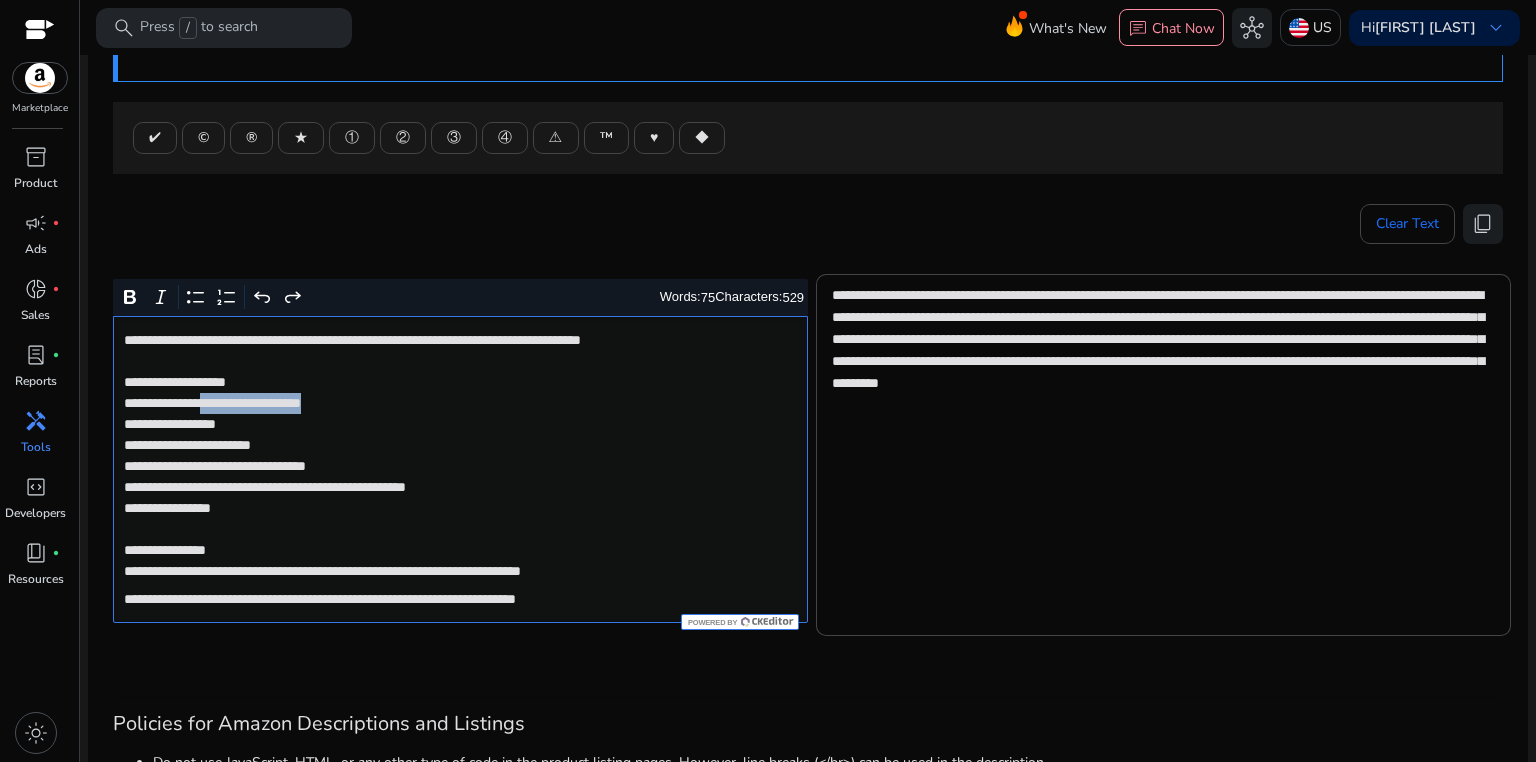 click on "**********" 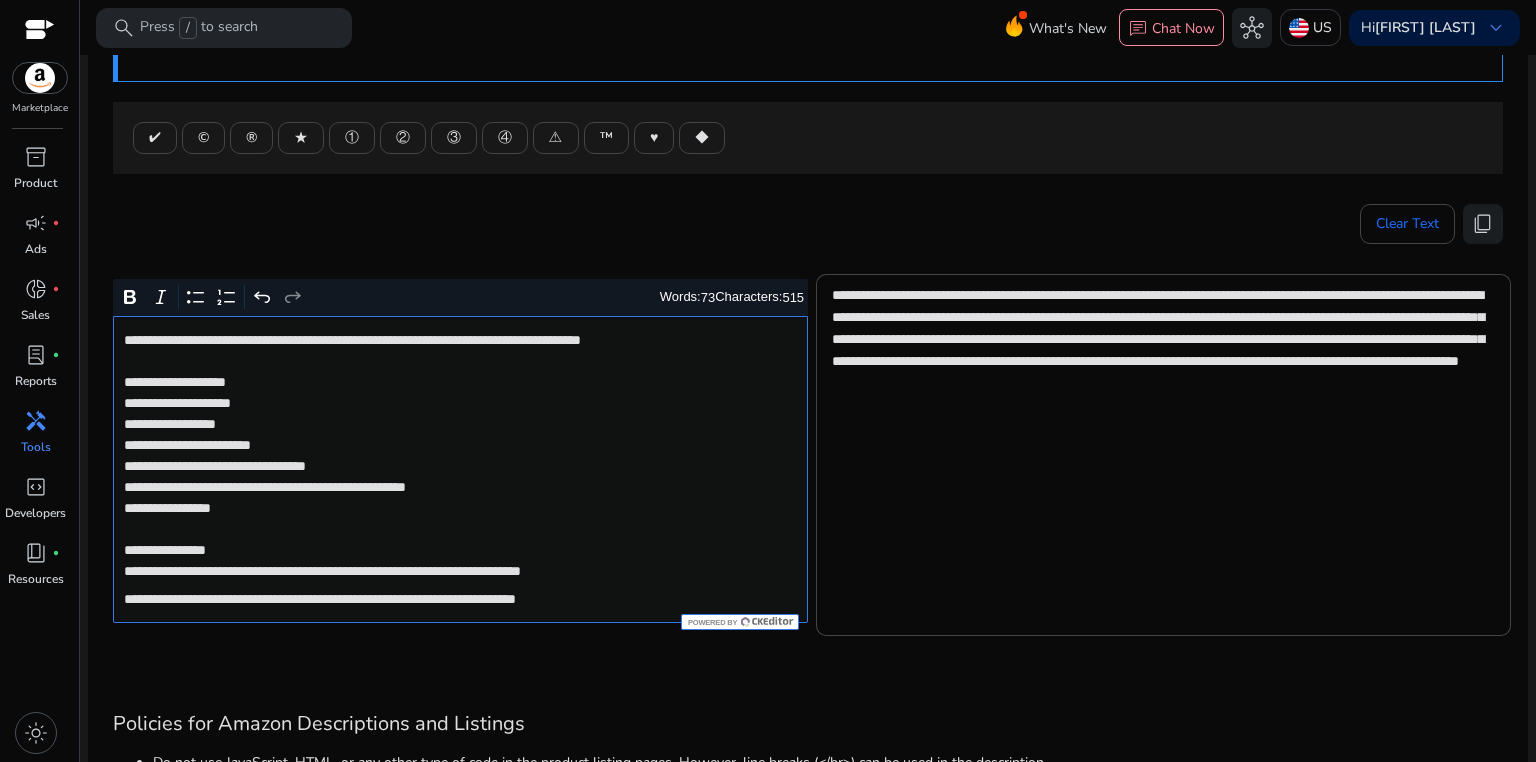 click on "**********" 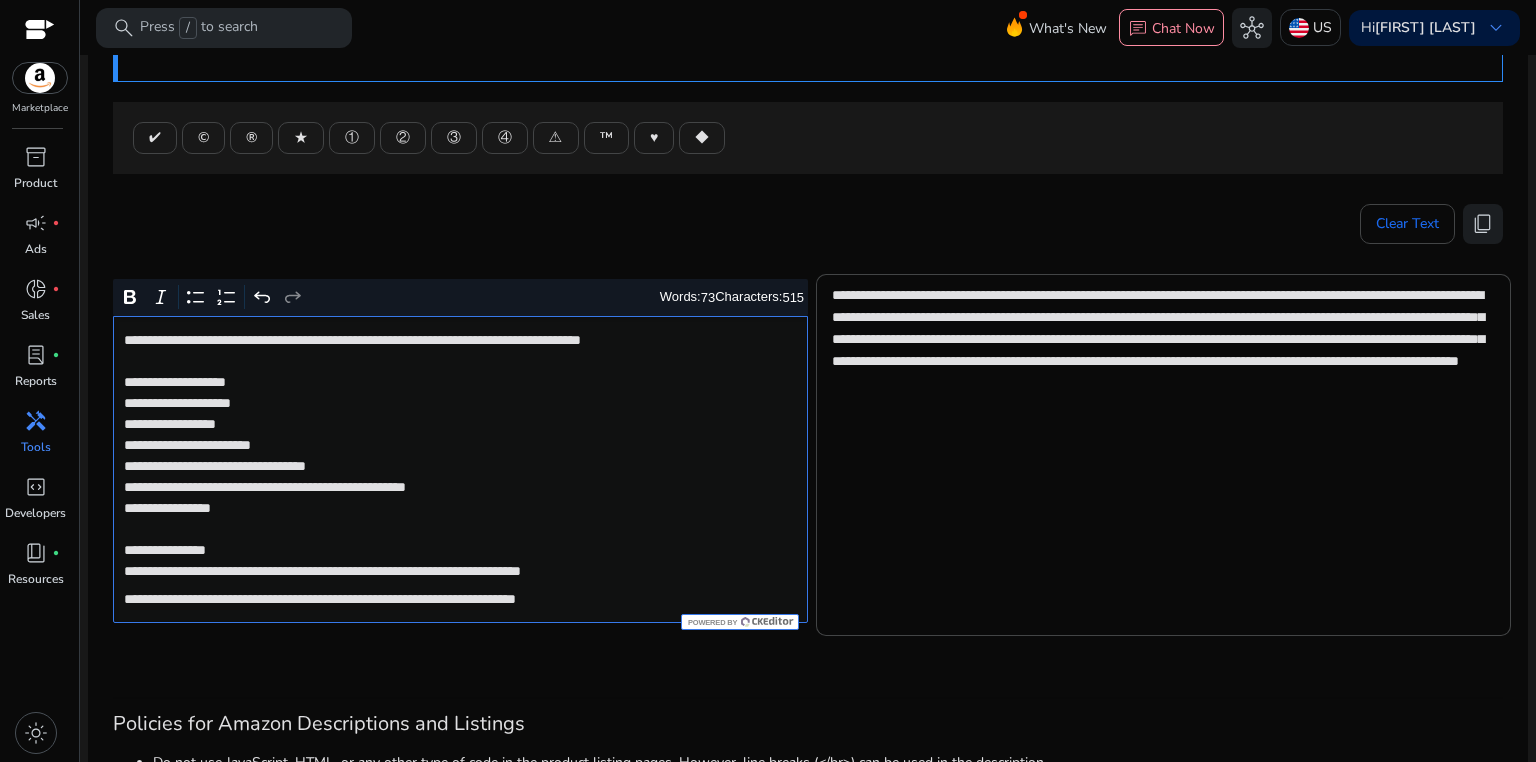 click on "**********" 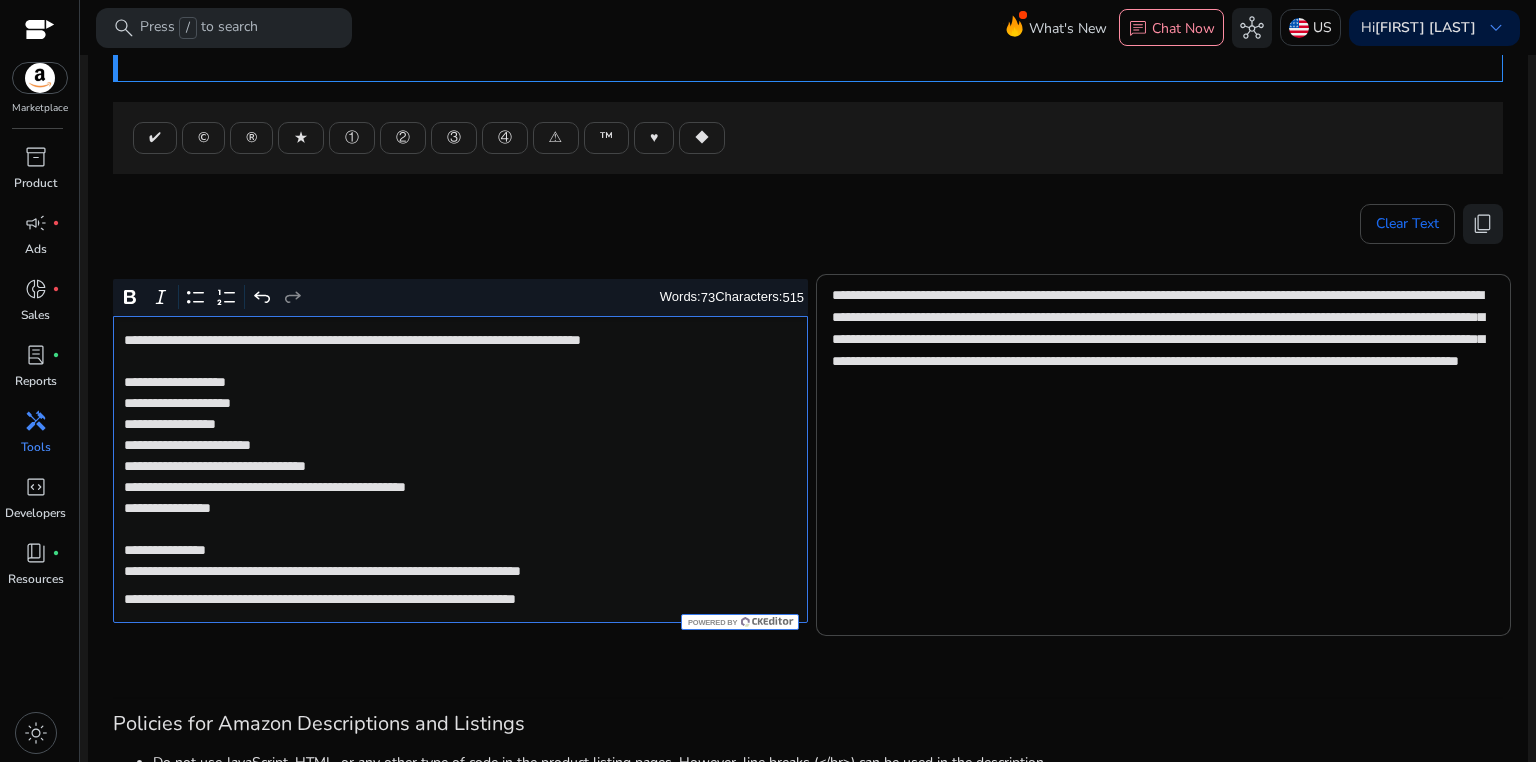 click on "**********" 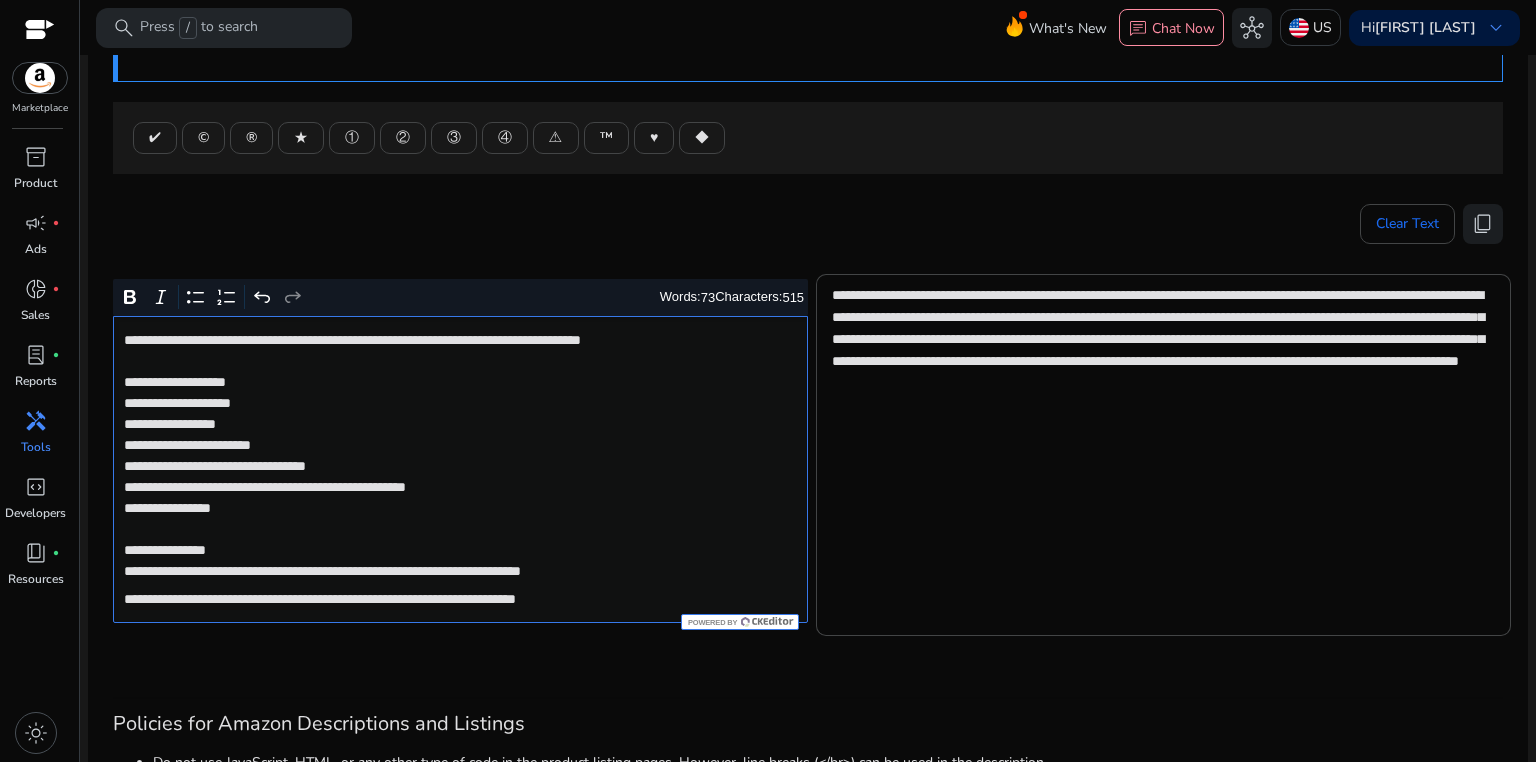 click on "**********" 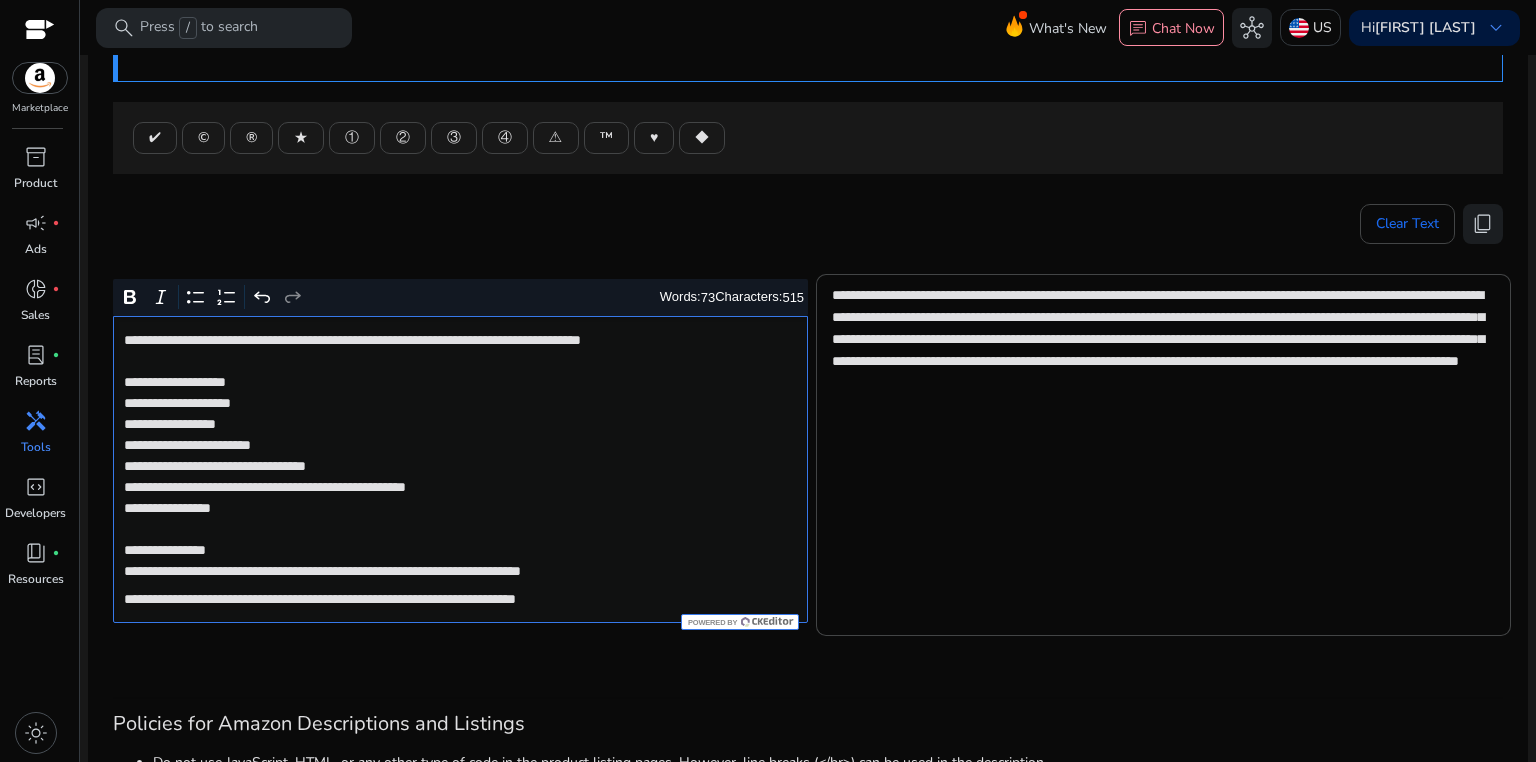 click on "**********" 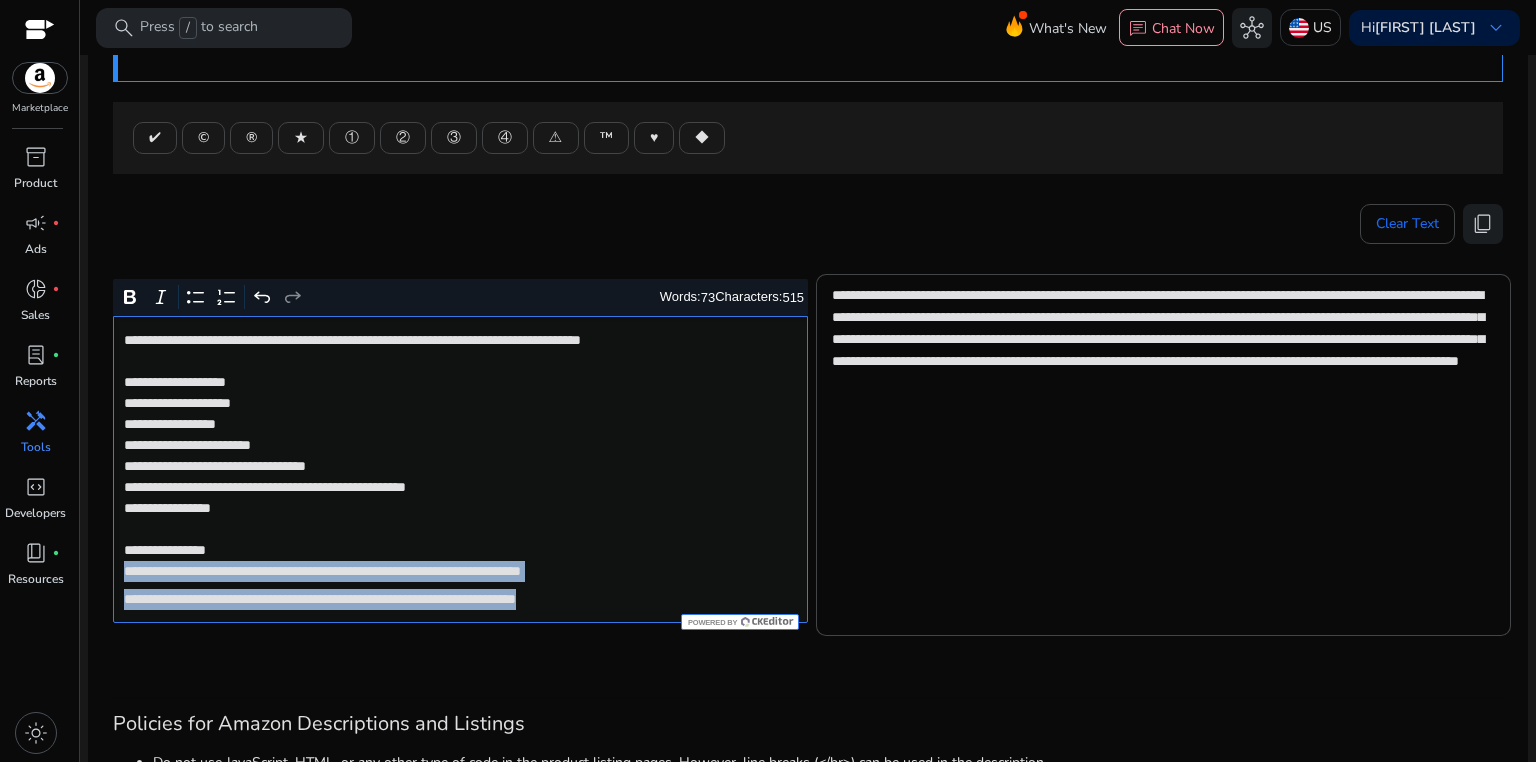 drag, startPoint x: 120, startPoint y: 576, endPoint x: 668, endPoint y: 598, distance: 548.4414 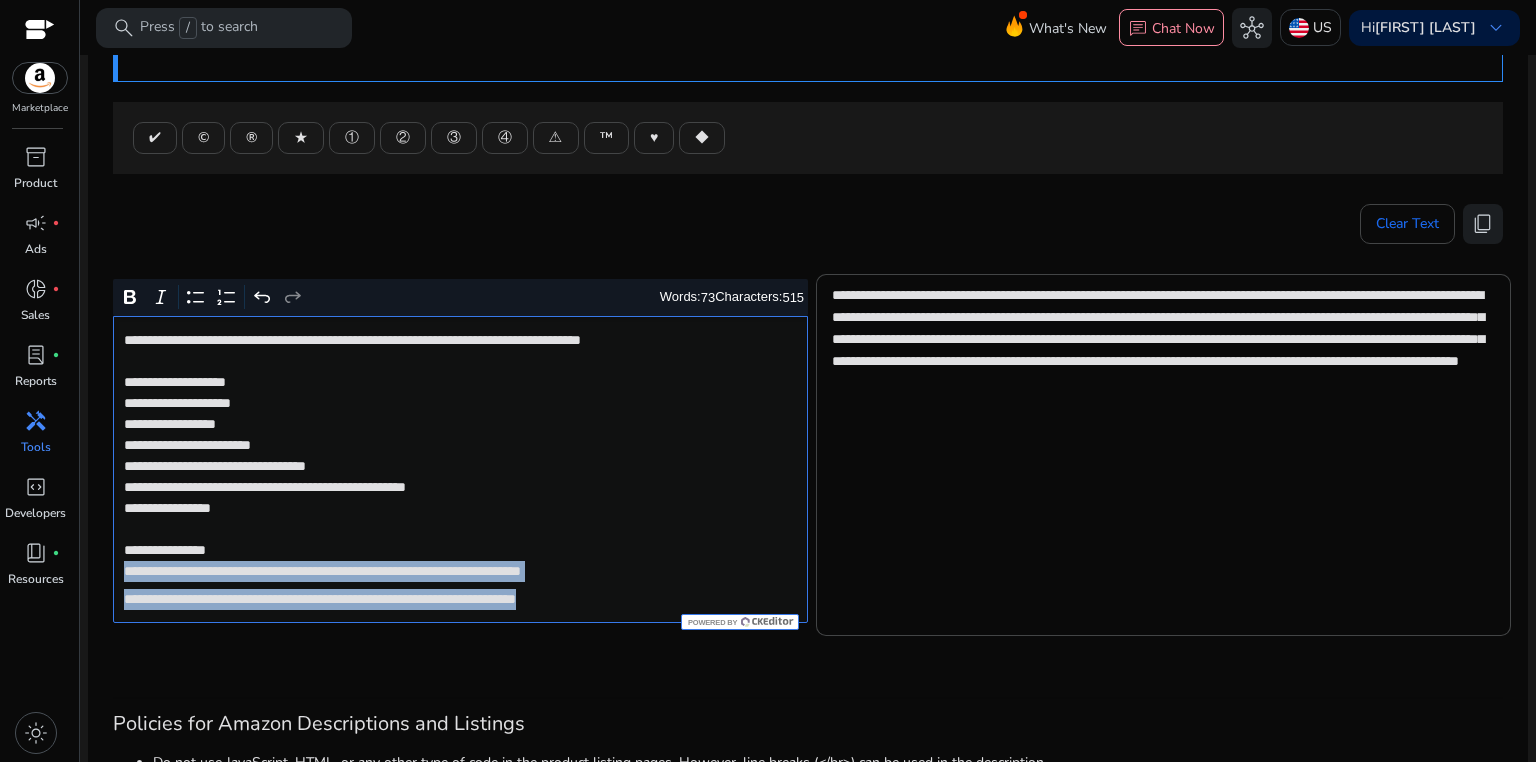 click on "**********" 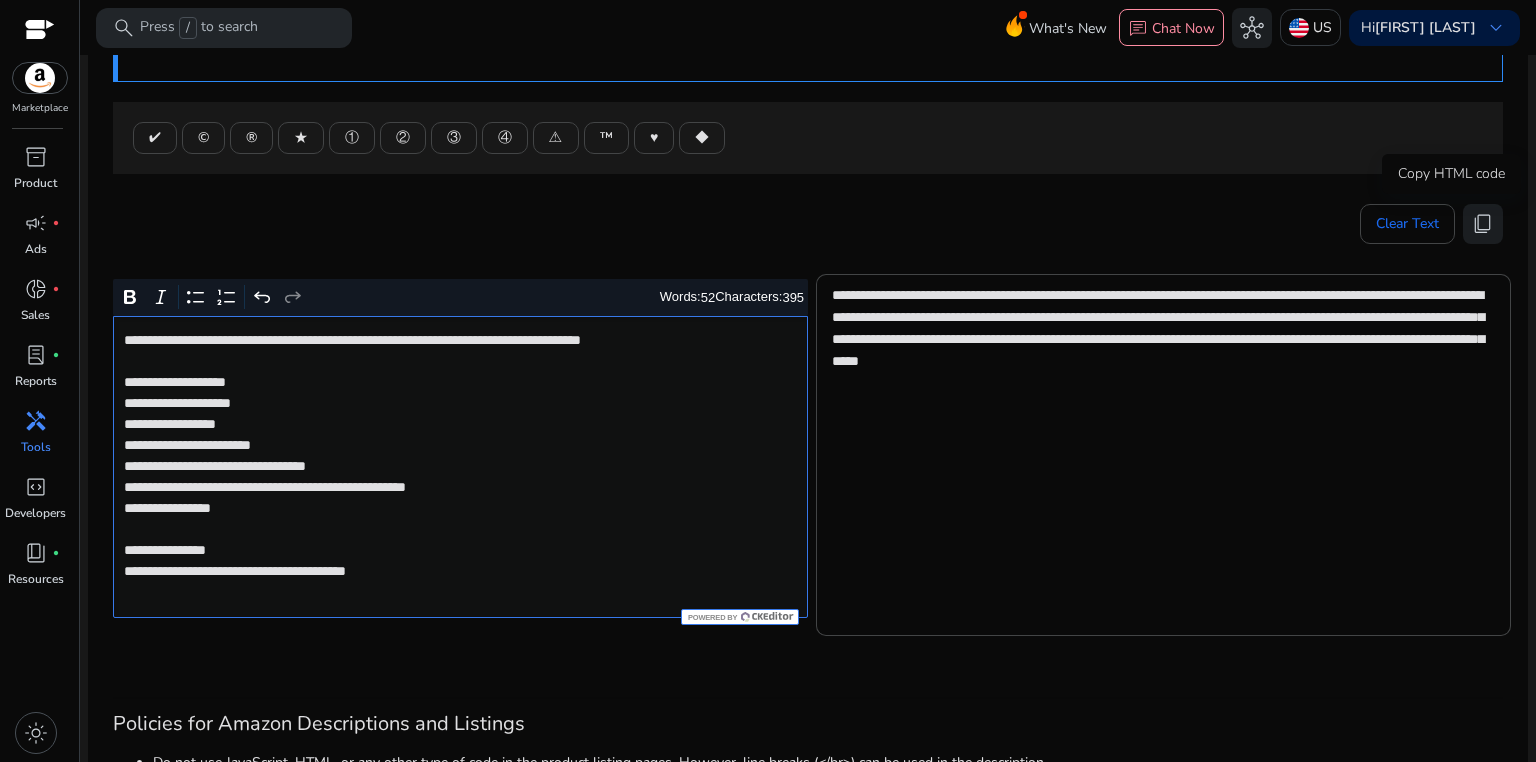 click on "content_copy" 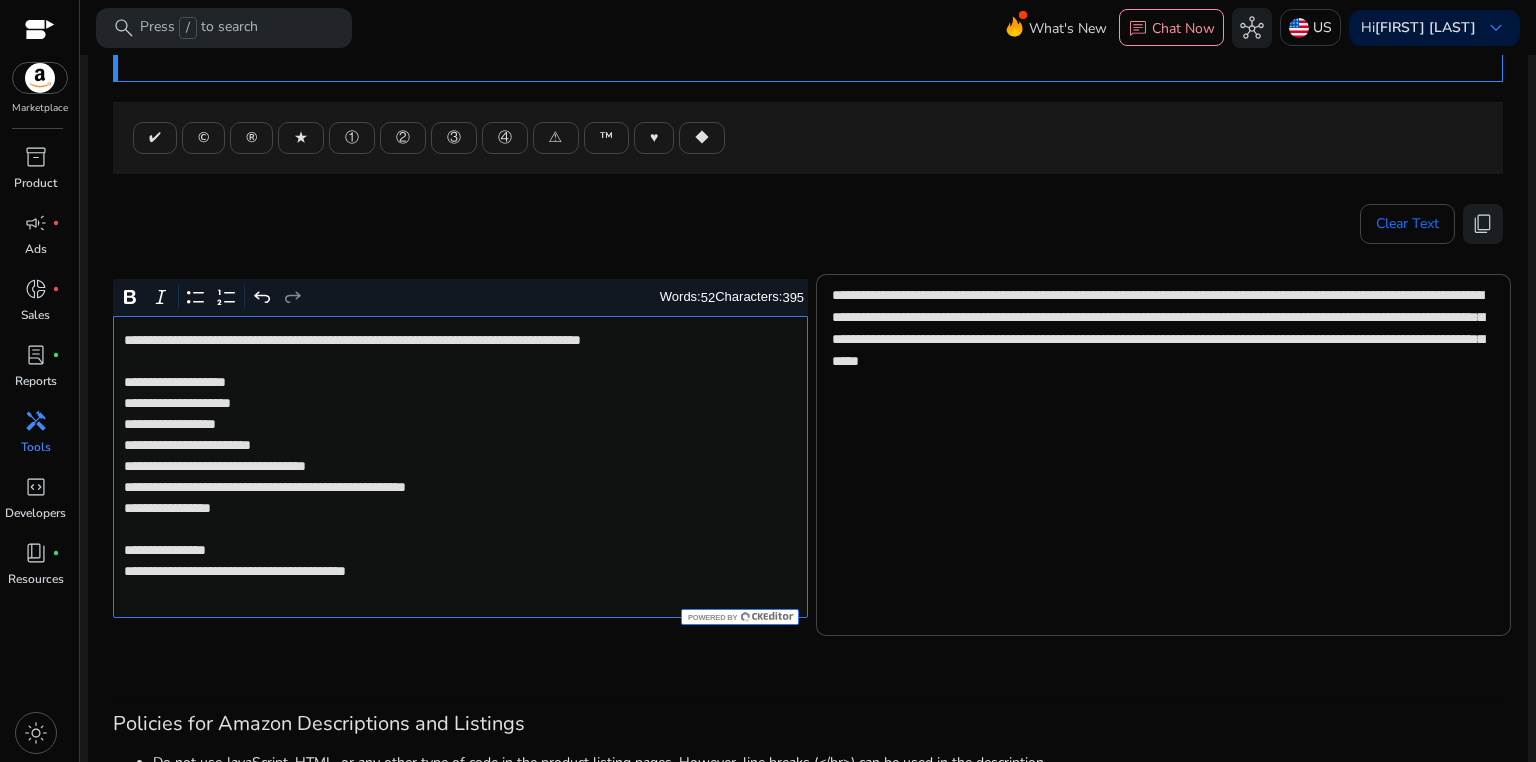 click on "**********" 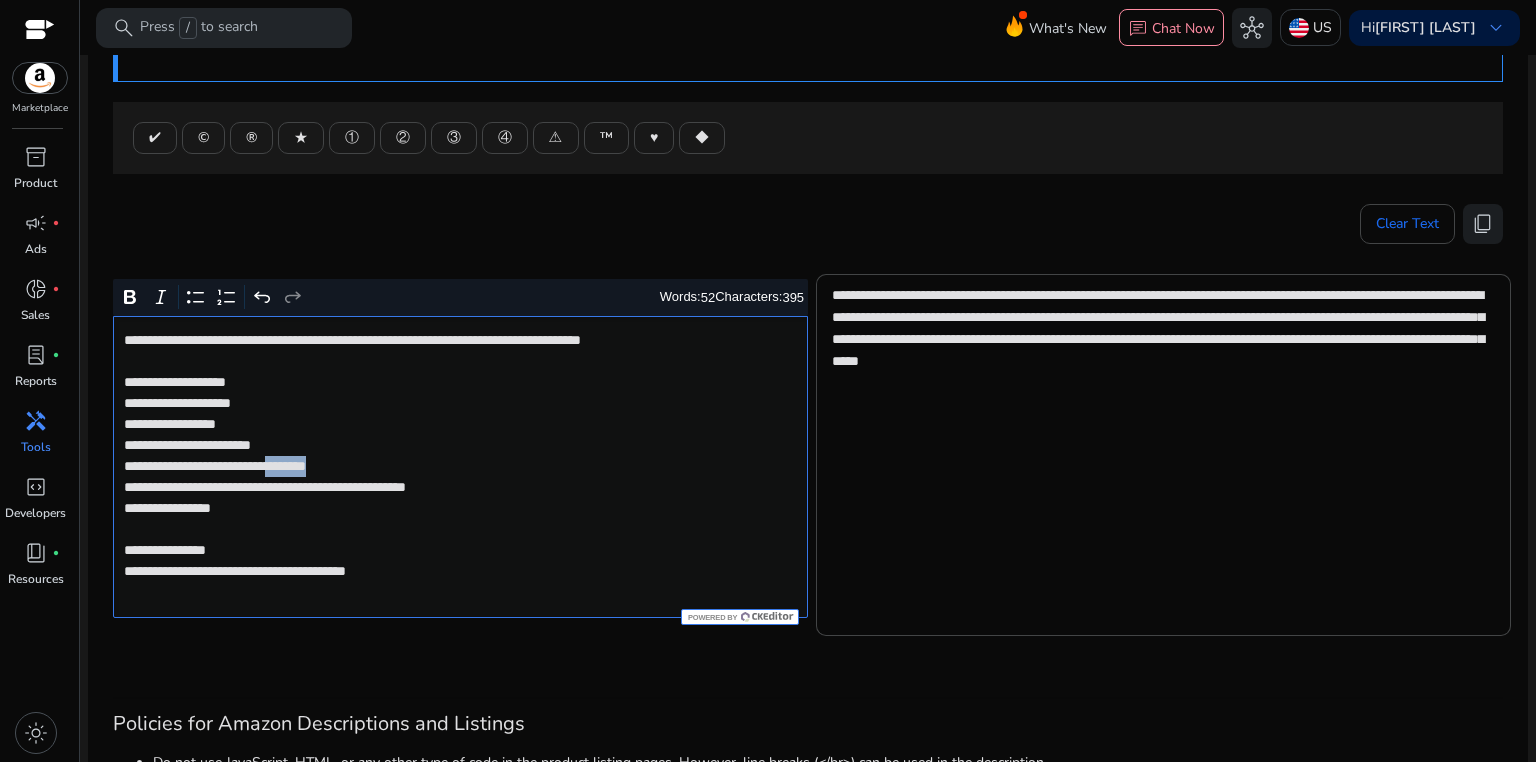 click on "**********" 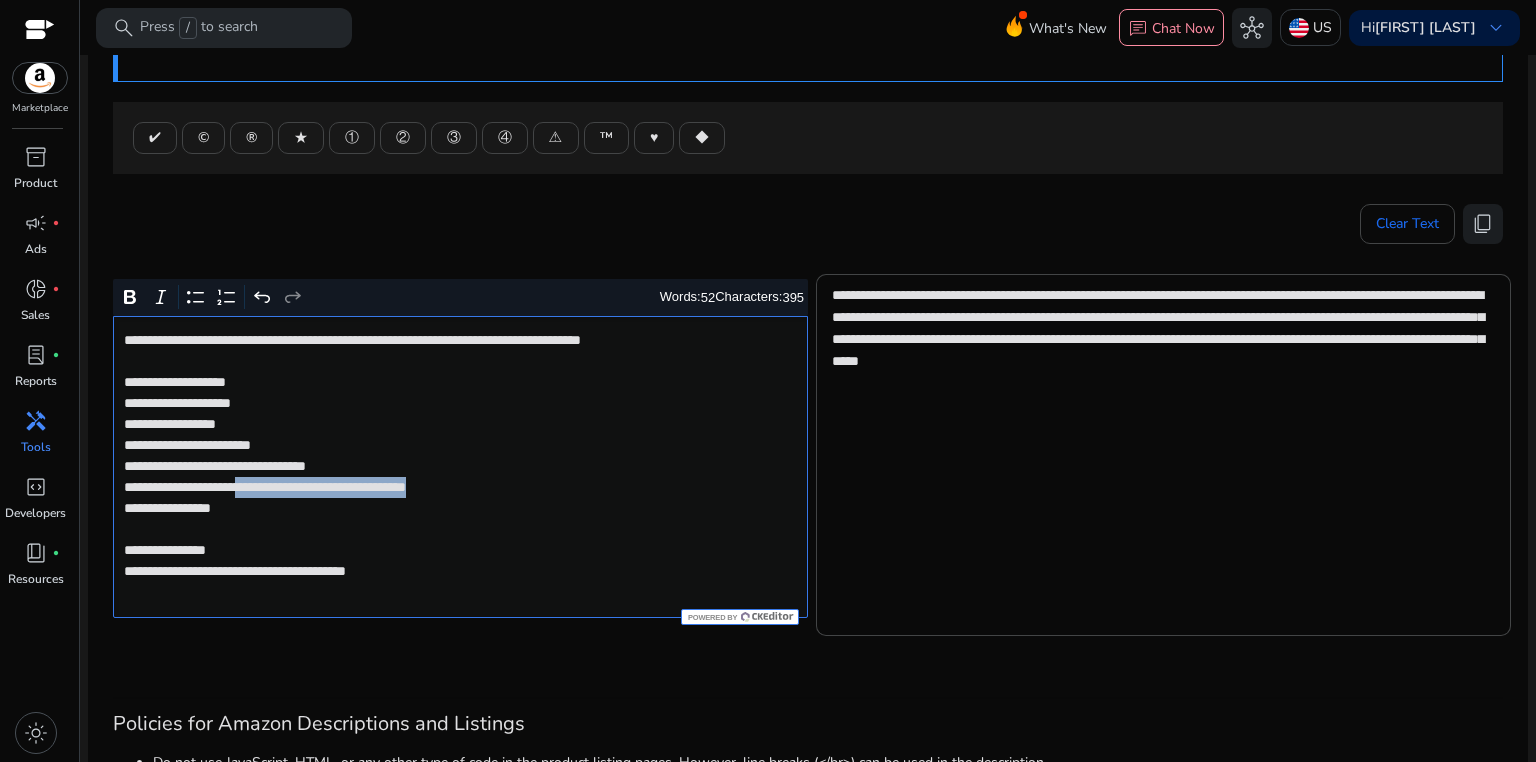 drag, startPoint x: 282, startPoint y: 487, endPoint x: 558, endPoint y: 486, distance: 276.0018 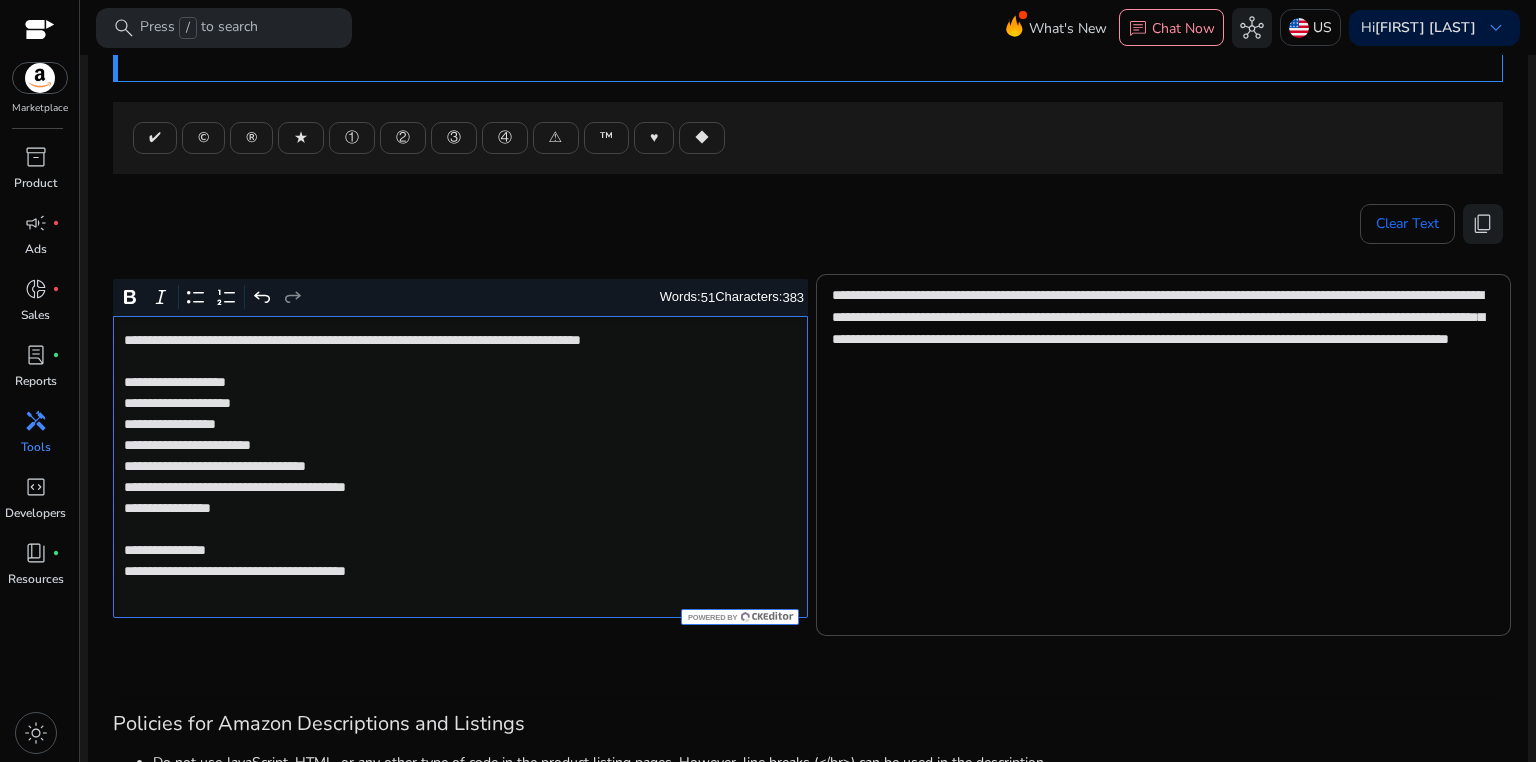 click on "**********" 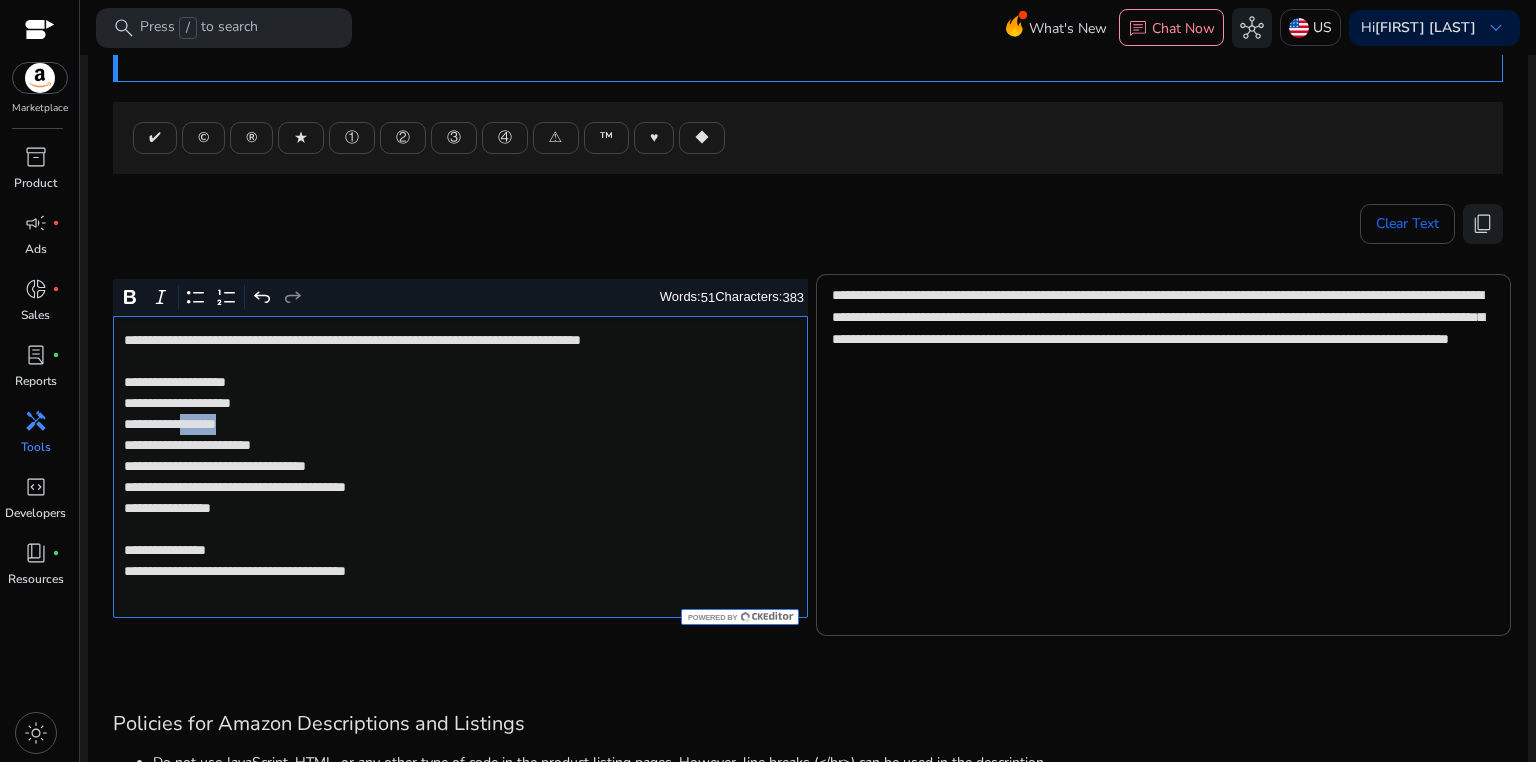 click on "**********" 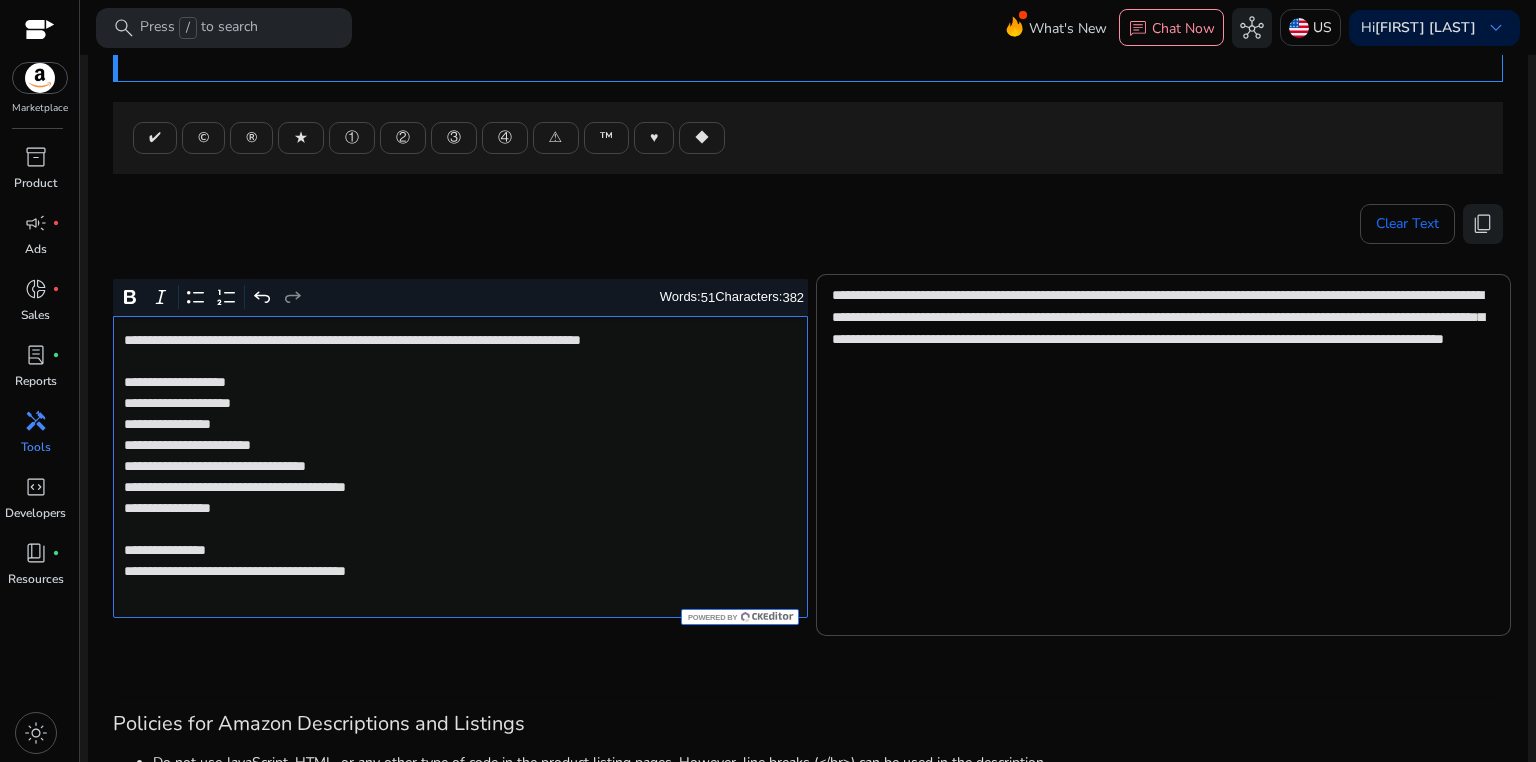 click on "**********" 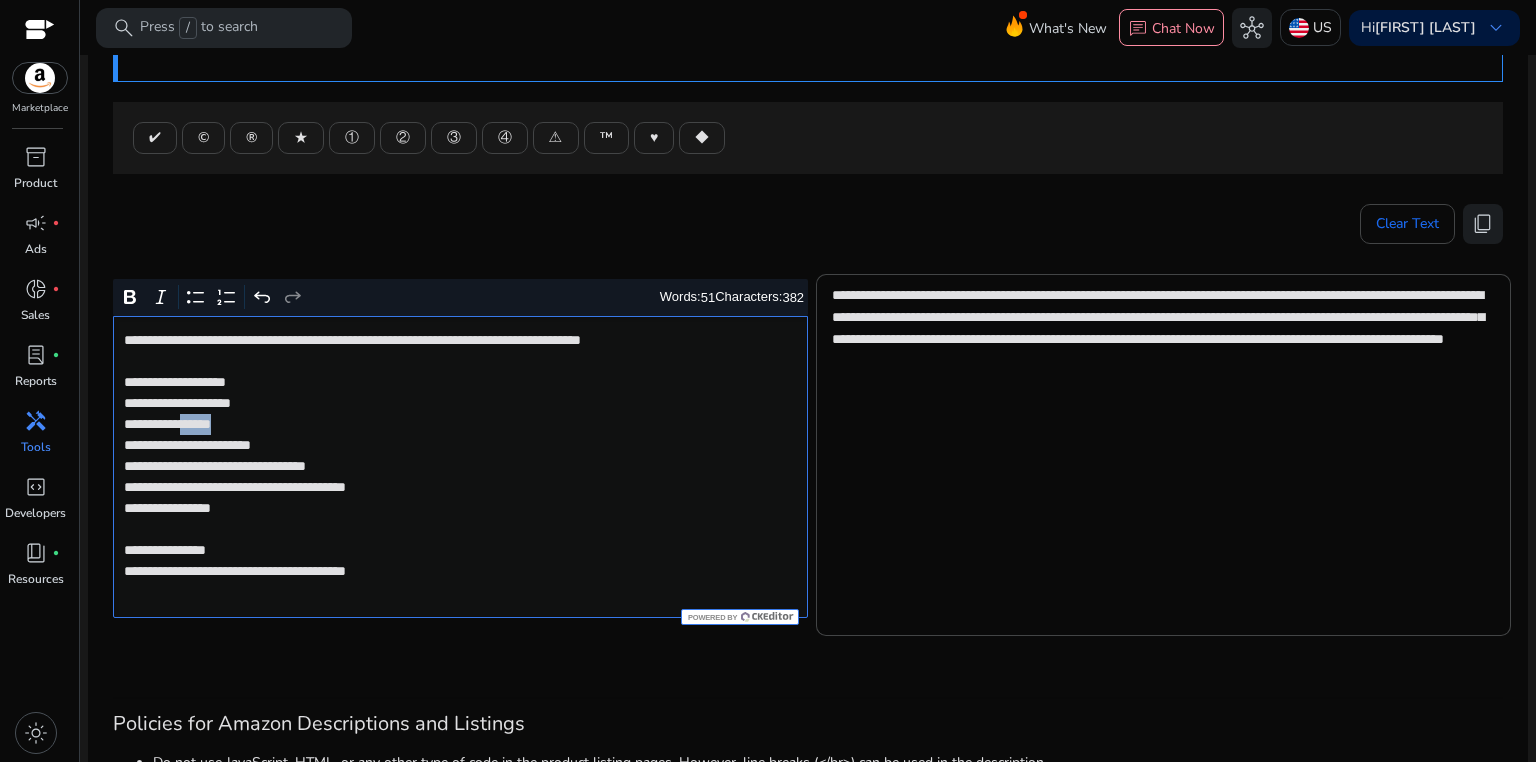 click on "**********" 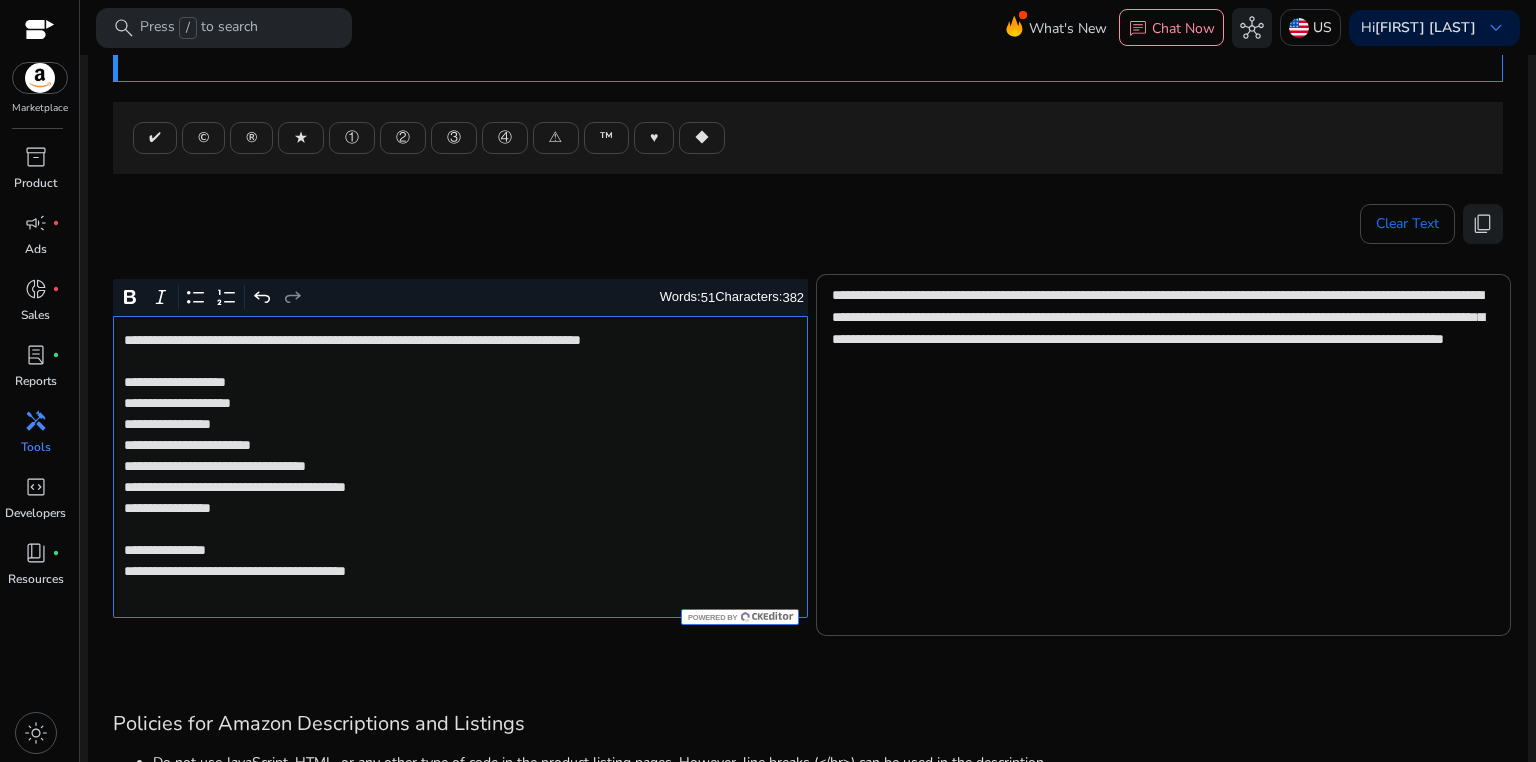 click on "**********" 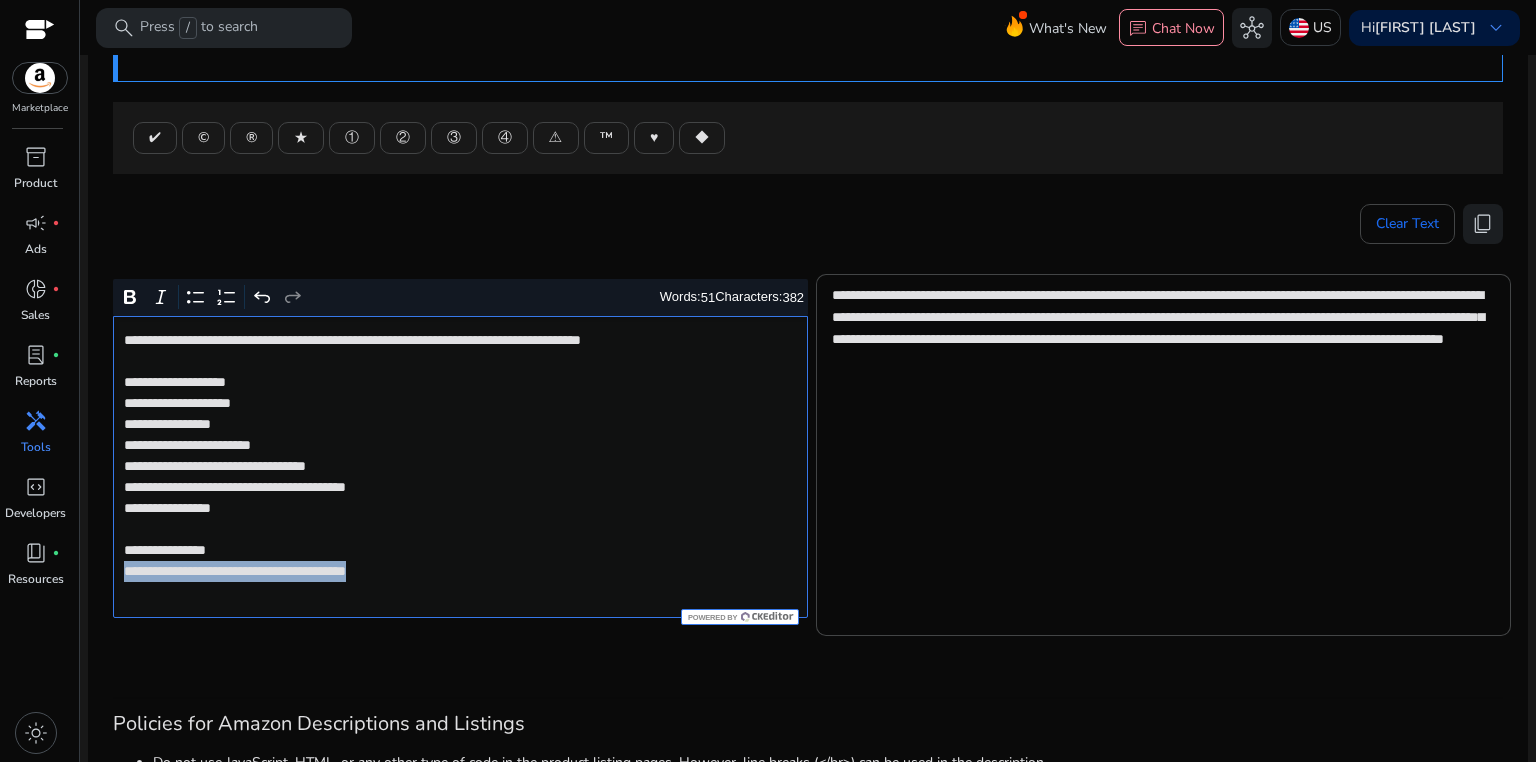 drag, startPoint x: 128, startPoint y: 572, endPoint x: 480, endPoint y: 572, distance: 352 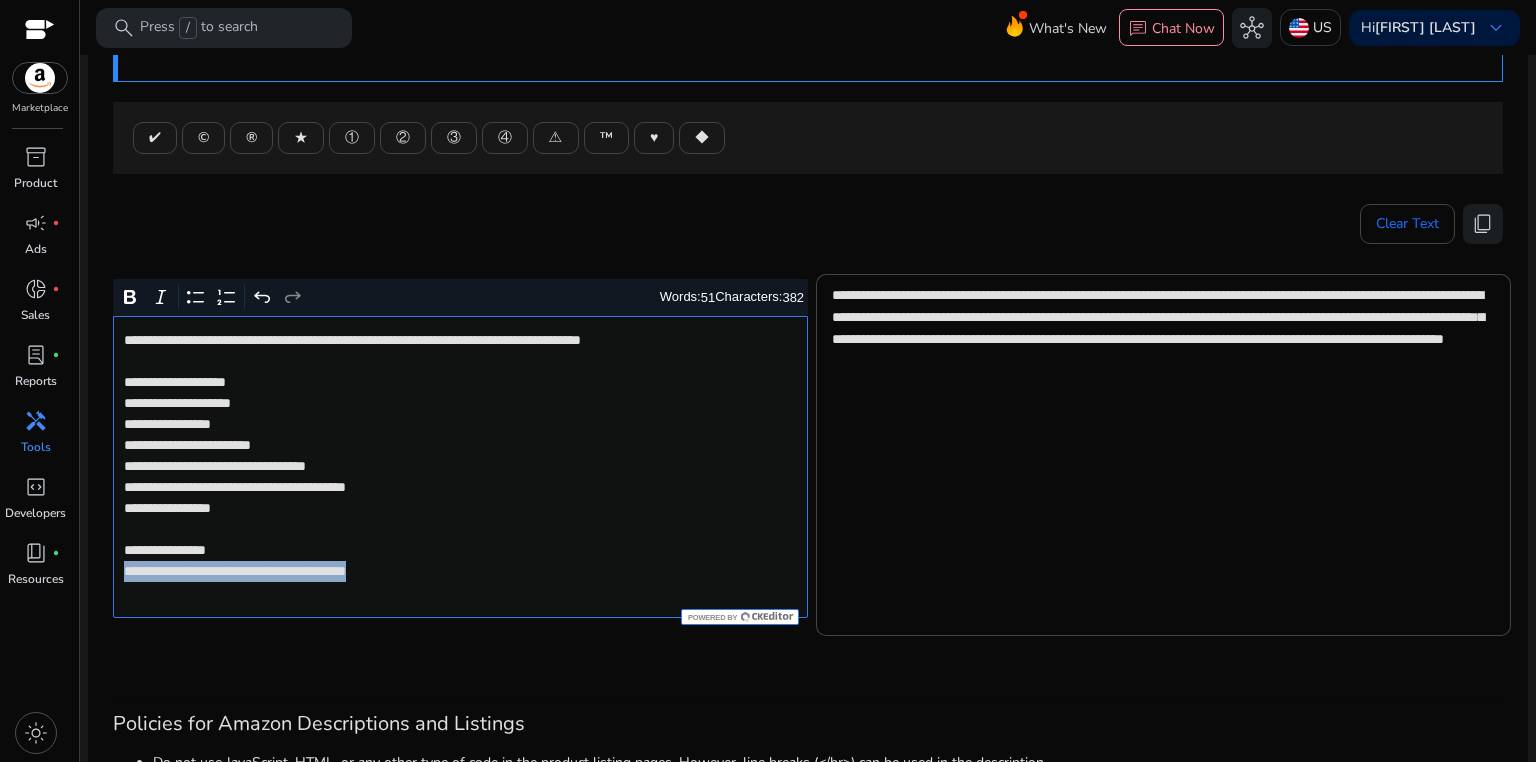click on "**********" 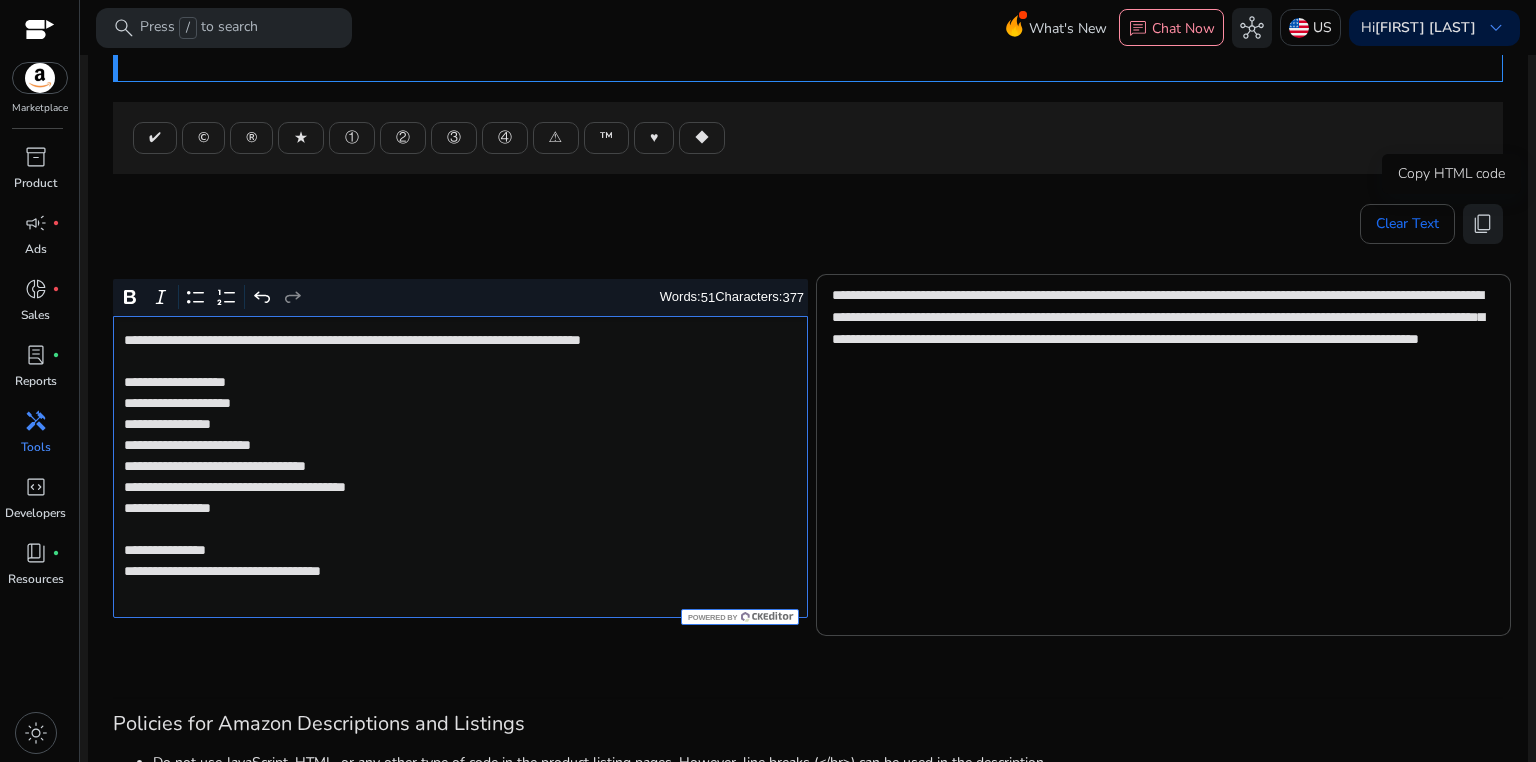 drag, startPoint x: 1471, startPoint y: 229, endPoint x: 1212, endPoint y: 160, distance: 268.03357 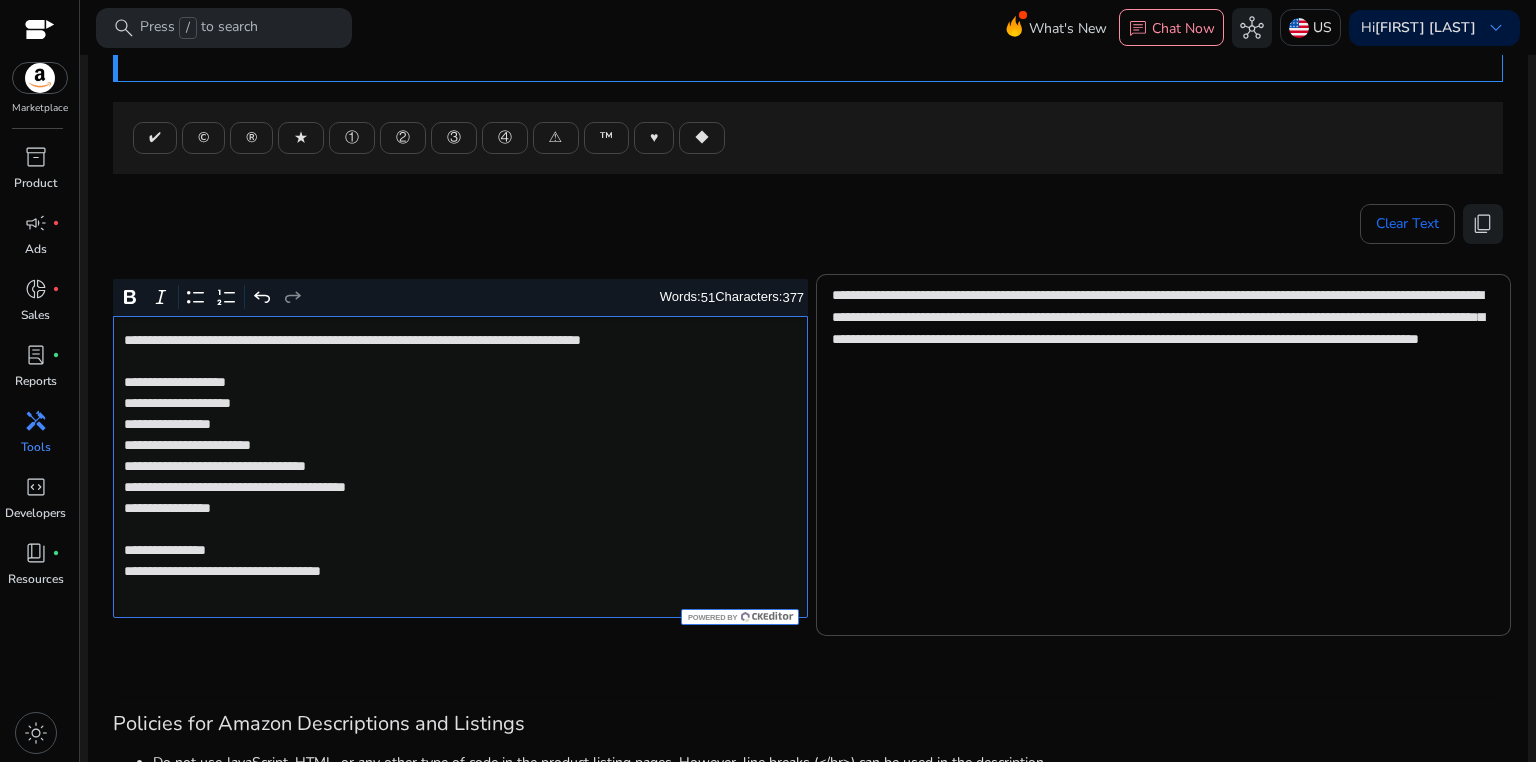 click on "**********" 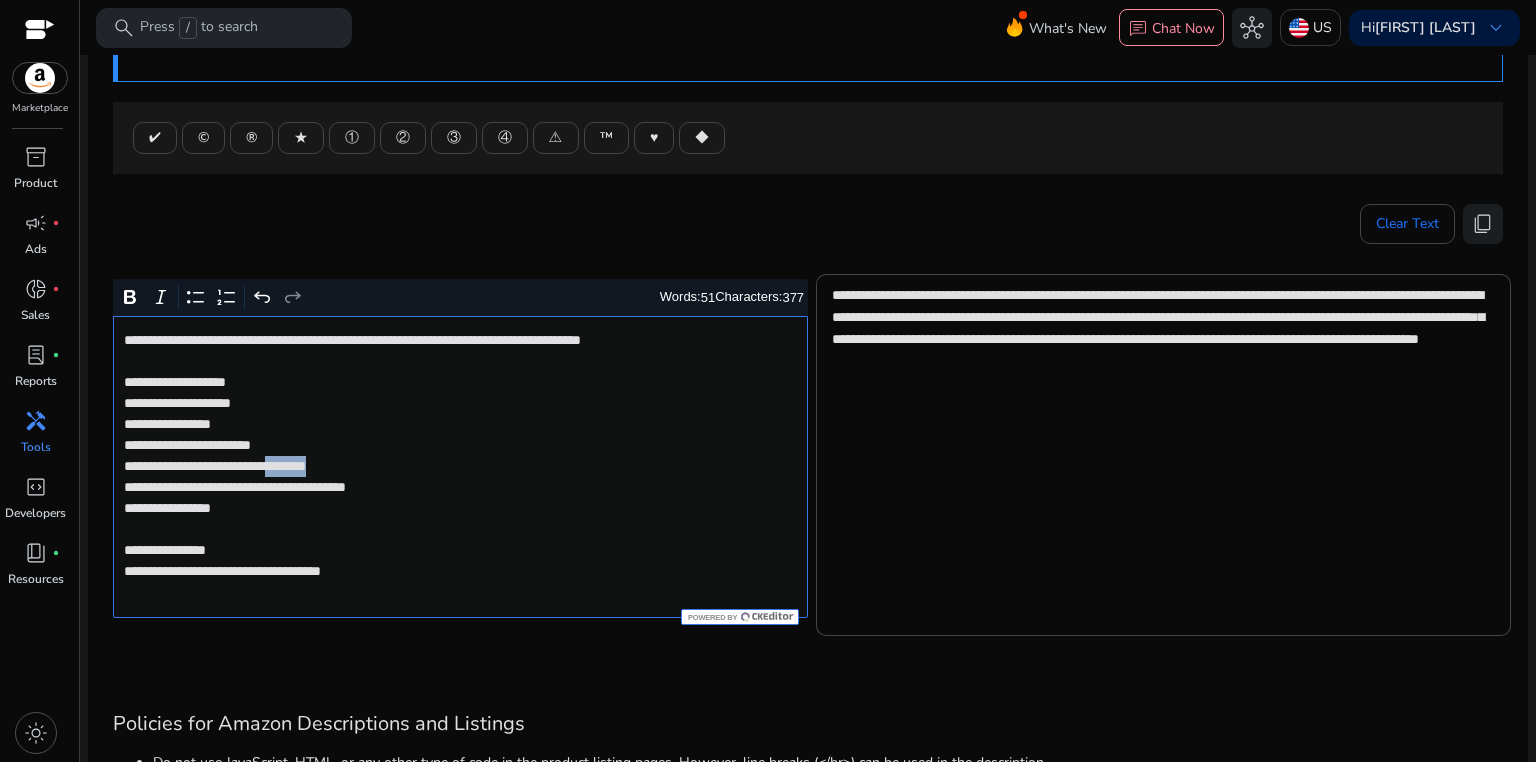 click on "**********" 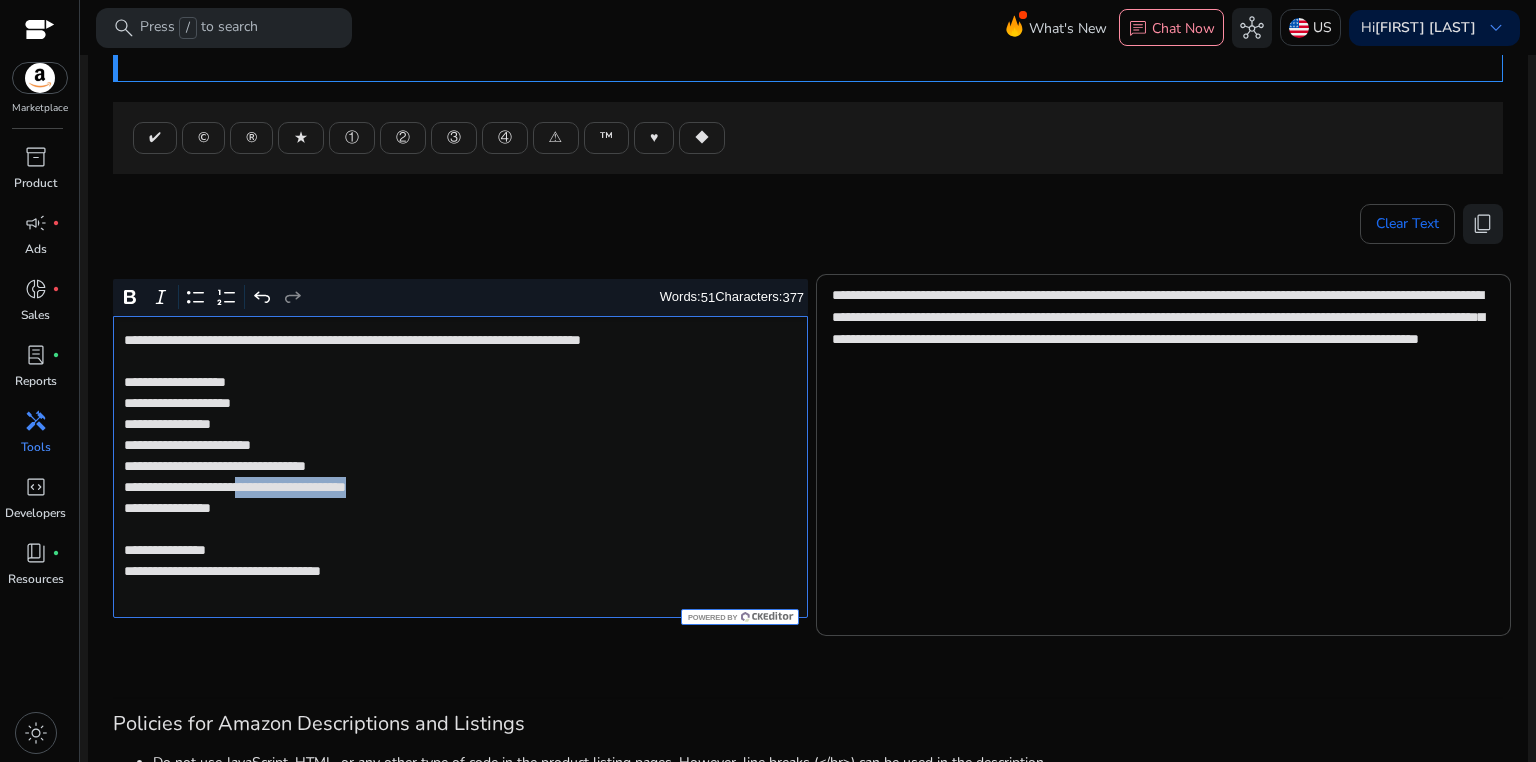 drag, startPoint x: 283, startPoint y: 486, endPoint x: 482, endPoint y: 479, distance: 199.12308 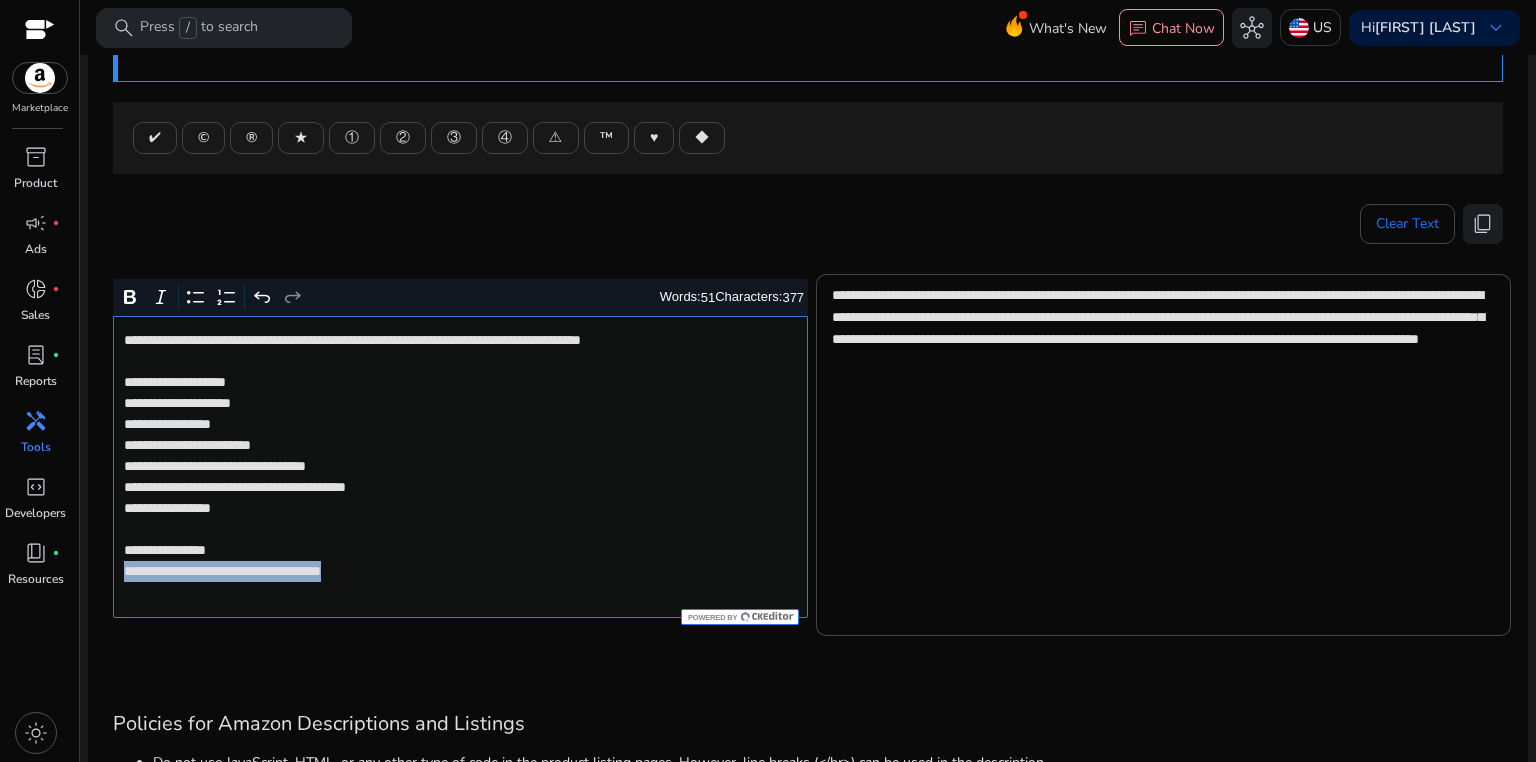 drag, startPoint x: 123, startPoint y: 571, endPoint x: 451, endPoint y: 568, distance: 328.01373 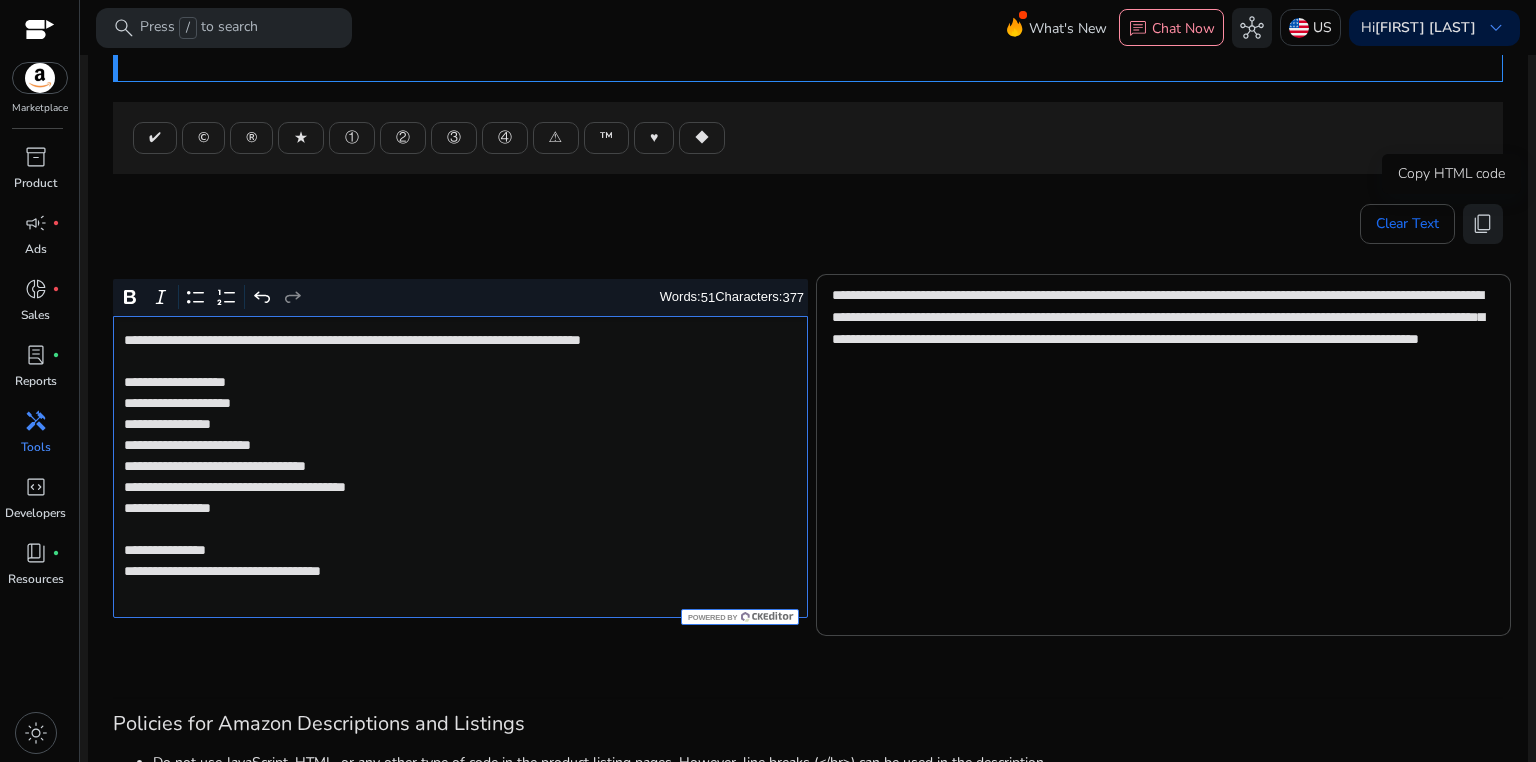 drag, startPoint x: 1465, startPoint y: 220, endPoint x: 1385, endPoint y: 187, distance: 86.53901 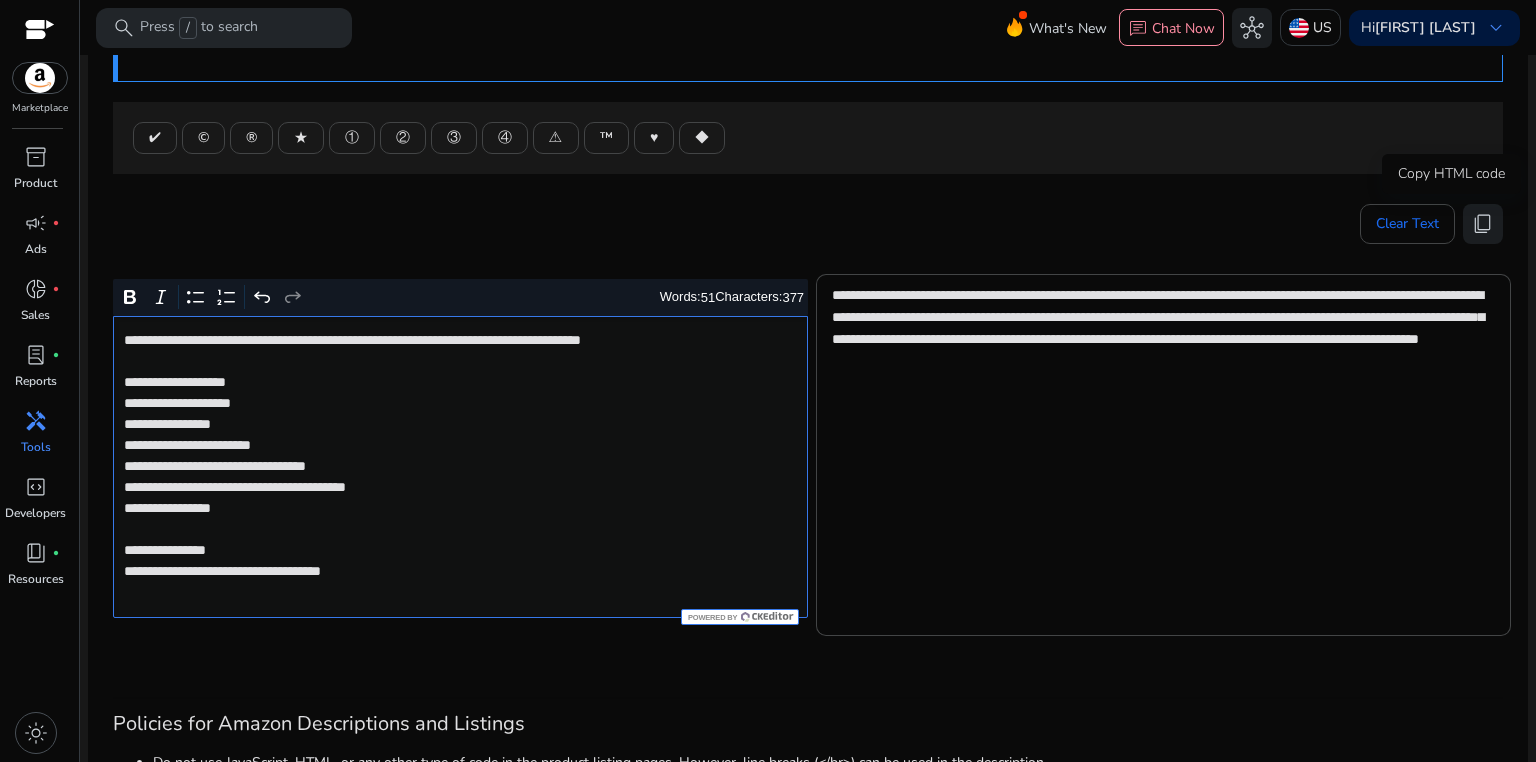click on "content_copy" 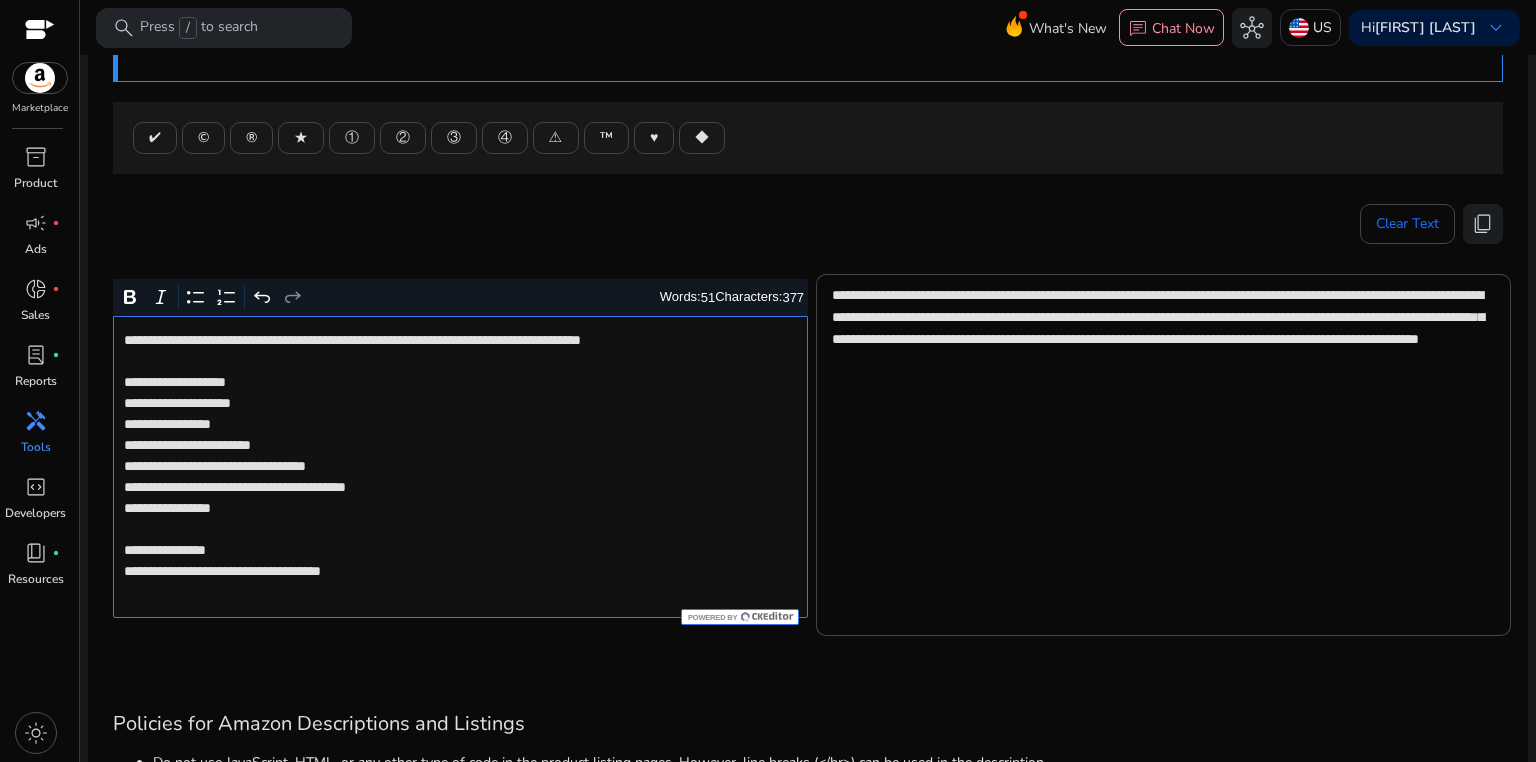 click on "**********" 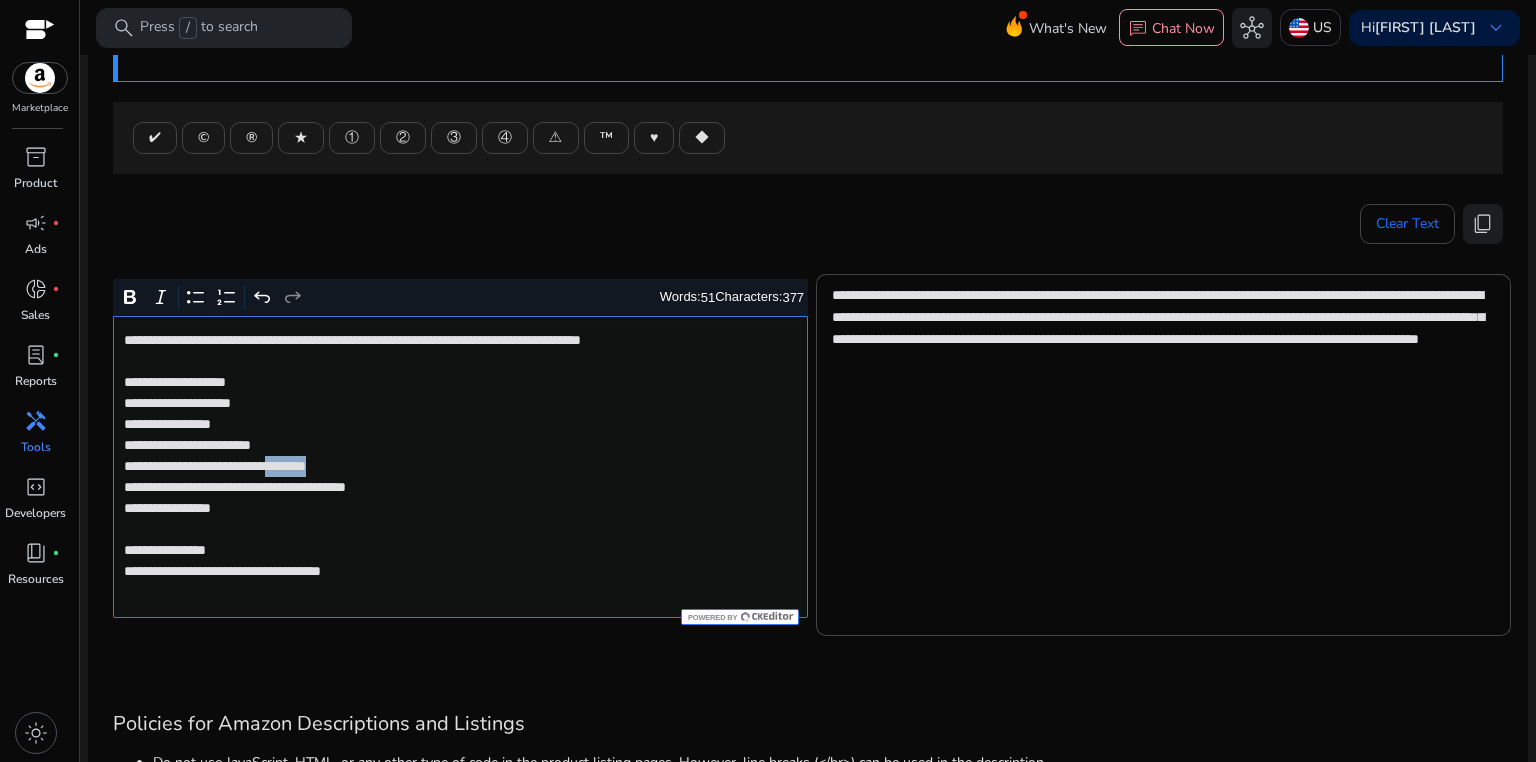 click on "**********" 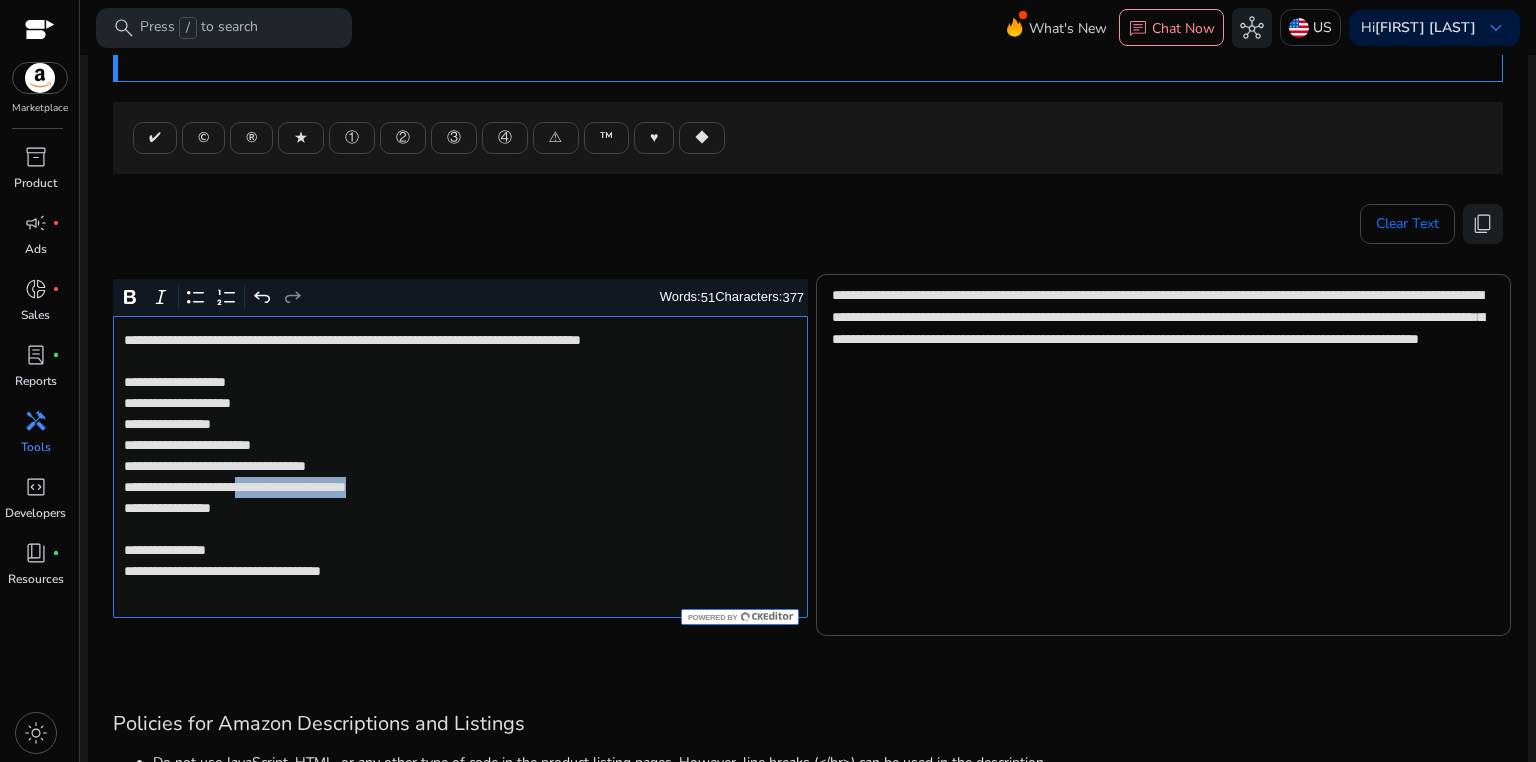 drag, startPoint x: 284, startPoint y: 488, endPoint x: 469, endPoint y: 484, distance: 185.04324 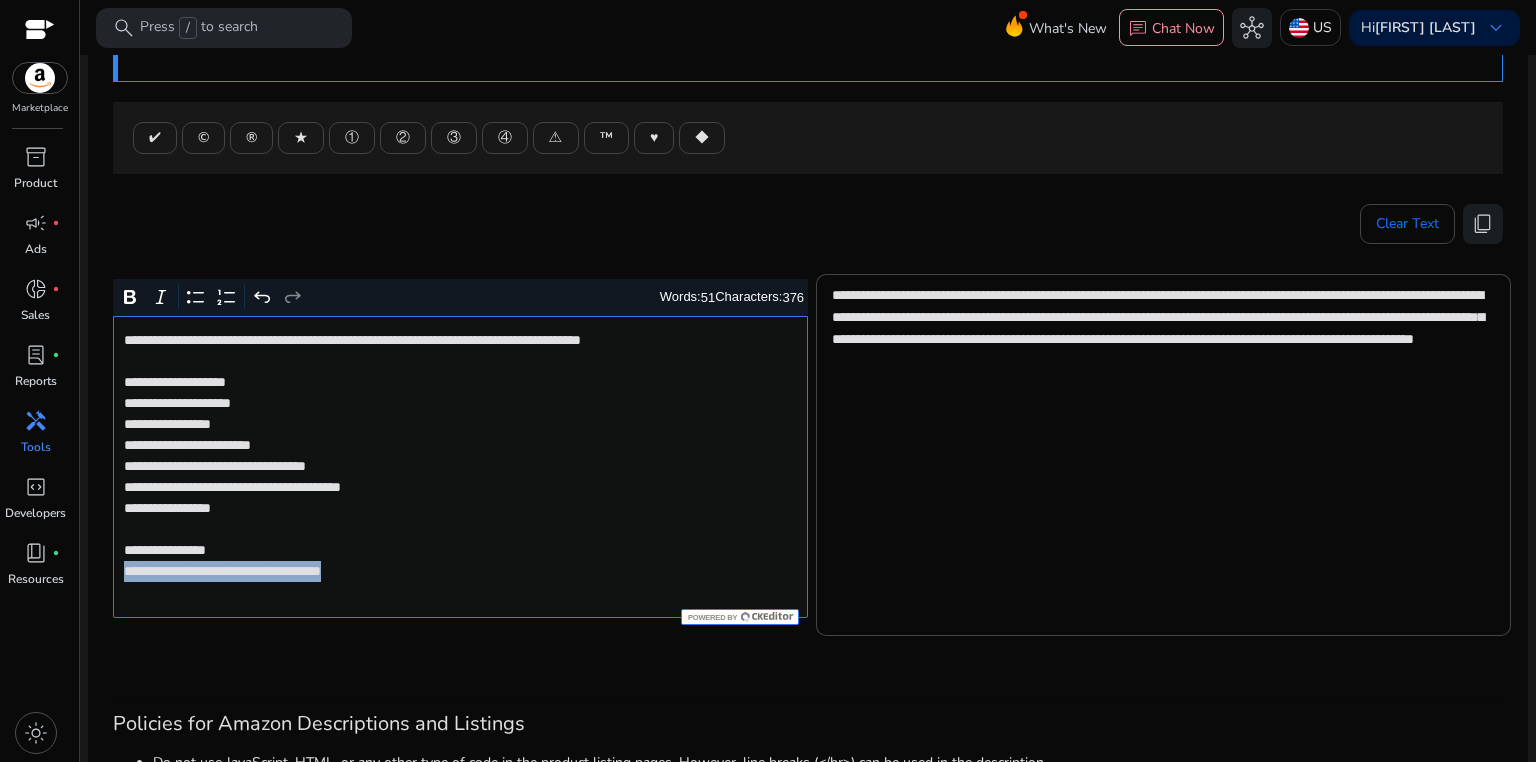 drag, startPoint x: 123, startPoint y: 571, endPoint x: 421, endPoint y: 578, distance: 298.0822 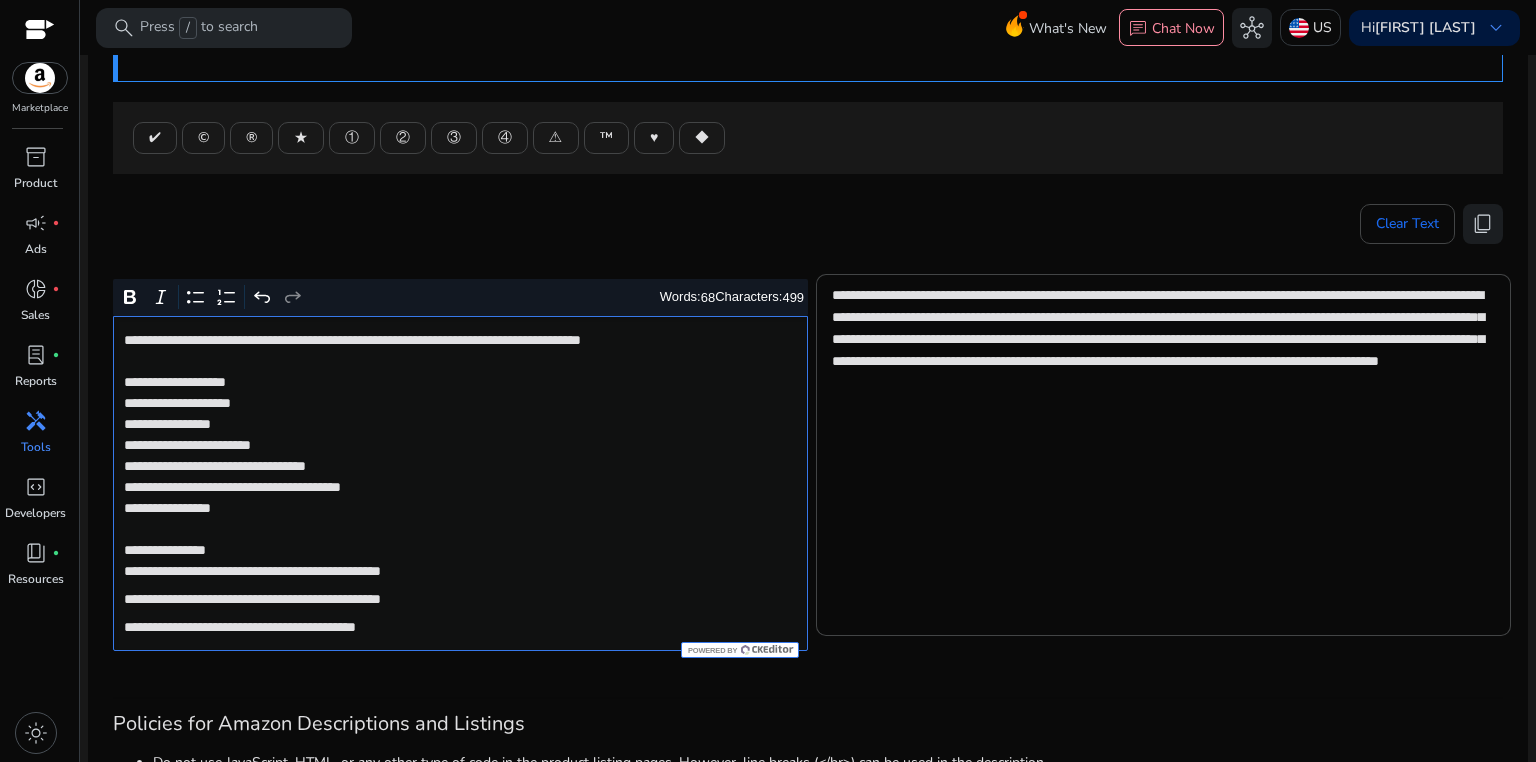 click on "**********" 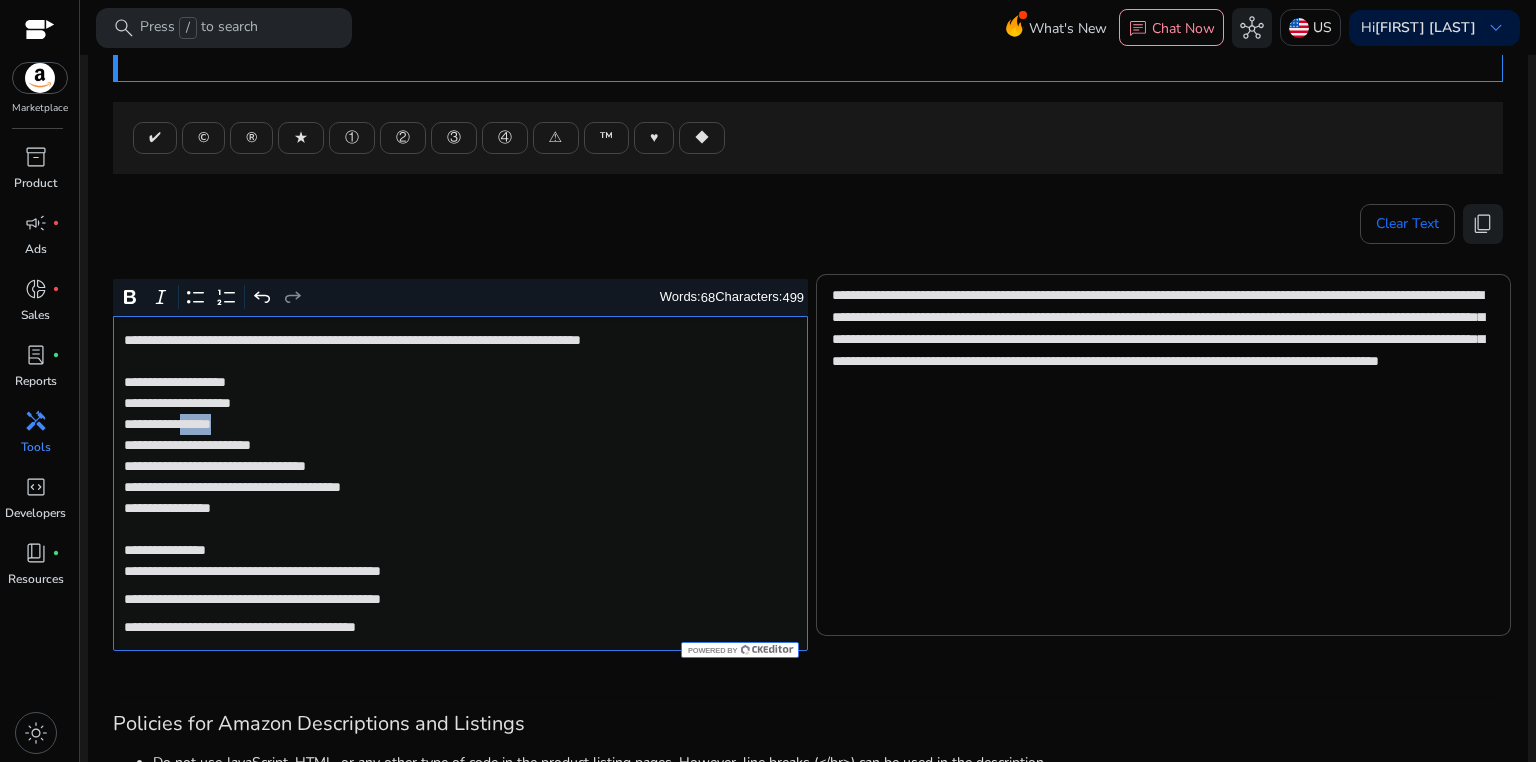 click on "**********" 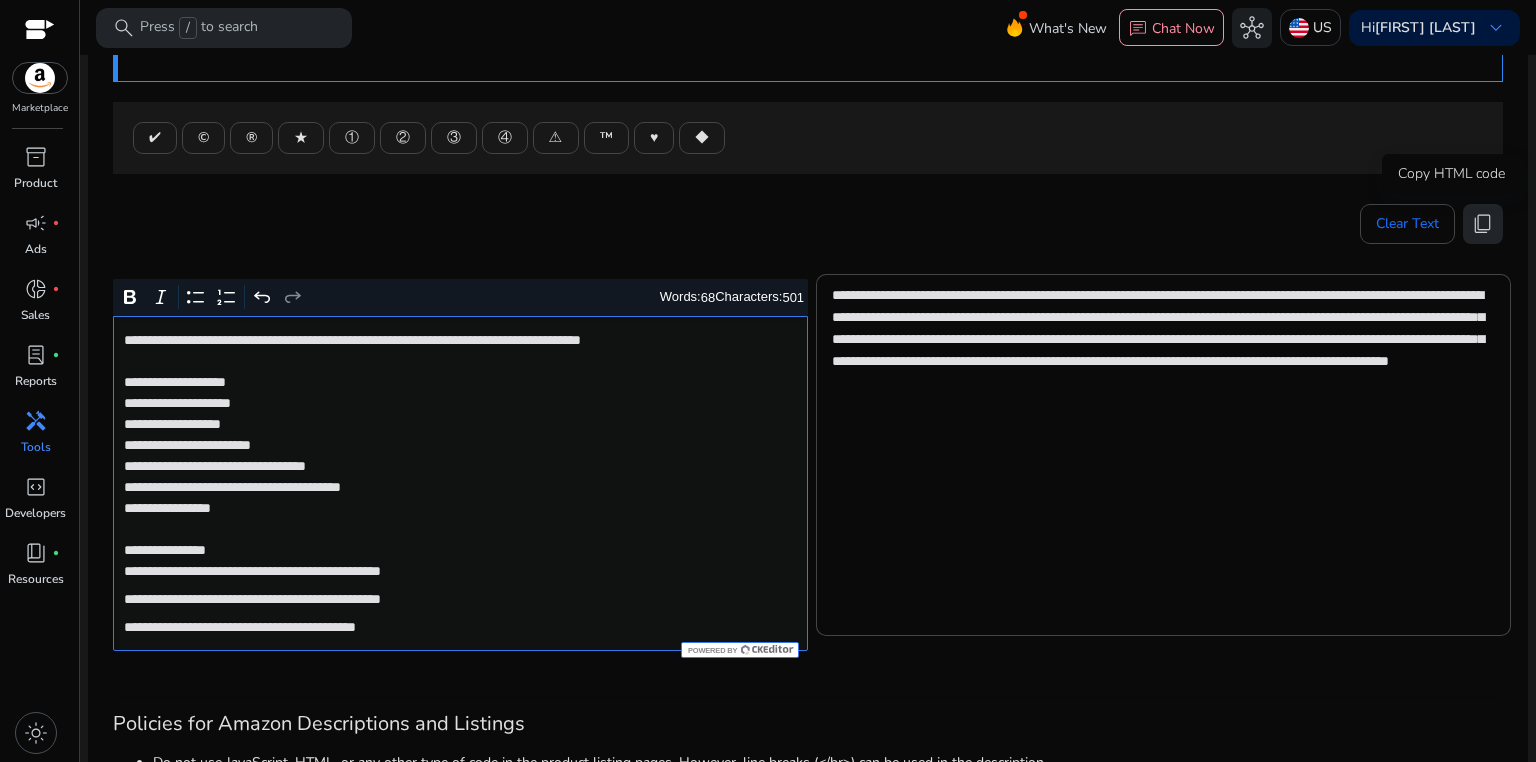 click on "content_copy" 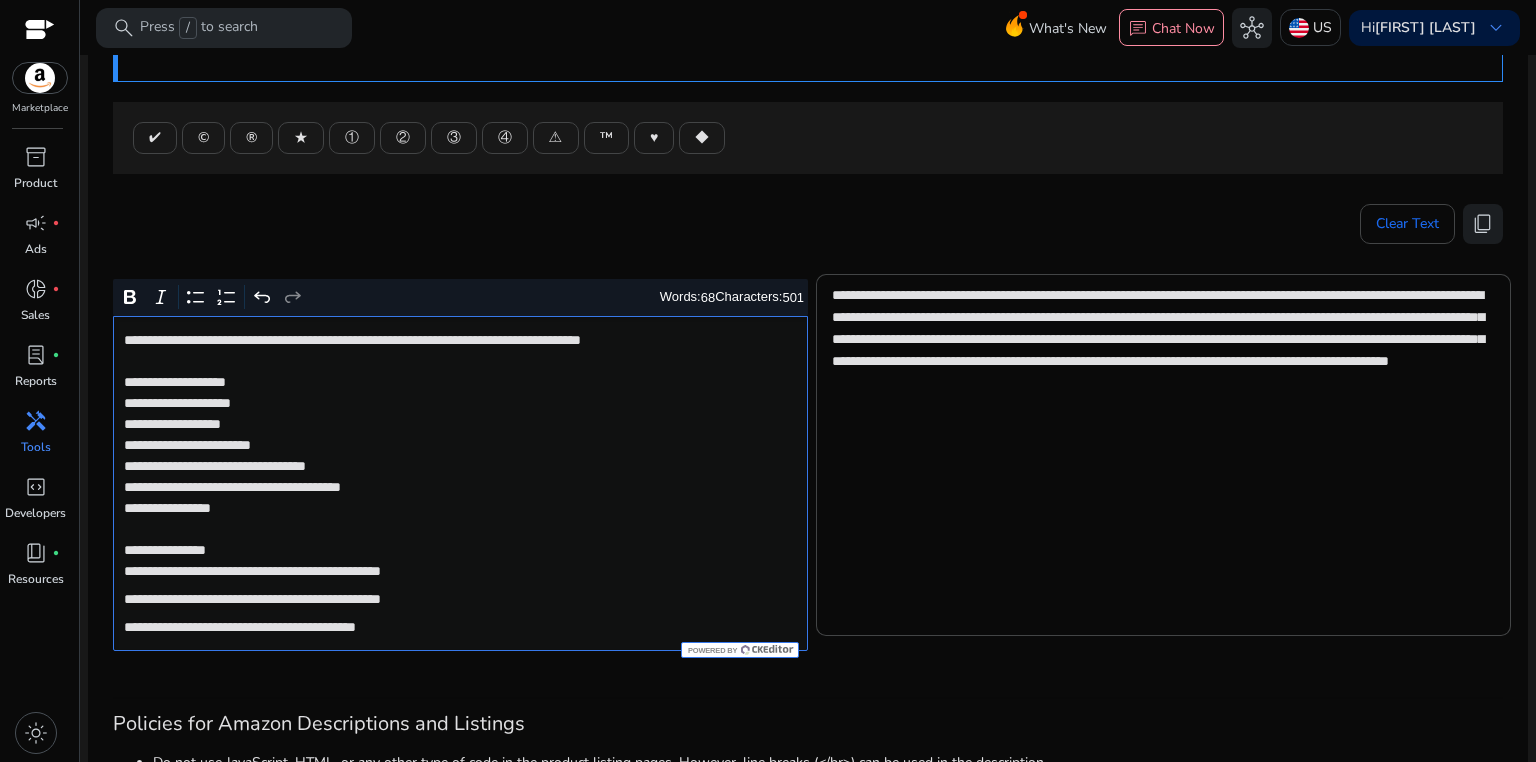 click on "**********" 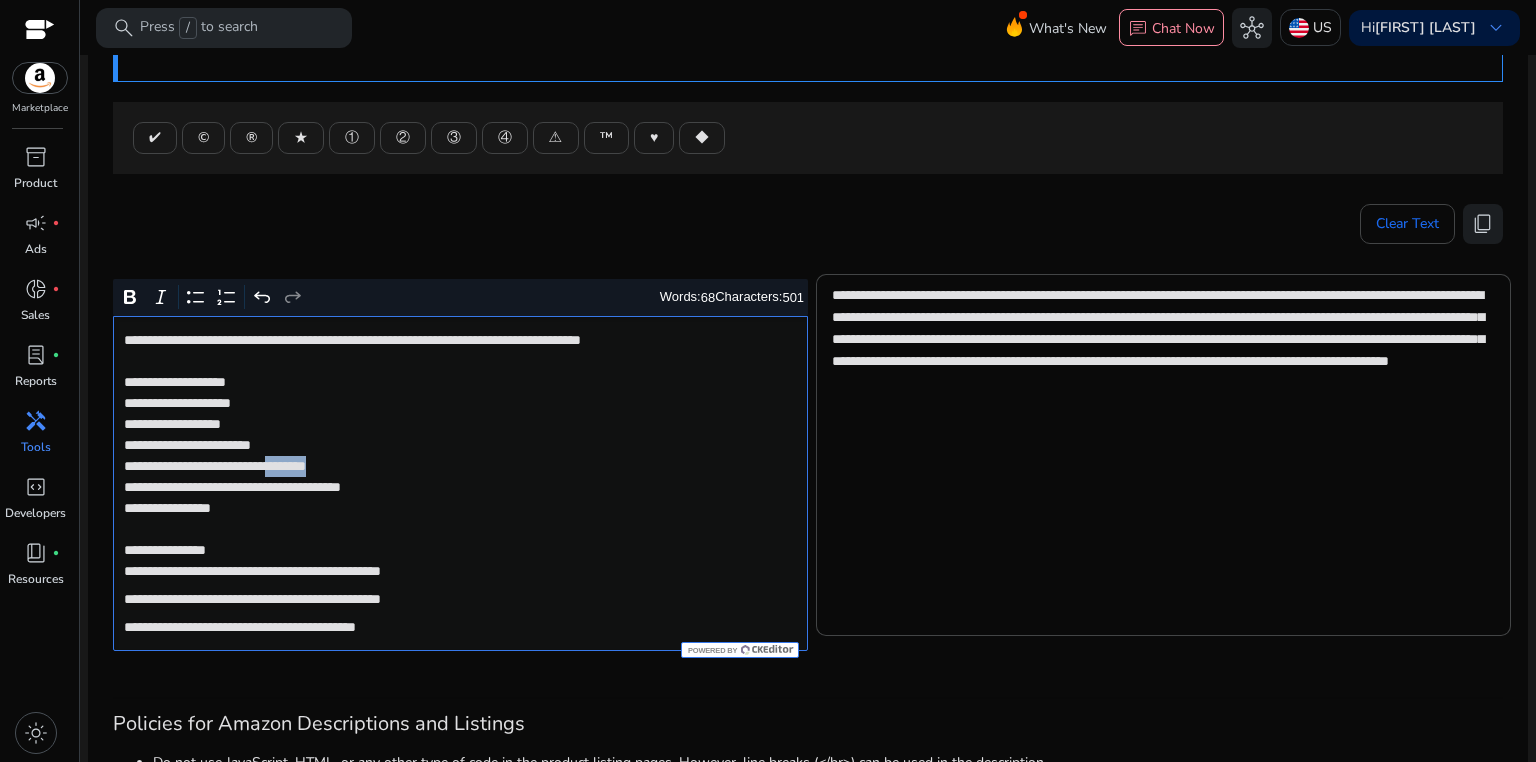click on "**********" 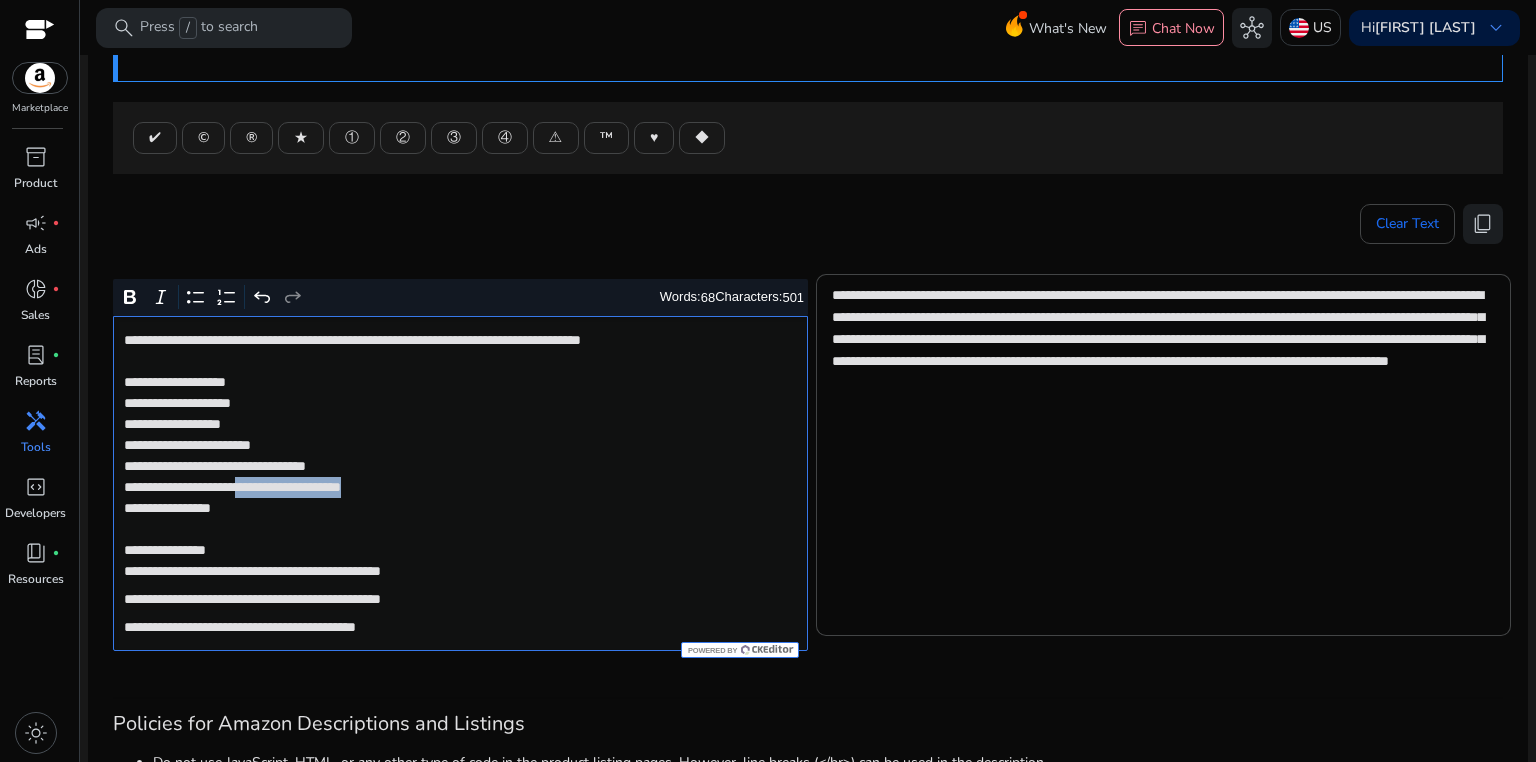 drag, startPoint x: 284, startPoint y: 489, endPoint x: 488, endPoint y: 489, distance: 204 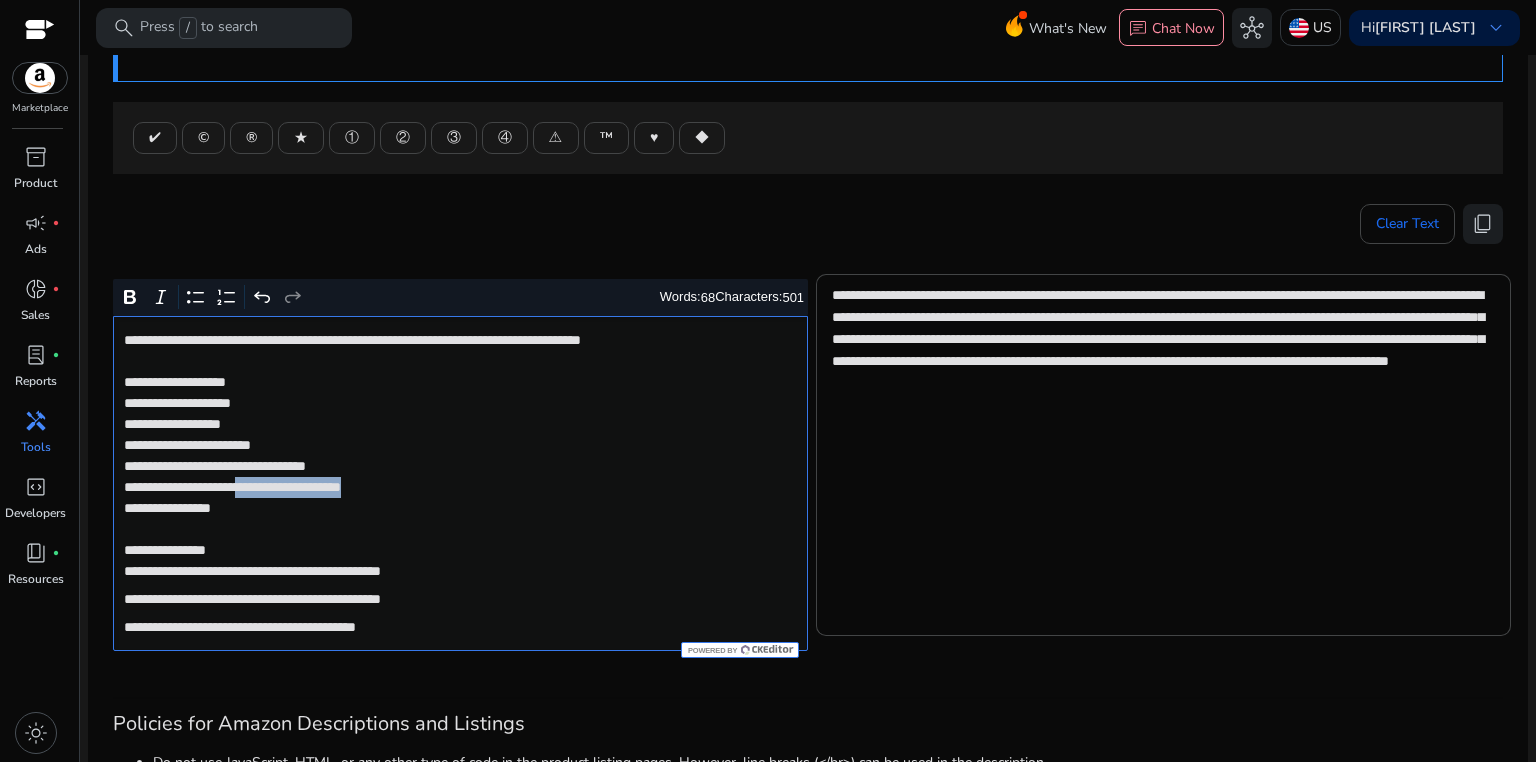 click on "**********" 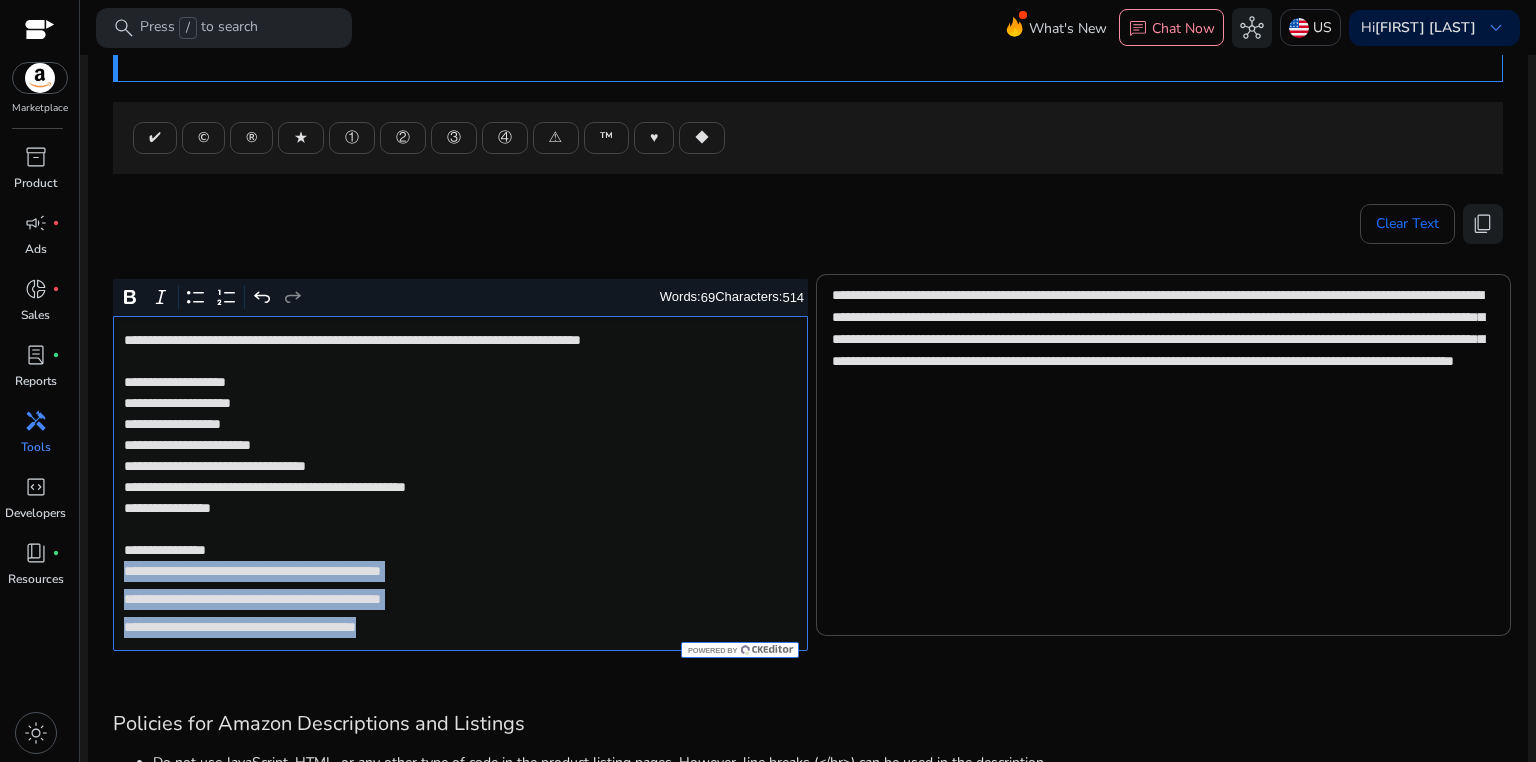 drag, startPoint x: 120, startPoint y: 570, endPoint x: 448, endPoint y: 632, distance: 333.80832 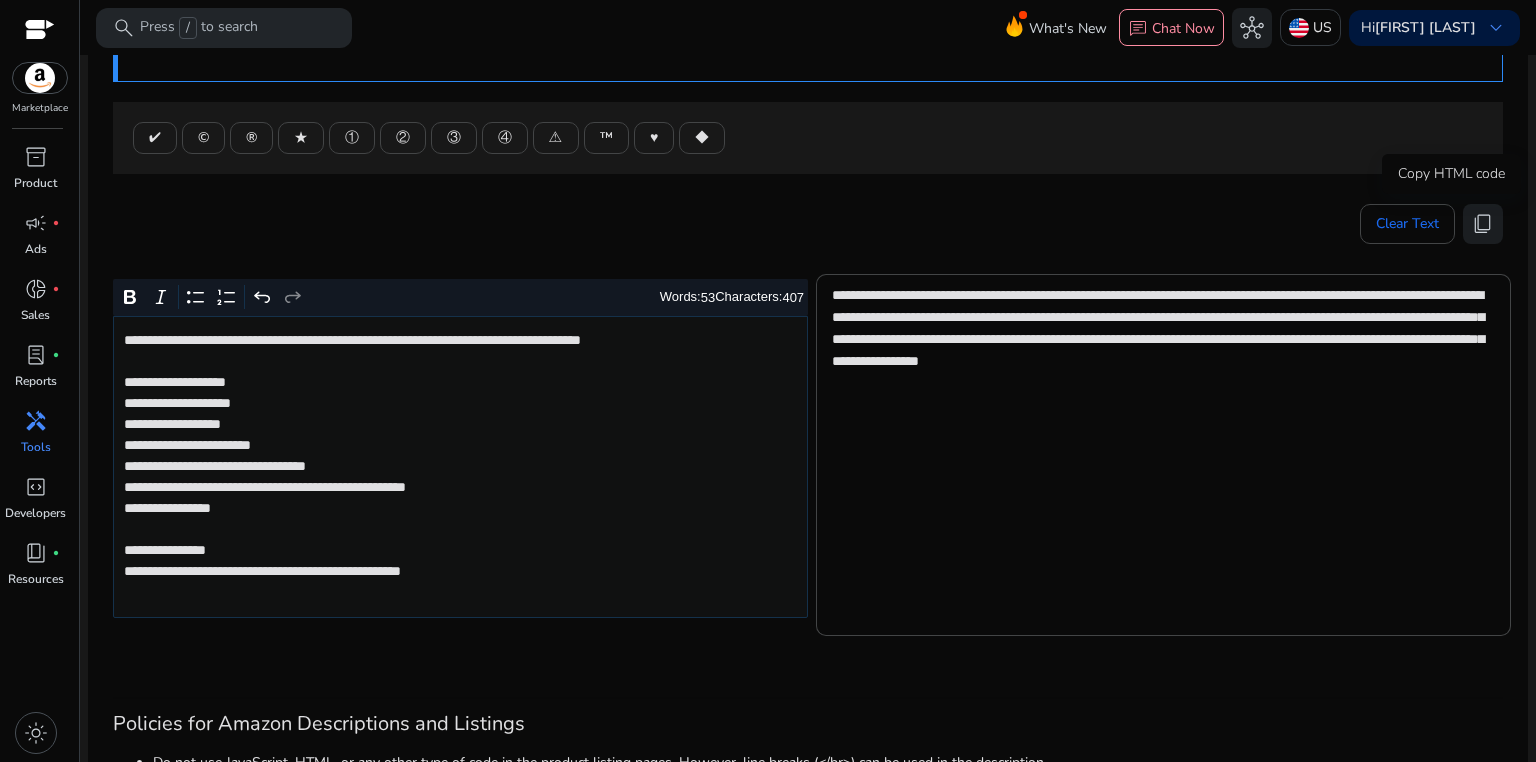 drag, startPoint x: 1472, startPoint y: 220, endPoint x: 1152, endPoint y: 120, distance: 335.26108 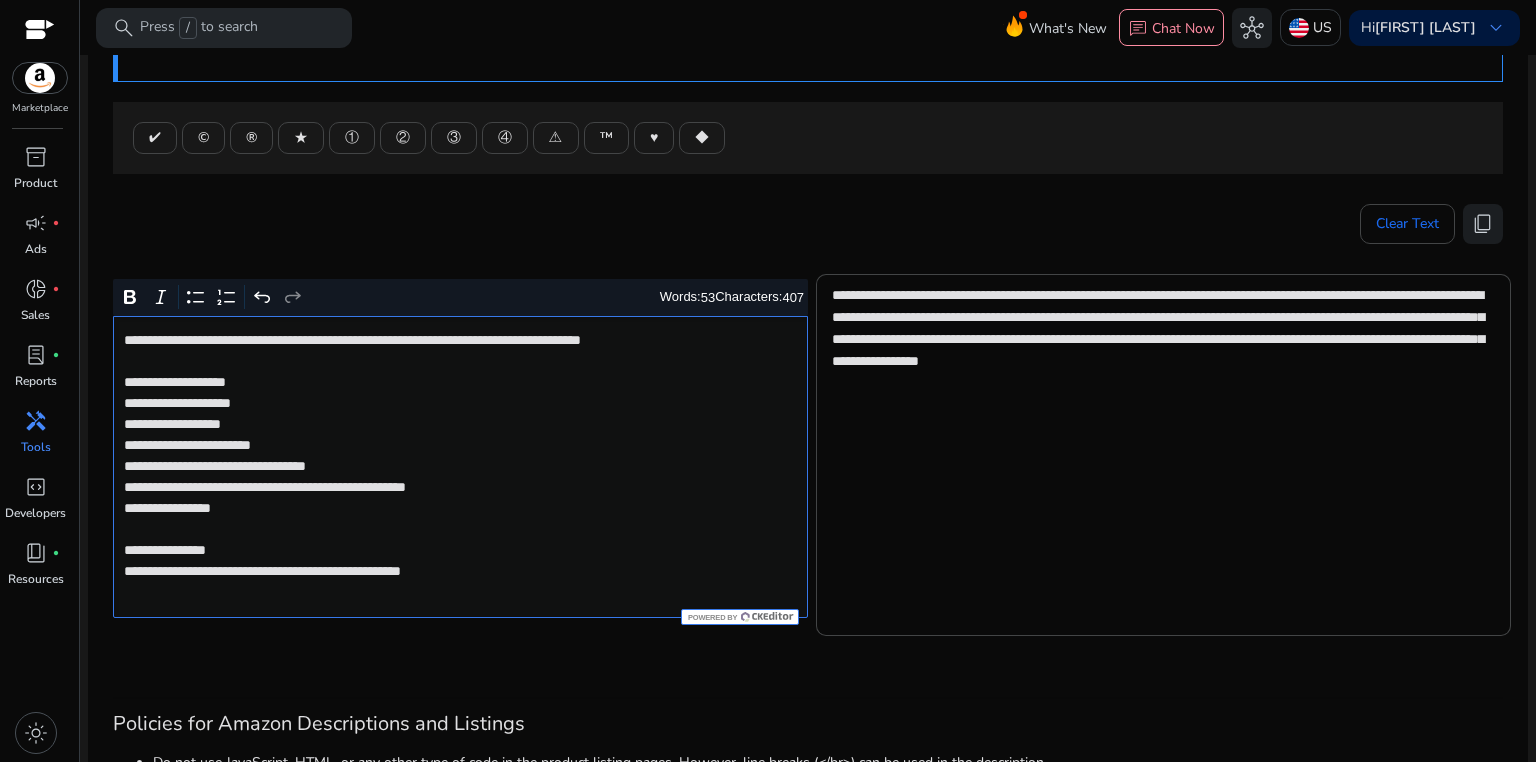 click on "**********" 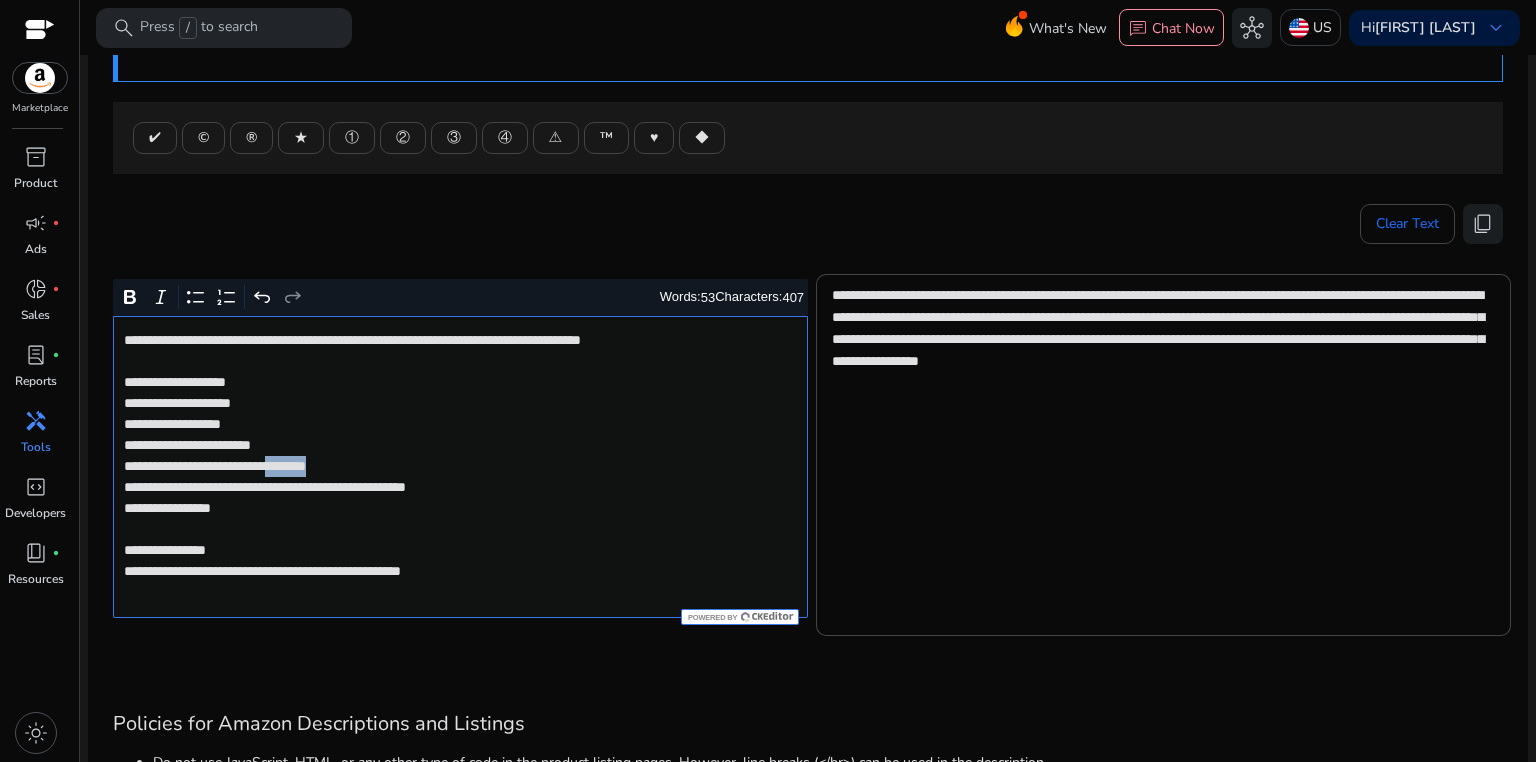 click on "**********" 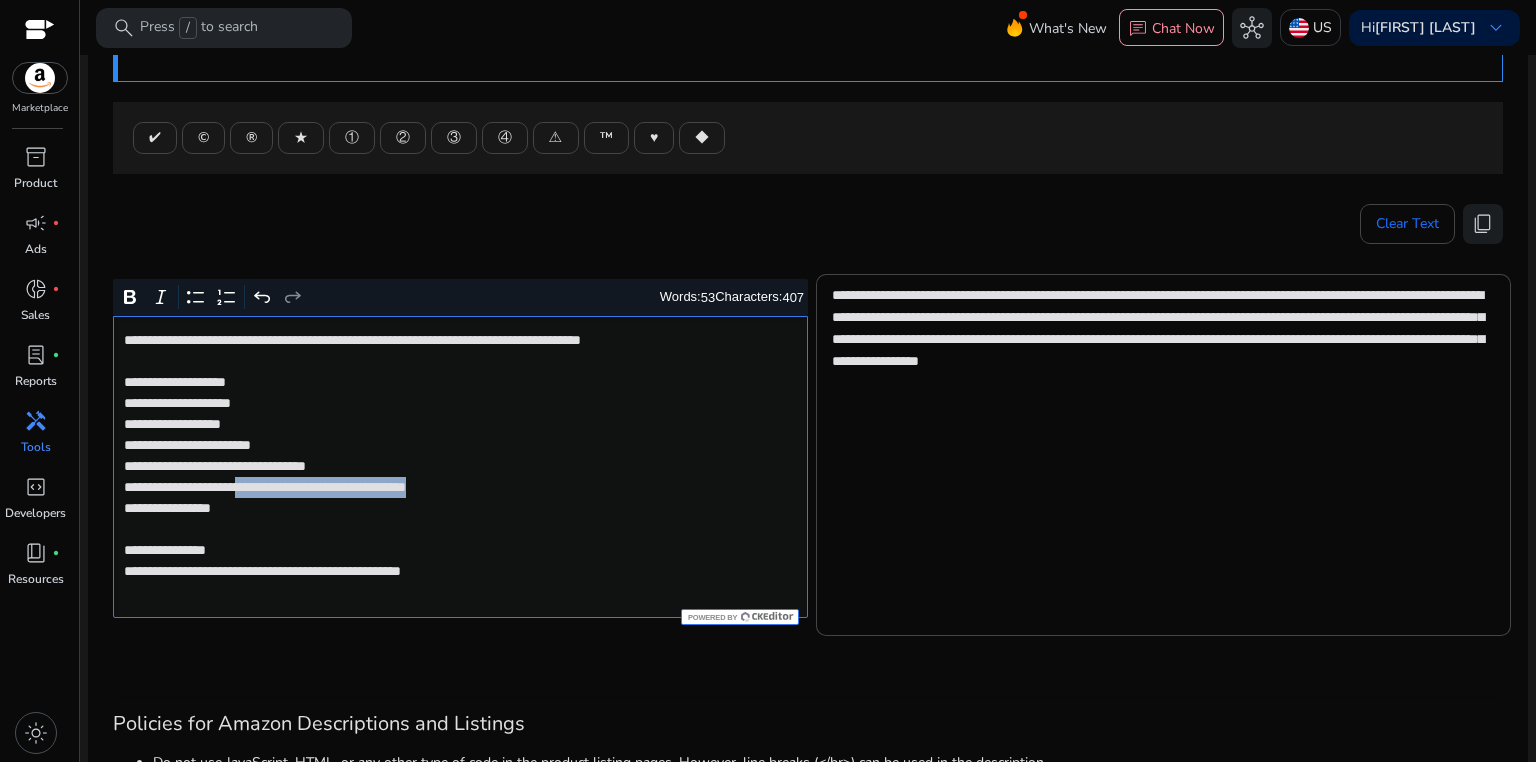 drag, startPoint x: 283, startPoint y: 490, endPoint x: 559, endPoint y: 489, distance: 276.0018 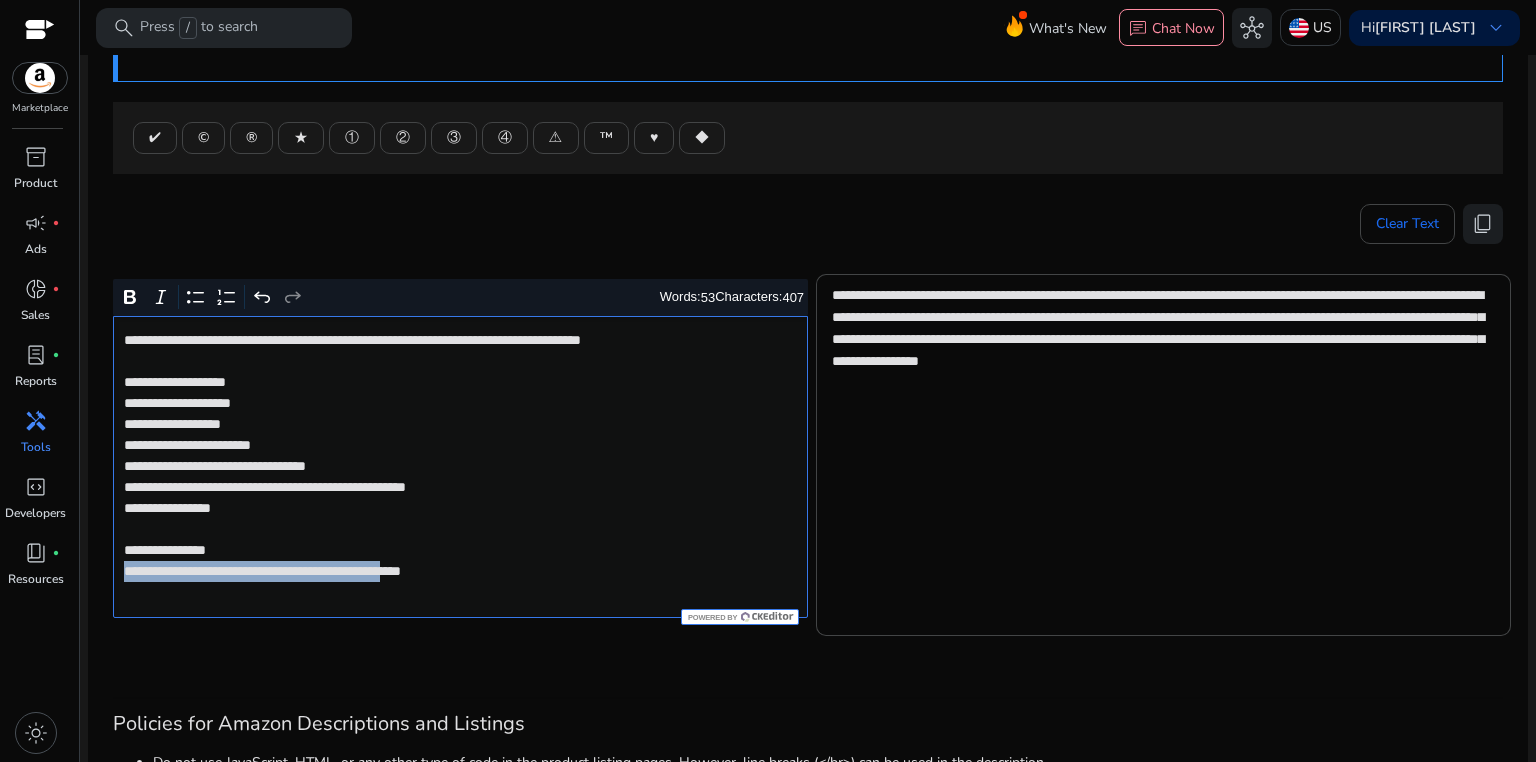 drag, startPoint x: 130, startPoint y: 563, endPoint x: 471, endPoint y: 569, distance: 341.0528 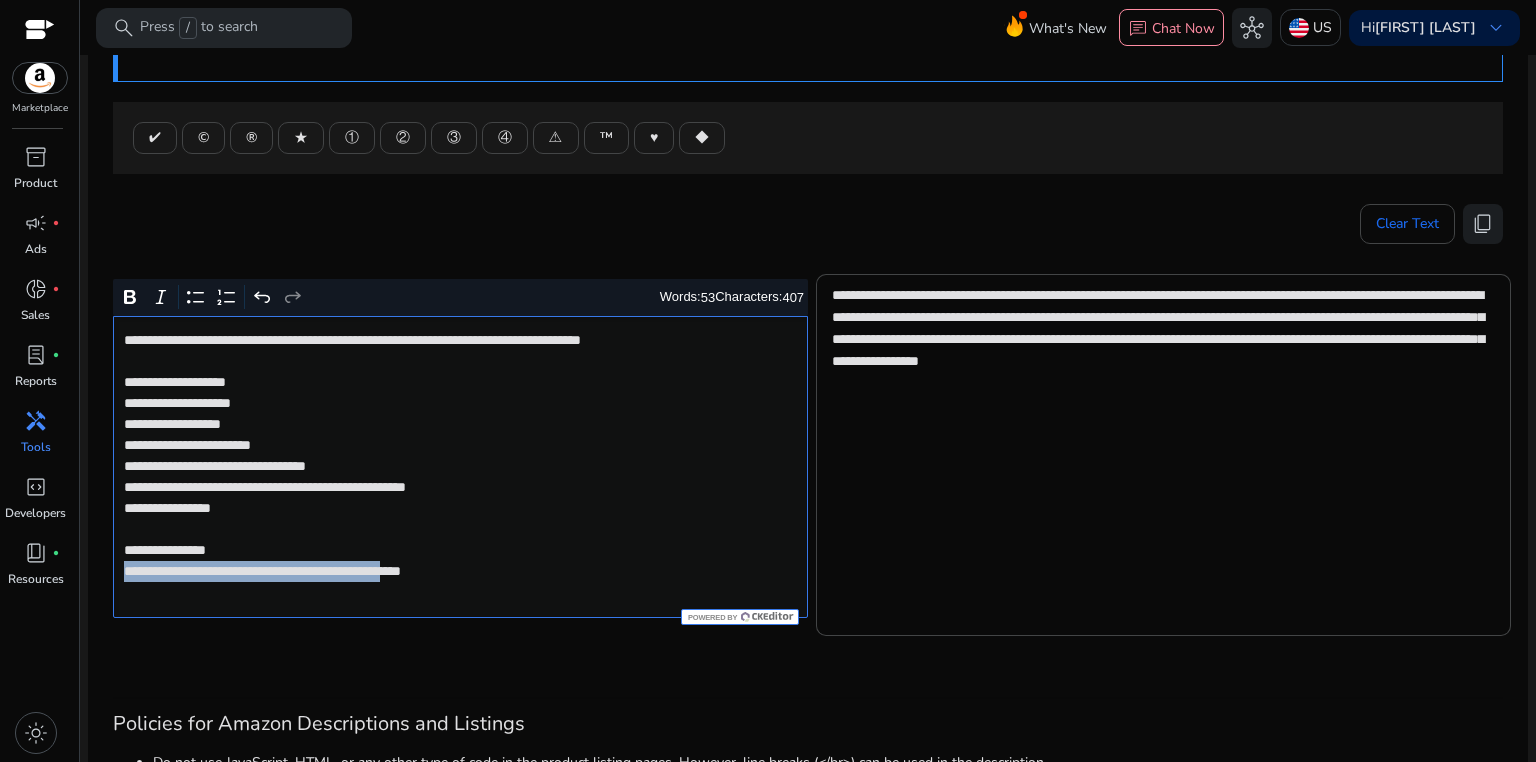 click on "**********" 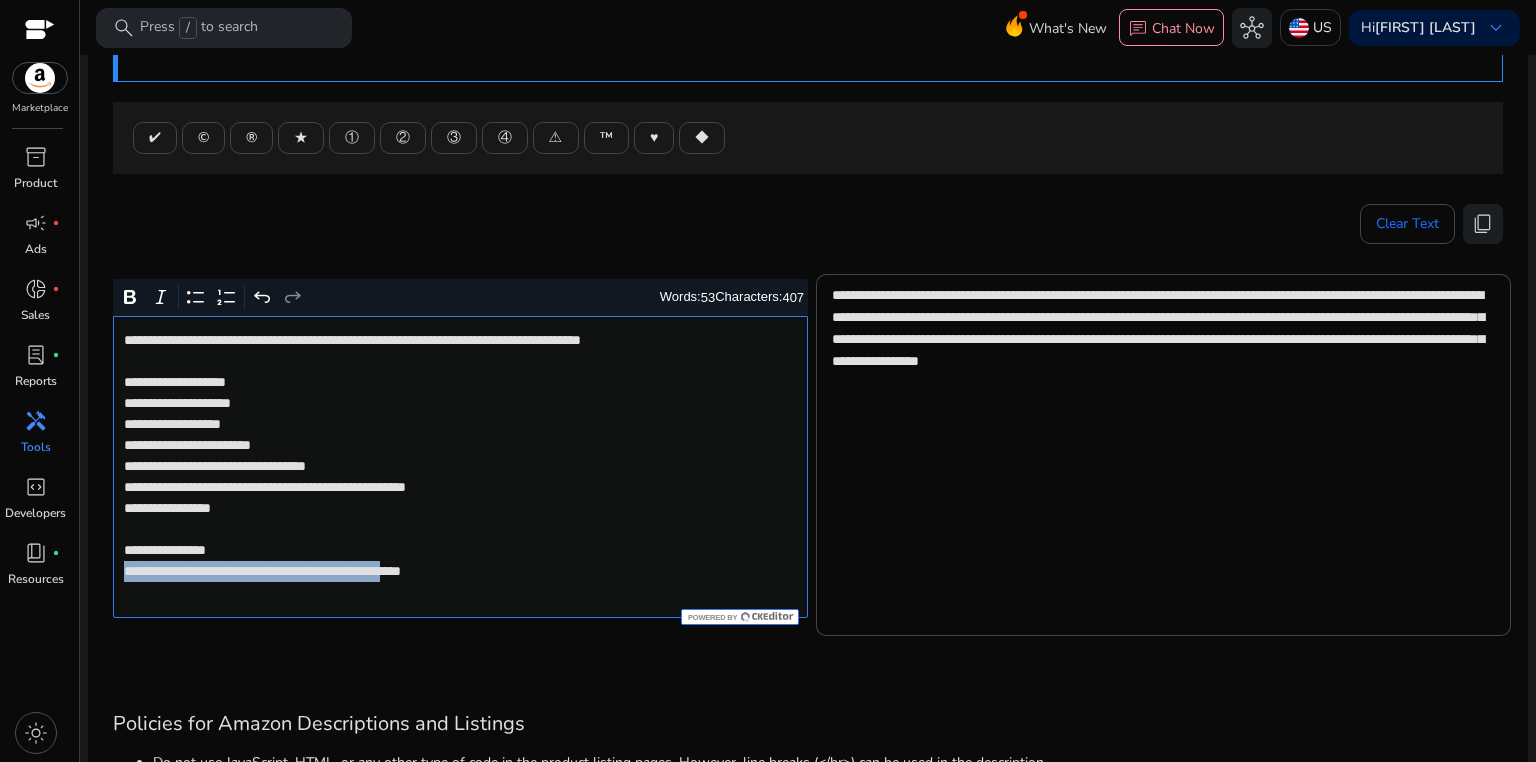 click on "**********" 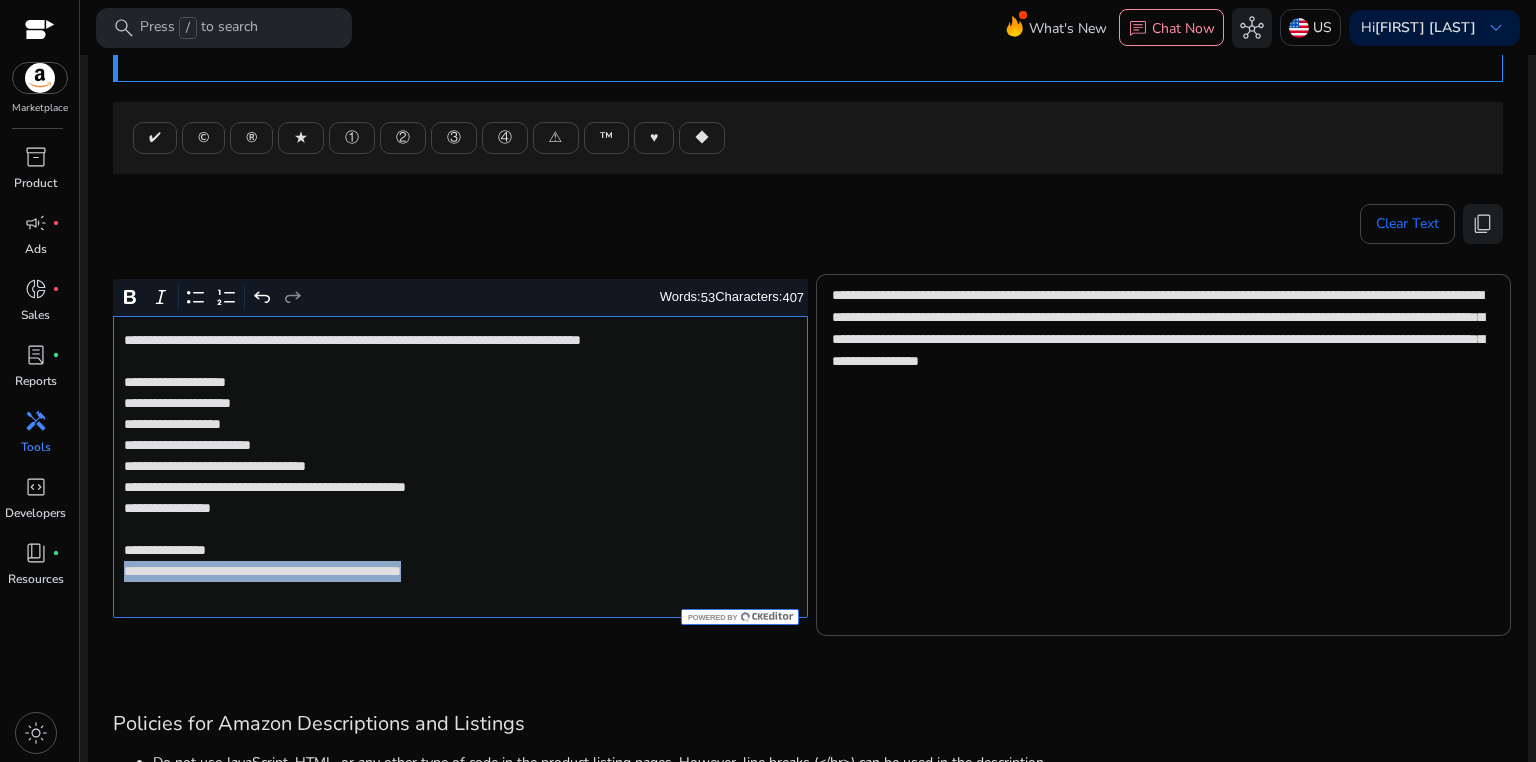drag, startPoint x: 122, startPoint y: 572, endPoint x: 515, endPoint y: 572, distance: 393 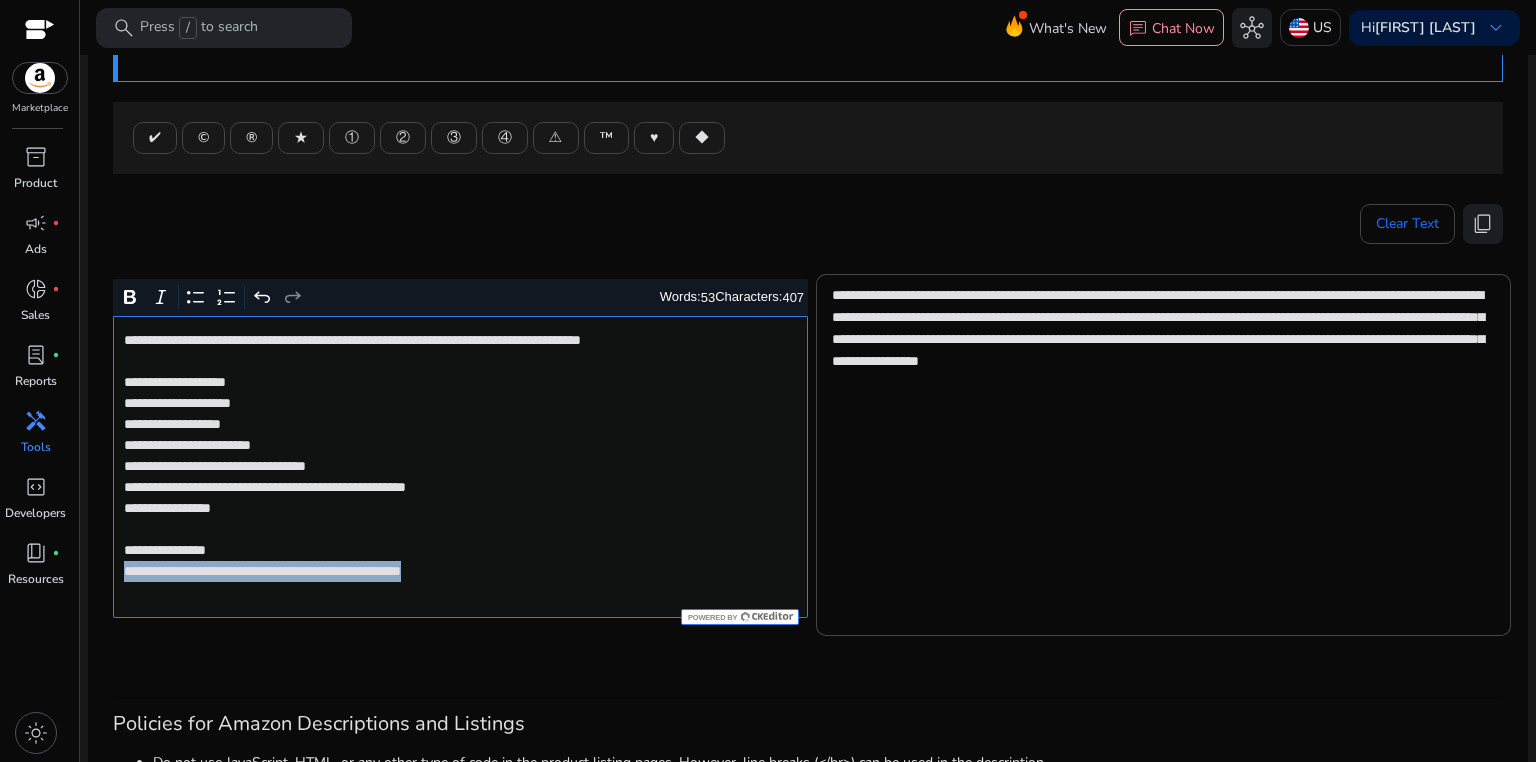 type on "**********" 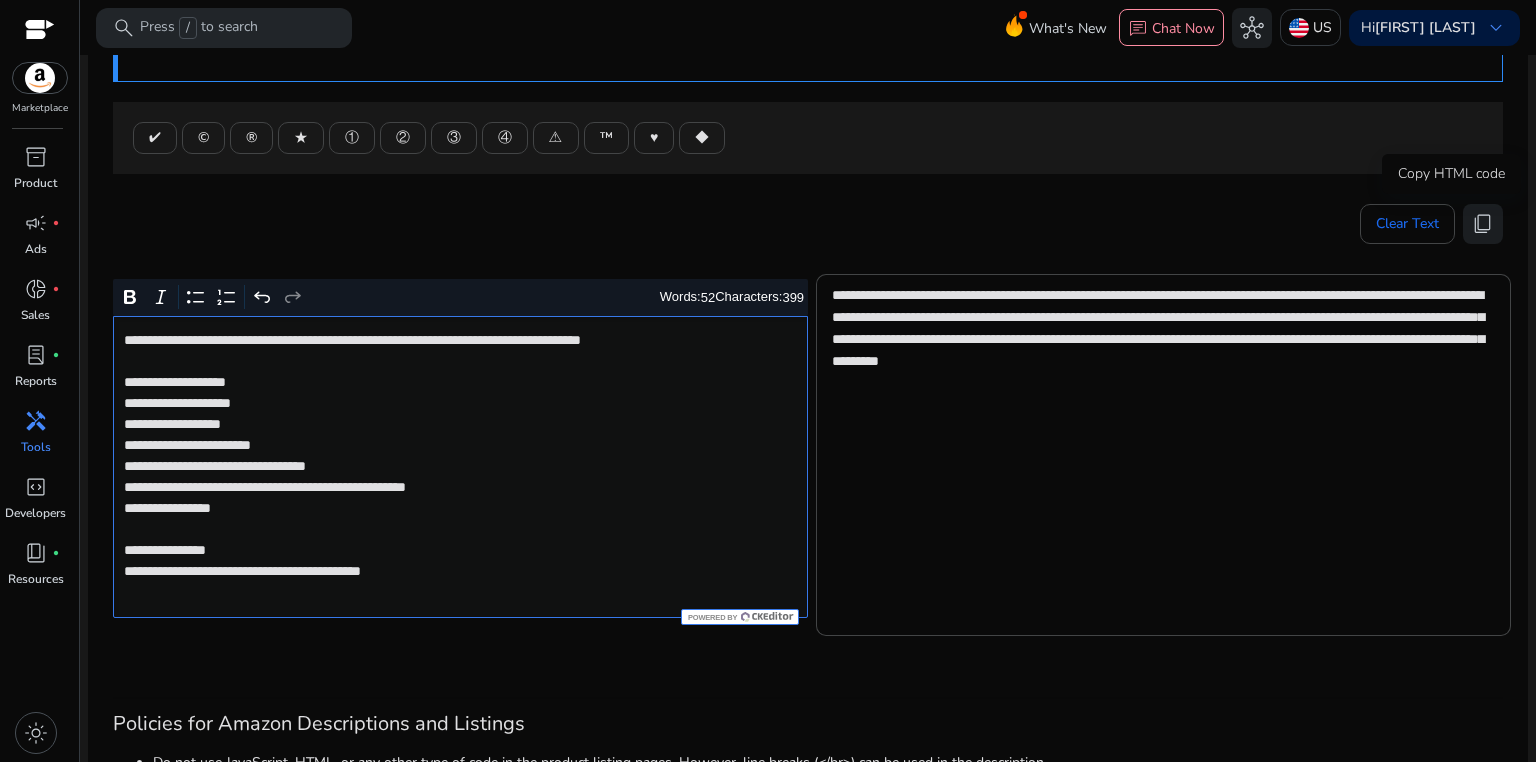 click on "content_copy" 